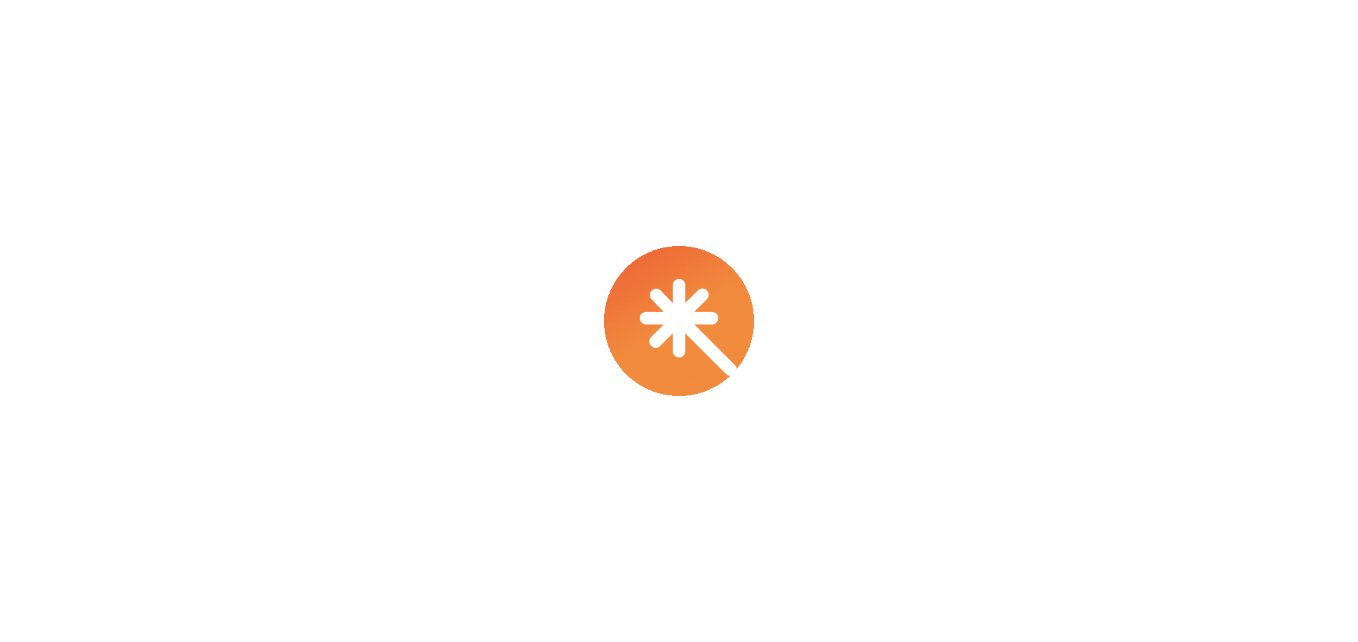 scroll, scrollTop: 0, scrollLeft: 0, axis: both 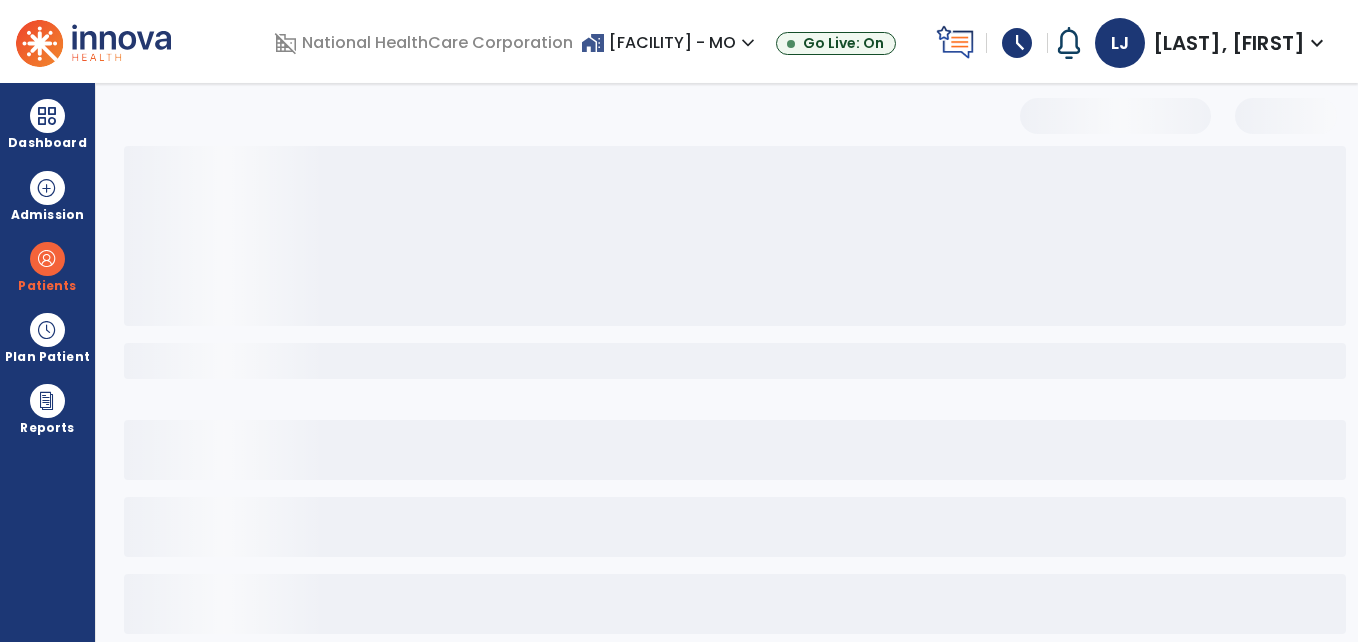 select on "***" 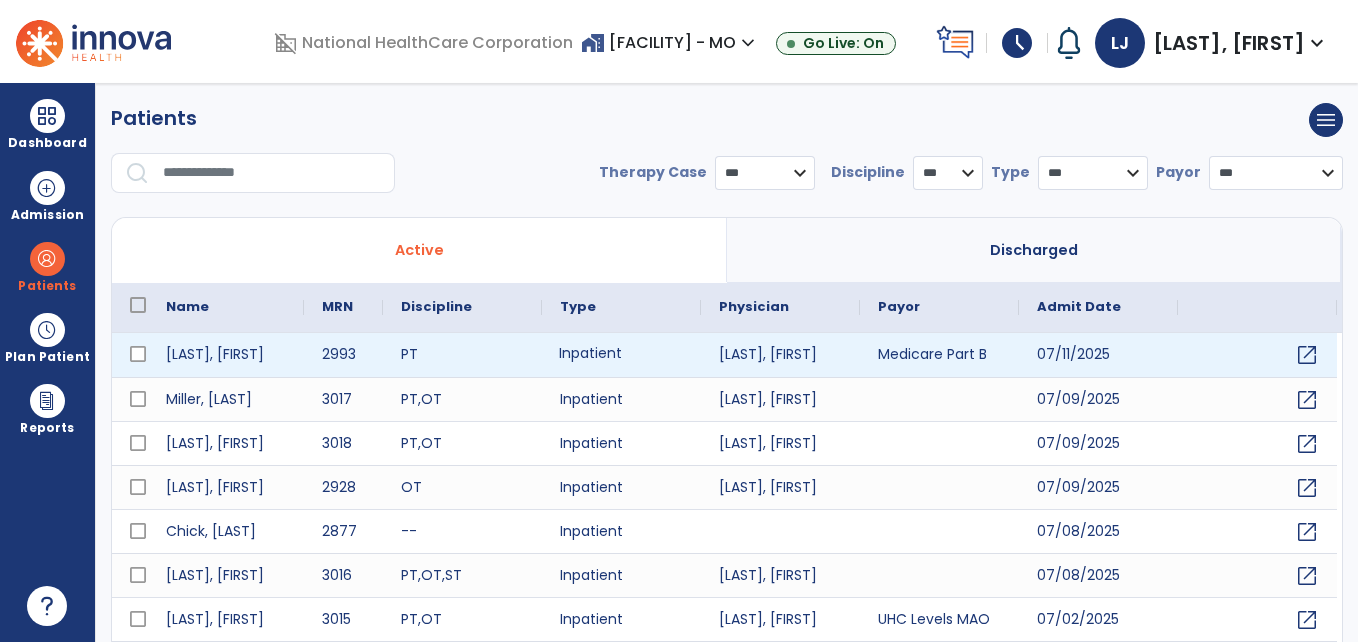 click on "Inpatient" at bounding box center [621, 355] 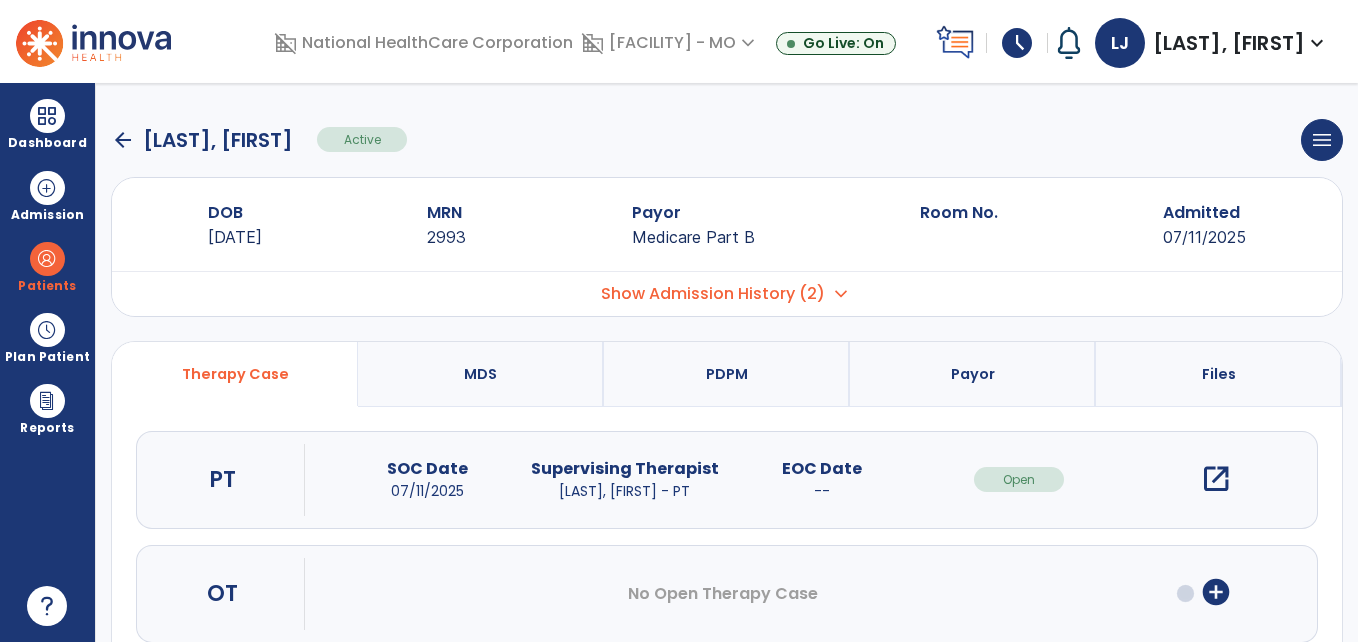 click on "open_in_new" at bounding box center [1216, 479] 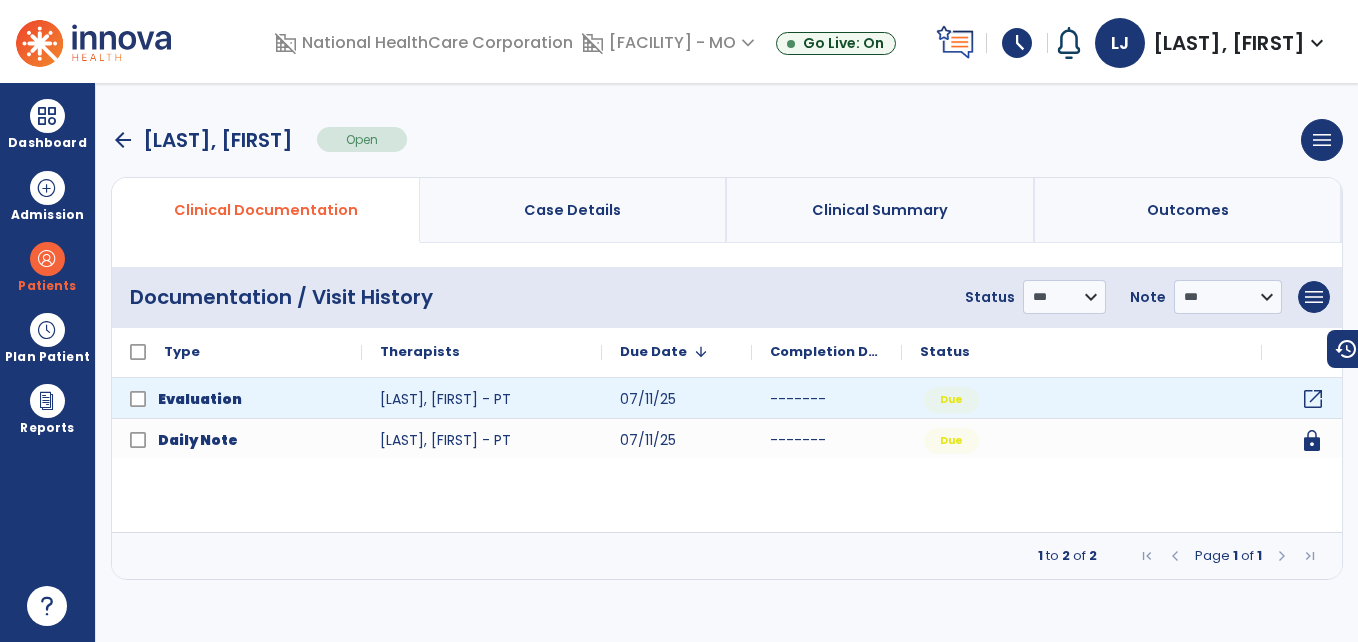 click on "open_in_new" 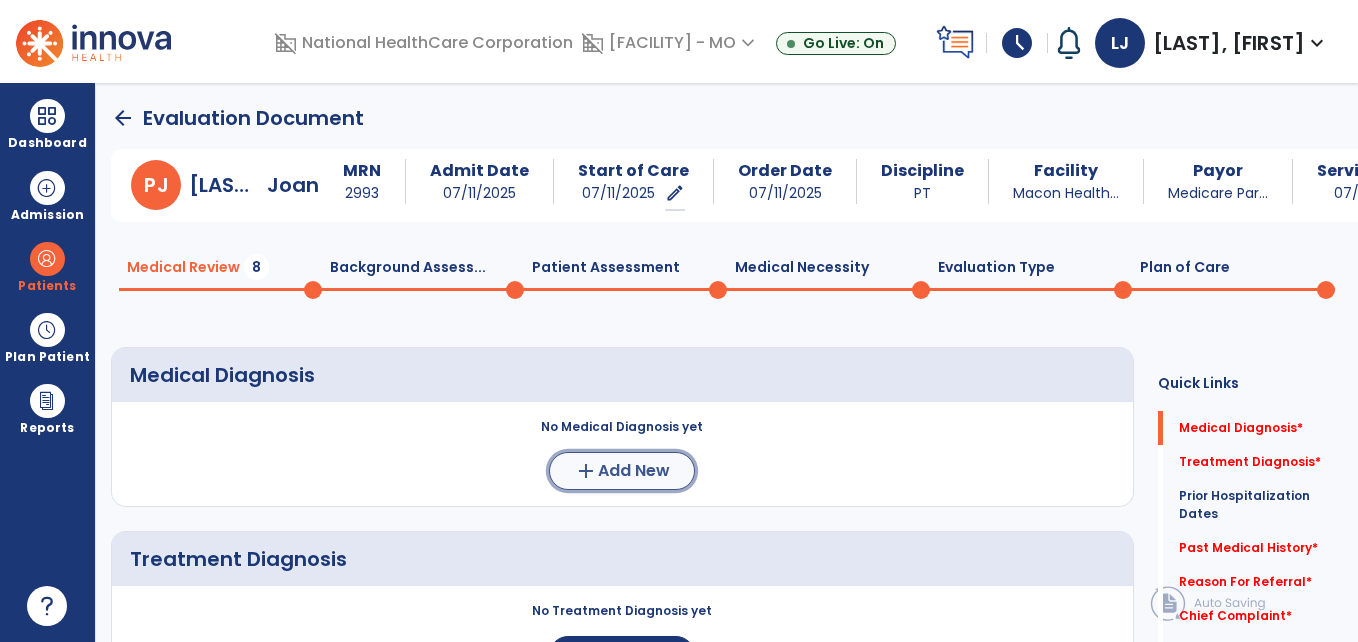 click on "Add New" 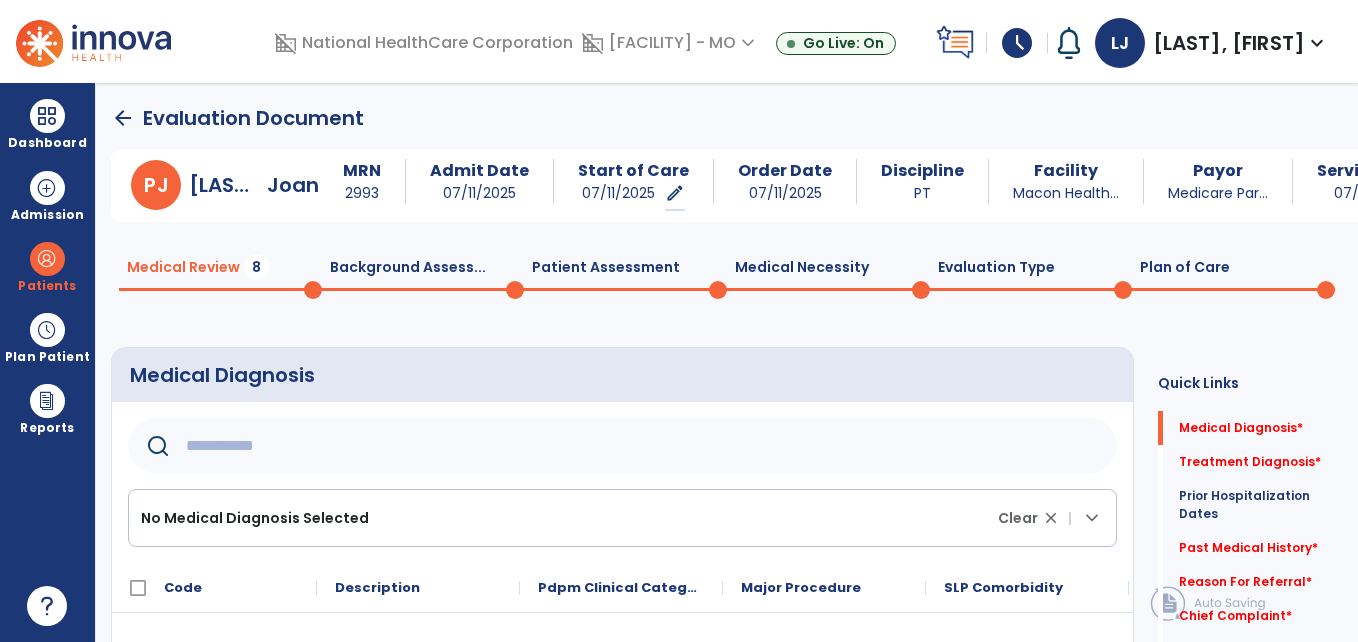 click 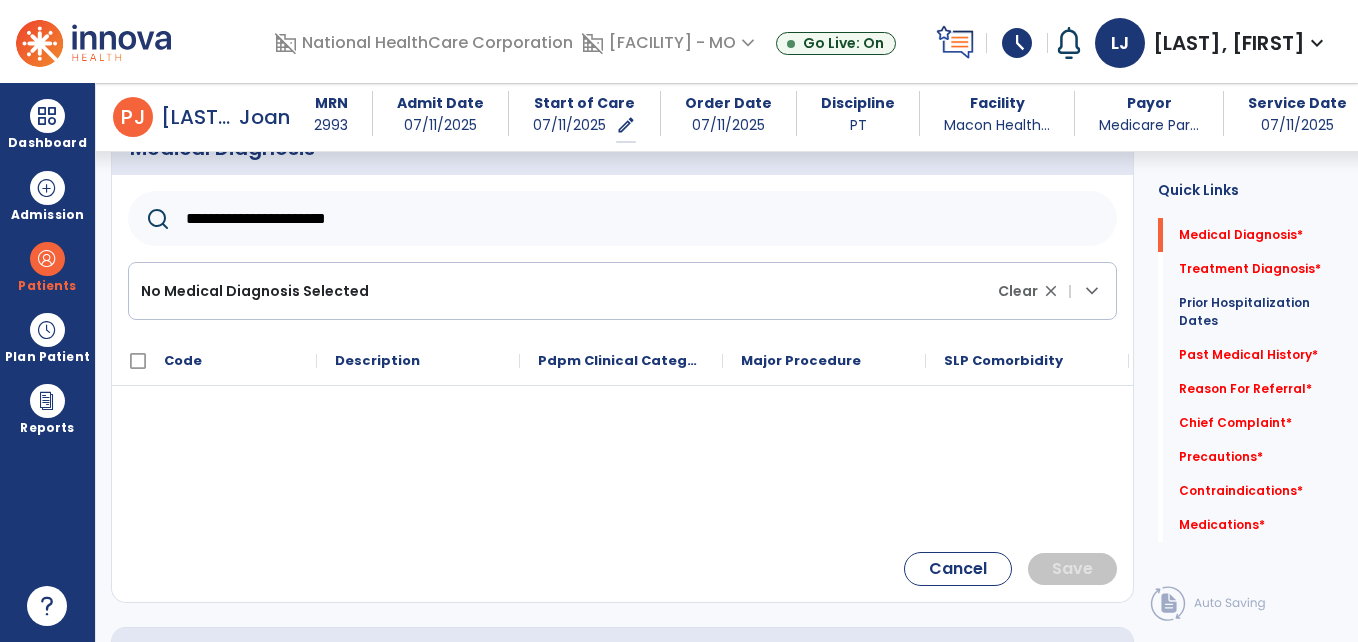 scroll, scrollTop: 214, scrollLeft: 0, axis: vertical 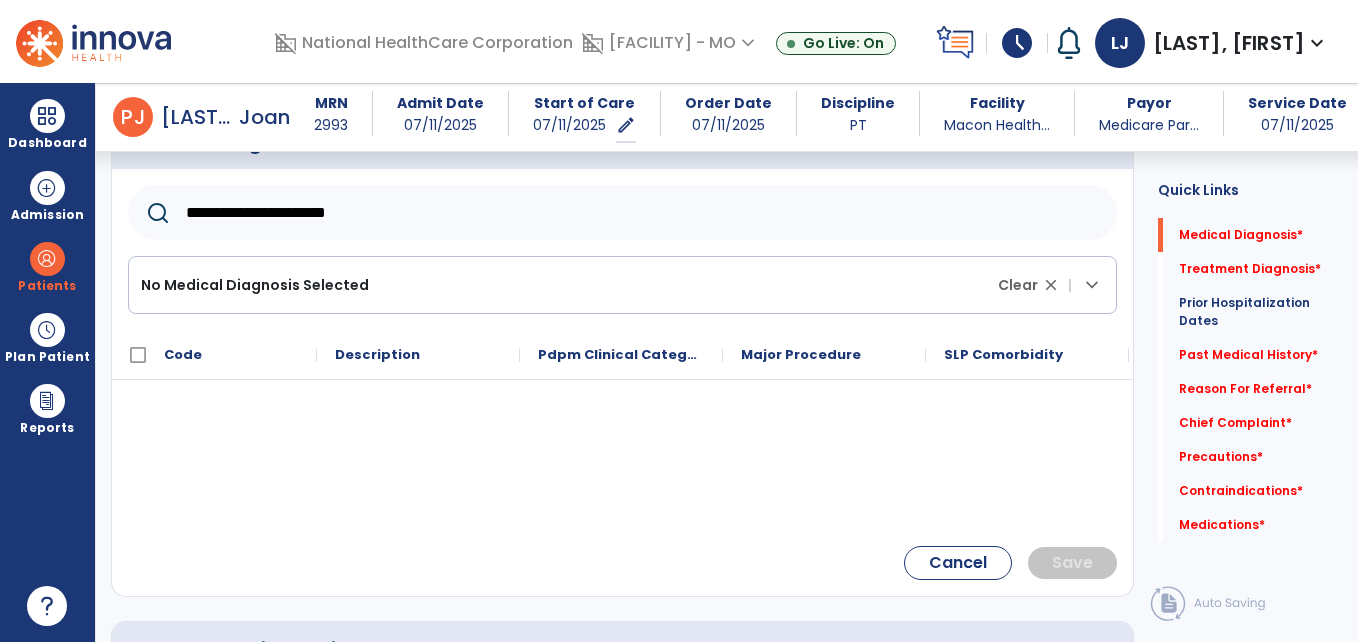 drag, startPoint x: 380, startPoint y: 223, endPoint x: 223, endPoint y: 204, distance: 158.14551 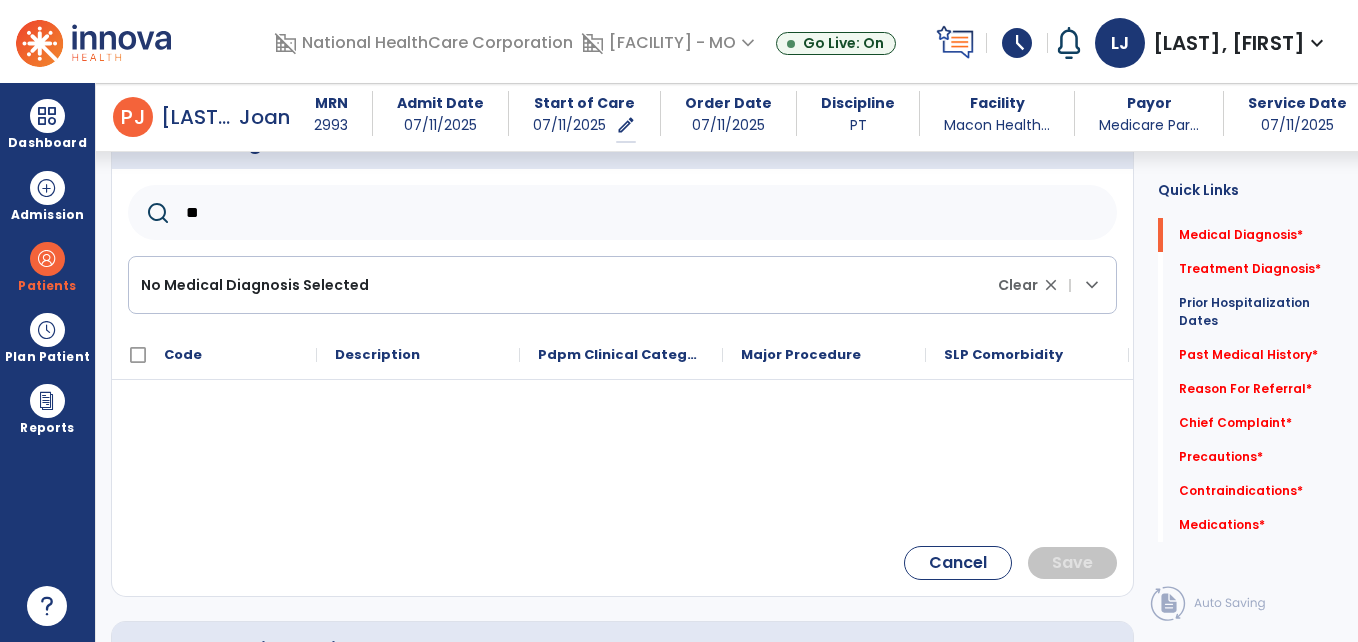 type on "*" 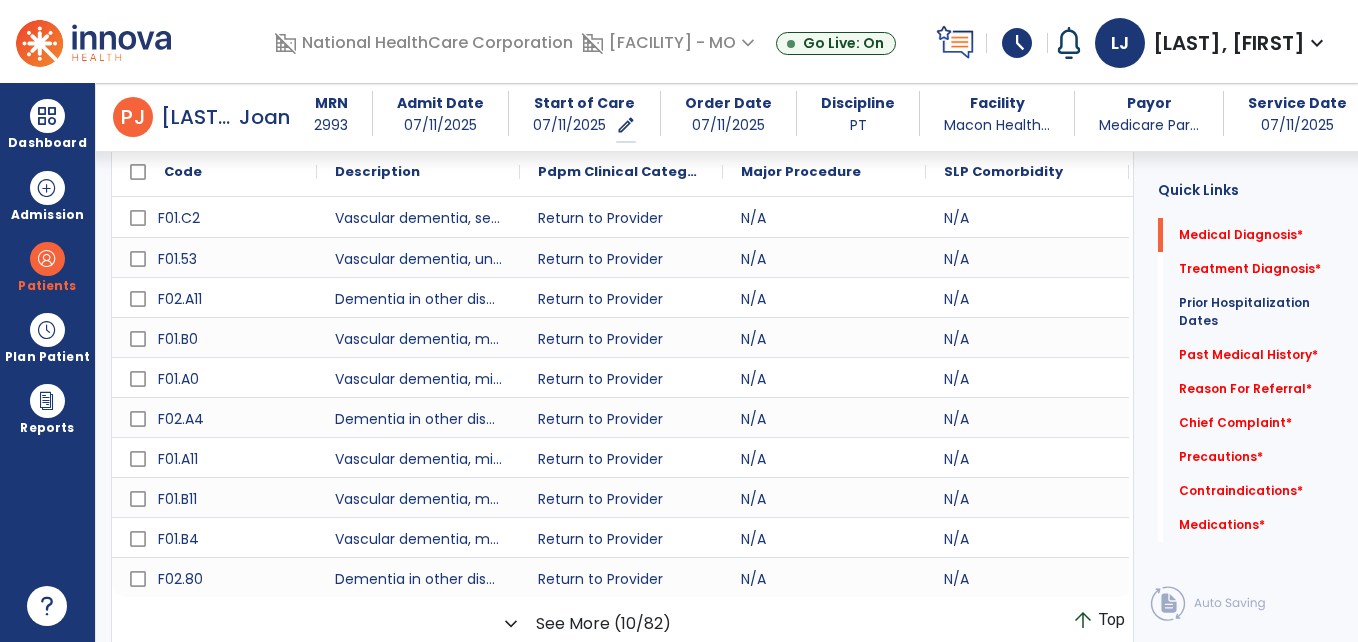 scroll, scrollTop: 398, scrollLeft: 0, axis: vertical 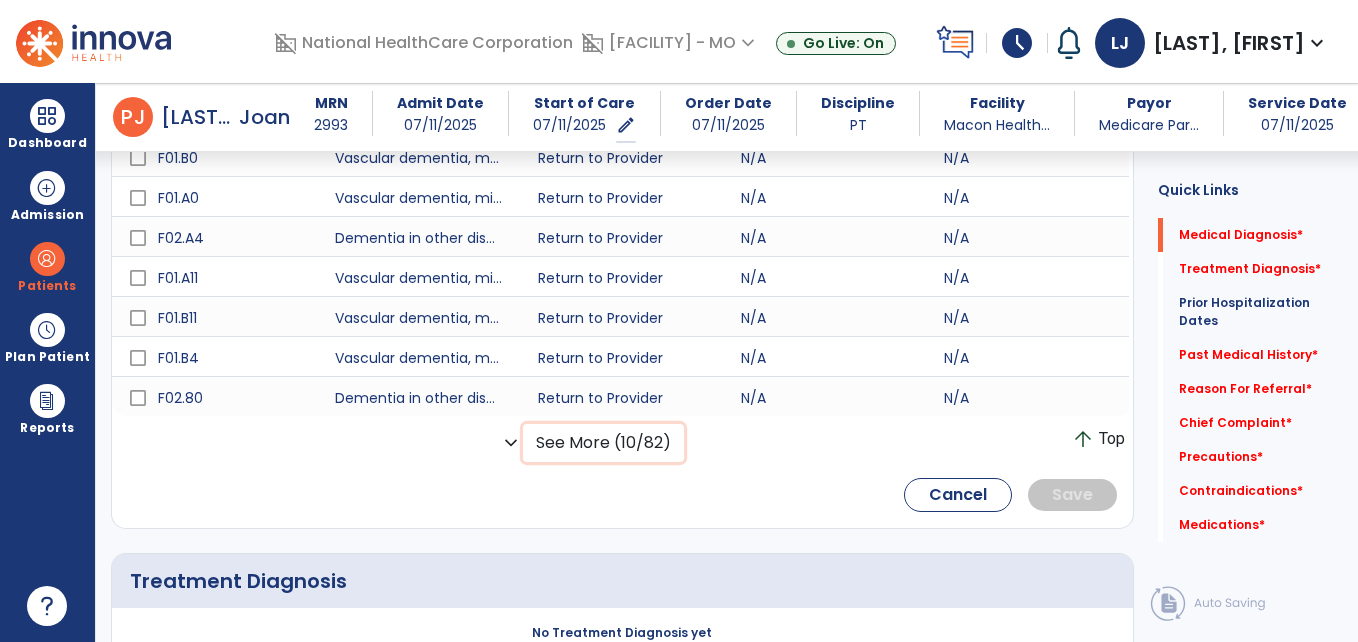 click on "See More (10/82)" 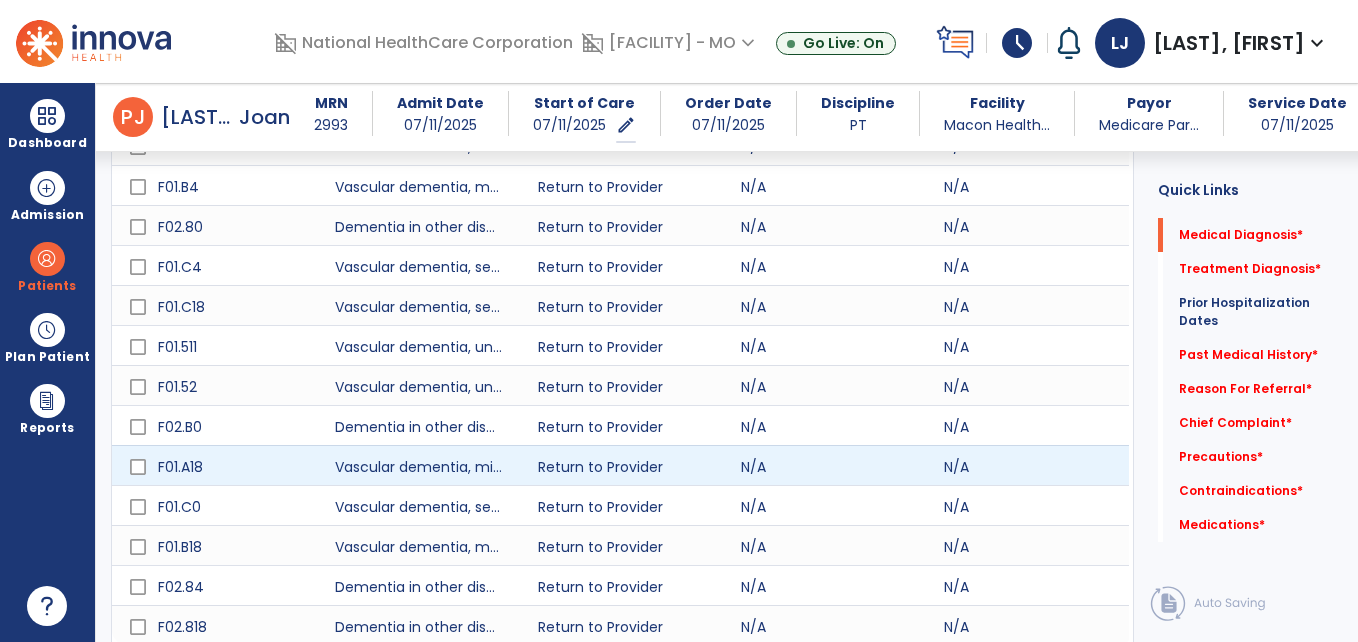 scroll, scrollTop: 798, scrollLeft: 0, axis: vertical 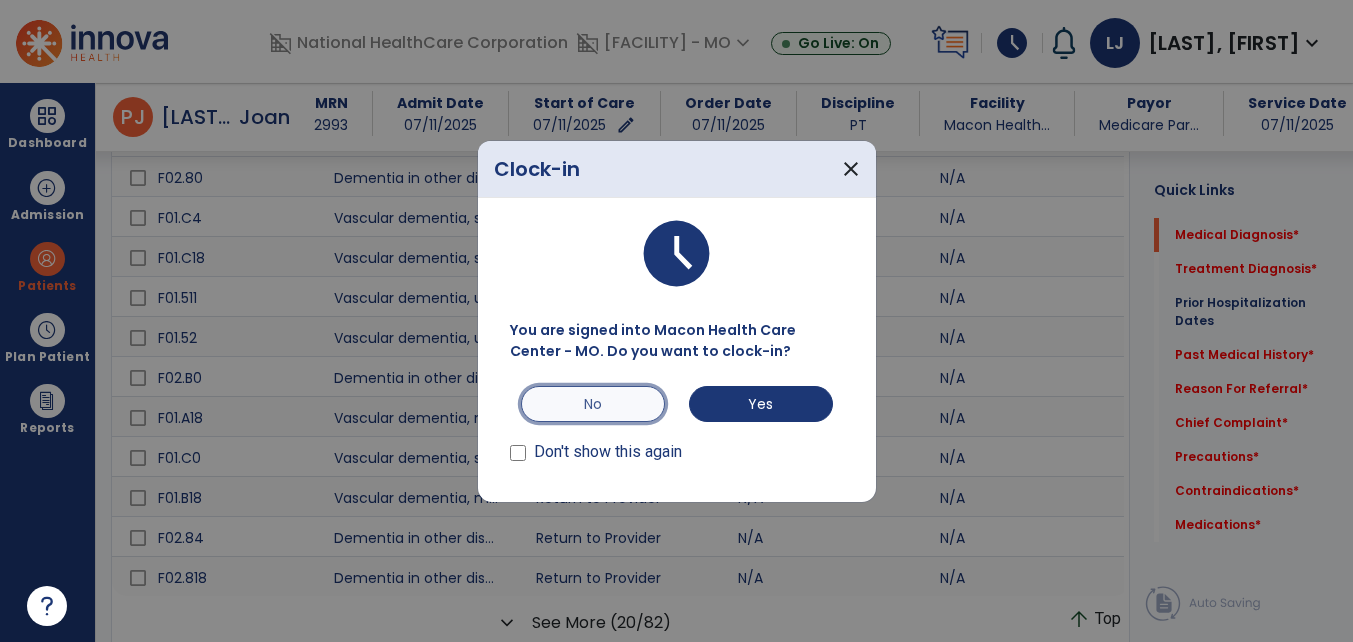 click on "No" at bounding box center [593, 404] 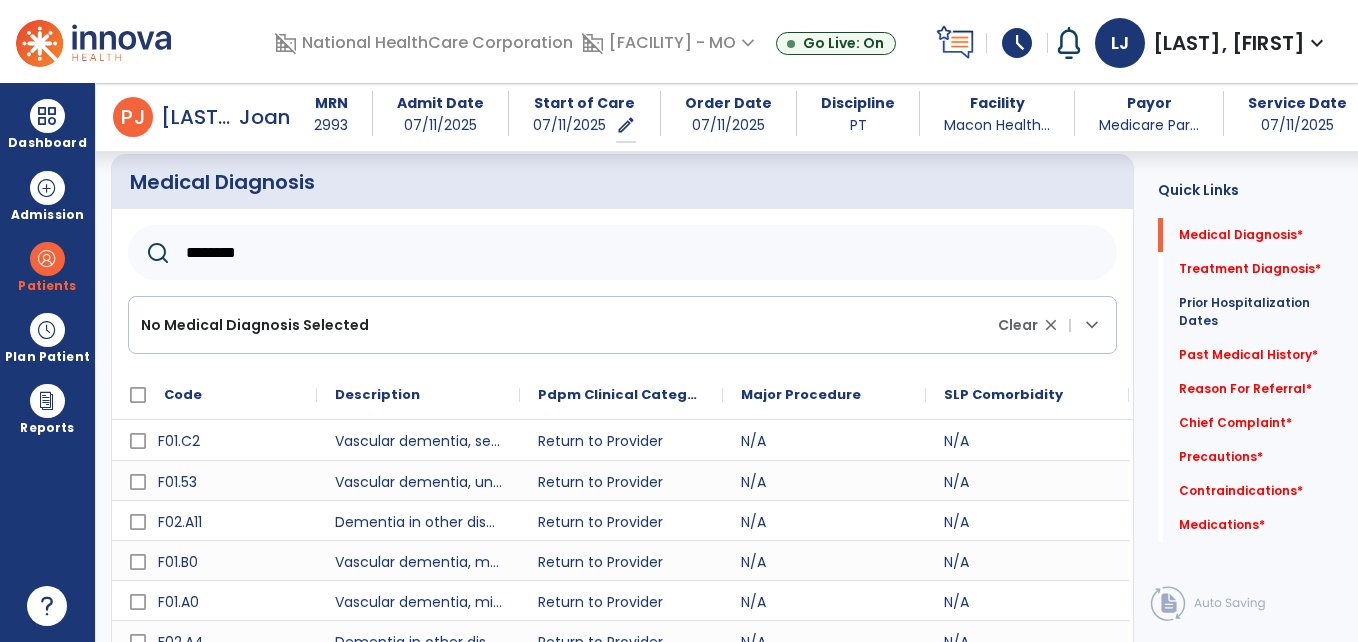 scroll, scrollTop: 156, scrollLeft: 0, axis: vertical 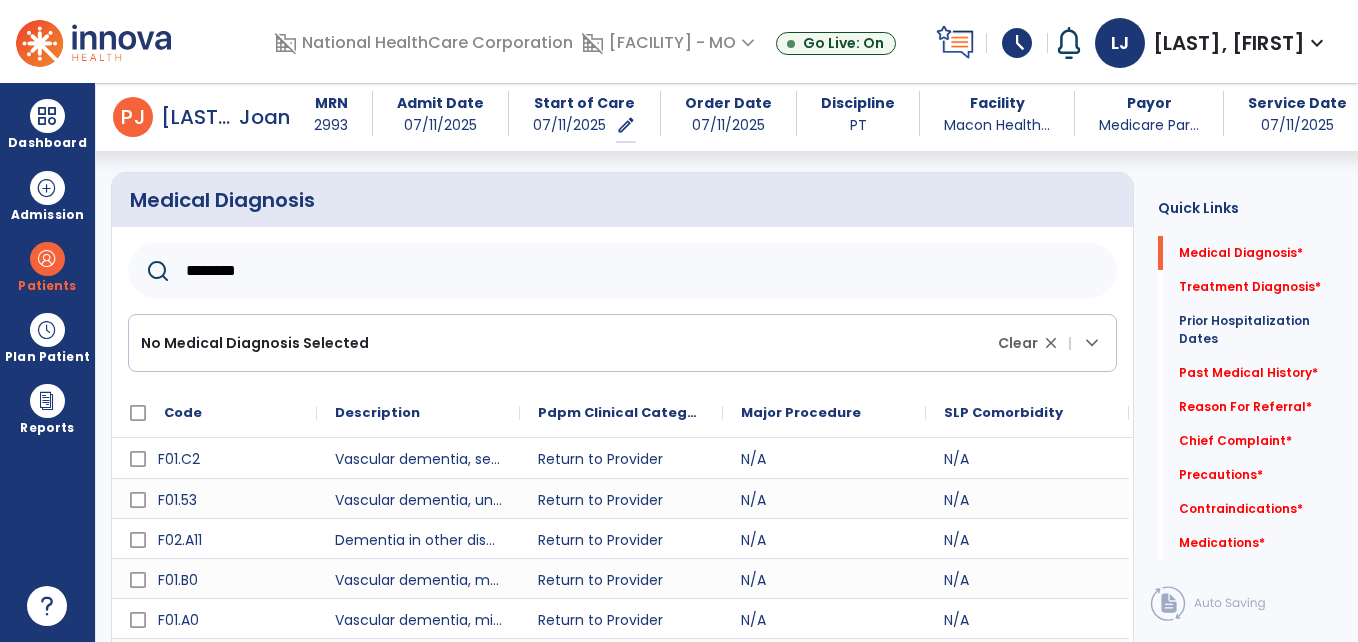 drag, startPoint x: 312, startPoint y: 265, endPoint x: 143, endPoint y: 259, distance: 169.10648 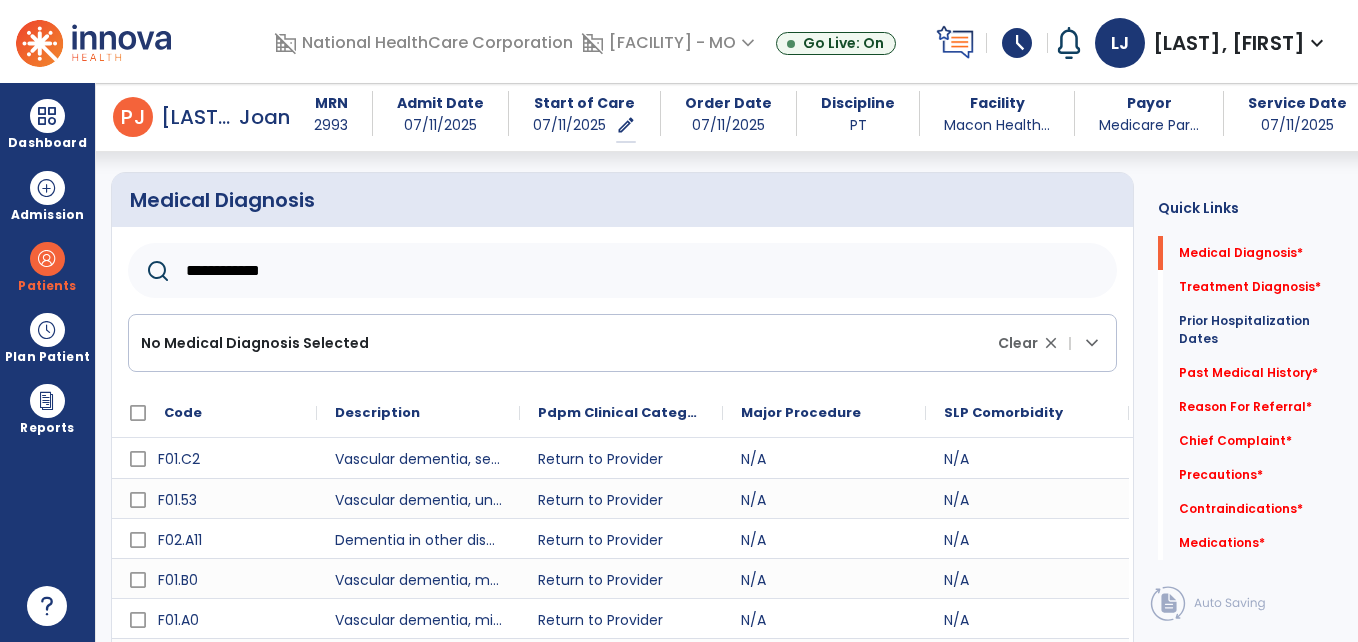 type on "**********" 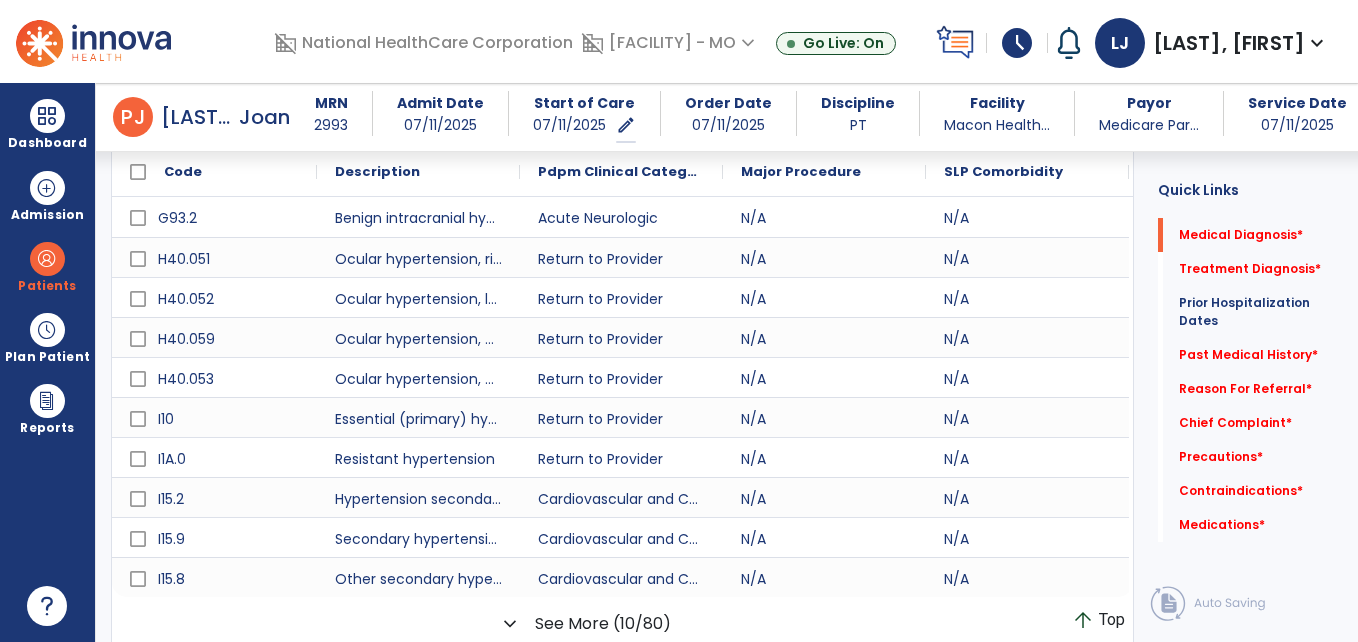 scroll, scrollTop: 398, scrollLeft: 0, axis: vertical 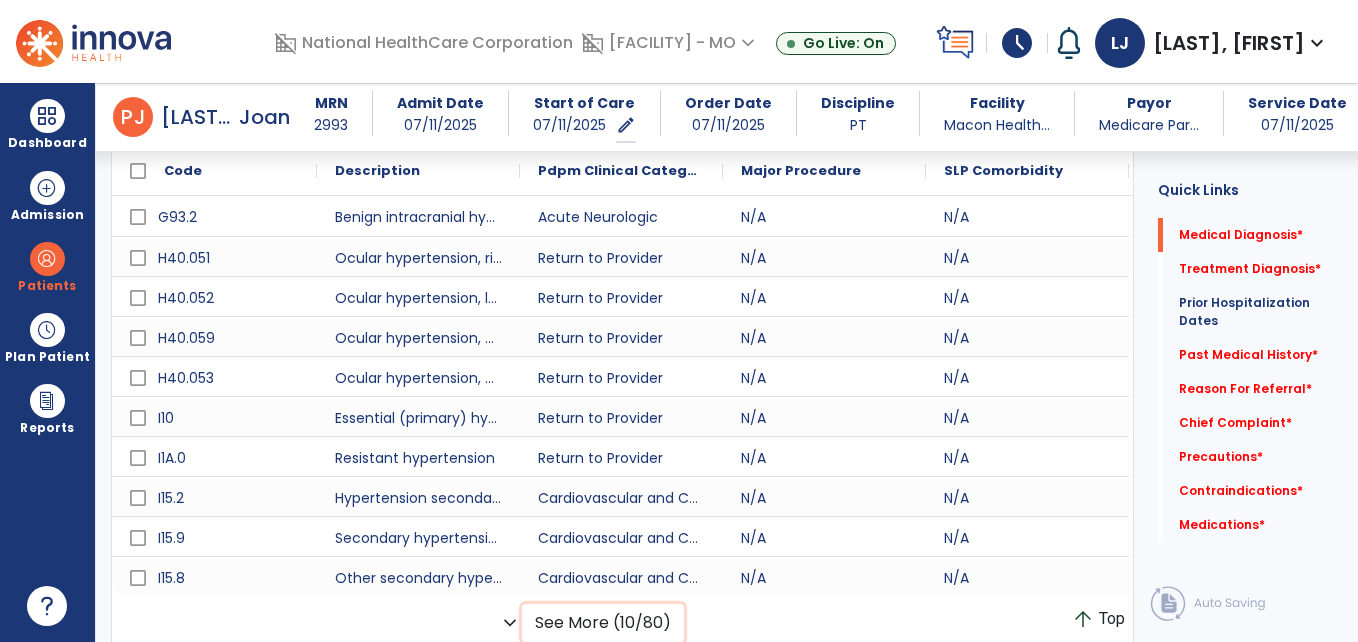 click on "See More (10/80)" 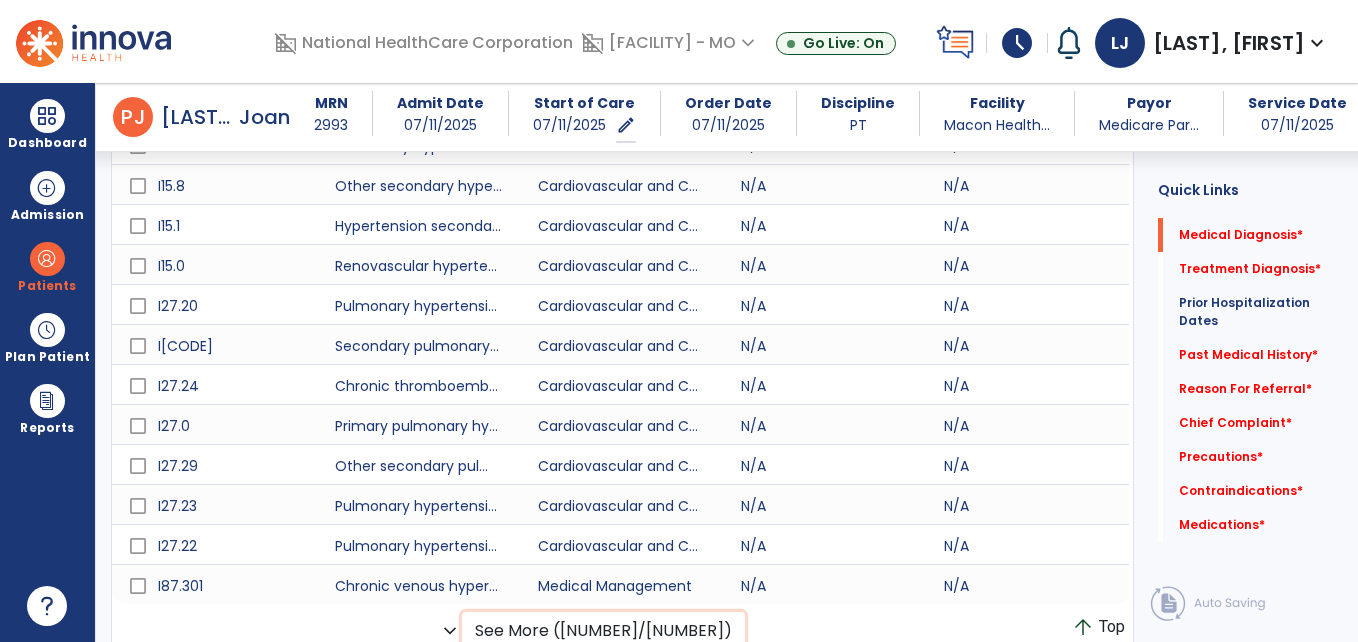 scroll, scrollTop: 798, scrollLeft: 0, axis: vertical 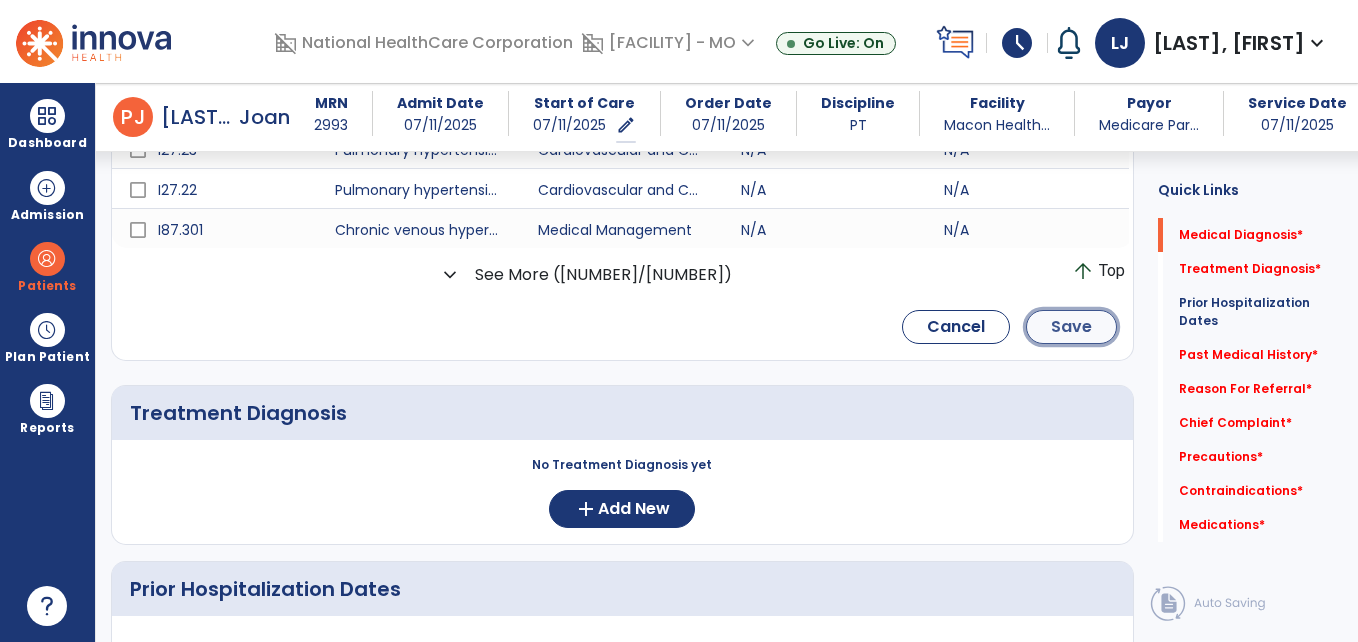 click on "Save" 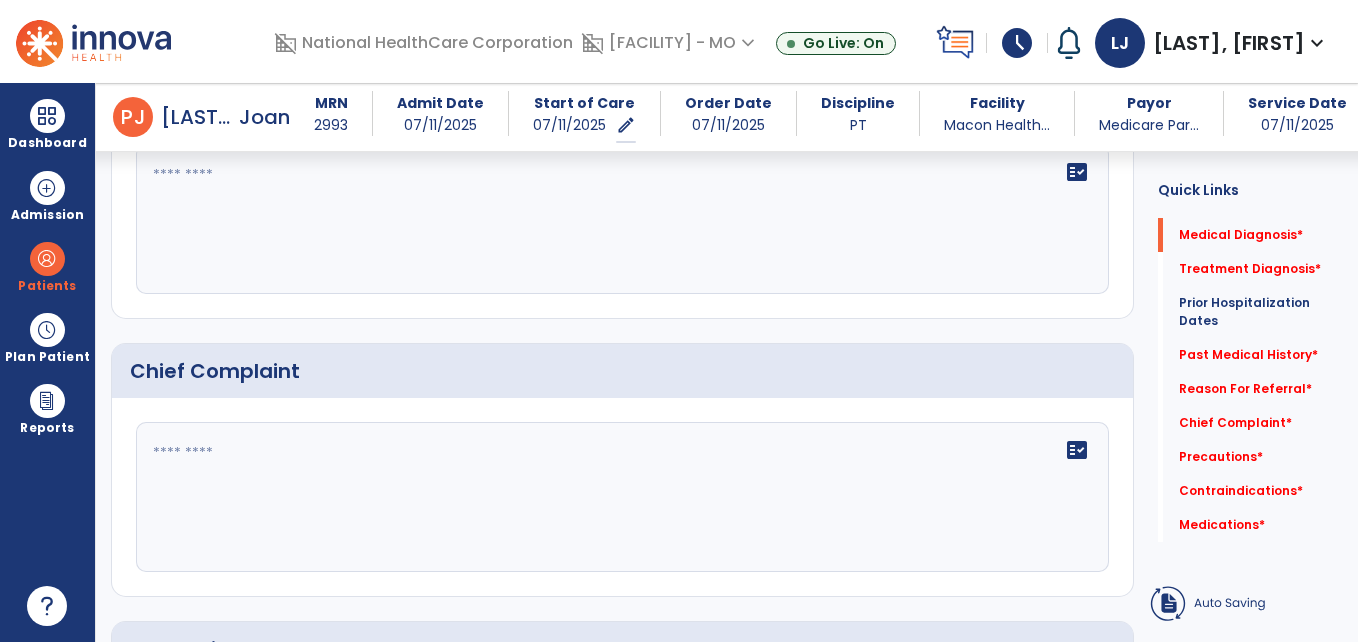 scroll, scrollTop: 875, scrollLeft: 0, axis: vertical 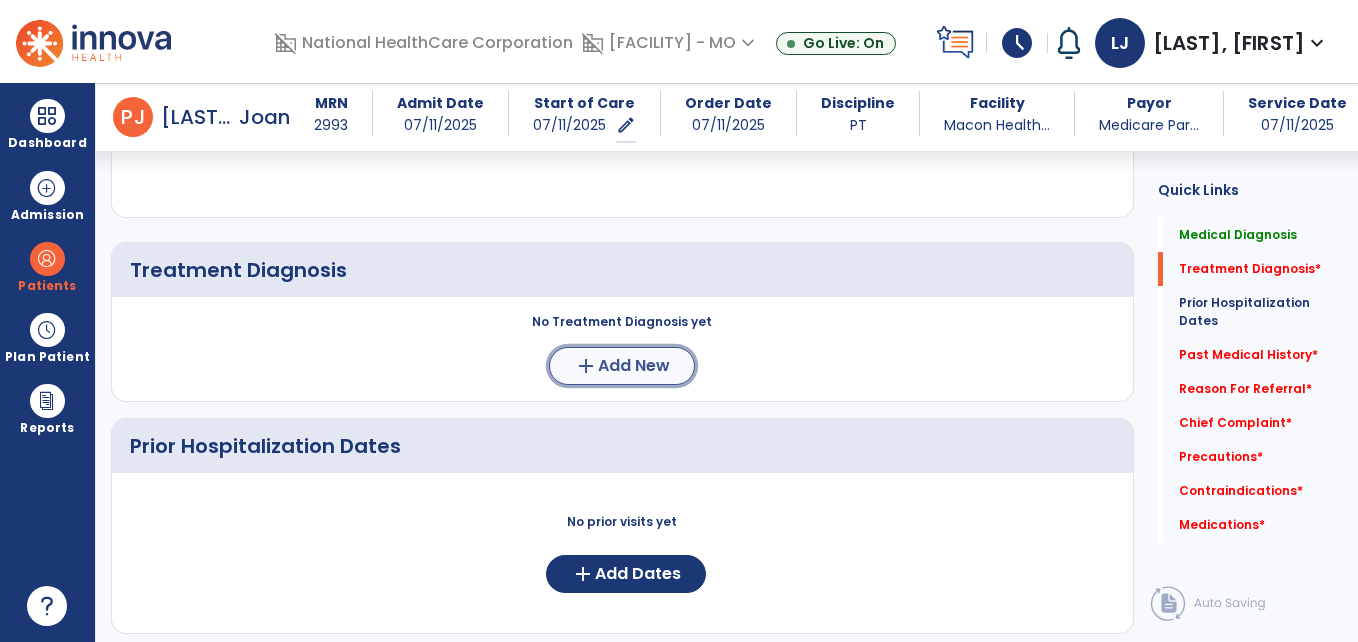 click on "Add New" 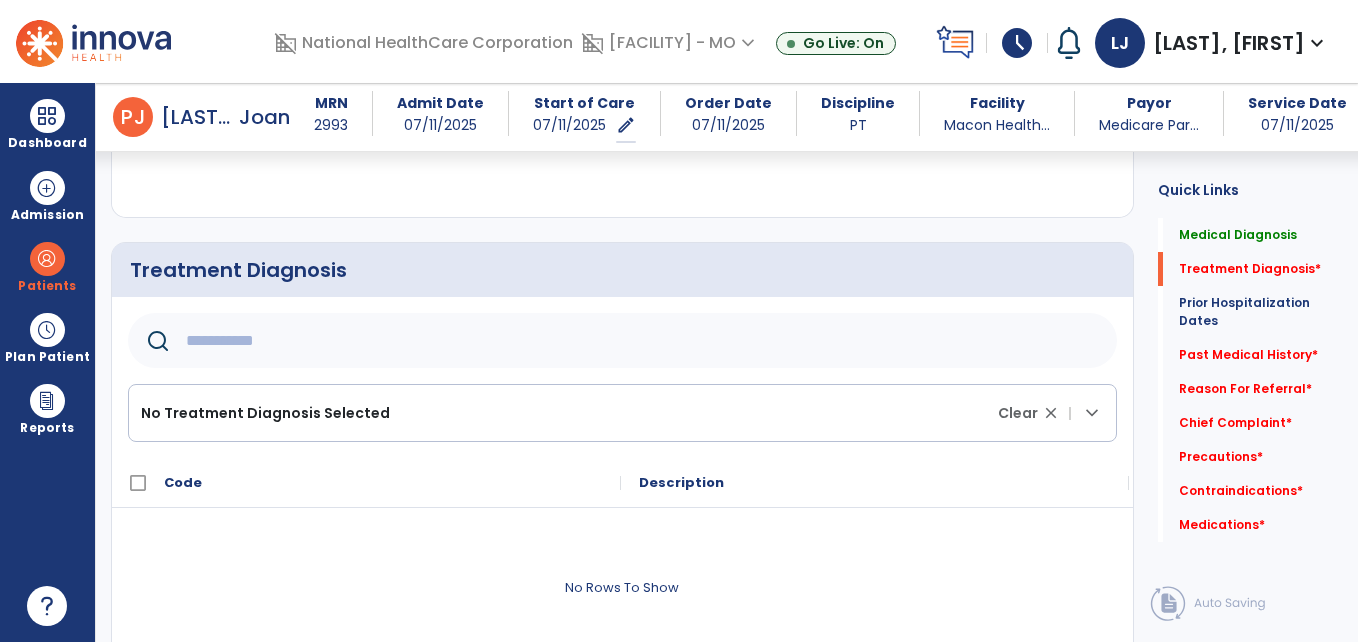 click 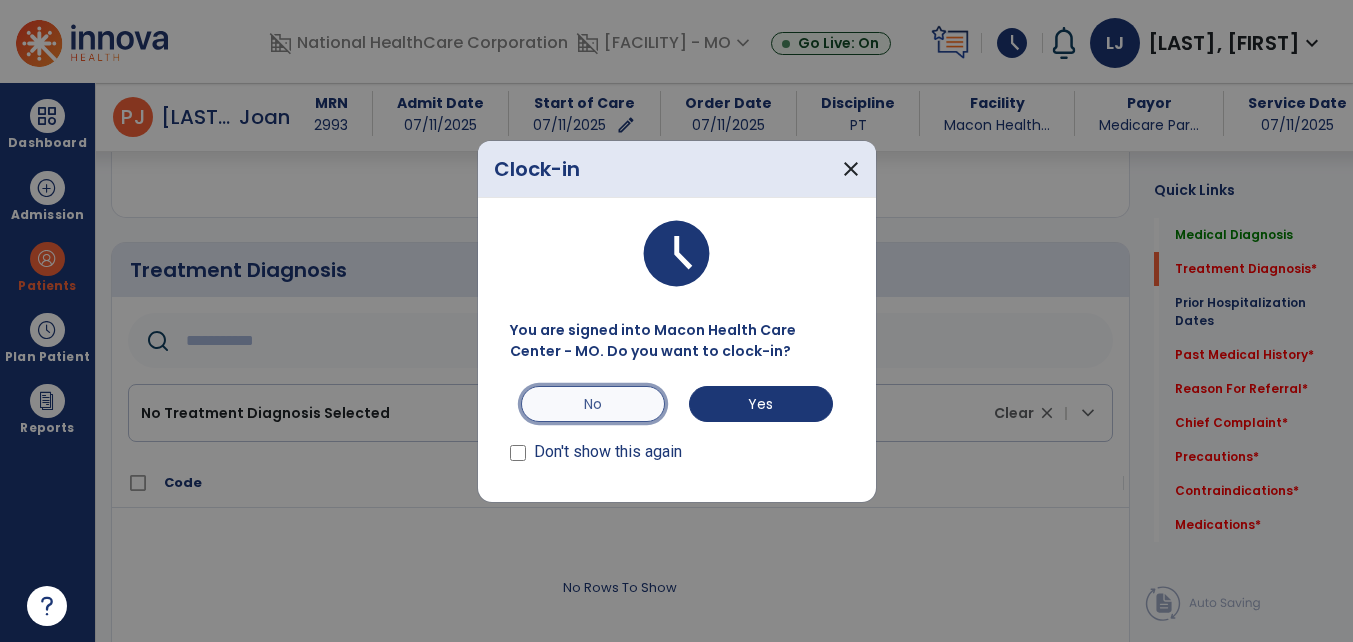 click on "No" at bounding box center [593, 404] 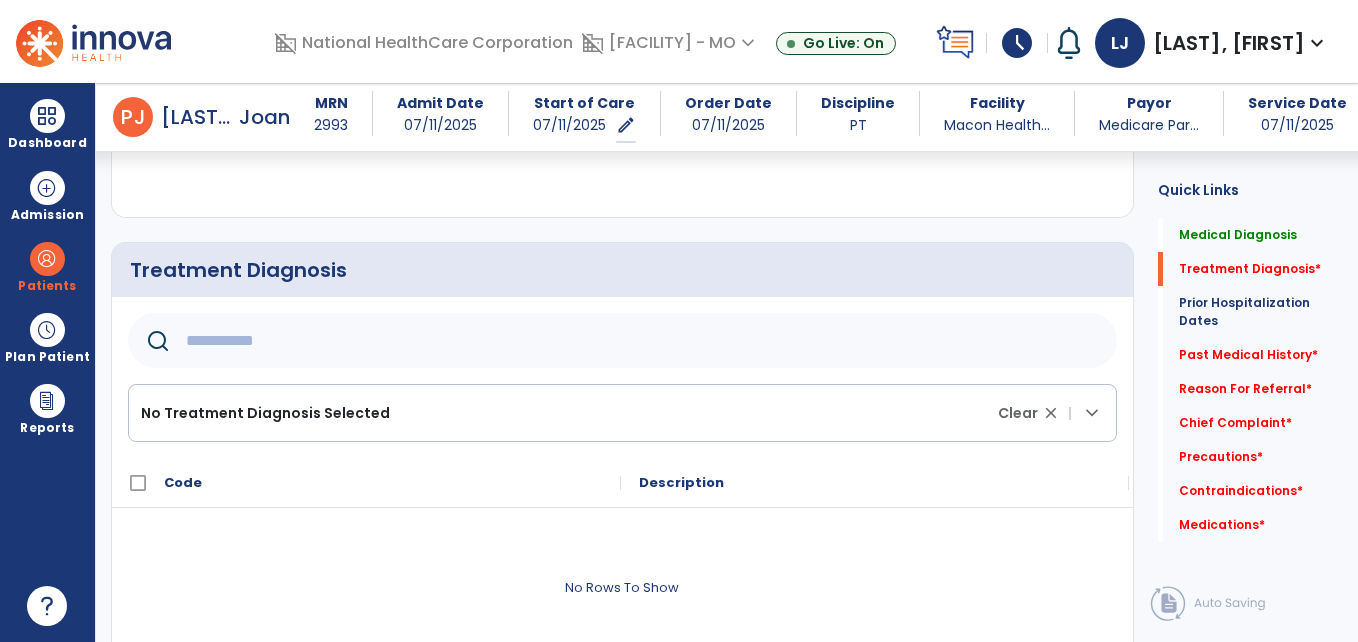 click 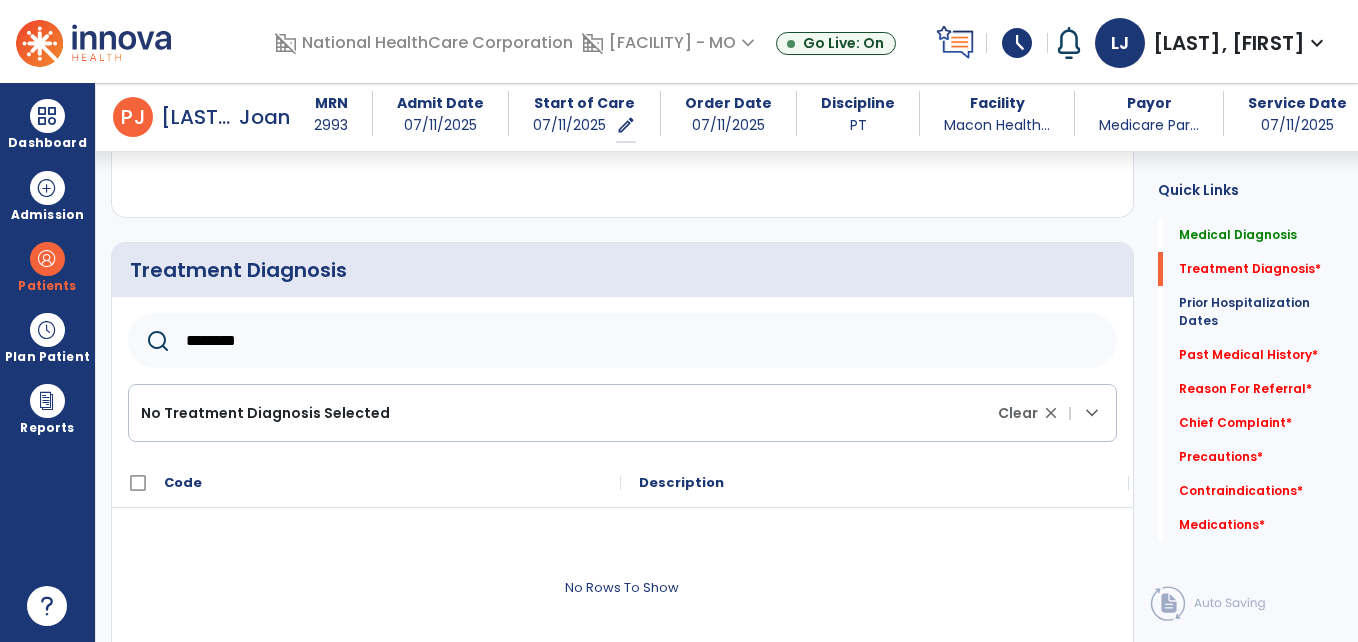 type on "********" 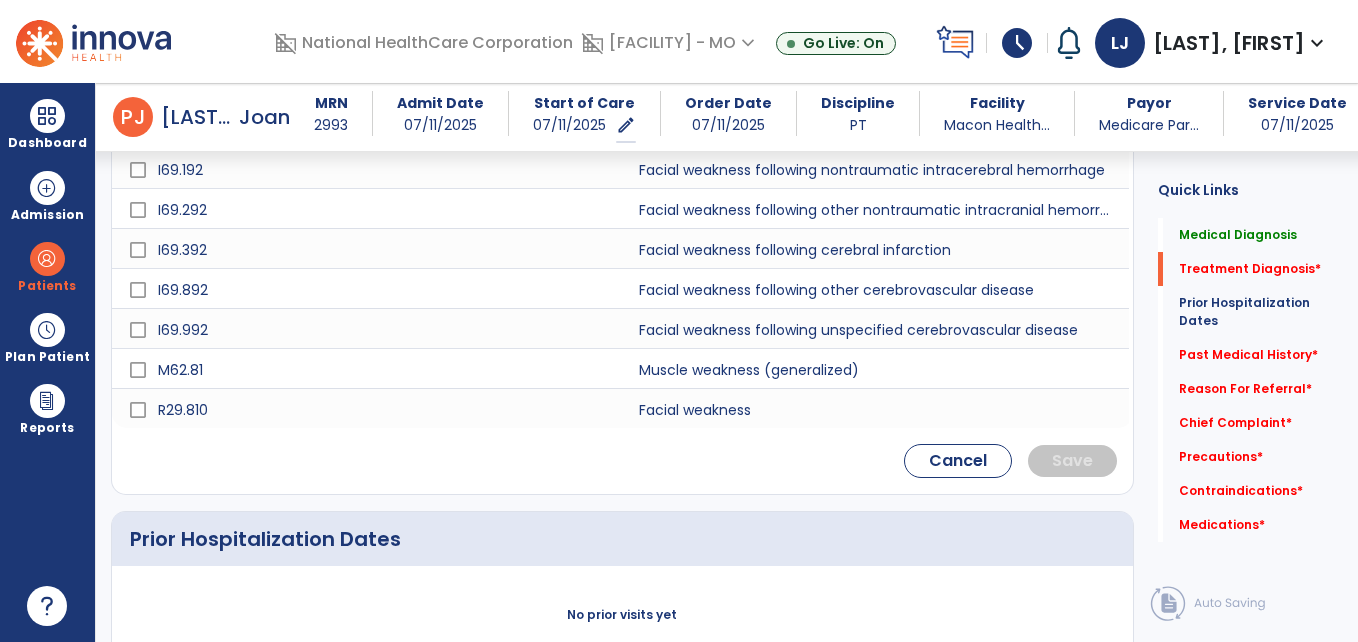 scroll, scrollTop: 773, scrollLeft: 0, axis: vertical 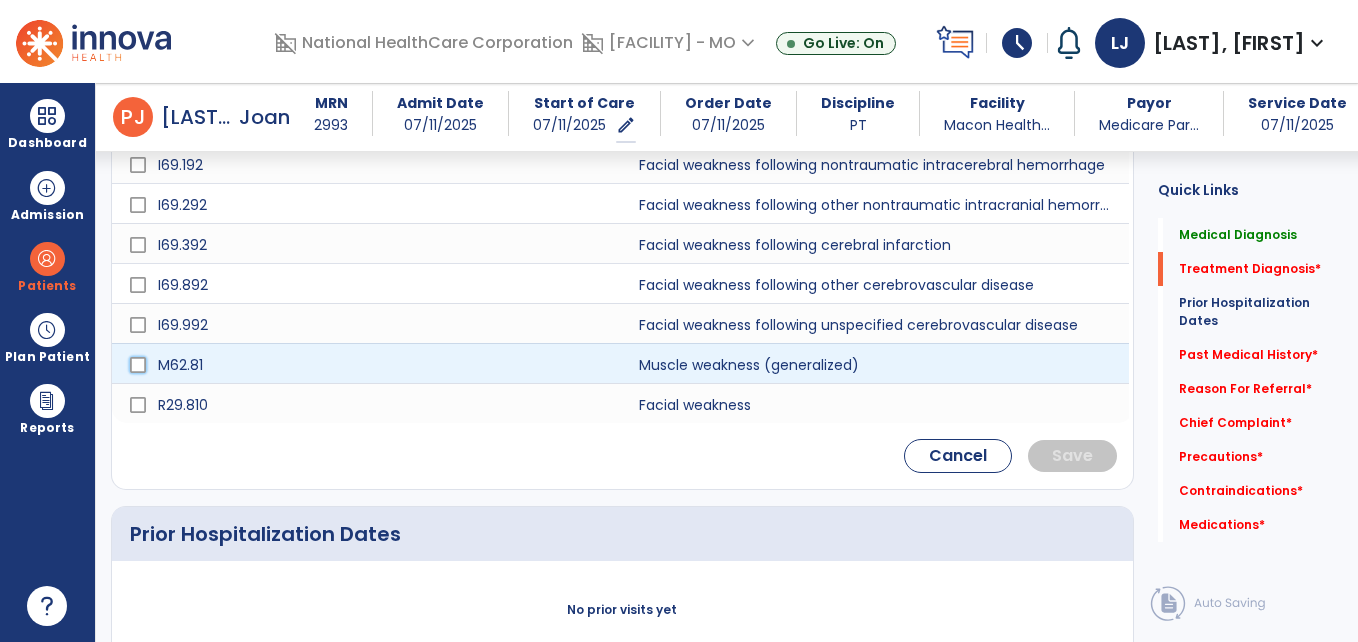 click on "M62.81" 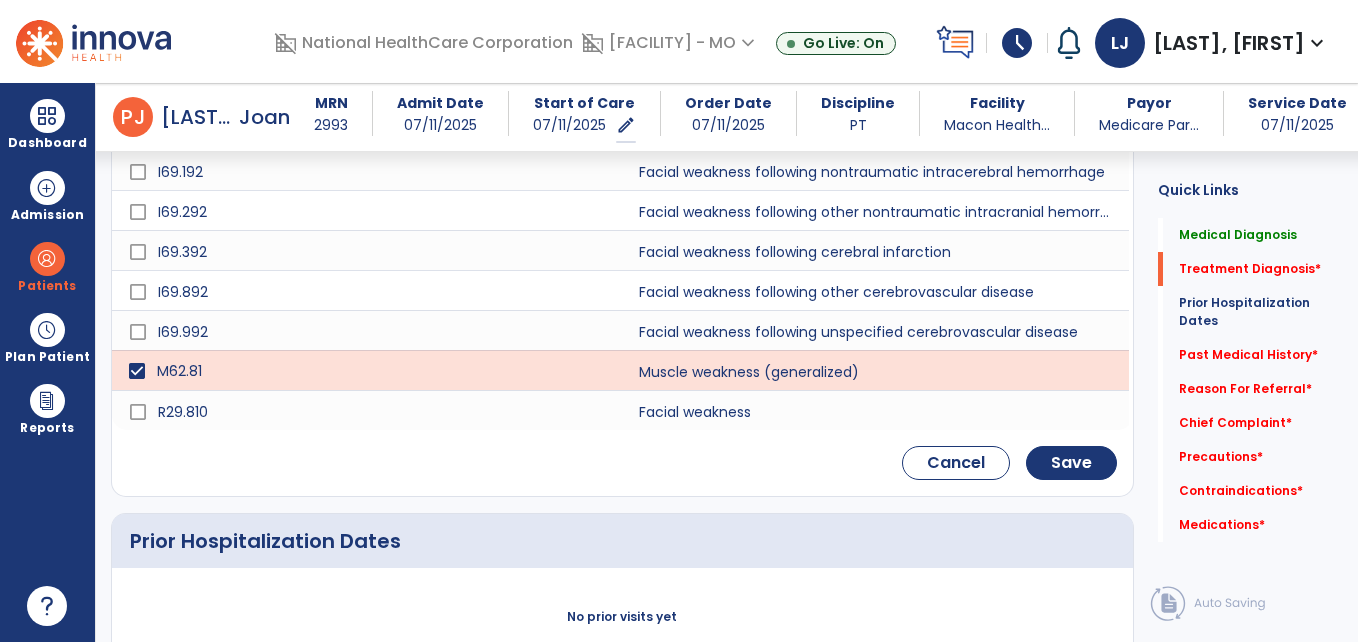 scroll, scrollTop: 780, scrollLeft: 0, axis: vertical 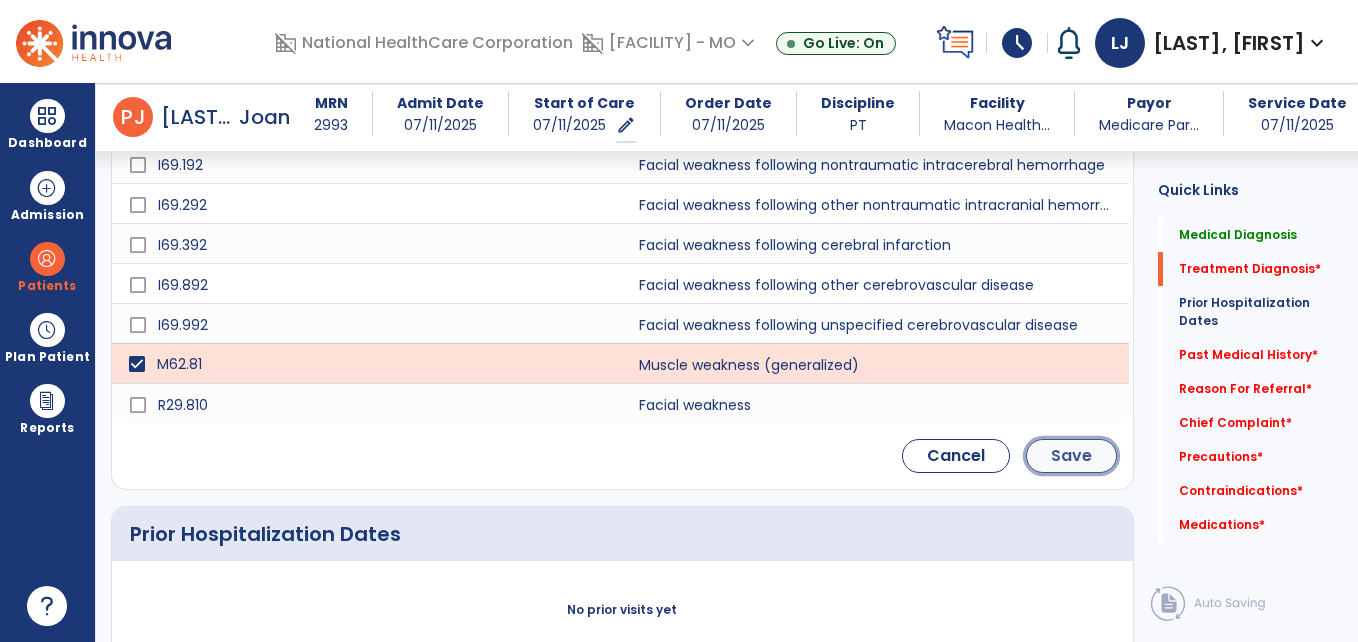 click on "Save" 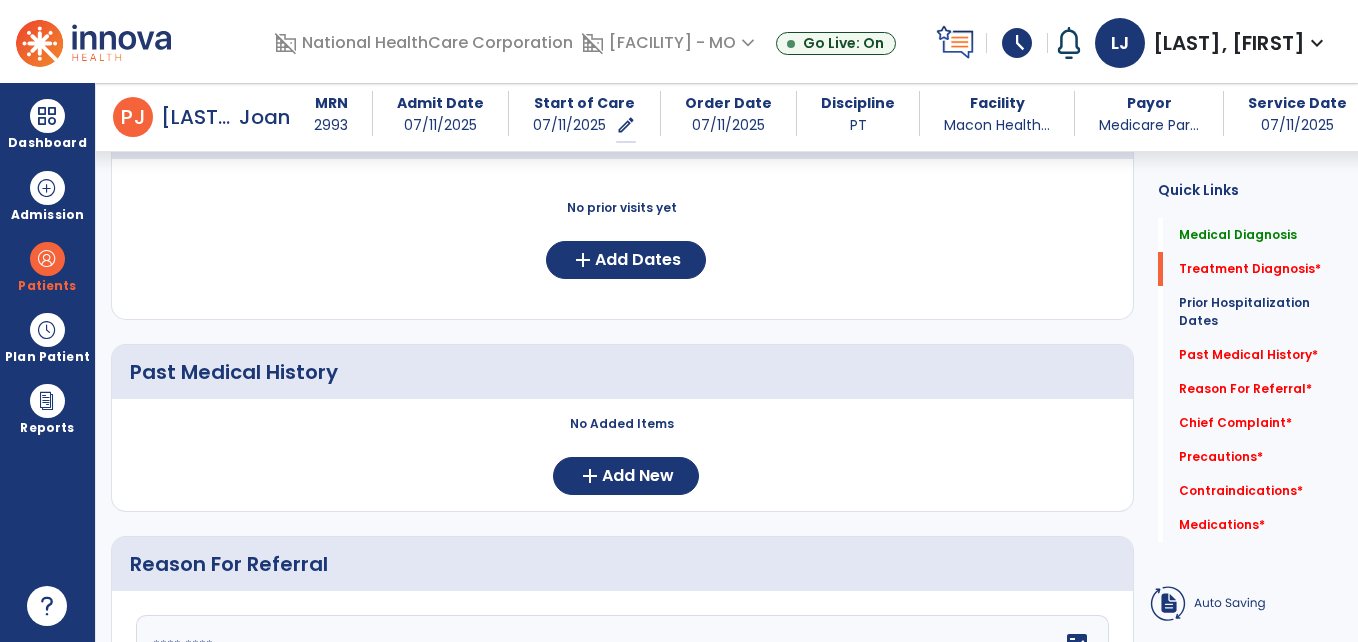 scroll, scrollTop: 614, scrollLeft: 0, axis: vertical 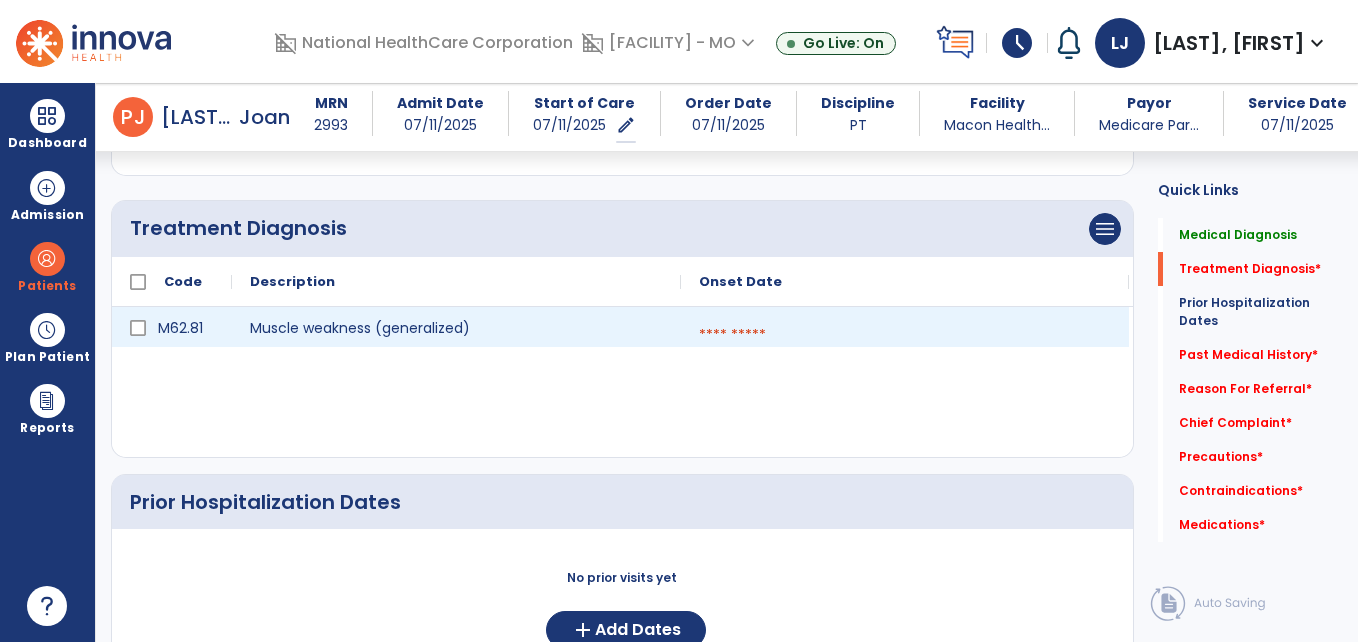 click at bounding box center [905, 335] 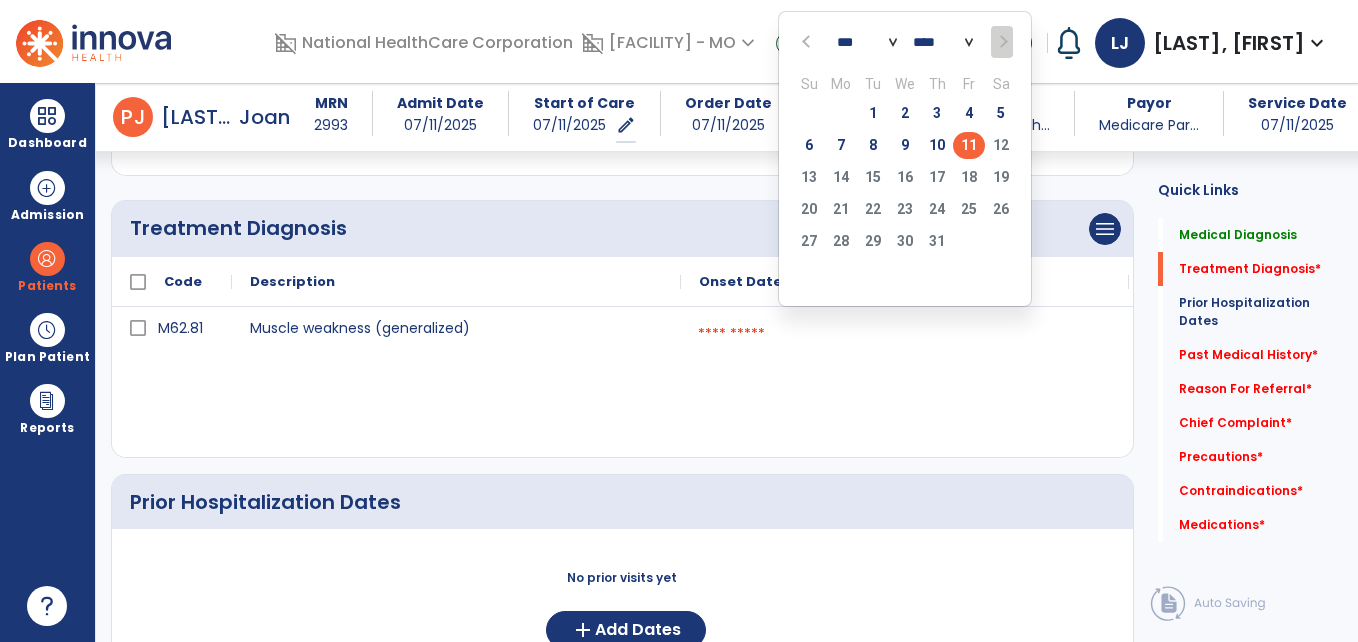 click on "11" 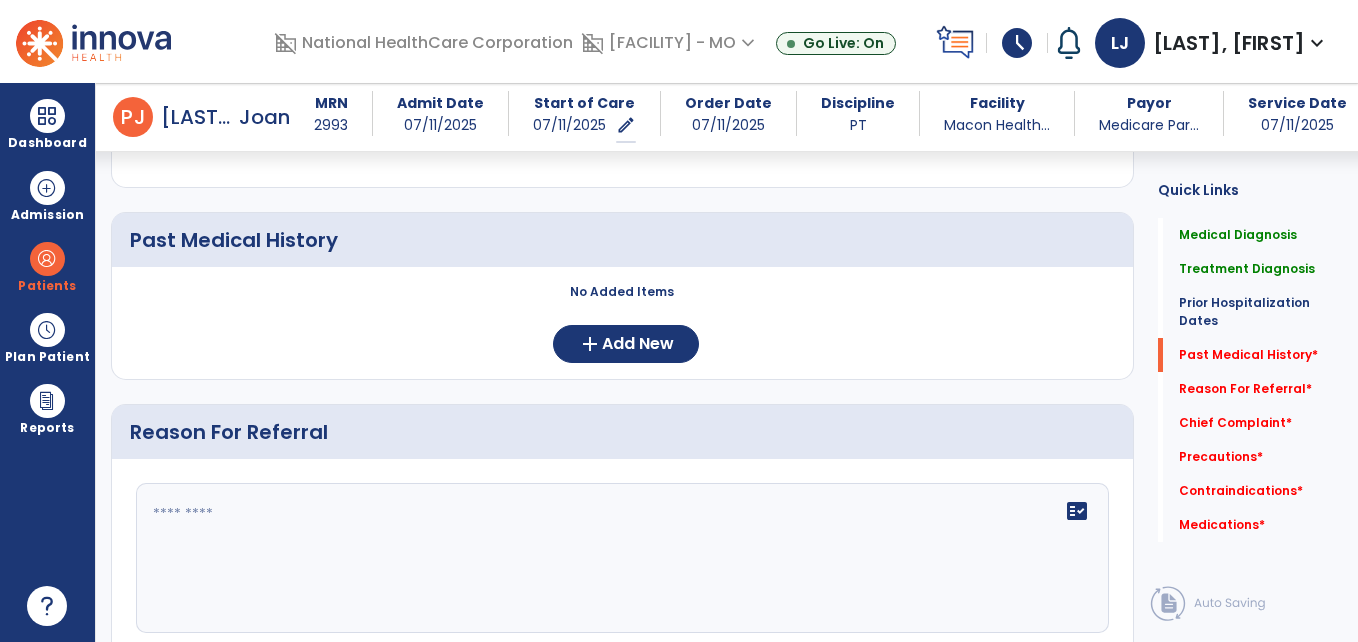 scroll, scrollTop: 929, scrollLeft: 0, axis: vertical 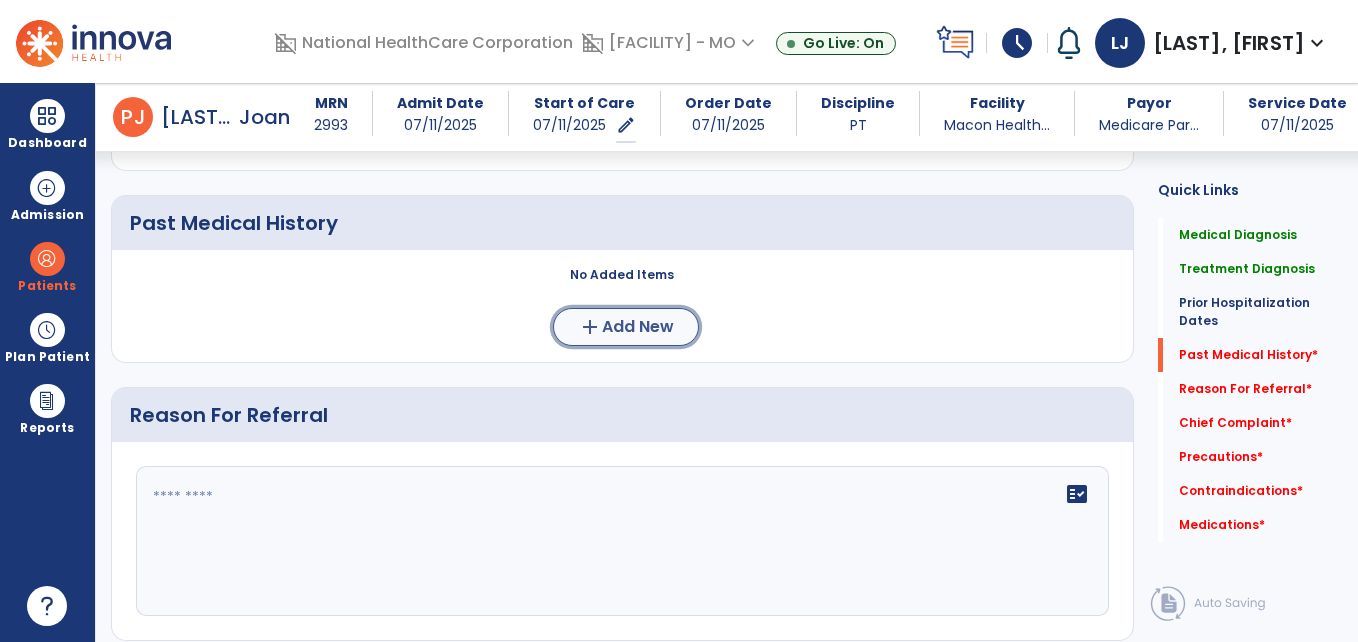 click on "add  Add New" 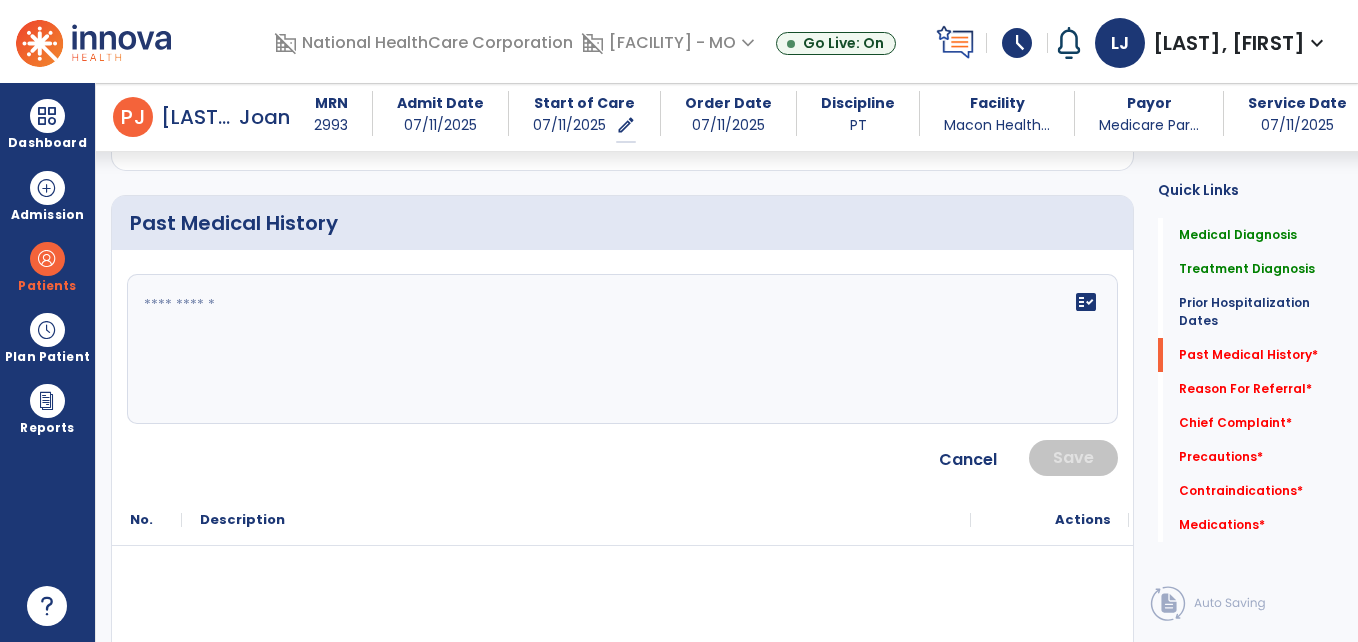 click 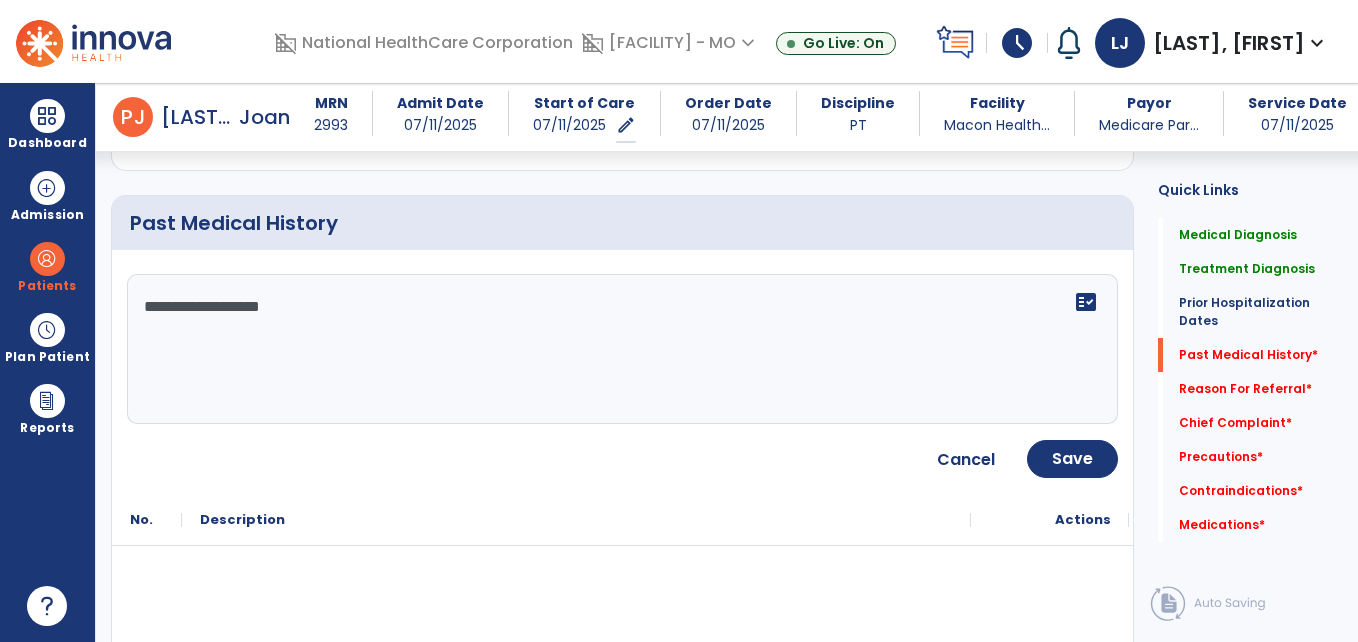 type on "**********" 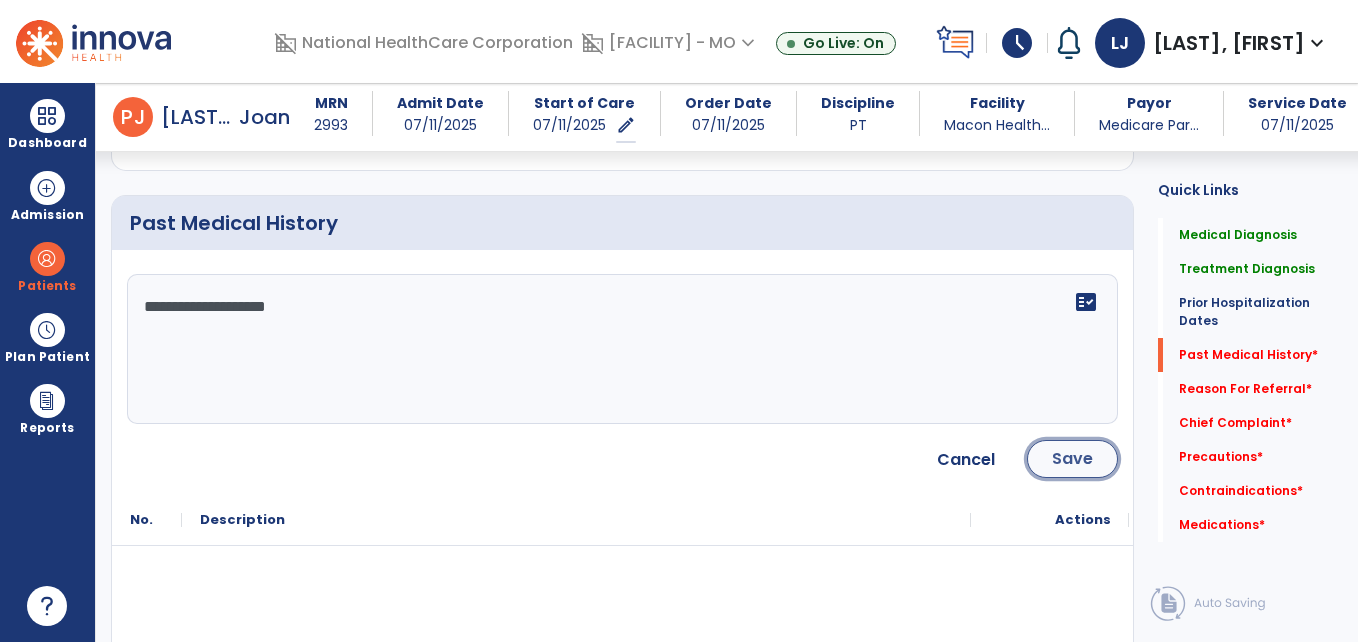 click on "Save" 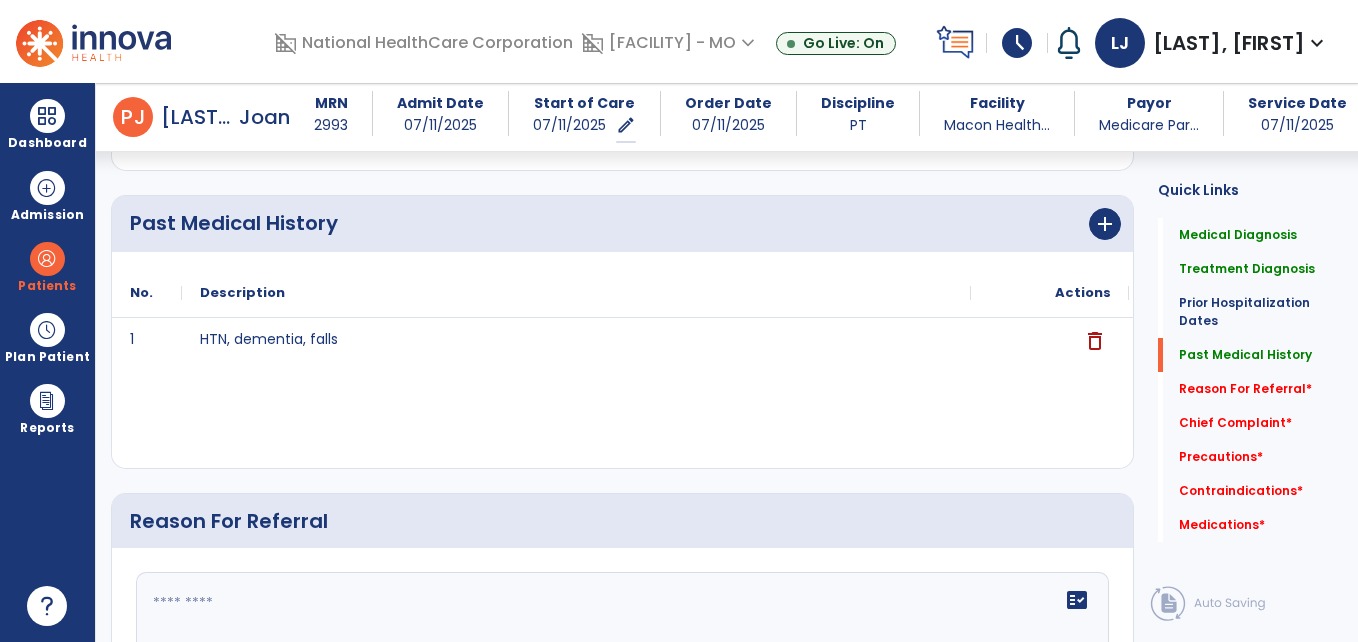 scroll, scrollTop: 1180, scrollLeft: 0, axis: vertical 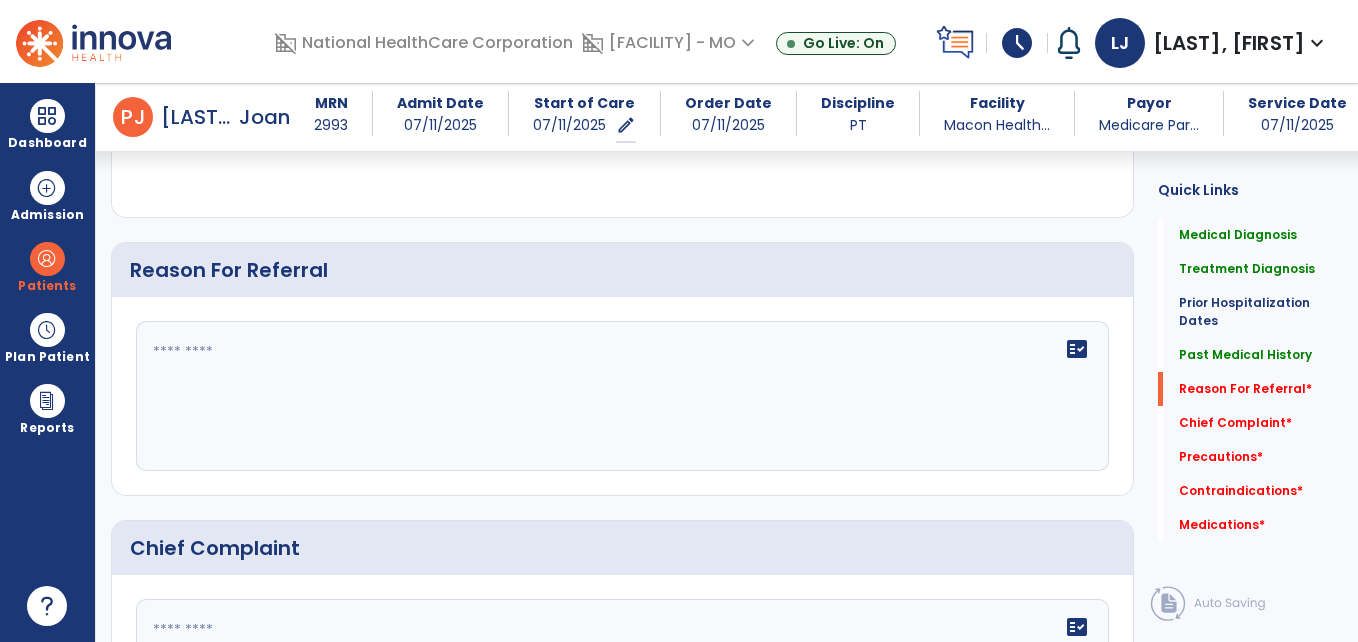 click 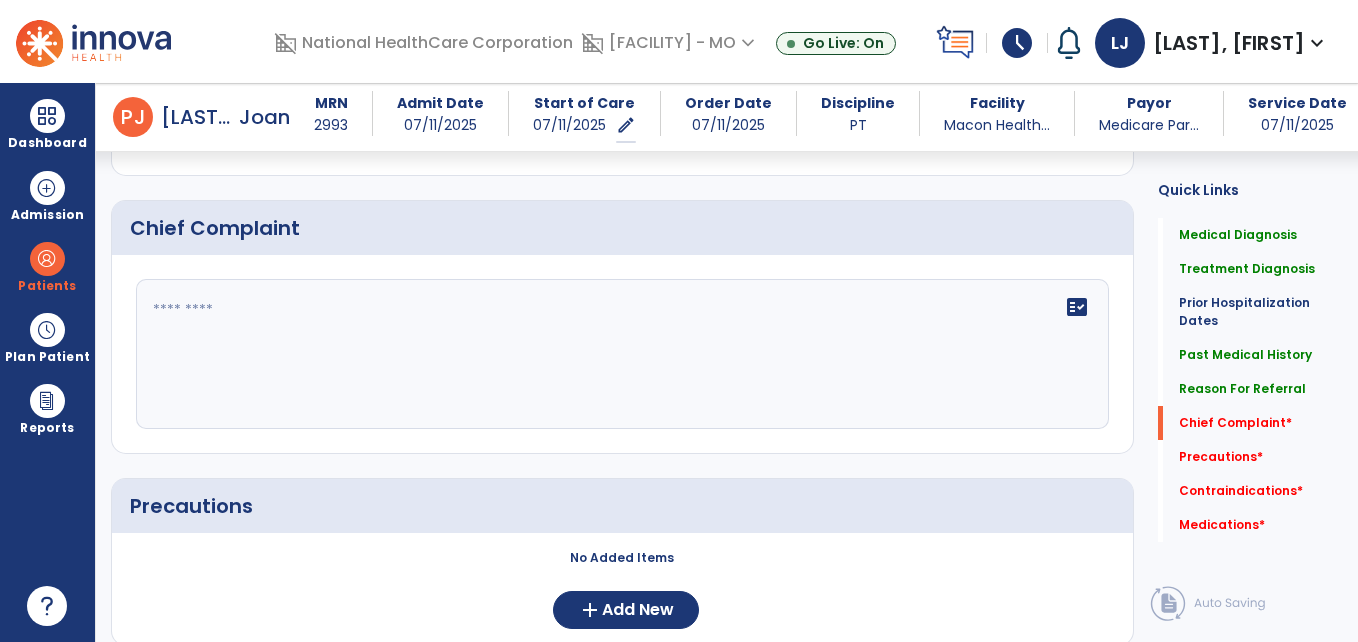 scroll, scrollTop: 1504, scrollLeft: 0, axis: vertical 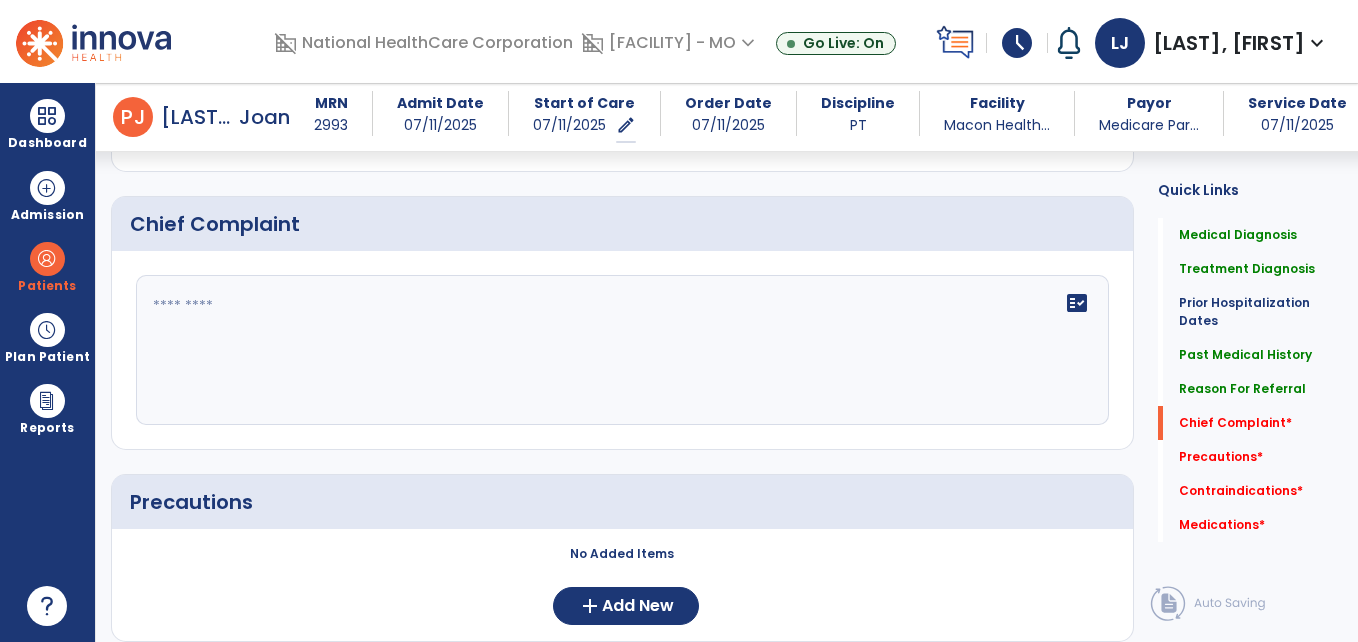 type on "**********" 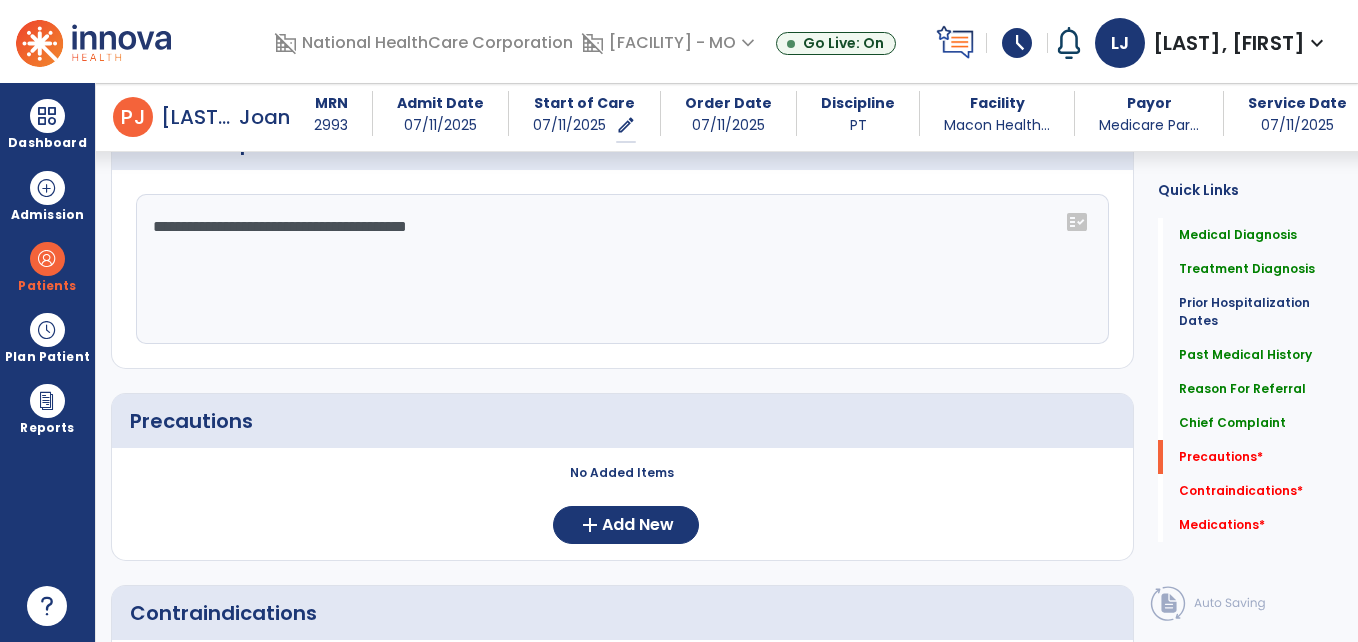 scroll, scrollTop: 1707, scrollLeft: 0, axis: vertical 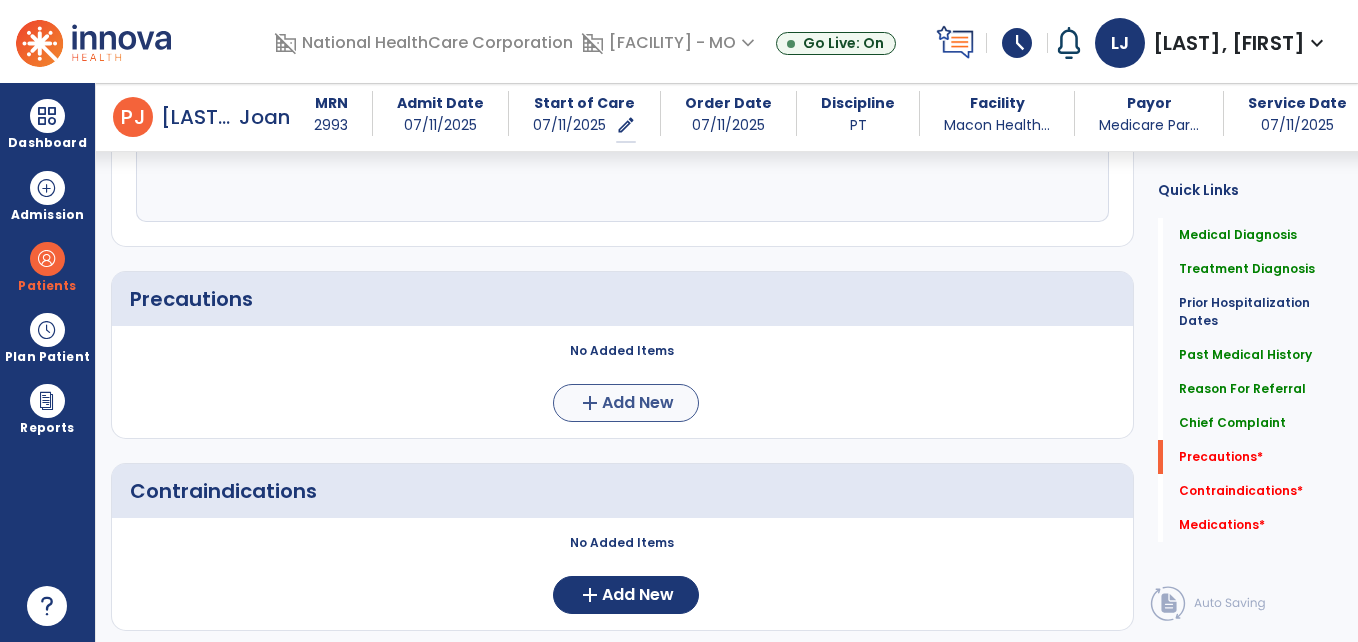 type on "**********" 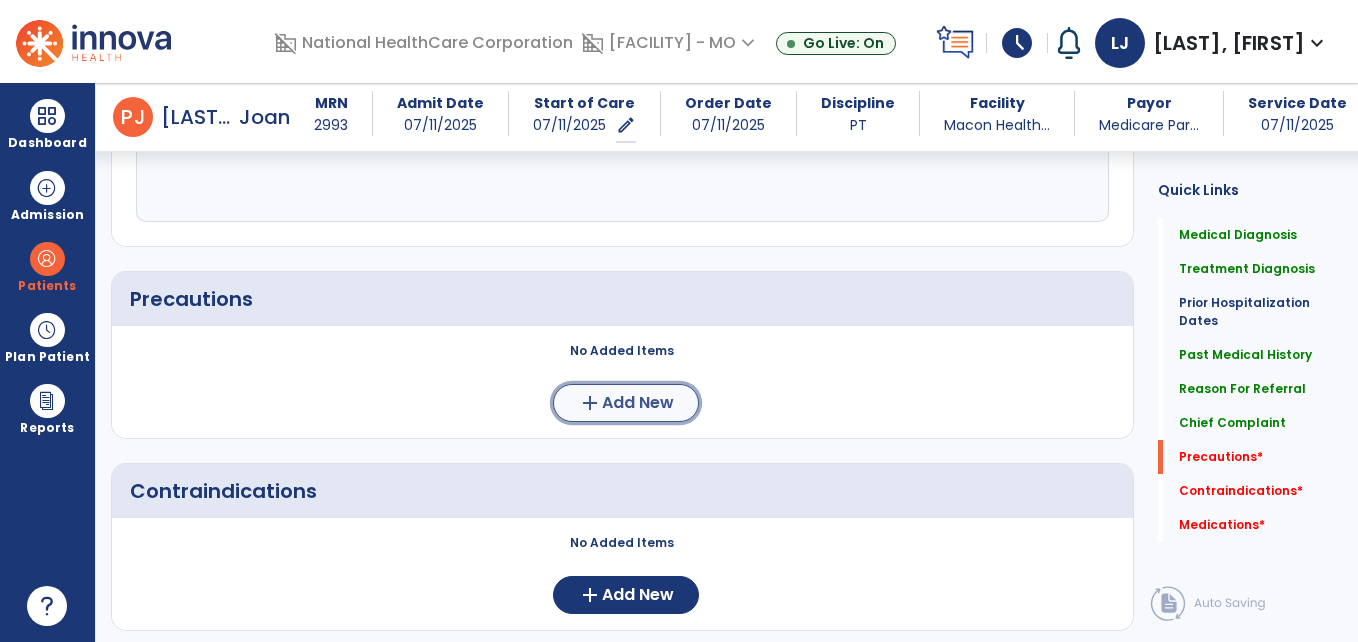 click on "Add New" 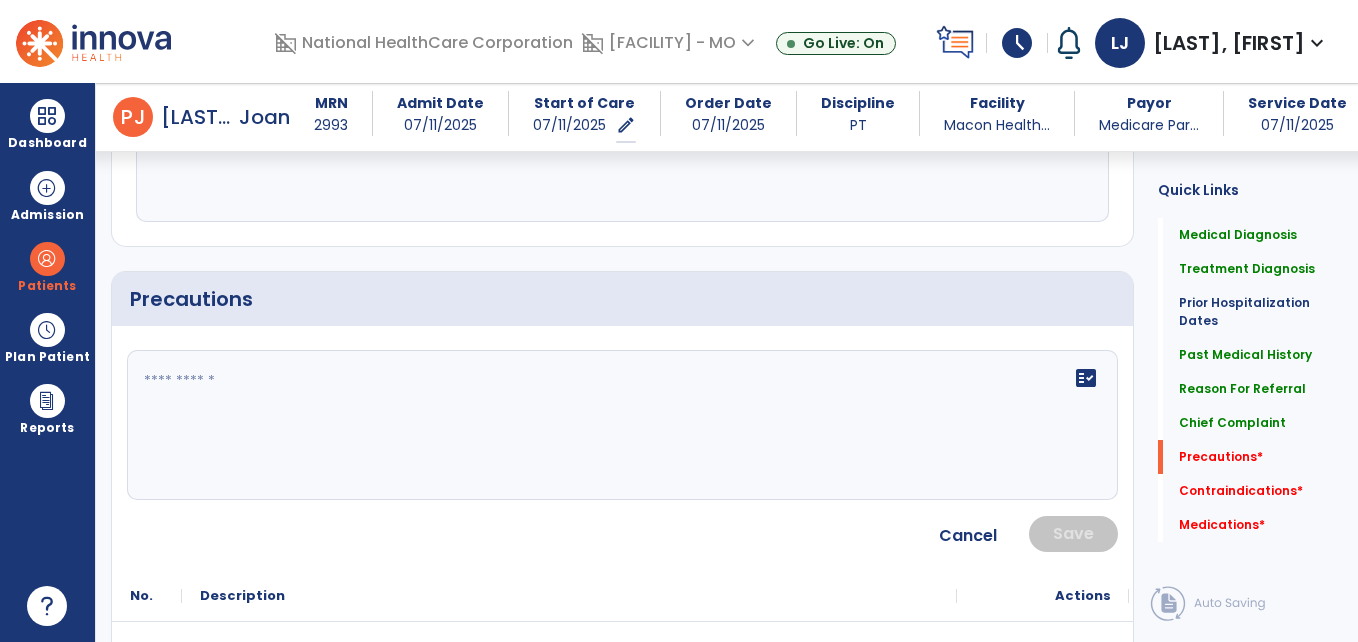 click 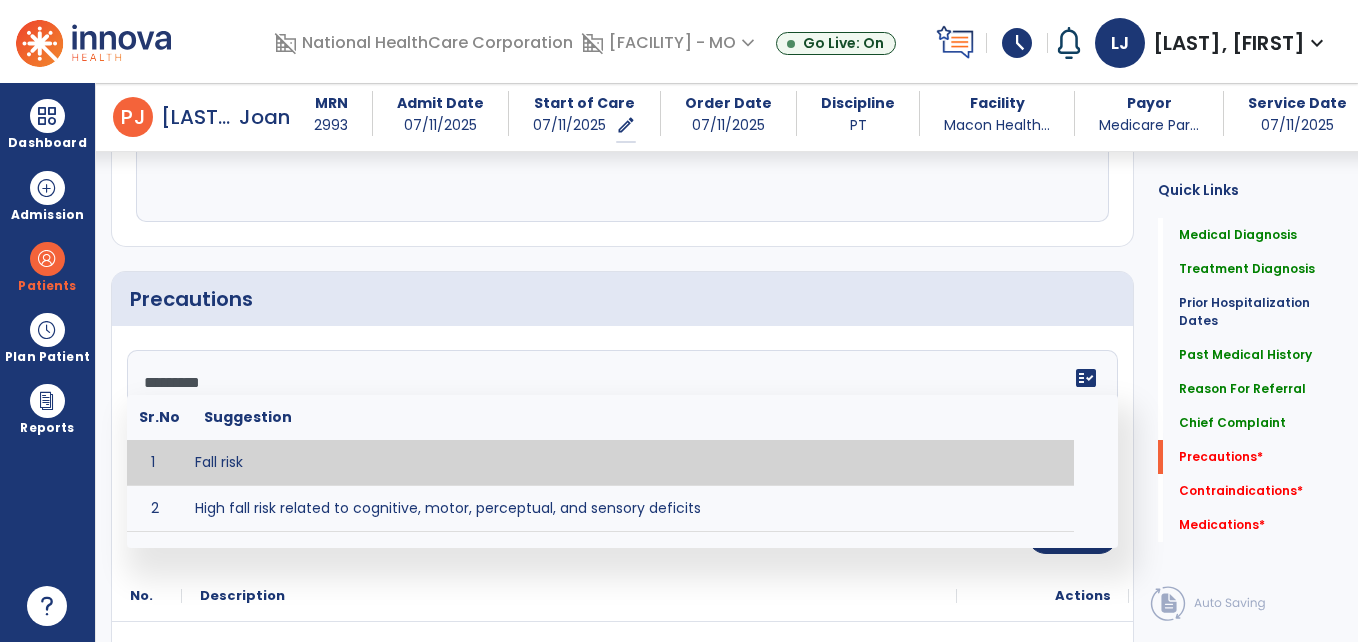 type on "*********" 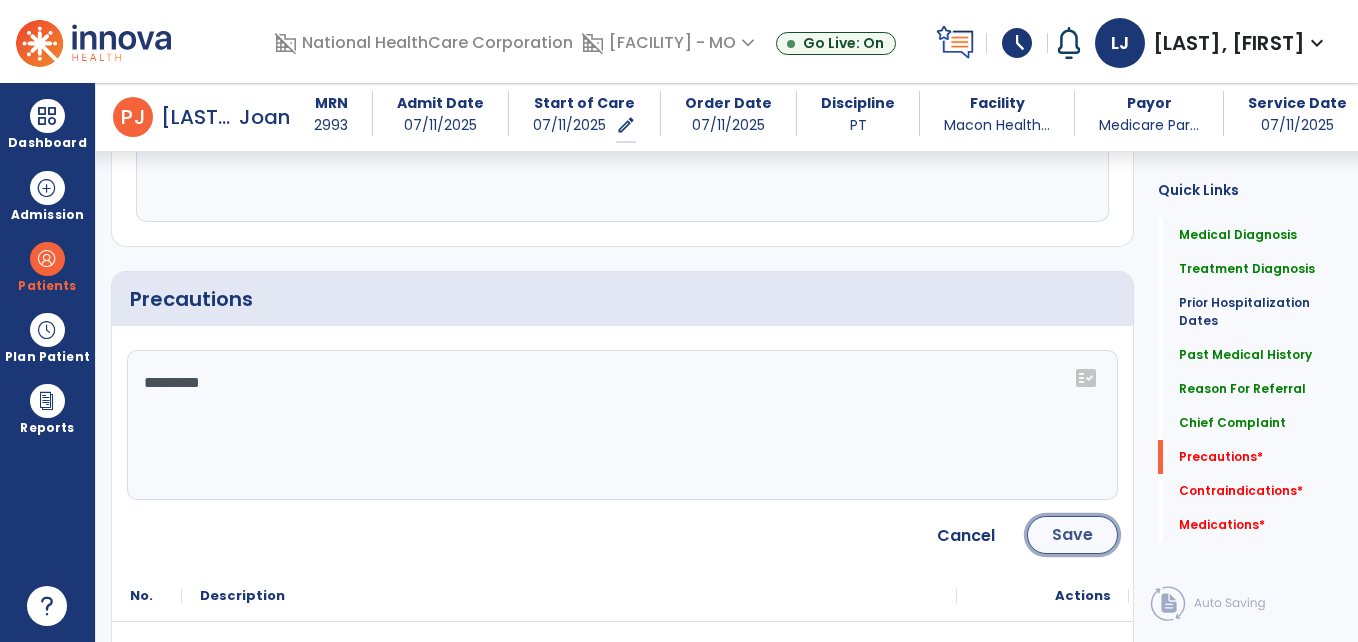 click on "Save" 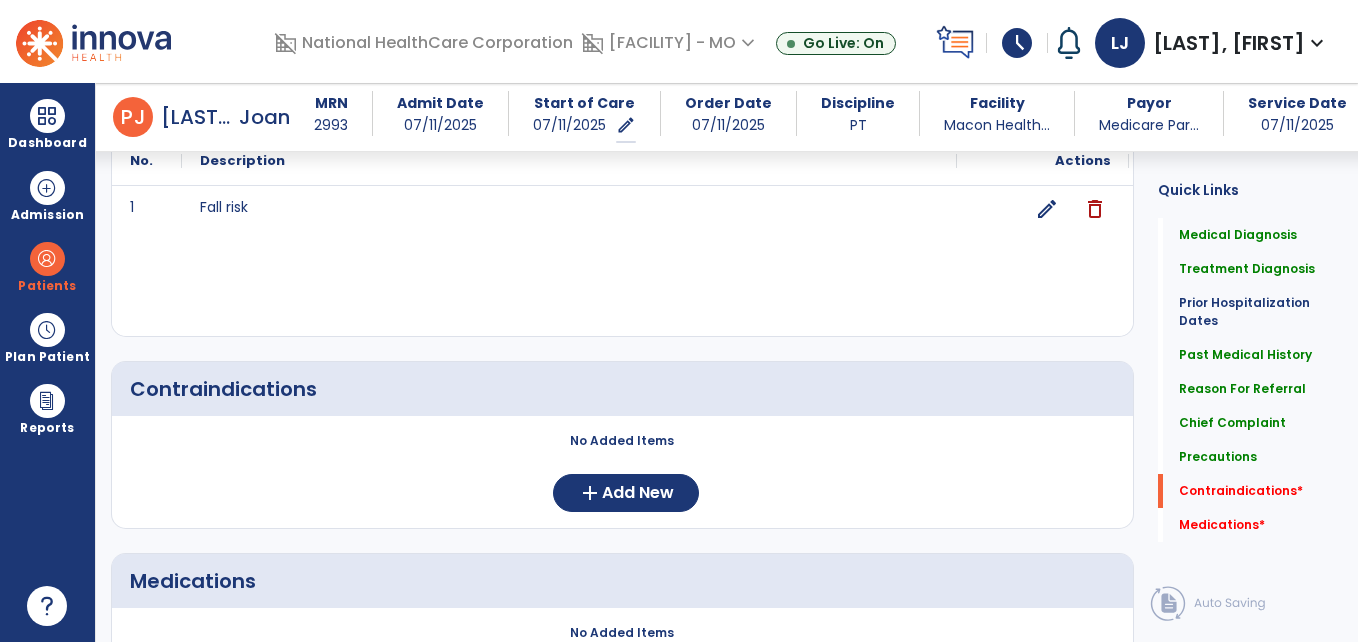 scroll, scrollTop: 2064, scrollLeft: 0, axis: vertical 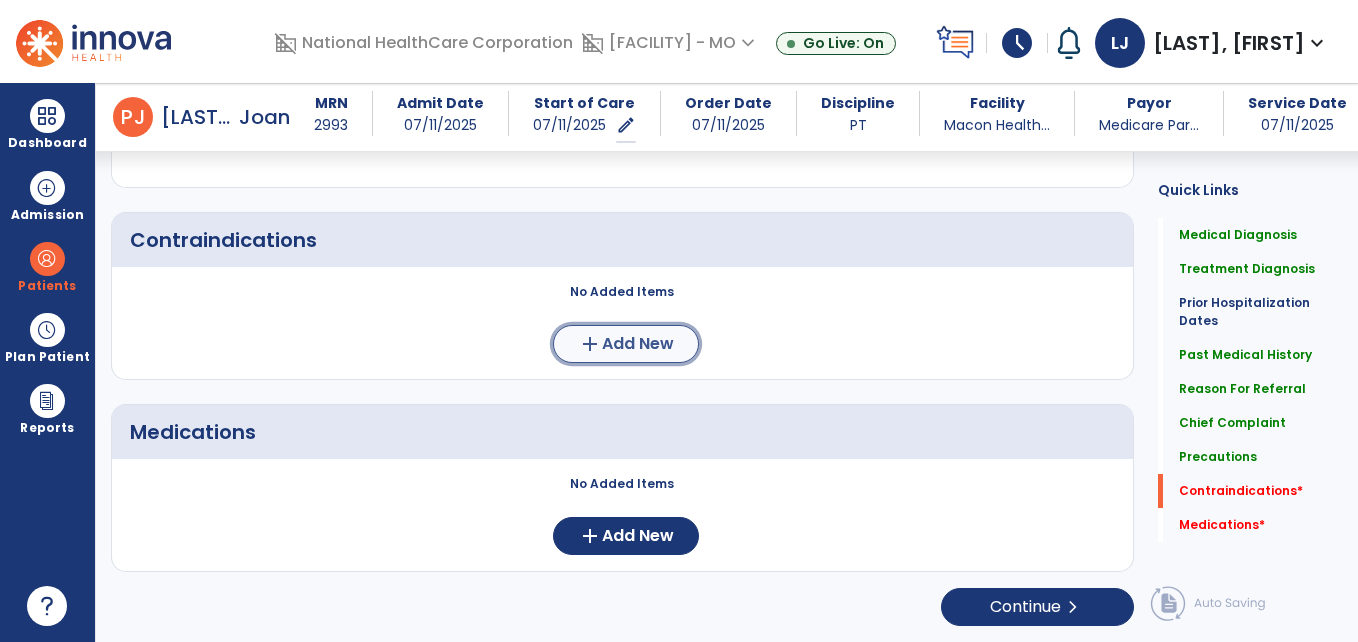click on "Add New" 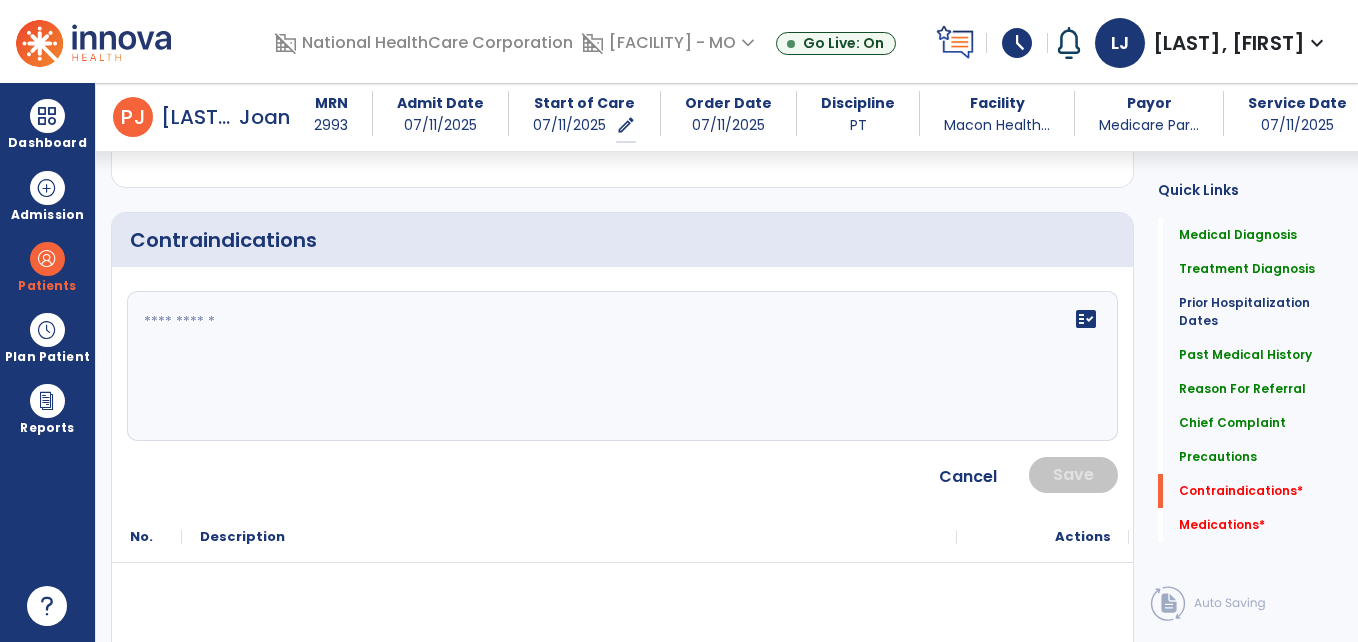 click on "fact_check" 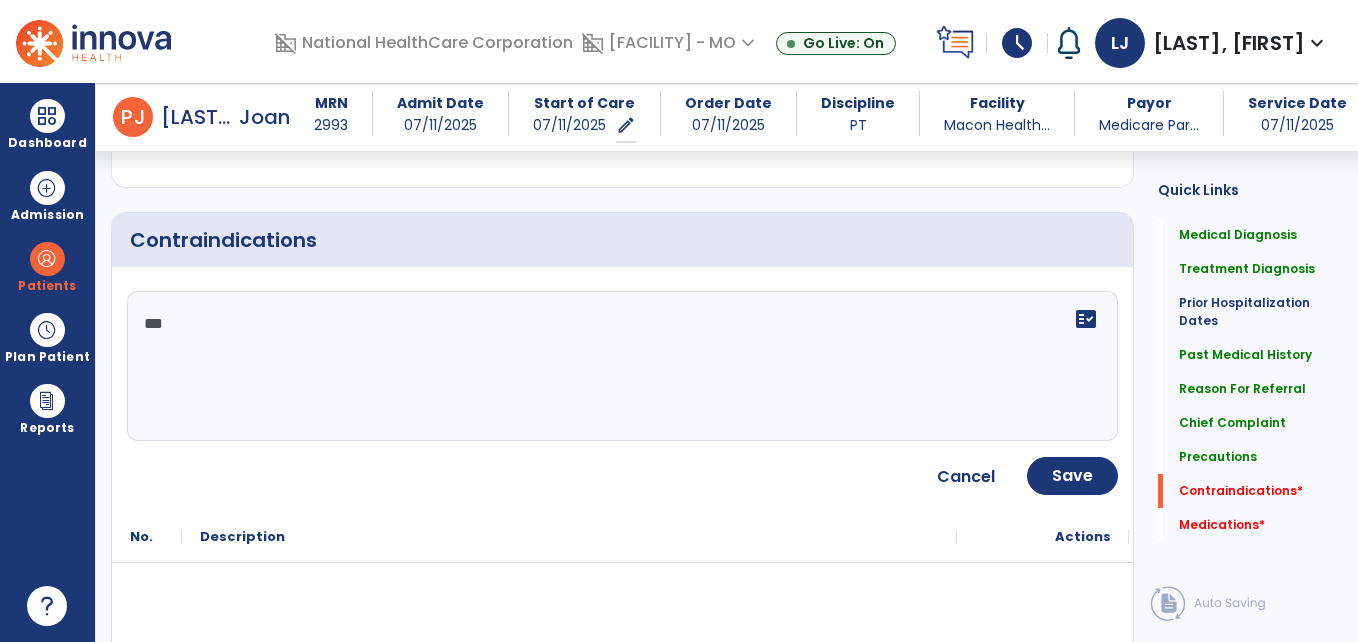 type on "****" 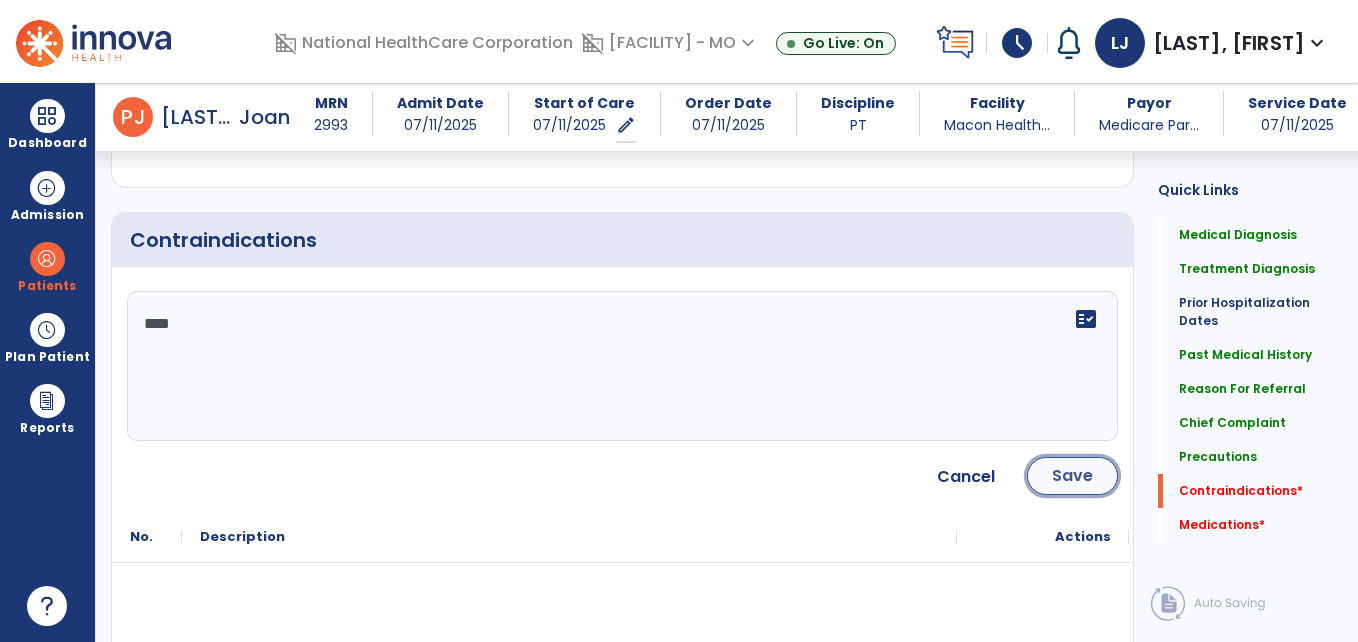 click on "Save" 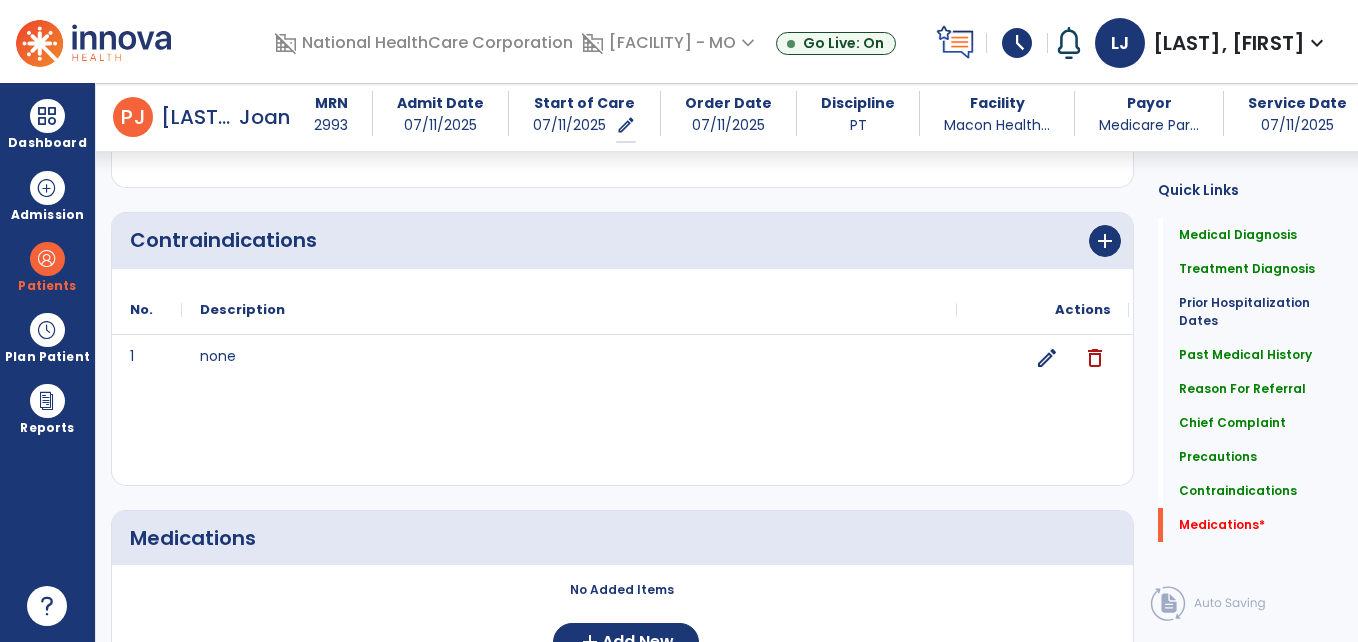 scroll, scrollTop: 2170, scrollLeft: 0, axis: vertical 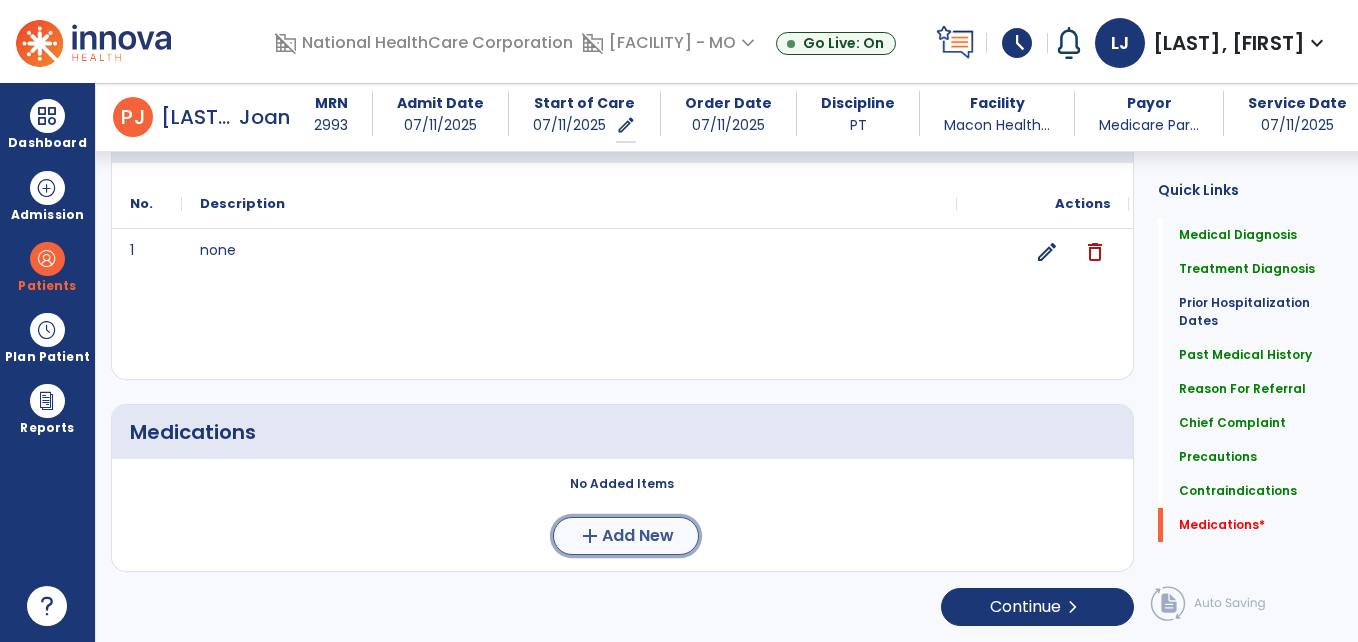 click on "Add New" 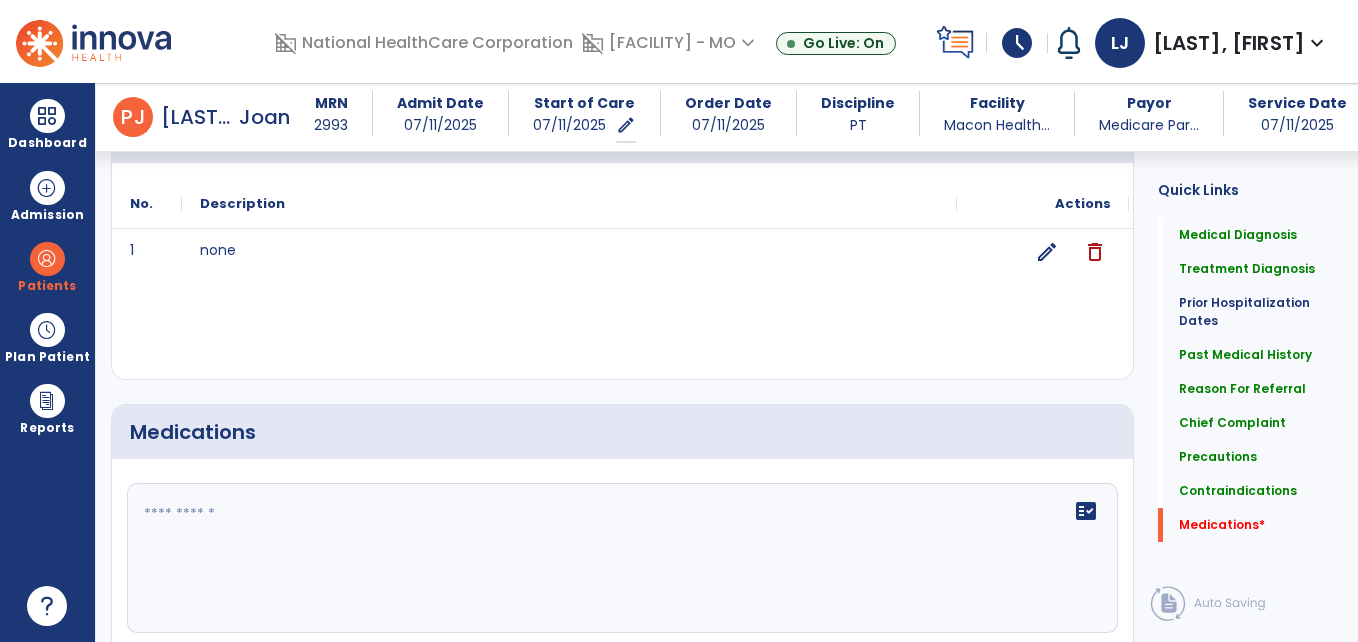 click 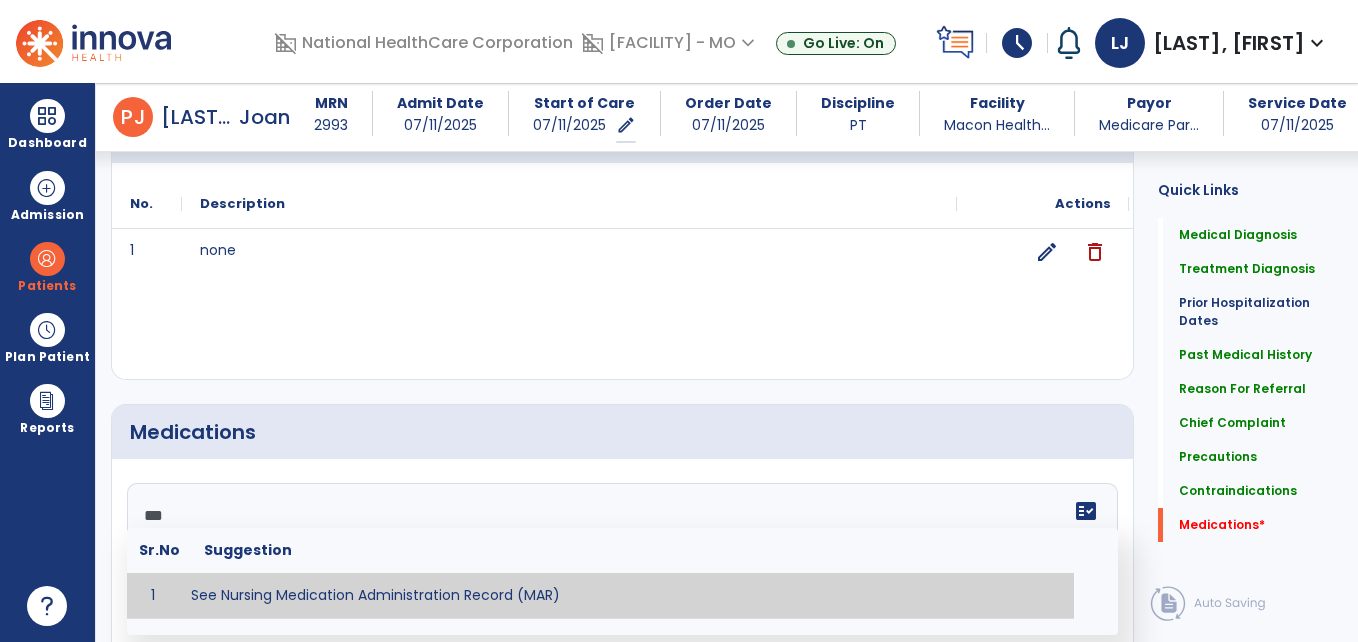 type on "**********" 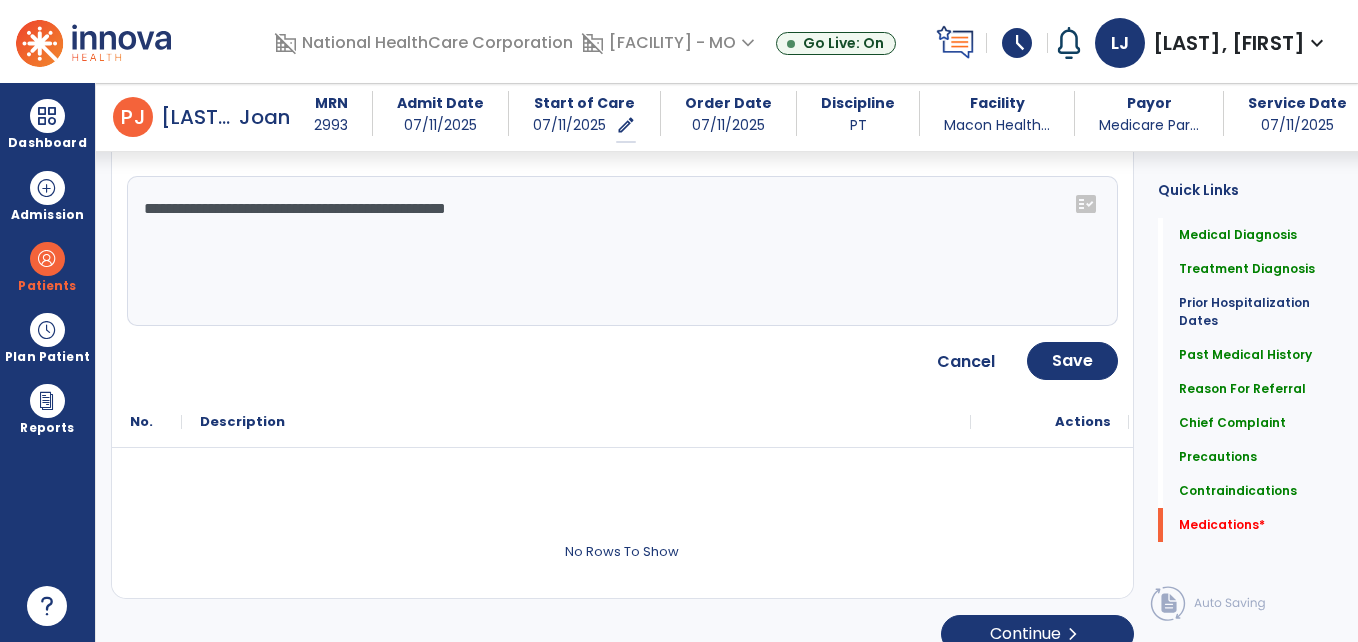 scroll, scrollTop: 2482, scrollLeft: 0, axis: vertical 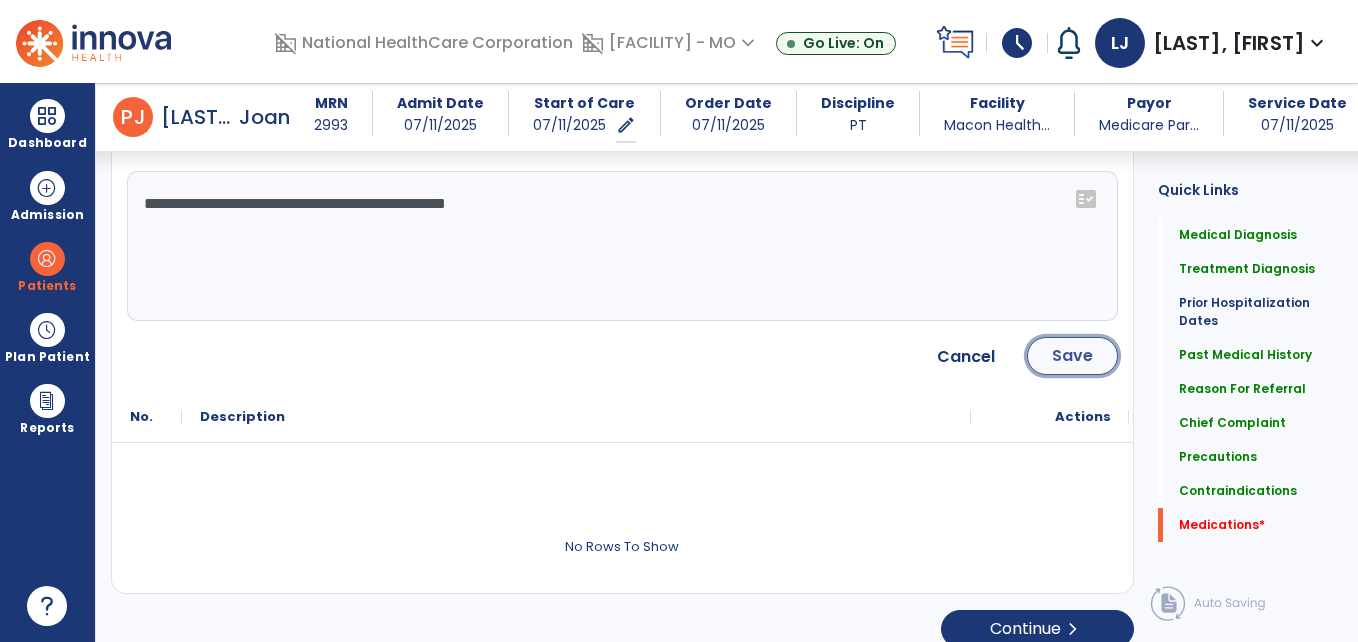 click on "Save" 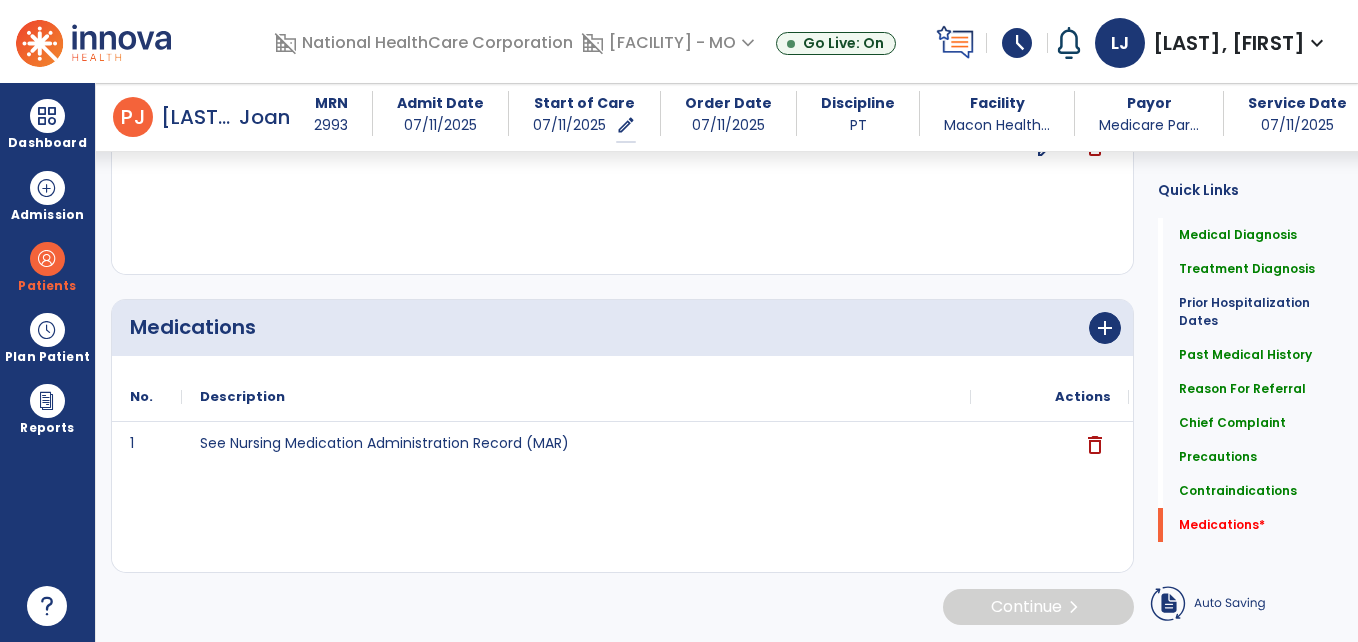 scroll, scrollTop: 2277, scrollLeft: 0, axis: vertical 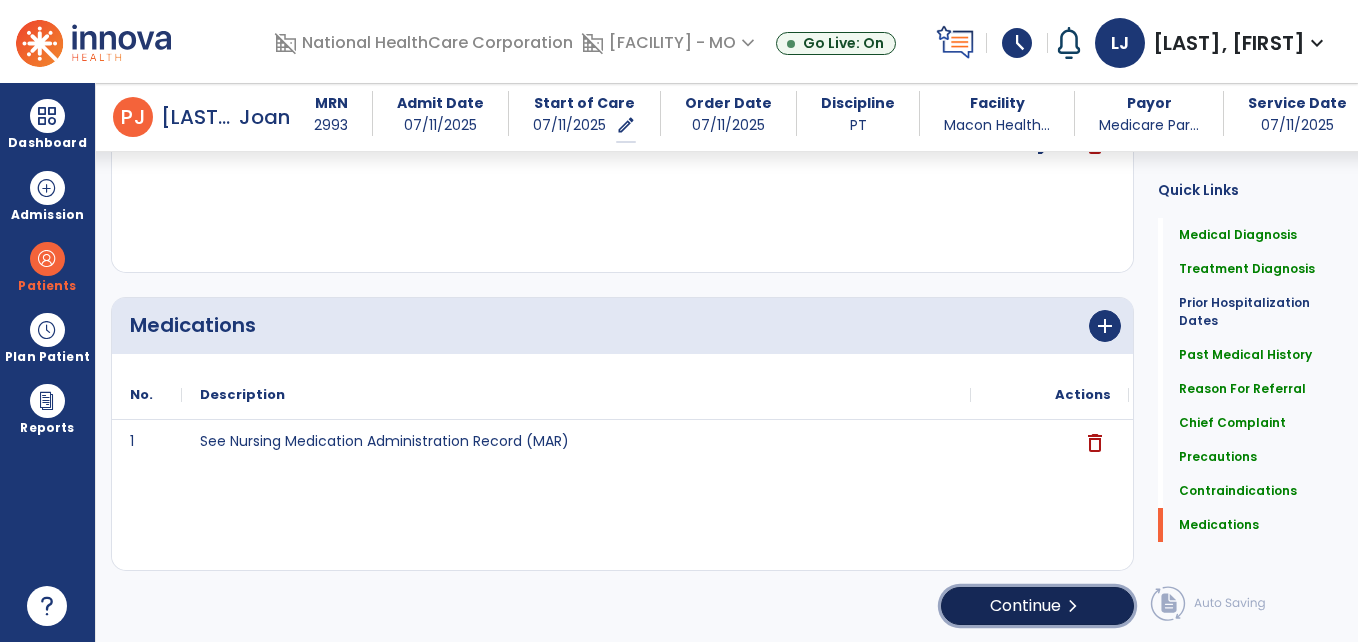 click on "Continue  chevron_right" 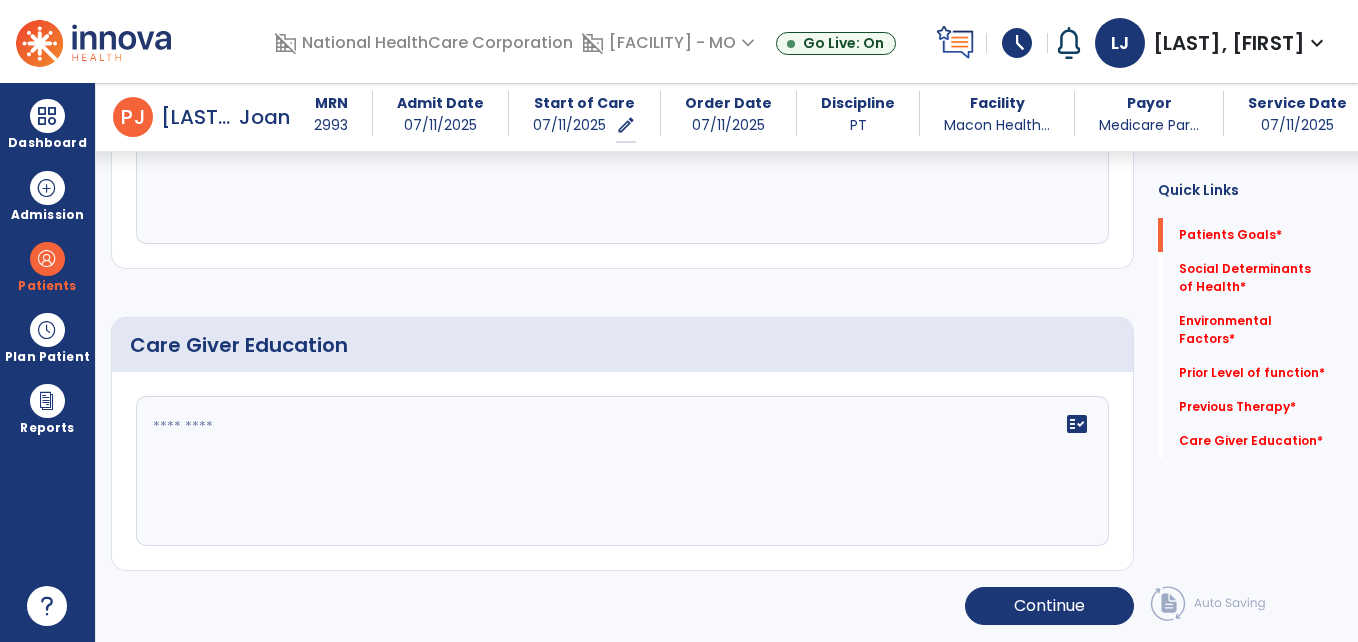 scroll, scrollTop: 63, scrollLeft: 0, axis: vertical 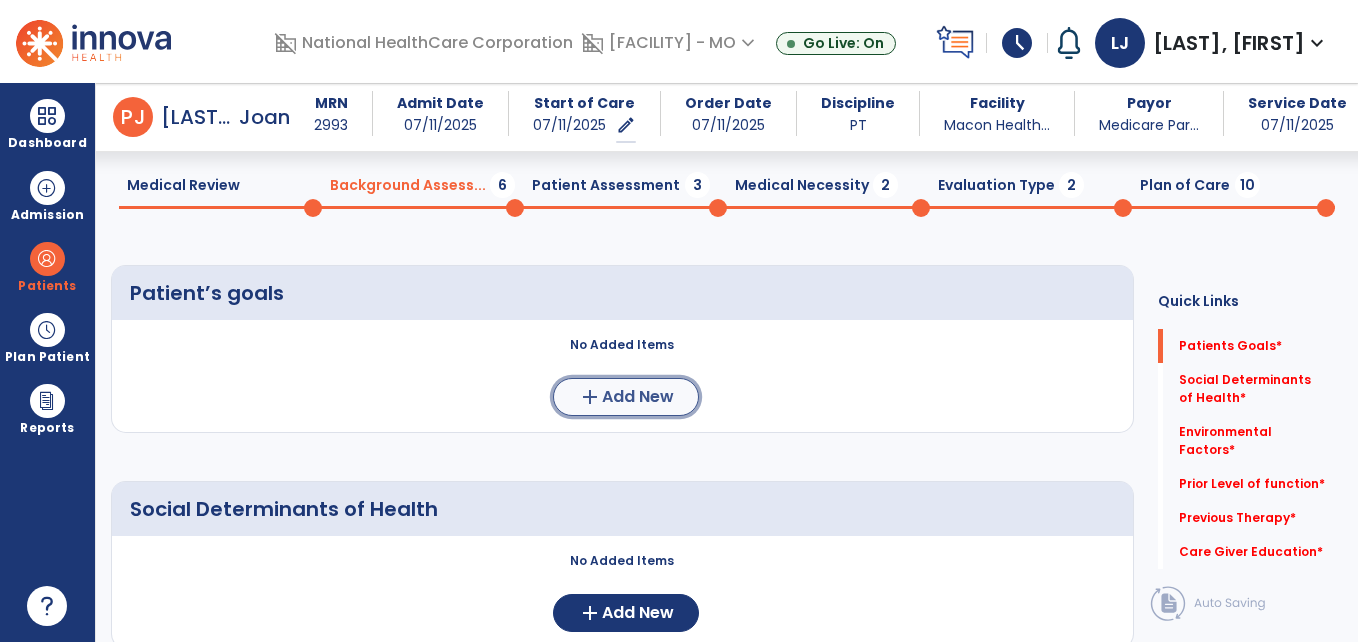 click on "add" 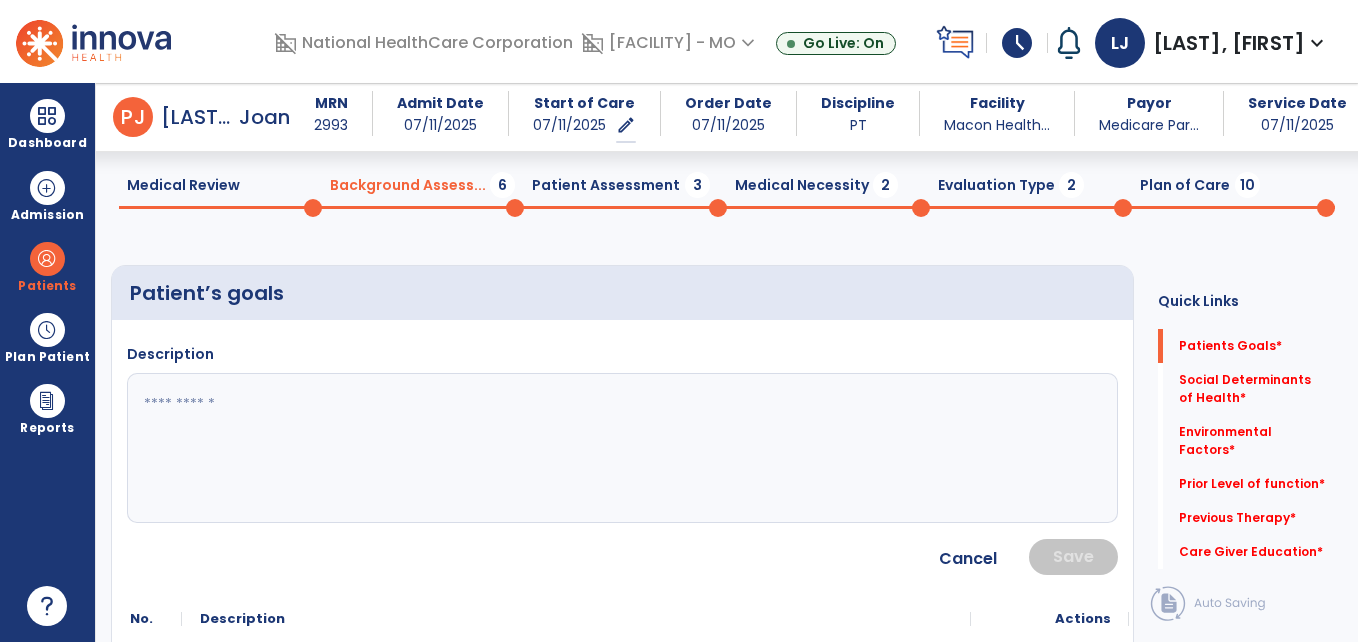 click 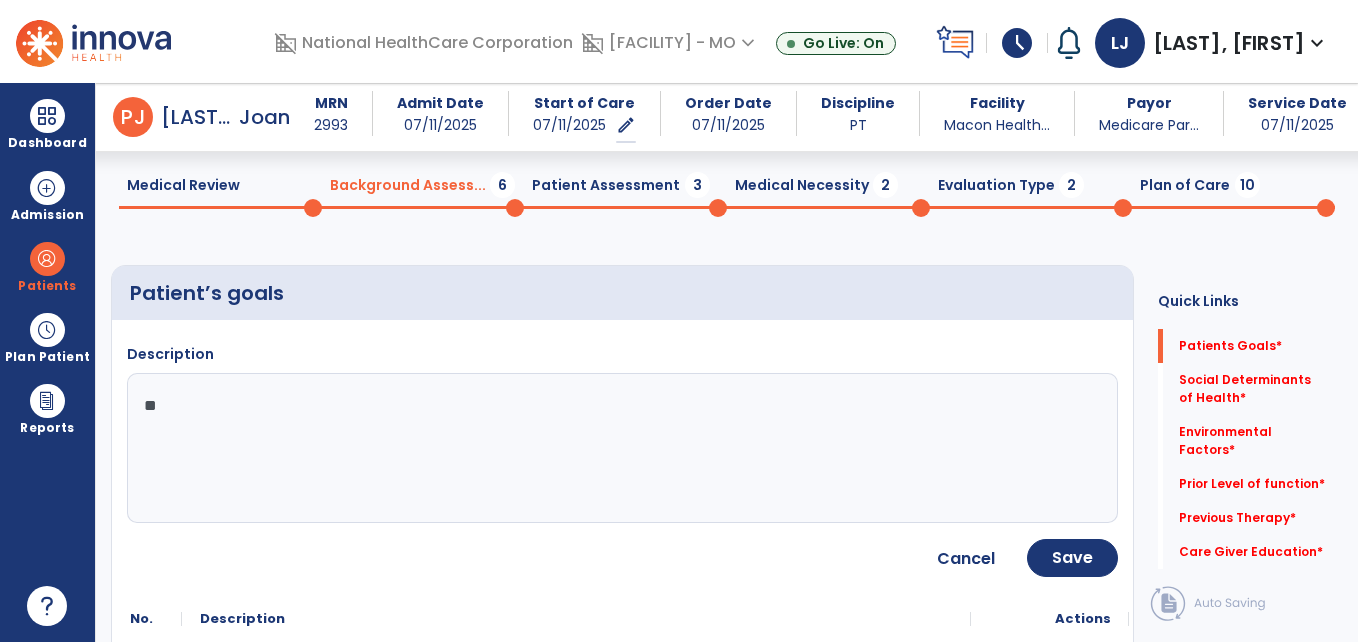 type on "*" 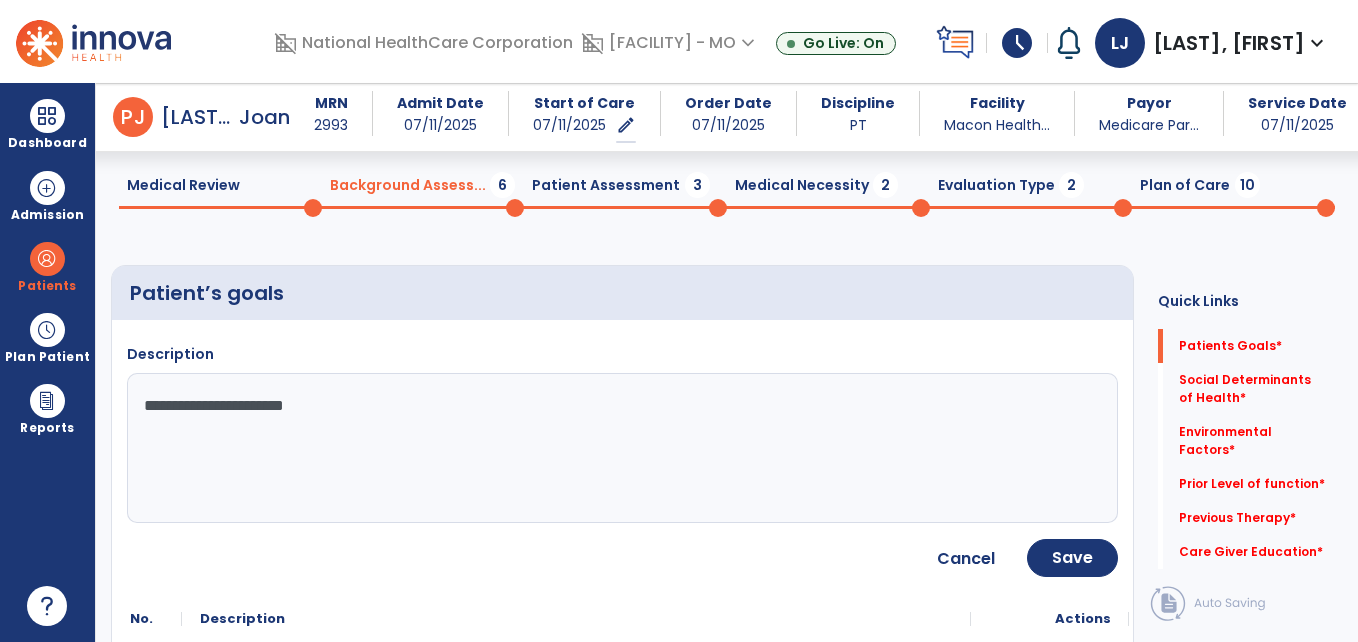 type on "**********" 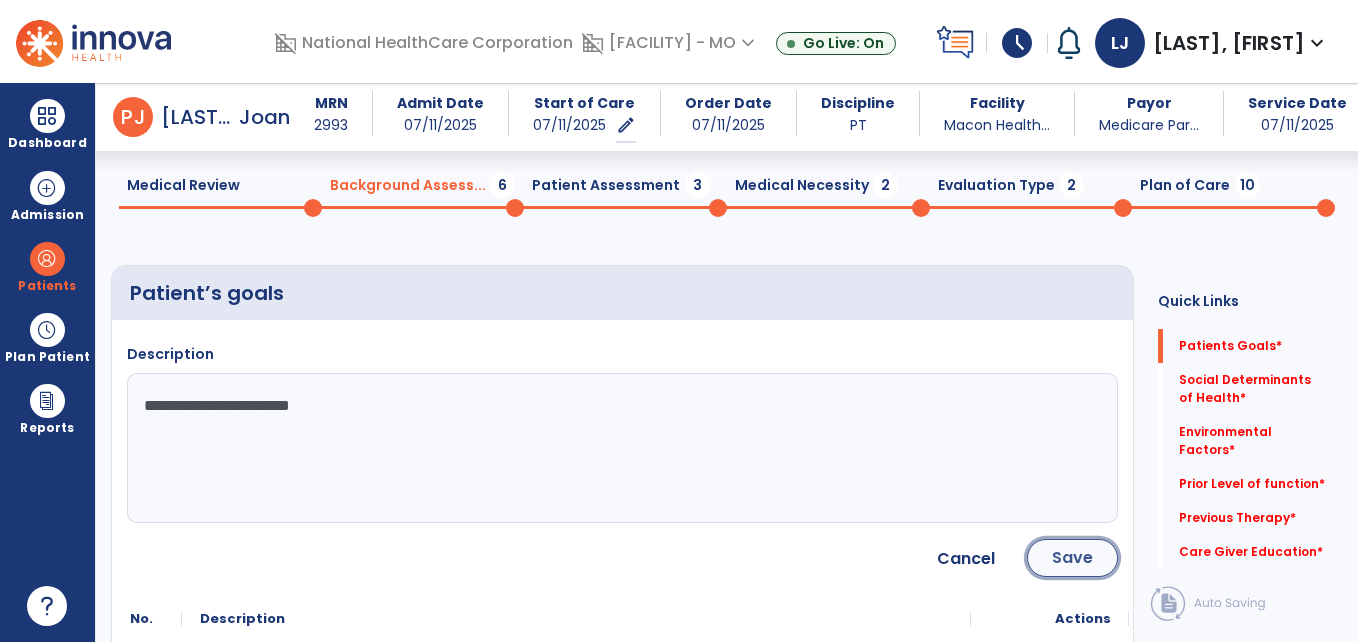 click on "Save" 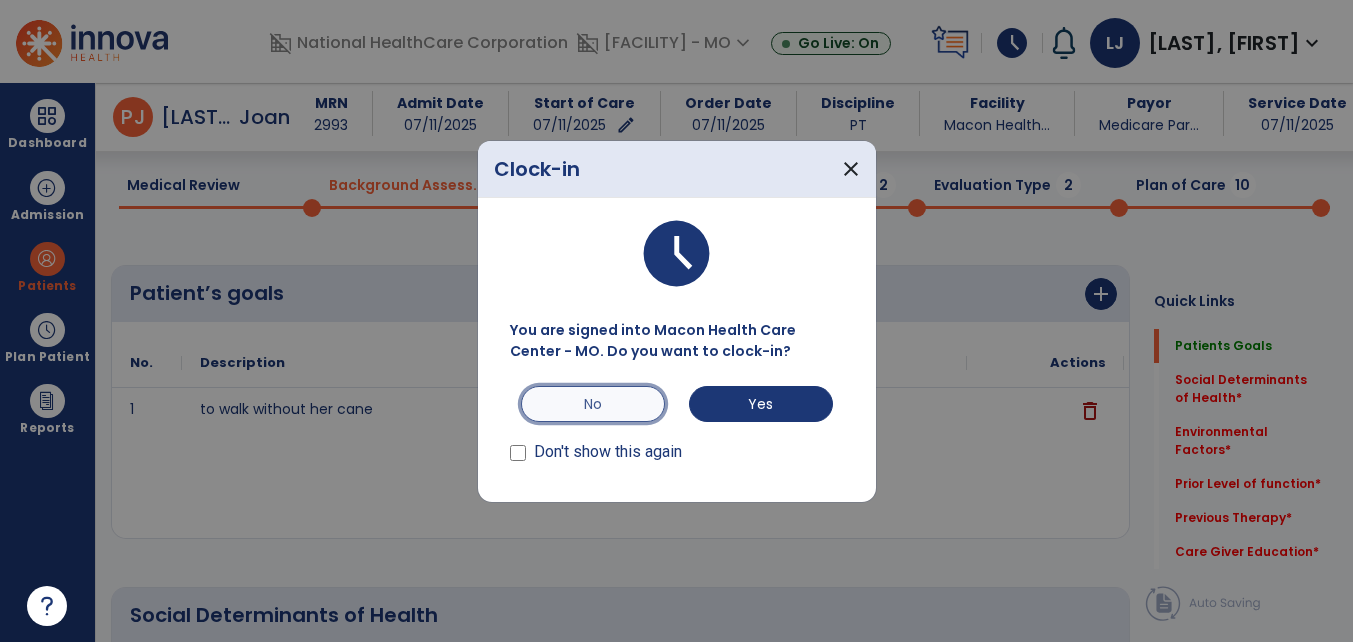 click on "No" at bounding box center (593, 404) 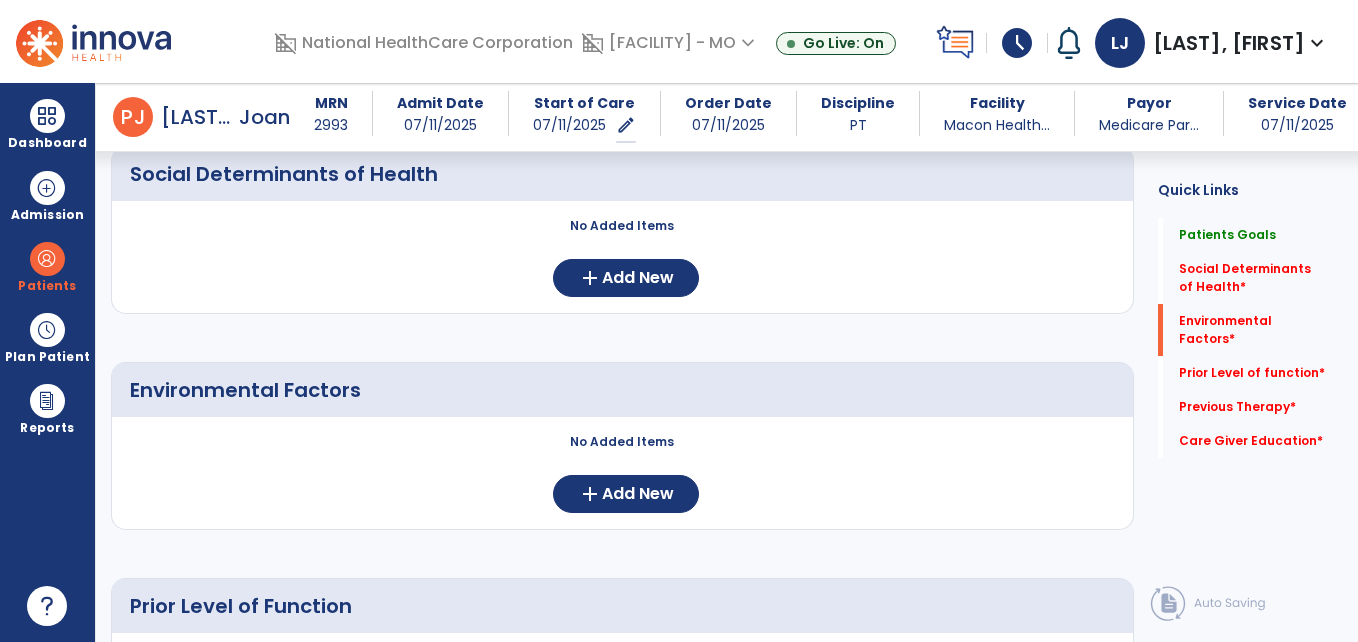scroll, scrollTop: 506, scrollLeft: 0, axis: vertical 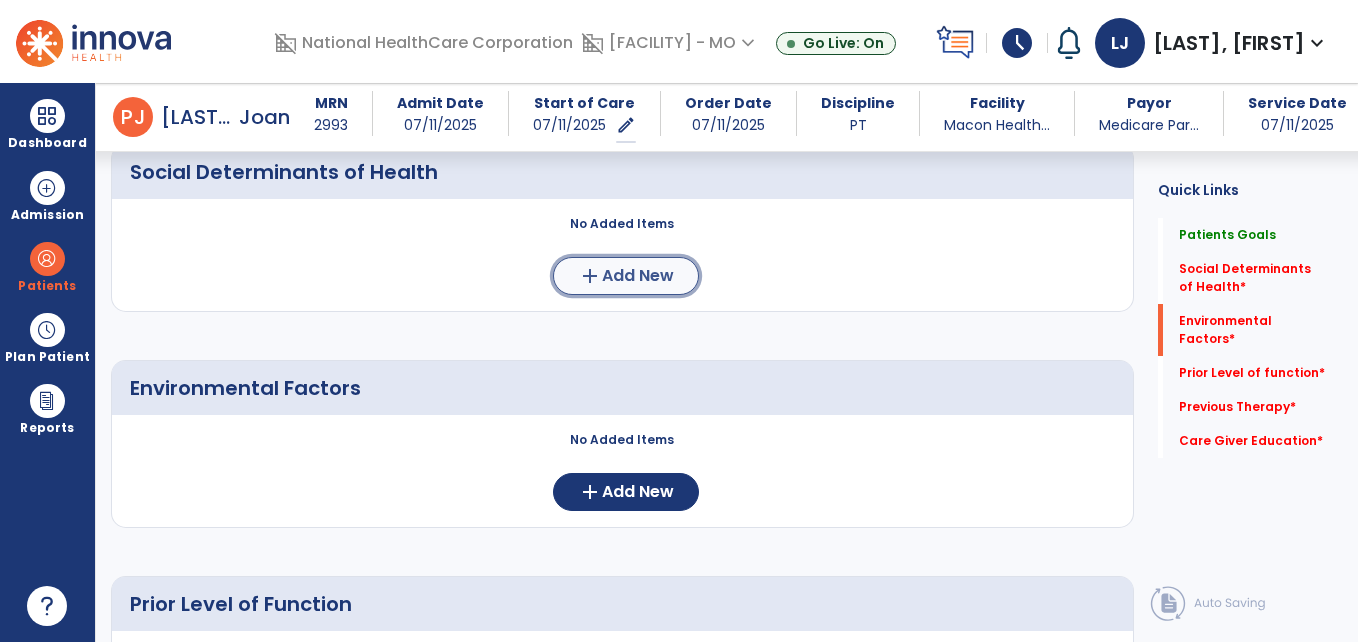 click on "Add New" 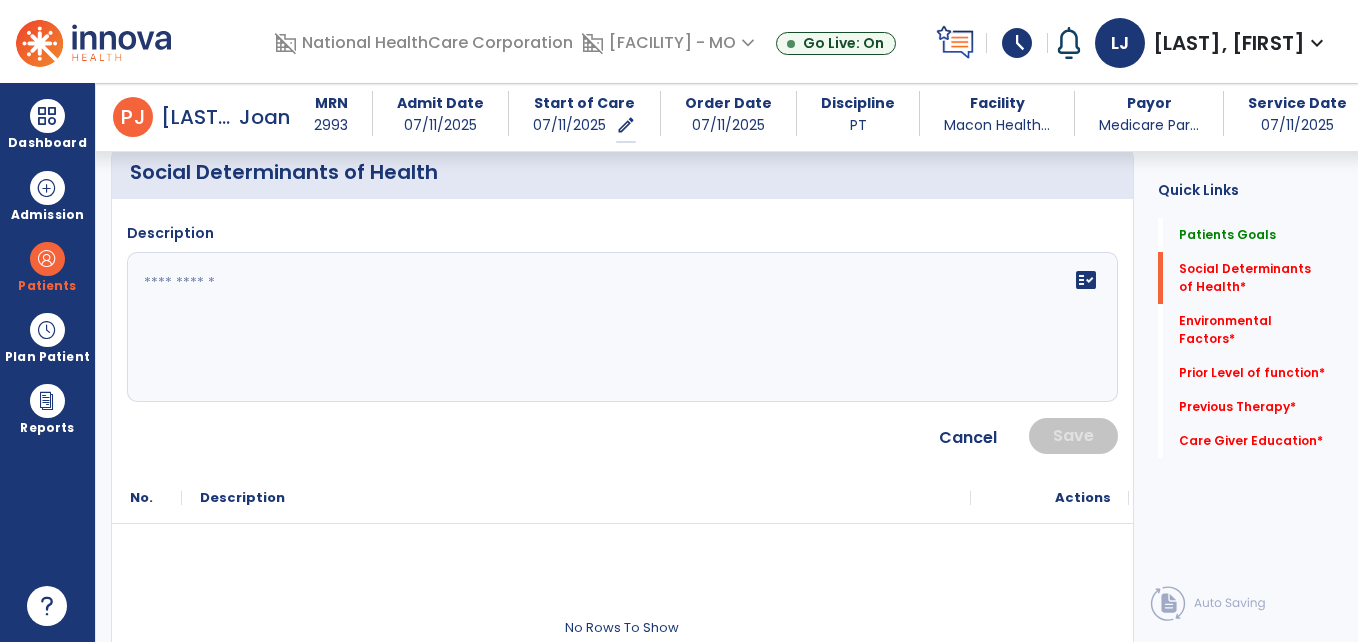 click on "fact_check" 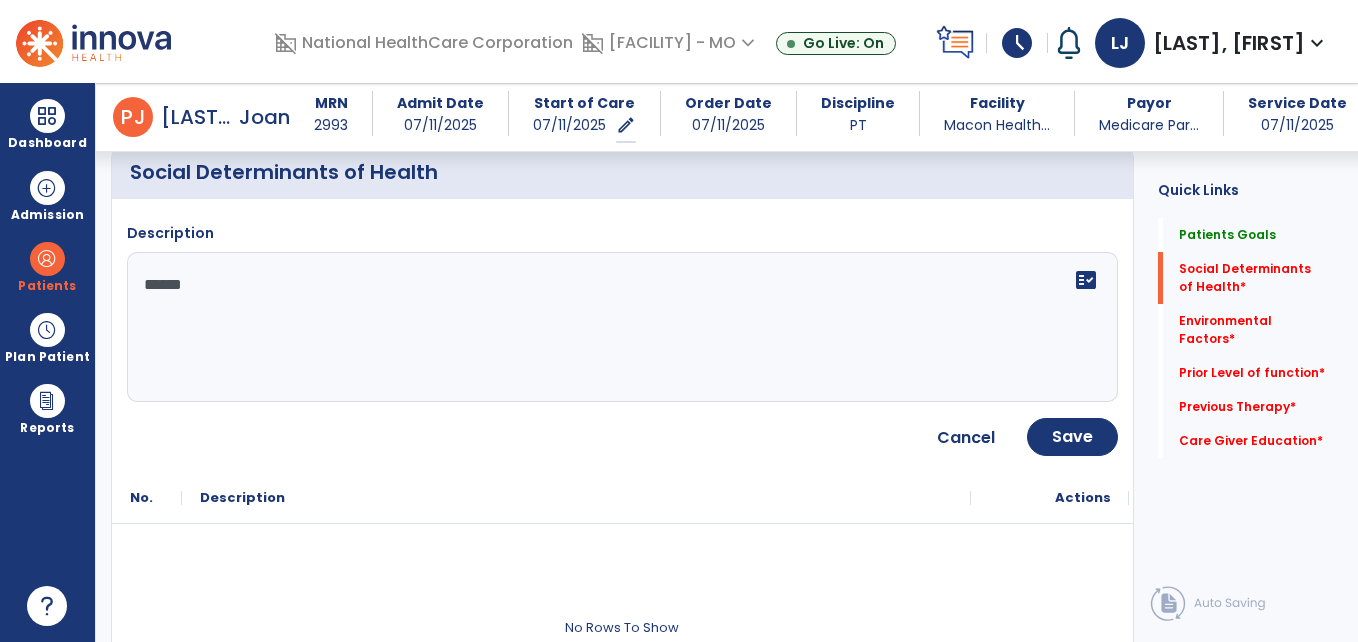 type on "*******" 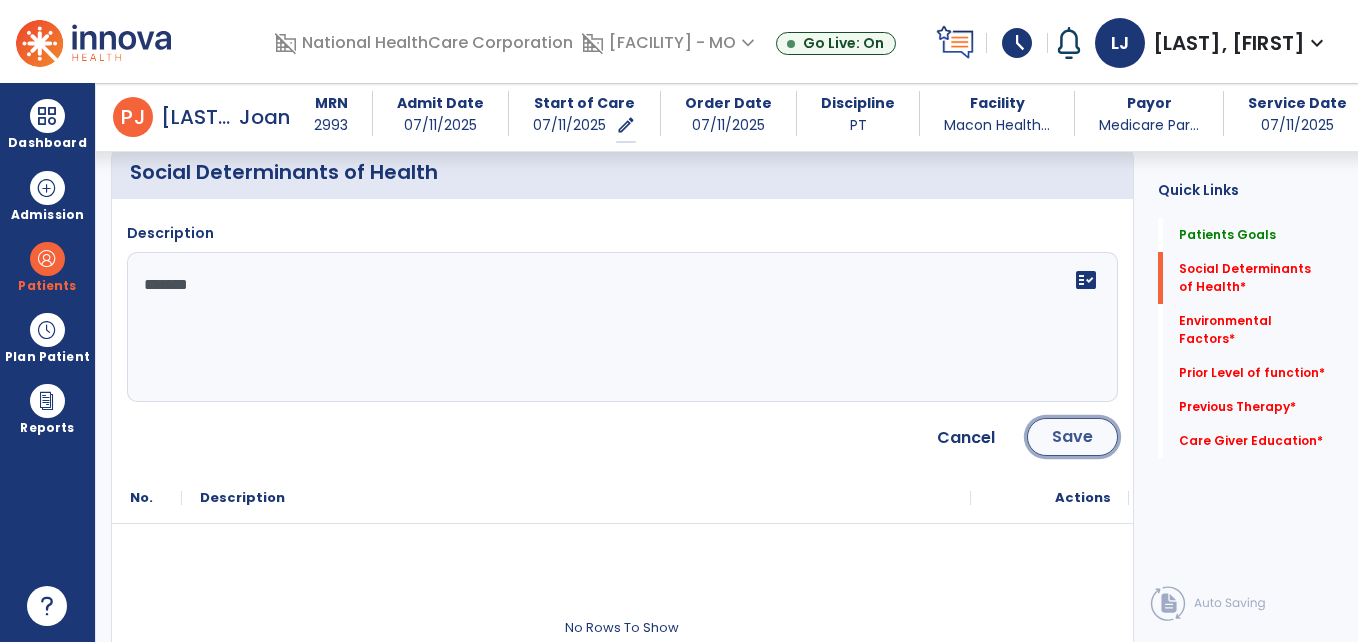 click on "Save" 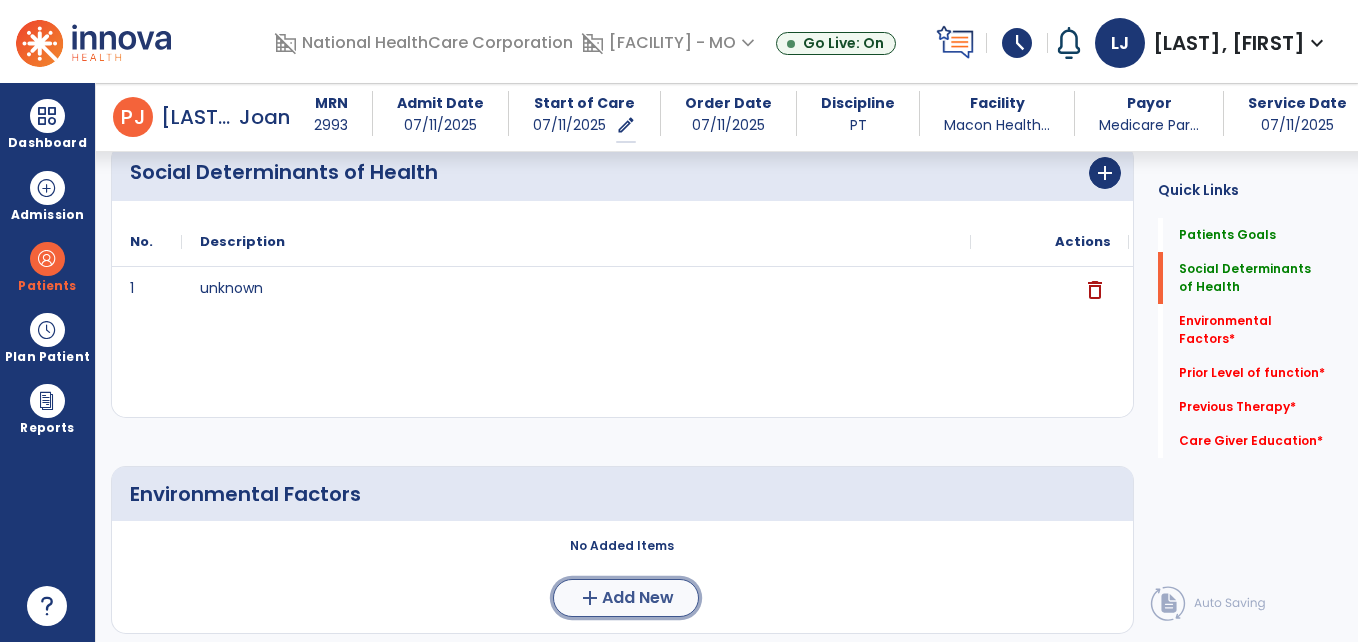 click on "Add New" 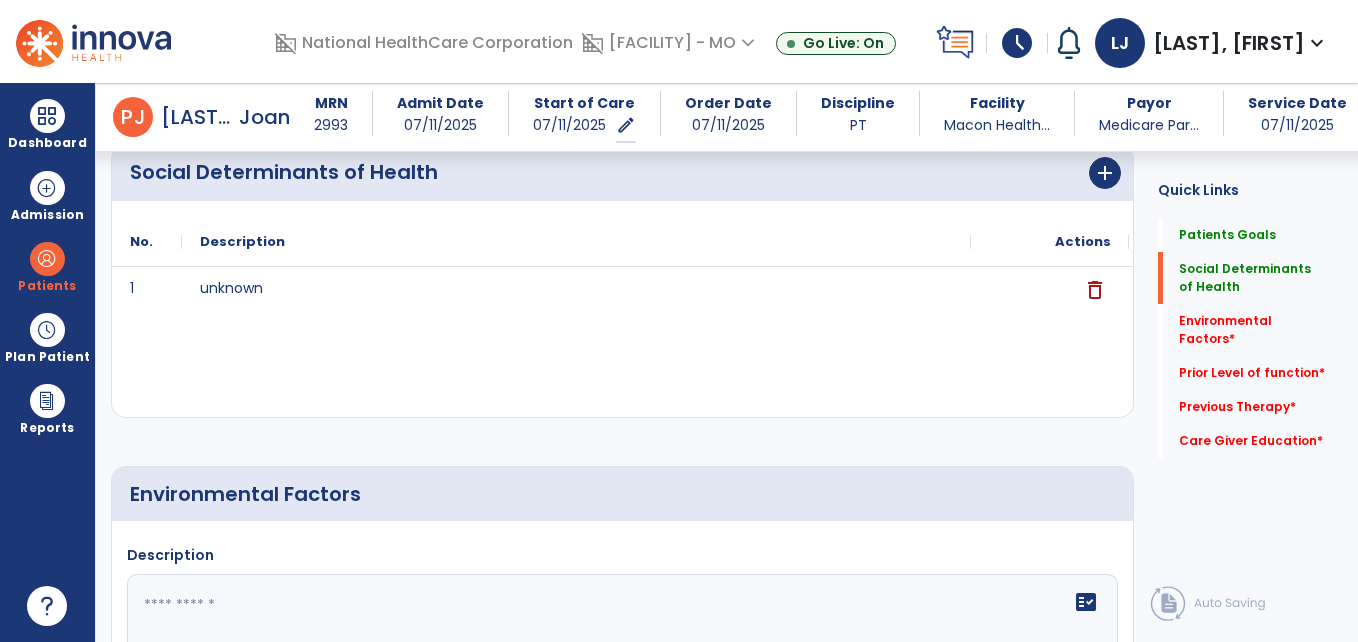 click 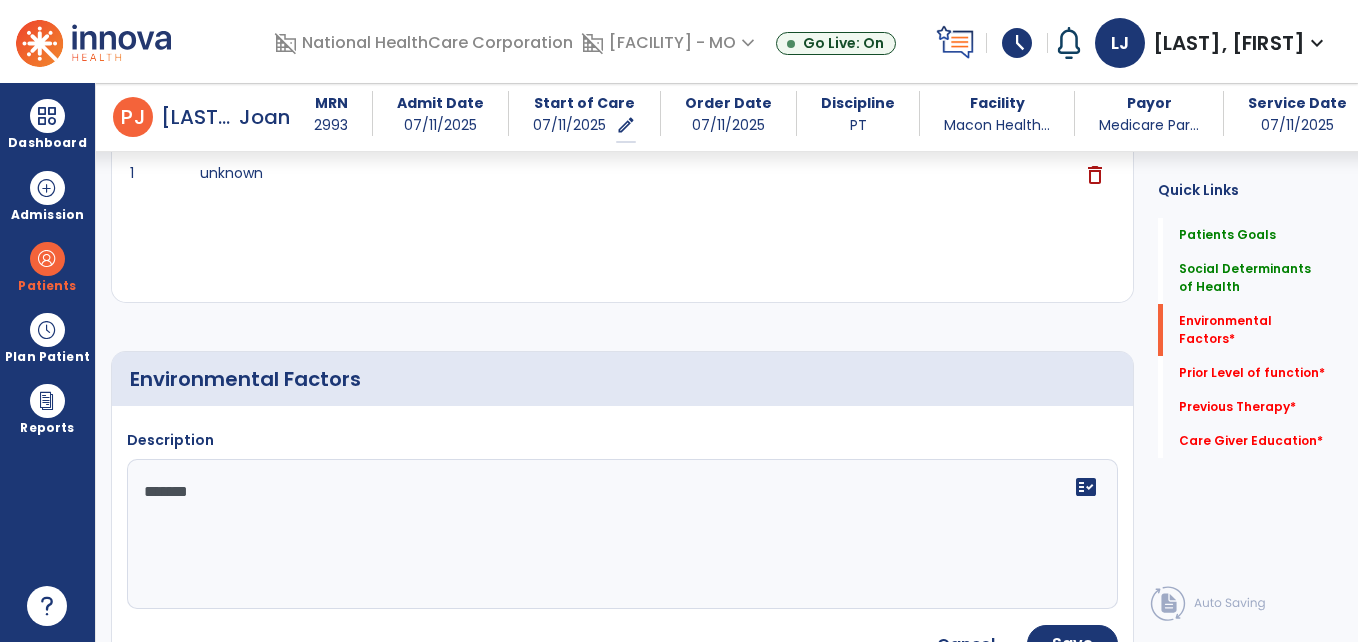 scroll, scrollTop: 874, scrollLeft: 0, axis: vertical 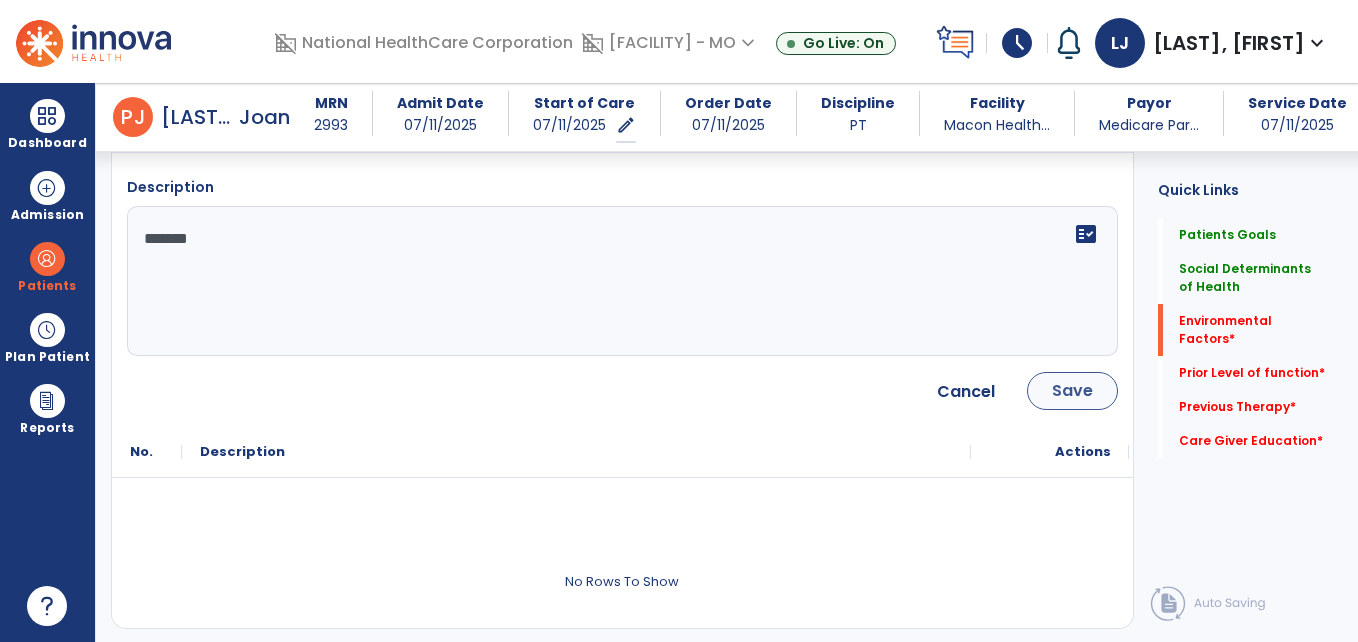 type on "*******" 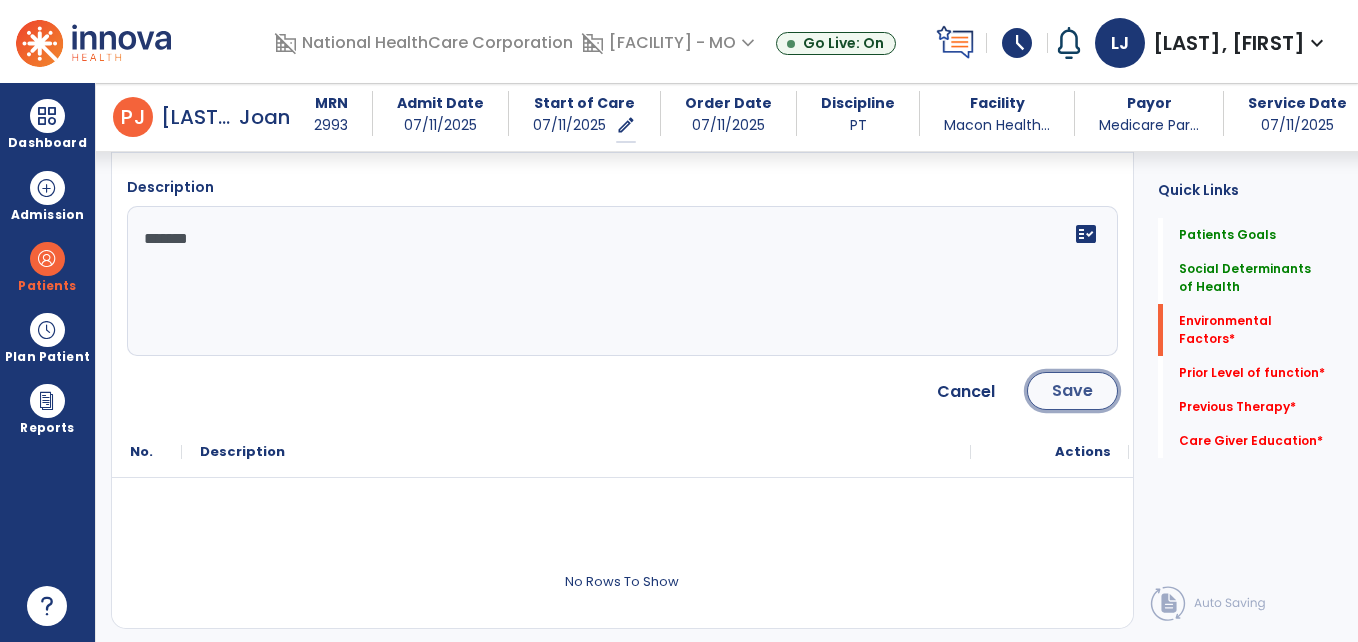 click on "Save" 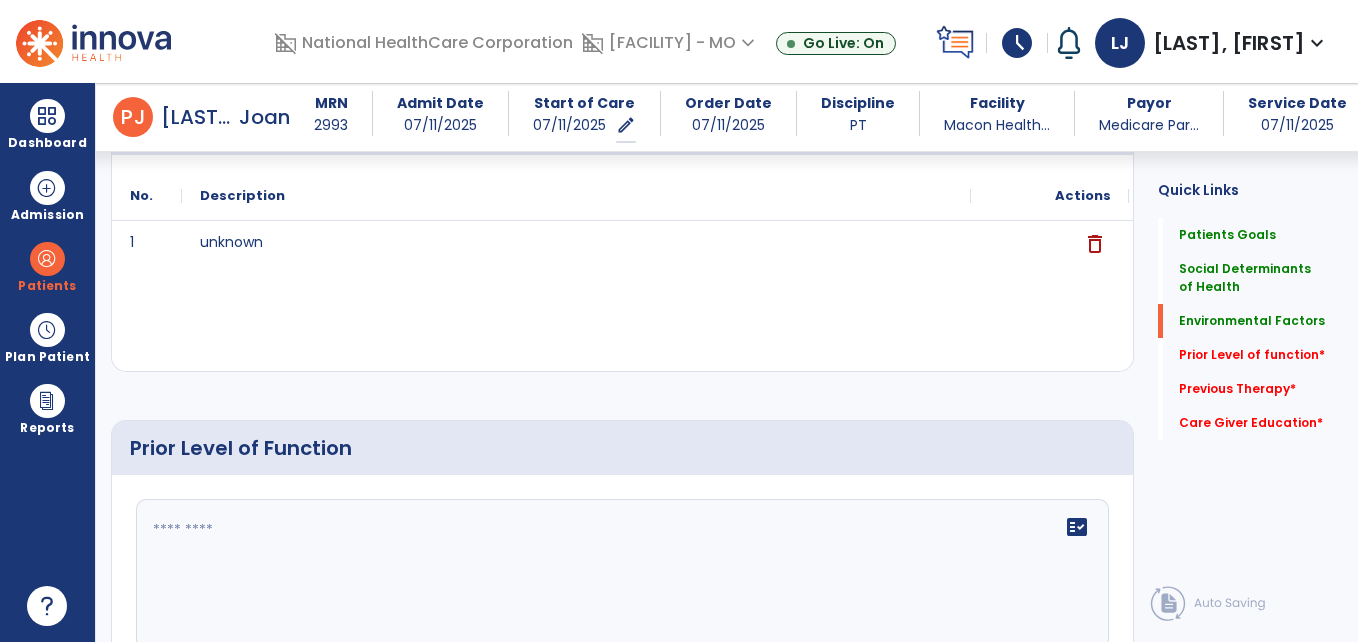 scroll, scrollTop: 1080, scrollLeft: 0, axis: vertical 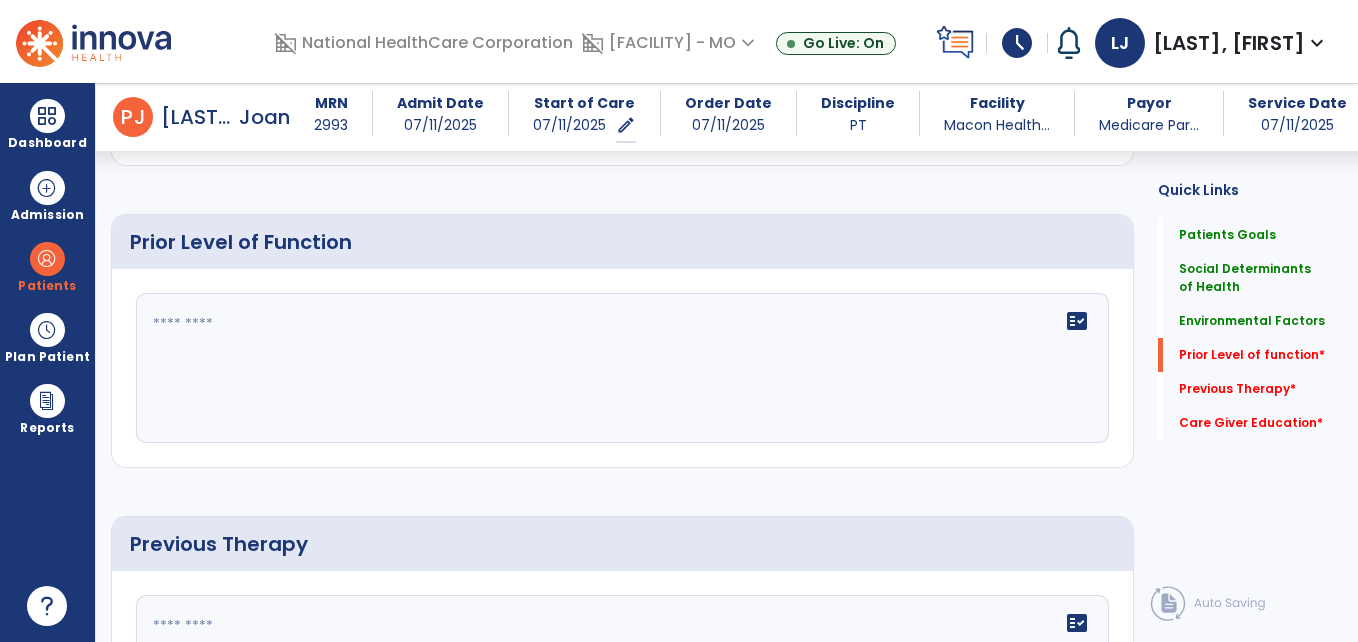click on "fact_check" 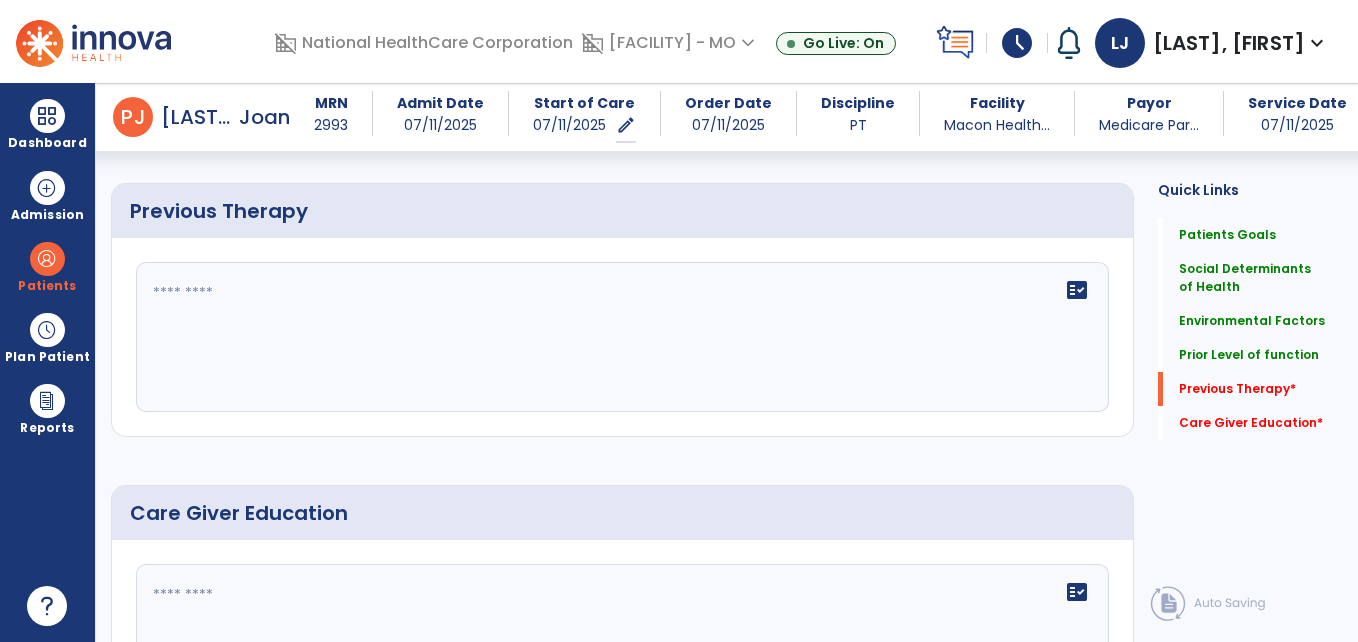 scroll, scrollTop: 1420, scrollLeft: 0, axis: vertical 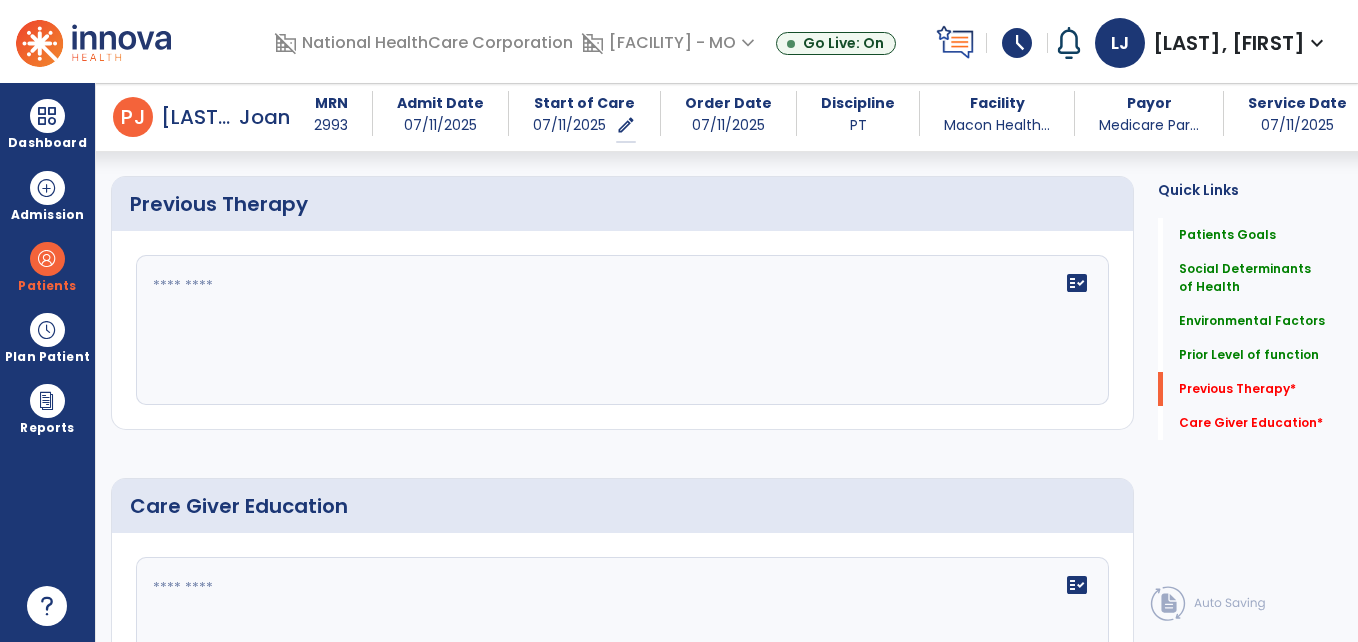 type on "**********" 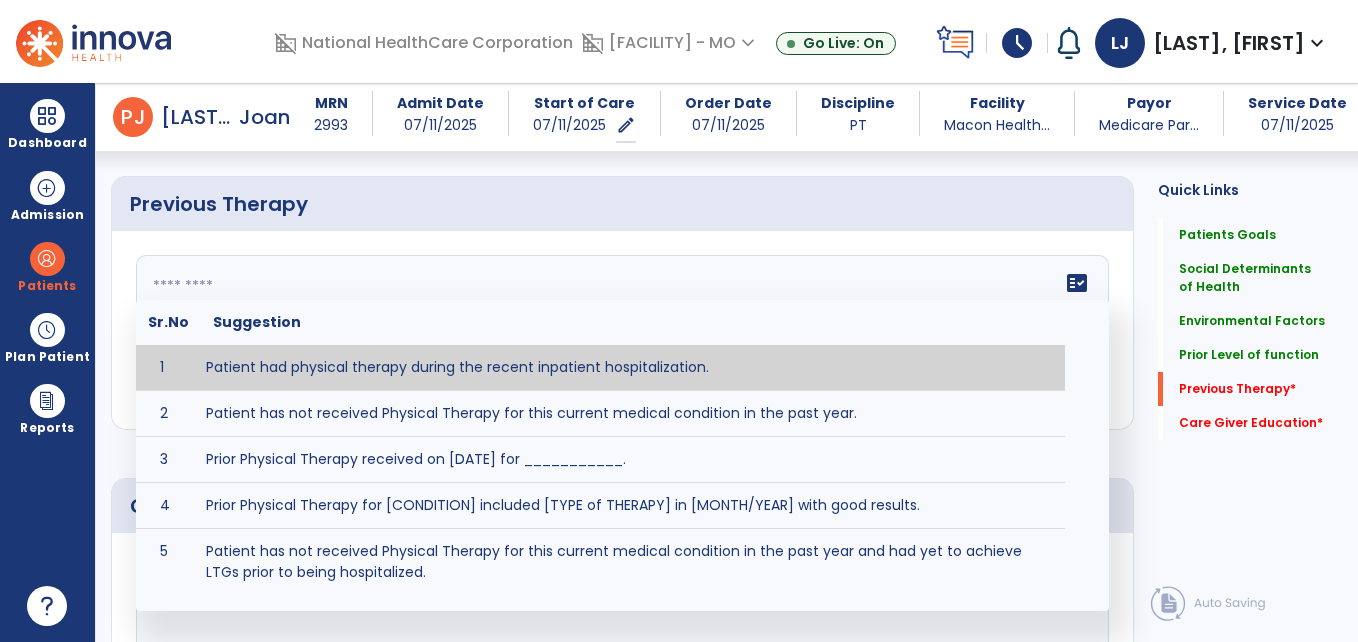 click 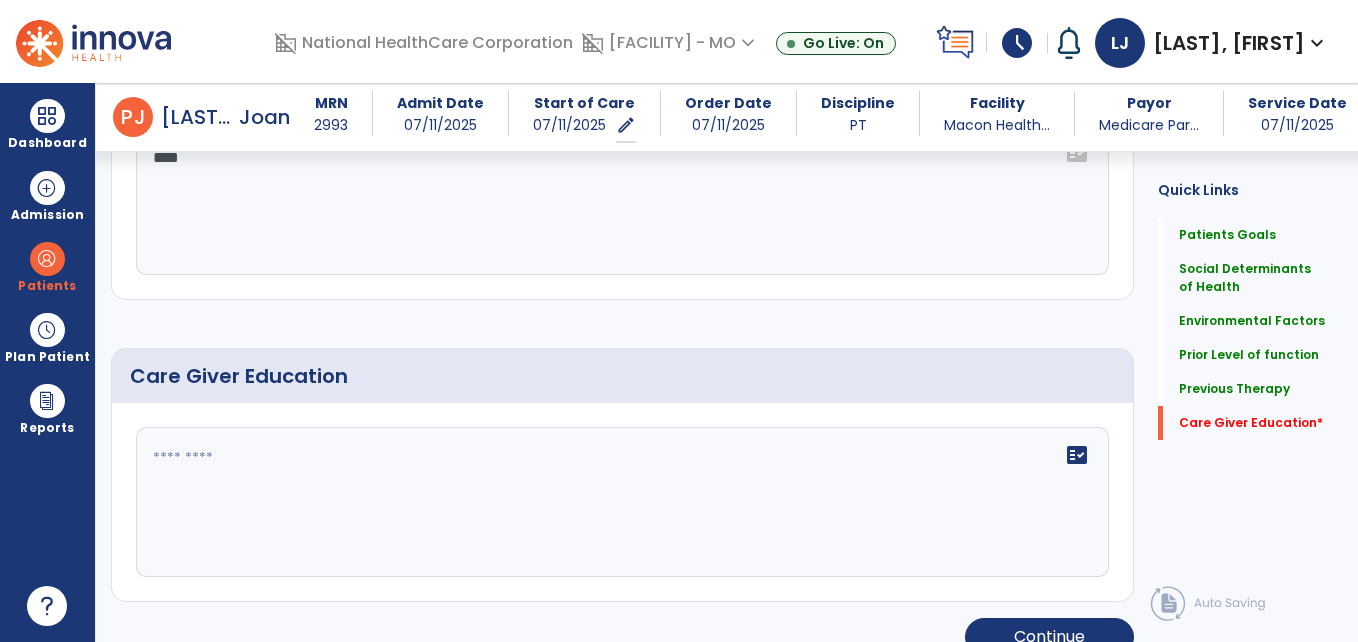 scroll, scrollTop: 1580, scrollLeft: 0, axis: vertical 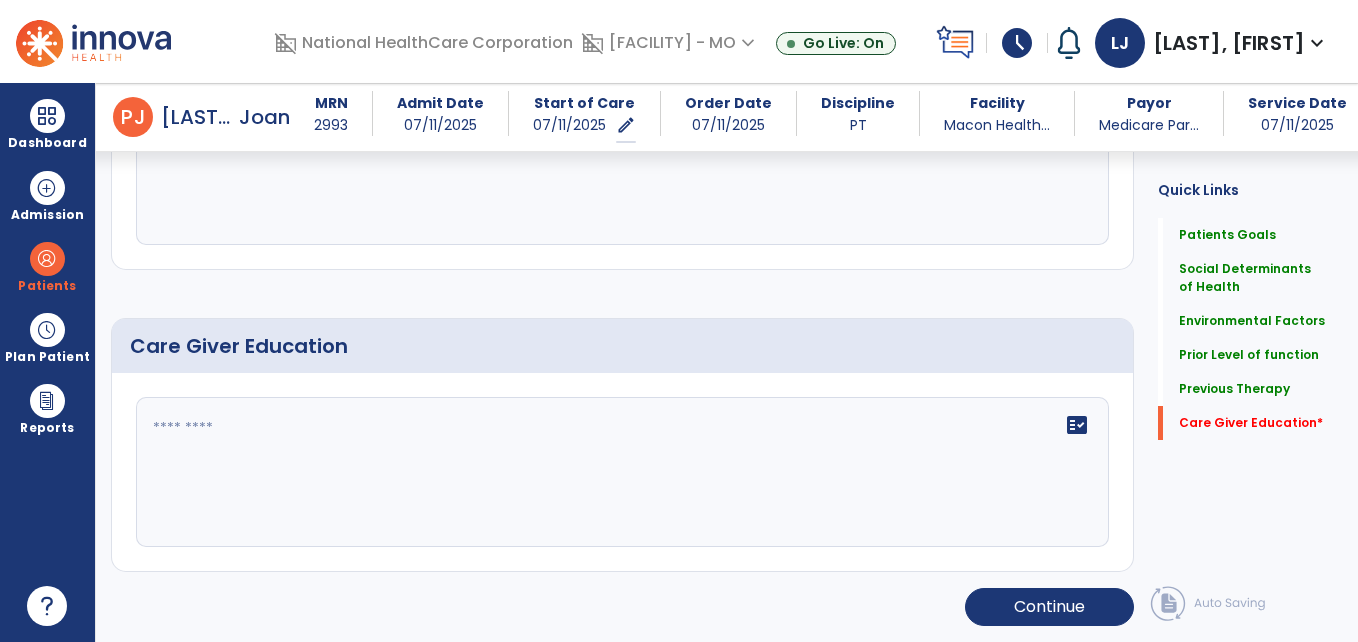 type on "****" 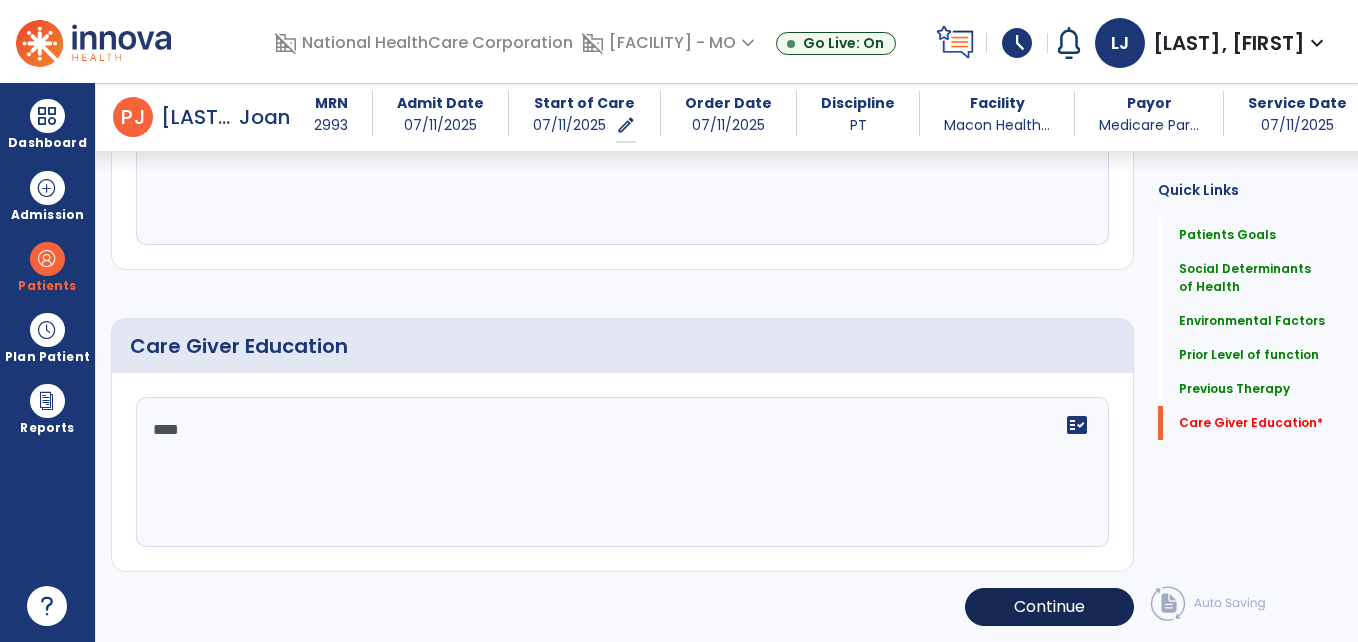 type on "****" 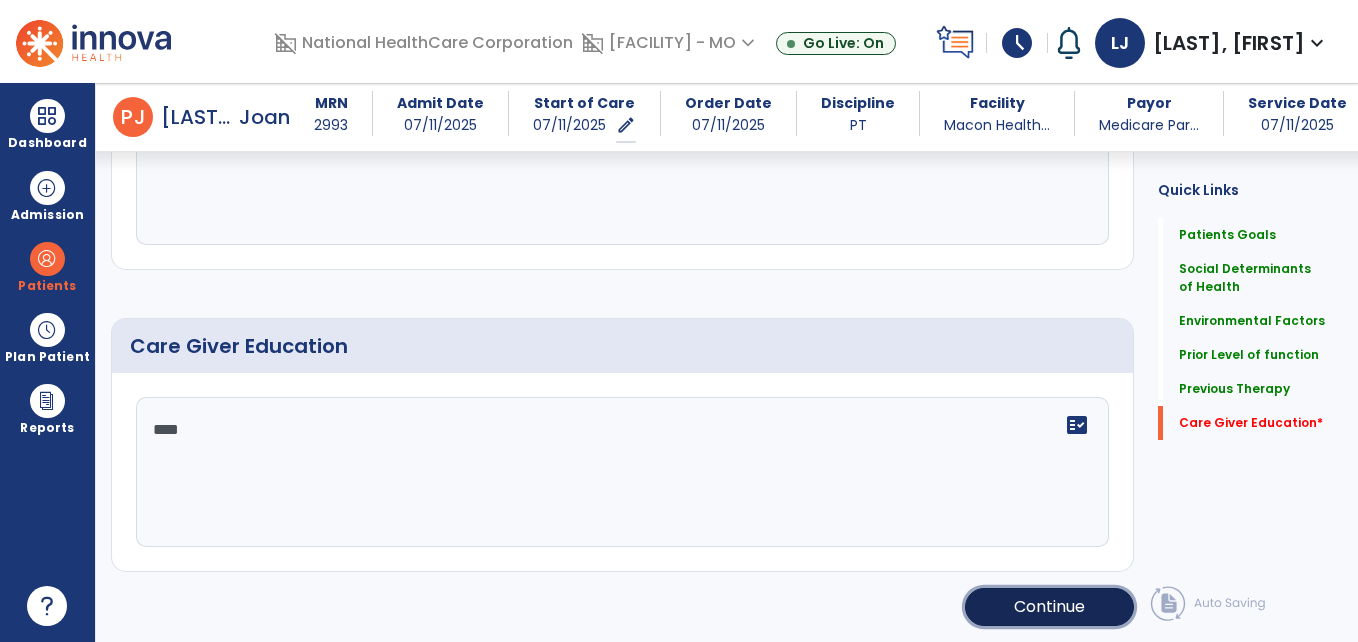 click on "Continue" 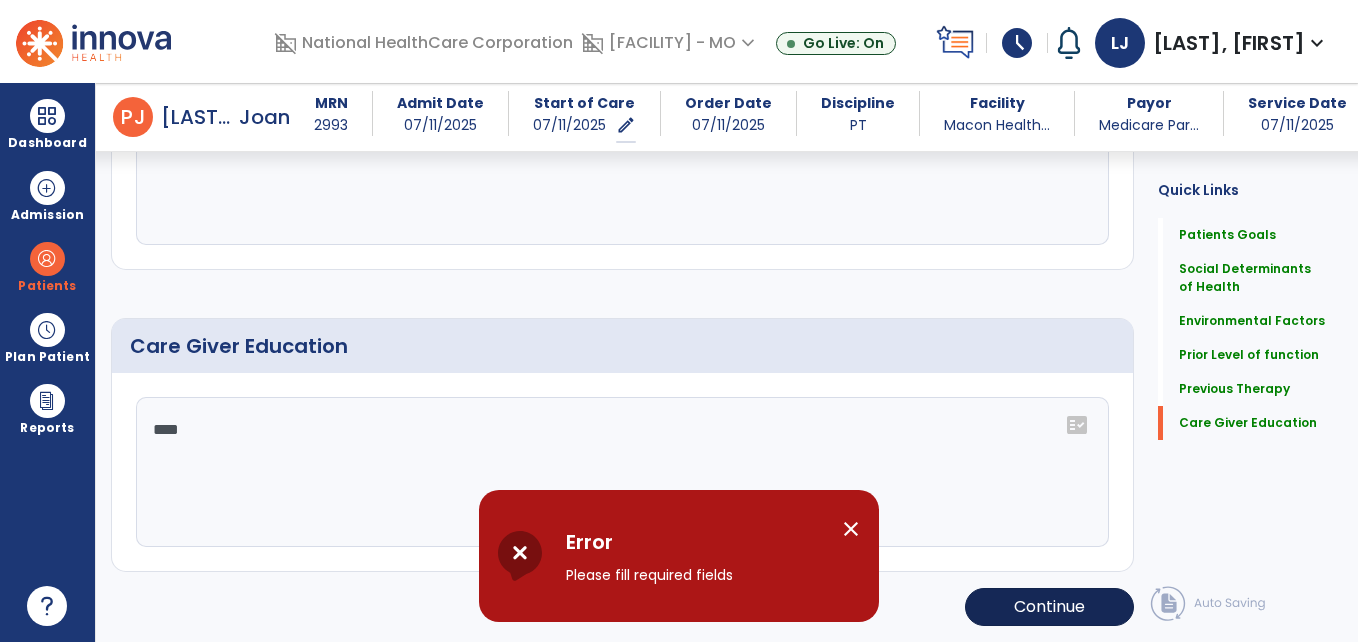 scroll, scrollTop: 1580, scrollLeft: 0, axis: vertical 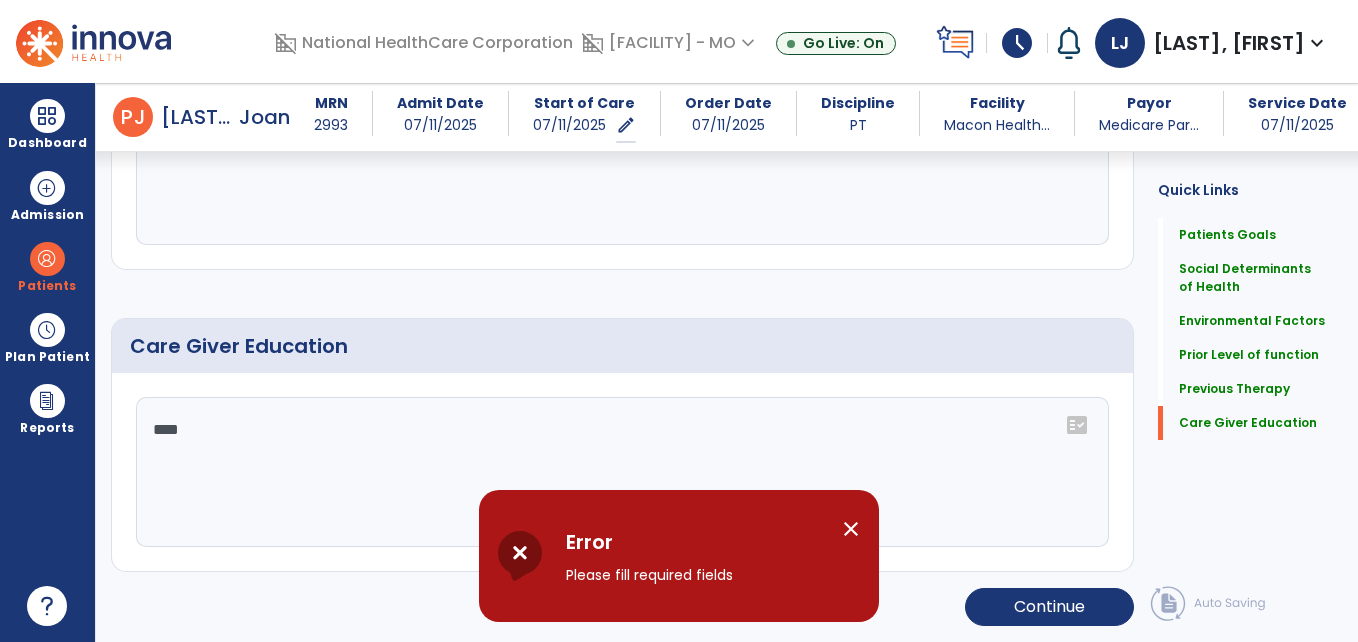 click on "close" at bounding box center (851, 529) 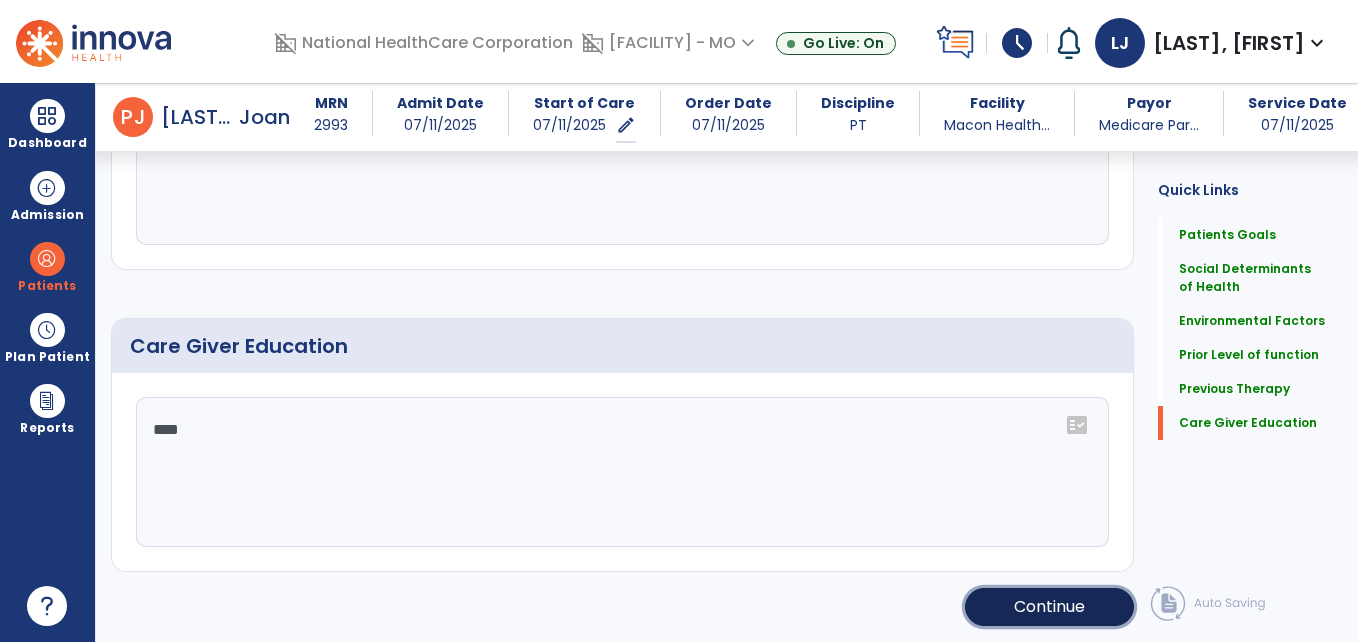 click on "Continue" 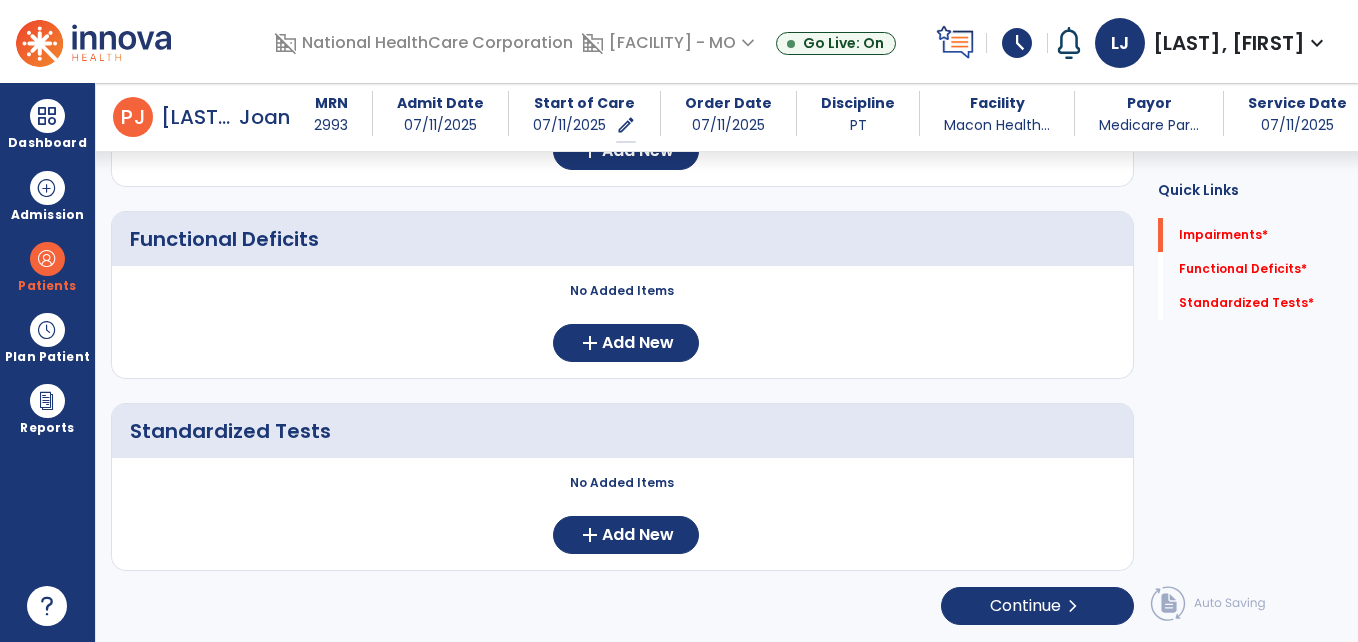 scroll, scrollTop: 309, scrollLeft: 0, axis: vertical 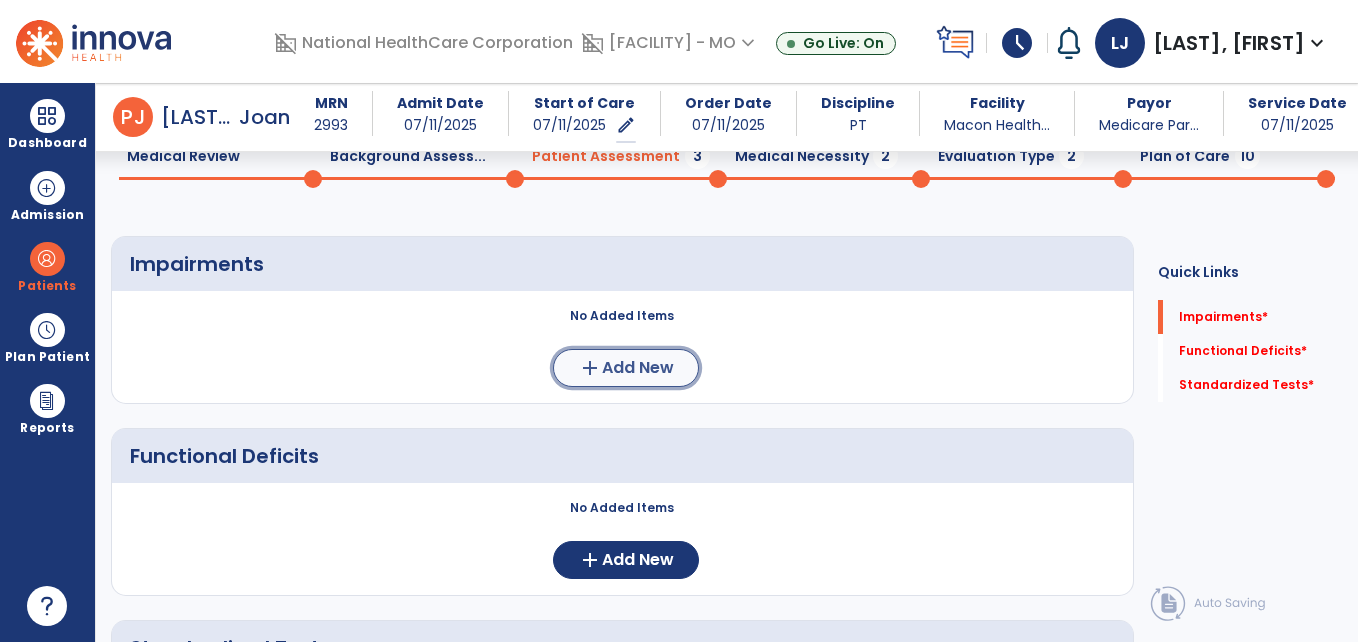 click on "Add New" 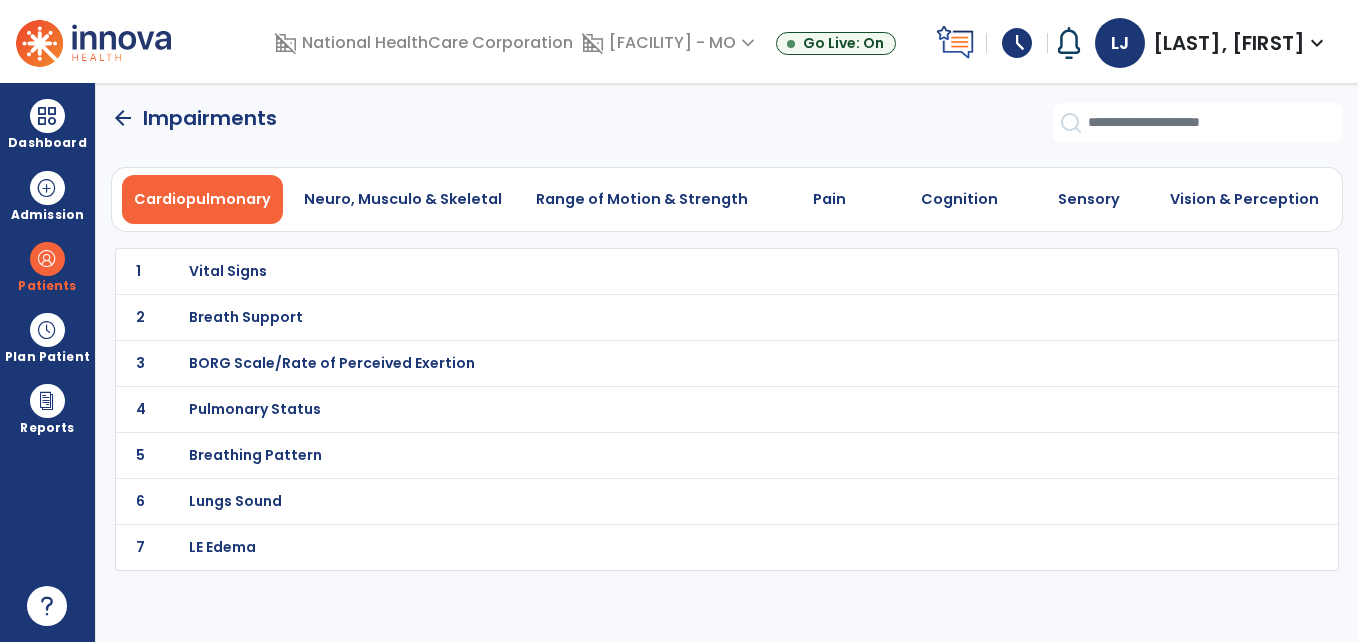 scroll, scrollTop: 0, scrollLeft: 0, axis: both 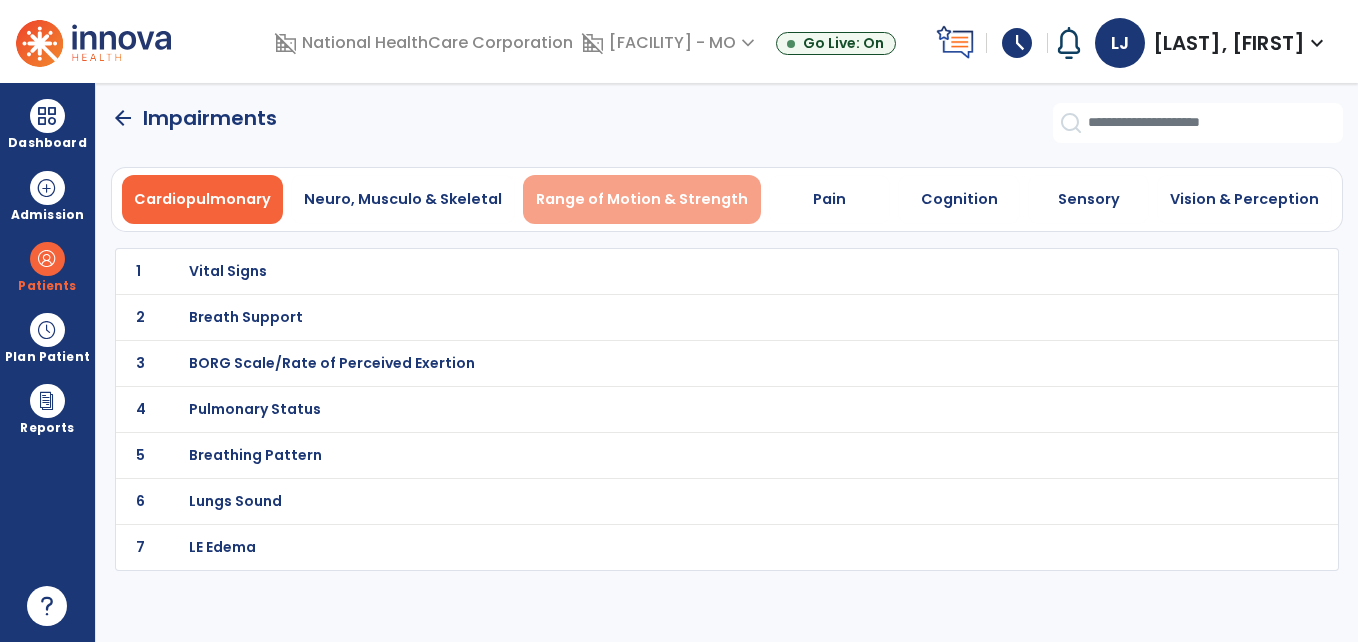 click on "Range of Motion & Strength" at bounding box center (642, 199) 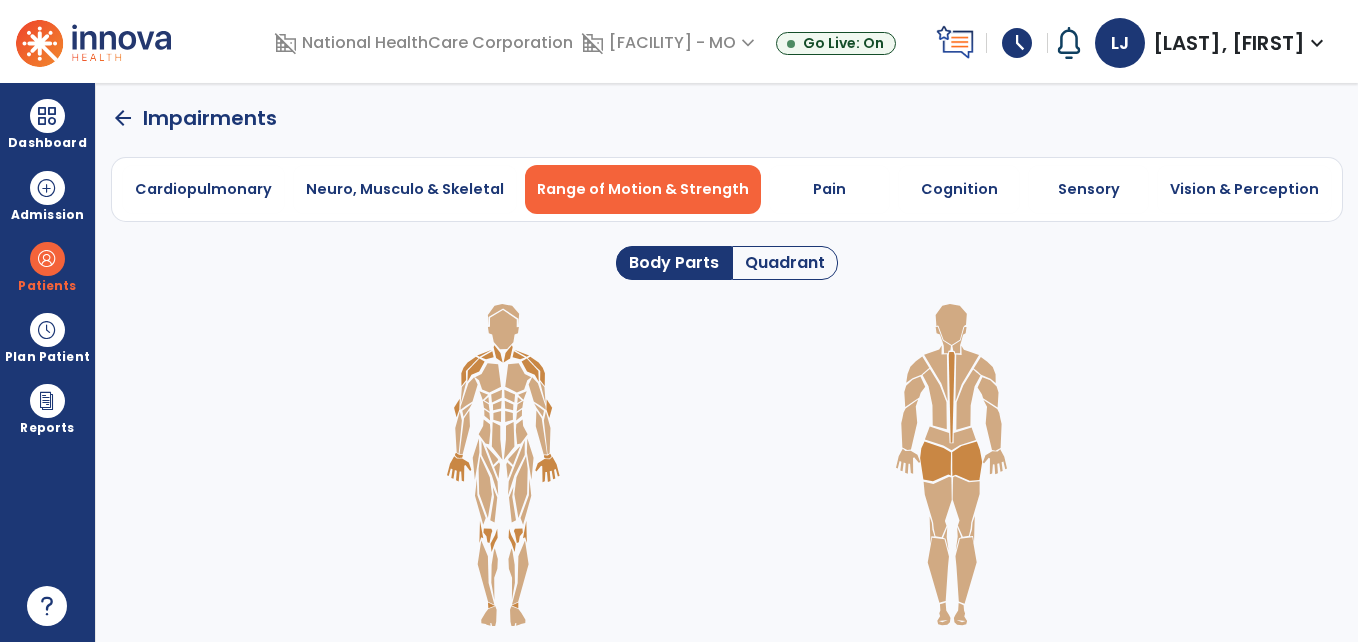 click on "Quadrant" 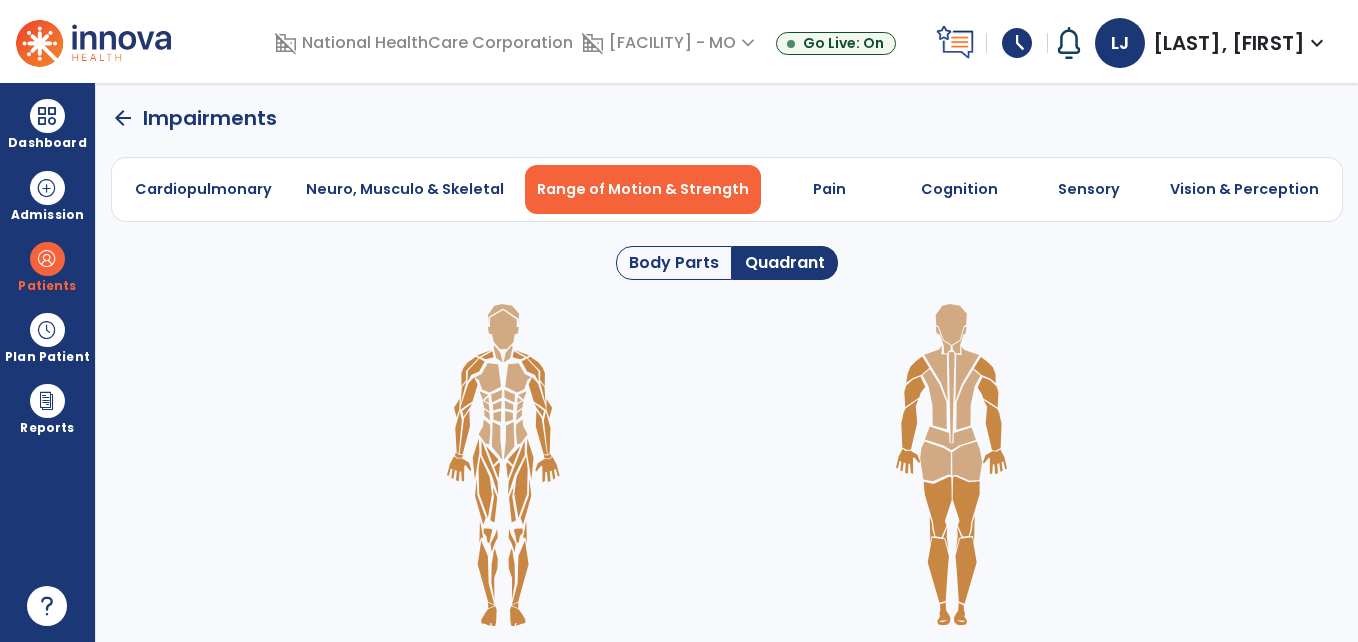 click 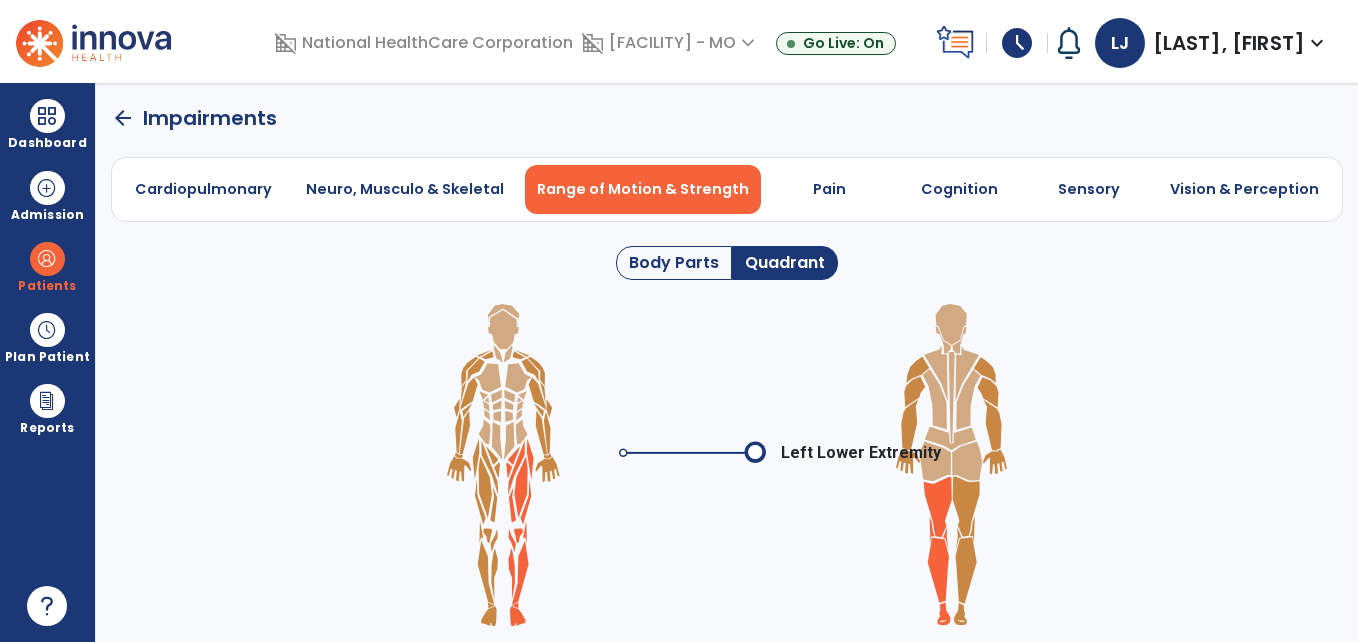click 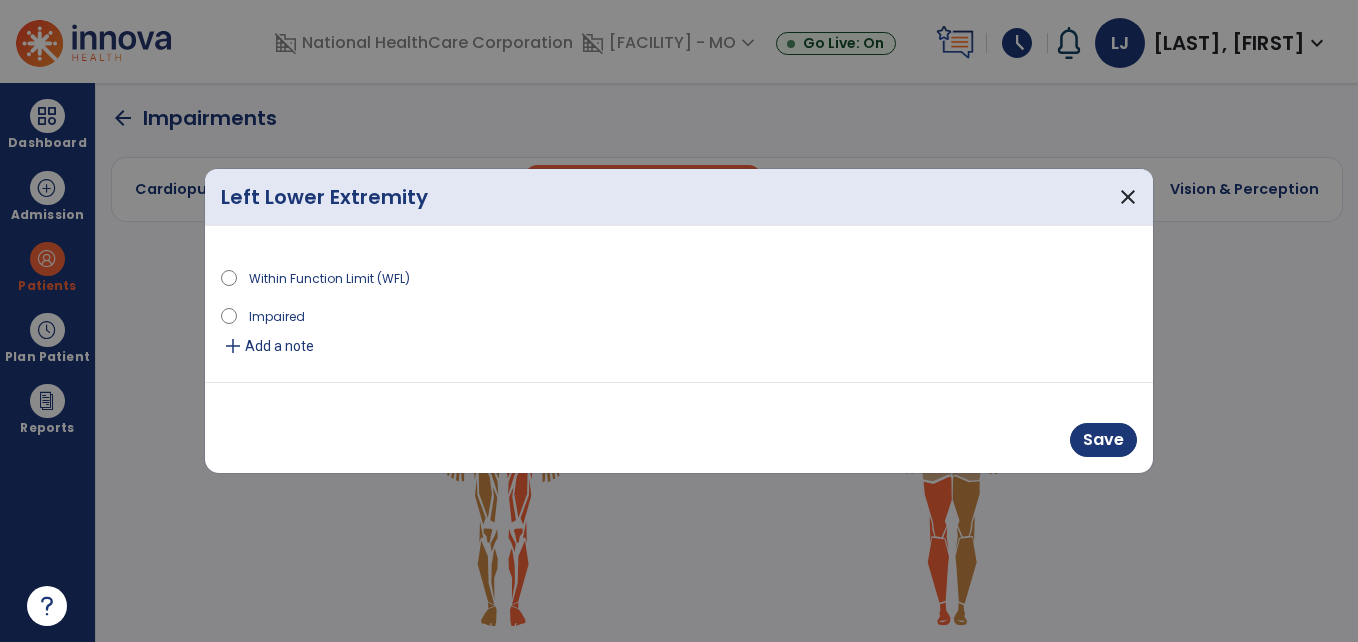 click on "Impaired" at bounding box center [679, 319] 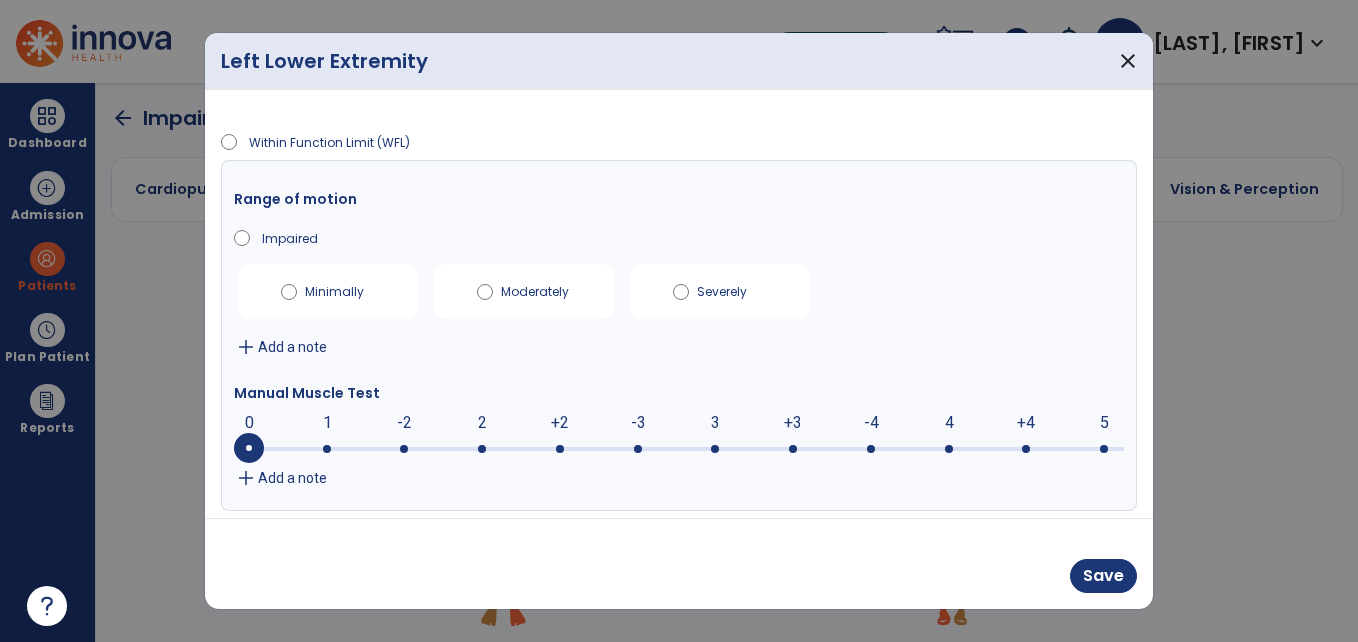 click at bounding box center [679, 447] 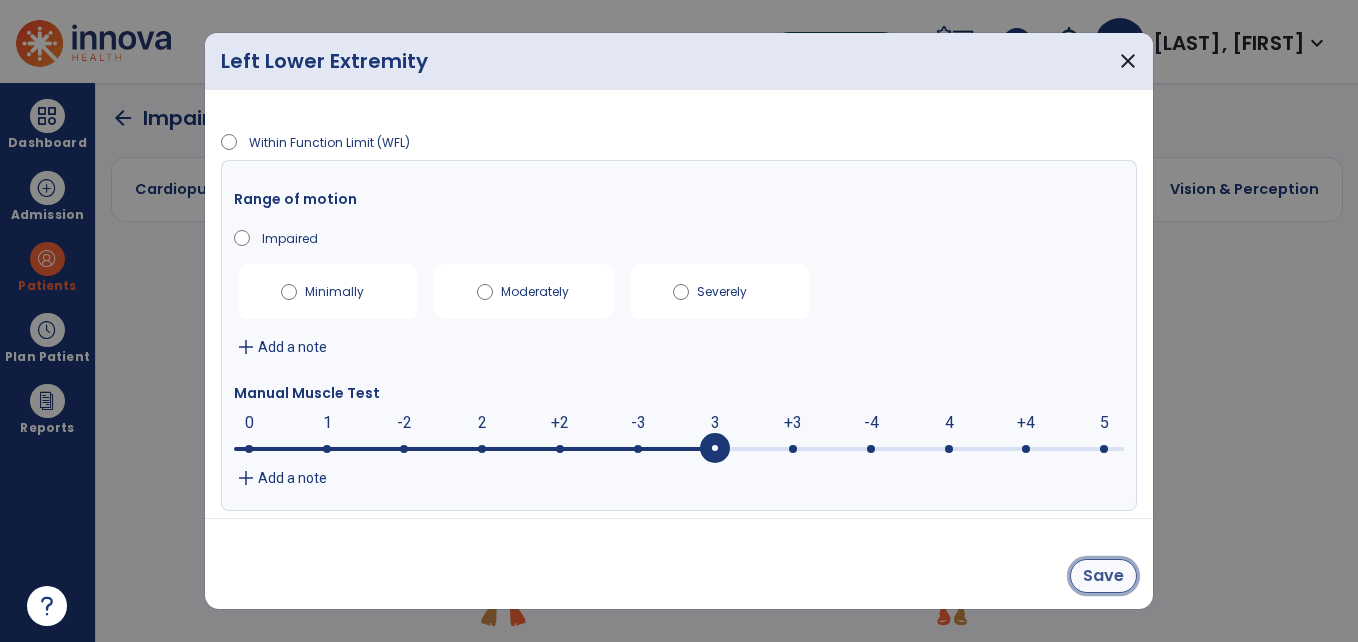click on "Save" at bounding box center (1103, 576) 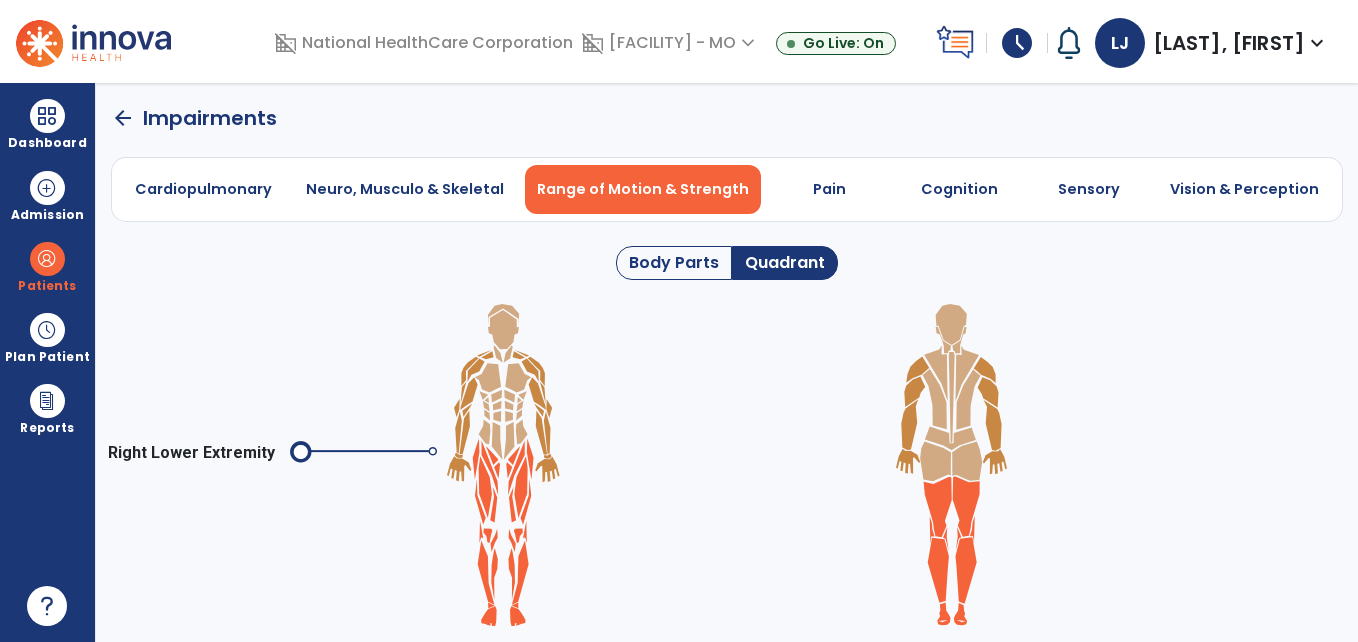 click 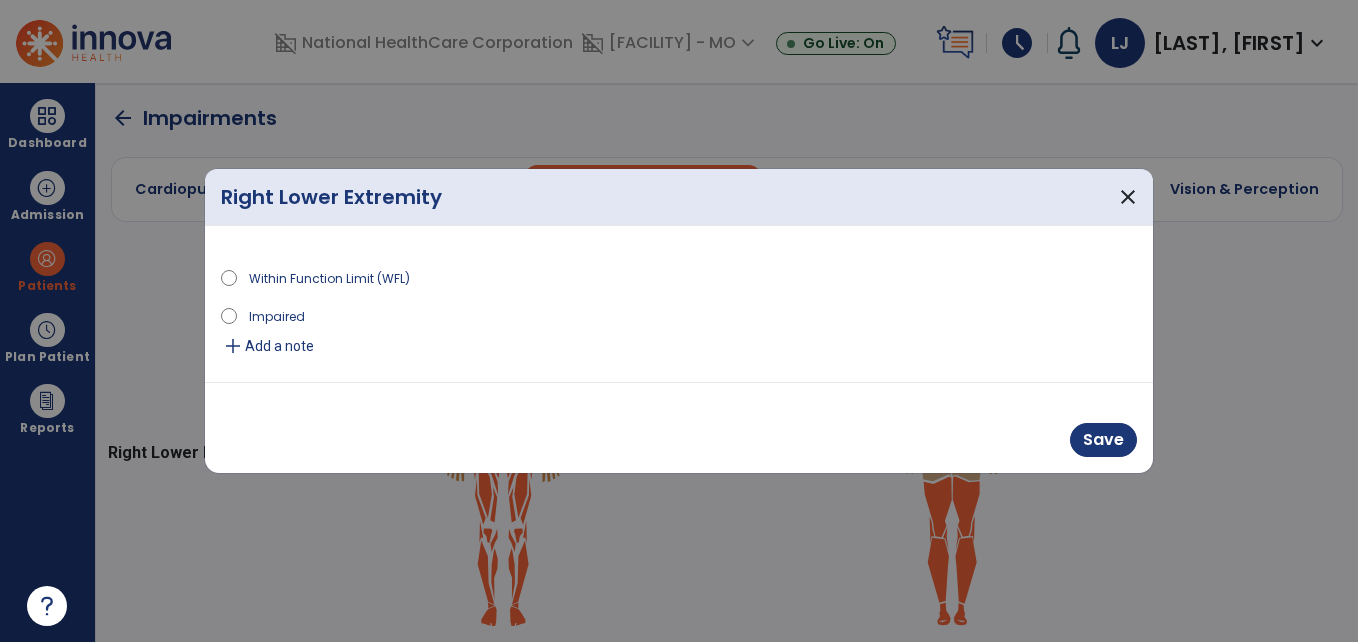 click on "Impaired" at bounding box center (277, 315) 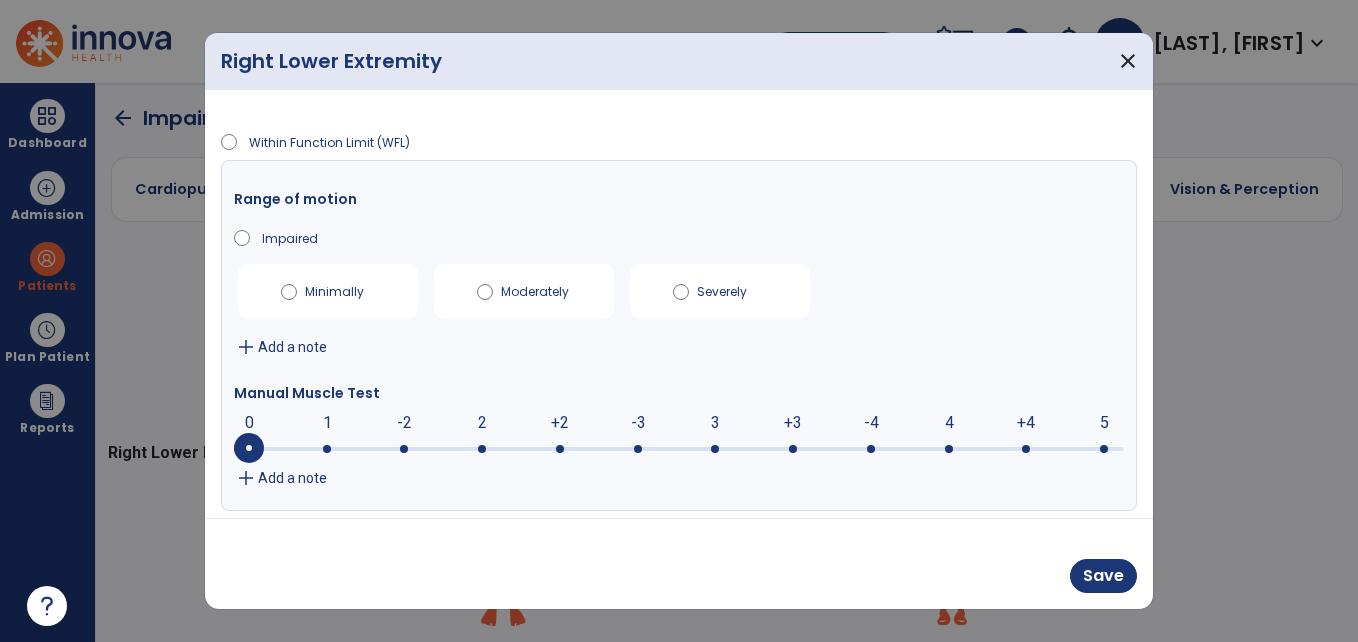 click at bounding box center (679, 449) 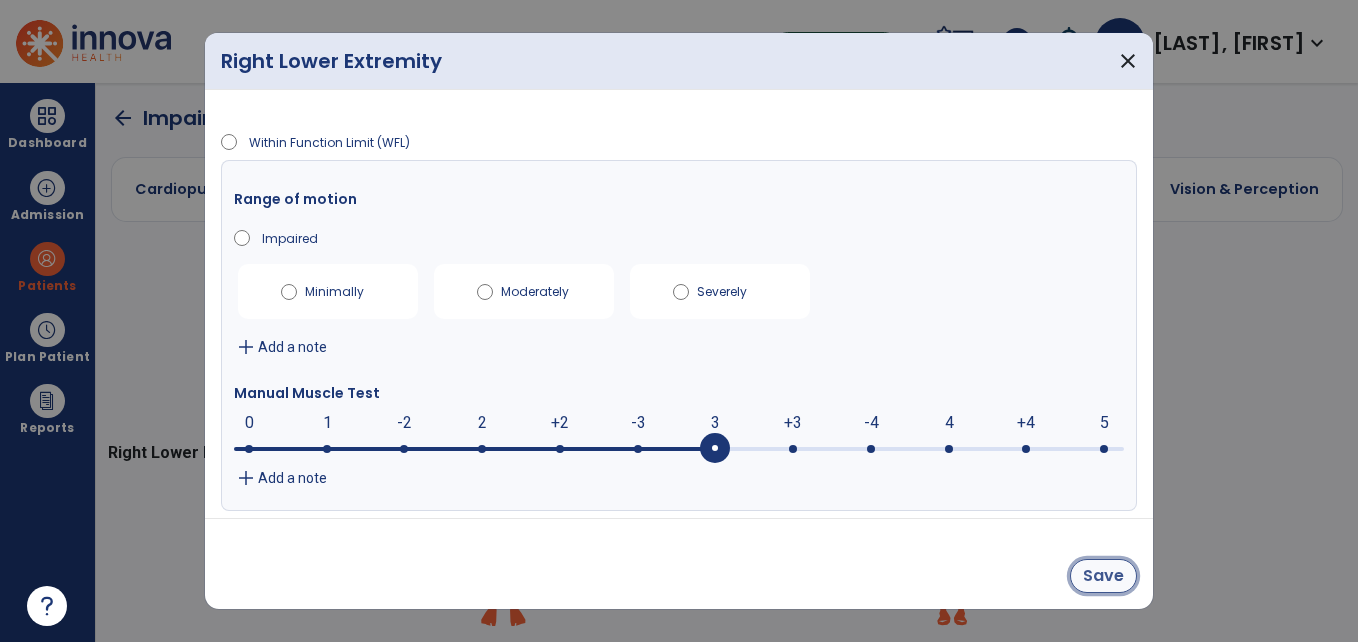 click on "Save" at bounding box center (1103, 576) 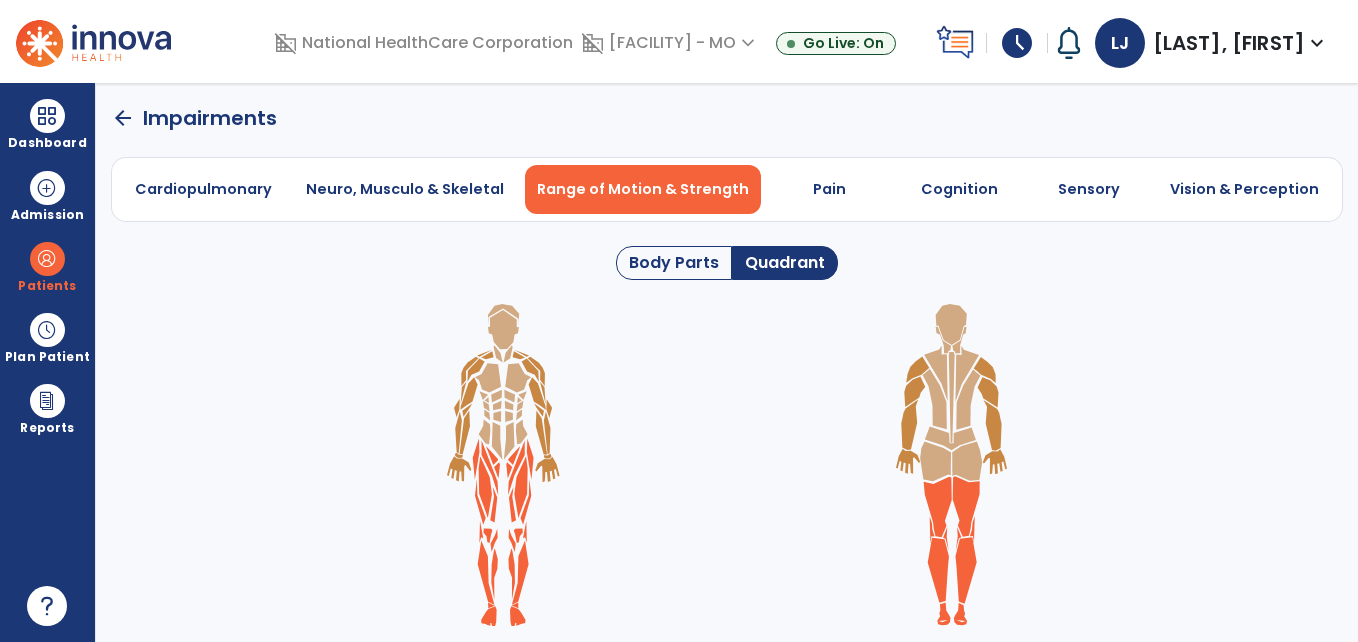 click on "arrow_back" 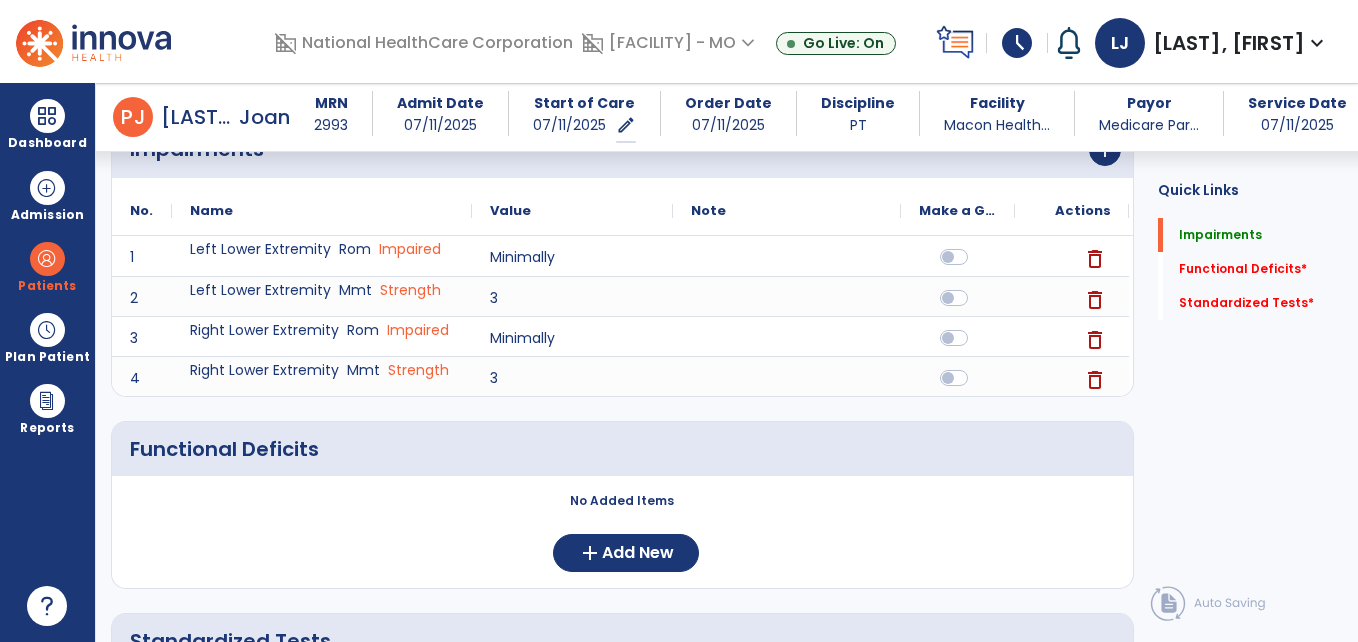 scroll, scrollTop: 210, scrollLeft: 0, axis: vertical 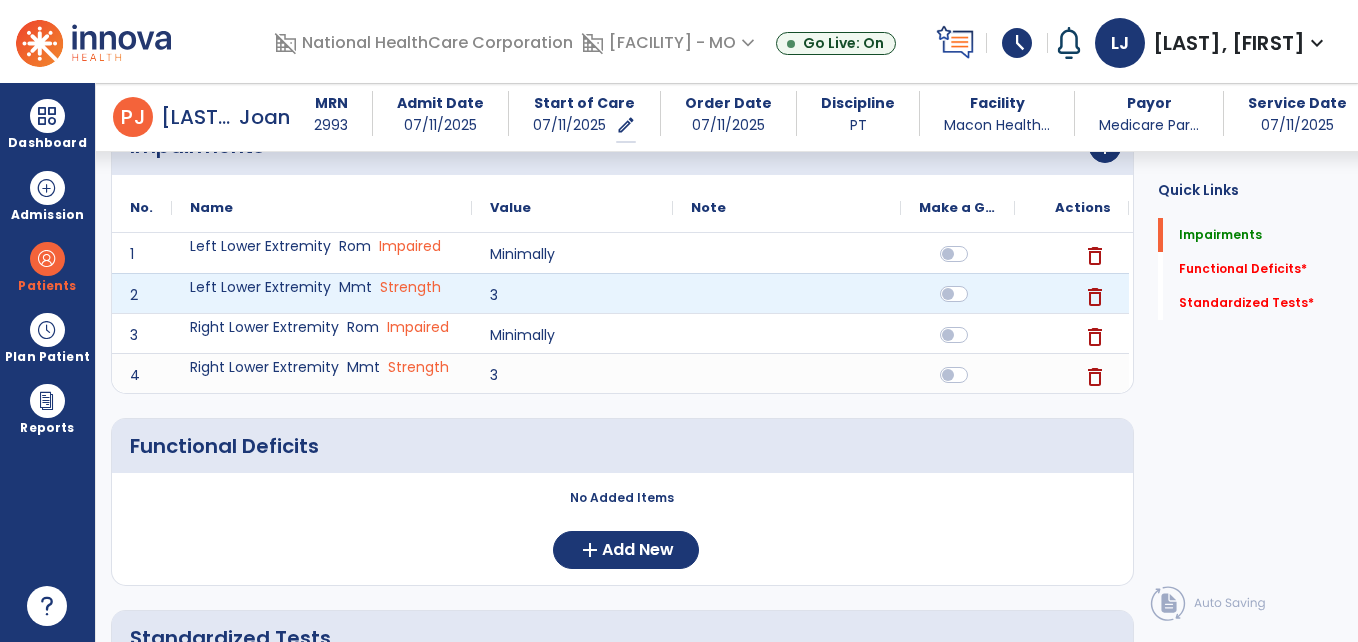 click 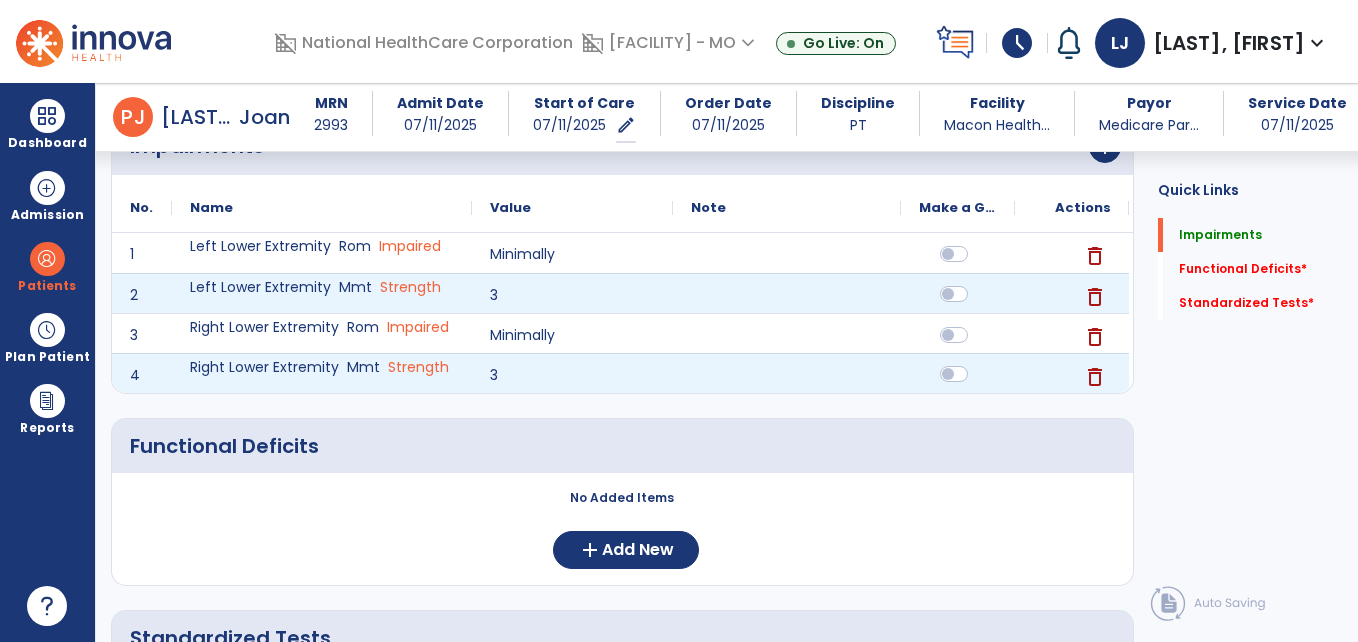 click 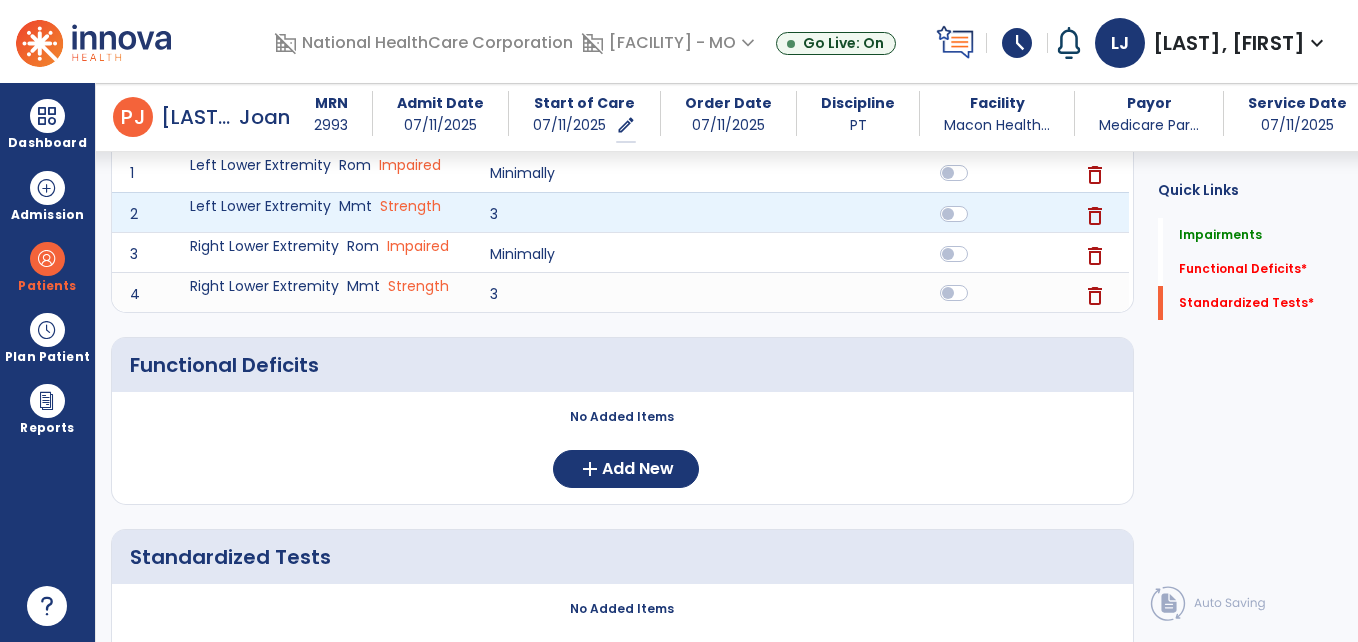 scroll, scrollTop: 398, scrollLeft: 0, axis: vertical 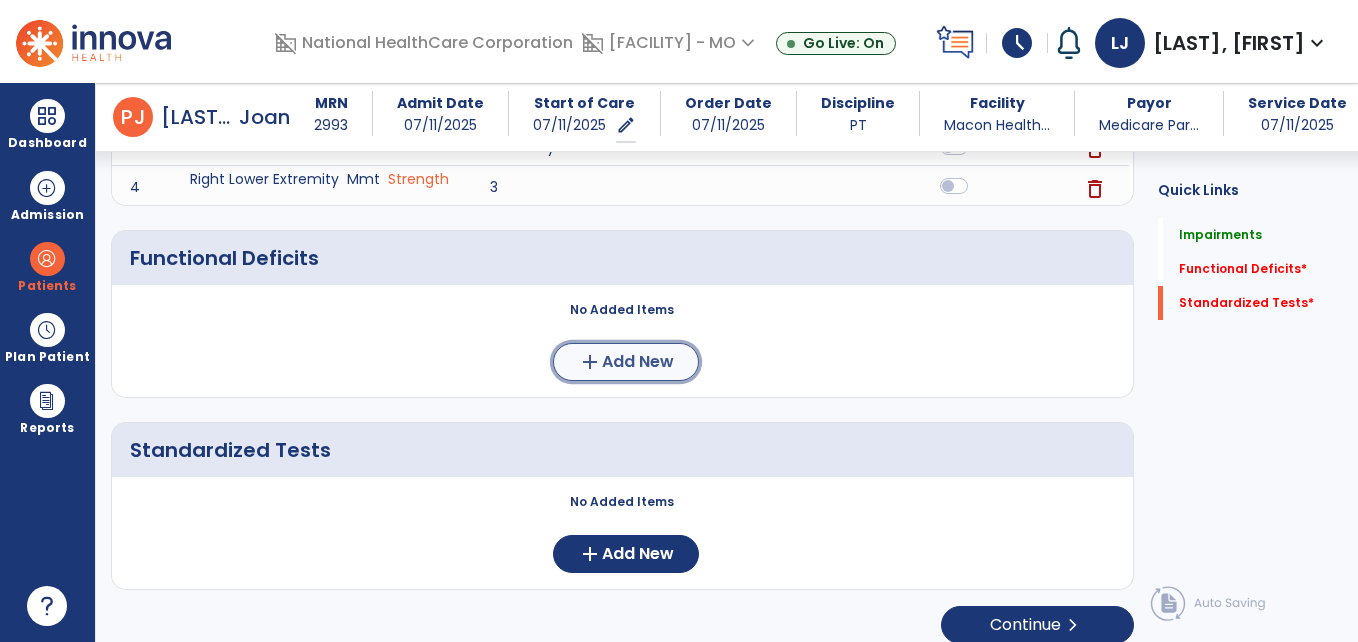 click on "Add New" 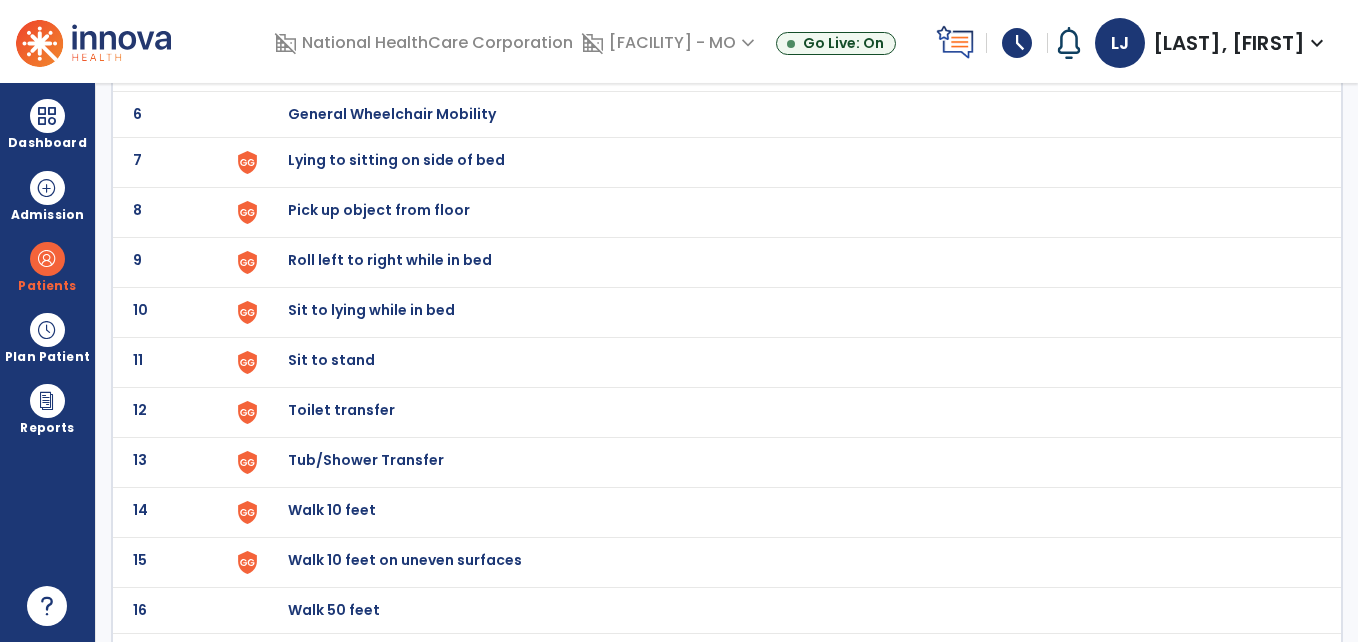 scroll, scrollTop: 0, scrollLeft: 0, axis: both 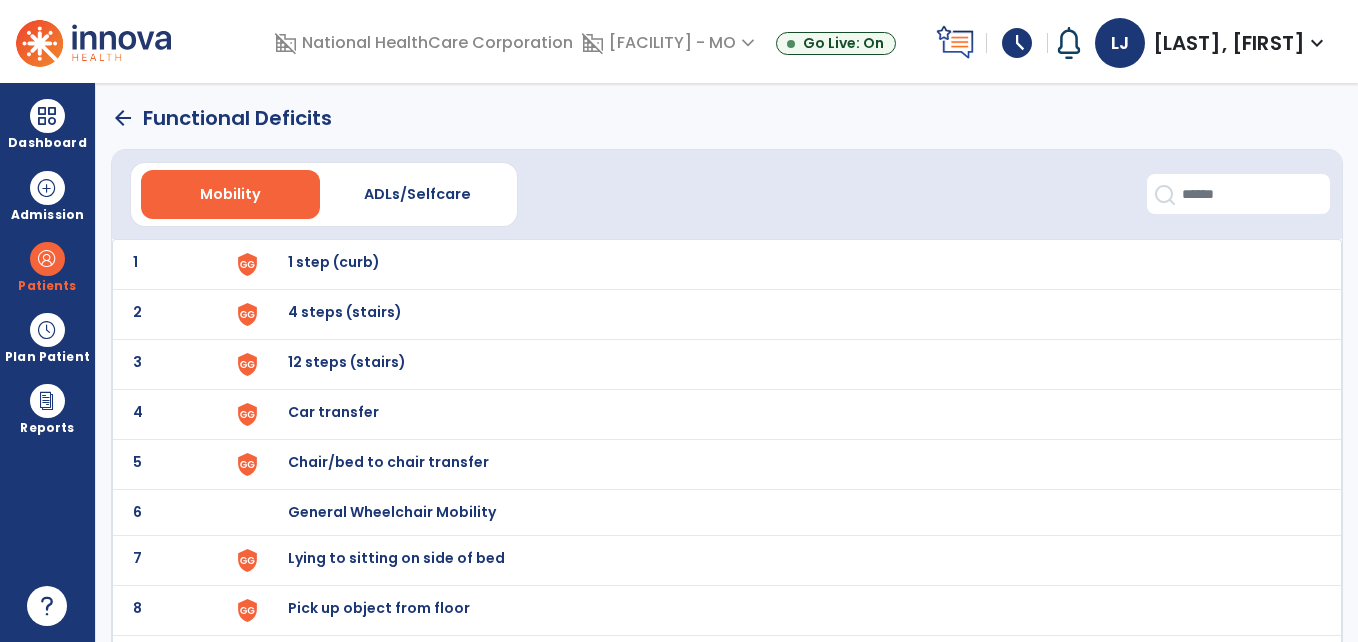 click on "Car transfer" at bounding box center (784, 264) 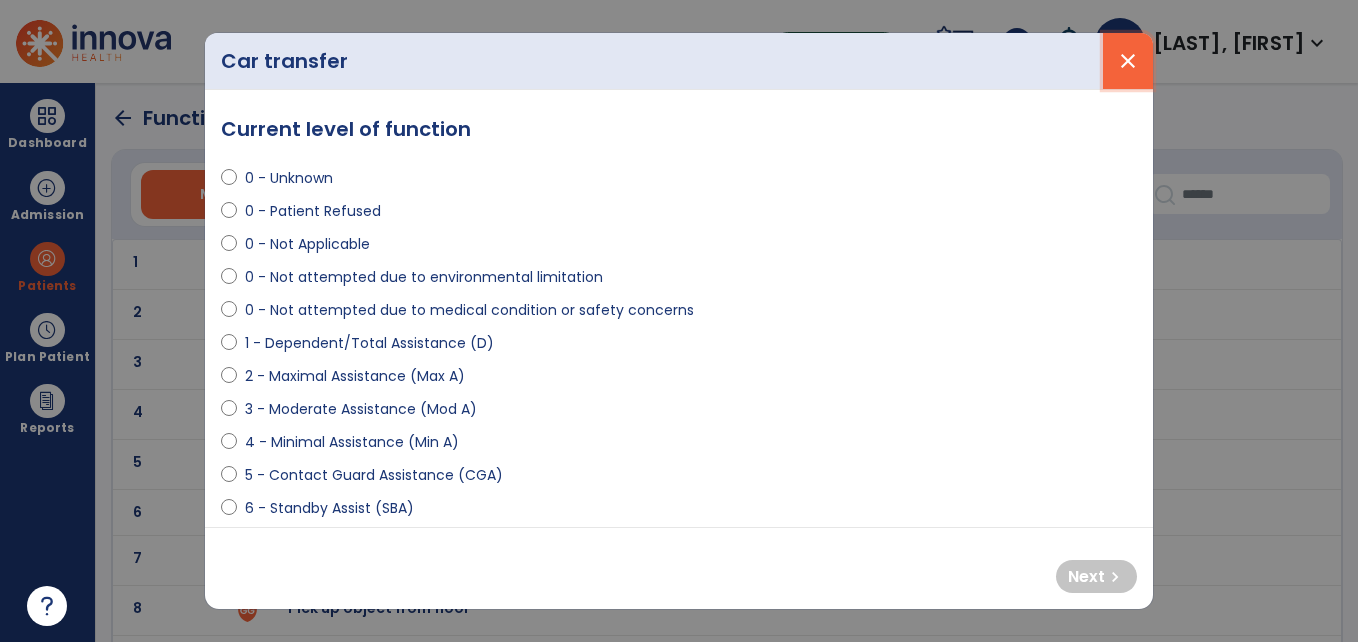 click on "close" at bounding box center (1128, 61) 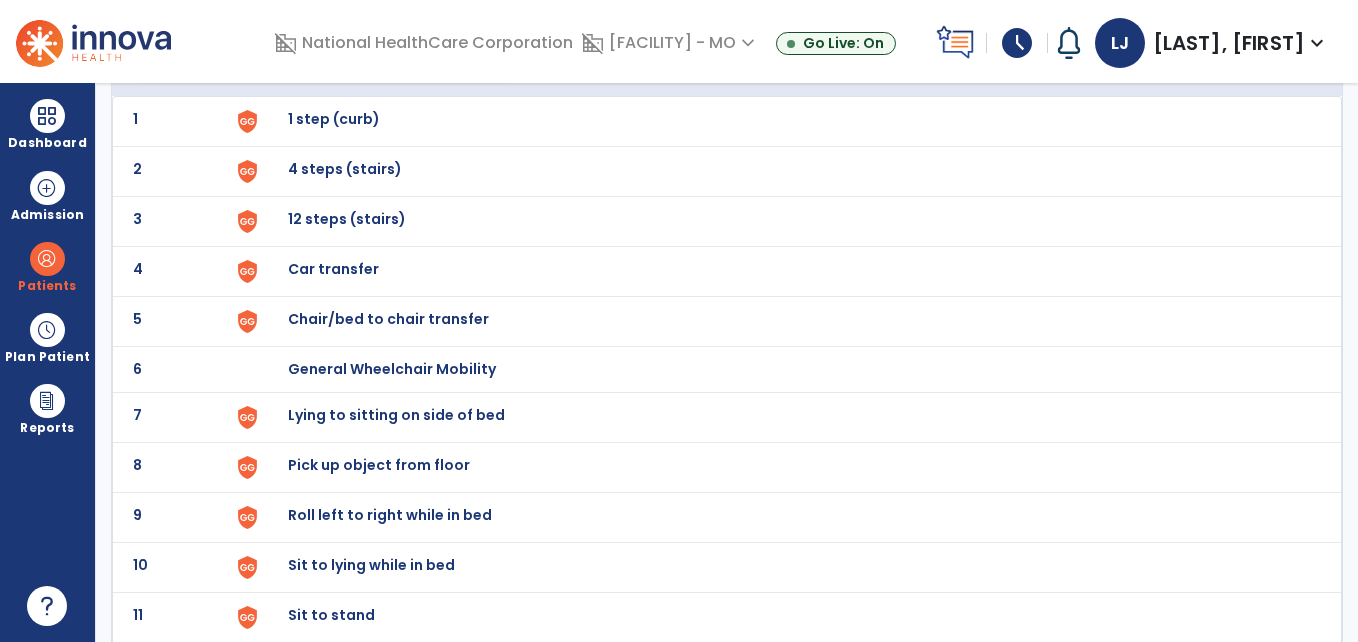 scroll, scrollTop: 150, scrollLeft: 0, axis: vertical 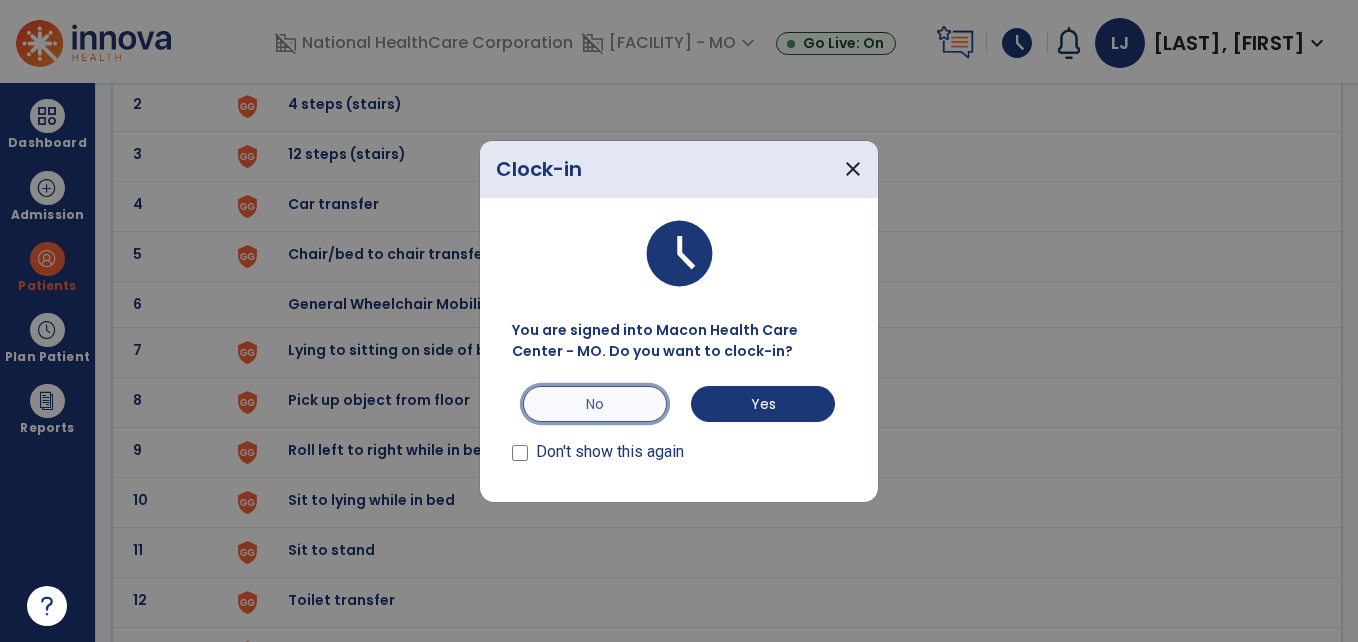 click on "No" at bounding box center (595, 404) 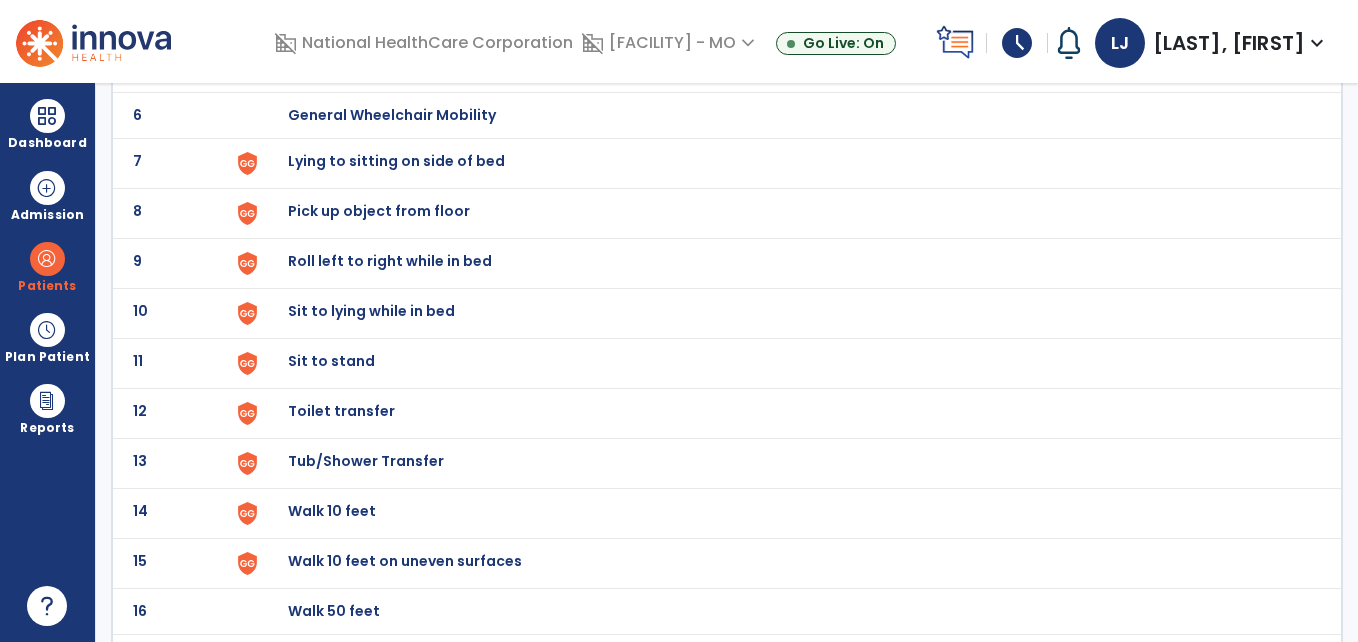 scroll, scrollTop: 426, scrollLeft: 0, axis: vertical 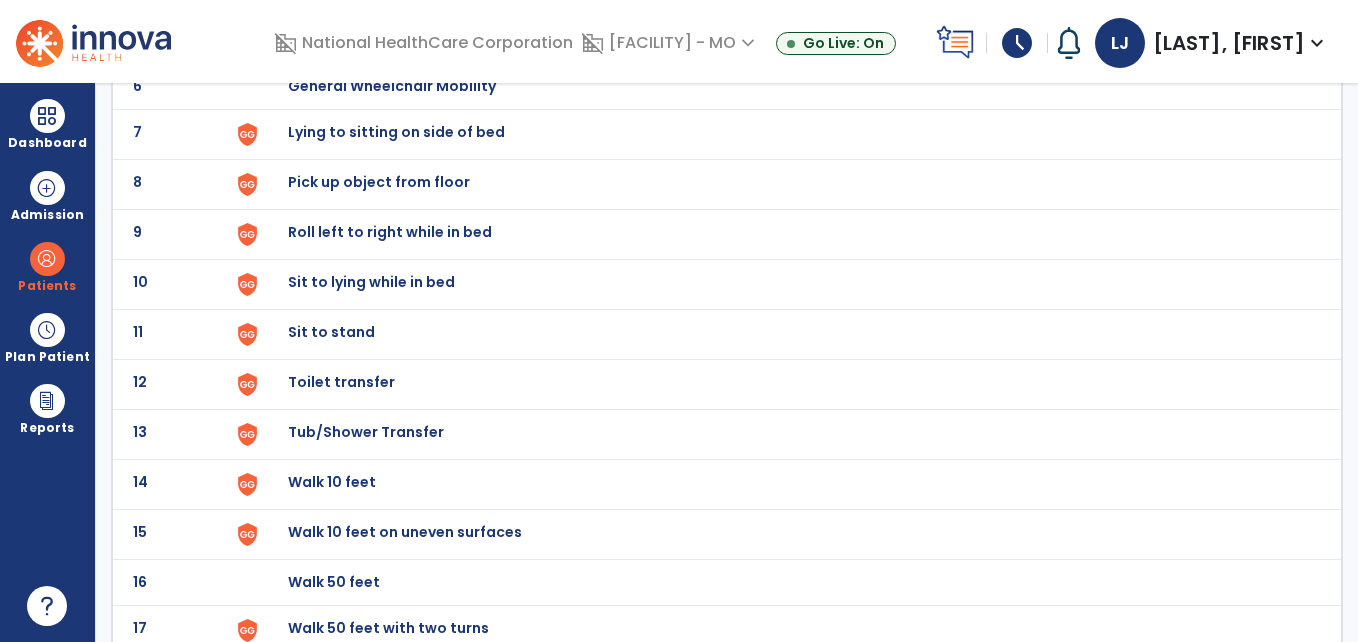 click on "Walk 50 feet" at bounding box center [334, -164] 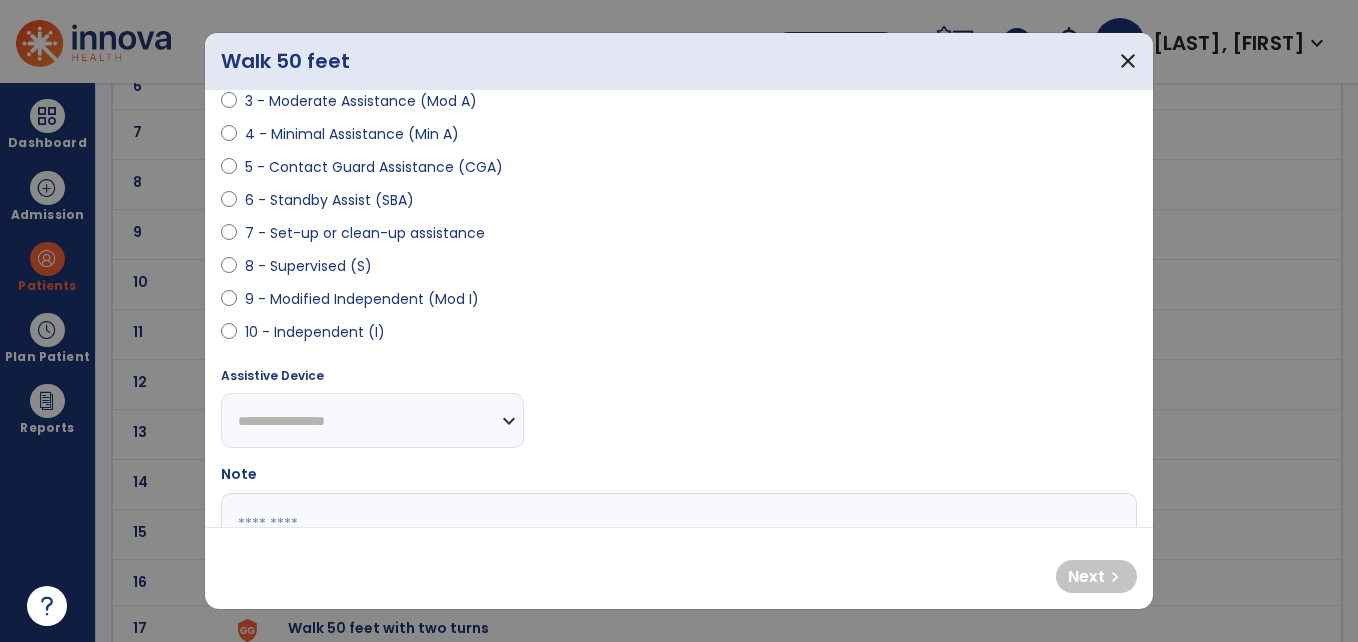 scroll, scrollTop: 348, scrollLeft: 0, axis: vertical 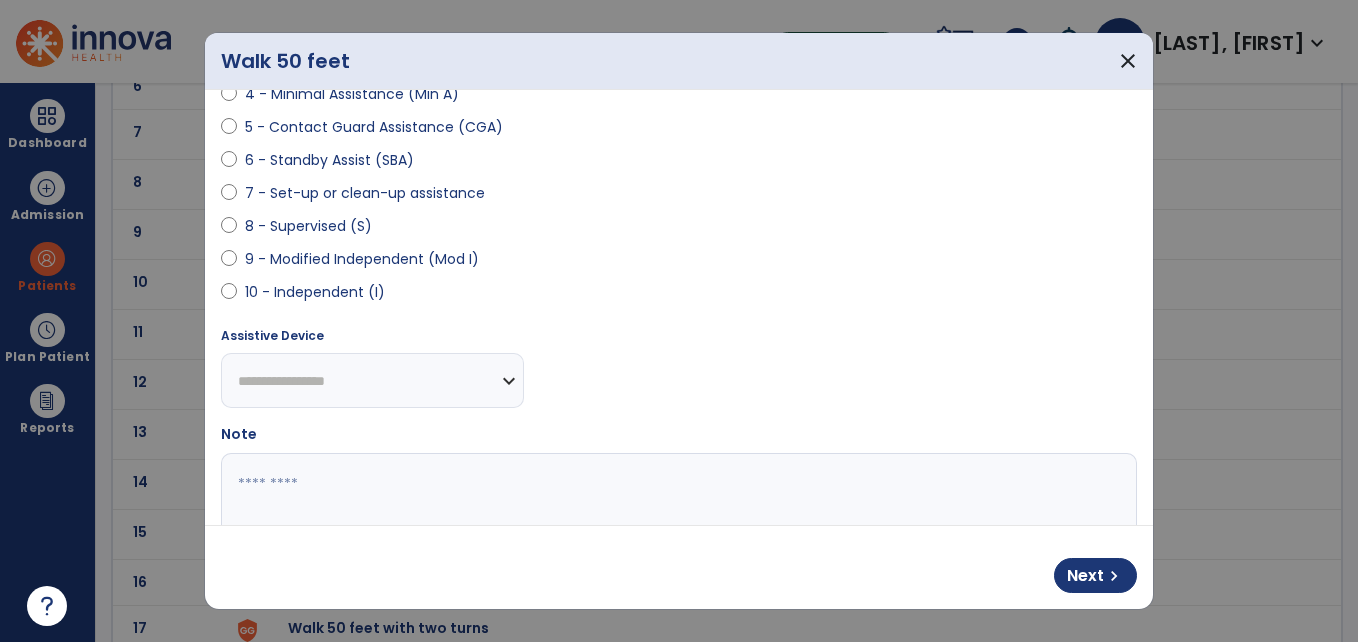 click on "**********" at bounding box center [372, 380] 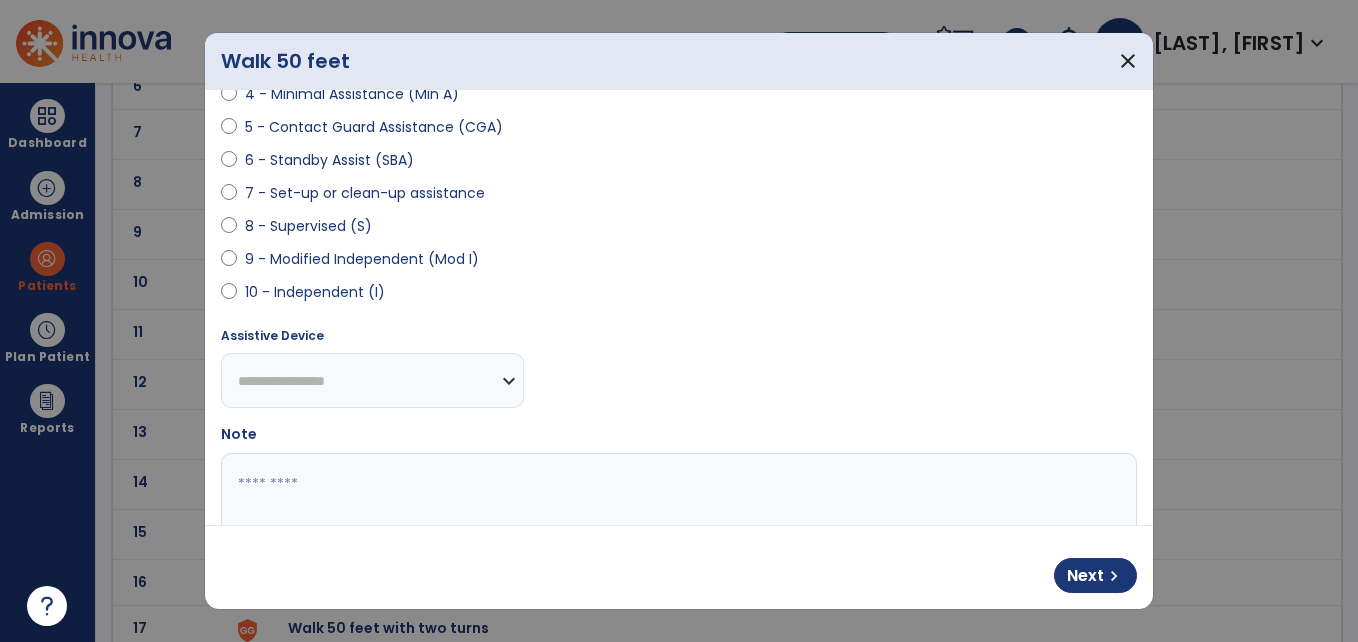 select on "****" 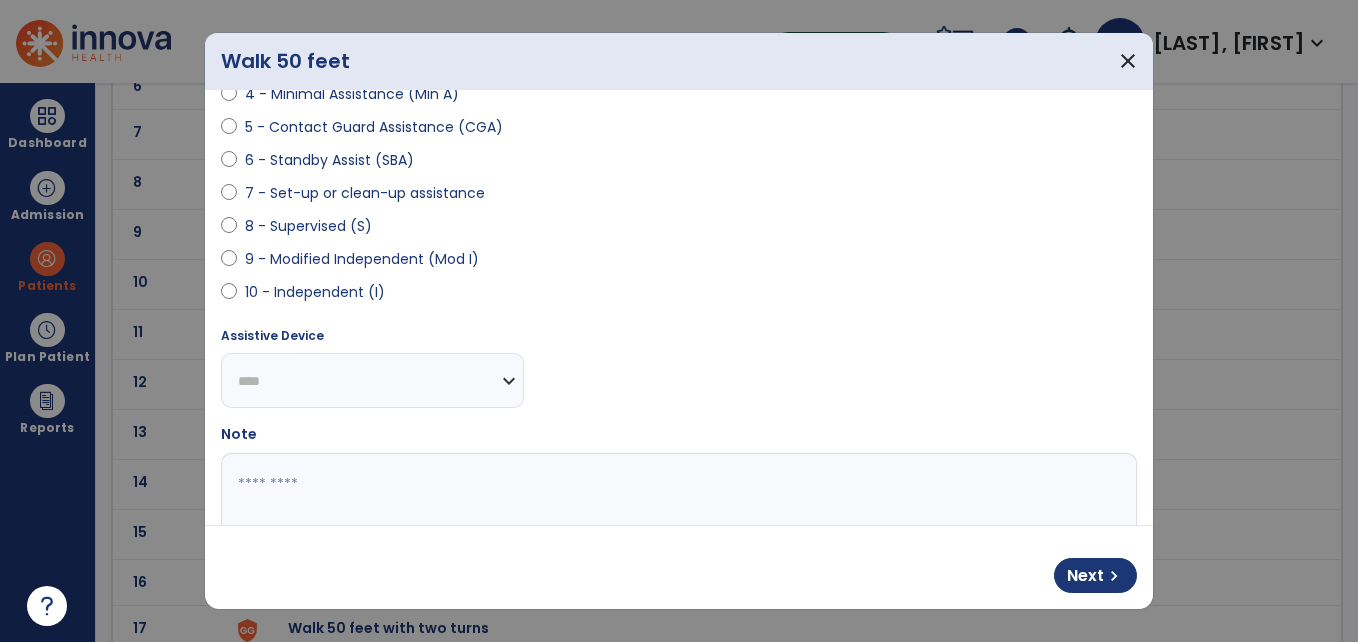 click on "**********" at bounding box center [372, 380] 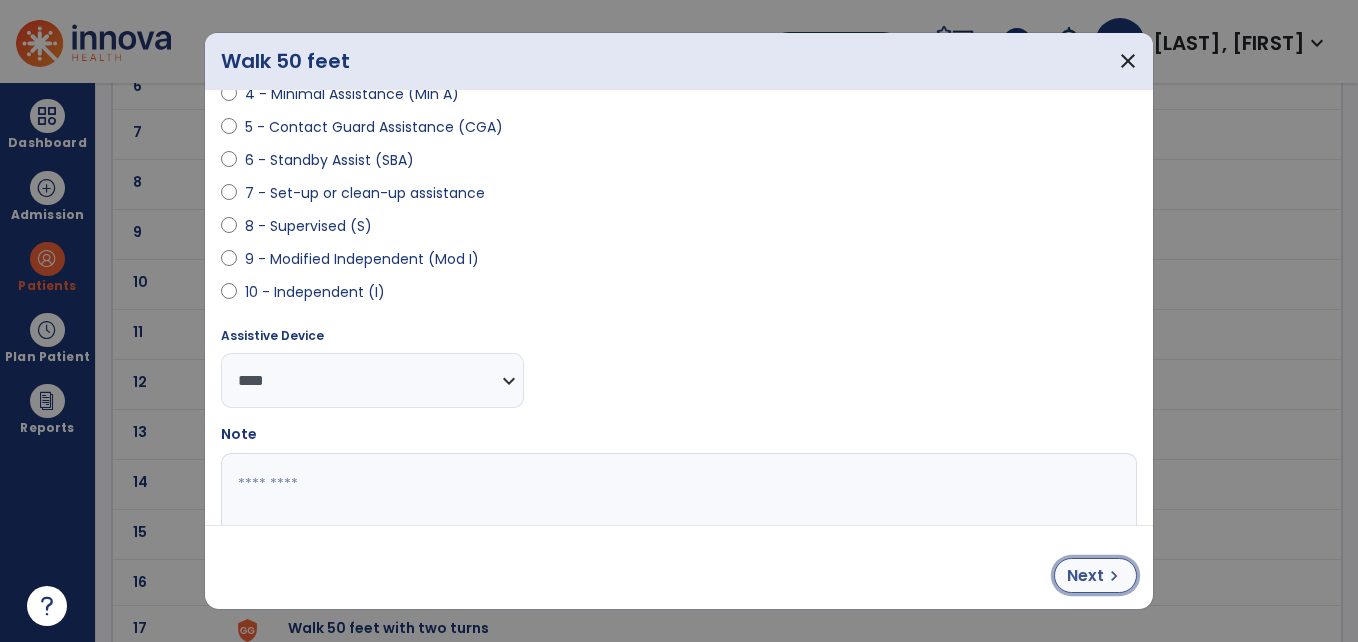 click on "Next" at bounding box center [1085, 576] 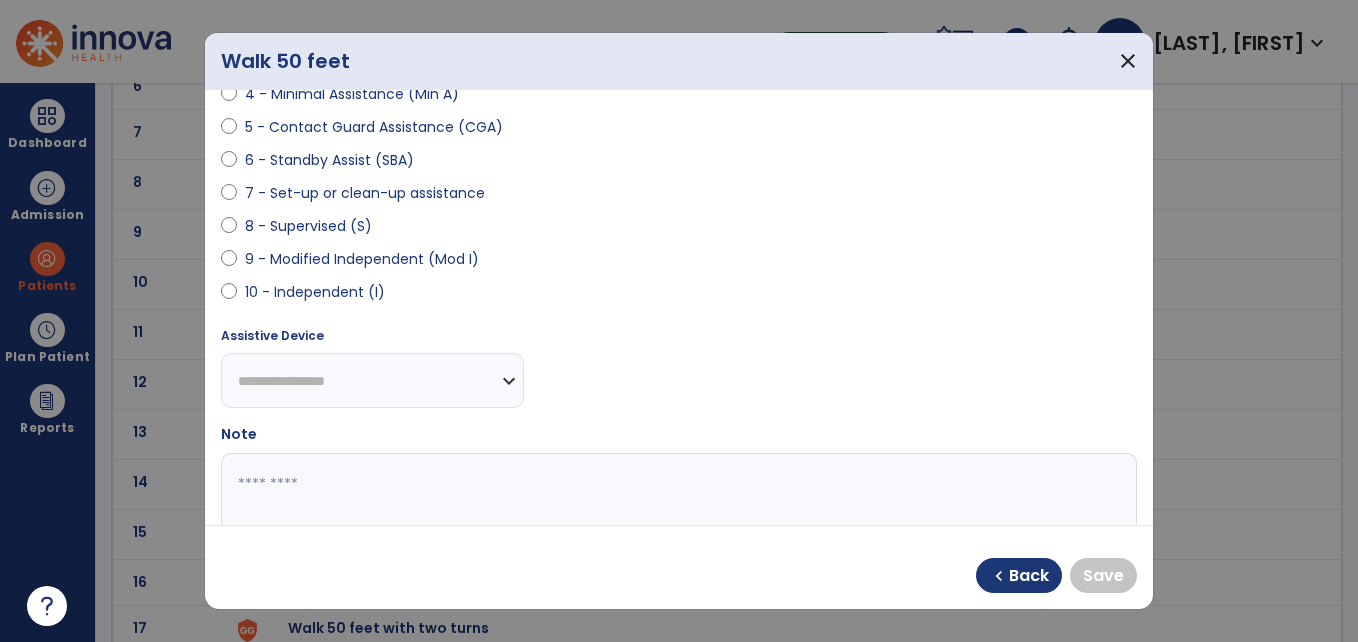 click on "9 - Modified Independent (Mod I)" at bounding box center (362, 259) 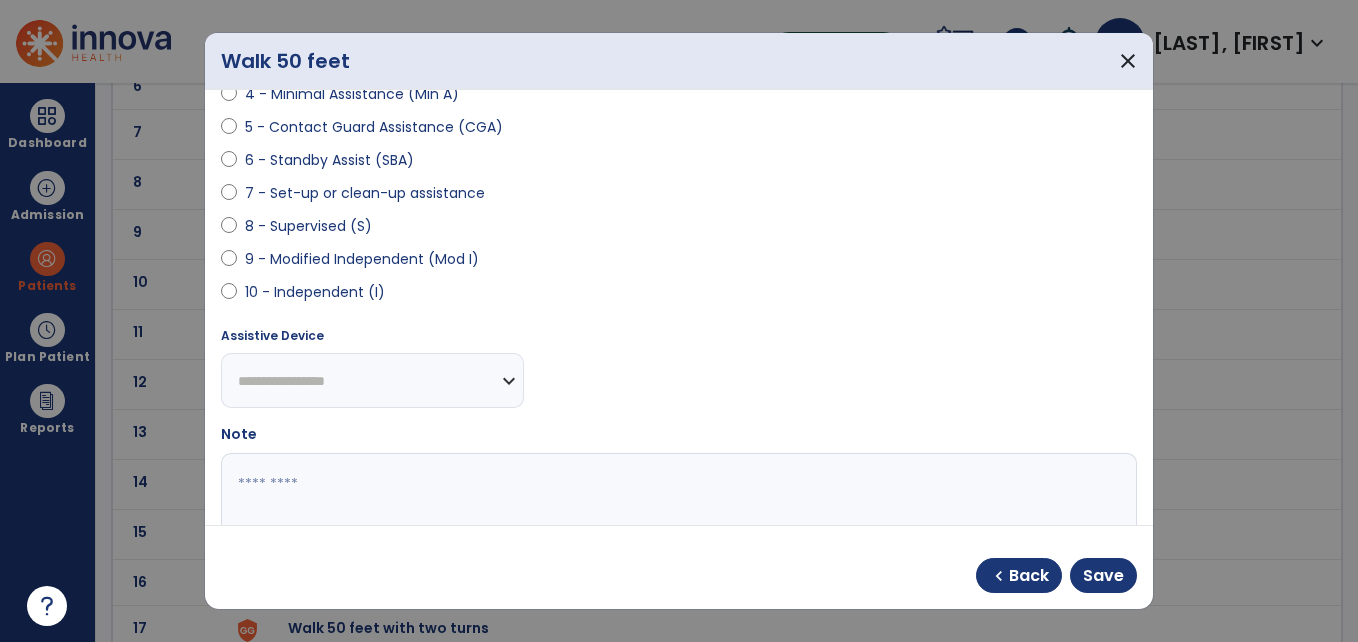 click on "**********" at bounding box center (372, 380) 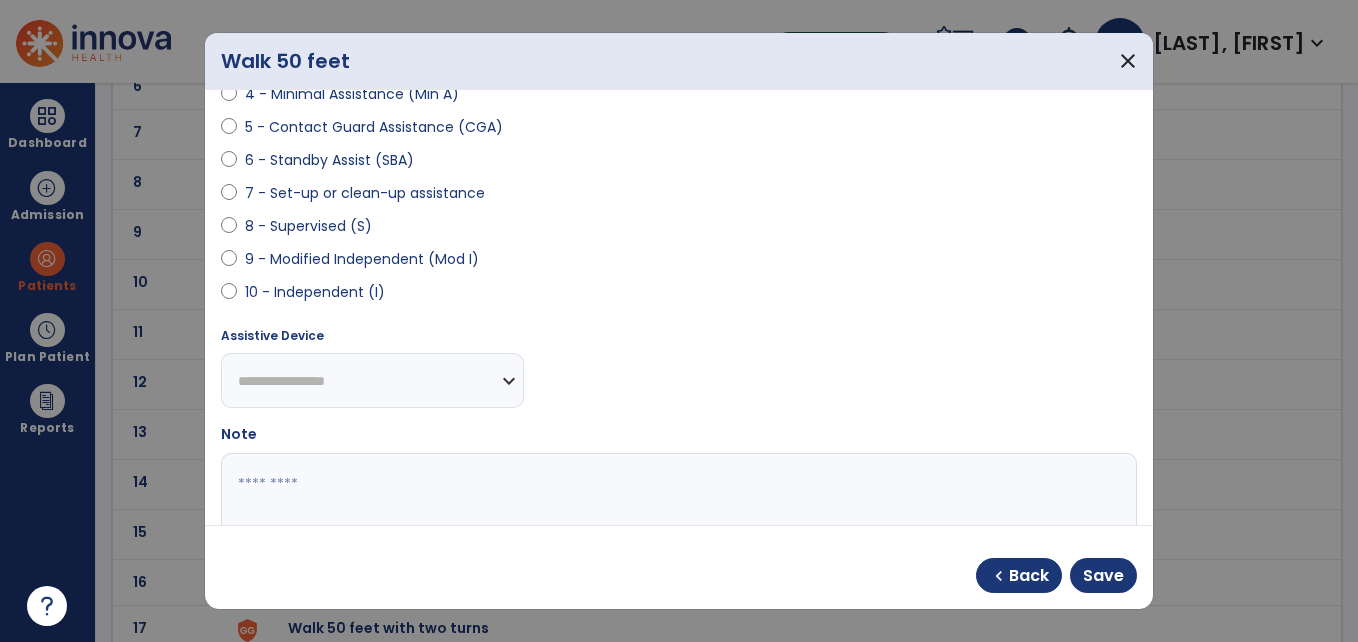 select on "**********" 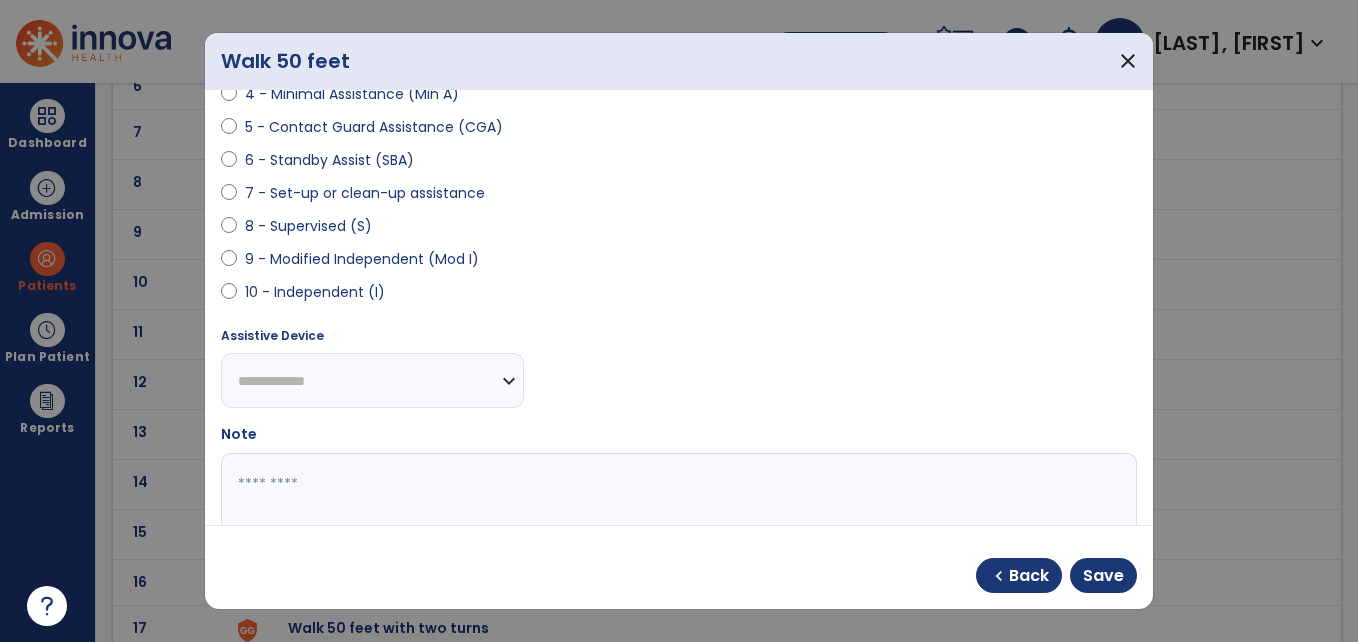 click on "**********" at bounding box center (372, 380) 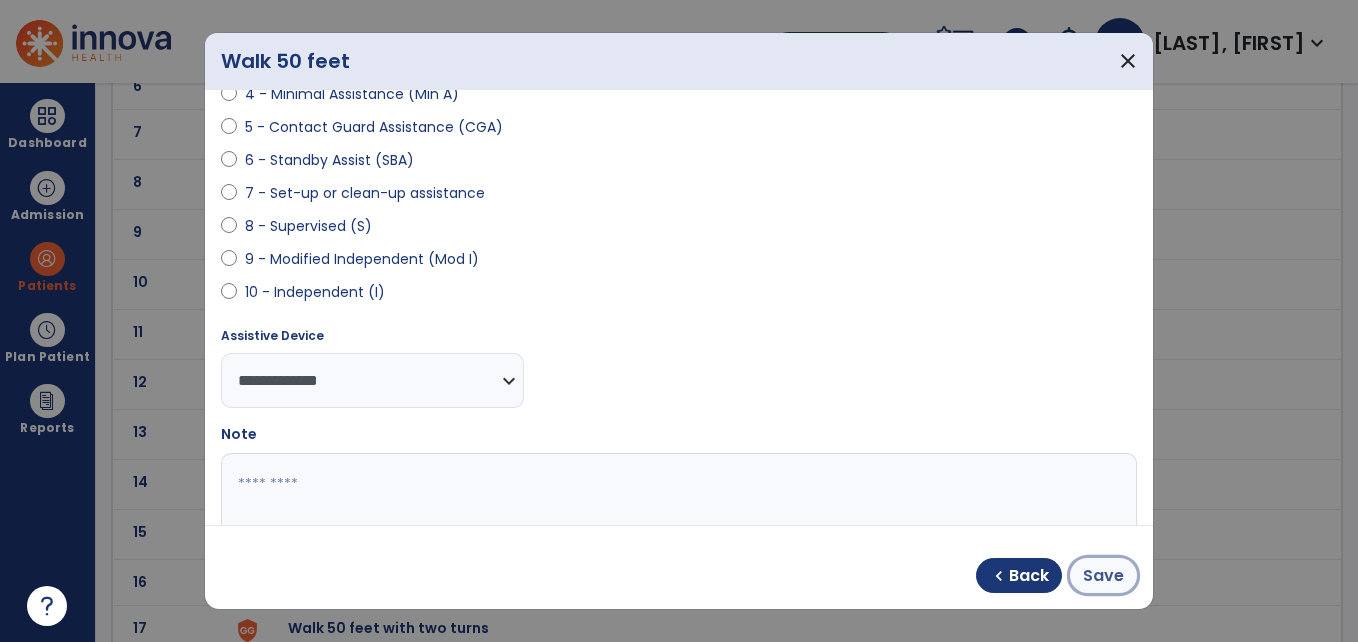 click on "Save" at bounding box center (1103, 576) 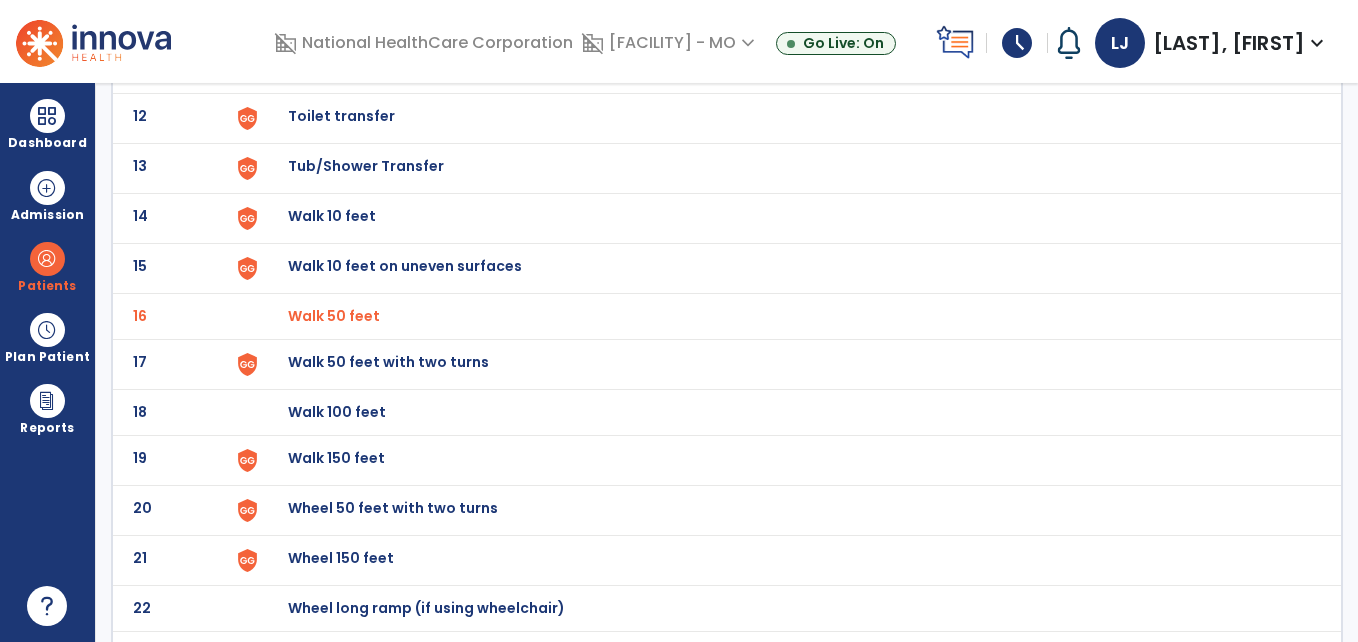 scroll, scrollTop: 729, scrollLeft: 0, axis: vertical 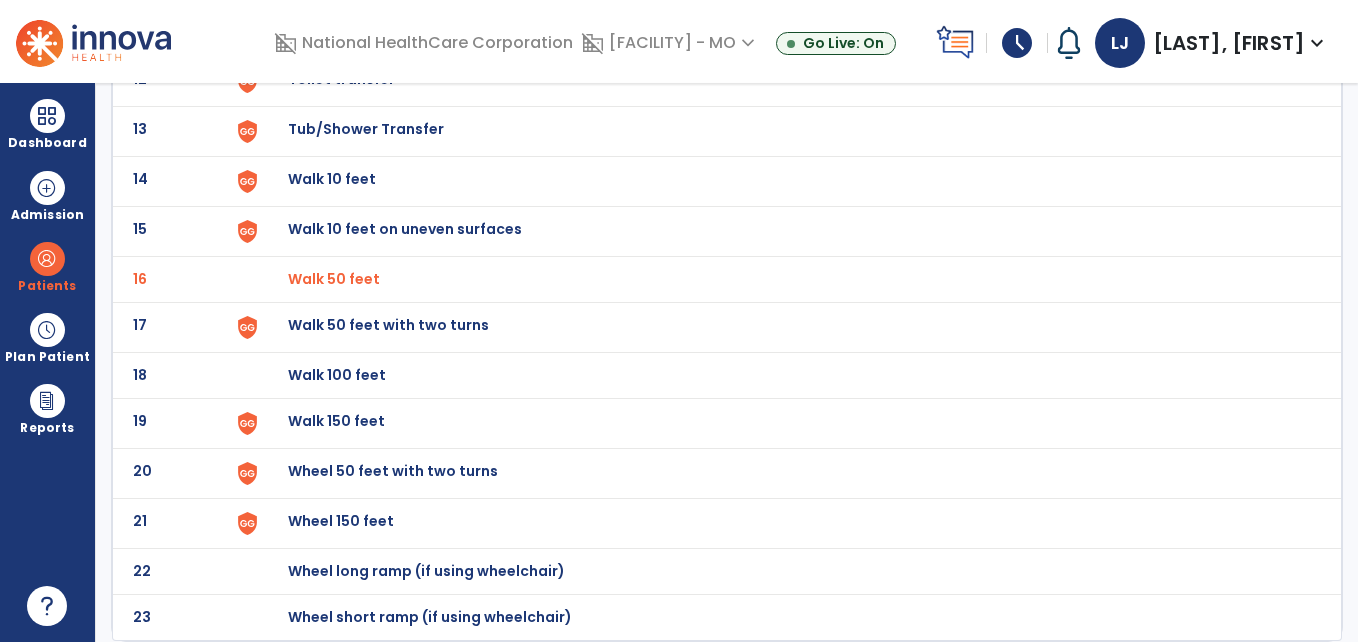 click on "Walk 100 feet" at bounding box center [784, -465] 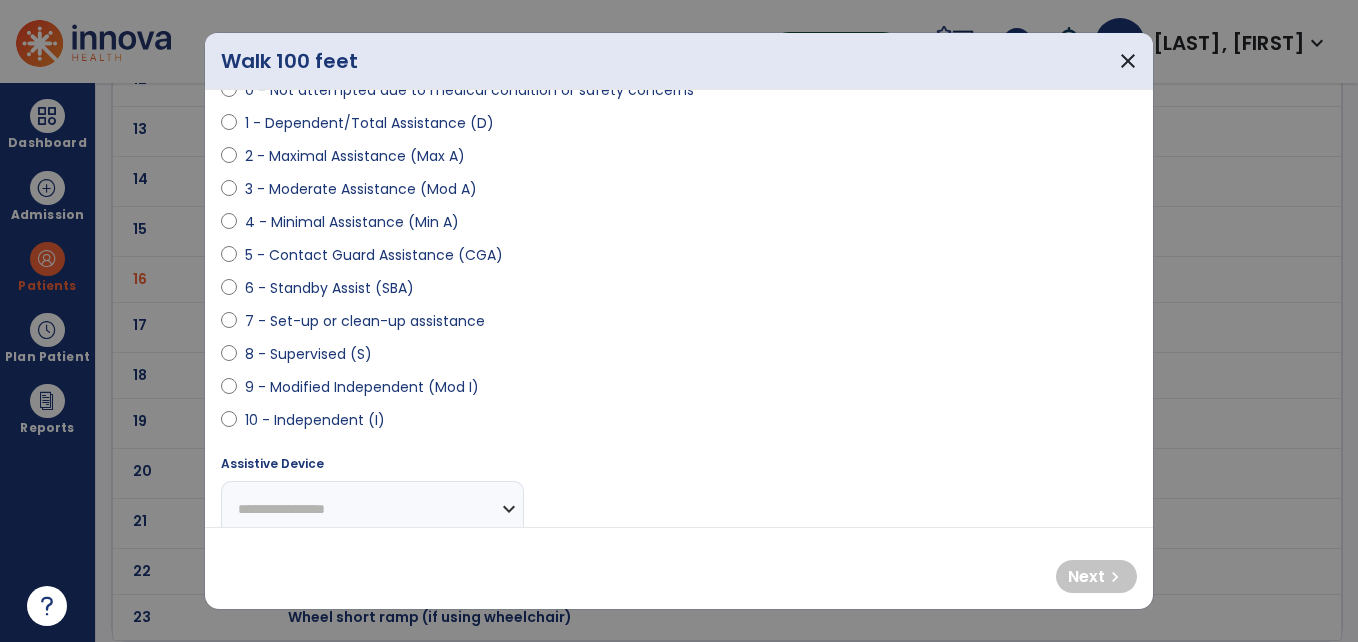 scroll, scrollTop: 227, scrollLeft: 0, axis: vertical 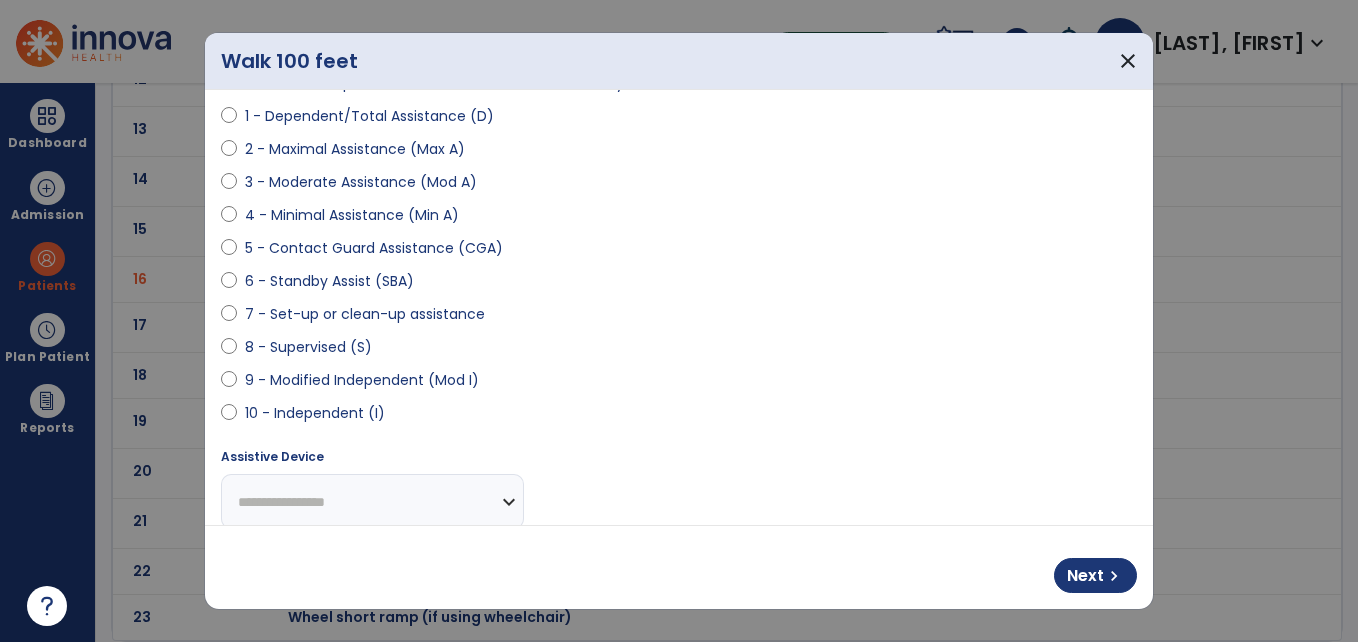 click on "**********" at bounding box center (372, 501) 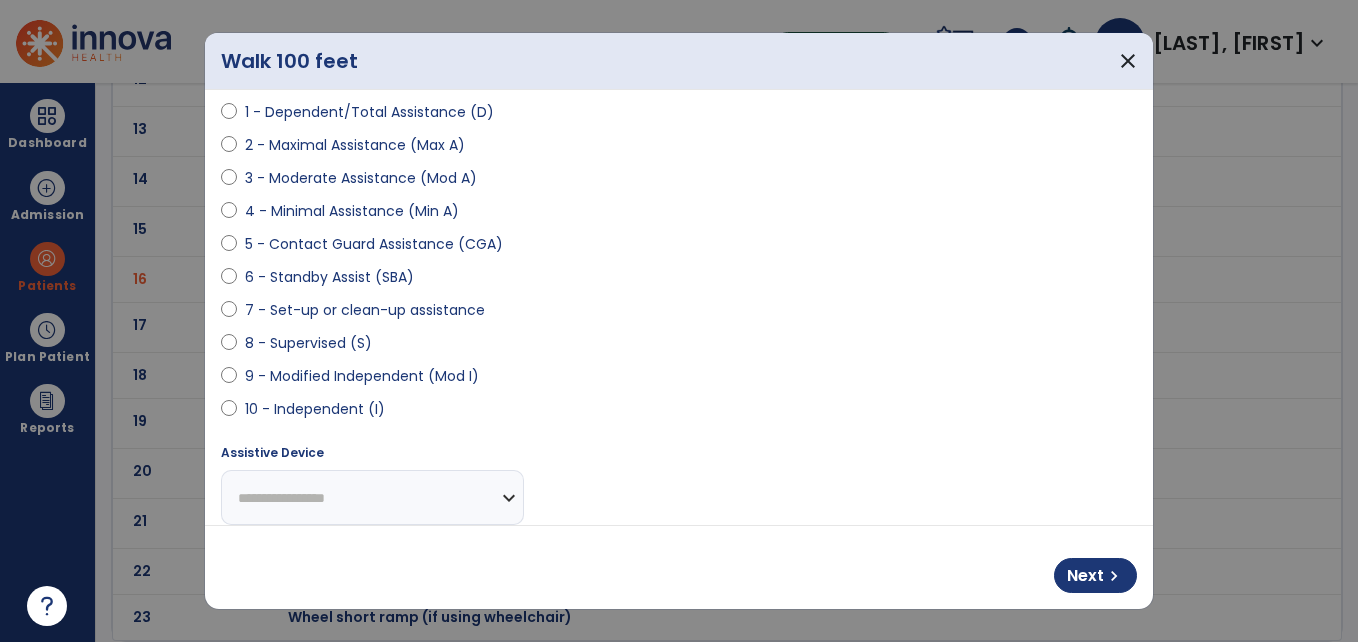select on "**********" 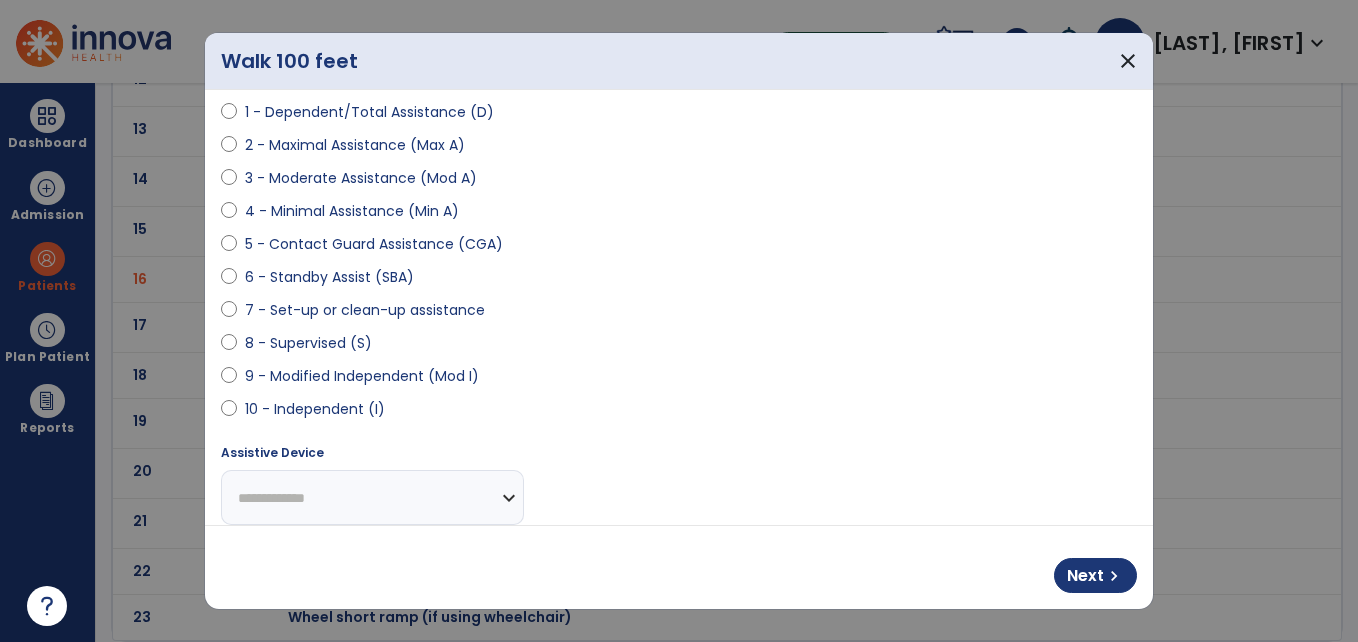 click on "**********" at bounding box center (372, 497) 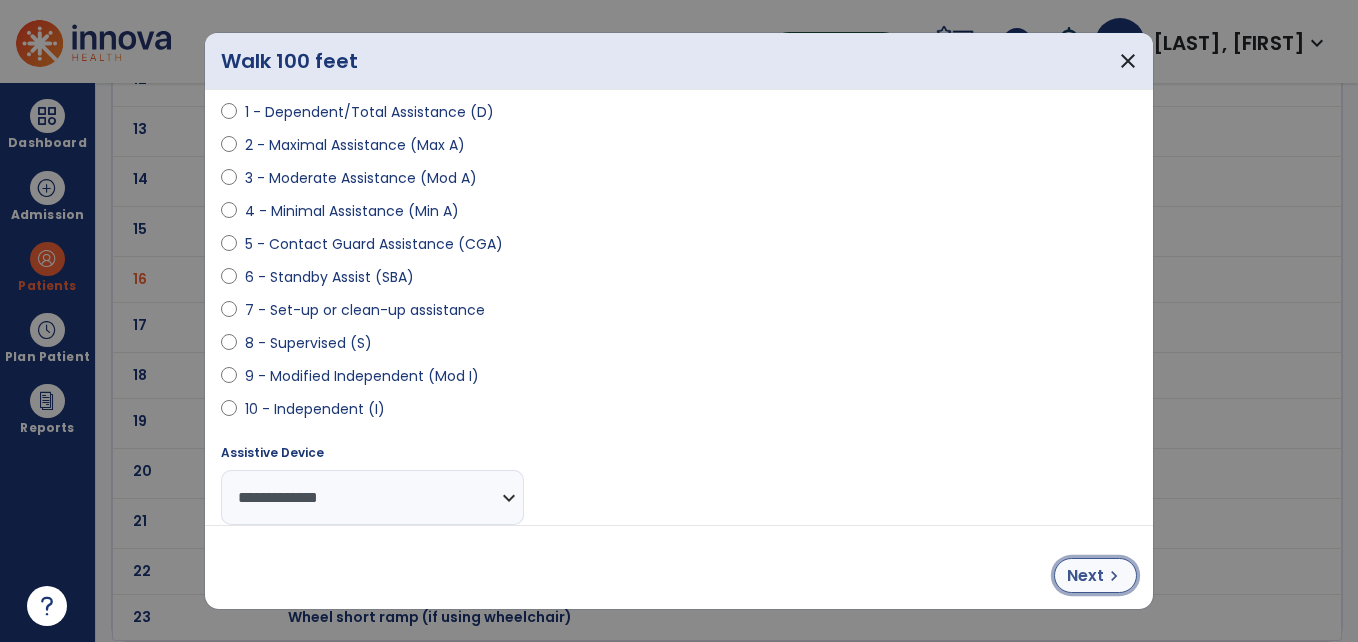 click on "chevron_right" at bounding box center [1114, 576] 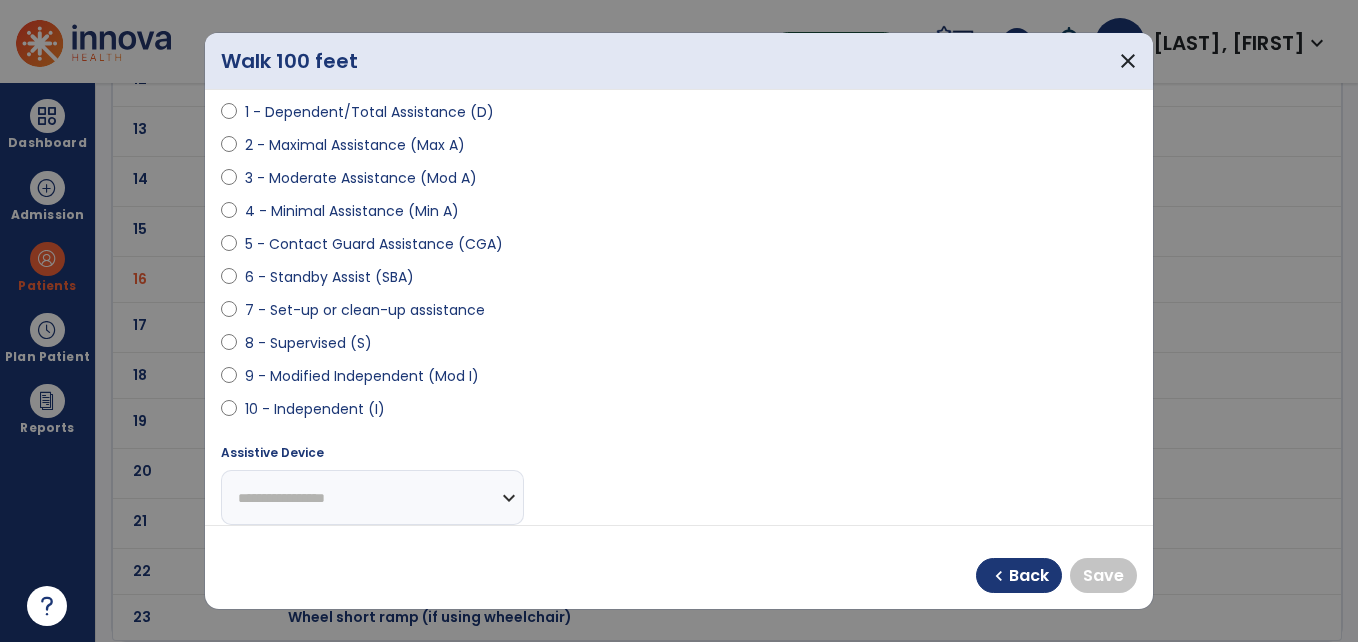 click on "9 - Modified Independent (Mod I)" at bounding box center [362, 376] 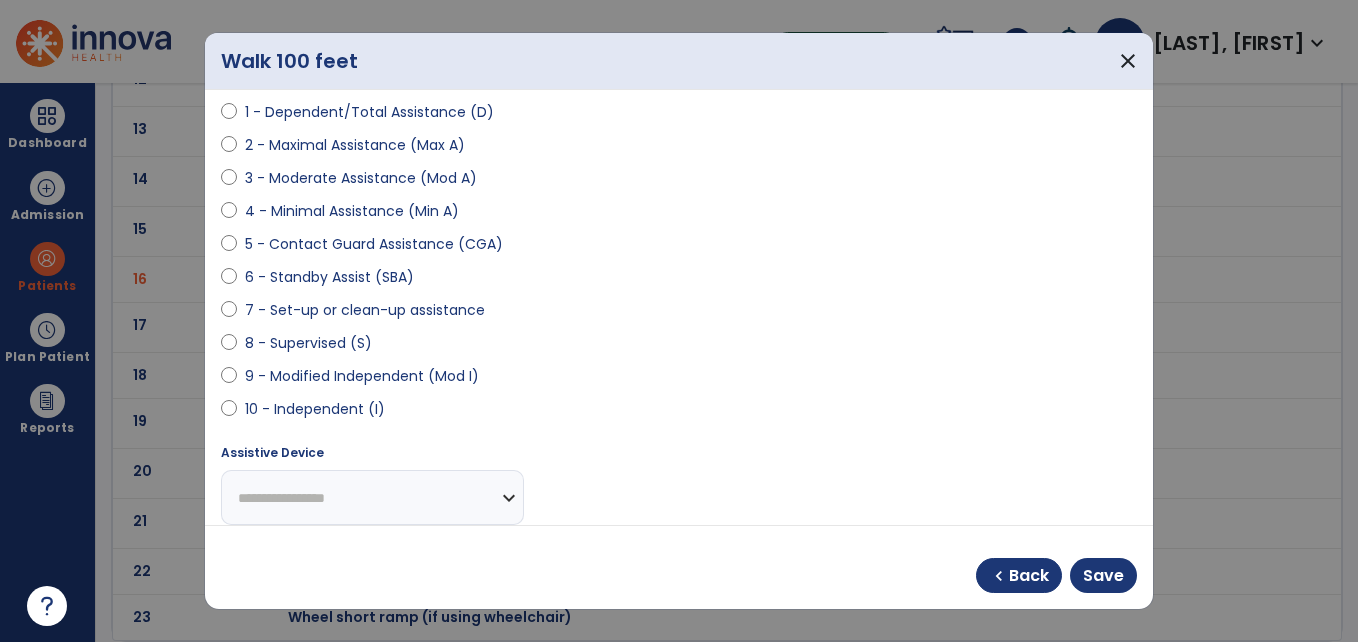 click on "**********" at bounding box center (372, 497) 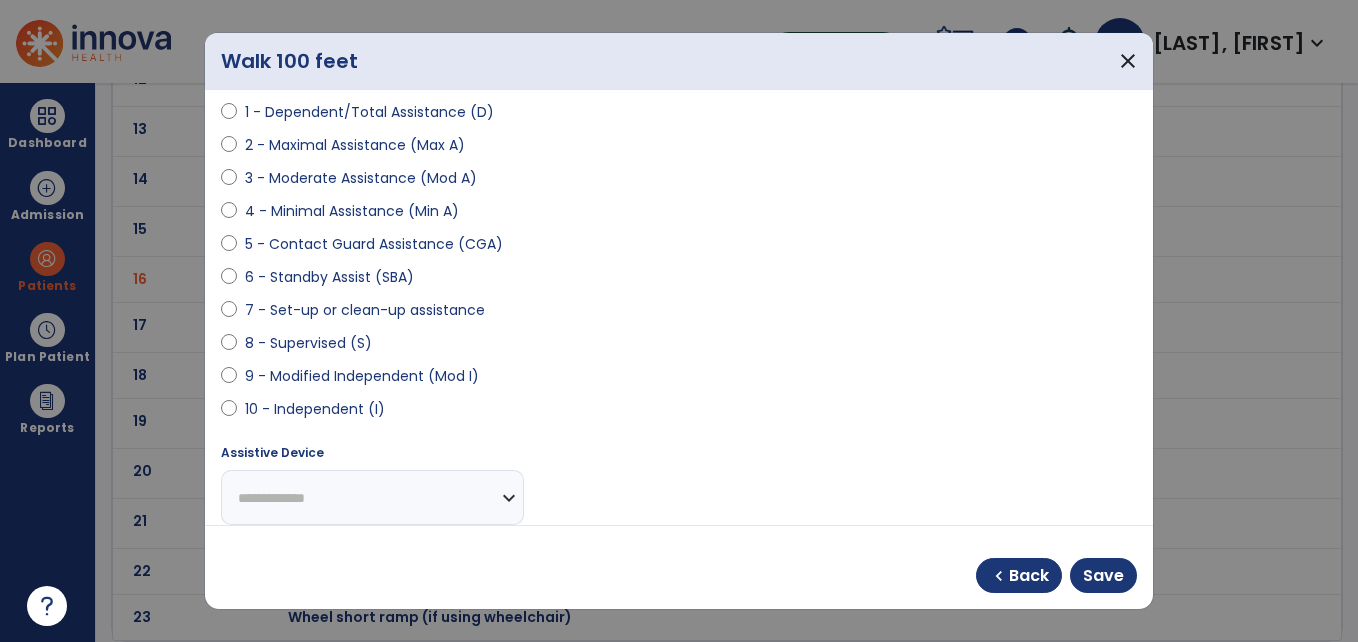 click on "**********" at bounding box center [372, 497] 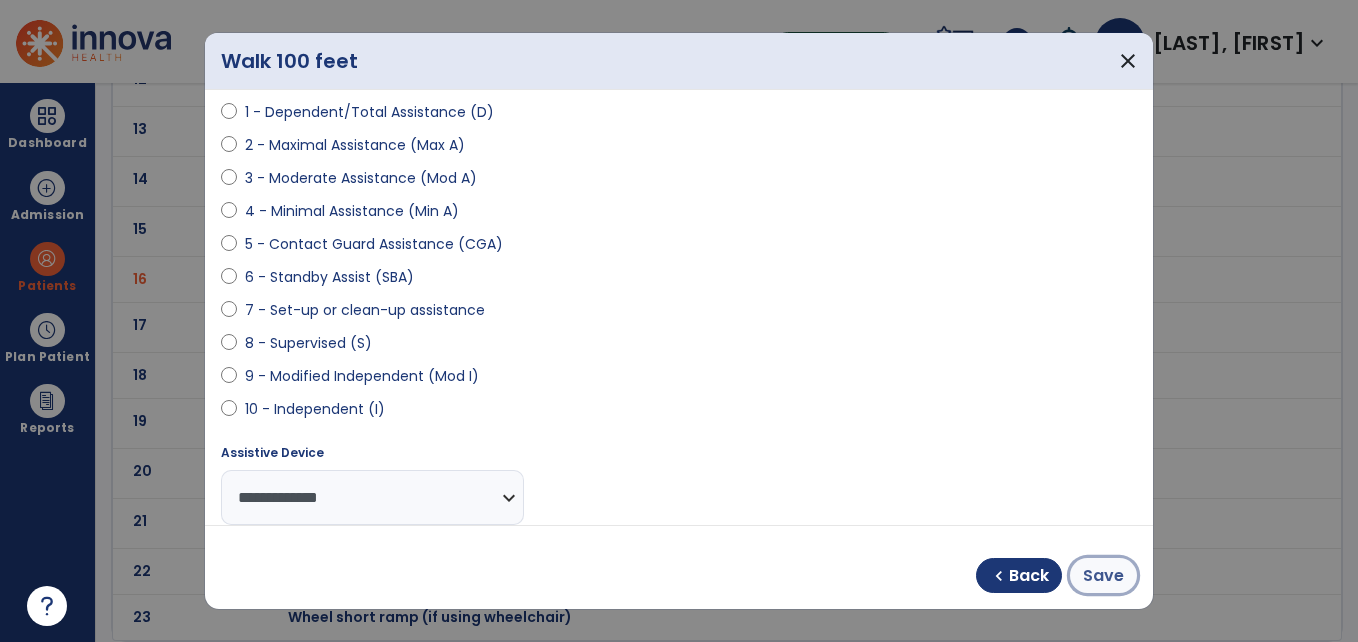 click on "Save" at bounding box center [1103, 575] 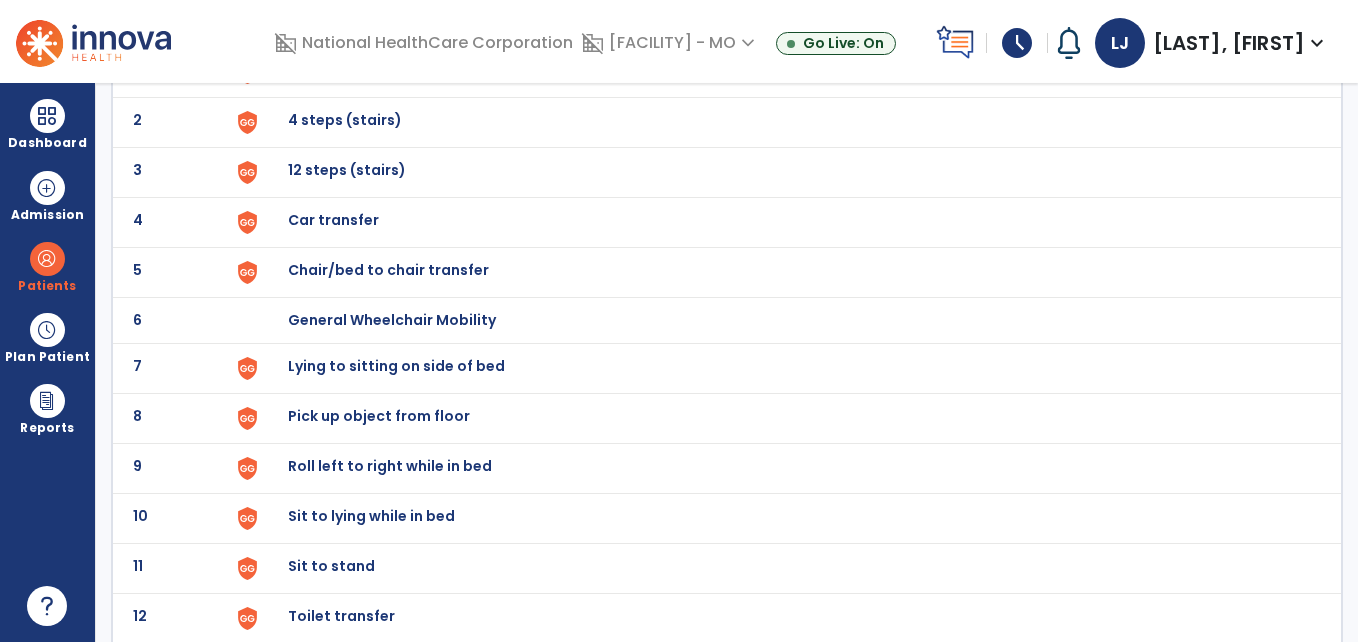 scroll, scrollTop: 0, scrollLeft: 0, axis: both 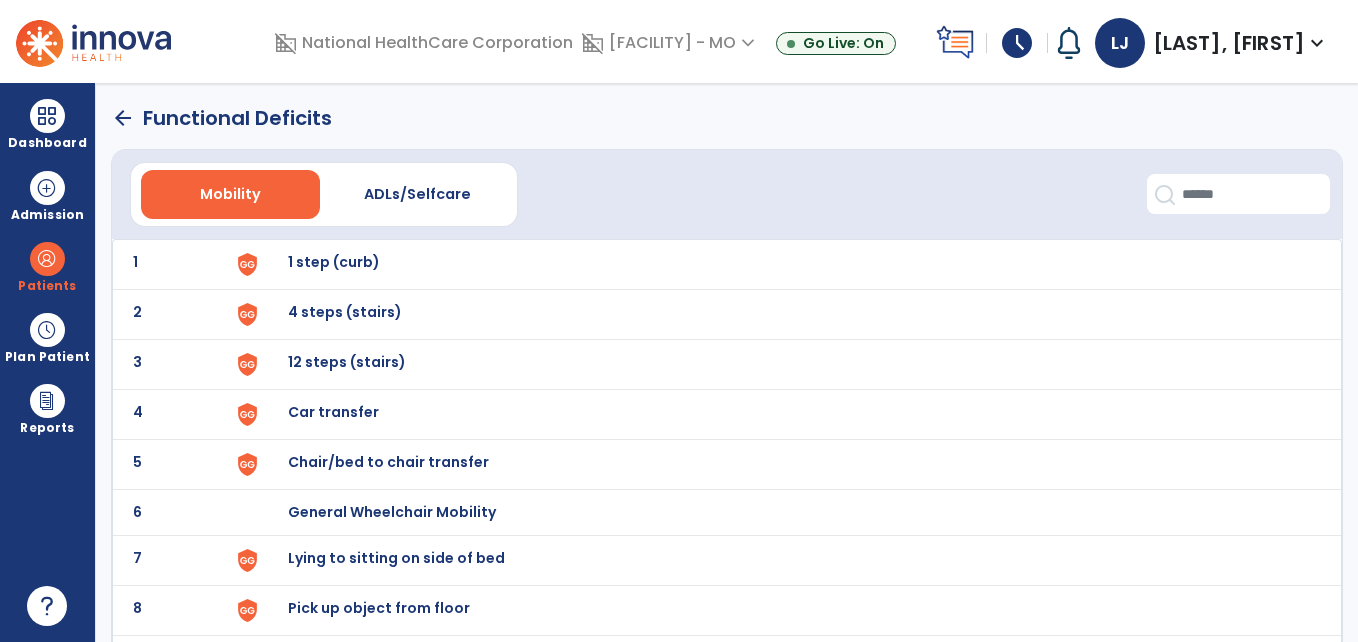 click on "arrow_back" 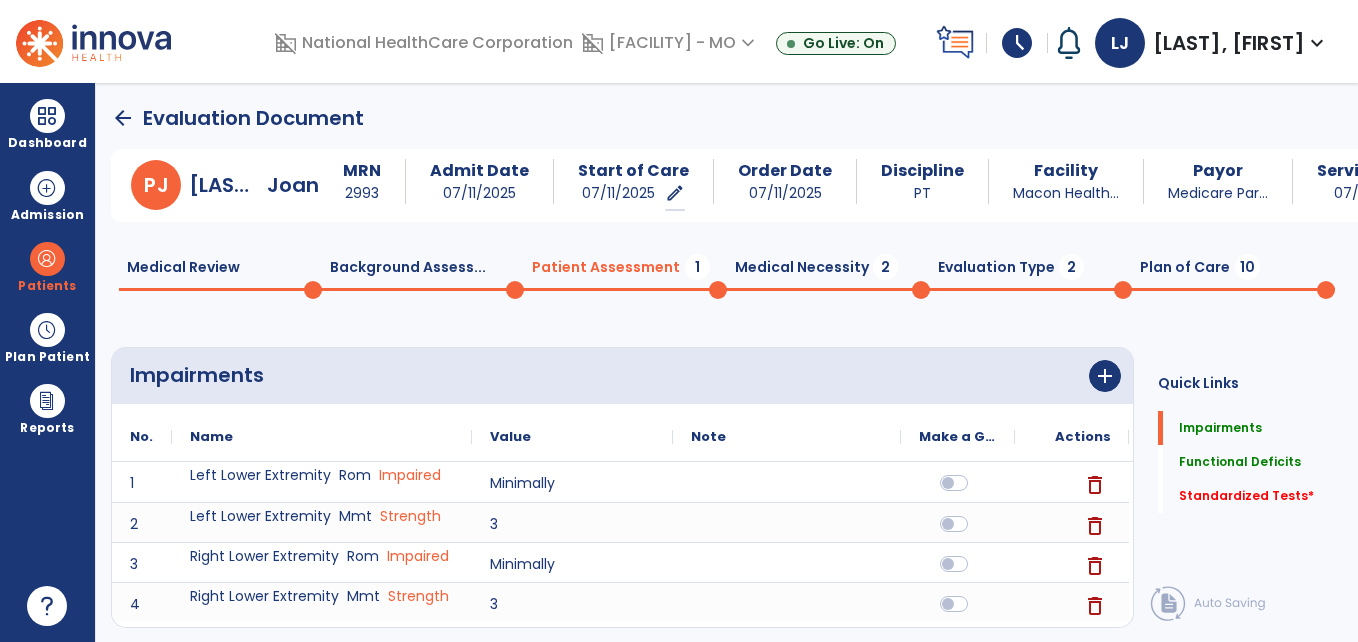 scroll, scrollTop: 20, scrollLeft: 0, axis: vertical 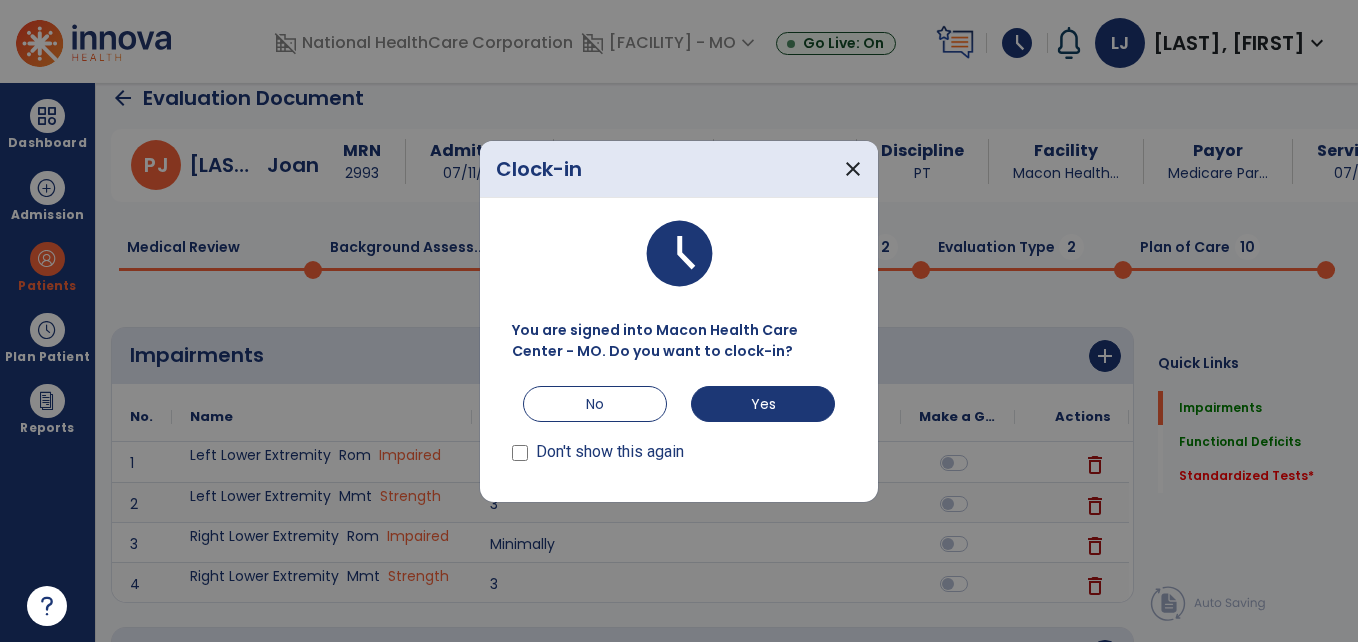 click on "You are signed into [FACILITY] - MO. Do you want to clock-in?   No   Yes      Don't show this again" at bounding box center (679, 393) 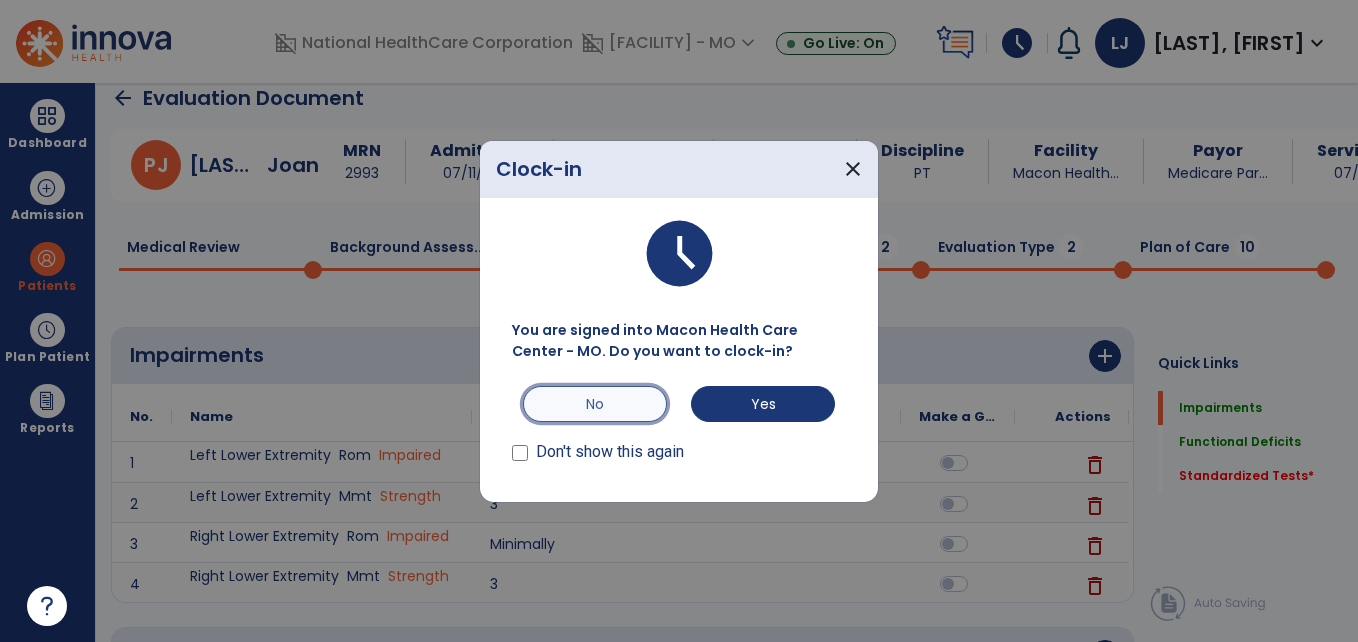 click on "No" at bounding box center [595, 404] 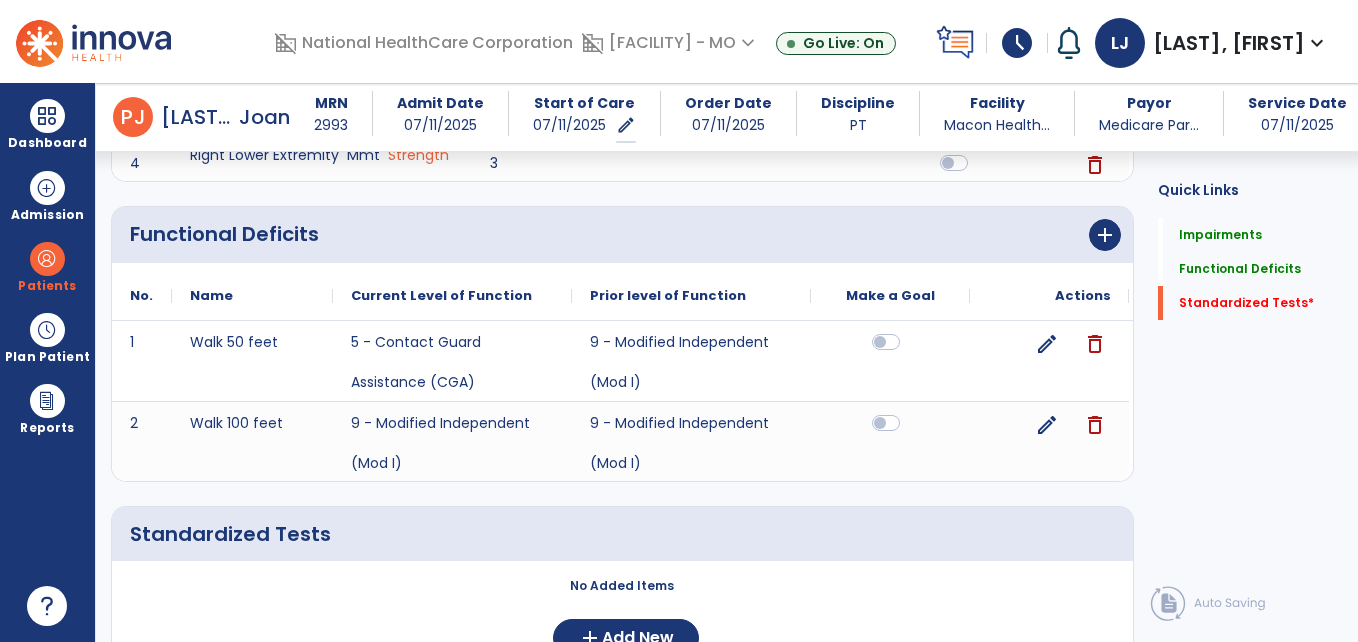 scroll, scrollTop: 490, scrollLeft: 0, axis: vertical 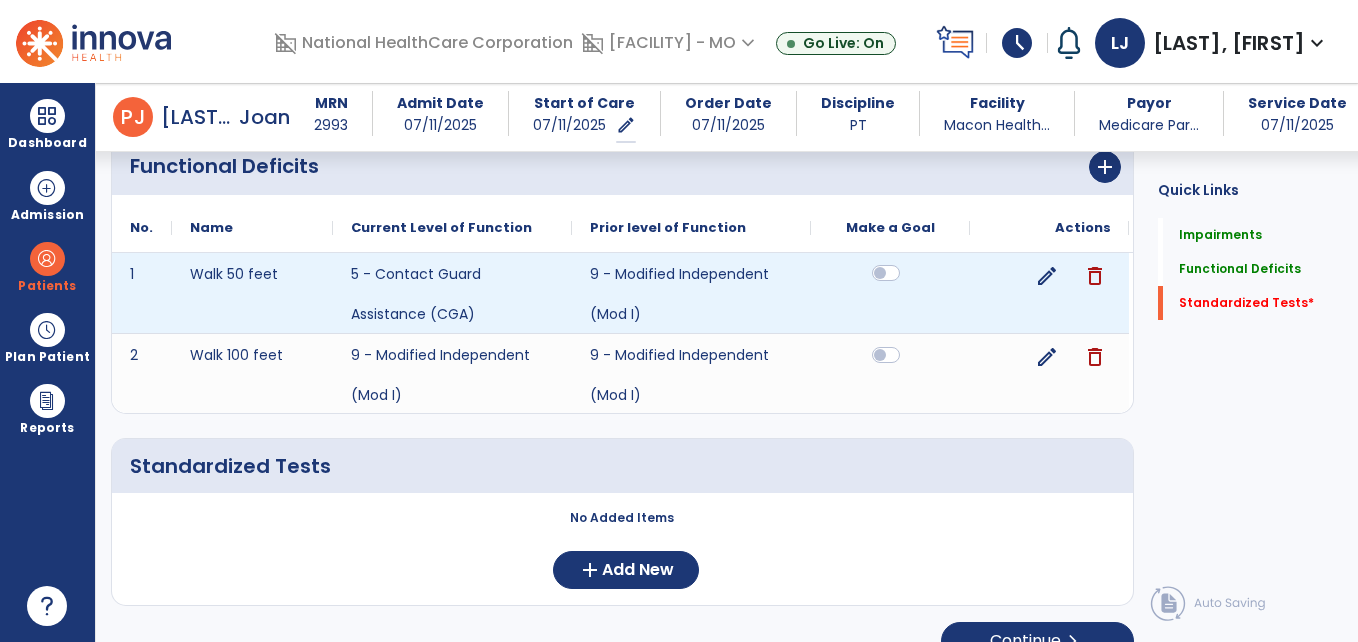 click 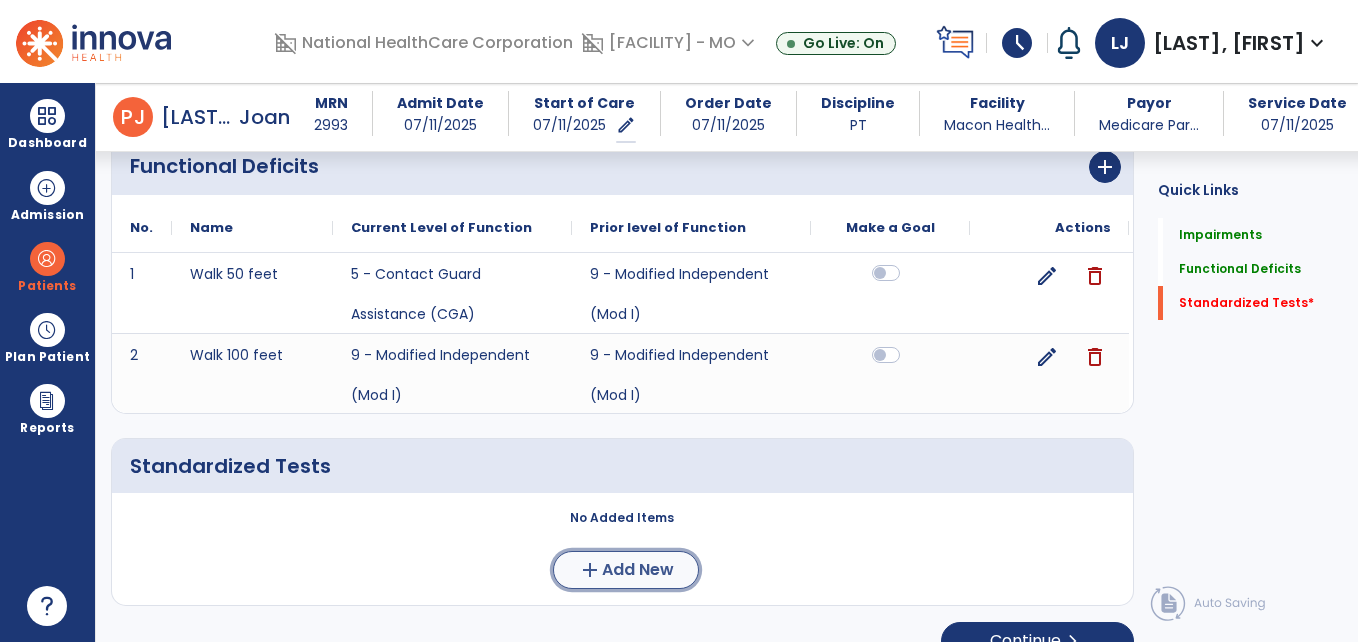 click on "Add New" 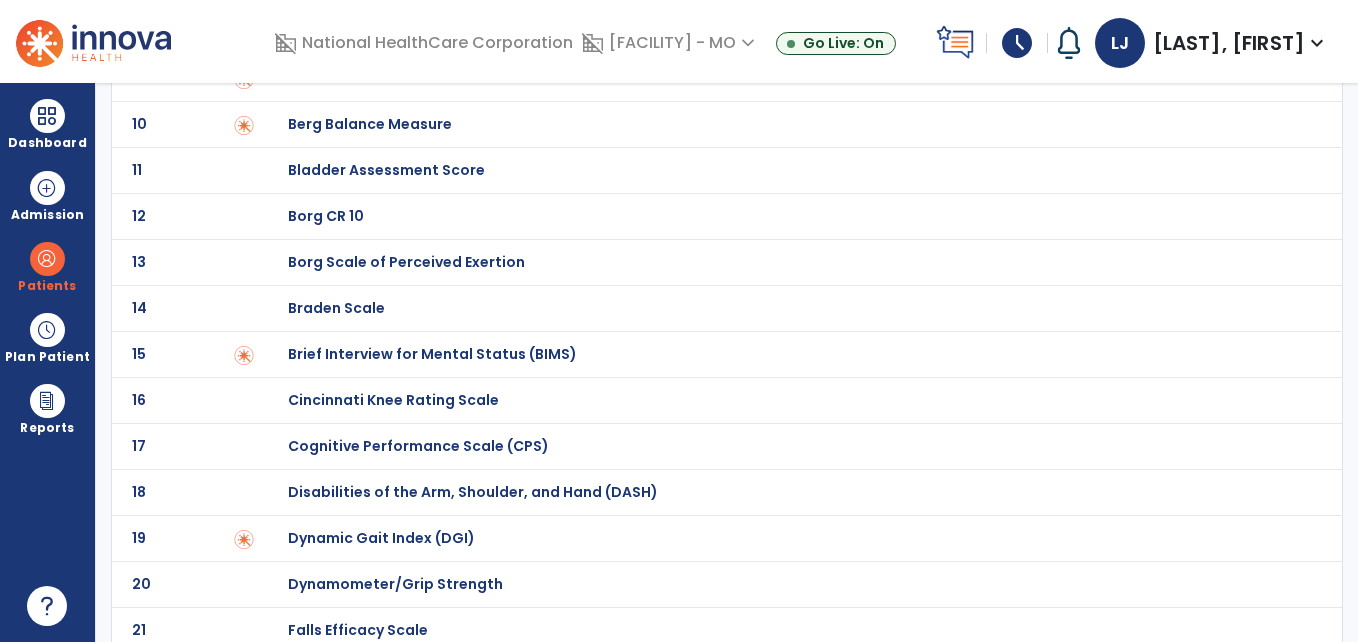 scroll, scrollTop: 0, scrollLeft: 0, axis: both 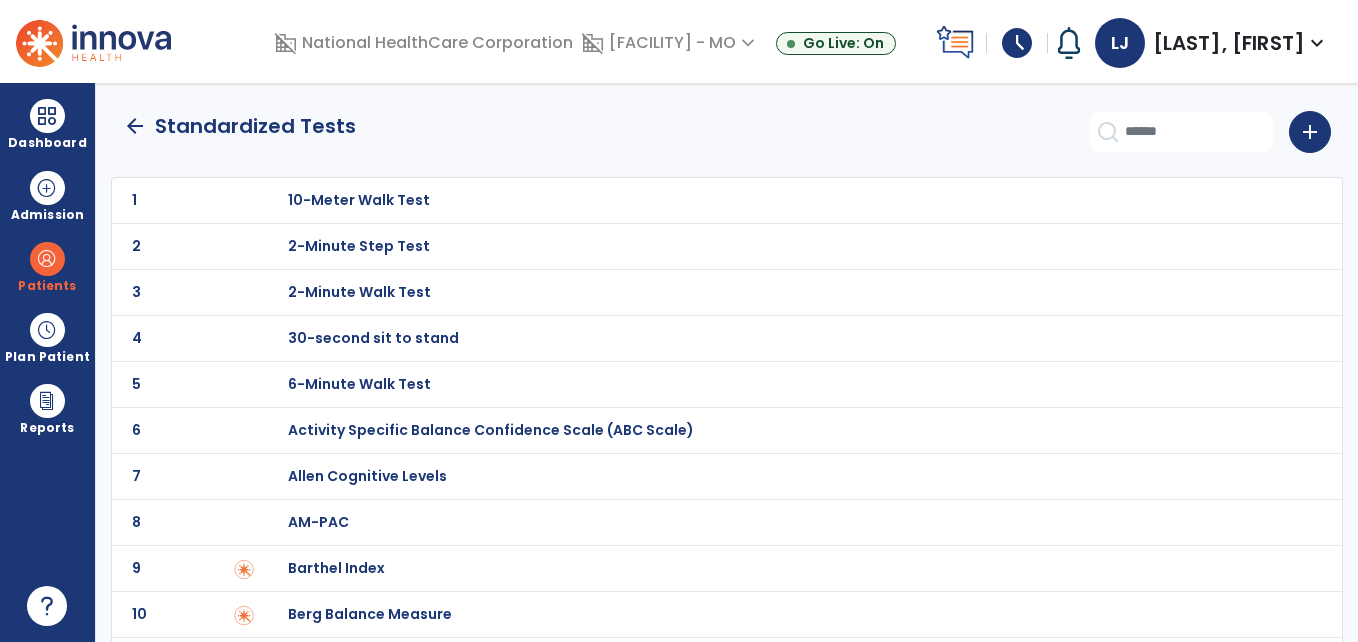 click on "30-second sit to stand" at bounding box center (359, 200) 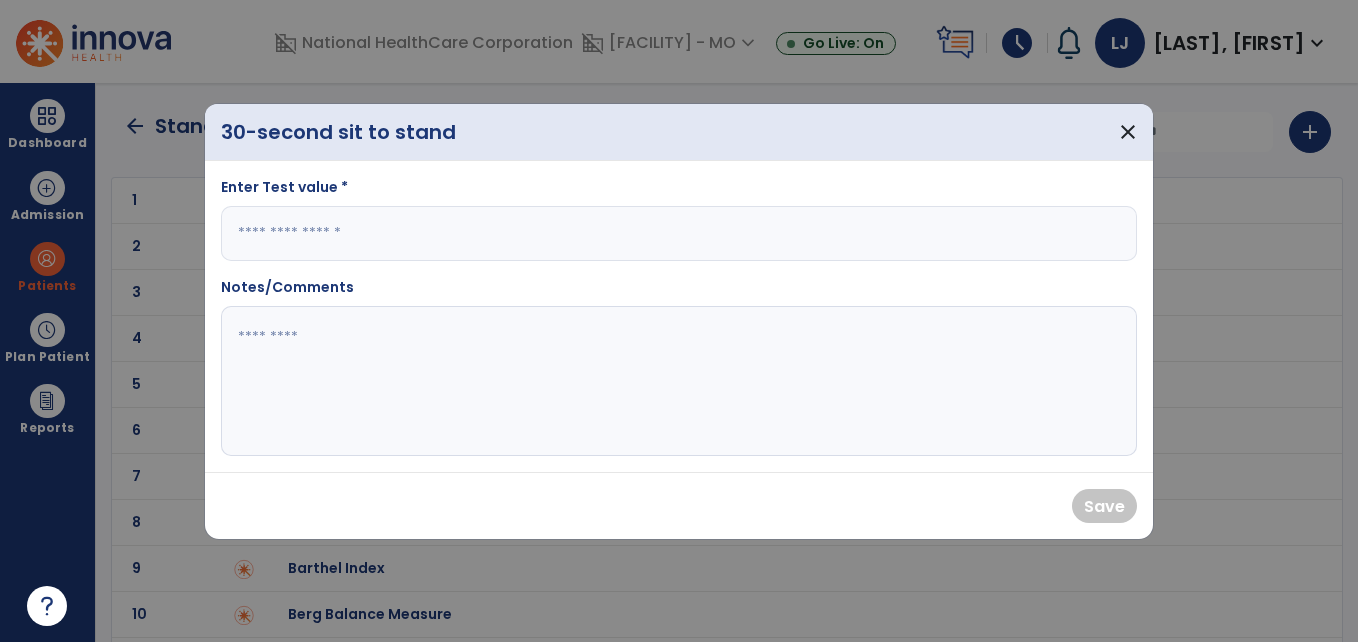 click at bounding box center [679, 233] 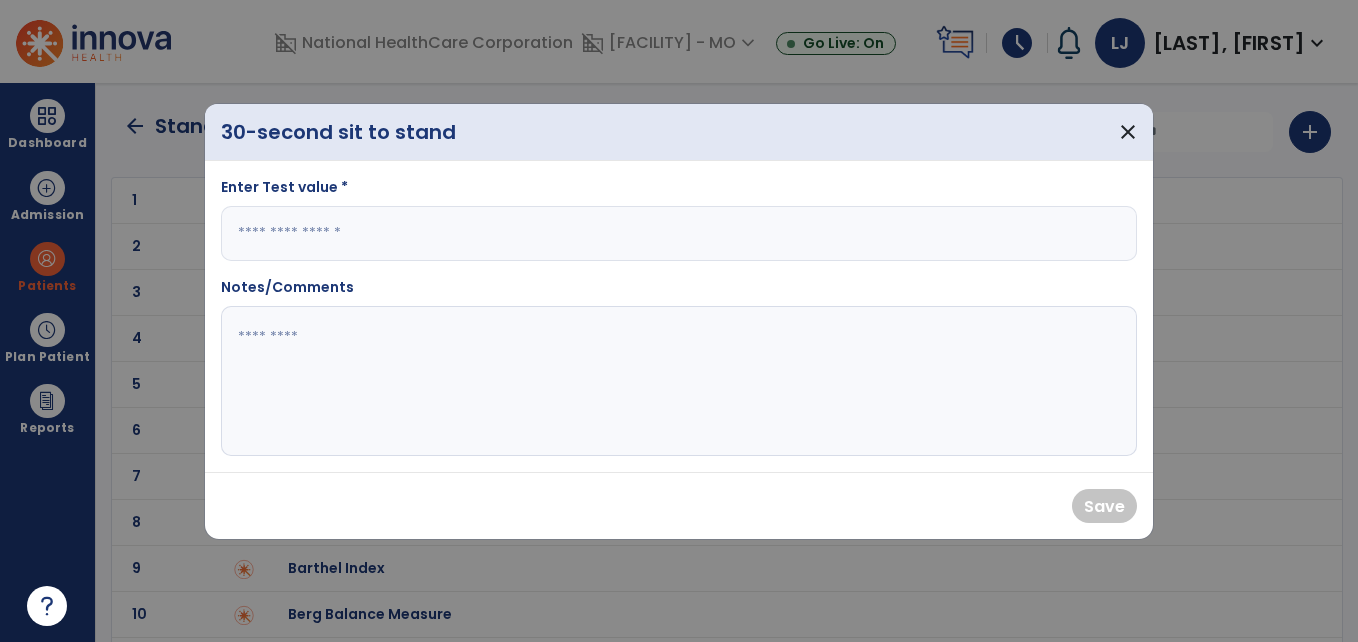 type on "*" 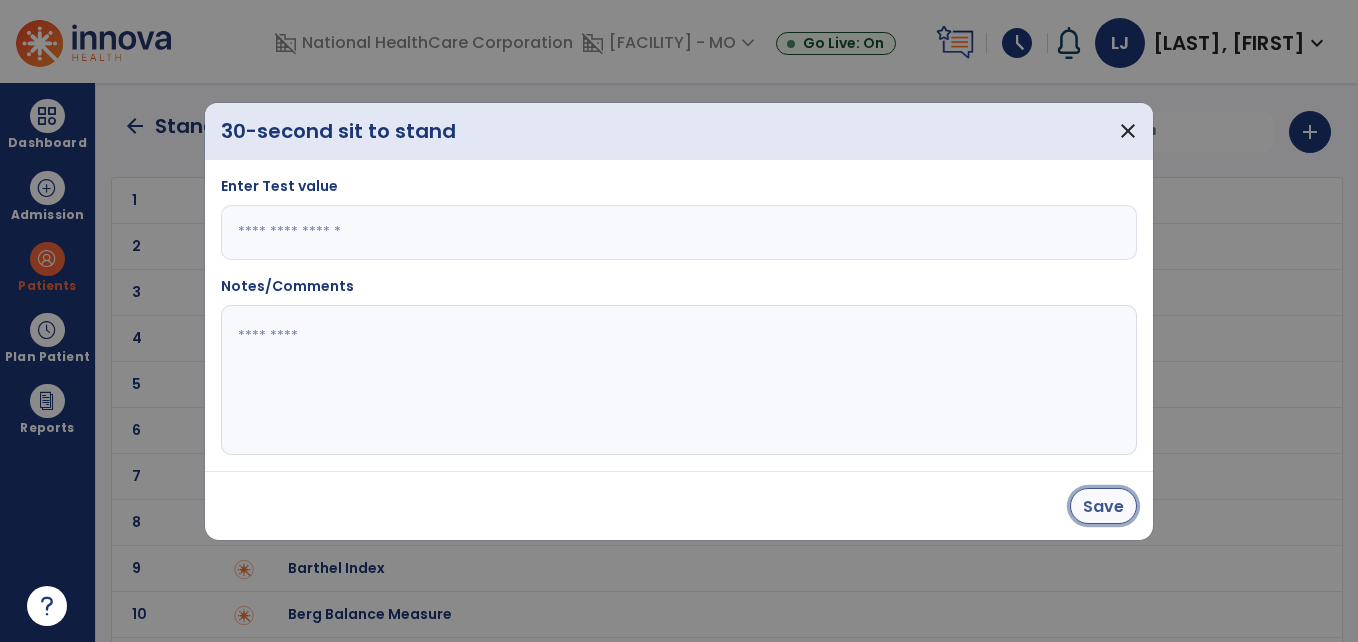 click on "Save" at bounding box center (1103, 506) 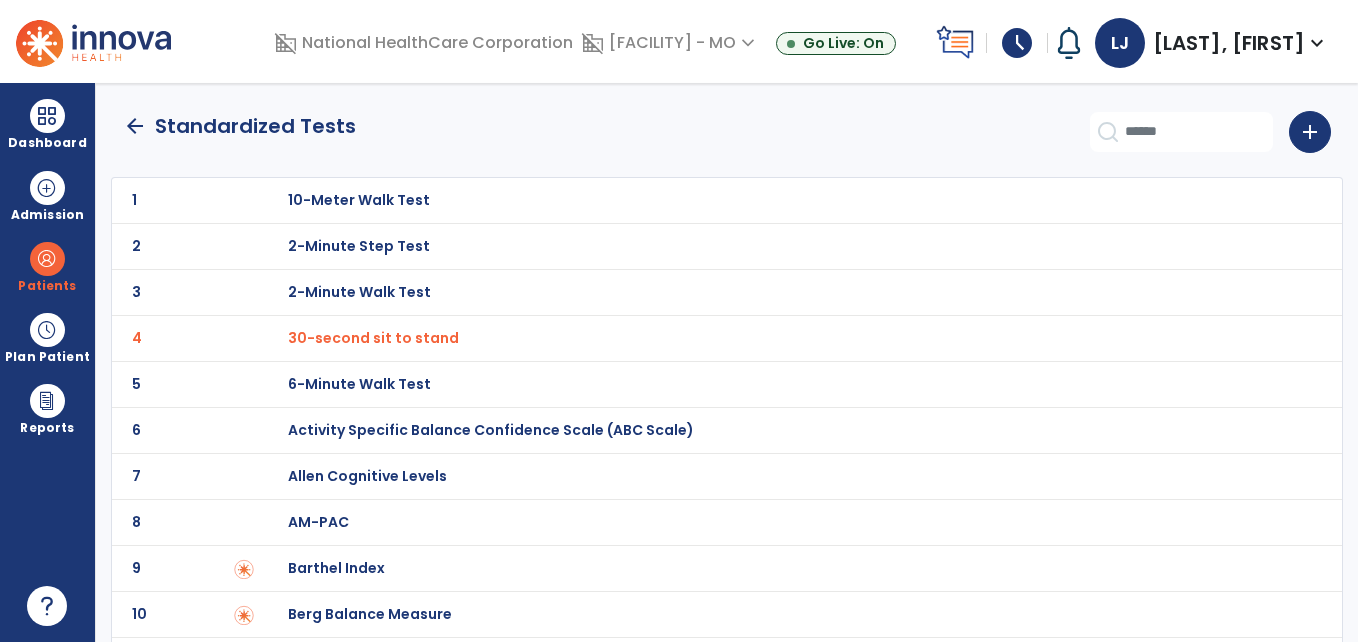 click on "arrow_back" 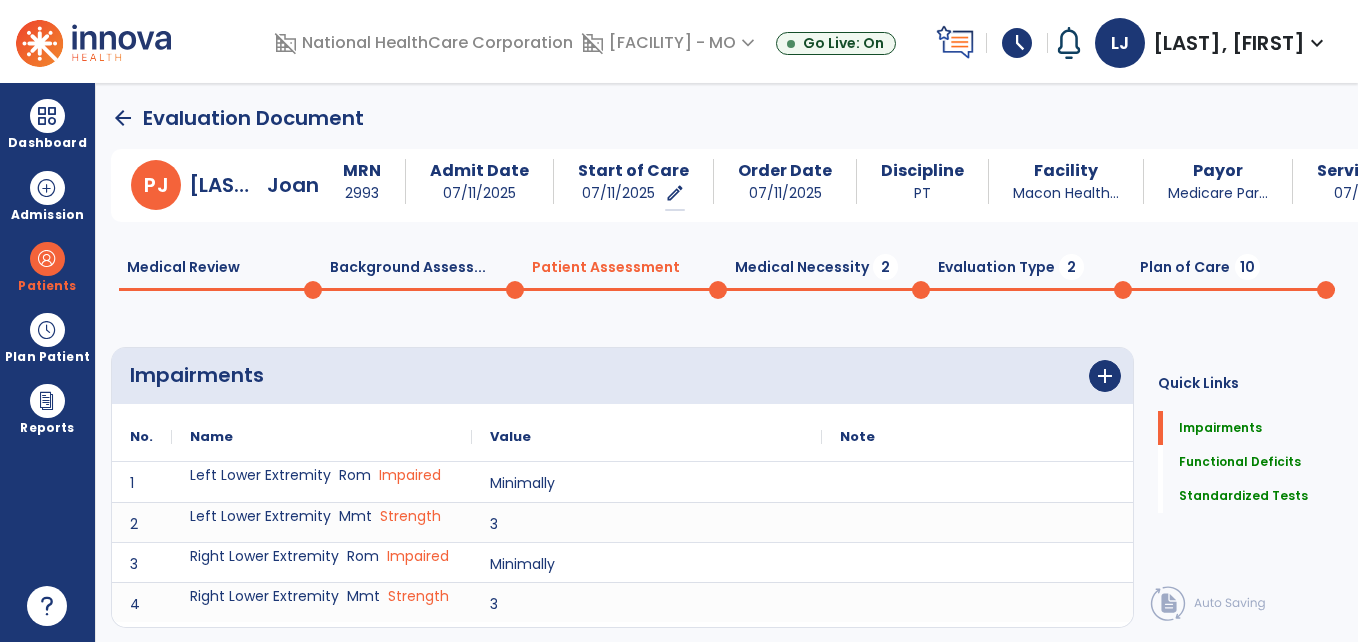 scroll, scrollTop: 20, scrollLeft: 0, axis: vertical 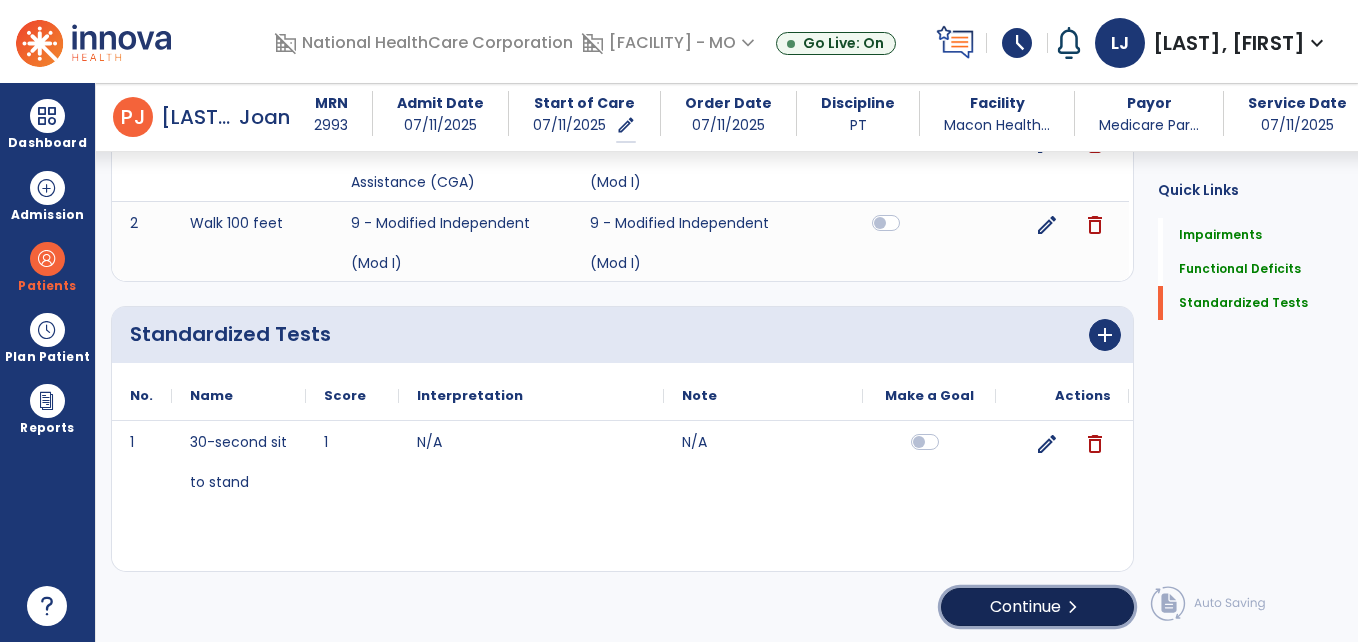 click on "Continue  chevron_right" 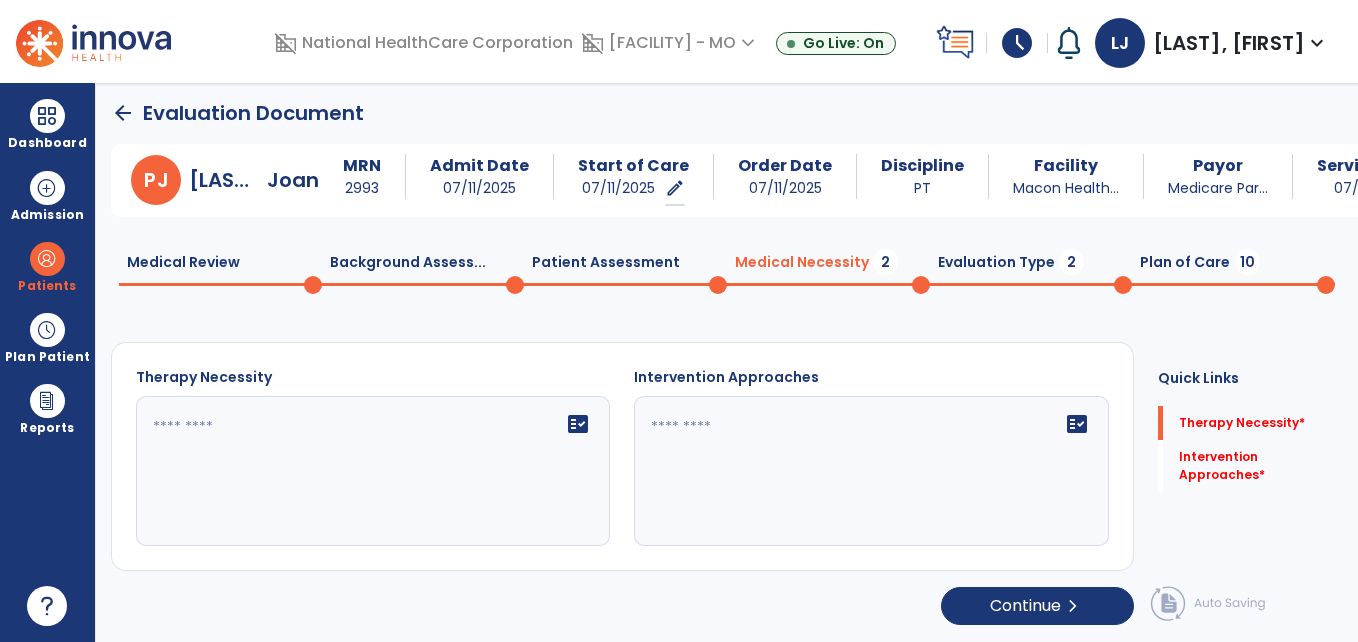 scroll, scrollTop: 0, scrollLeft: 0, axis: both 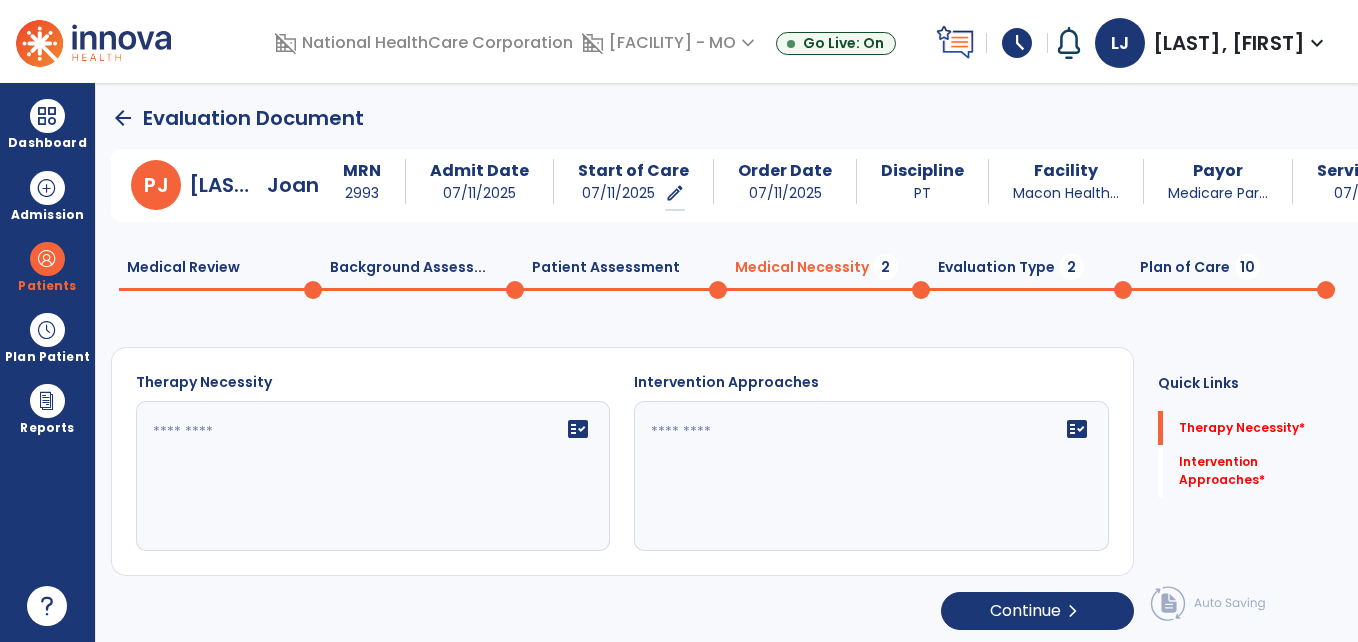 click on "fact_check" 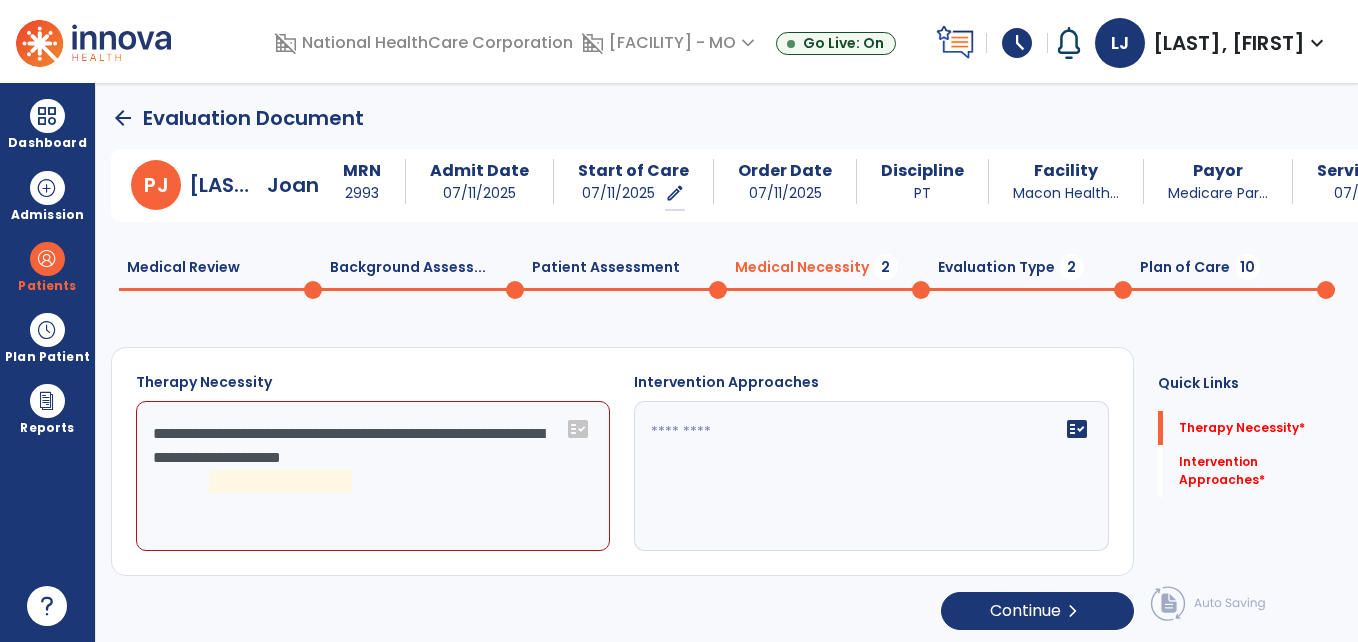click on "**********" 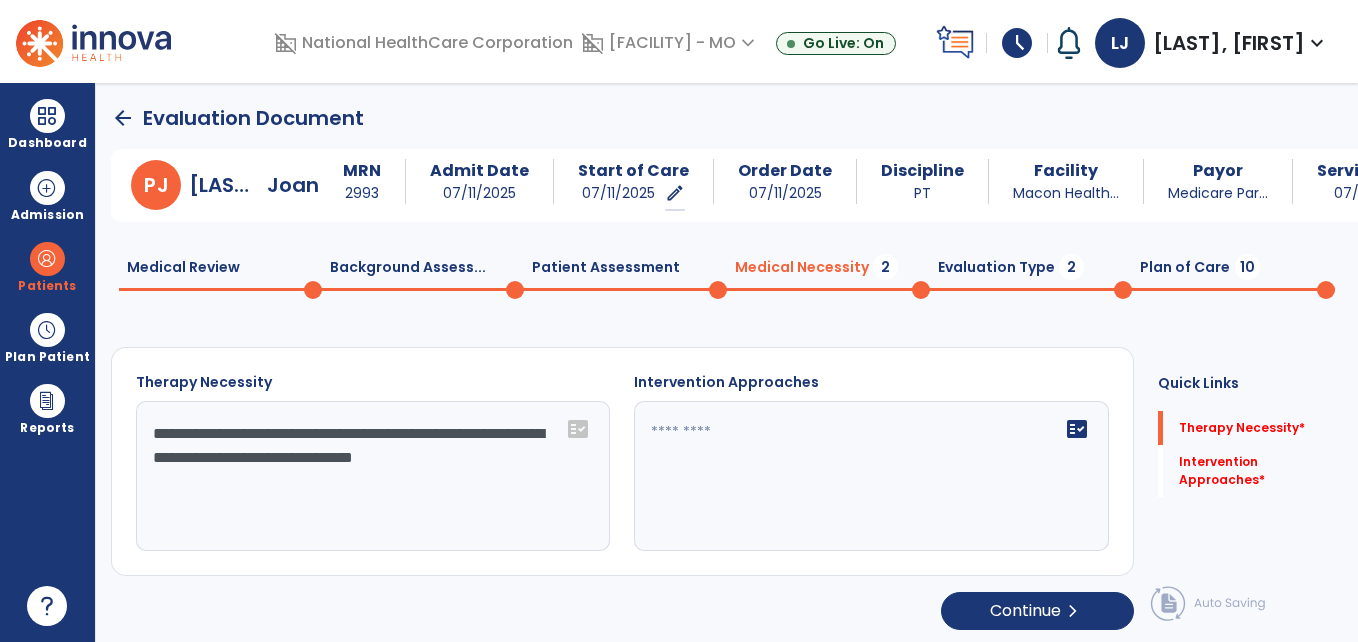 type on "**********" 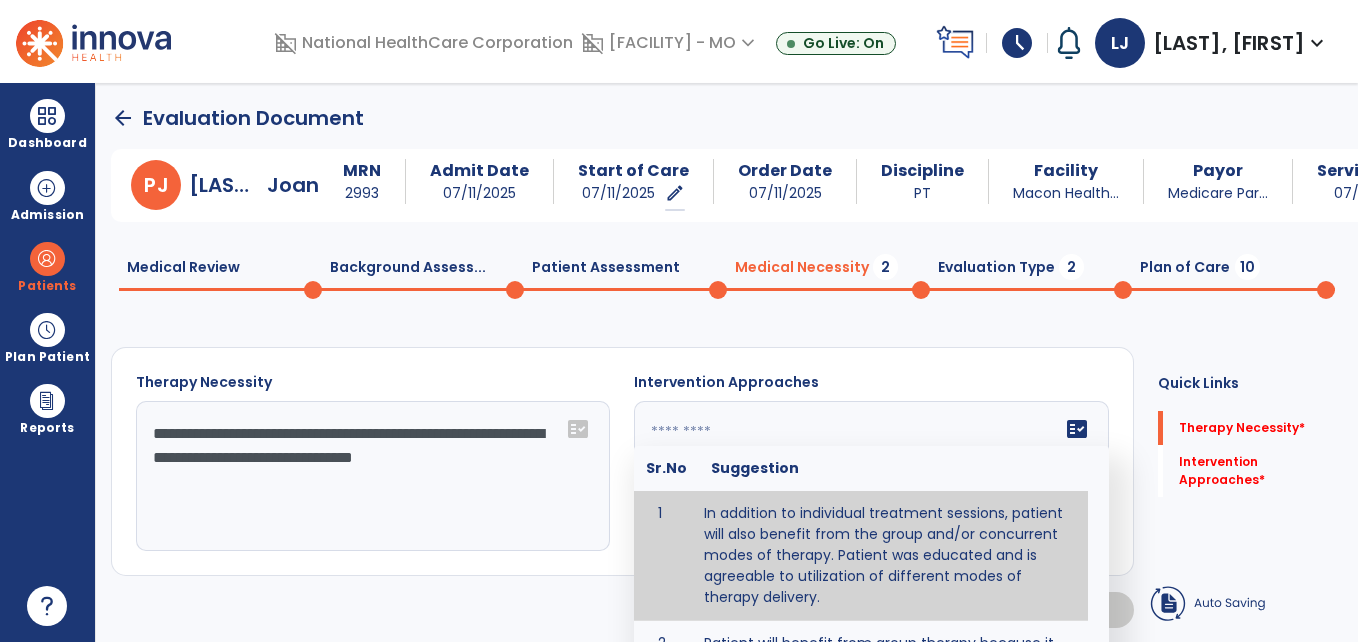 type on "**********" 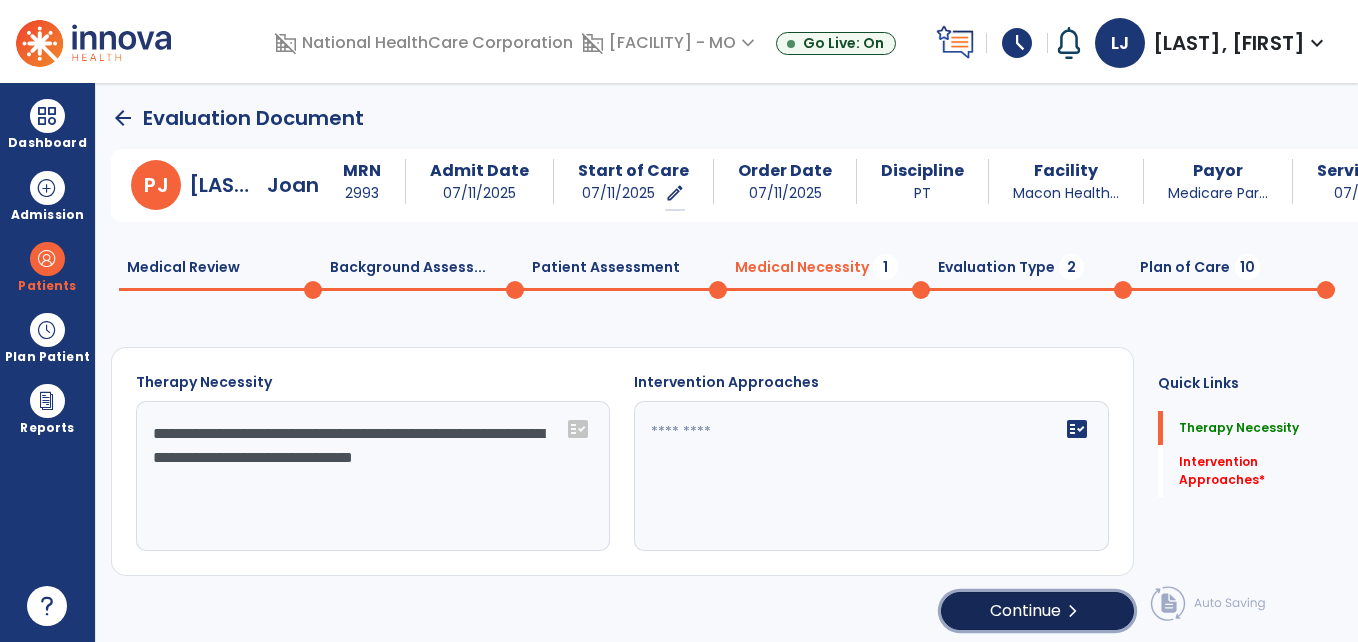 click on "Continue  chevron_right" 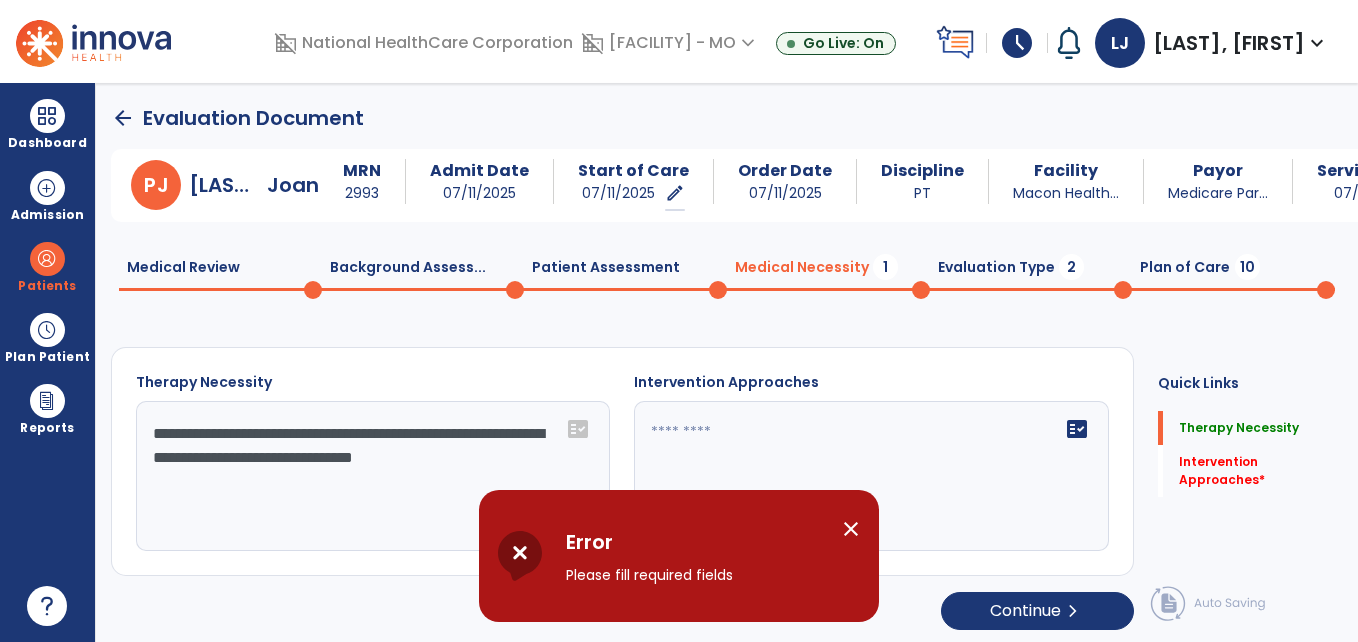 click on "close" at bounding box center [851, 529] 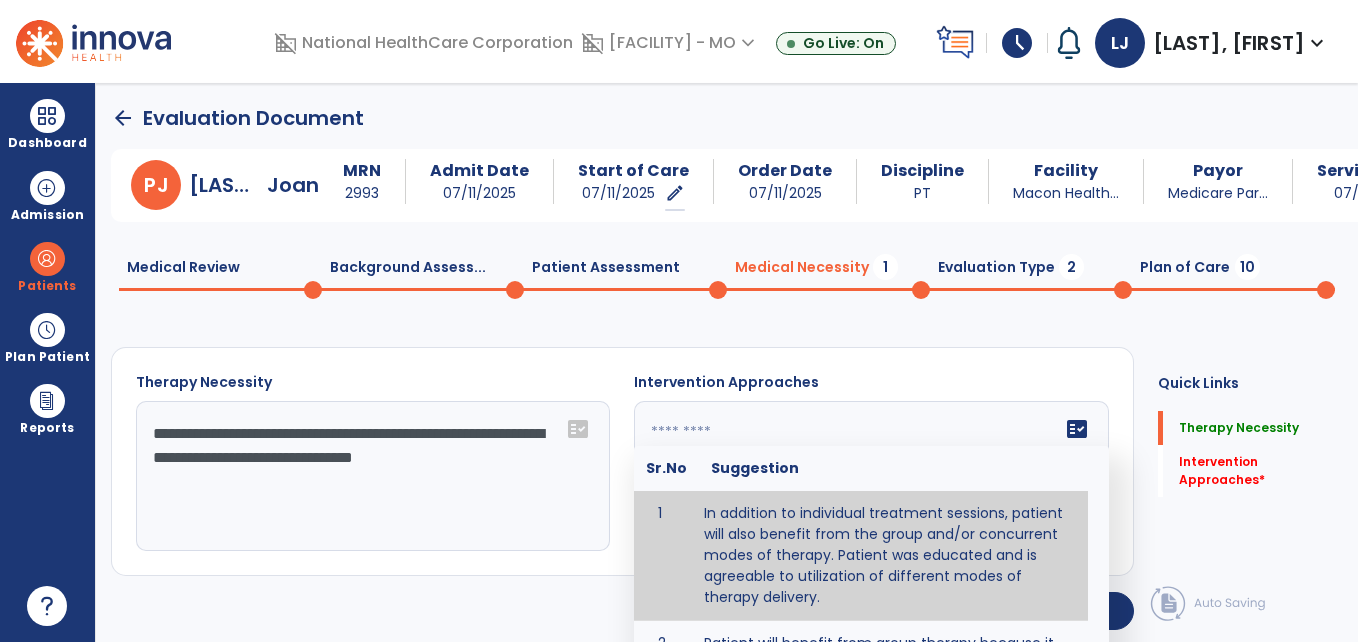 click 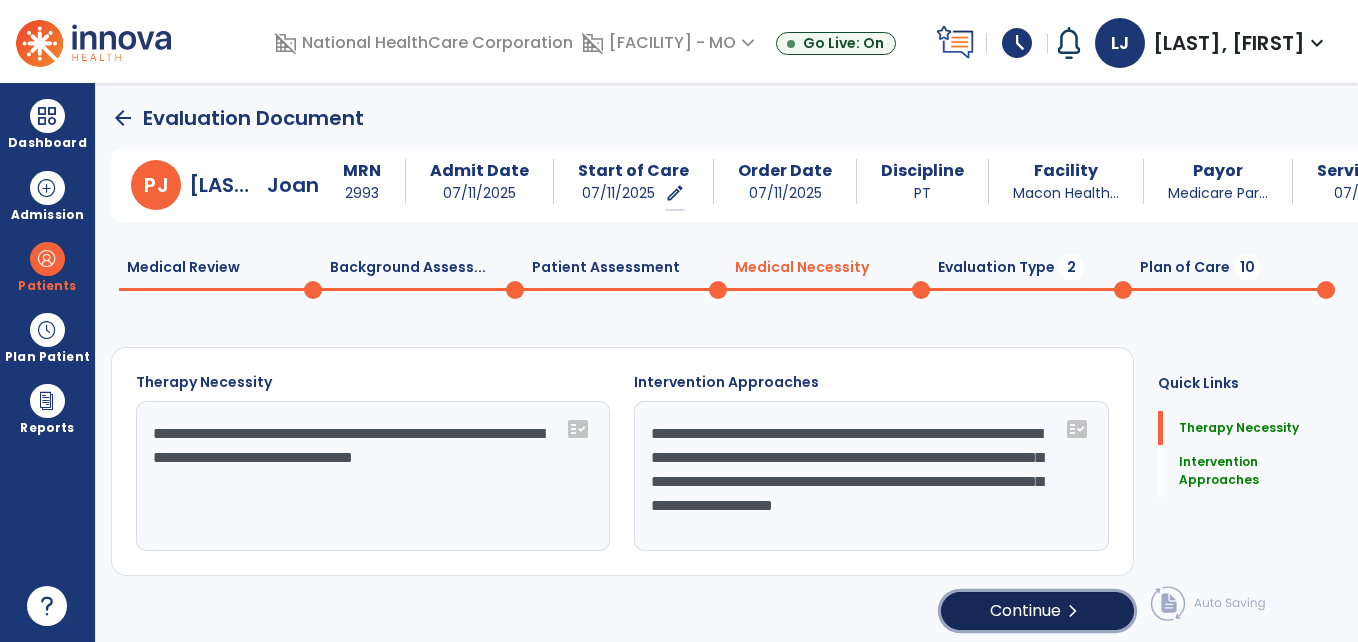click on "Continue  chevron_right" 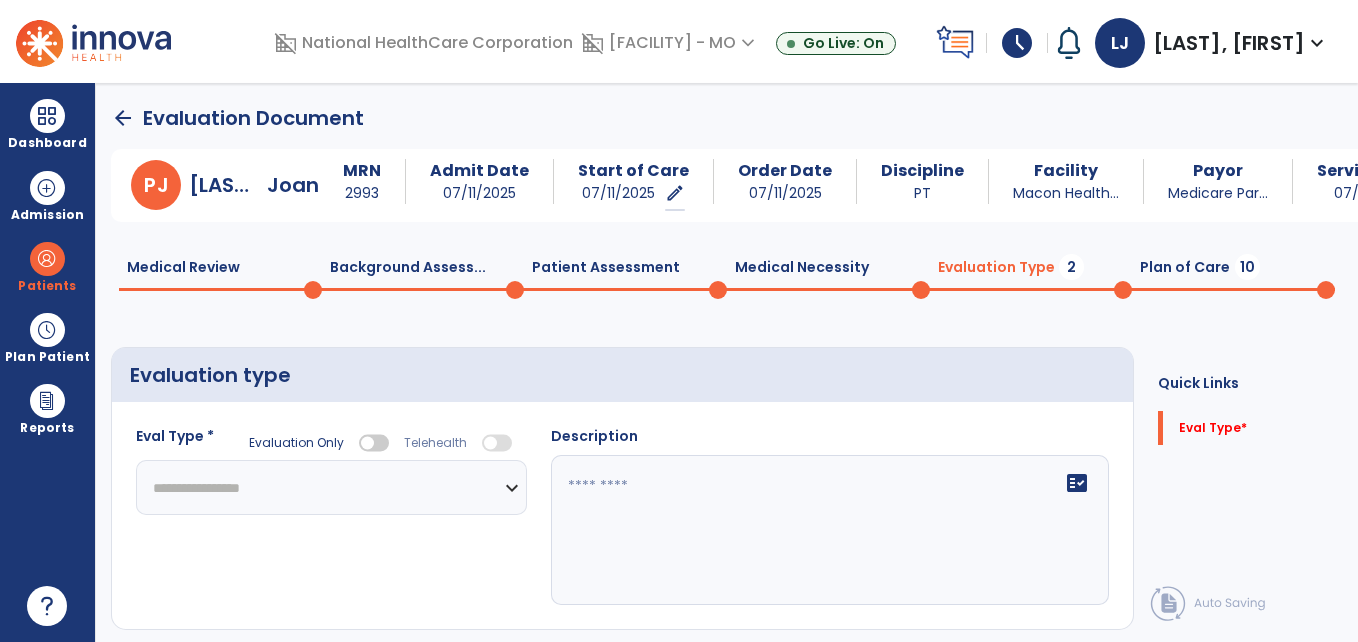 click on "**********" 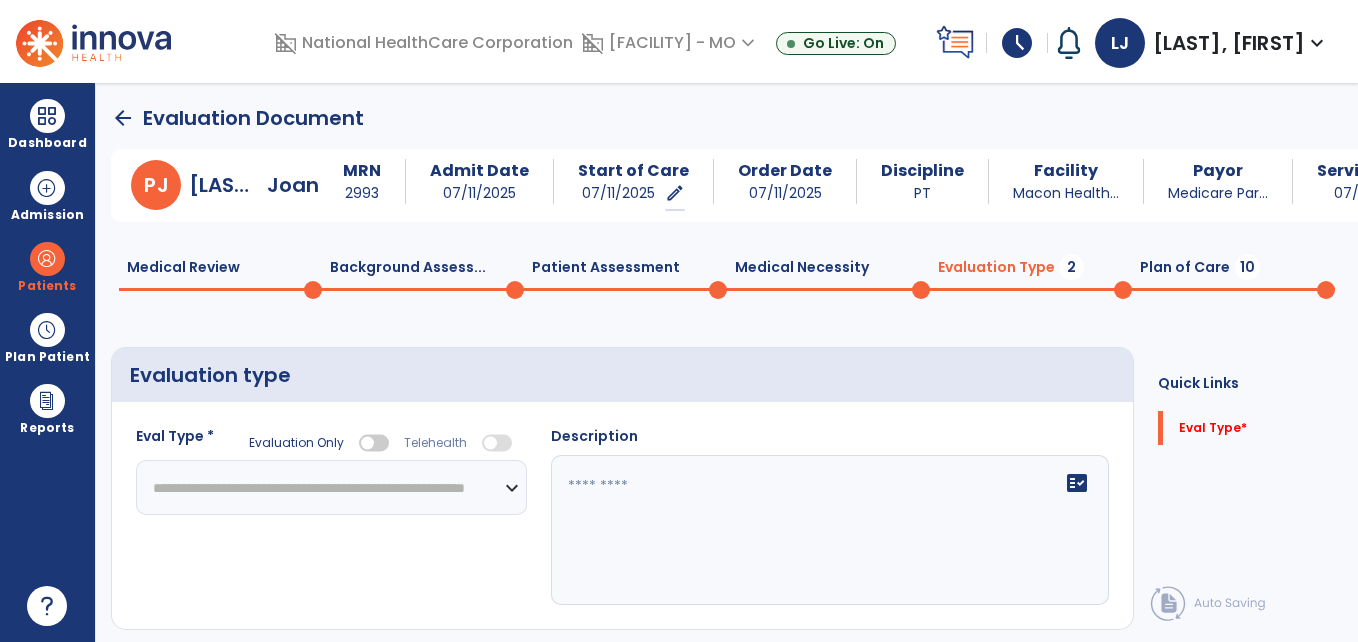 click on "**********" 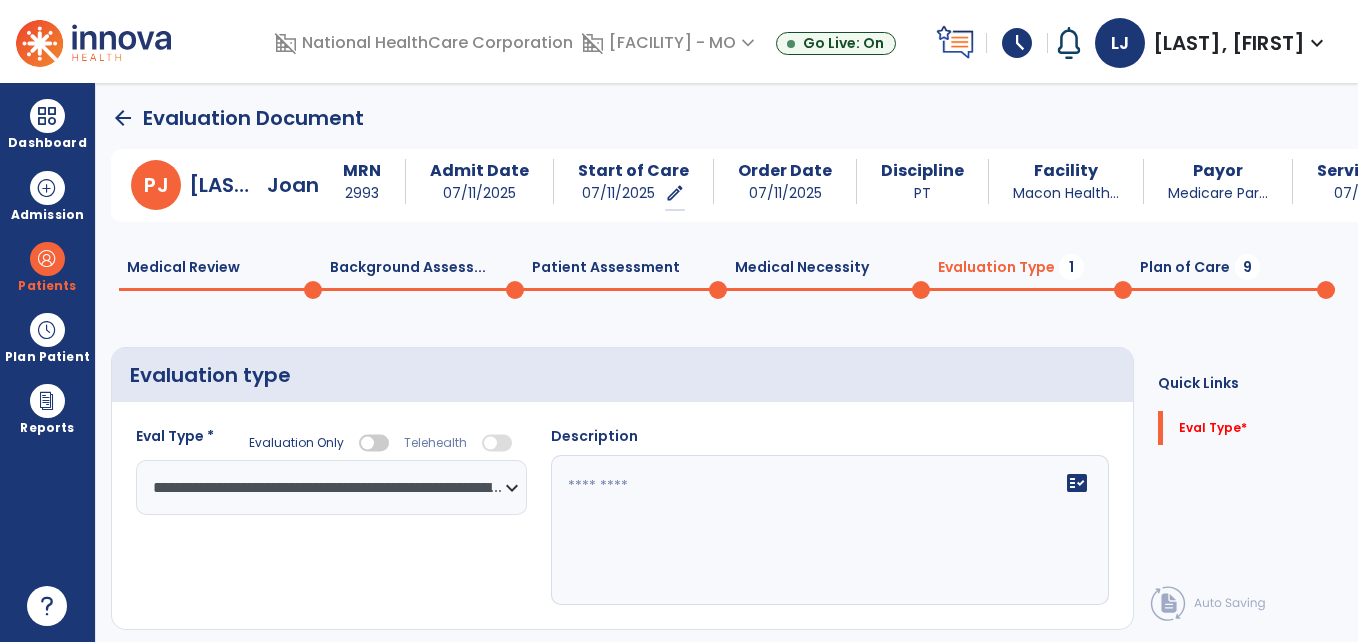click 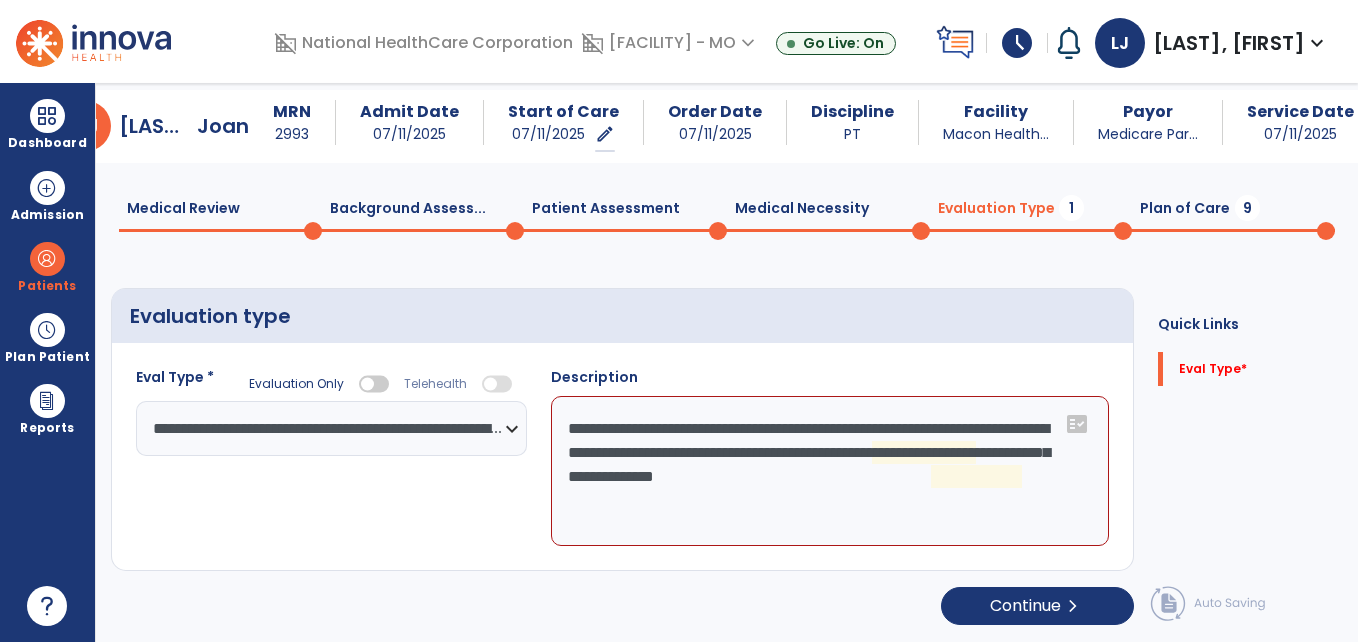 scroll, scrollTop: 40, scrollLeft: 0, axis: vertical 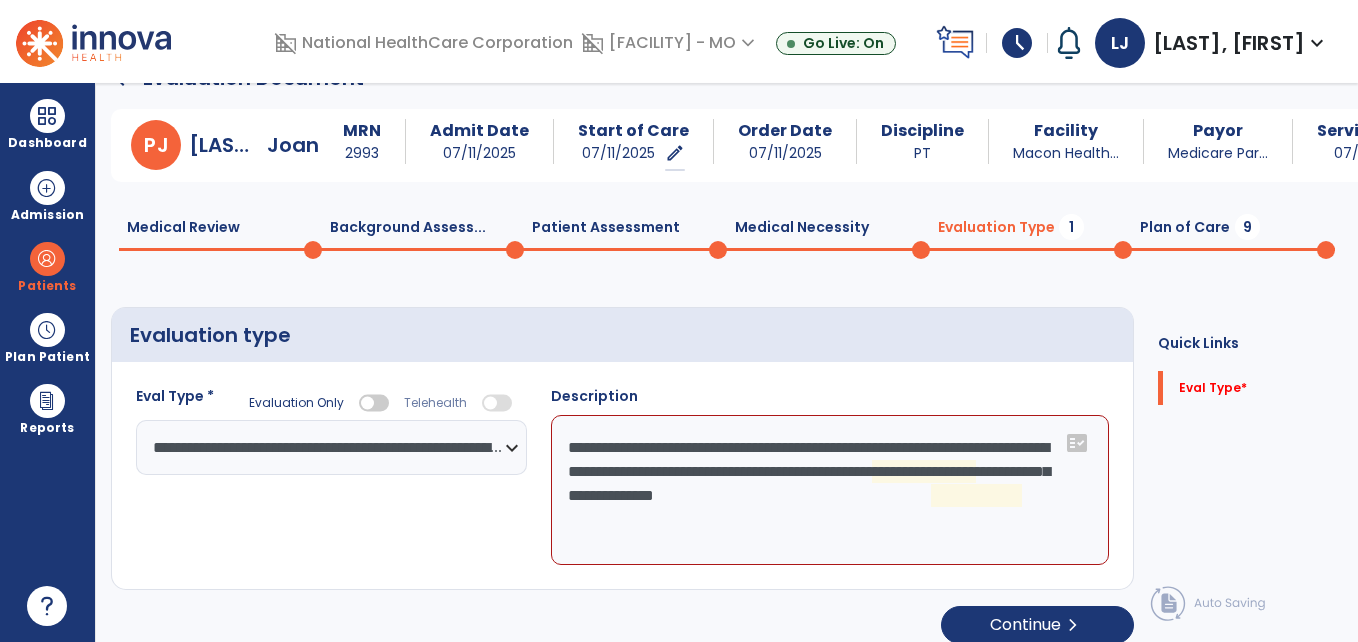 click on "**********" 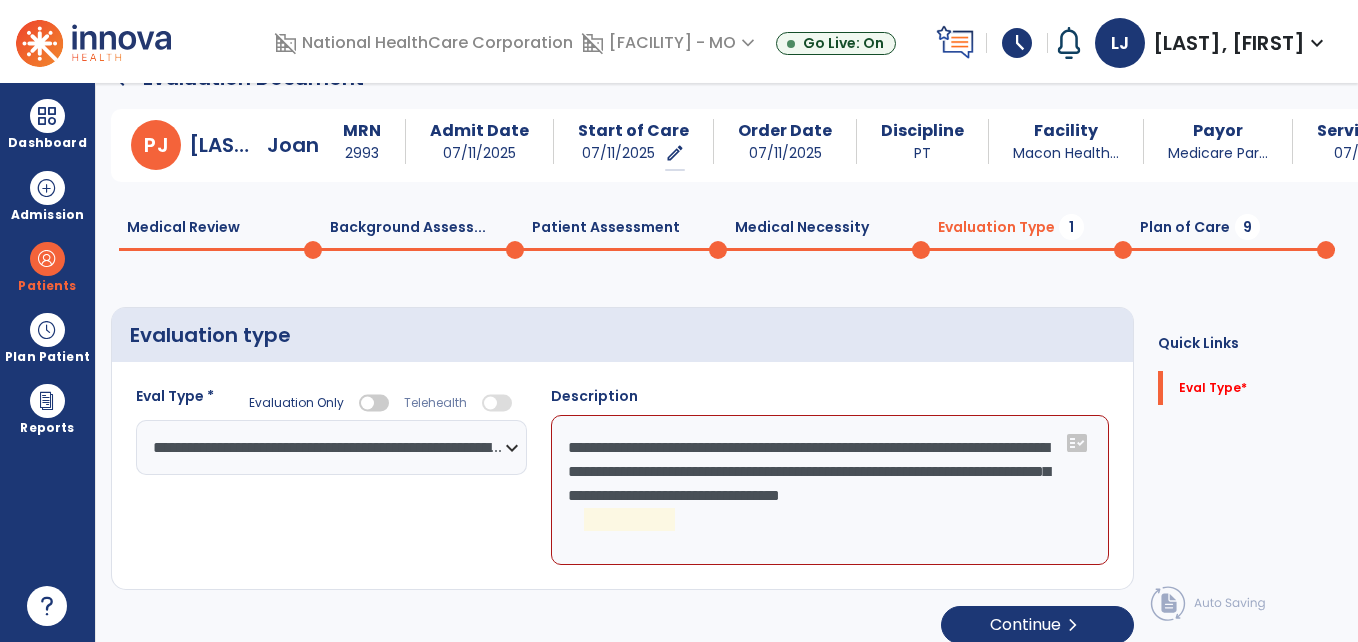 click on "**********" 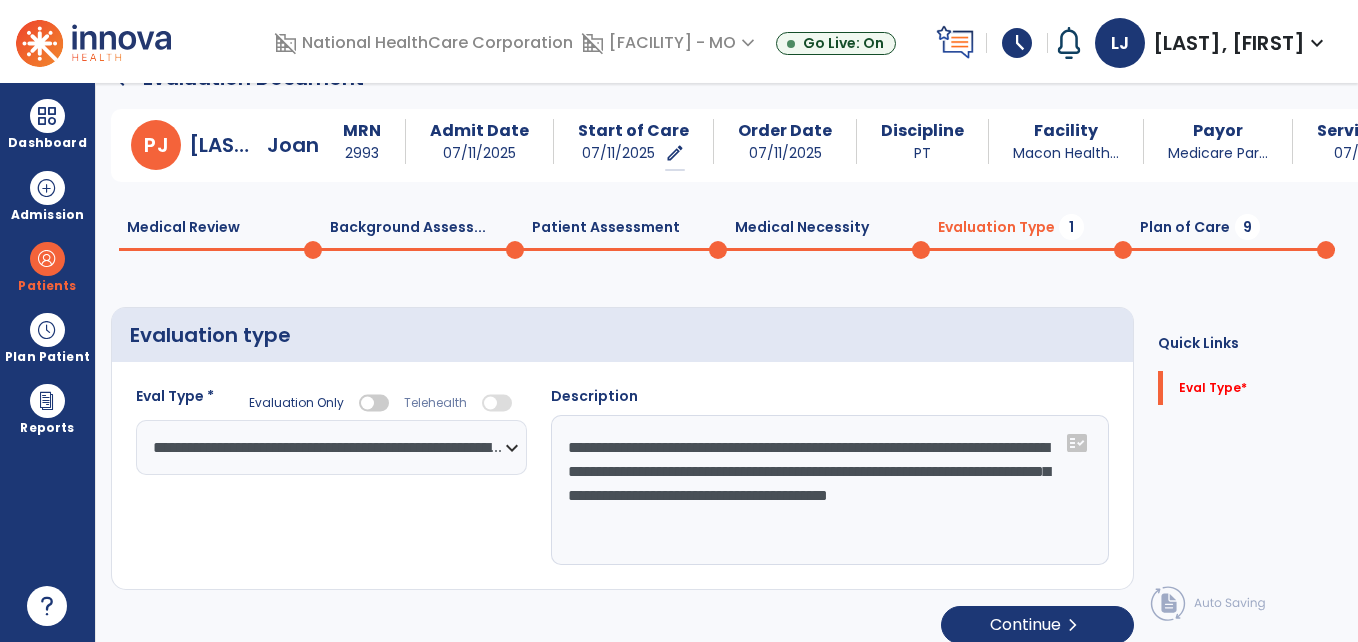 type on "**********" 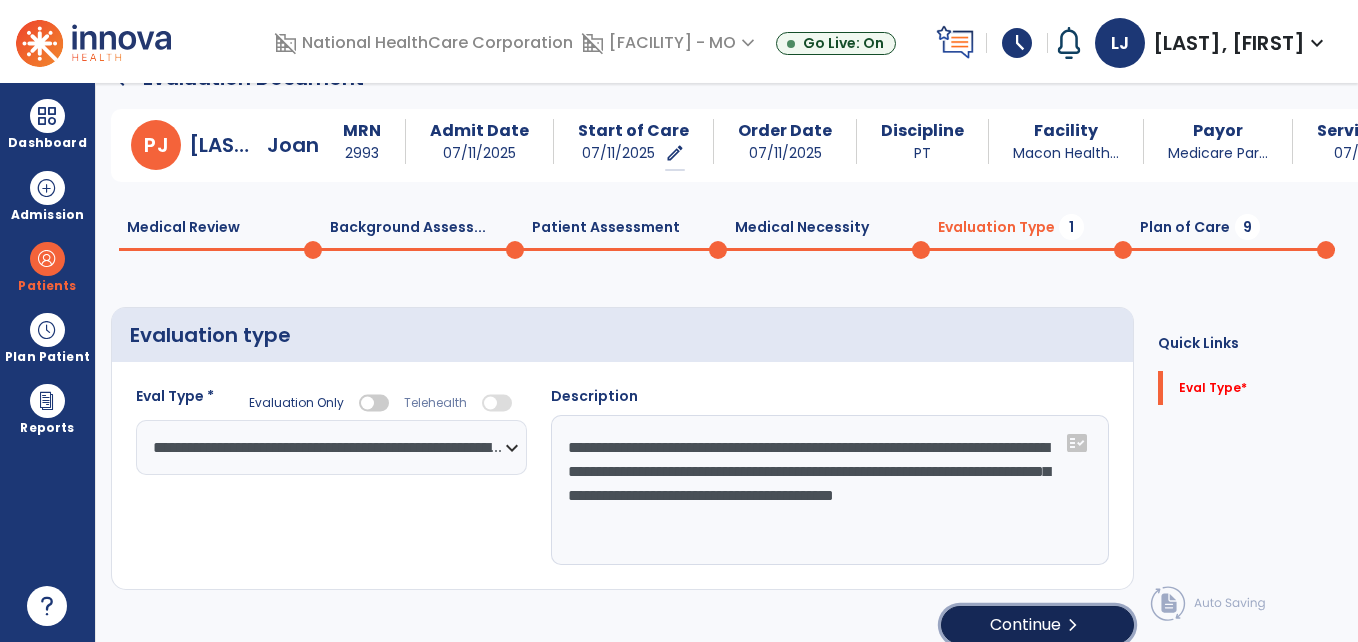 click on "Continue  chevron_right" 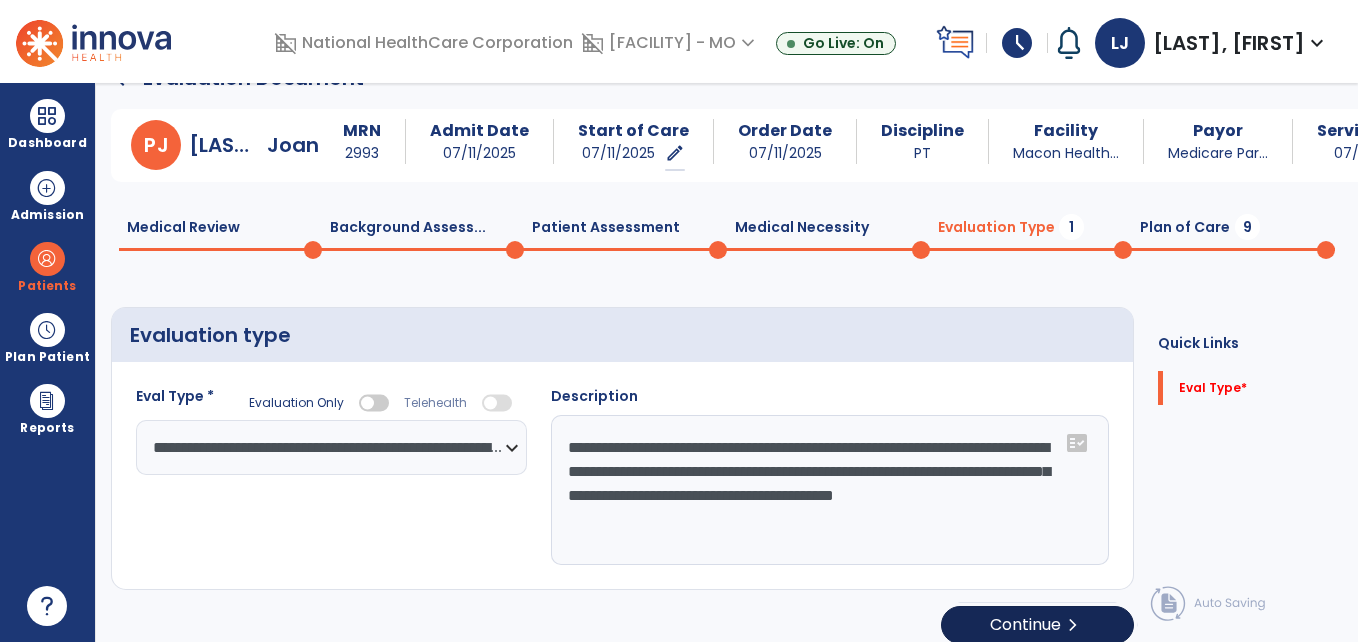 select on "*****" 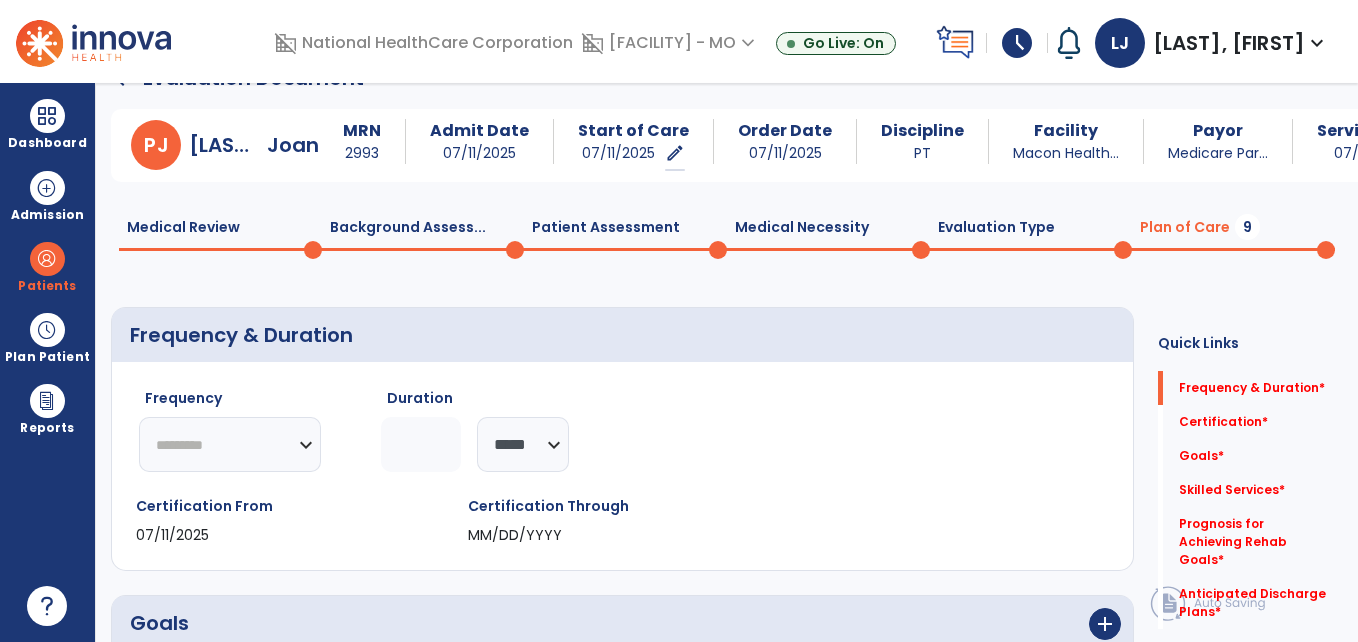 click on "********* ** ** ** ** ** ** **" 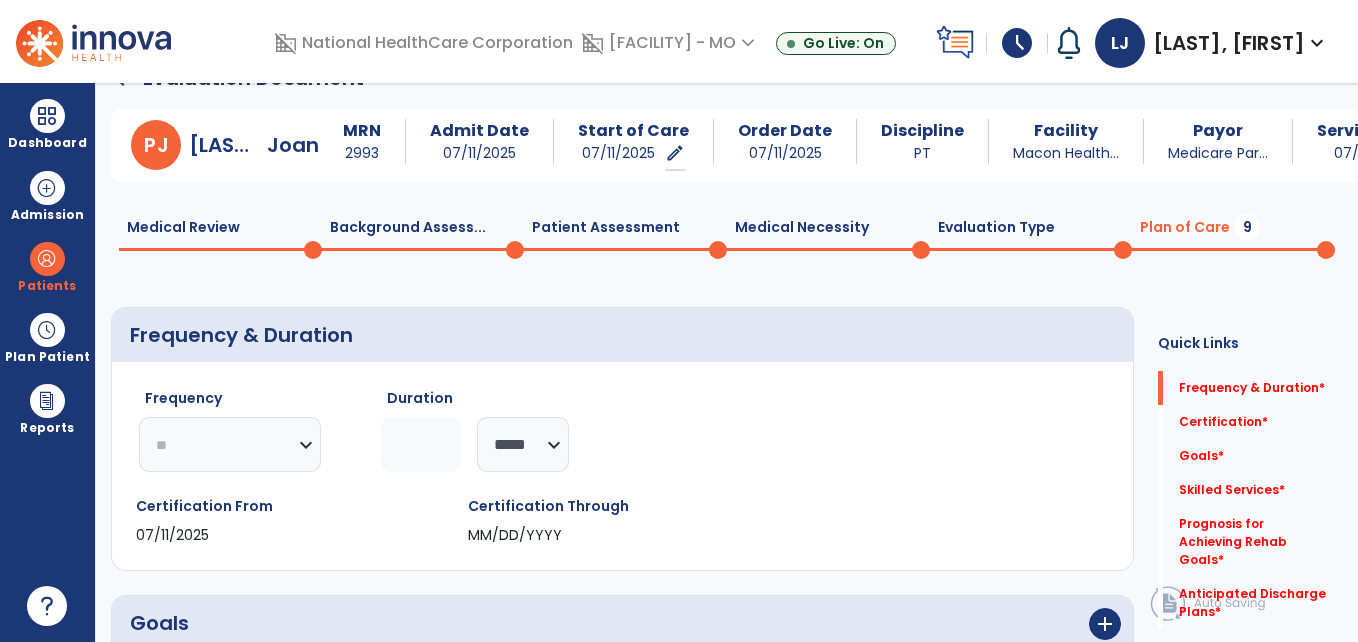 click on "********* ** ** ** ** ** ** **" 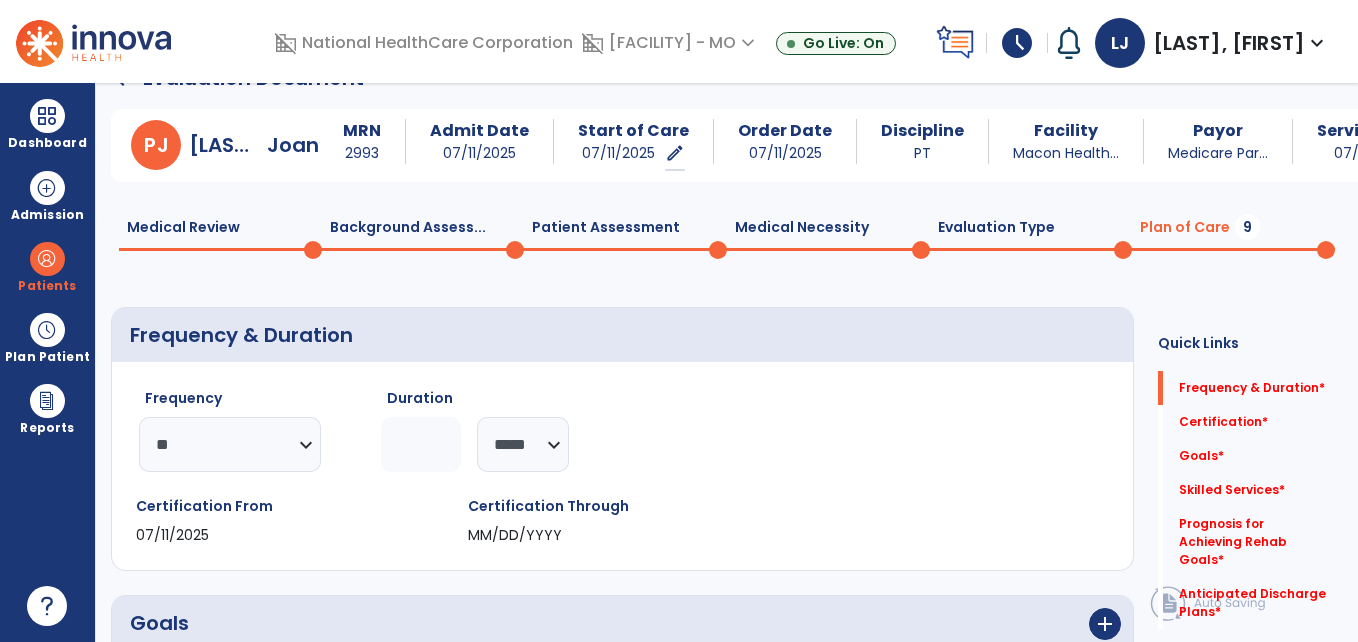 click 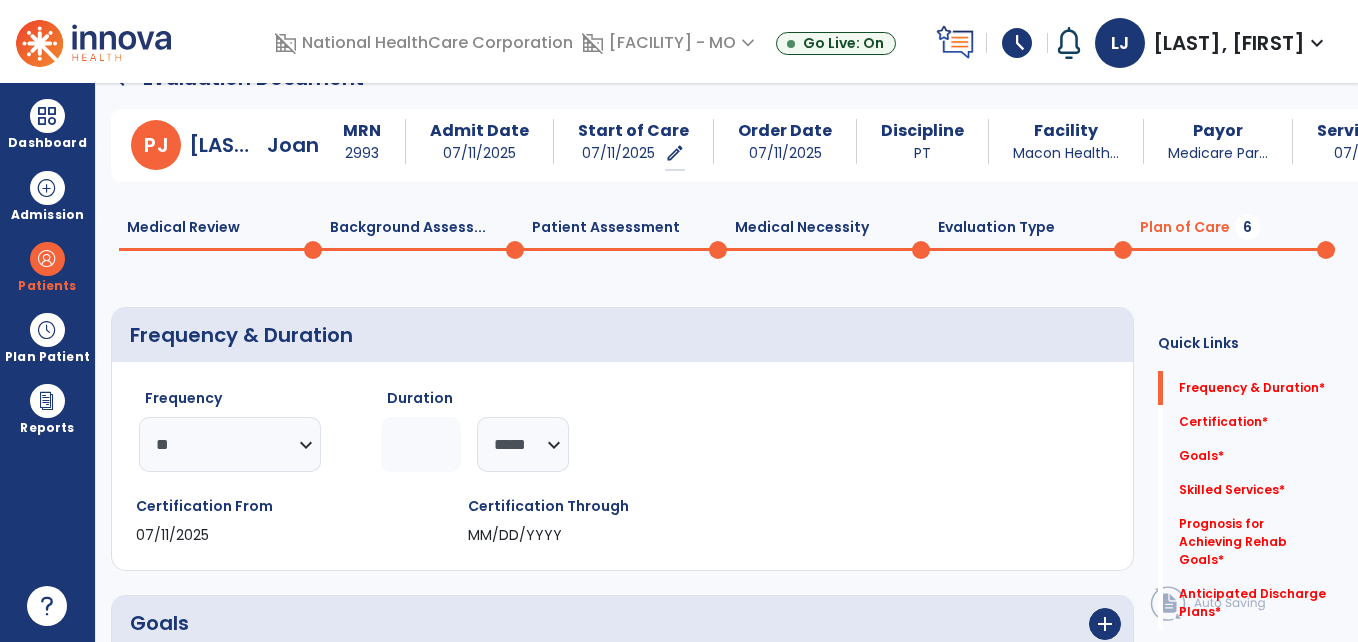 type on "*" 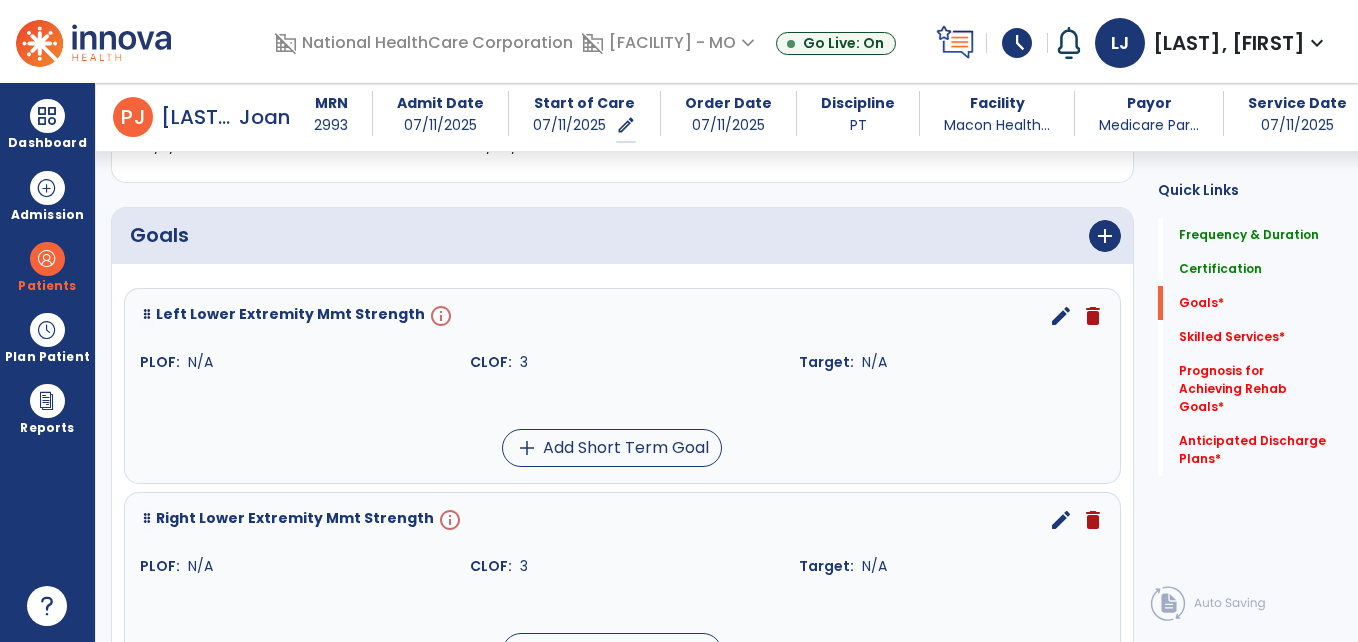 scroll, scrollTop: 424, scrollLeft: 0, axis: vertical 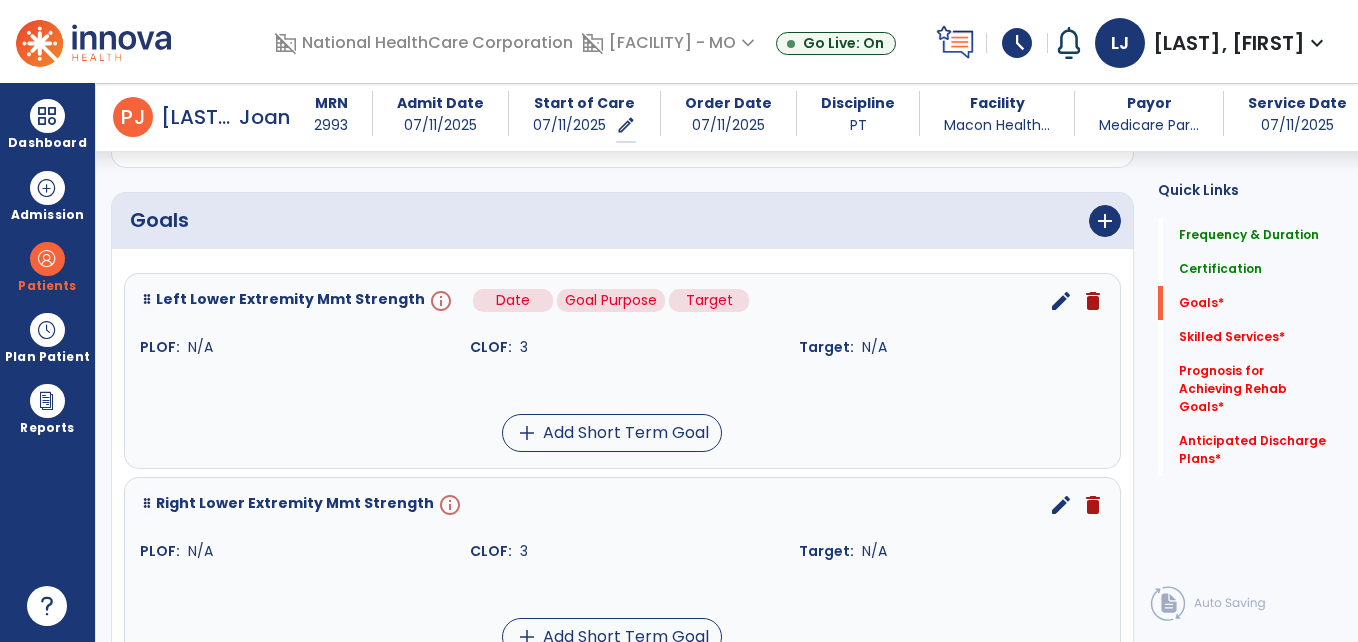 type on "*" 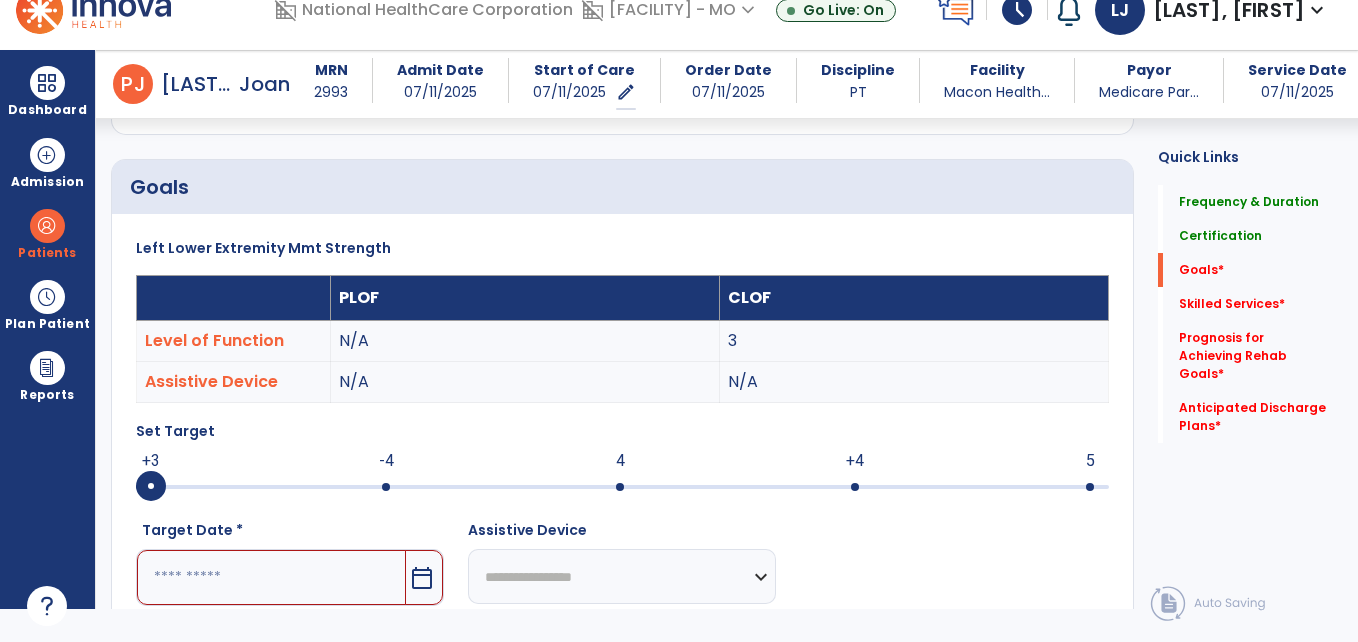 scroll, scrollTop: 83, scrollLeft: 0, axis: vertical 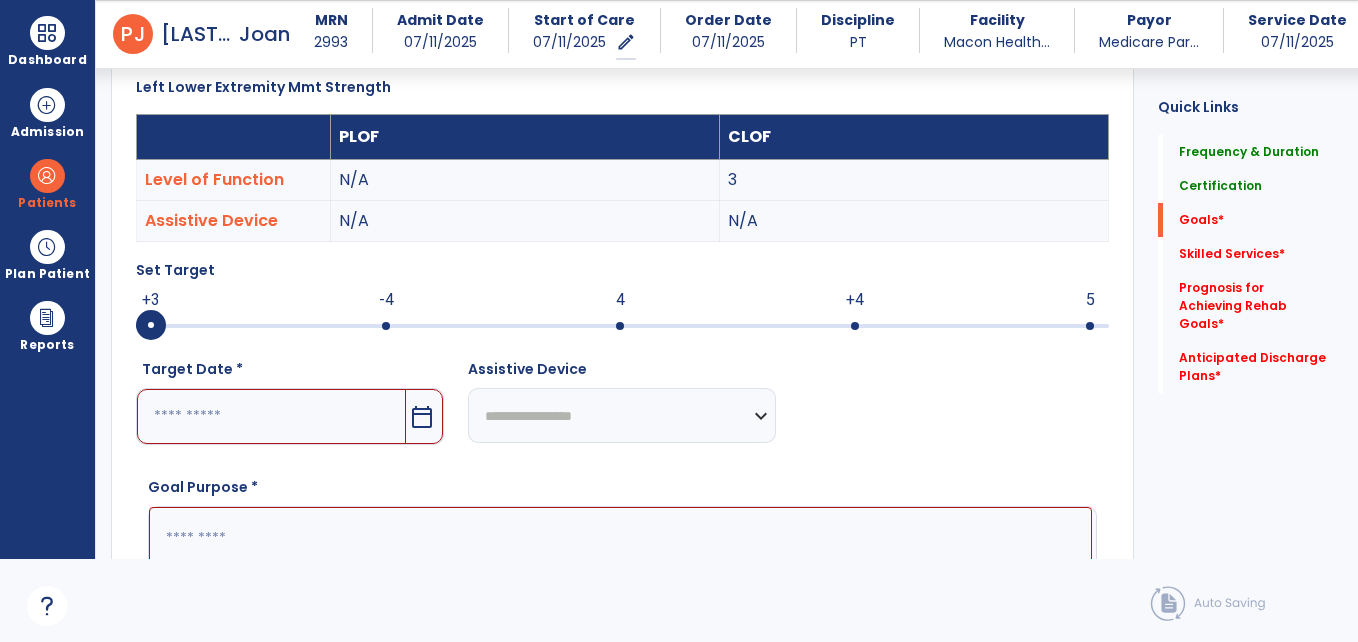 click at bounding box center [620, 326] 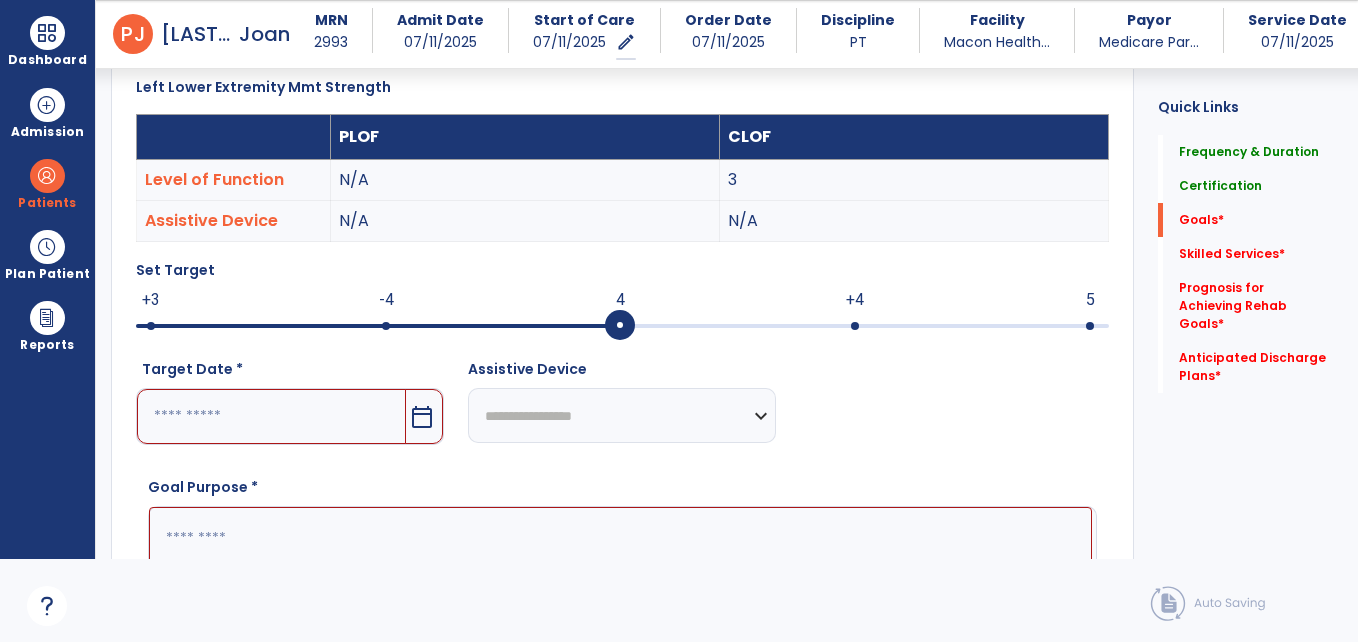 click at bounding box center [271, 416] 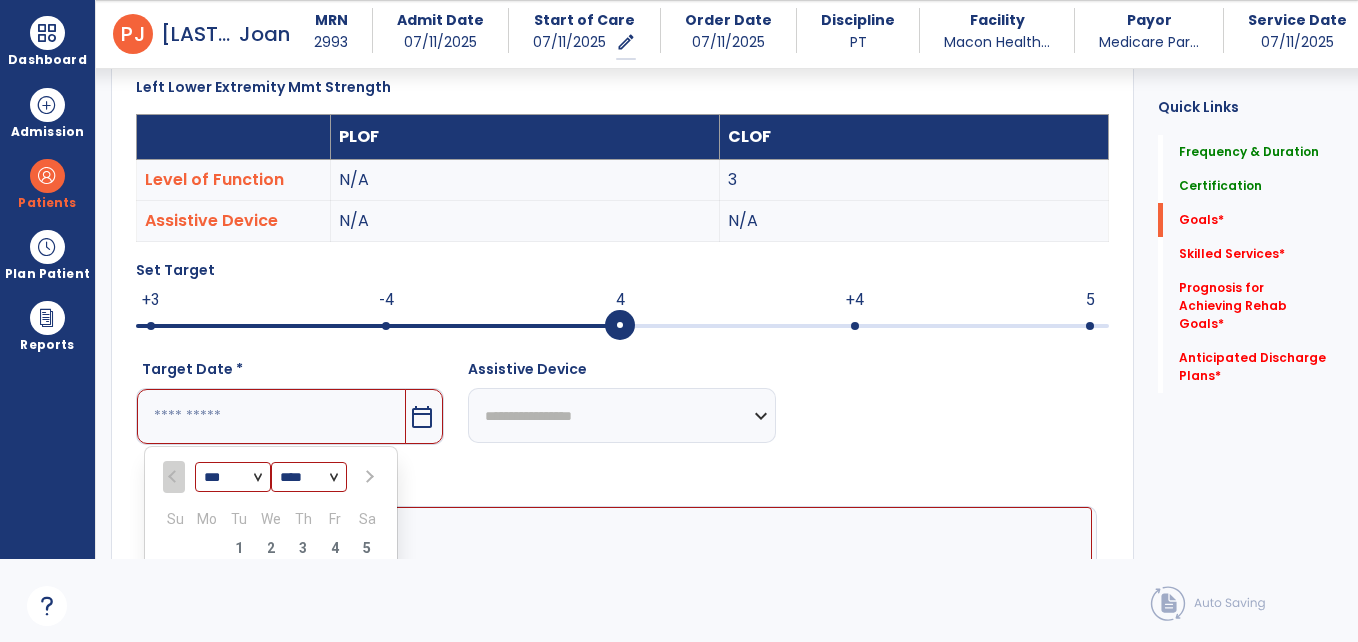 scroll, scrollTop: 841, scrollLeft: 0, axis: vertical 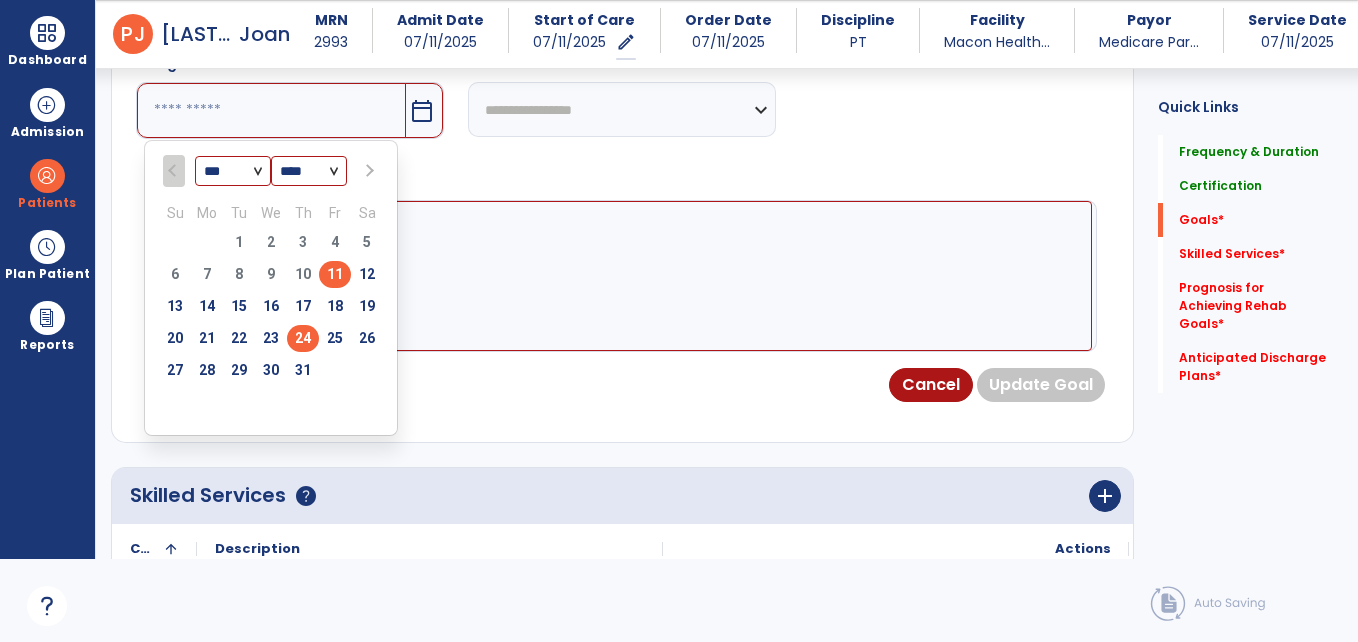 click on "24" at bounding box center [303, 338] 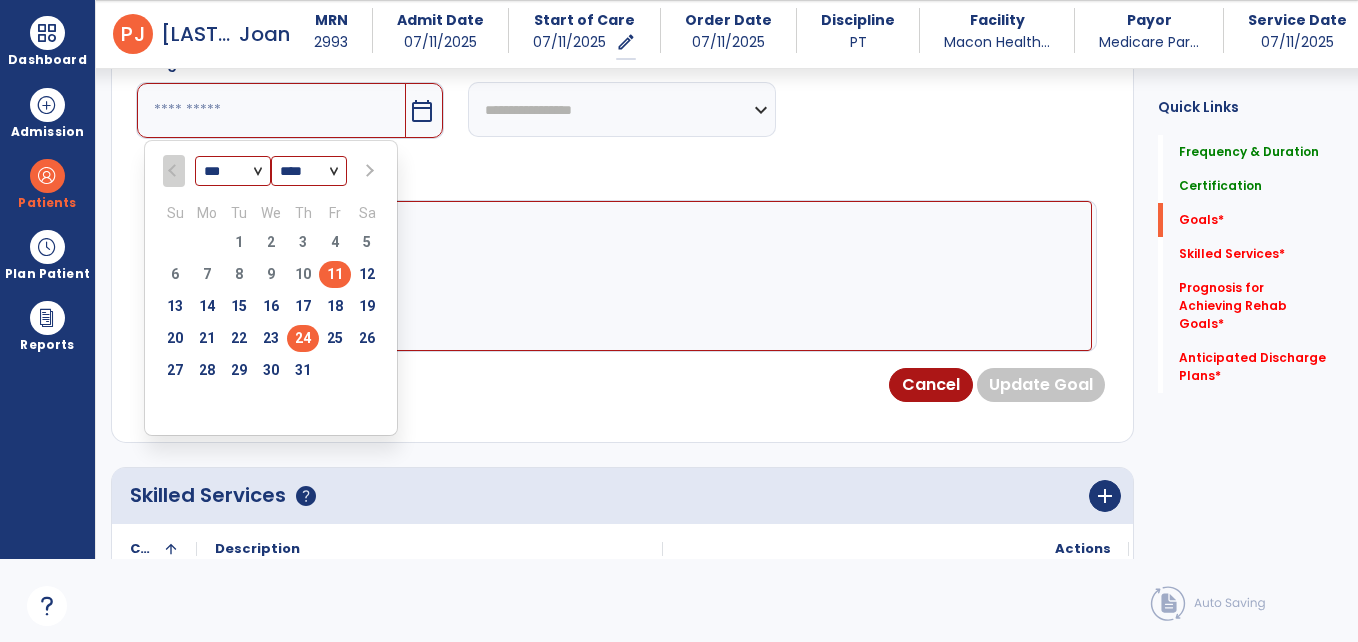 type on "*********" 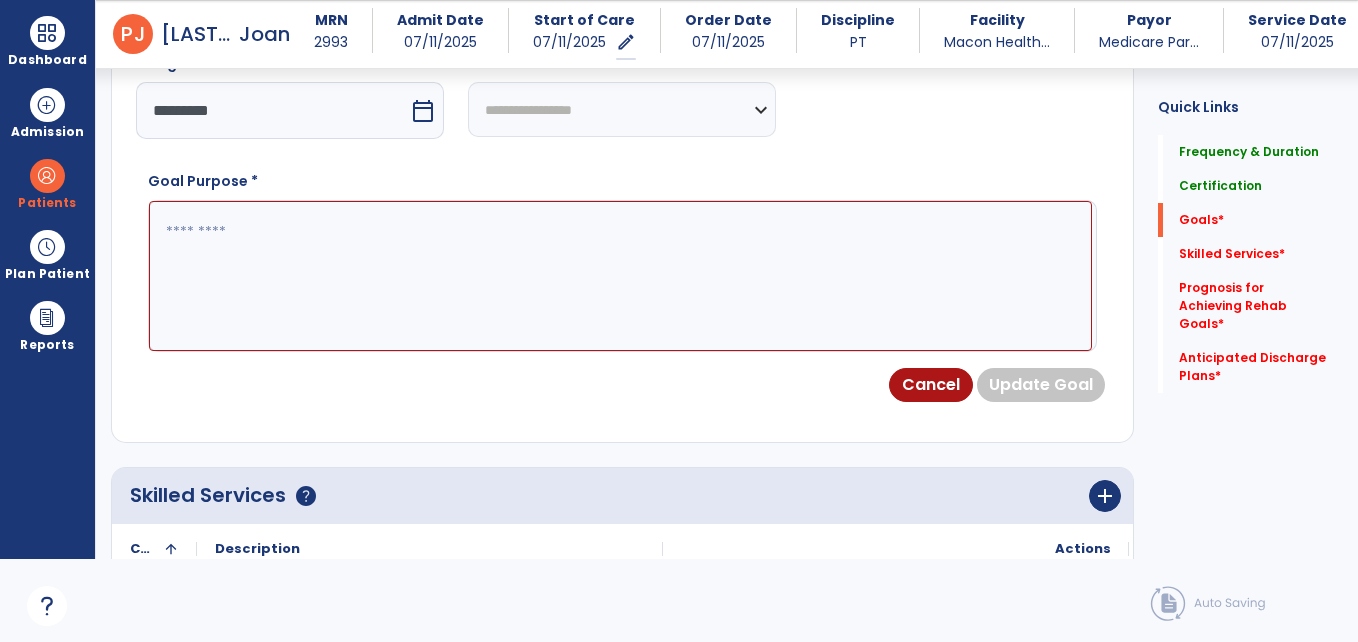 click at bounding box center [620, 276] 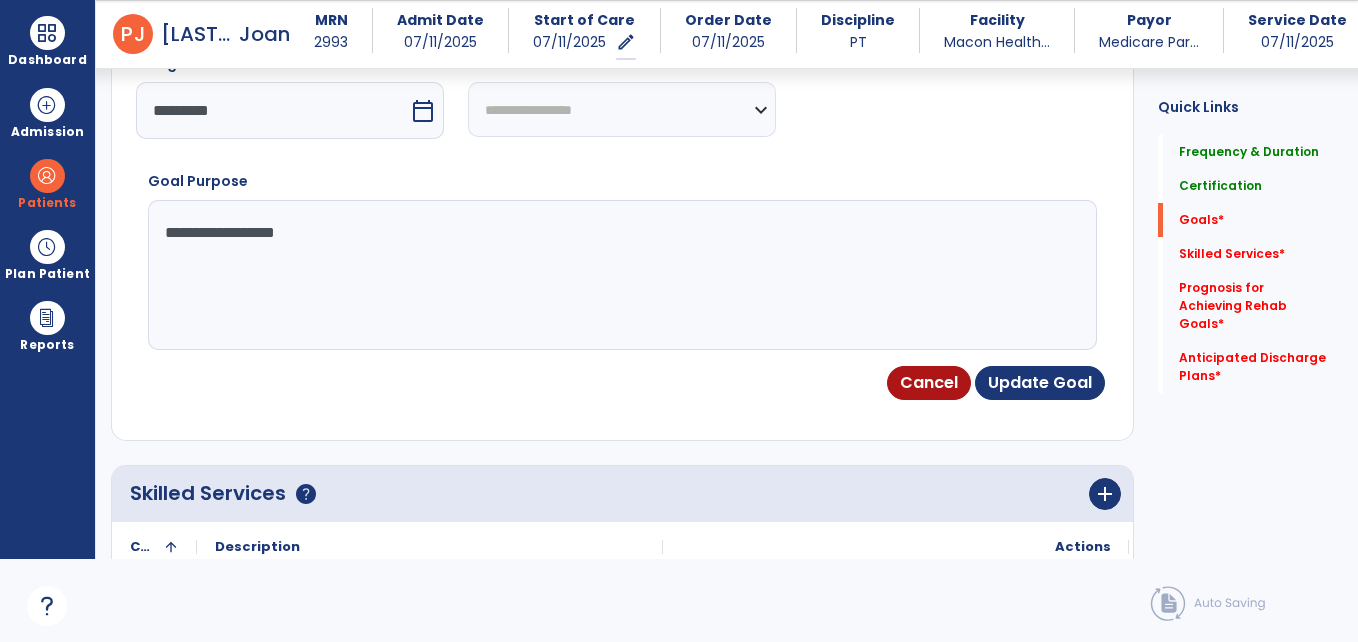 type on "**********" 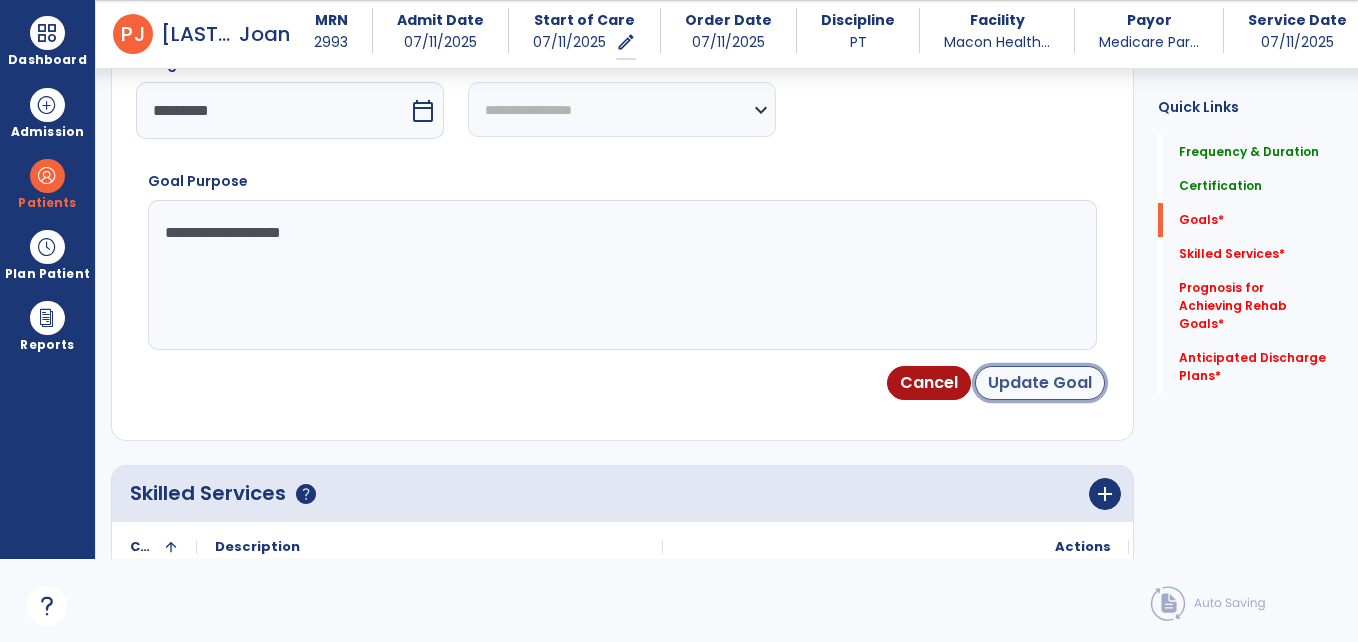 click on "Update Goal" at bounding box center [1040, 383] 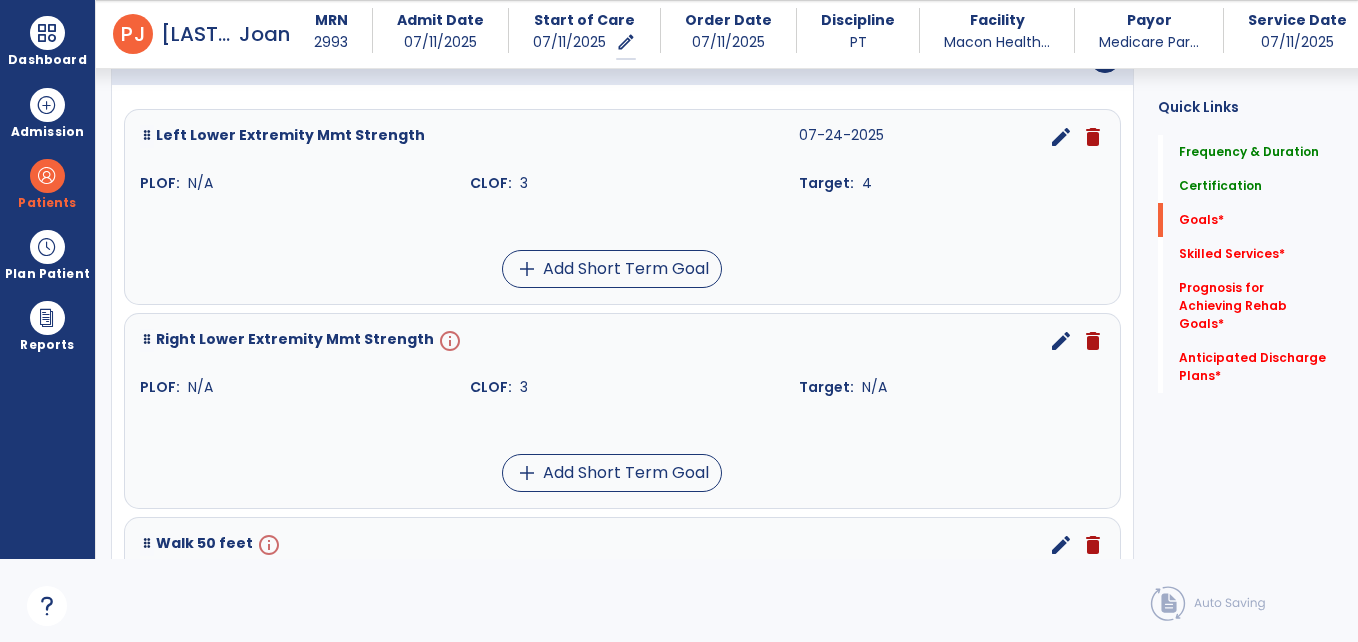 scroll, scrollTop: 539, scrollLeft: 0, axis: vertical 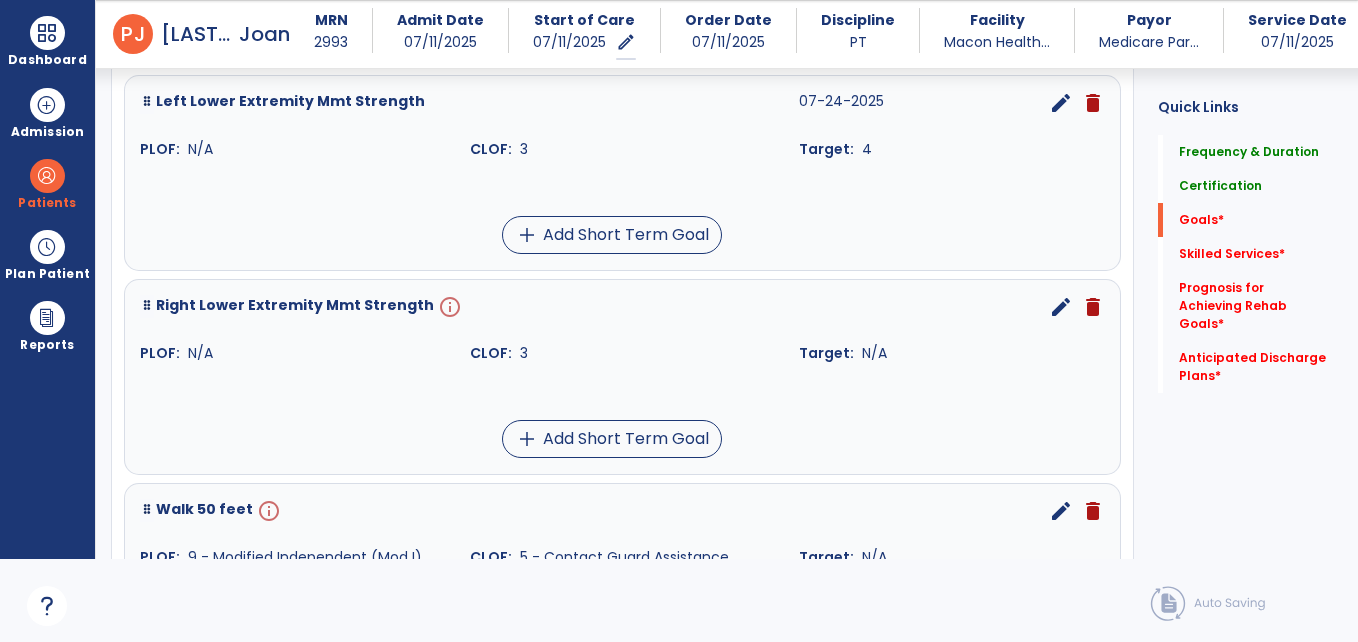 click on "Right Lower Extremity Mmt Strength" at bounding box center (295, 307) 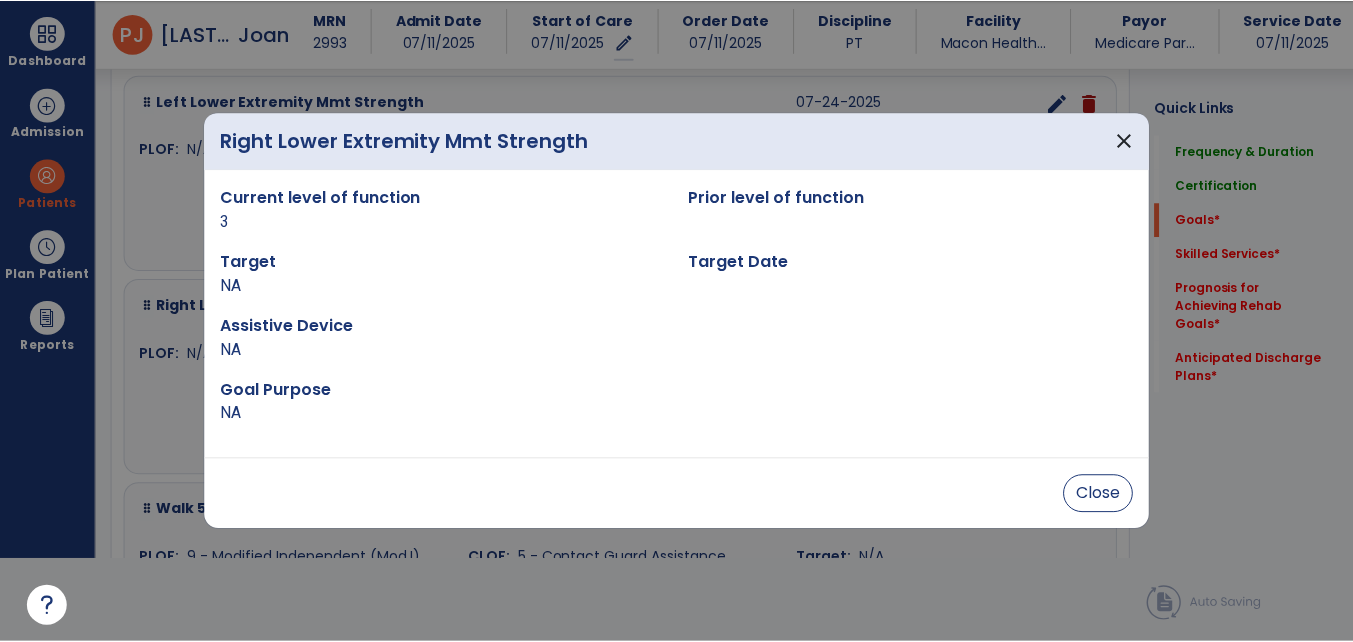 scroll, scrollTop: 0, scrollLeft: 0, axis: both 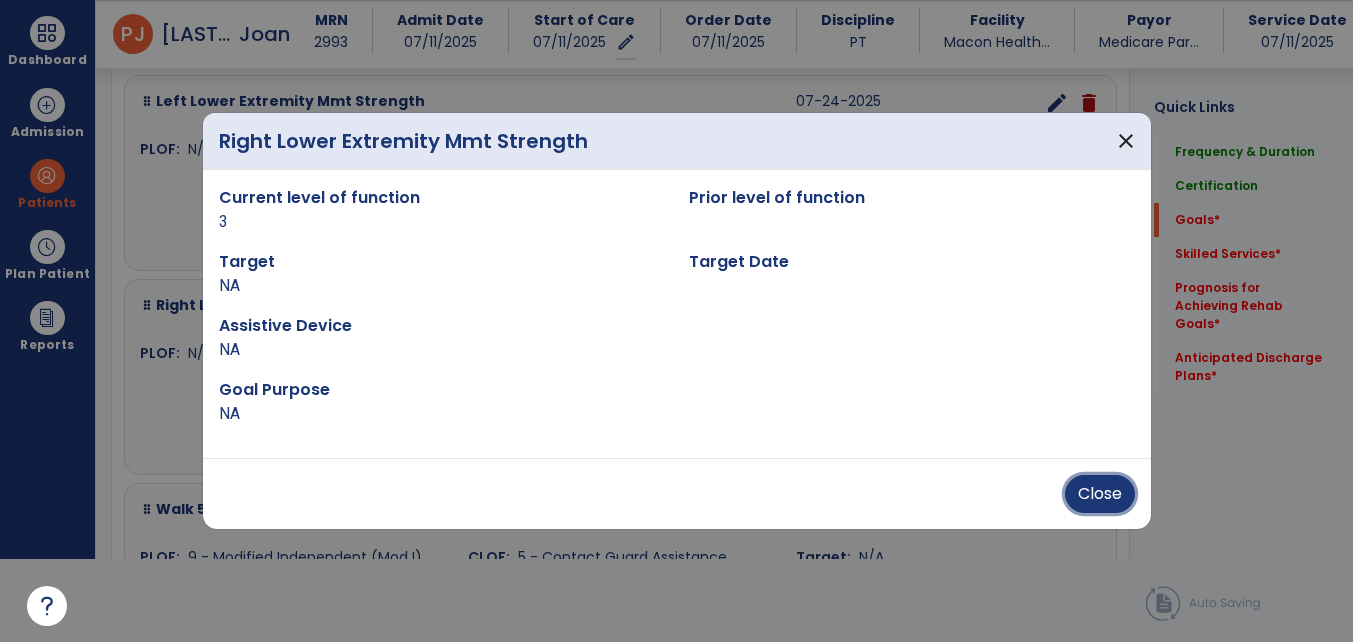 click on "Close" at bounding box center (1100, 494) 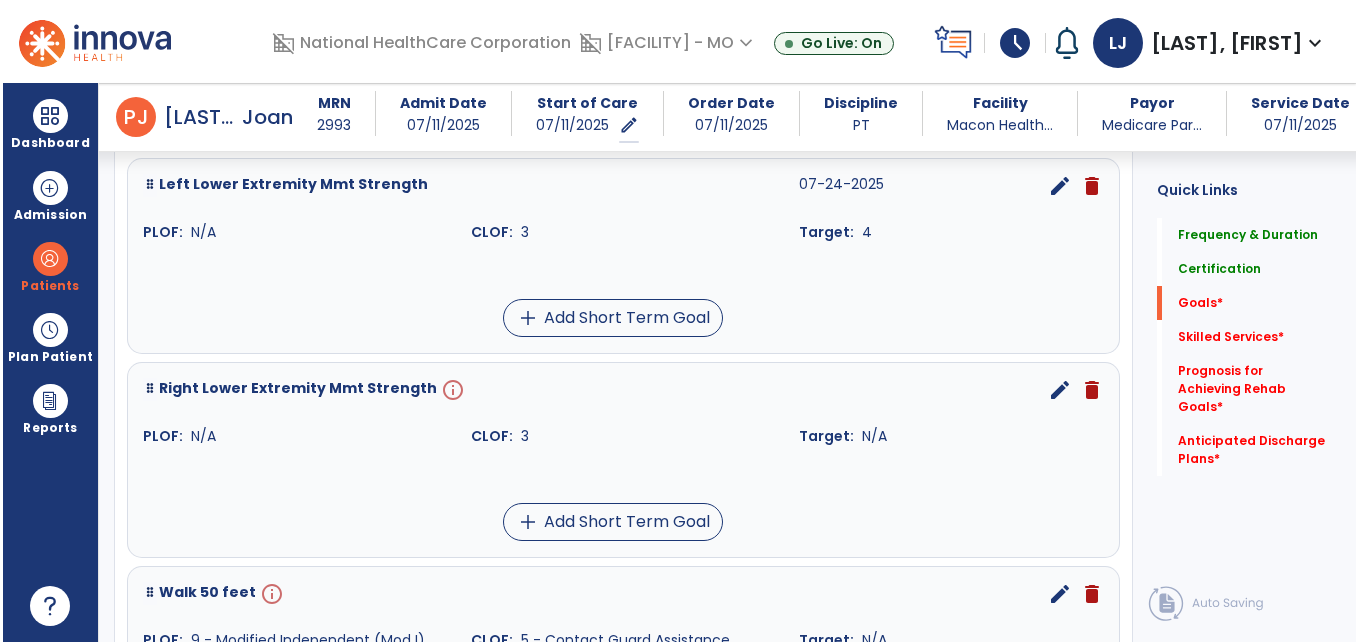 scroll, scrollTop: 83, scrollLeft: 0, axis: vertical 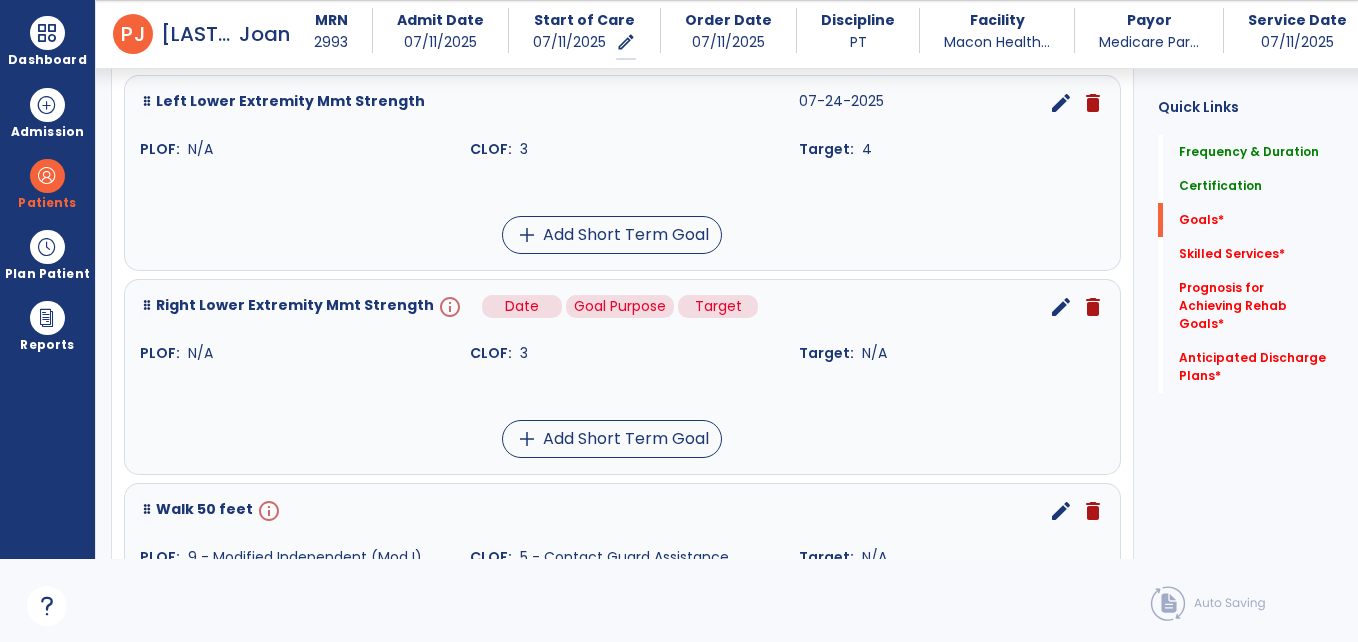 click on "info" at bounding box center (448, 307) 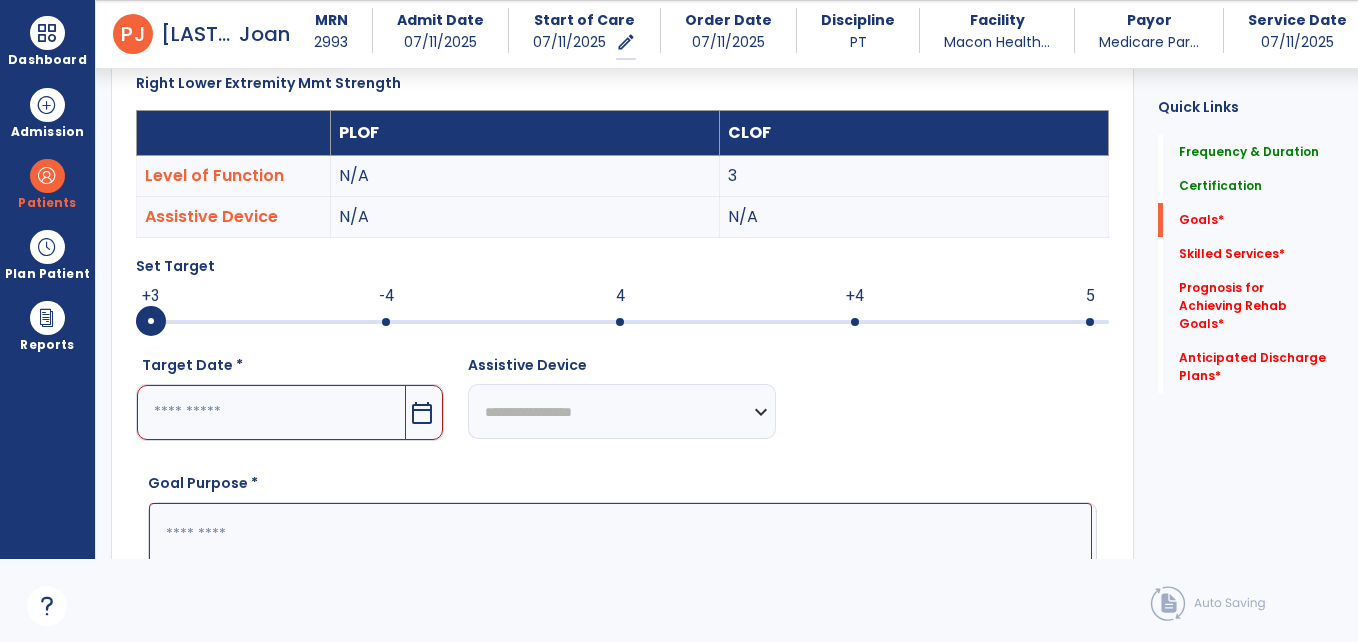 scroll, scrollTop: 535, scrollLeft: 0, axis: vertical 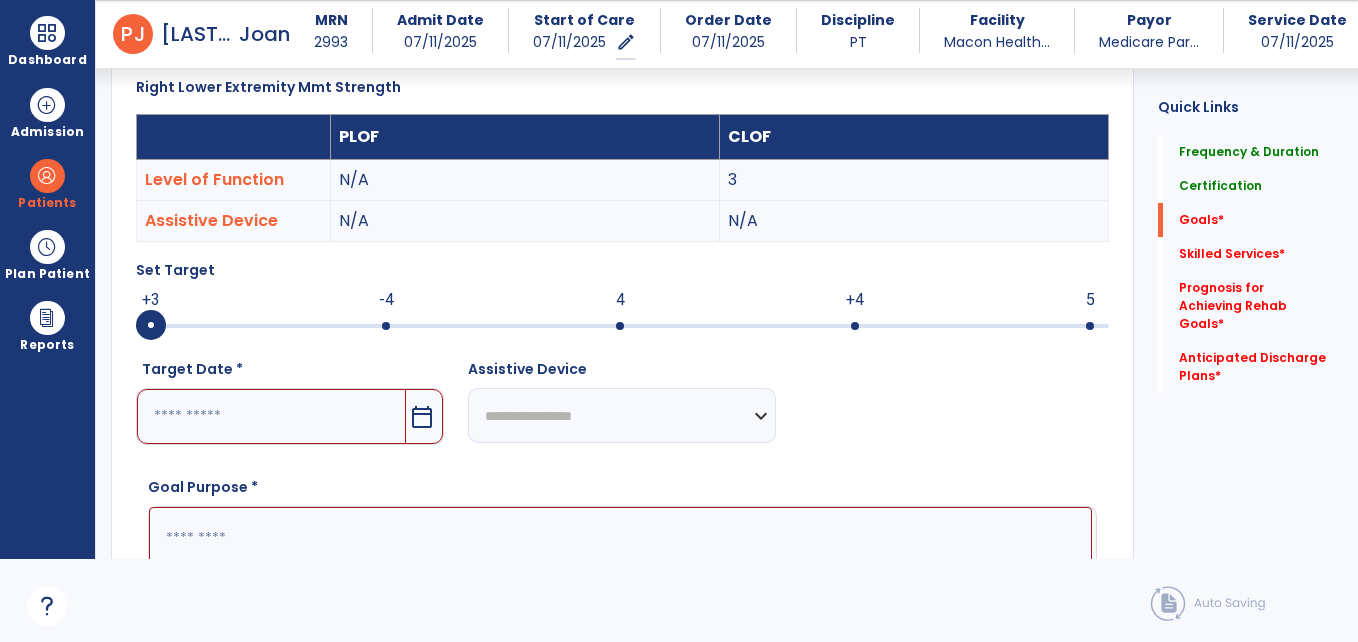 click at bounding box center [271, 416] 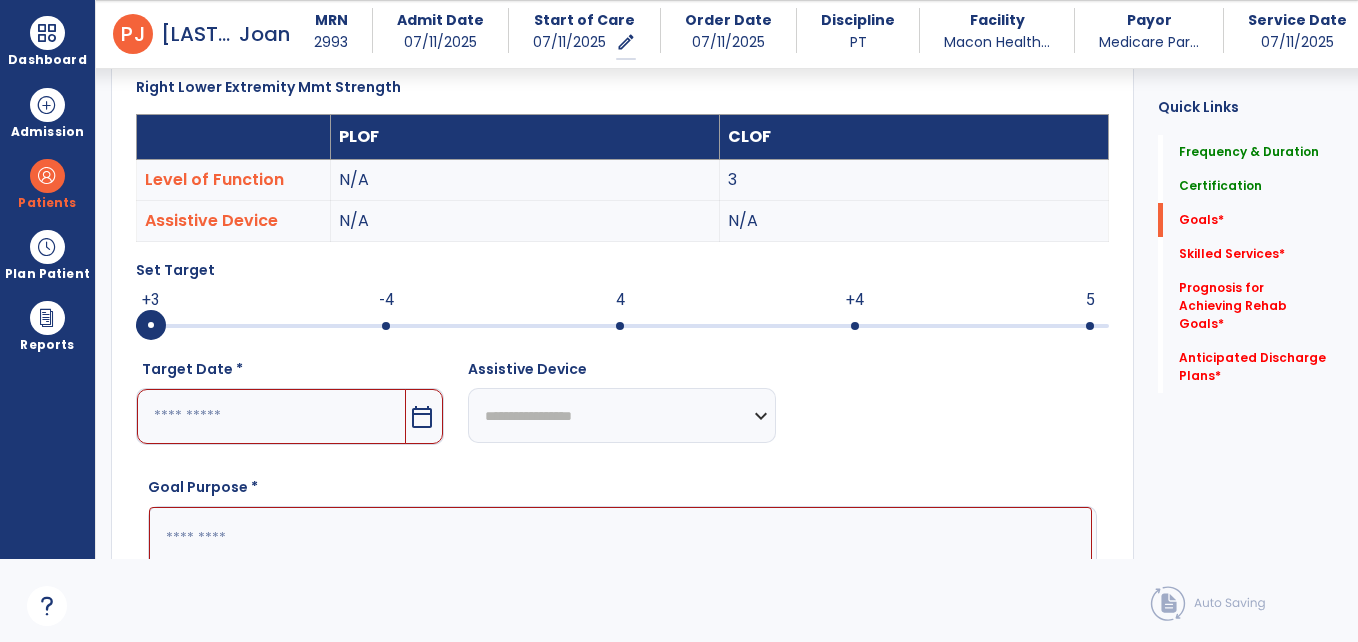 scroll, scrollTop: 841, scrollLeft: 0, axis: vertical 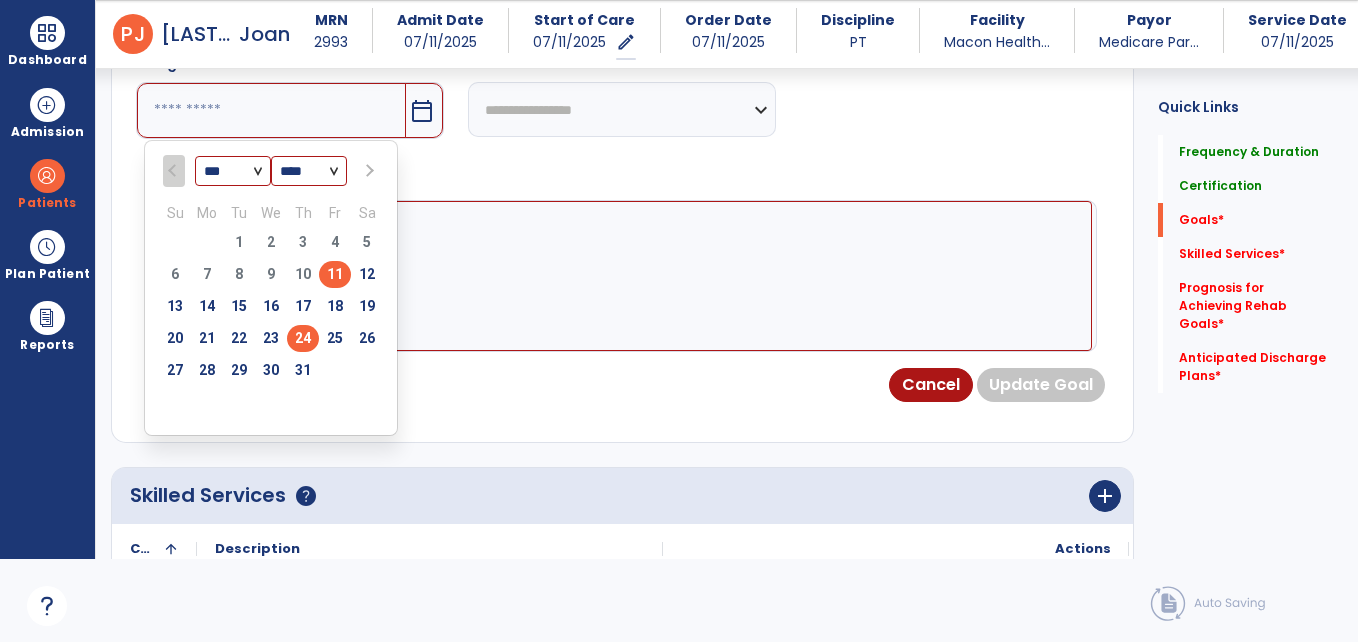 click on "24" at bounding box center [303, 338] 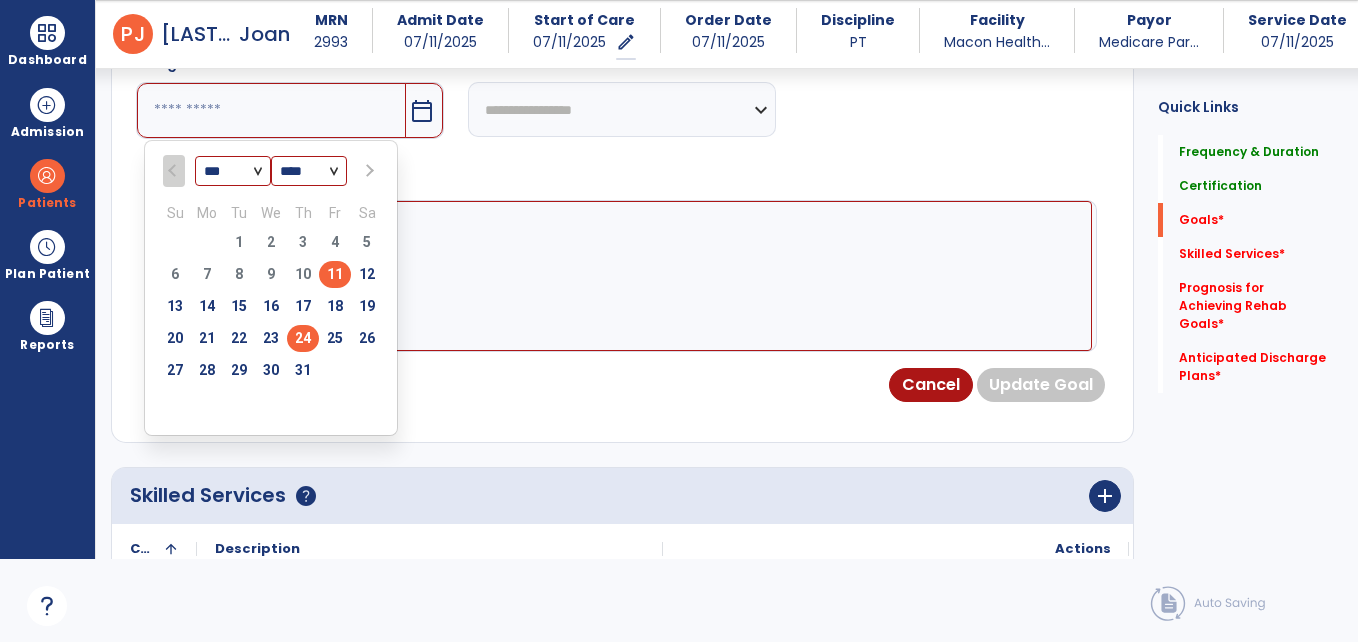 type on "*********" 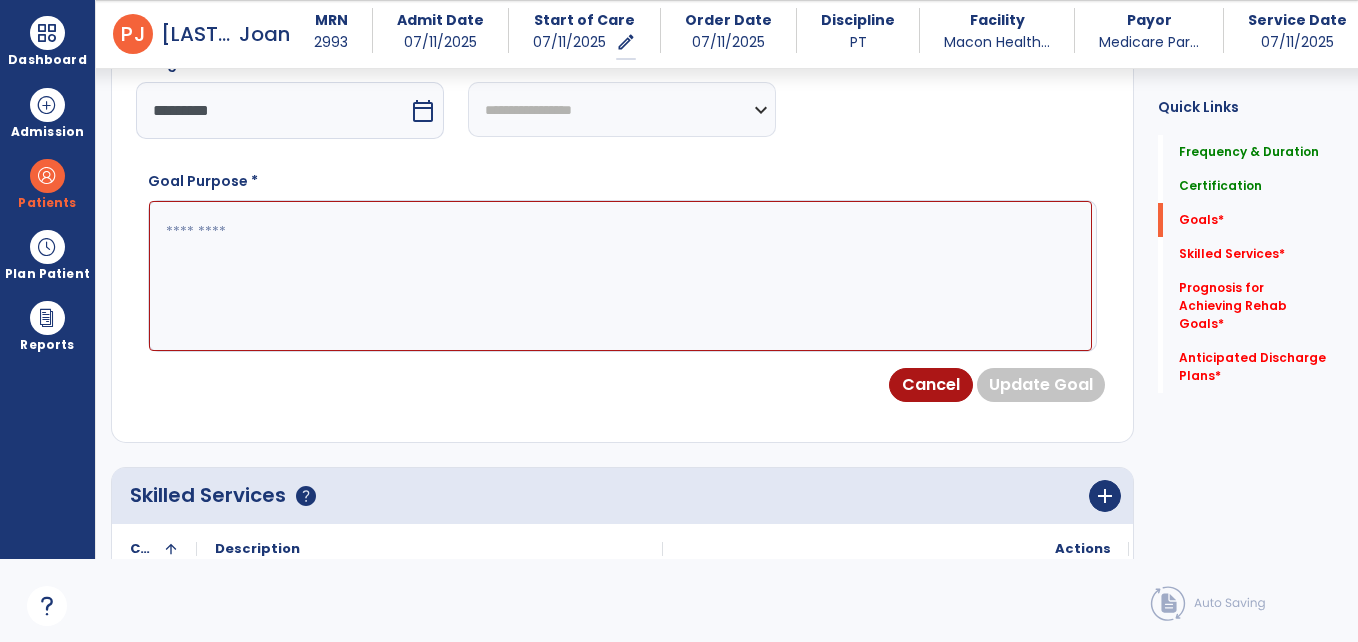 scroll, scrollTop: 668, scrollLeft: 0, axis: vertical 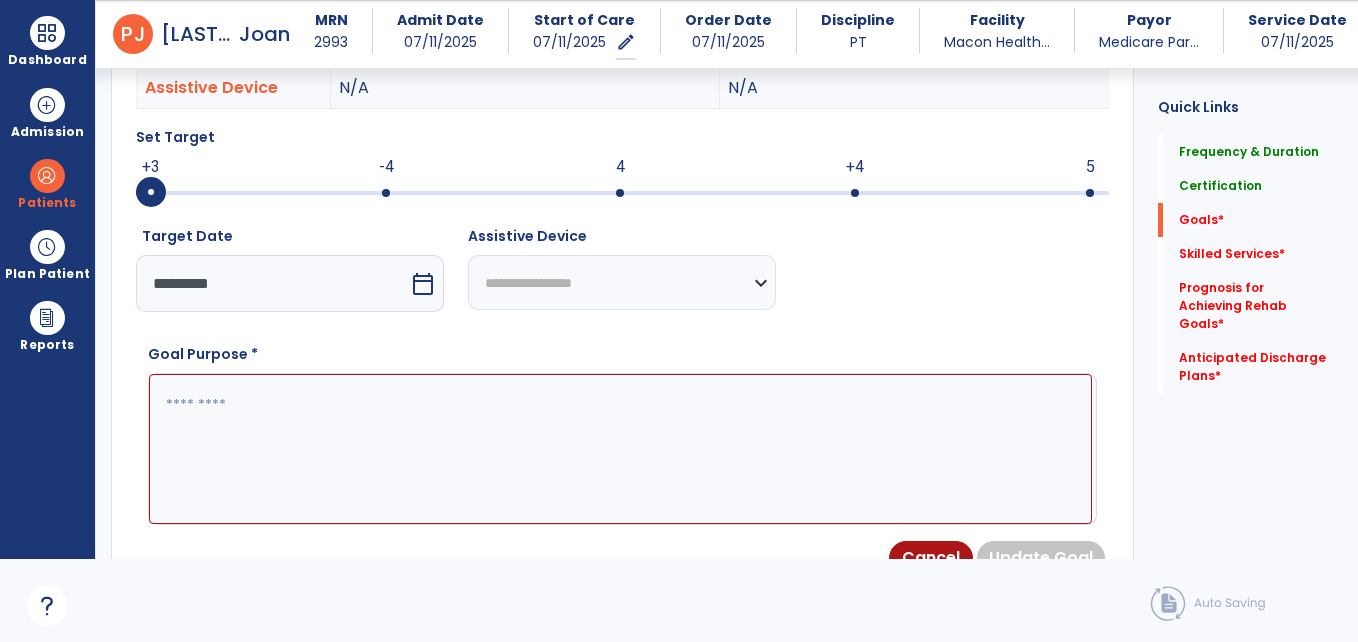 click at bounding box center (622, 191) 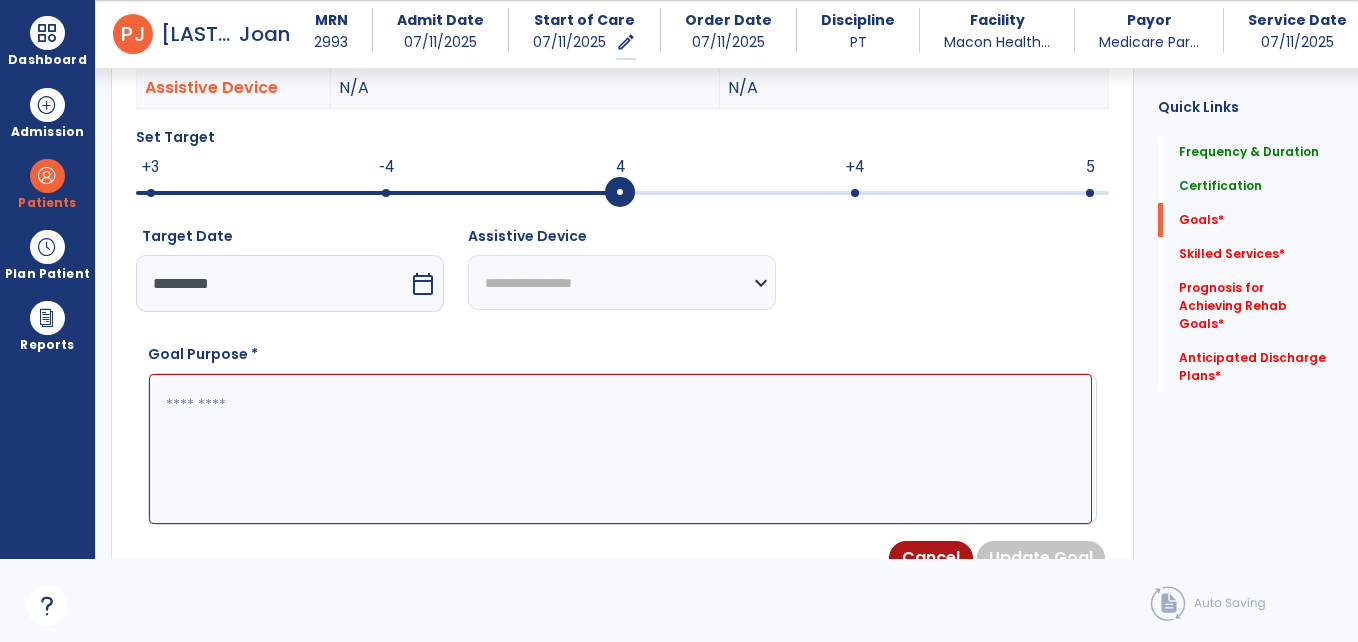 click at bounding box center [620, 449] 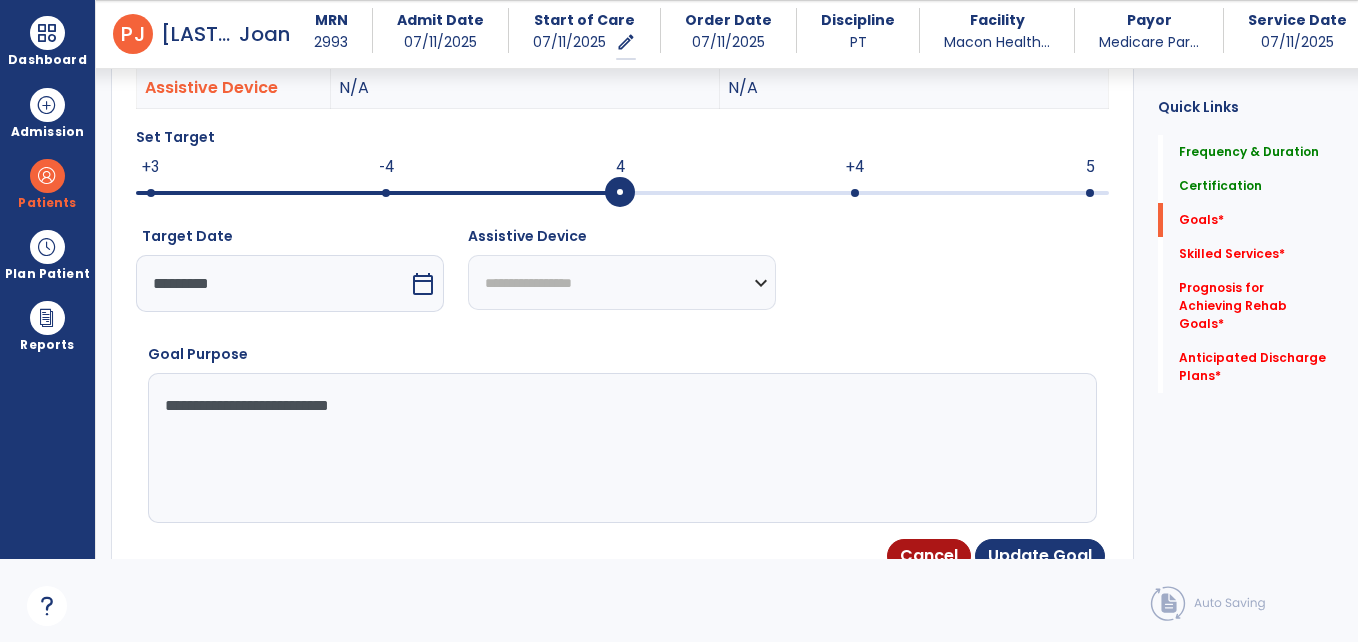 type on "**********" 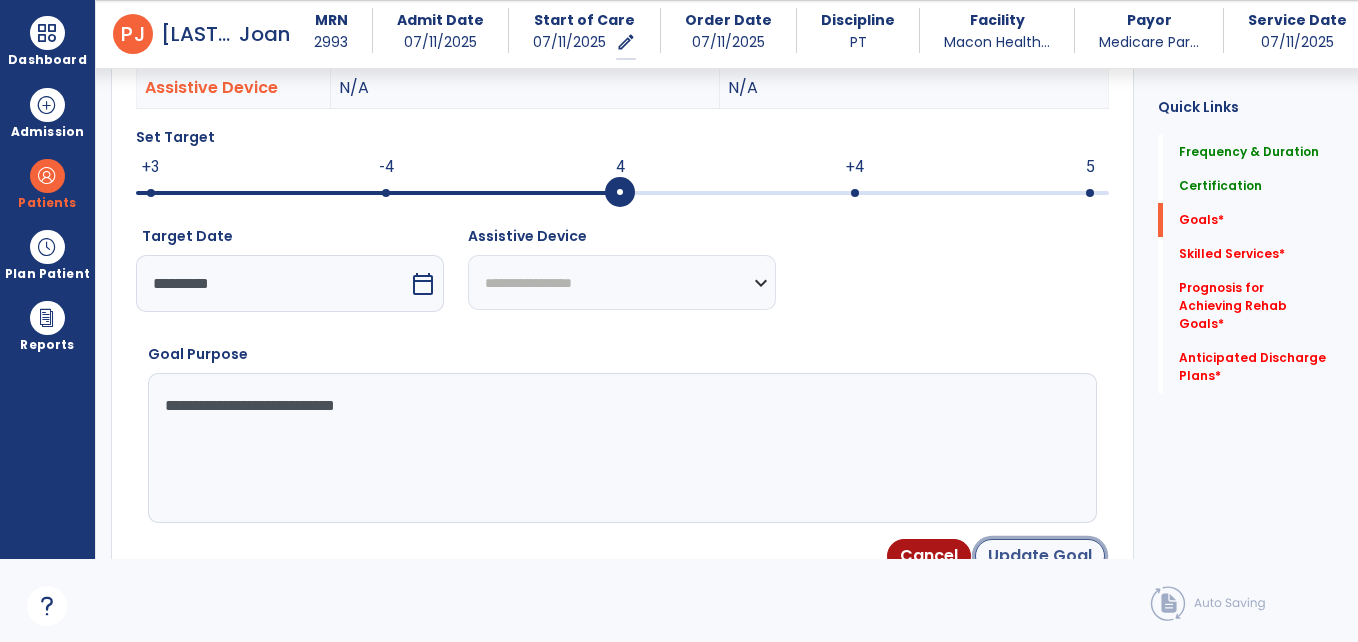 click on "Update Goal" at bounding box center [1040, 556] 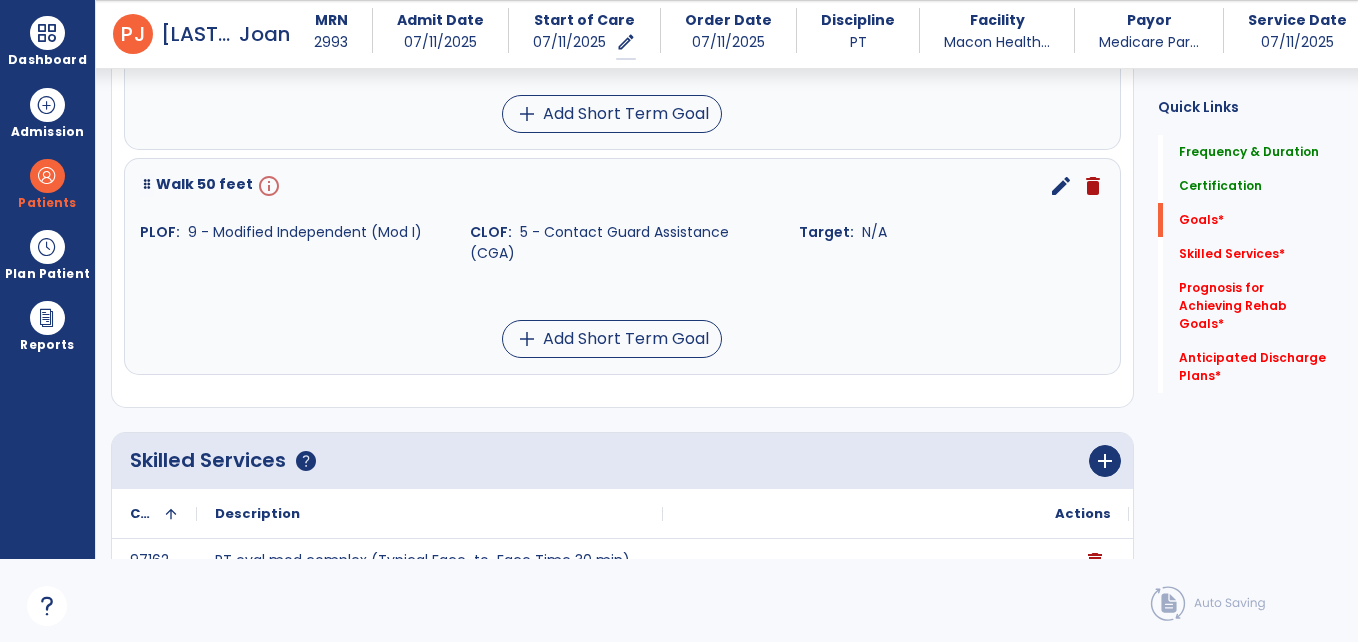 scroll, scrollTop: 890, scrollLeft: 0, axis: vertical 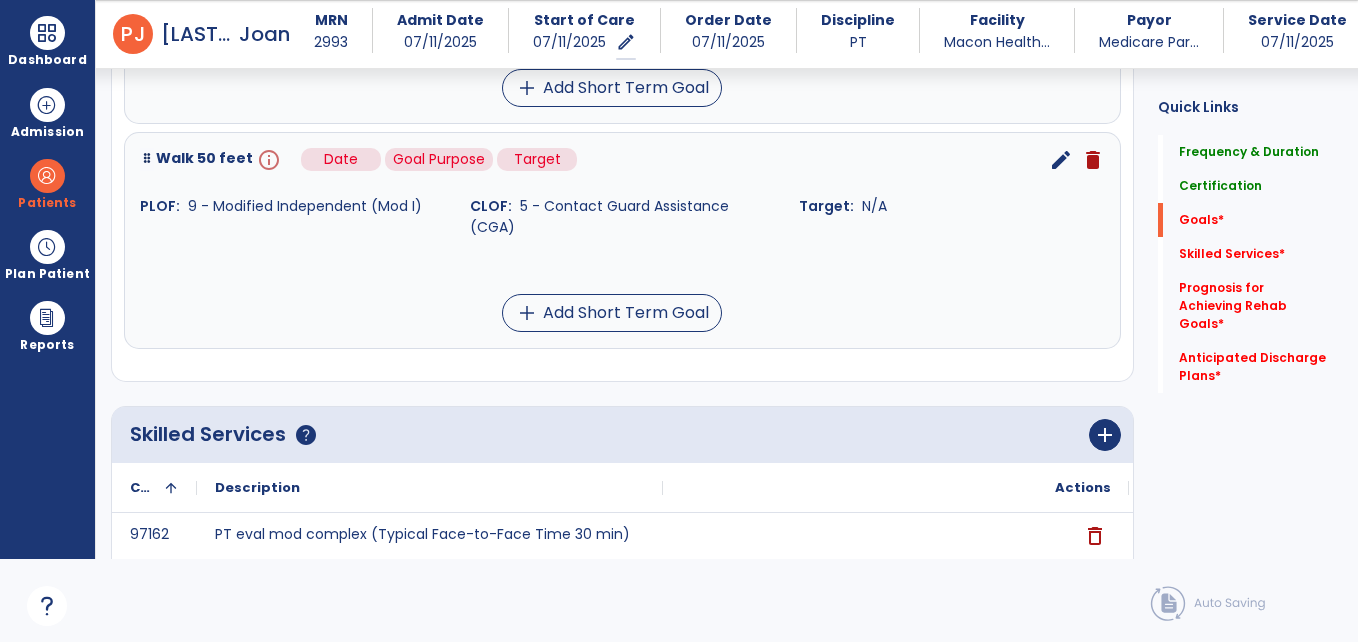 click on "info" at bounding box center [267, 160] 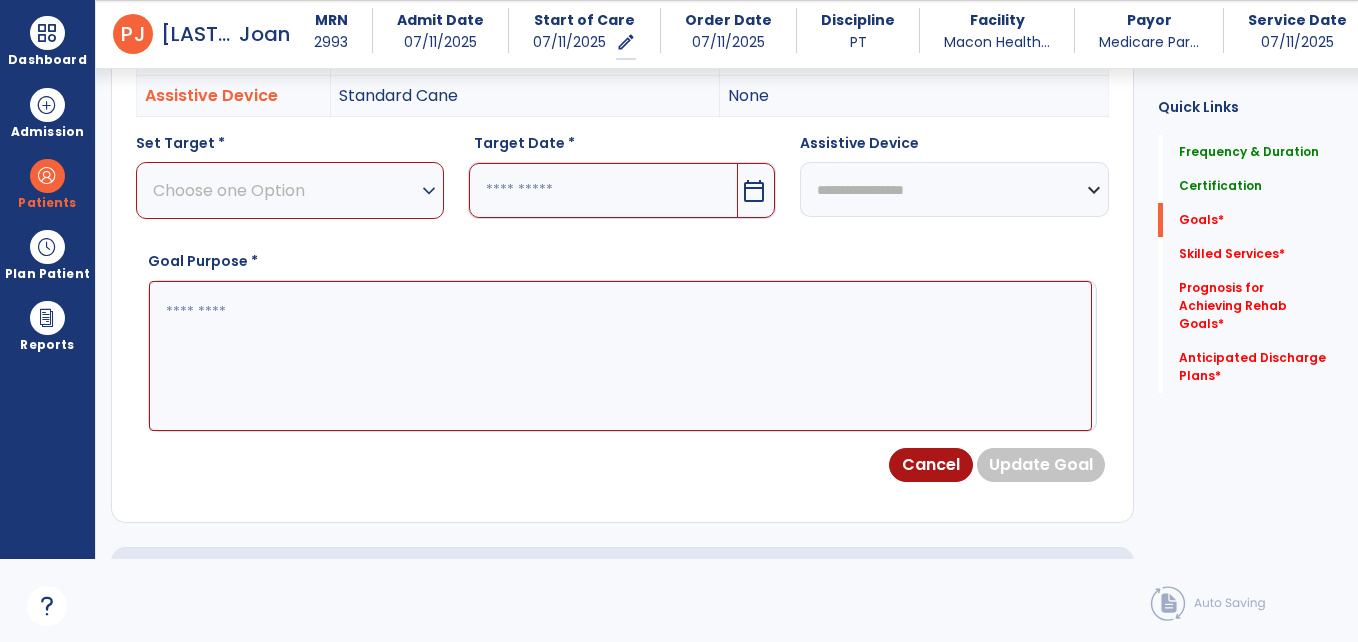 scroll, scrollTop: 535, scrollLeft: 0, axis: vertical 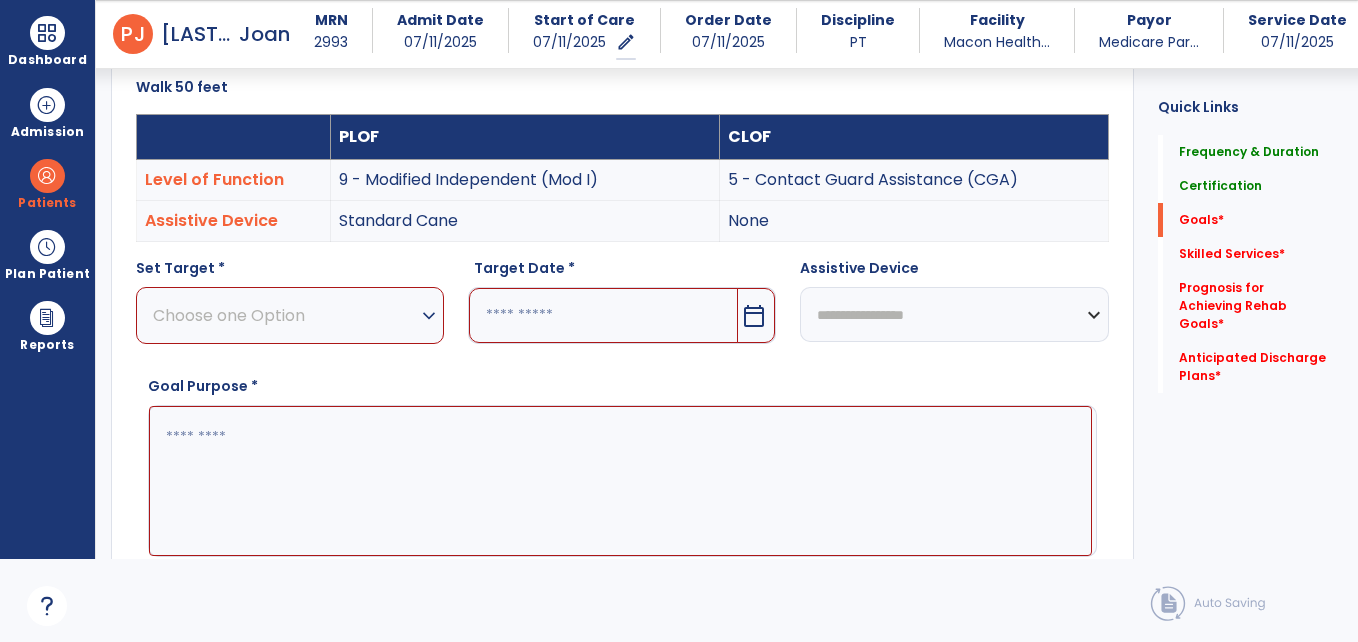 click on "Choose one Option" at bounding box center (285, 315) 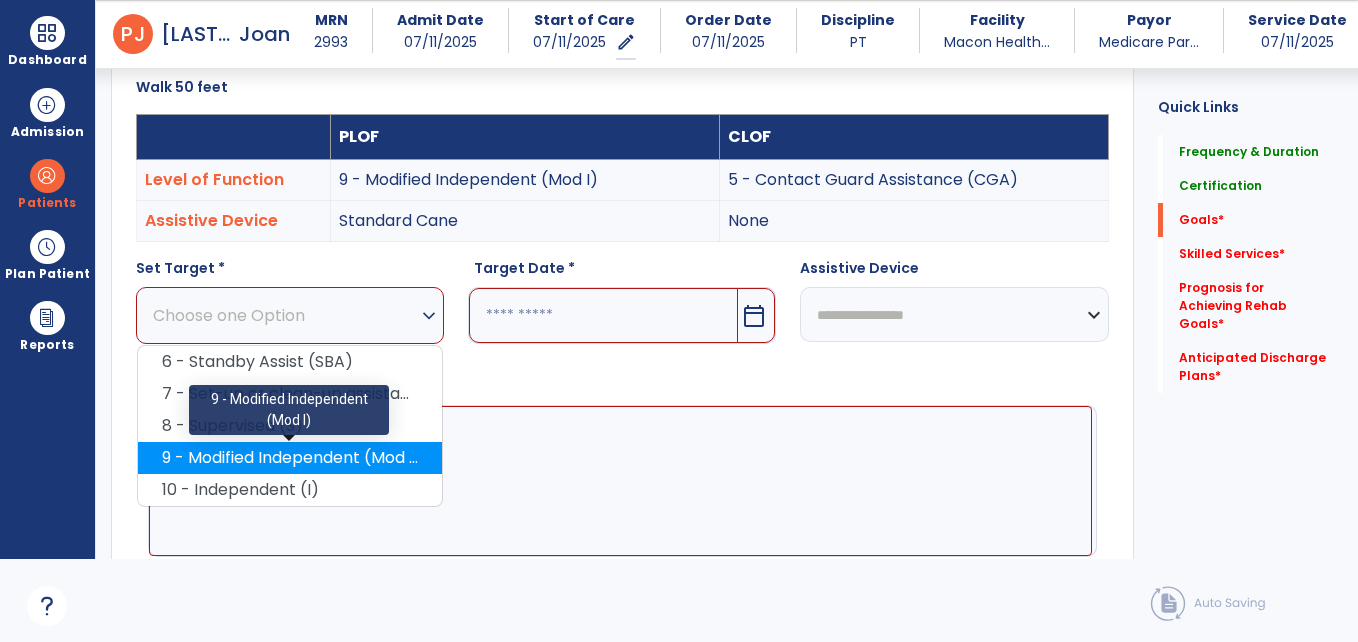 click on "9 - Modified Independent (Mod I)" at bounding box center (290, 458) 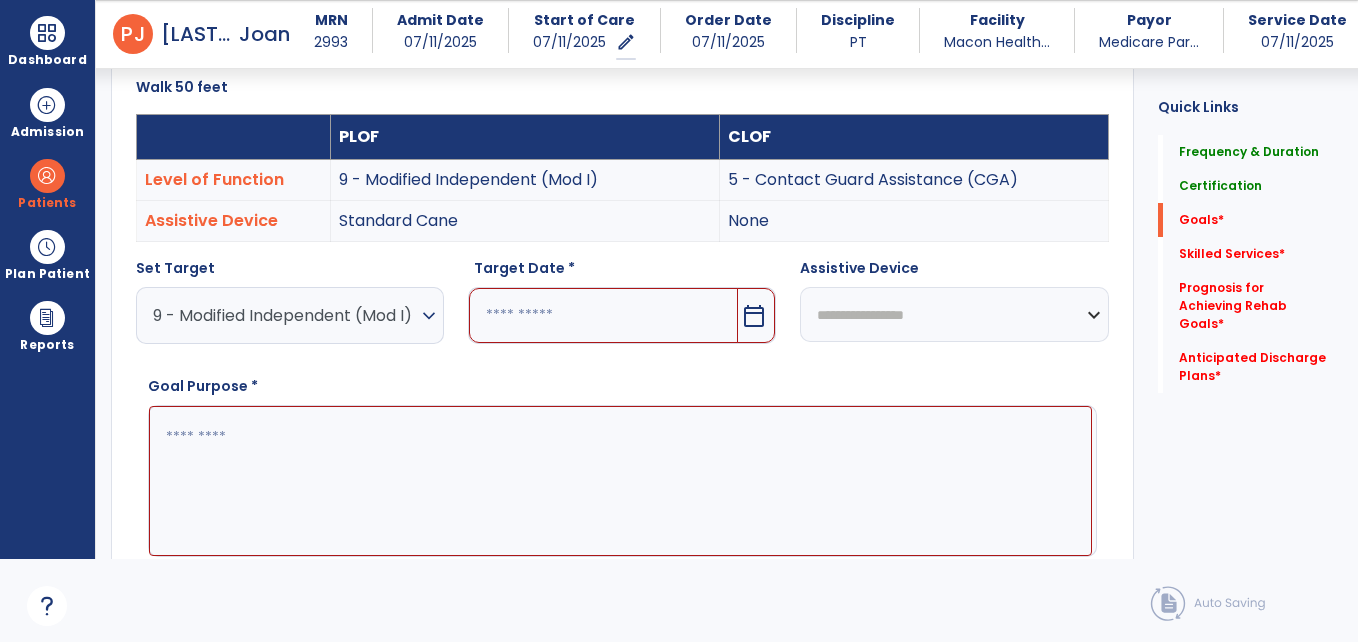 click at bounding box center (603, 315) 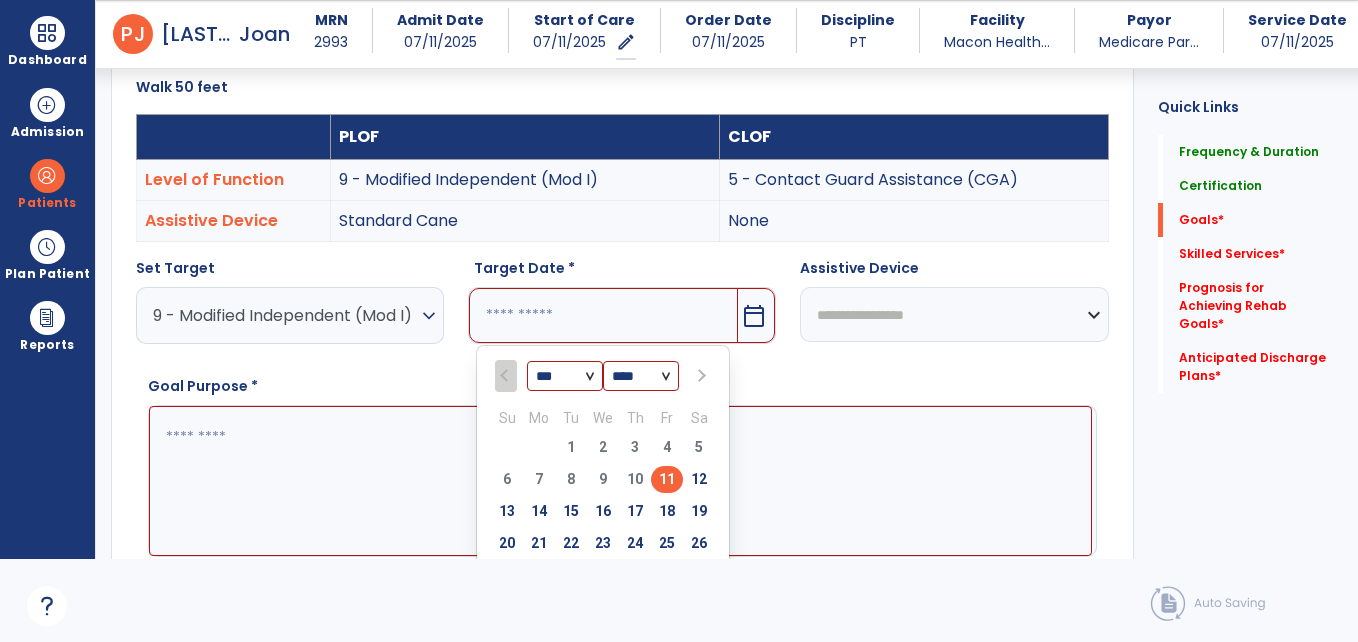 scroll, scrollTop: 766, scrollLeft: 0, axis: vertical 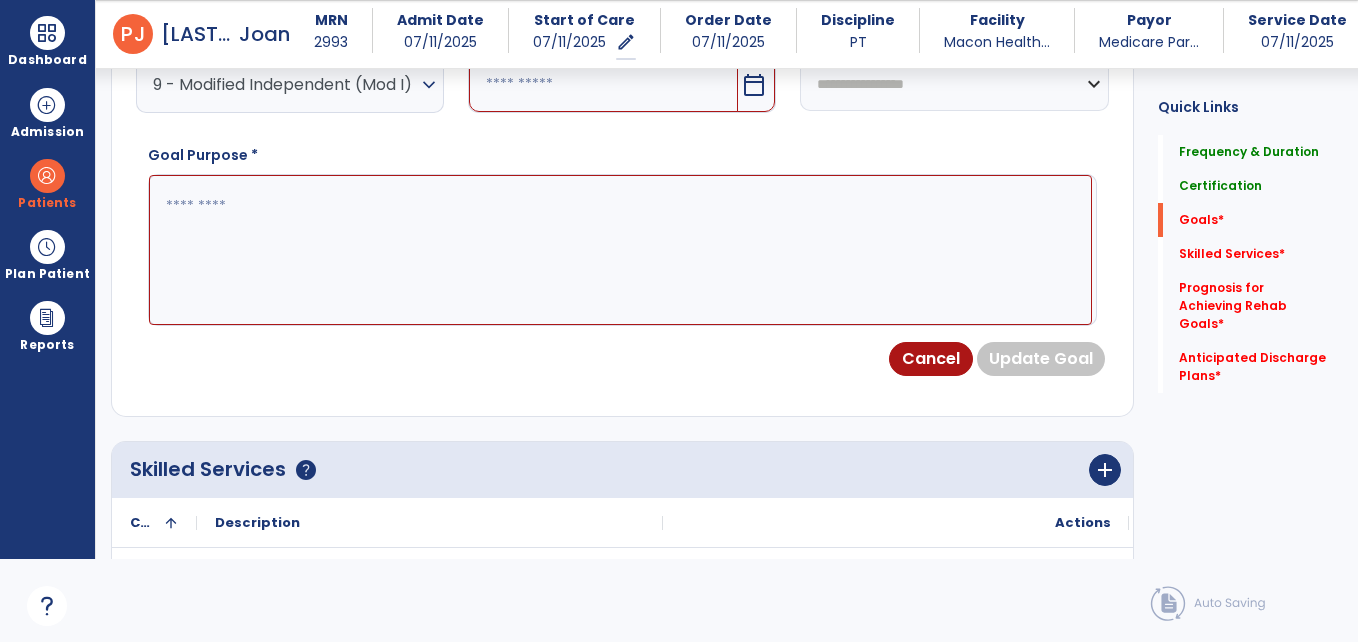 click at bounding box center [603, 84] 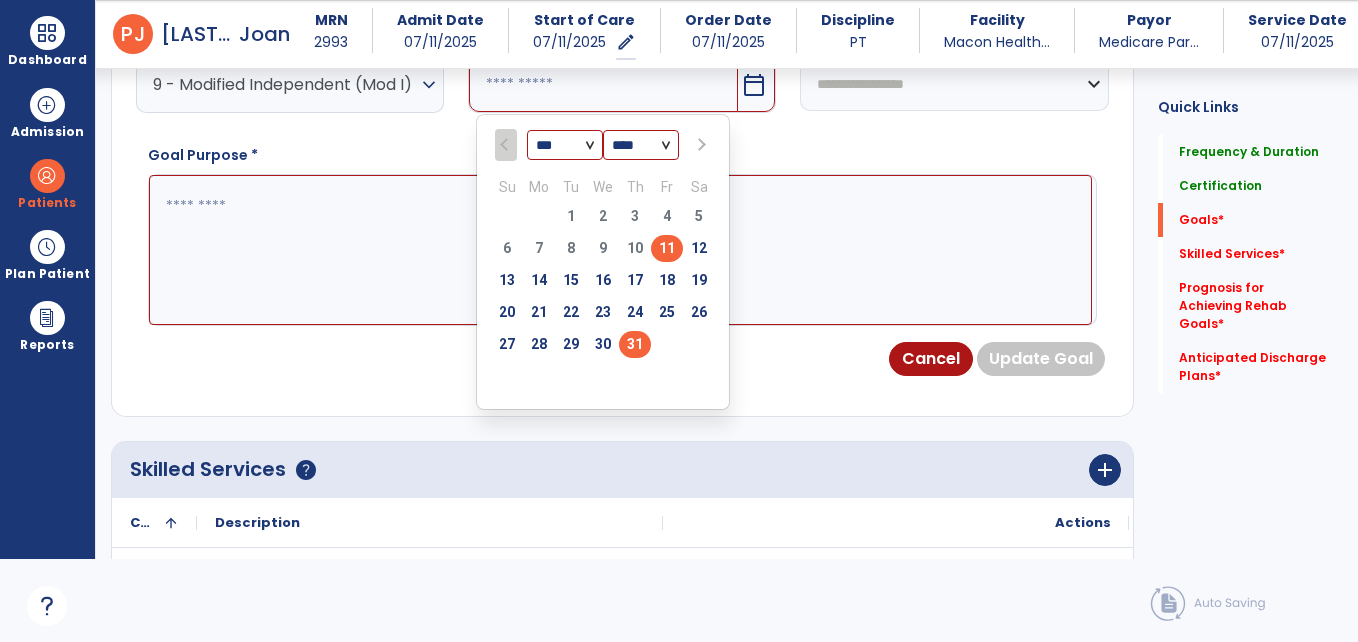 click on "31" at bounding box center (635, 344) 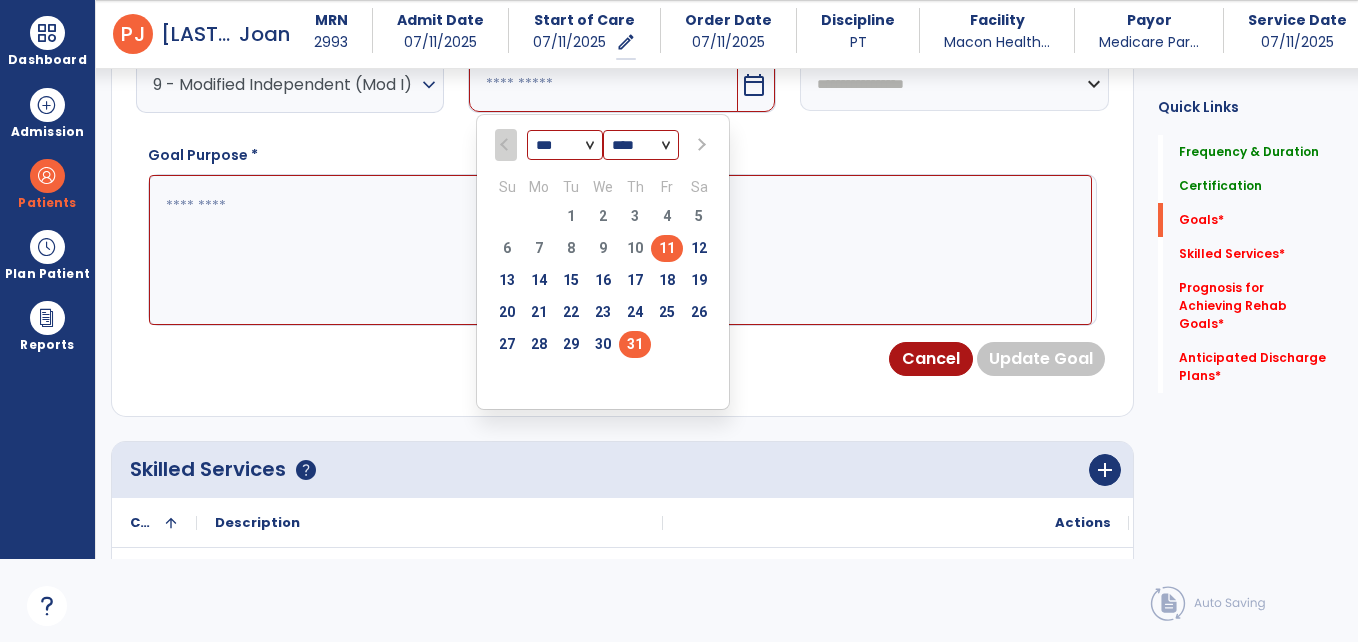 type on "*********" 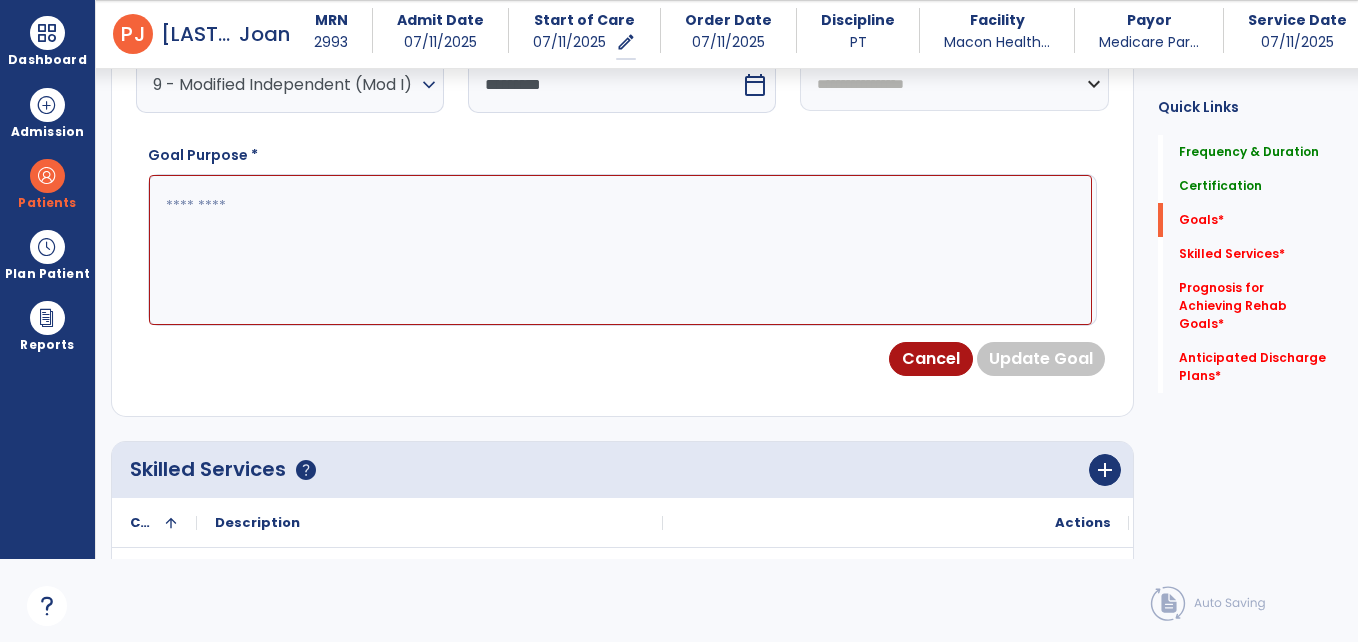 click on "**********" at bounding box center (954, 83) 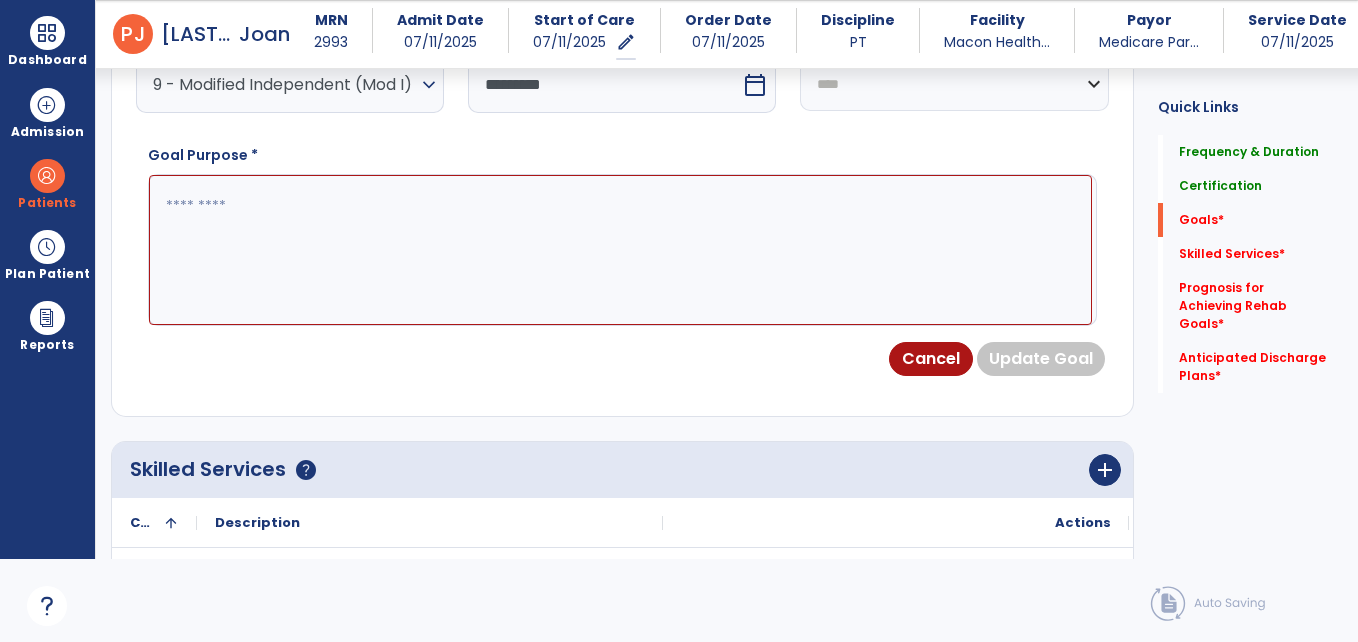 click on "**********" at bounding box center [954, 83] 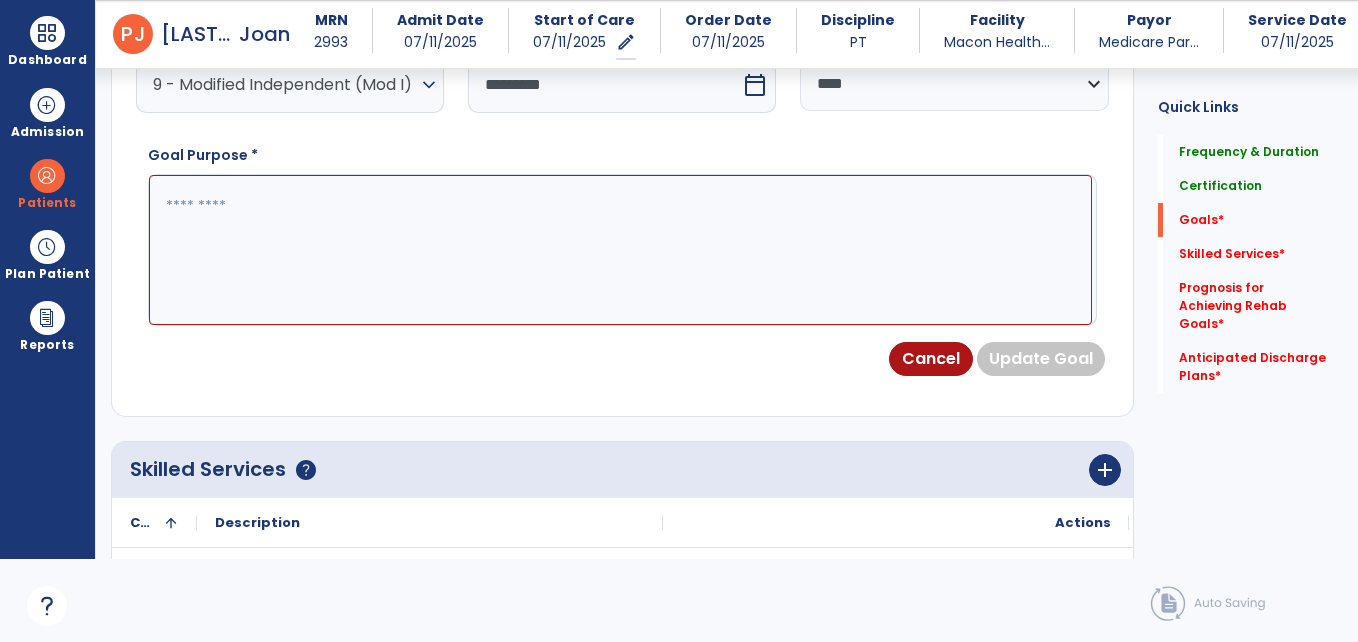 click at bounding box center (620, 250) 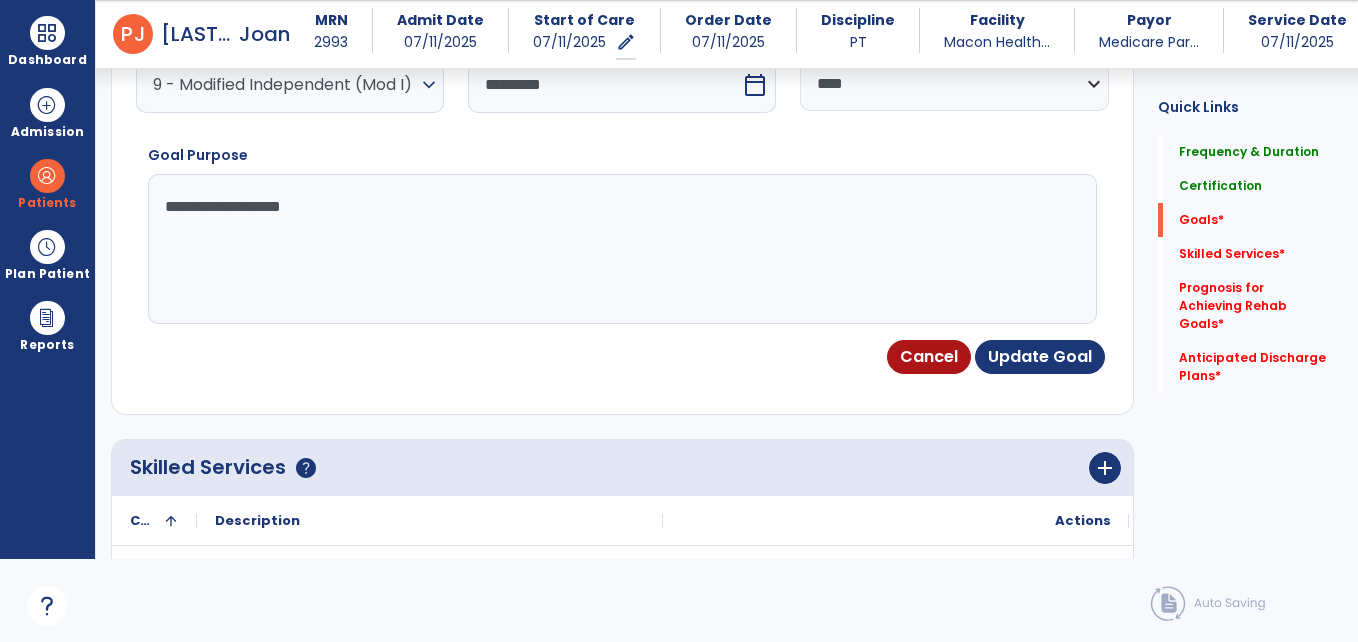 type on "**********" 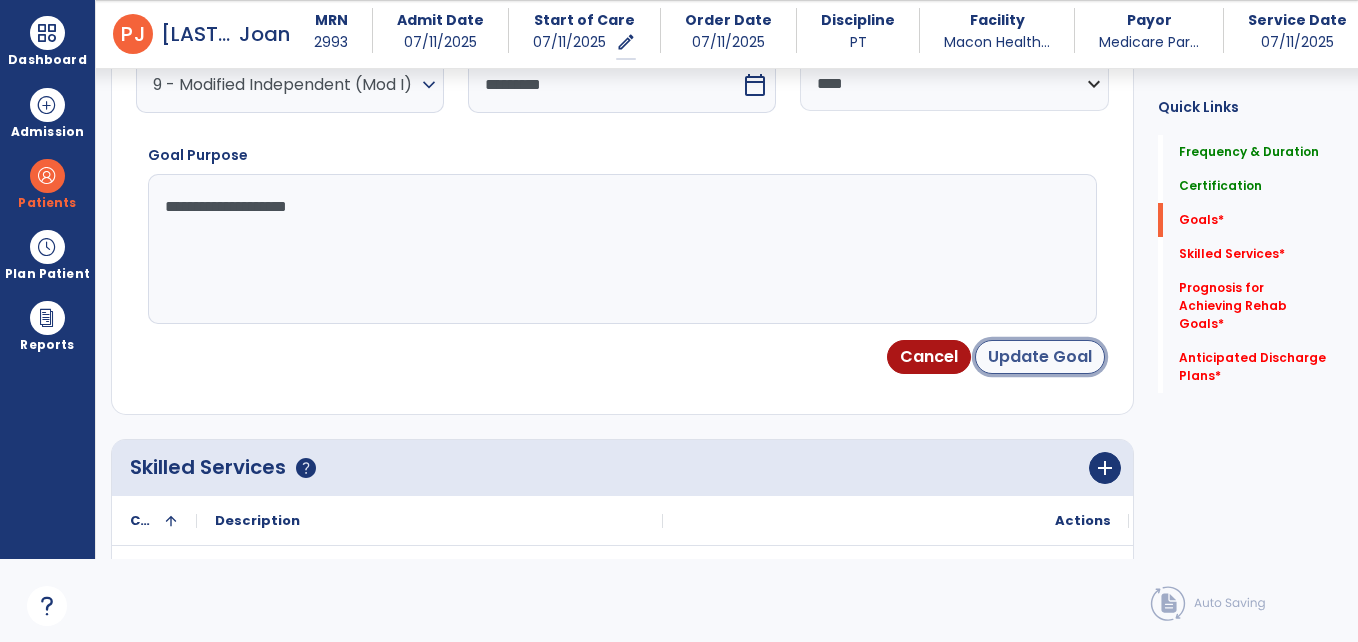 click on "Update Goal" at bounding box center [1040, 357] 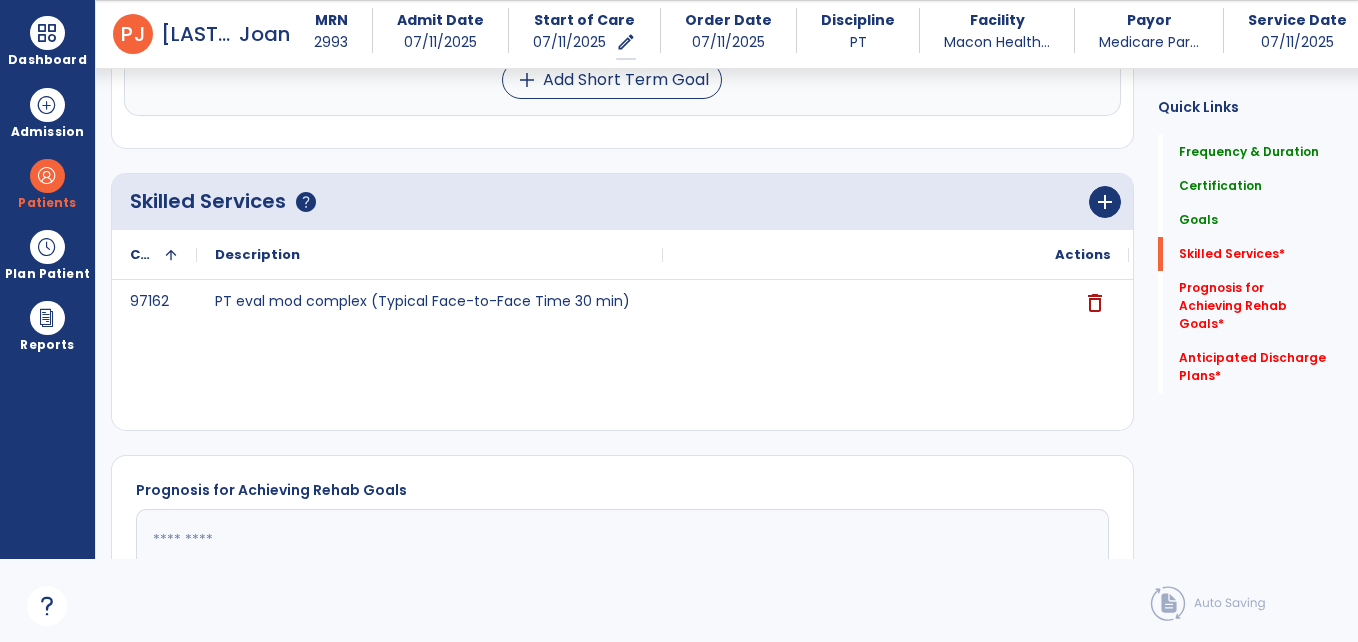 scroll, scrollTop: 1127, scrollLeft: 0, axis: vertical 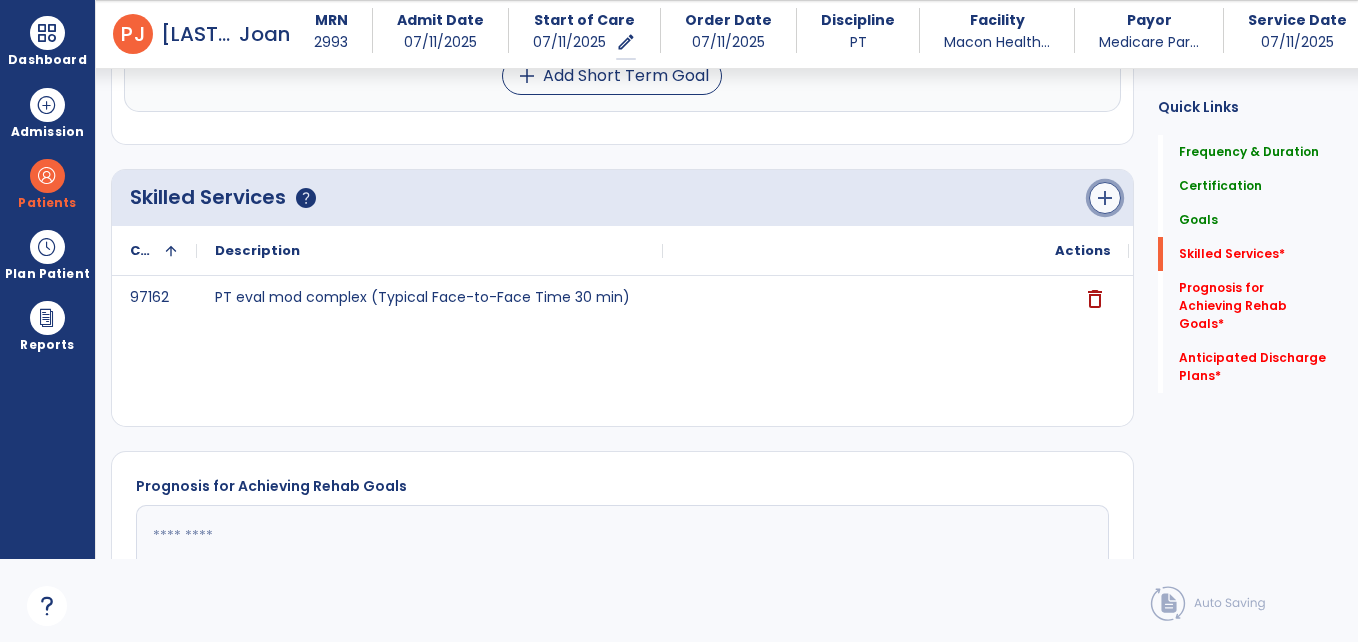 click on "add" 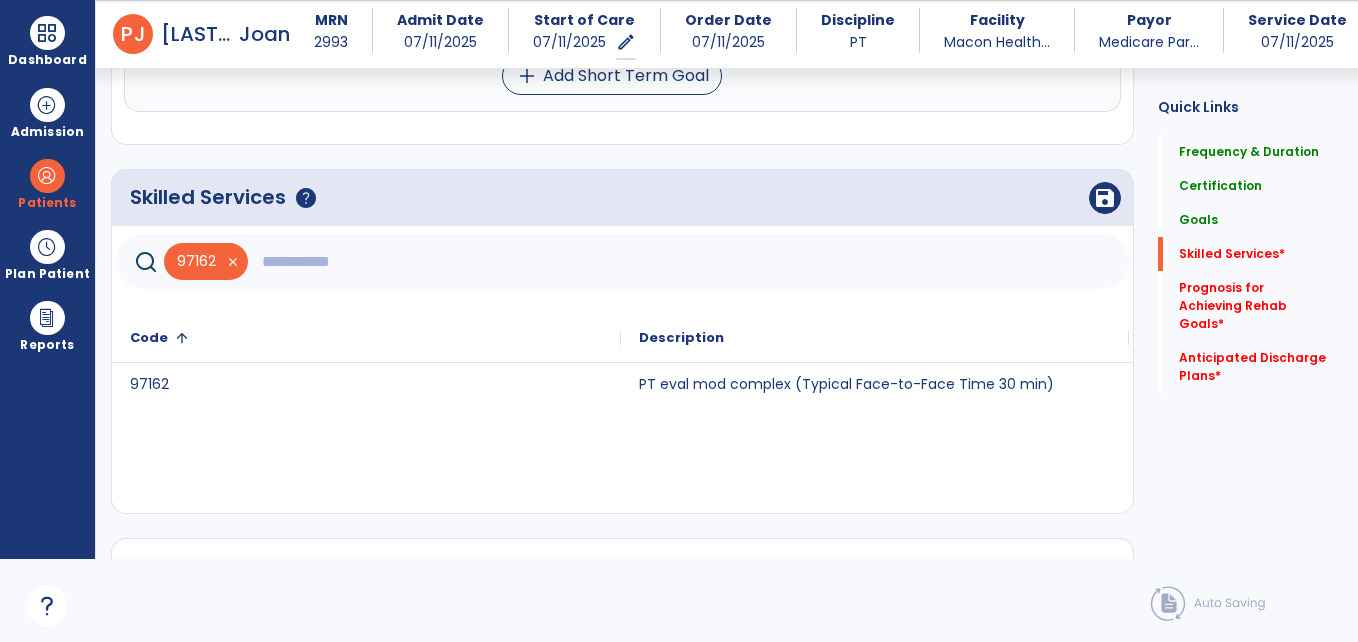 click 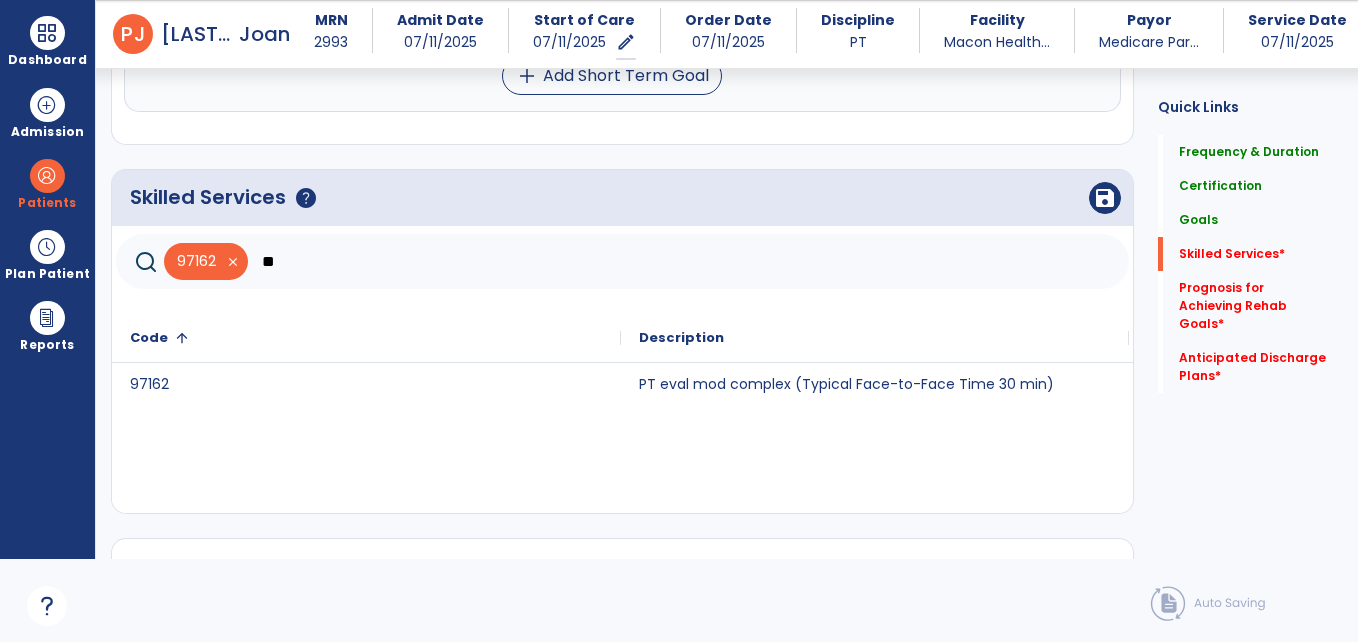 type on "*" 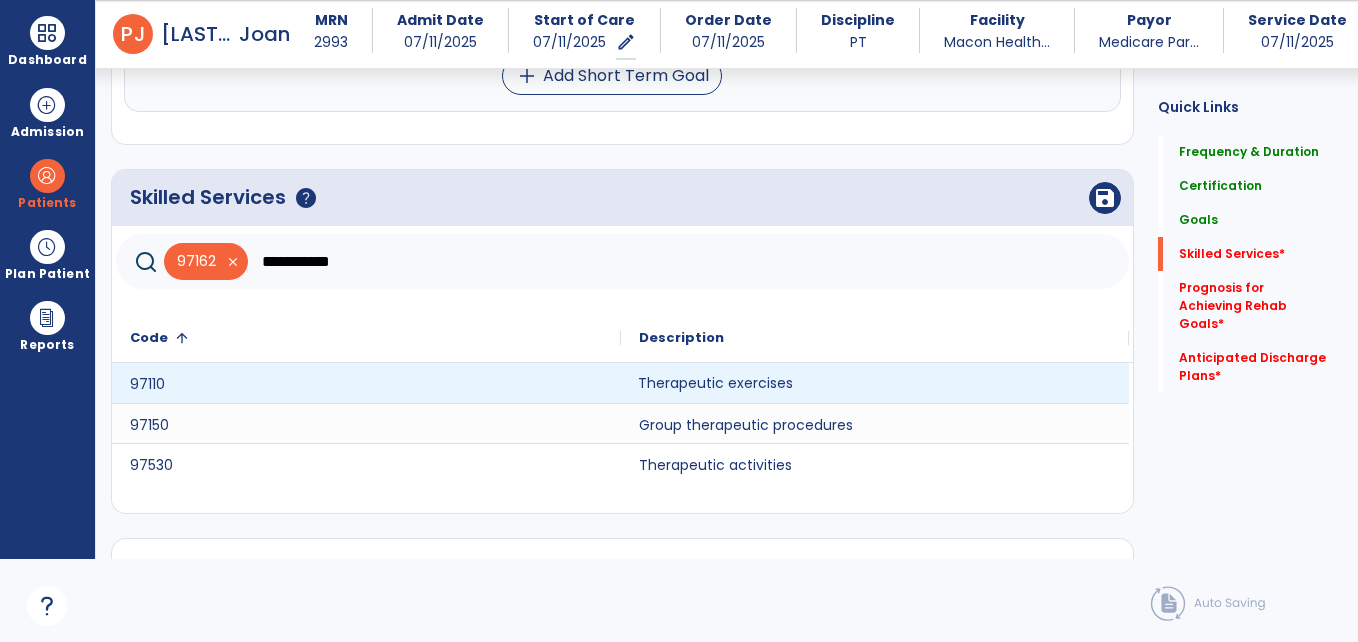 click on "Therapeutic exercises" 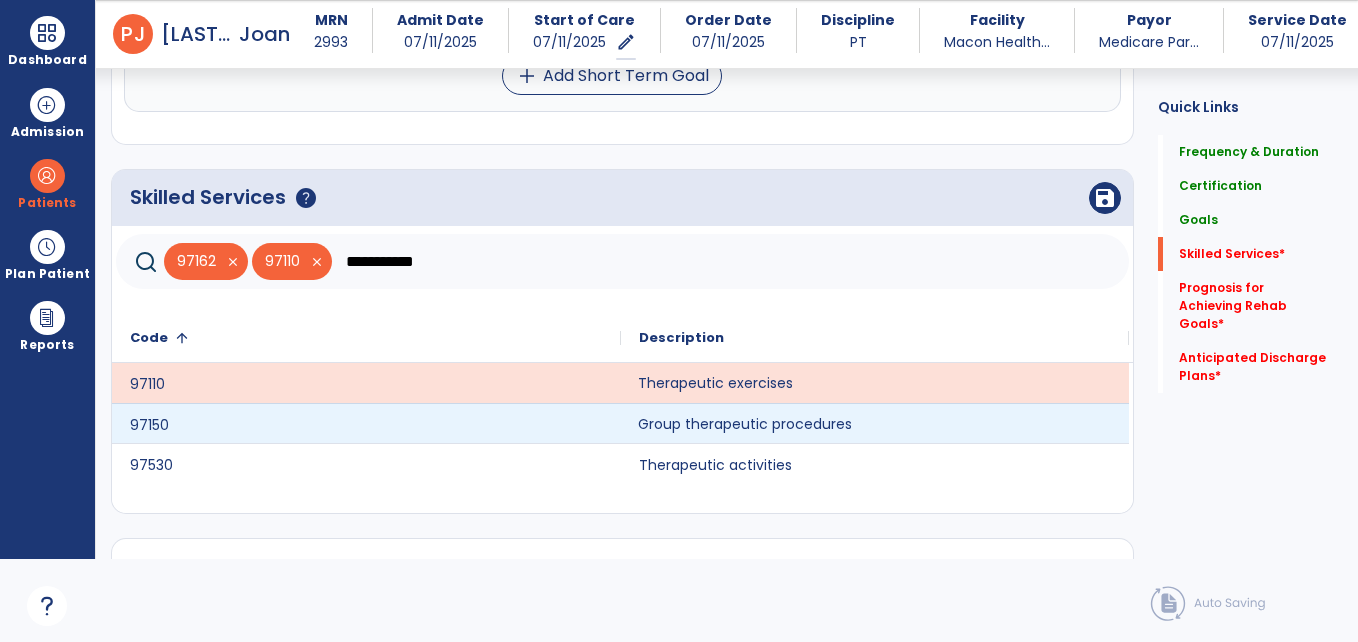click on "Group therapeutic procedures" 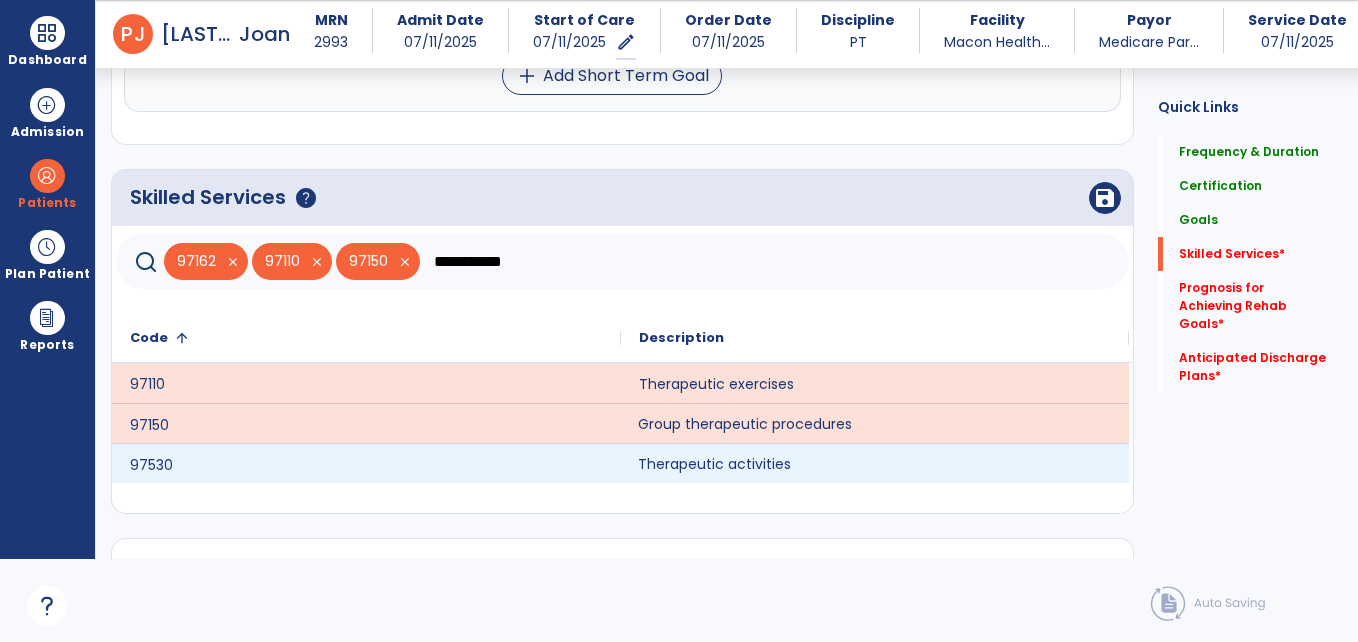 click on "Therapeutic activities" 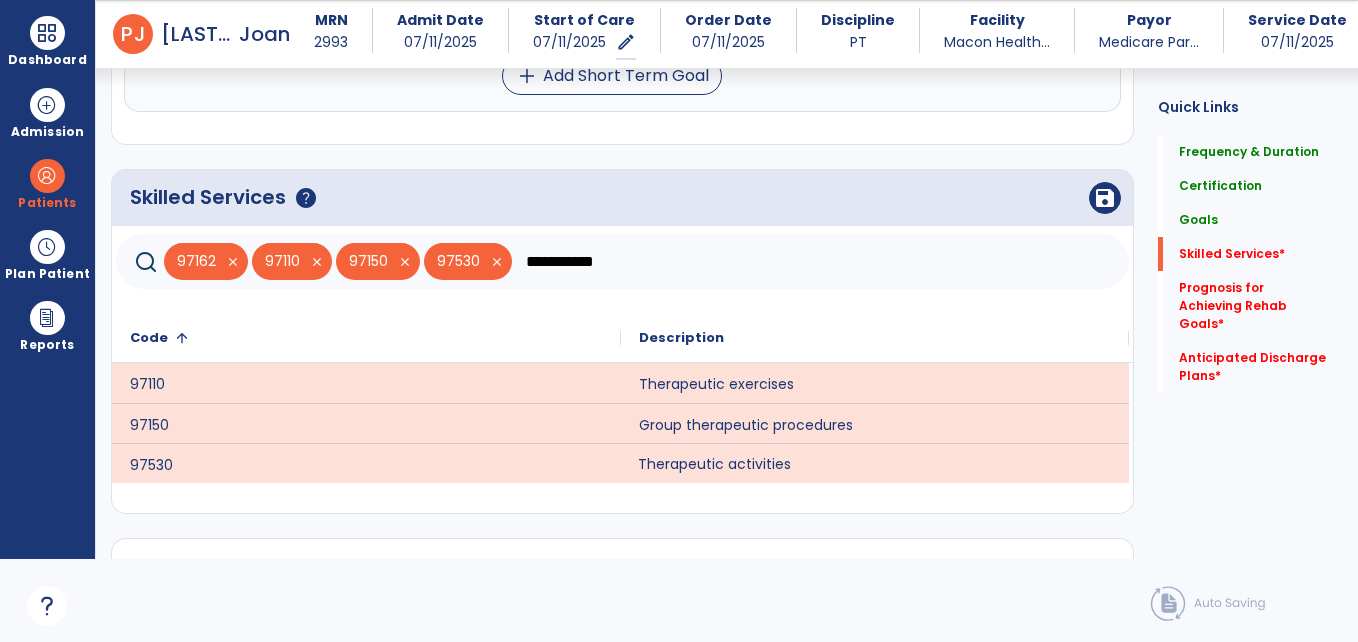 drag, startPoint x: 647, startPoint y: 244, endPoint x: 522, endPoint y: 247, distance: 125.035995 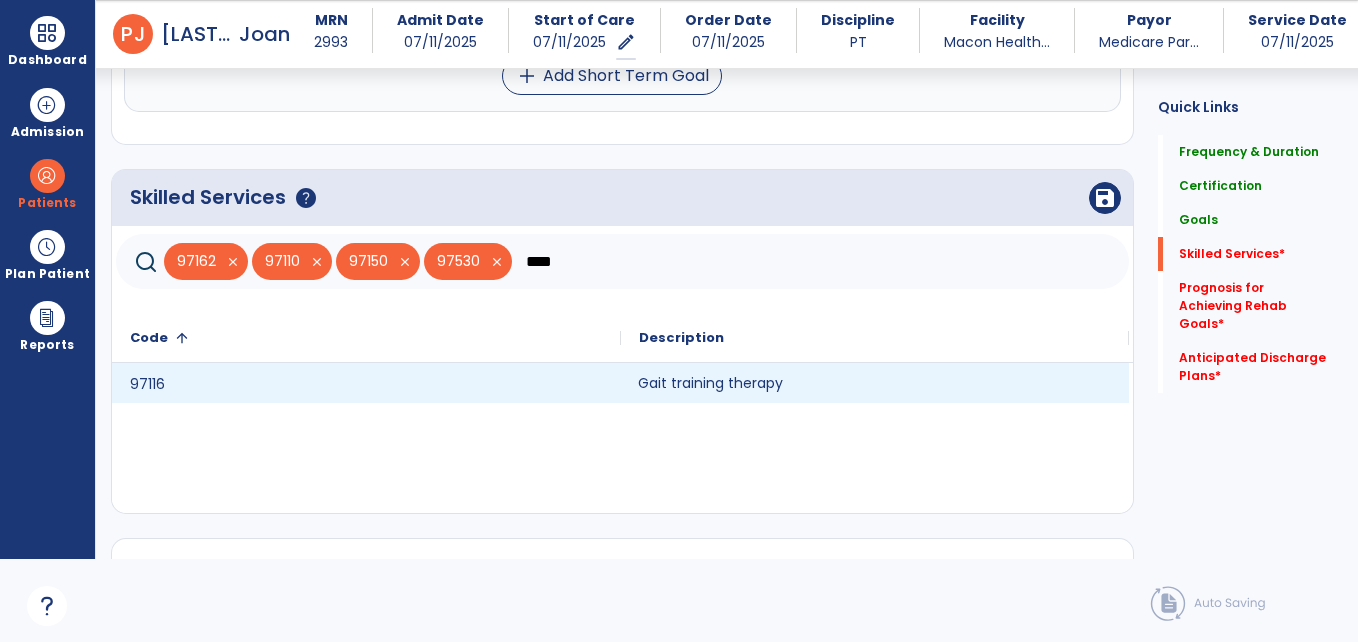 click on "Gait training therapy" 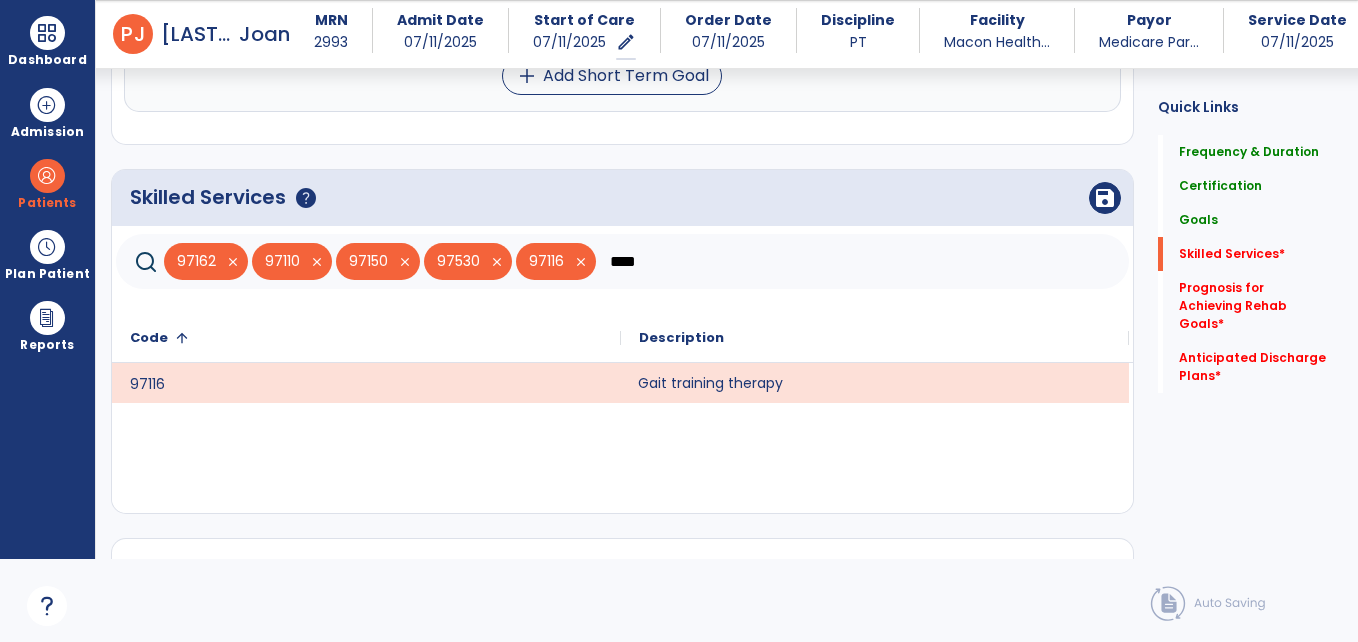 drag, startPoint x: 659, startPoint y: 237, endPoint x: 600, endPoint y: 253, distance: 61.13101 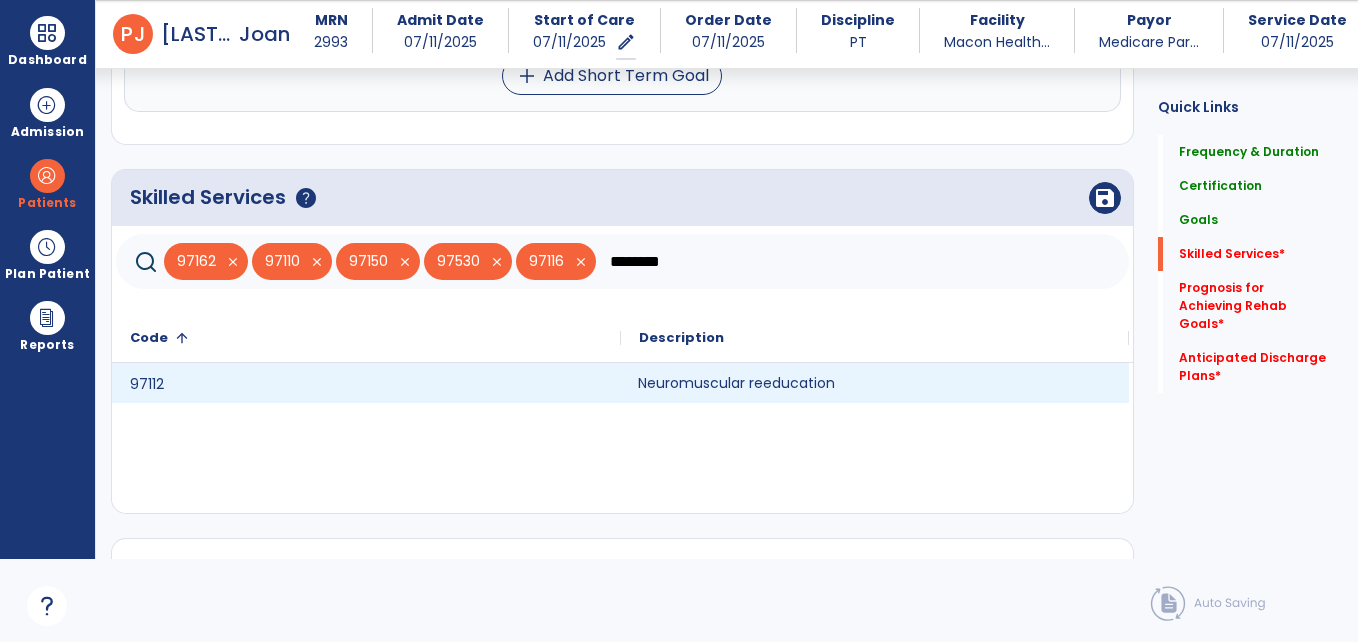 type on "********" 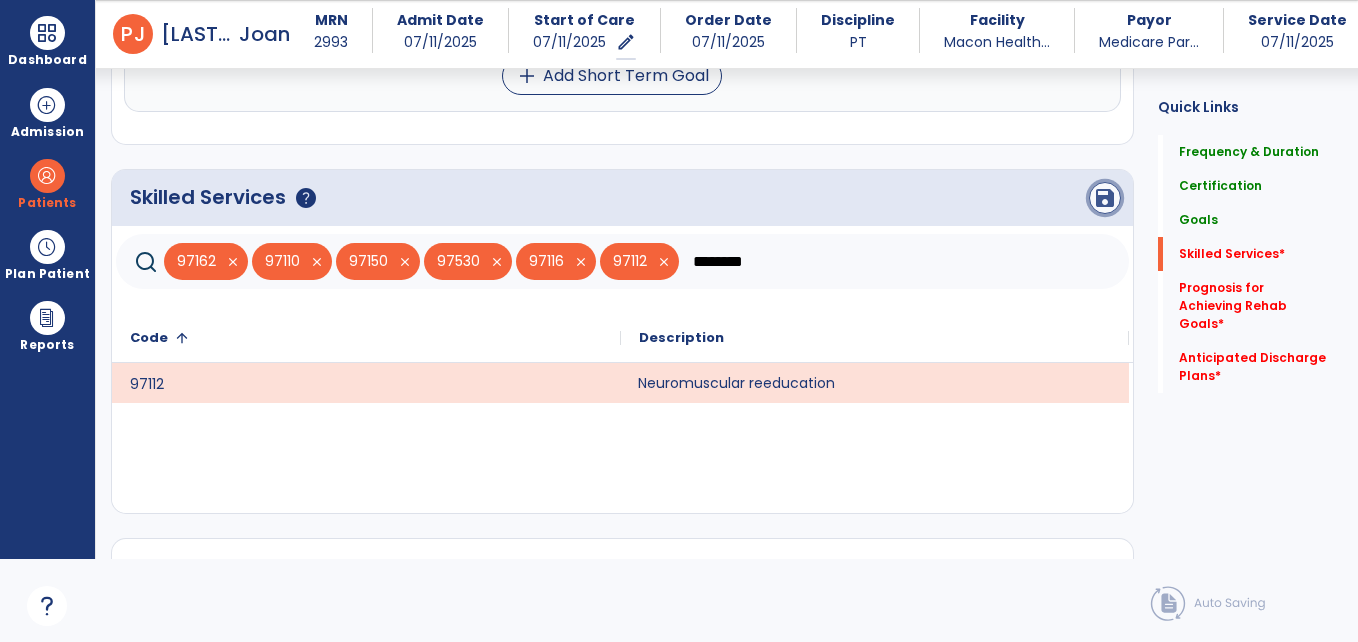 click on "save" 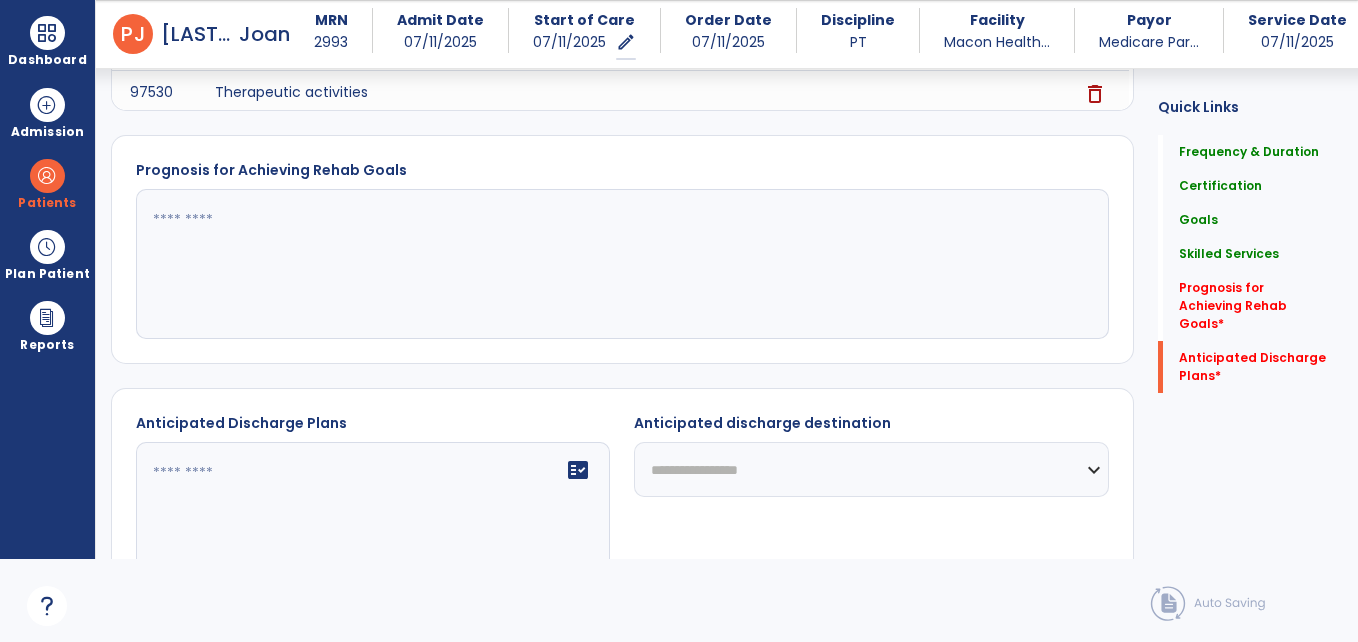 scroll, scrollTop: 1537, scrollLeft: 0, axis: vertical 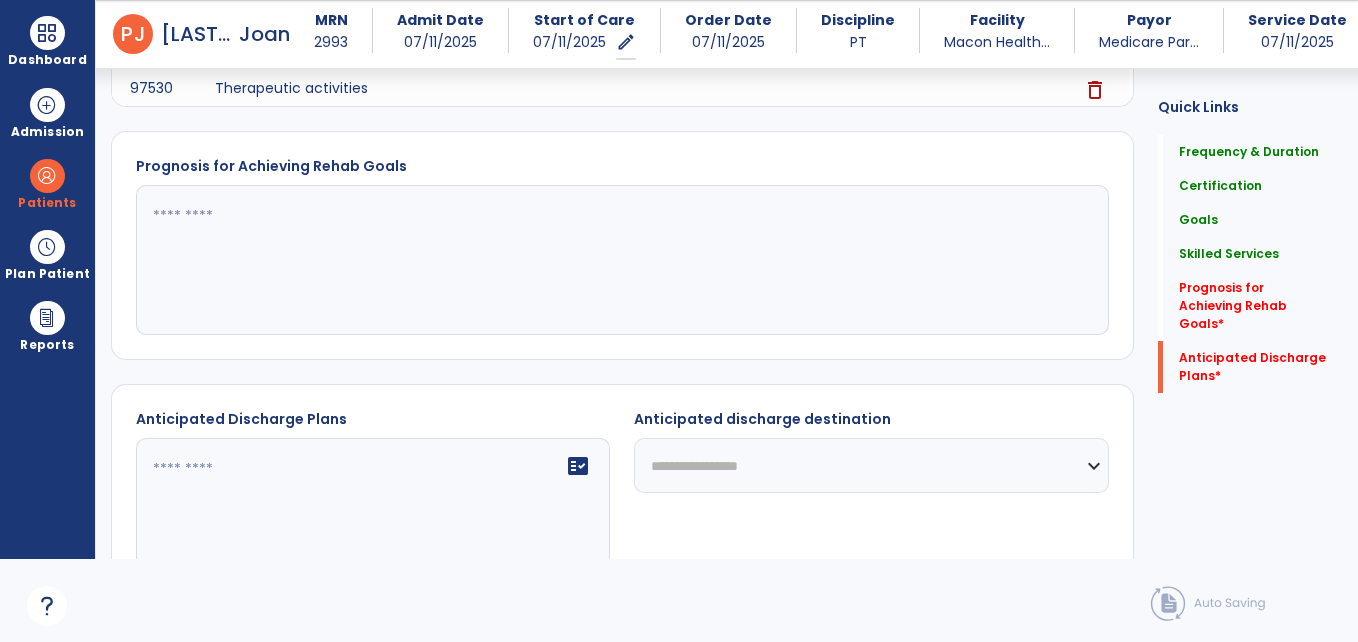 click 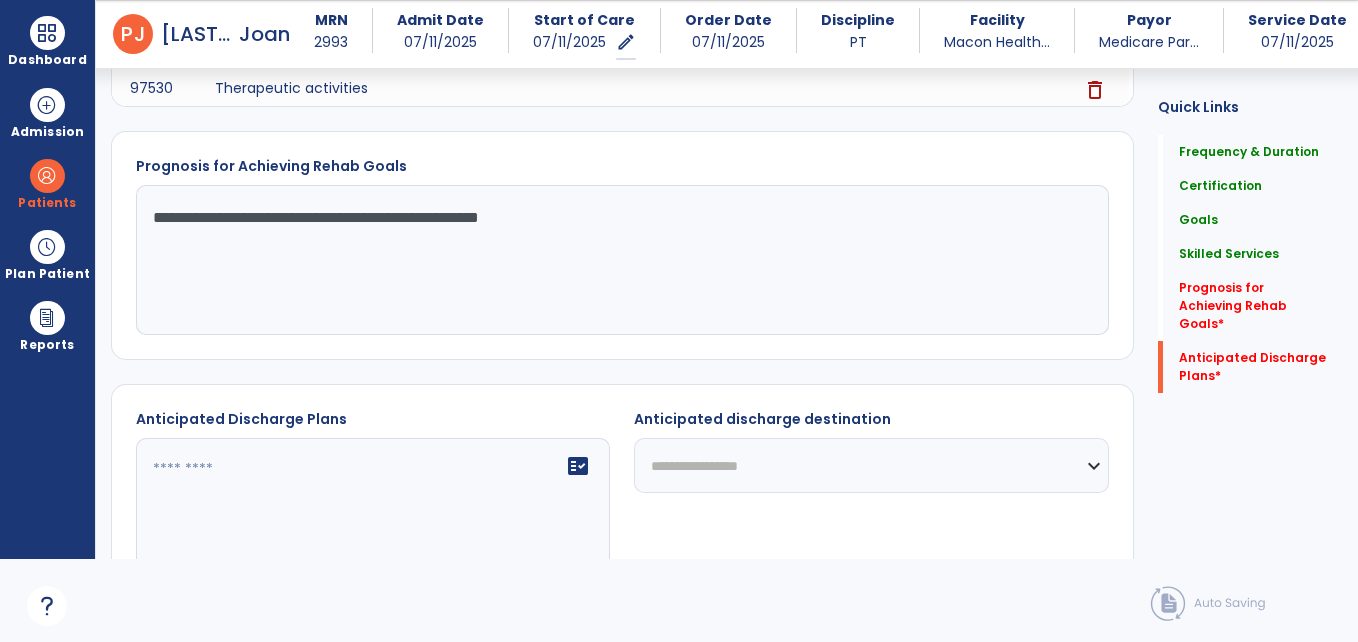 type on "**********" 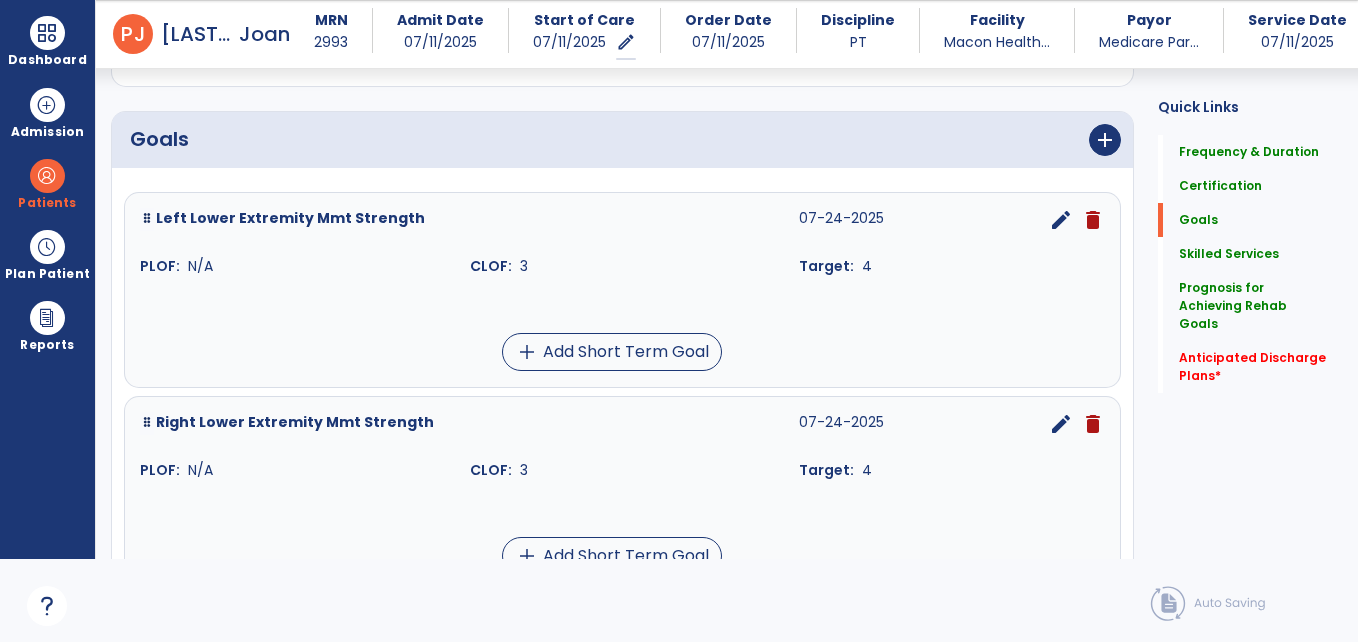 scroll, scrollTop: 401, scrollLeft: 0, axis: vertical 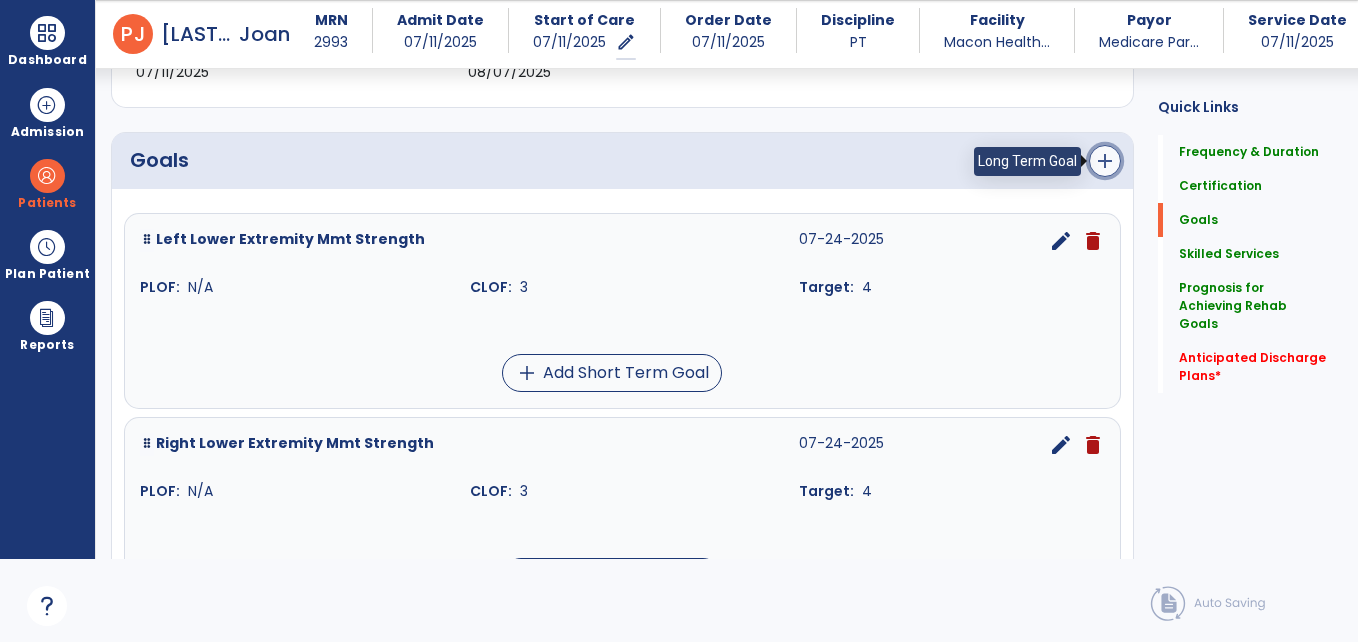 click on "add" at bounding box center (1105, 161) 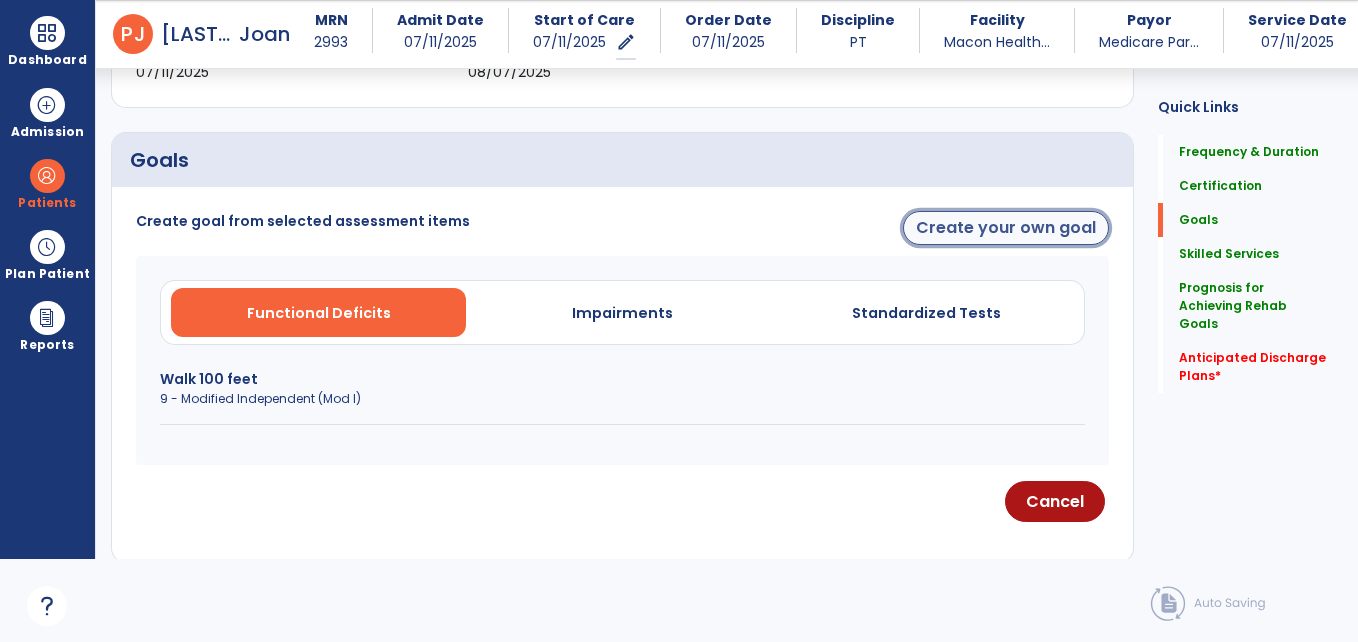 click on "Create your own goal" at bounding box center [1006, 228] 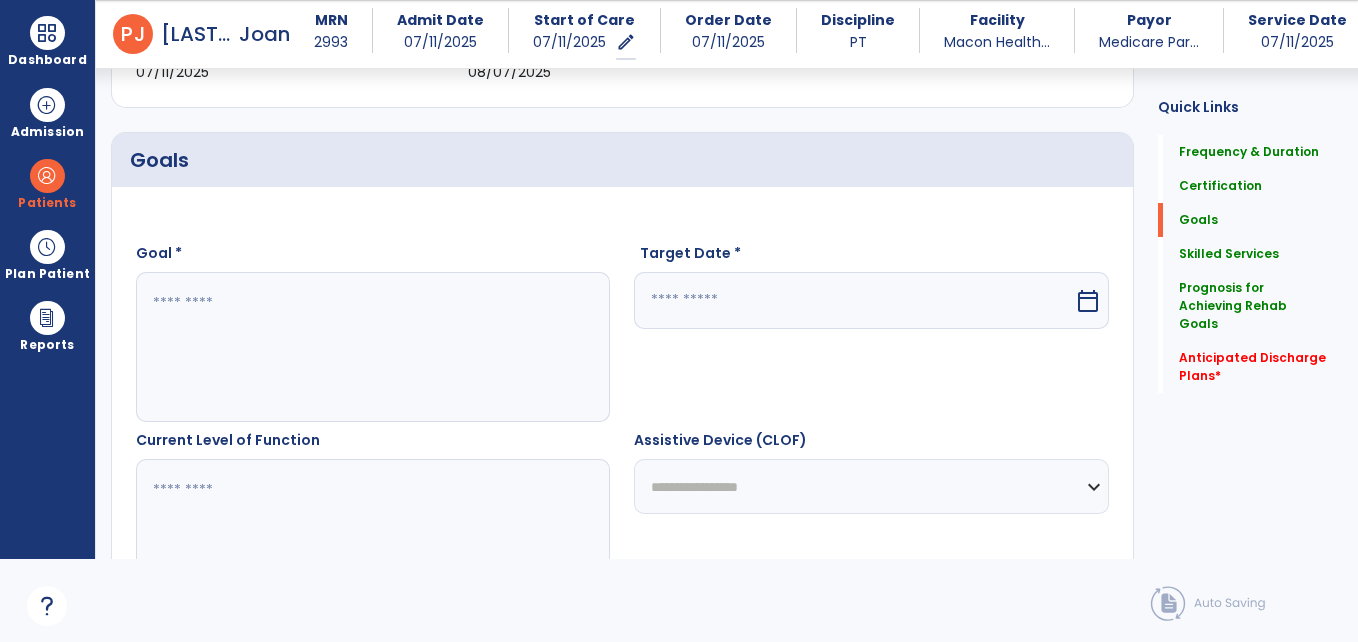 click at bounding box center [372, 347] 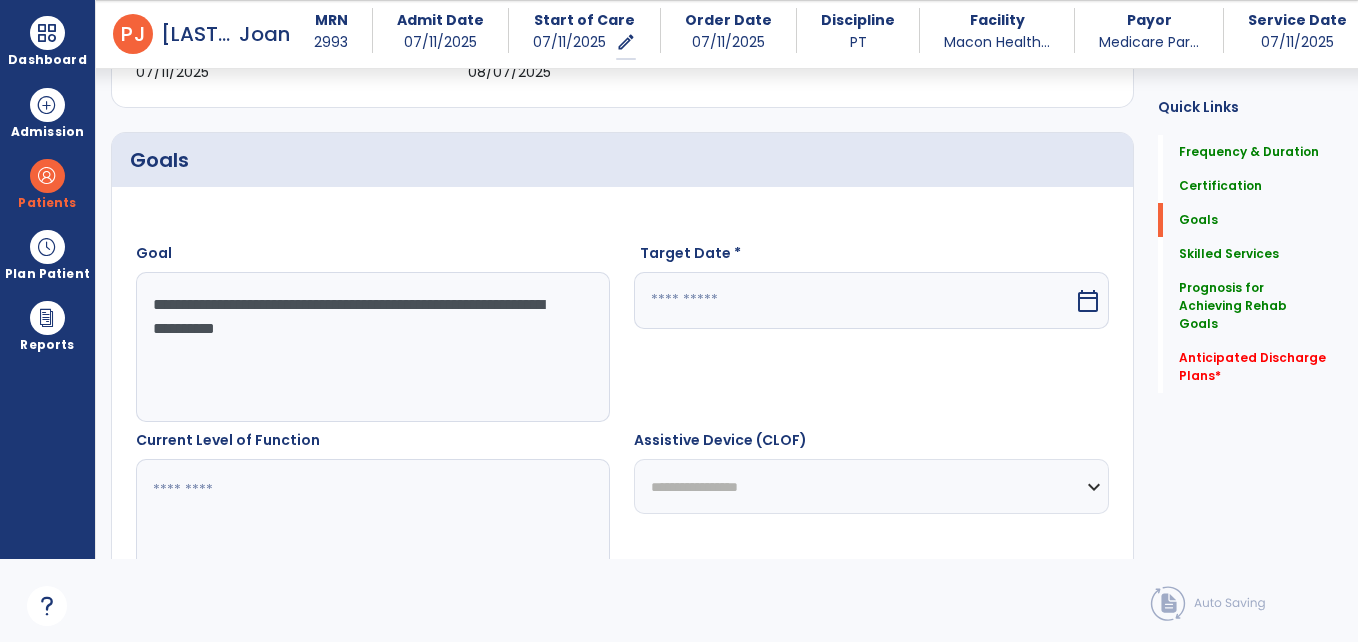 type on "**********" 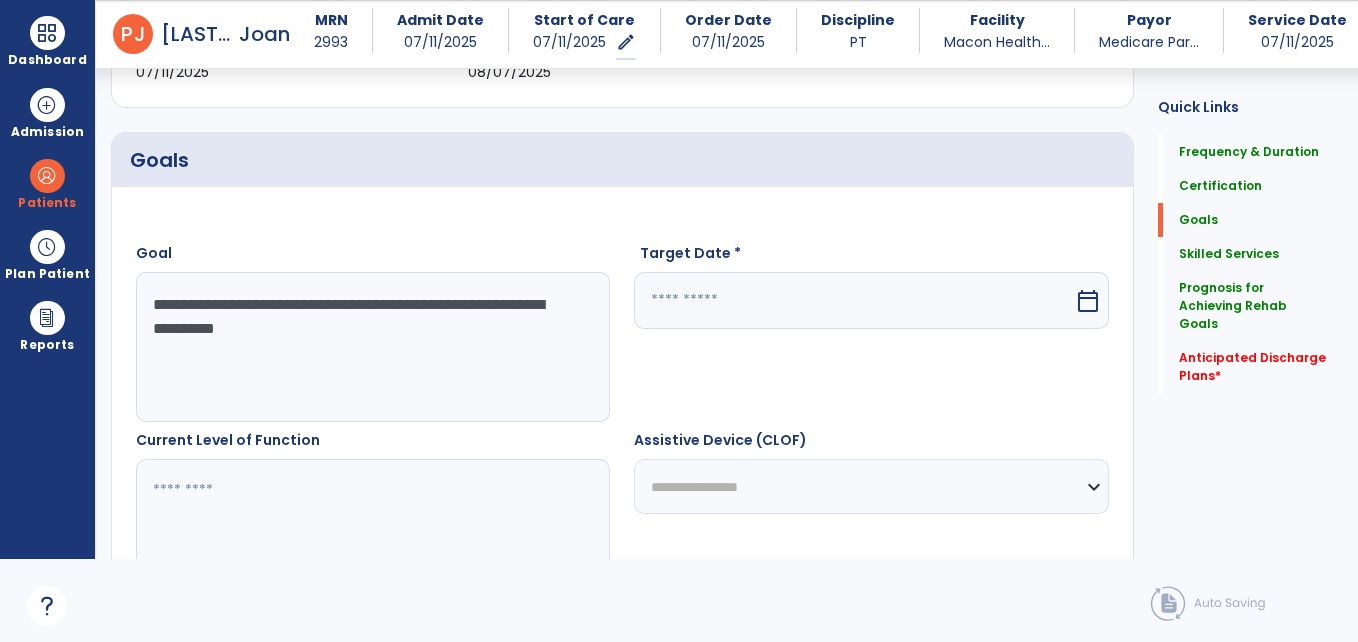 click at bounding box center [853, 300] 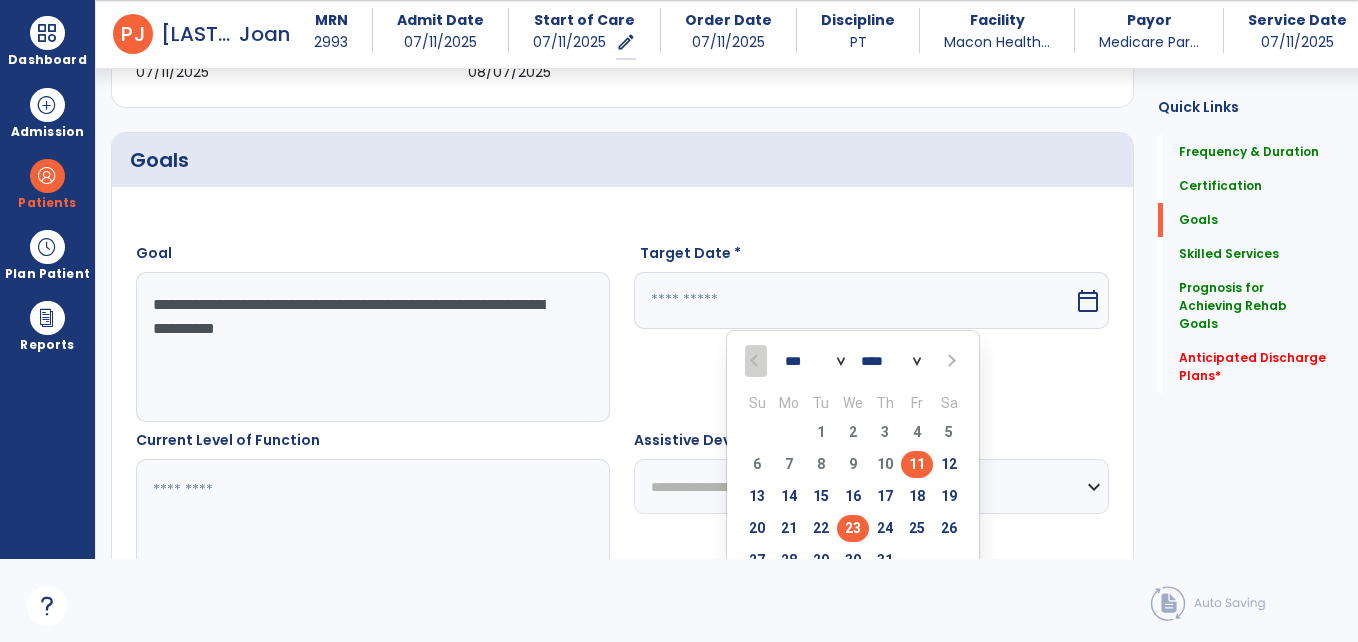 click on "23" at bounding box center [853, 528] 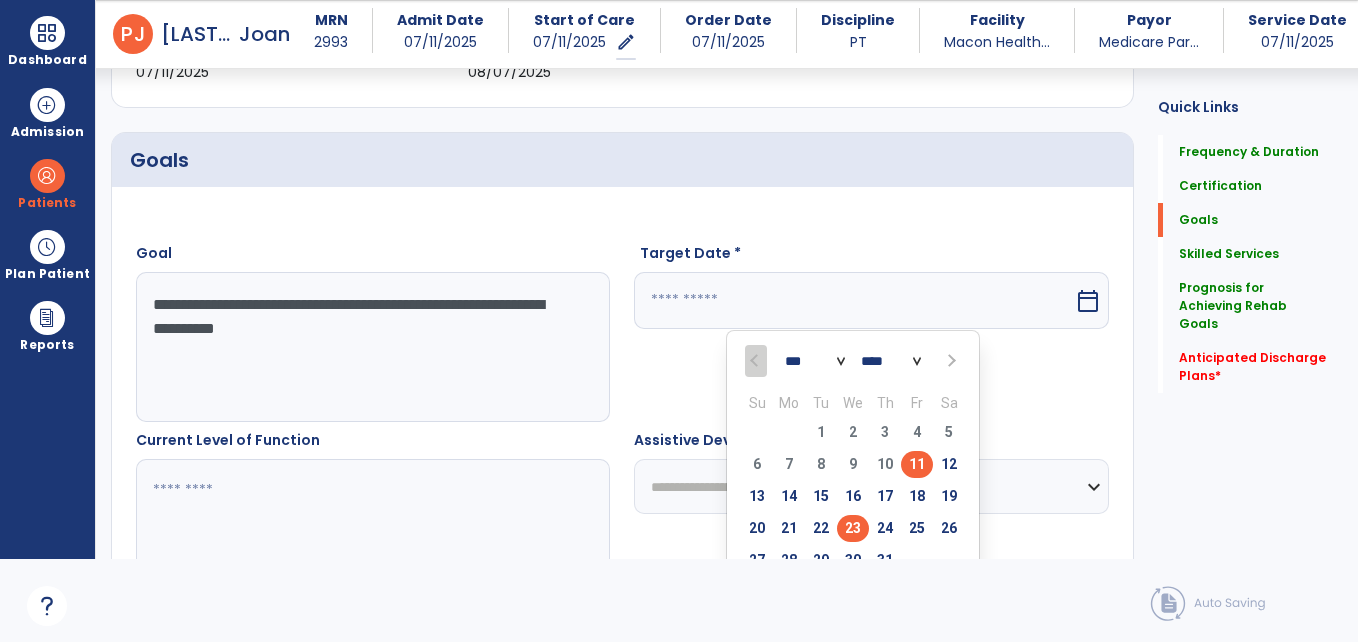 type on "*********" 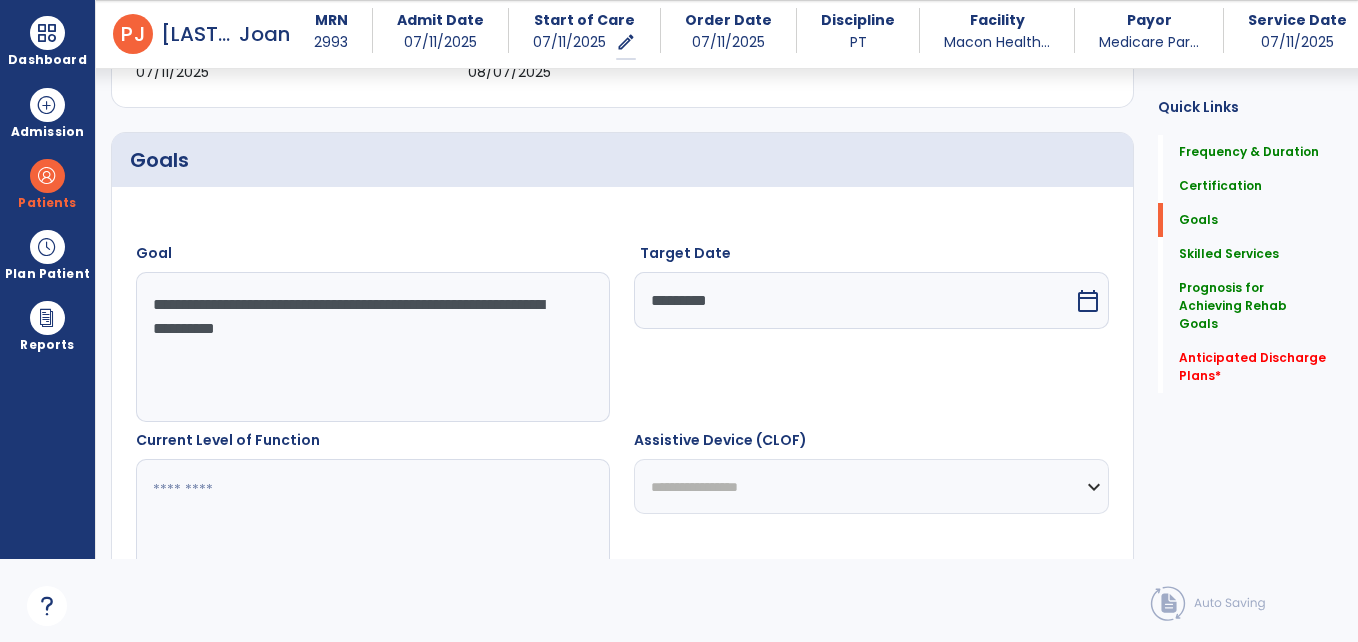 click at bounding box center (372, 534) 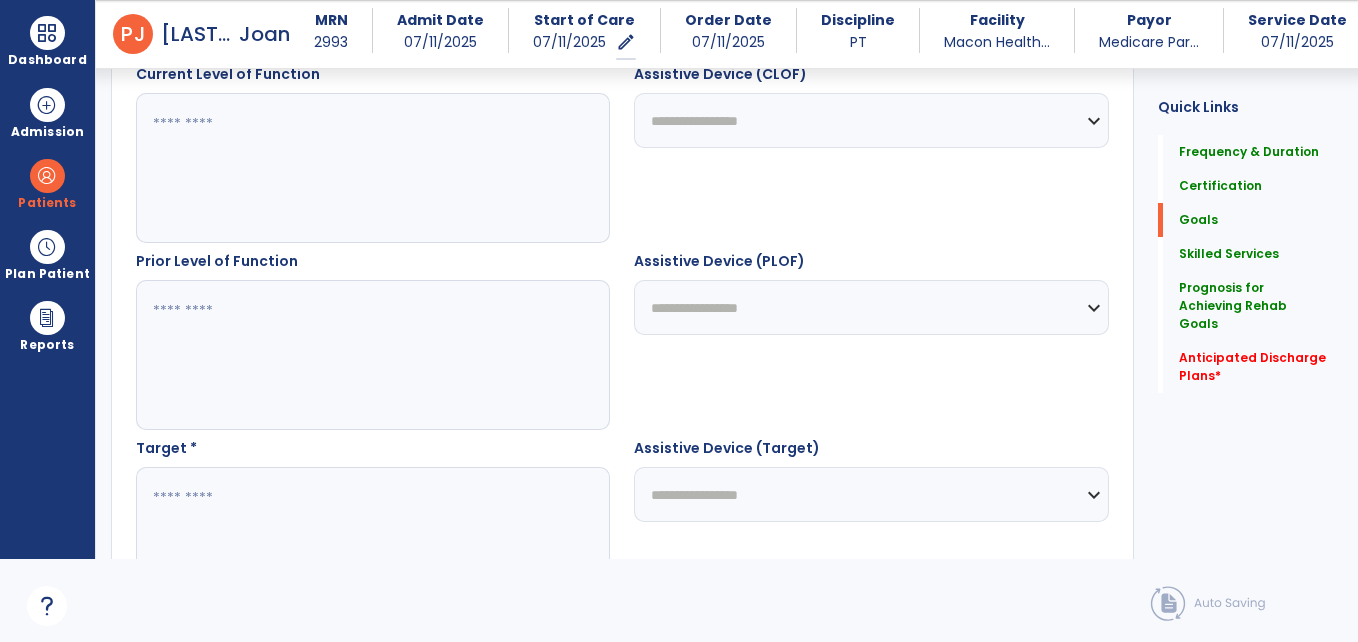 scroll, scrollTop: 757, scrollLeft: 0, axis: vertical 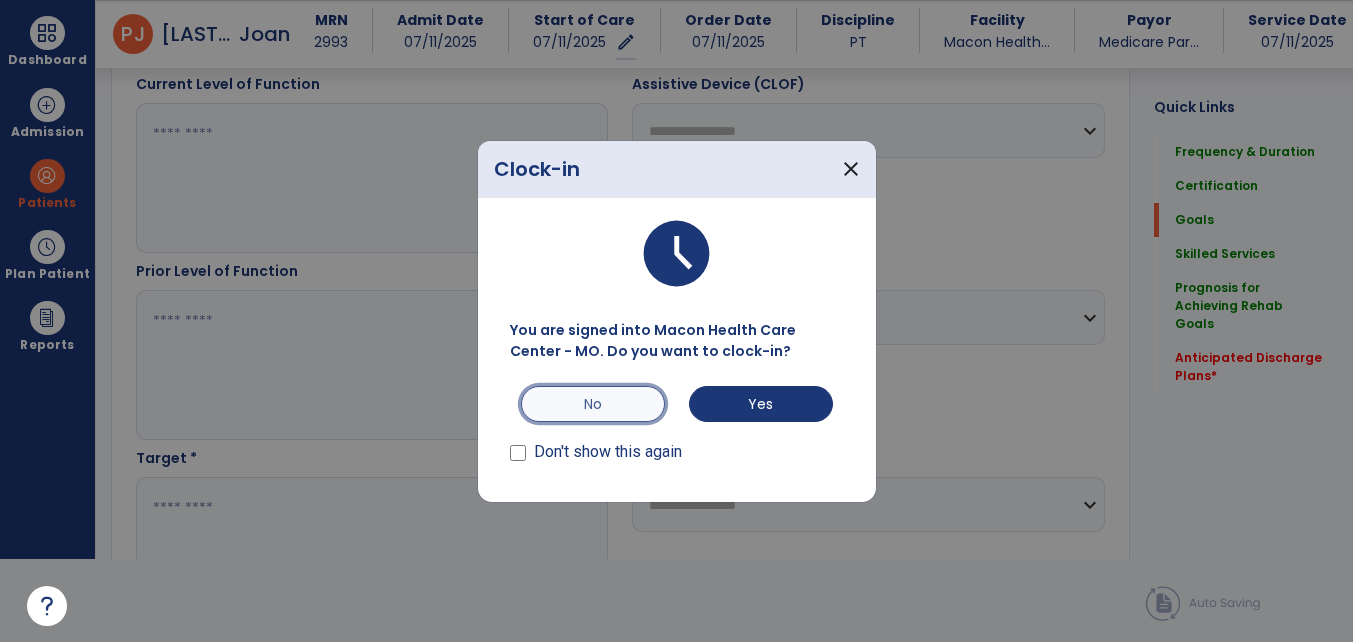 click on "No" at bounding box center [593, 404] 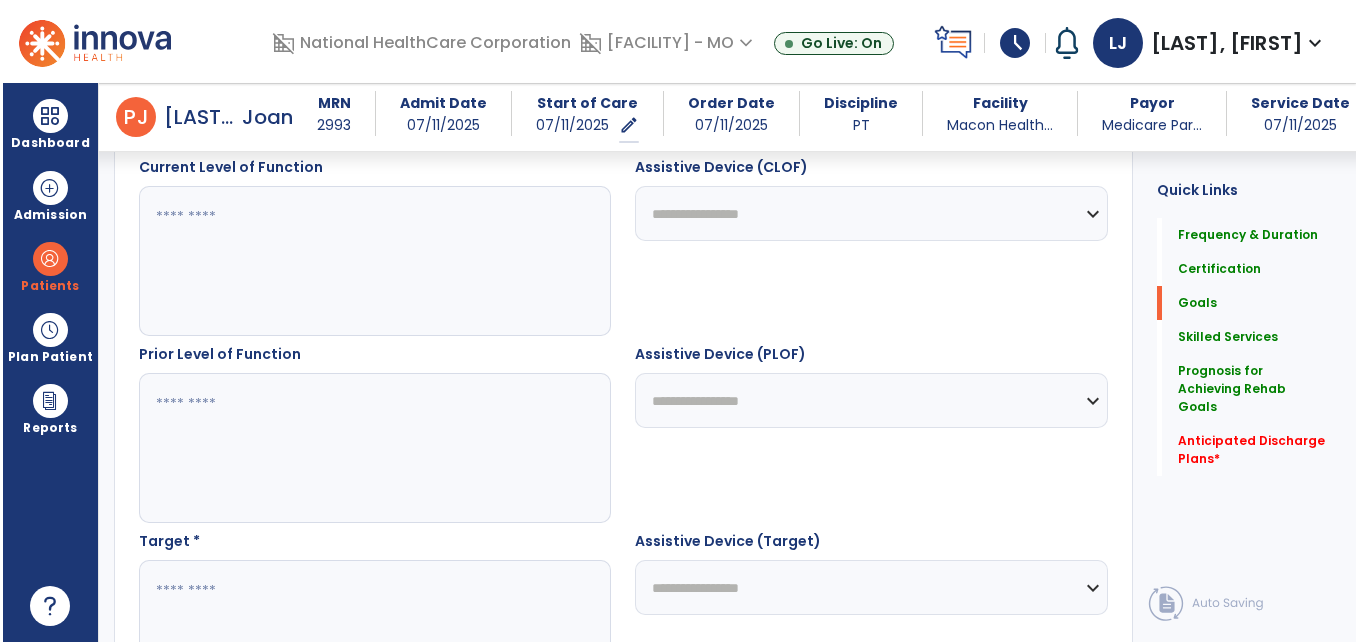 scroll, scrollTop: 83, scrollLeft: 0, axis: vertical 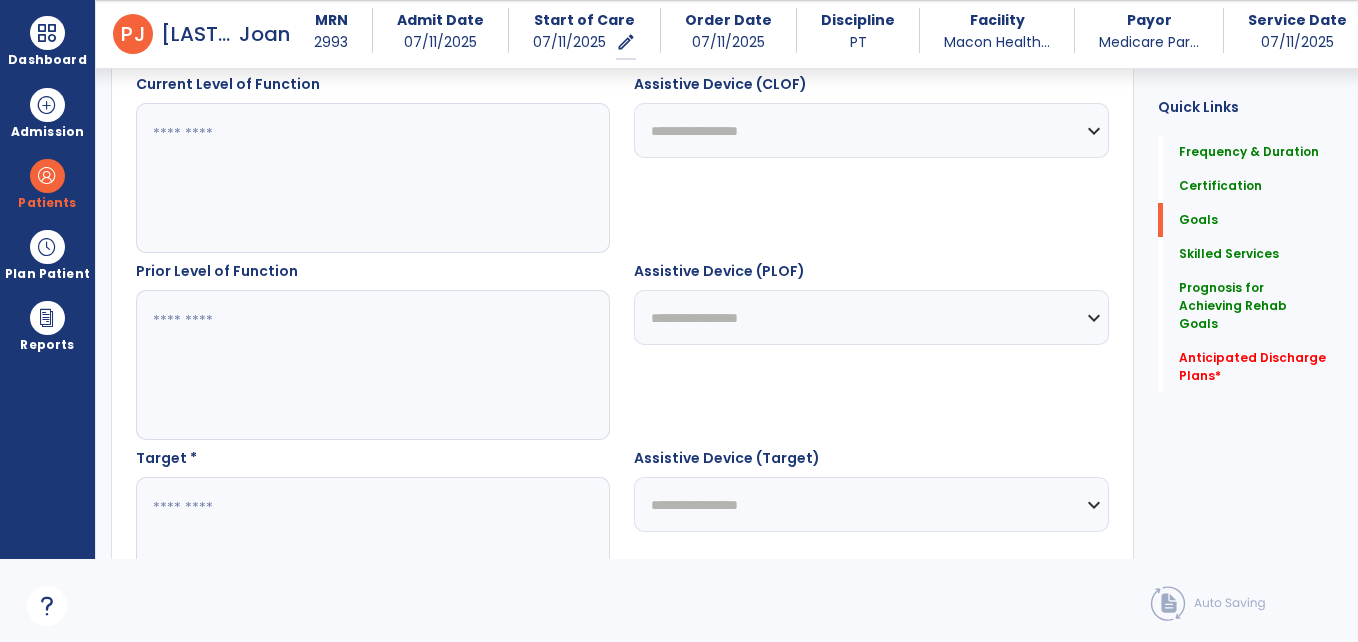 click at bounding box center [372, 178] 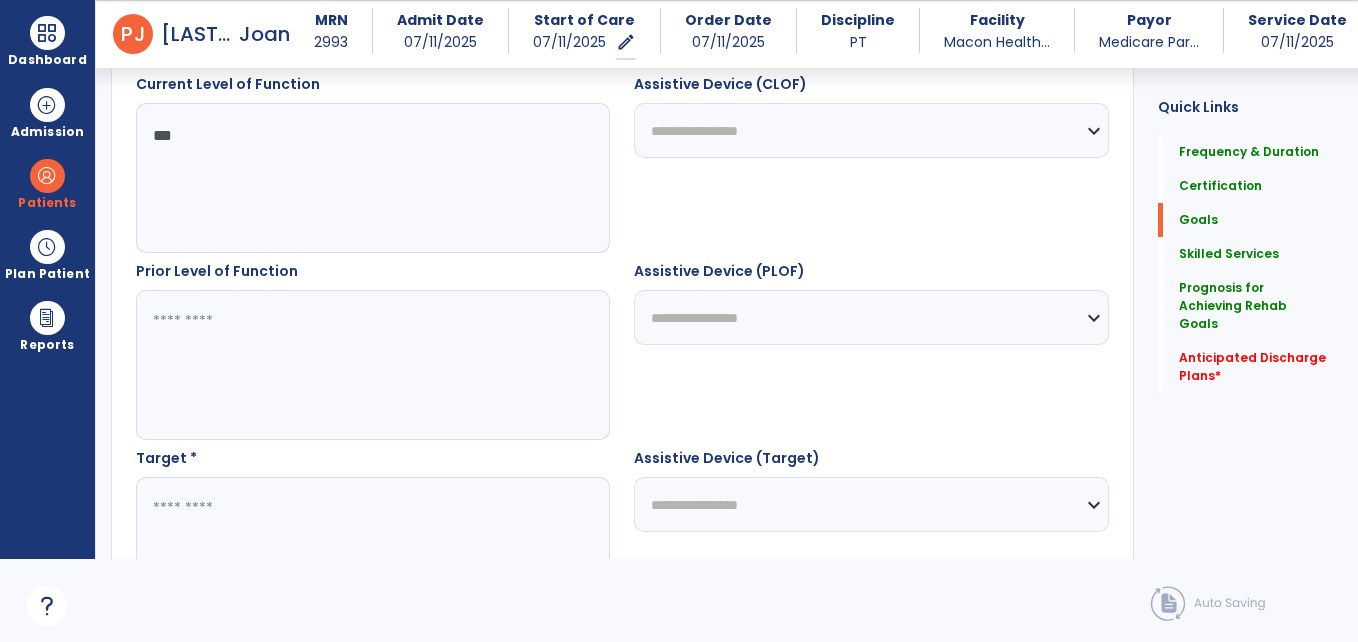 type on "***" 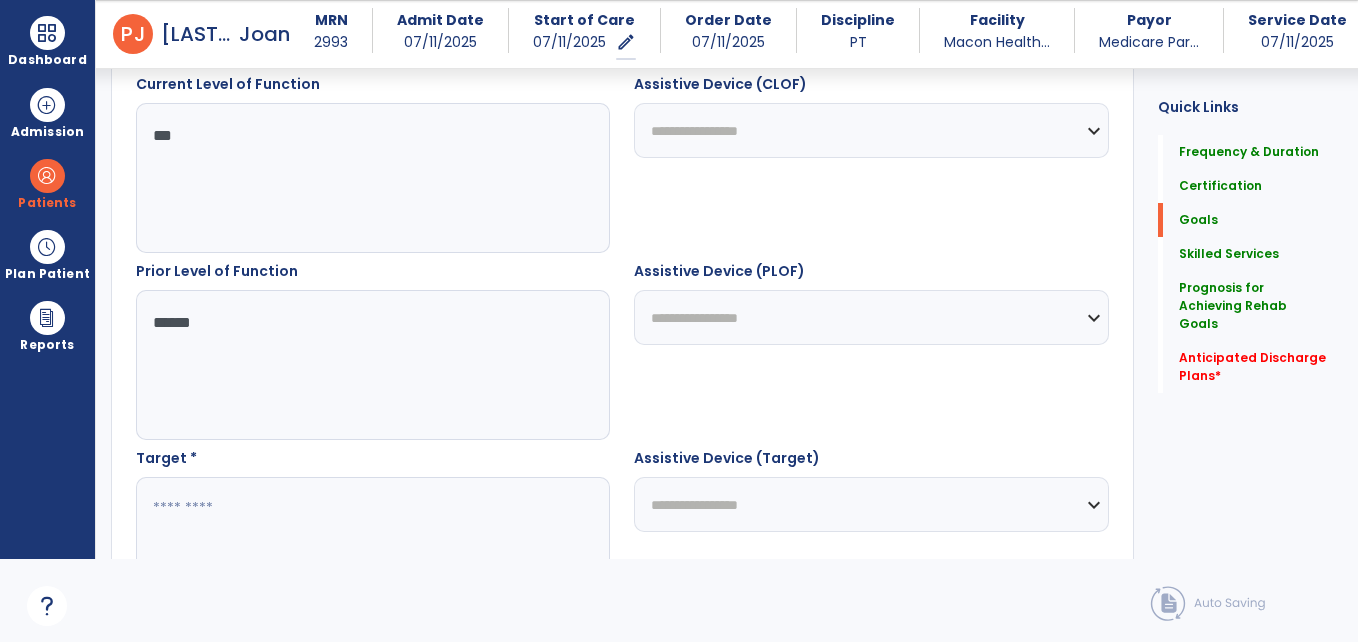 type on "*****" 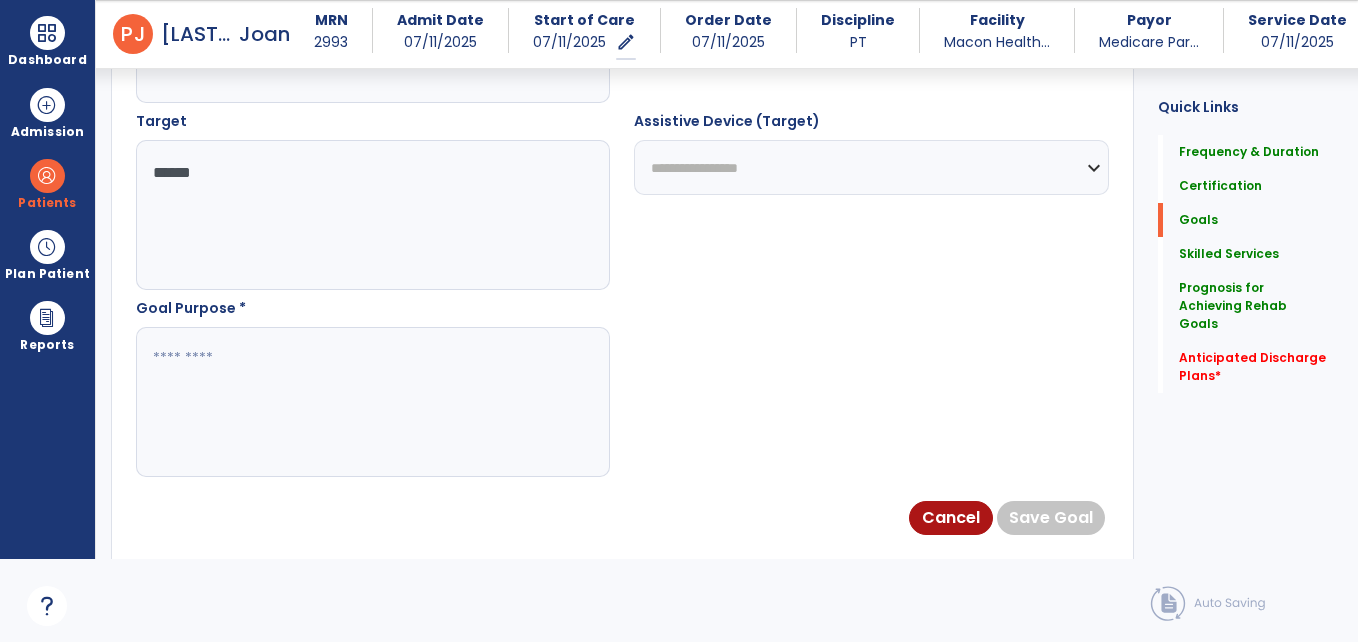 scroll, scrollTop: 1126, scrollLeft: 0, axis: vertical 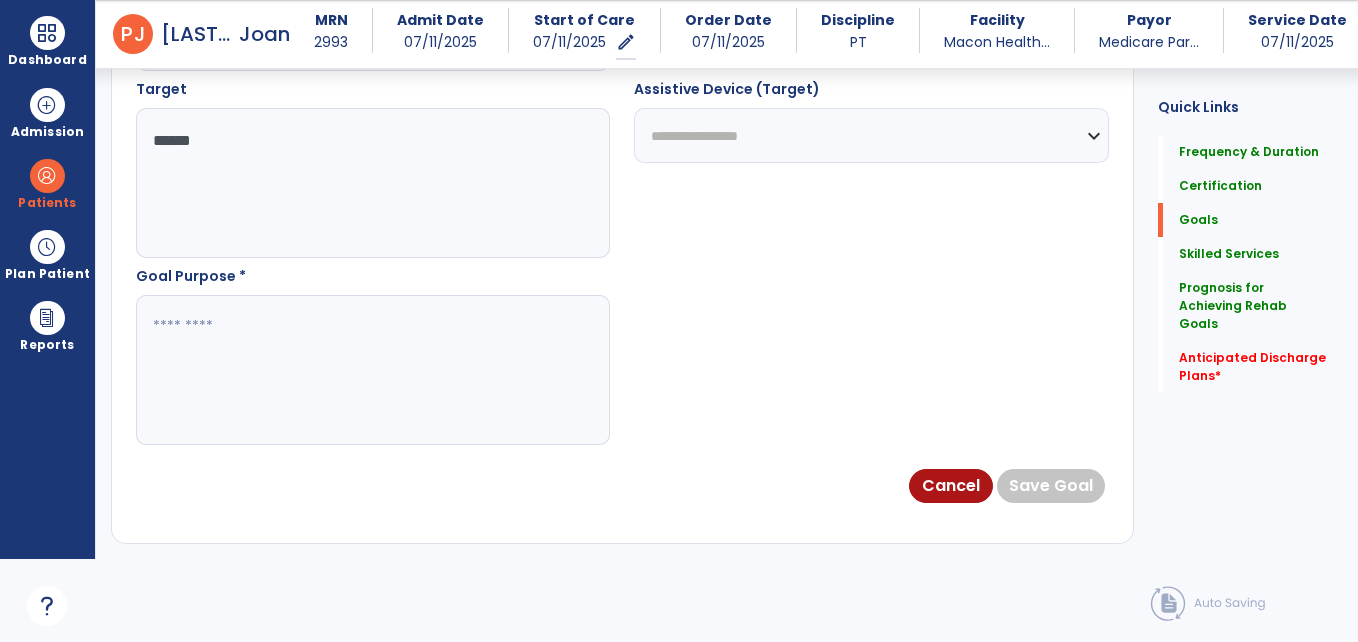 type on "*****" 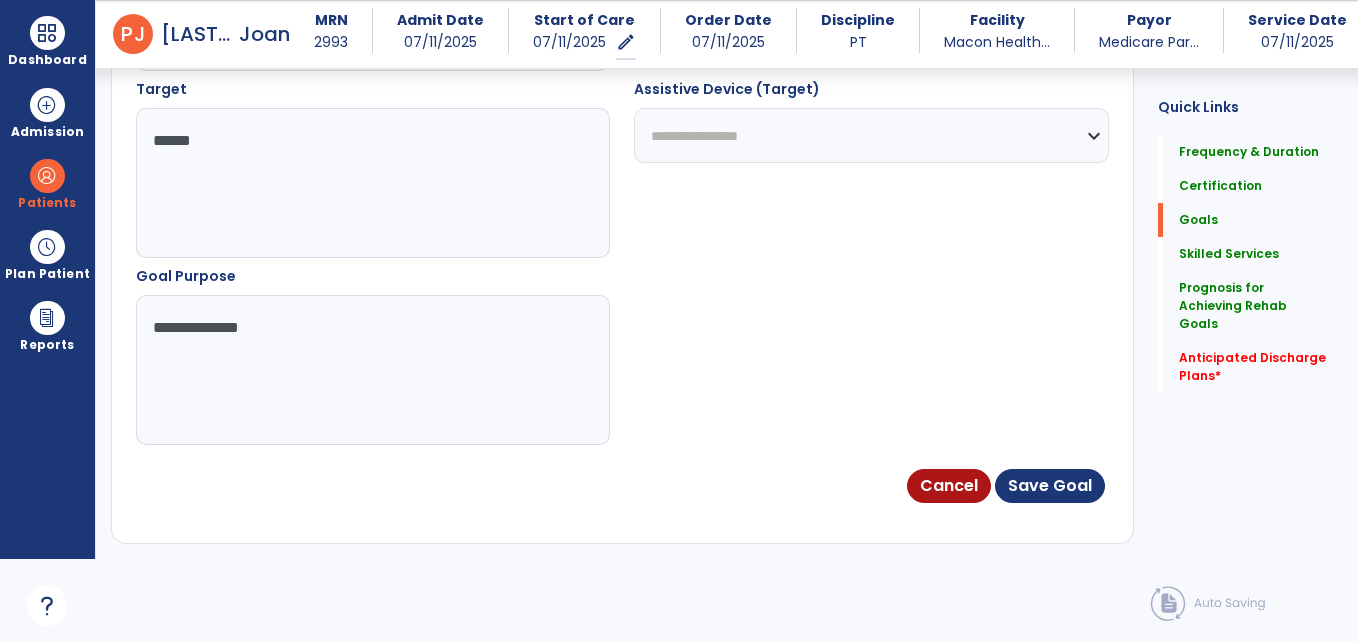 type on "**********" 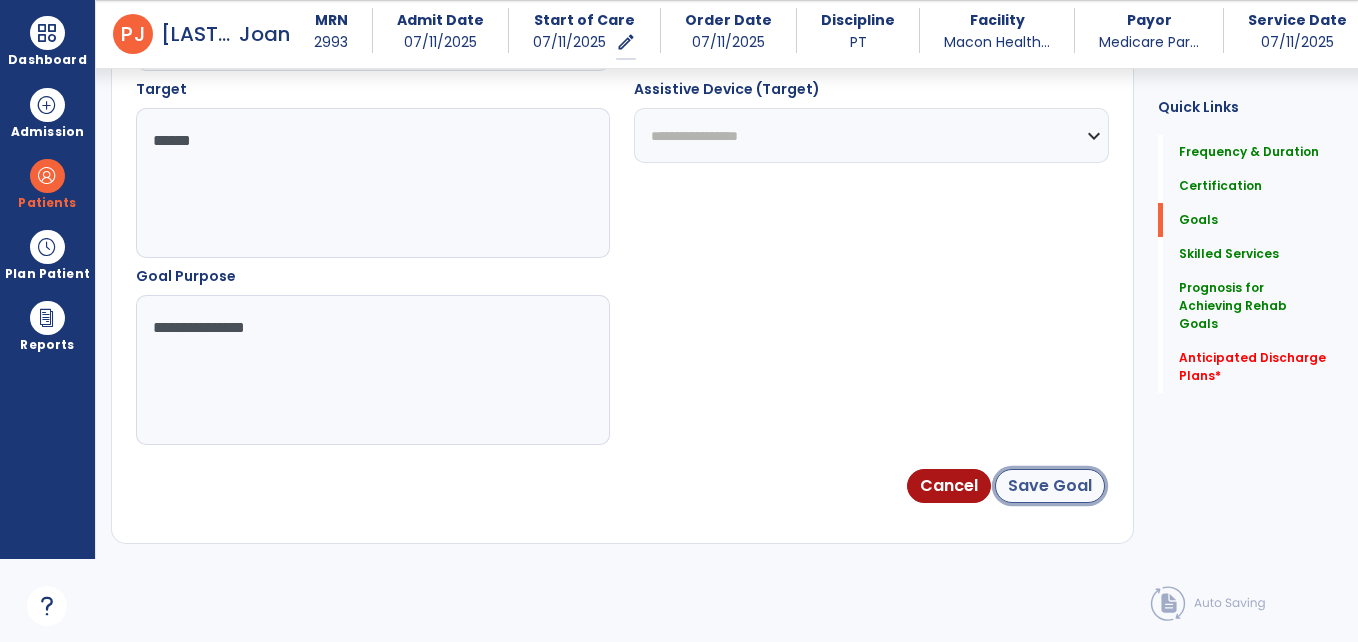click on "Save Goal" at bounding box center (1050, 486) 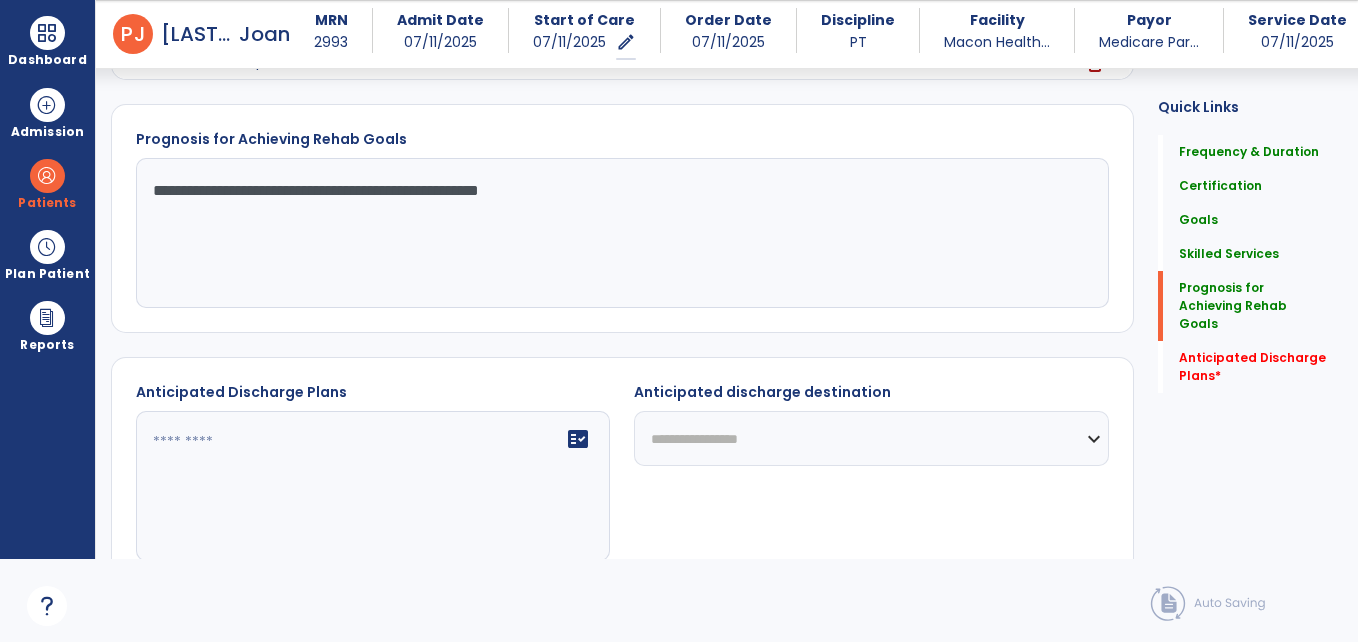 scroll, scrollTop: 1733, scrollLeft: 0, axis: vertical 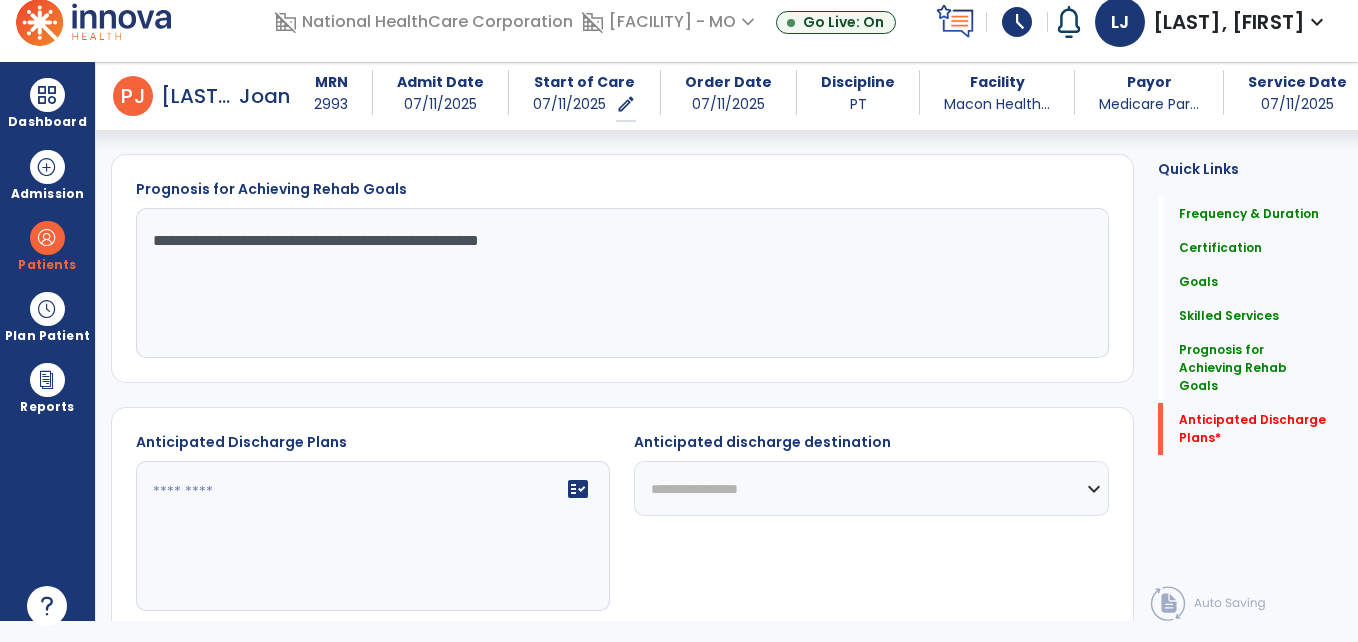 click 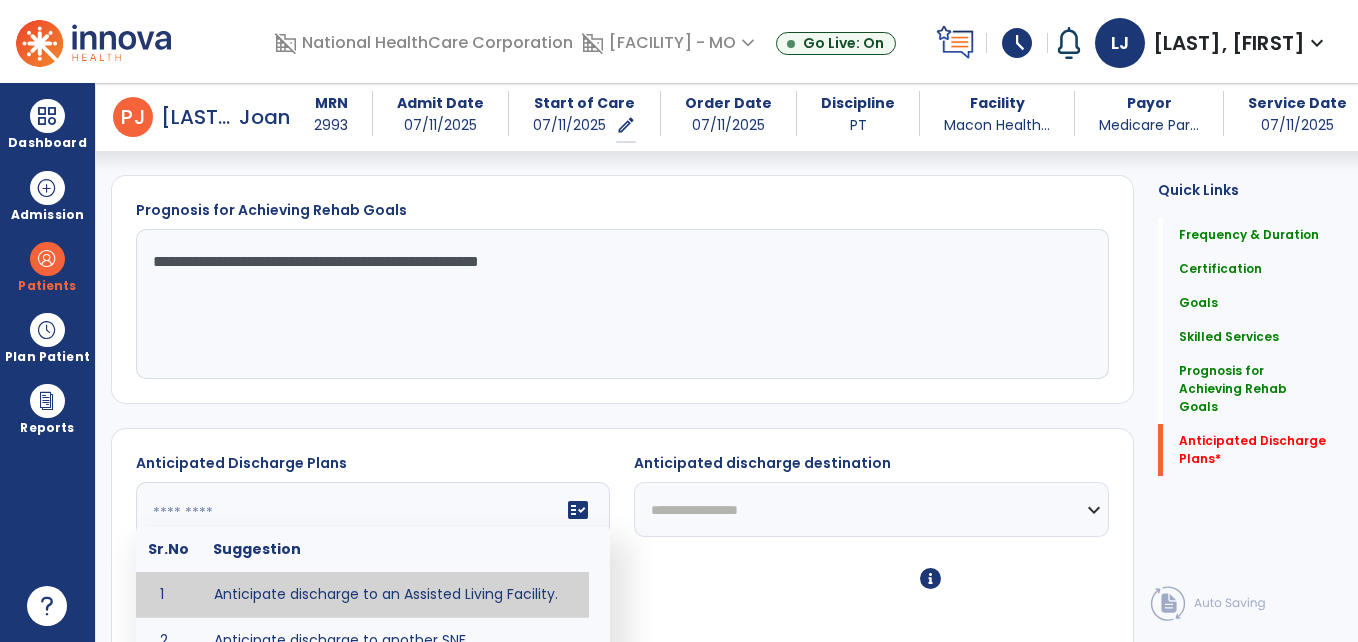 scroll, scrollTop: 1956, scrollLeft: 0, axis: vertical 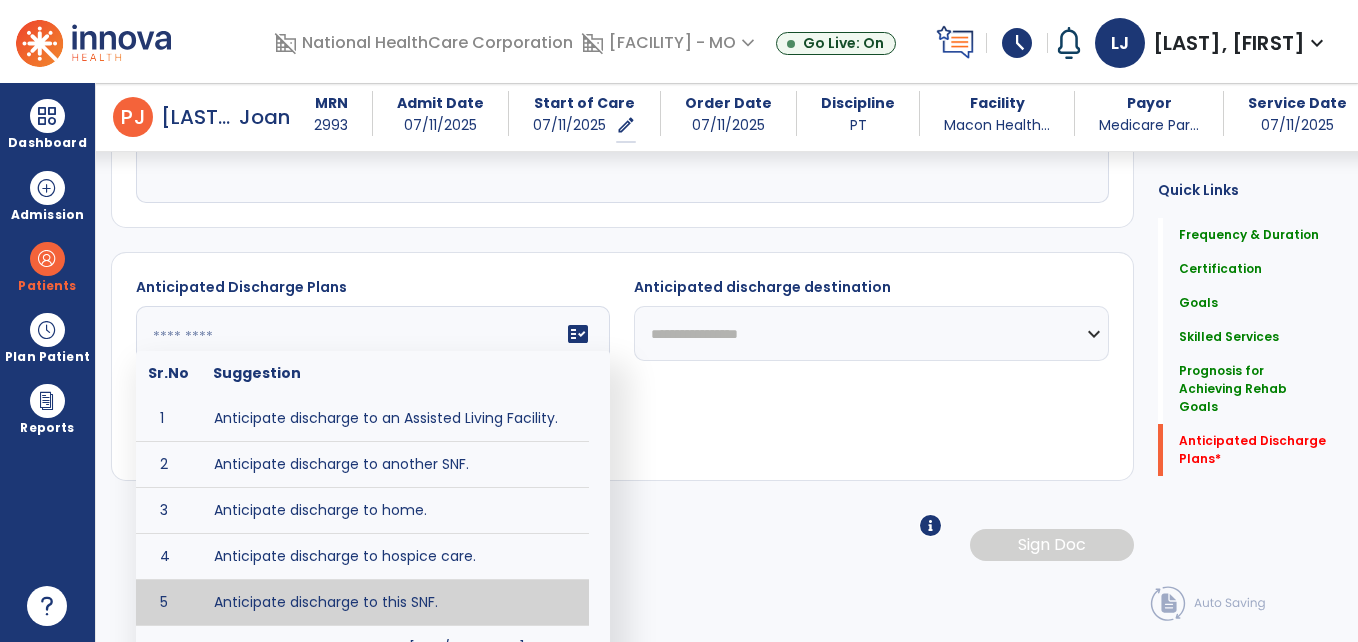 type on "**********" 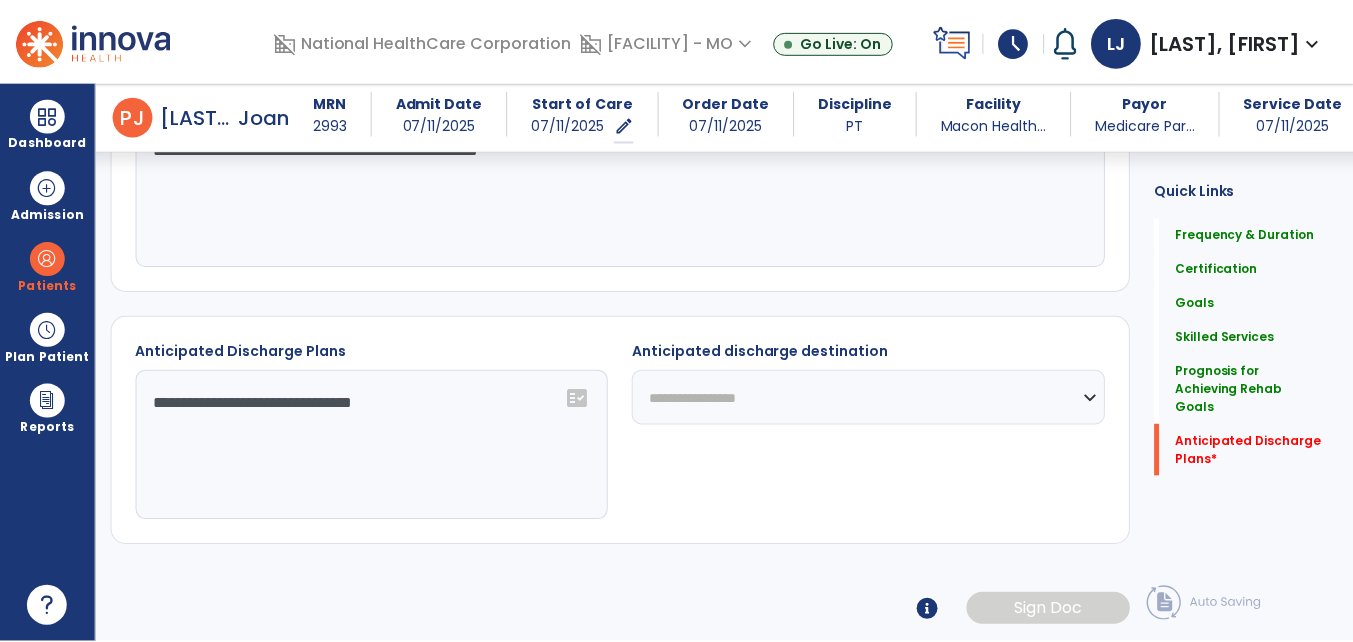 scroll, scrollTop: 1872, scrollLeft: 0, axis: vertical 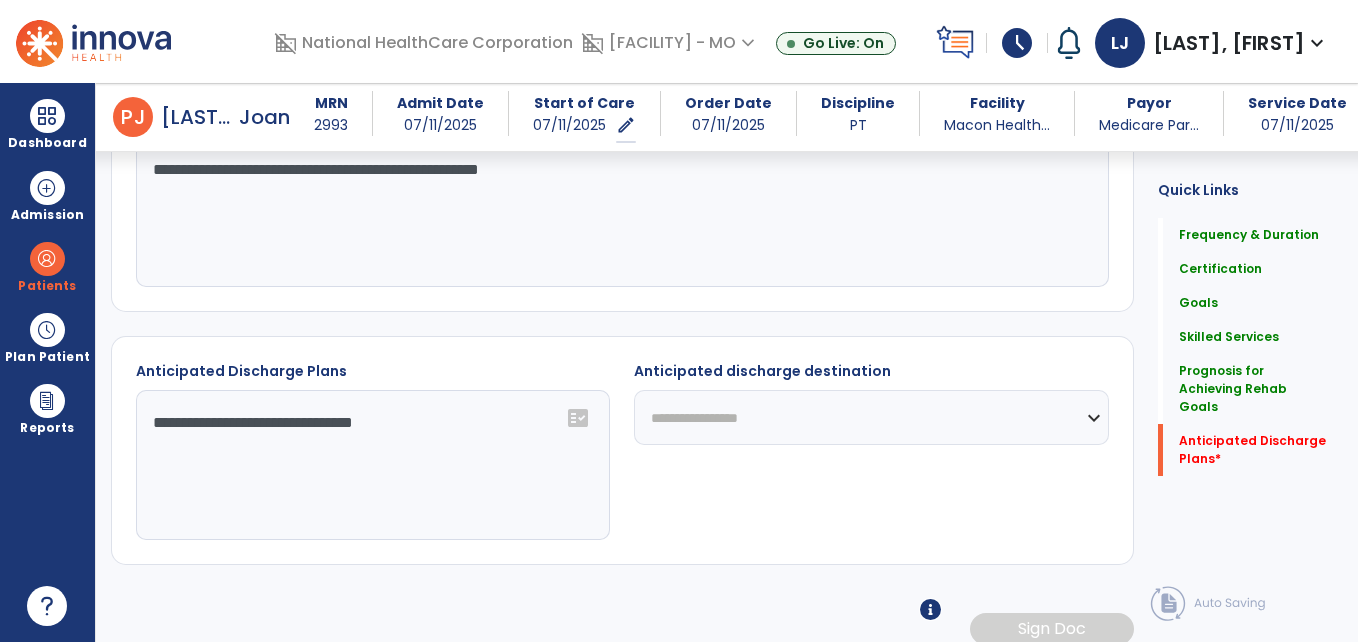 click on "**********" 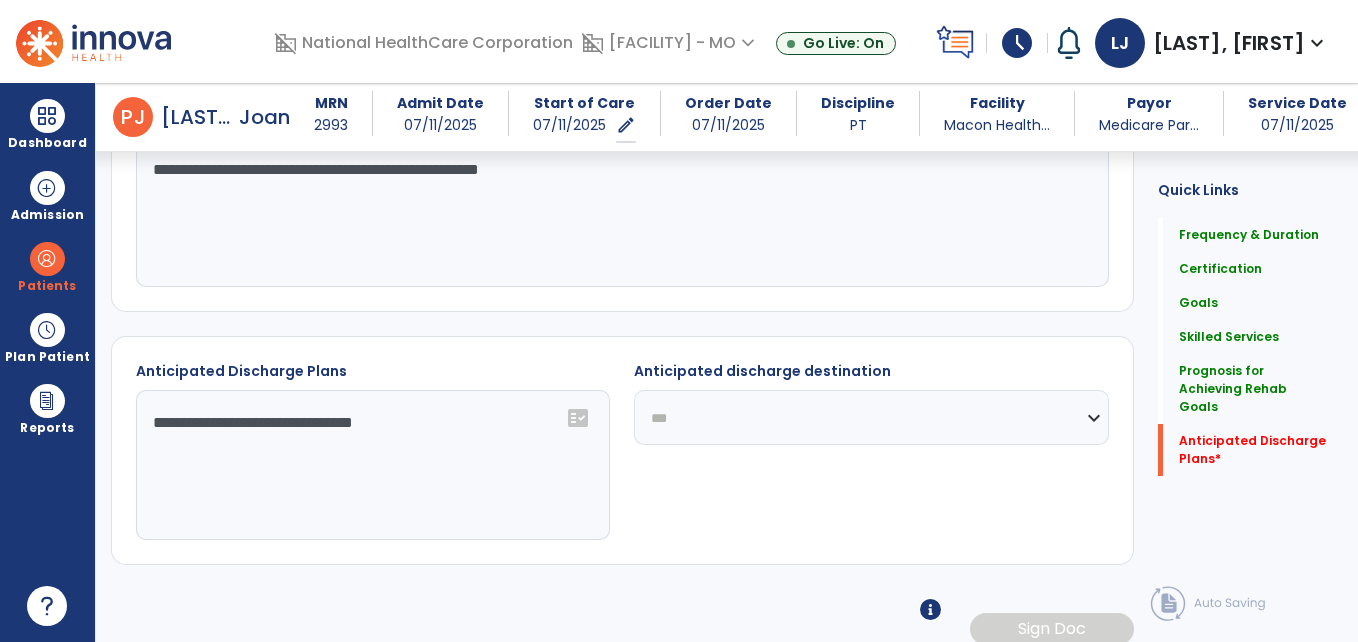click on "**********" 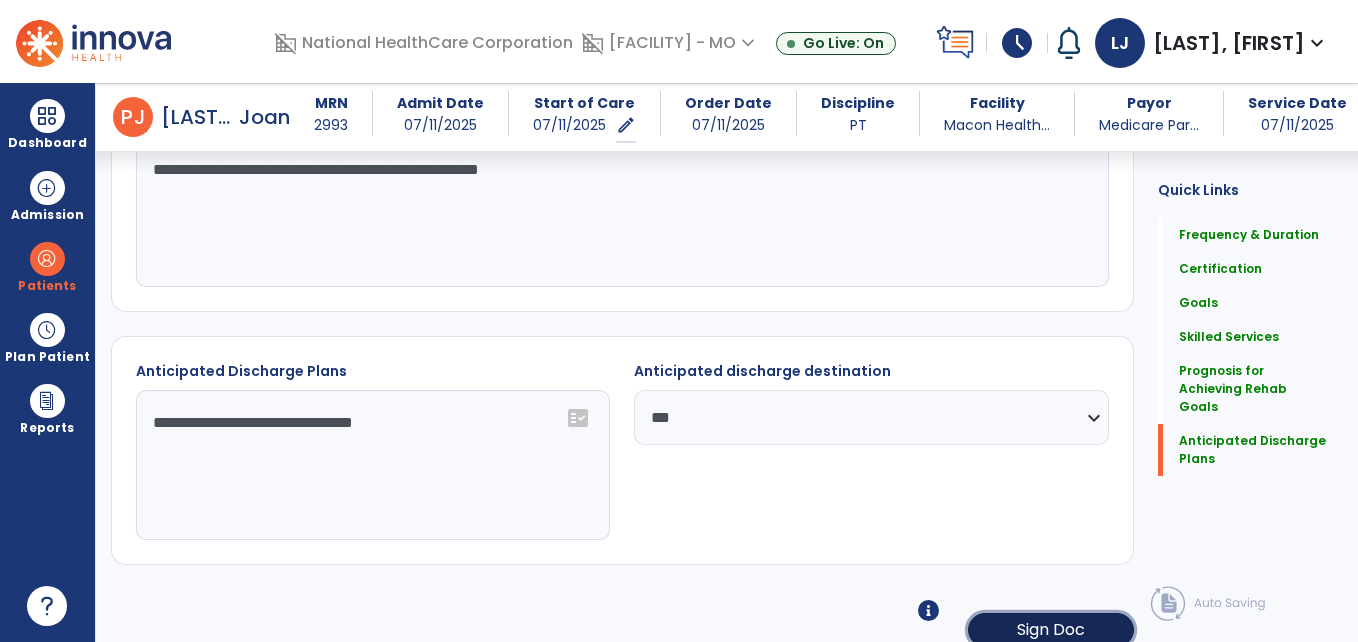 click on "Sign Doc" 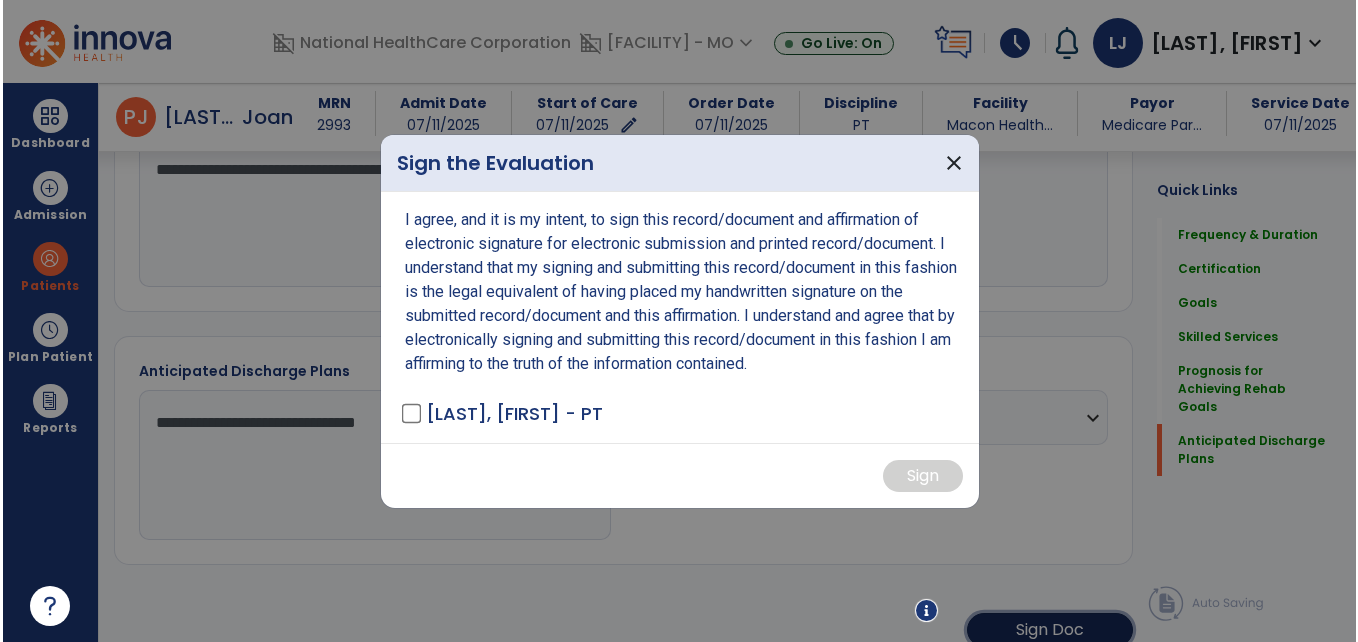 scroll, scrollTop: 1872, scrollLeft: 0, axis: vertical 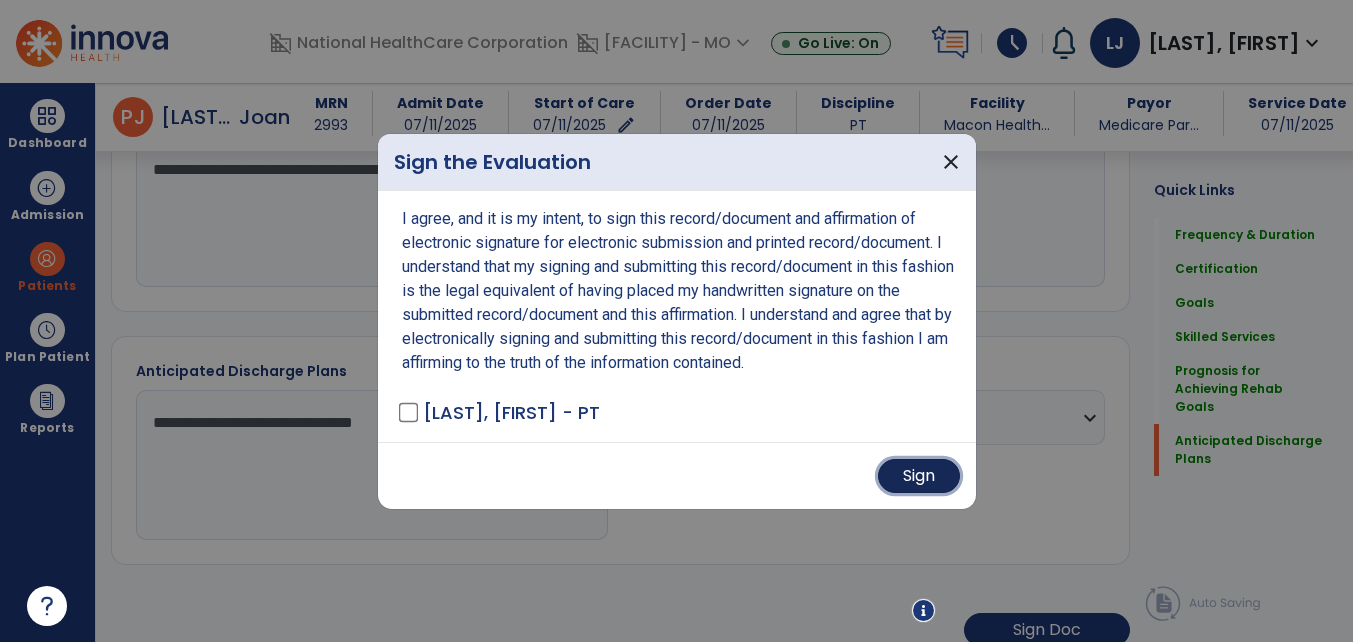 click on "Sign" at bounding box center (919, 476) 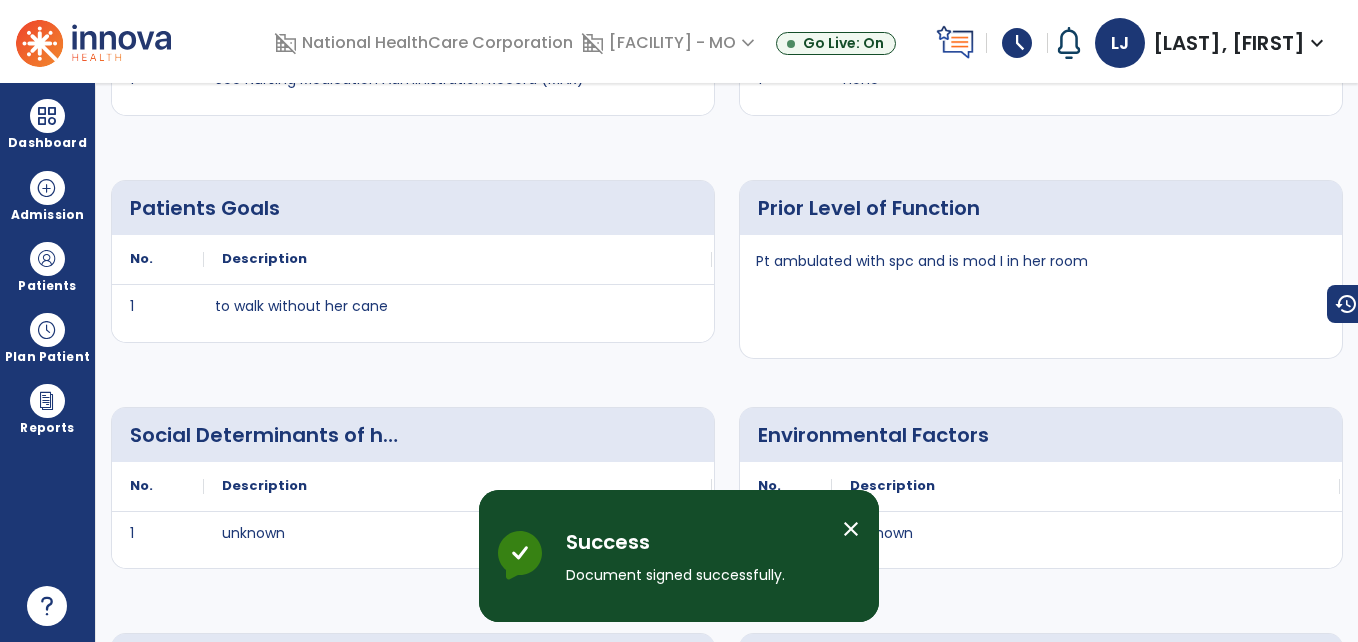 scroll, scrollTop: 0, scrollLeft: 0, axis: both 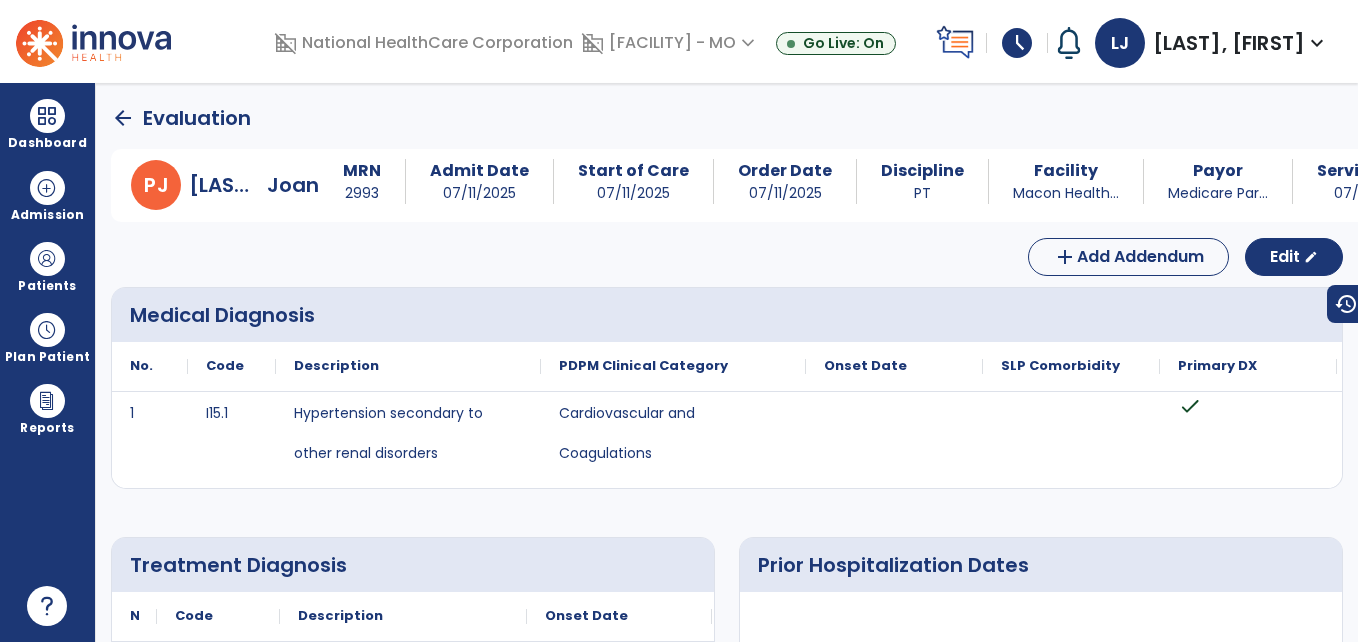click on "arrow_back" 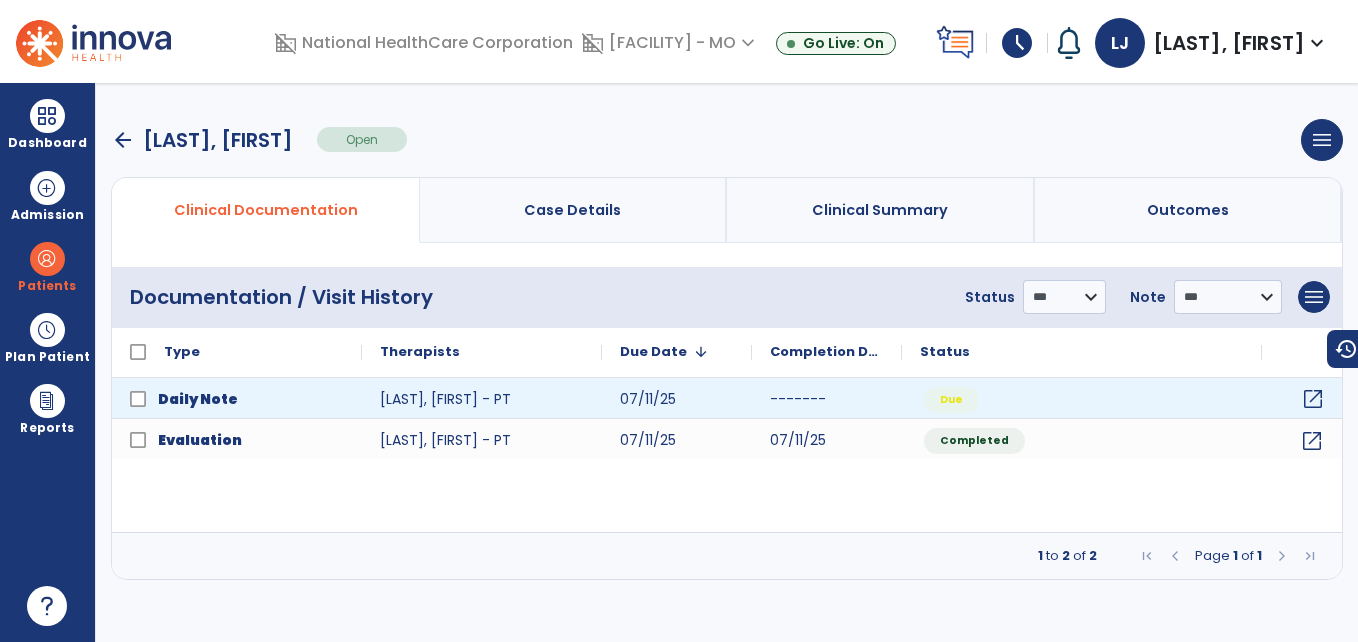 click on "open_in_new" 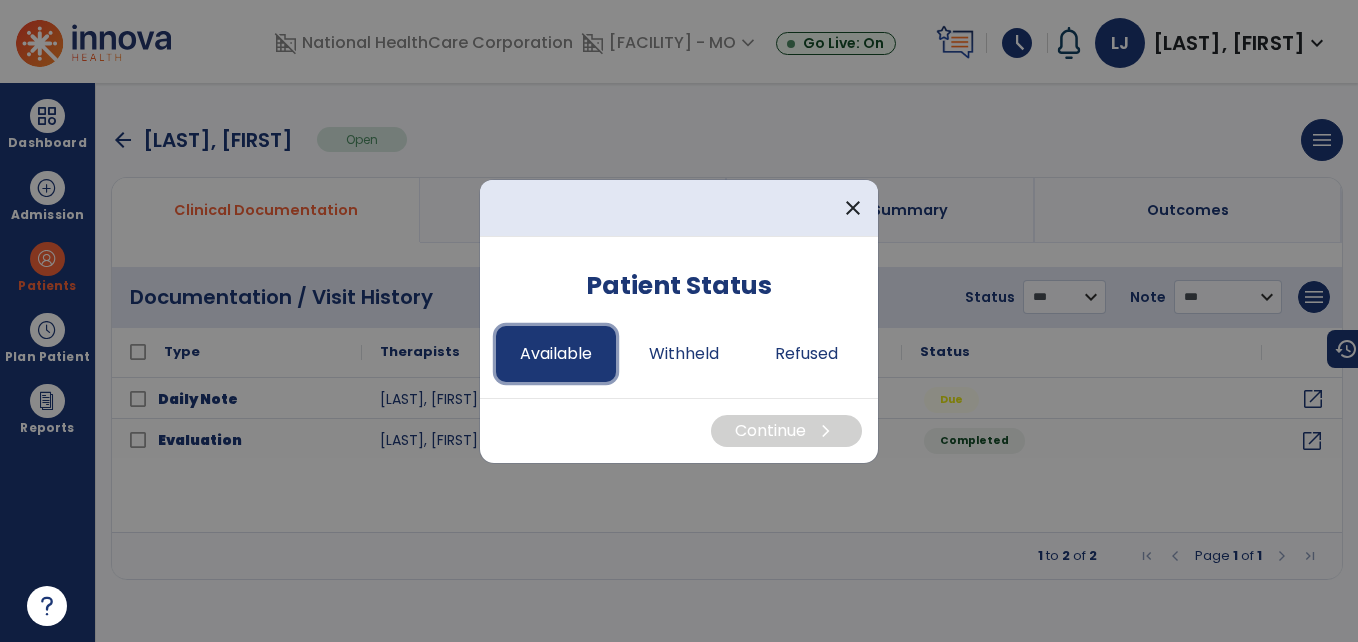 click on "Available" at bounding box center (556, 354) 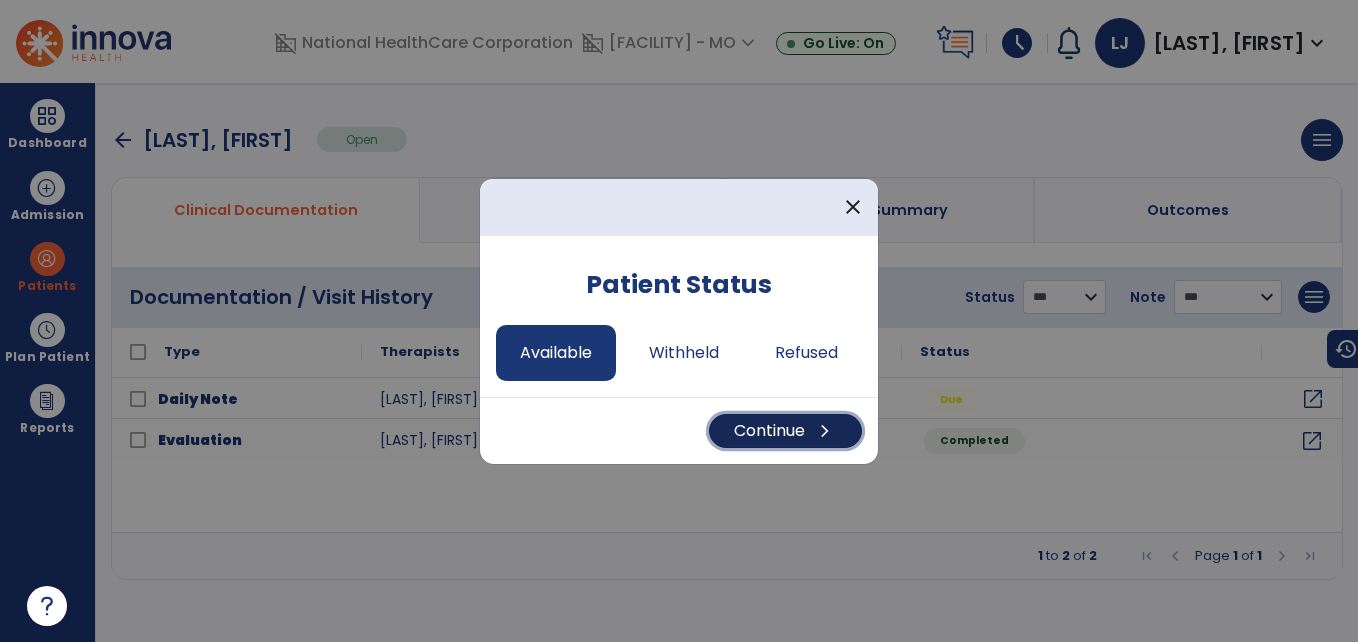 click on "chevron_right" at bounding box center [825, 431] 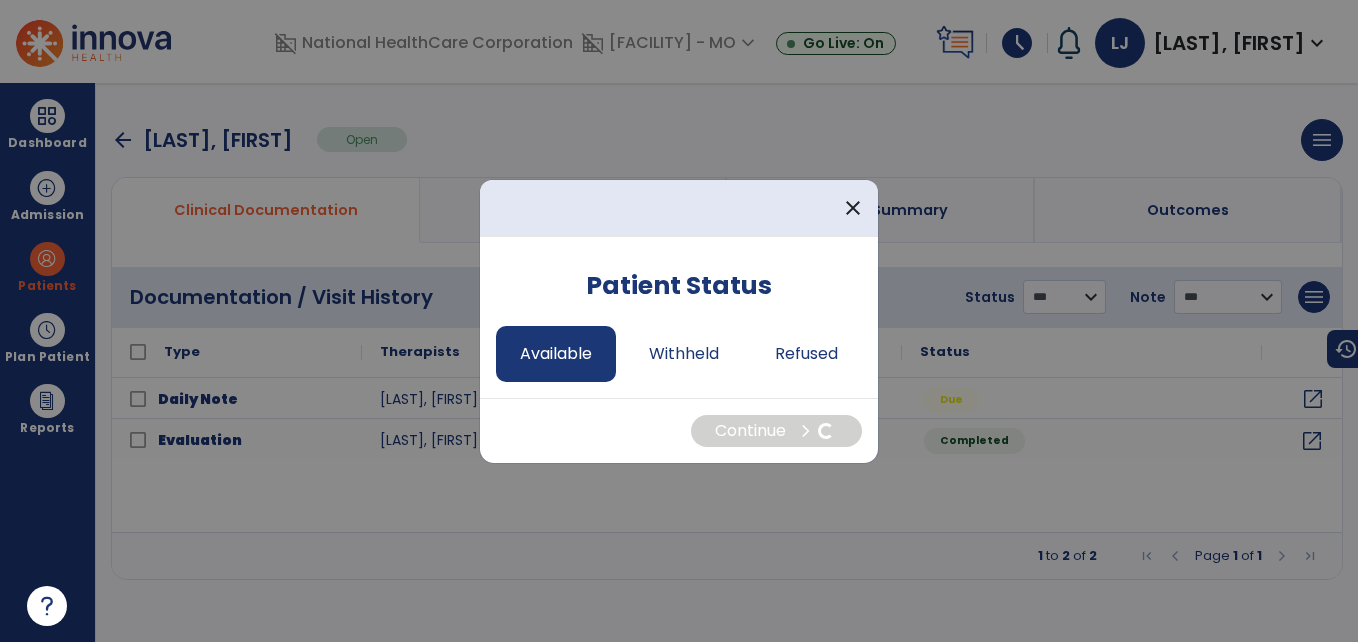 select on "*" 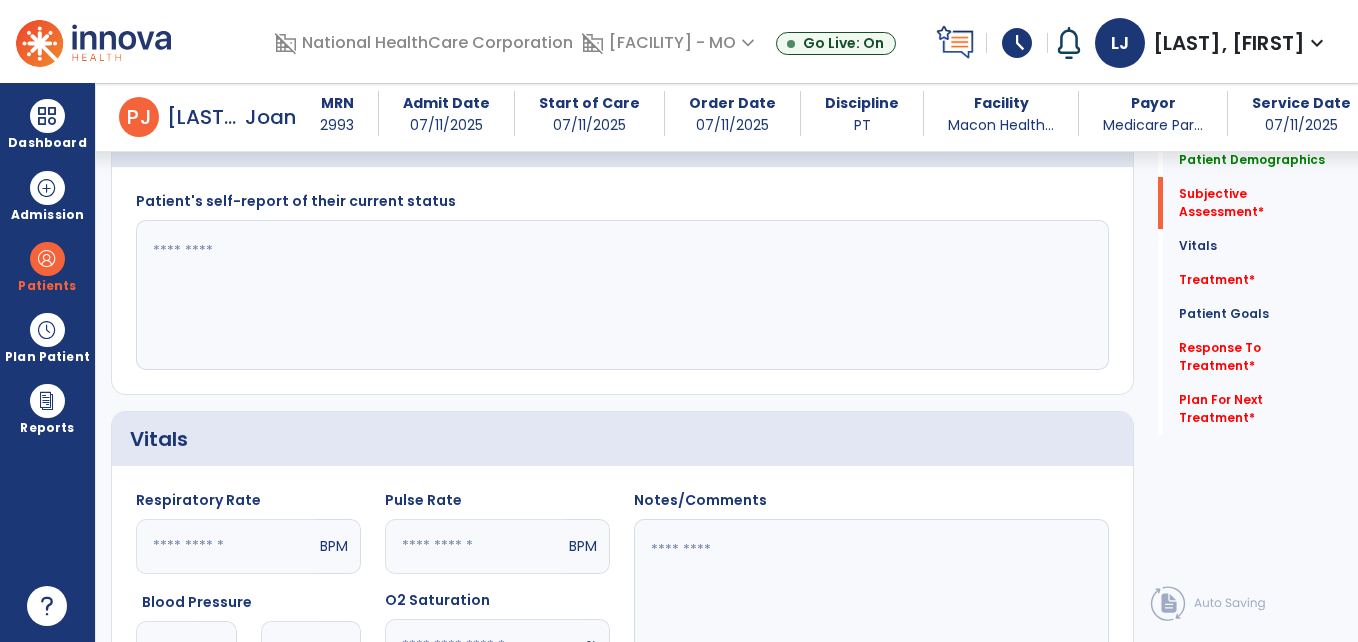 scroll, scrollTop: 391, scrollLeft: 0, axis: vertical 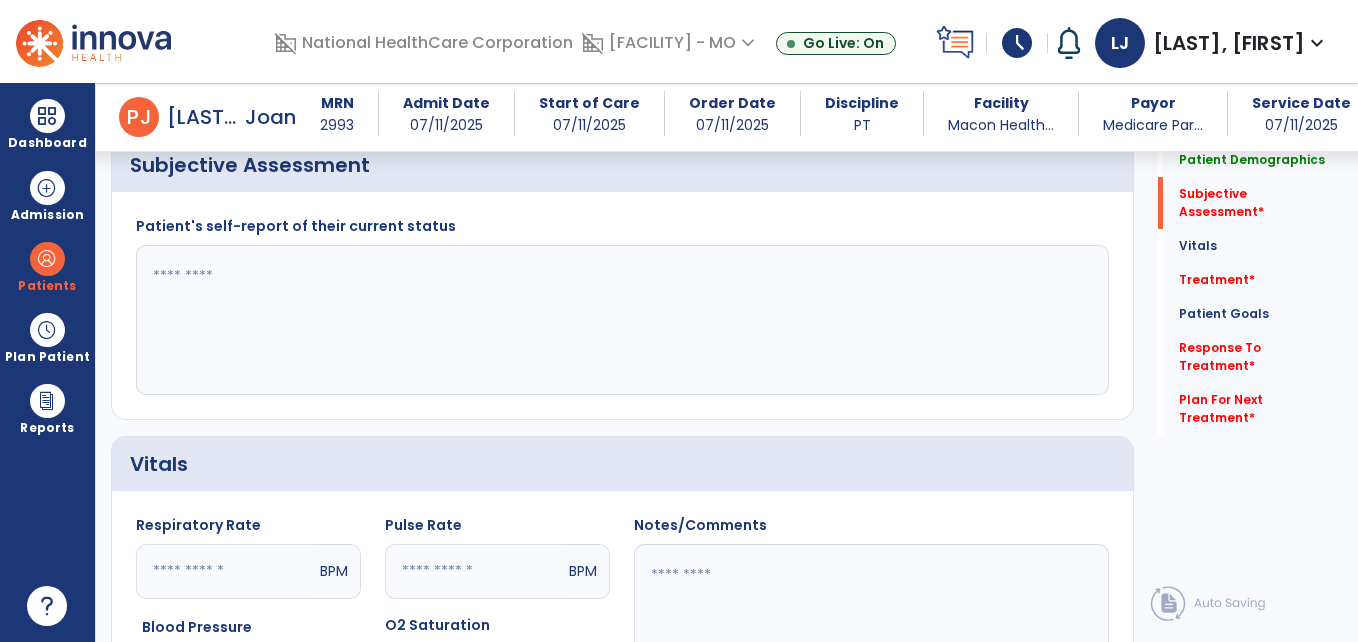 click 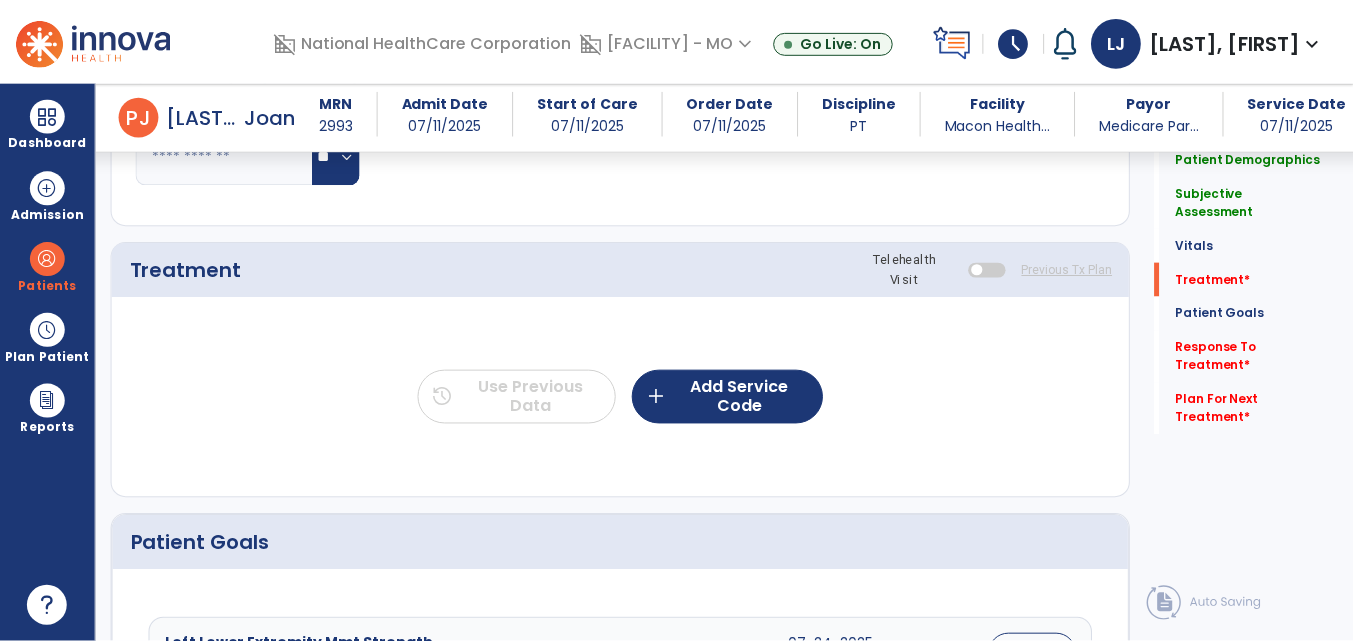 scroll, scrollTop: 1060, scrollLeft: 0, axis: vertical 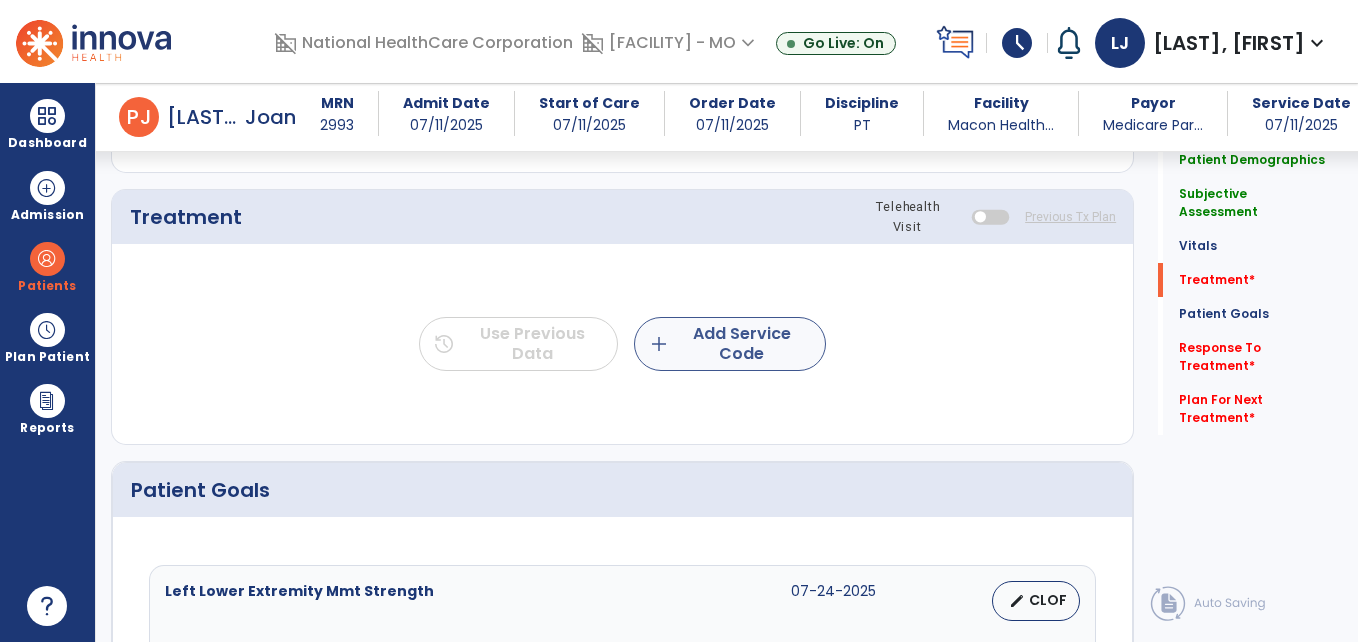type 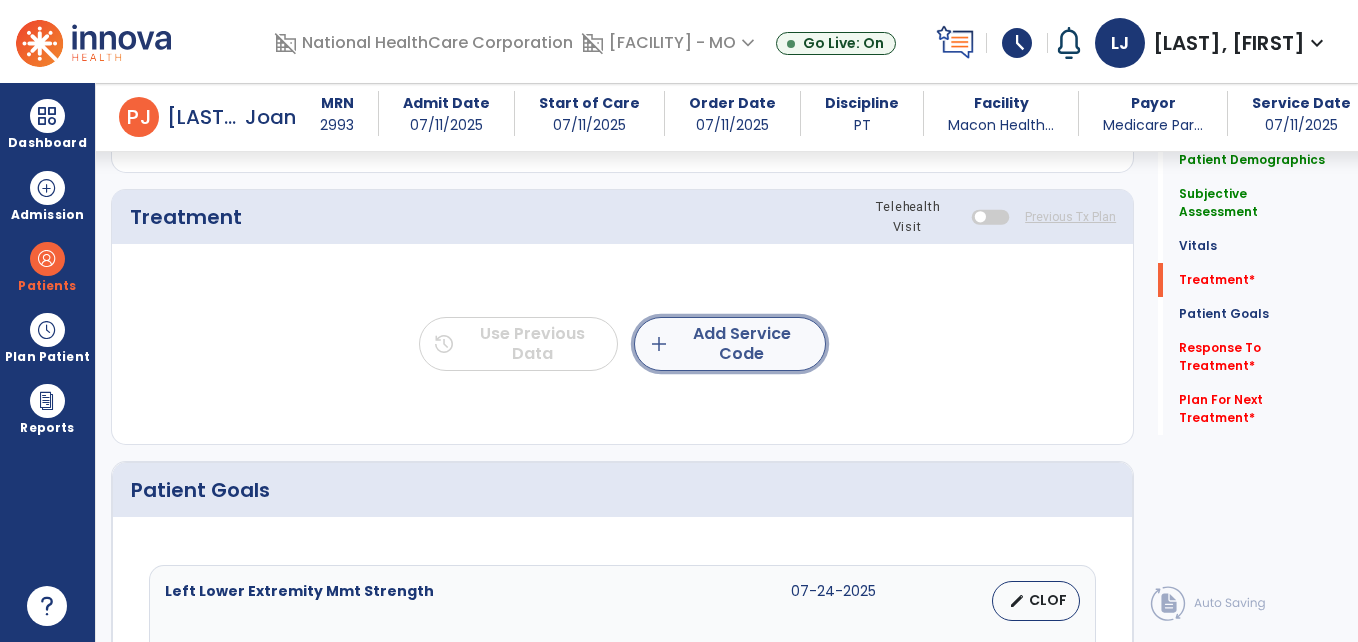 click on "add  Add Service Code" 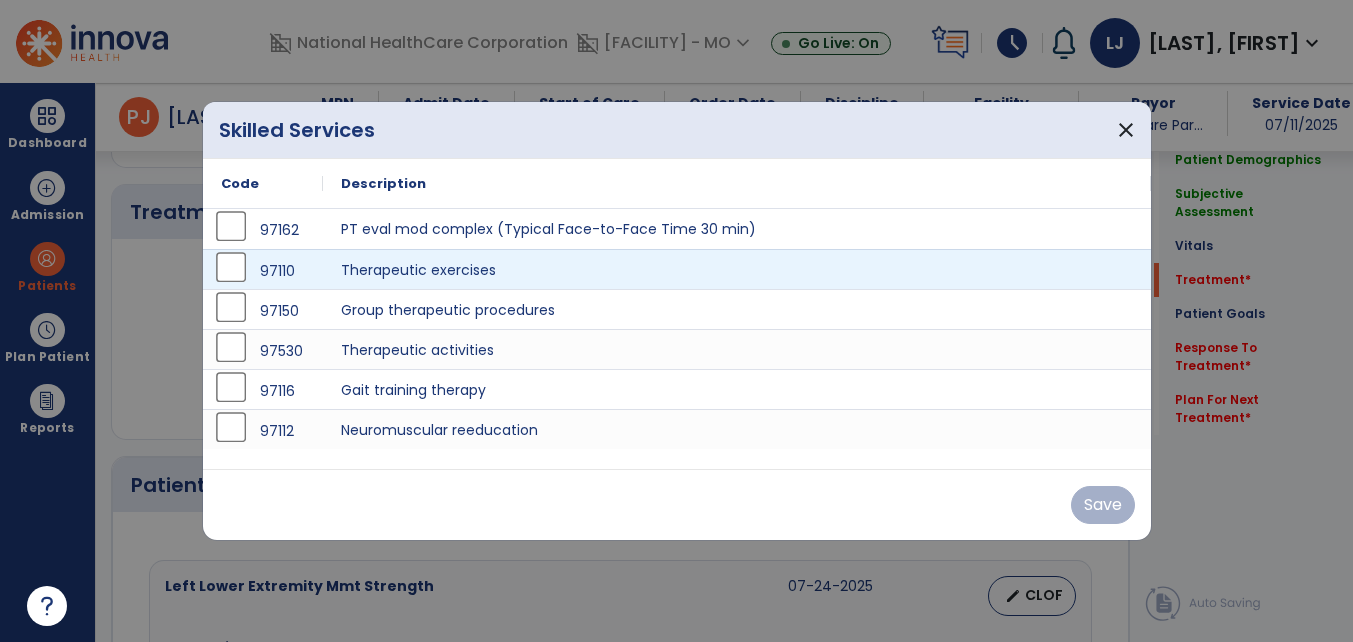 scroll, scrollTop: 1060, scrollLeft: 0, axis: vertical 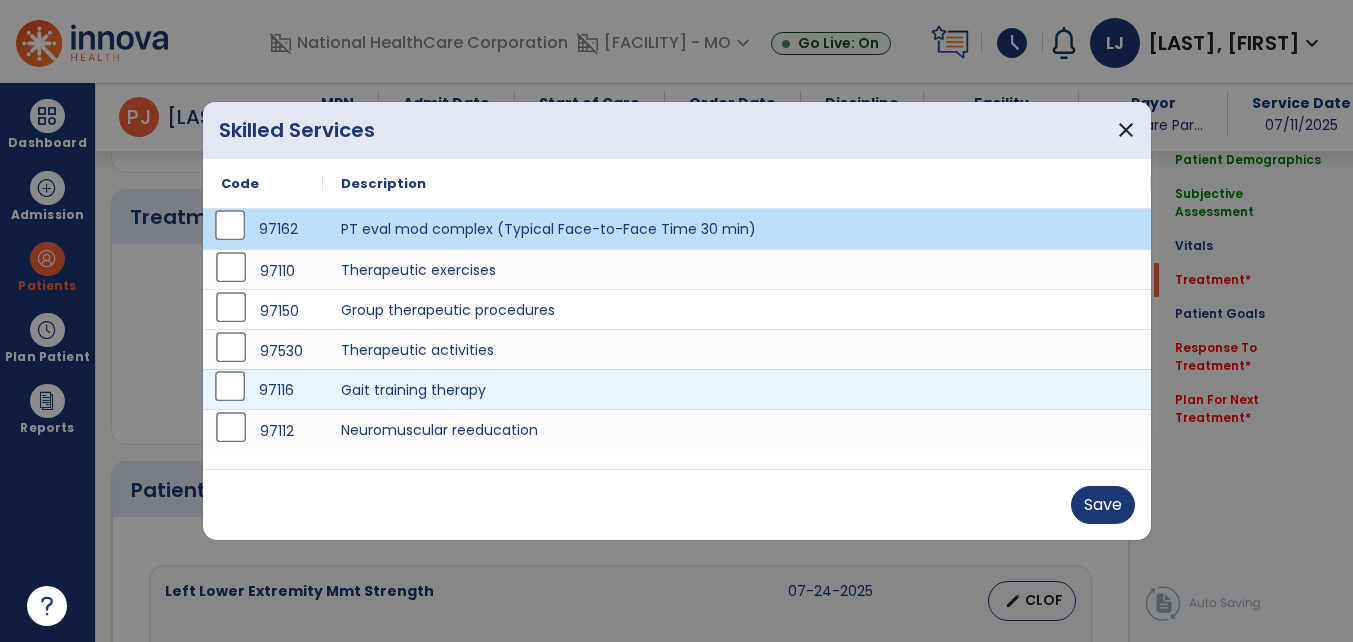 click on "97116" at bounding box center (263, 390) 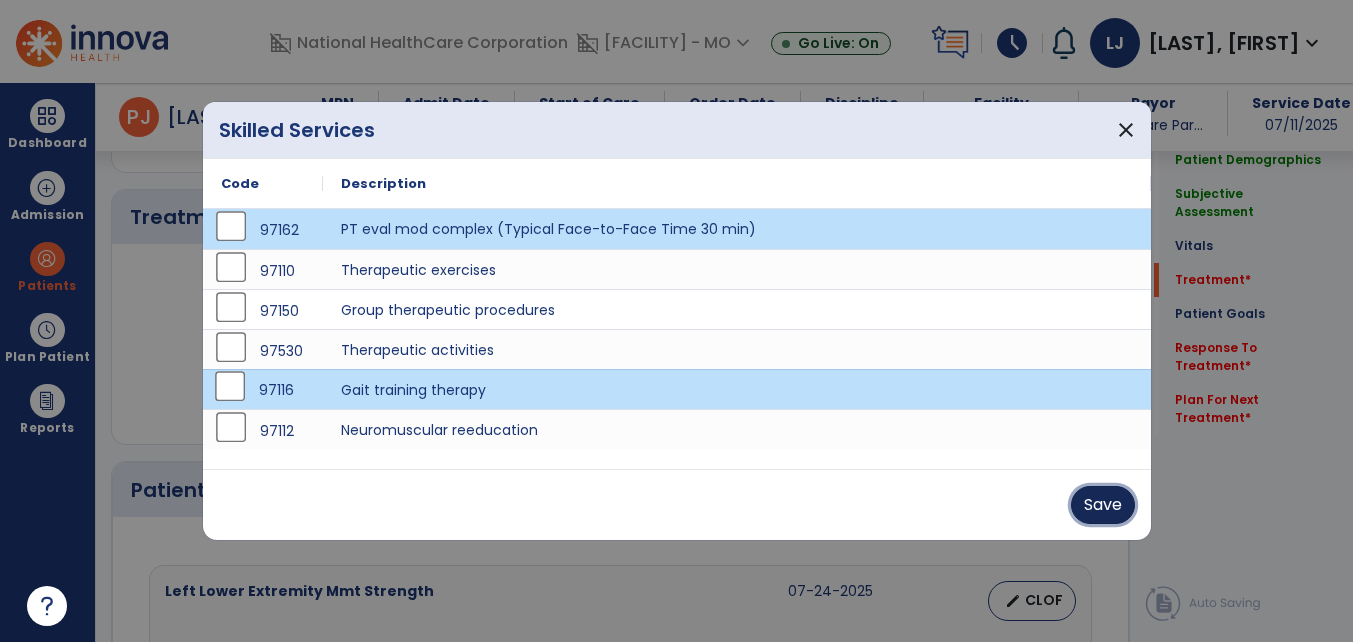 click on "Save" at bounding box center [1103, 505] 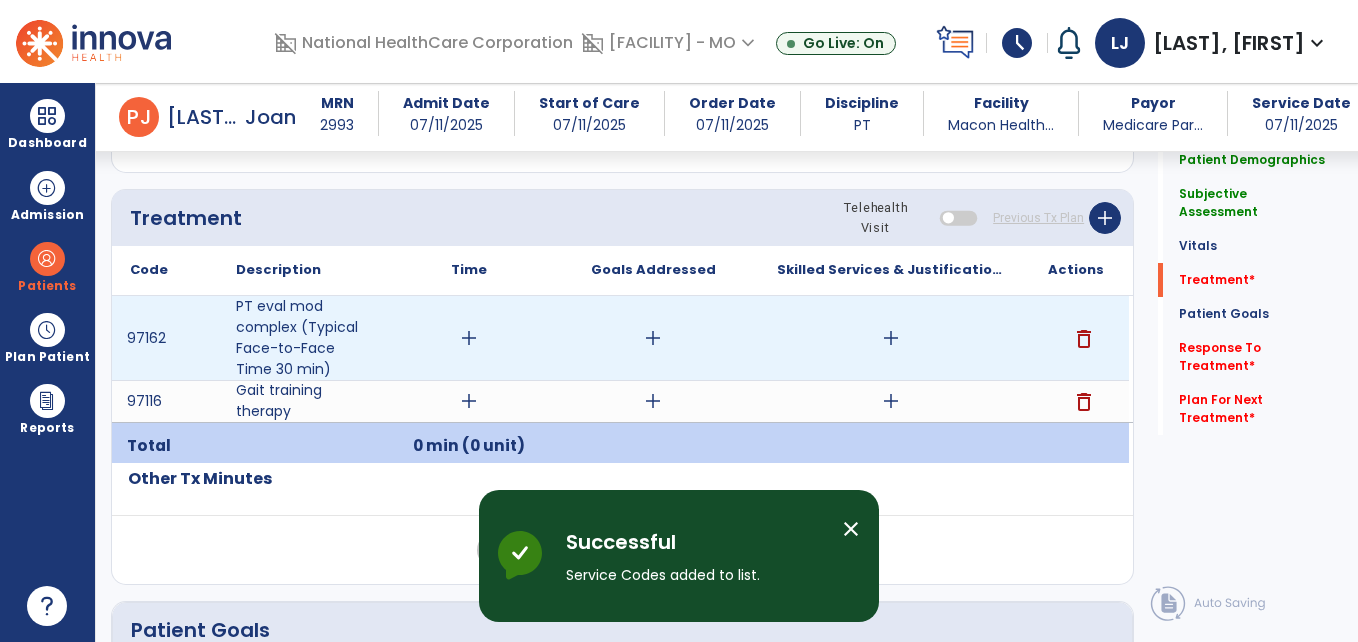 click on "add" at bounding box center [469, 338] 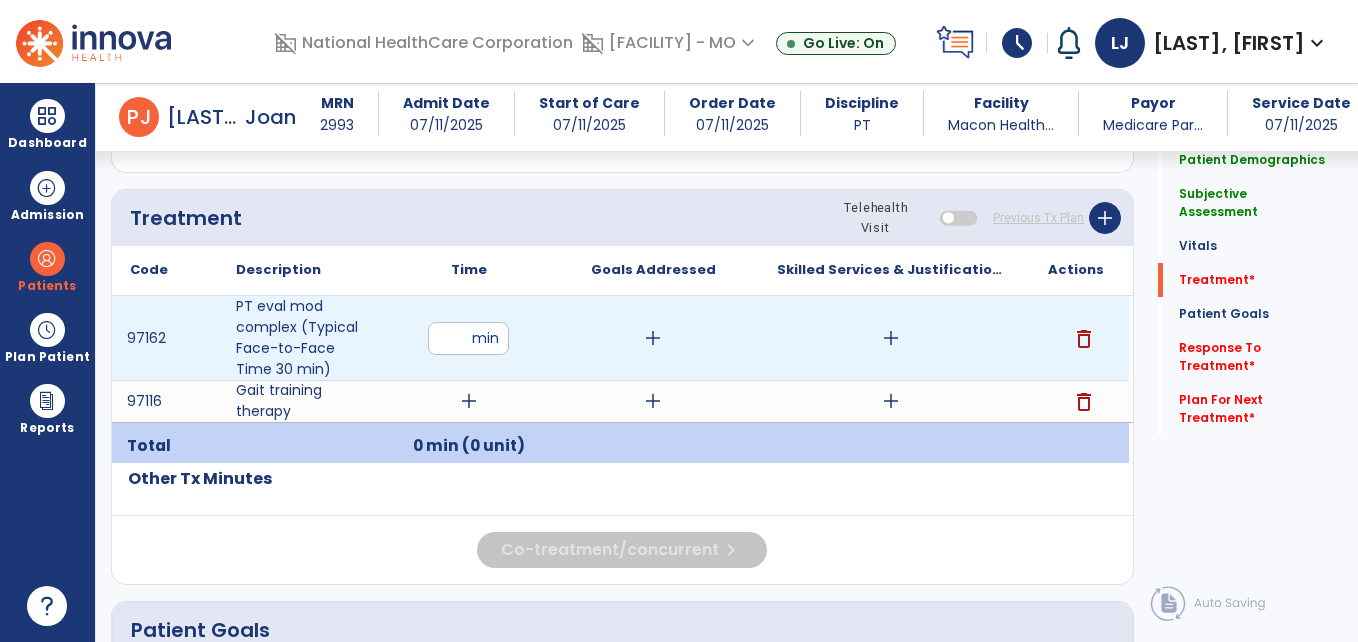 type on "**" 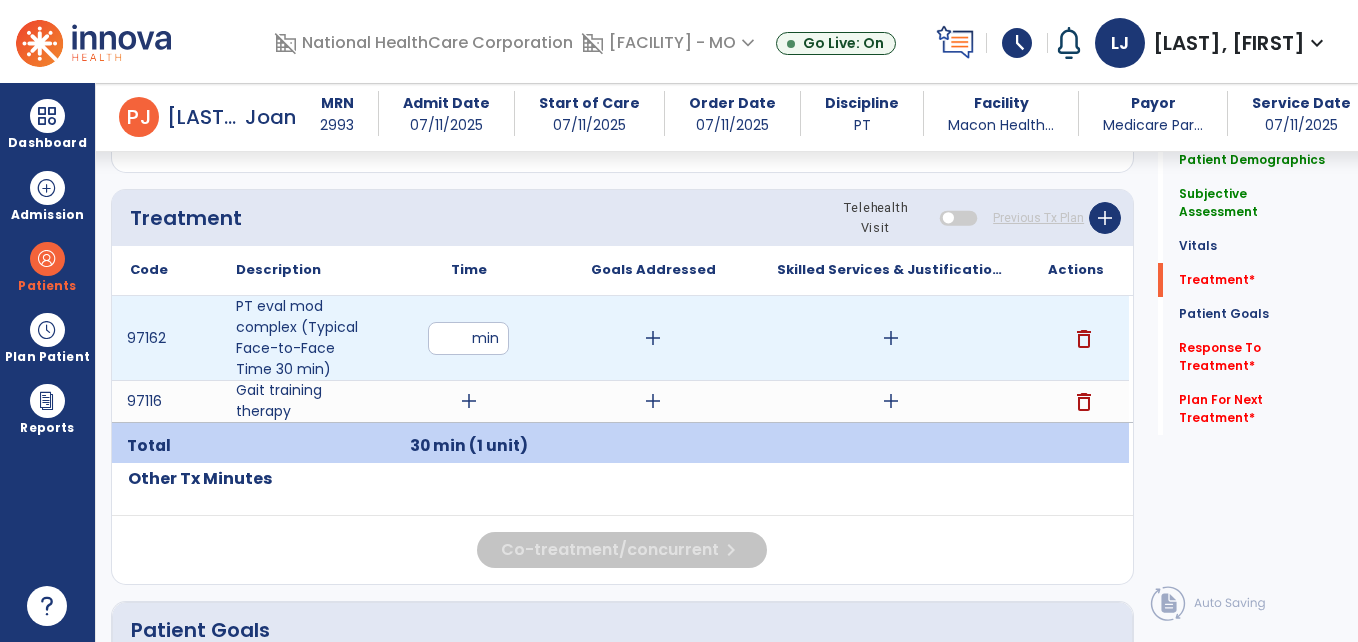 click on "add" at bounding box center (891, 338) 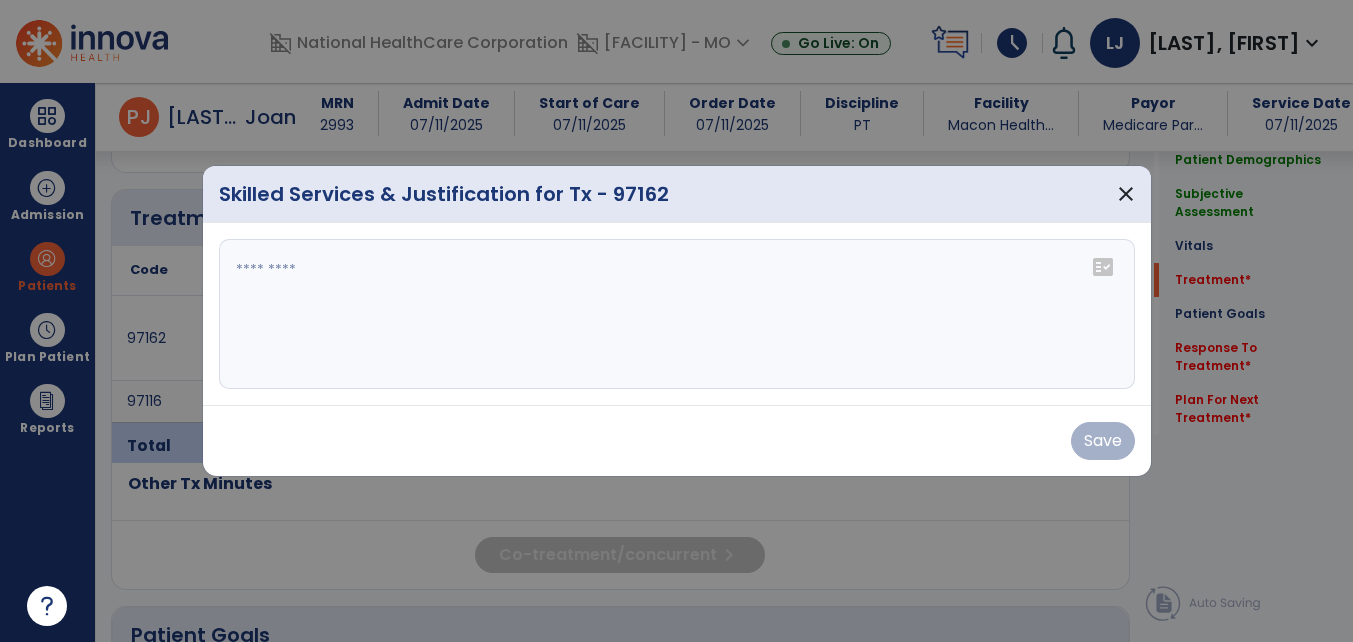 scroll, scrollTop: 1060, scrollLeft: 0, axis: vertical 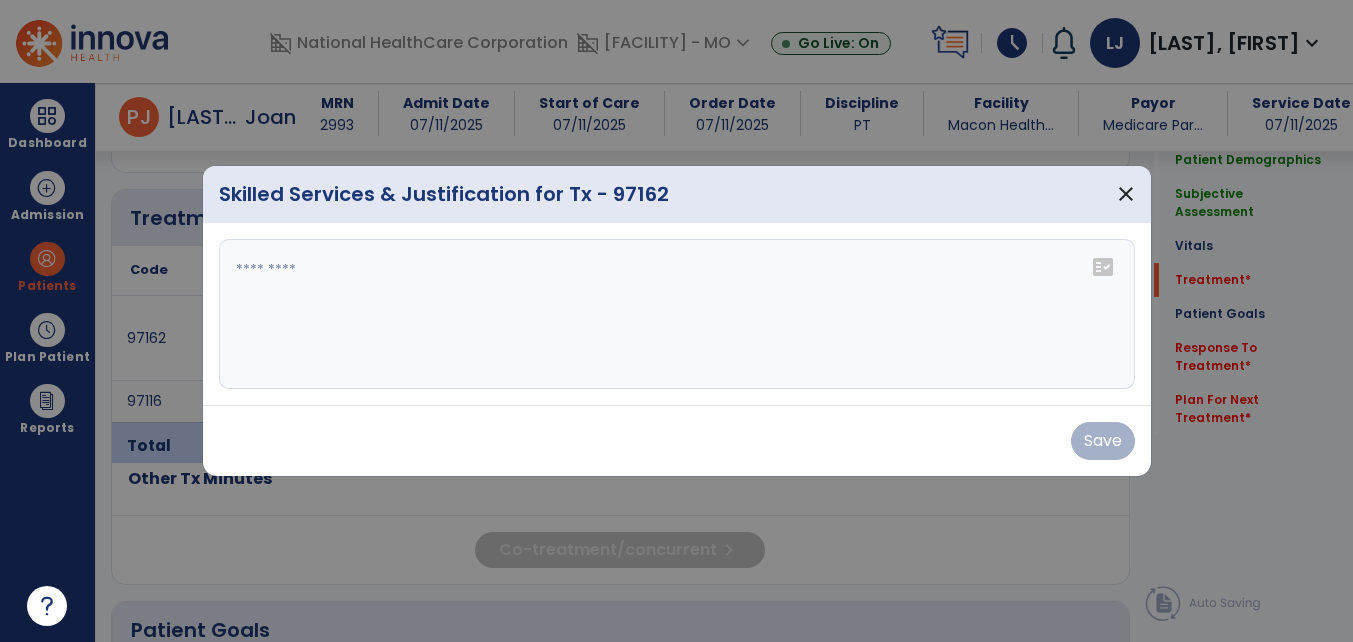 click at bounding box center (677, 314) 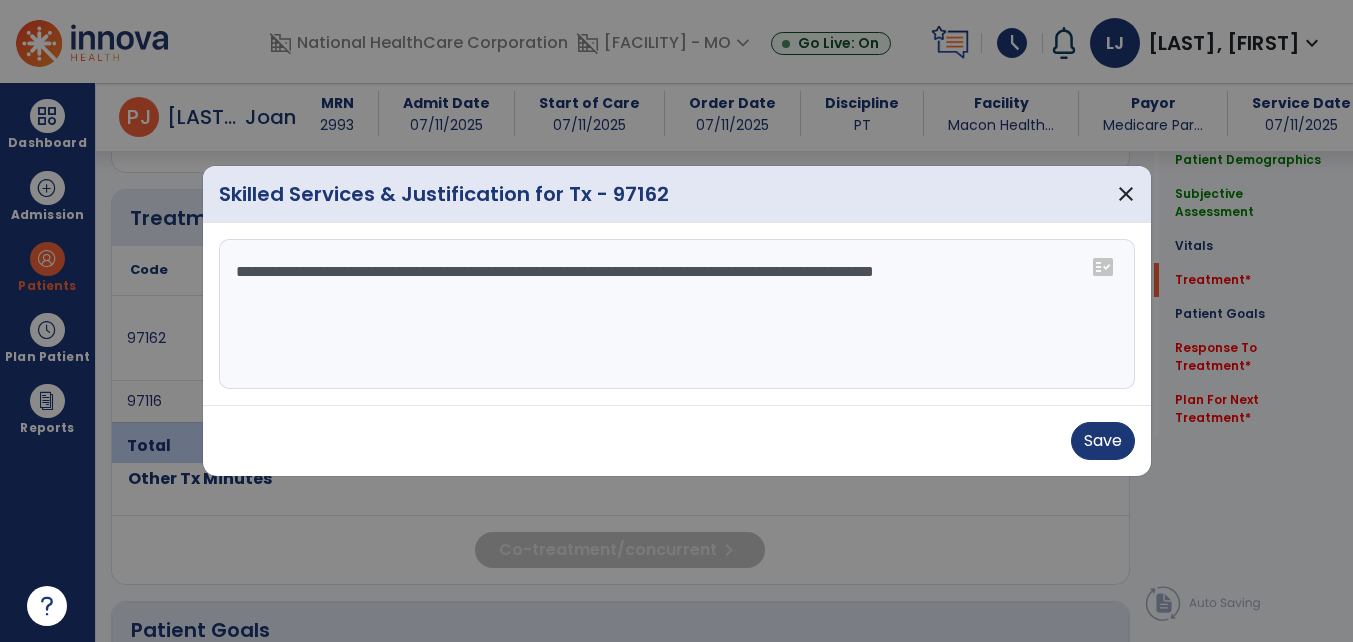 type on "**********" 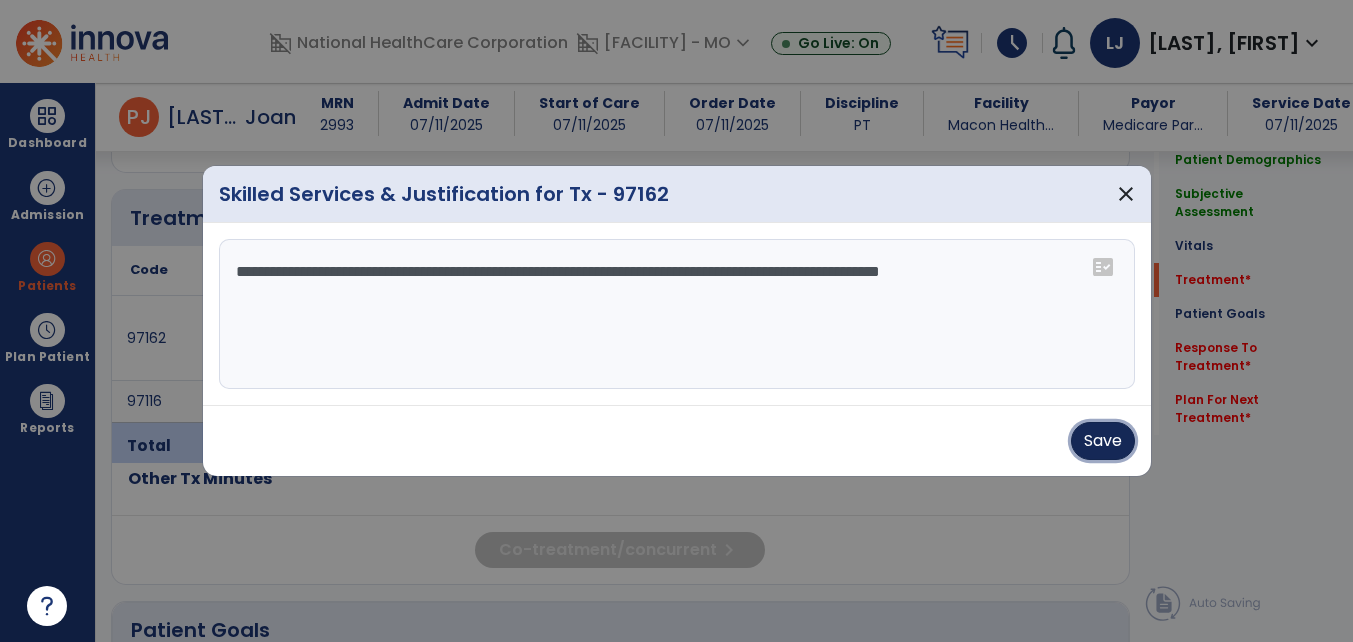 click on "Save" at bounding box center (1103, 441) 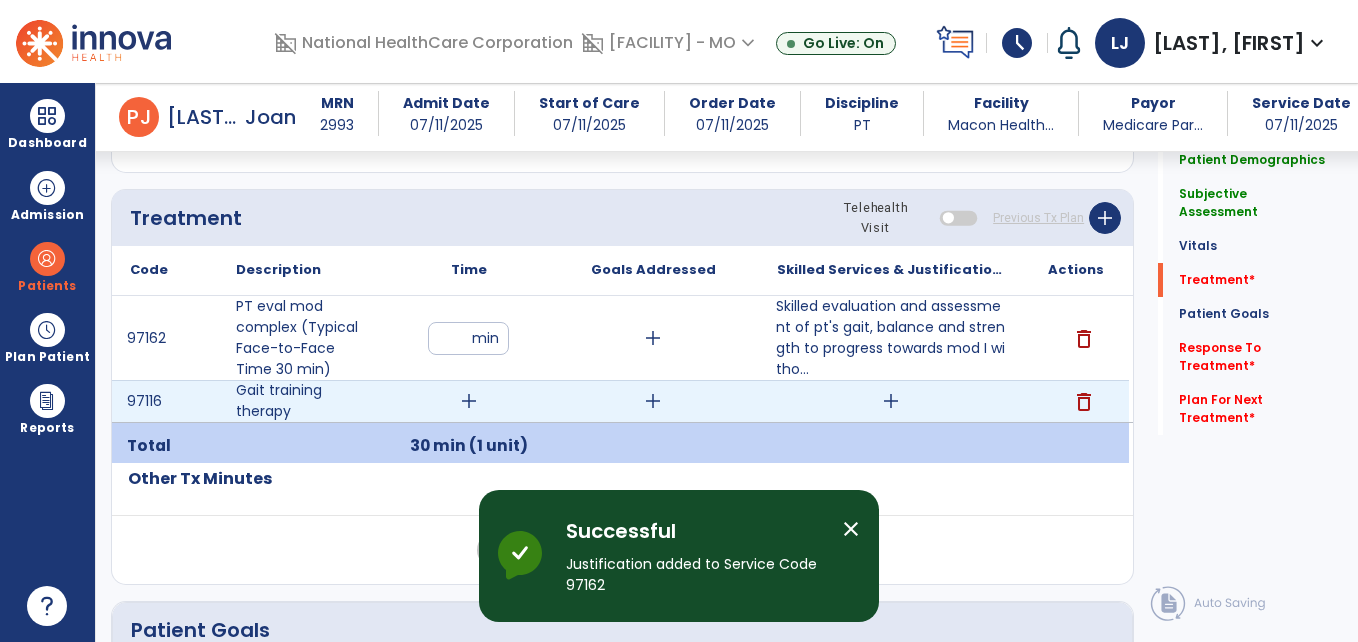 click on "add" at bounding box center [469, 401] 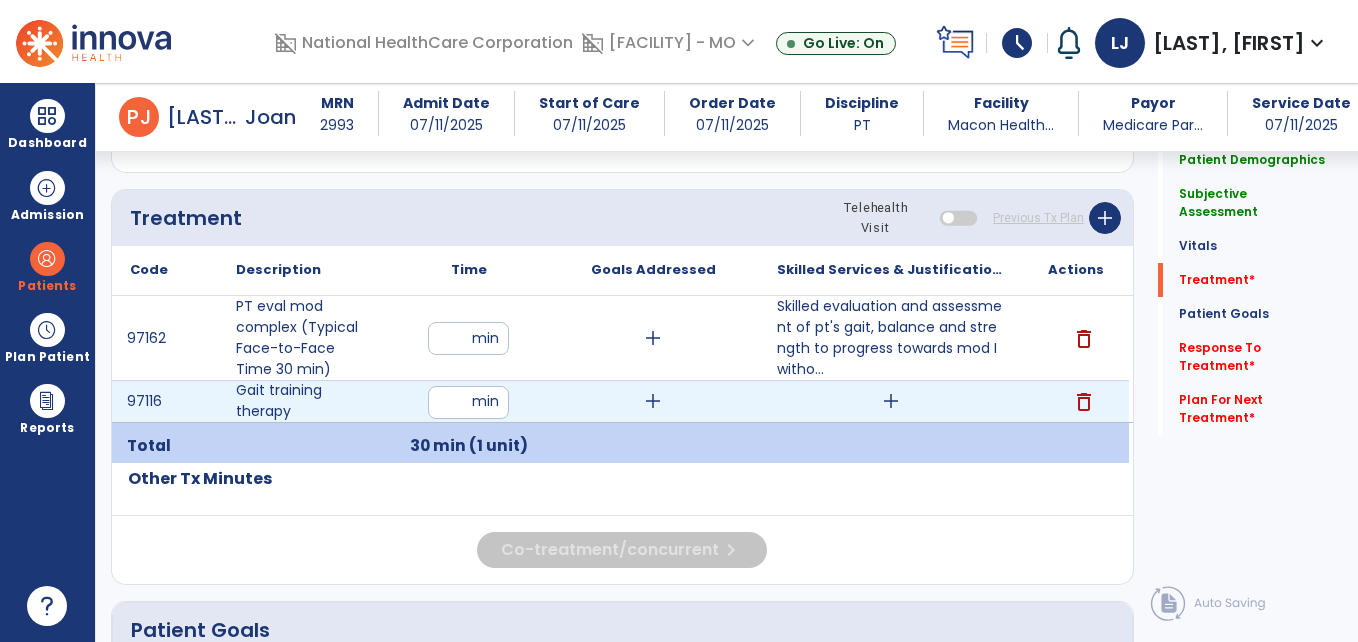 type on "**" 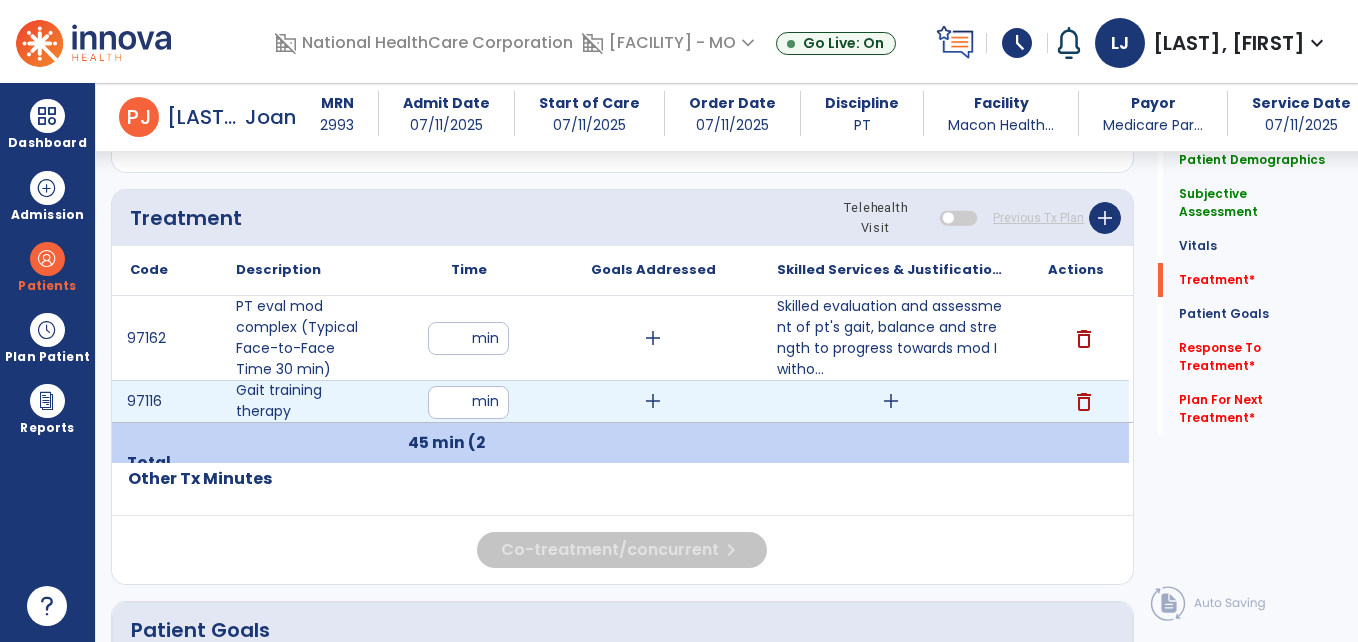 click on "add" at bounding box center (891, 401) 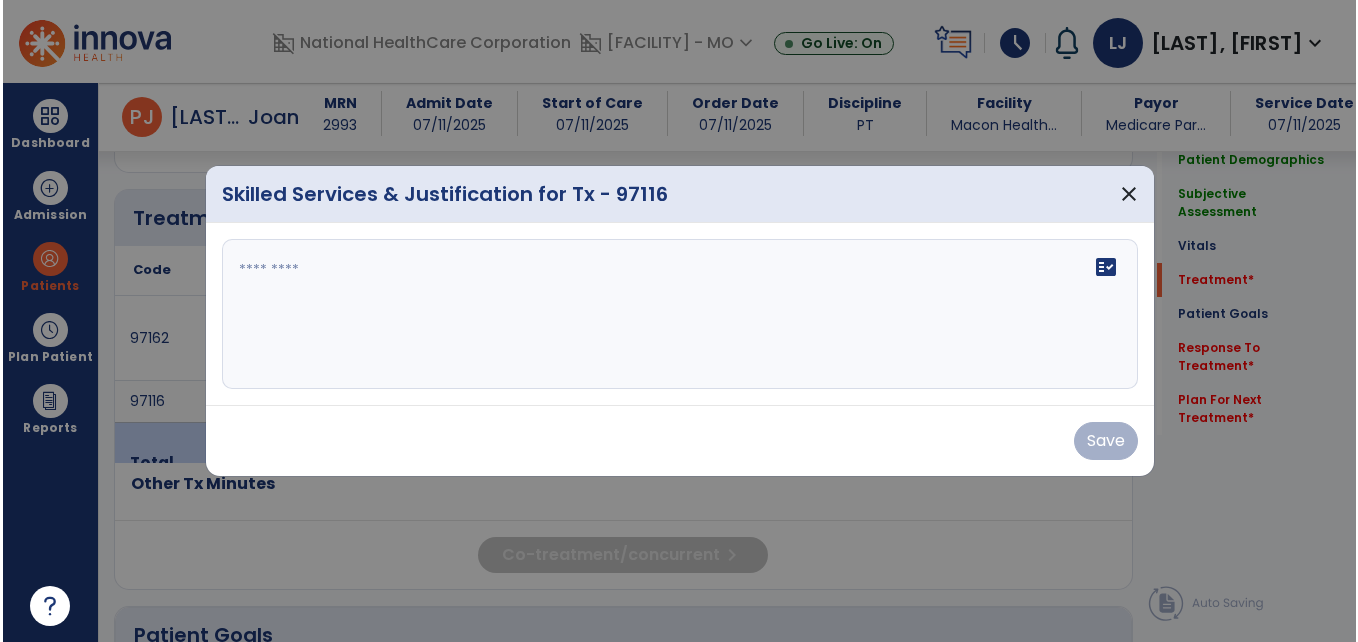 scroll, scrollTop: 1060, scrollLeft: 0, axis: vertical 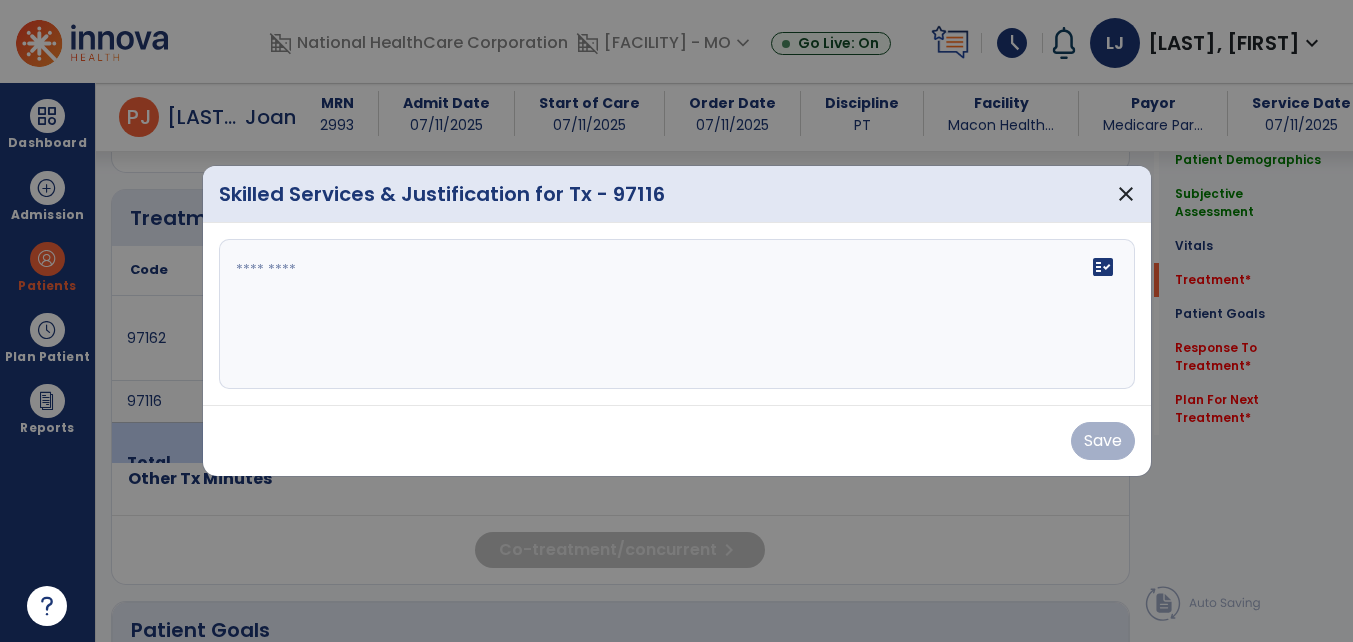 click at bounding box center (677, 314) 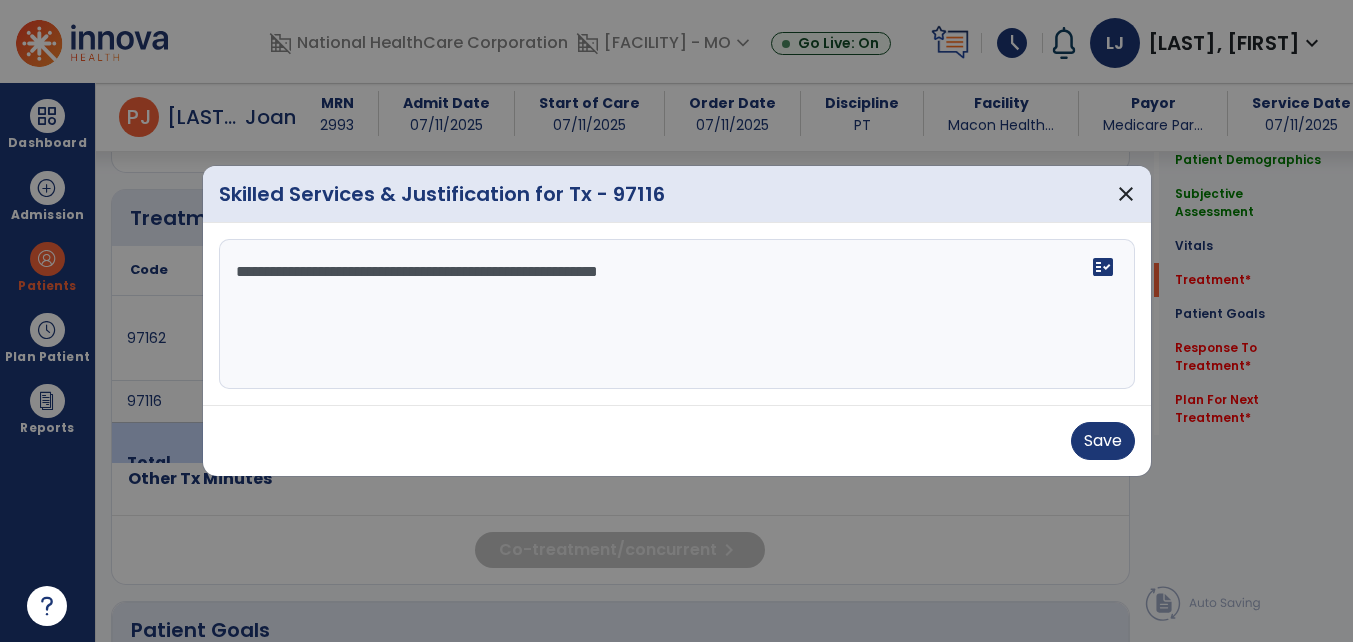 type on "**********" 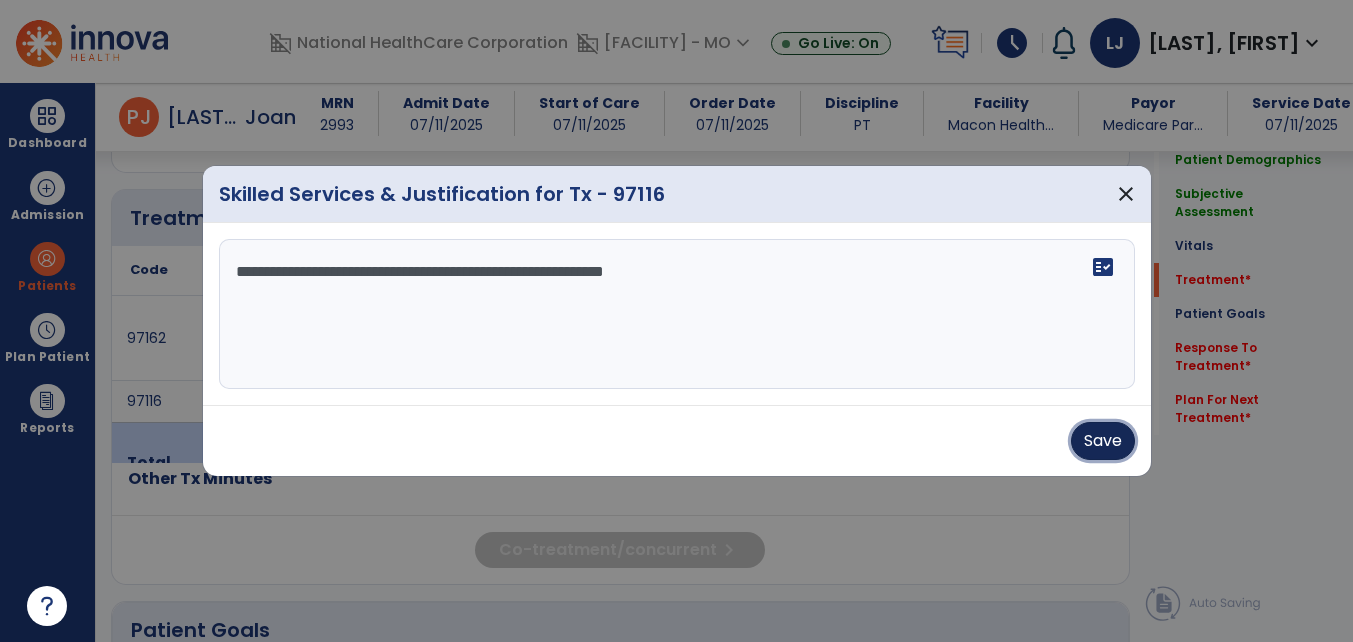 click on "Save" at bounding box center [1103, 441] 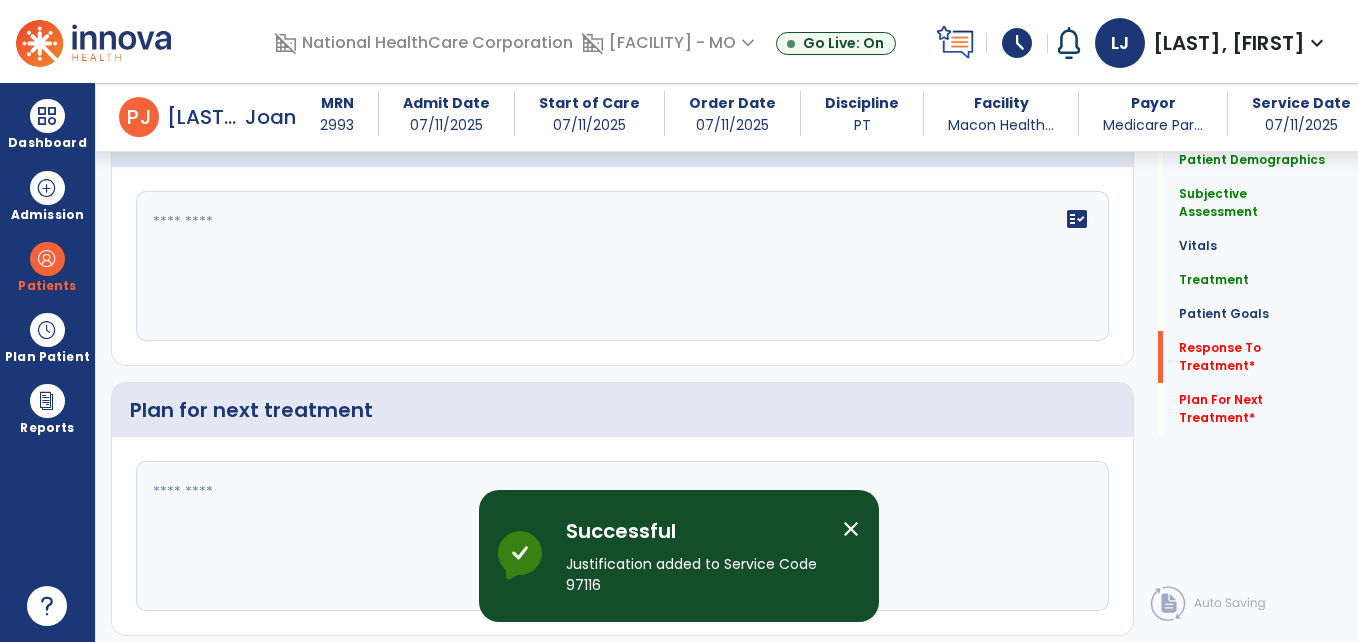 scroll, scrollTop: 2429, scrollLeft: 0, axis: vertical 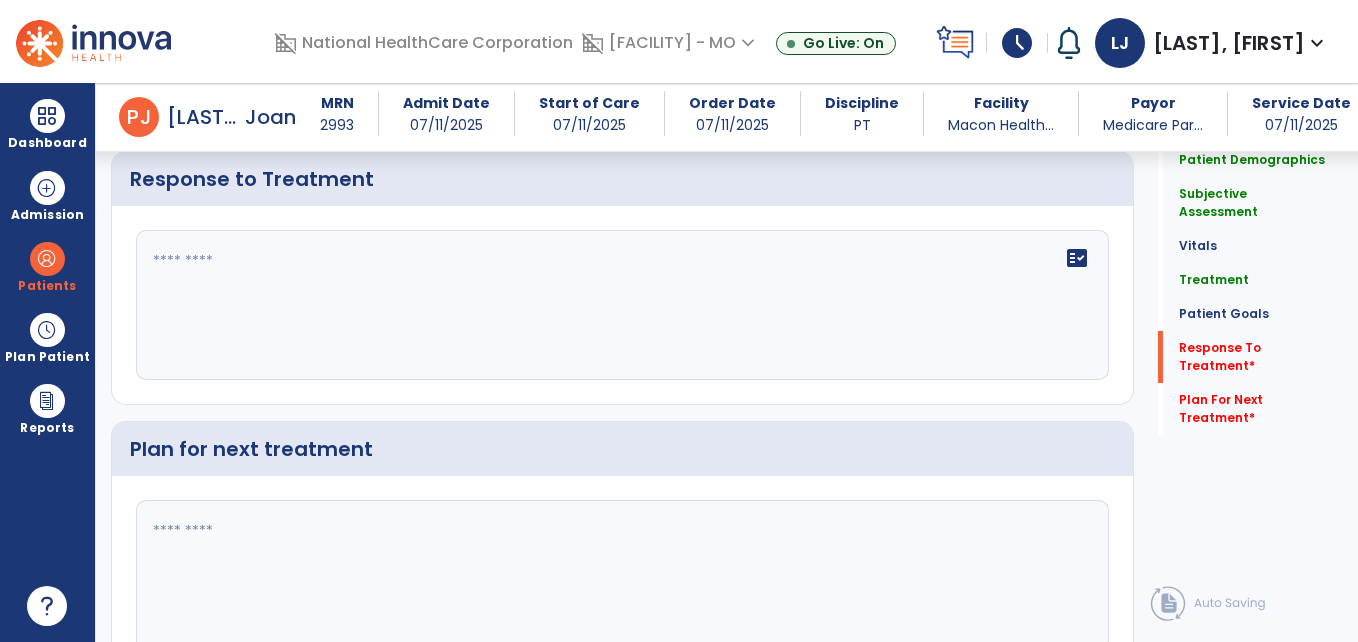 click 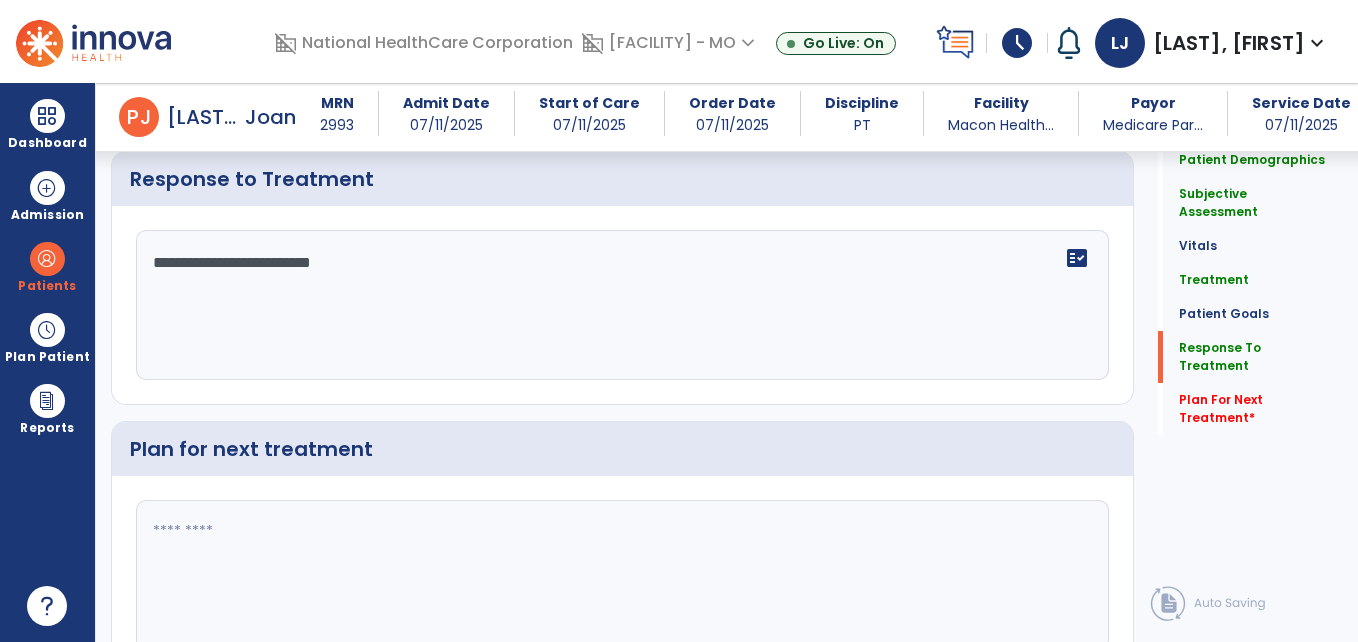 scroll, scrollTop: 2529, scrollLeft: 0, axis: vertical 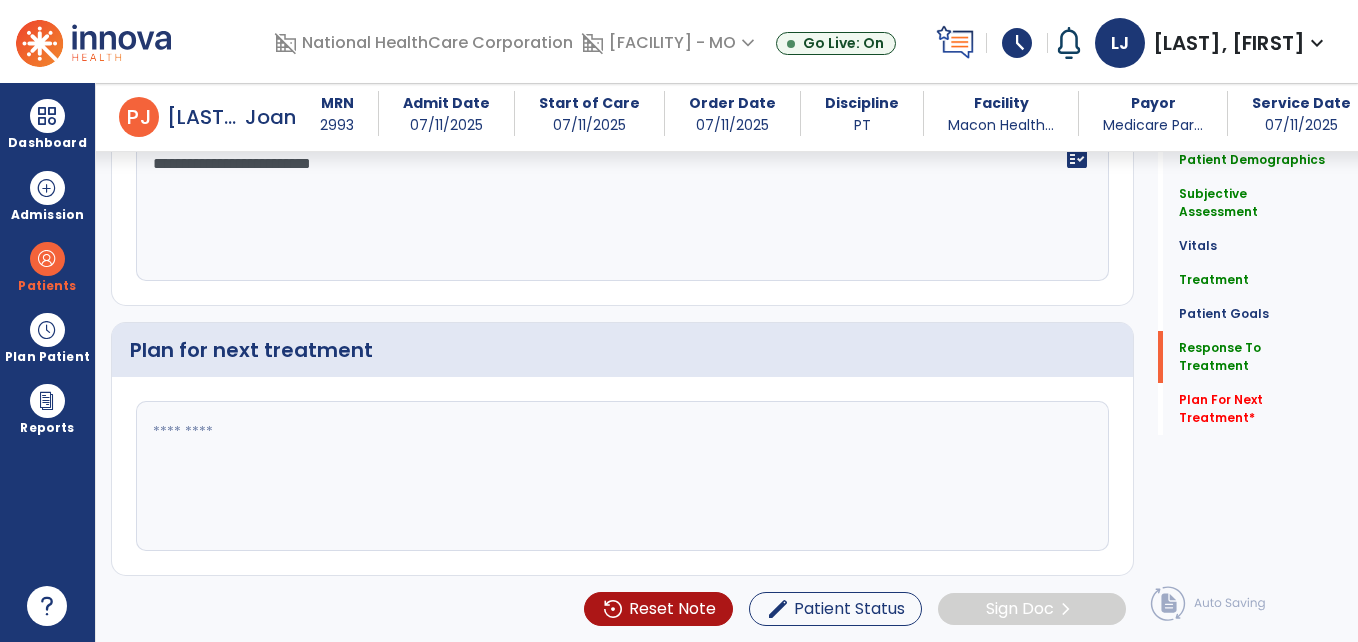 type on "**********" 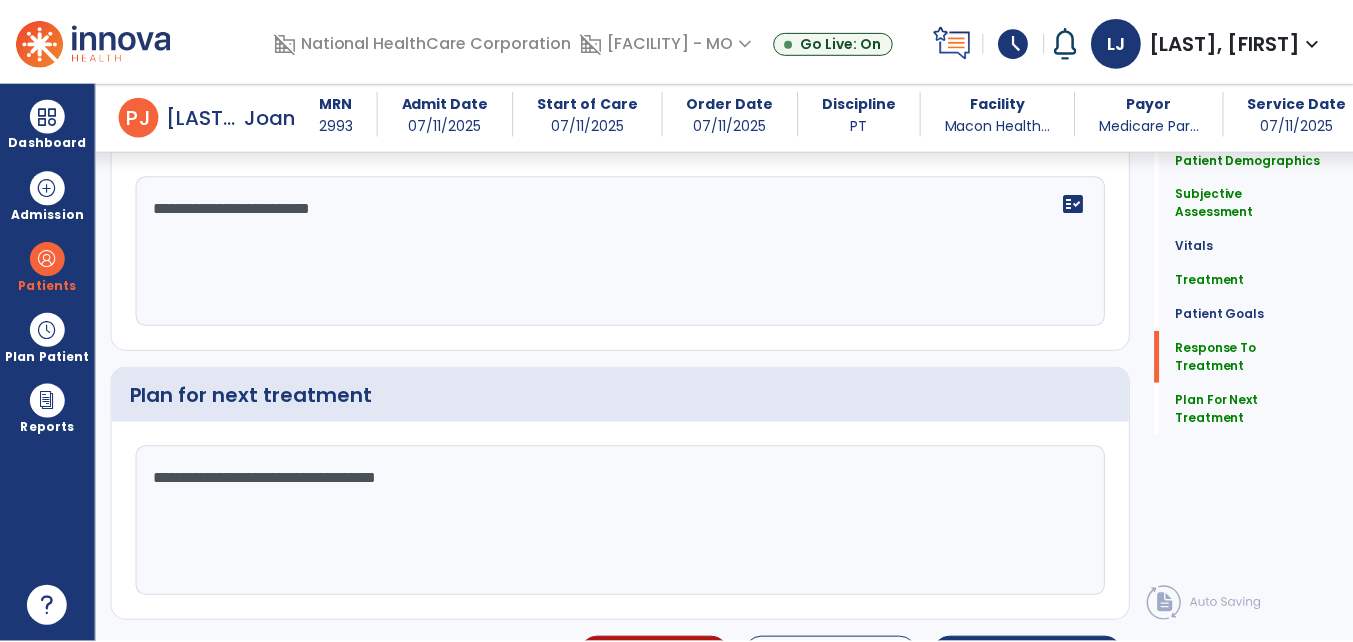 scroll, scrollTop: 2529, scrollLeft: 0, axis: vertical 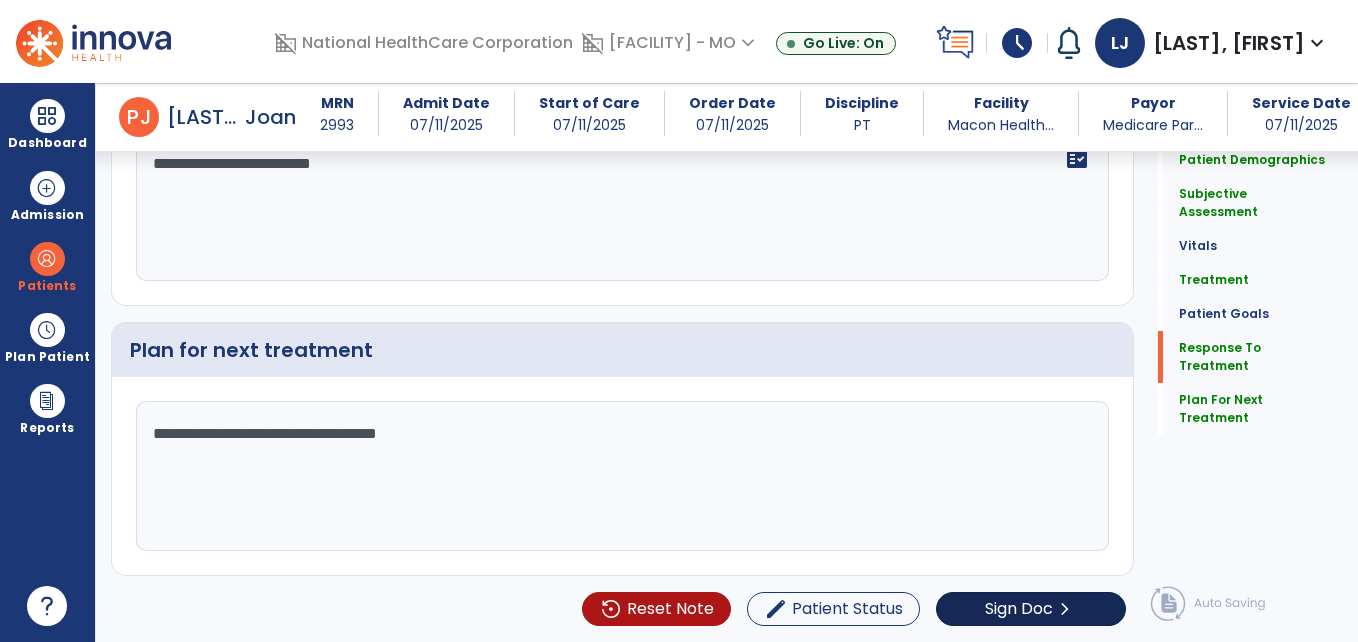 type on "**********" 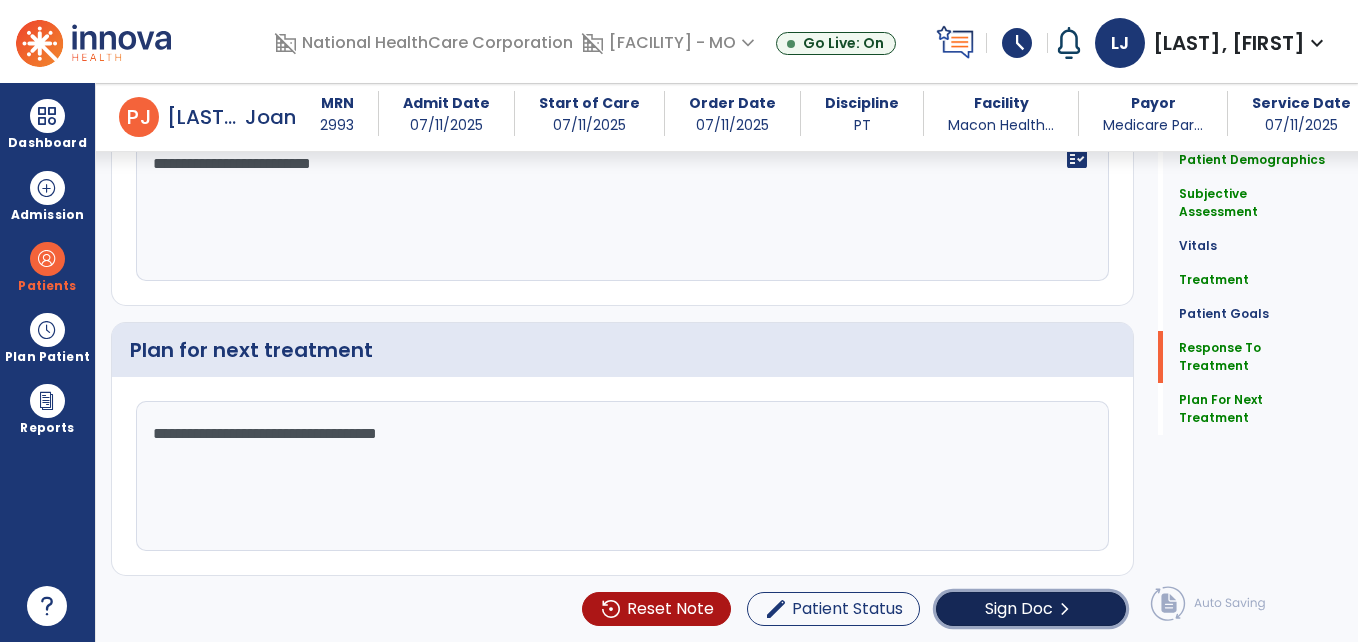 click on "Sign Doc" 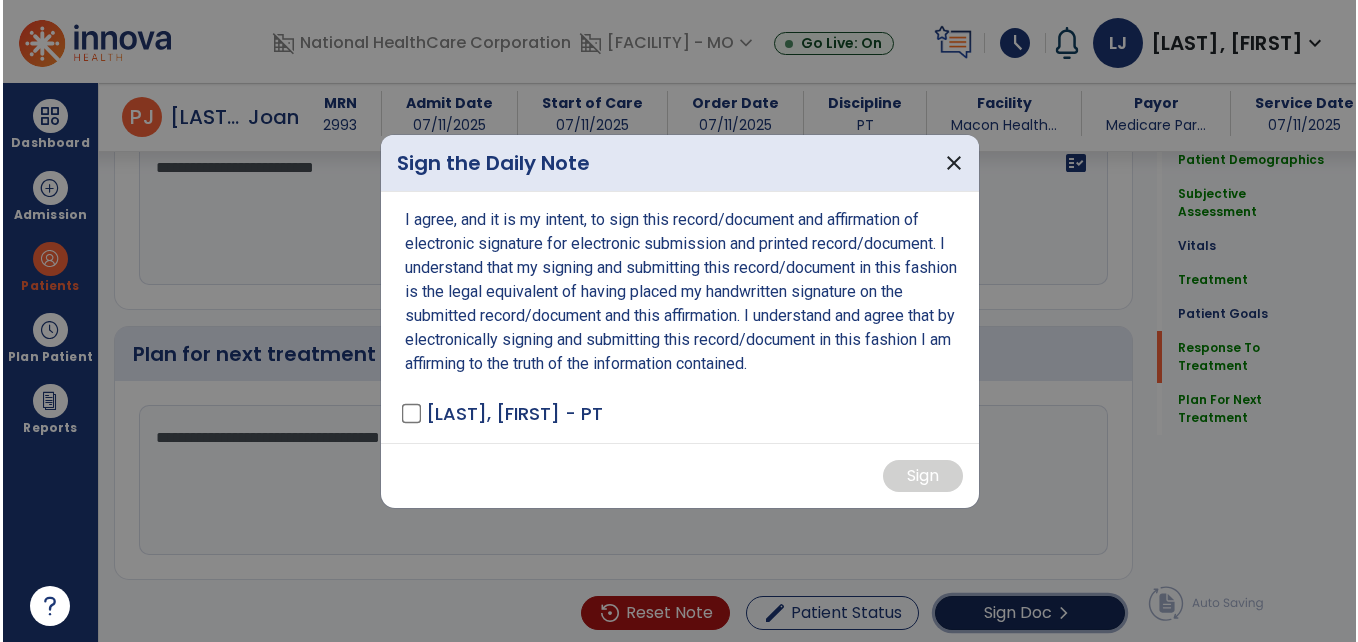 scroll, scrollTop: 2529, scrollLeft: 0, axis: vertical 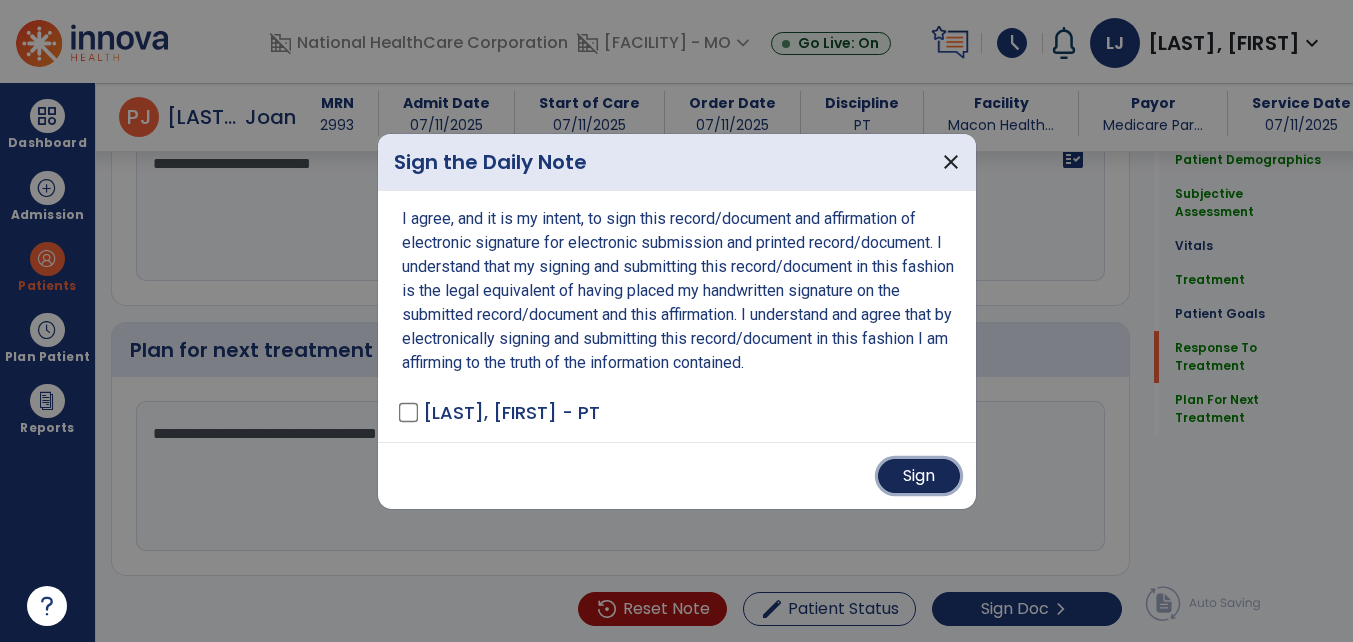 click on "Sign" at bounding box center (919, 476) 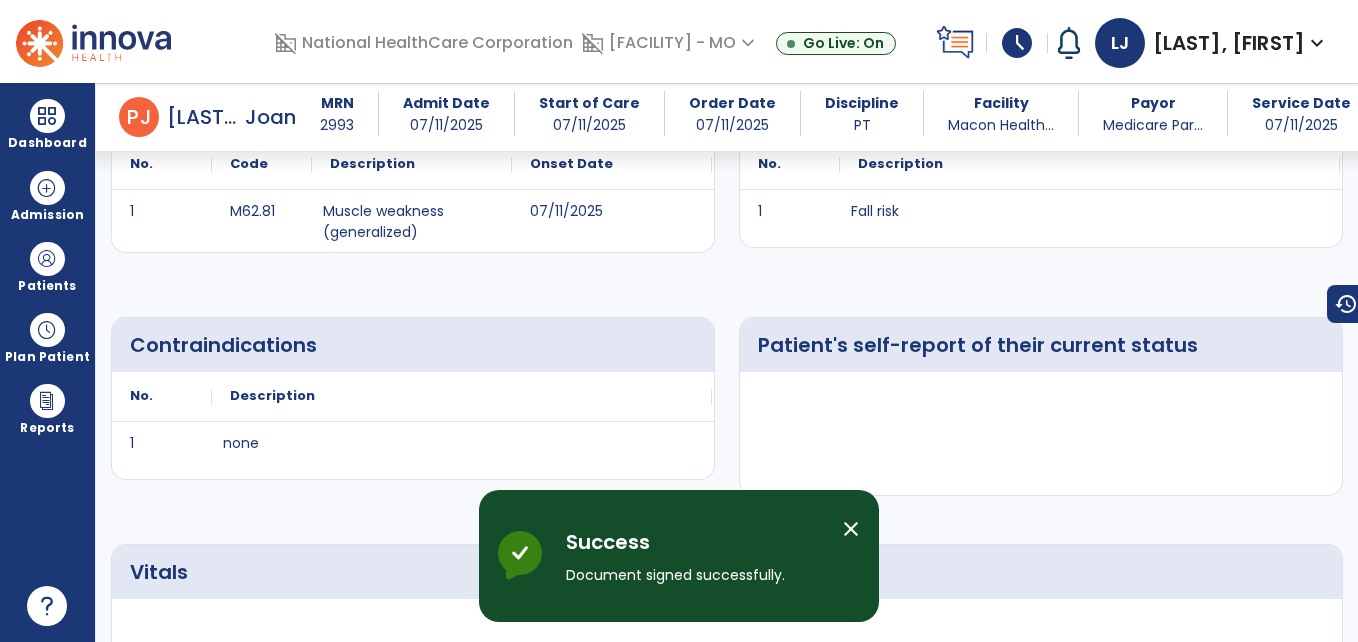 scroll, scrollTop: 0, scrollLeft: 0, axis: both 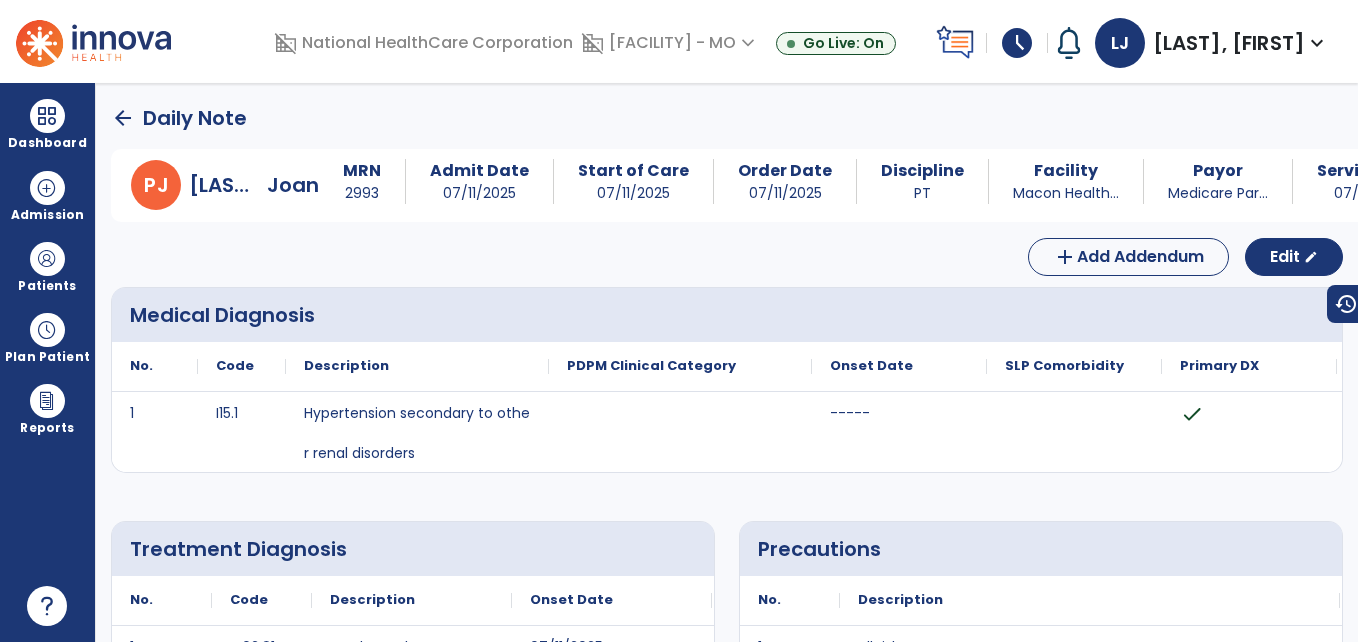 click on "arrow_back" 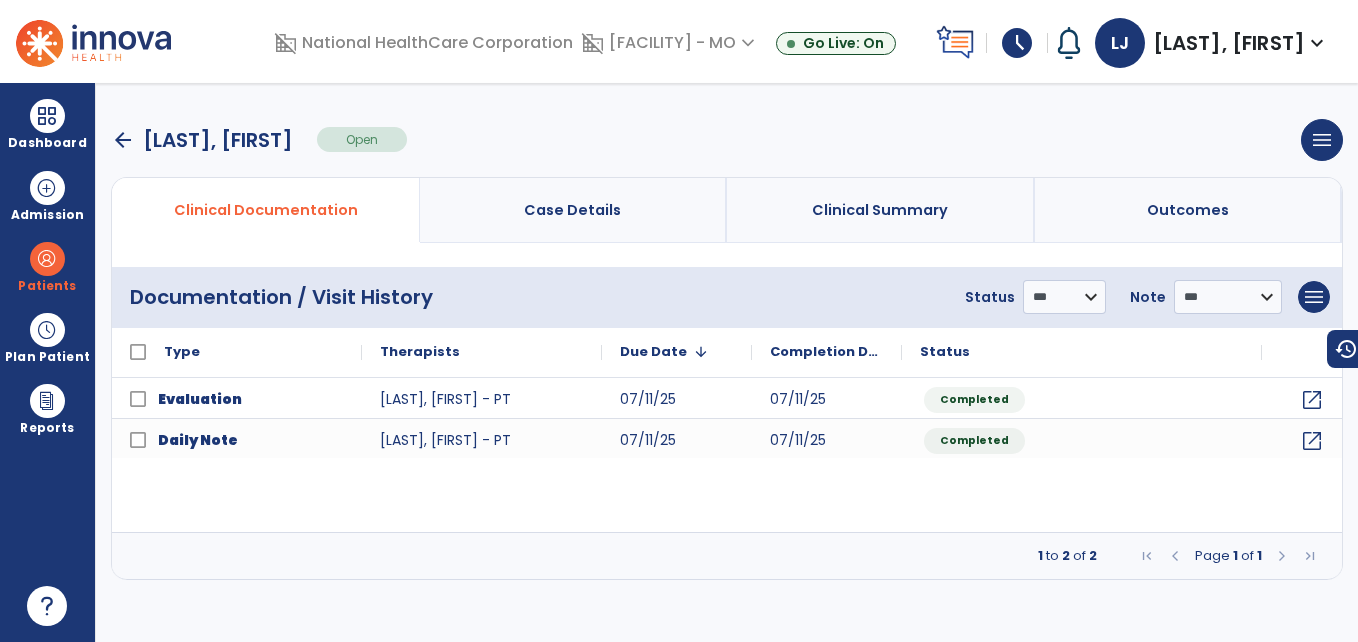 click on "arrow_back" at bounding box center [123, 140] 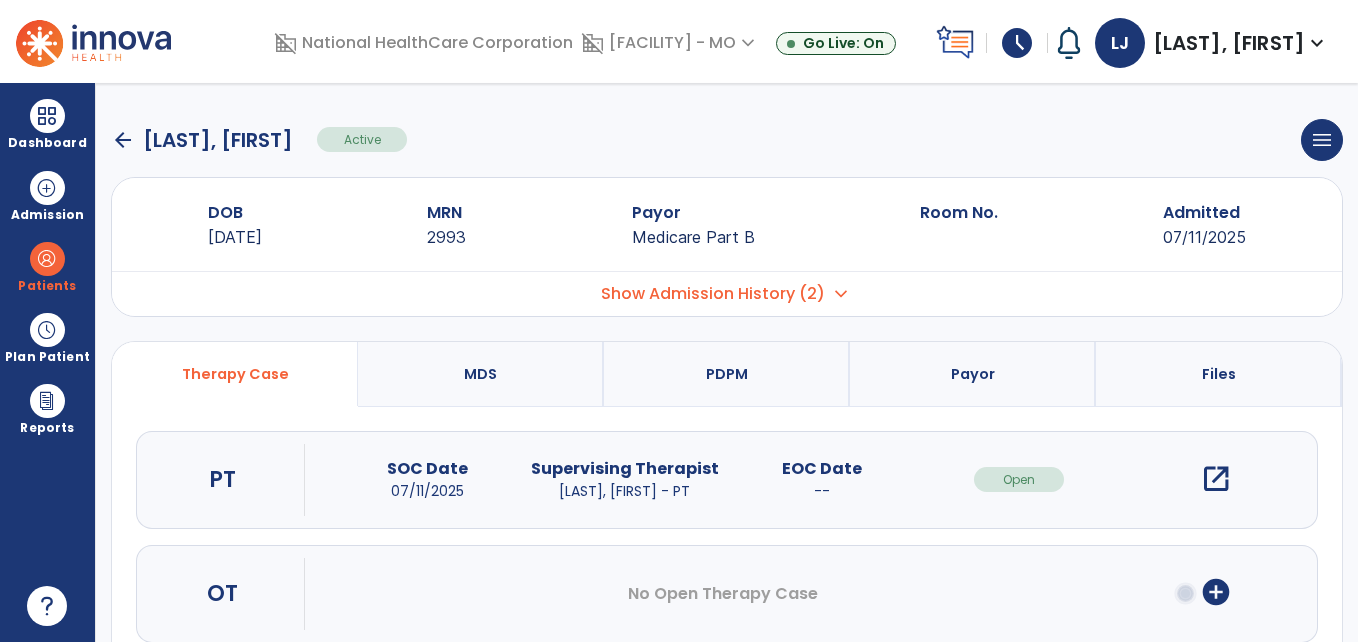 click on "arrow_back" 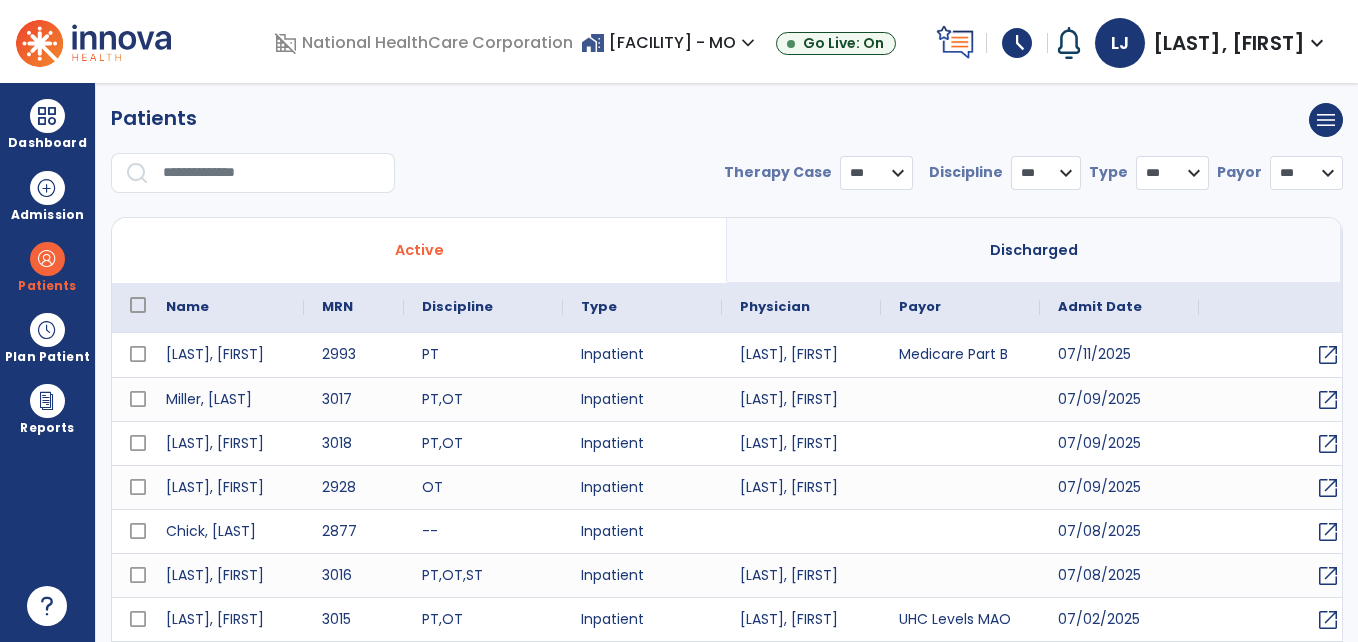 select on "***" 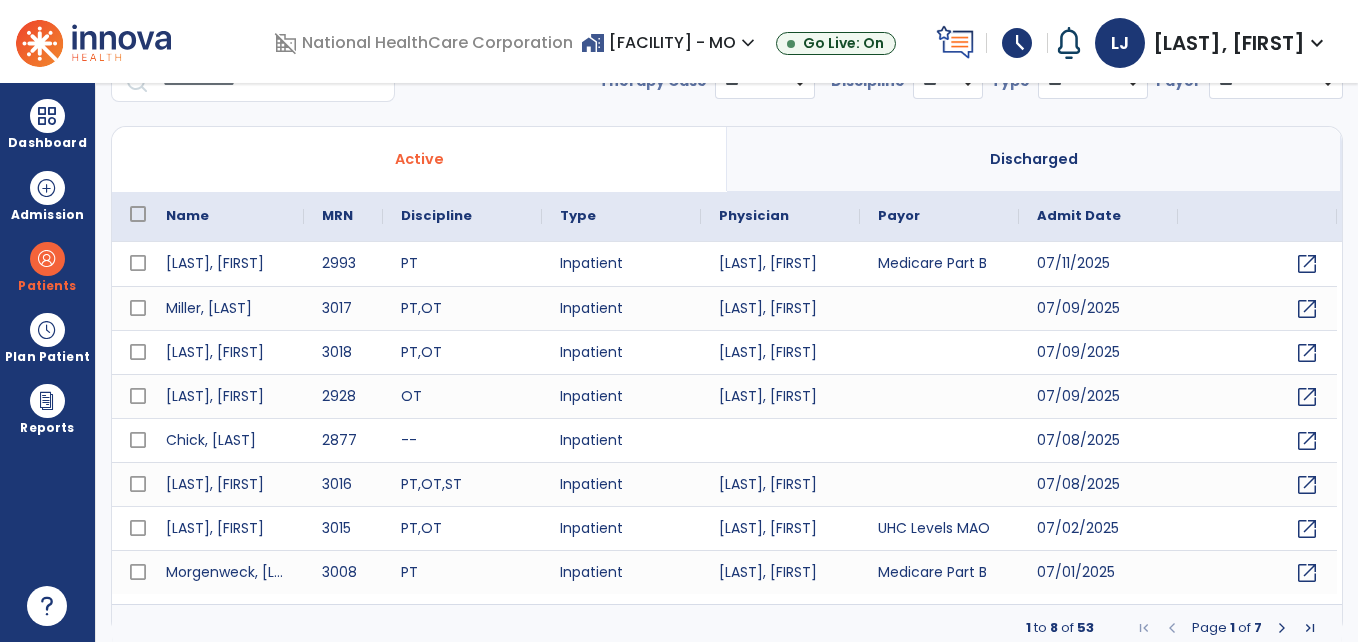 scroll, scrollTop: 101, scrollLeft: 0, axis: vertical 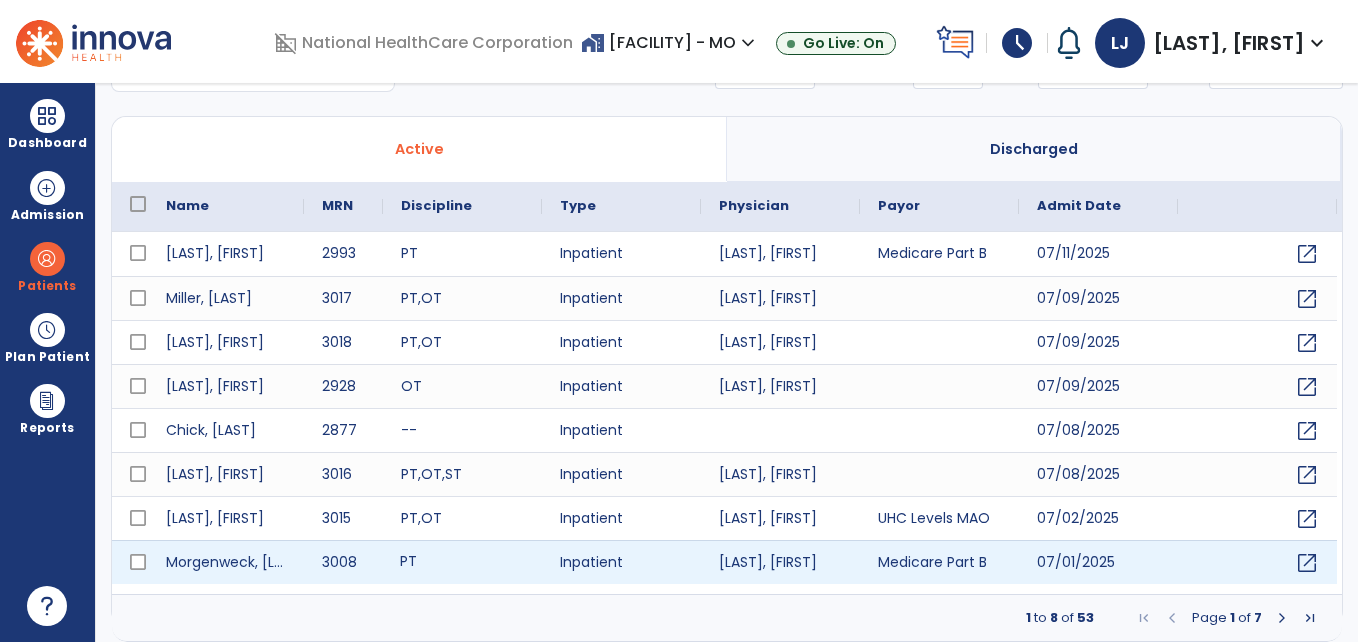 click on "PT" at bounding box center (462, 562) 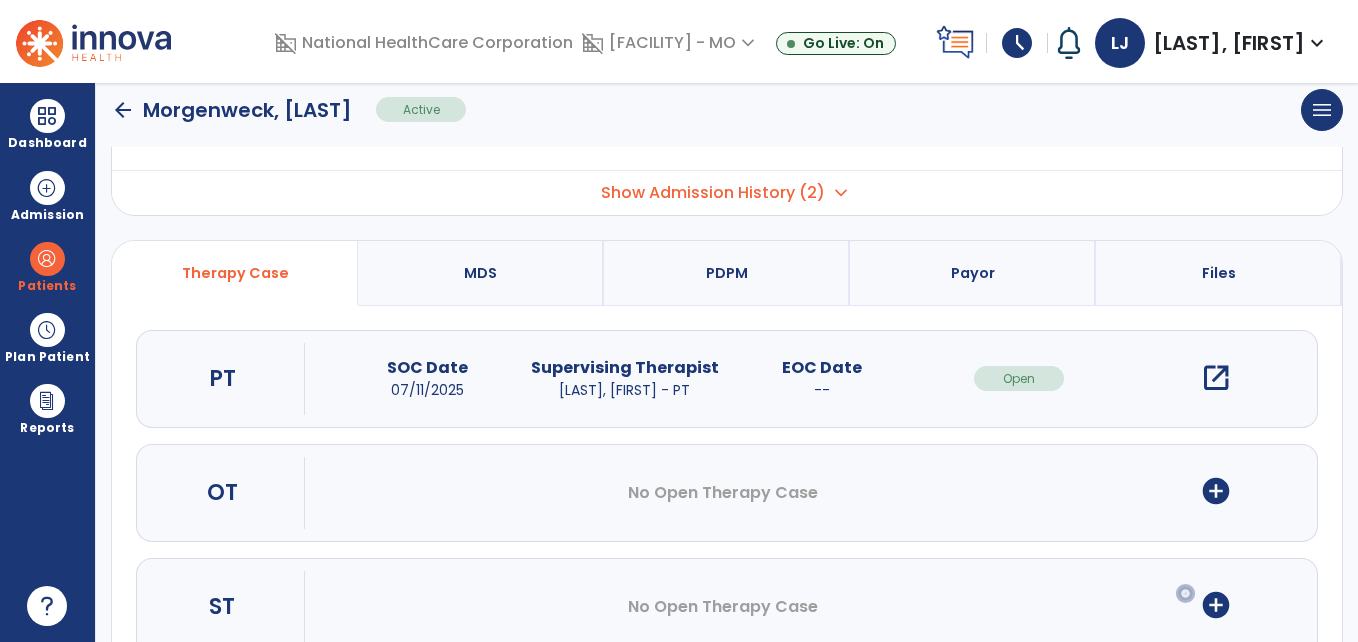 scroll, scrollTop: 0, scrollLeft: 0, axis: both 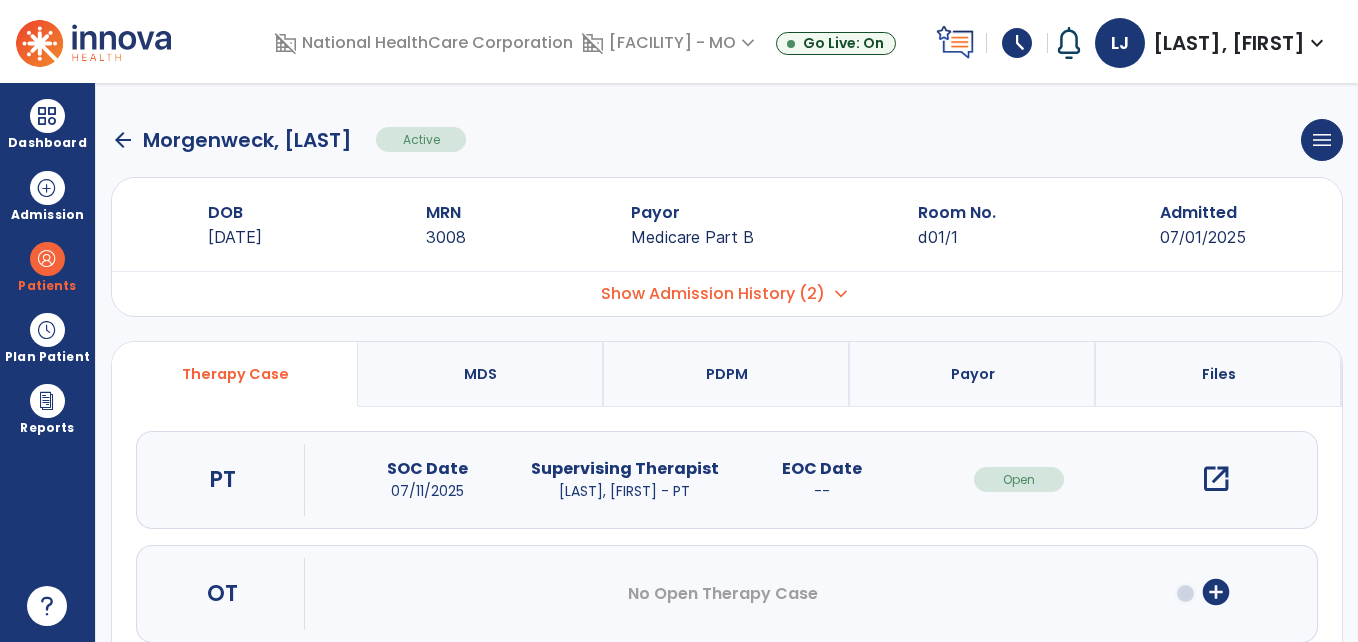 click on "open_in_new" at bounding box center (1216, 479) 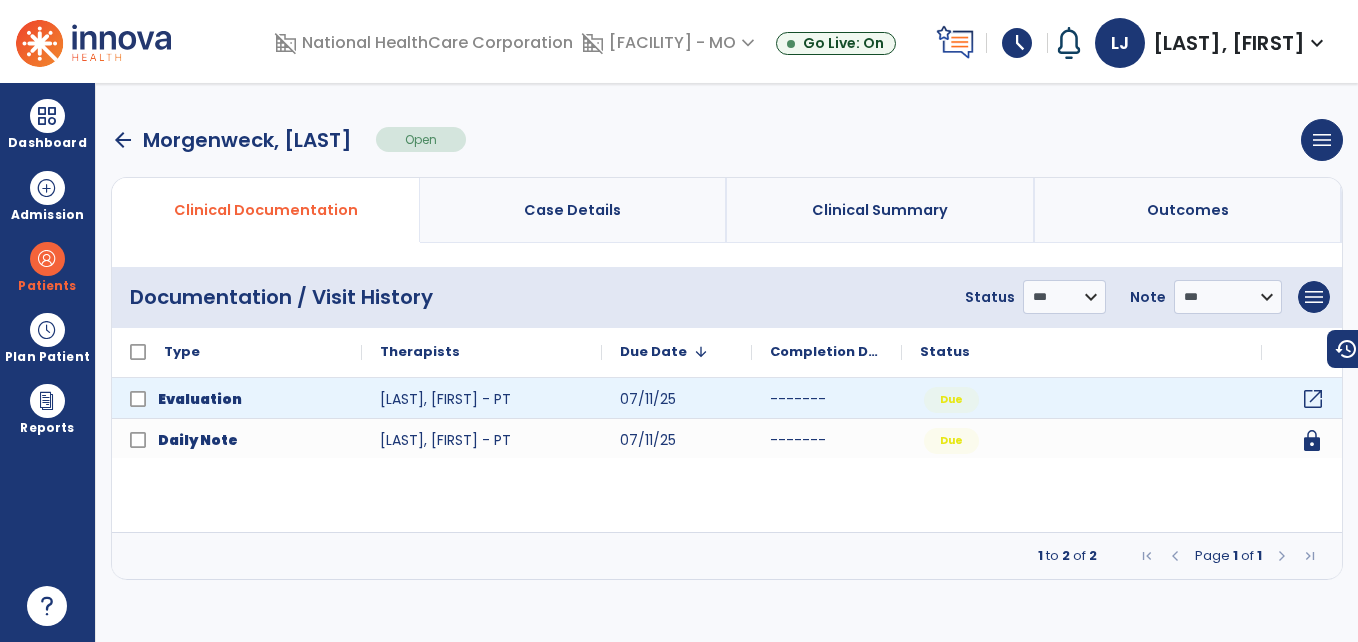 click on "open_in_new" 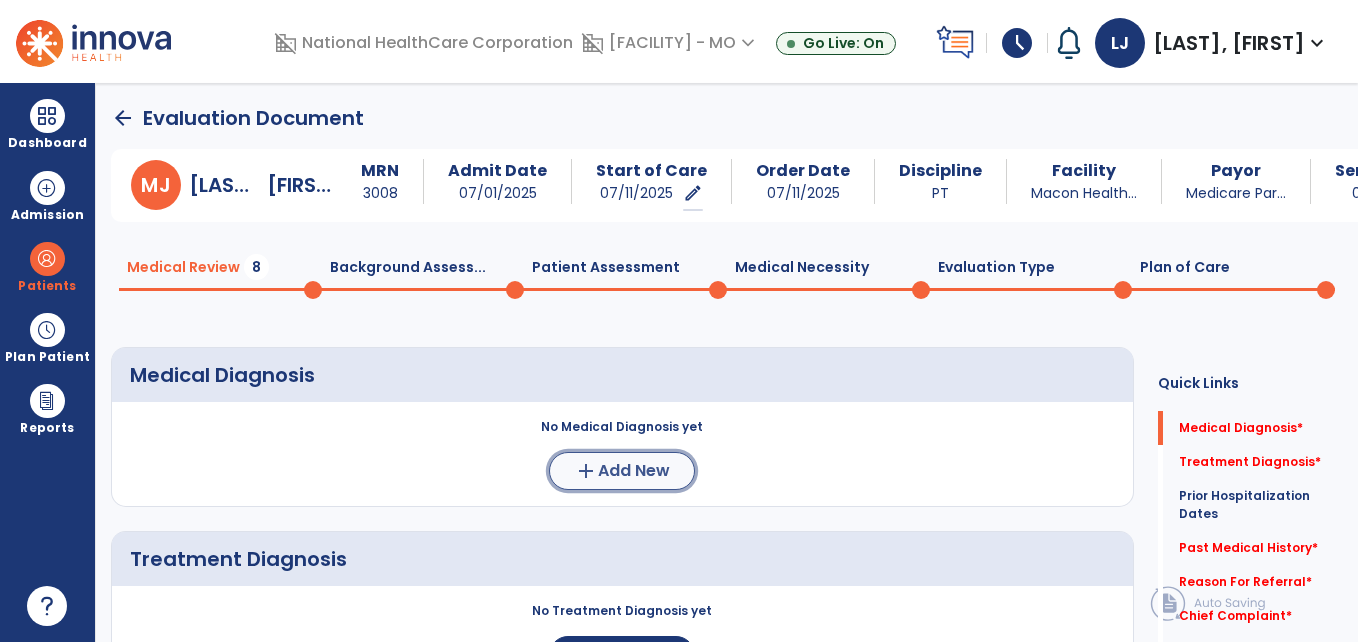click on "Add New" 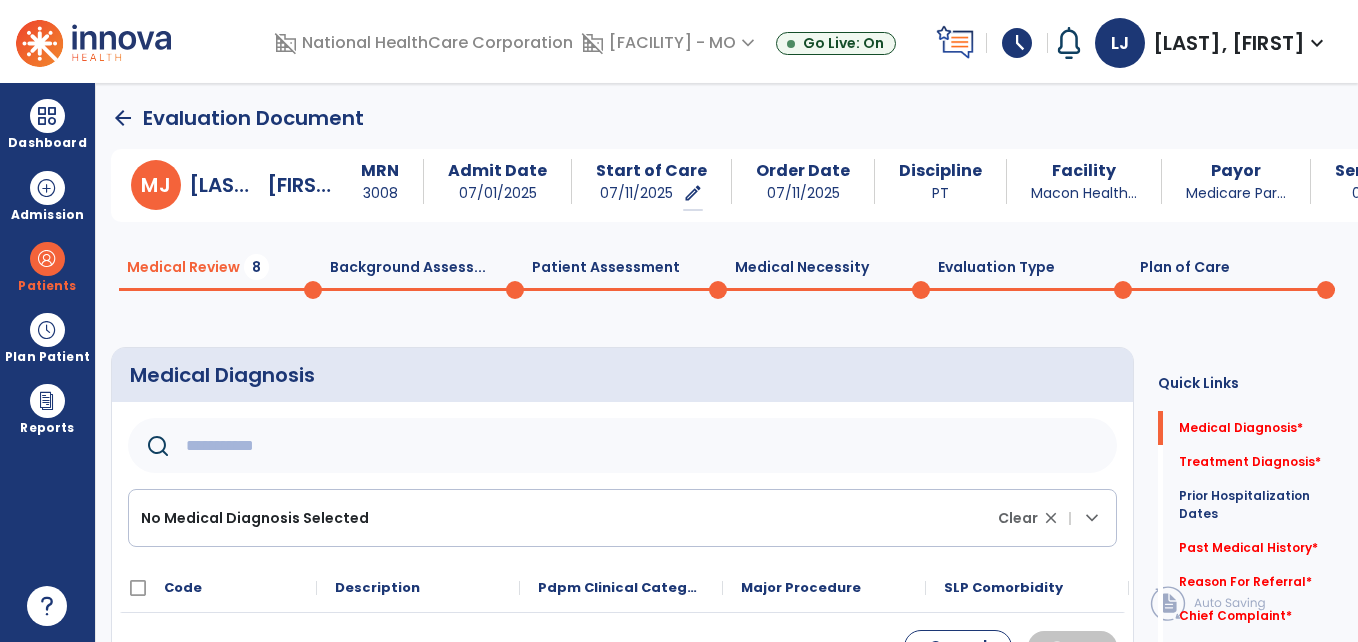 click 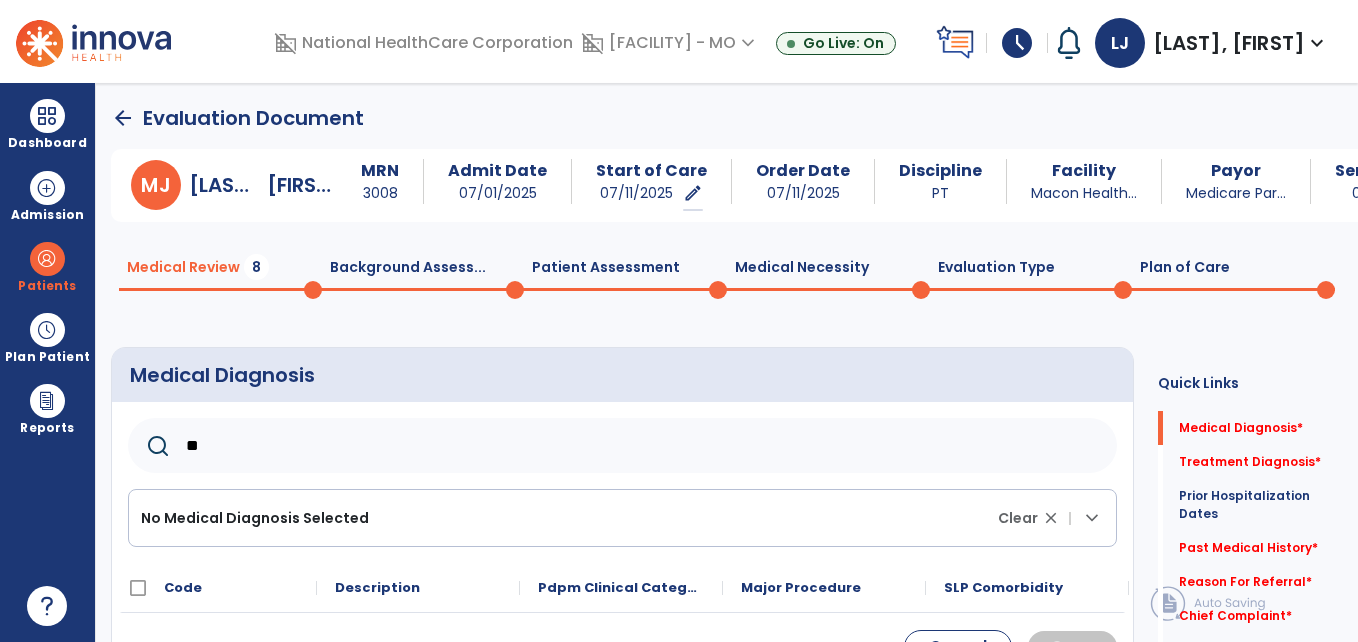 type on "*" 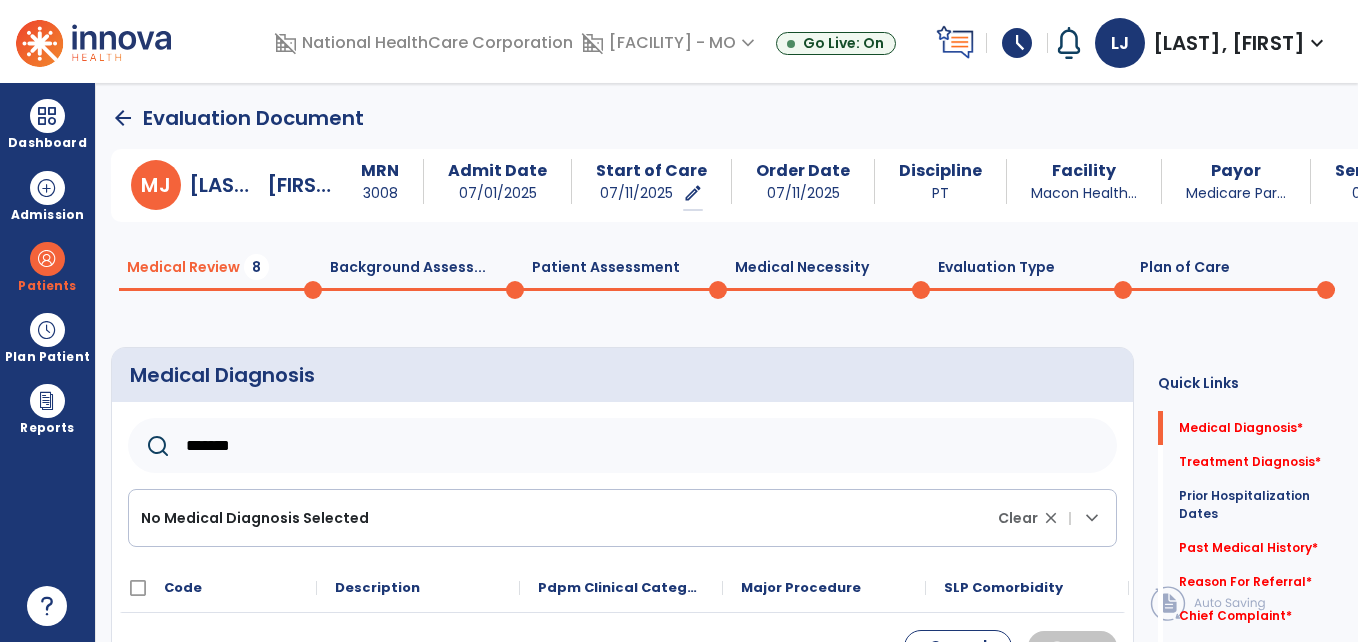 type on "*******" 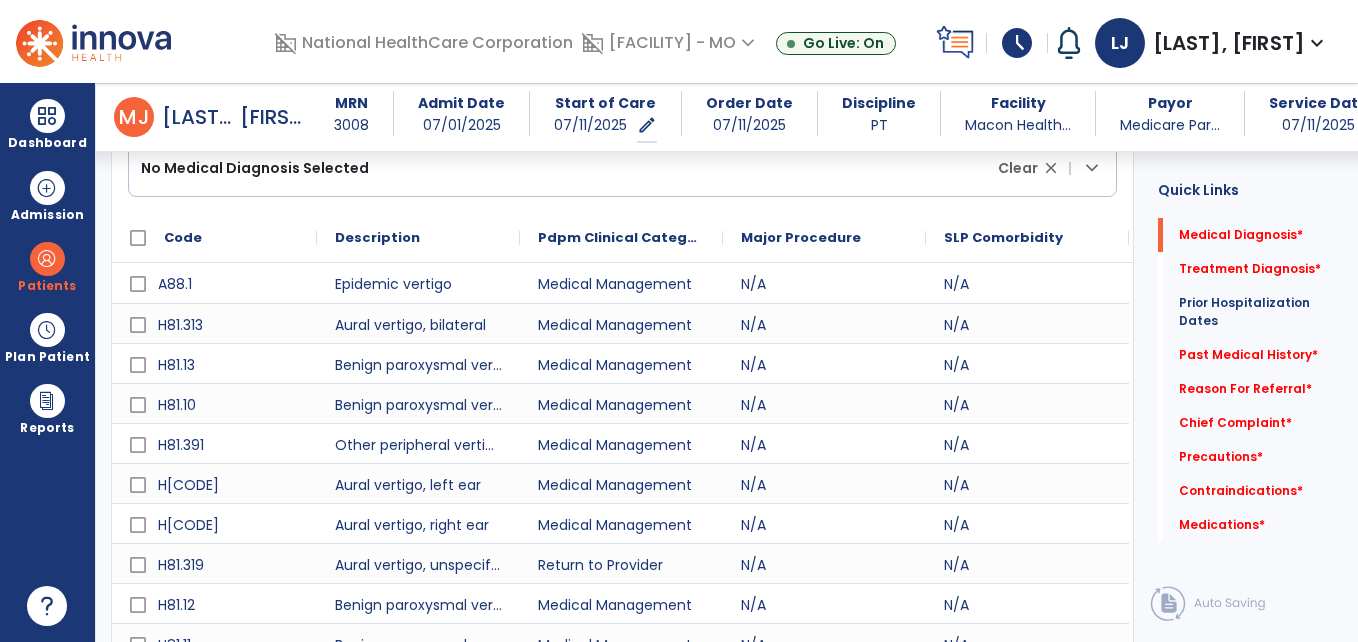 scroll, scrollTop: 417, scrollLeft: 0, axis: vertical 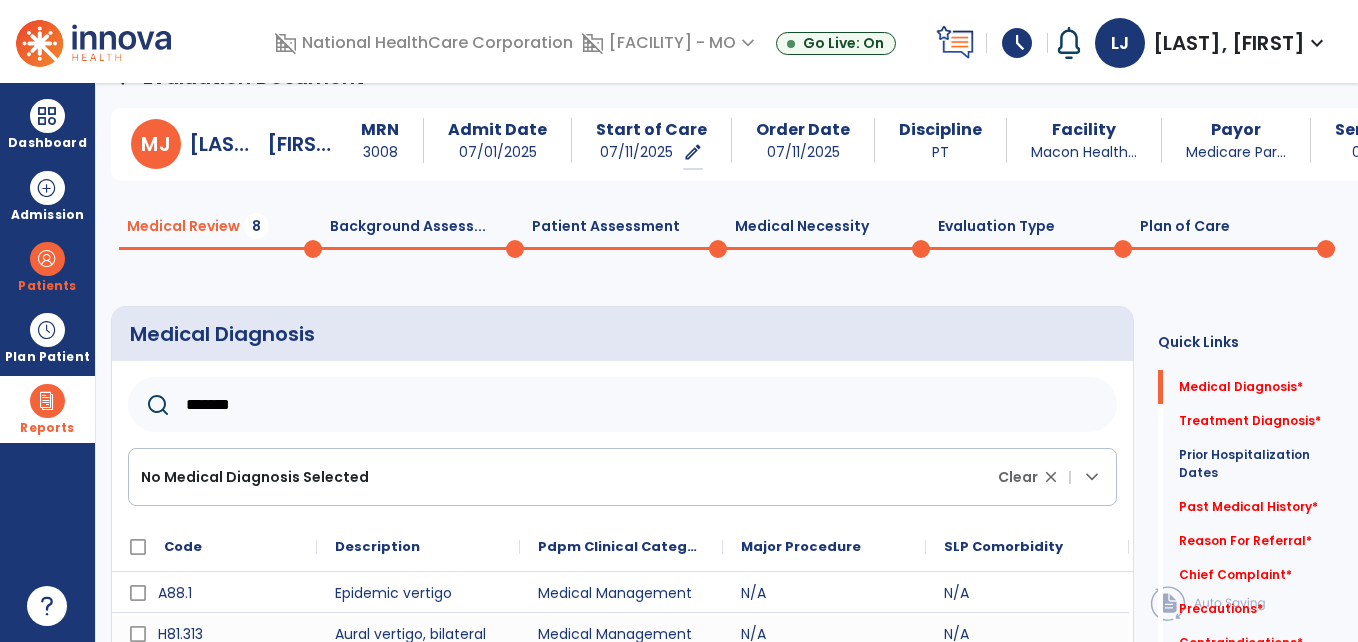 drag, startPoint x: 255, startPoint y: 411, endPoint x: 73, endPoint y: 396, distance: 182.61708 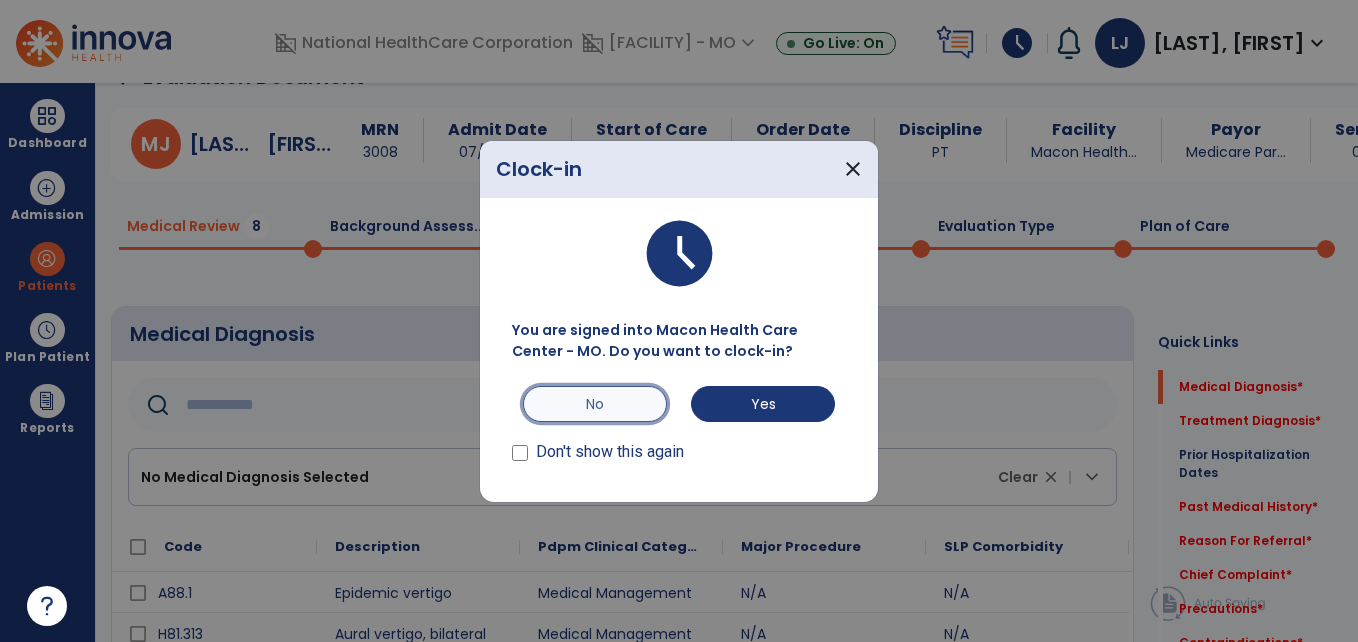 click on "No" at bounding box center [595, 404] 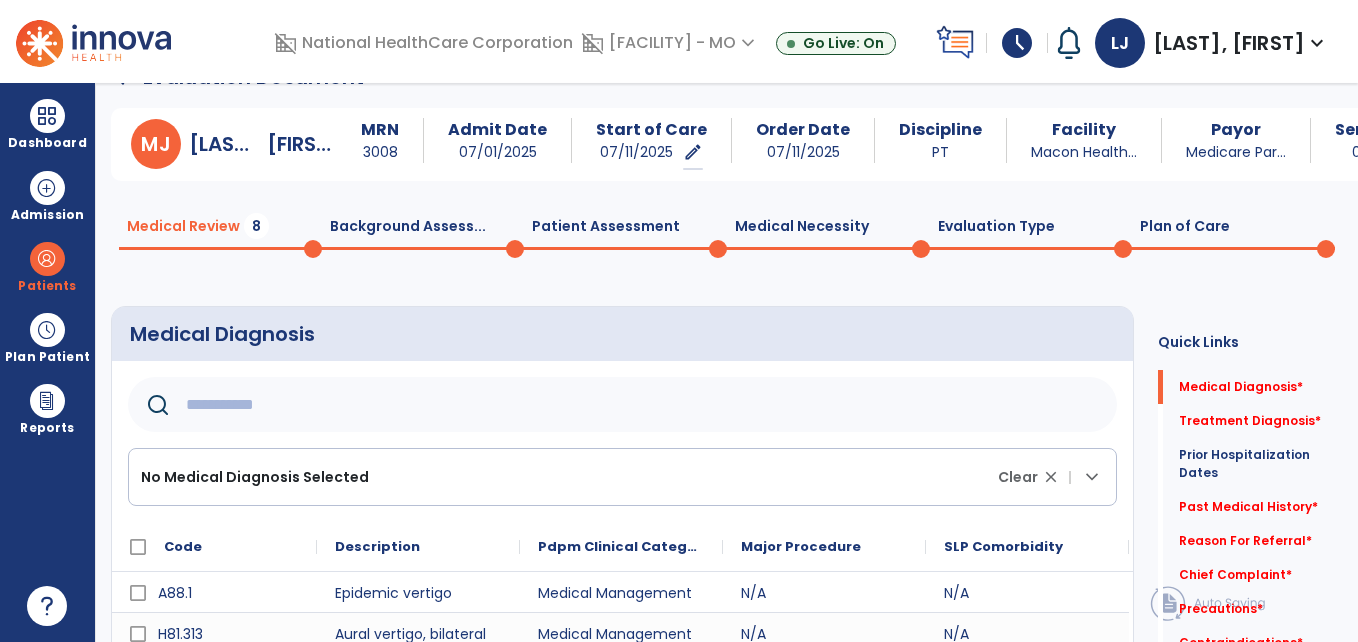click 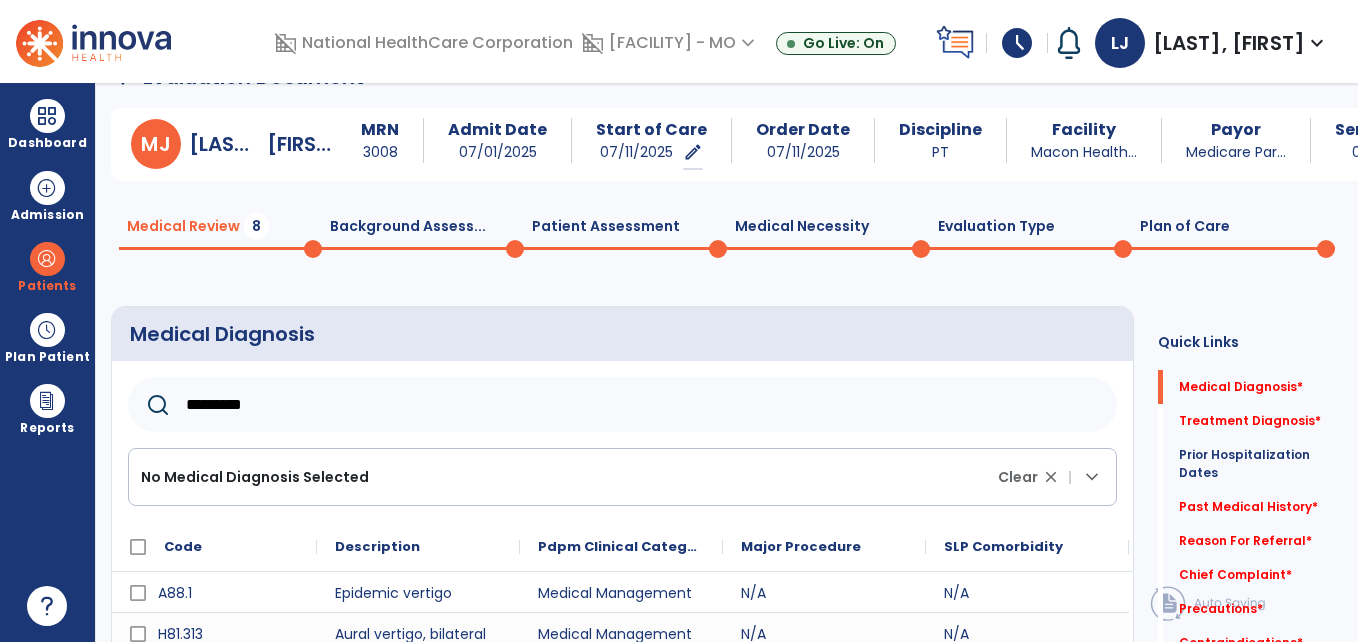 type on "*********" 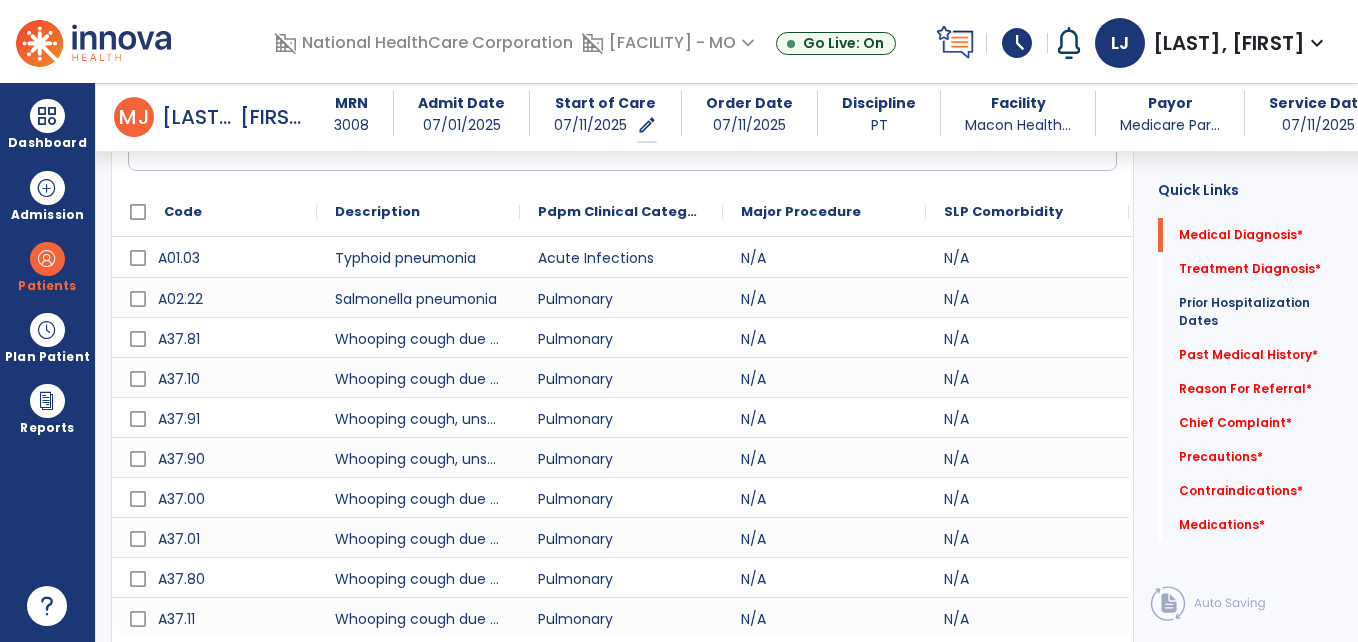 scroll, scrollTop: 417, scrollLeft: 0, axis: vertical 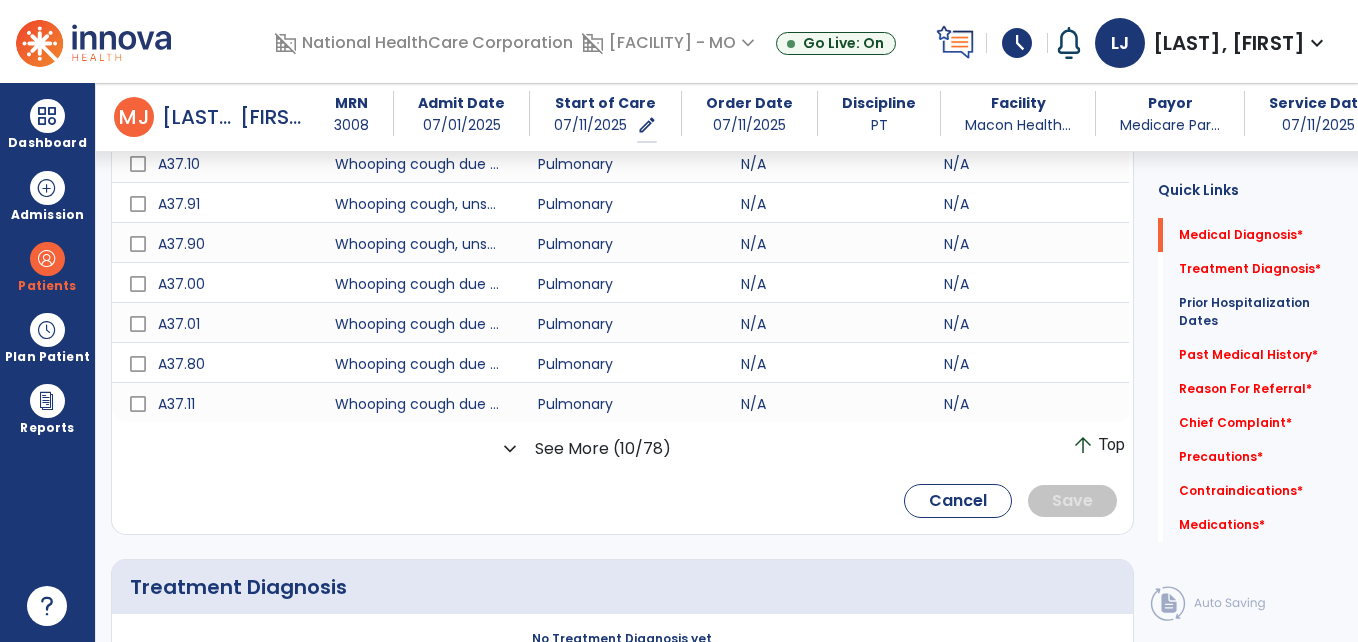 click on "expand_more" 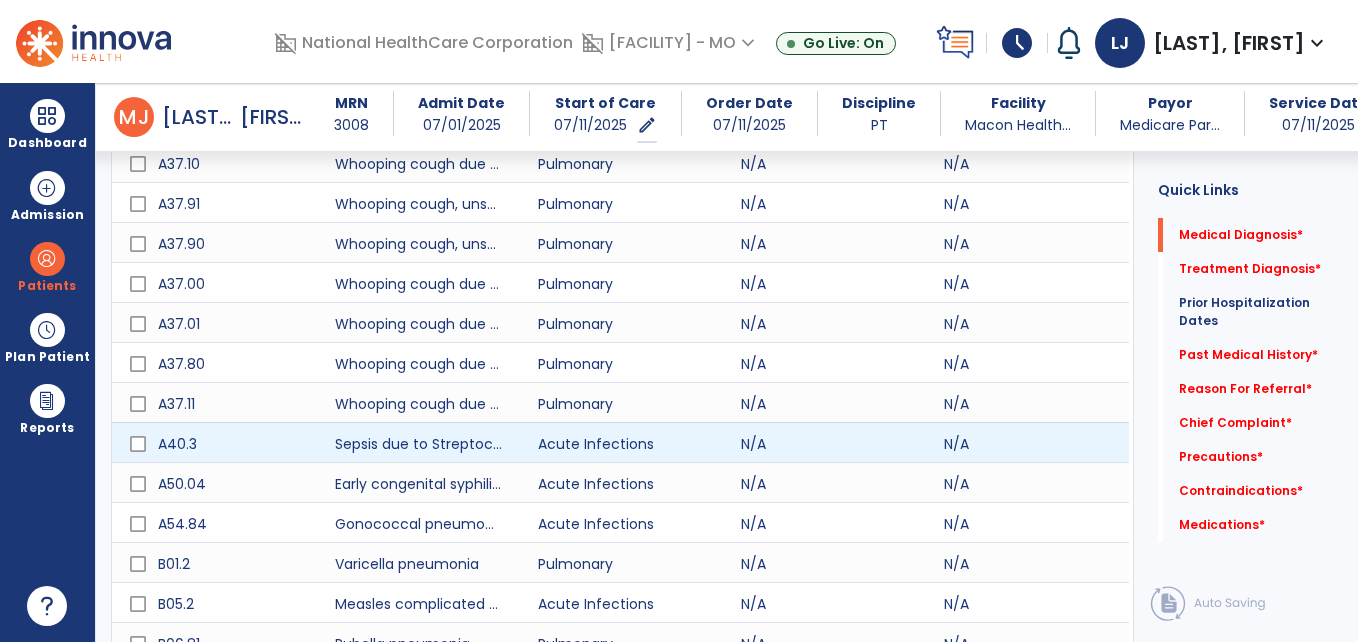 scroll, scrollTop: 798, scrollLeft: 0, axis: vertical 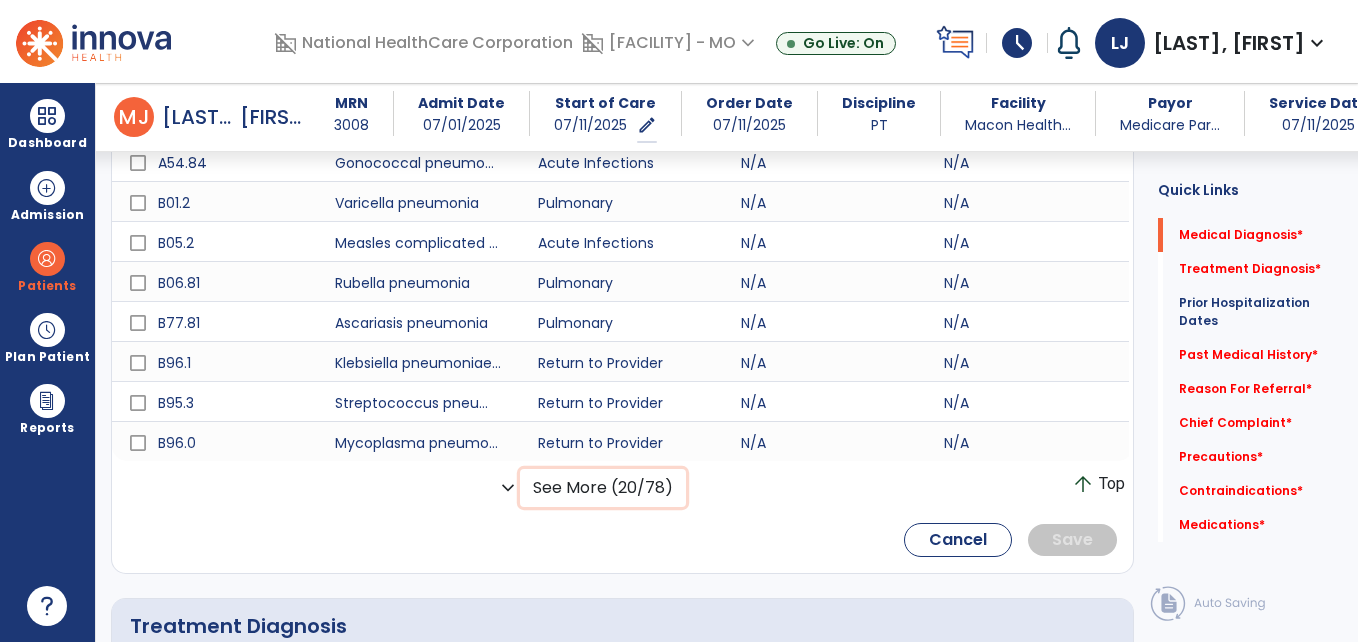 click on "See More (20/78)" 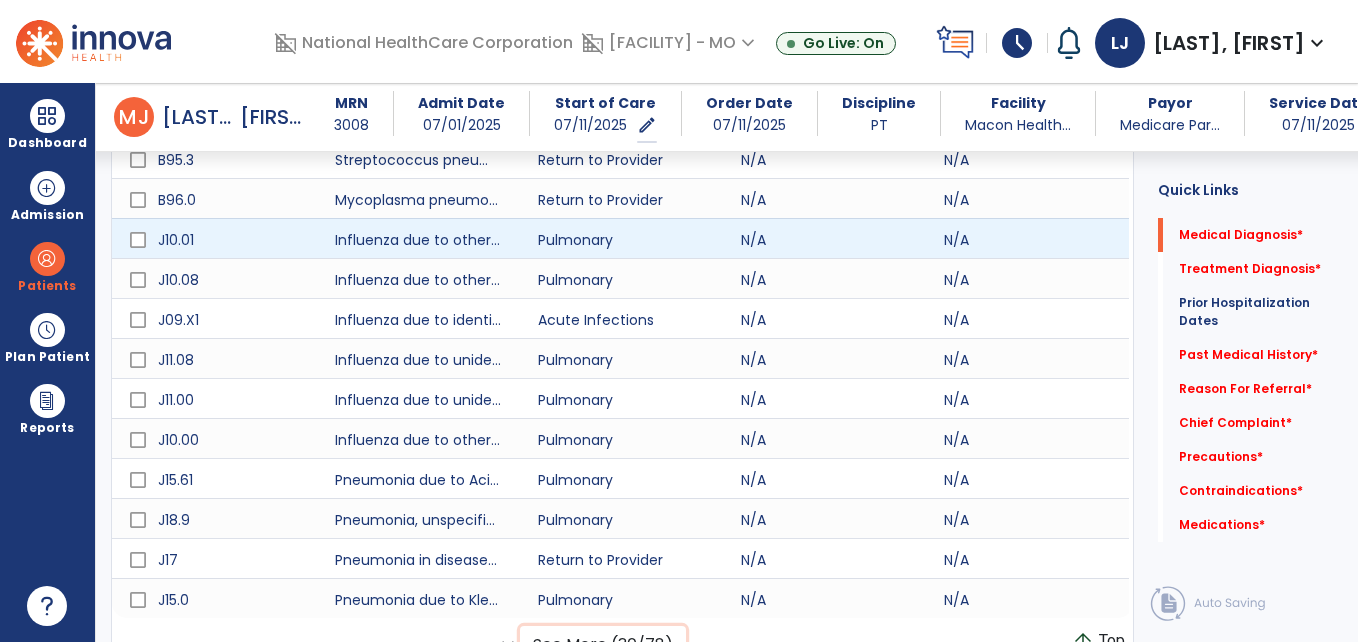 scroll, scrollTop: 1198, scrollLeft: 0, axis: vertical 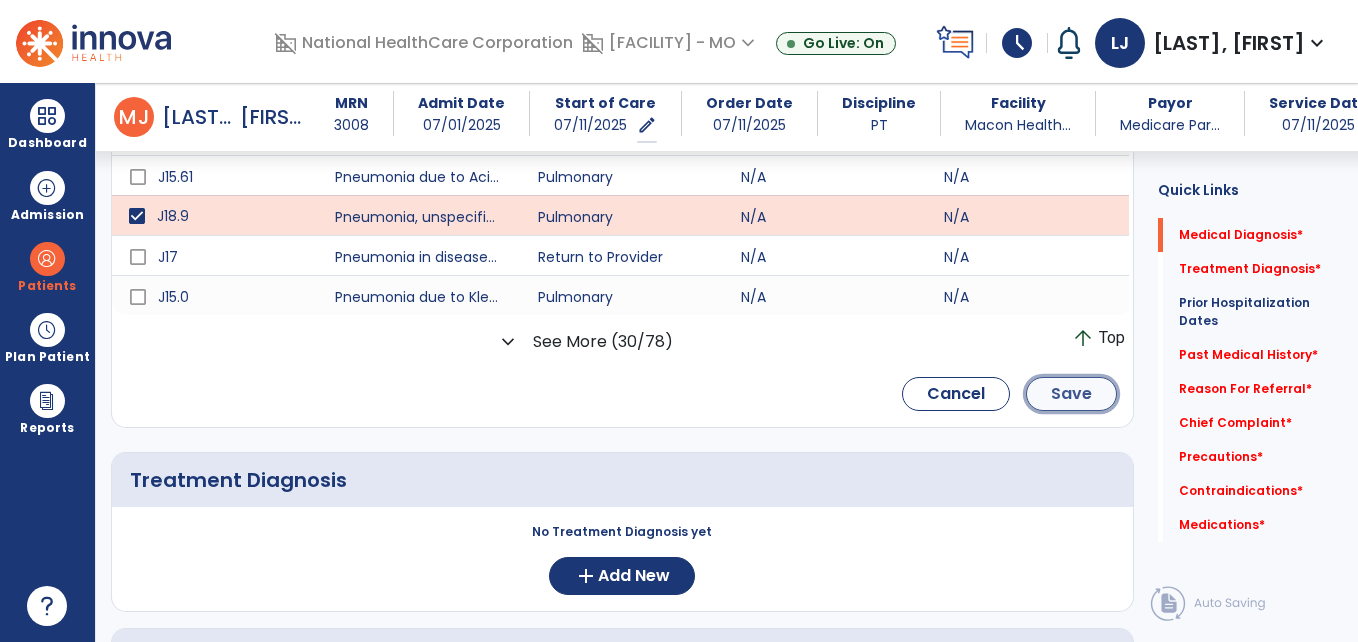 click on "Save" 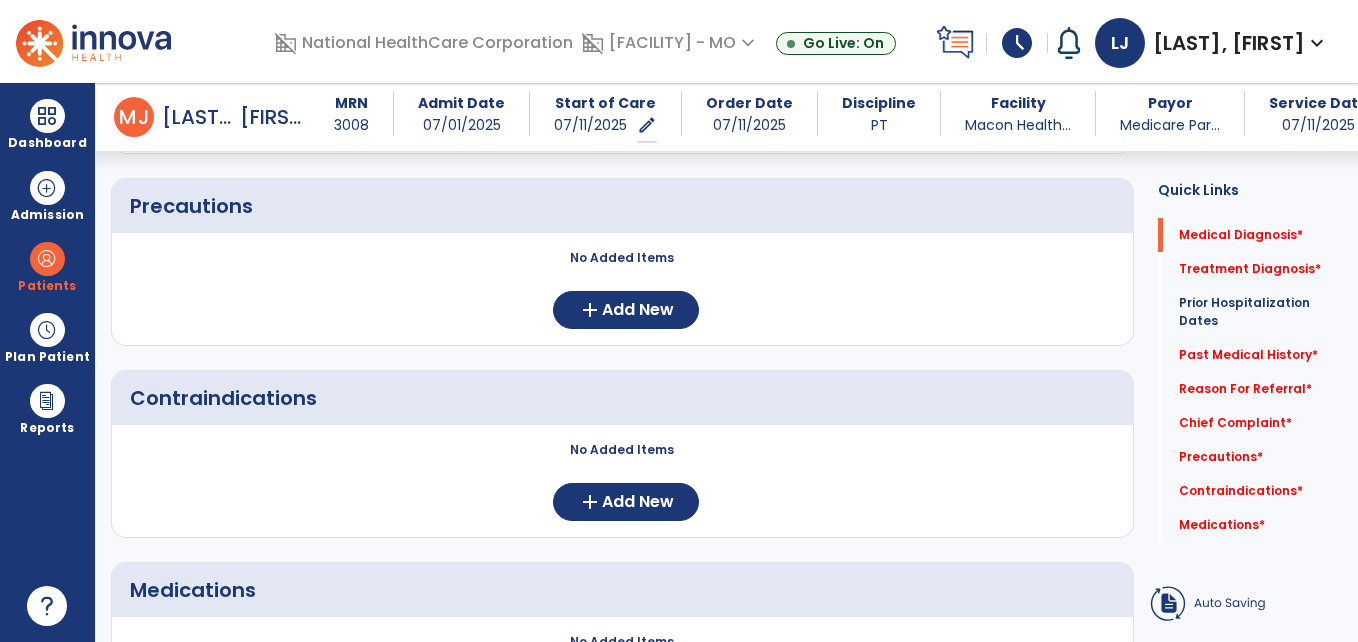 scroll, scrollTop: 1208, scrollLeft: 0, axis: vertical 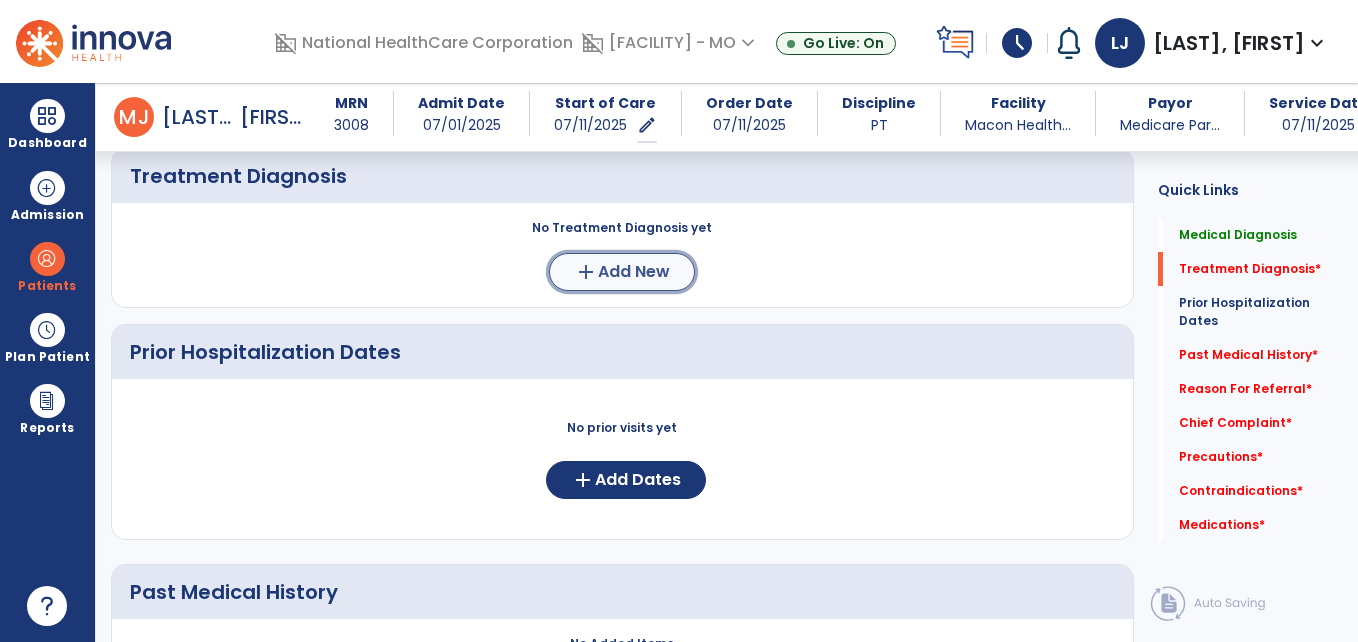 click on "add" 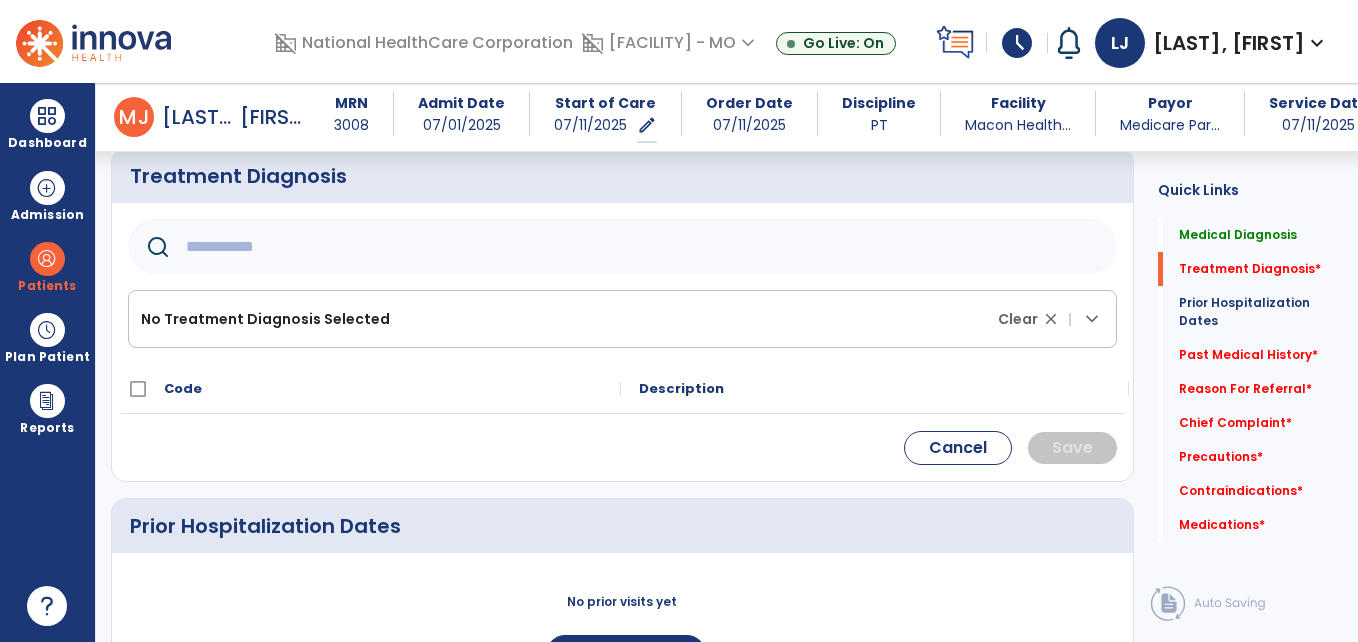 click 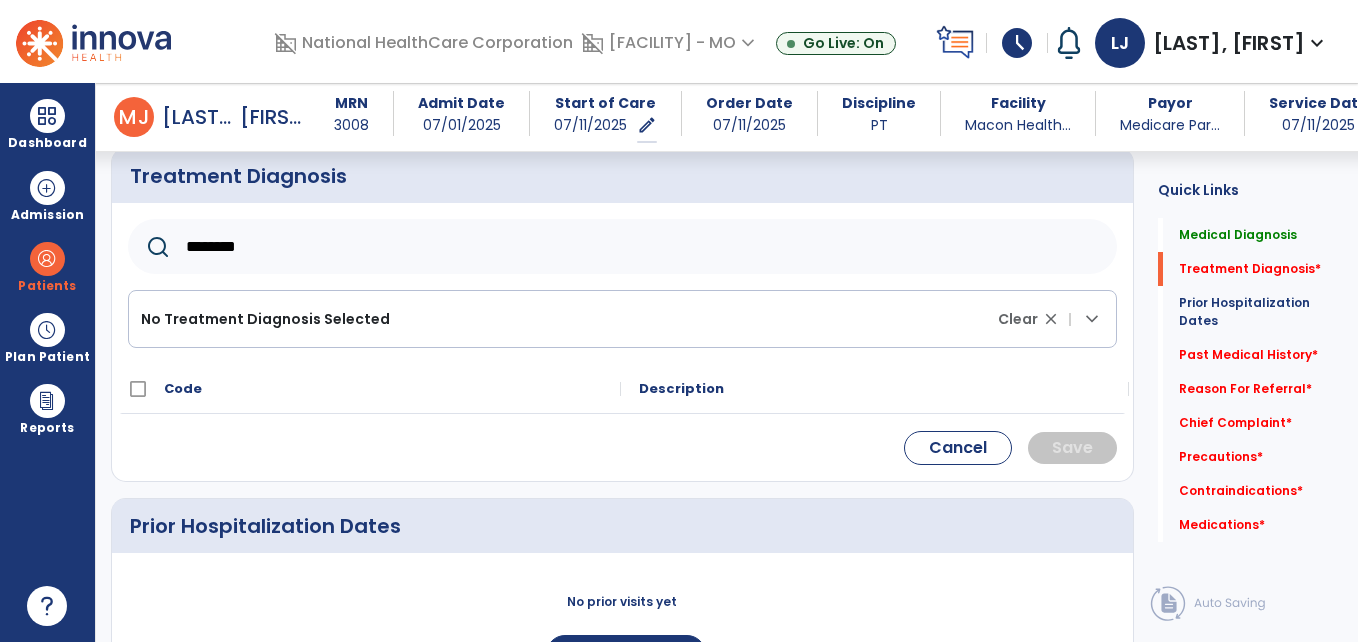 type on "********" 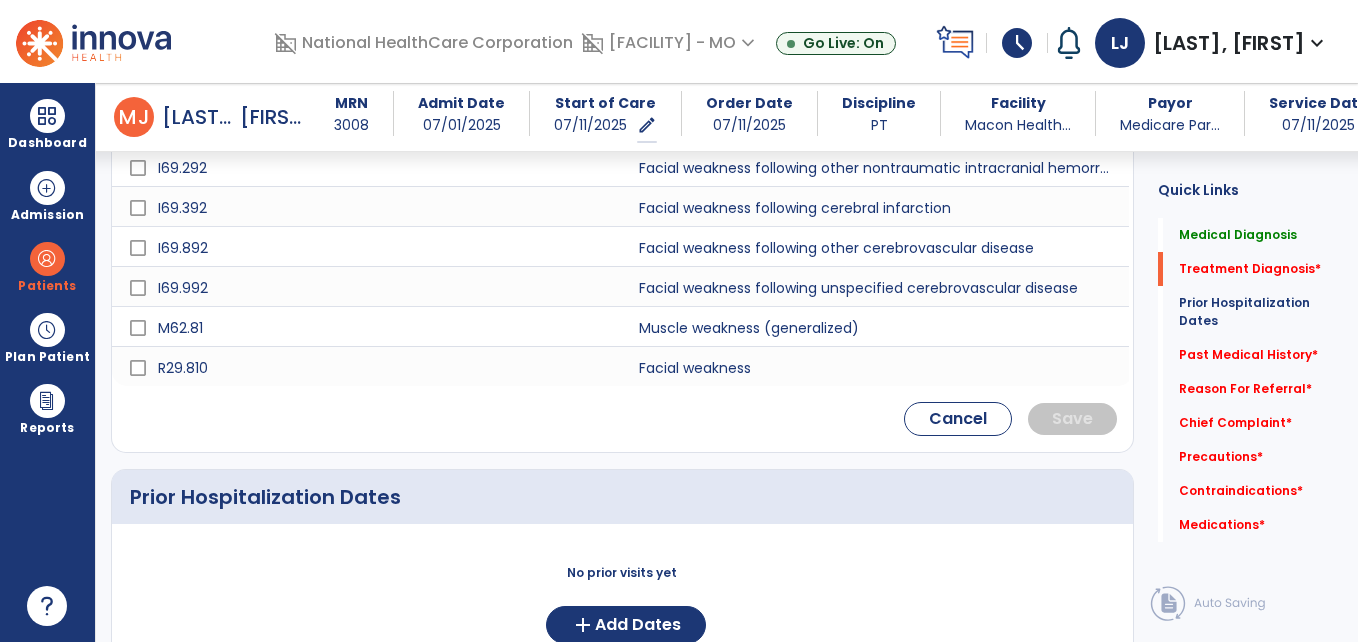 scroll, scrollTop: 704, scrollLeft: 0, axis: vertical 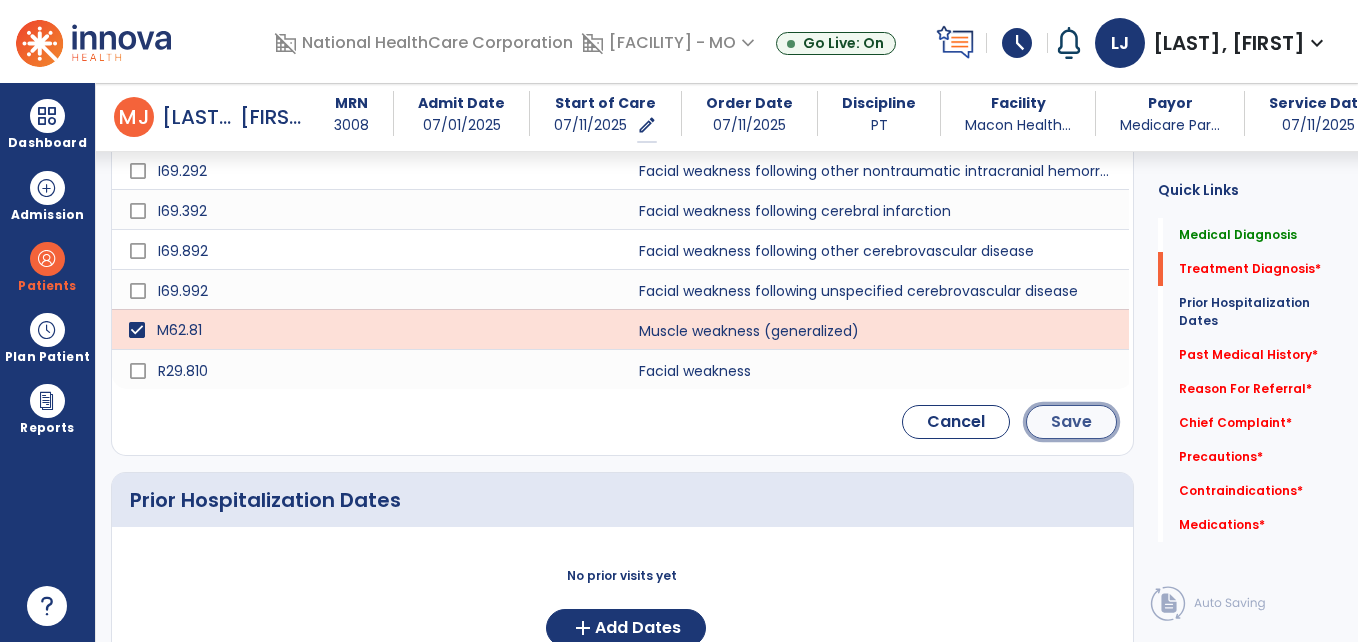 click on "Save" 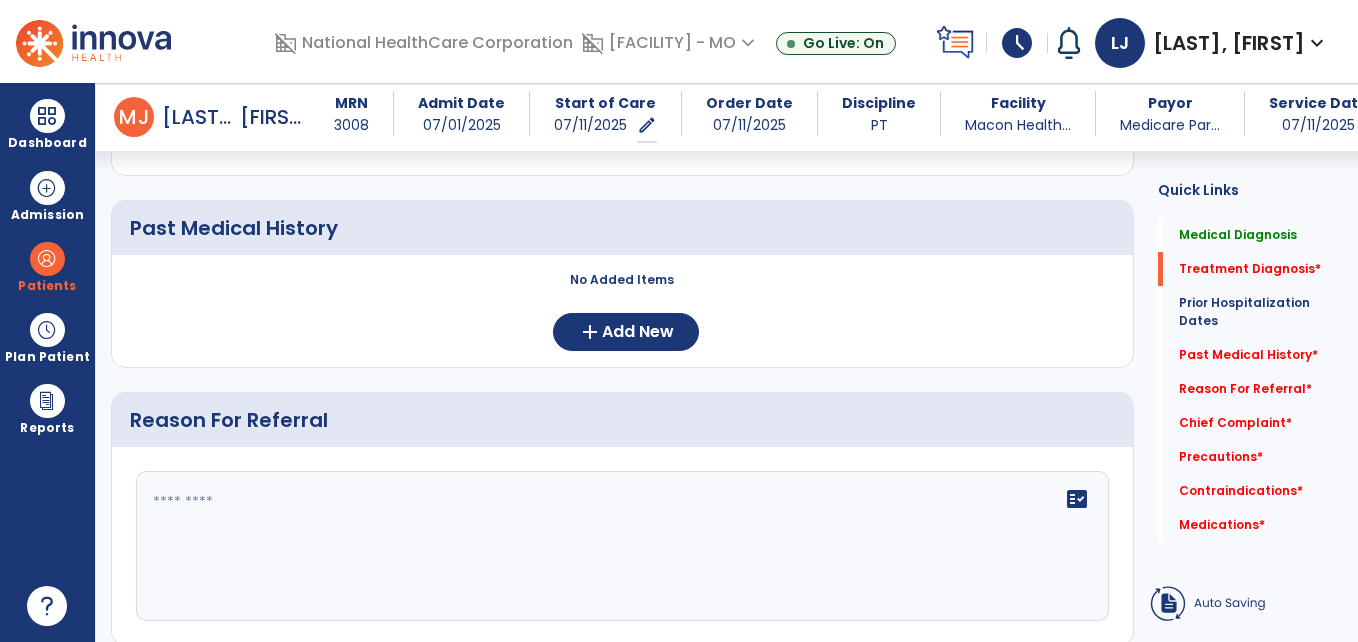 scroll, scrollTop: 538, scrollLeft: 0, axis: vertical 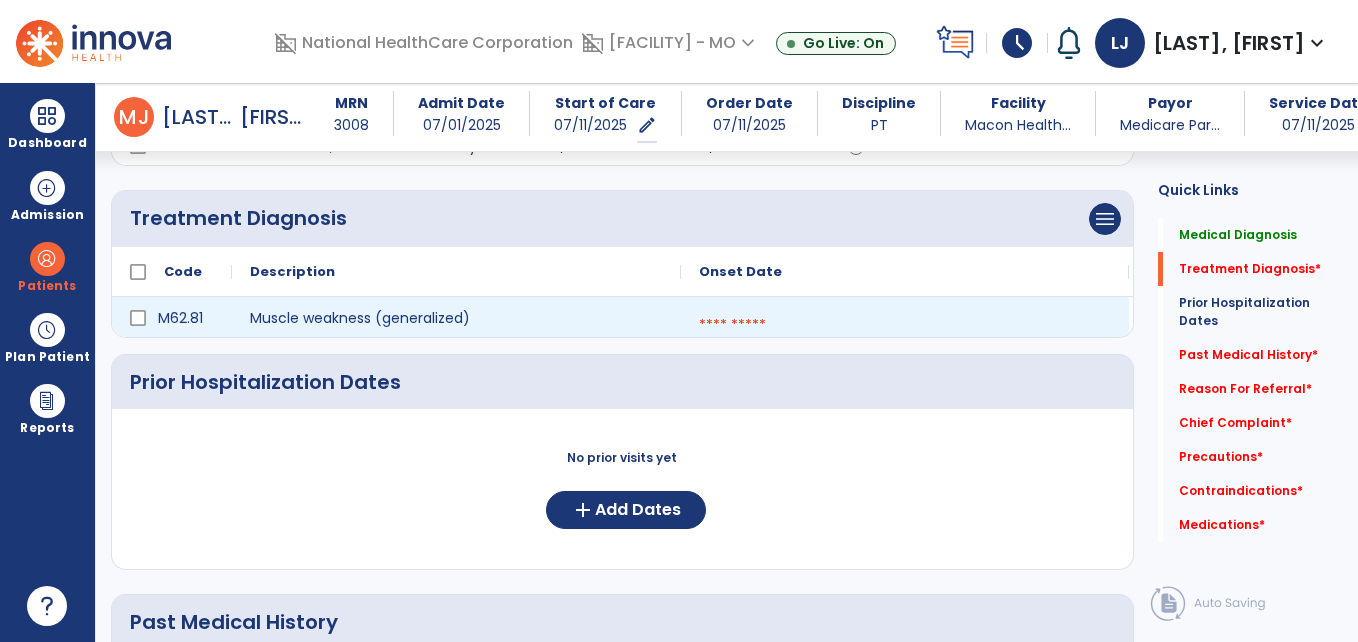 click at bounding box center [905, 325] 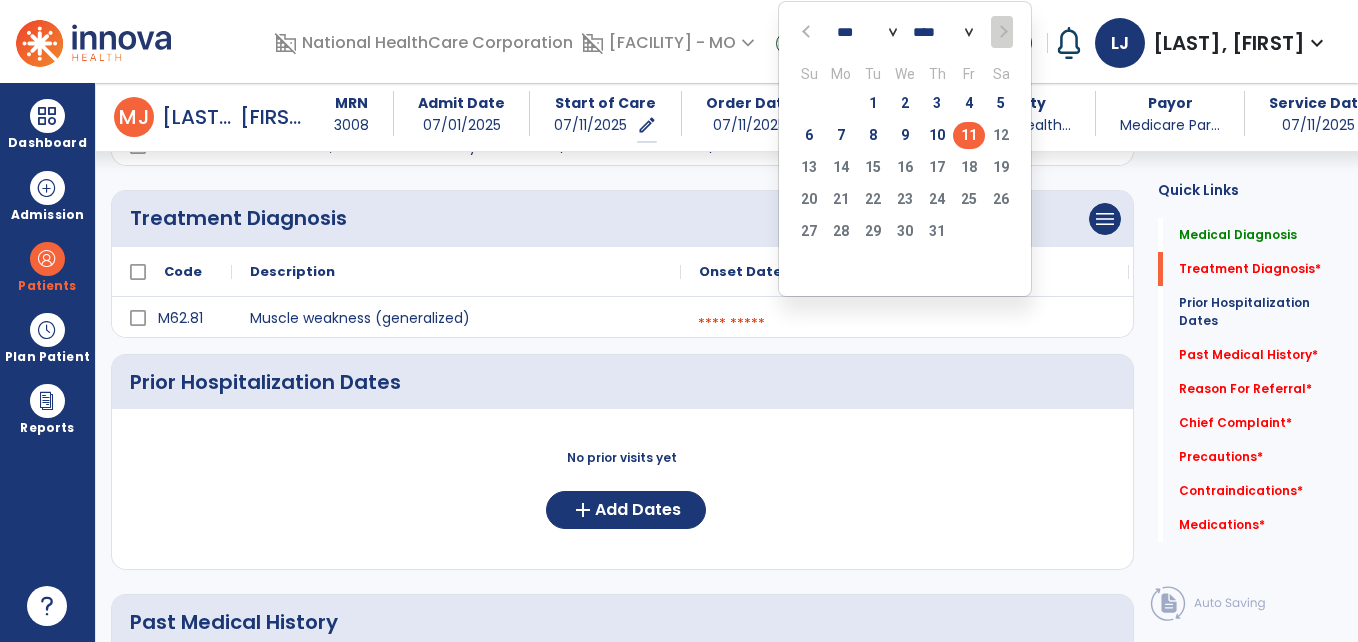 click on "11" 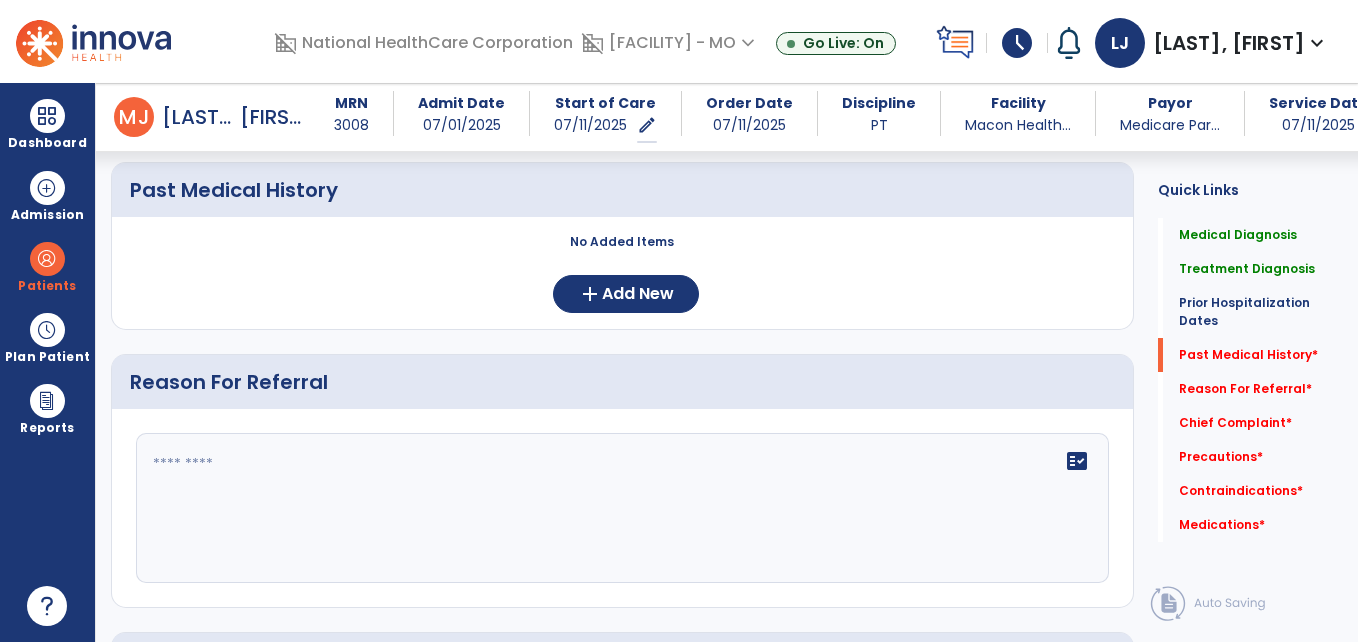 scroll, scrollTop: 746, scrollLeft: 0, axis: vertical 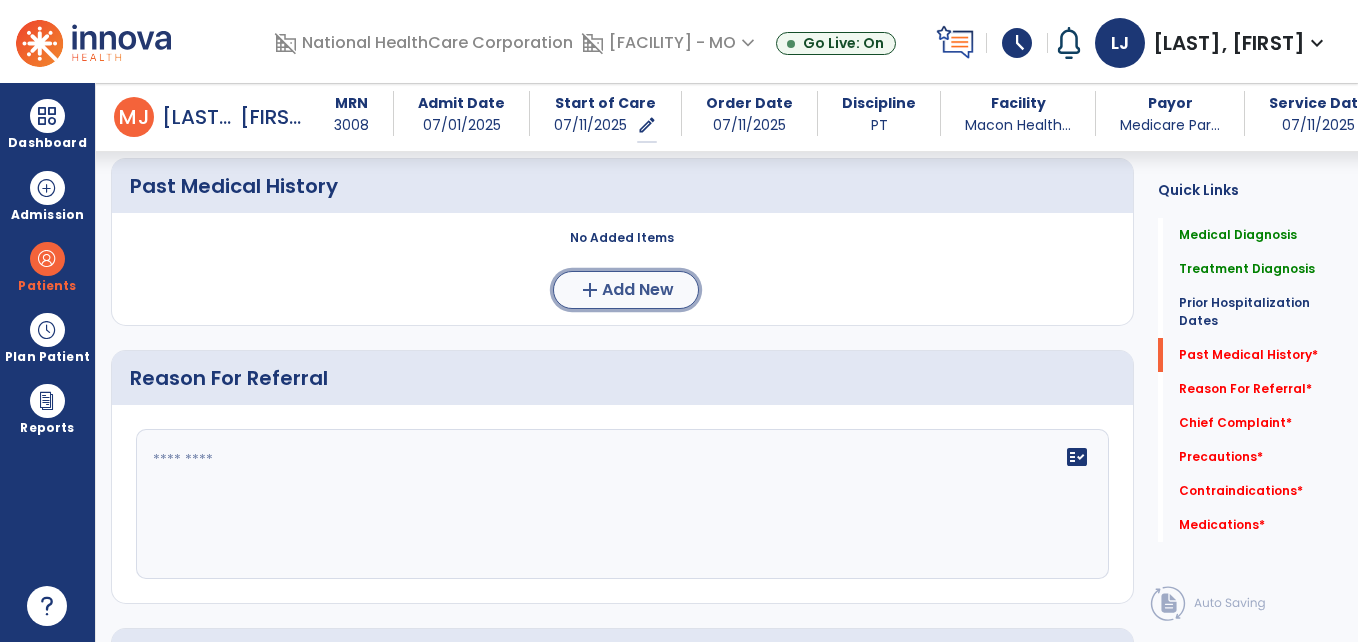 click on "add" 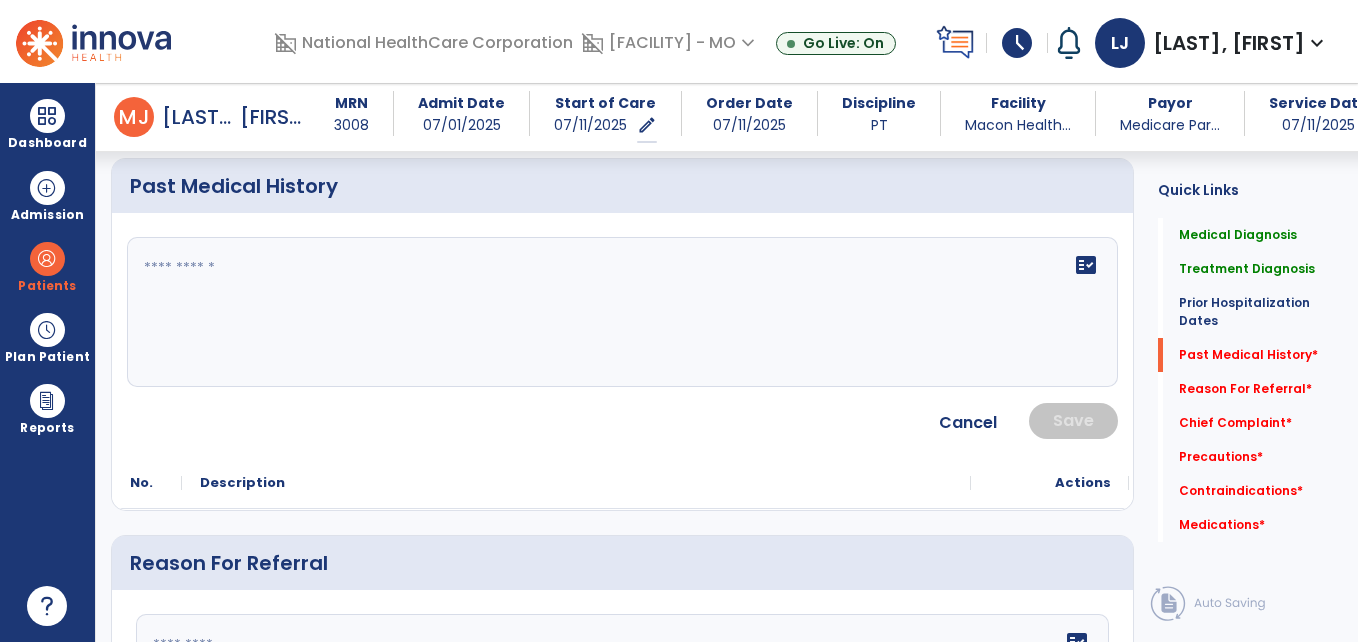 click on "fact_check" 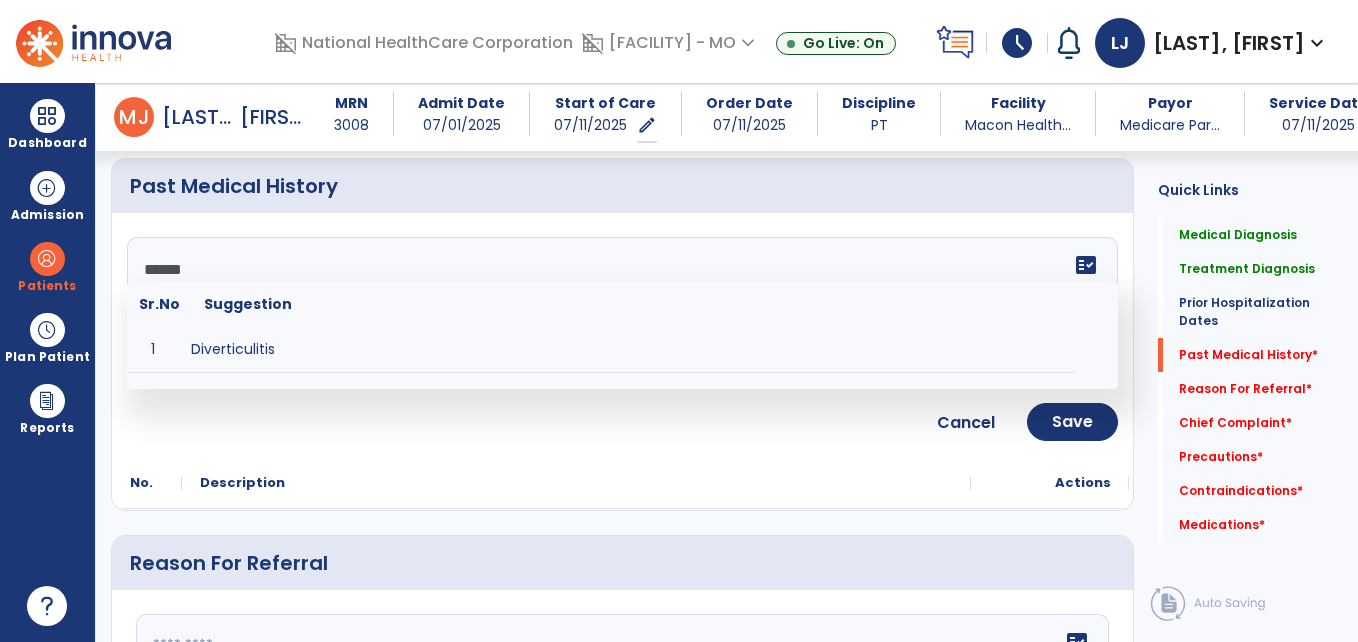 type on "*******" 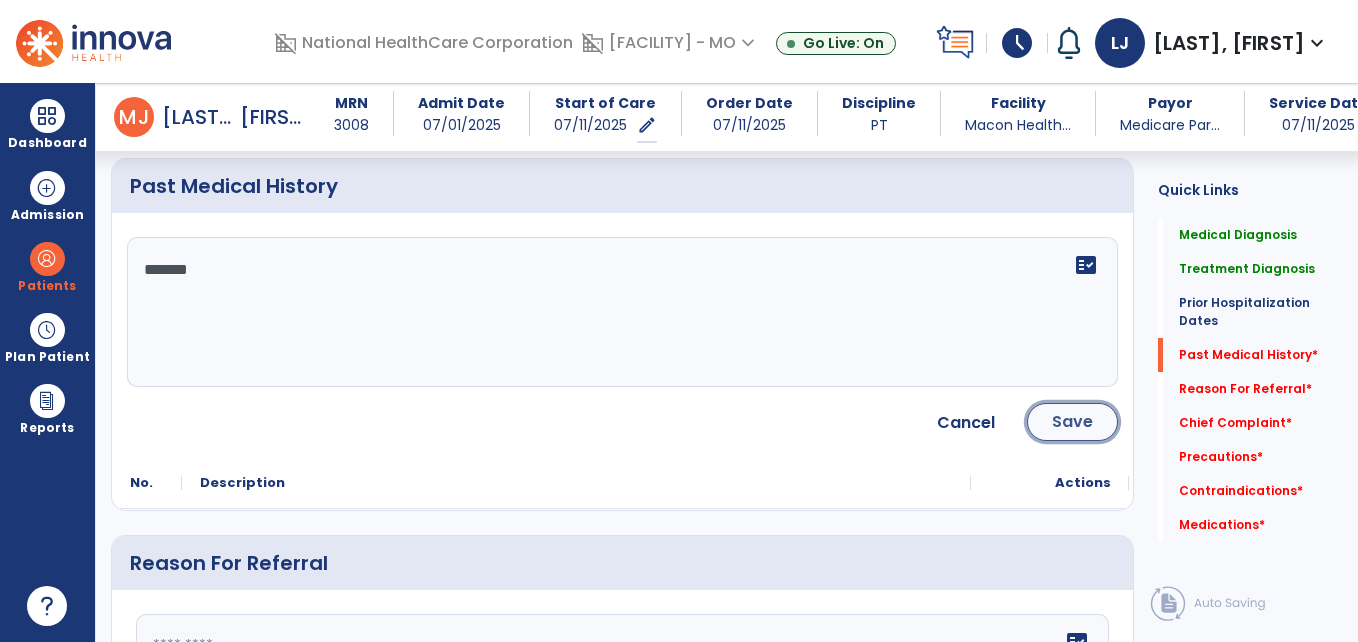 click on "Save" 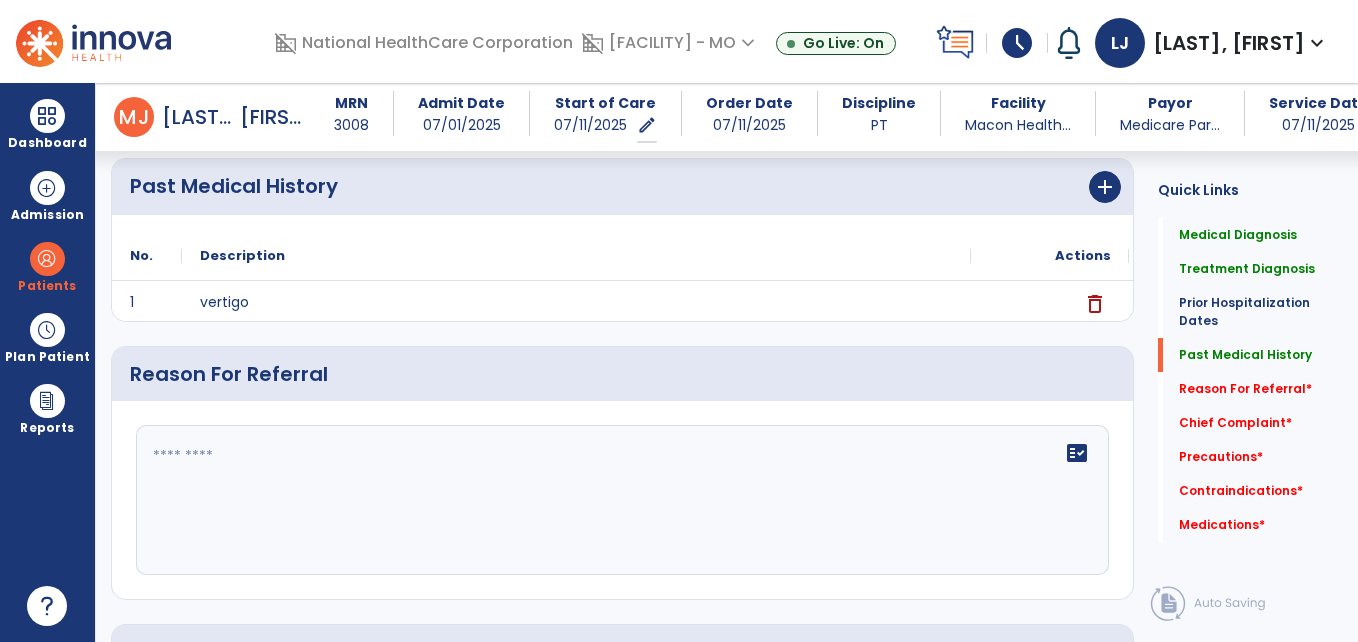 click 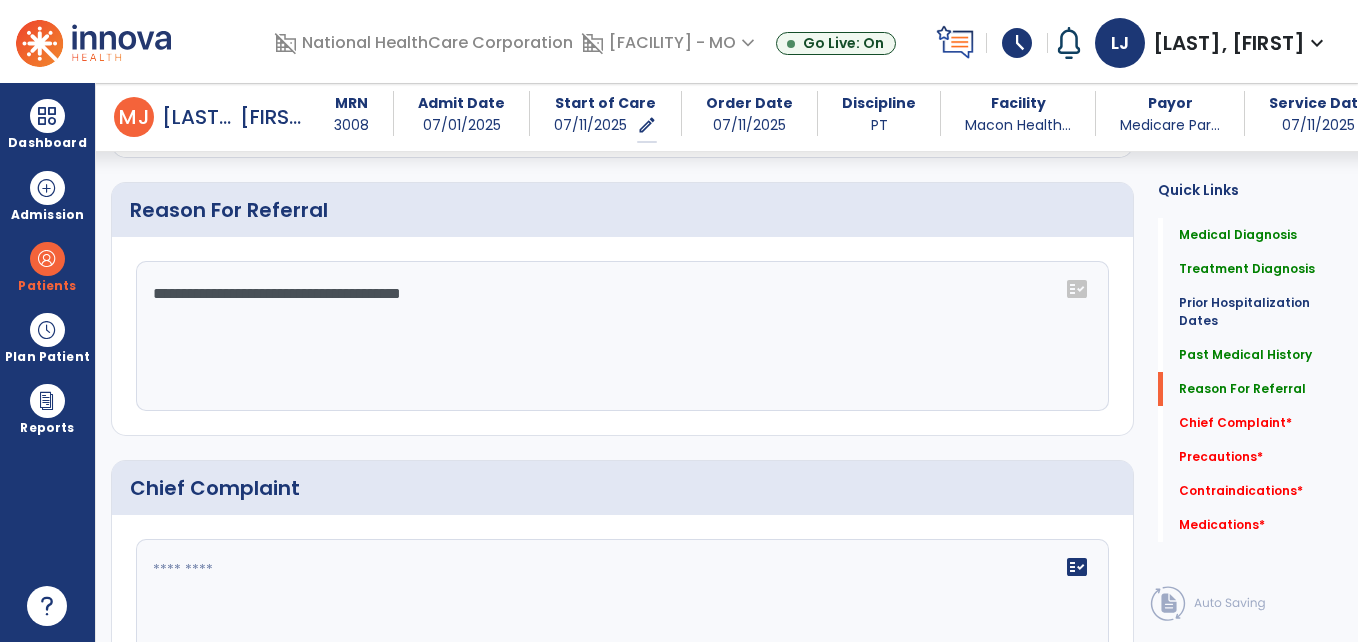 scroll, scrollTop: 1175, scrollLeft: 0, axis: vertical 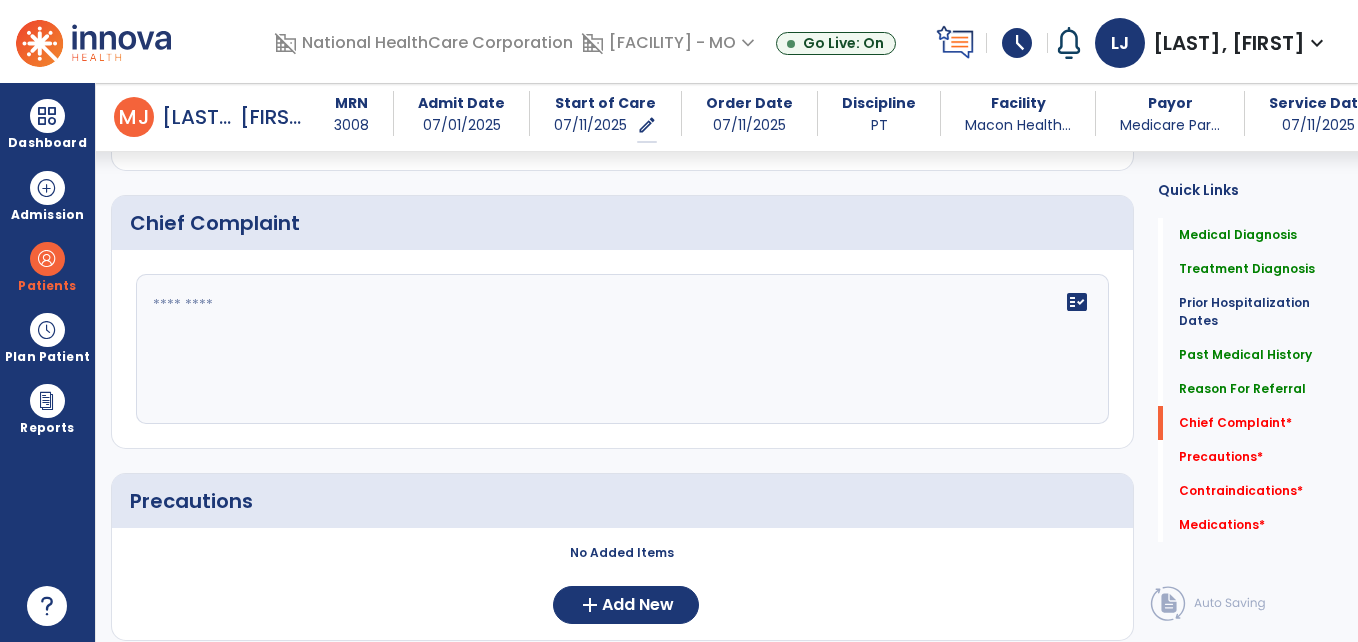 type on "**********" 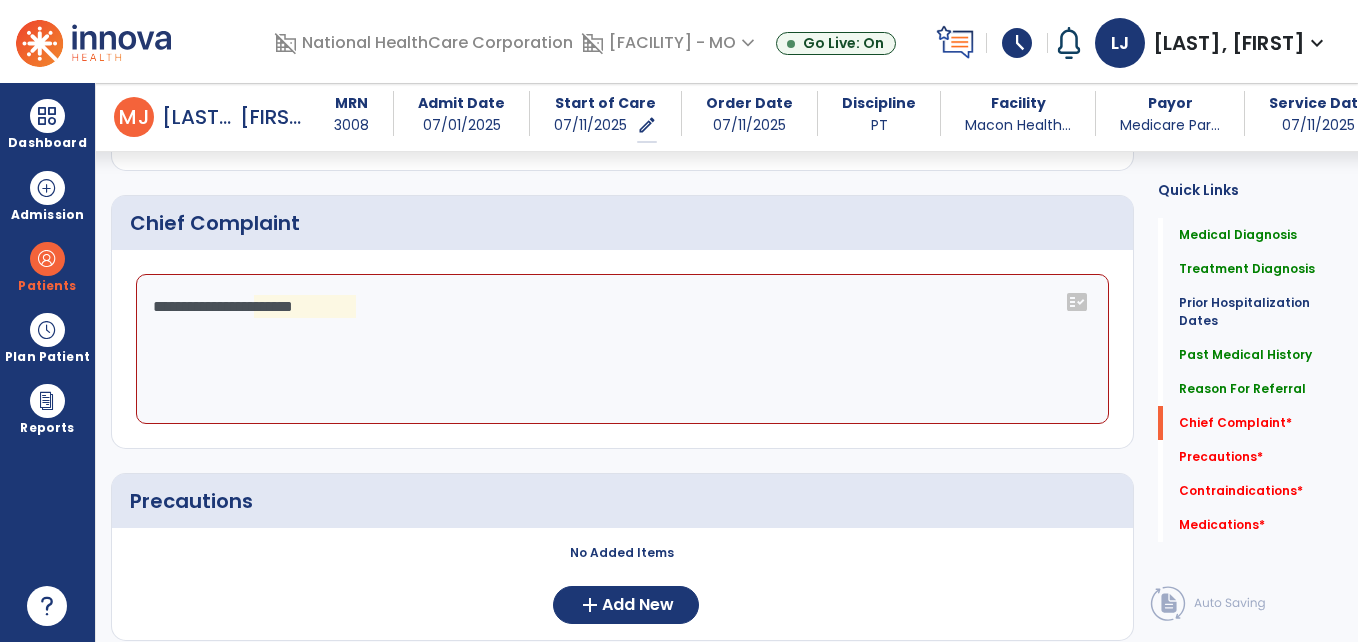 click on "**********" 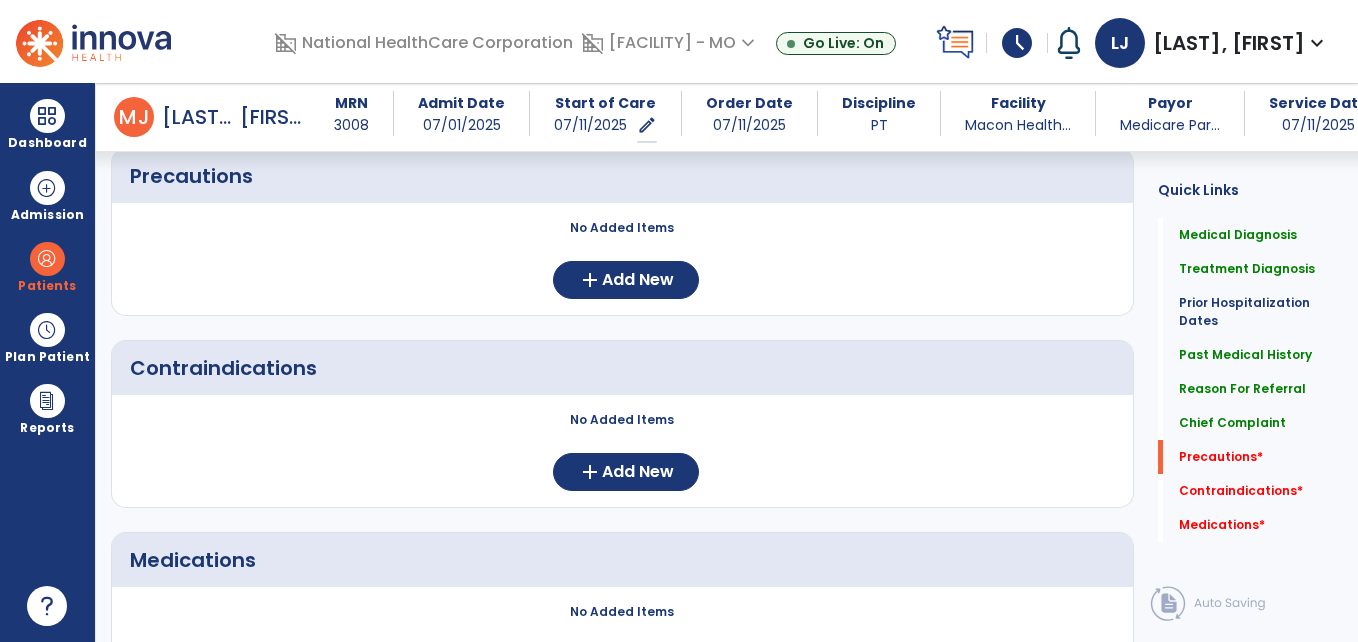 scroll, scrollTop: 1512, scrollLeft: 0, axis: vertical 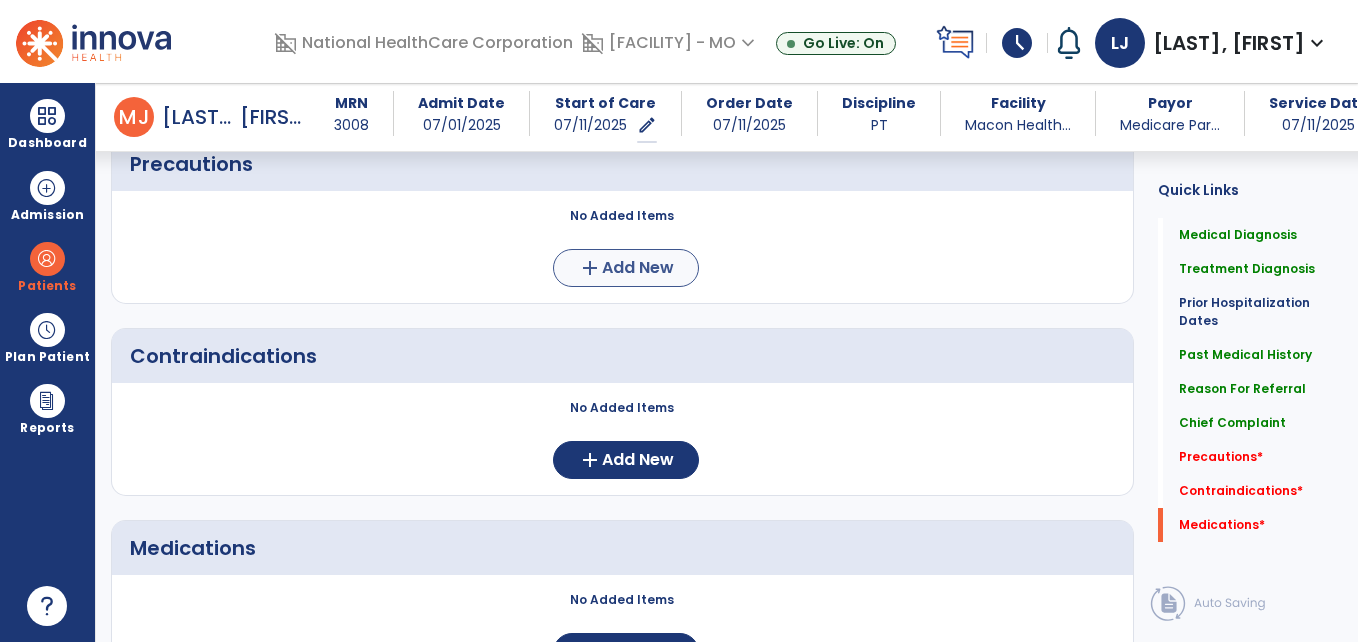 type on "**********" 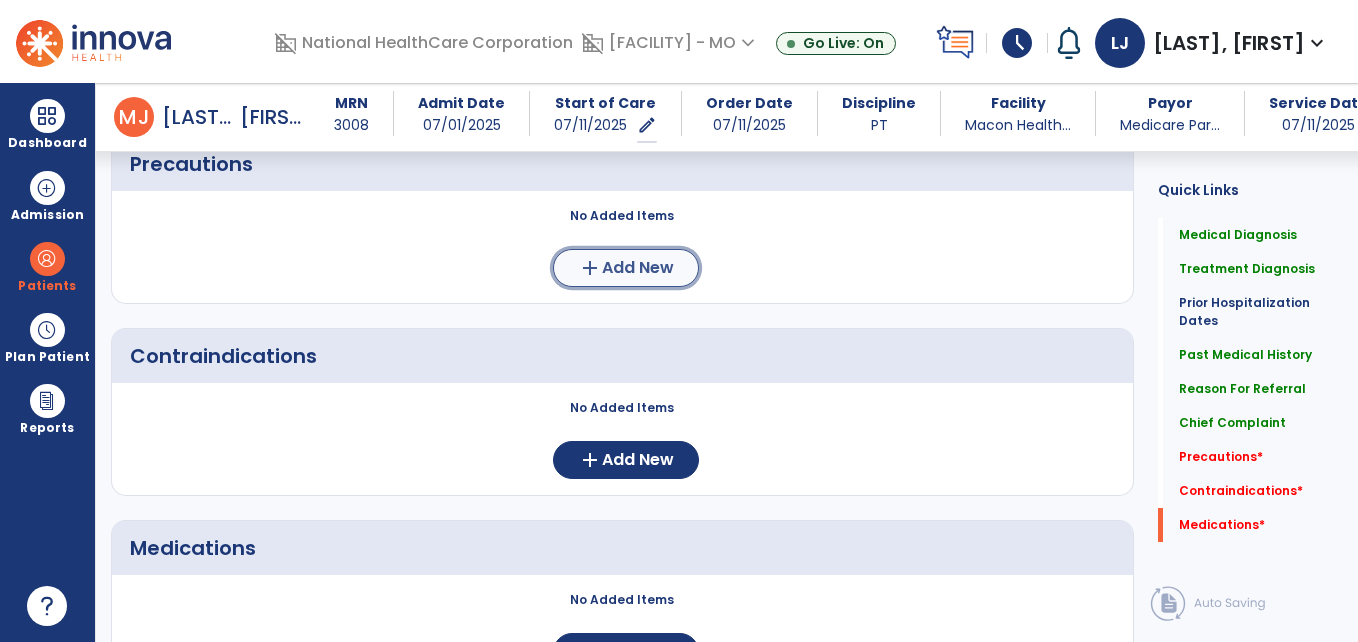 click on "Add New" 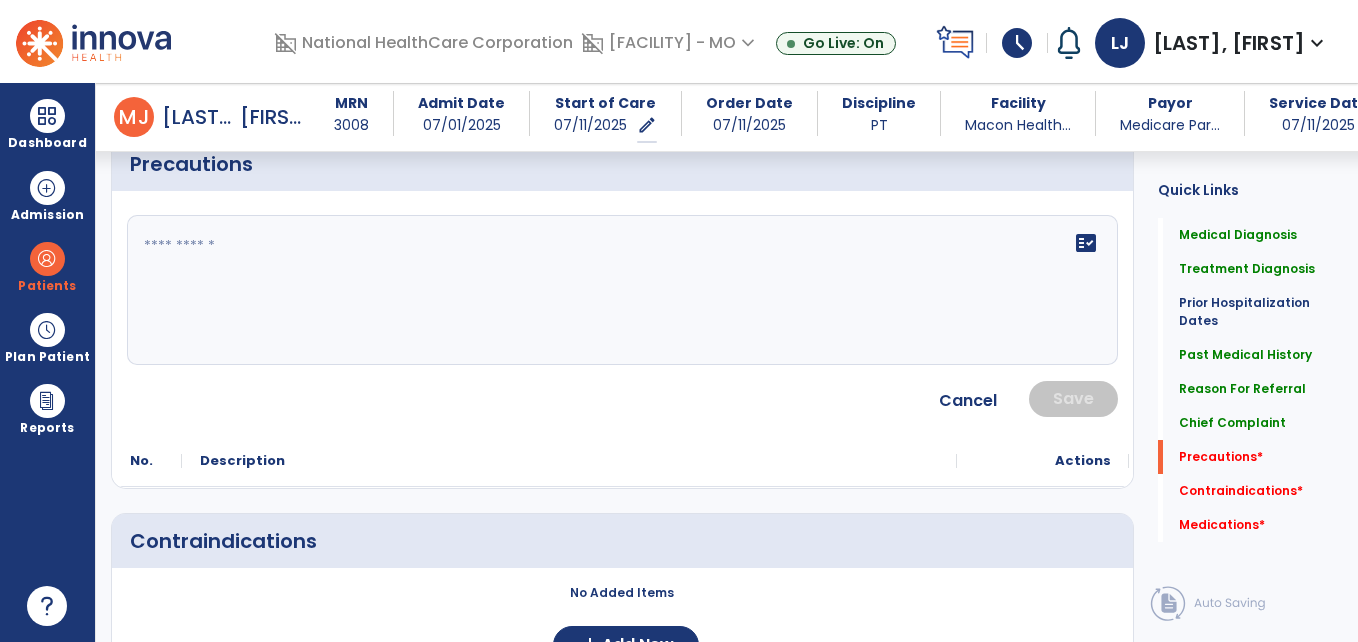 click 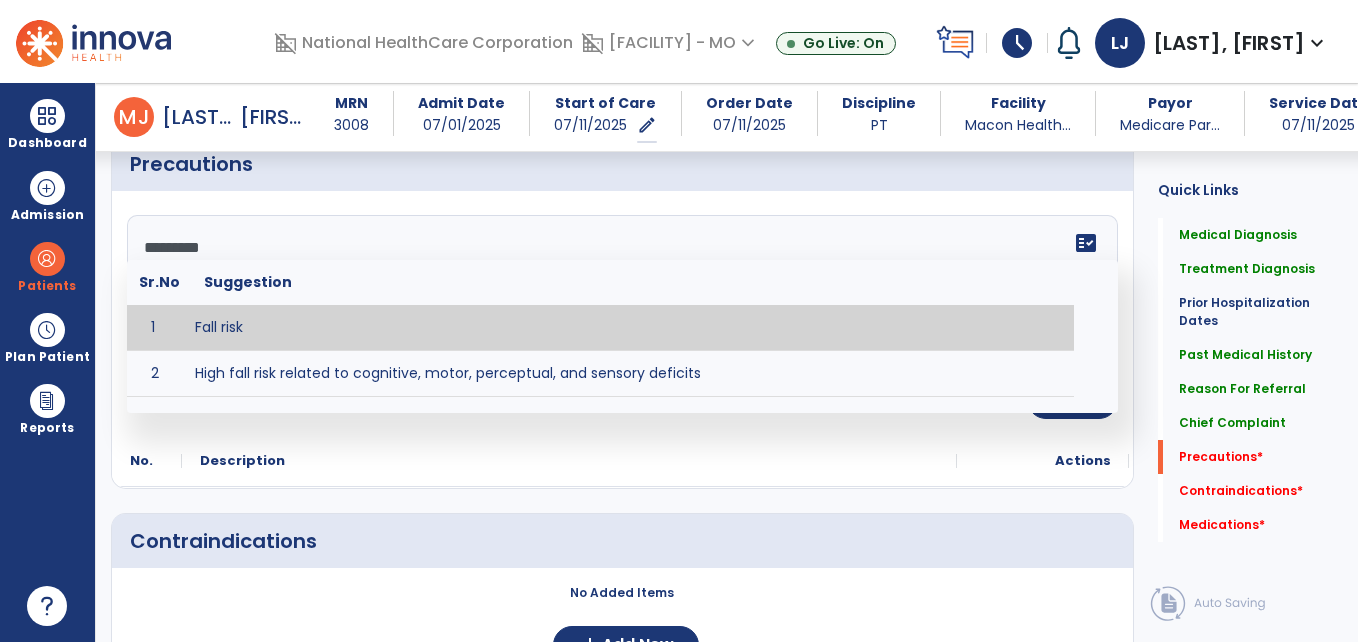 type on "*********" 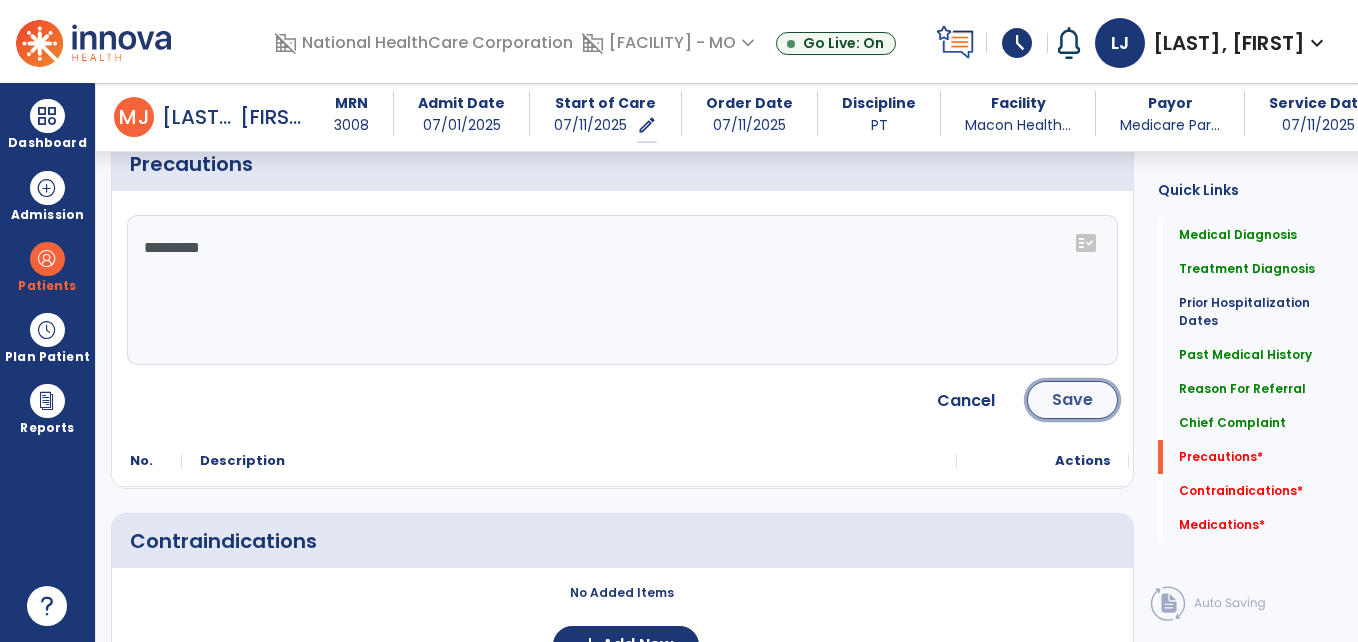 click on "Save" 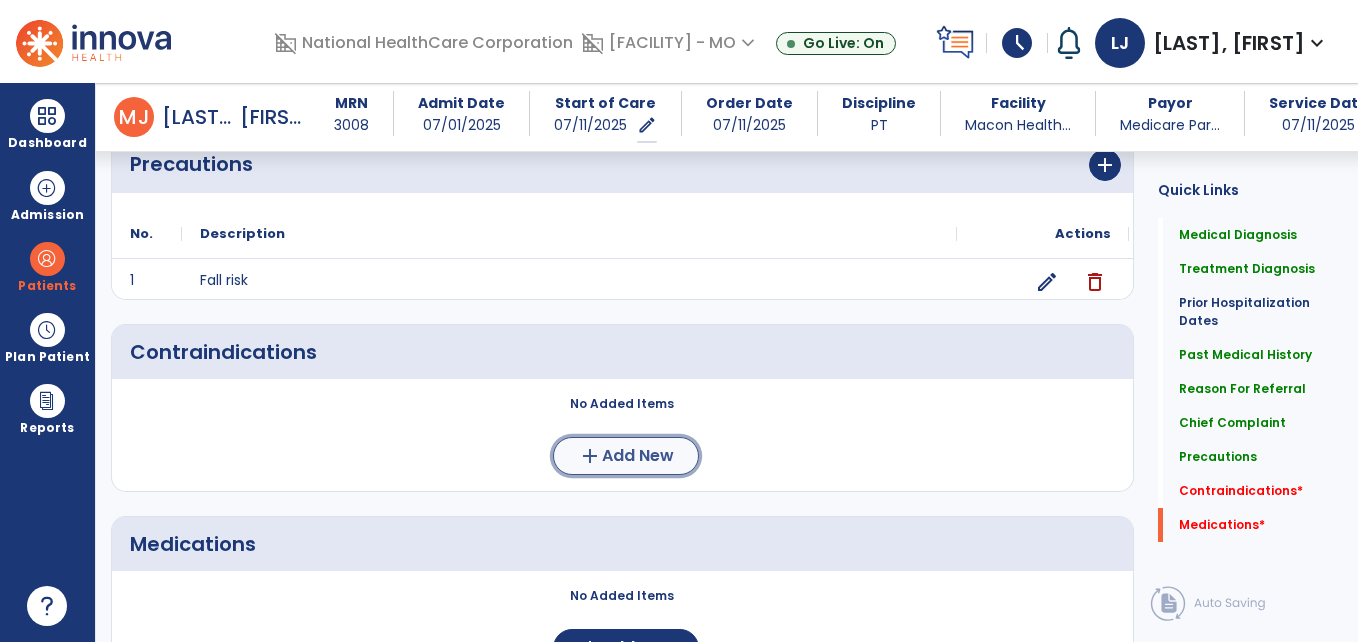click on "Add New" 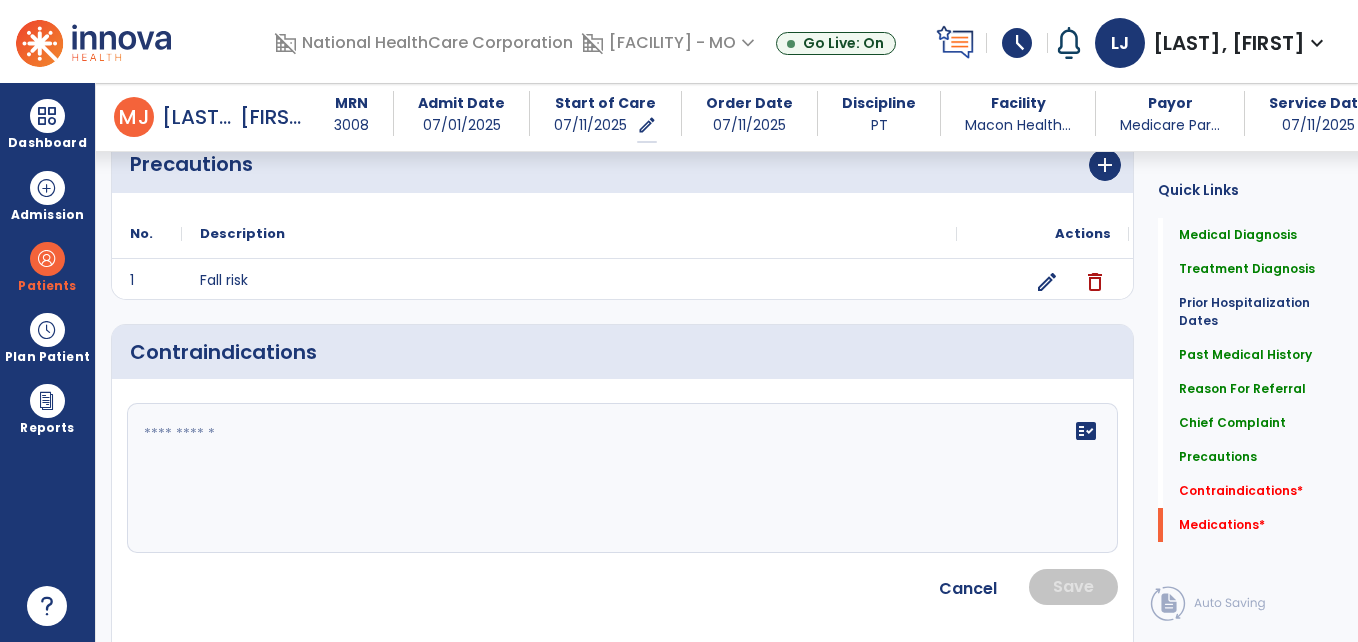 click 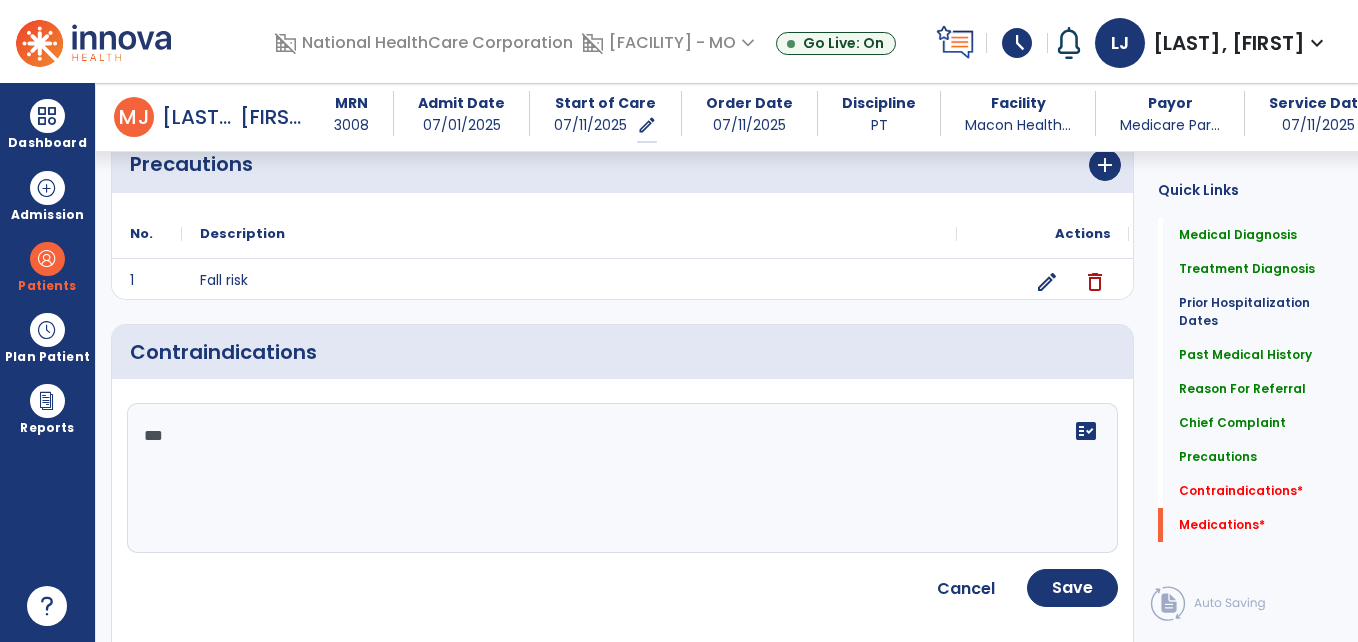 type on "****" 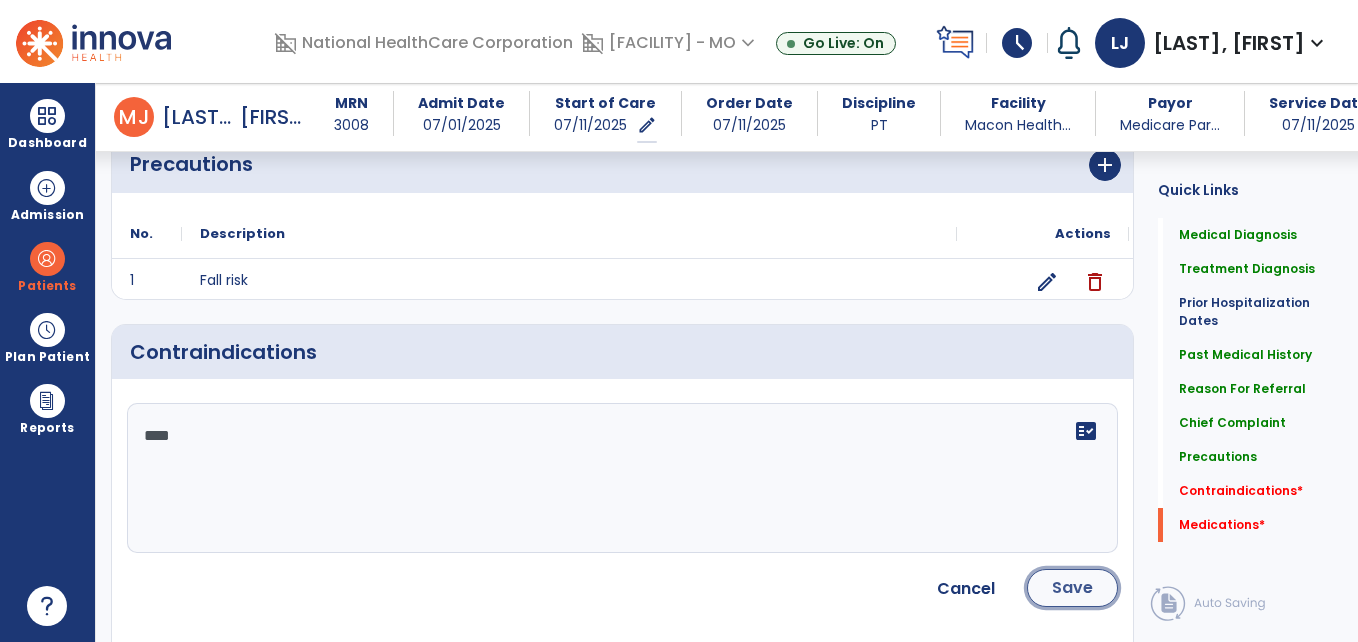 click on "Save" 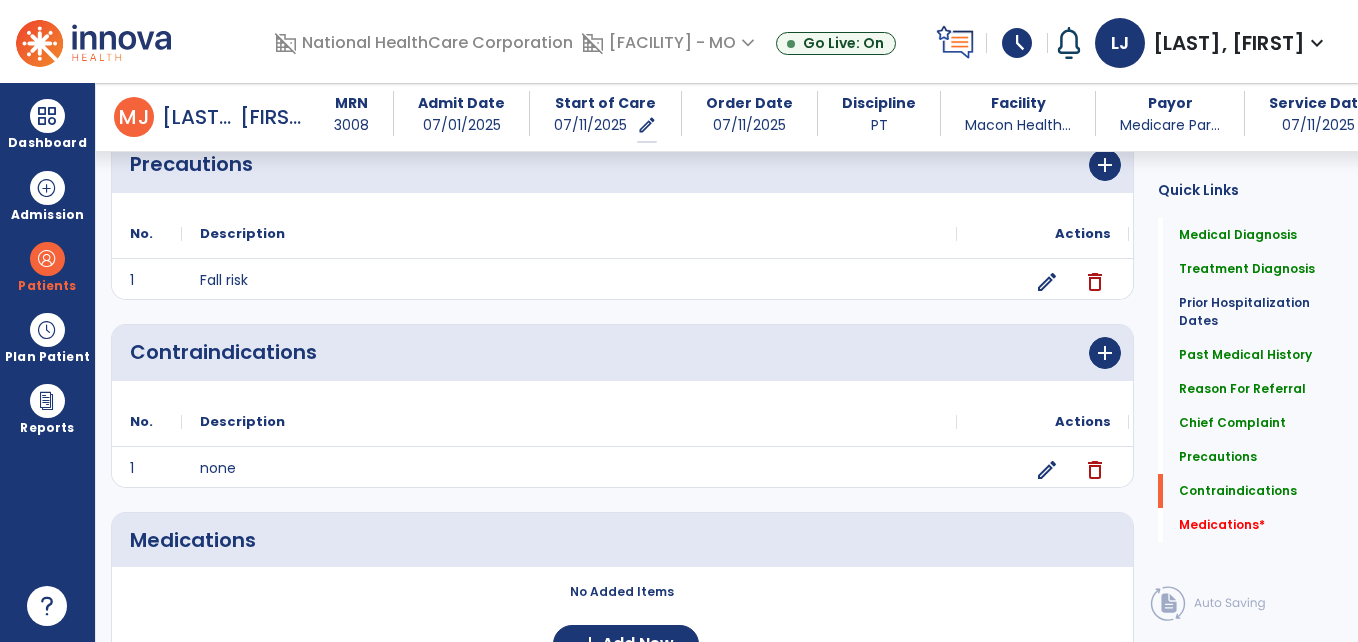 scroll, scrollTop: 1620, scrollLeft: 0, axis: vertical 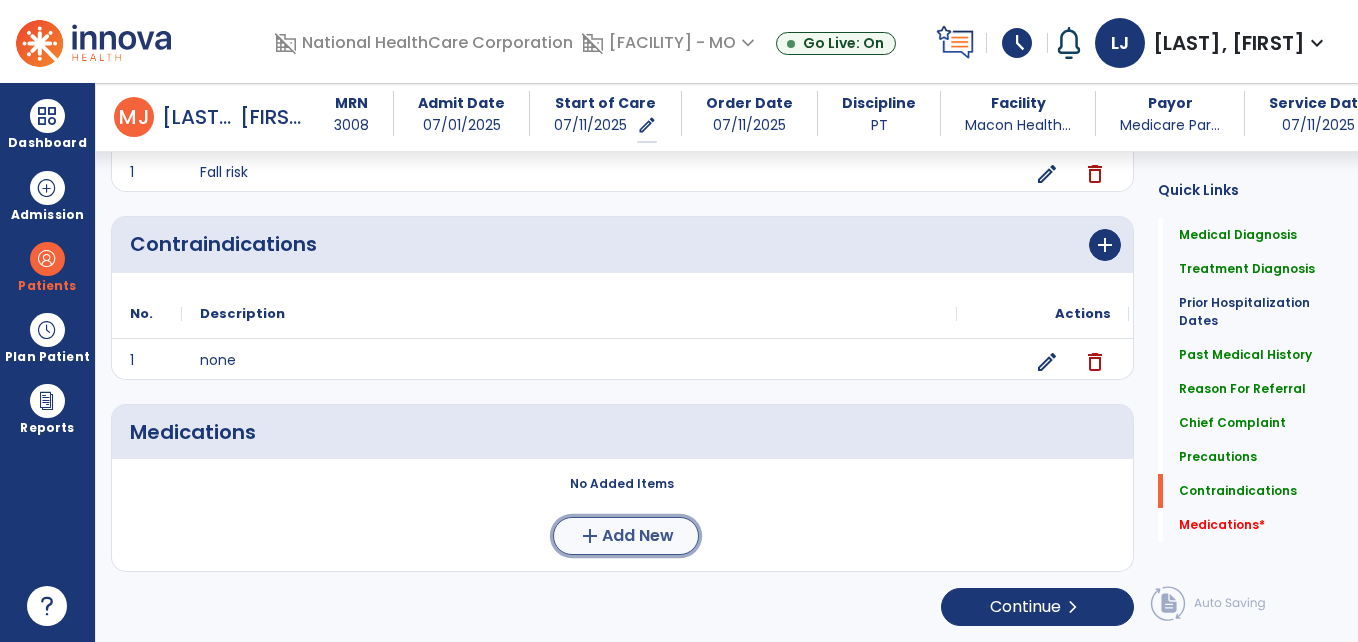 click on "Add New" 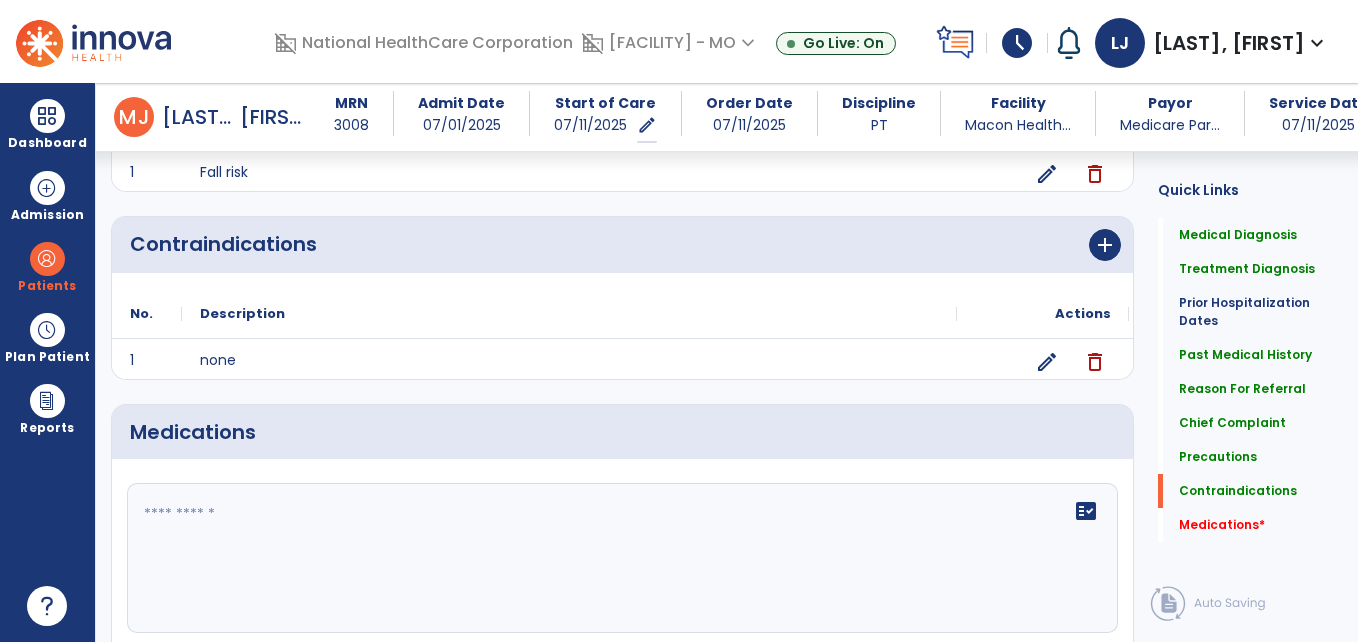 click on "fact_check" 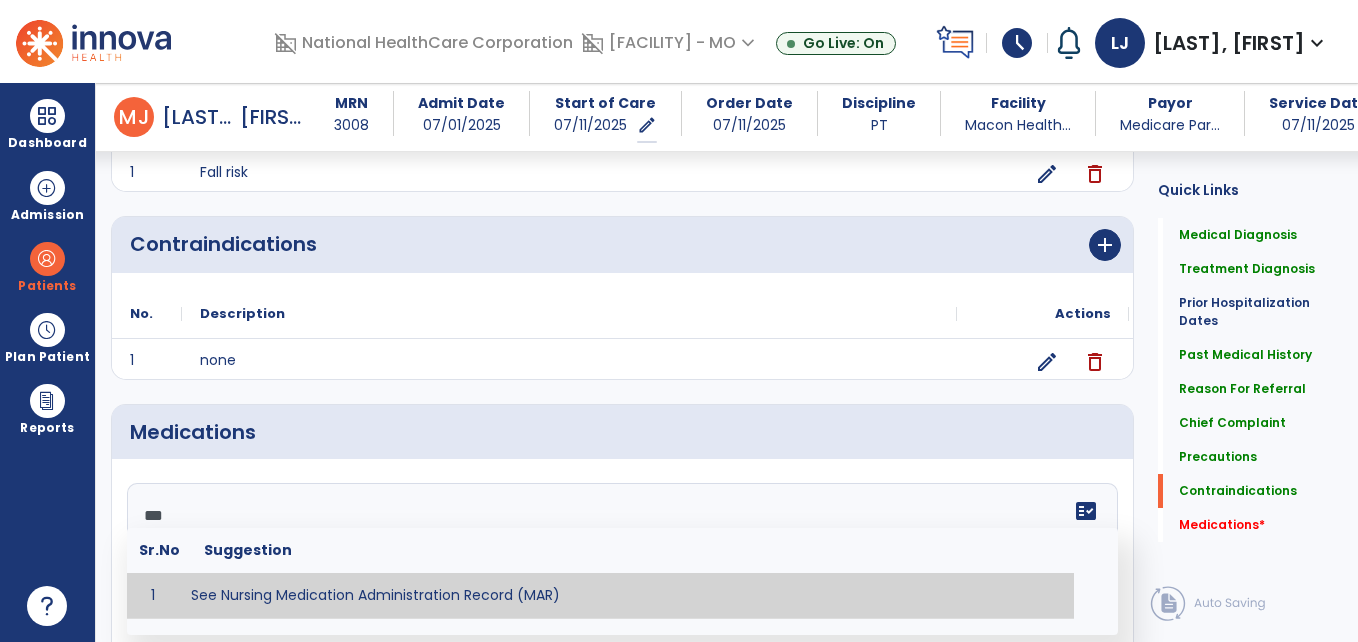 type on "**********" 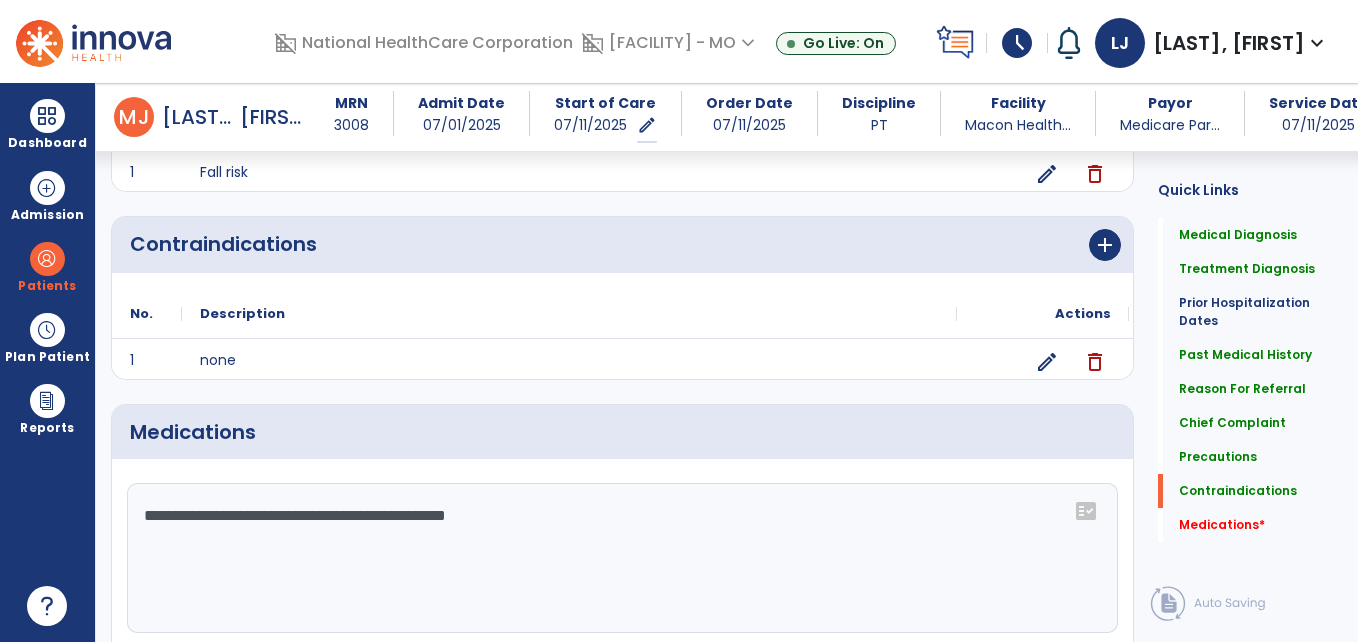 scroll, scrollTop: 1805, scrollLeft: 0, axis: vertical 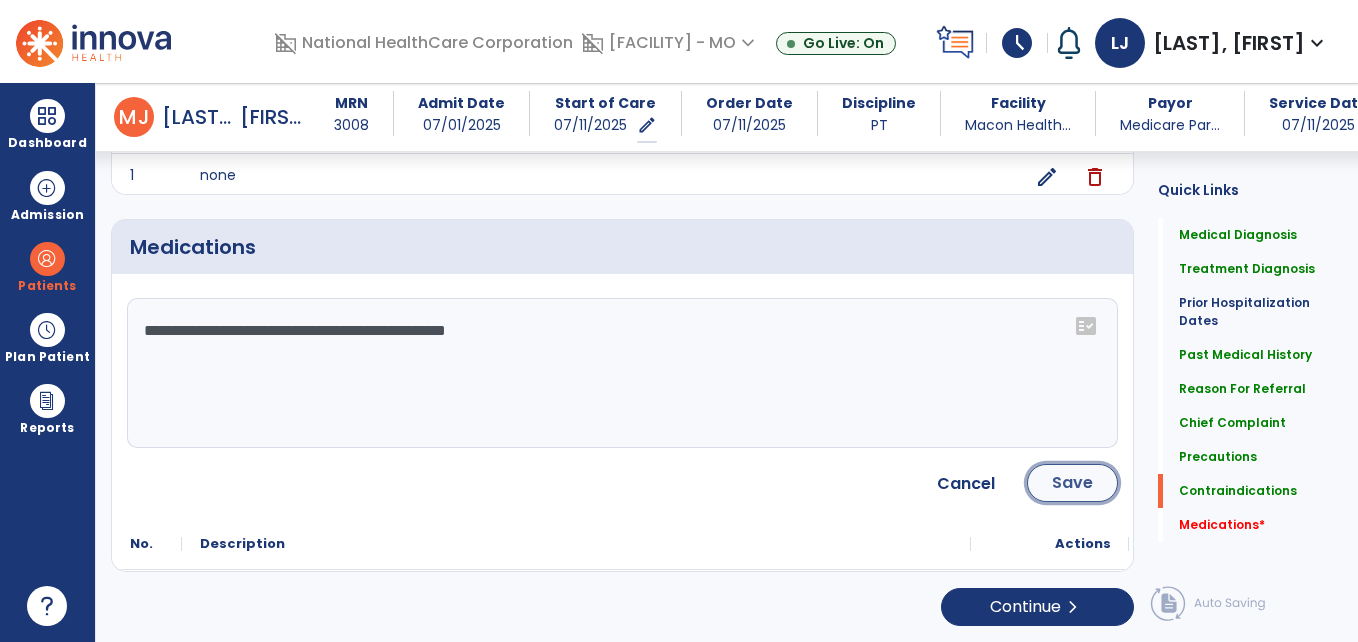 click on "Save" 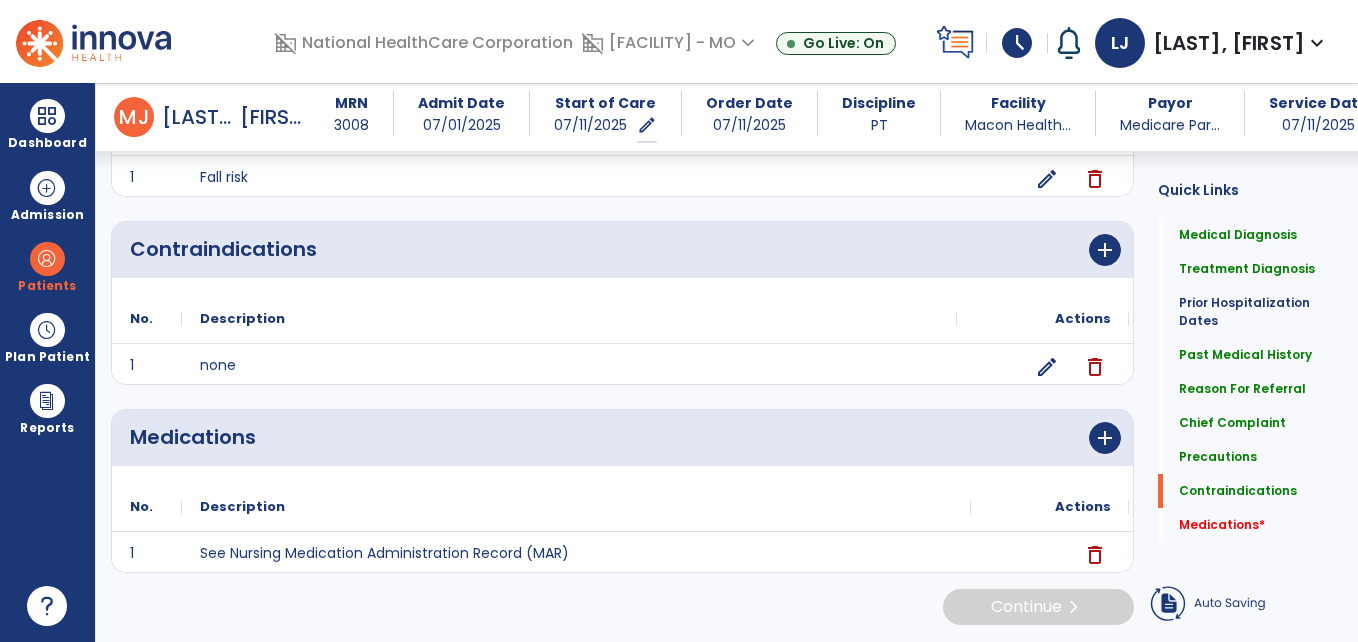 scroll, scrollTop: 1617, scrollLeft: 0, axis: vertical 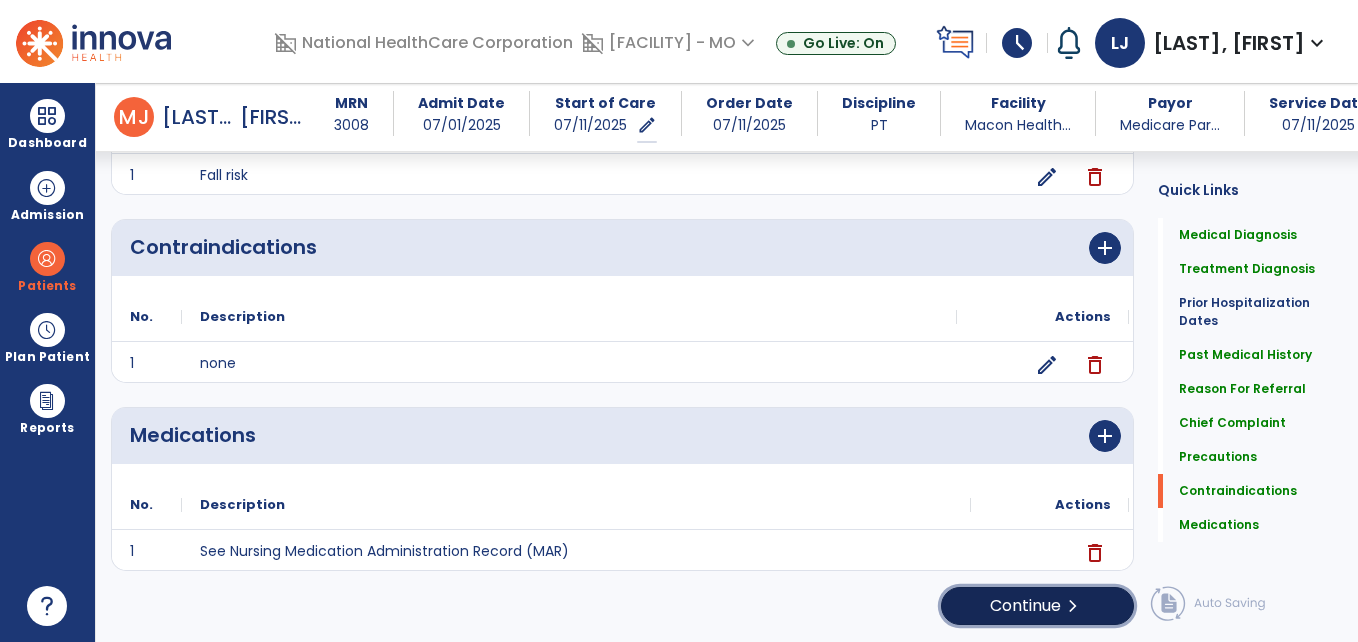 click on "Continue  chevron_right" 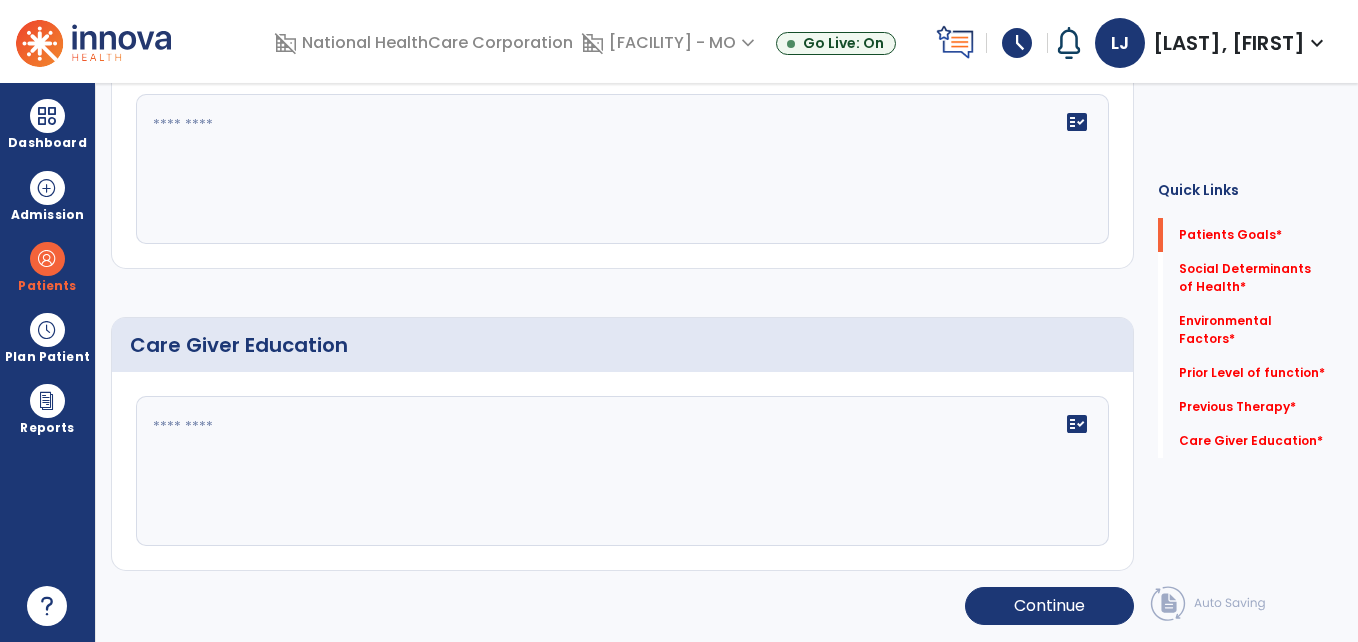 scroll, scrollTop: 0, scrollLeft: 0, axis: both 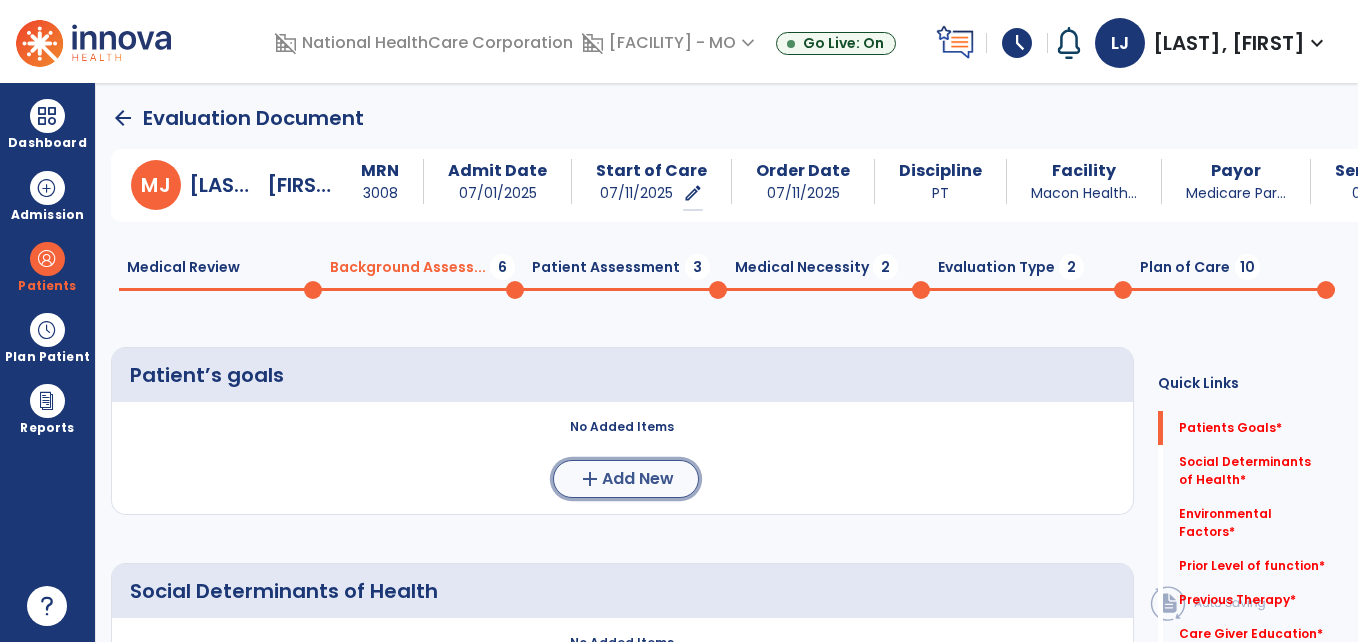 click on "Add New" 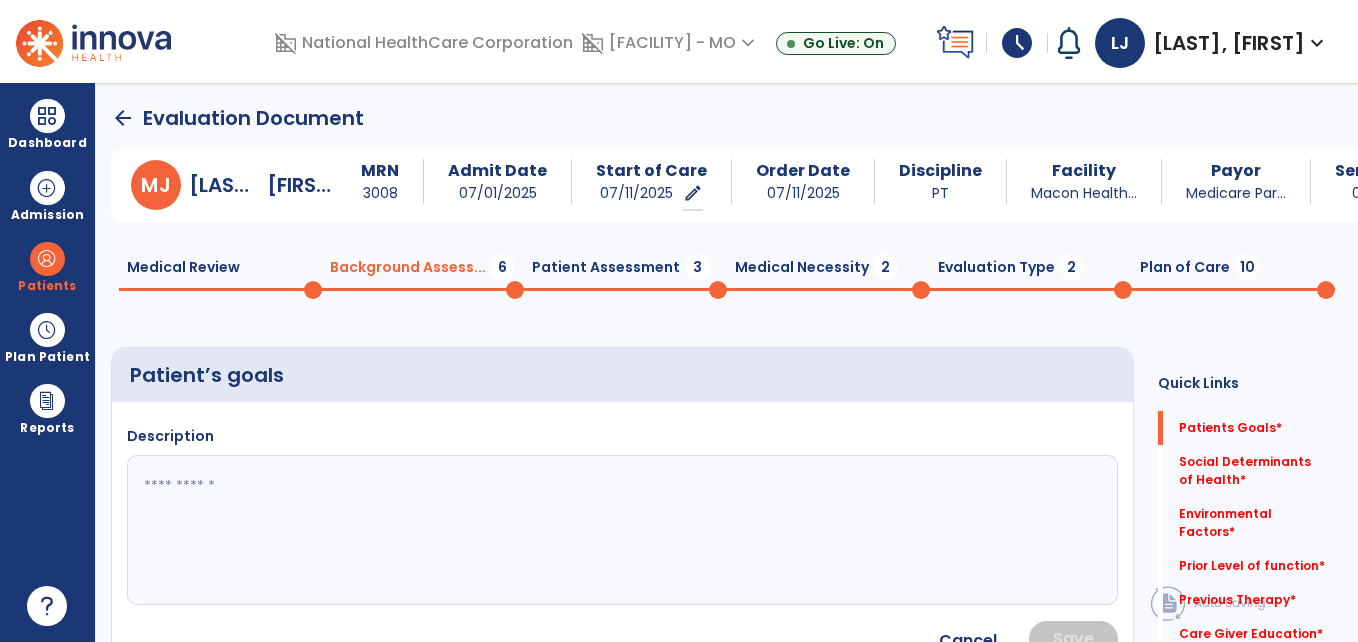 click 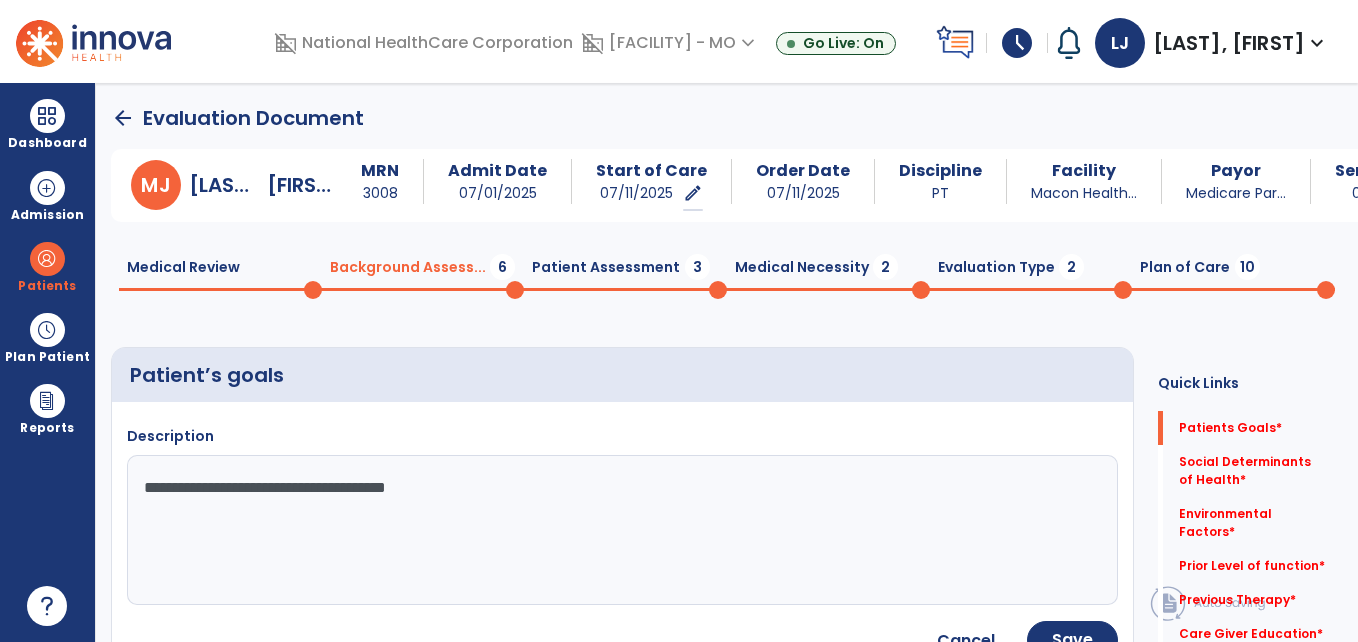 type on "**********" 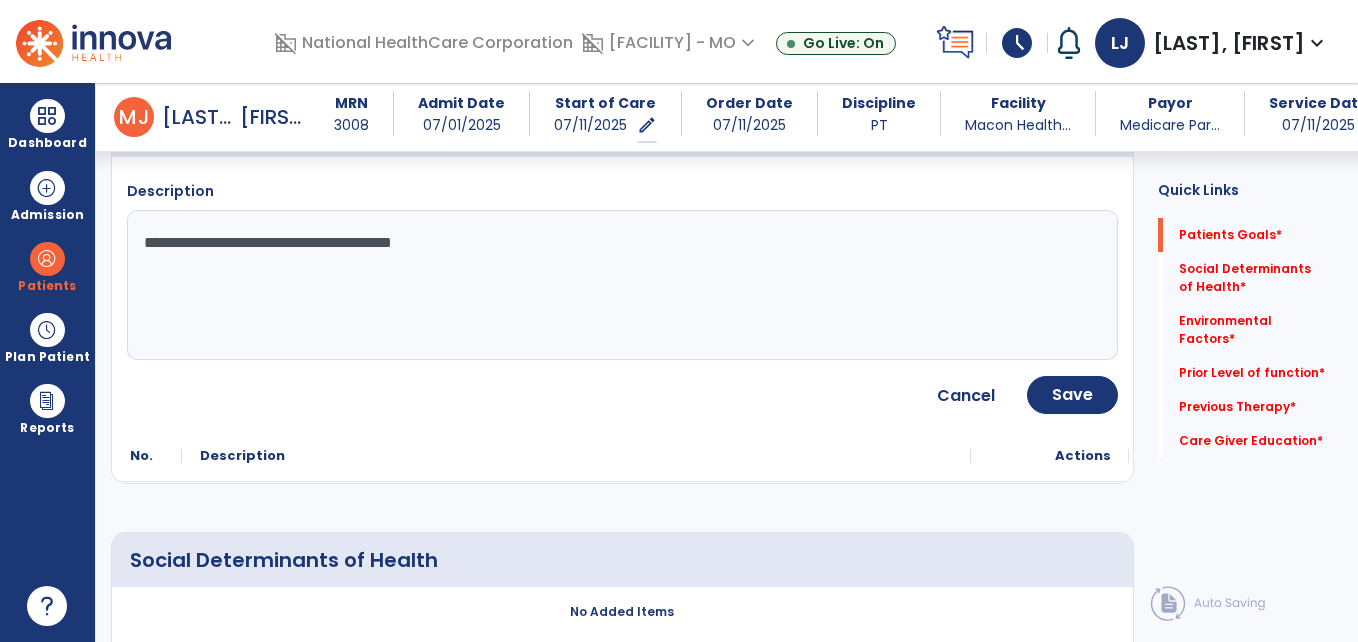scroll, scrollTop: 313, scrollLeft: 0, axis: vertical 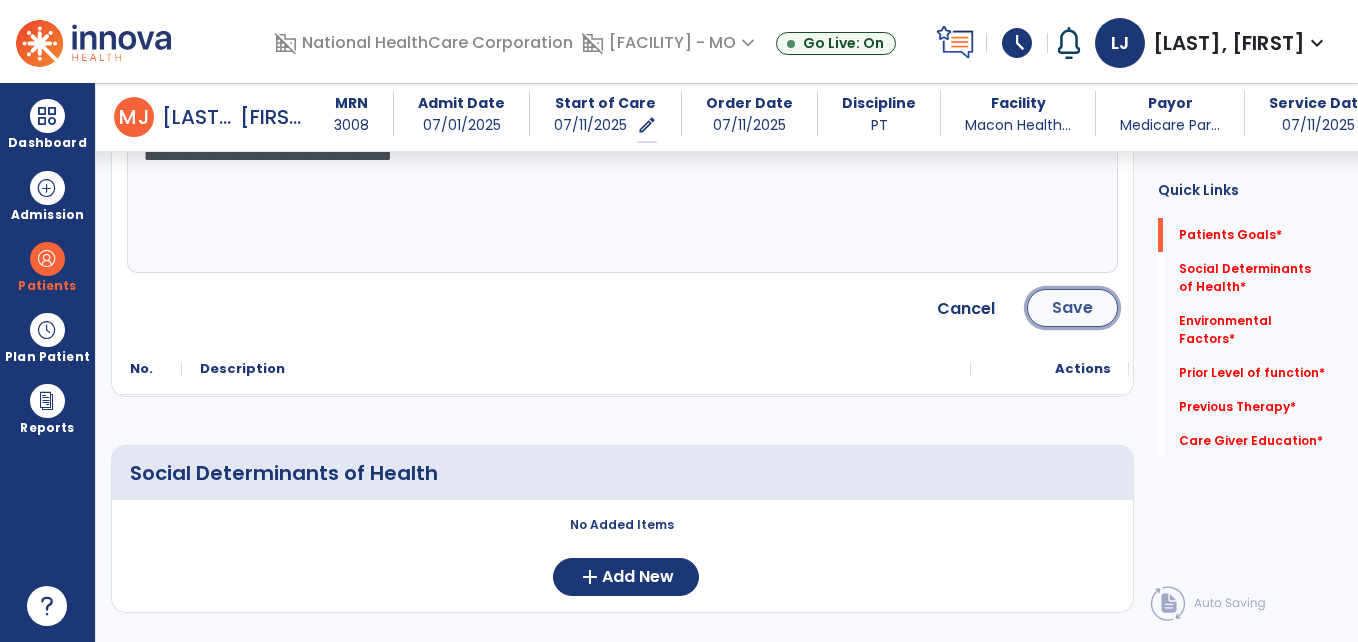 click on "Save" 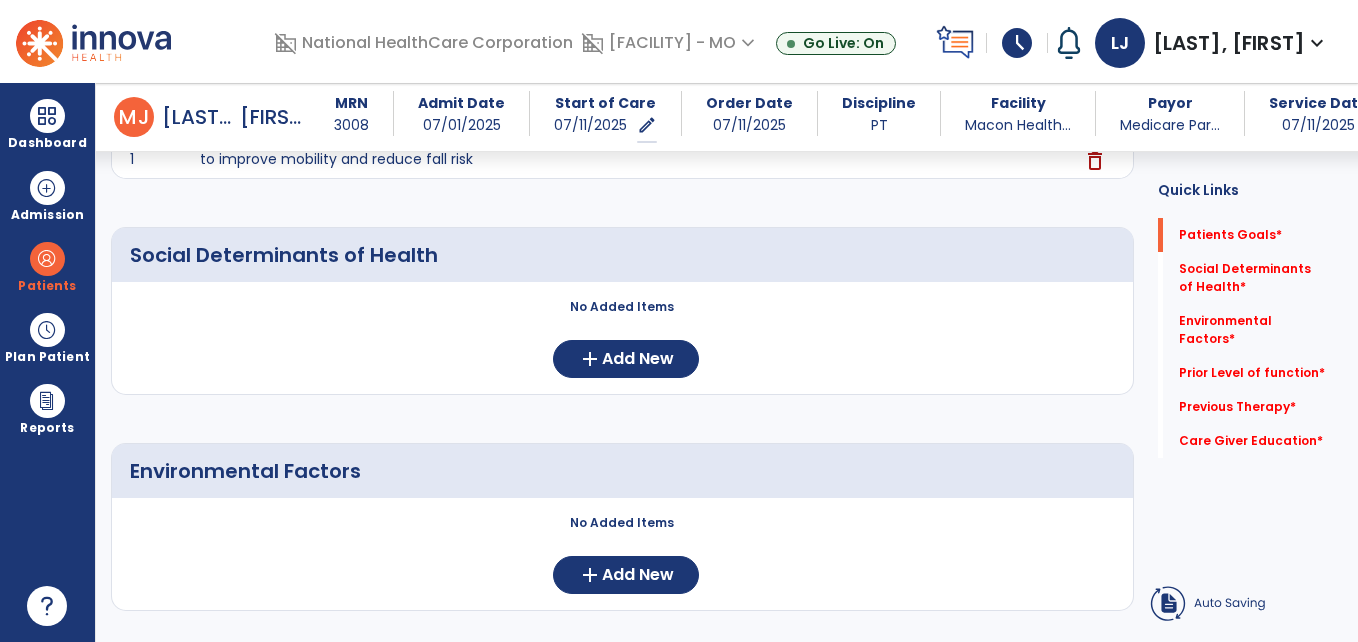 scroll, scrollTop: 104, scrollLeft: 0, axis: vertical 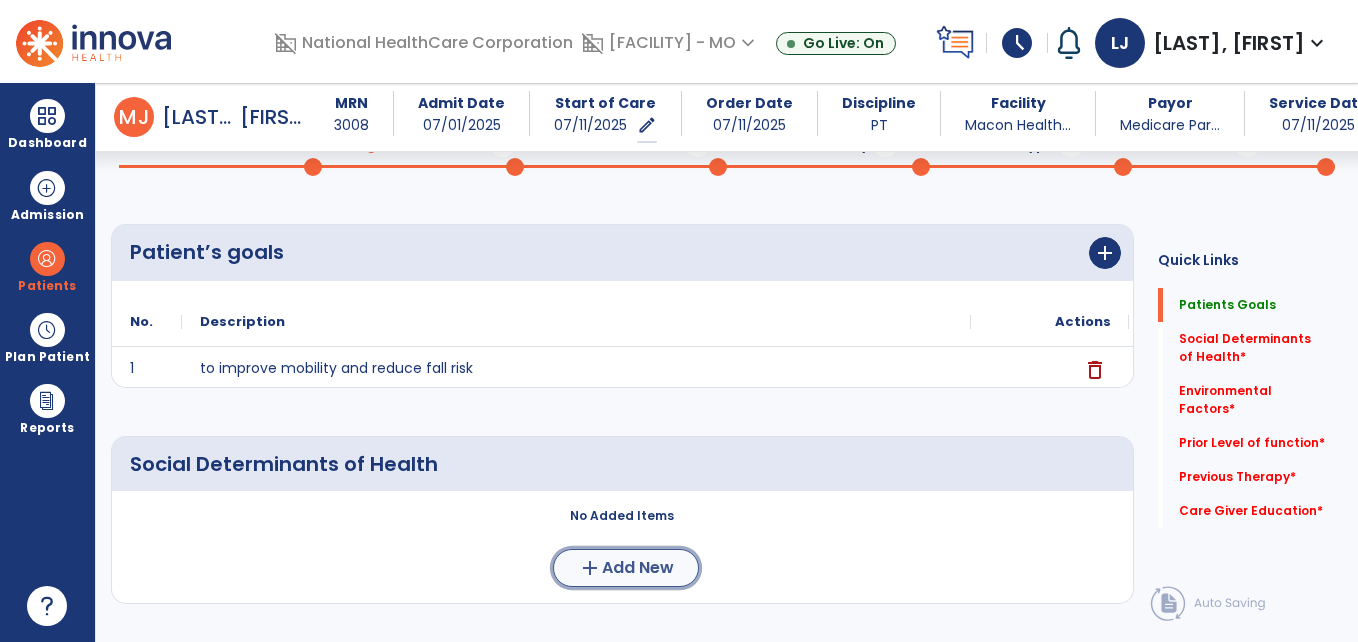 click on "Add New" 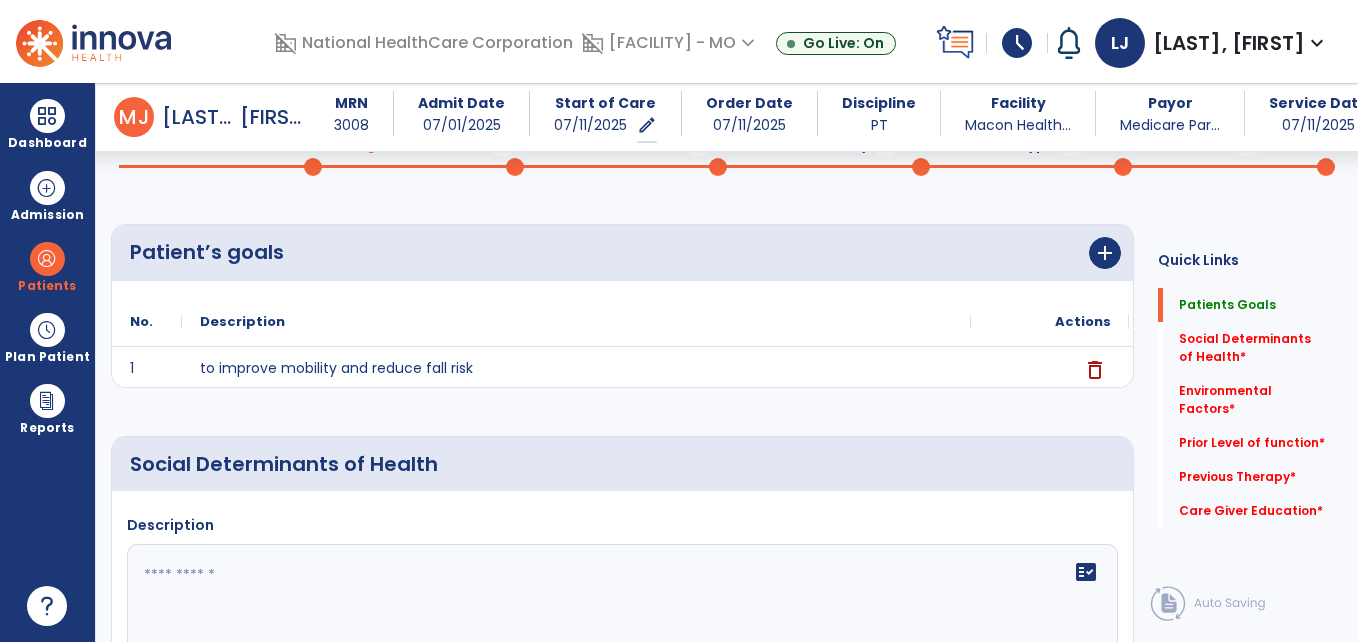 click on "Description   fact_check" 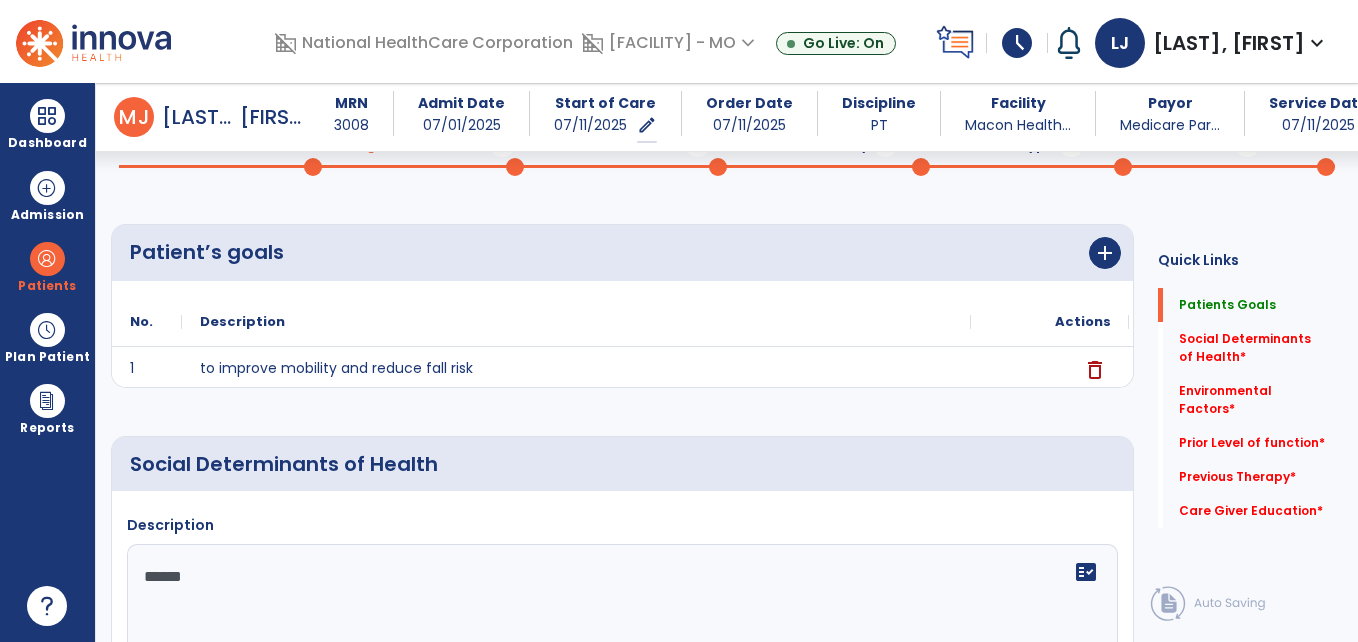 type on "*******" 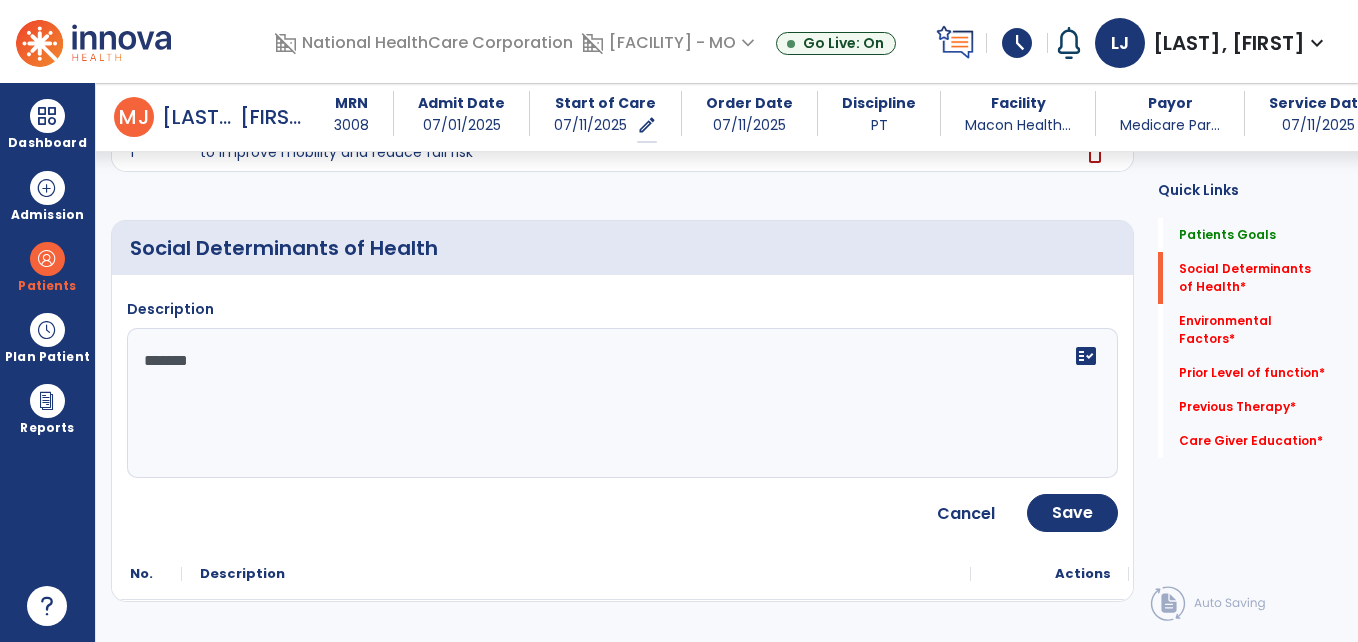 scroll, scrollTop: 509, scrollLeft: 0, axis: vertical 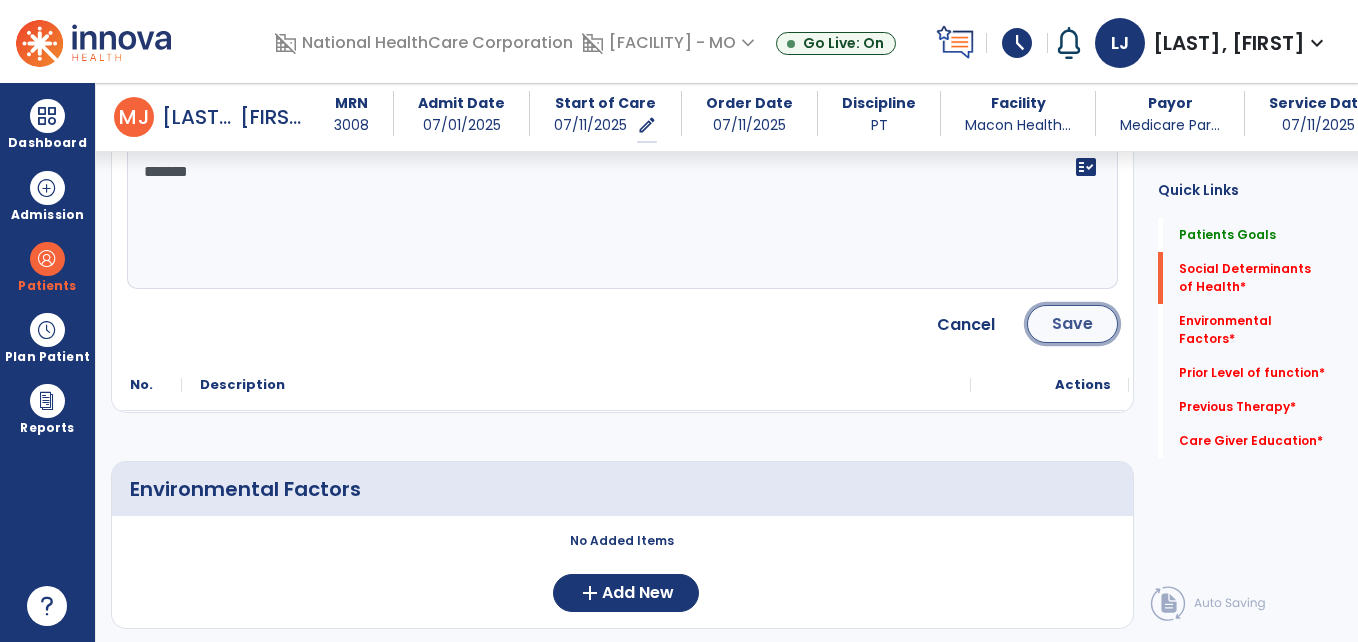 click on "Save" 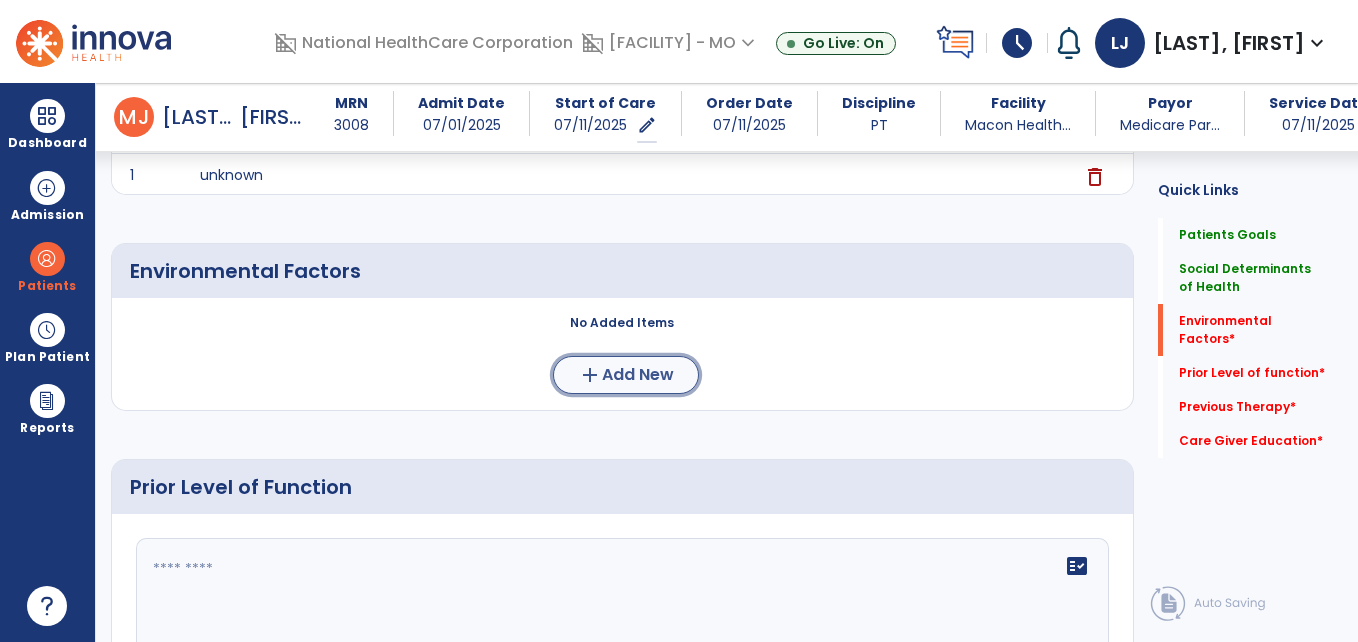click on "add" 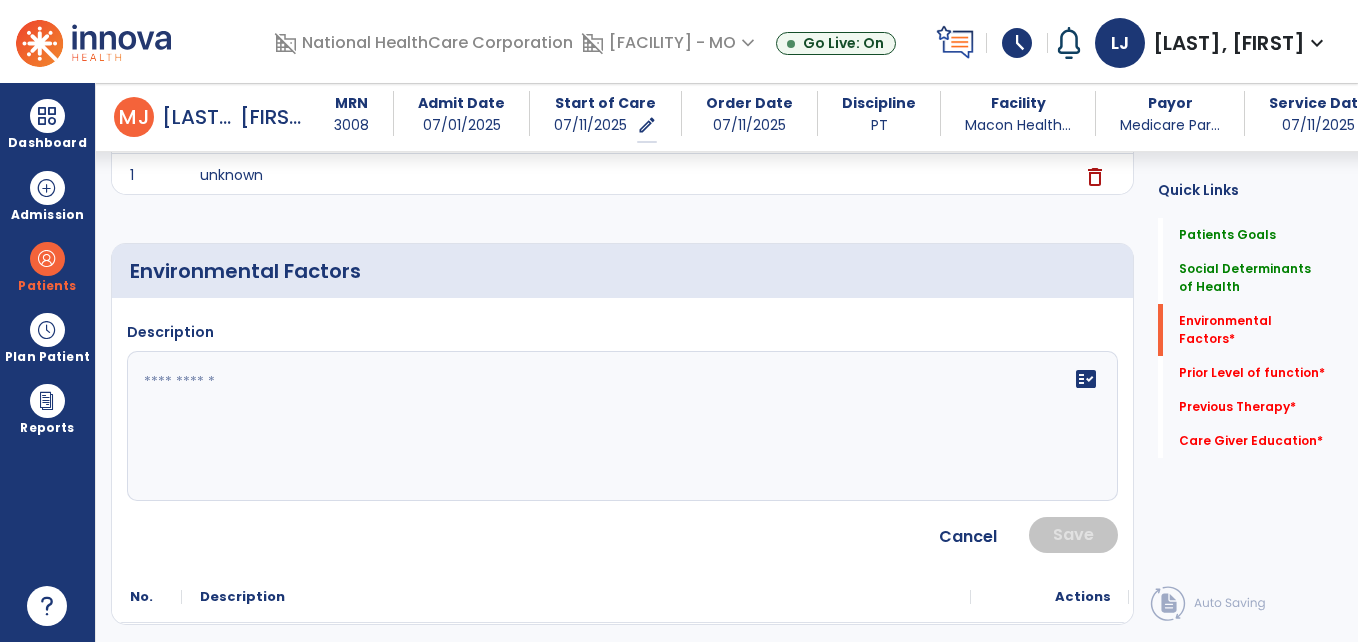 click 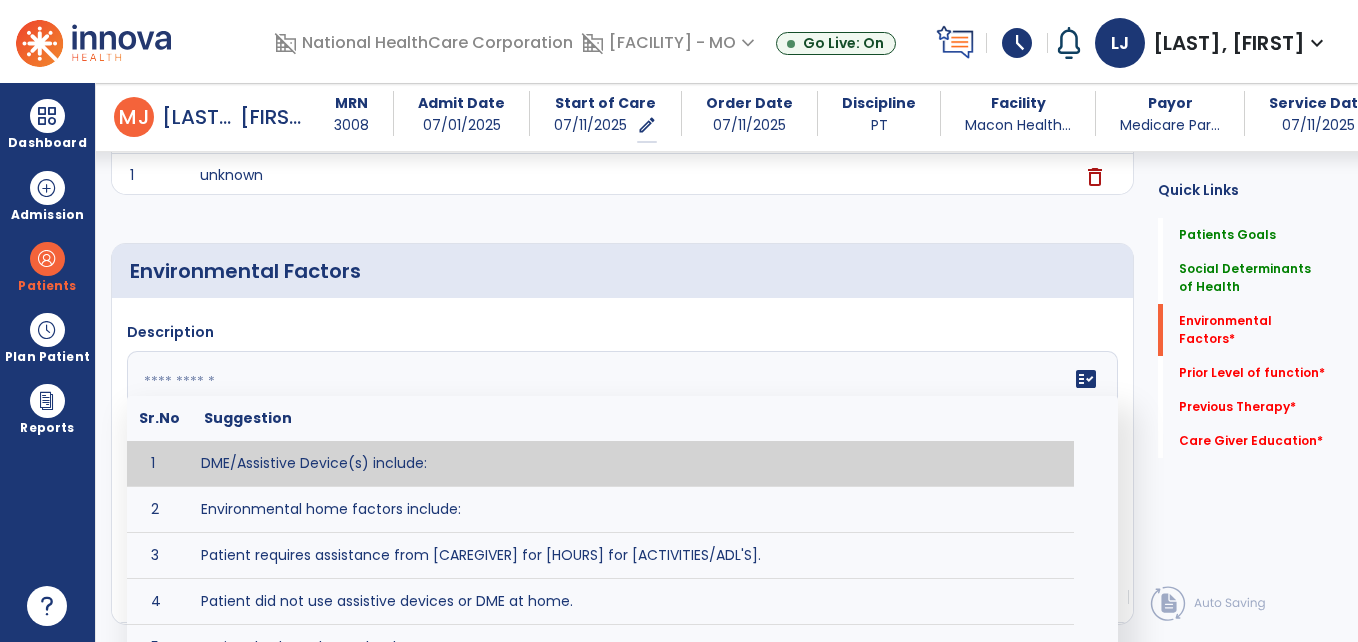 click 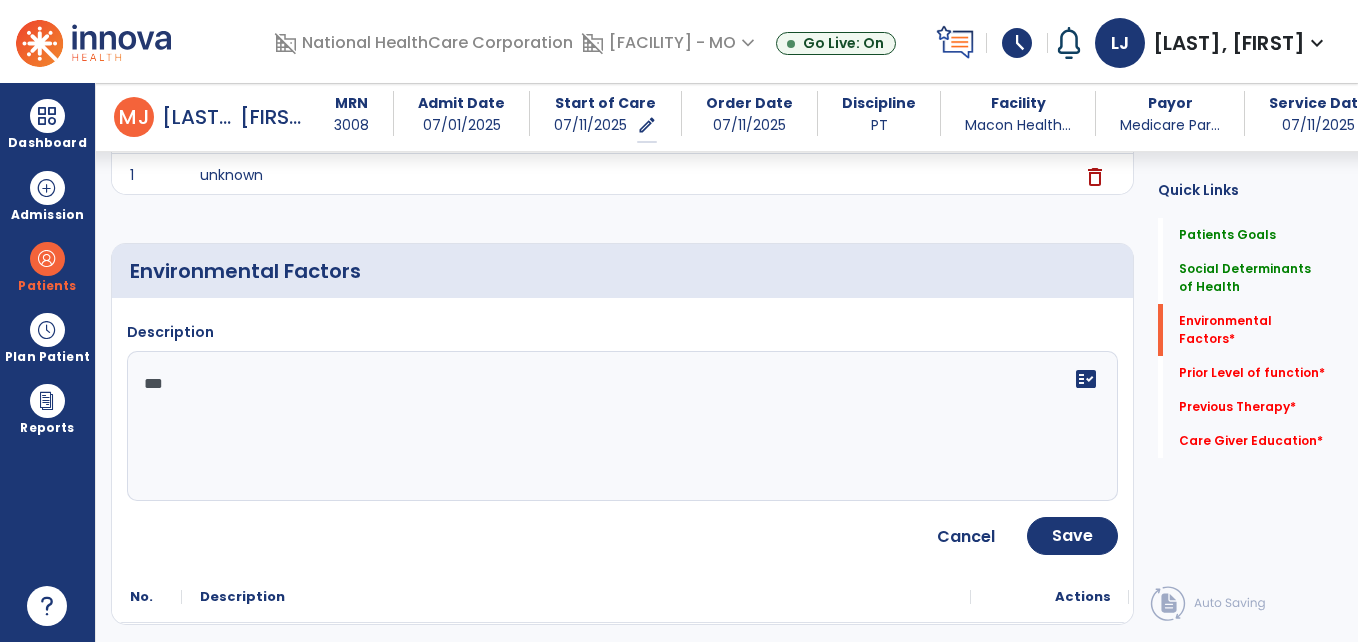 type on "****" 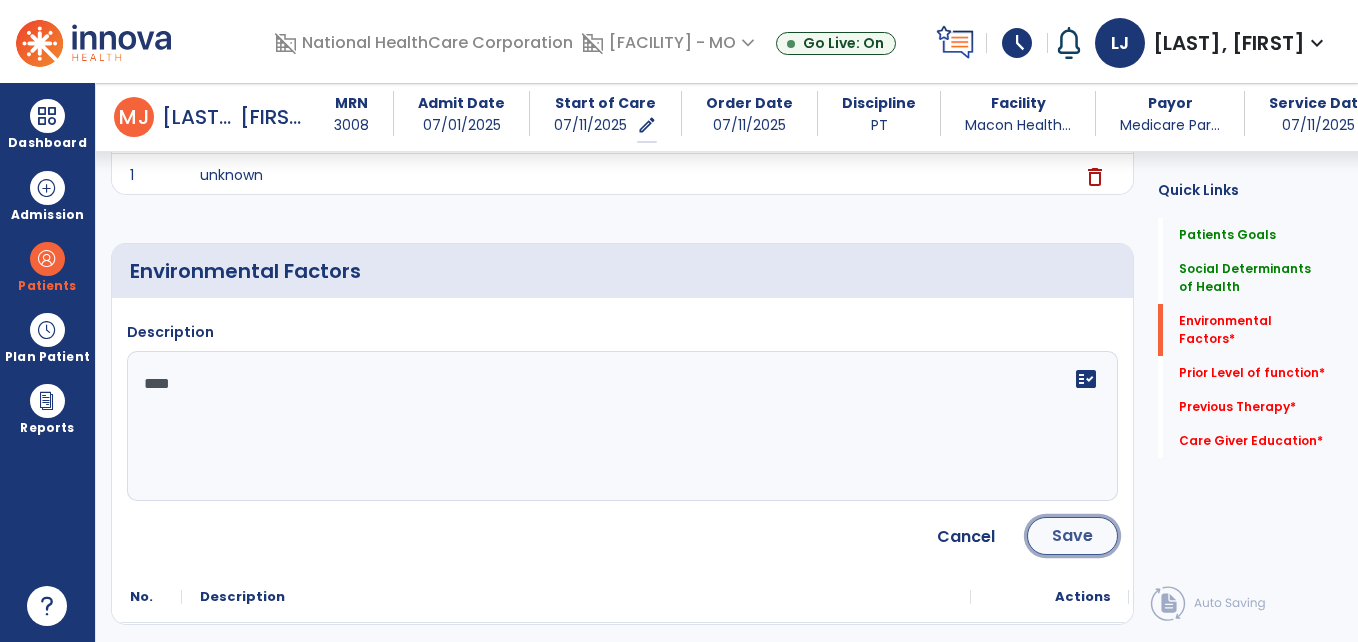 click on "Save" 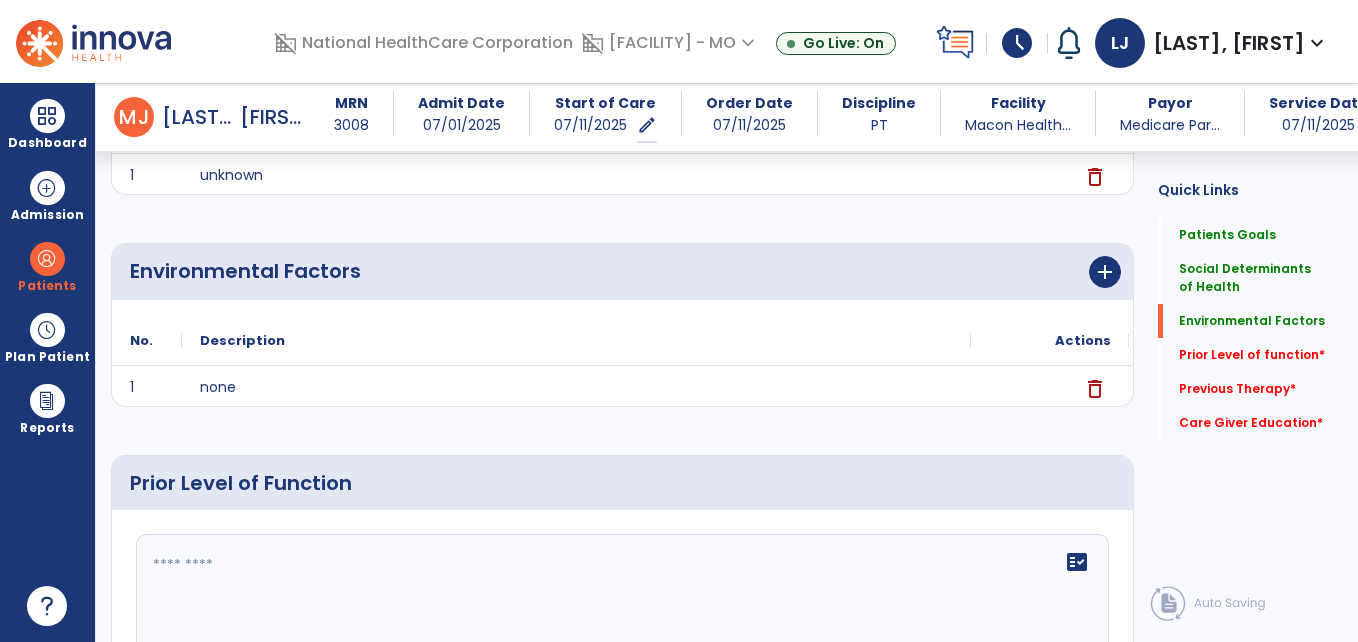 scroll, scrollTop: 612, scrollLeft: 0, axis: vertical 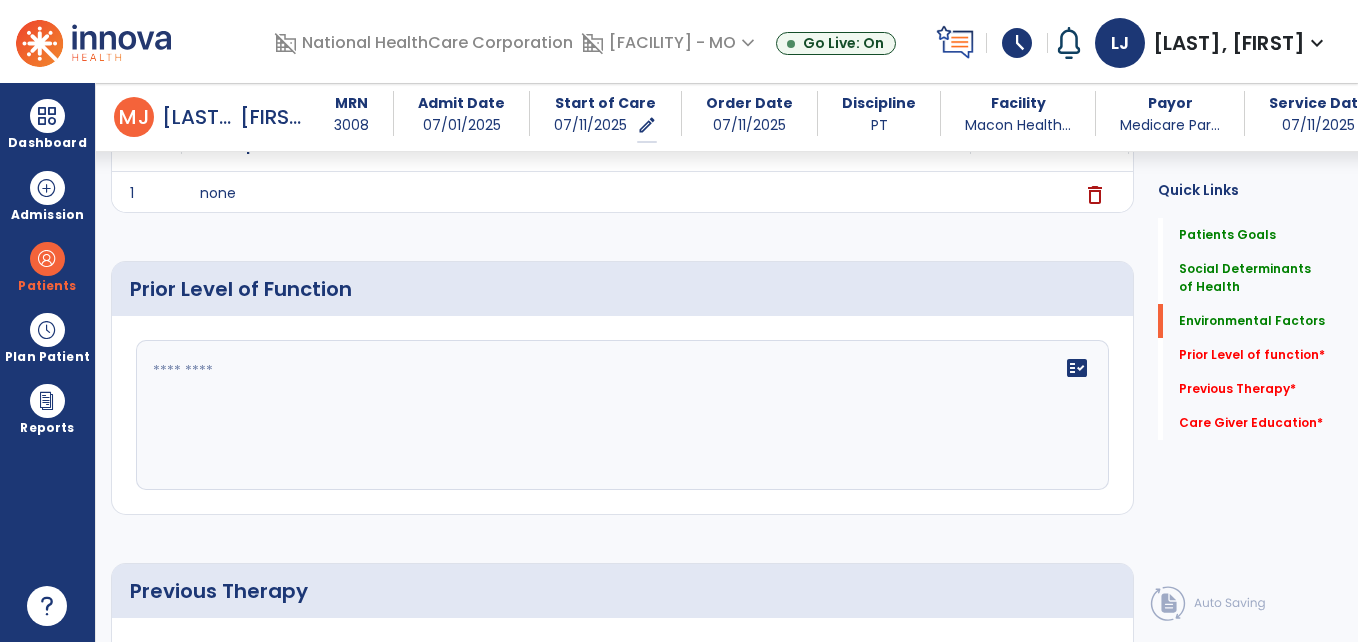 click on "fact_check" 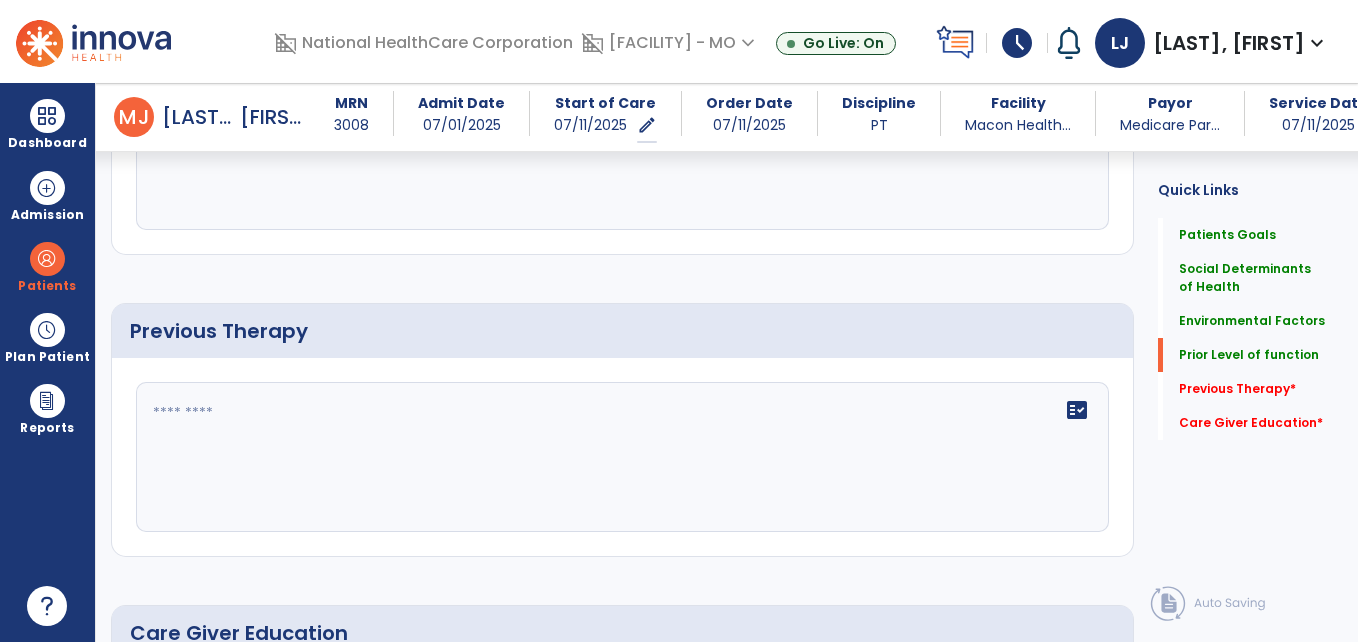 scroll, scrollTop: 875, scrollLeft: 0, axis: vertical 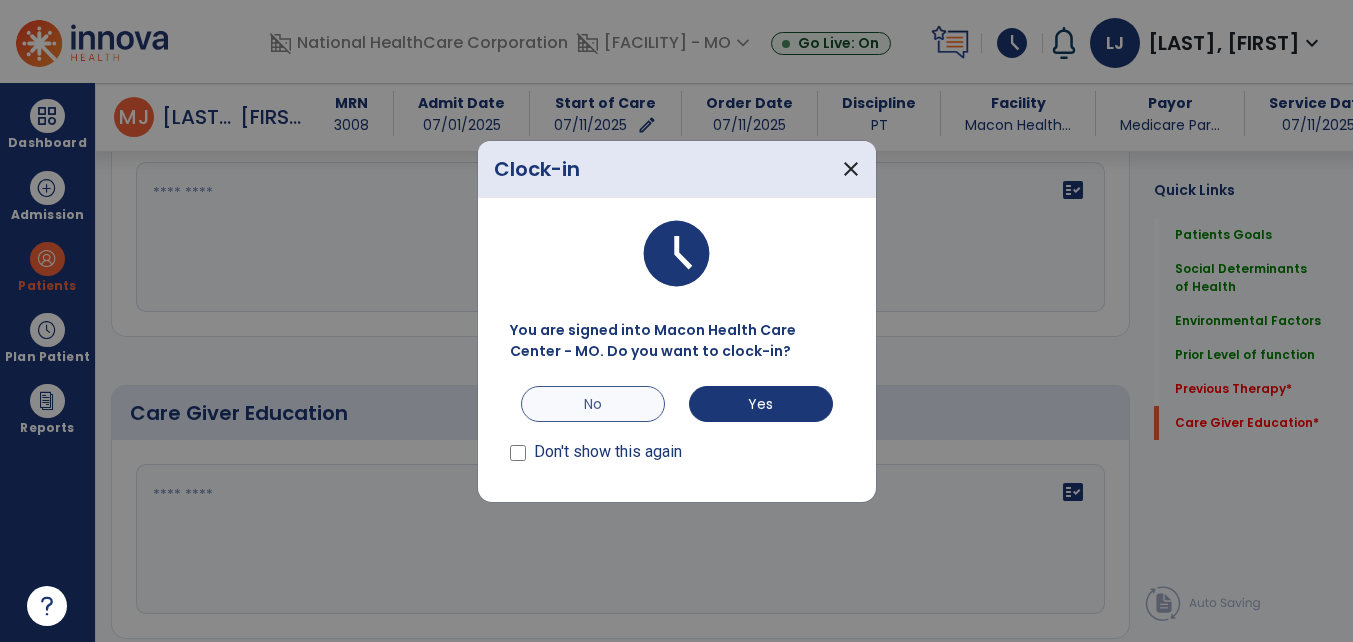 type on "**********" 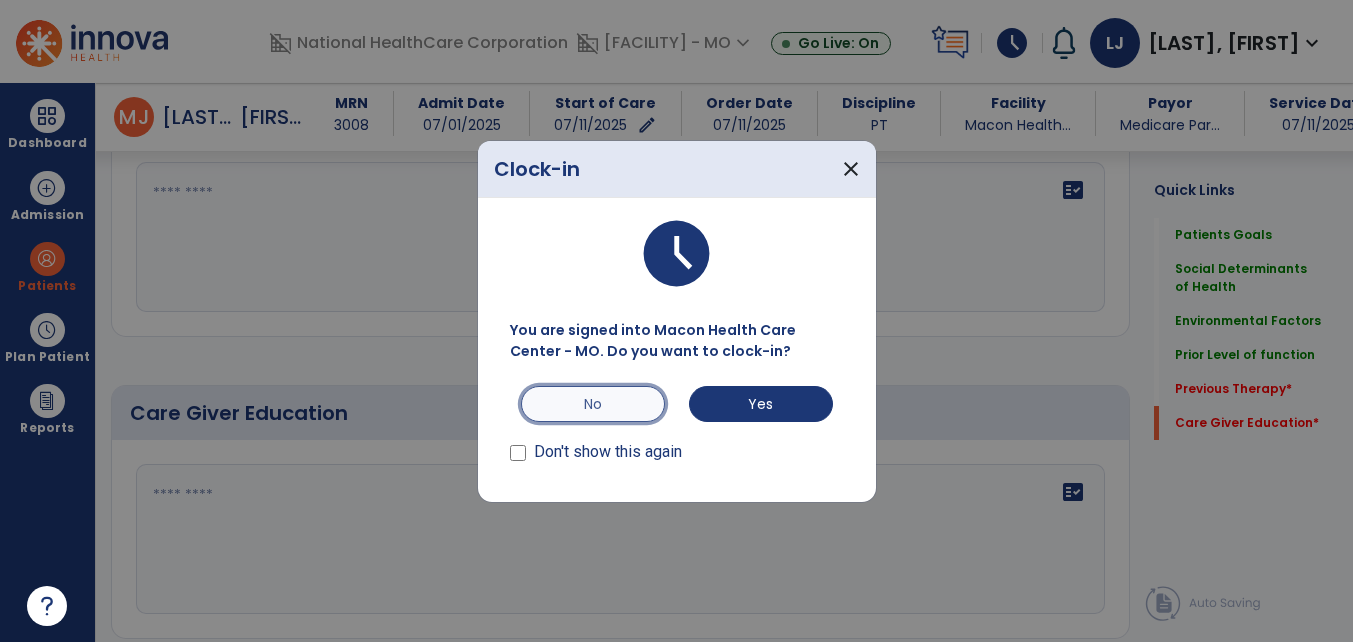 click on "No" at bounding box center (593, 404) 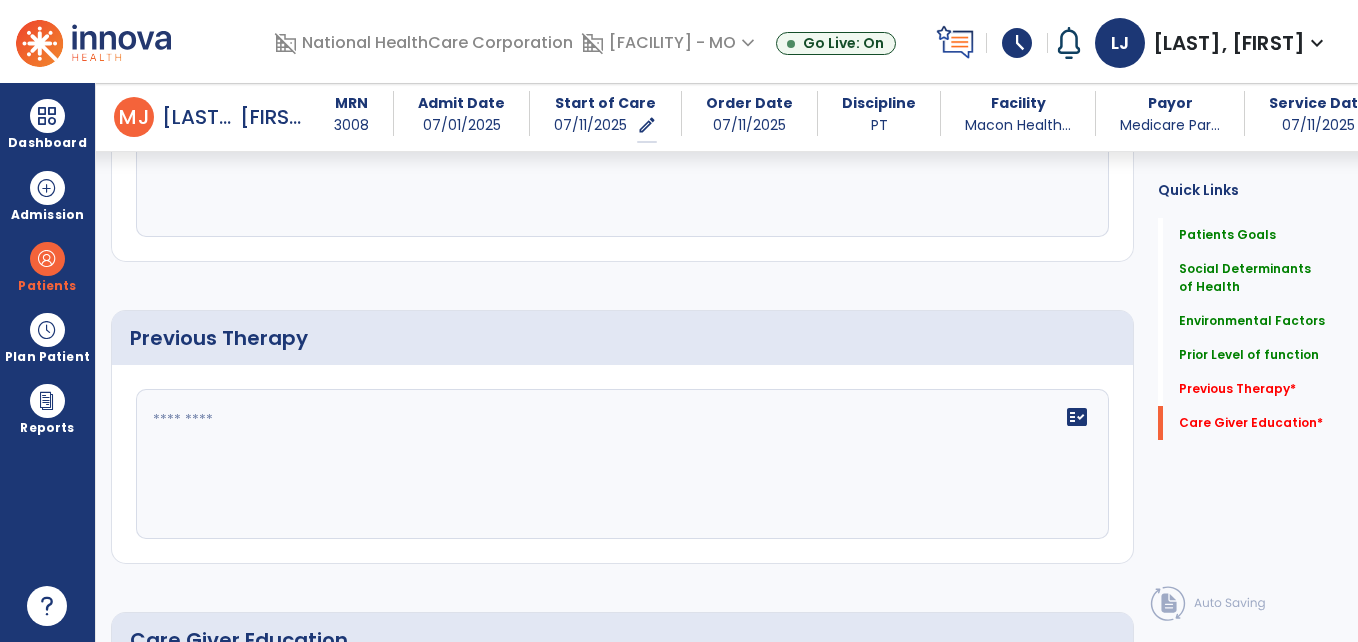 scroll, scrollTop: 946, scrollLeft: 0, axis: vertical 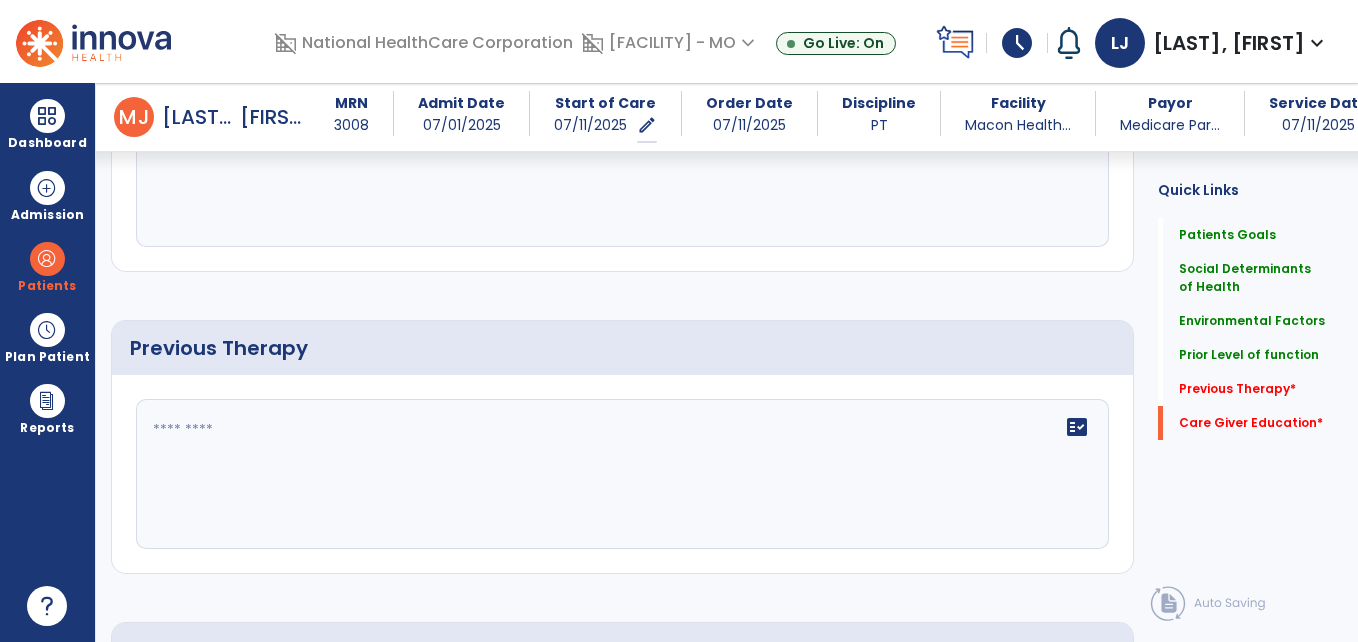click 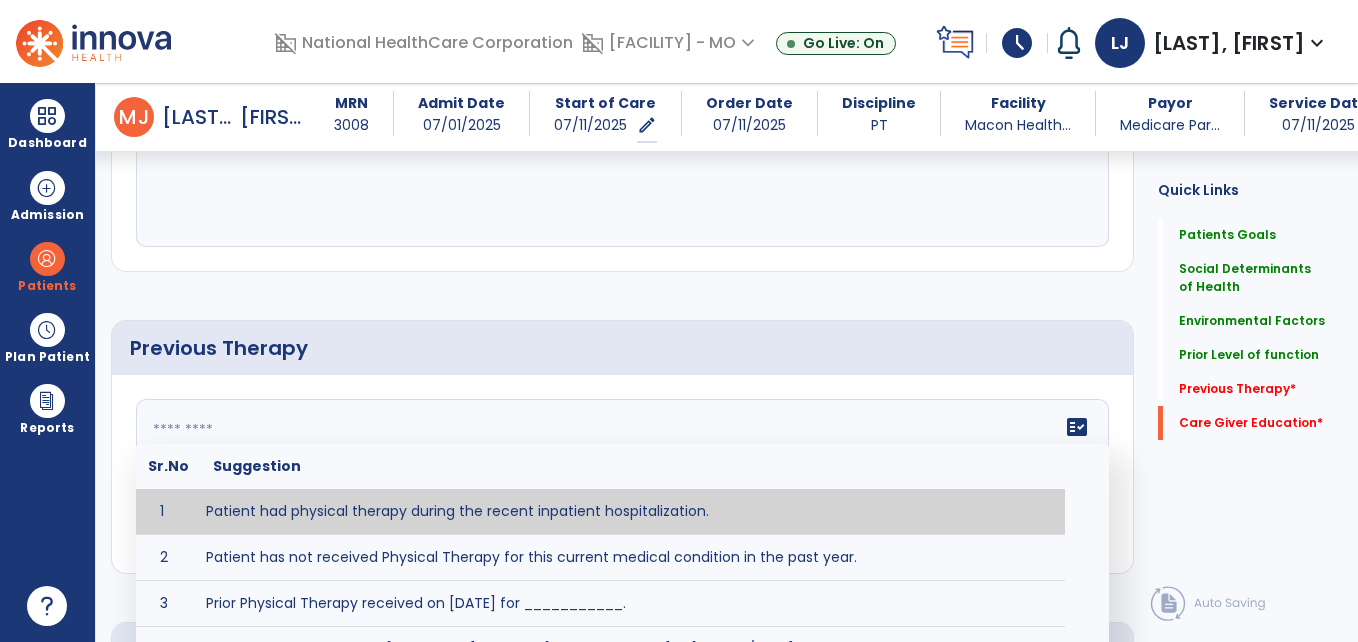 click 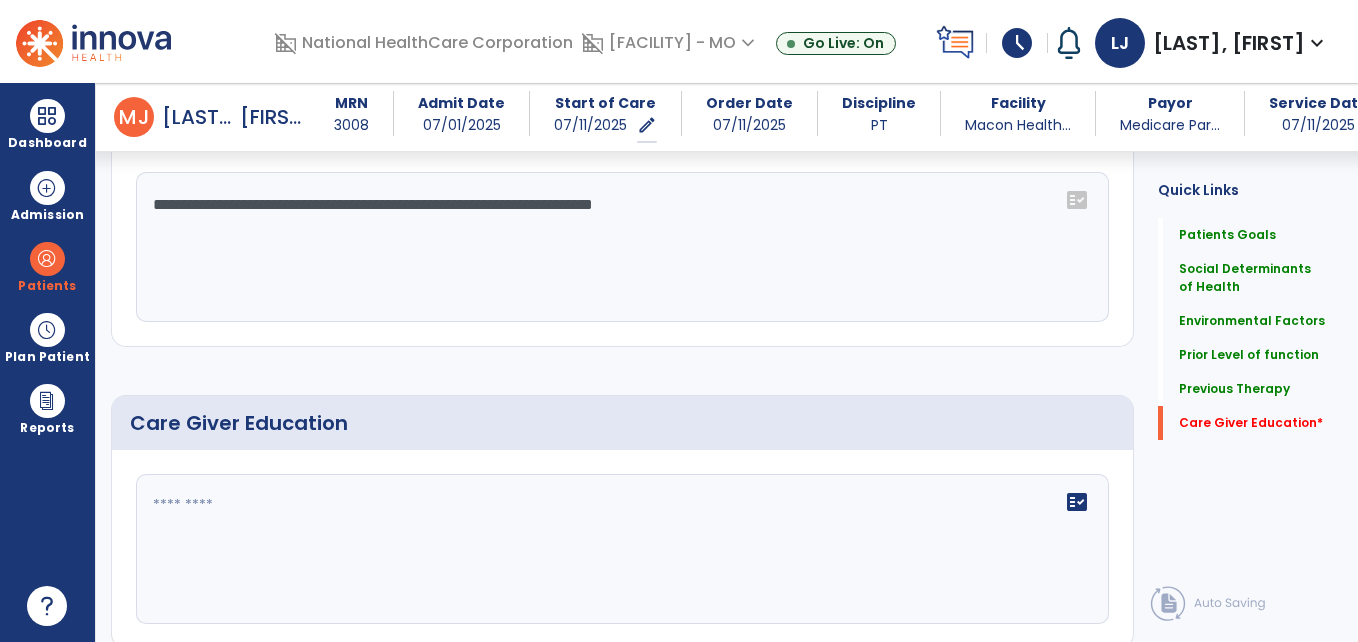 scroll, scrollTop: 1176, scrollLeft: 0, axis: vertical 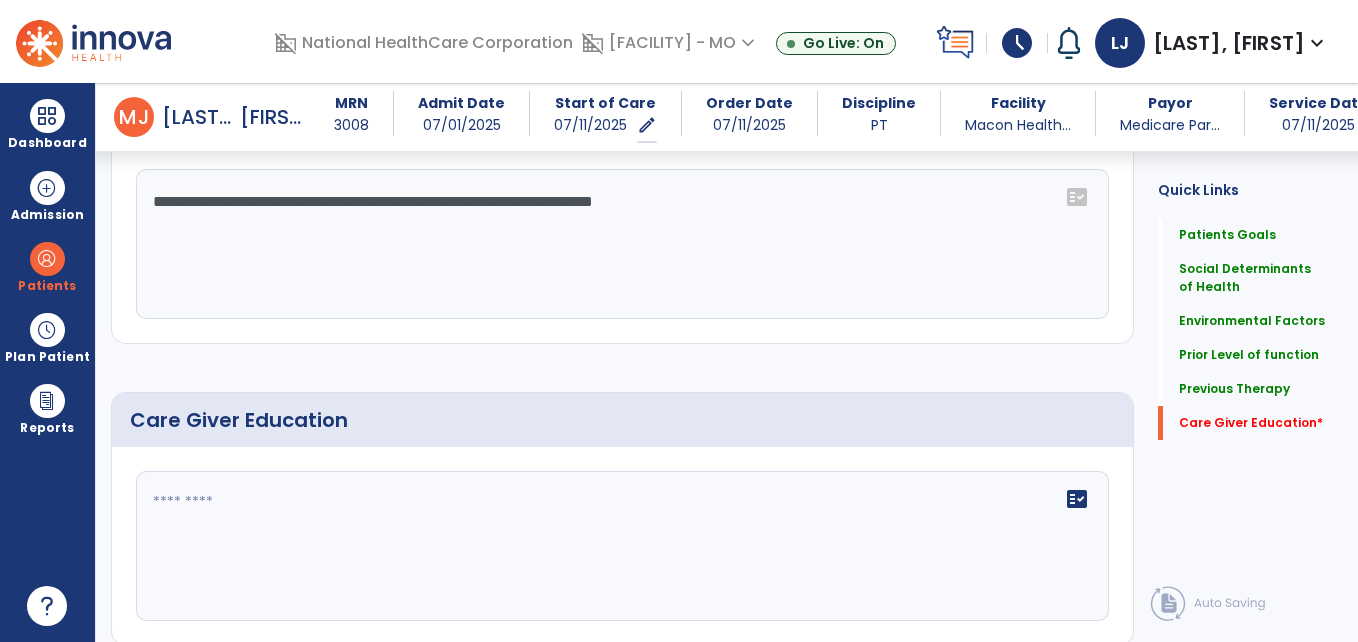 click on "**********" 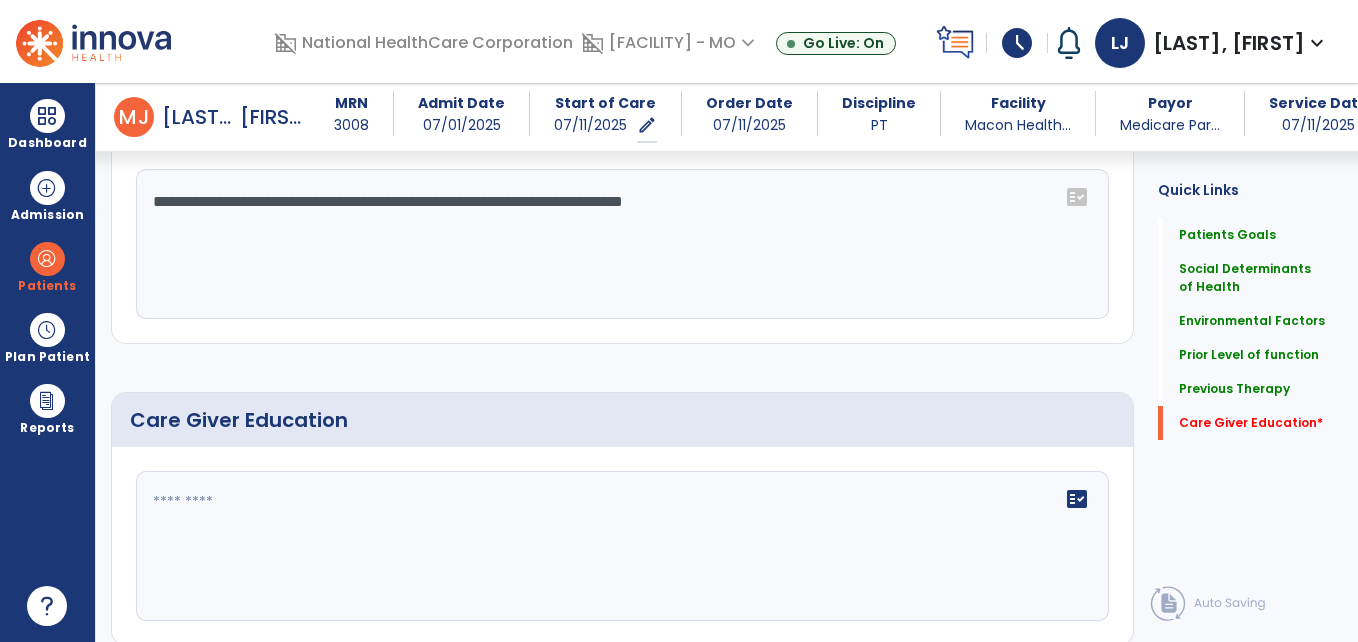 type on "**********" 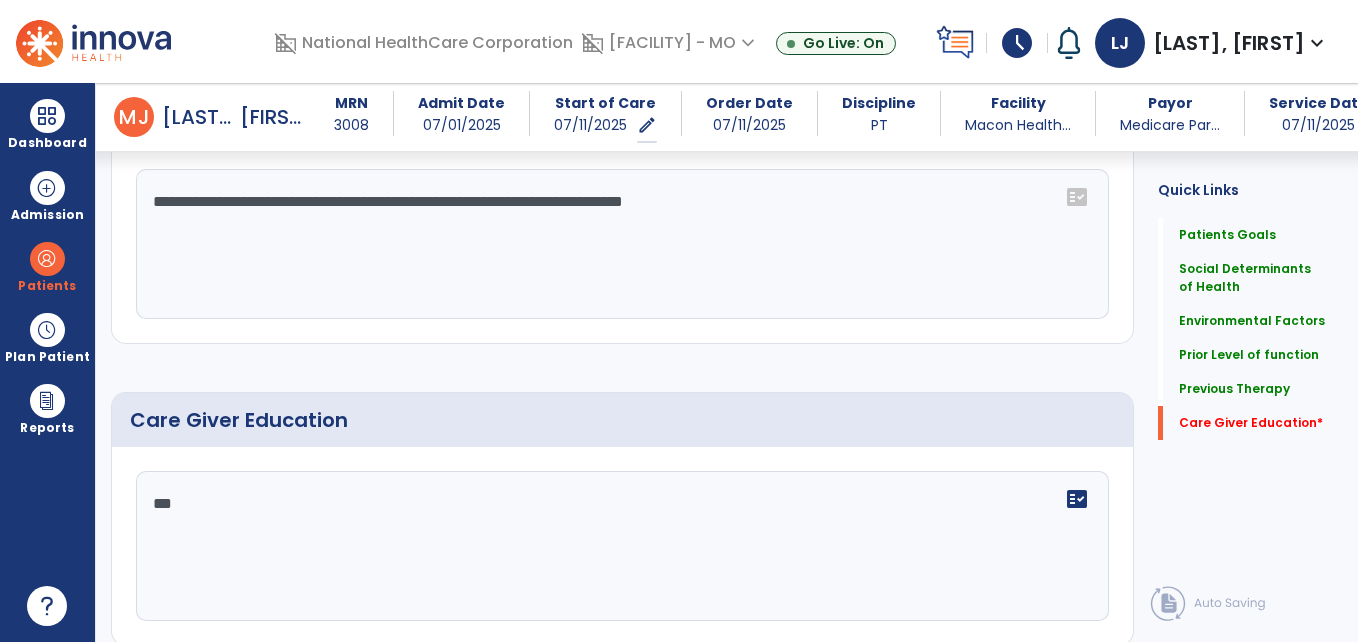 type on "****" 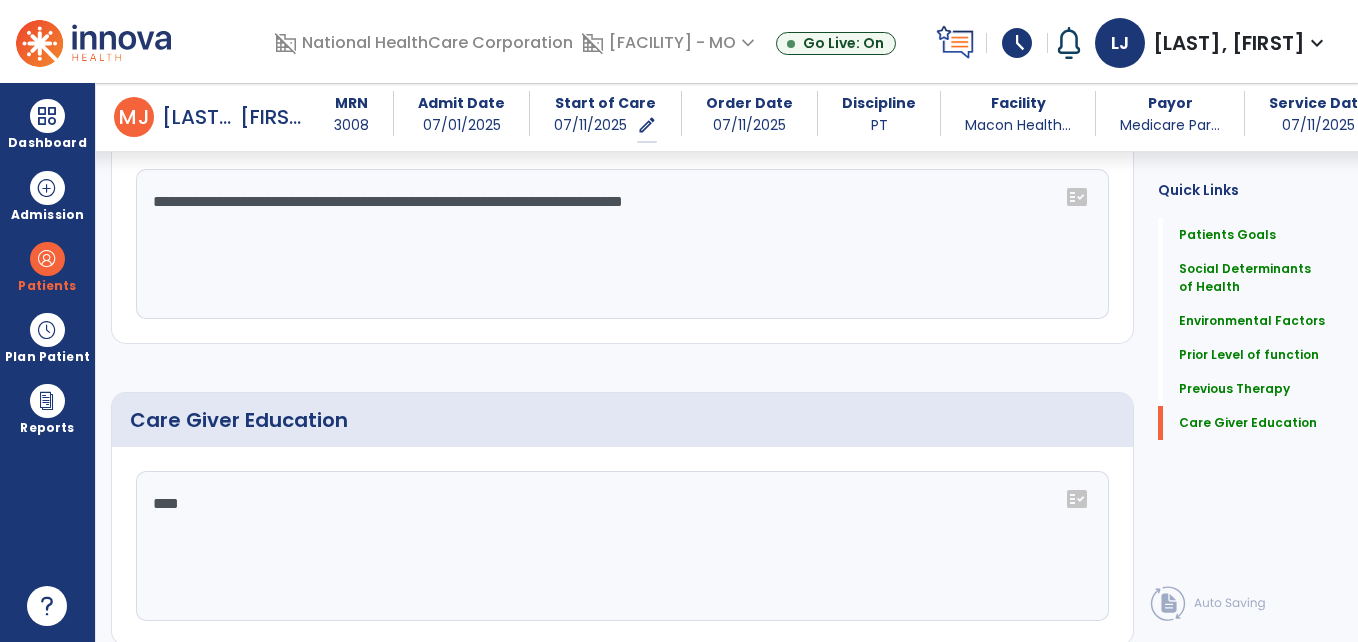 scroll, scrollTop: 1250, scrollLeft: 0, axis: vertical 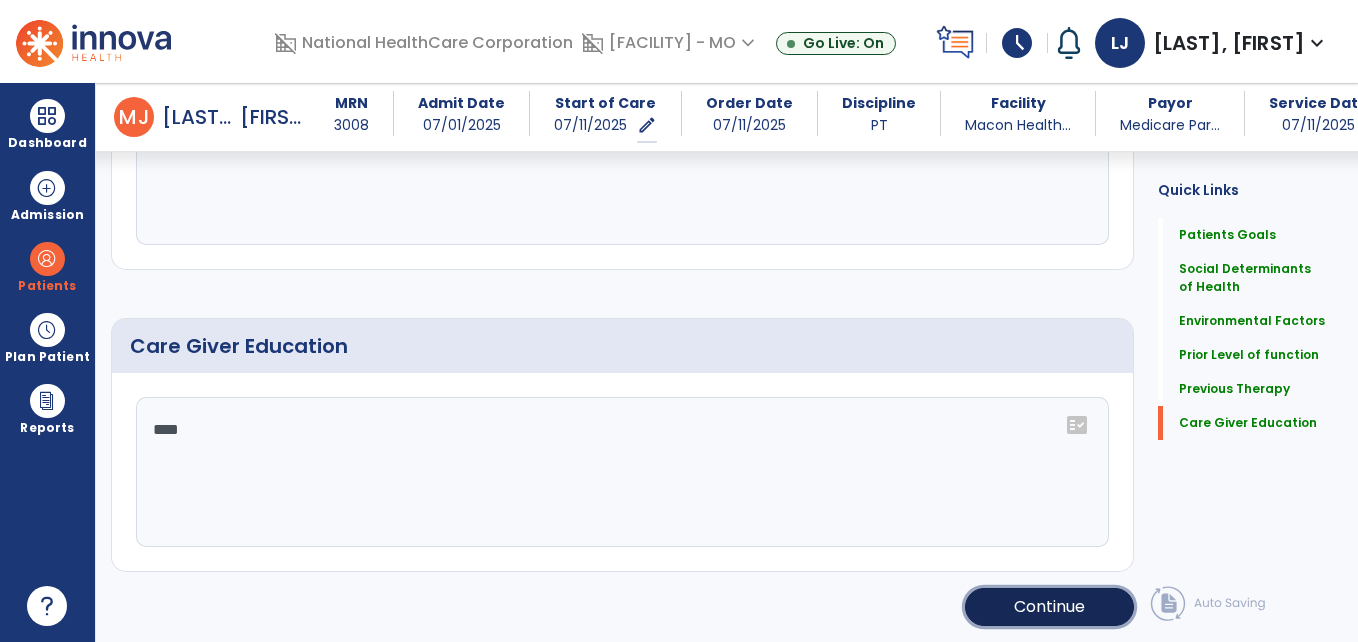 click on "Continue" 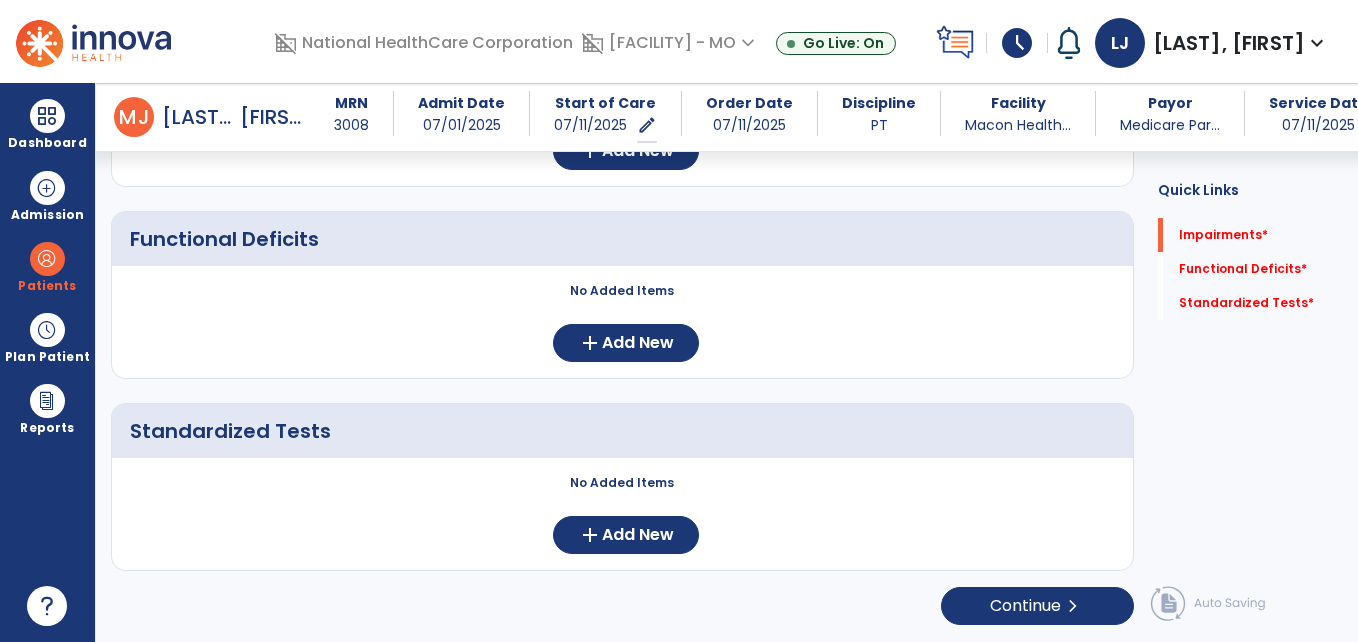 scroll, scrollTop: 309, scrollLeft: 0, axis: vertical 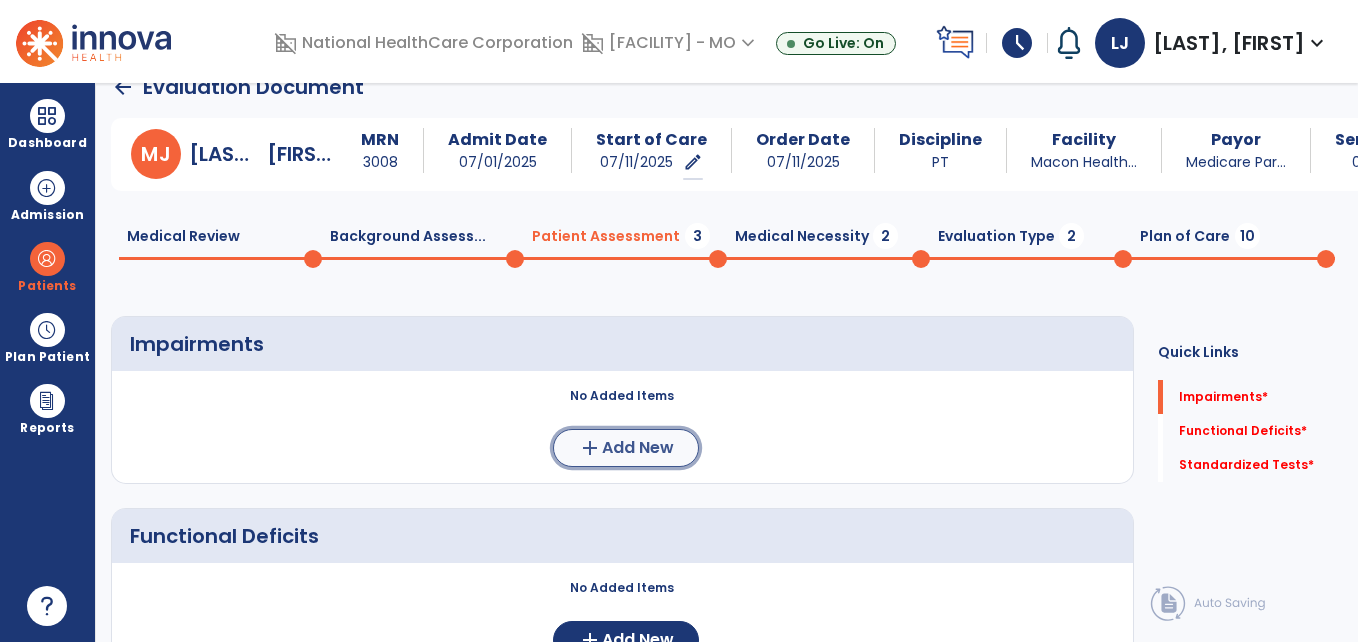click on "Add New" 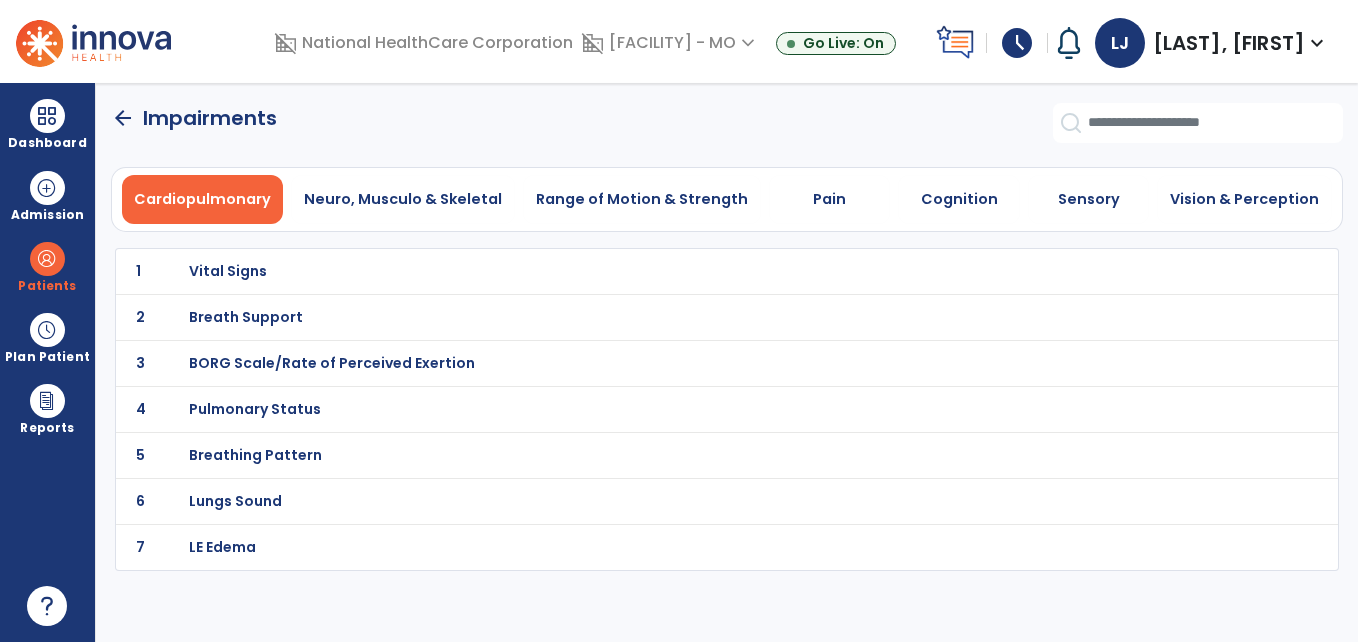 scroll, scrollTop: 0, scrollLeft: 0, axis: both 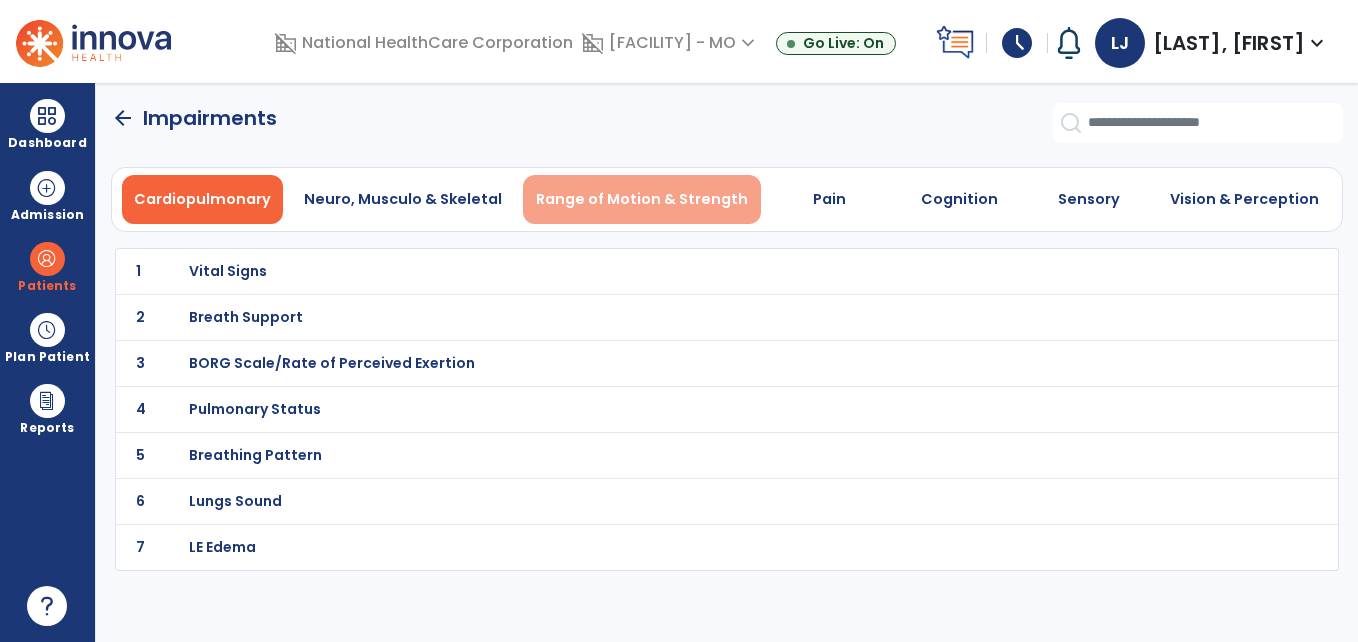 click on "Range of Motion & Strength" at bounding box center [642, 199] 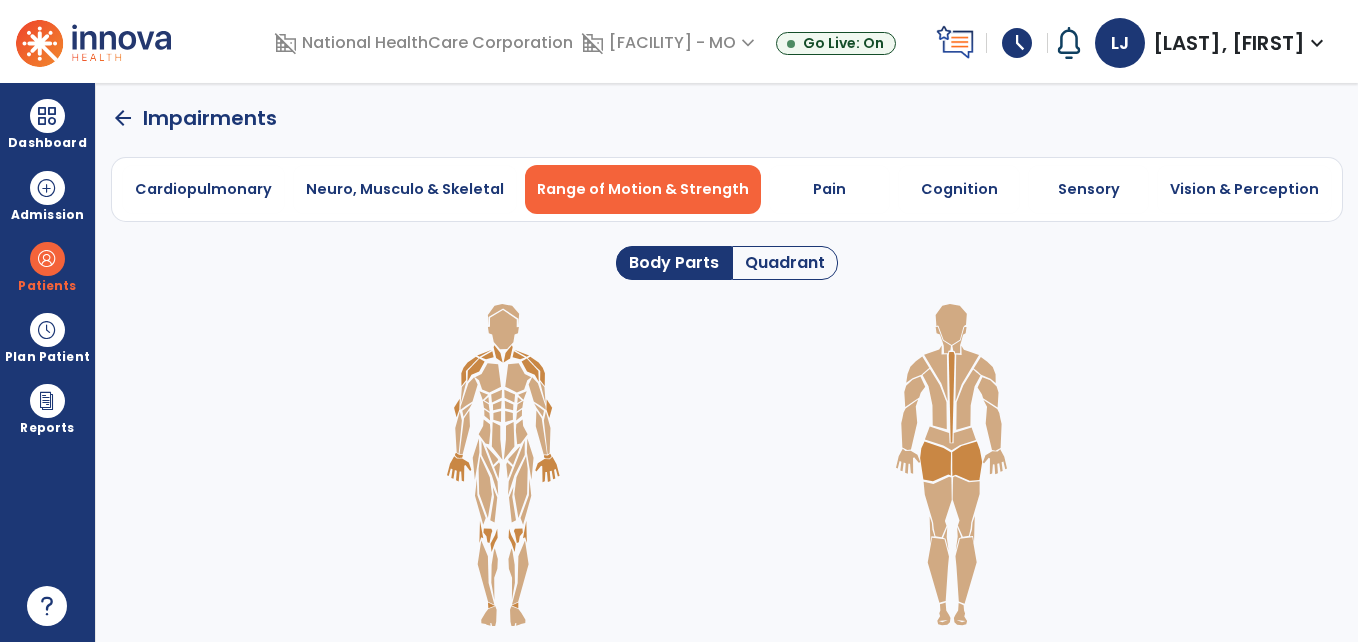 click on "Quadrant" 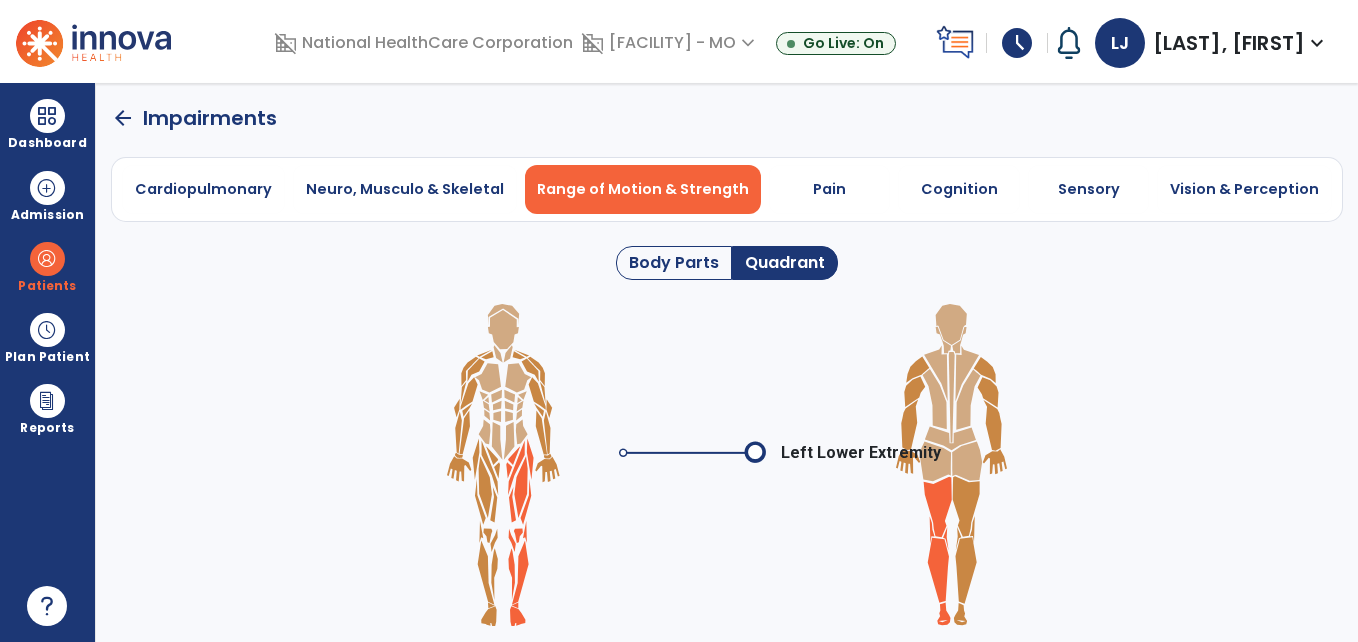 click 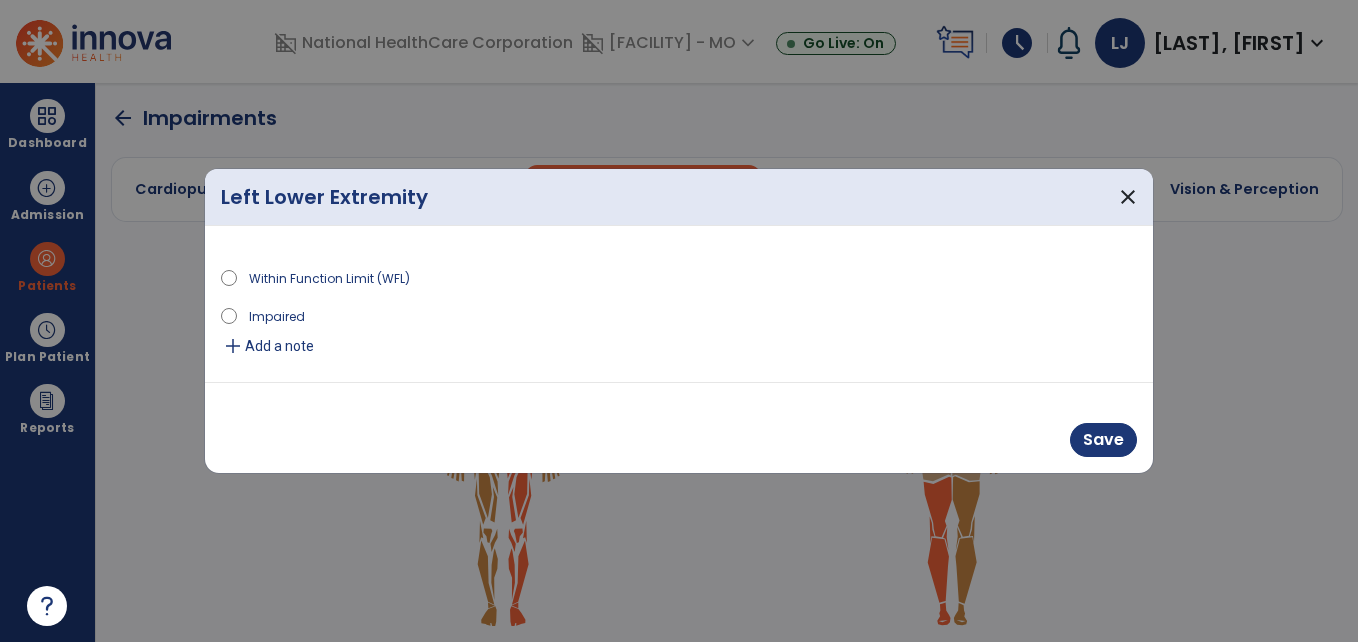 click on "Impaired" at bounding box center (277, 315) 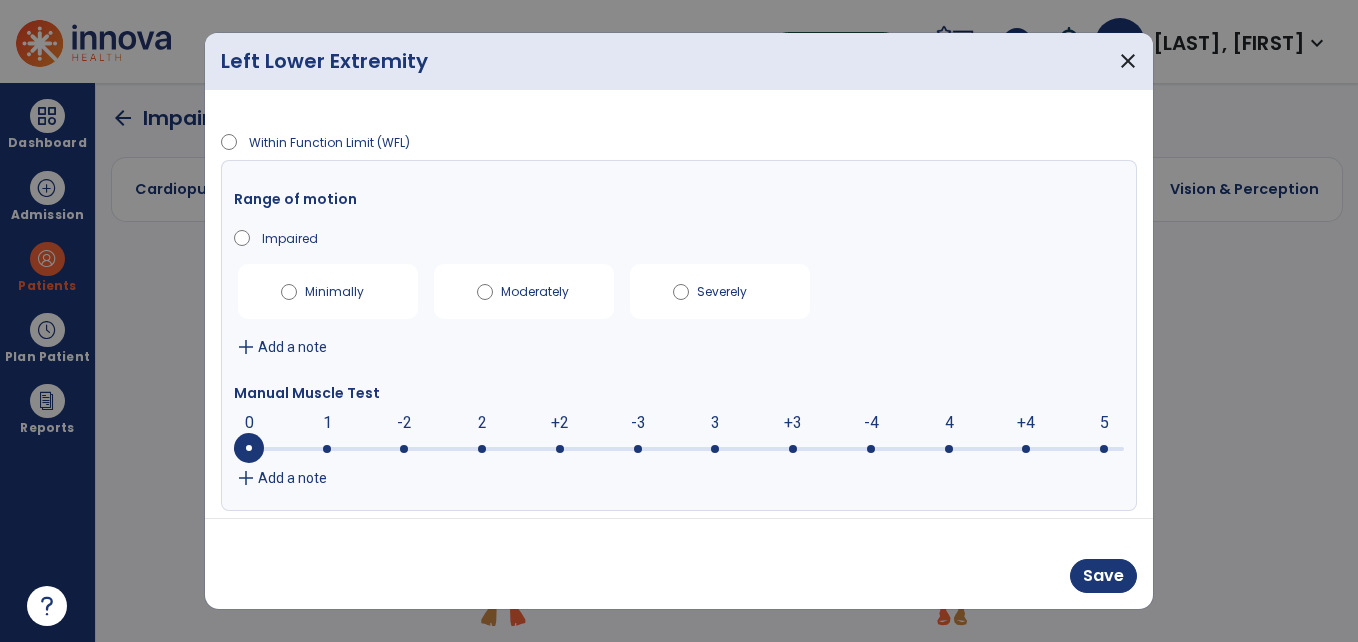 click at bounding box center [679, 447] 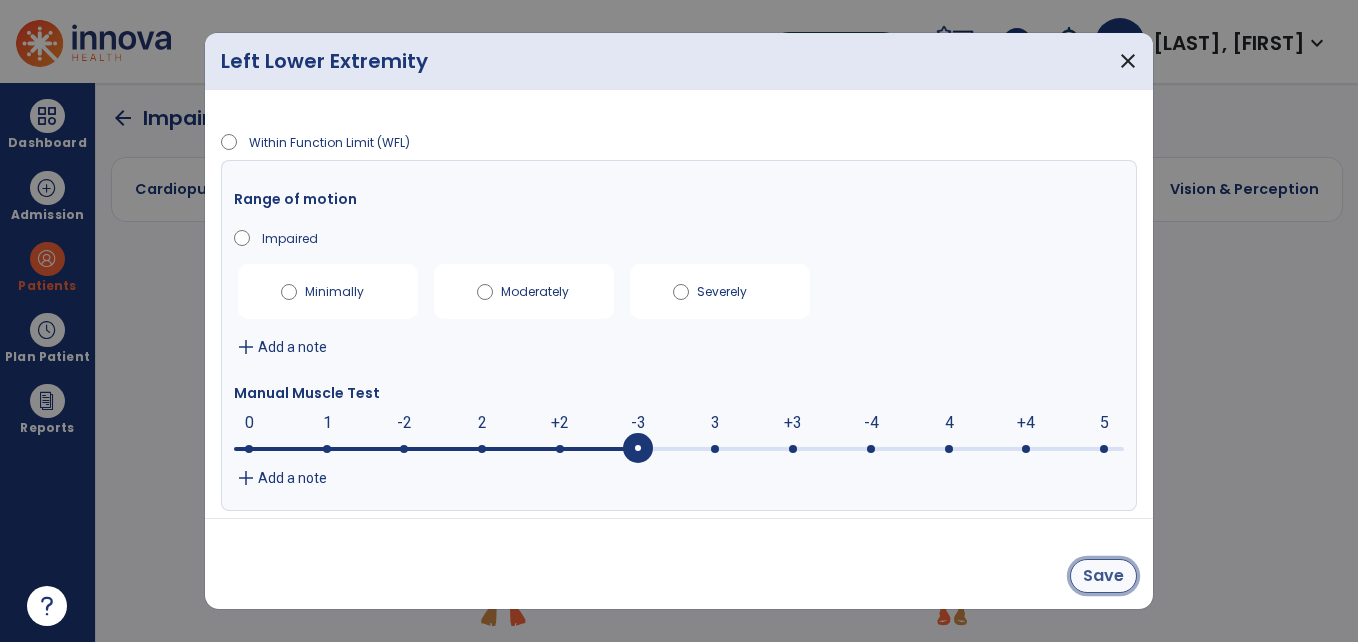 click on "Save" at bounding box center (1103, 576) 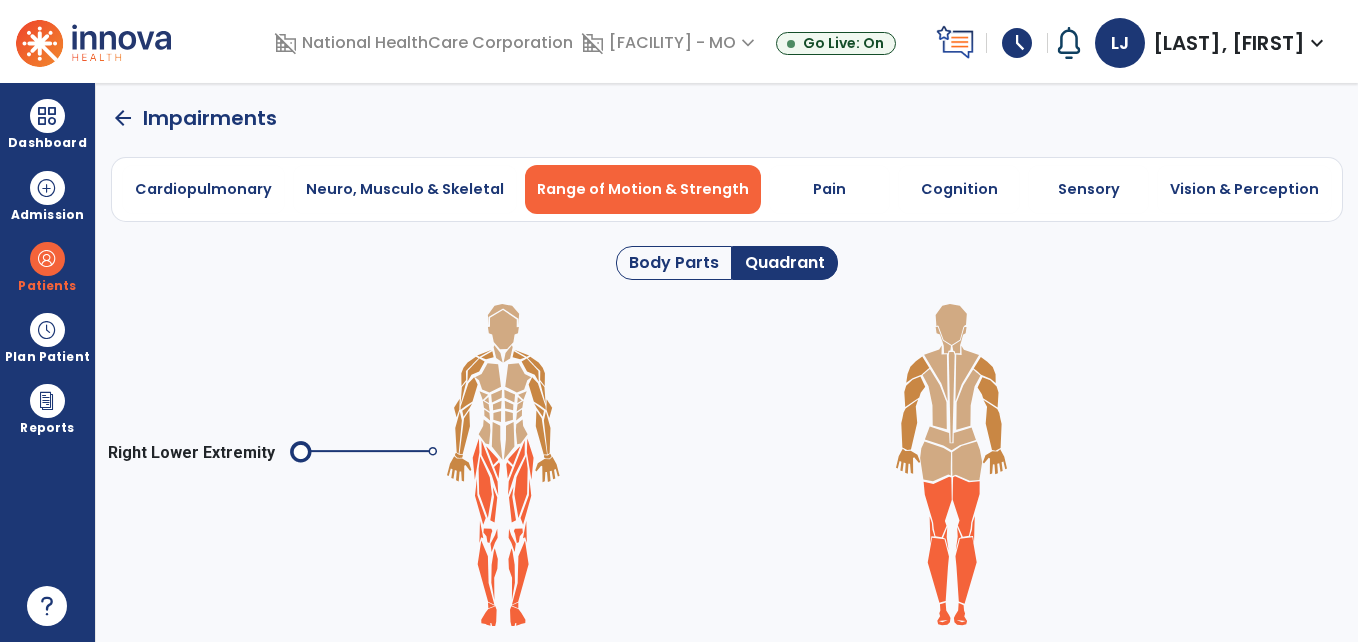 click 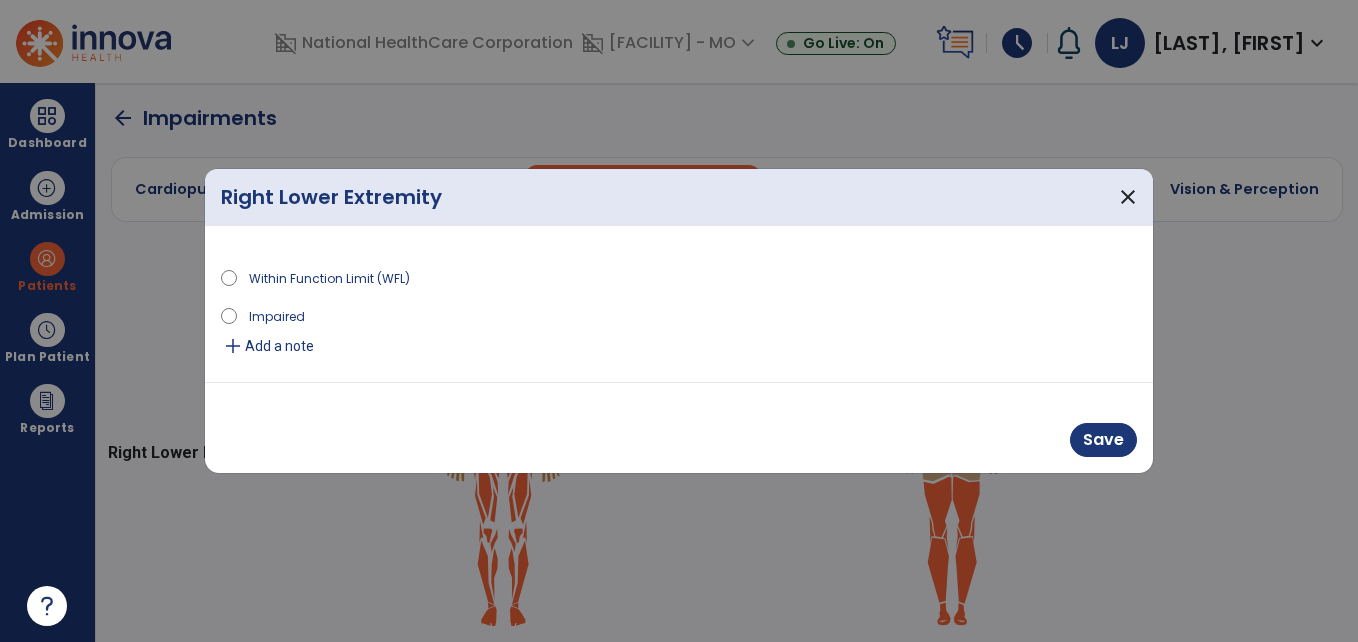 click on "Impaired" at bounding box center [277, 315] 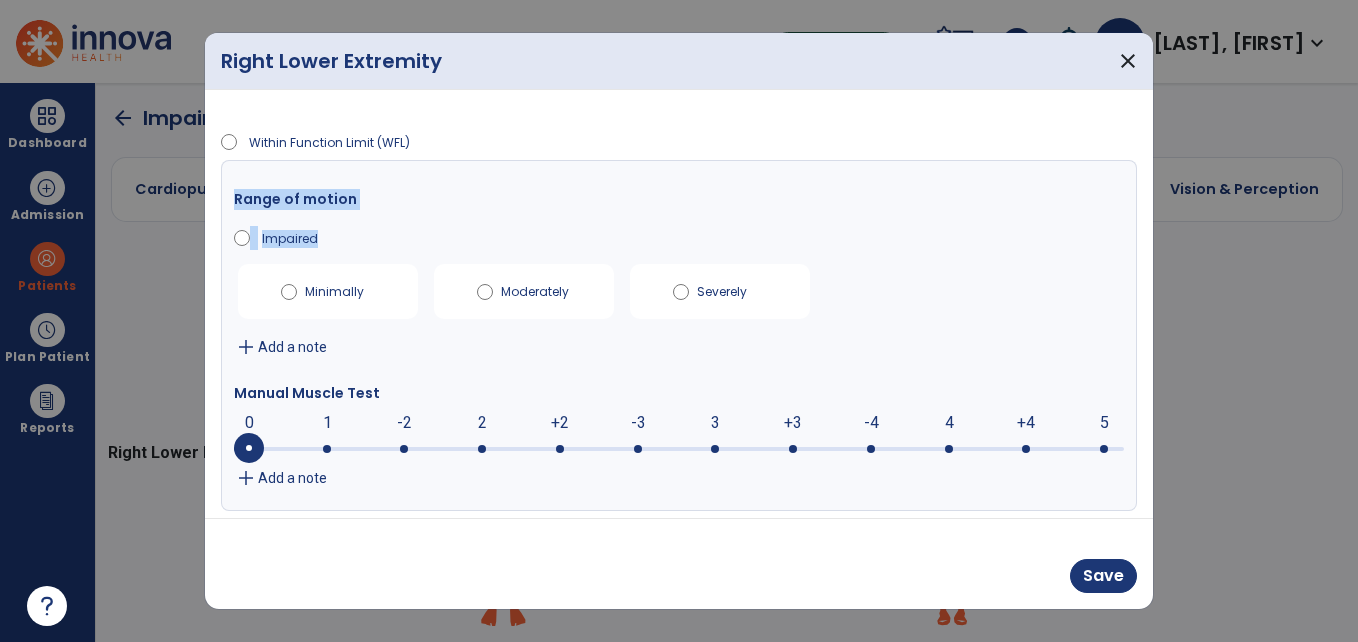 click at bounding box center (679, 449) 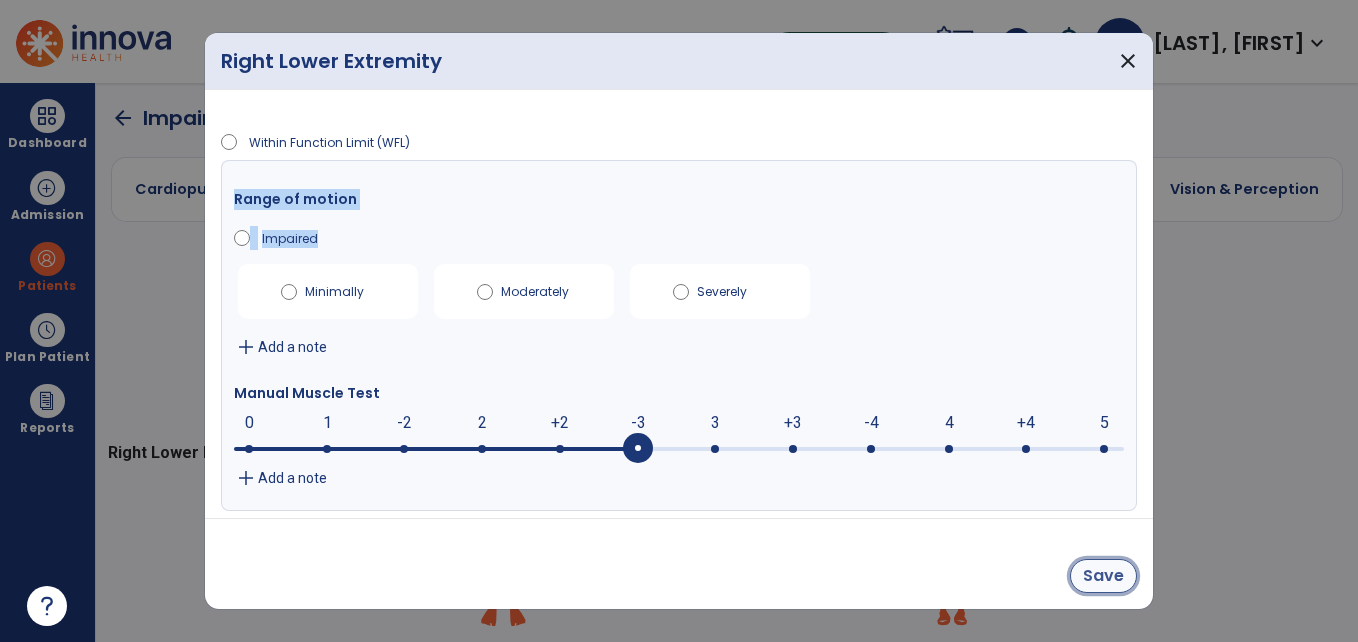 click on "Save" at bounding box center (1103, 576) 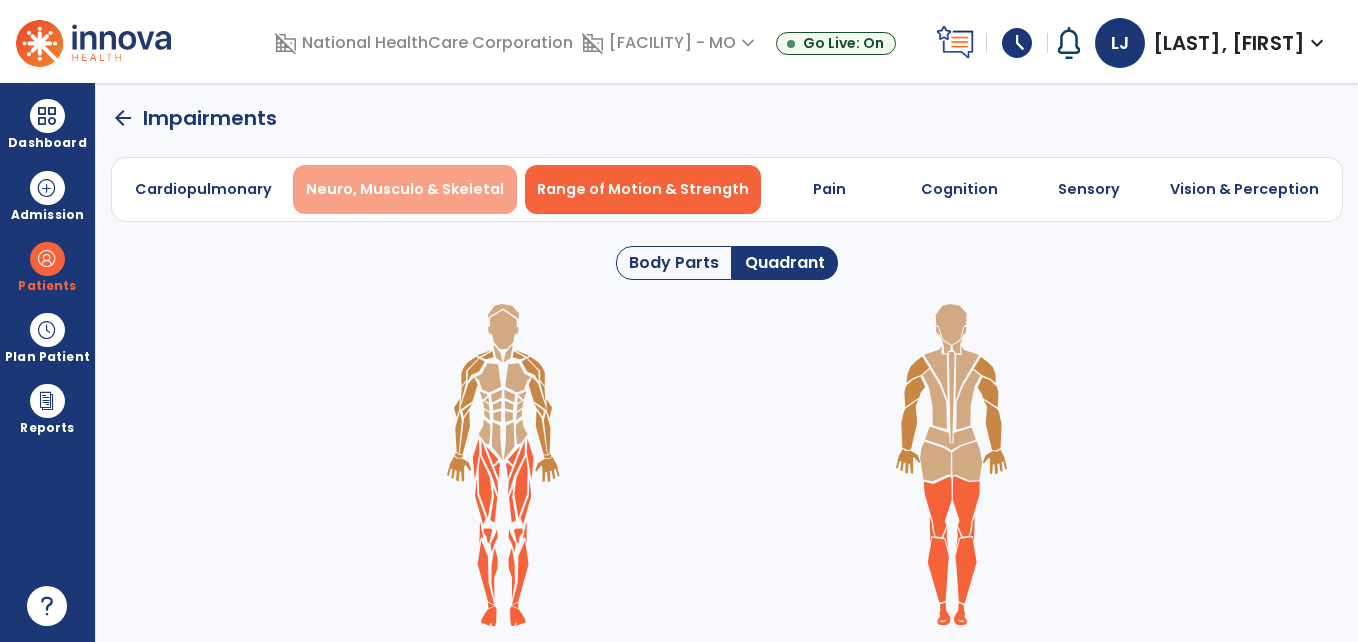 click on "Neuro, Musculo & Skeletal" at bounding box center [405, 189] 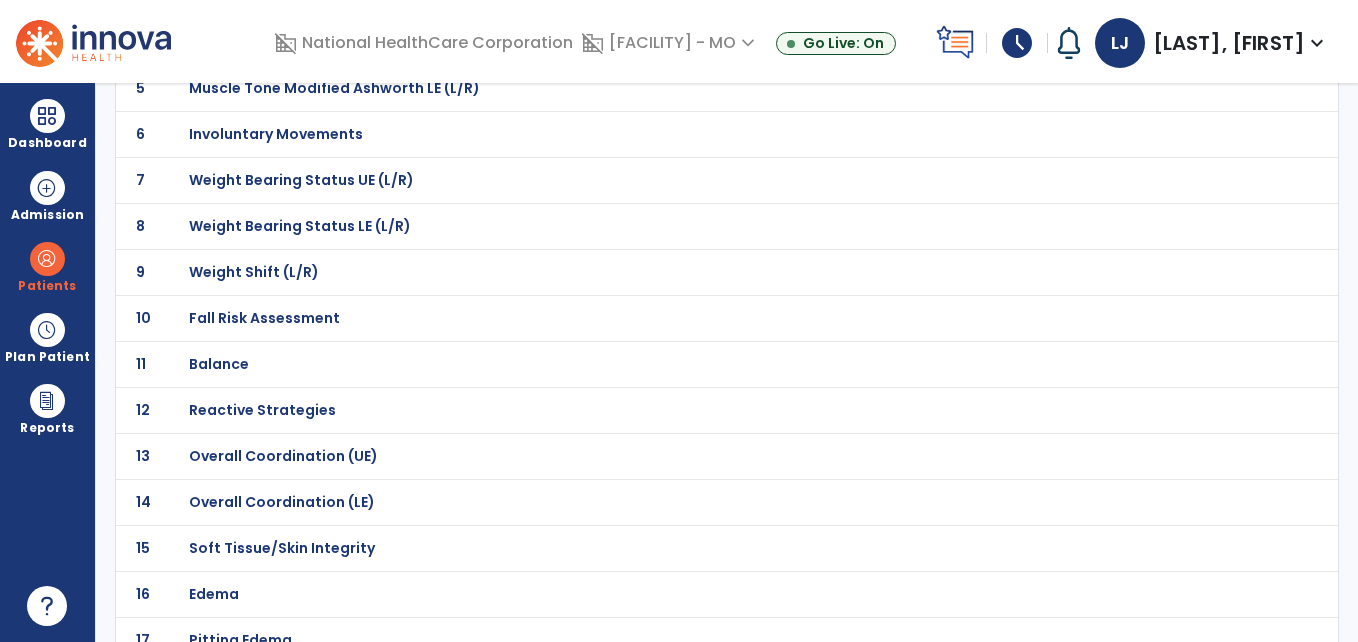 scroll, scrollTop: 311, scrollLeft: 0, axis: vertical 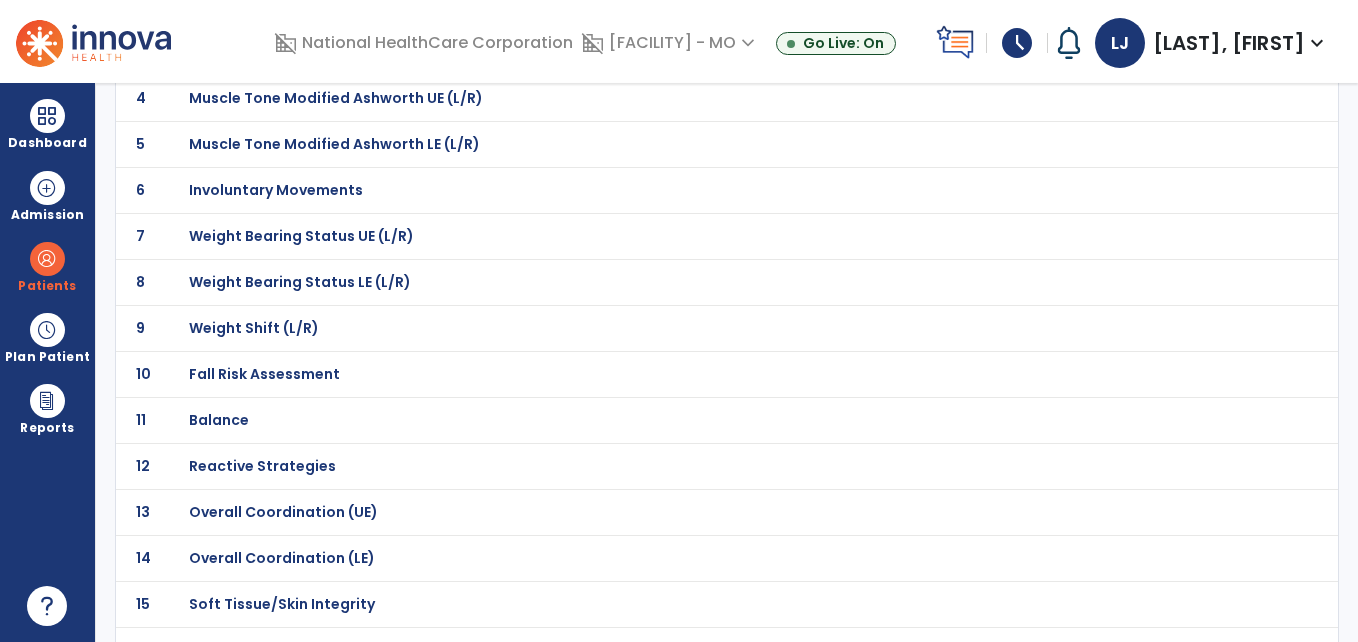 click on "Balance" at bounding box center (683, -40) 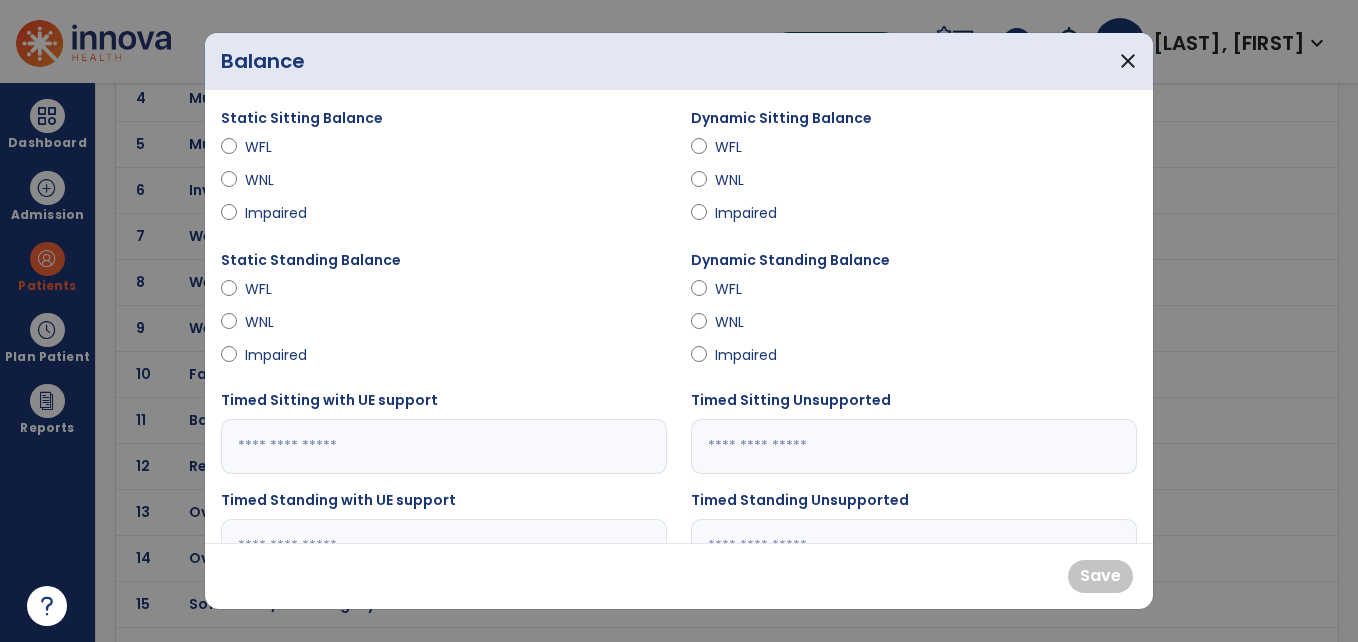 click on "Impaired" at bounding box center [914, 359] 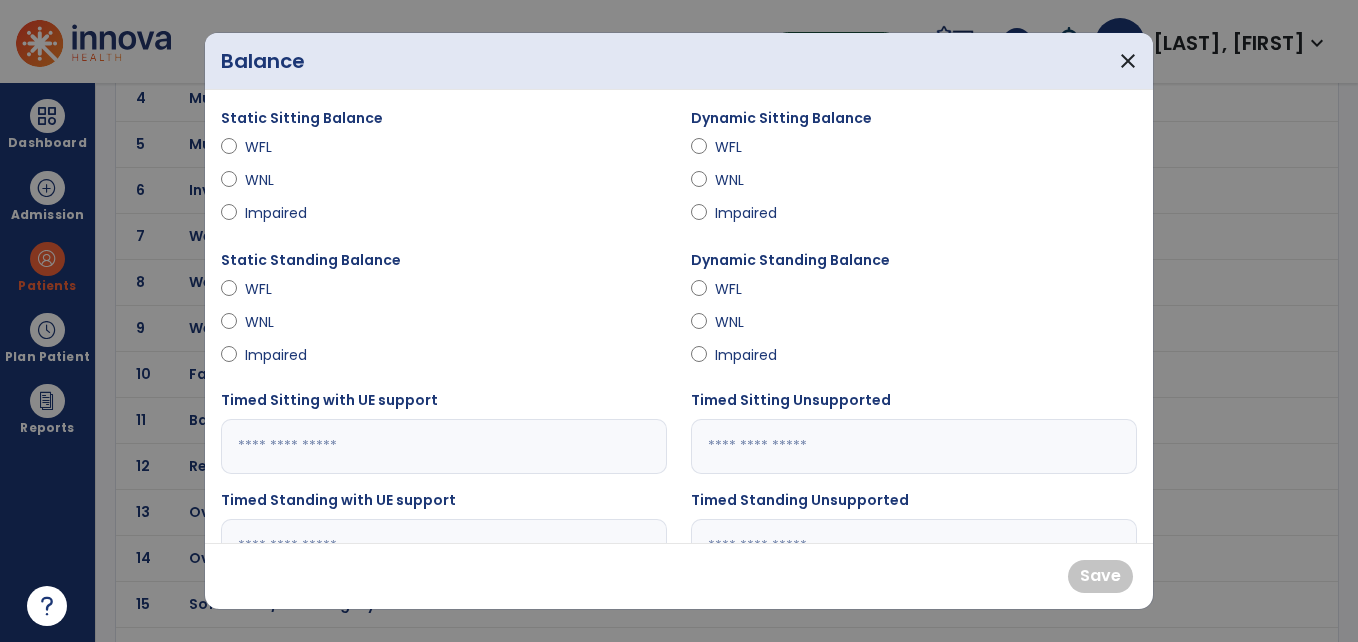 click on "Impaired" at bounding box center [914, 359] 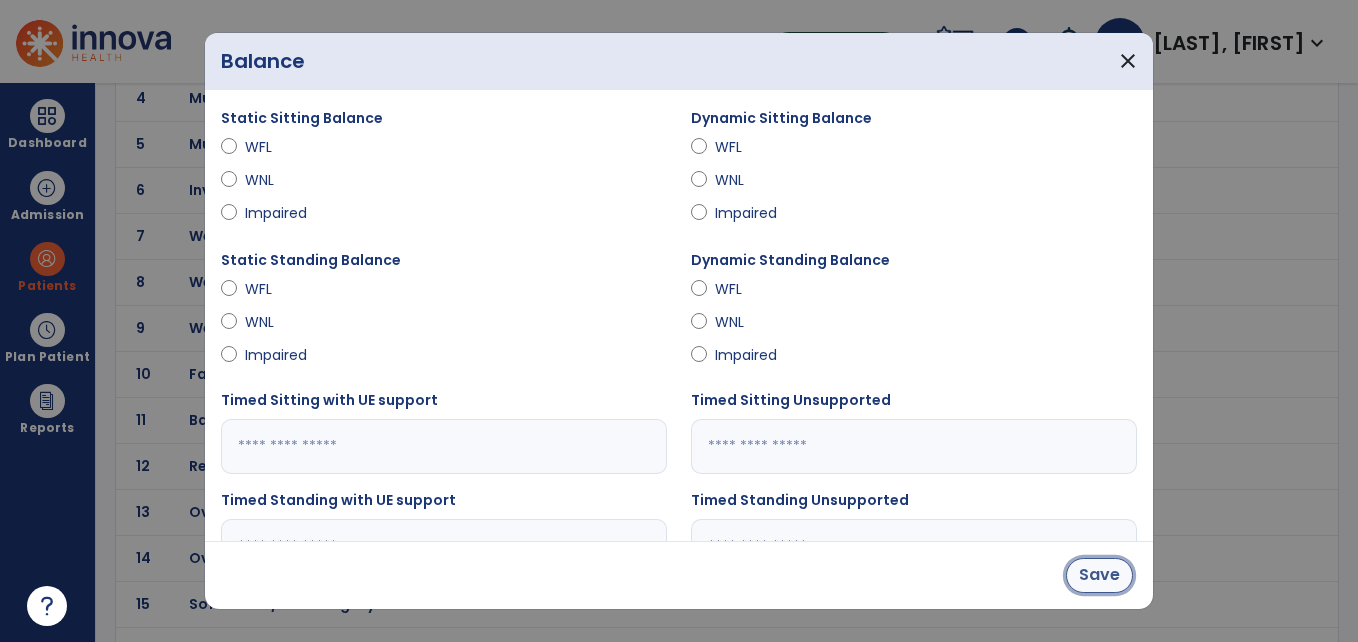 click on "Save" at bounding box center (1099, 575) 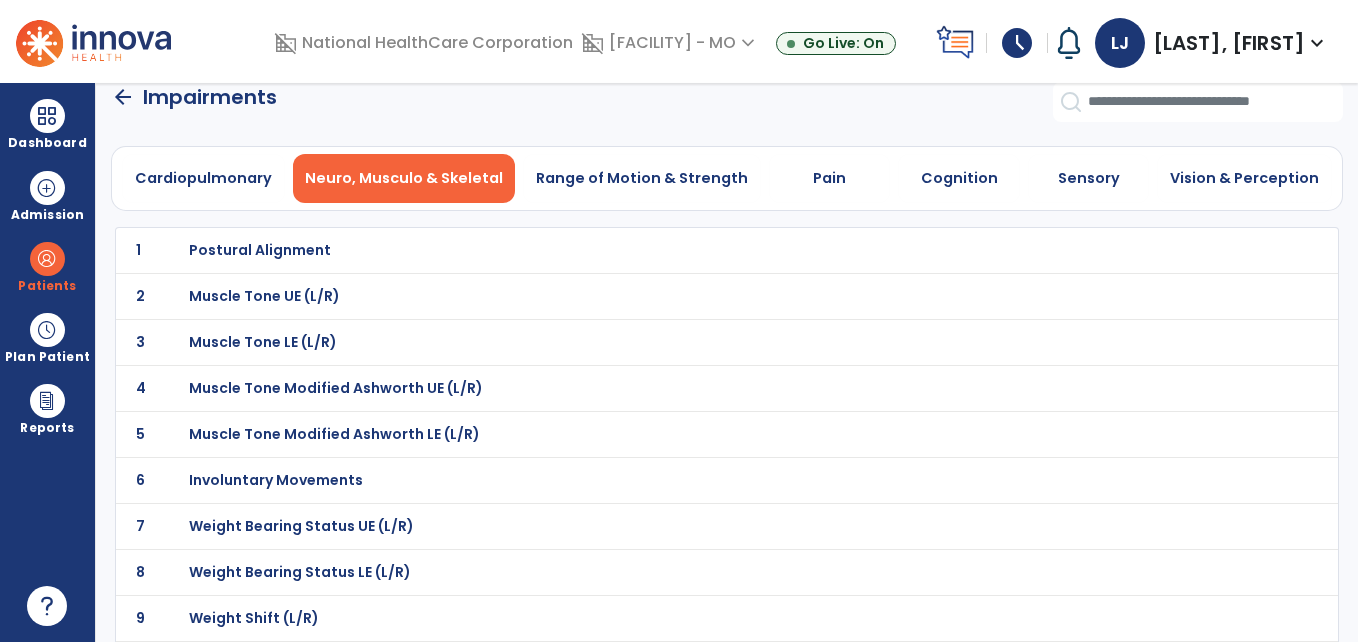 scroll, scrollTop: 0, scrollLeft: 0, axis: both 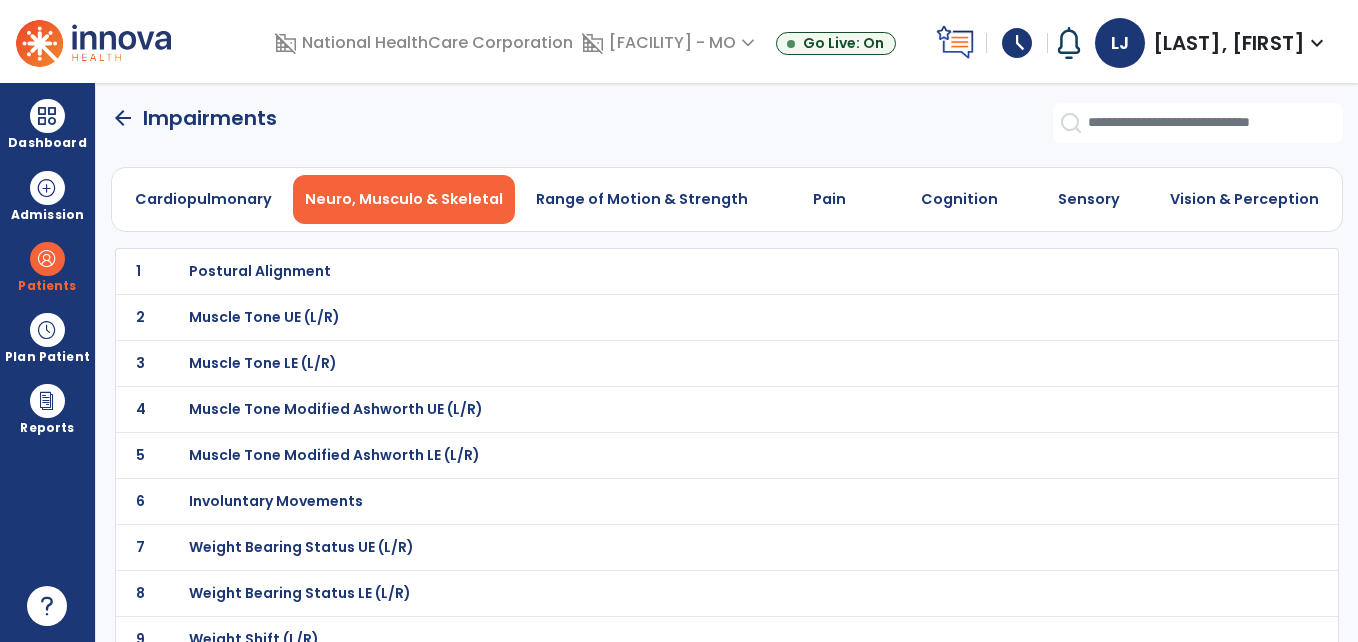 click on "arrow_back" 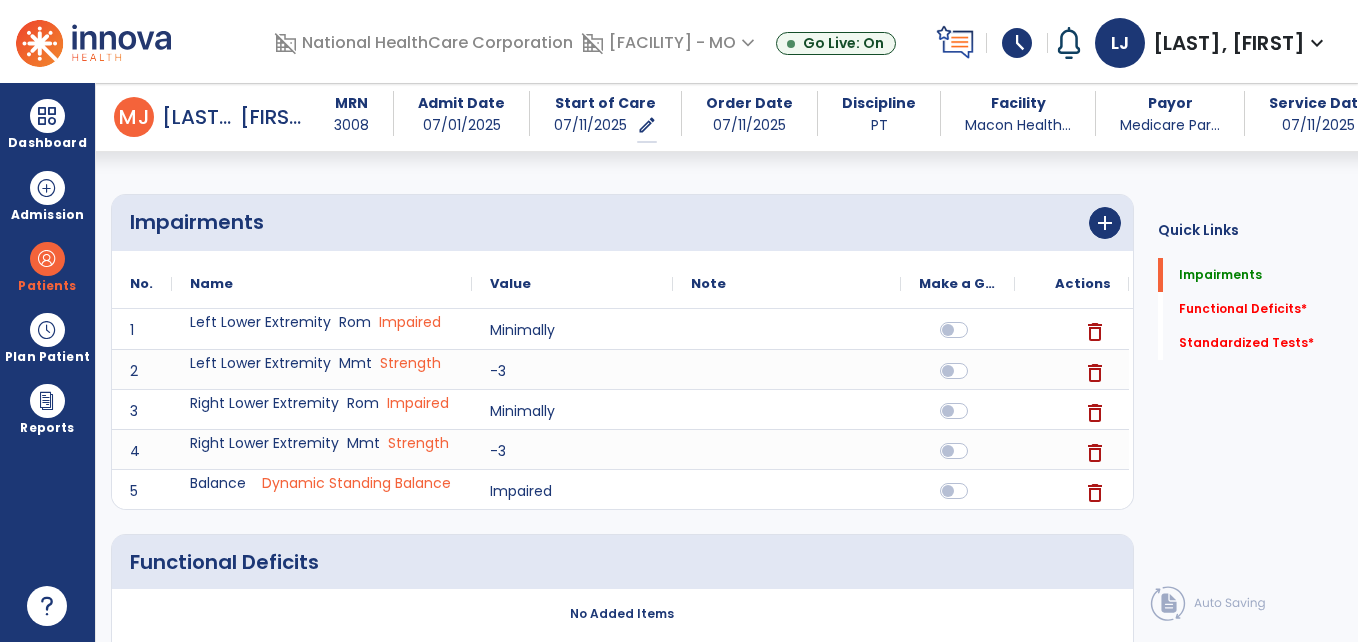 scroll, scrollTop: 155, scrollLeft: 0, axis: vertical 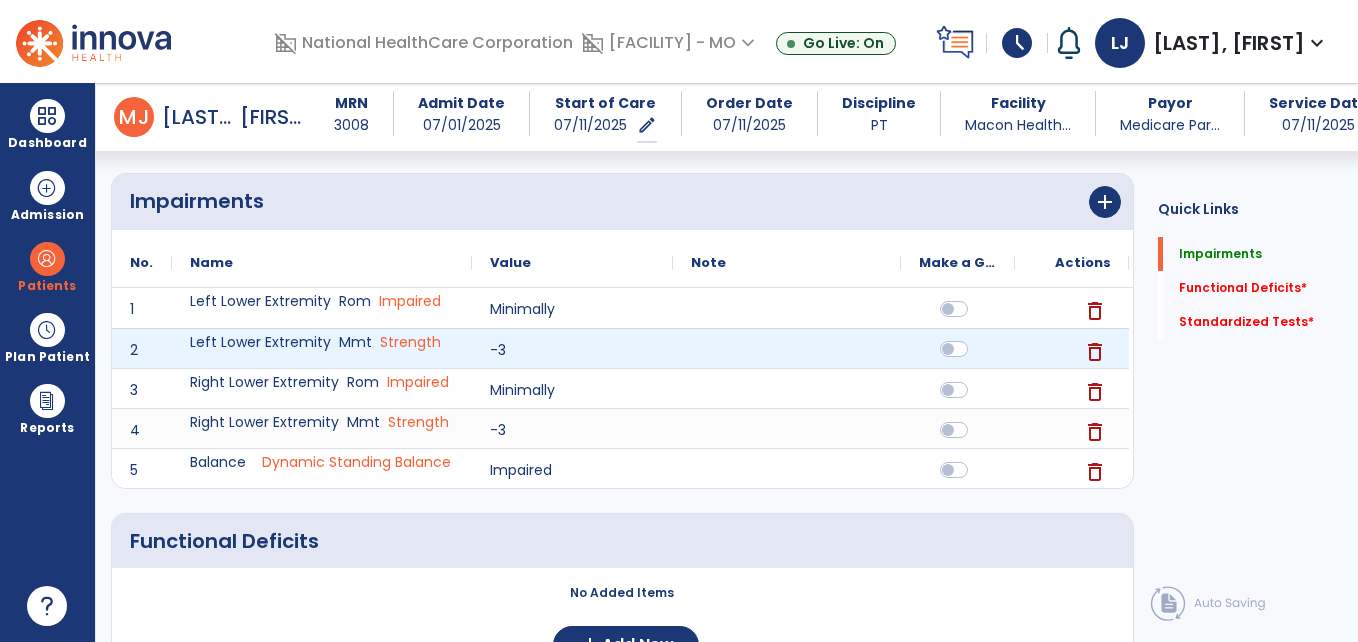 click 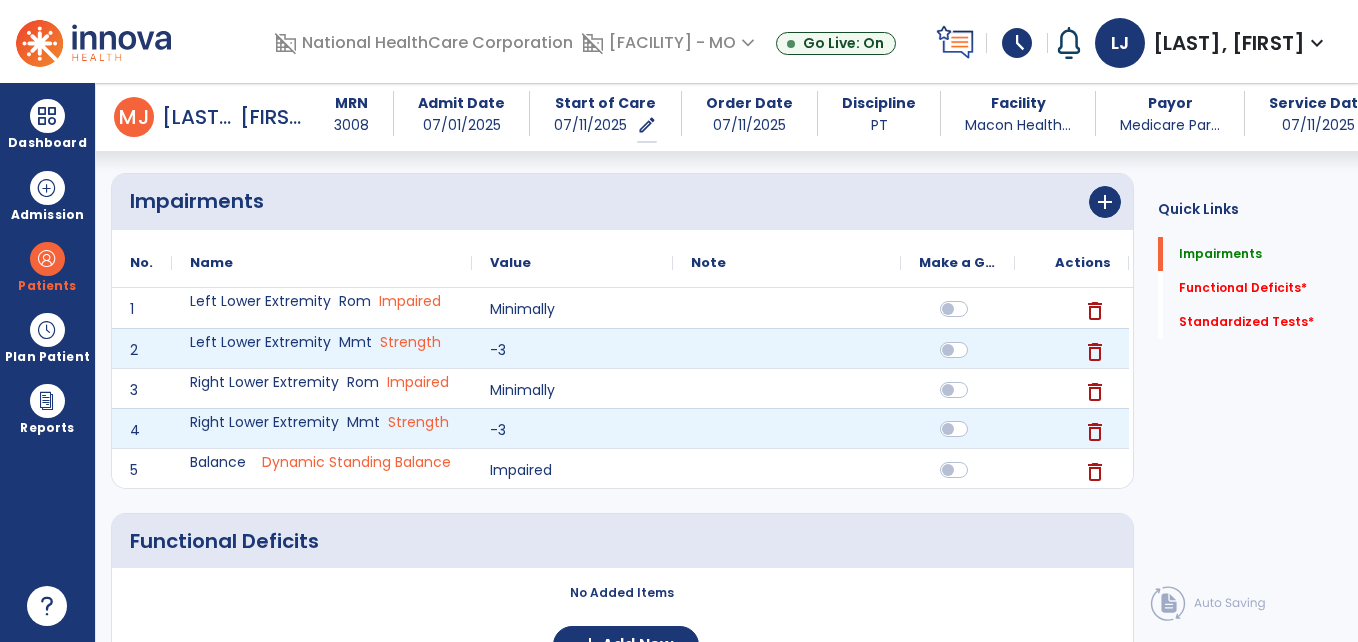 click 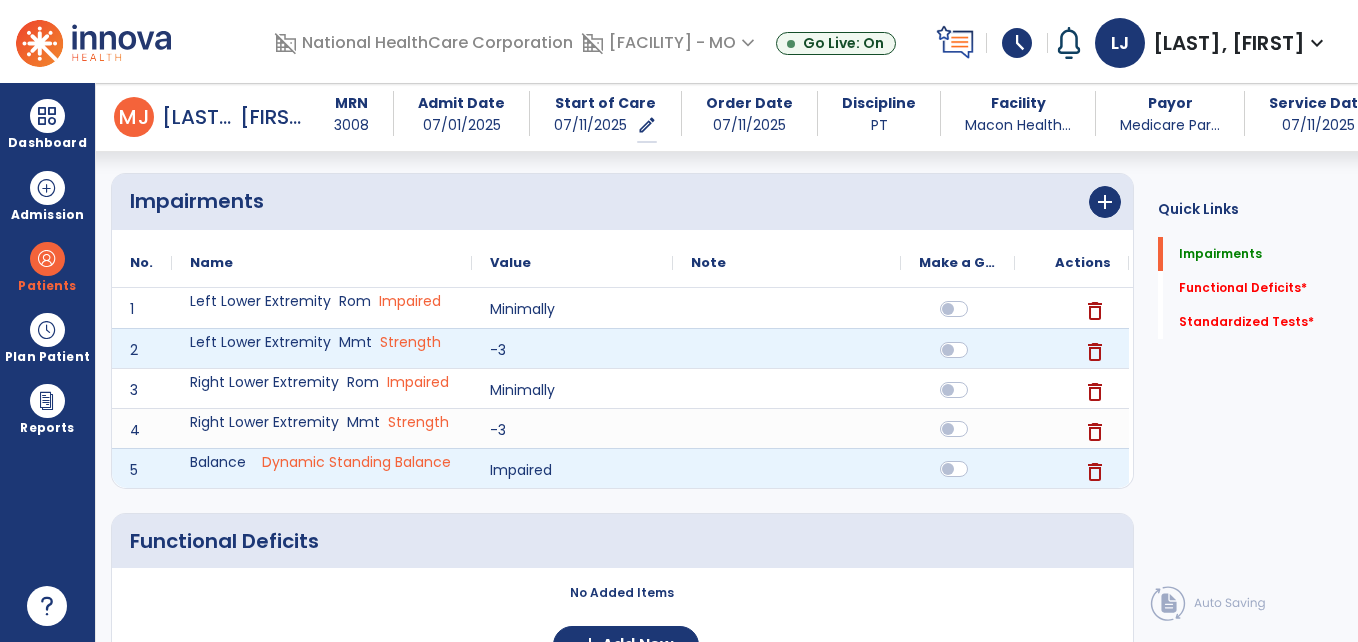 click 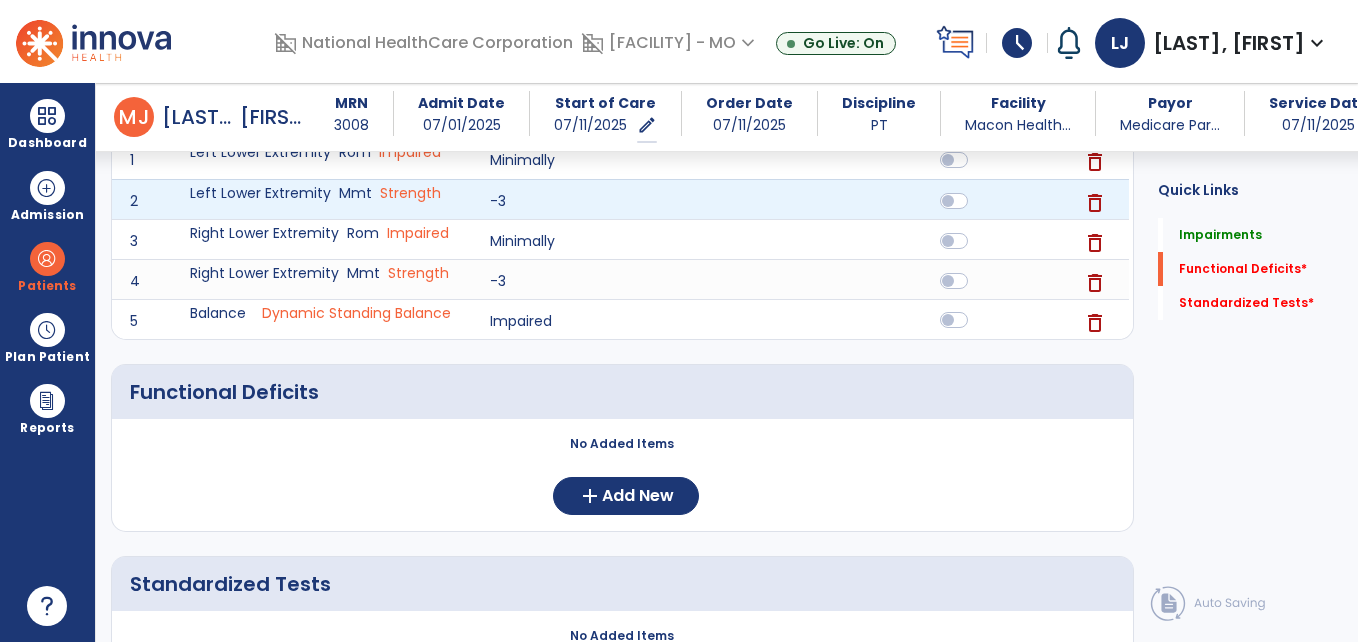 scroll, scrollTop: 324, scrollLeft: 0, axis: vertical 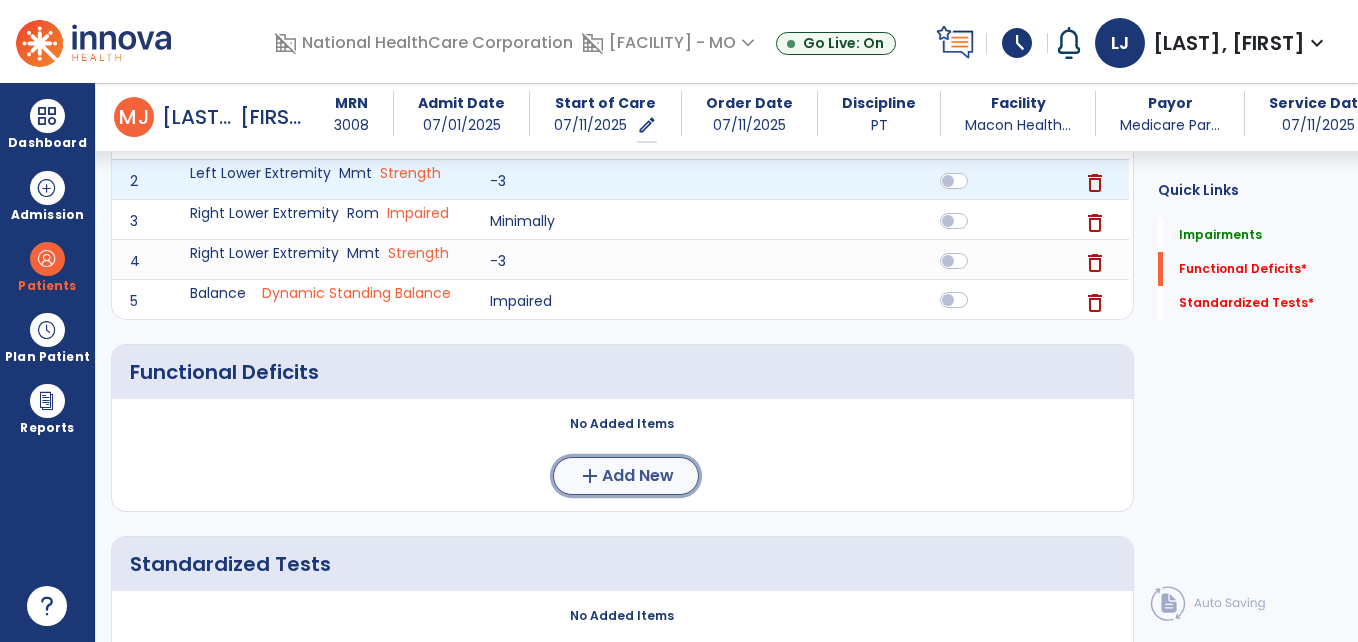click on "add" 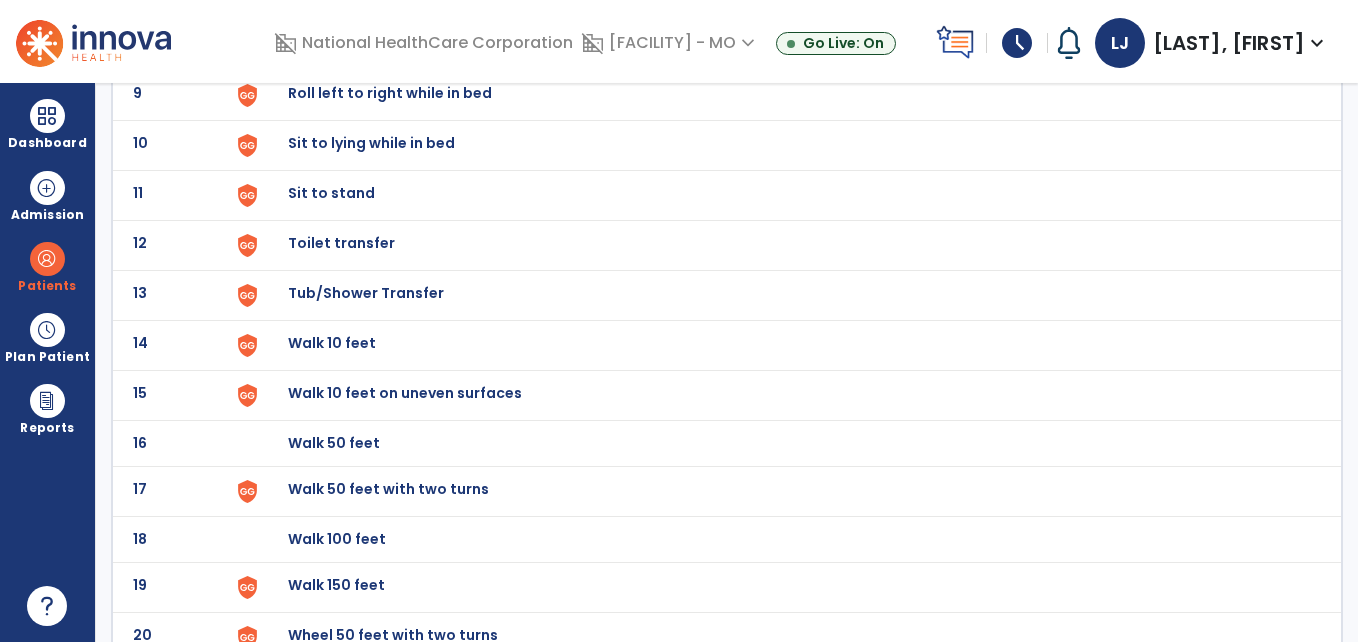 scroll, scrollTop: 648, scrollLeft: 0, axis: vertical 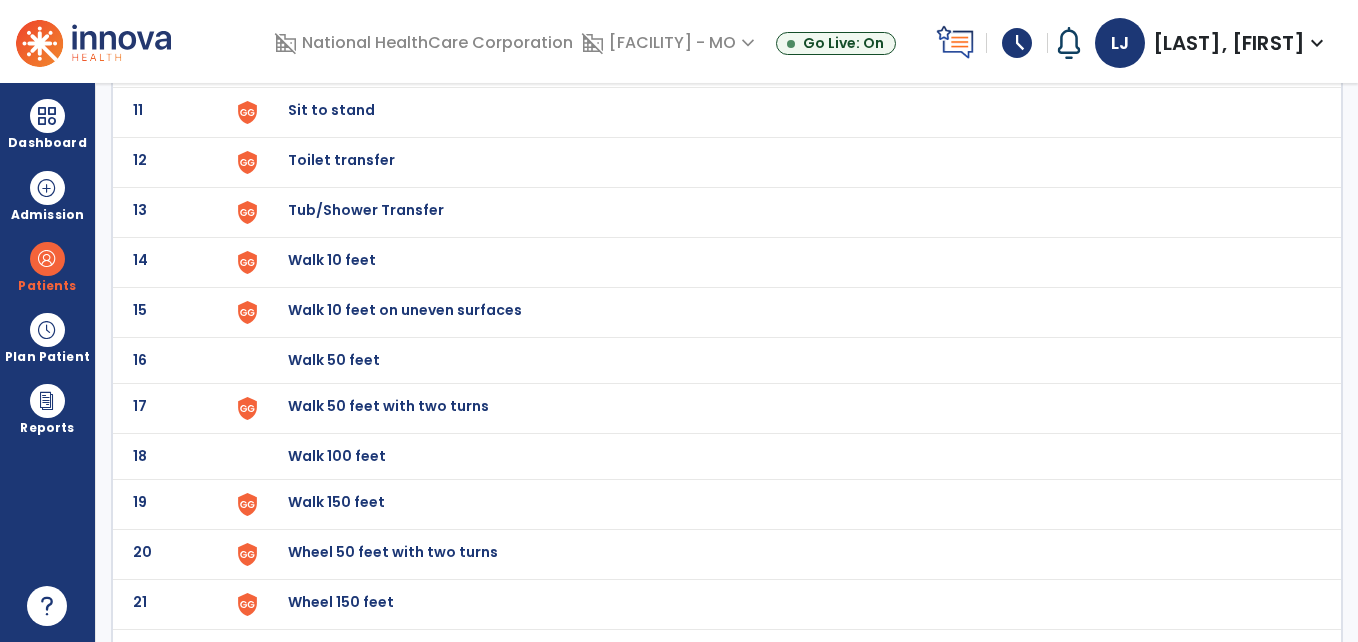 click on "Walk 50 feet with two turns" at bounding box center [334, -386] 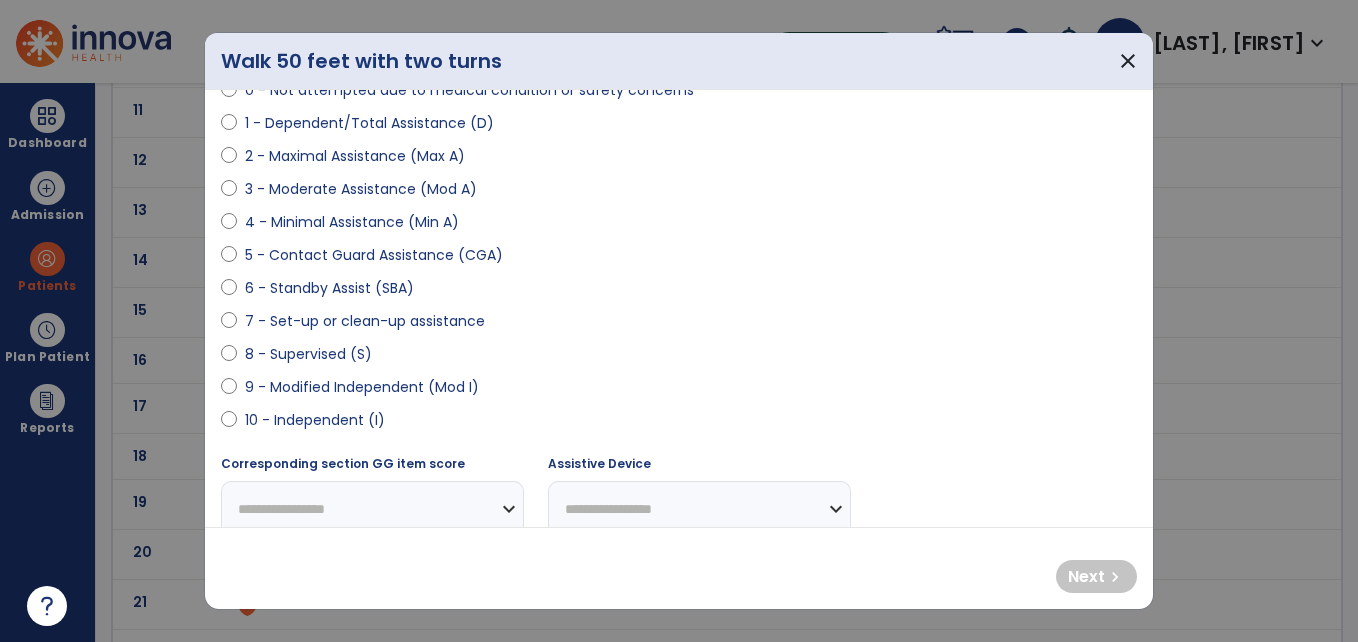 scroll, scrollTop: 223, scrollLeft: 0, axis: vertical 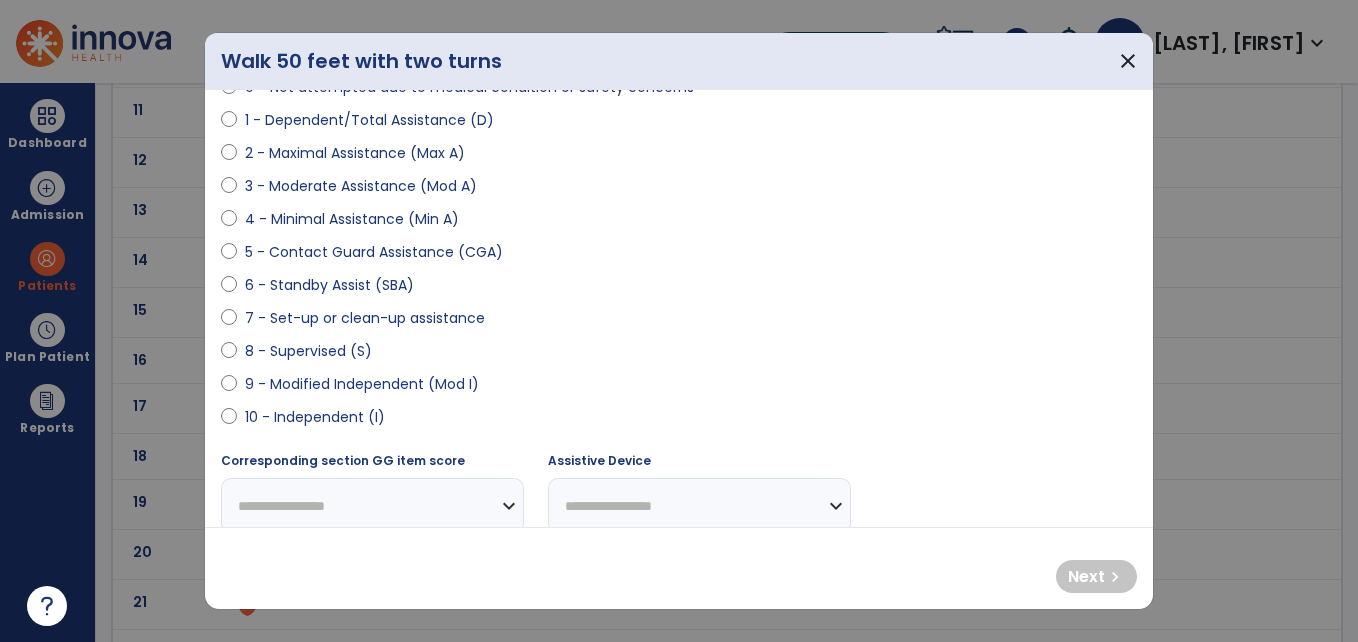 click on "9 - Modified Independent (Mod I)" at bounding box center (362, 384) 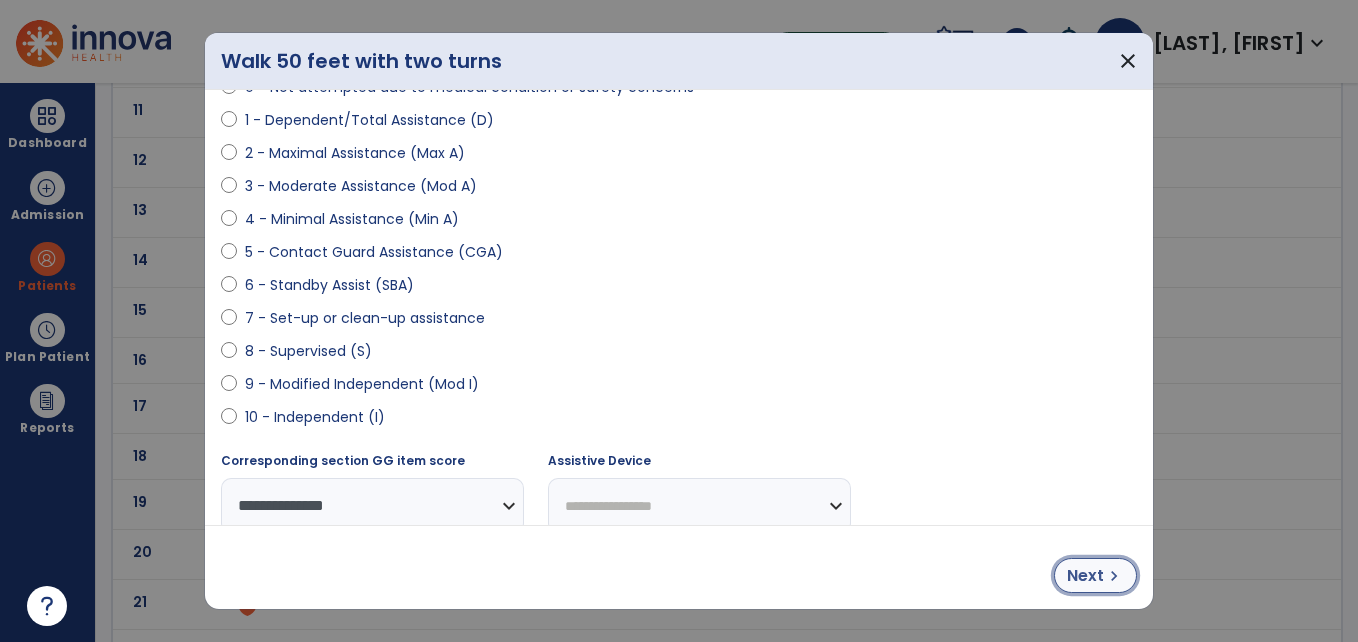 click on "Next" at bounding box center [1085, 576] 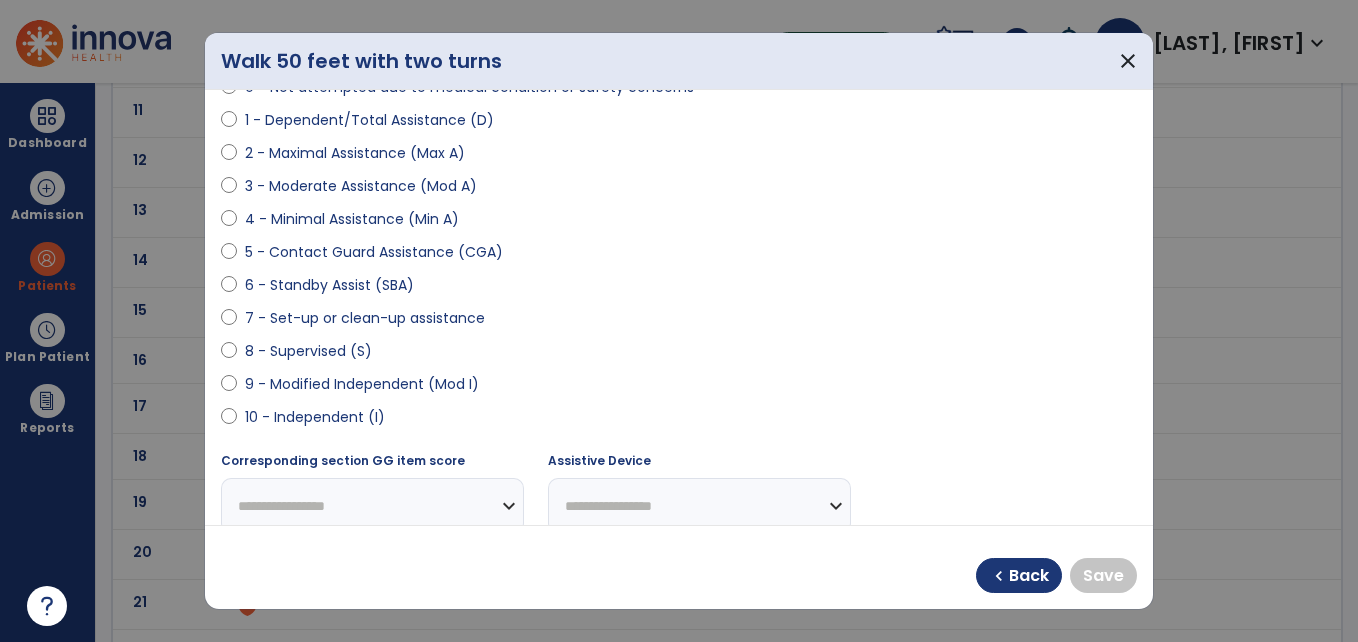 click on "9 - Modified Independent (Mod I)" at bounding box center [362, 384] 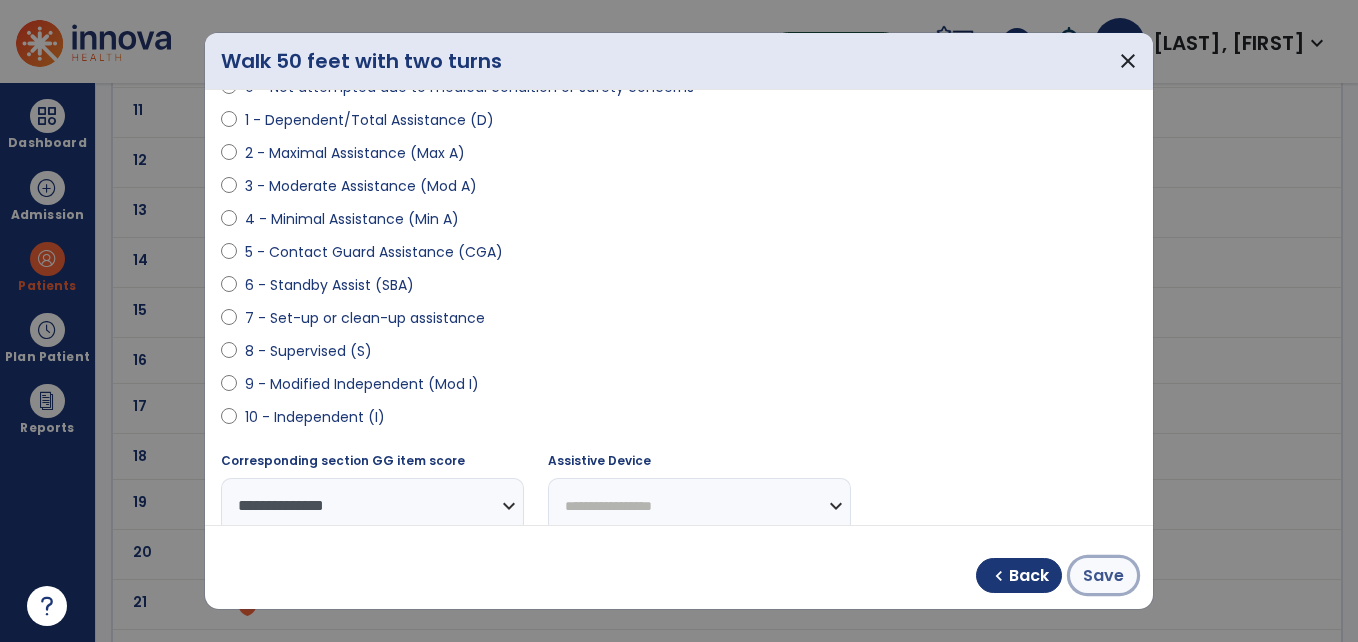 click on "Save" at bounding box center [1103, 576] 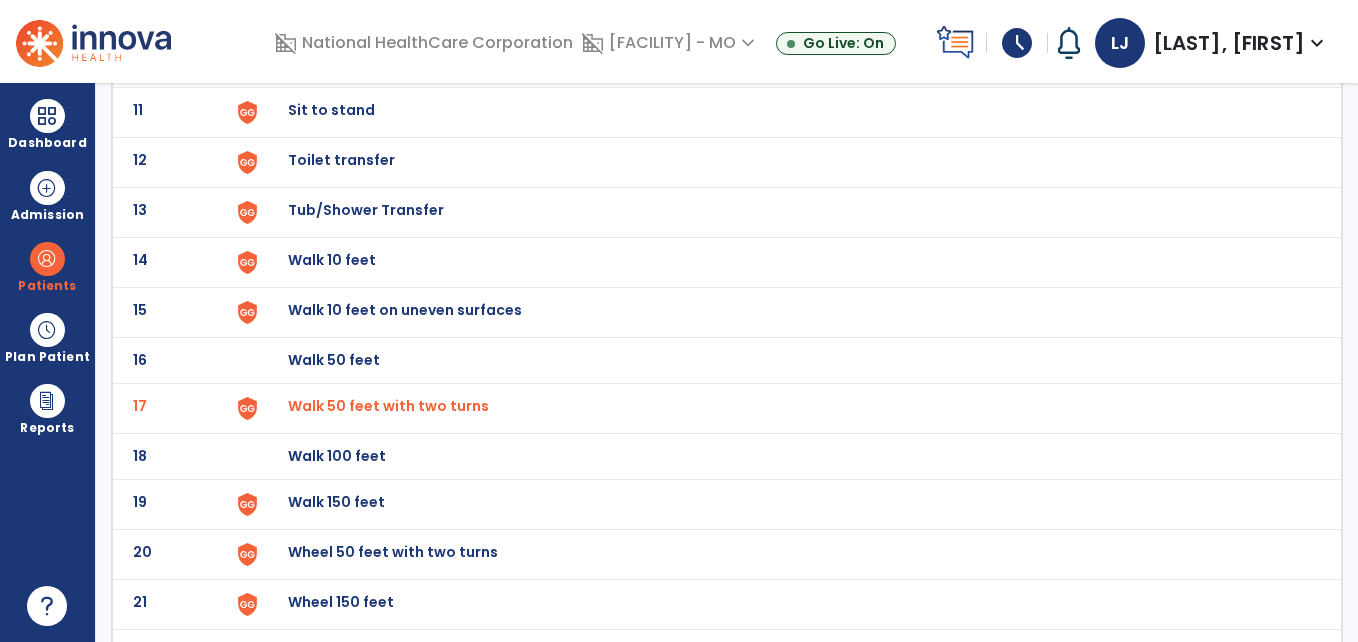 scroll, scrollTop: 528, scrollLeft: 0, axis: vertical 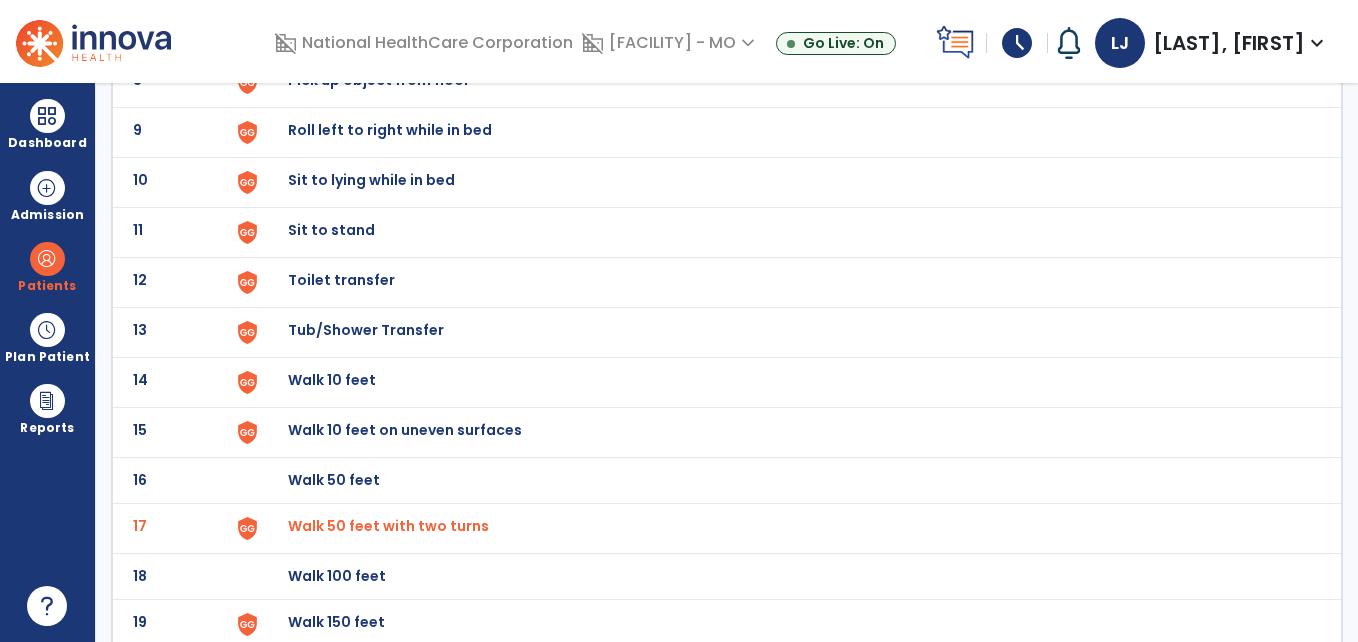 click on "arrow_back   Functional Deficits   Mobility   ADLs/Selfcare  1 1 step (curb) 2 4 steps (stairs) 3 12 steps (stairs) 4 Car transfer 5 Chair/bed to chair transfer 6 General Wheelchair Mobility 7 Lying to sitting on side of bed 8 Pick up object from floor 9 Roll left to right while in bed 10 Sit to lying while in bed 11 Sit to stand 12 Toilet transfer 13 Tub/Shower Transfer 14 Walk 10 feet 15 Walk 10 feet on uneven surfaces 16 Walk 50 feet 17 Walk 50 feet with two turns 18 Walk 100 feet 19 Walk 150 feet 20 Wheel 50 feet with two turns 21 Wheel 150 feet 22 Wheel long ramp (if using wheelchair) 23 Wheel short ramp (if using wheelchair)" at bounding box center [727, 362] 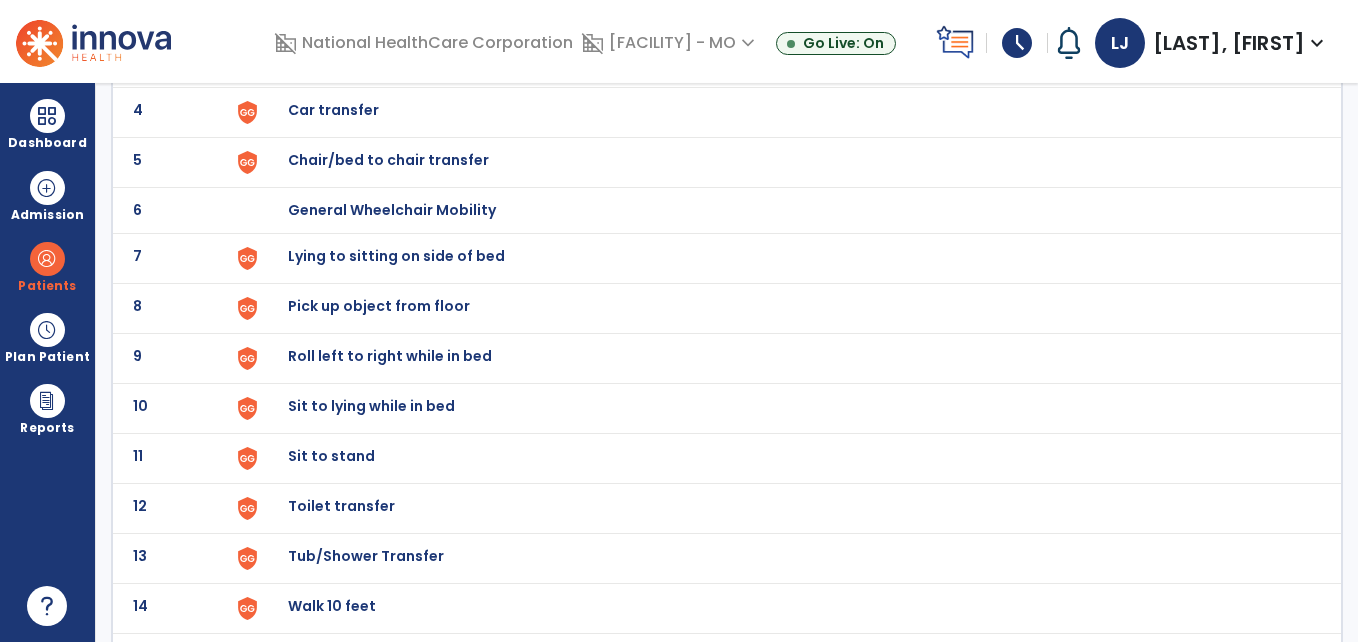 scroll, scrollTop: 0, scrollLeft: 0, axis: both 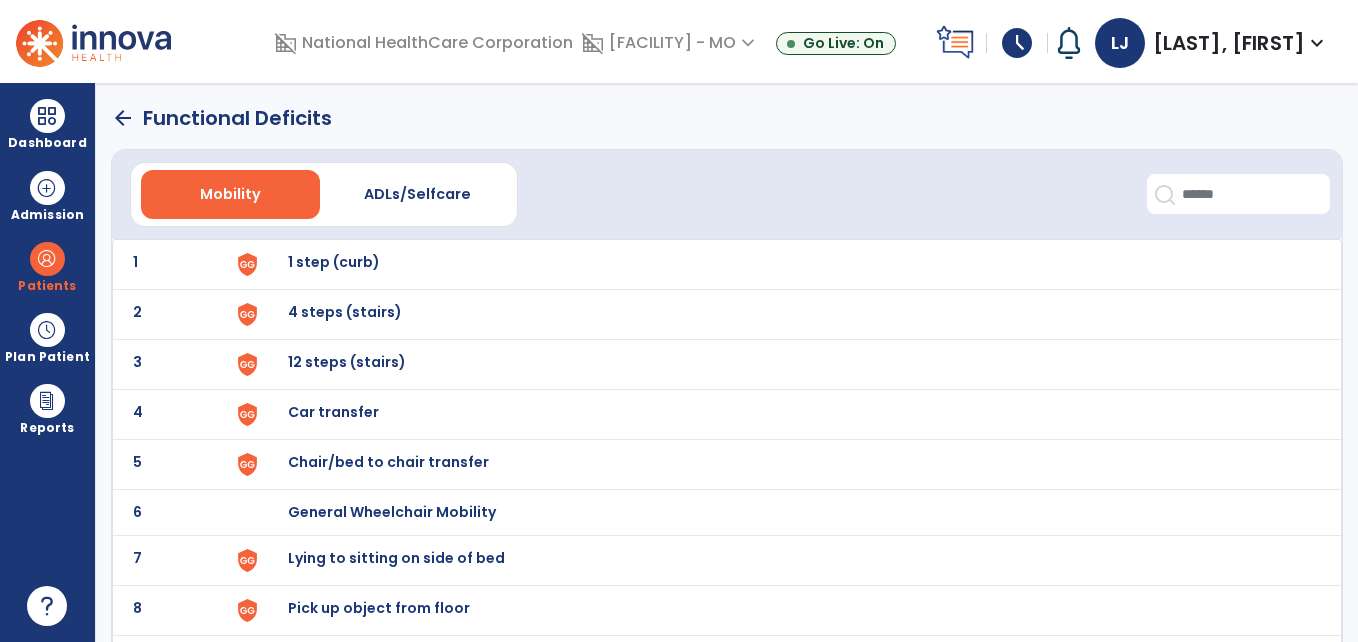 click on "arrow_back" 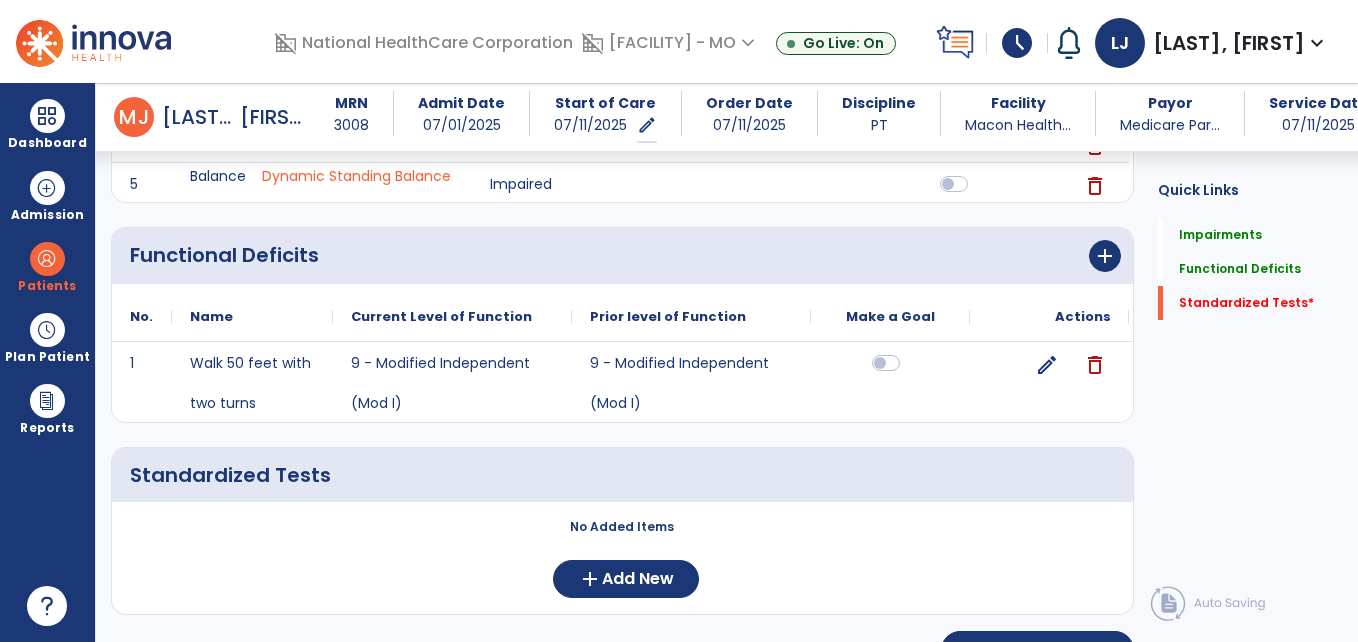 scroll, scrollTop: 484, scrollLeft: 0, axis: vertical 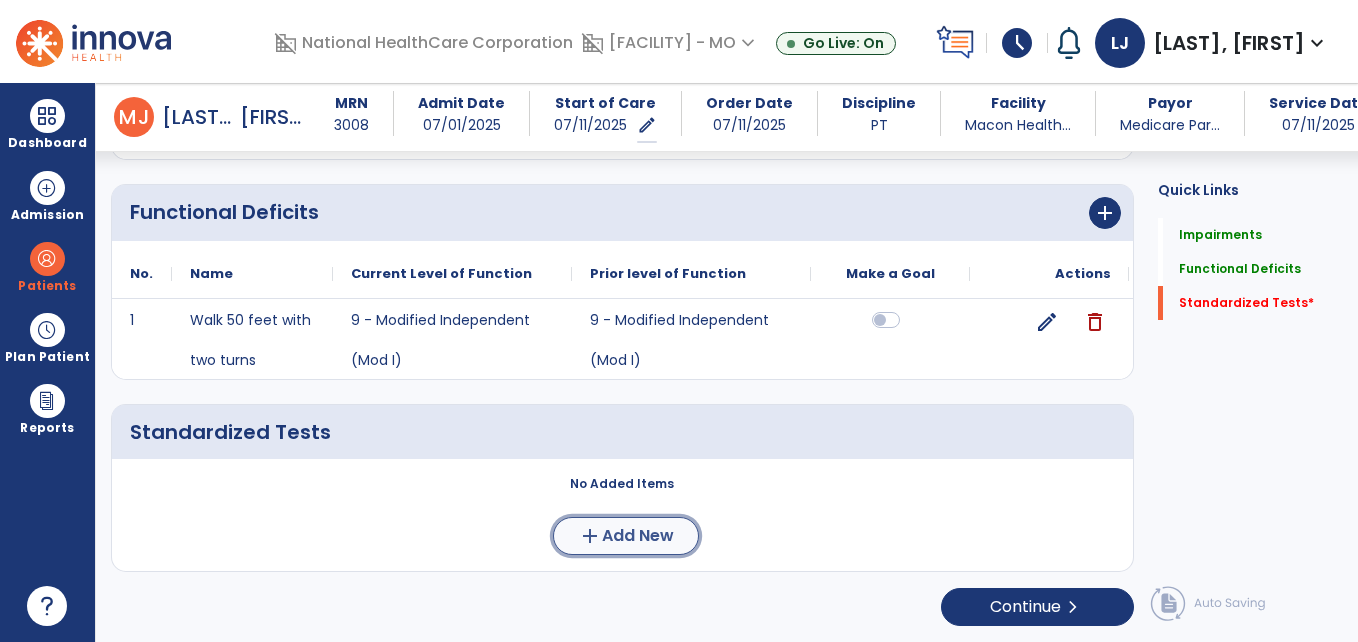 click on "Add New" 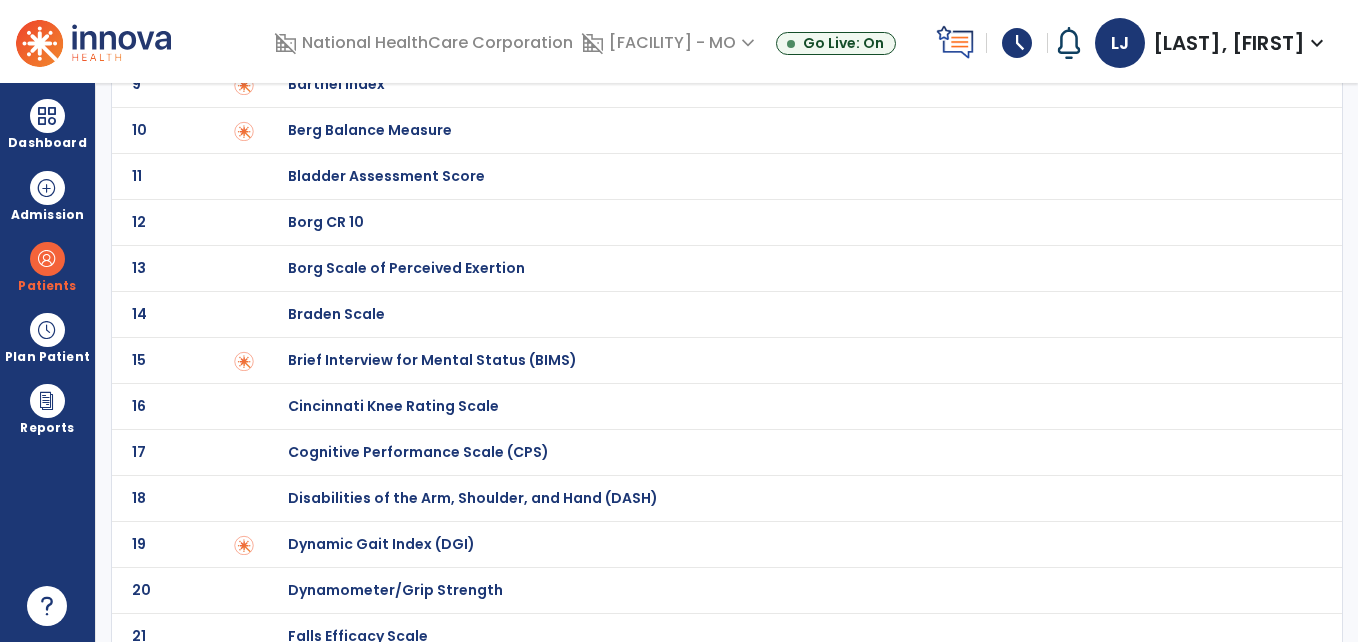 scroll, scrollTop: 0, scrollLeft: 0, axis: both 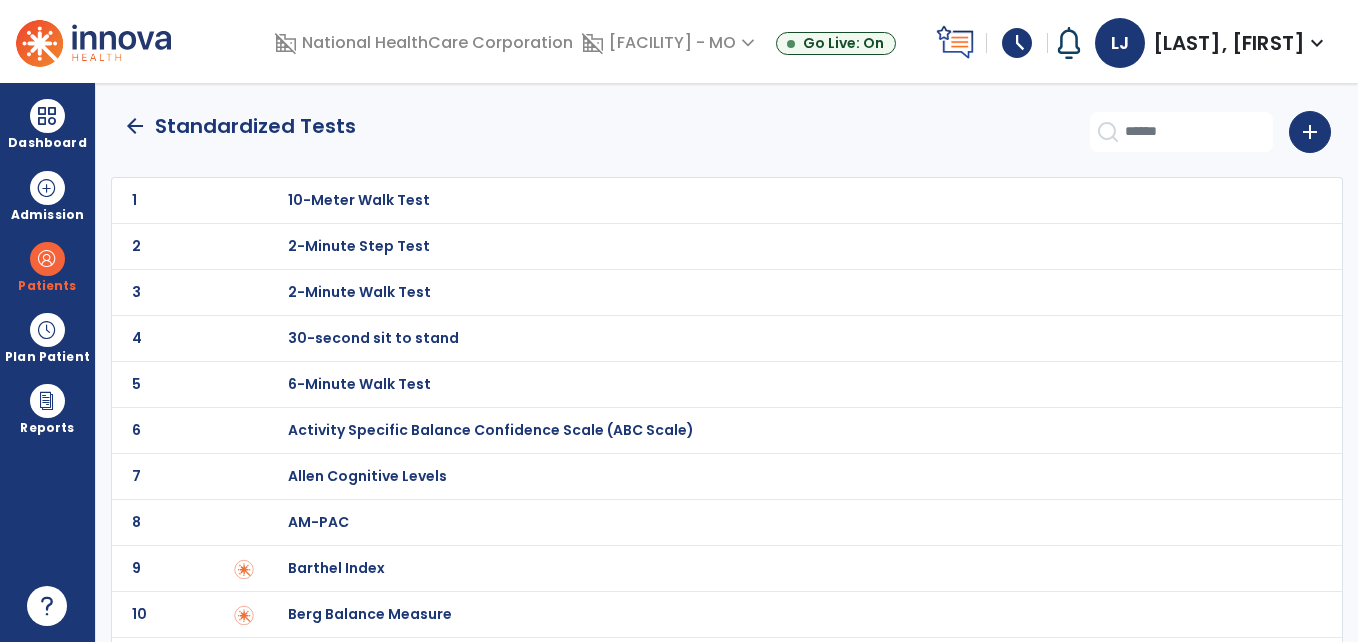 click on "4 30-second sit to stand" 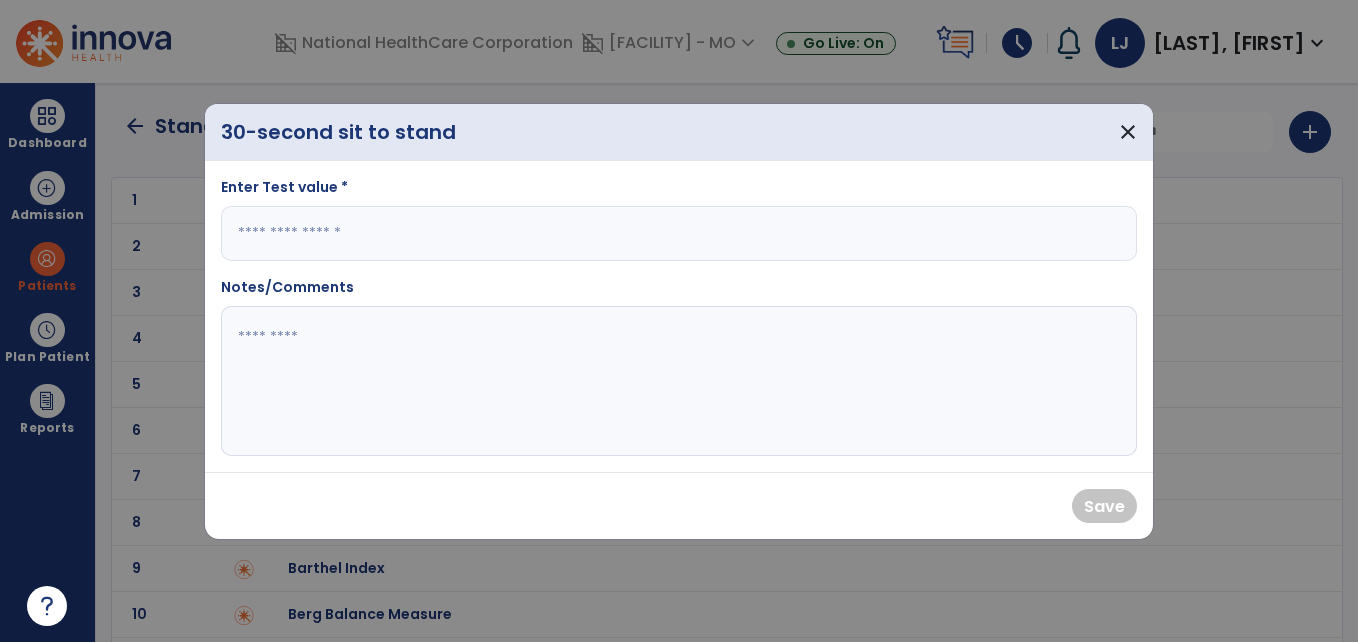 click at bounding box center [679, 233] 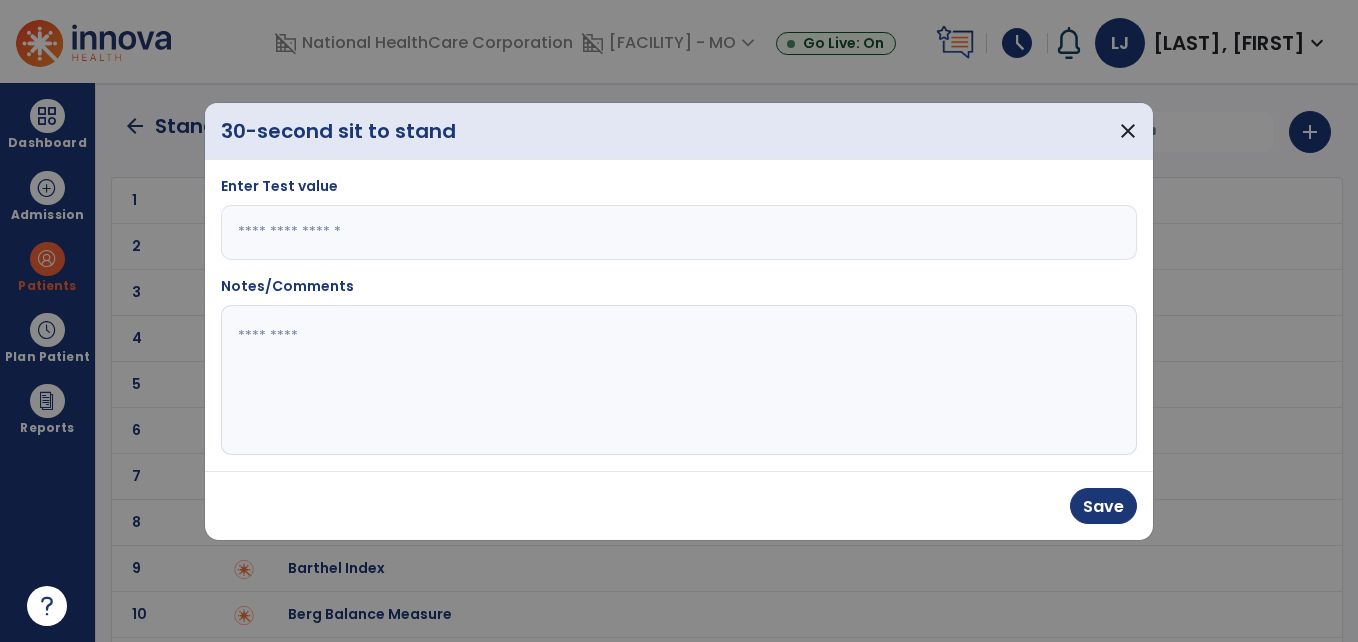 type on "**" 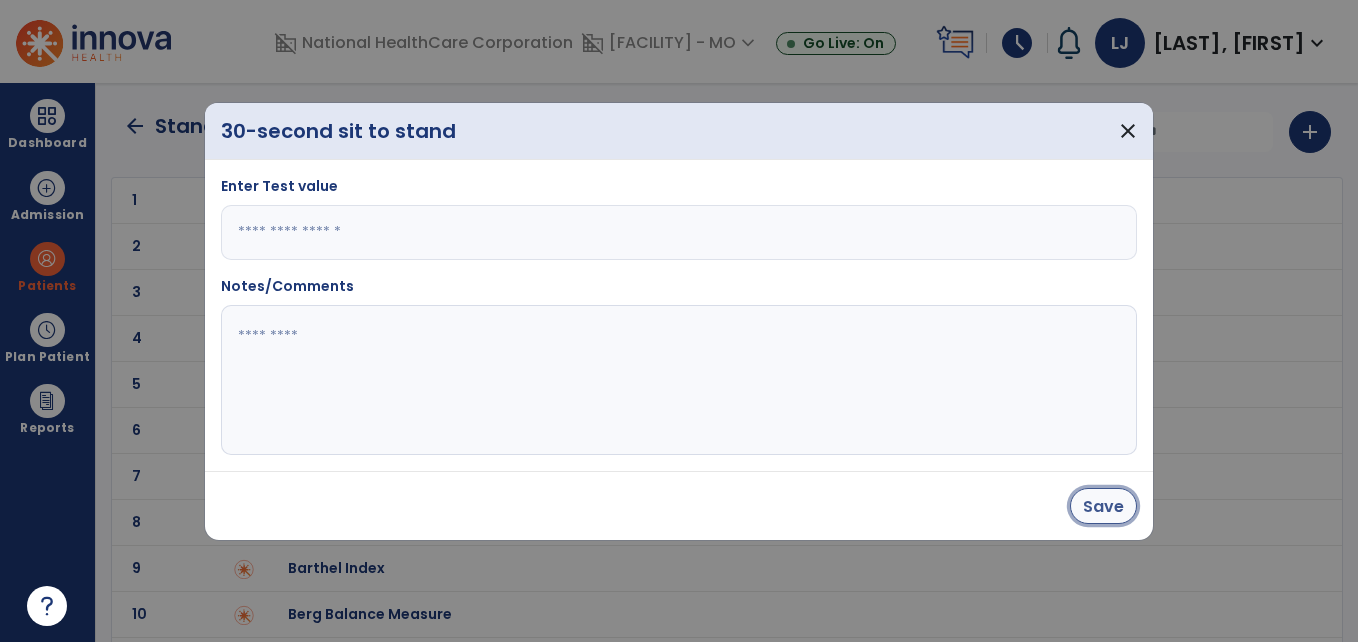 click on "Save" at bounding box center [1103, 506] 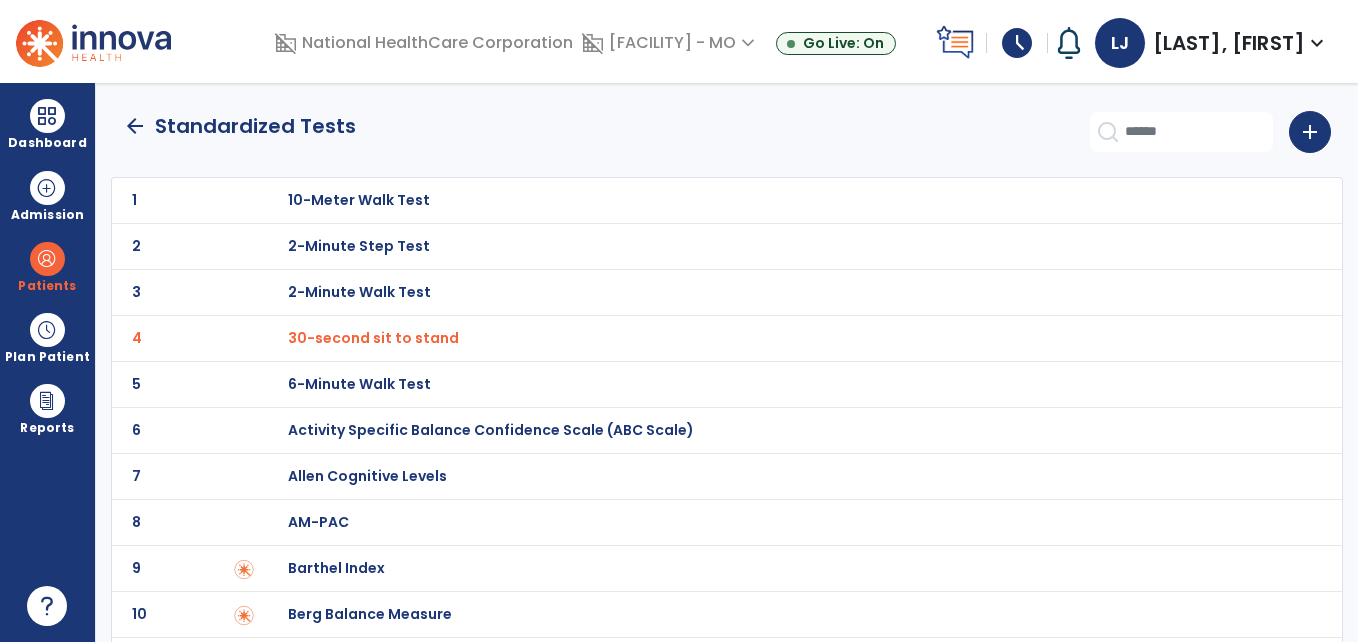 click on "arrow_back" 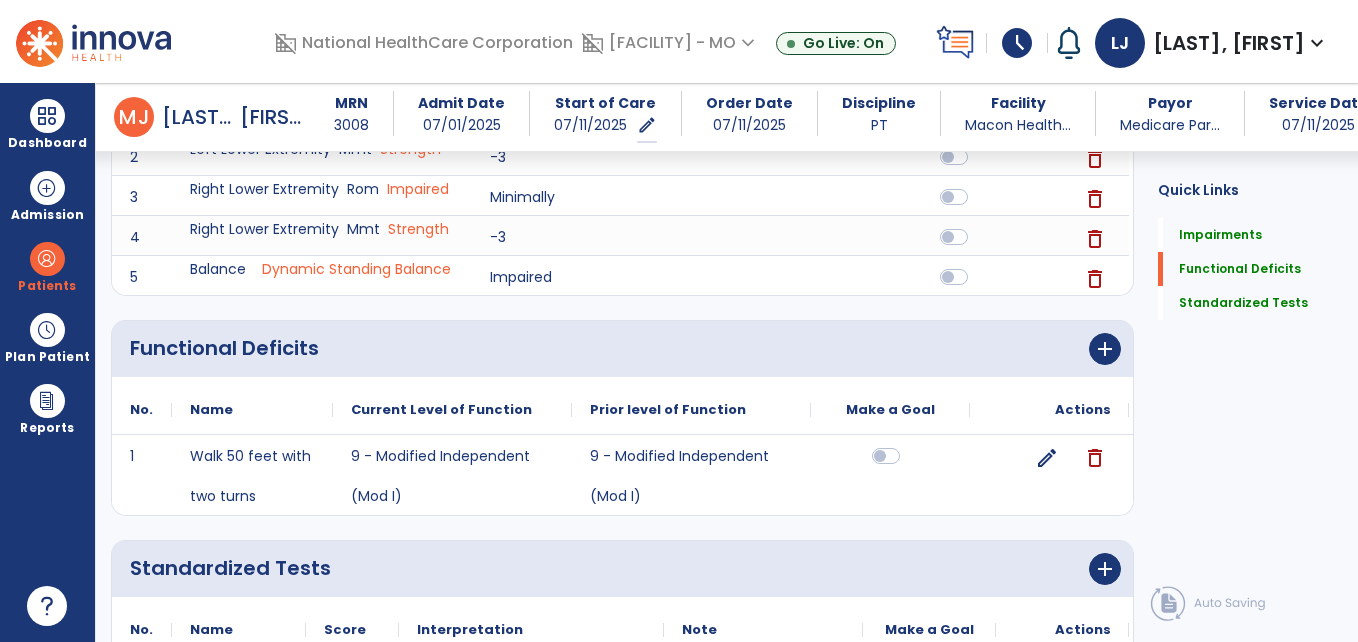 scroll, scrollTop: 512, scrollLeft: 0, axis: vertical 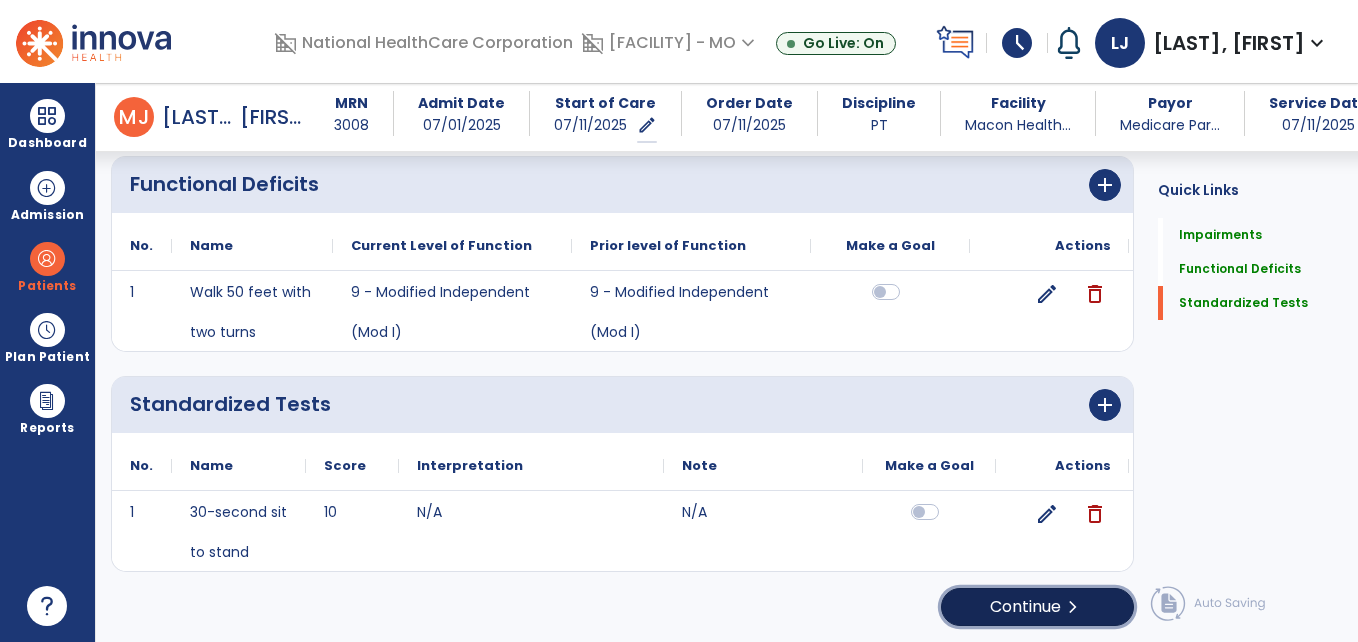 click on "Continue  chevron_right" 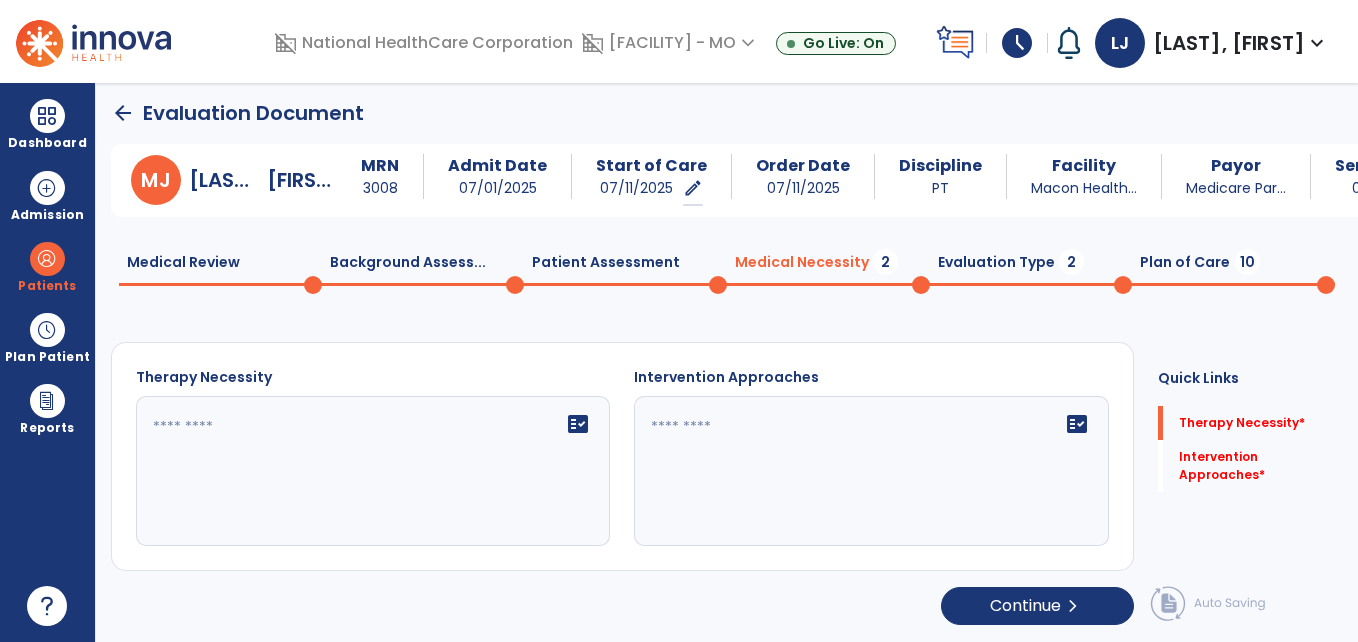 scroll, scrollTop: 0, scrollLeft: 0, axis: both 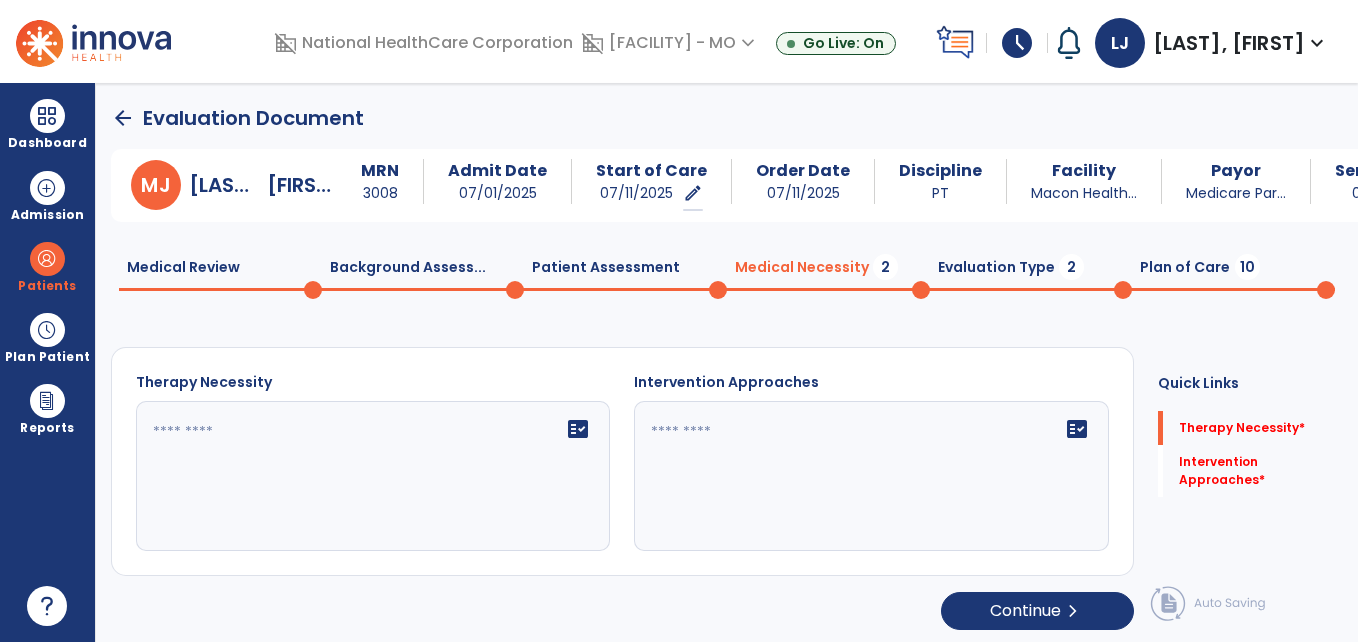 click on "fact_check" 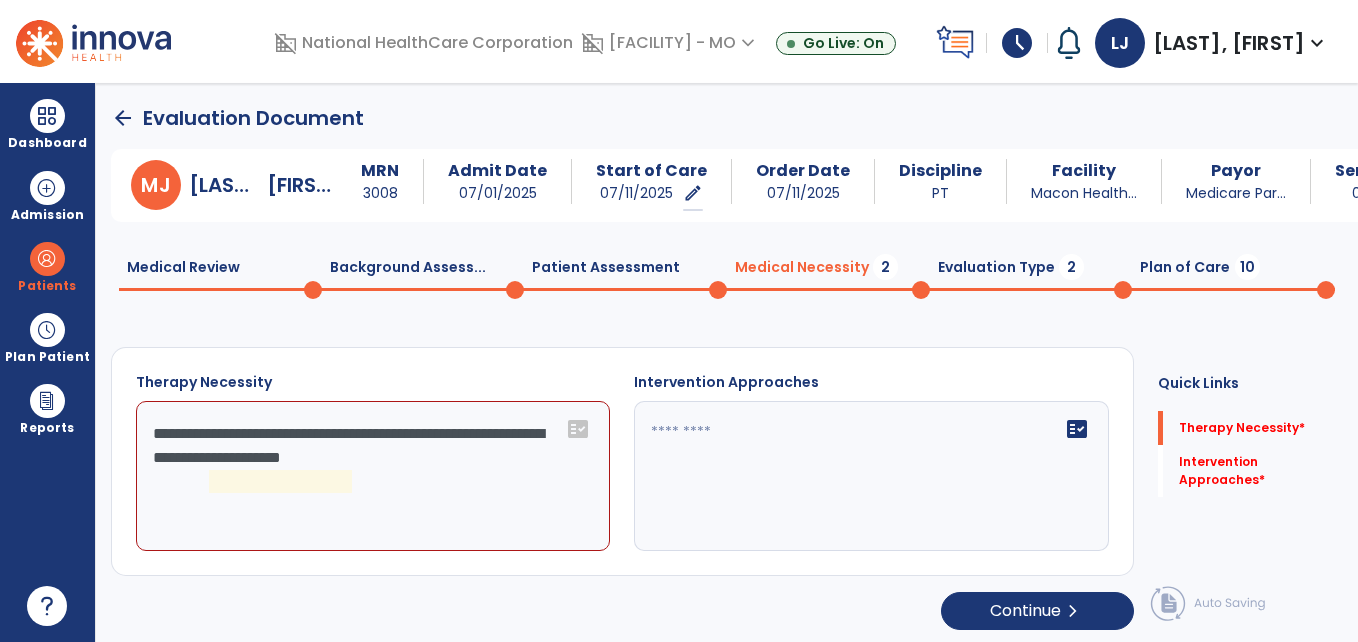 click on "**********" 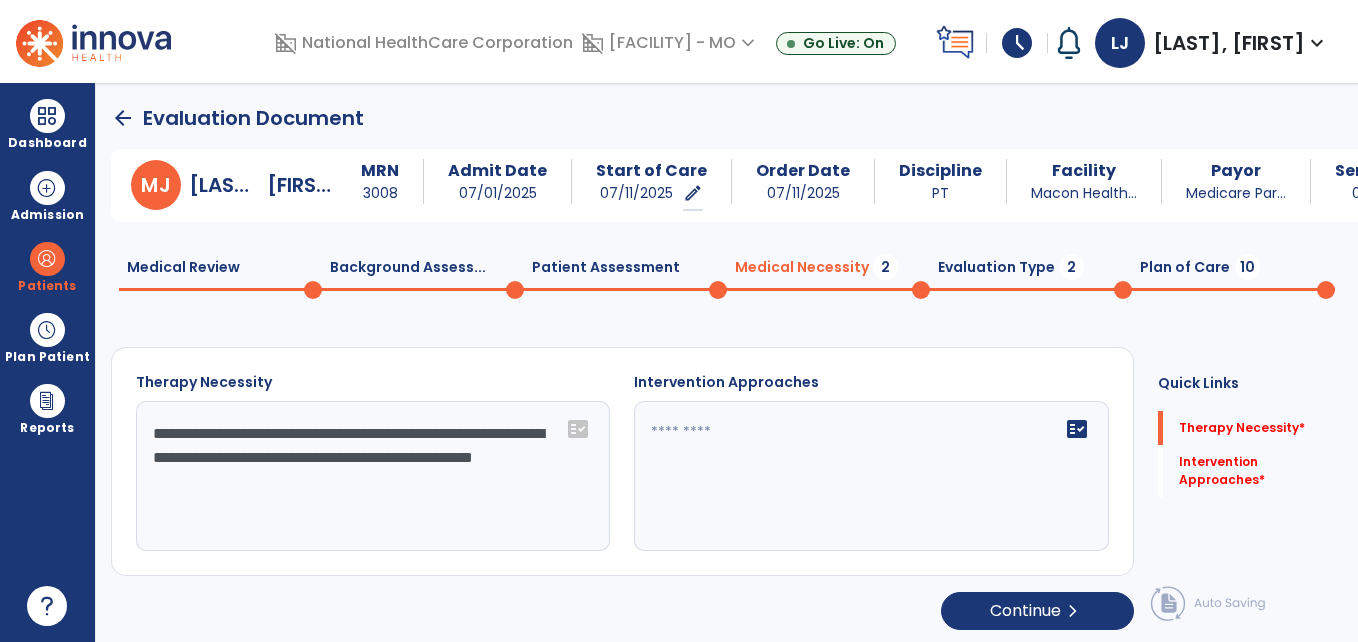 type on "**********" 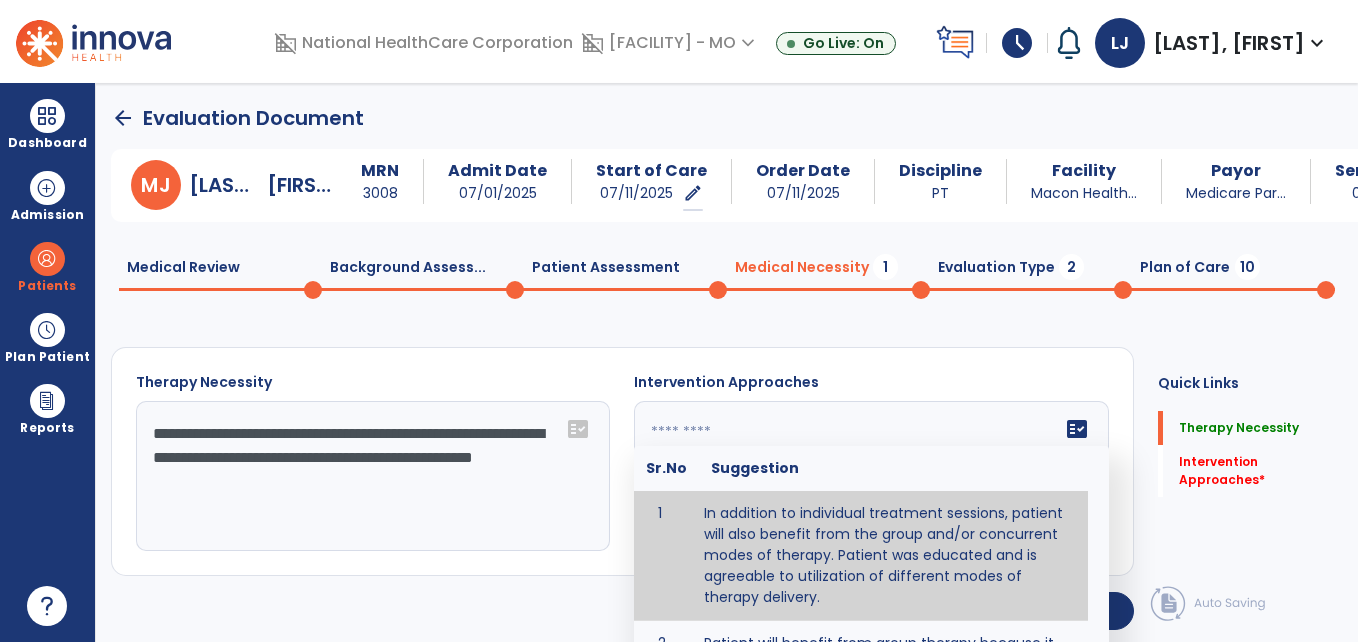 type on "**********" 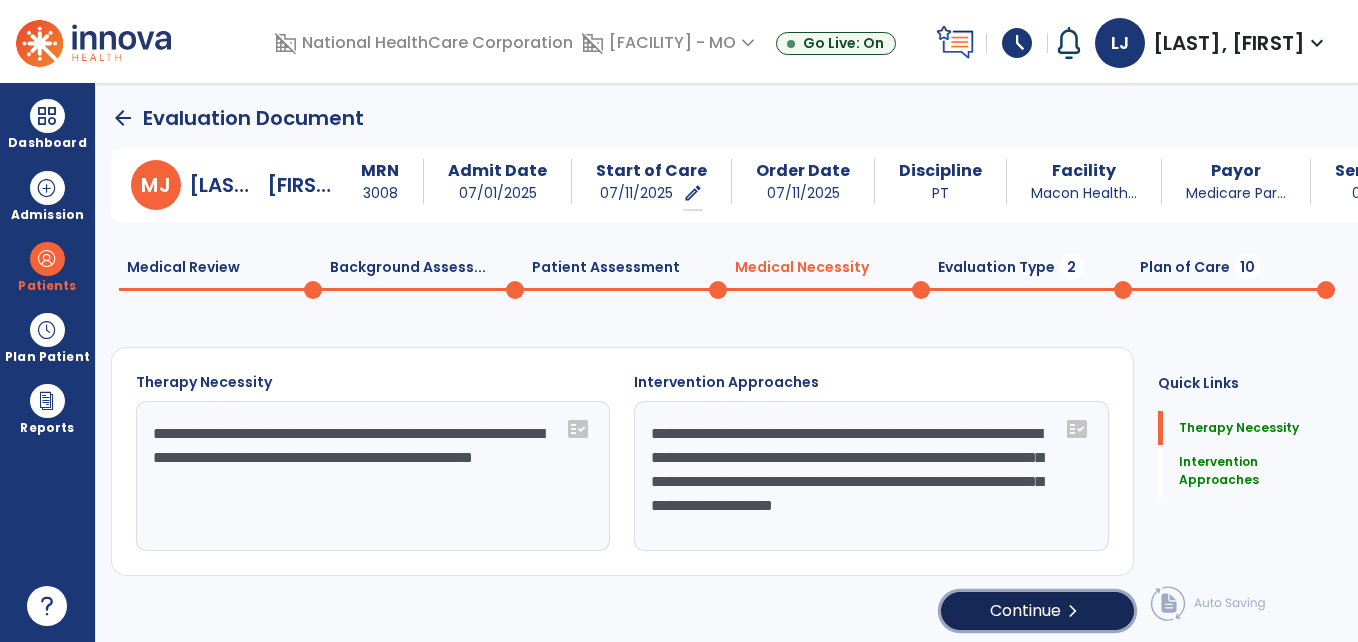 click on "Continue  chevron_right" 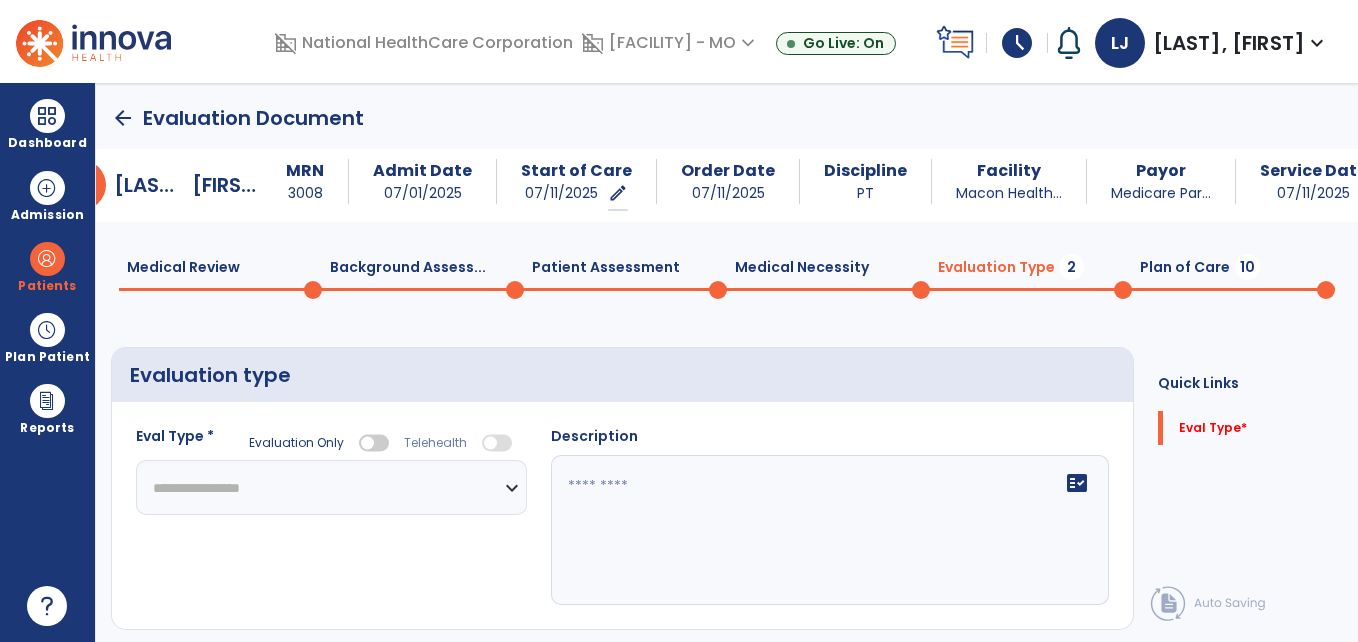 scroll, scrollTop: 40, scrollLeft: 0, axis: vertical 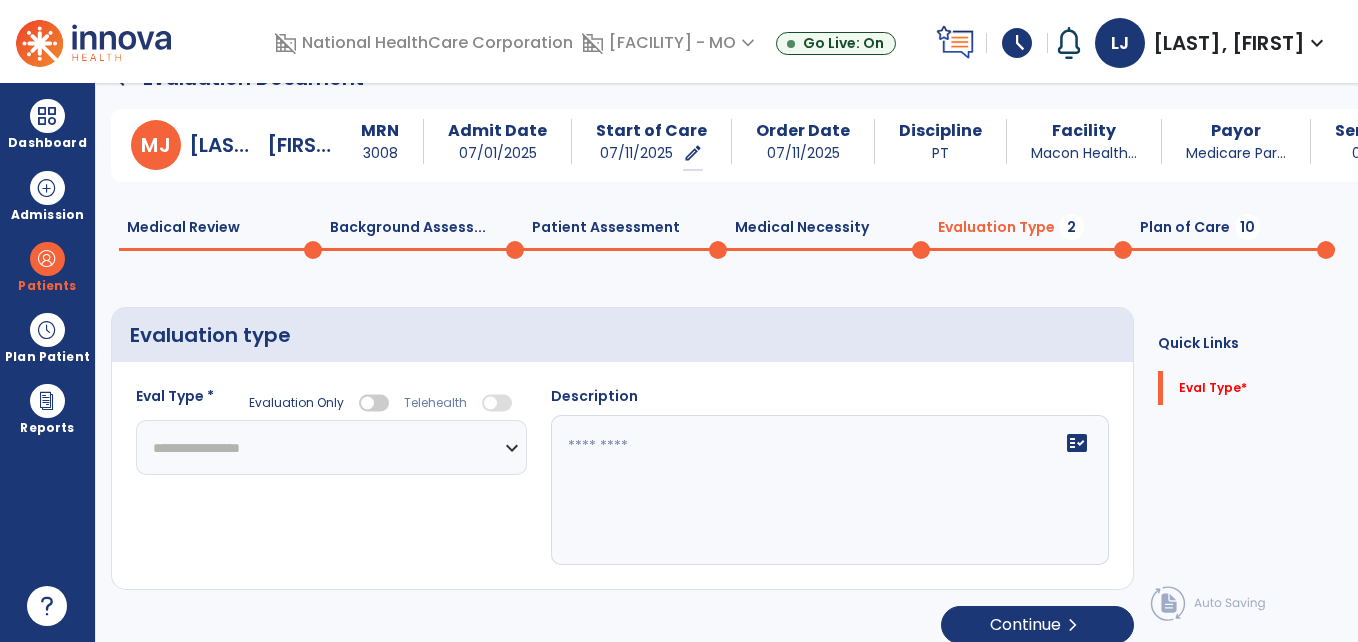 click on "**********" 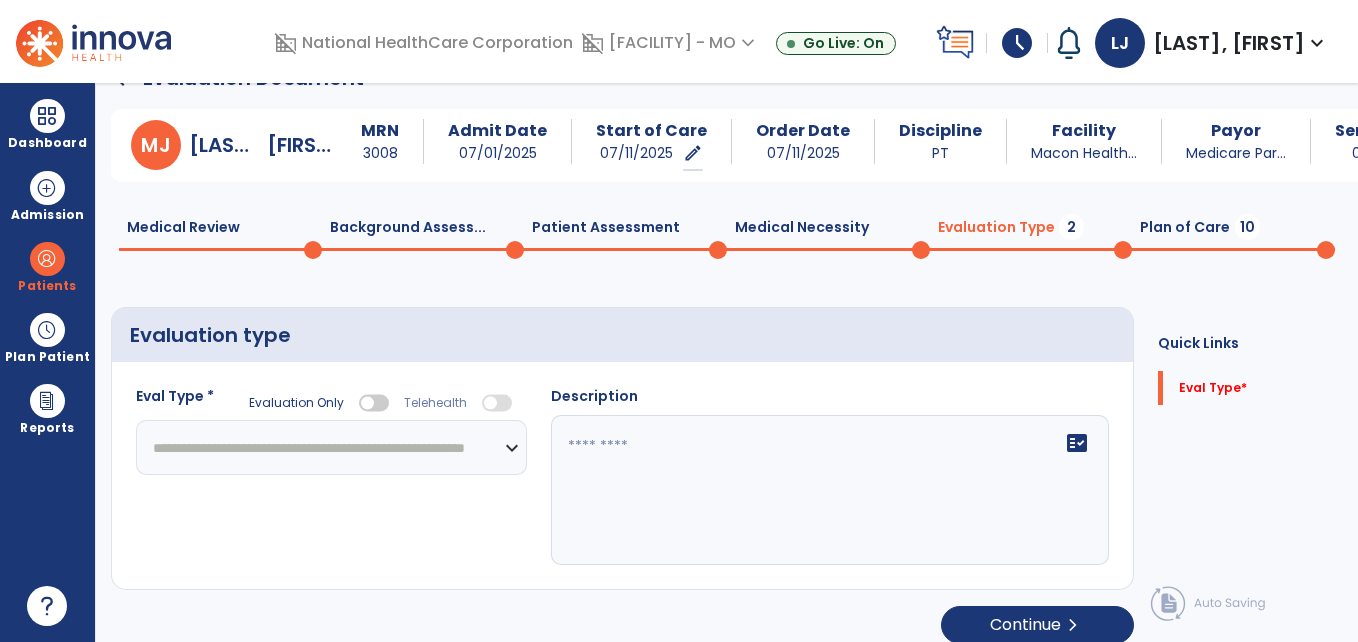click on "**********" 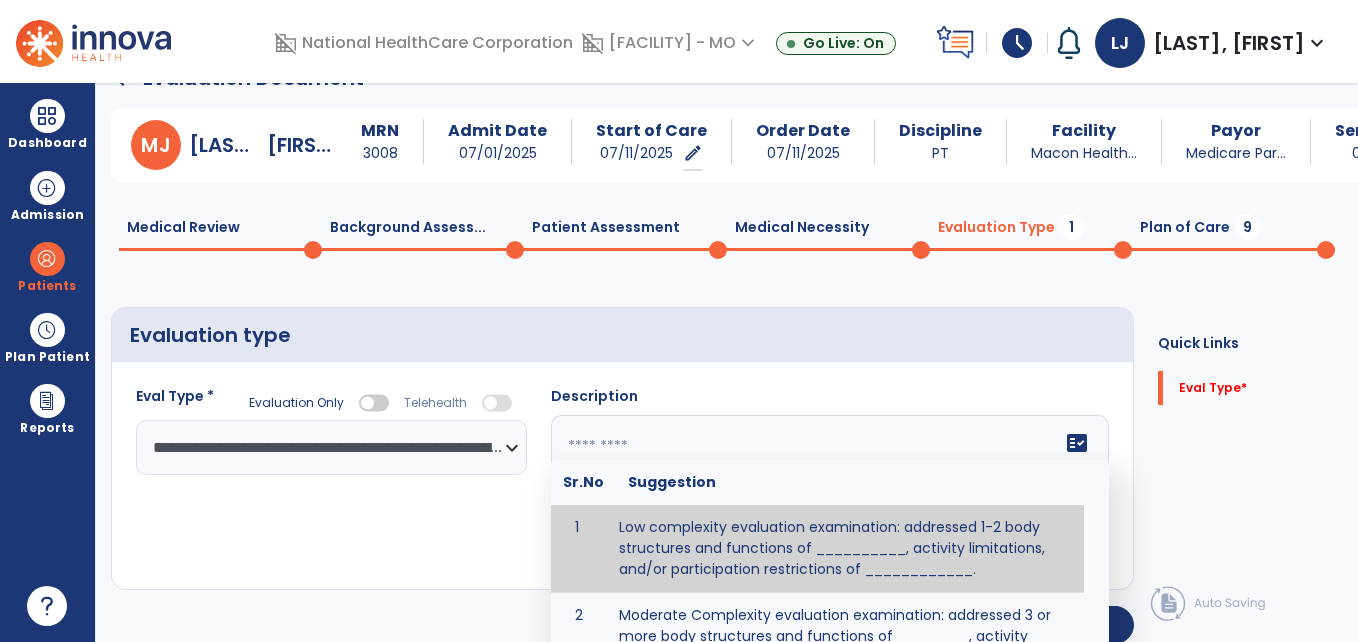 click on "fact_check  Sr.No Suggestion 1 Low complexity evaluation examination: addressed 1-2 body structures and functions of __________, activity limitations, and/or participation restrictions of ____________. 2 Moderate Complexity evaluation examination: addressed 3 or more body structures and functions of ________, activity limitations, and/or participation restrictions of _______. 3 High Complexity evaluation examination: addressed 4 or more body structures and functions of _______, activity limitations, and/or participation restrictions of _________" 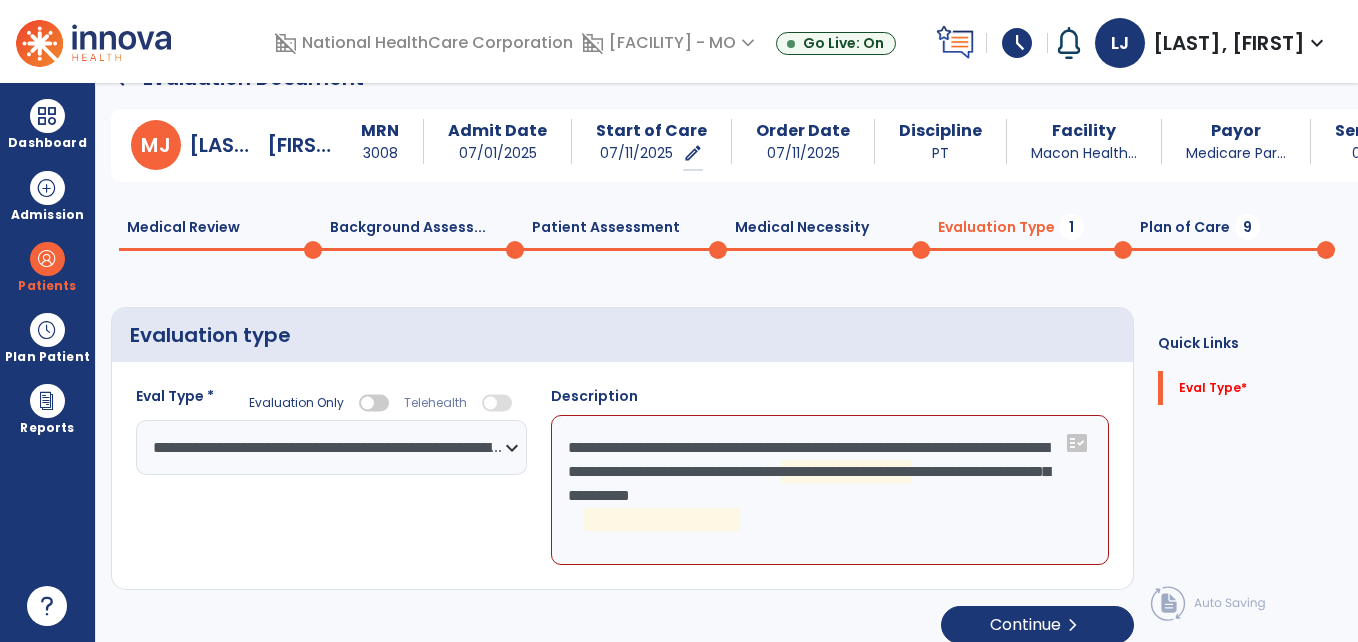 click on "**********" 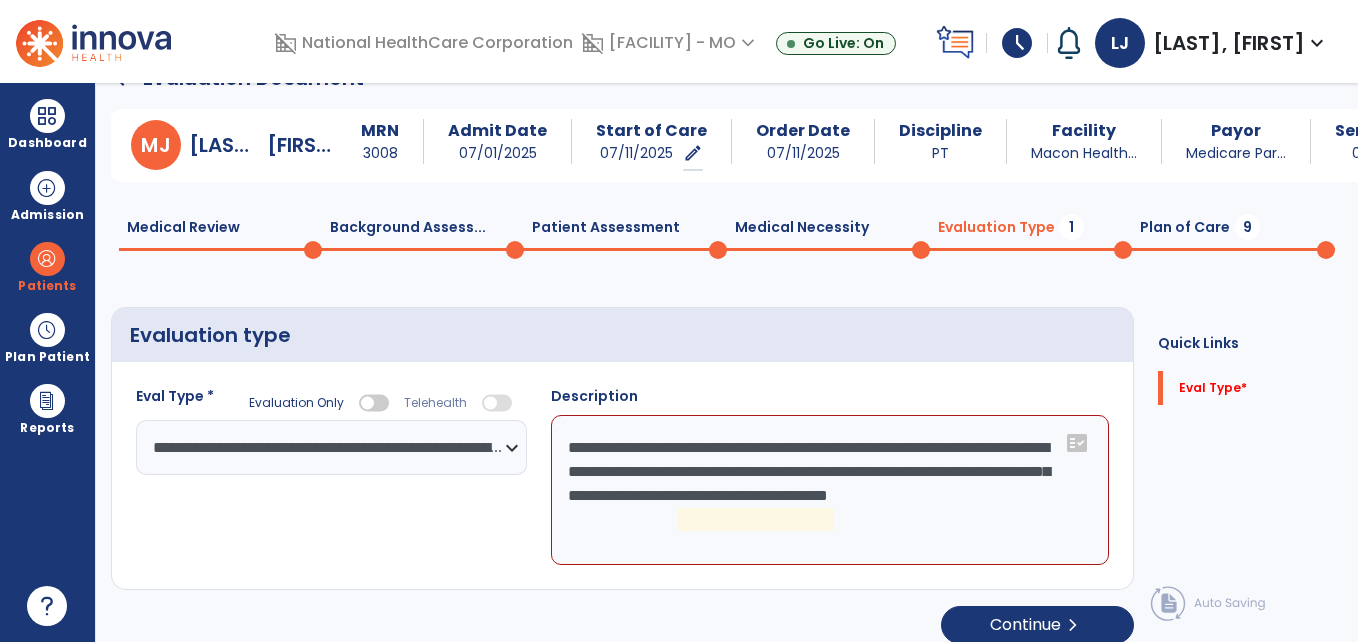 click on "**********" 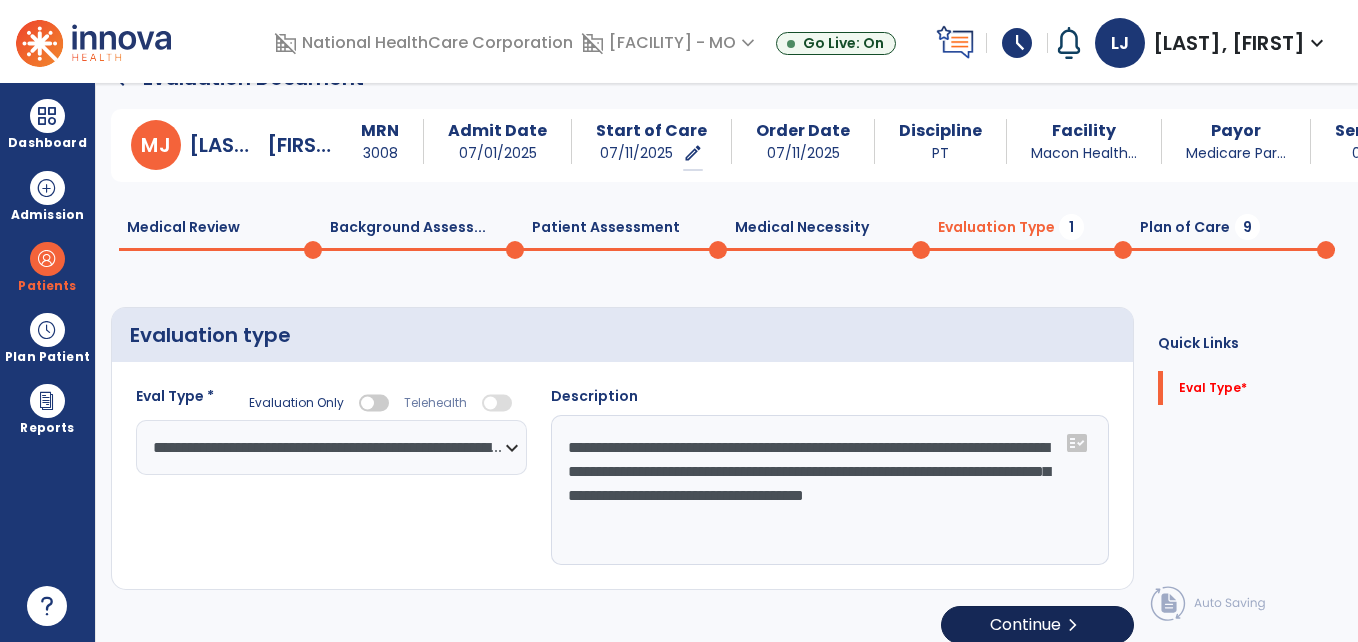 type on "**********" 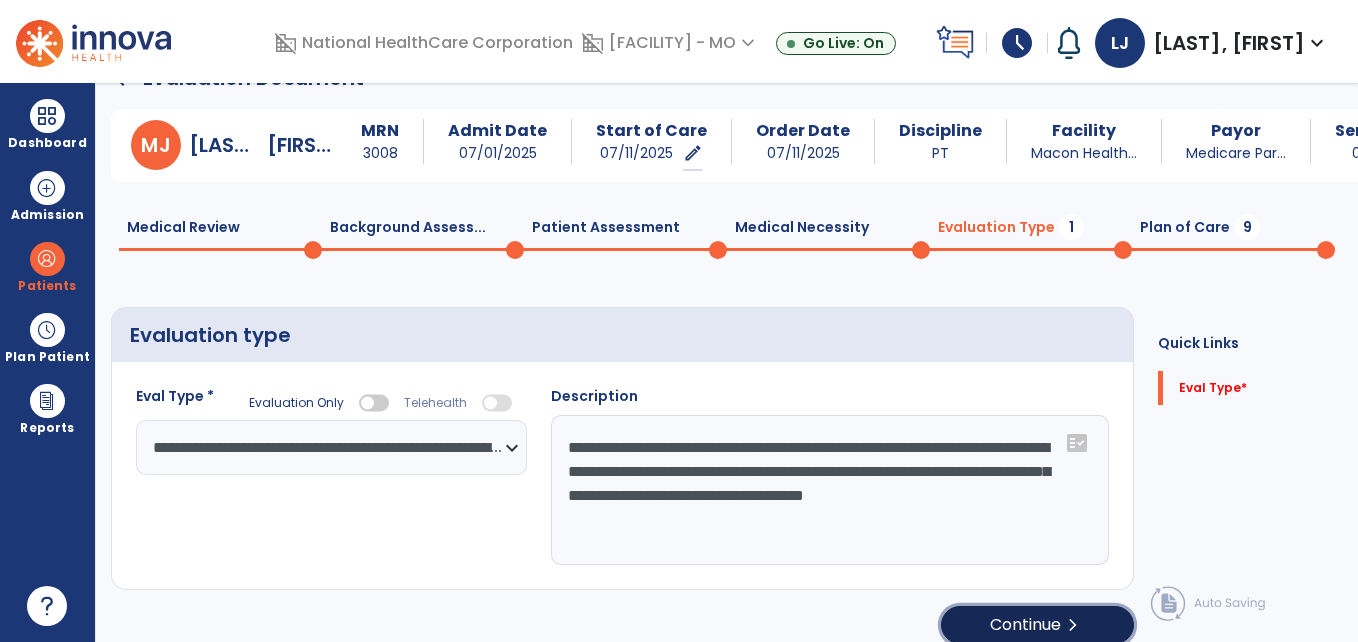 click on "Continue  chevron_right" 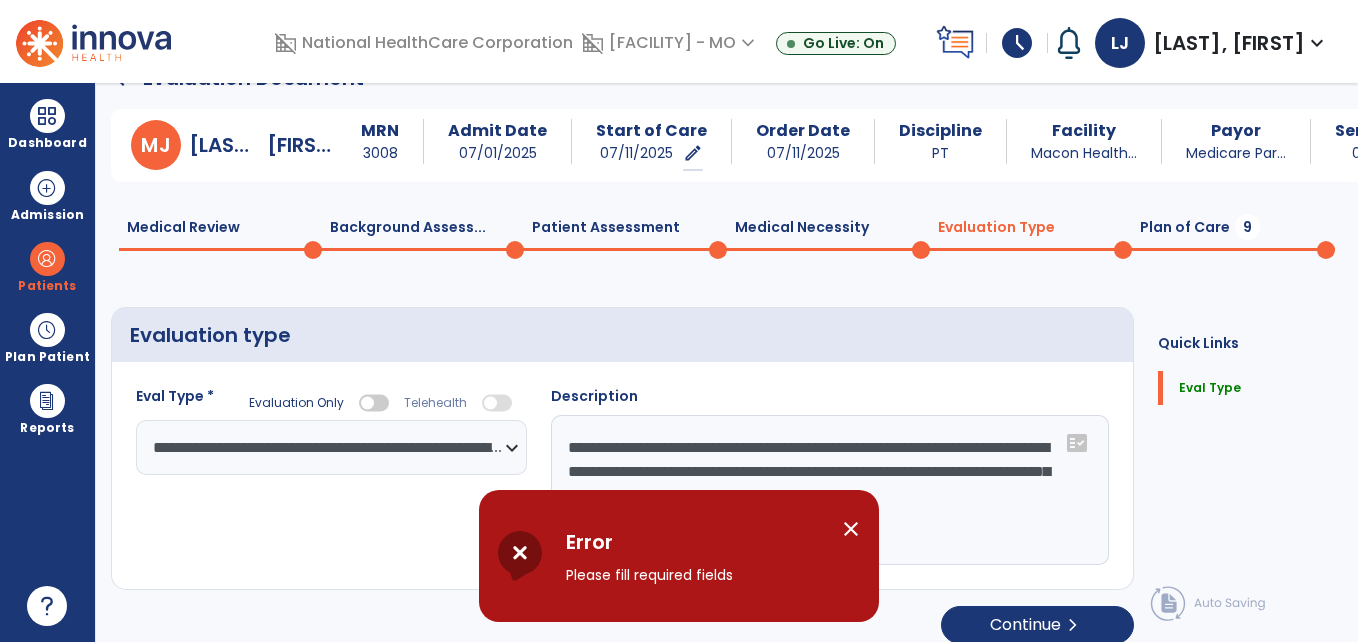 click on "close" at bounding box center [851, 529] 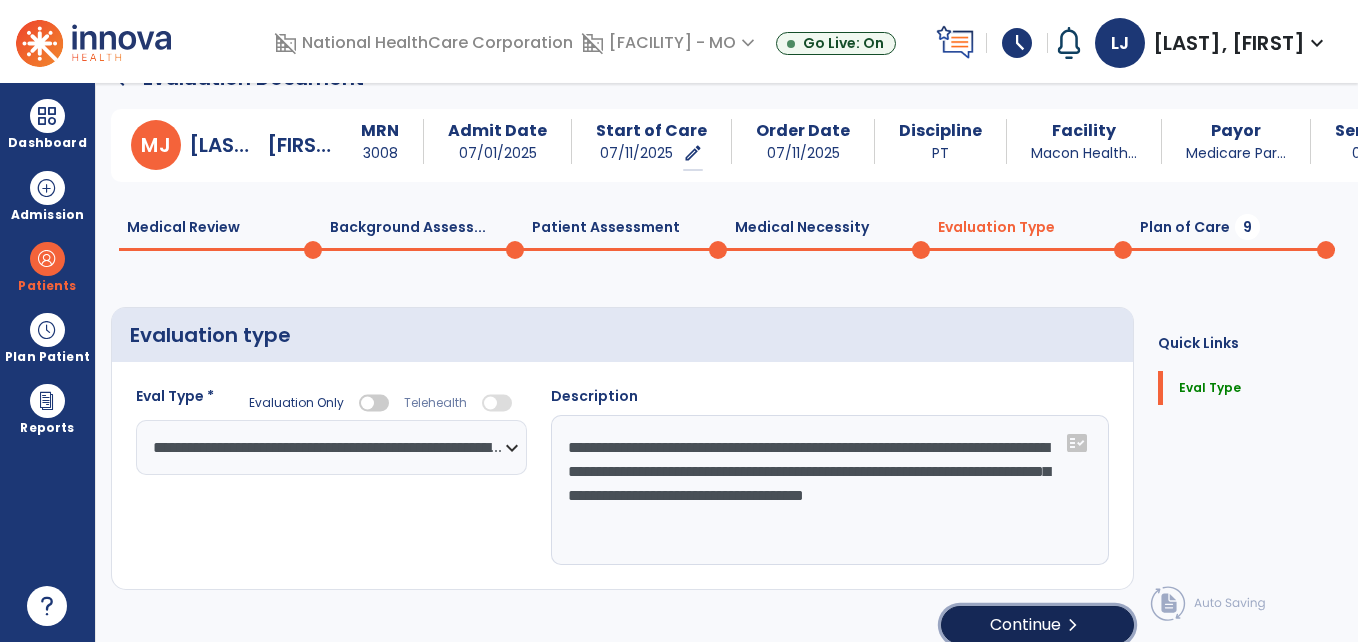 click on "Continue  chevron_right" 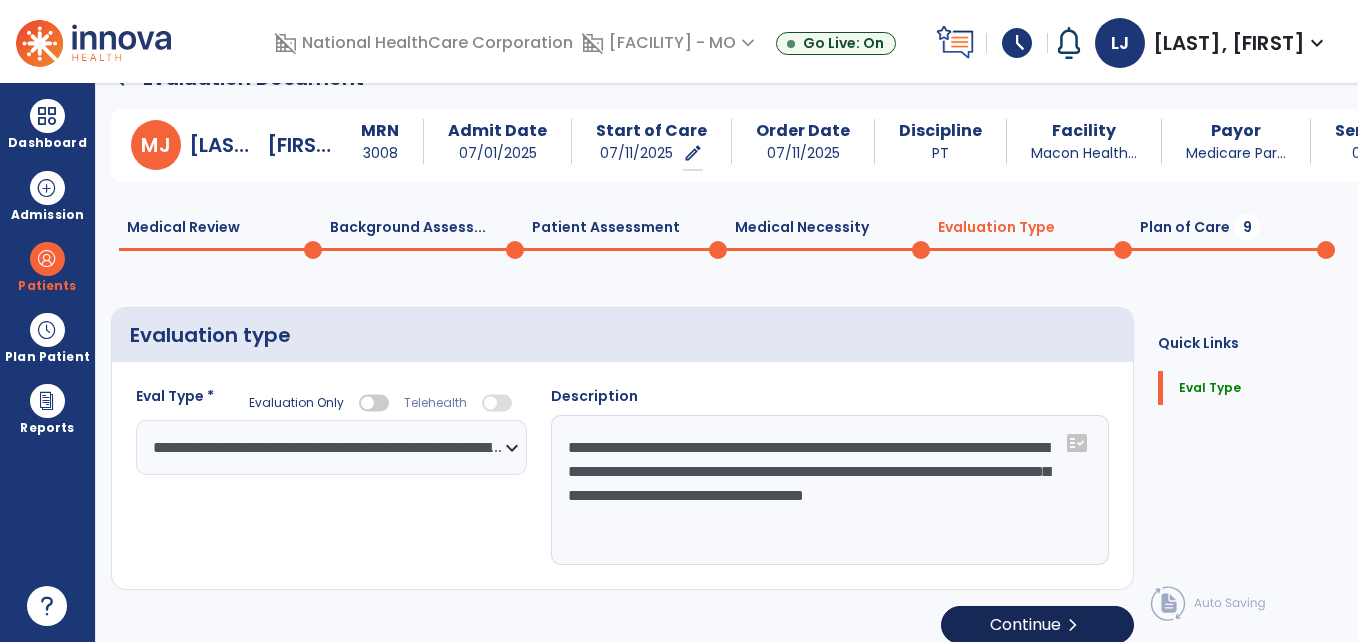 select on "*****" 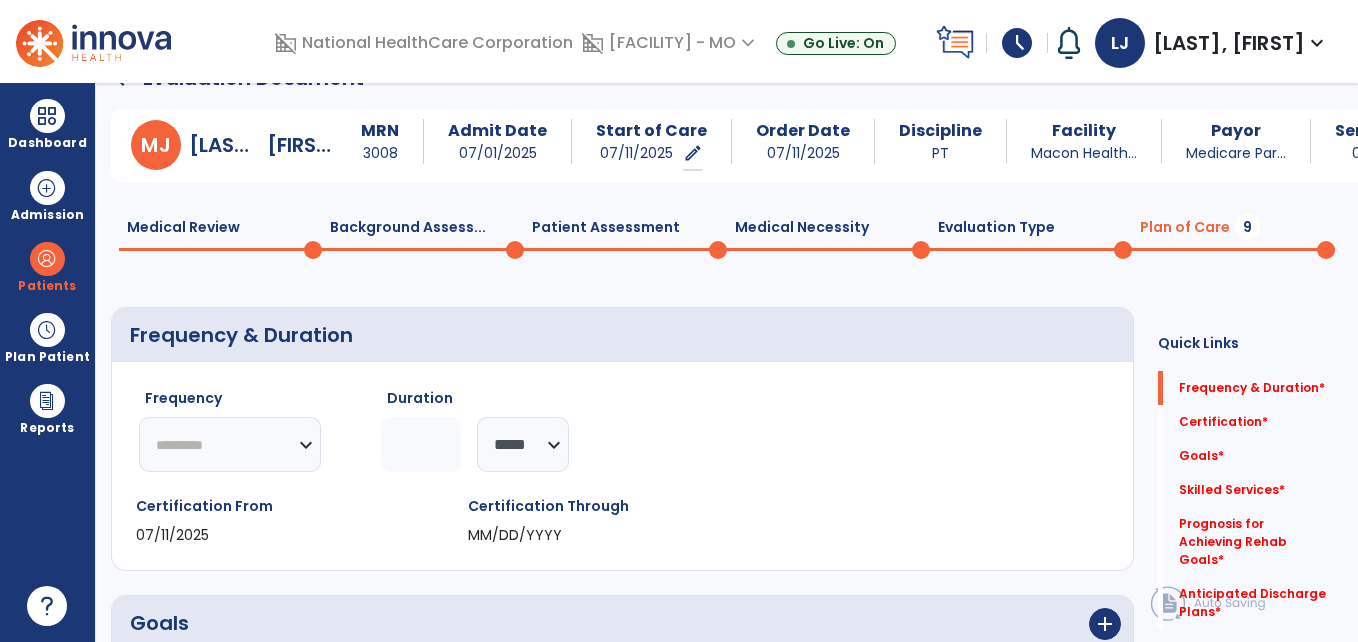 click on "********* ** ** ** ** ** ** **" 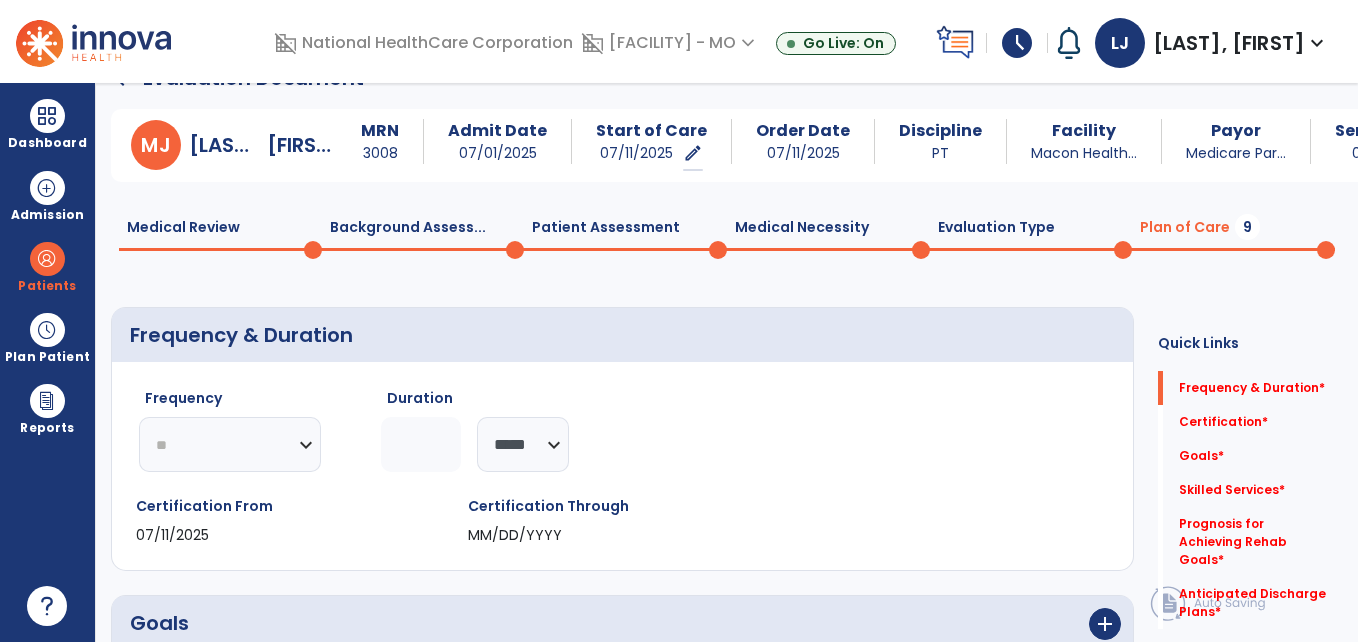 click on "********* ** ** ** ** ** ** **" 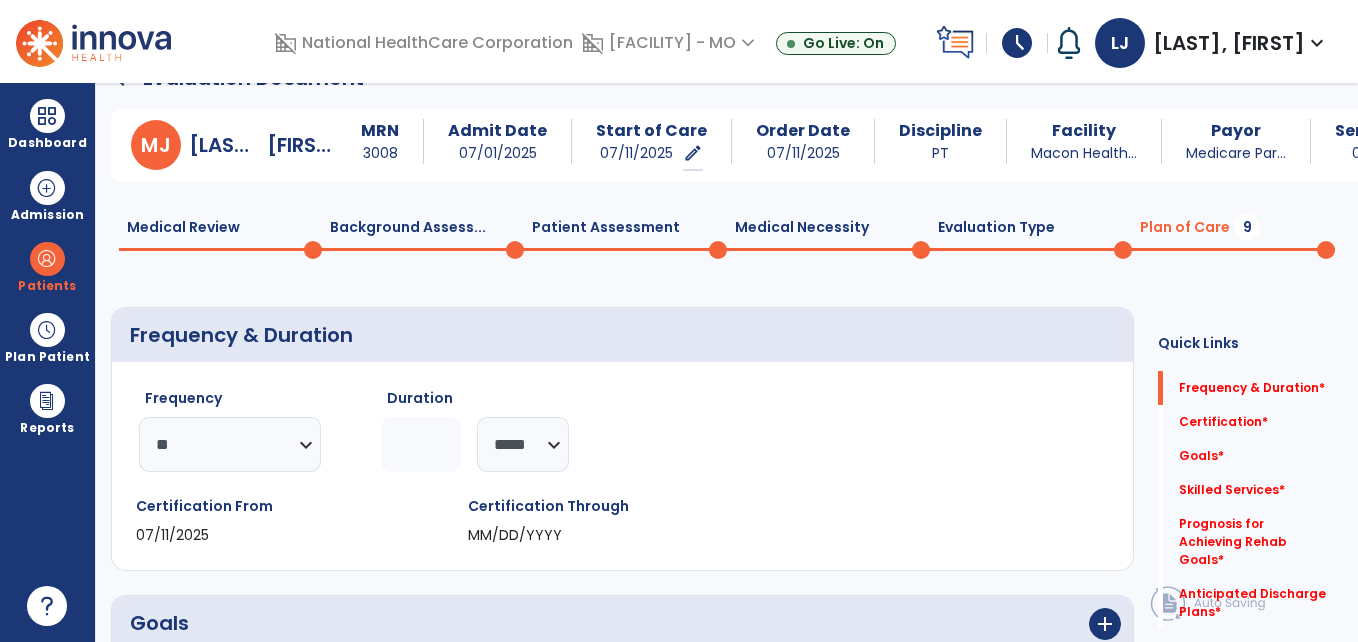 click 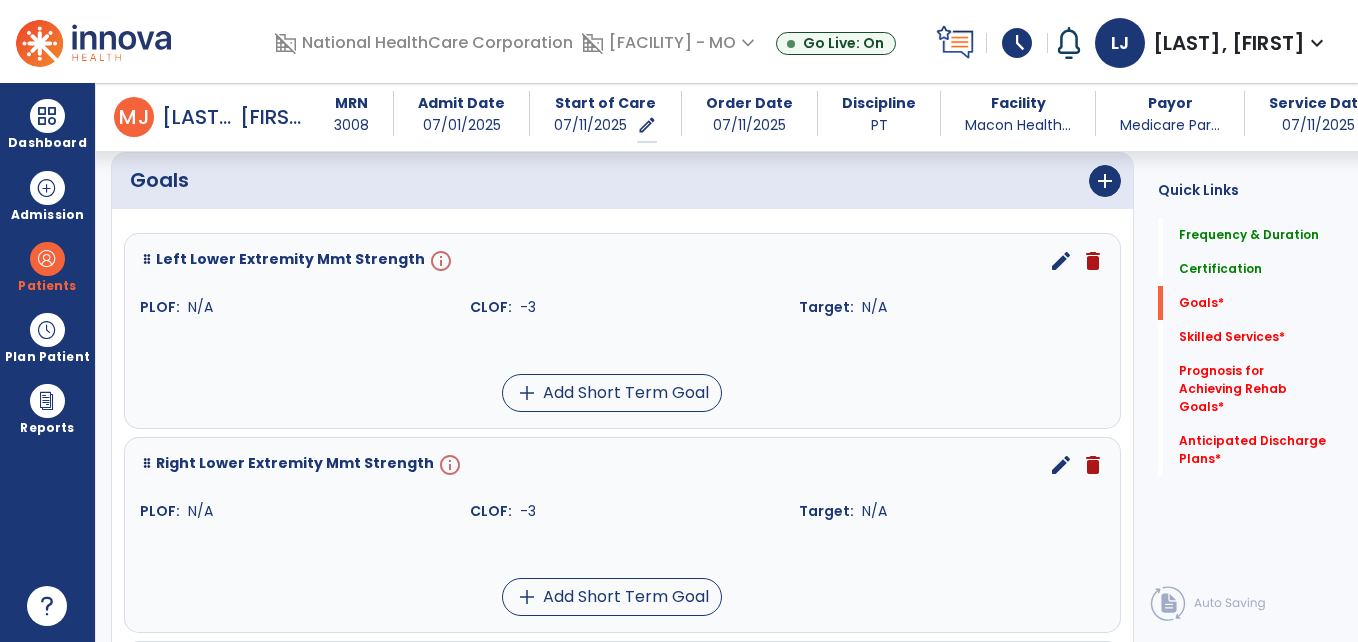 scroll, scrollTop: 515, scrollLeft: 0, axis: vertical 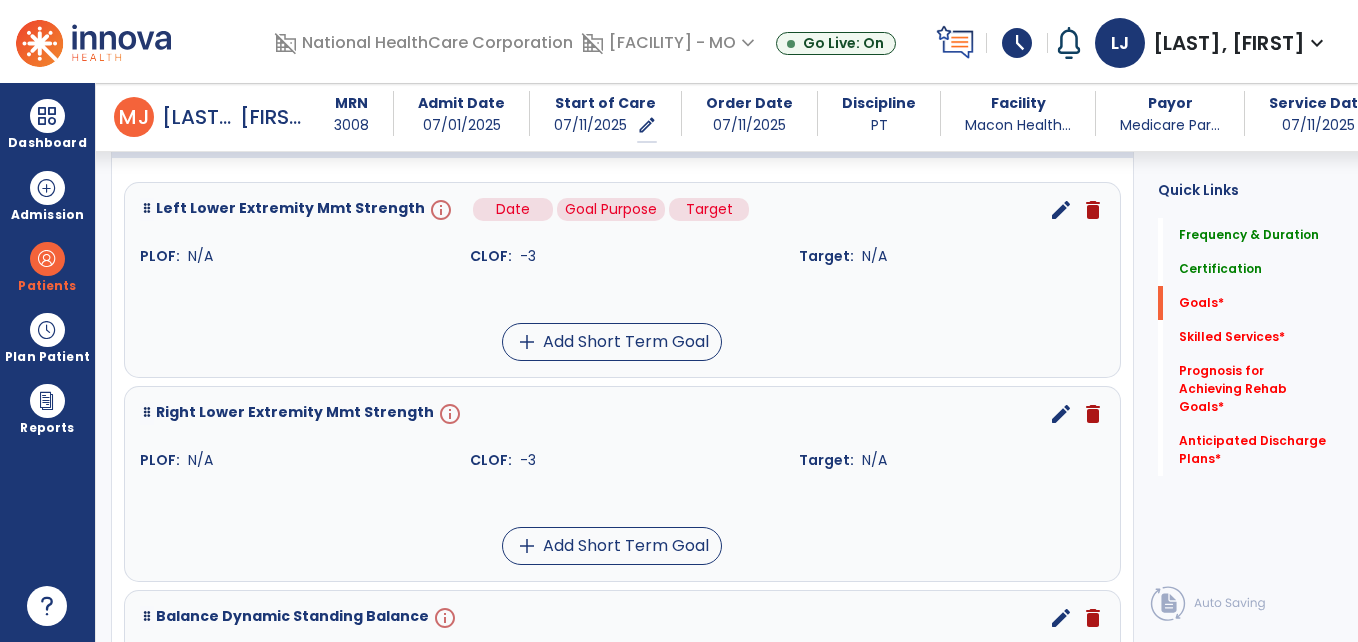type on "*" 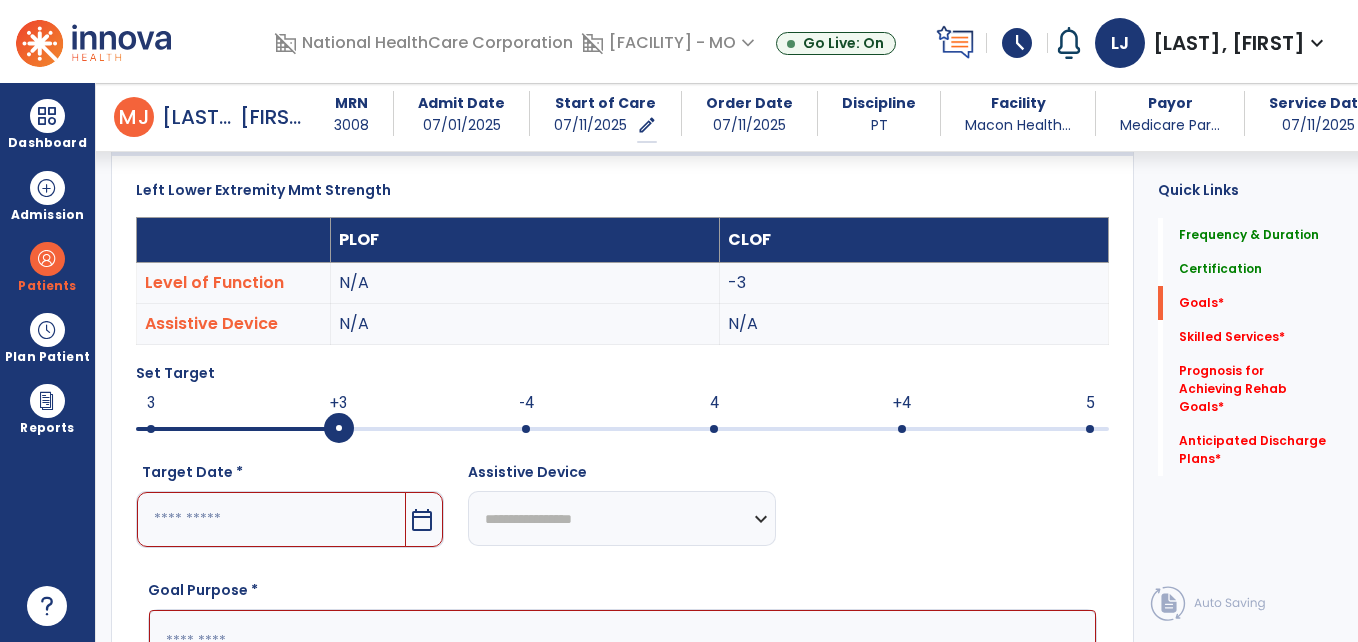 scroll, scrollTop: 83, scrollLeft: 0, axis: vertical 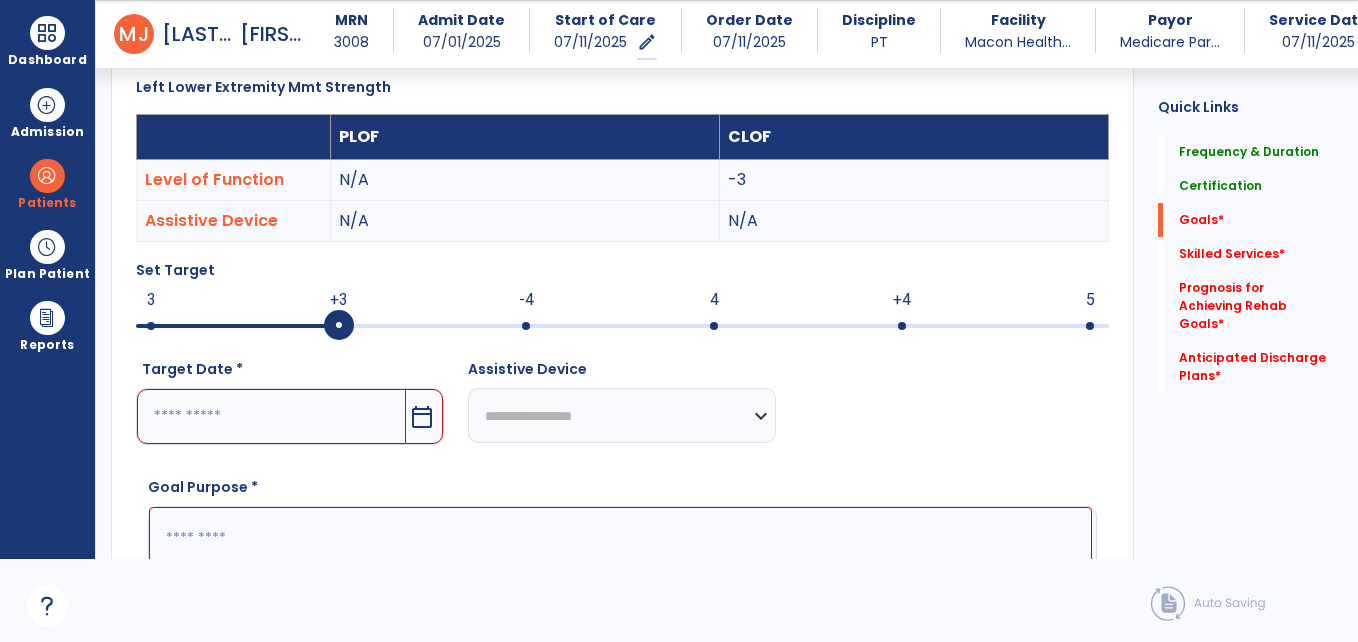 click at bounding box center (622, 324) 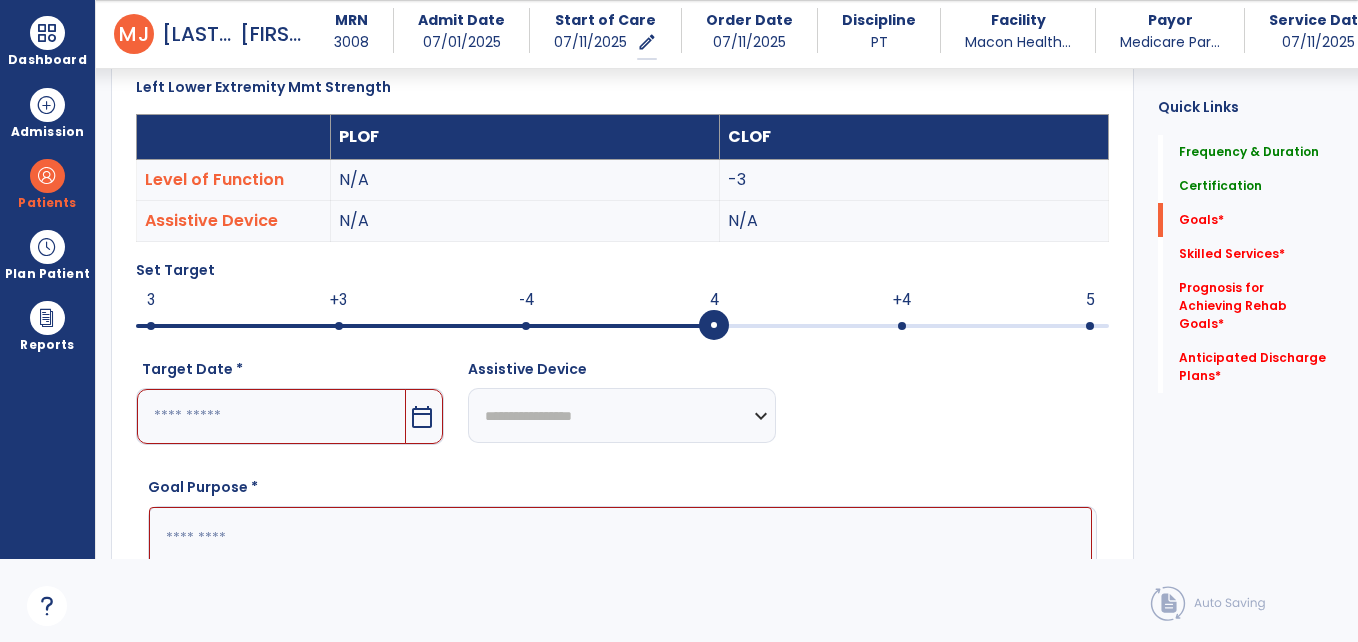 click at bounding box center (271, 416) 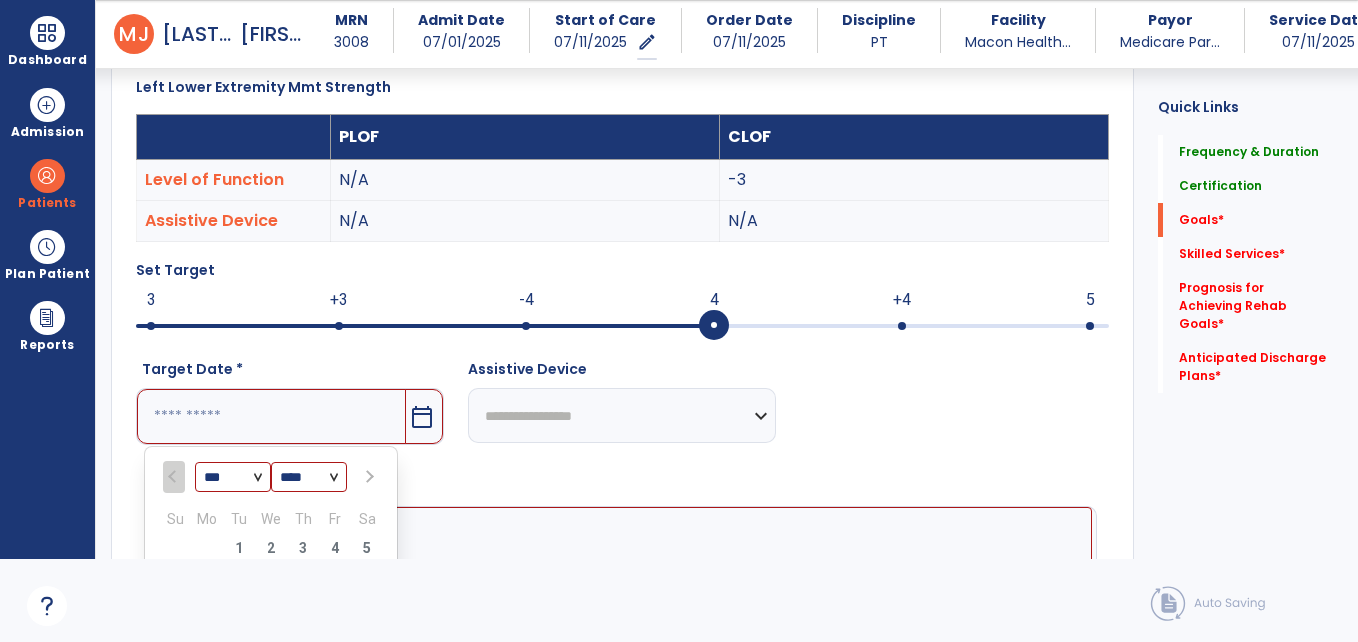 scroll, scrollTop: 841, scrollLeft: 0, axis: vertical 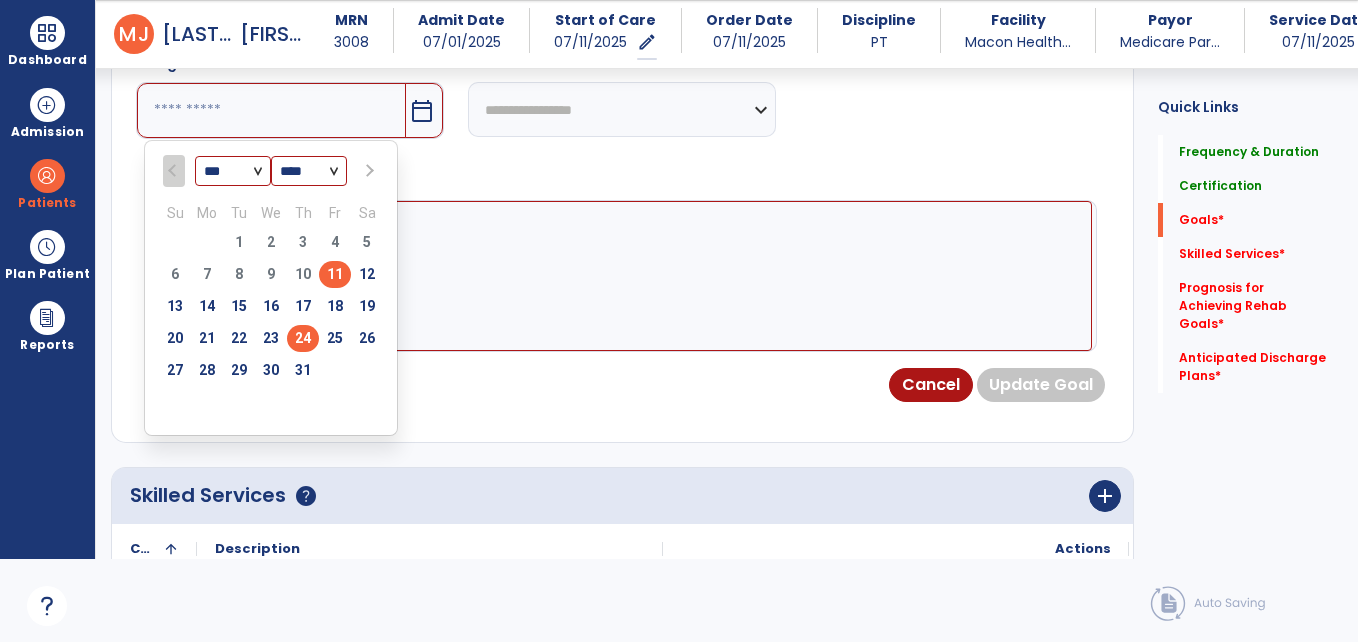 click on "24" at bounding box center [303, 338] 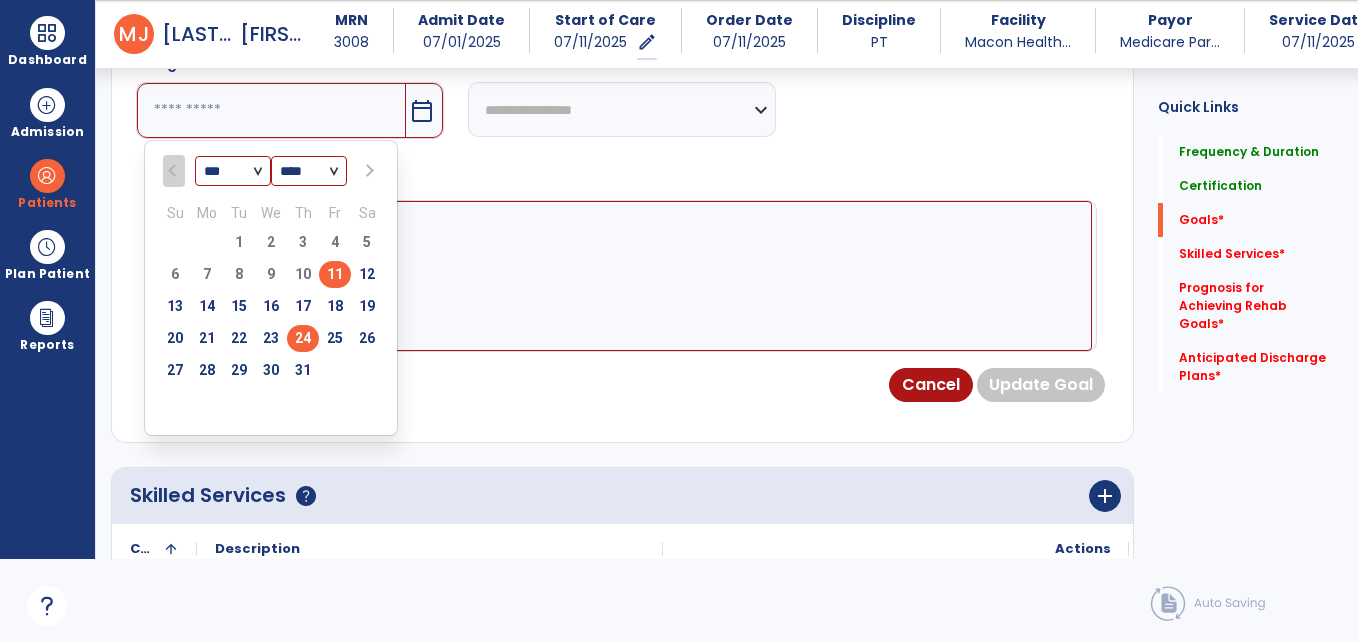 type on "*********" 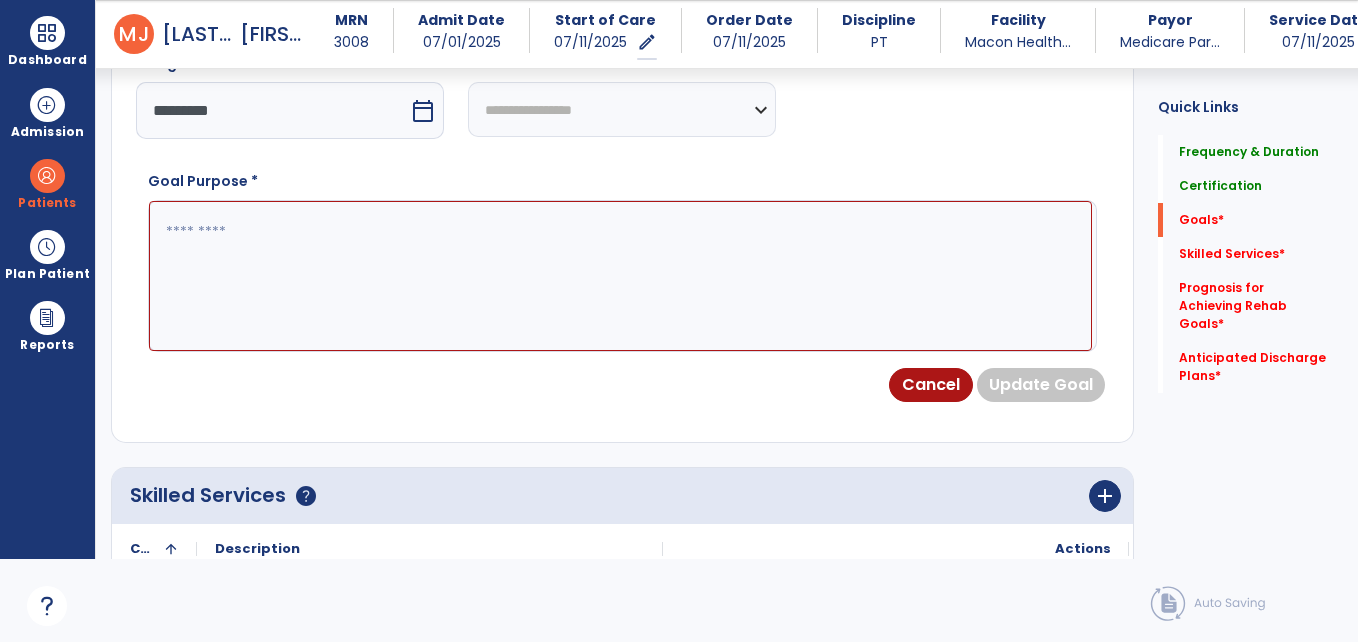 click at bounding box center (620, 276) 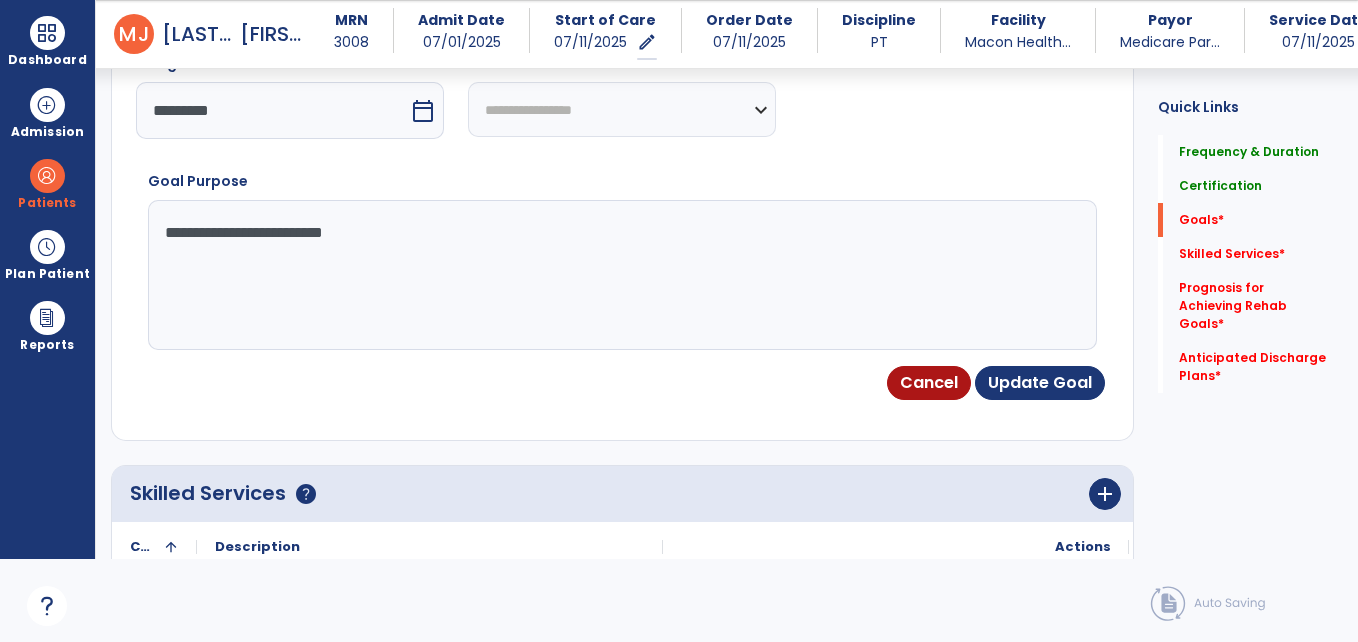 type on "**********" 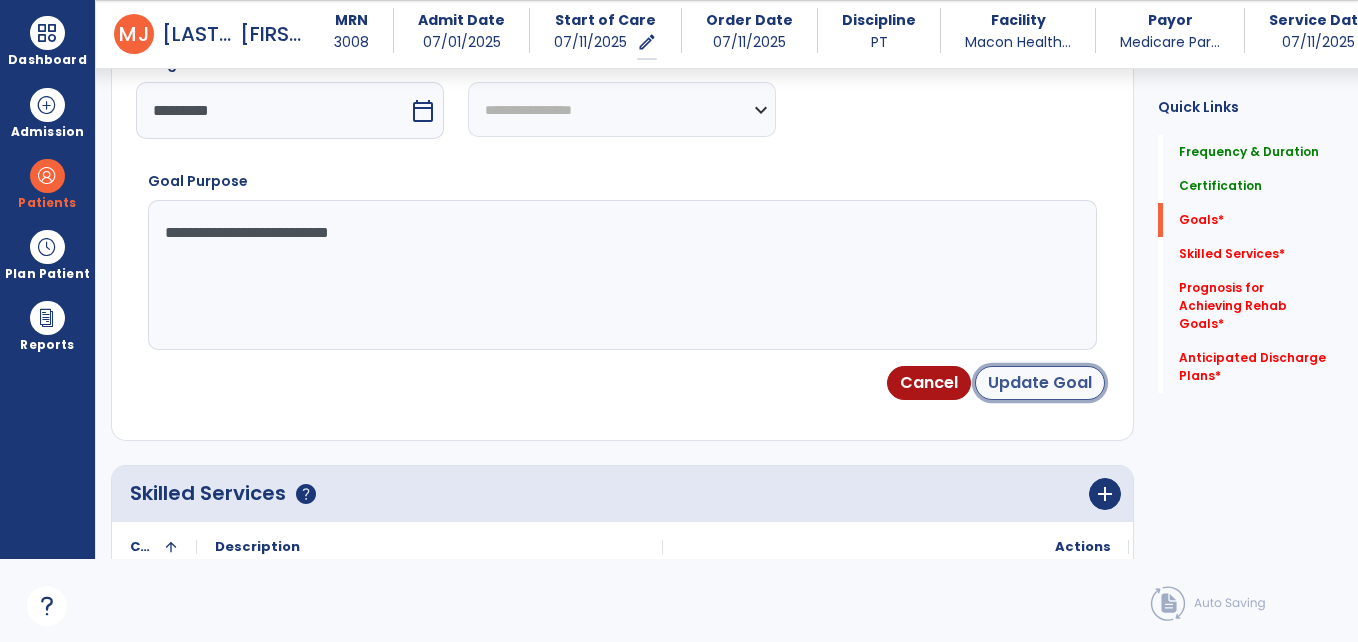 click on "Update Goal" at bounding box center [1040, 383] 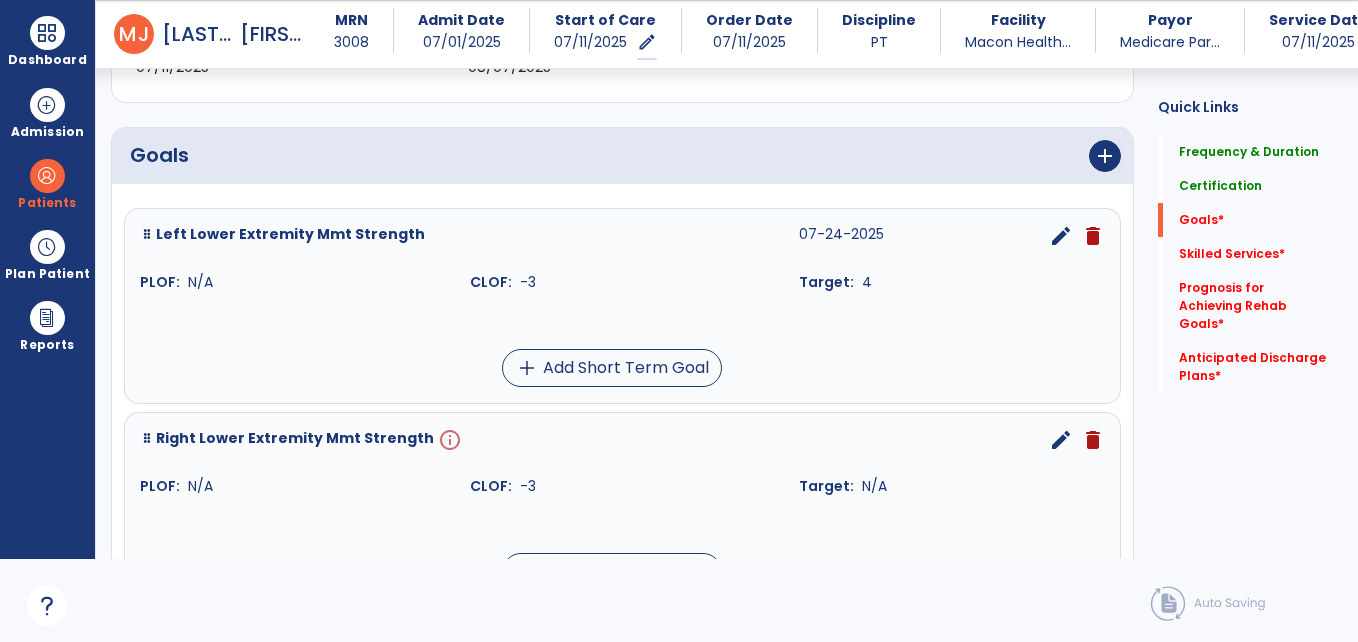 scroll, scrollTop: 594, scrollLeft: 0, axis: vertical 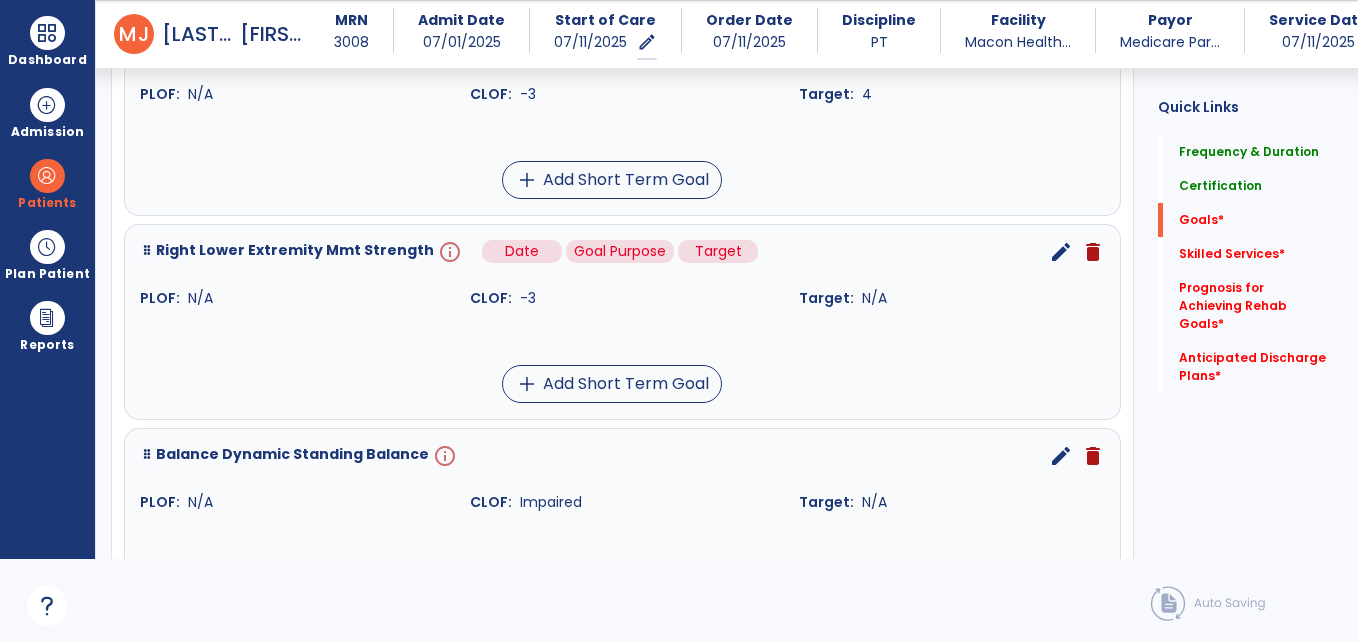 click on "info" at bounding box center (448, 252) 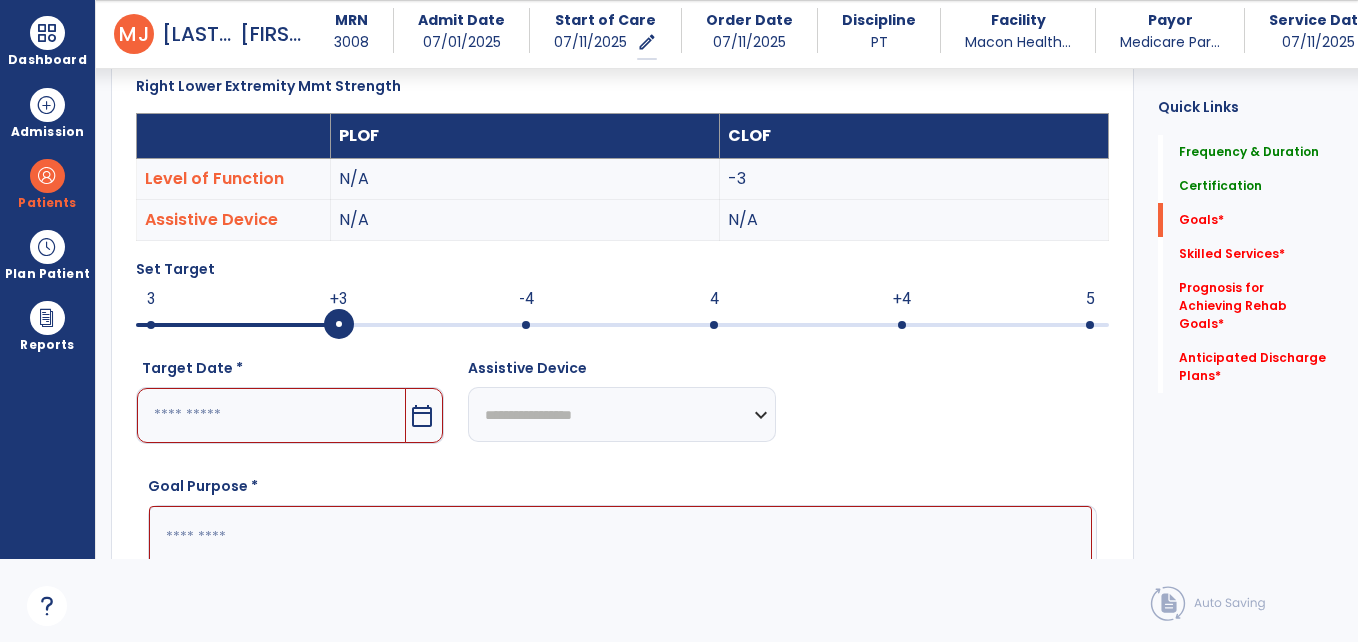 scroll, scrollTop: 535, scrollLeft: 0, axis: vertical 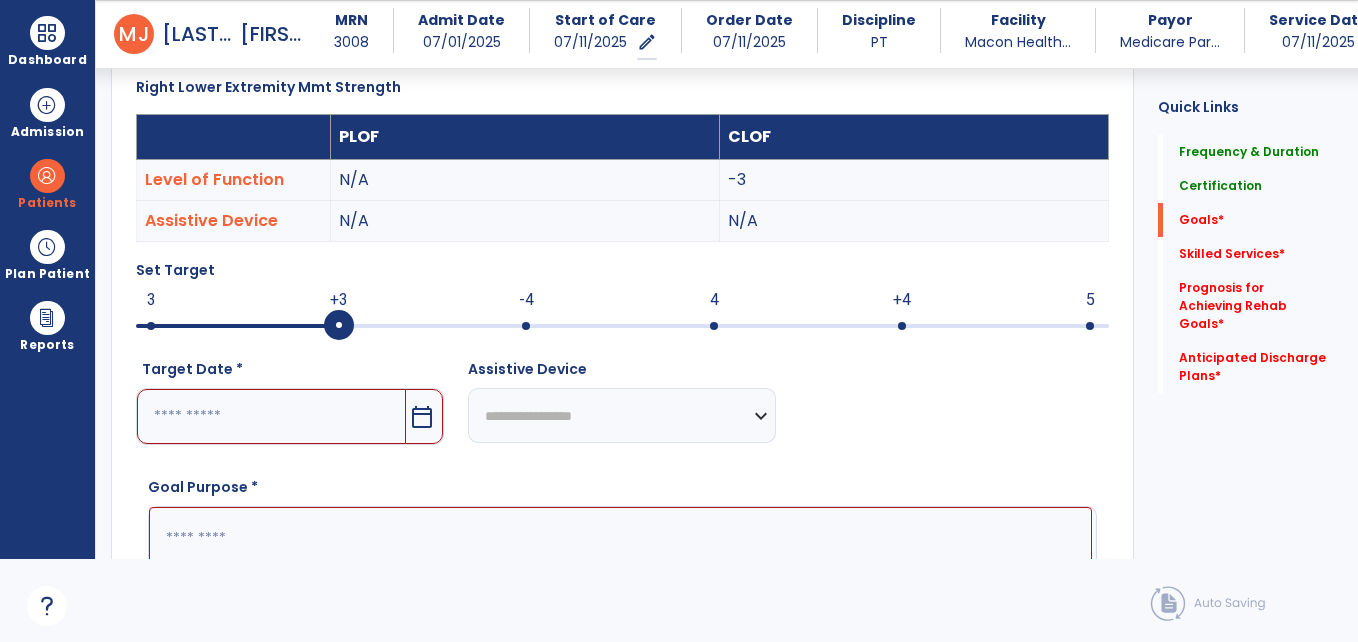click at bounding box center (622, 324) 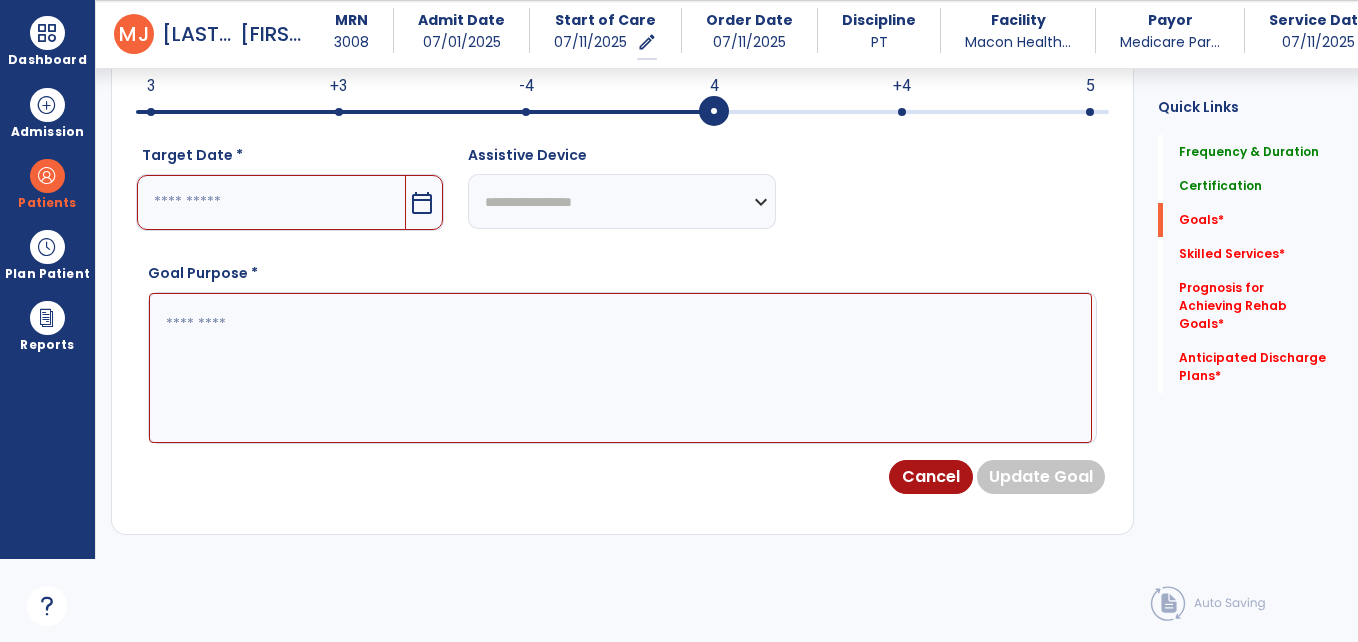 scroll, scrollTop: 786, scrollLeft: 0, axis: vertical 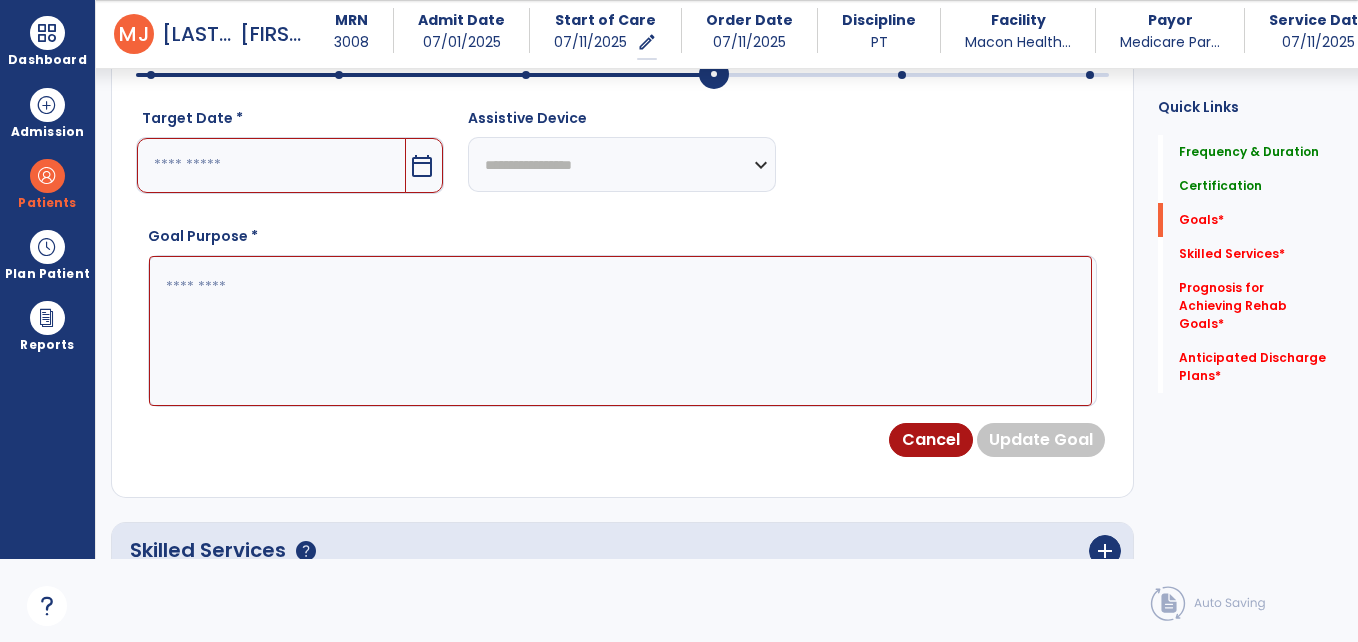 click at bounding box center [271, 165] 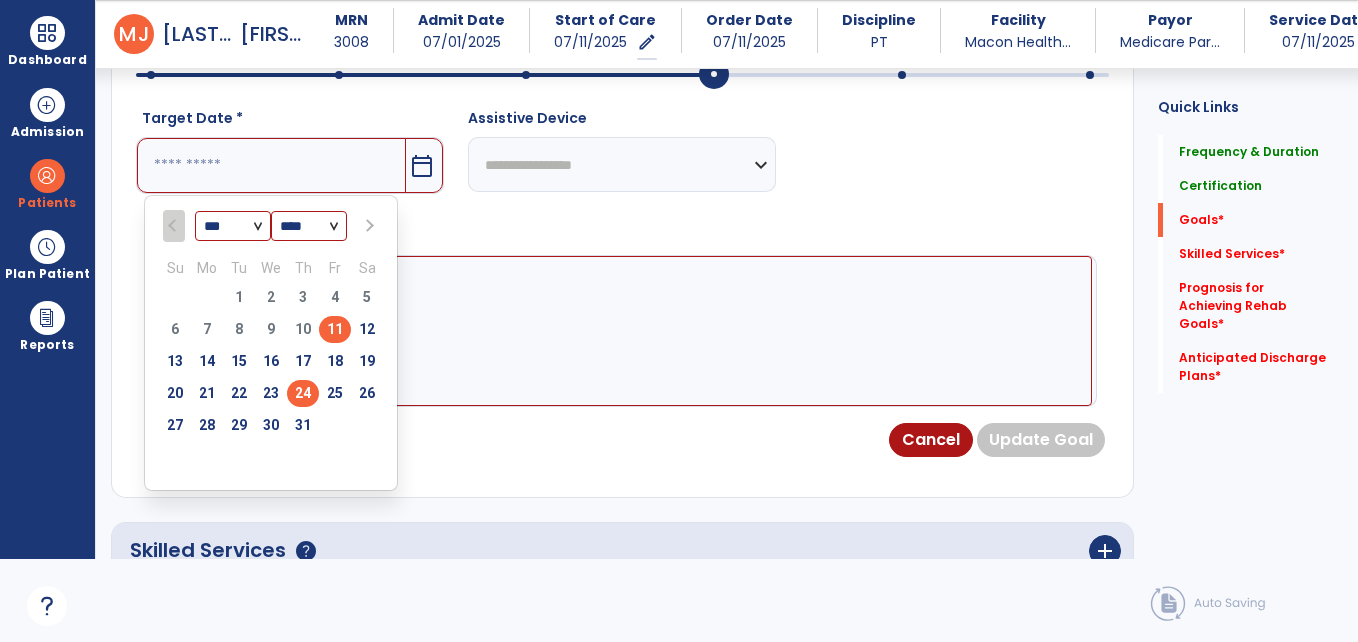 click on "24" at bounding box center [303, 393] 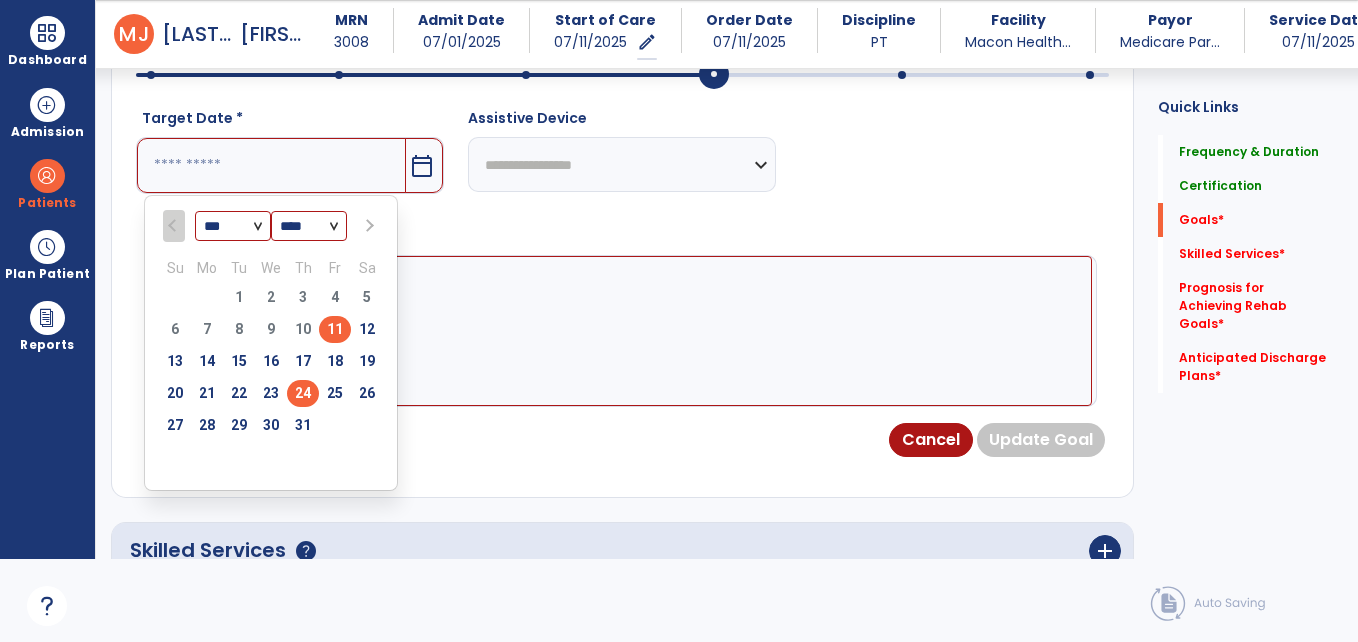 type on "*********" 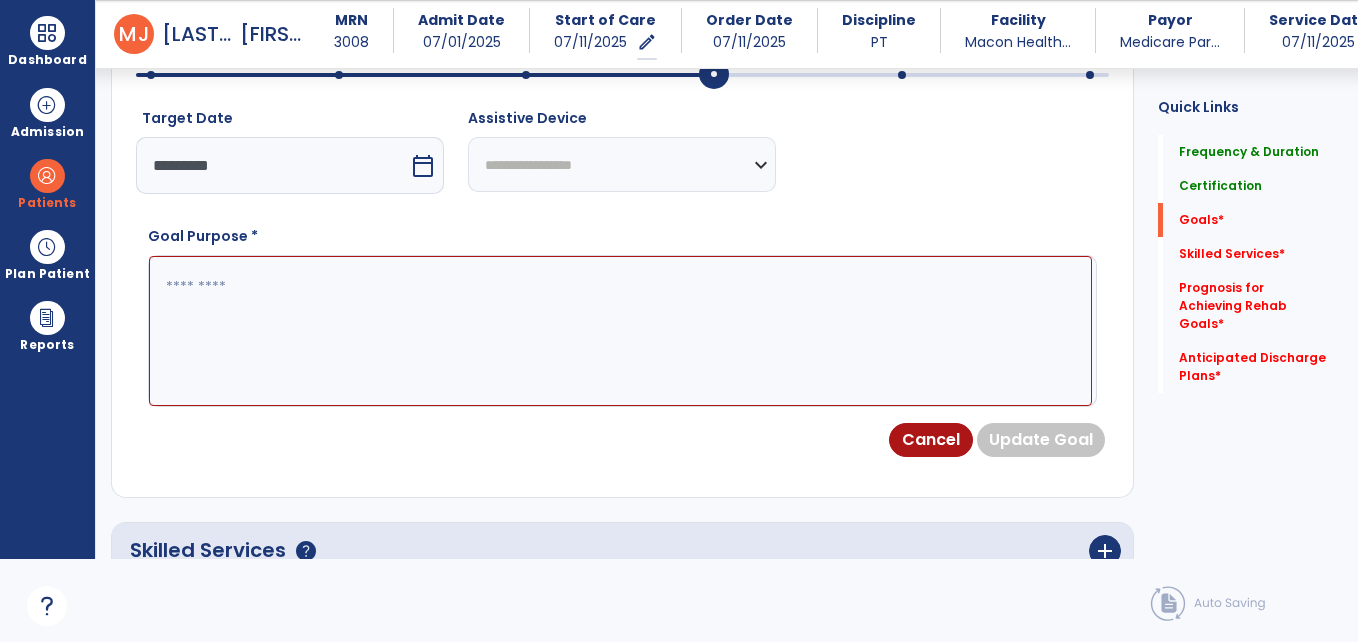 click at bounding box center (620, 331) 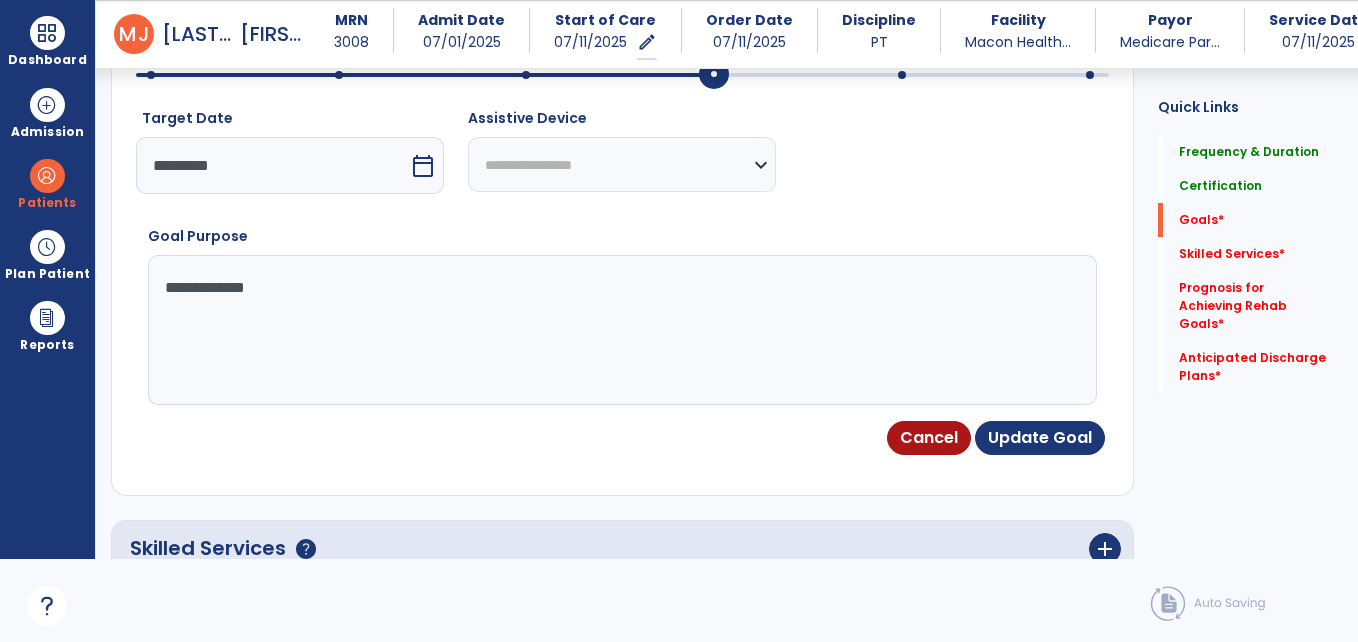 type on "**********" 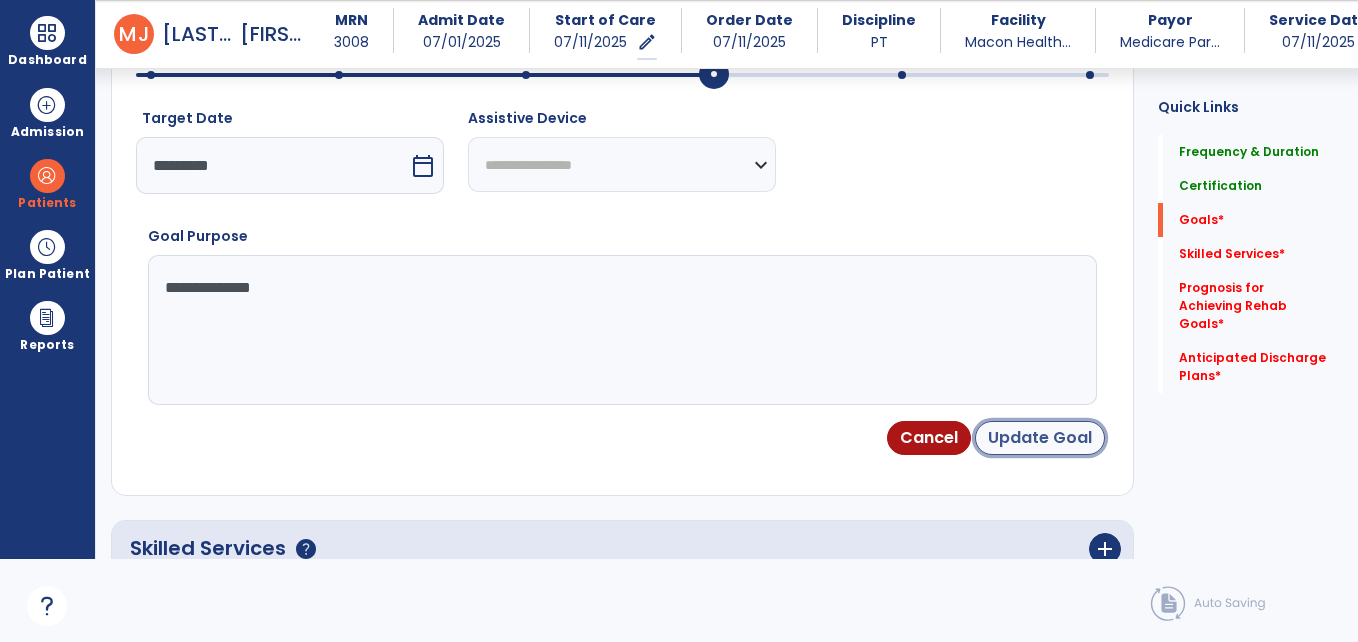 click on "Update Goal" at bounding box center (1040, 438) 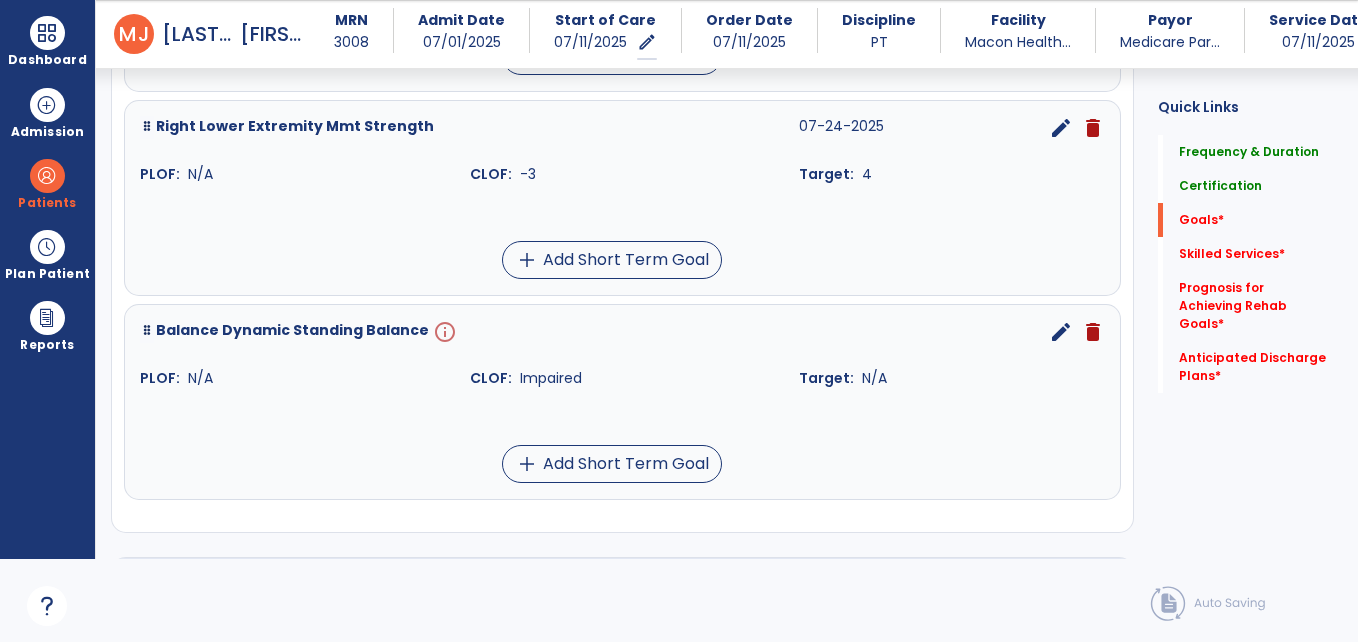 scroll, scrollTop: 823, scrollLeft: 0, axis: vertical 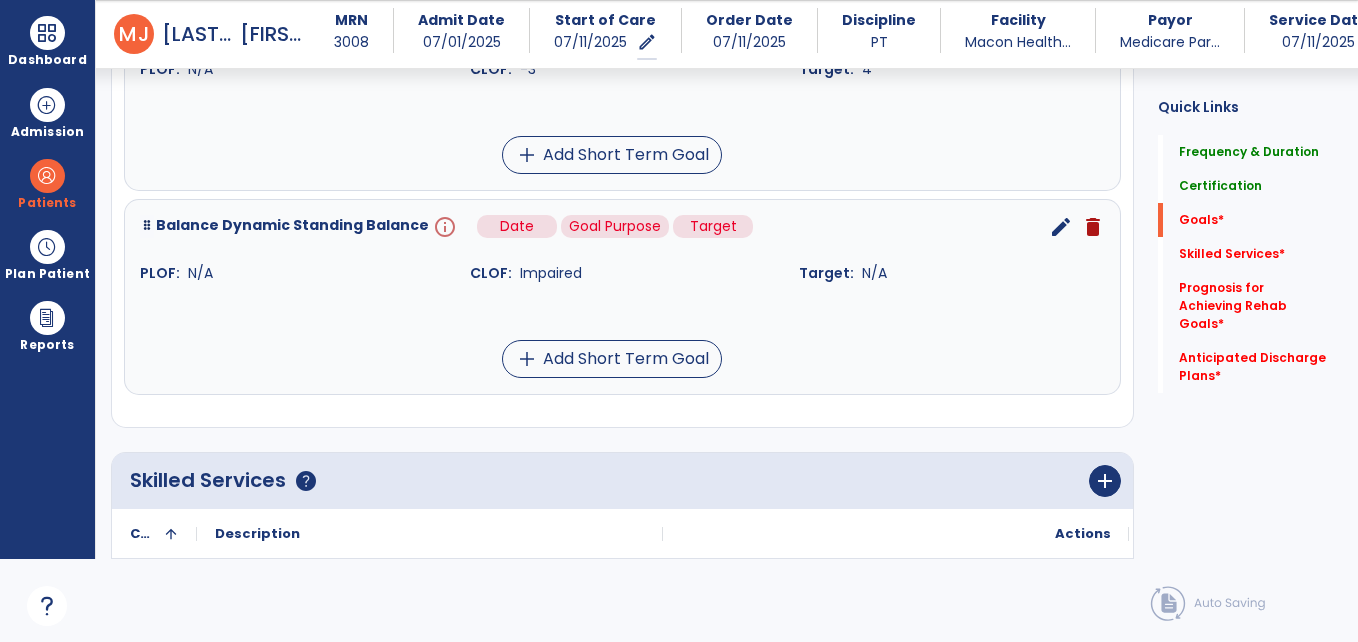 click on "info" at bounding box center (443, 227) 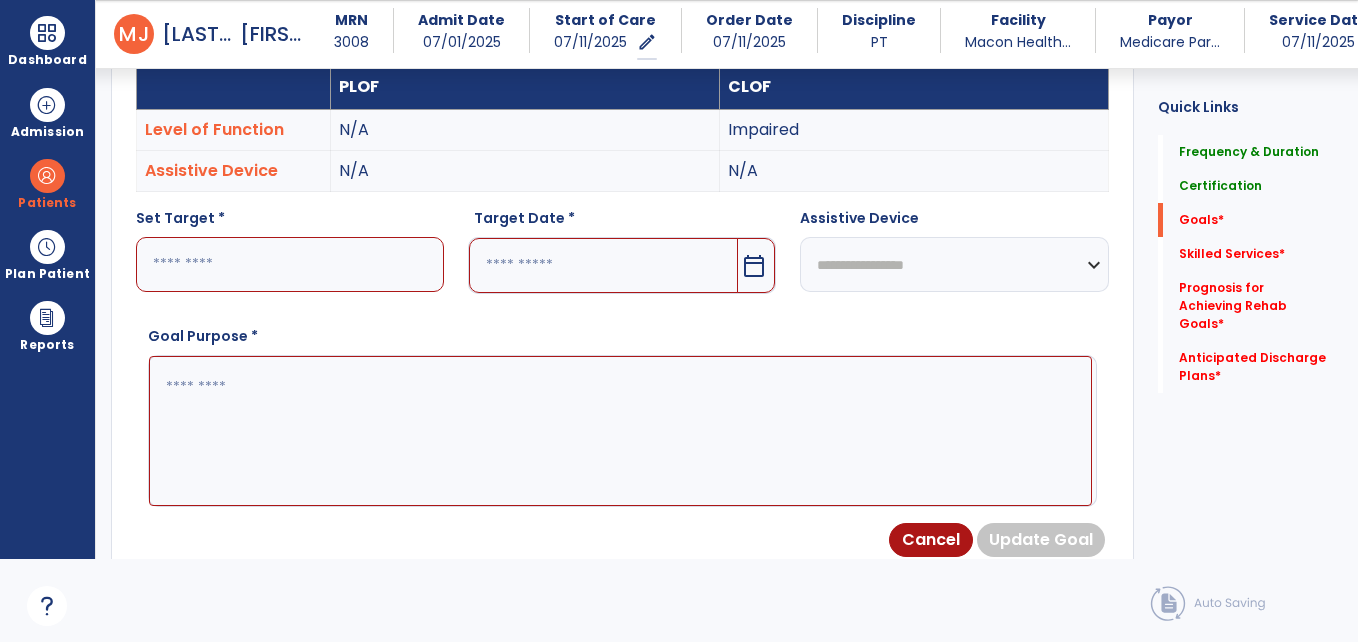 scroll, scrollTop: 535, scrollLeft: 0, axis: vertical 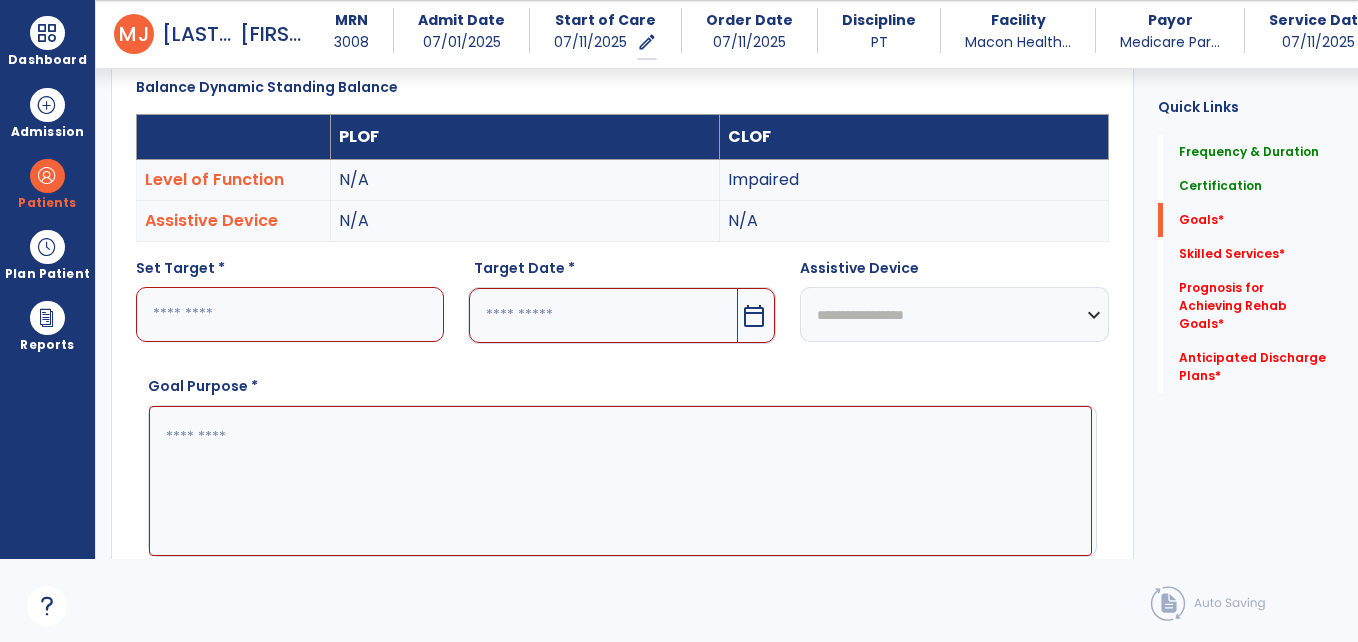 click at bounding box center (290, 314) 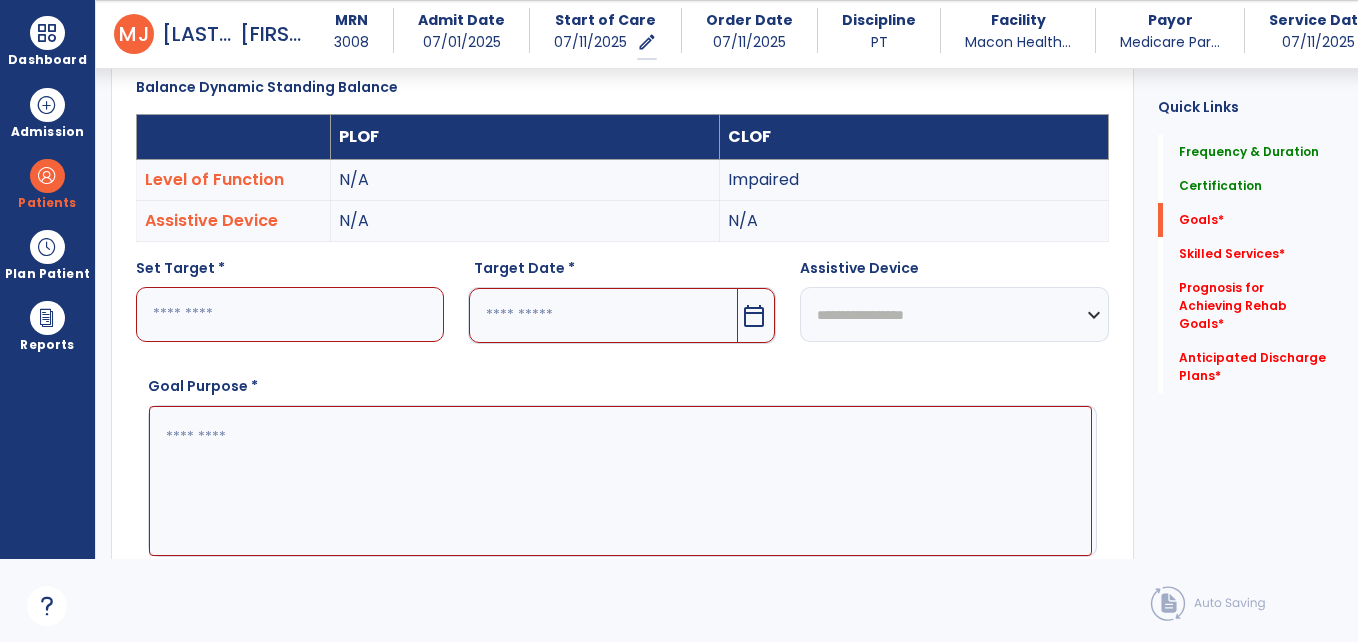 click at bounding box center [290, 314] 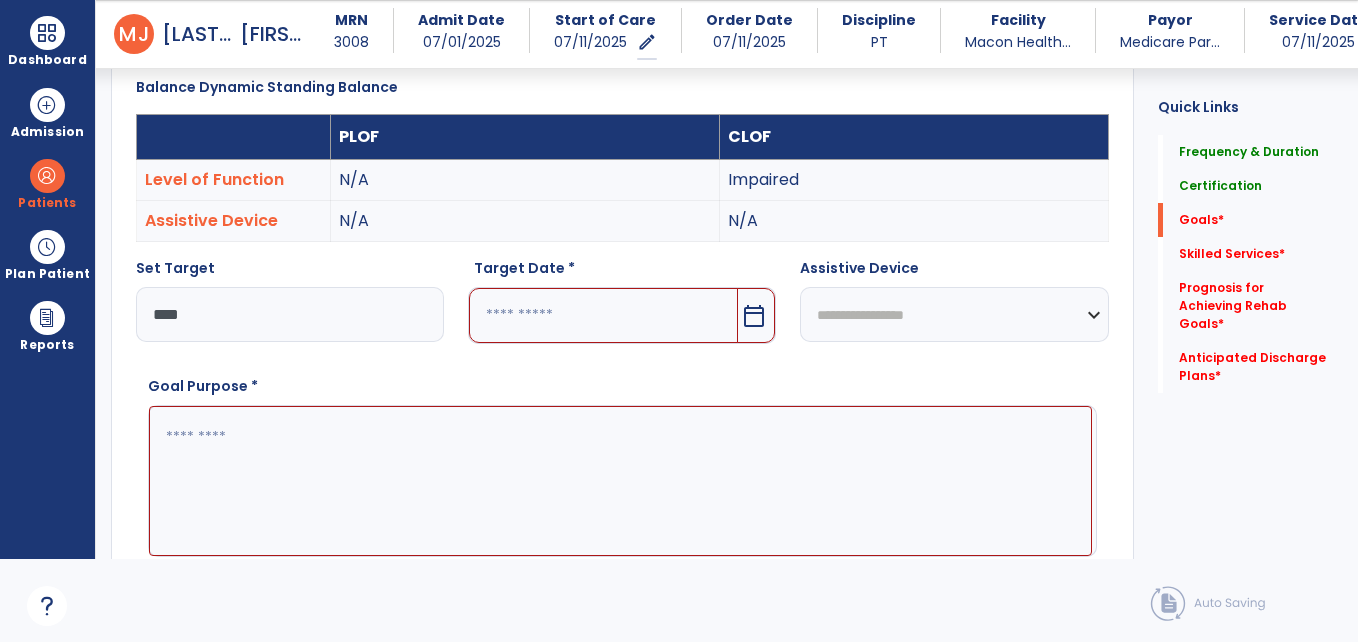 type on "****" 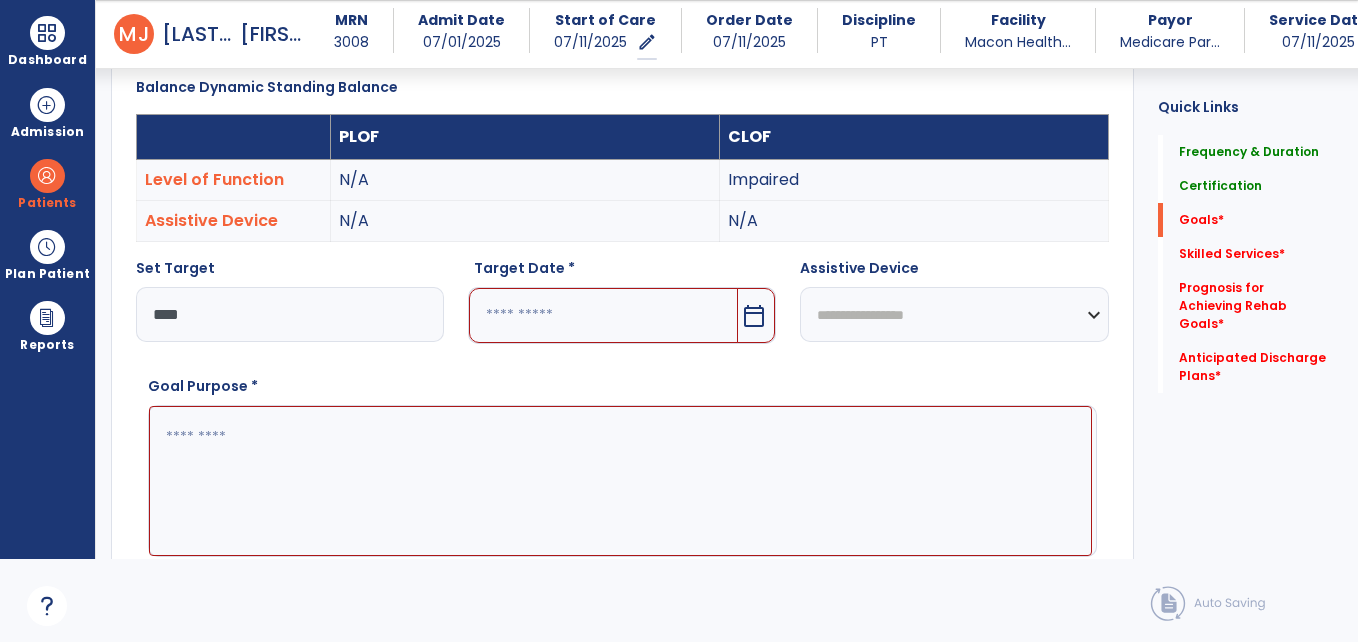 click at bounding box center [603, 315] 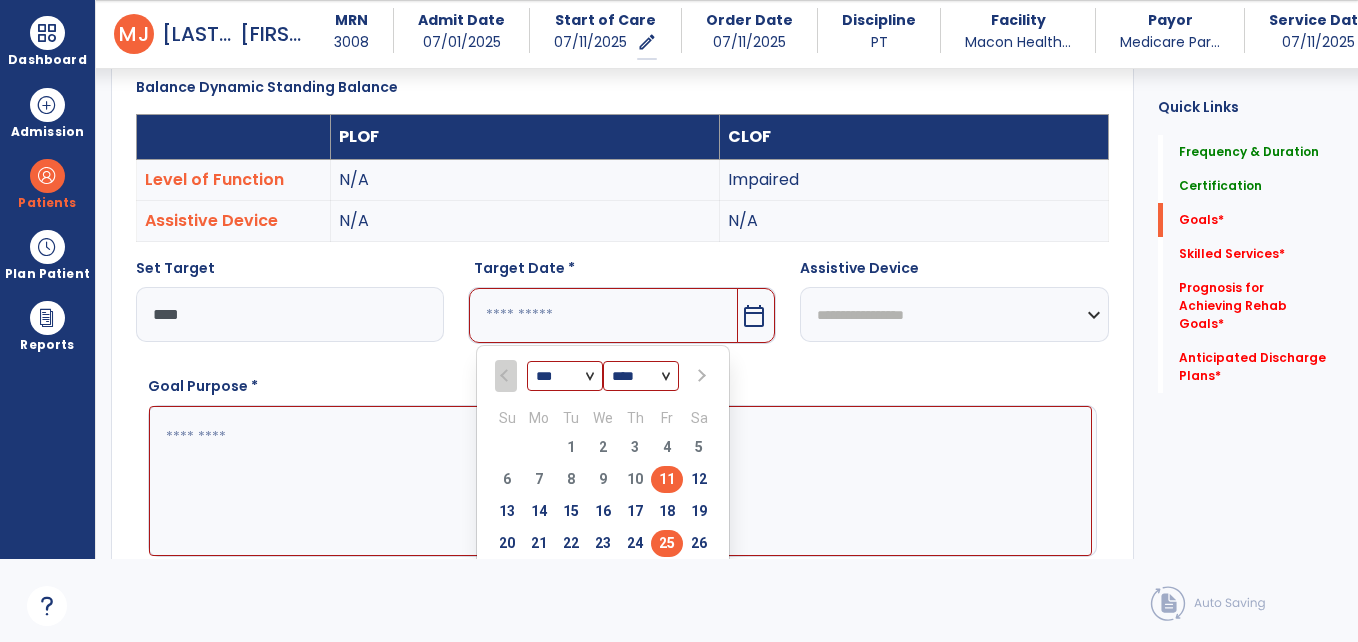 click on "25" at bounding box center (667, 543) 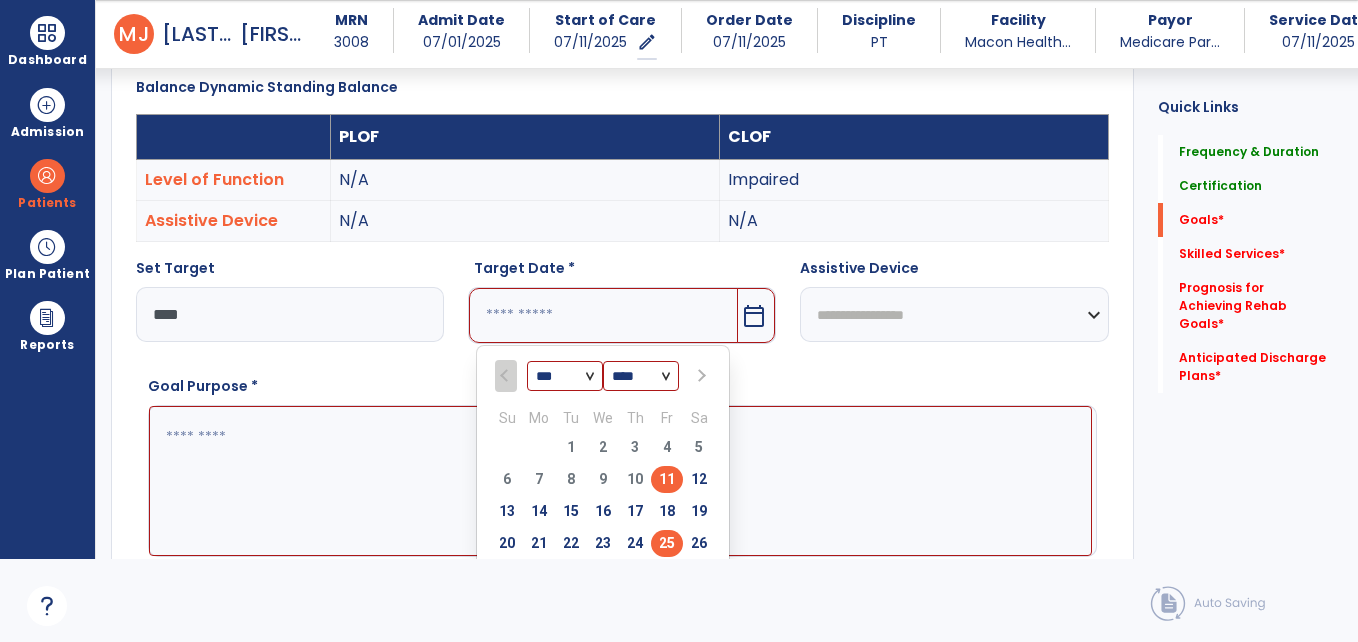 type on "*********" 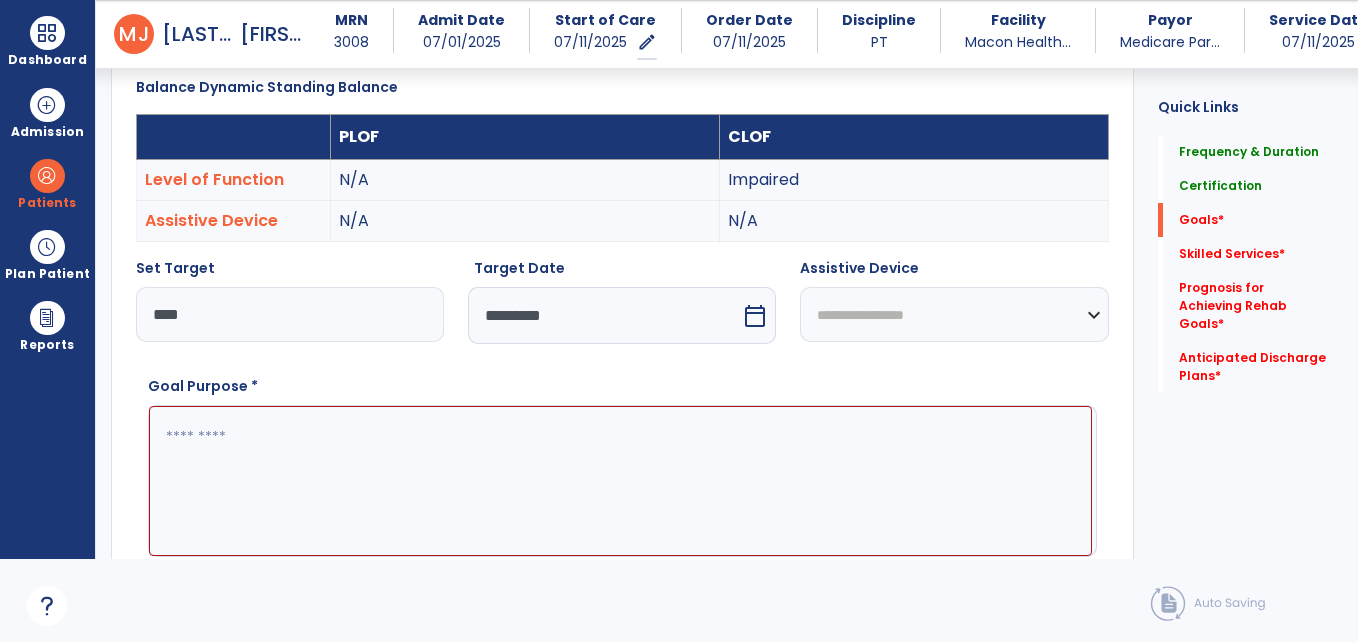 click at bounding box center (620, 481) 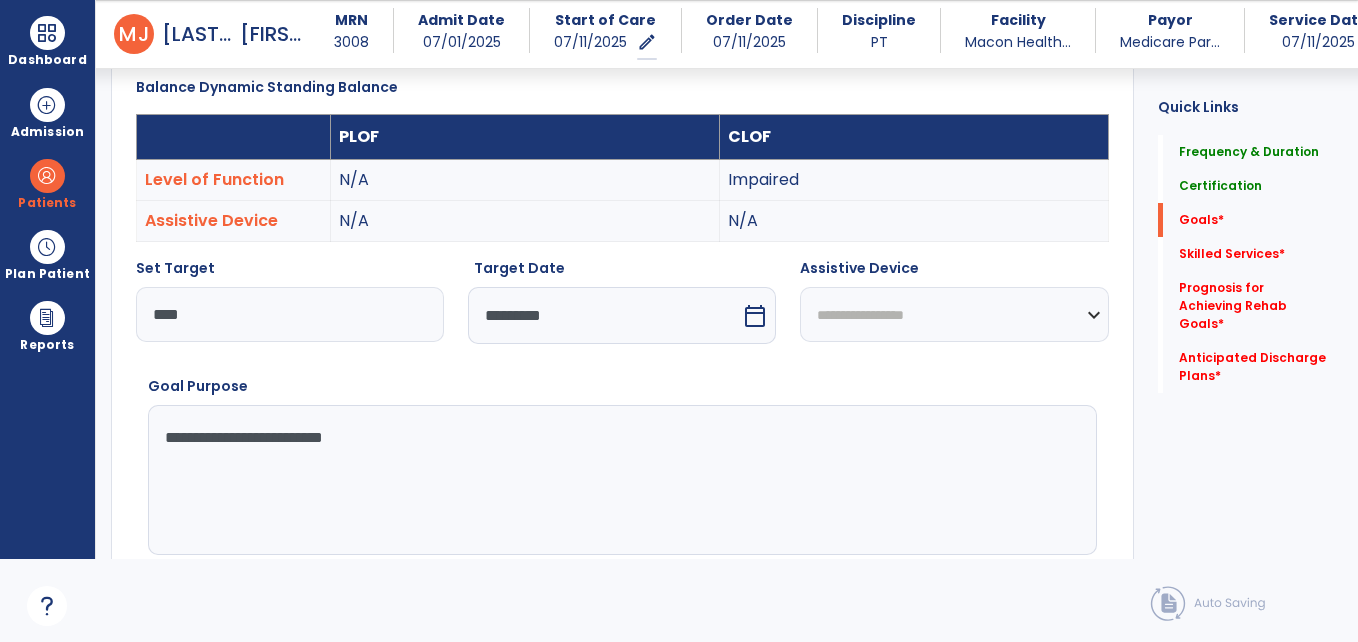 type on "**********" 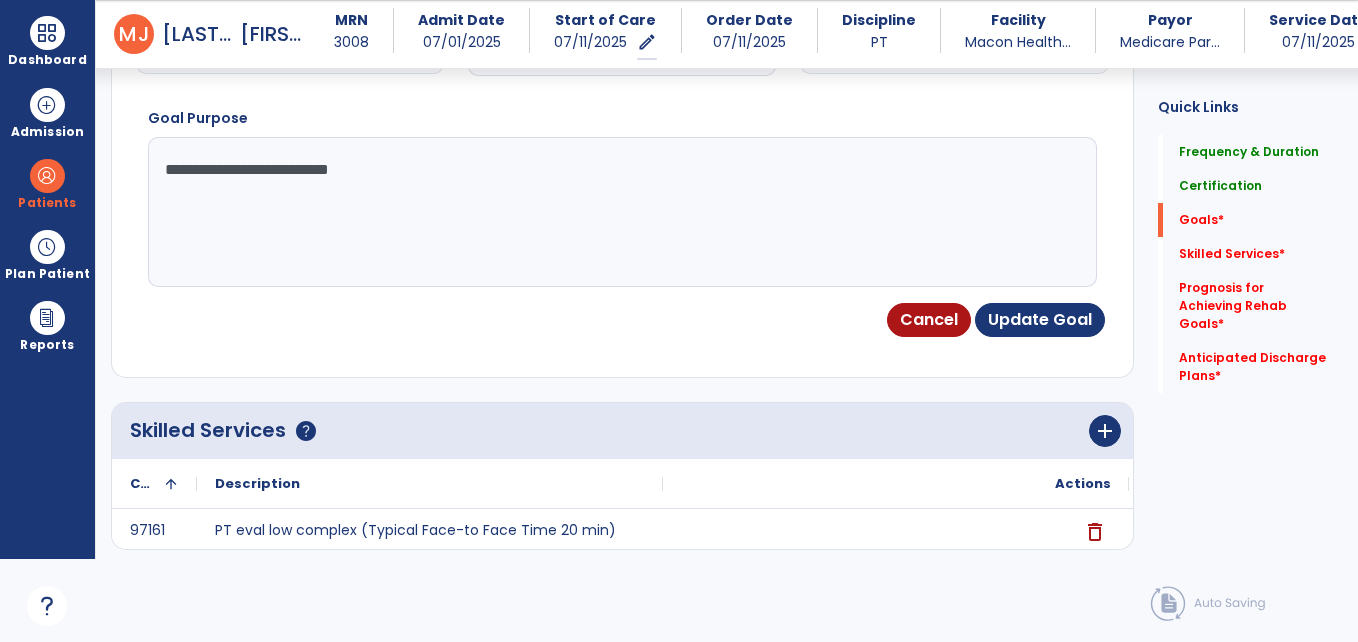 scroll, scrollTop: 862, scrollLeft: 0, axis: vertical 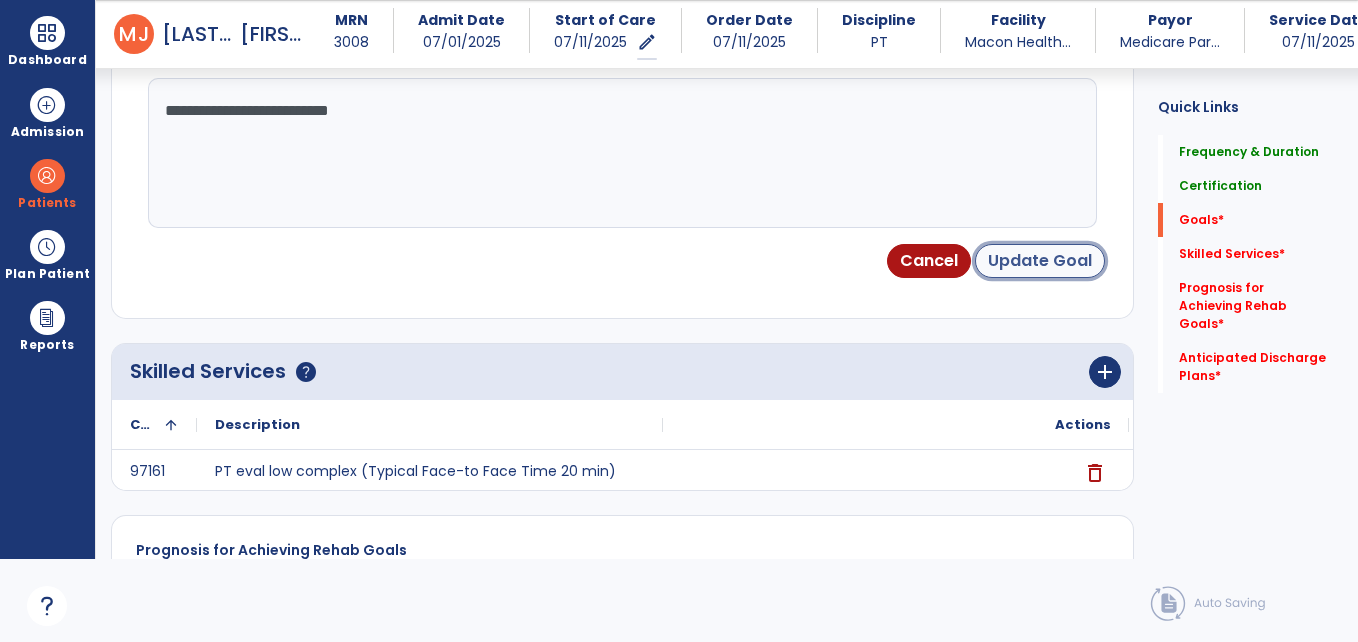 click on "Update Goal" at bounding box center (1040, 261) 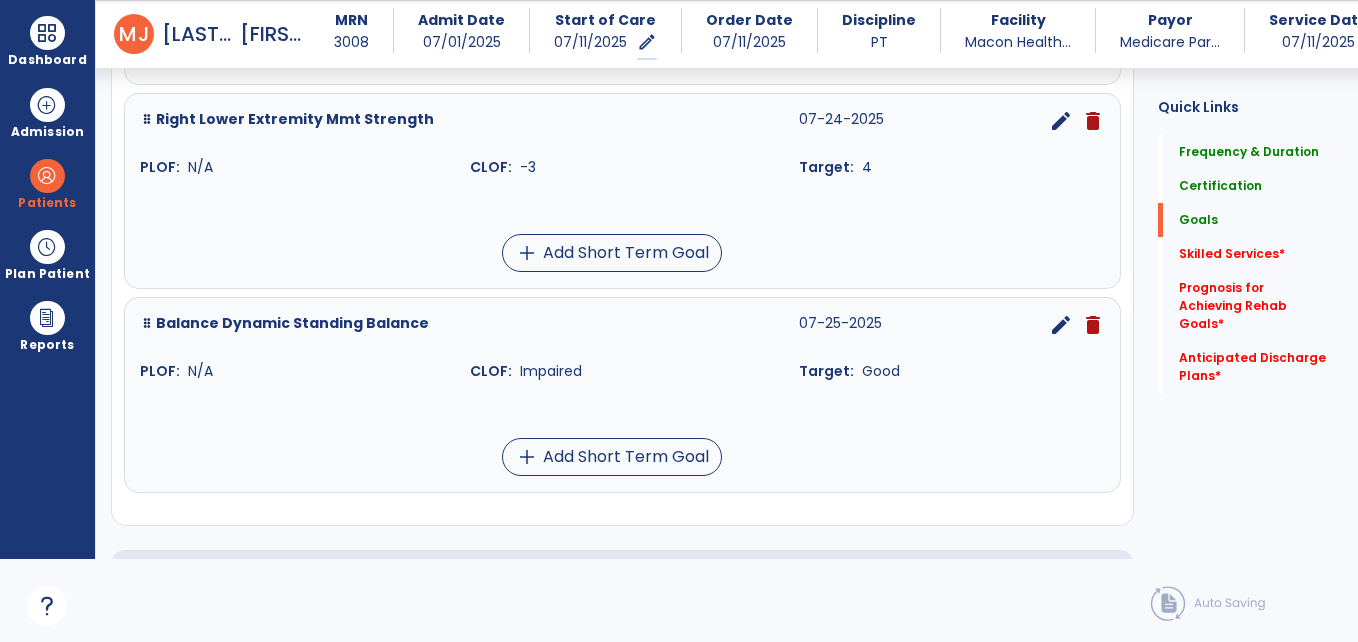 scroll, scrollTop: 834, scrollLeft: 0, axis: vertical 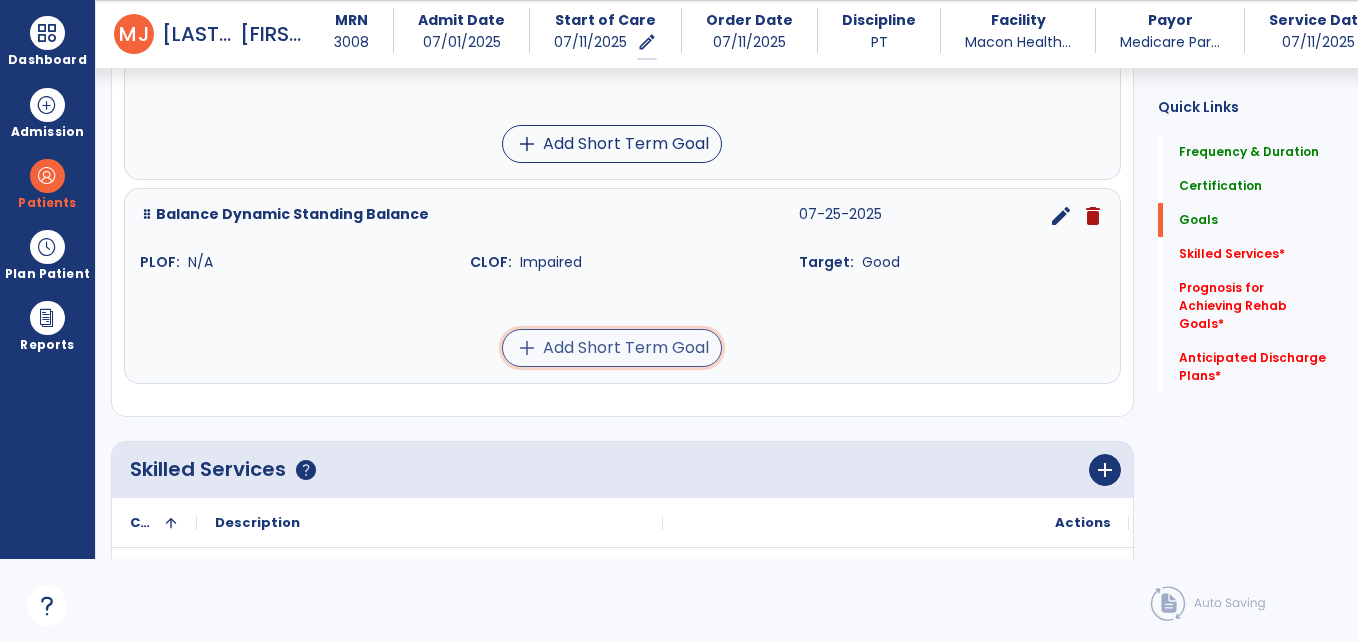 click on "add  Add Short Term Goal" at bounding box center (612, 348) 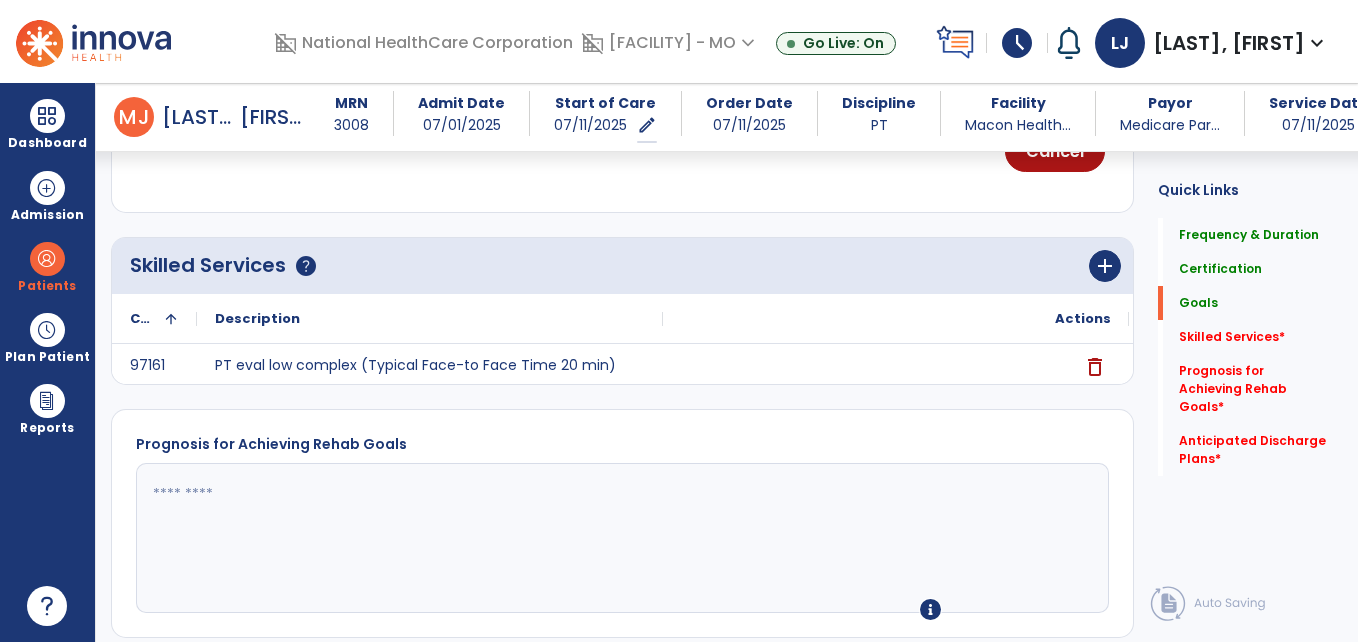 scroll, scrollTop: 0, scrollLeft: 0, axis: both 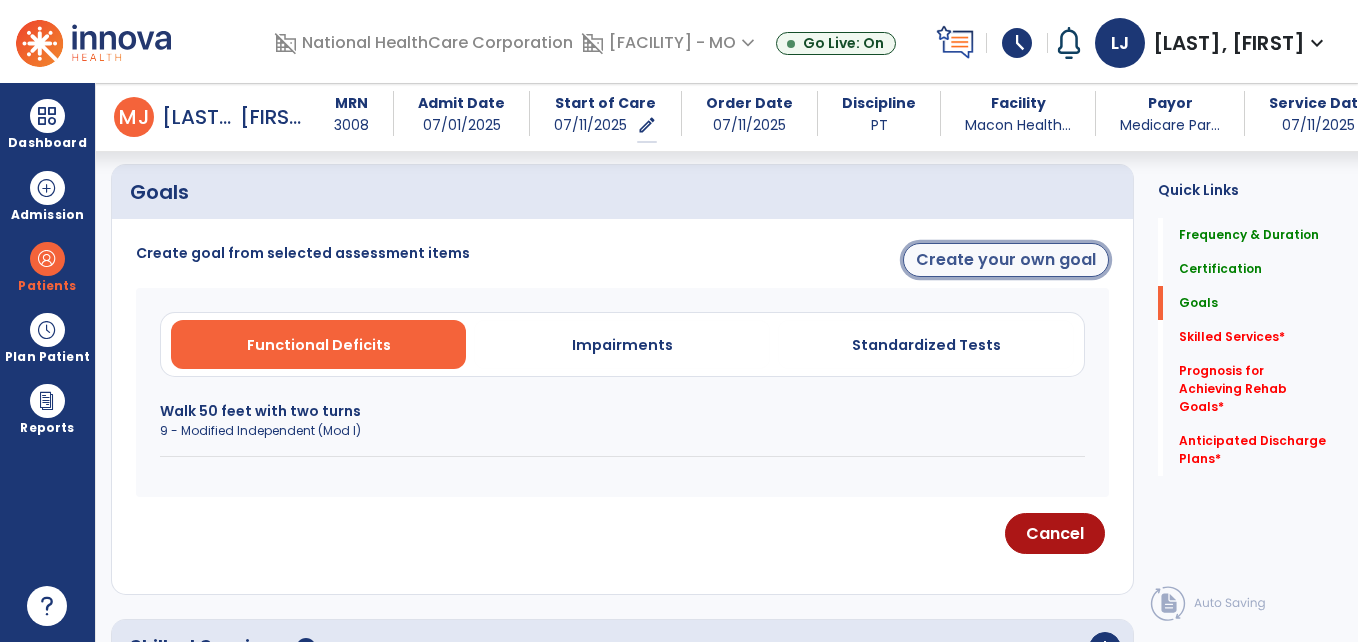 click on "Create your own goal" at bounding box center (1006, 260) 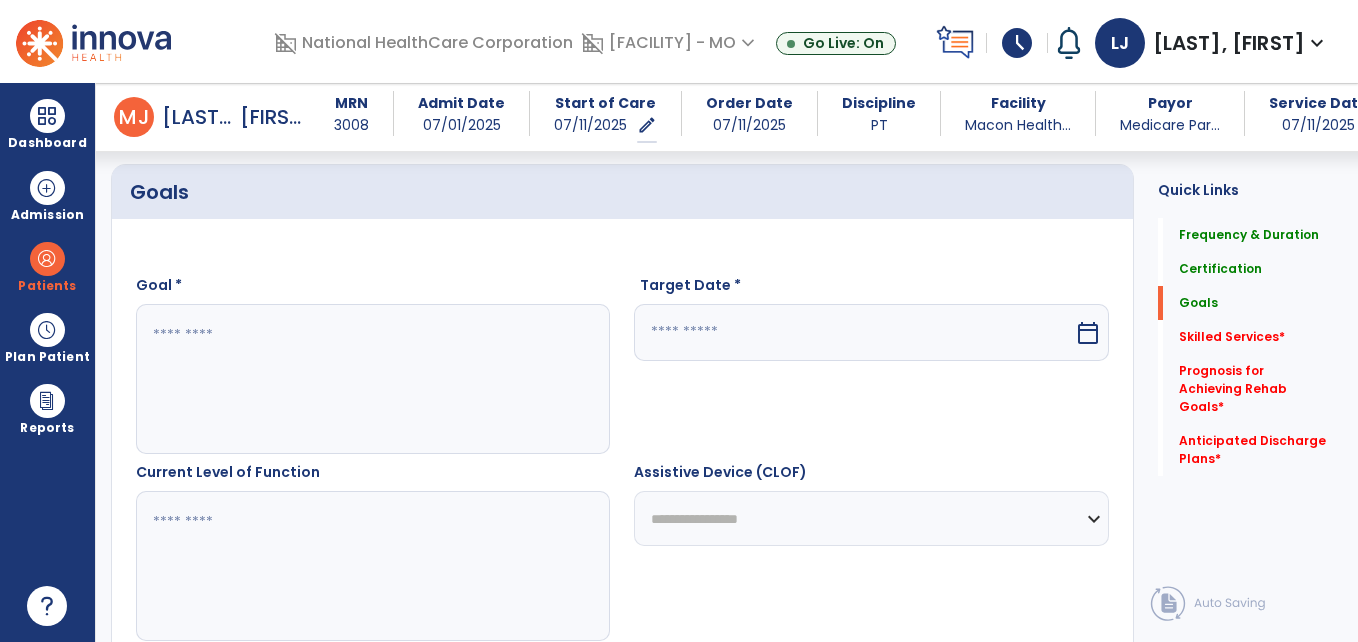 click at bounding box center [372, 379] 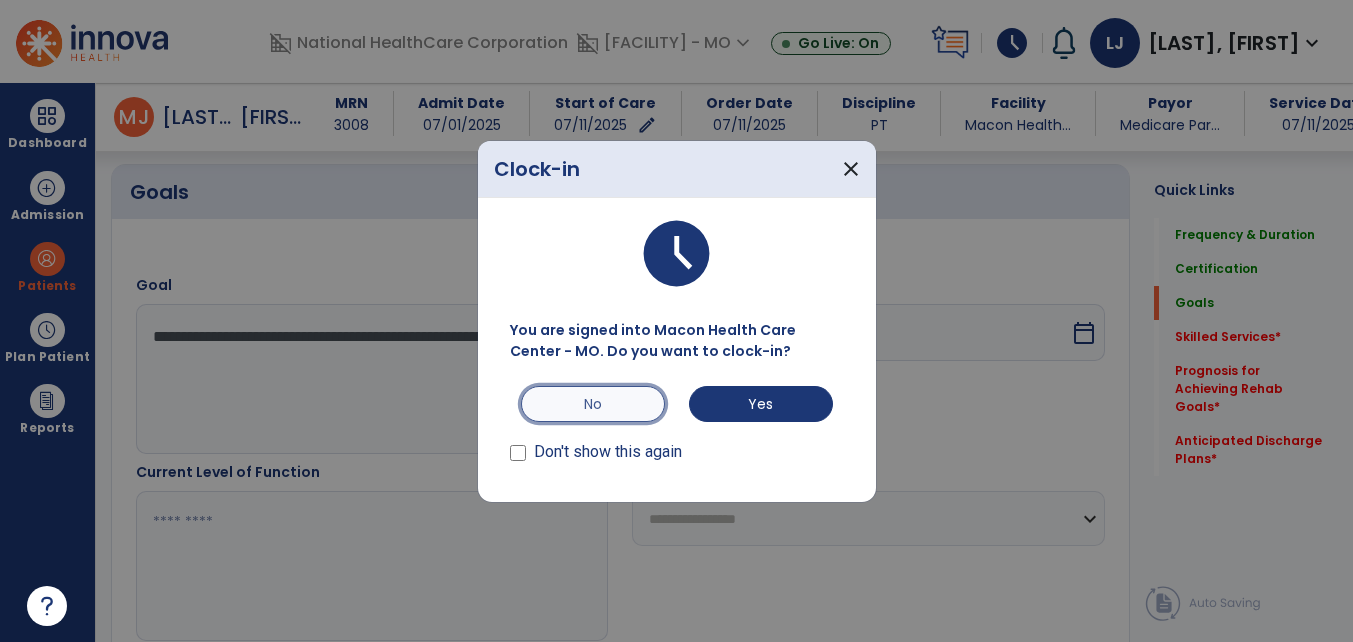 click on "No" at bounding box center (593, 404) 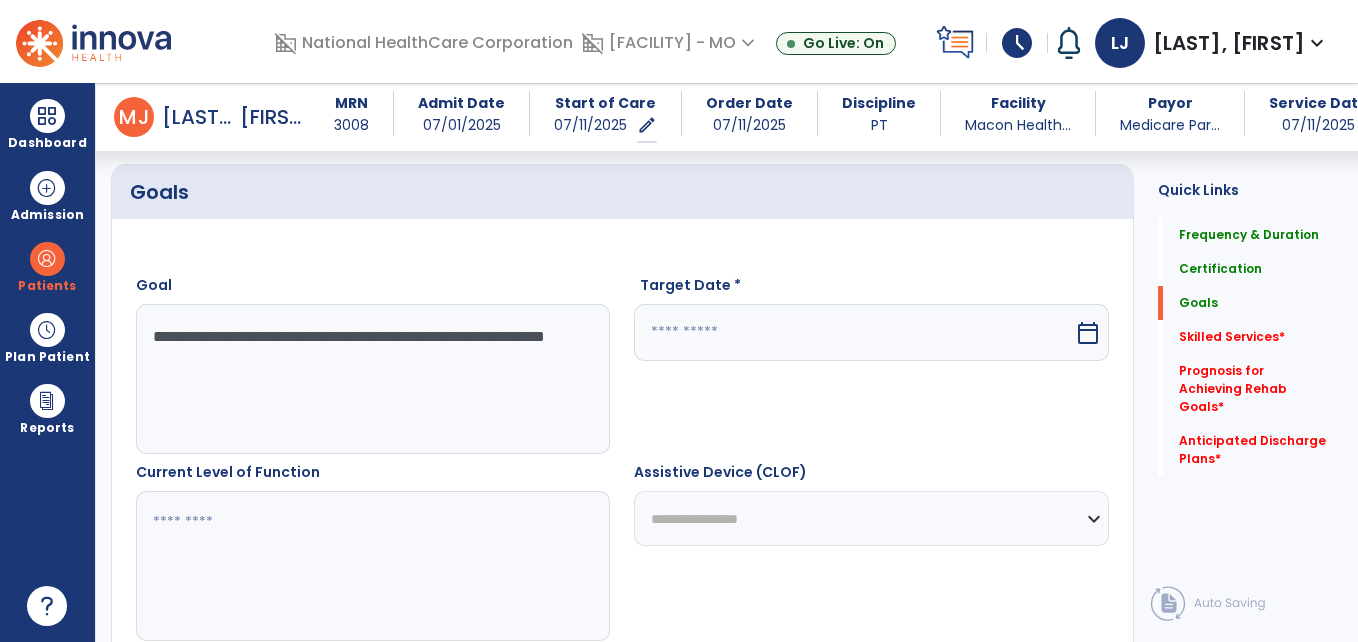 click on "**********" at bounding box center [372, 379] 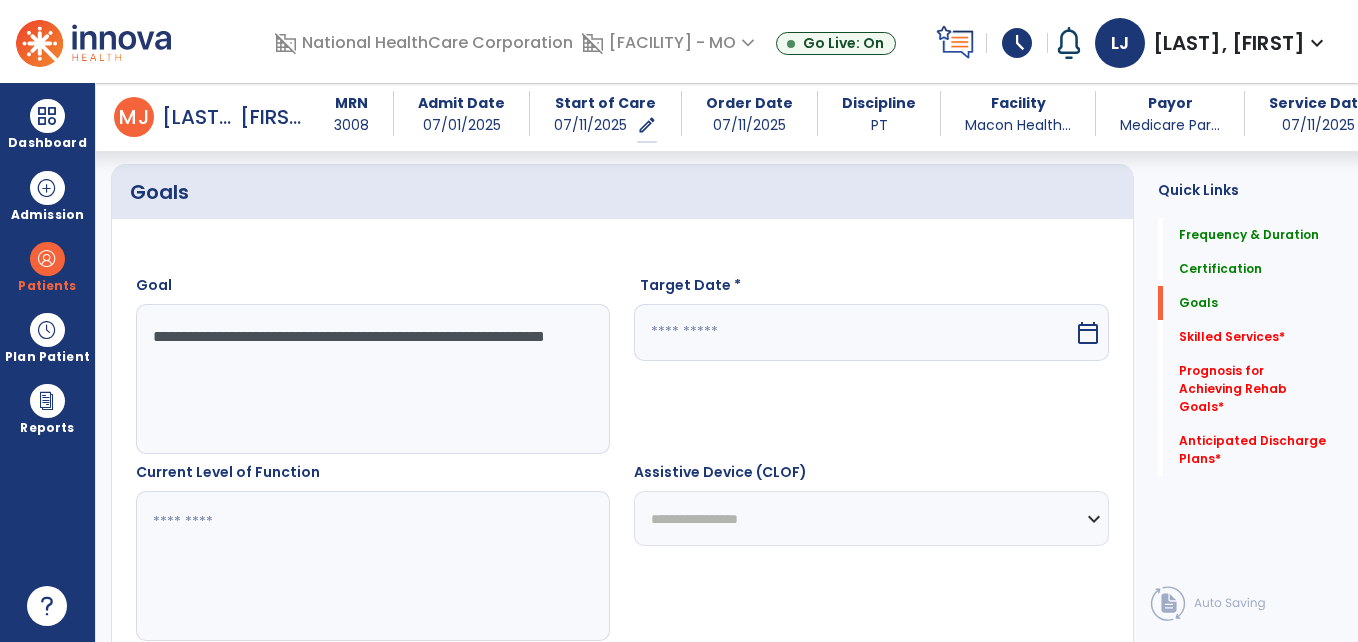 click on "**********" at bounding box center [372, 379] 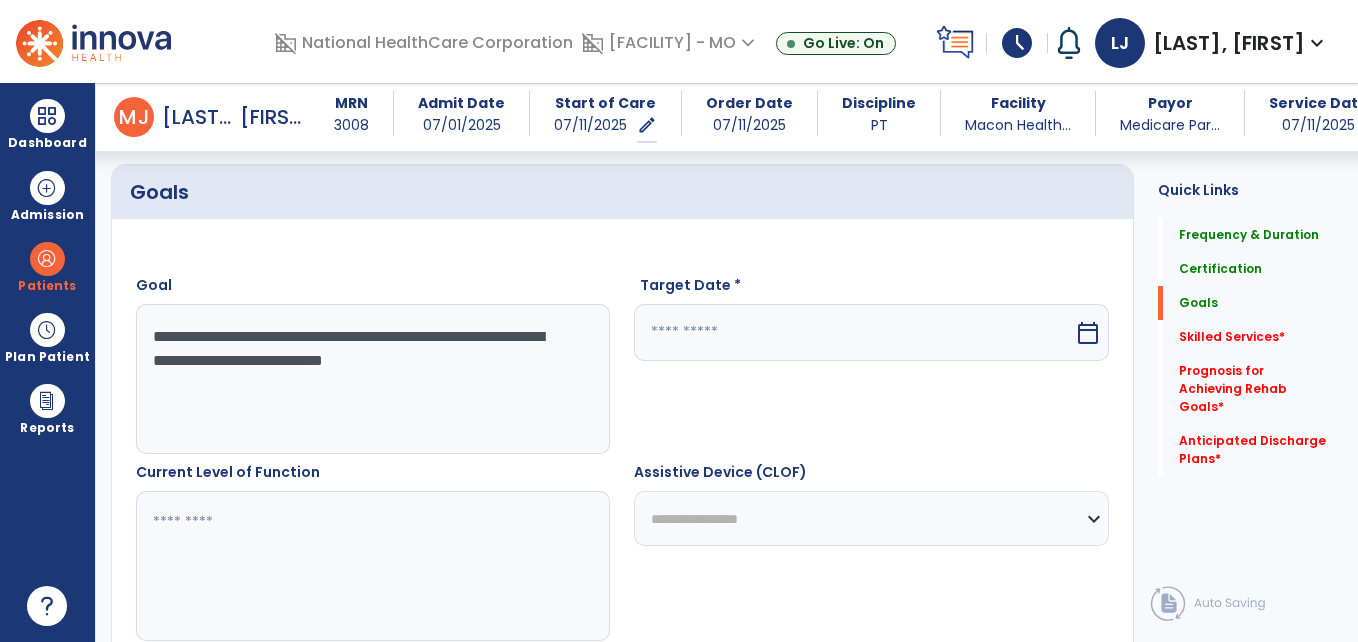type on "**********" 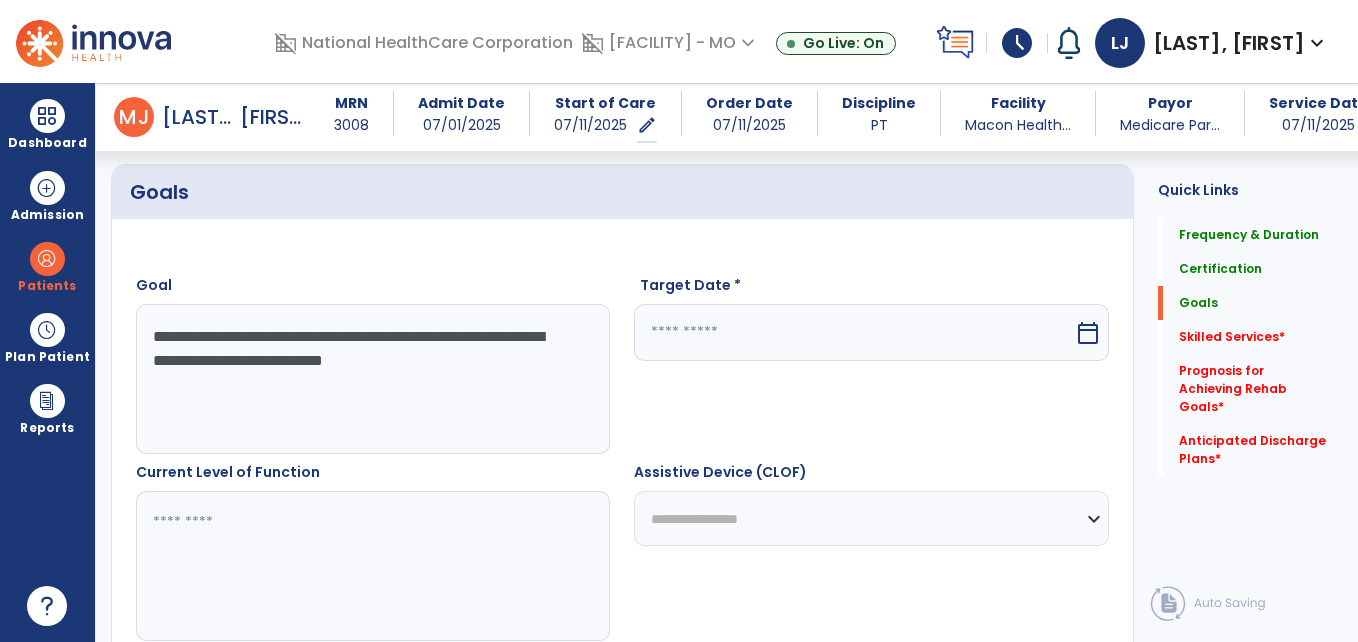 click at bounding box center [853, 332] 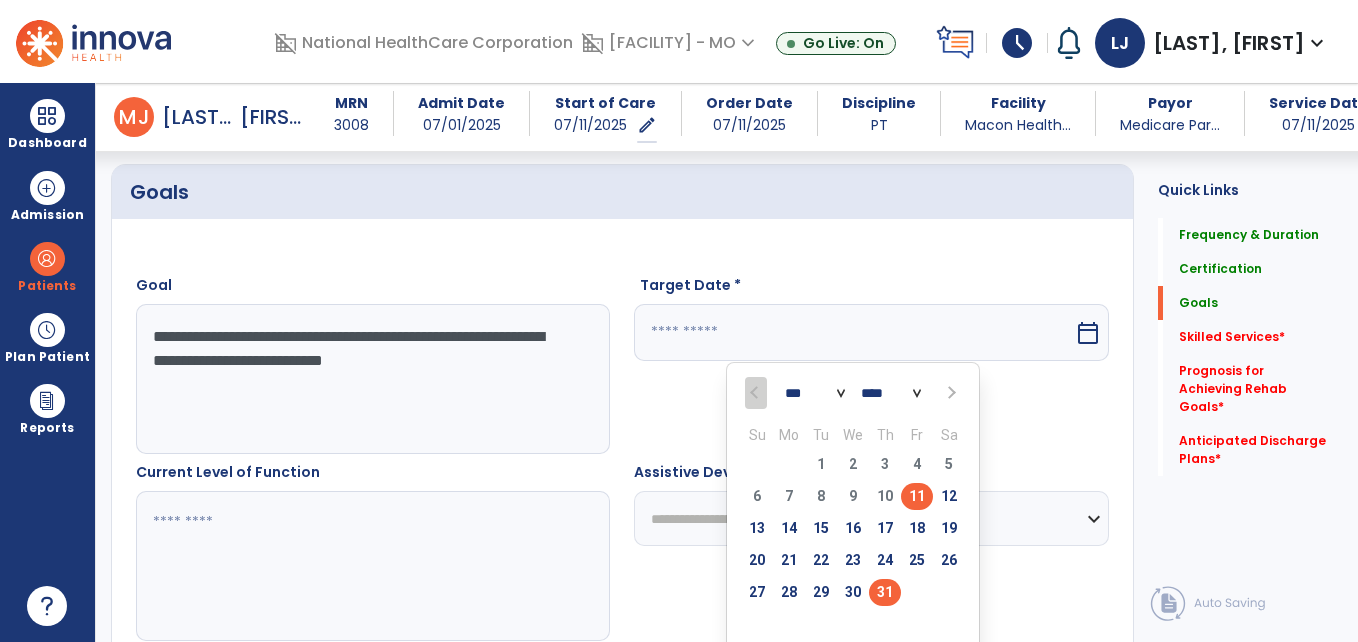 click on "31" at bounding box center (885, 592) 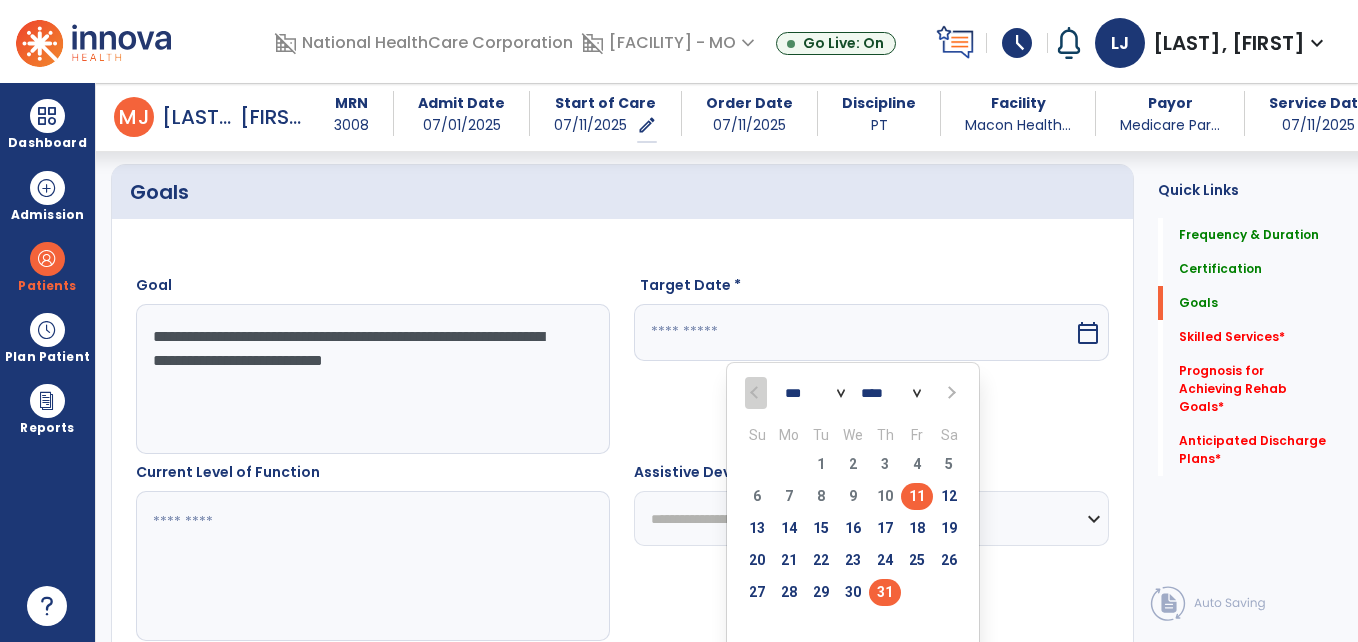 type on "*********" 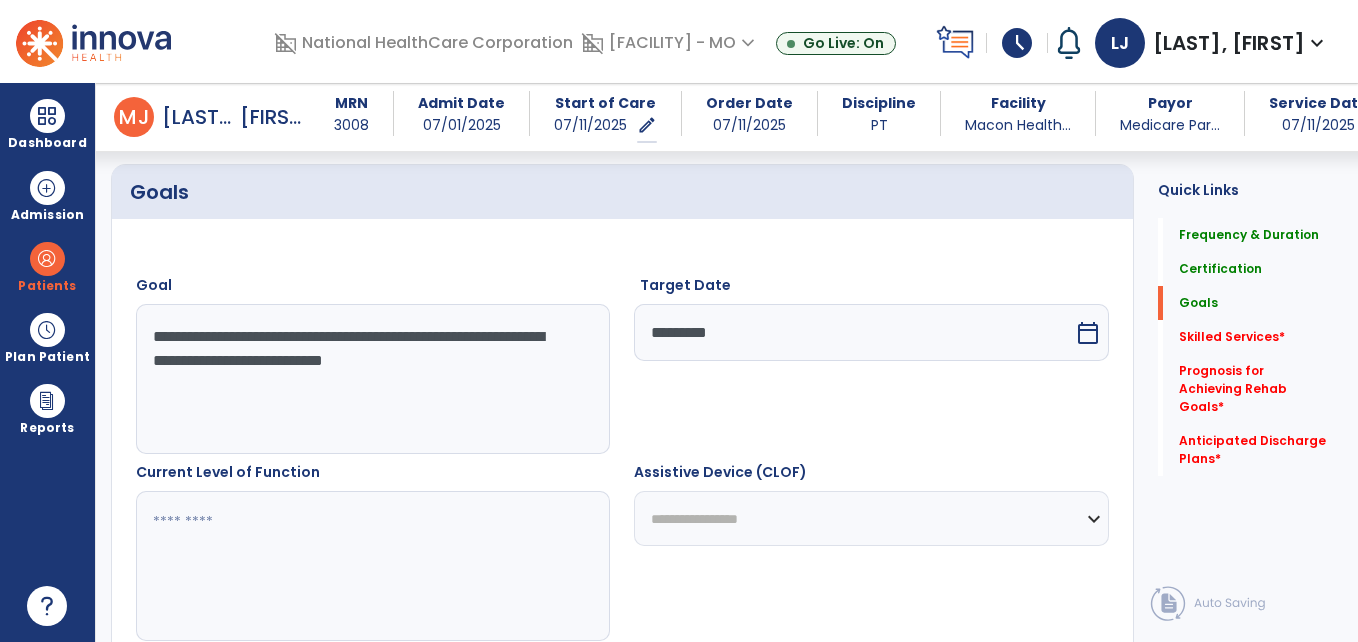 click at bounding box center (372, 566) 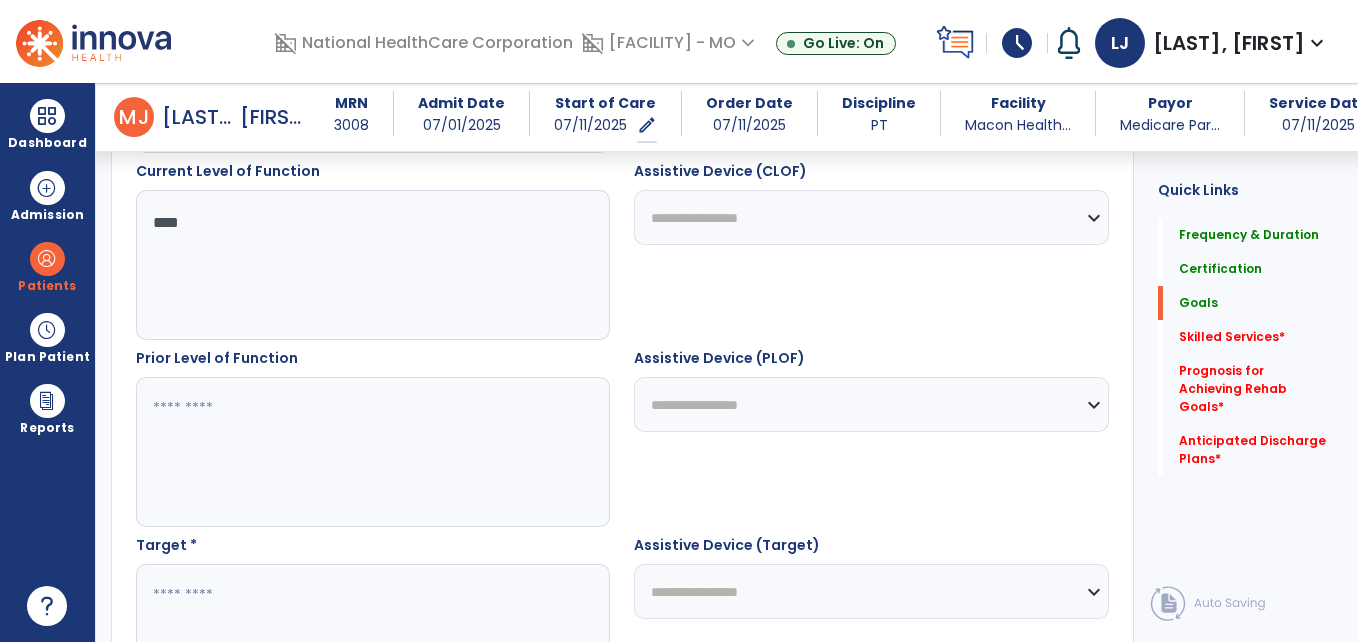 scroll, scrollTop: 762, scrollLeft: 0, axis: vertical 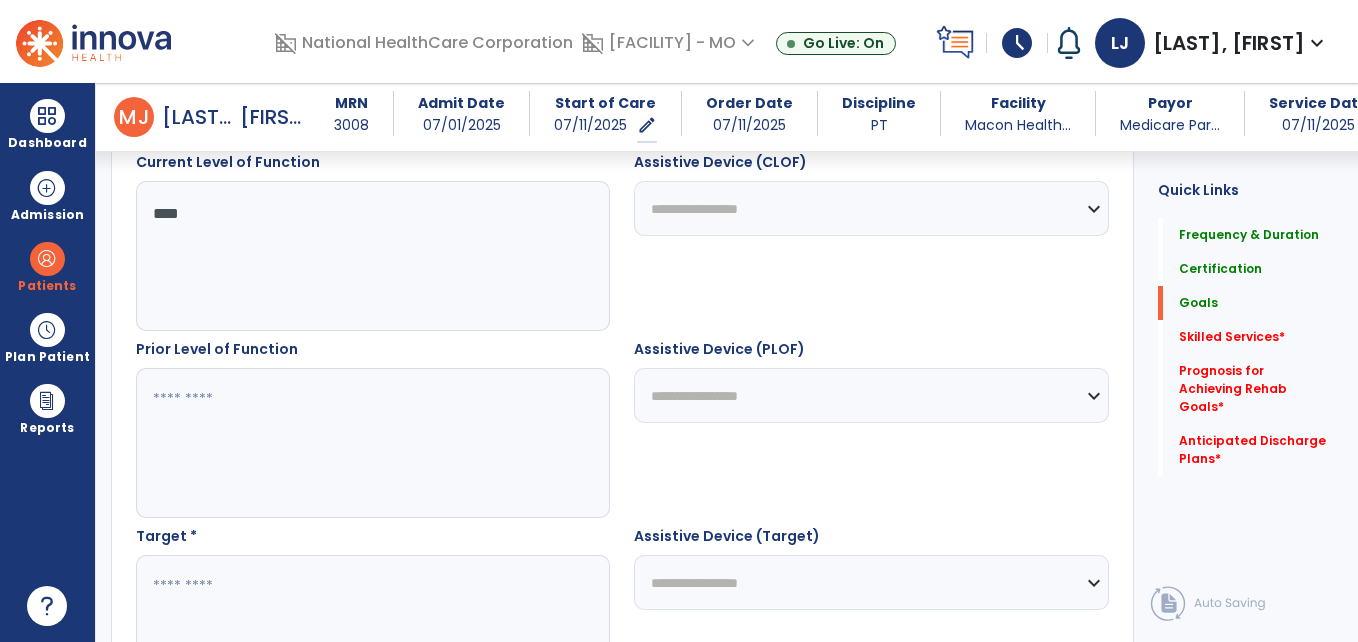 type on "****" 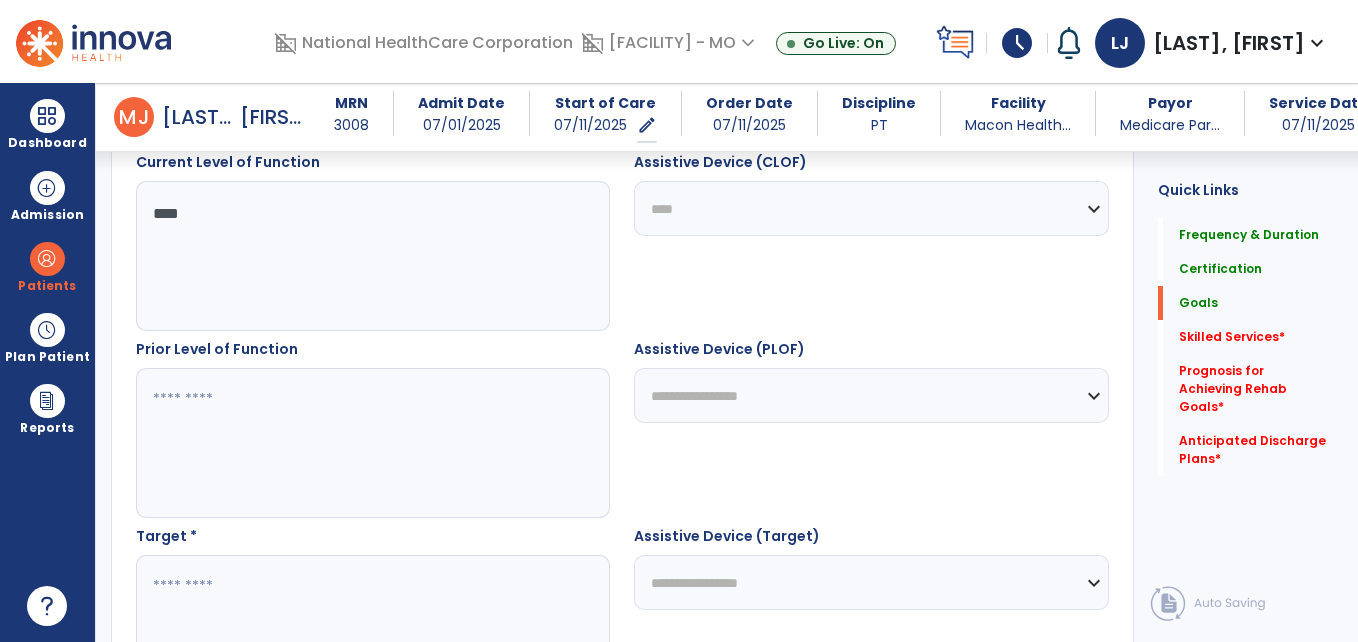 click on "**********" at bounding box center [871, 208] 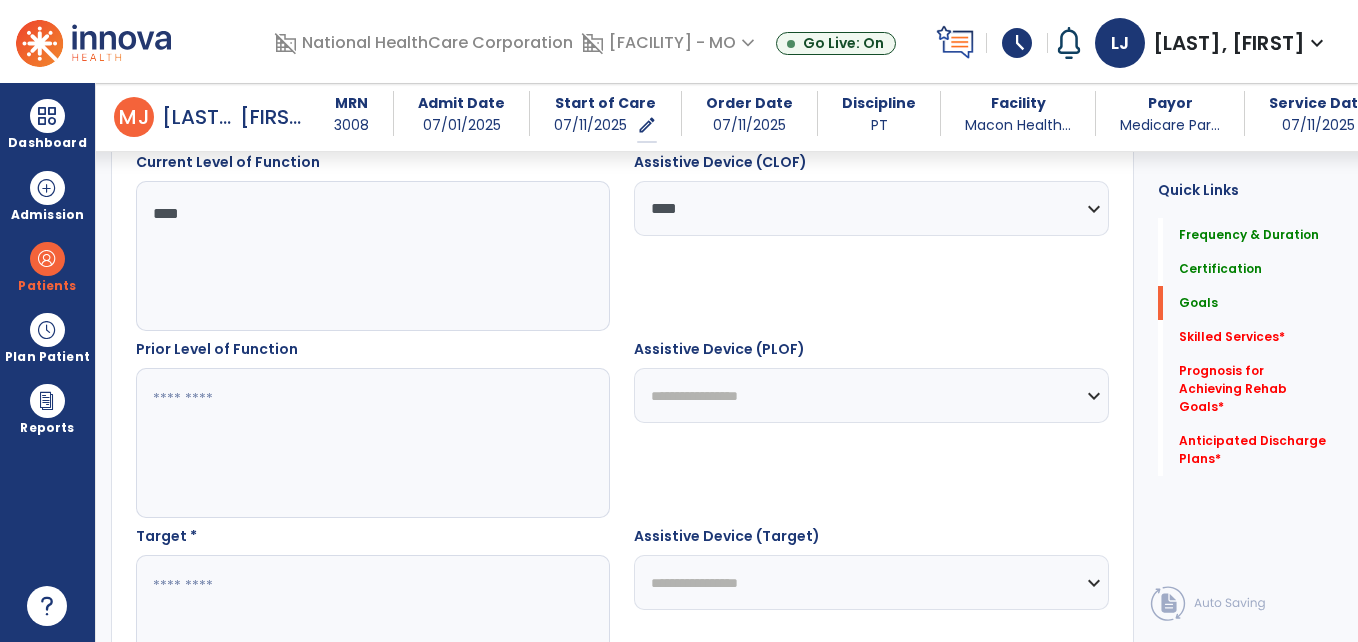click at bounding box center [372, 443] 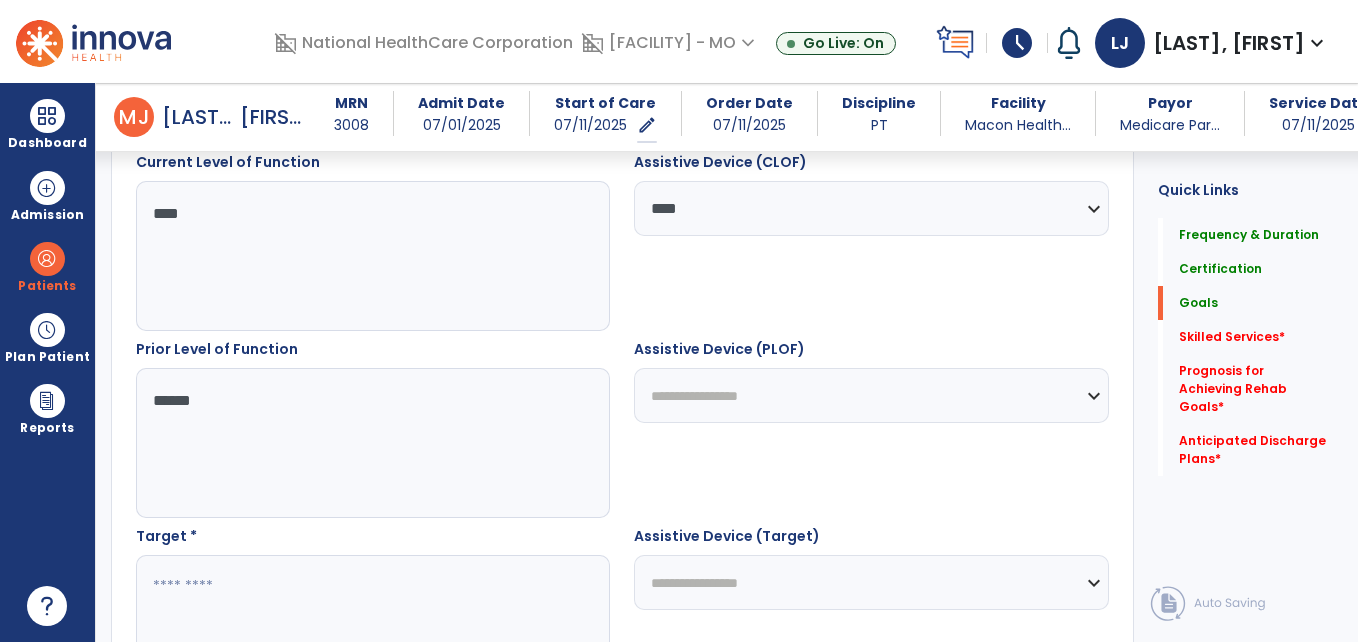 type on "******" 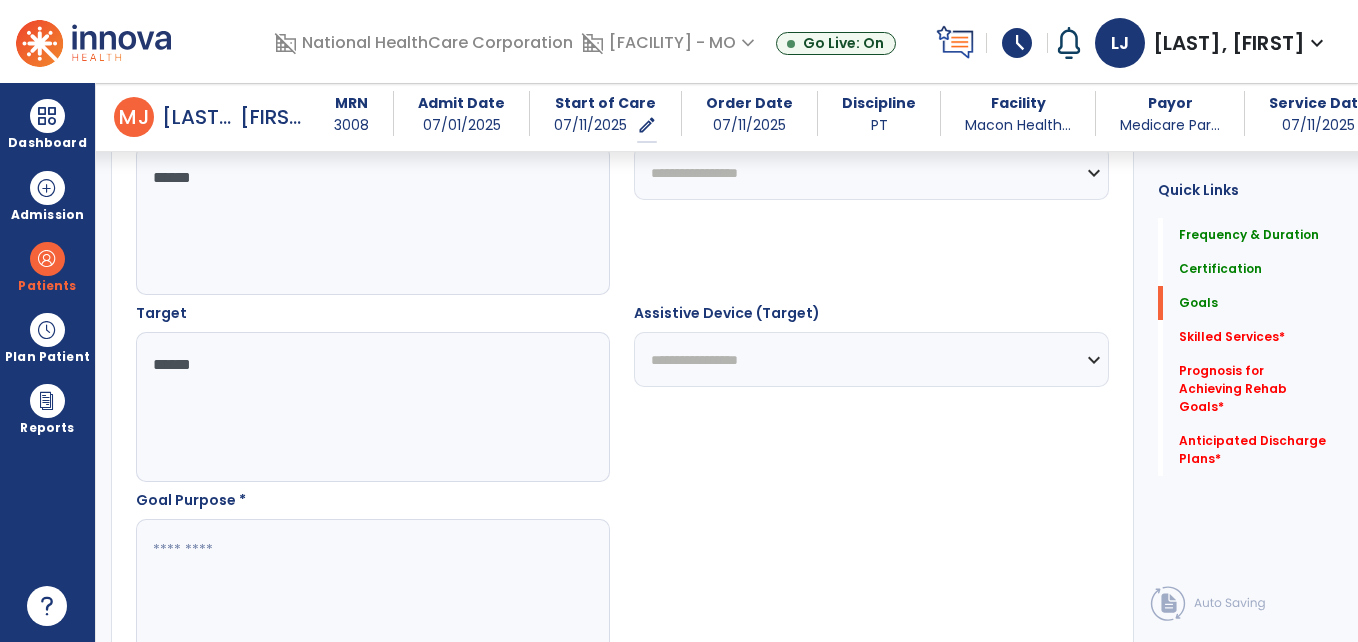 scroll, scrollTop: 990, scrollLeft: 0, axis: vertical 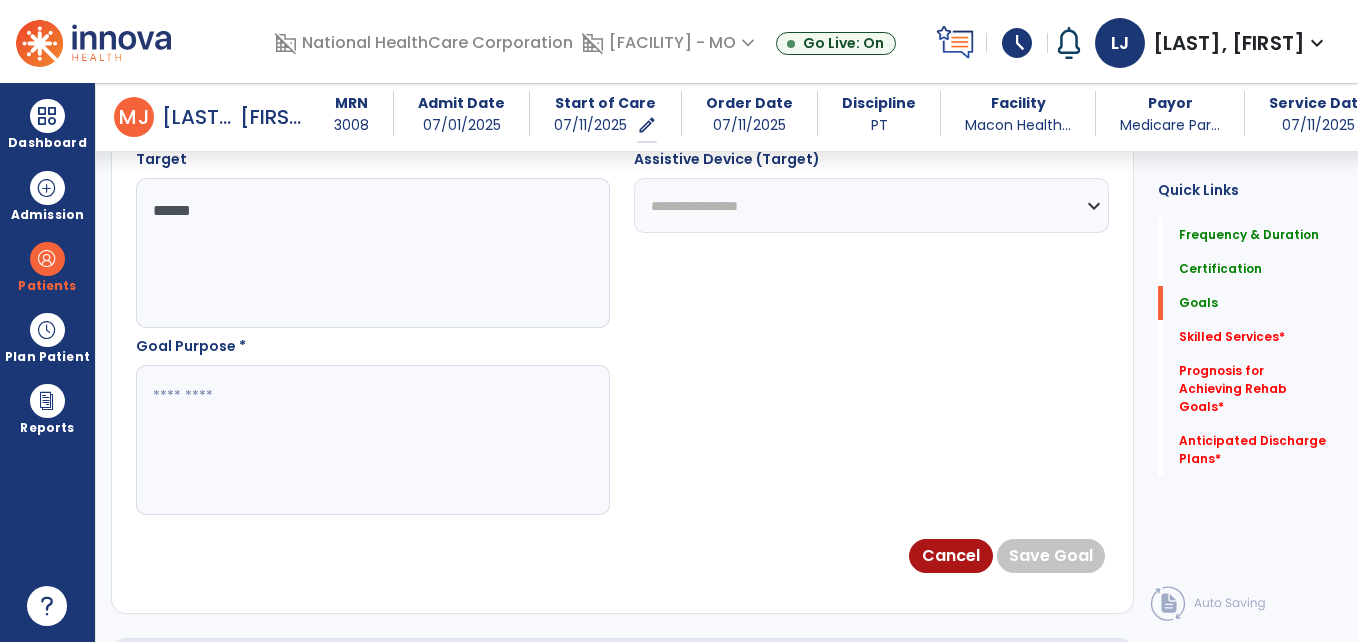 type on "******" 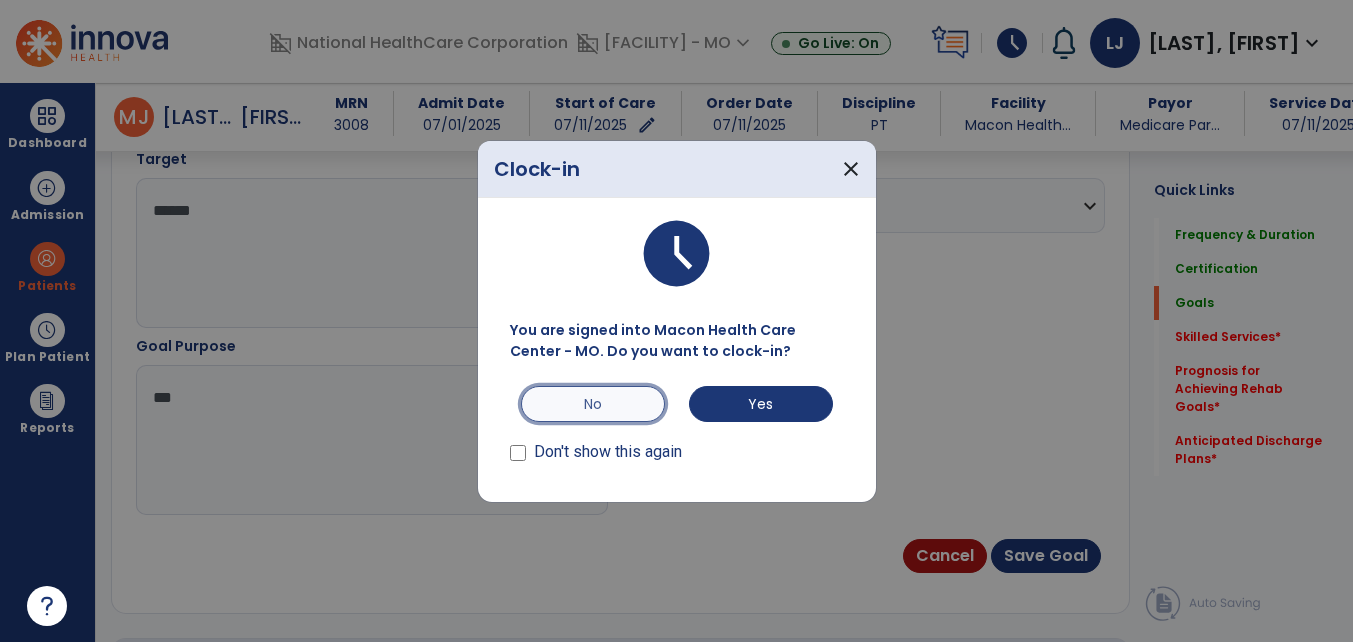 click on "No" at bounding box center (593, 404) 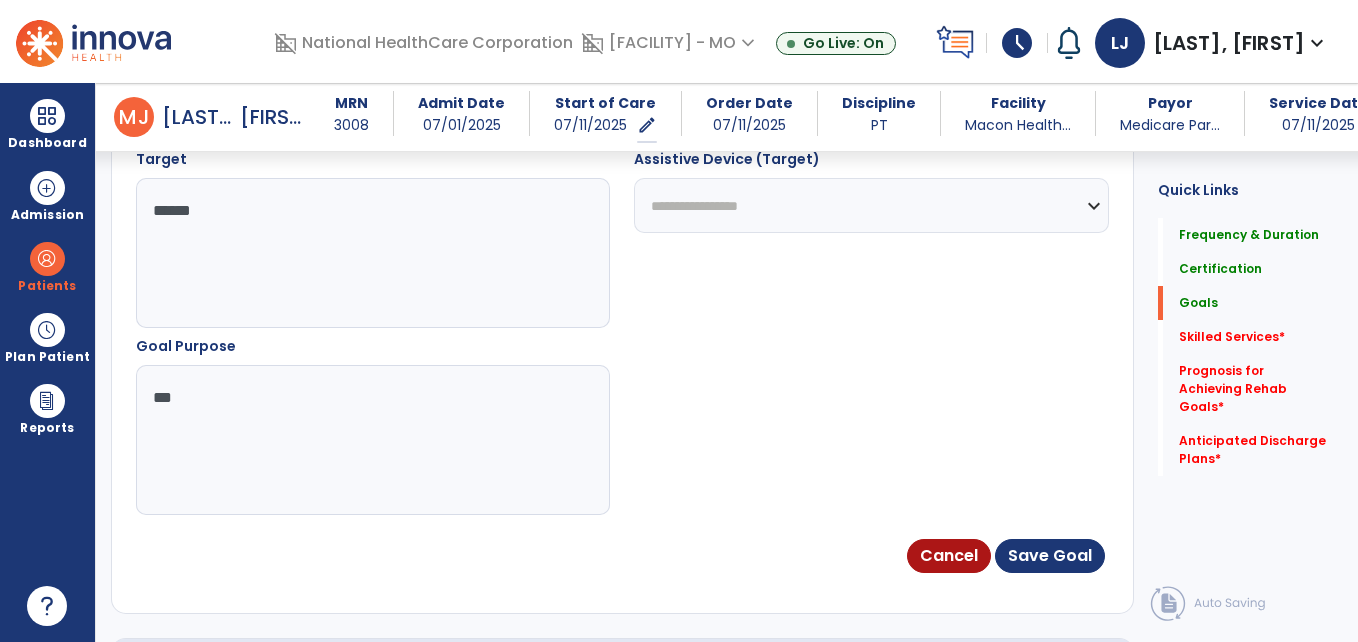 click on "**" at bounding box center (372, 440) 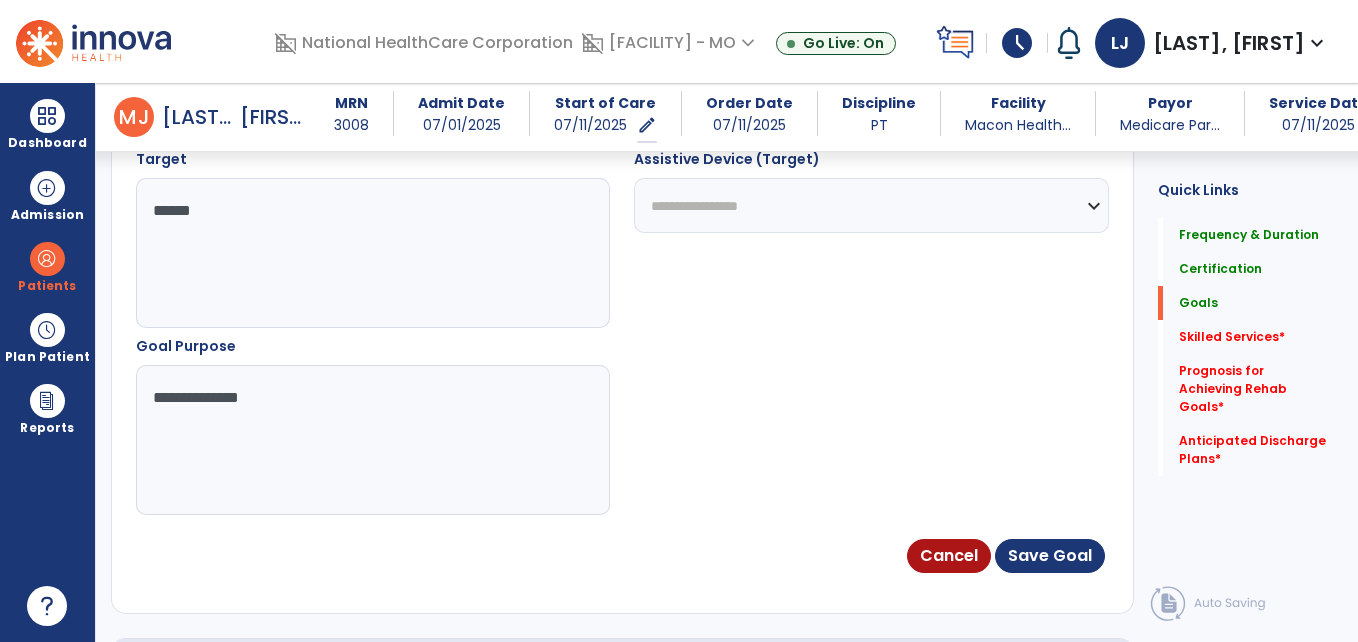 type on "**********" 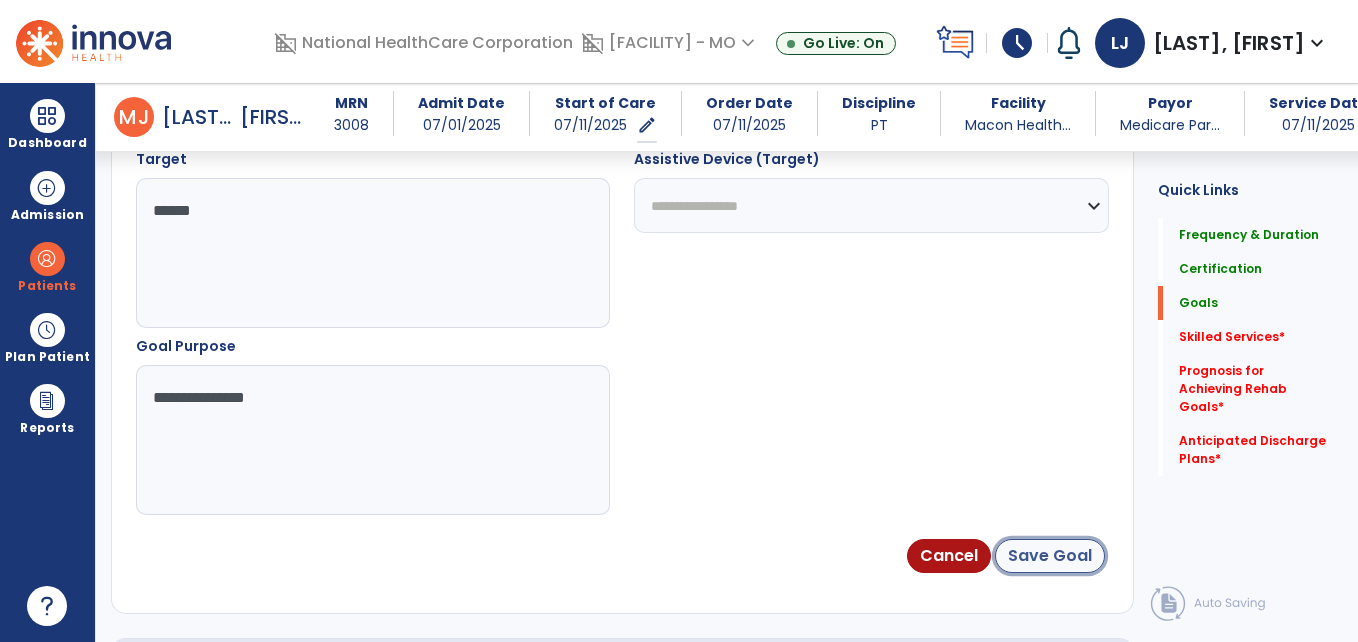click on "Save Goal" at bounding box center [1050, 556] 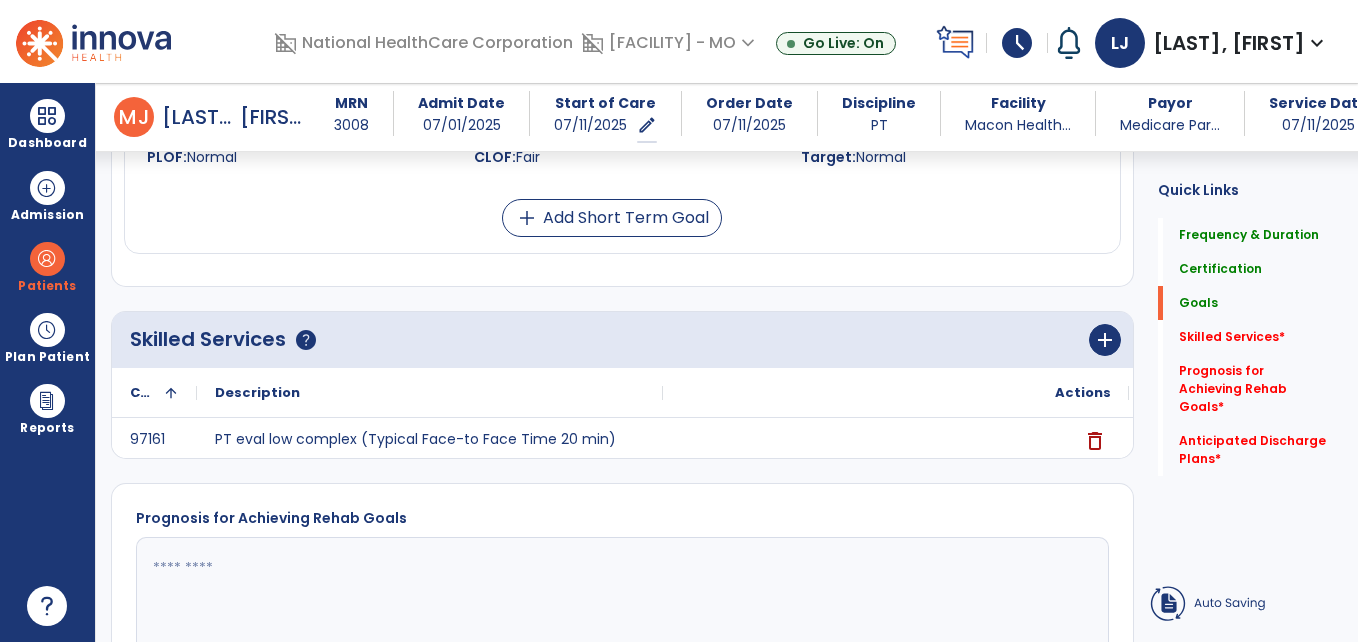 scroll, scrollTop: 60, scrollLeft: 0, axis: vertical 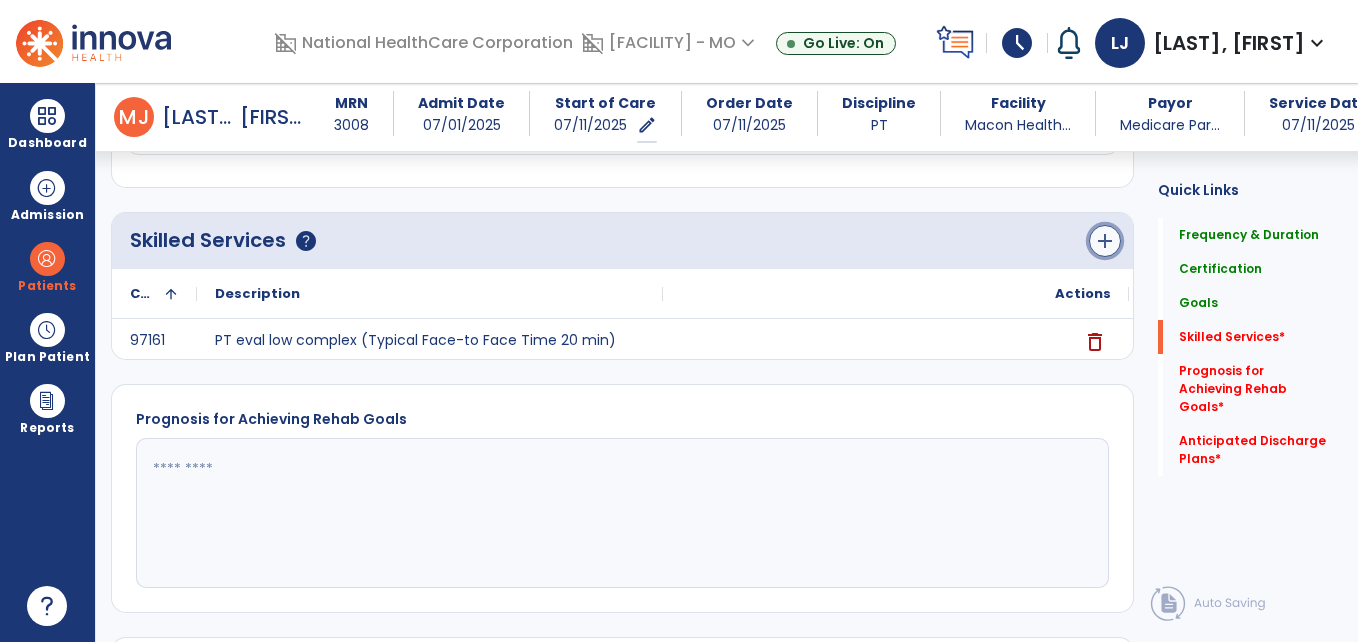 click on "add" 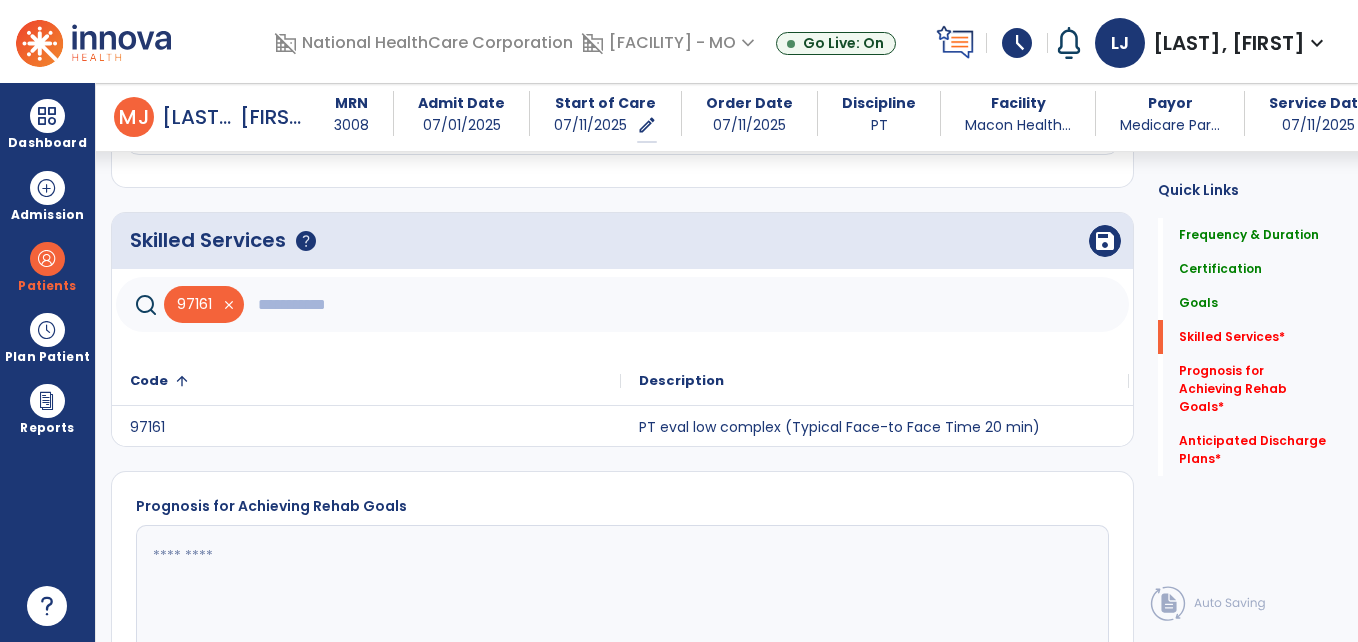 click 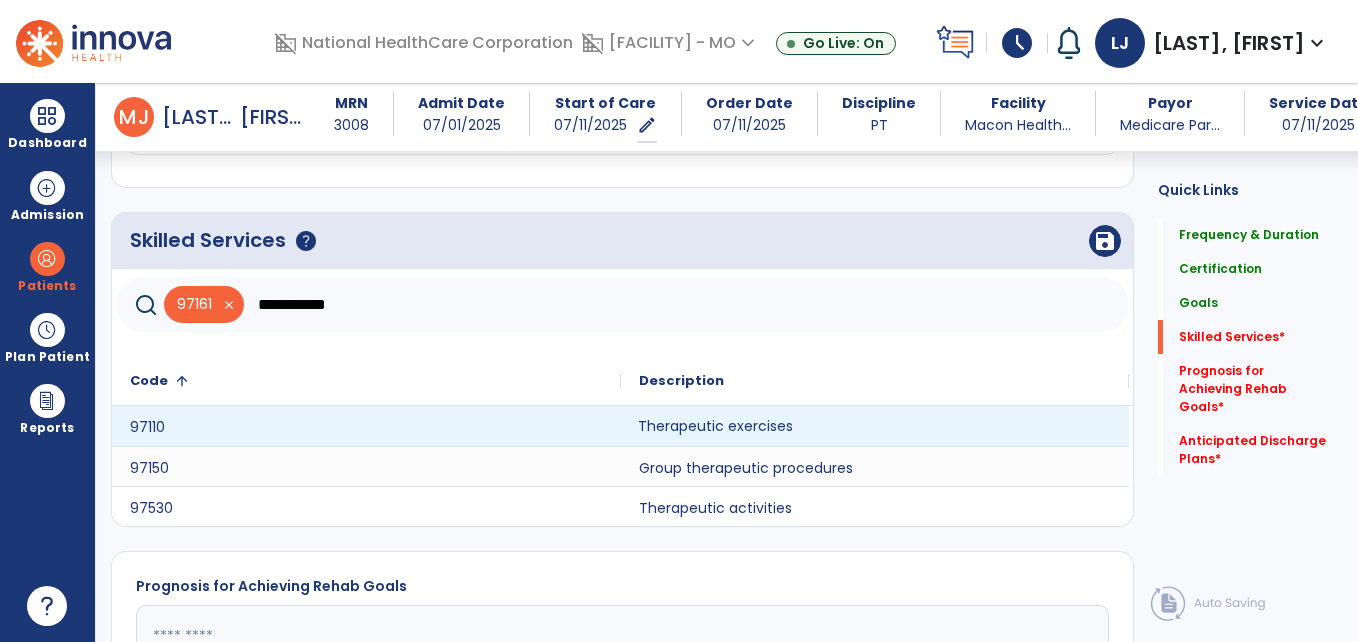 click on "Therapeutic exercises" 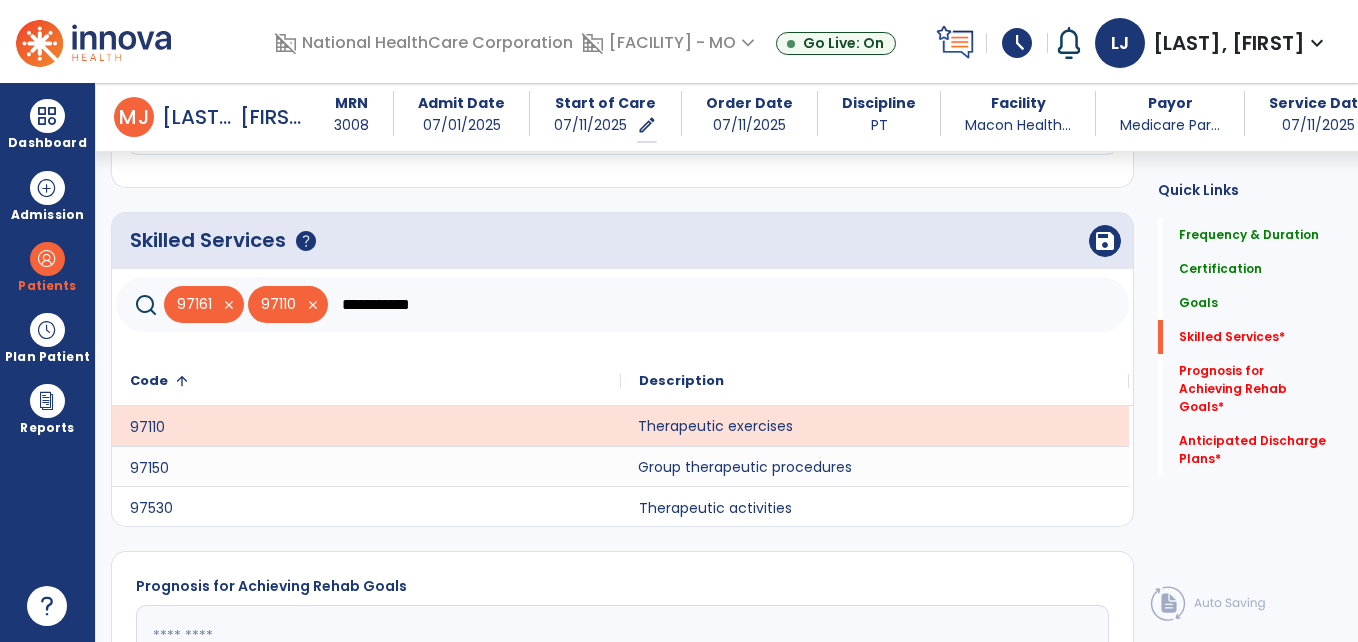 click on "Group therapeutic procedures" 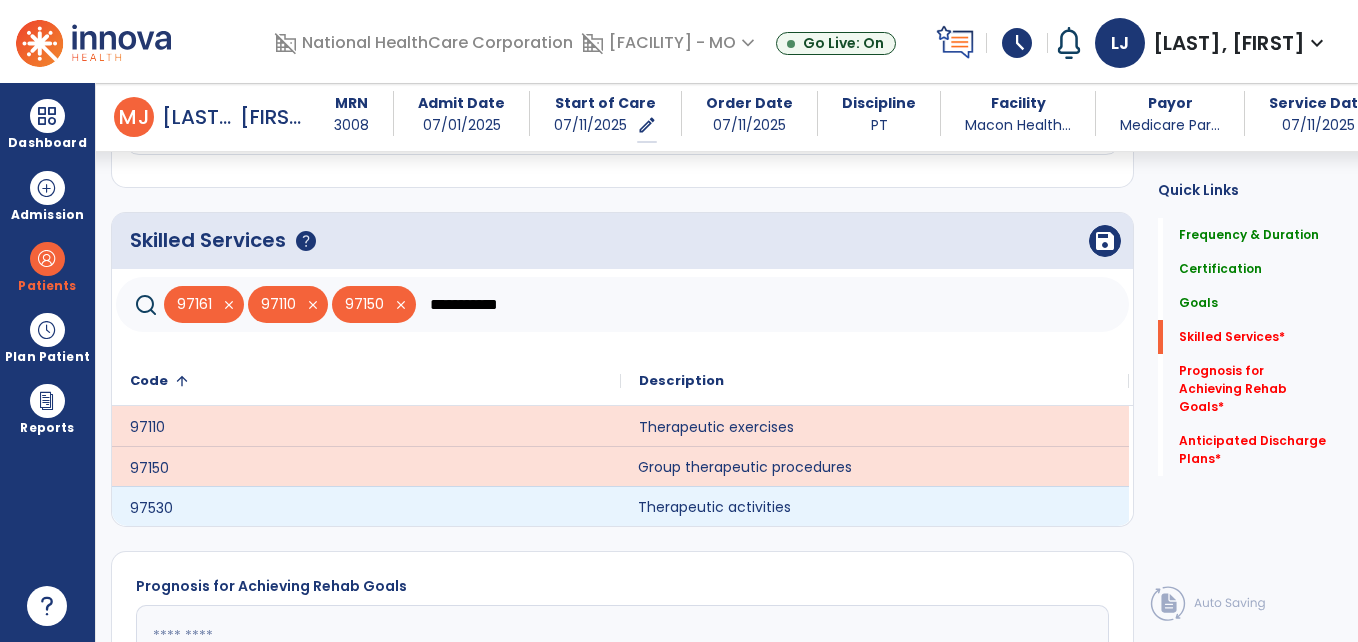 click on "Therapeutic activities" 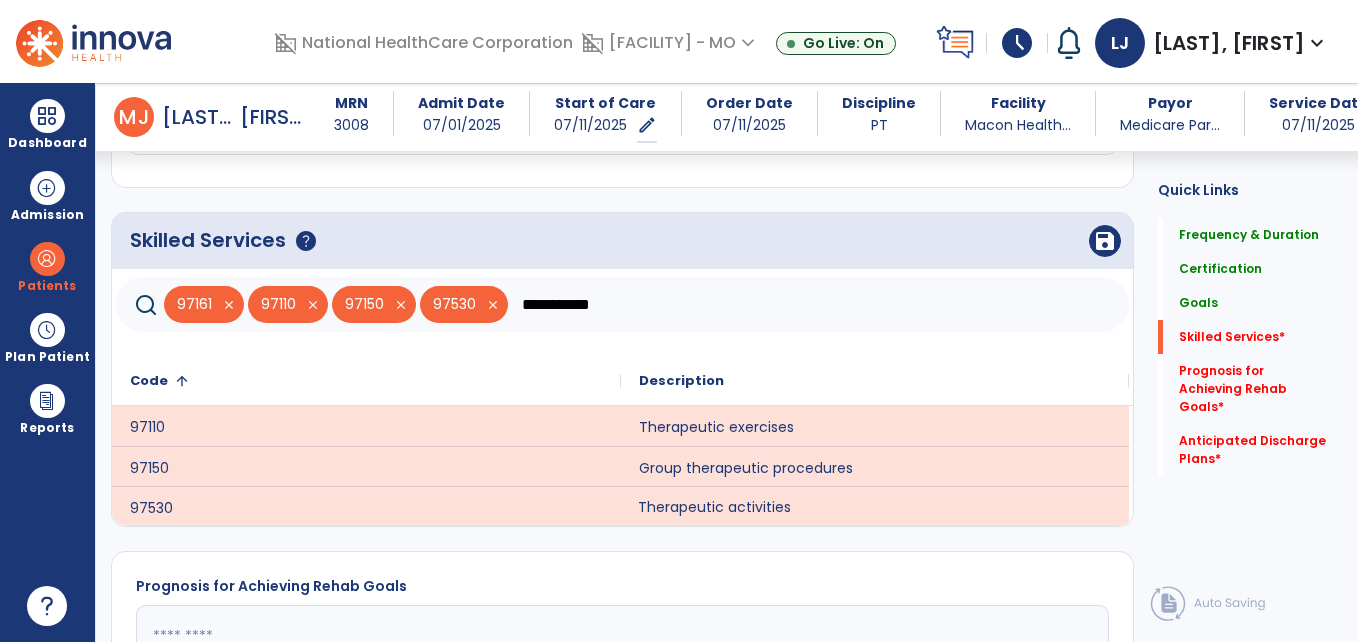 click on "**********" 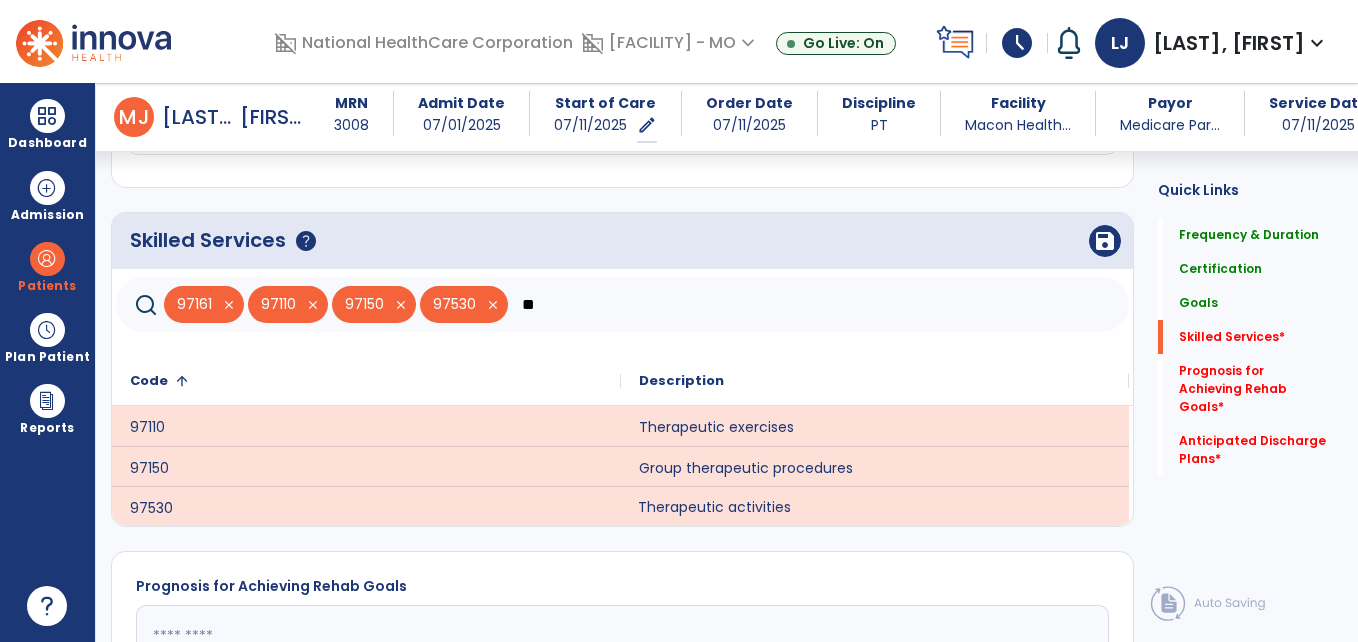 type on "*" 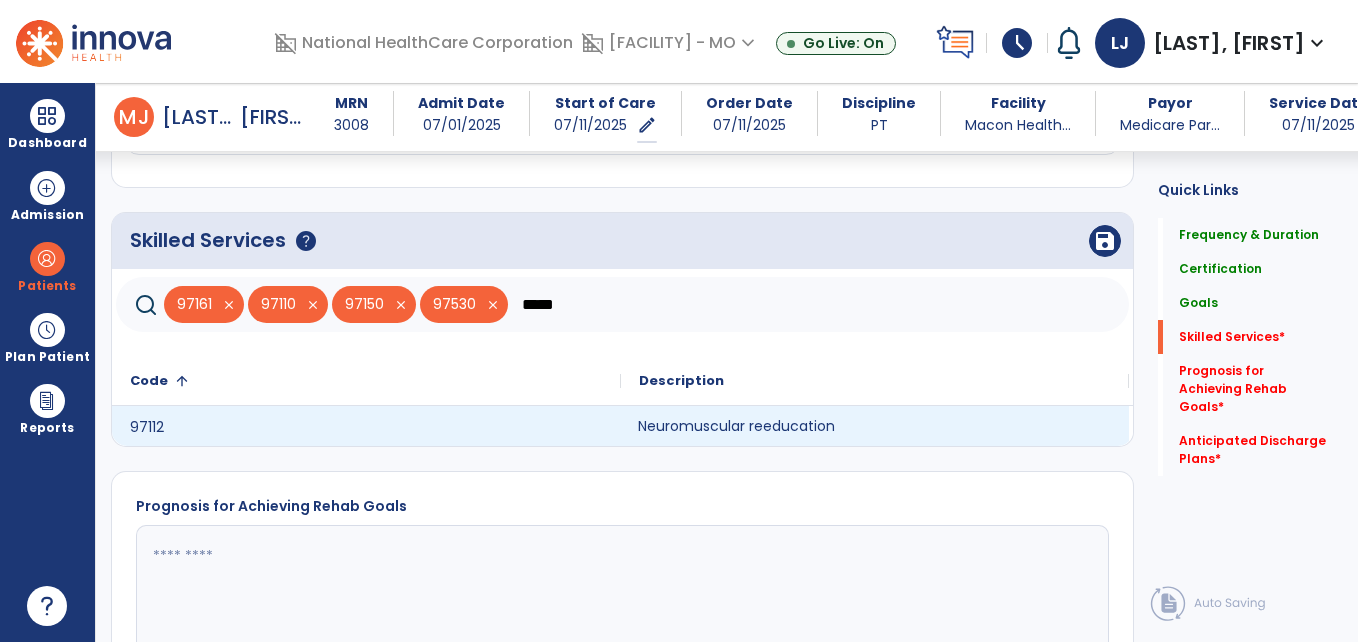 click on "Neuromuscular reeducation" 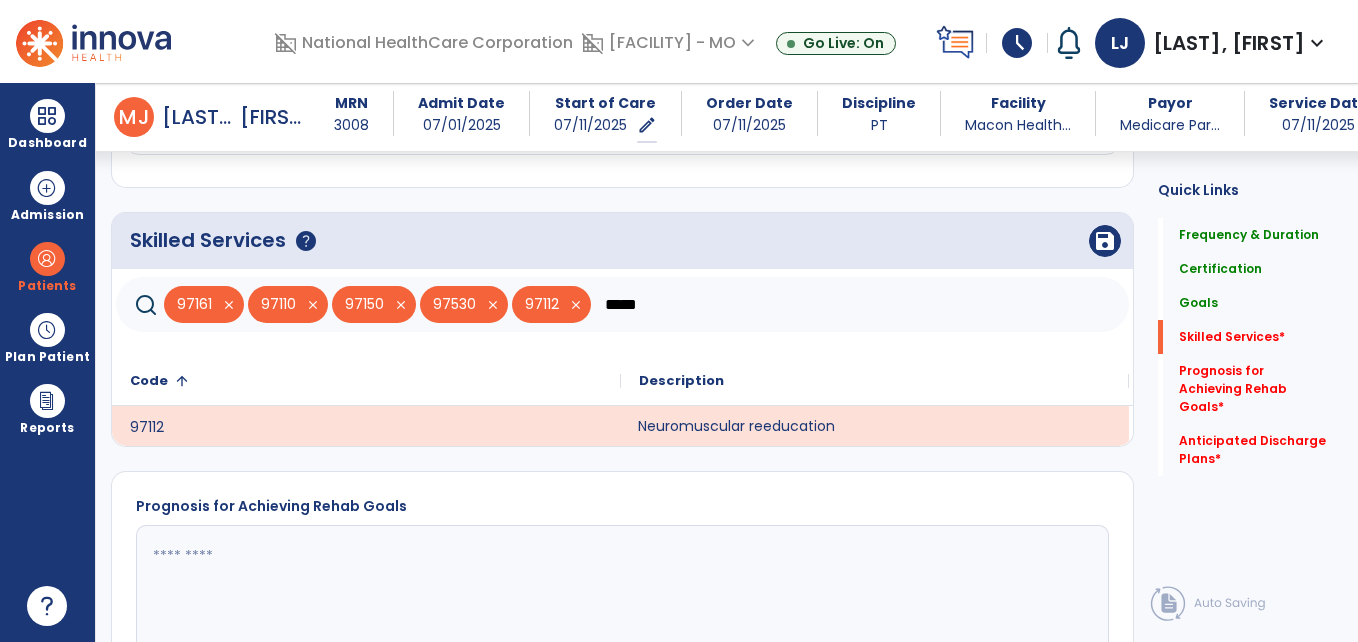 click on "*****" 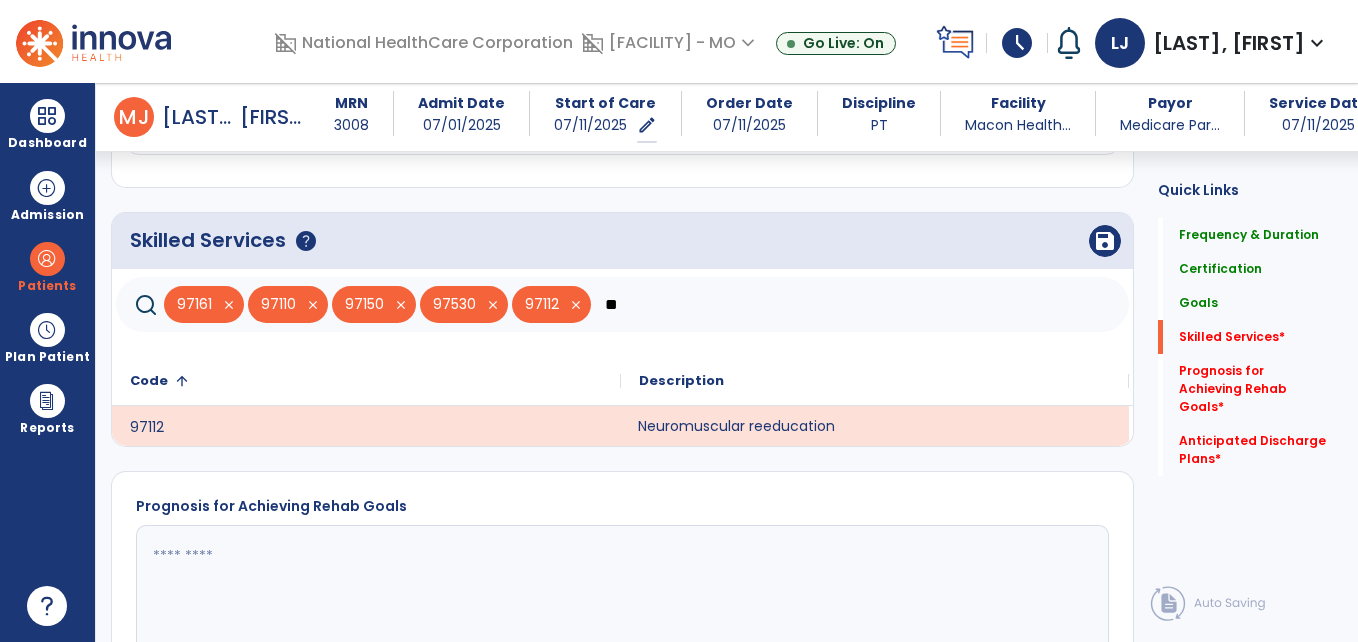 type on "*" 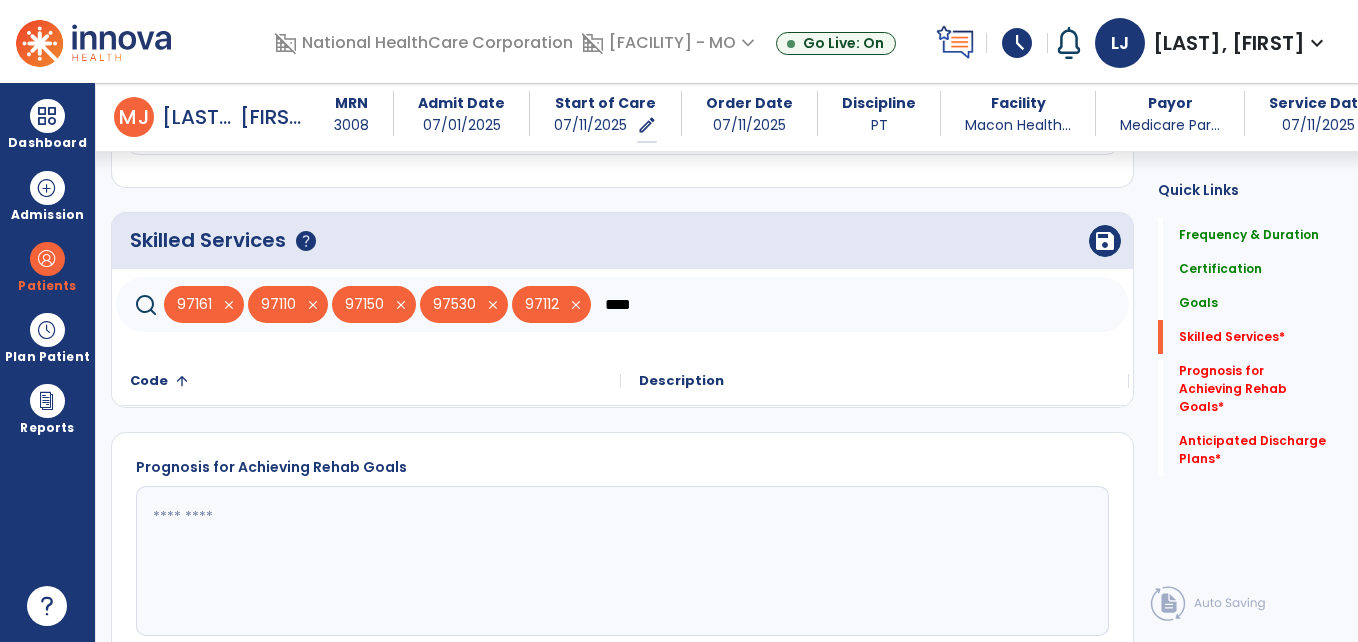 type on "****" 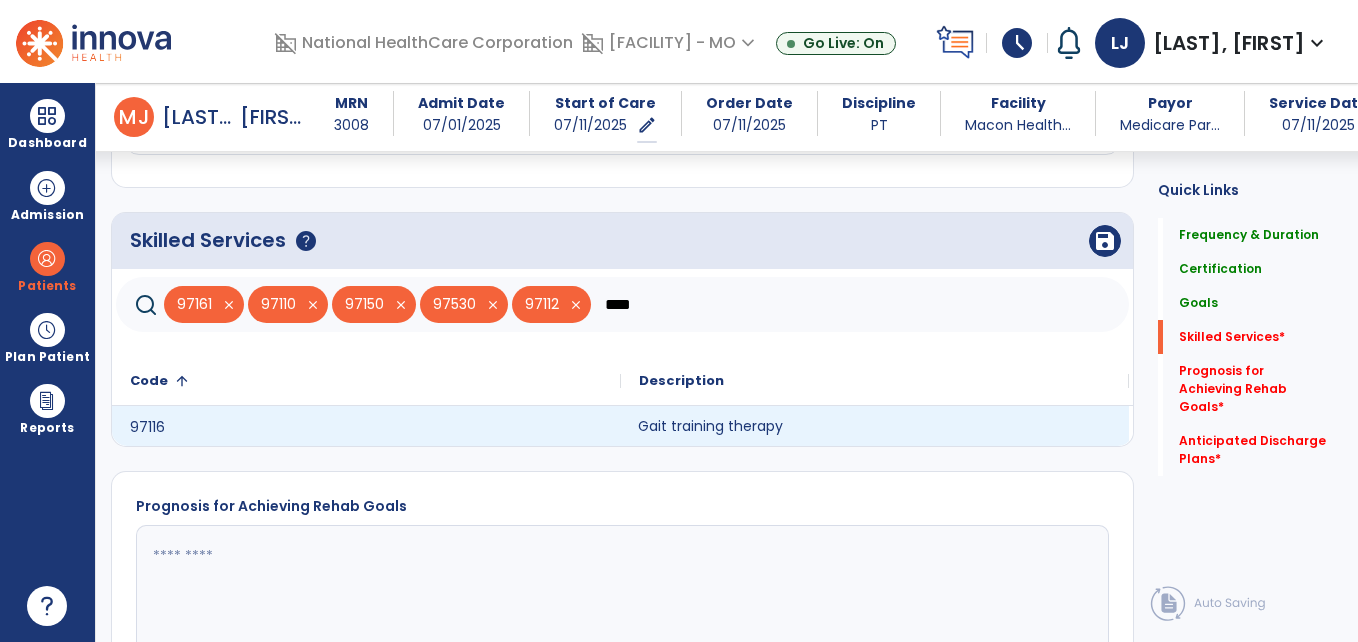 click on "Gait training therapy" 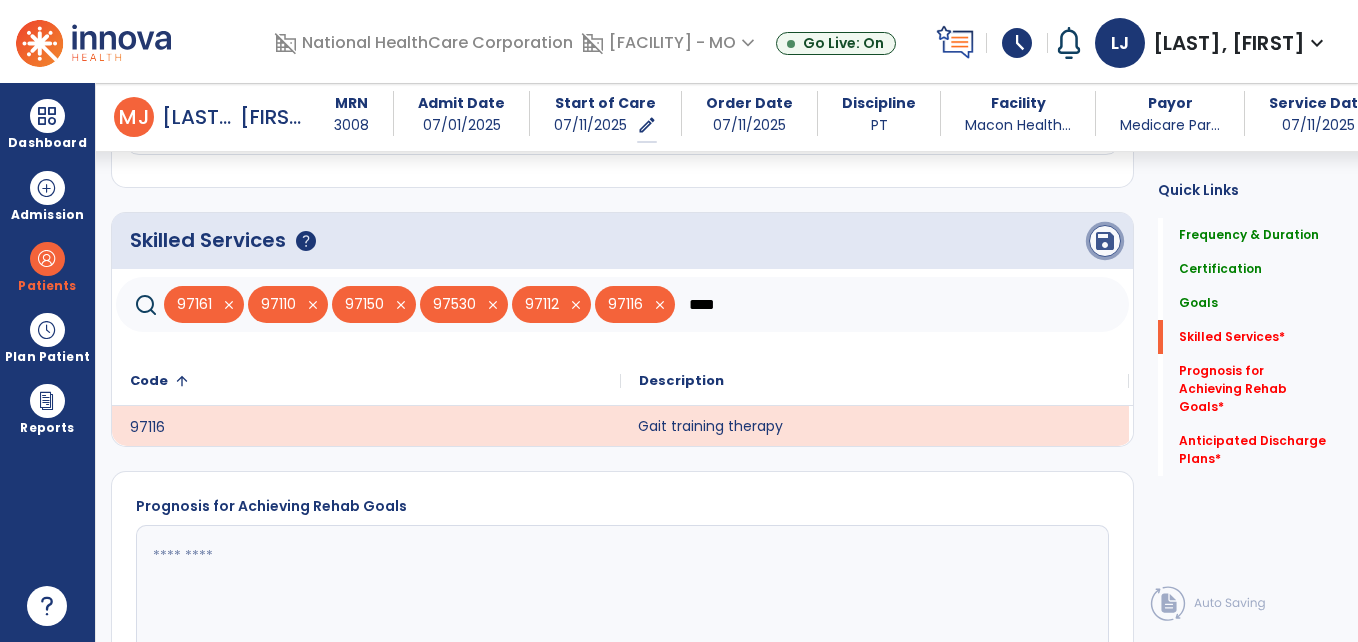 click on "save" 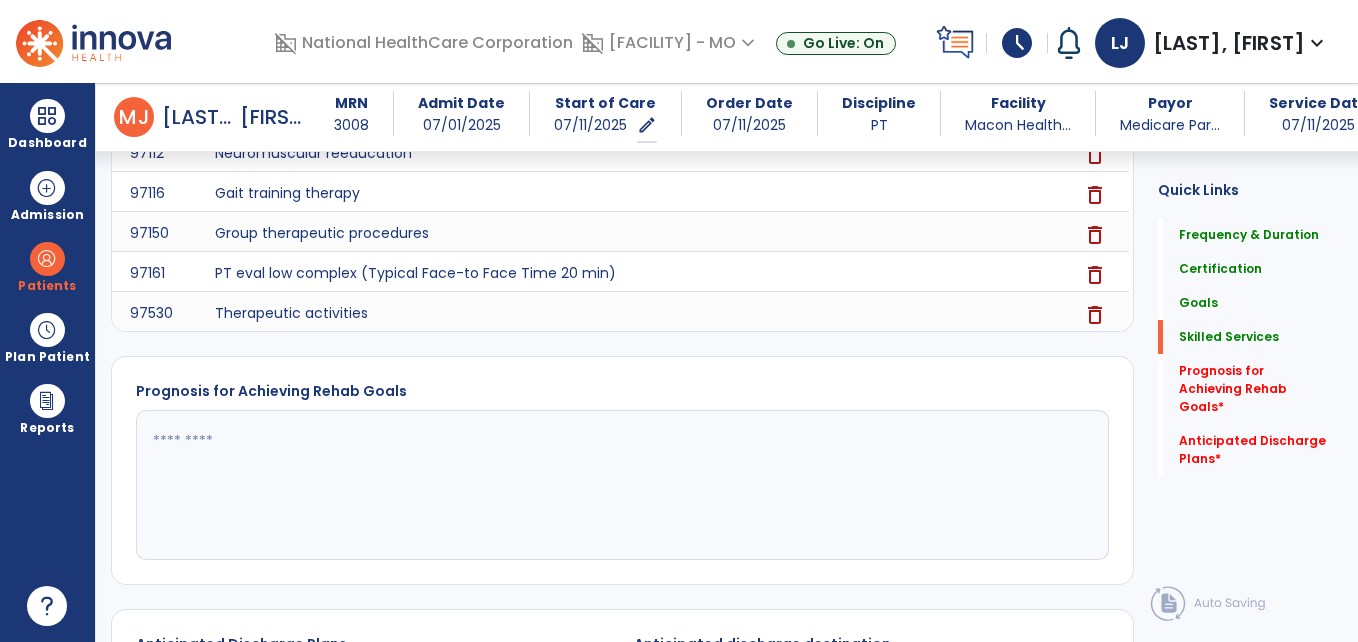 scroll, scrollTop: 1577, scrollLeft: 0, axis: vertical 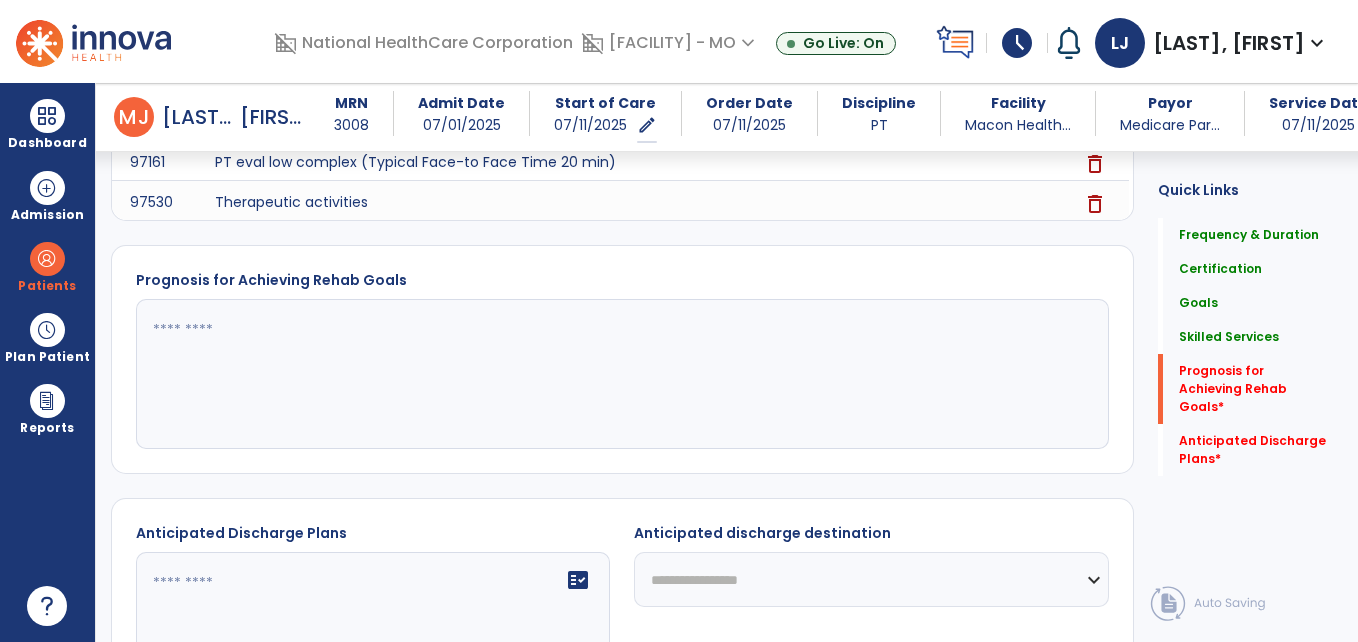 click 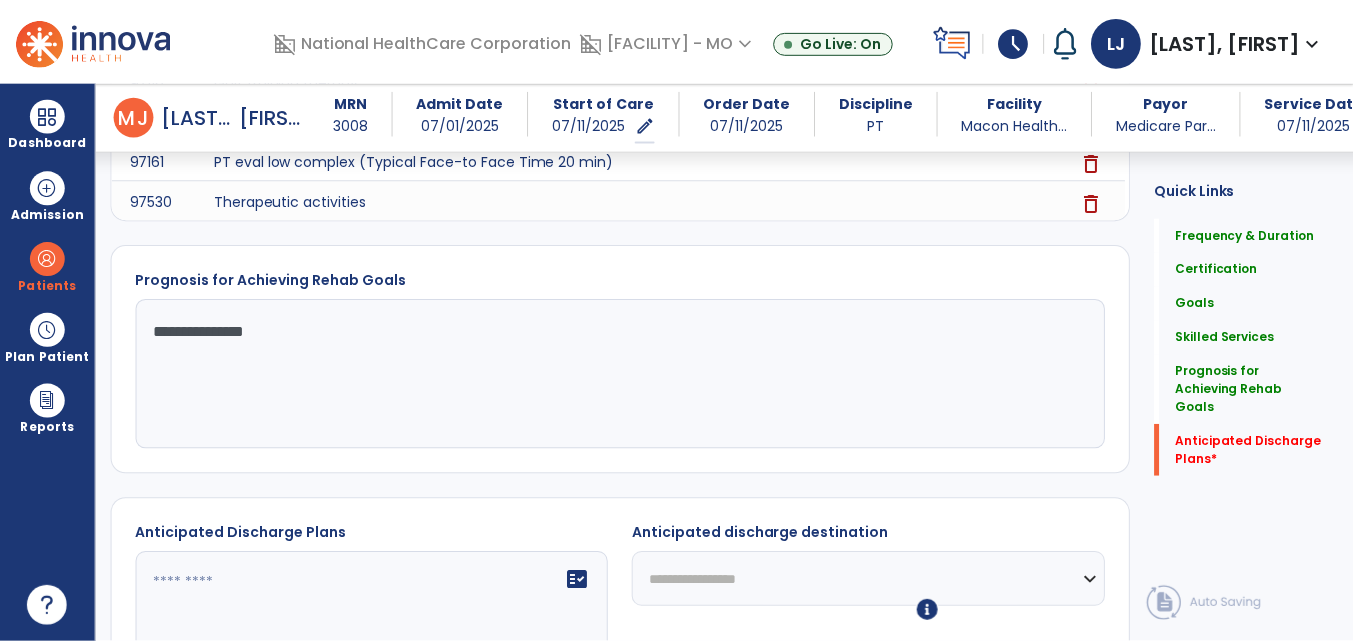 scroll, scrollTop: 1759, scrollLeft: 0, axis: vertical 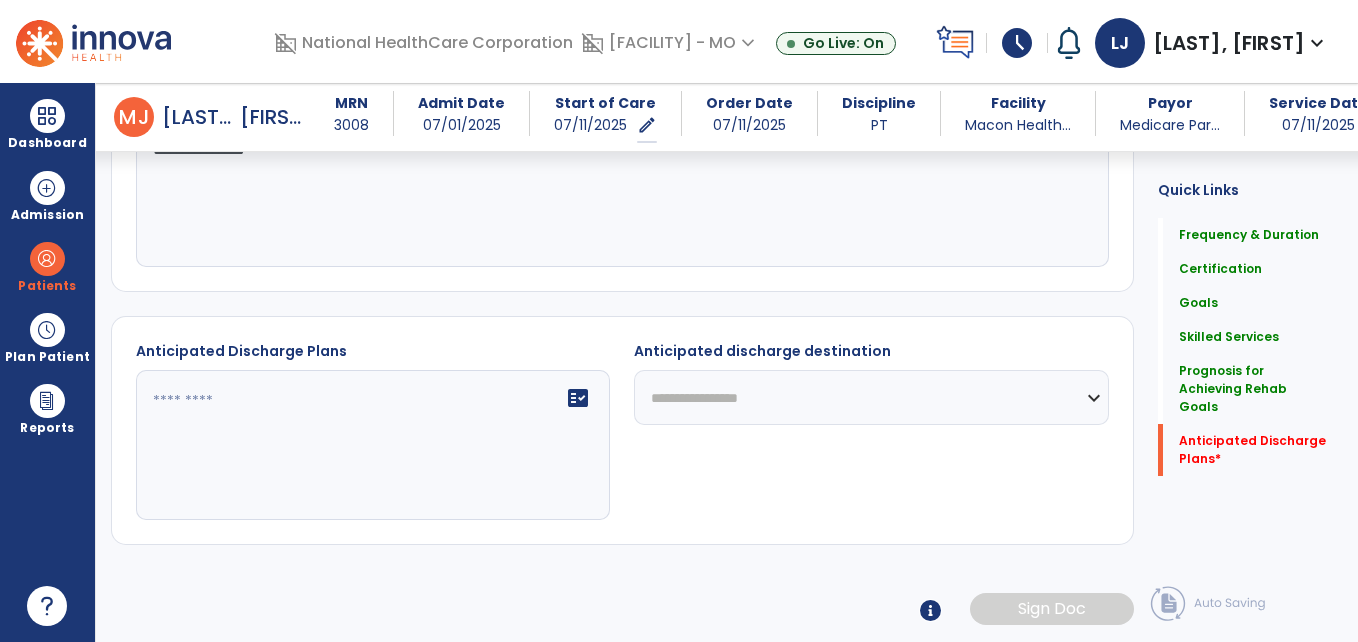 type on "**********" 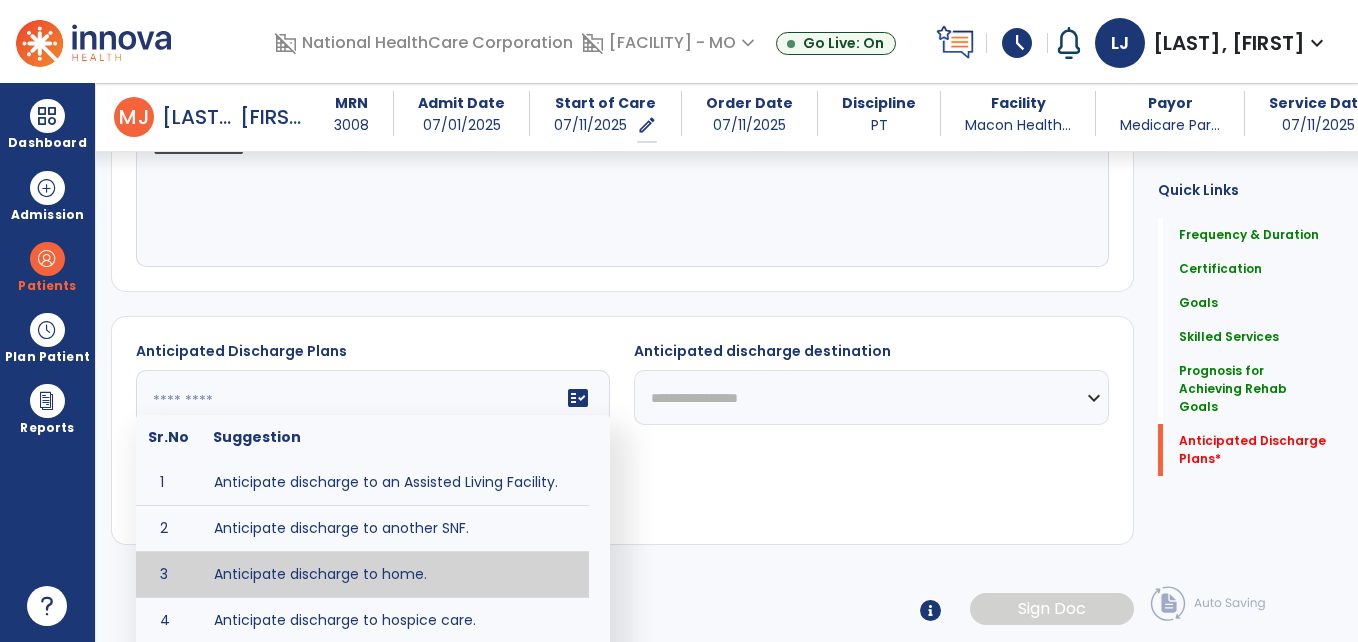 type on "**********" 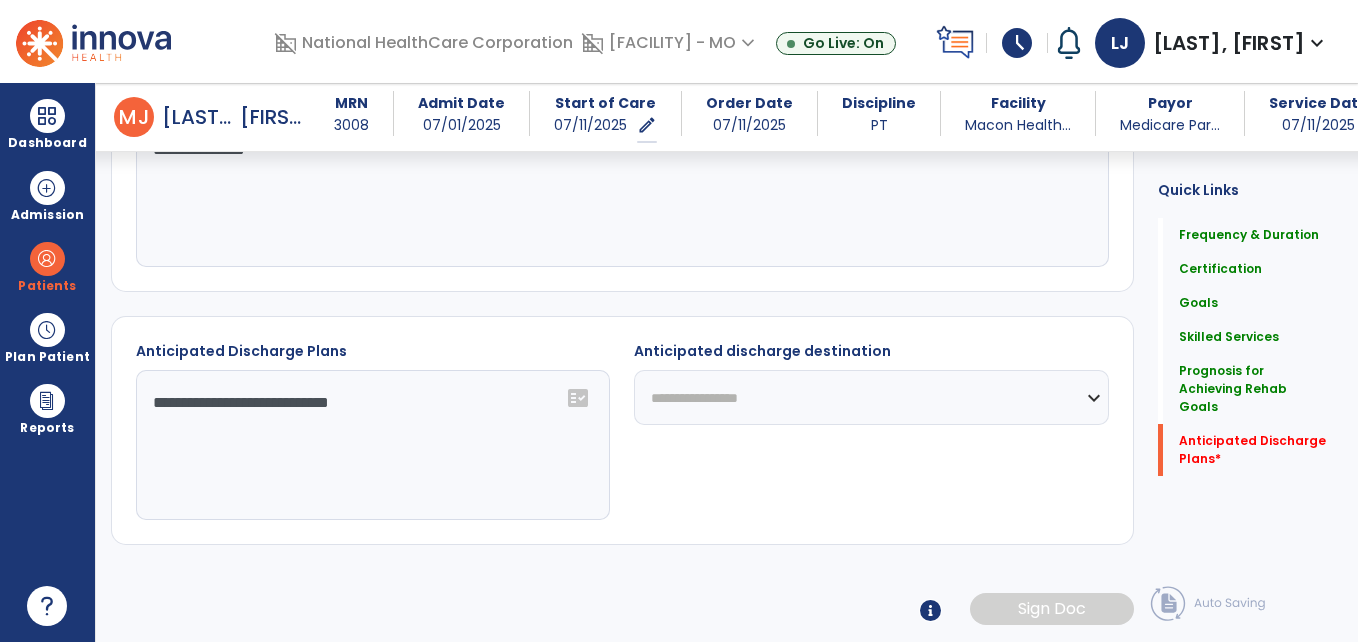 click on "**********" 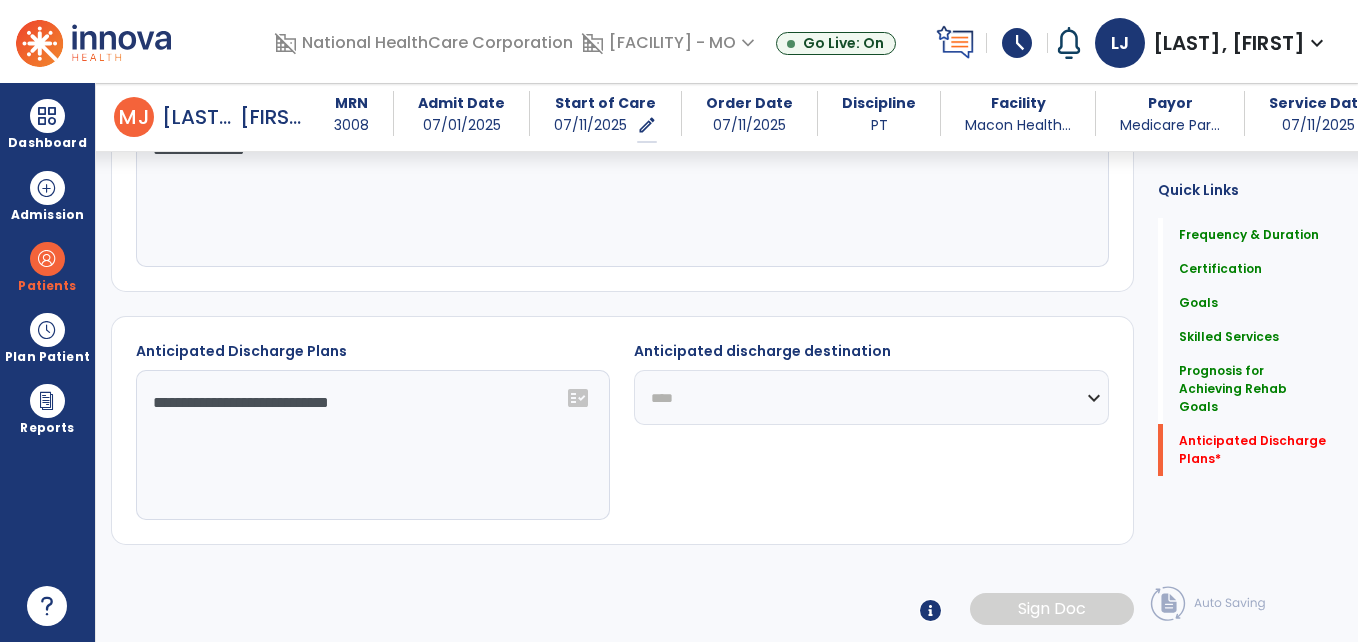 click on "**********" 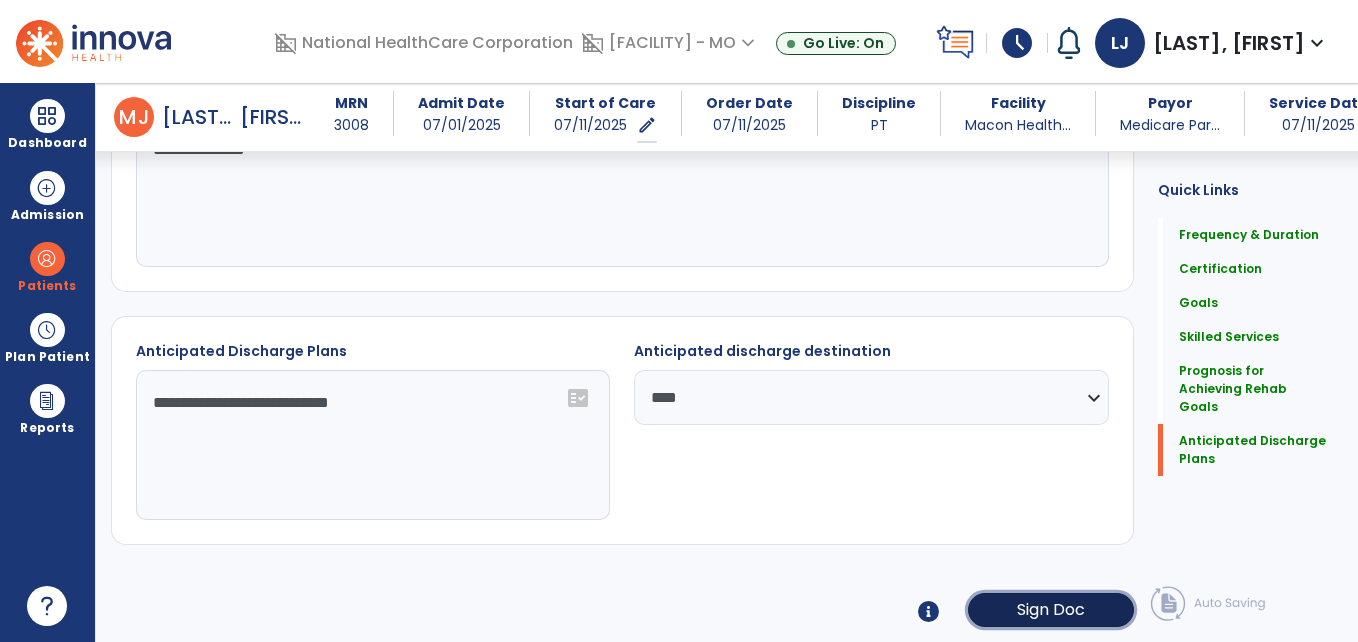 click on "Sign Doc" 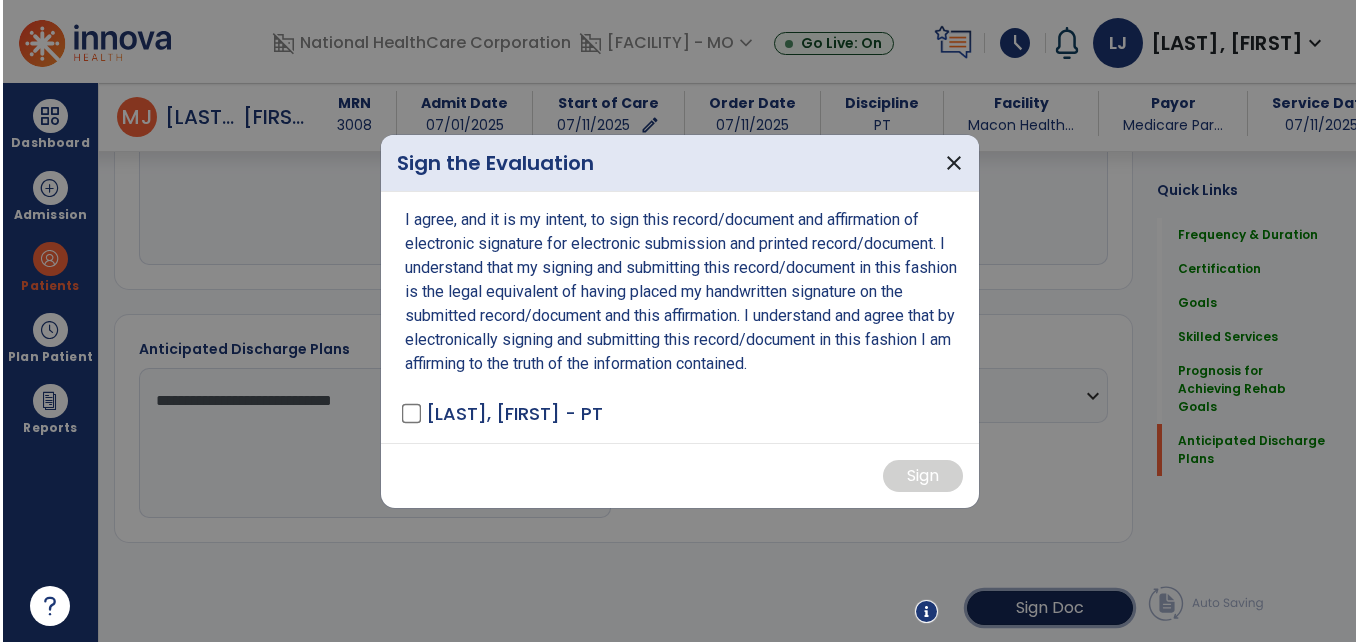 scroll, scrollTop: 1759, scrollLeft: 0, axis: vertical 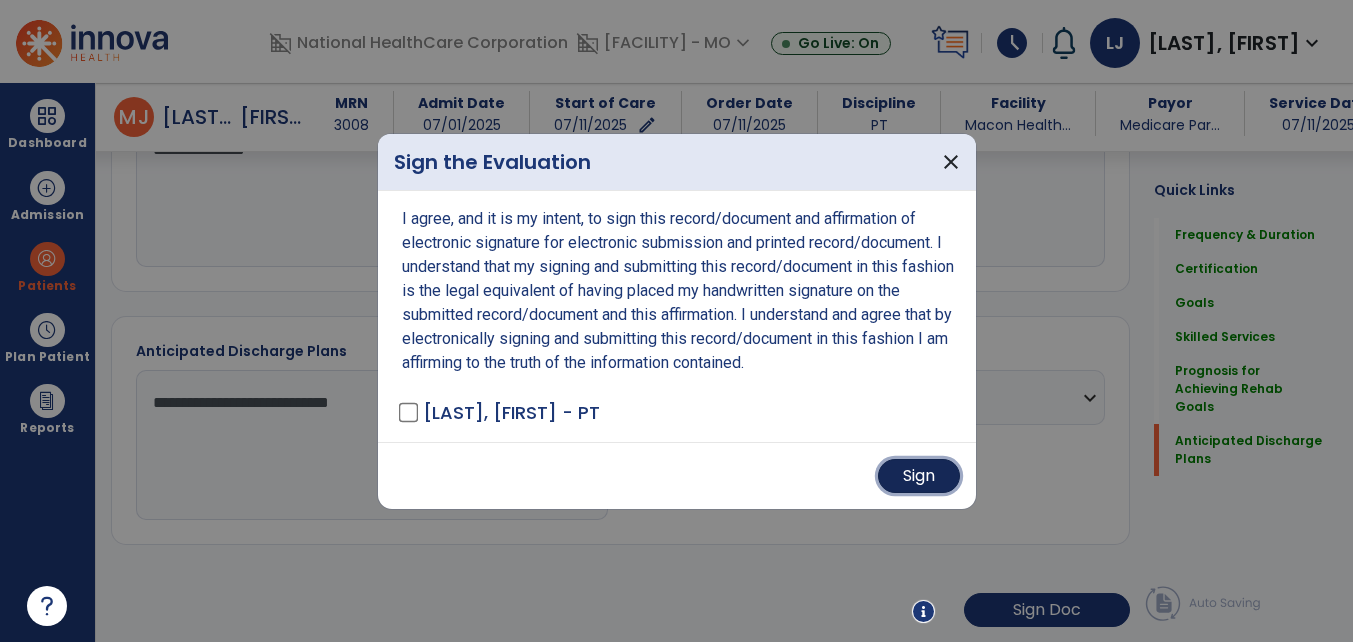 click on "Sign" at bounding box center [919, 476] 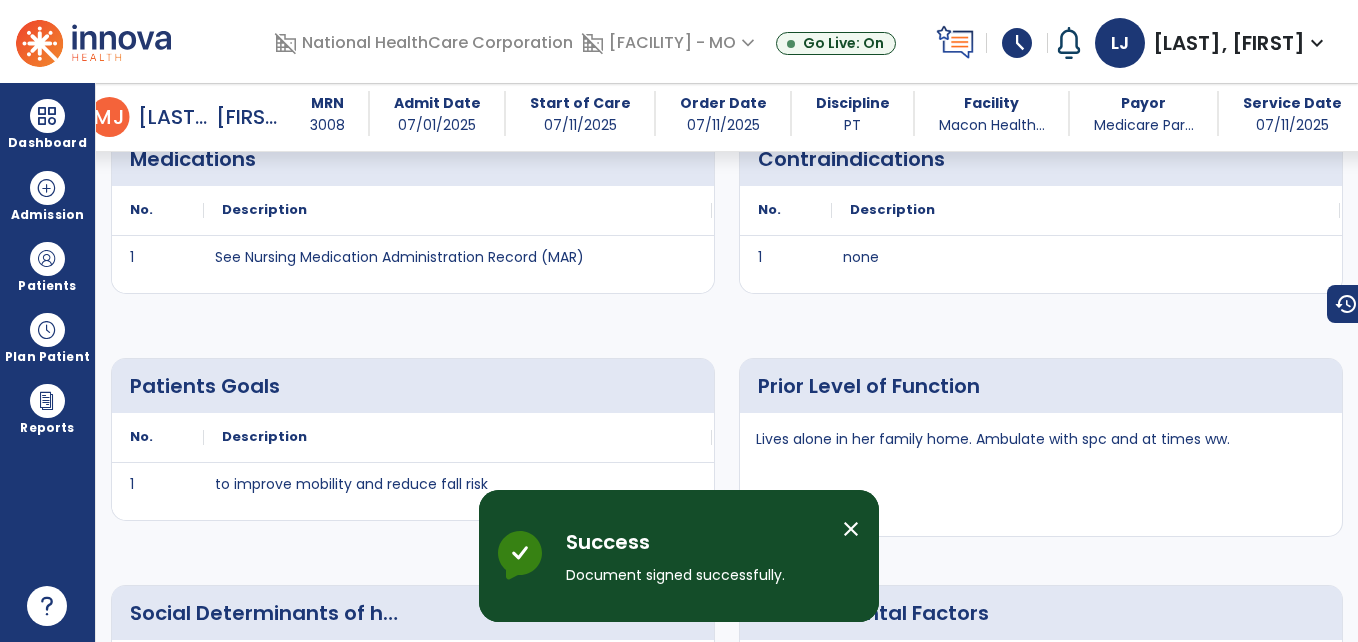 scroll, scrollTop: 1212, scrollLeft: 0, axis: vertical 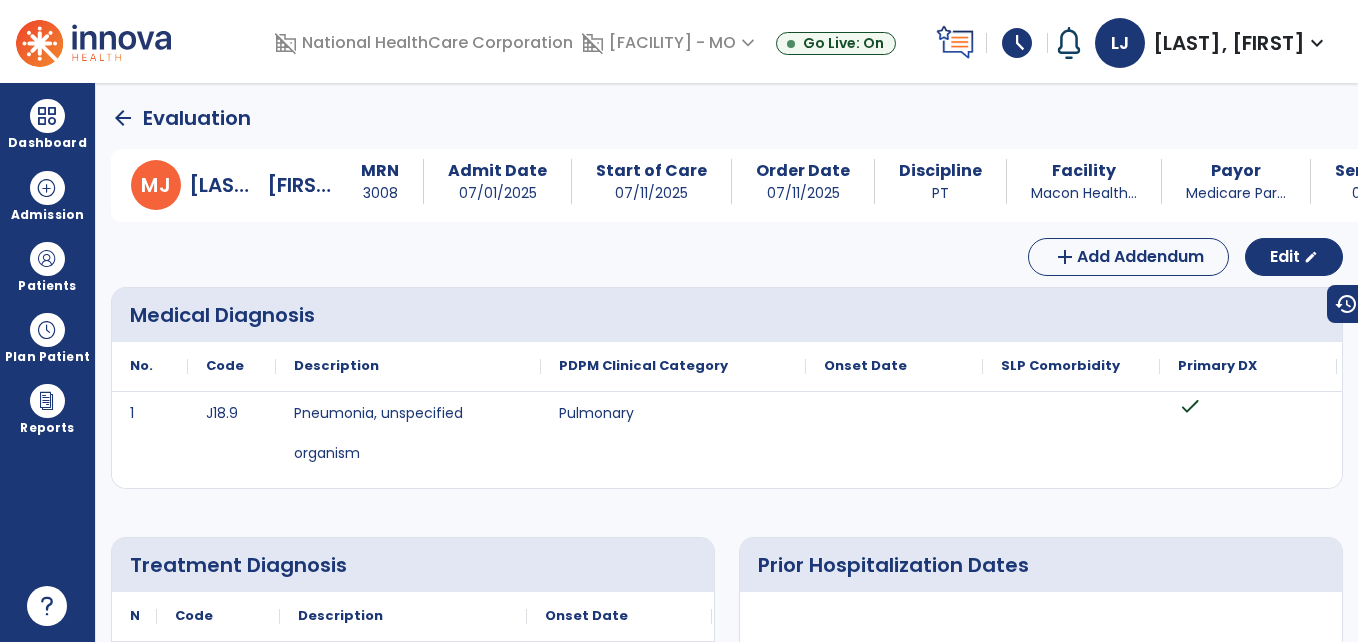 click on "arrow_back" 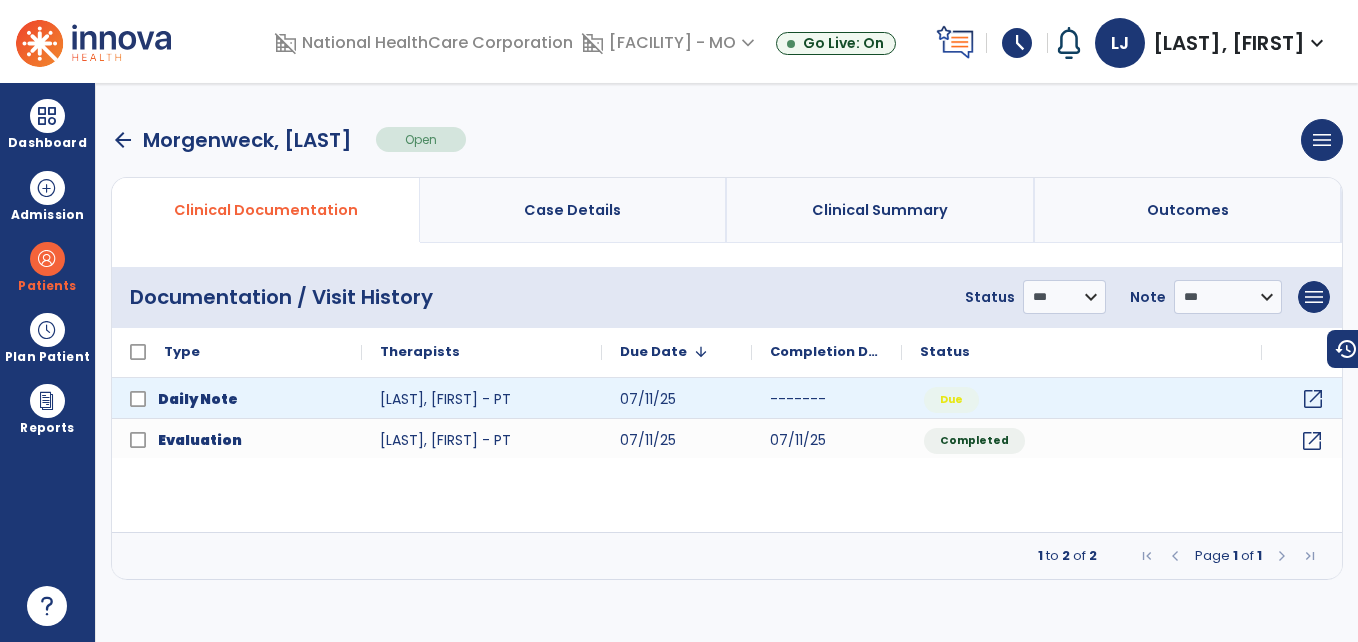 click on "open_in_new" 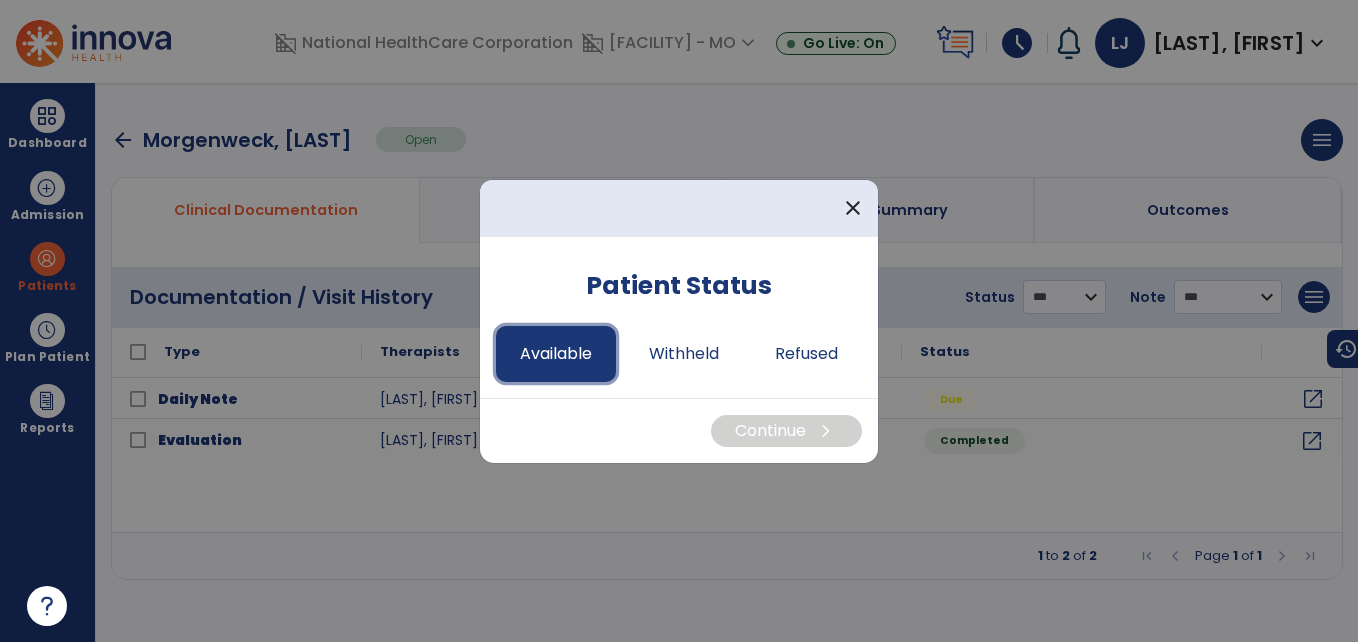 click on "Available" at bounding box center (556, 354) 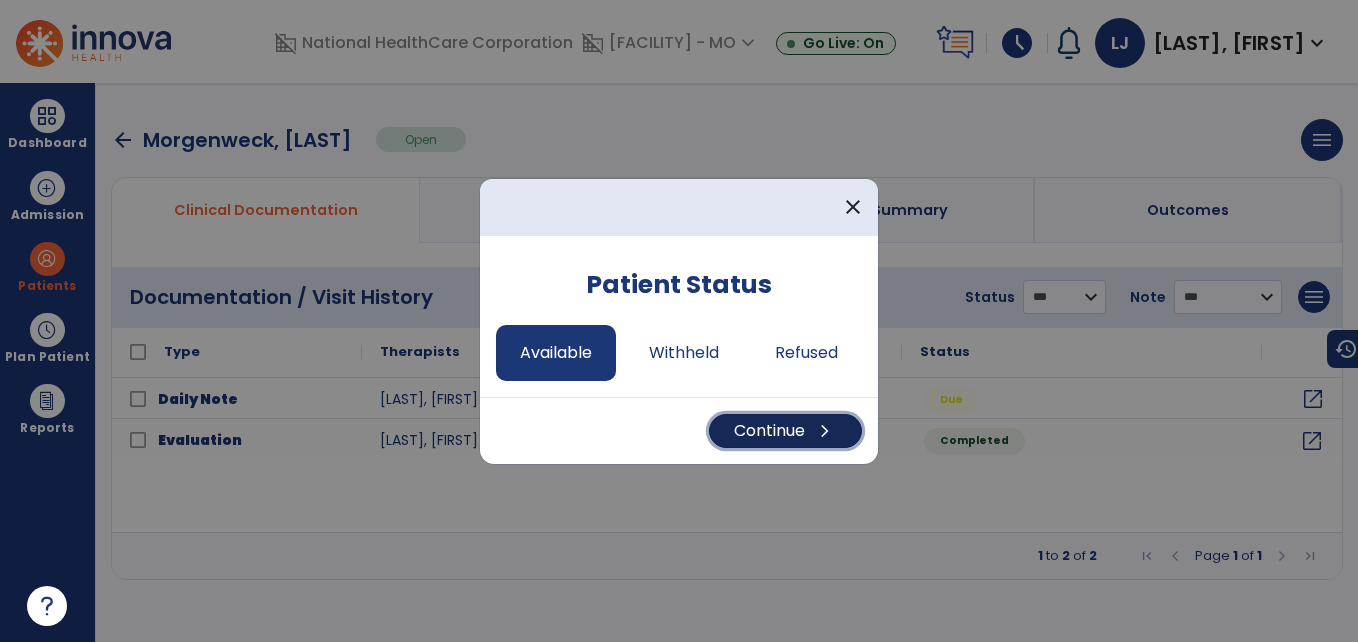 click on "Continue   chevron_right" at bounding box center (785, 431) 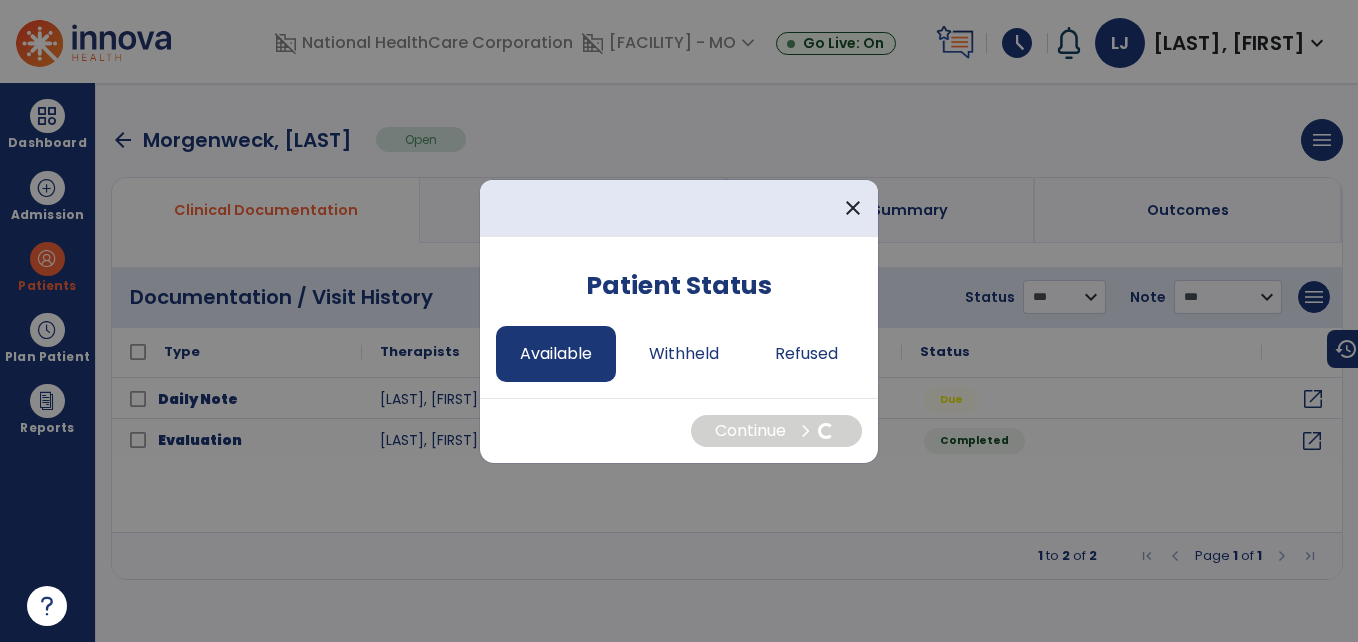 select on "*" 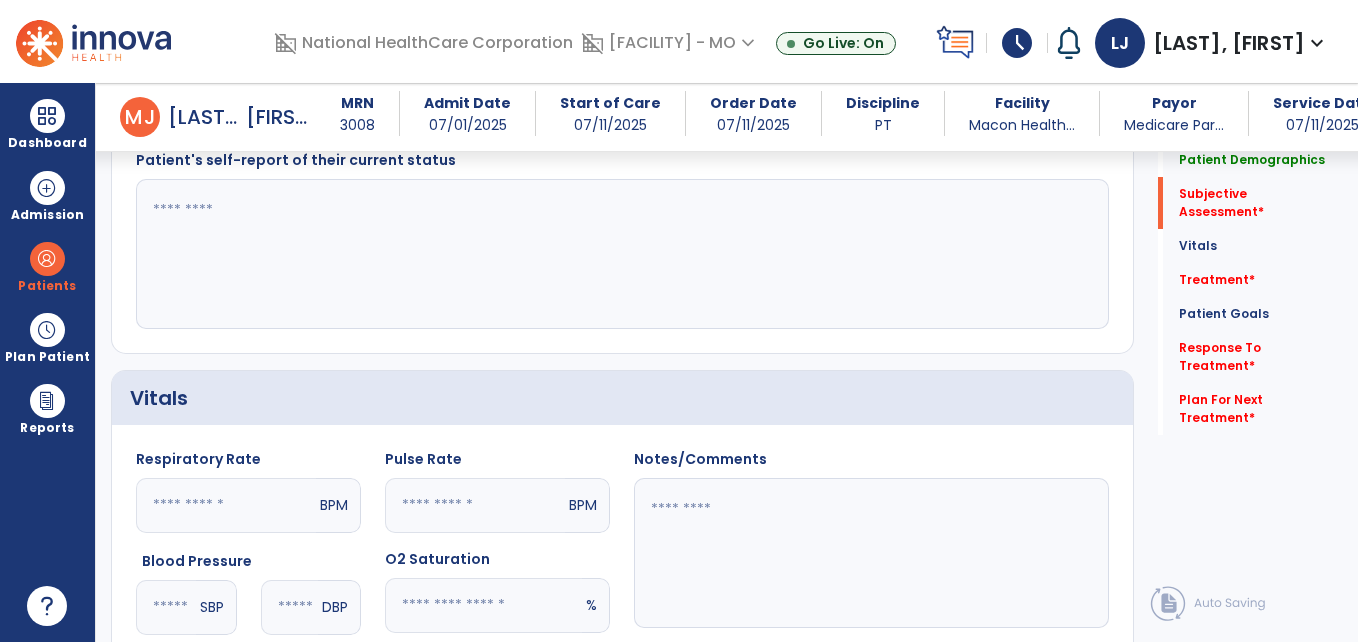 scroll, scrollTop: 507, scrollLeft: 0, axis: vertical 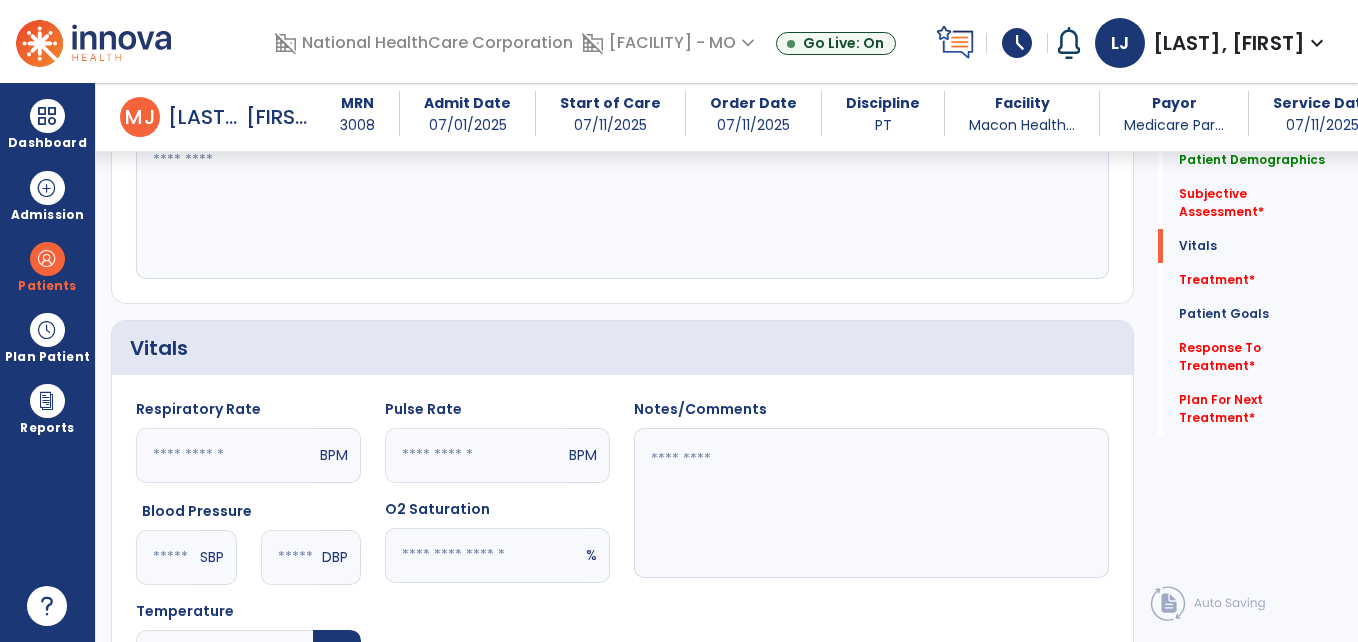 click 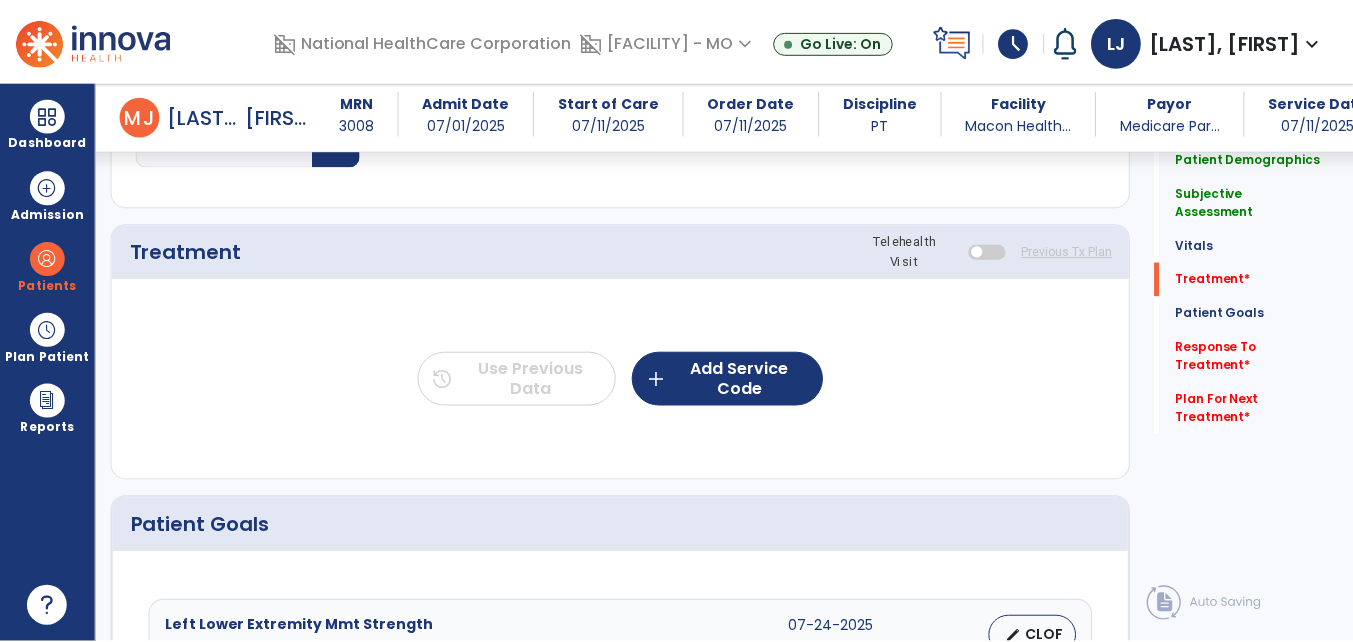 scroll, scrollTop: 1040, scrollLeft: 0, axis: vertical 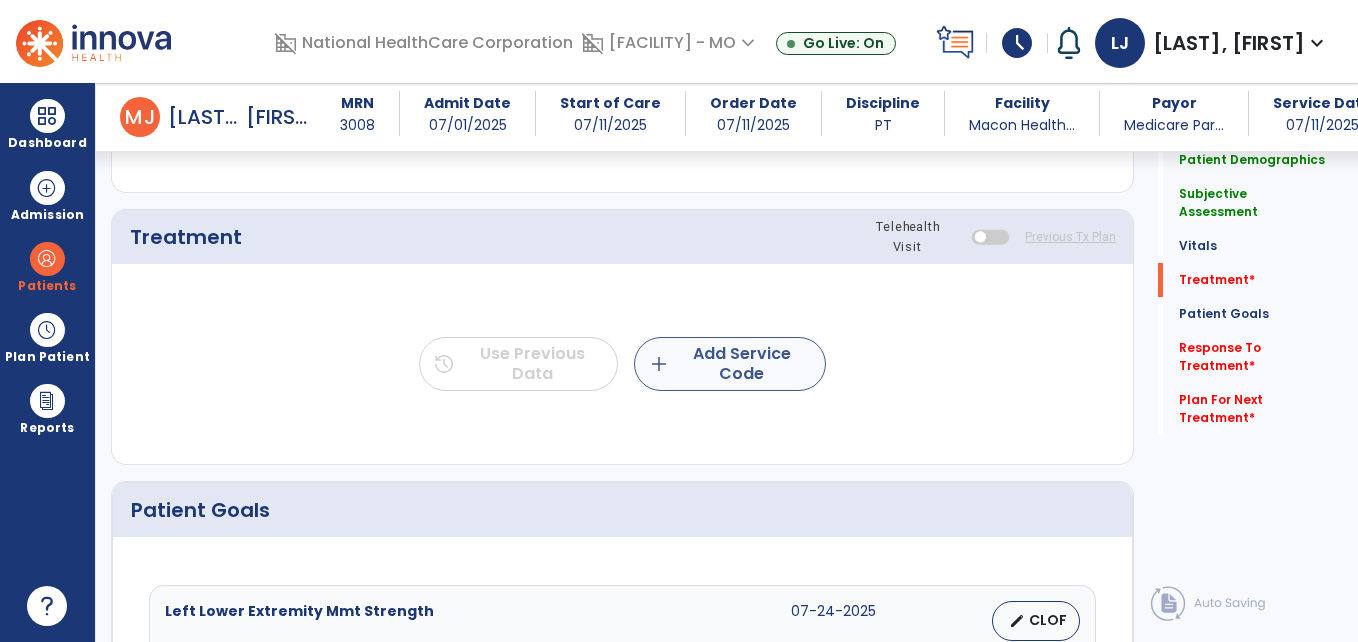 type 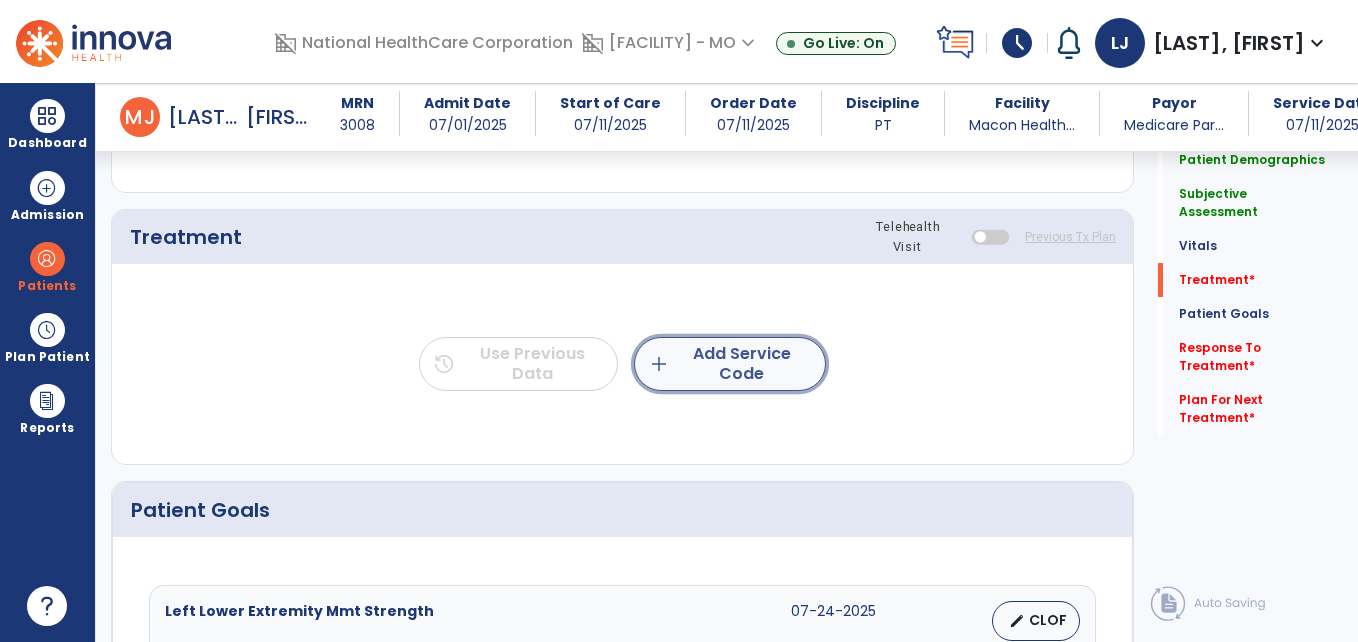 click on "add  Add Service Code" 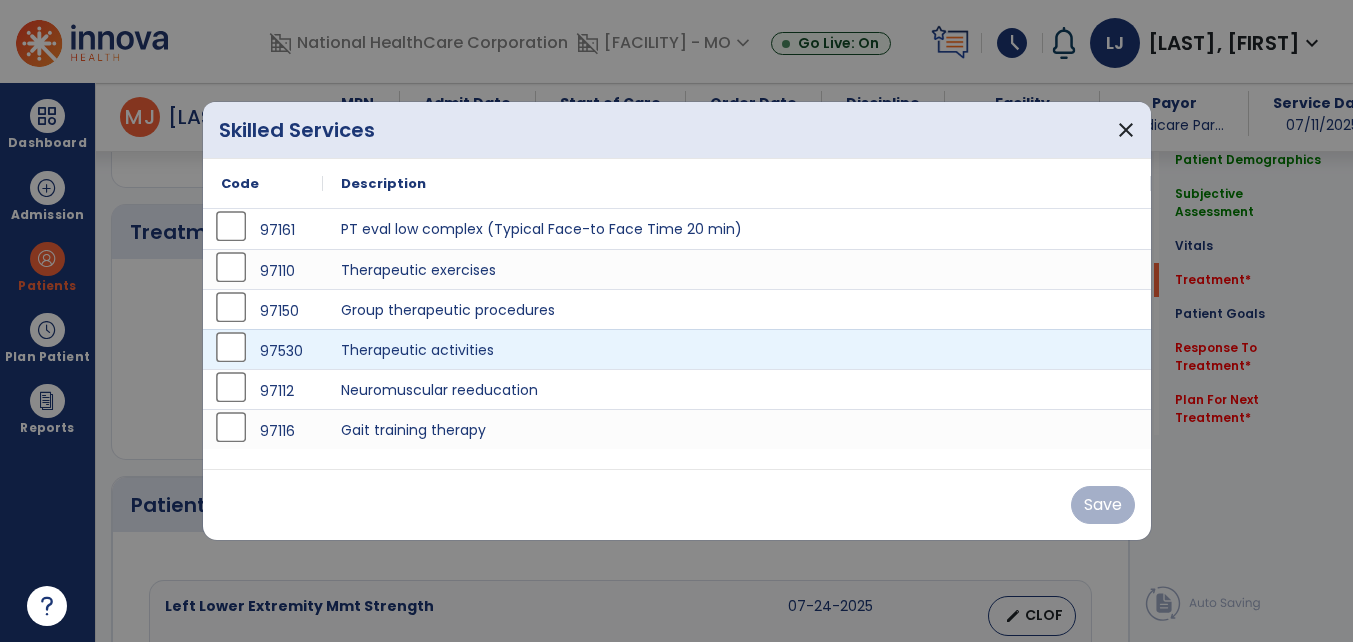 scroll, scrollTop: 1040, scrollLeft: 0, axis: vertical 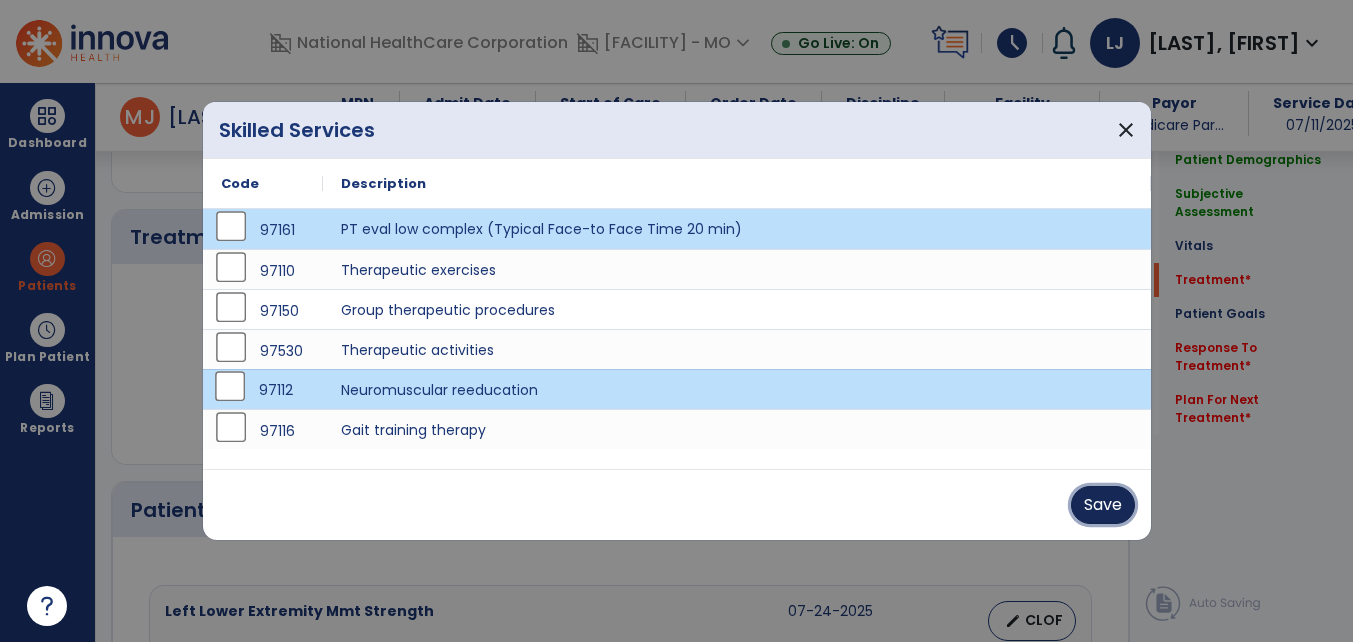 click on "Save" at bounding box center (1103, 505) 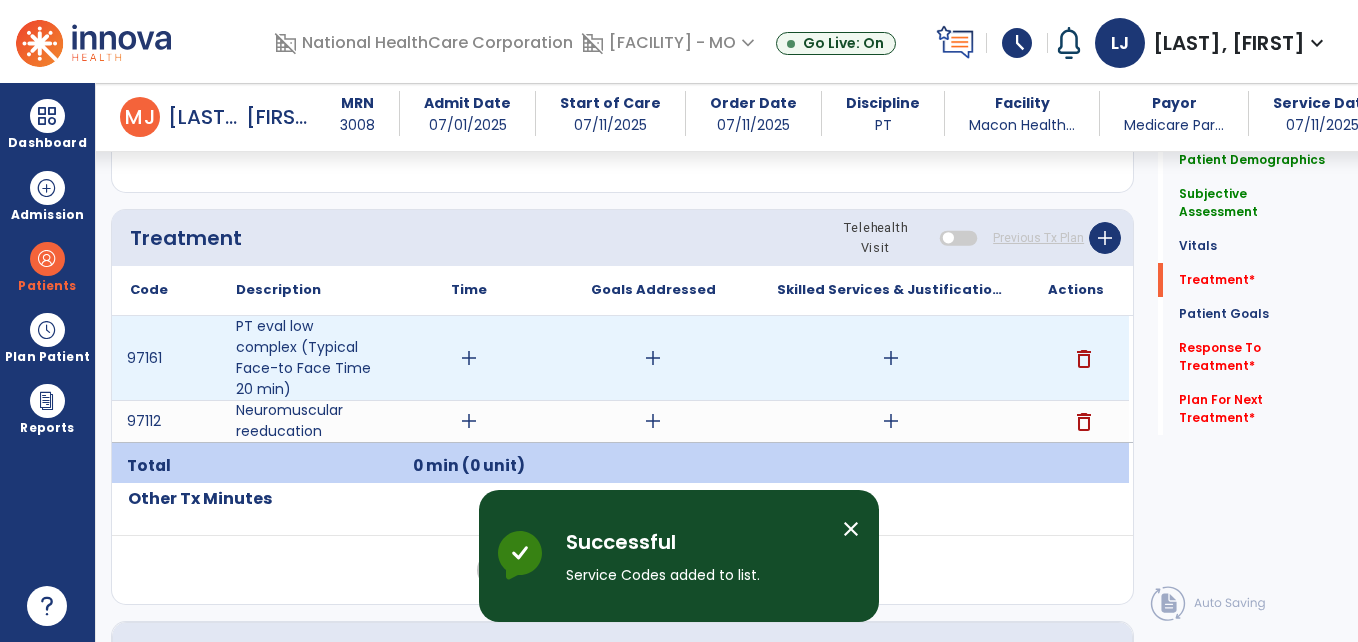 click on "add" at bounding box center [469, 358] 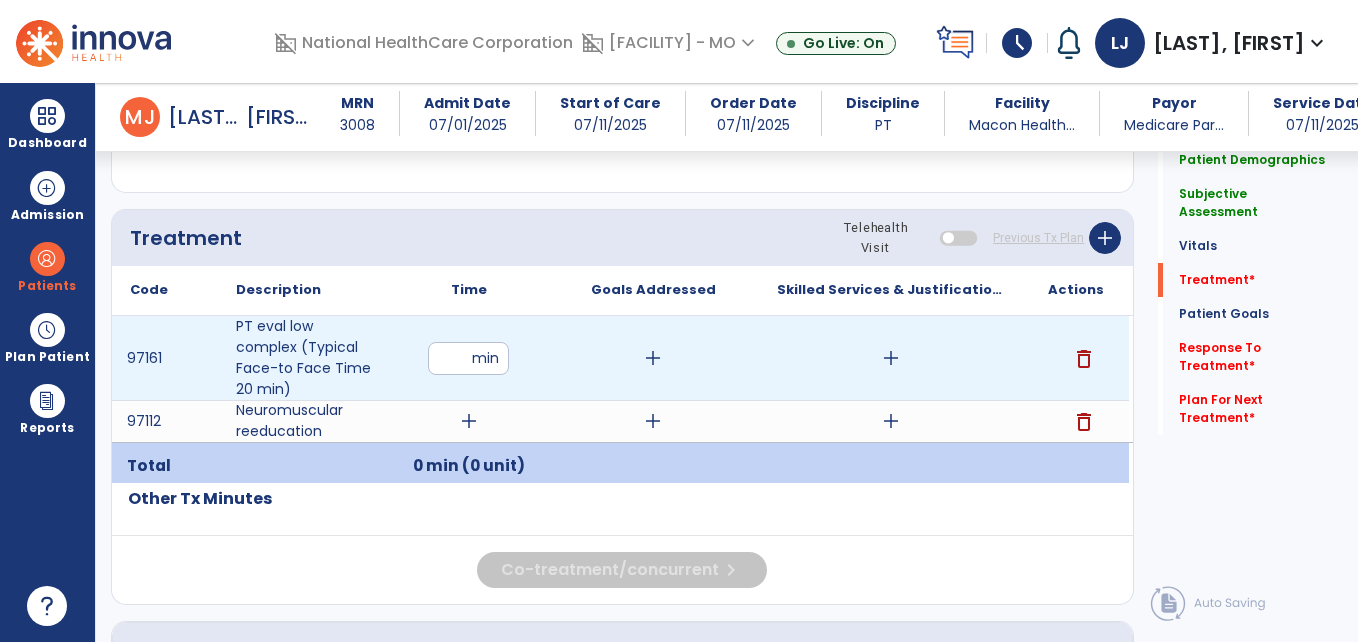 type on "**" 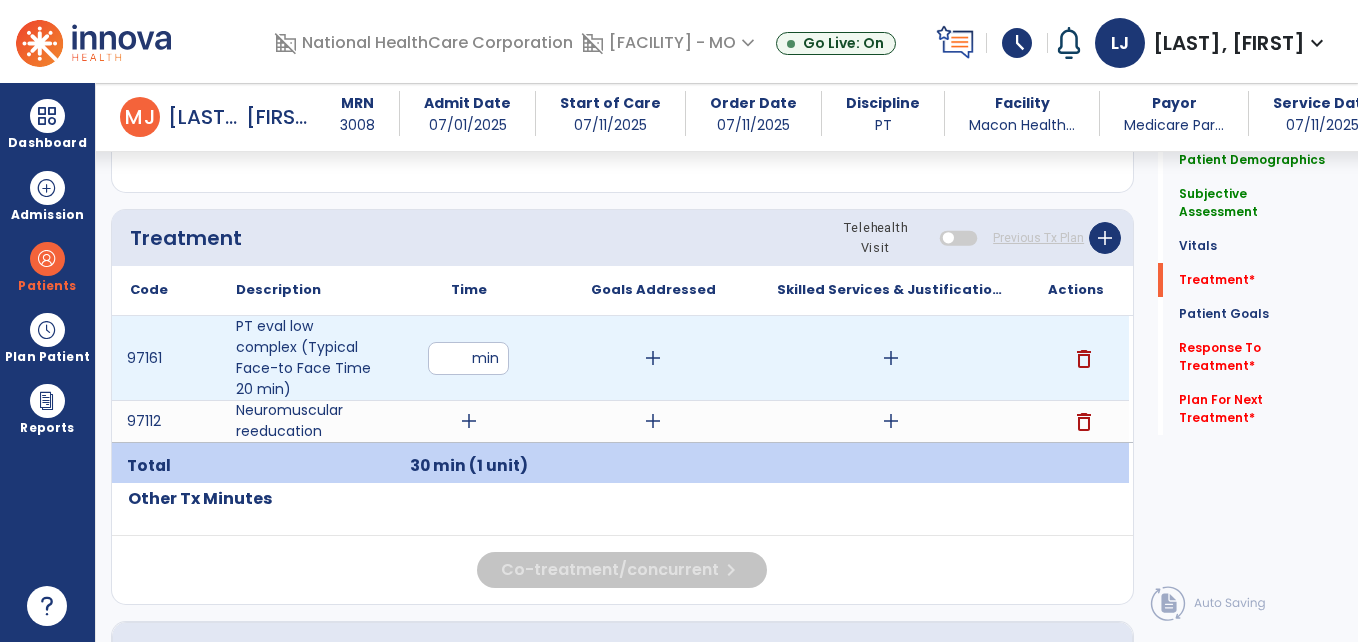 click on "add" at bounding box center (891, 358) 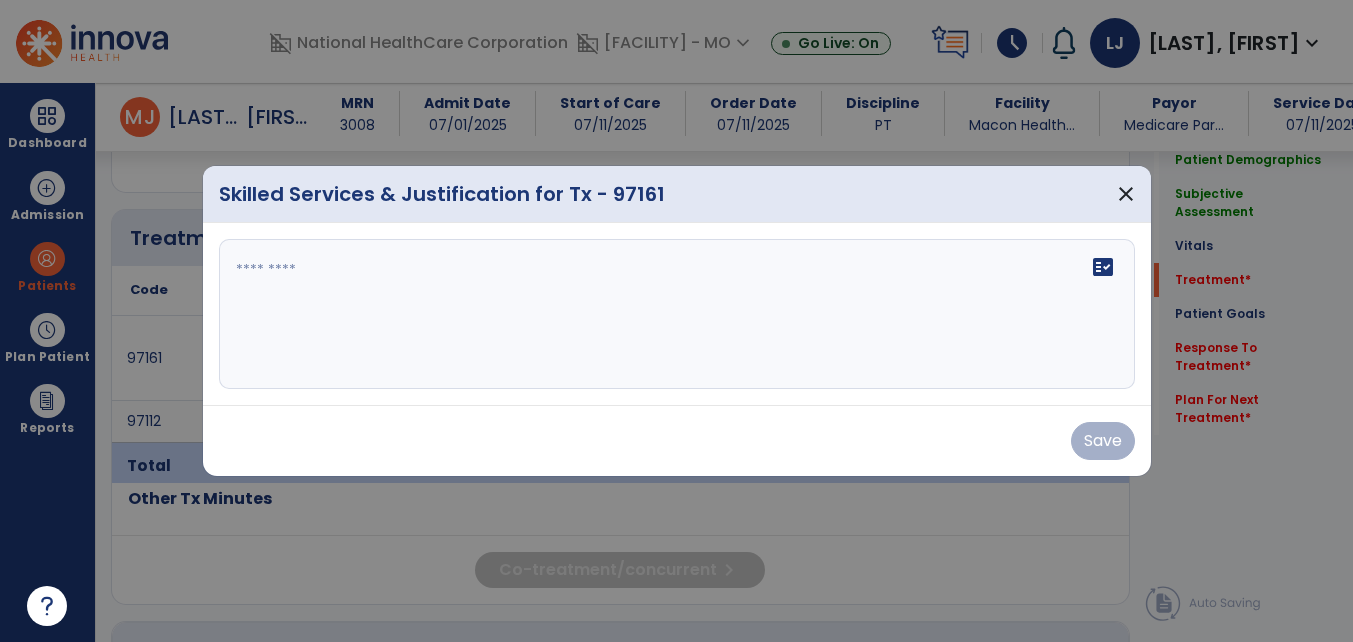scroll, scrollTop: 1040, scrollLeft: 0, axis: vertical 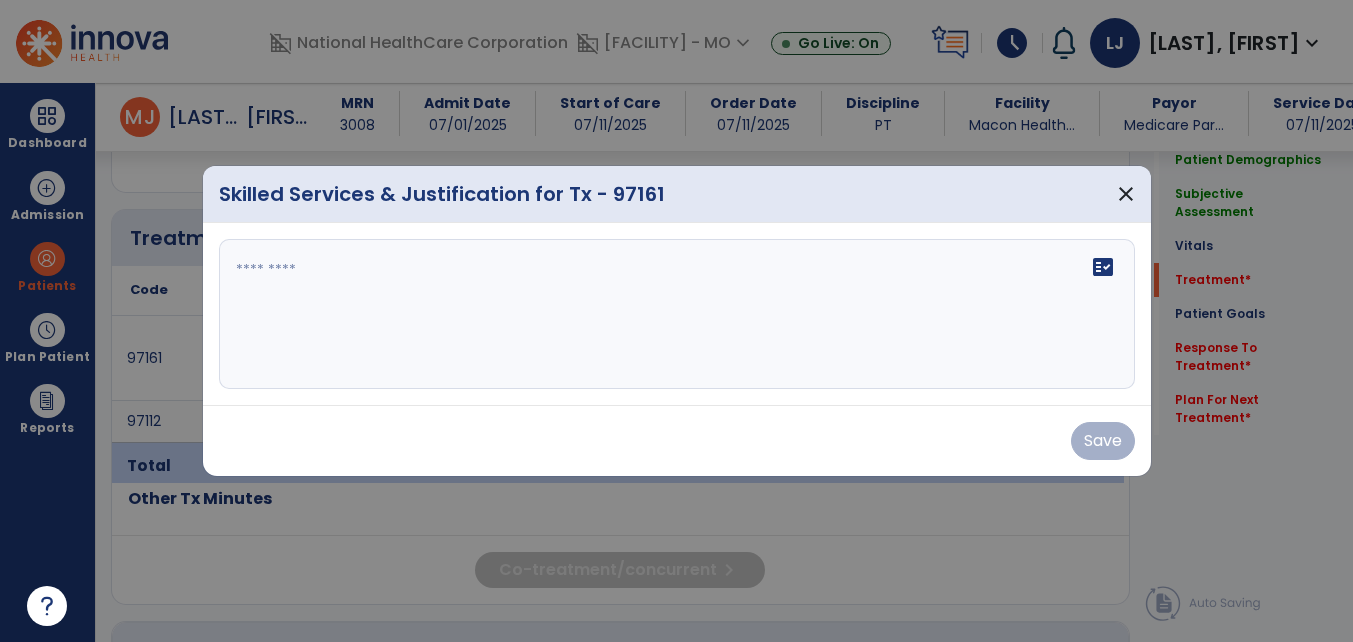 click on "fact_check" at bounding box center (677, 314) 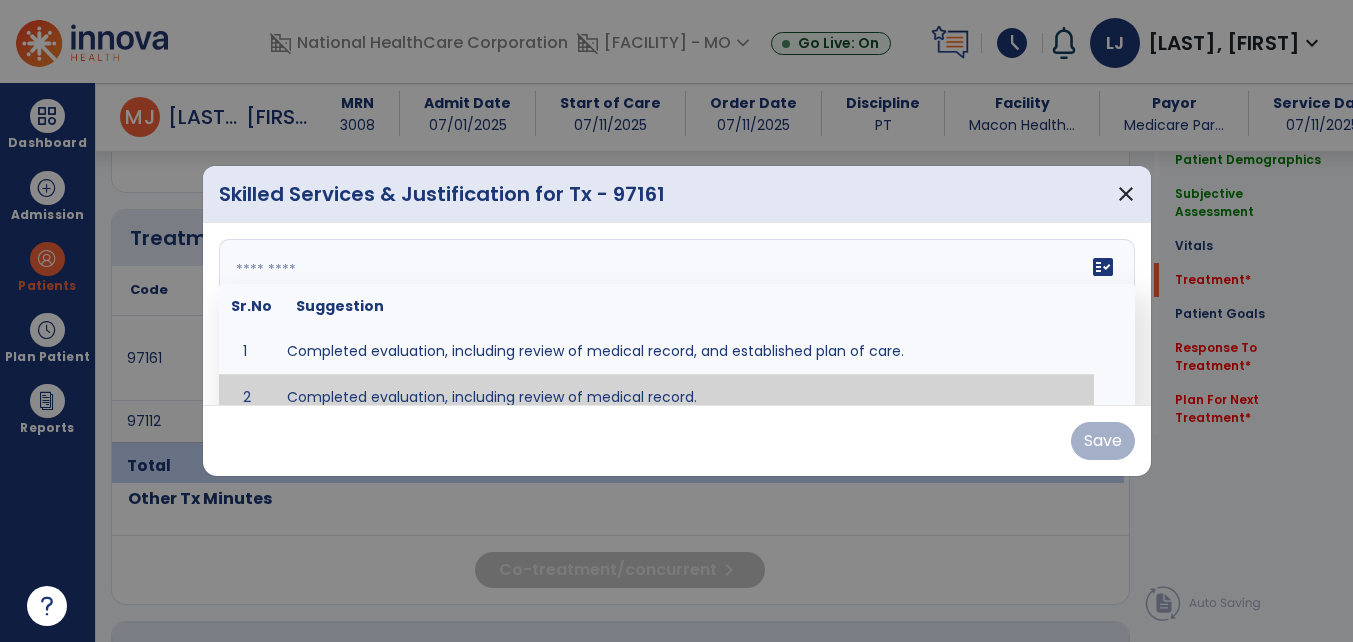 drag, startPoint x: 681, startPoint y: 328, endPoint x: 996, endPoint y: 413, distance: 326.26675 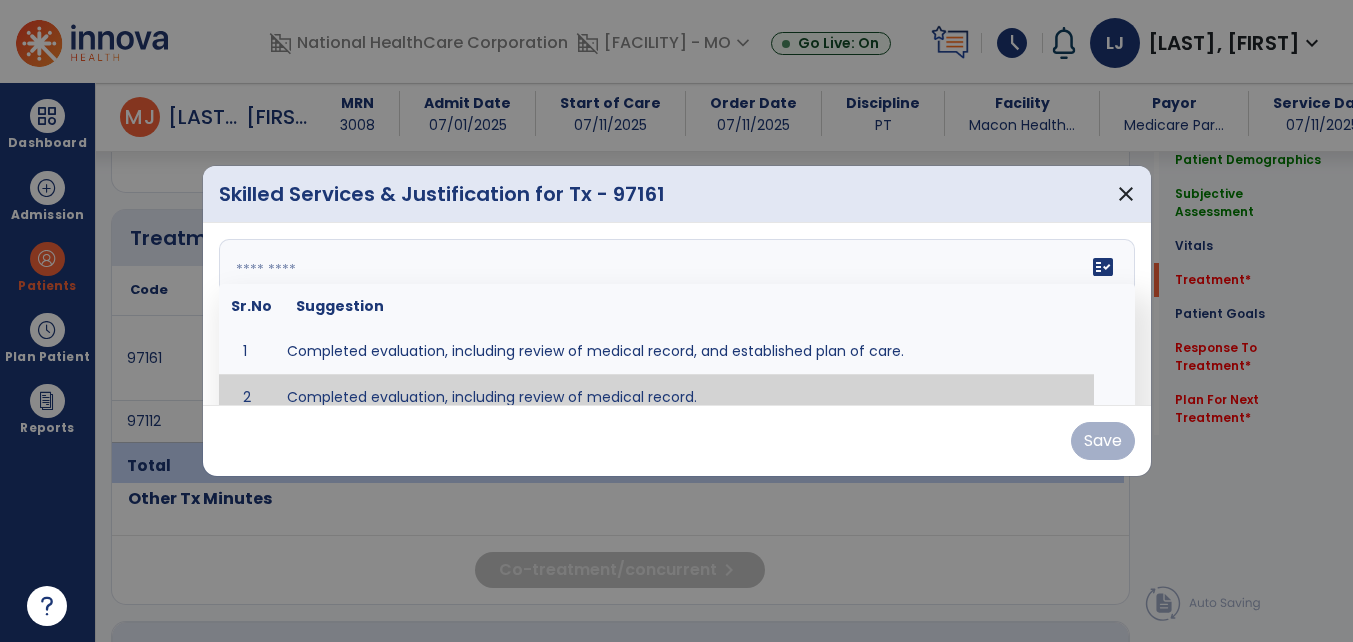 click on "Skilled Services & Justification for Tx - 97161   close   fact_check  Sr.No Suggestion 1 Completed evaluation, including review of medical record, and established plan of care. 2 Completed evaluation, including review of medical record.  Save" at bounding box center [677, 321] 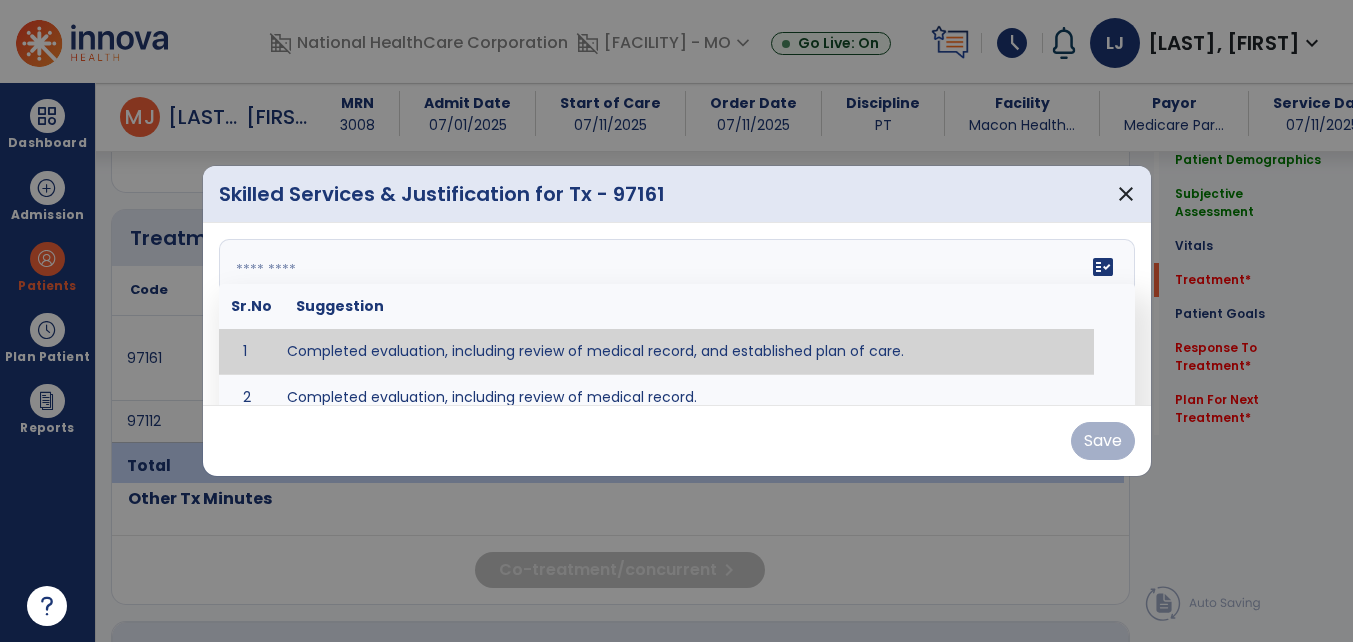 type on "**********" 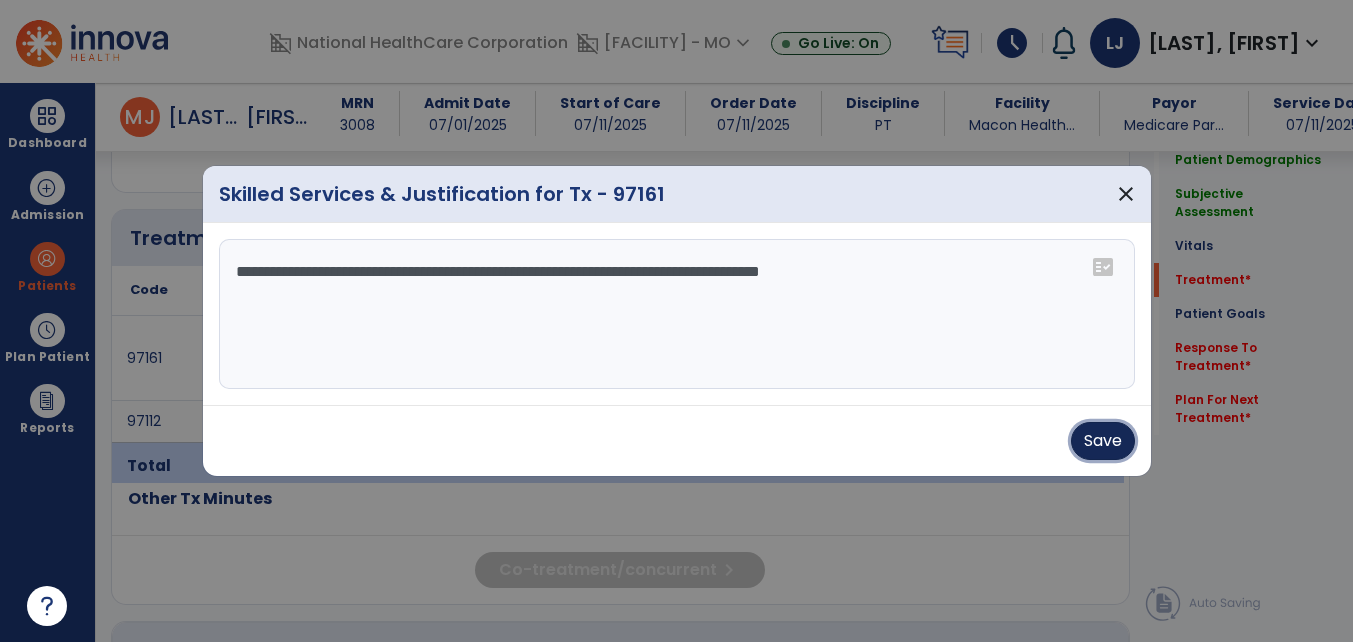 click on "Save" at bounding box center (1103, 441) 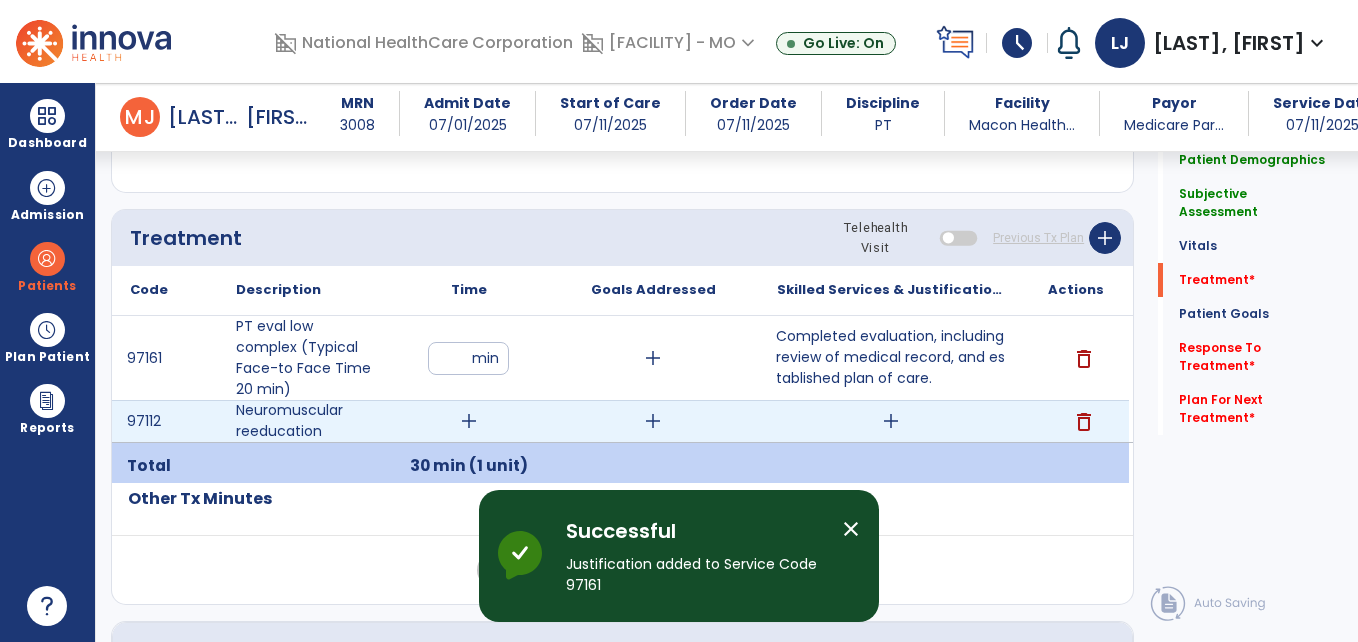 click on "add" at bounding box center [469, 421] 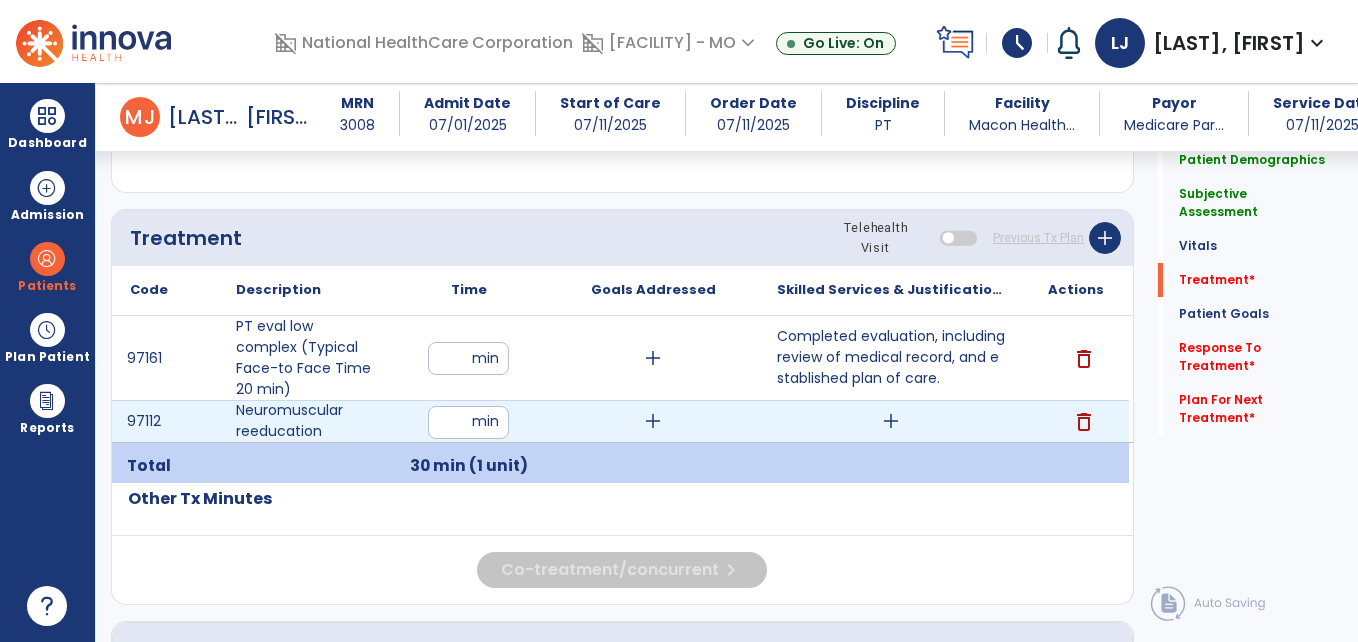type on "**" 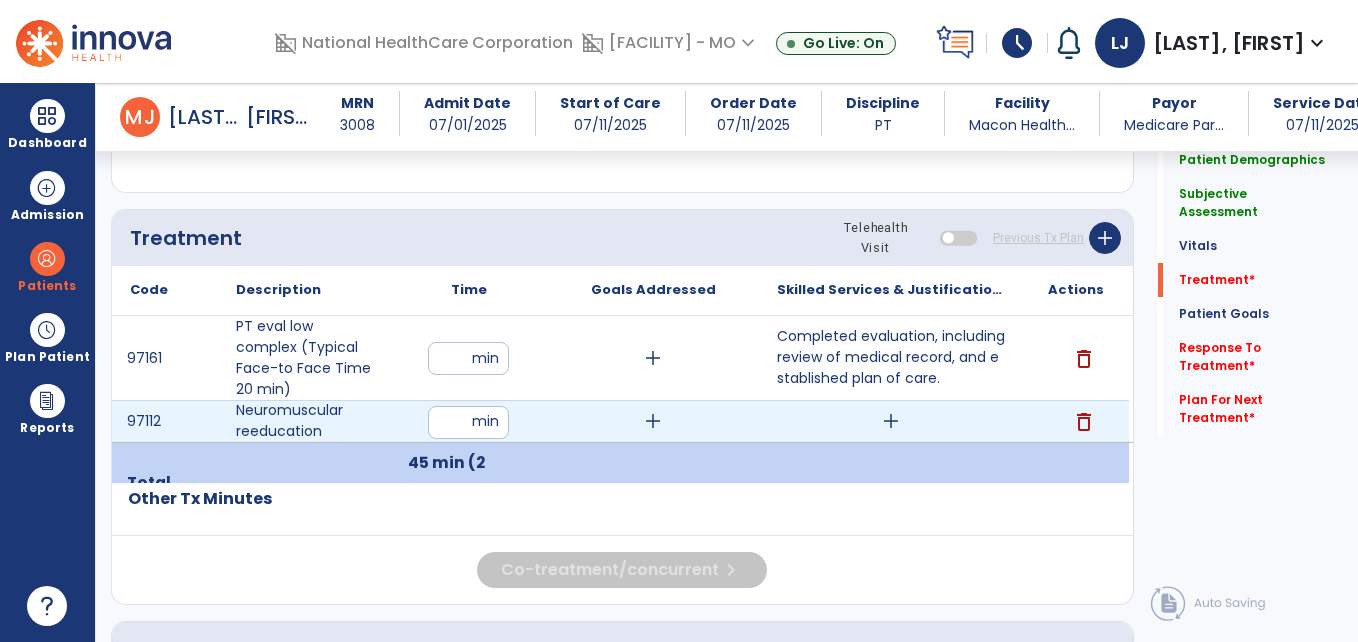 click on "add" at bounding box center (891, 421) 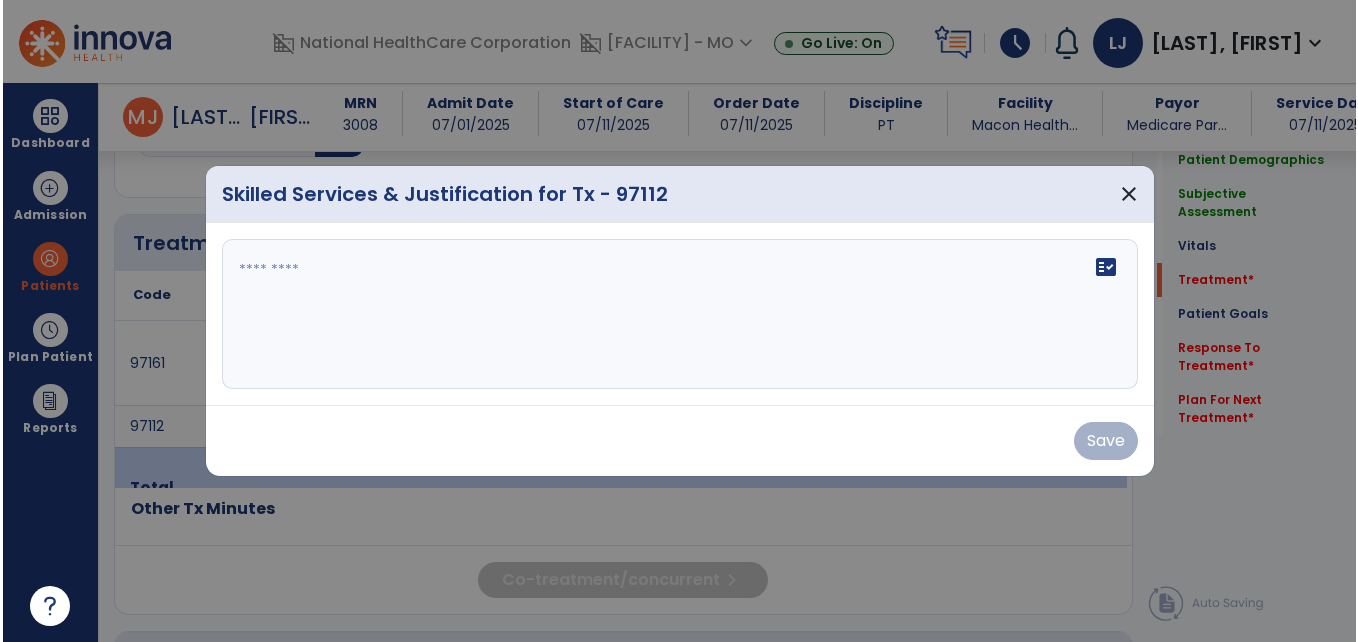 scroll, scrollTop: 1040, scrollLeft: 0, axis: vertical 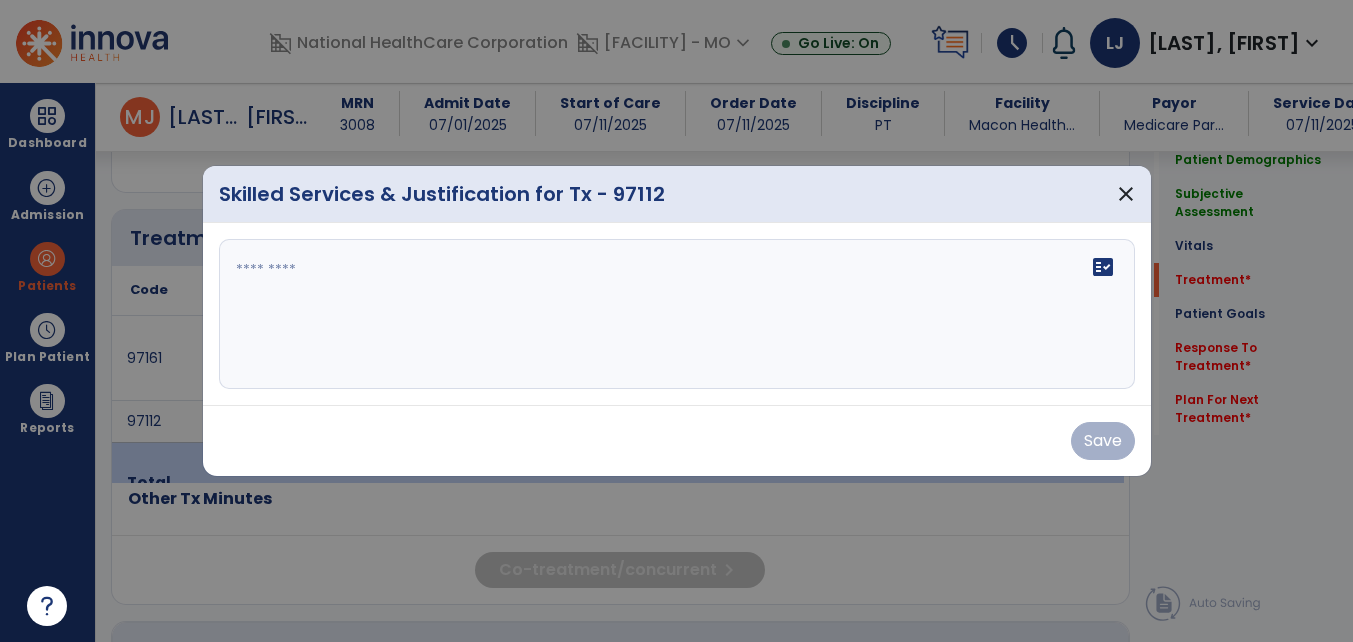 click at bounding box center (677, 314) 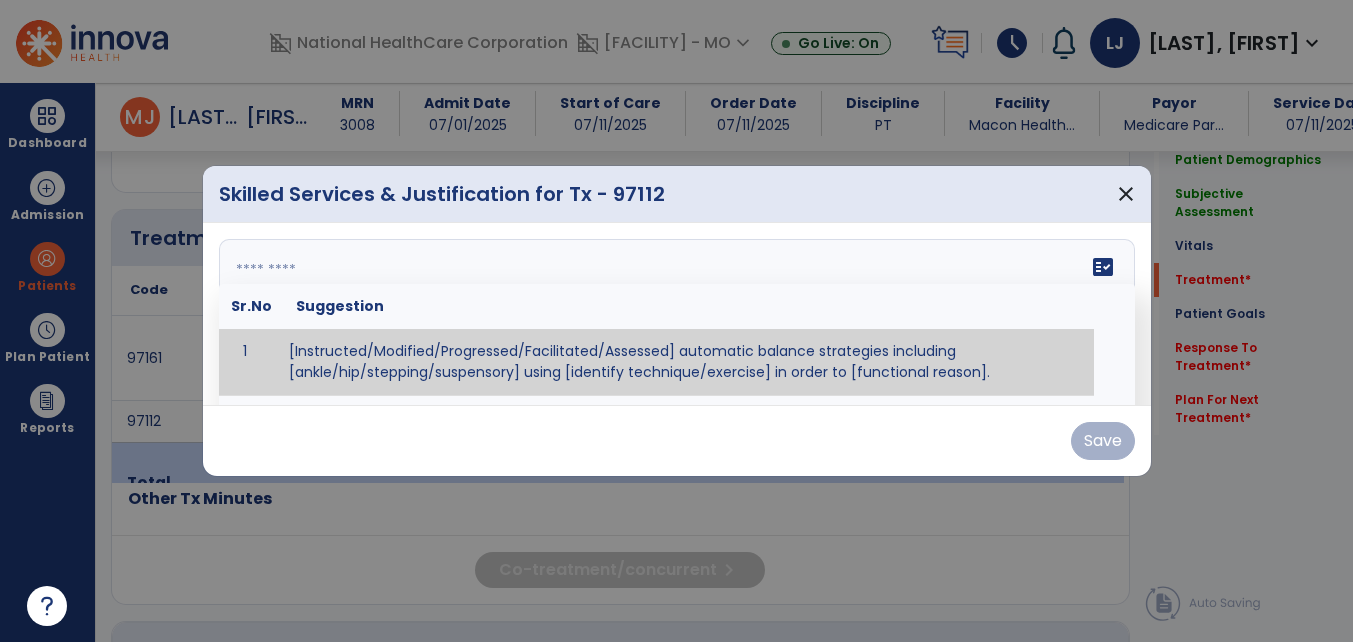 click at bounding box center [674, 314] 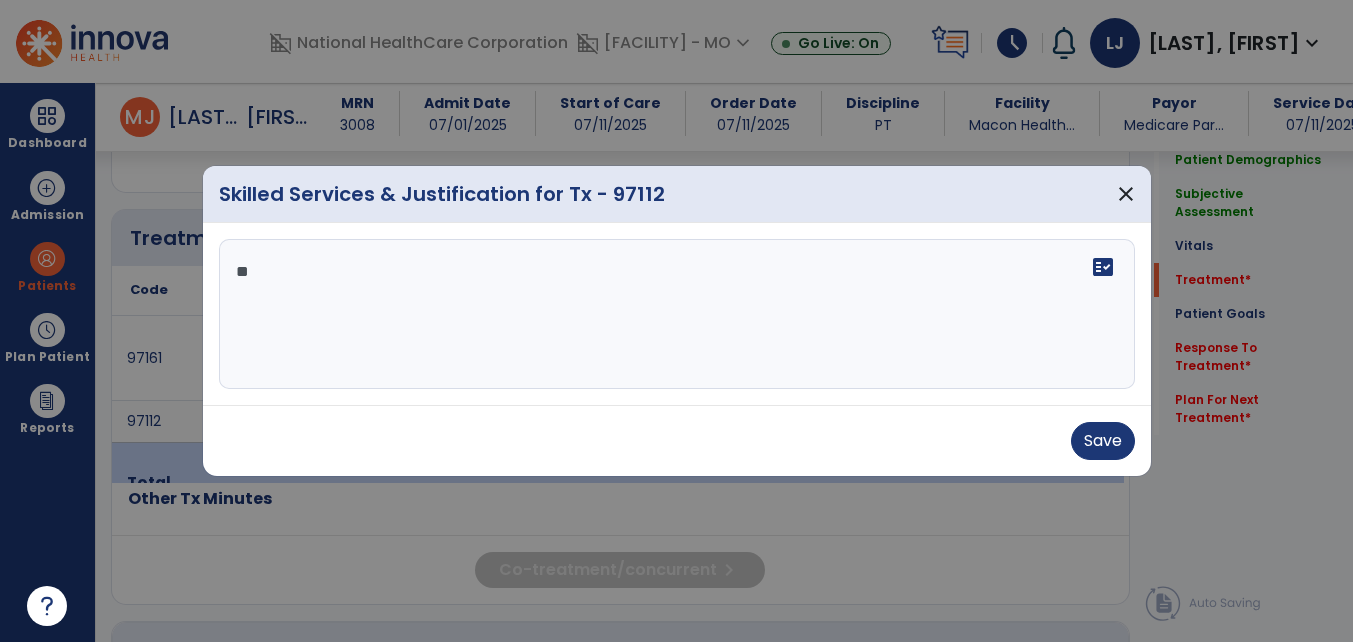 type on "*" 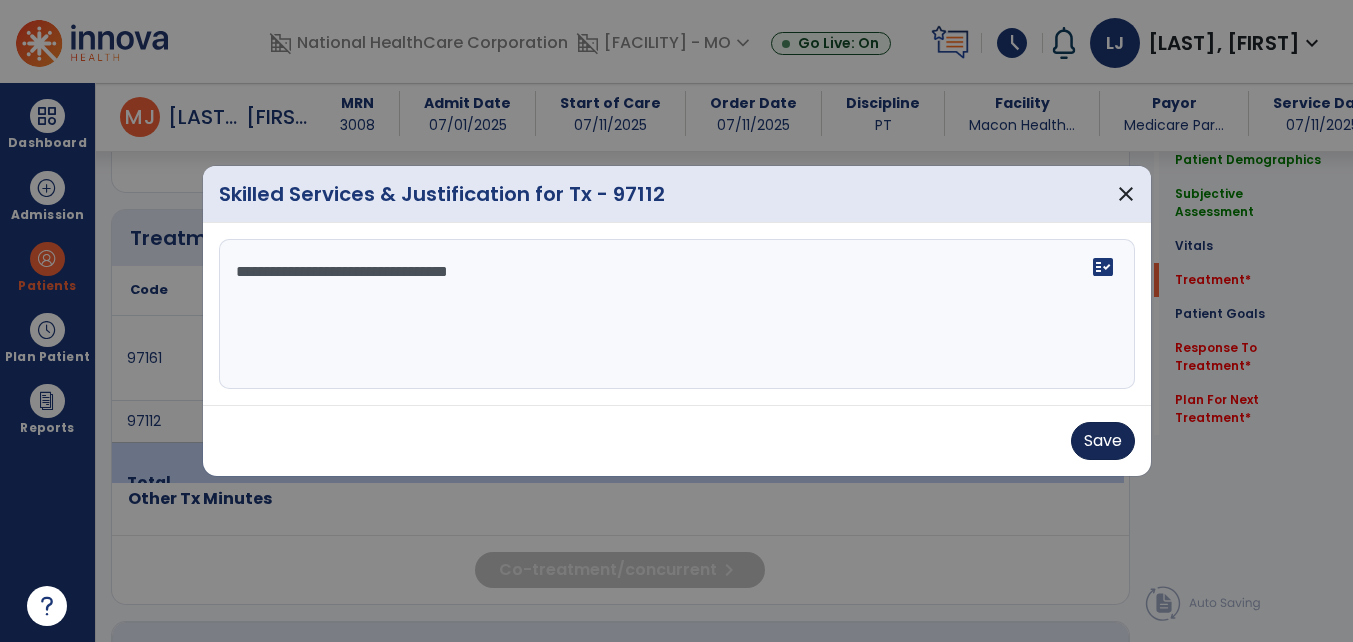 type on "**********" 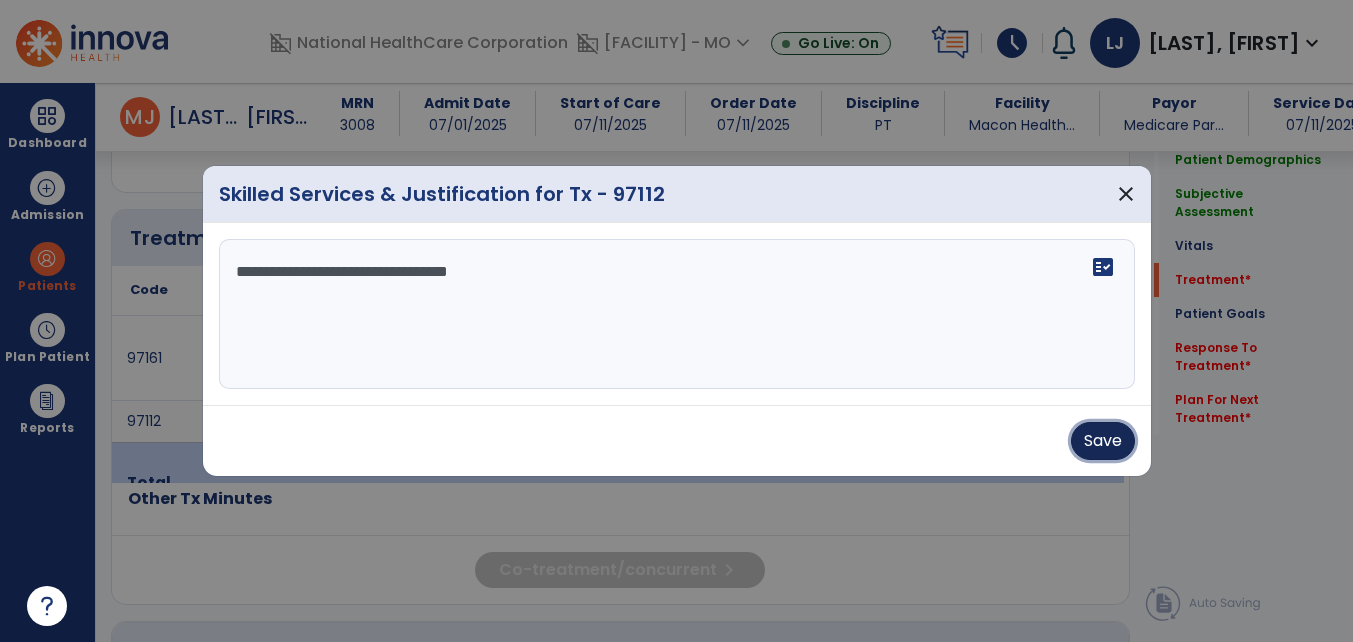 click on "Save" at bounding box center [1103, 441] 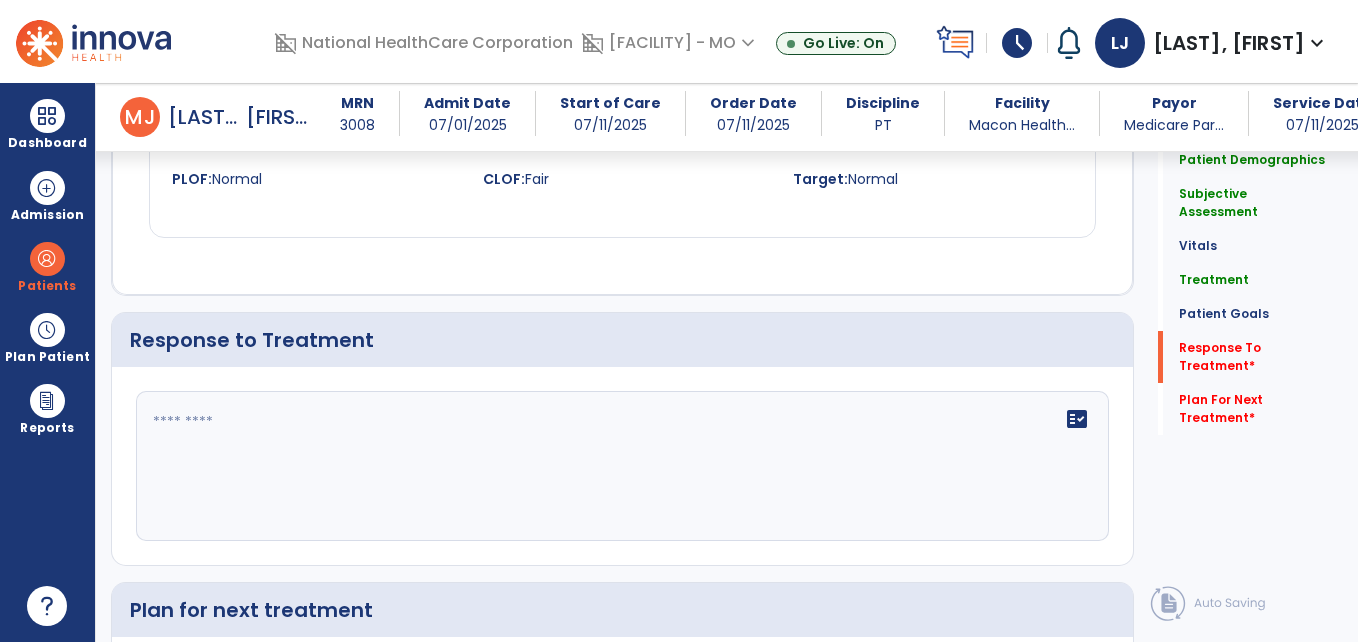 scroll, scrollTop: 2312, scrollLeft: 0, axis: vertical 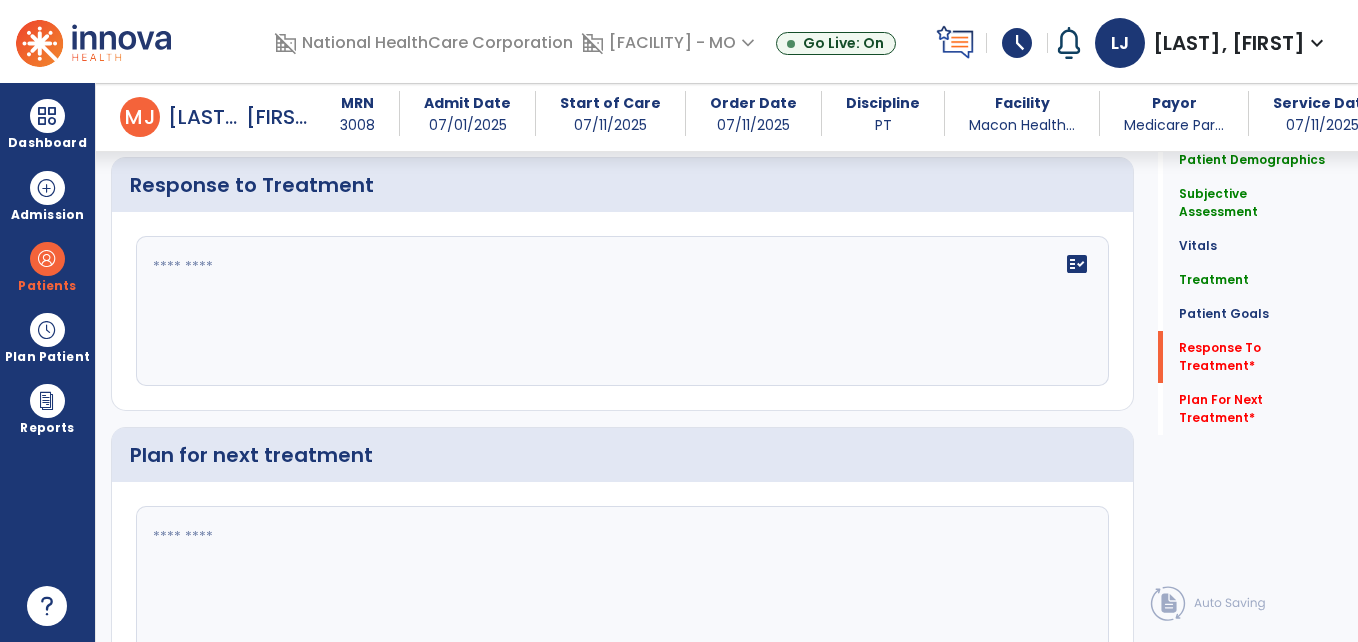 click 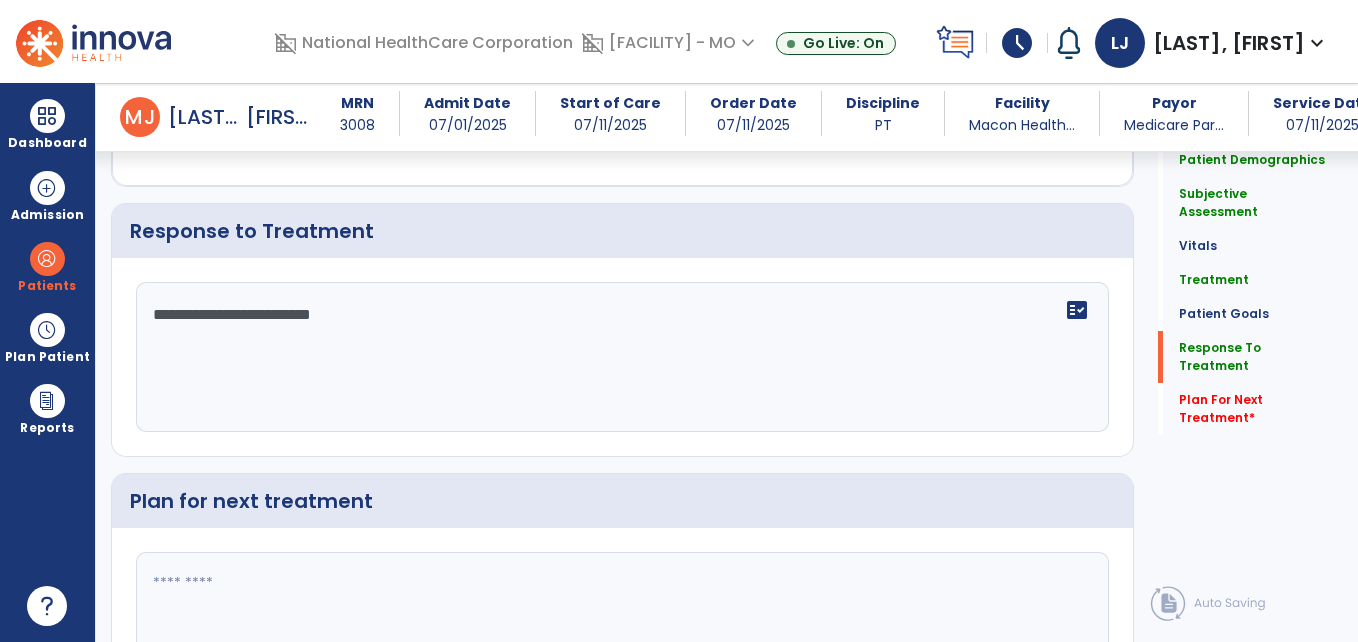 scroll, scrollTop: 2312, scrollLeft: 0, axis: vertical 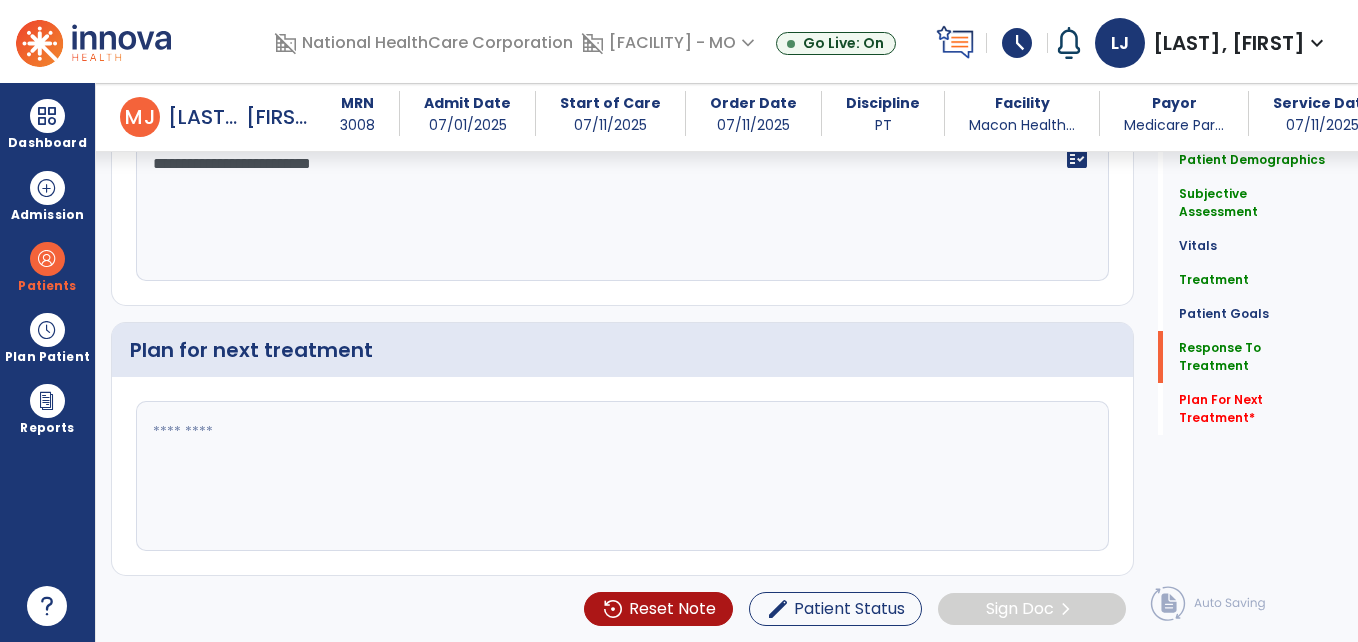 type on "**********" 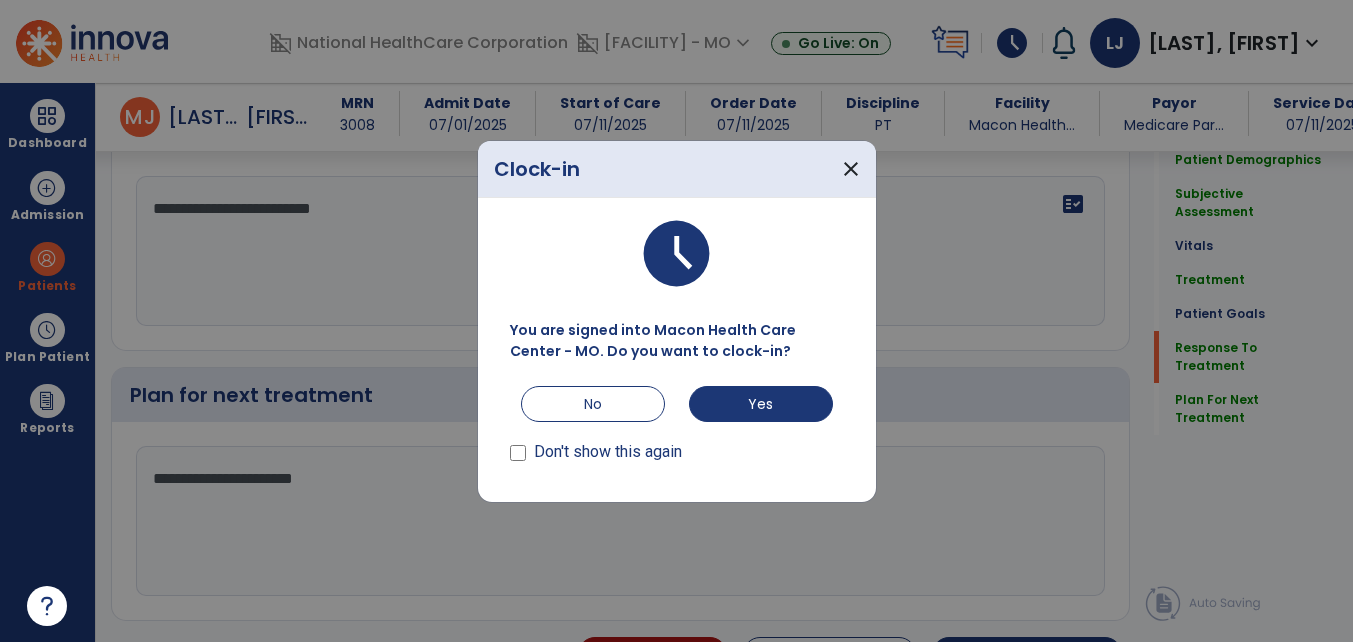 scroll, scrollTop: 2418, scrollLeft: 0, axis: vertical 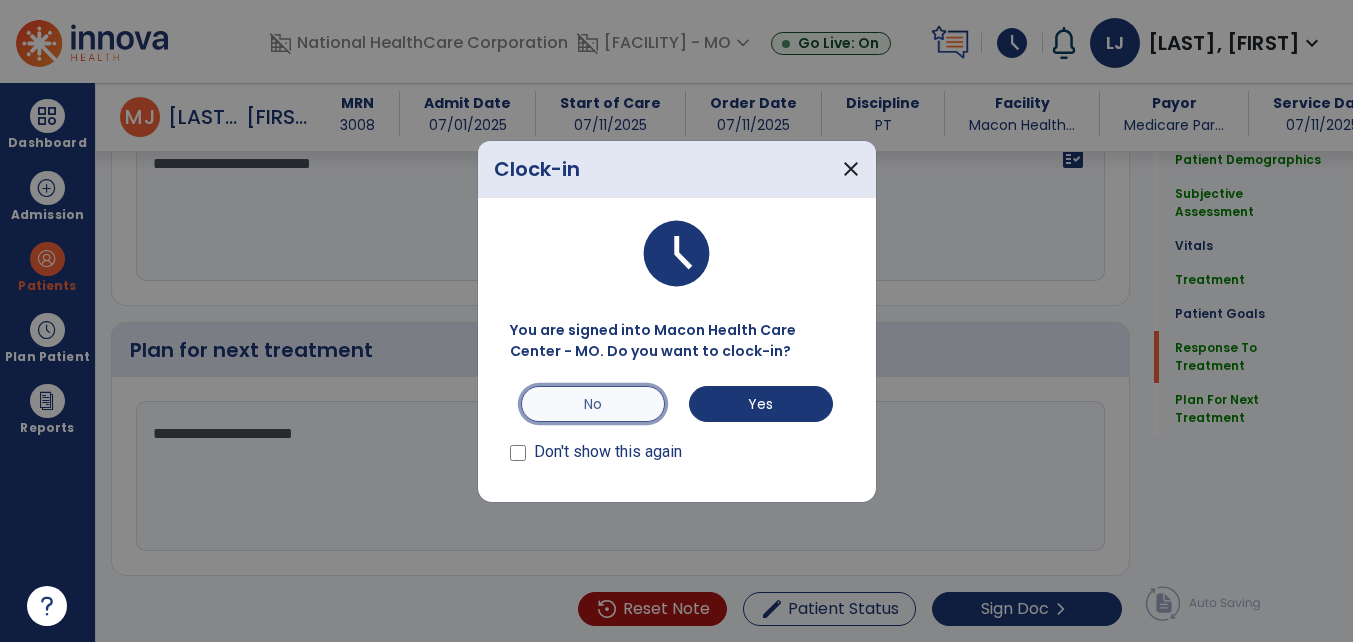 click on "No" at bounding box center [593, 404] 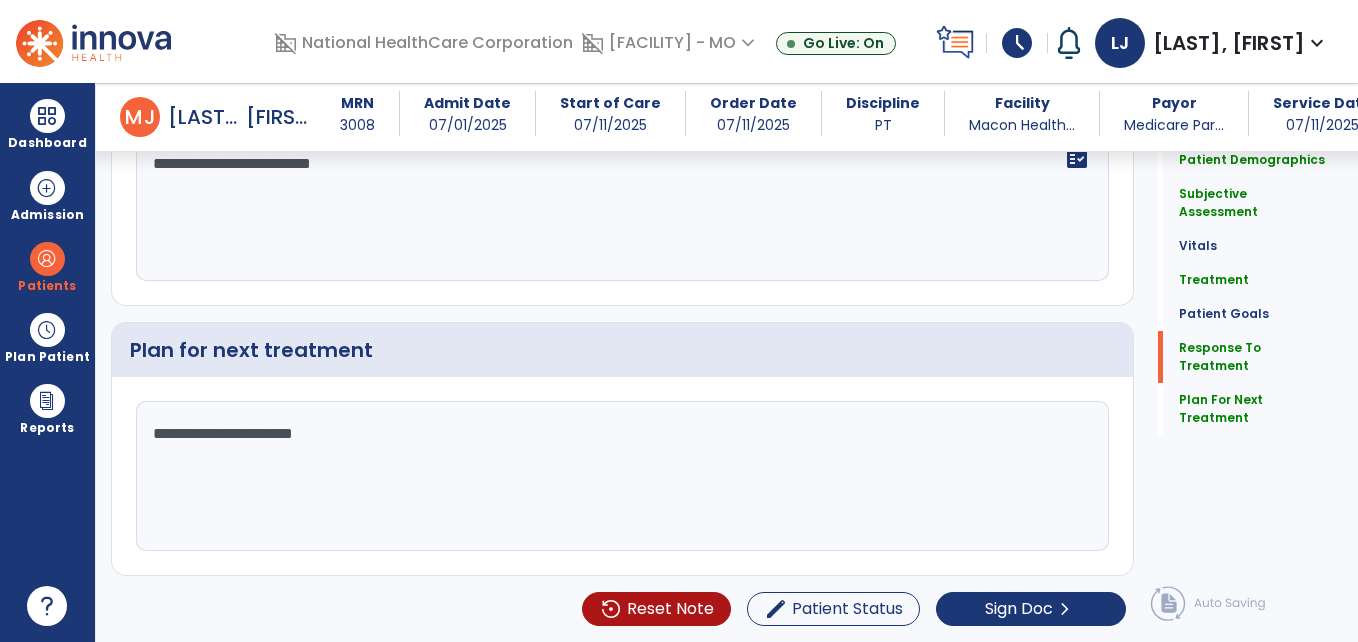 click on "**********" 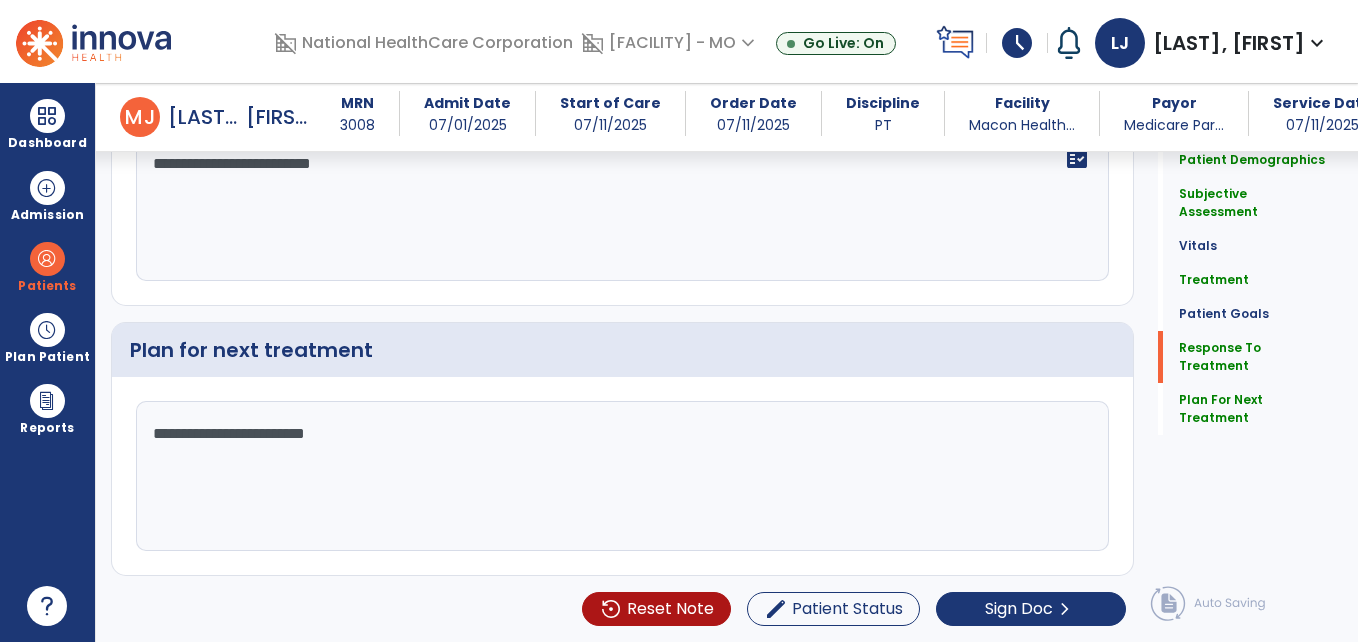 click on "**********" 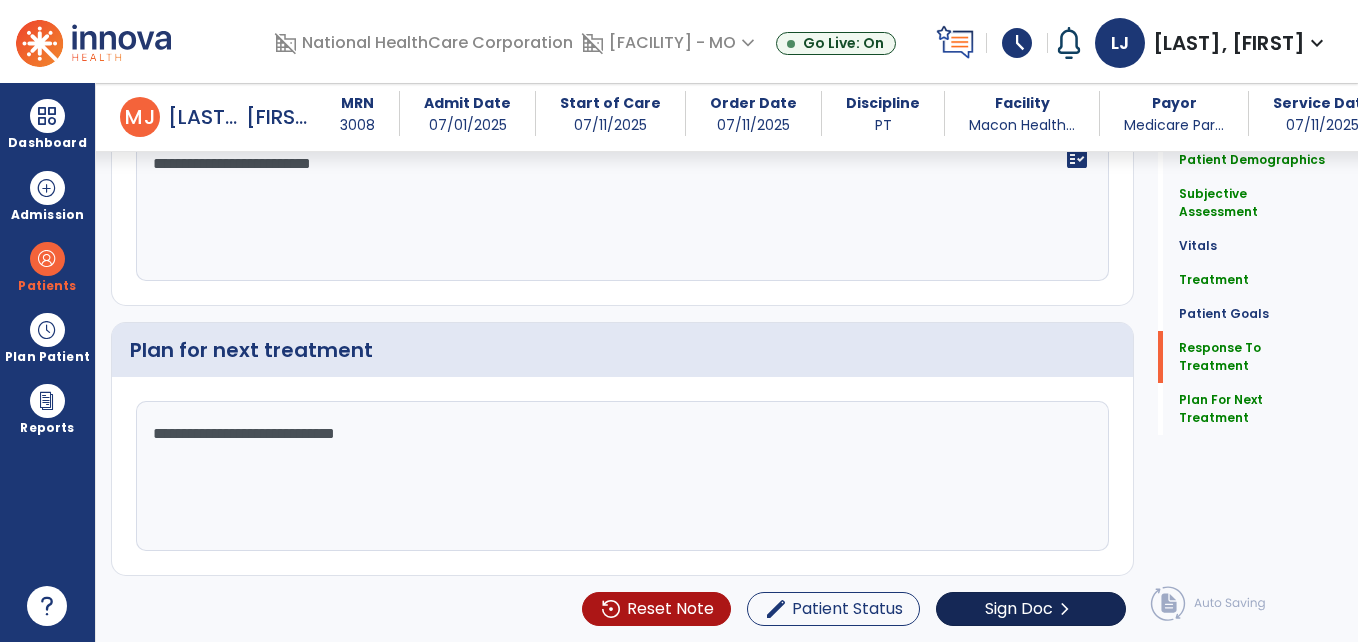 type on "**********" 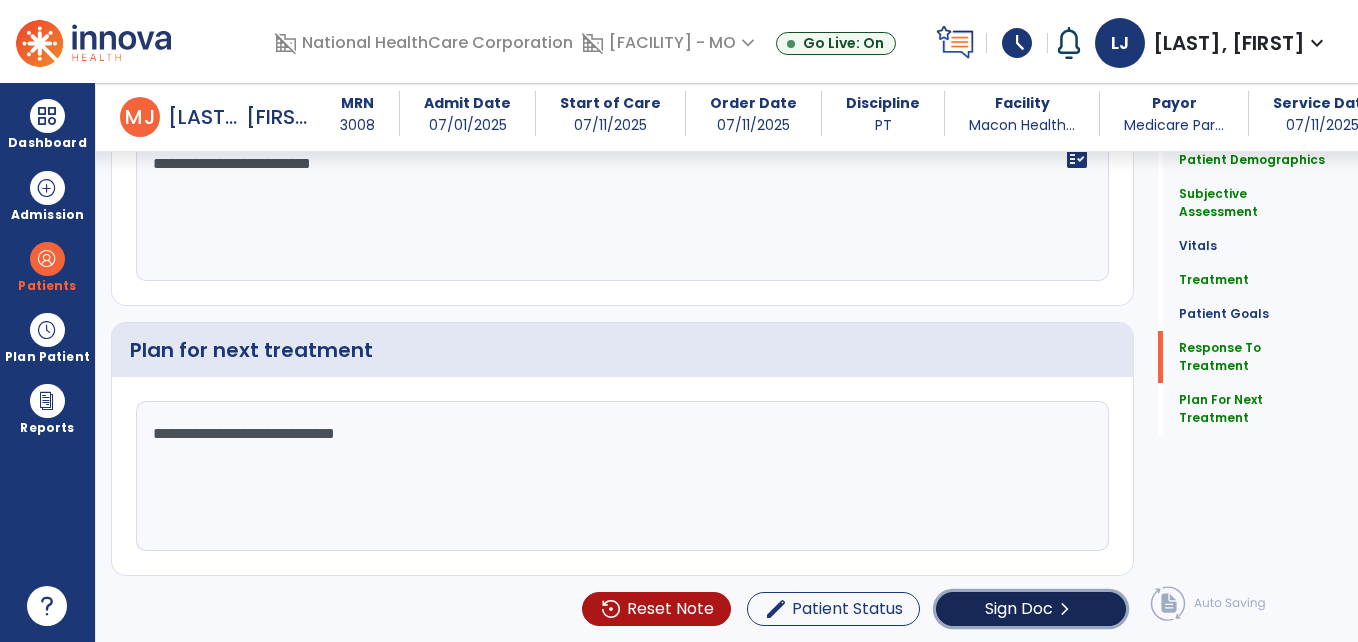 click on "Sign Doc" 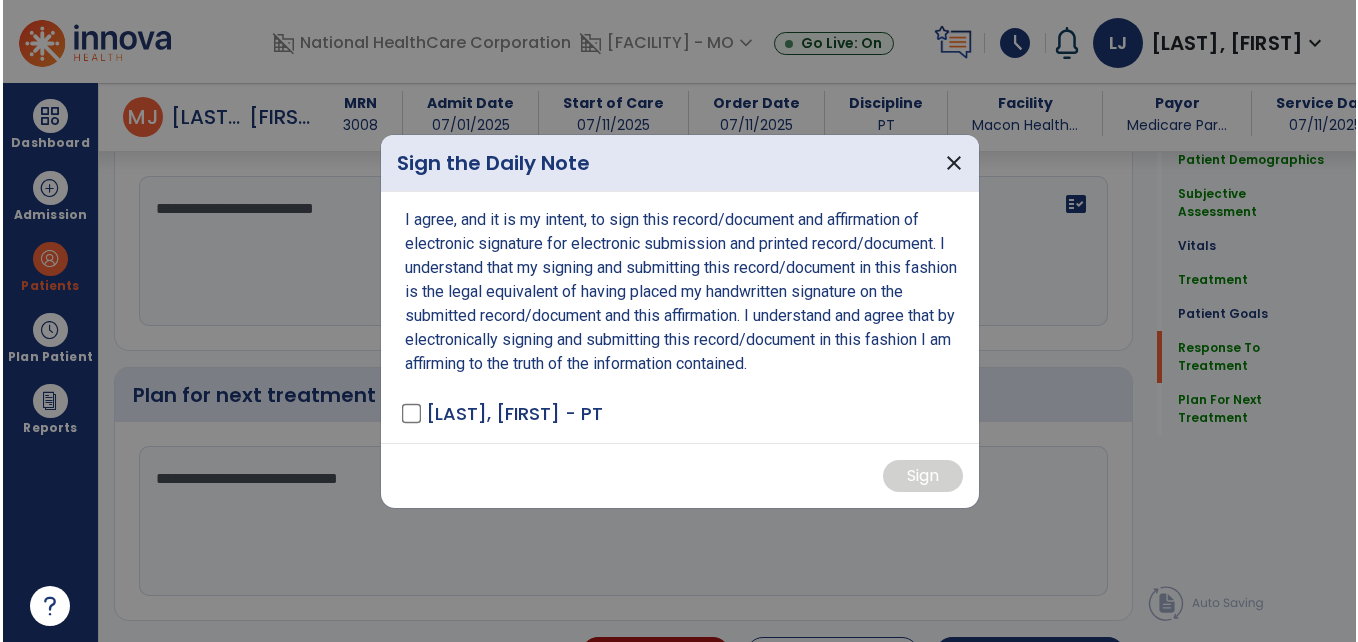 scroll, scrollTop: 2418, scrollLeft: 0, axis: vertical 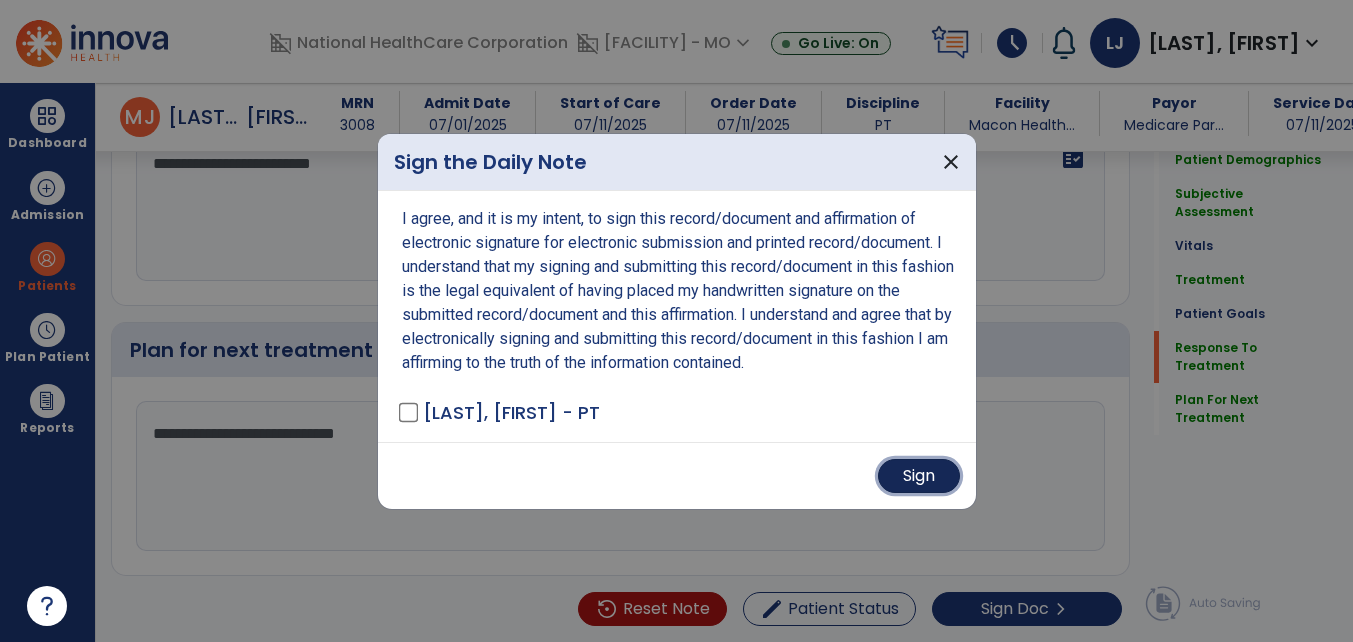 click on "Sign" at bounding box center [919, 476] 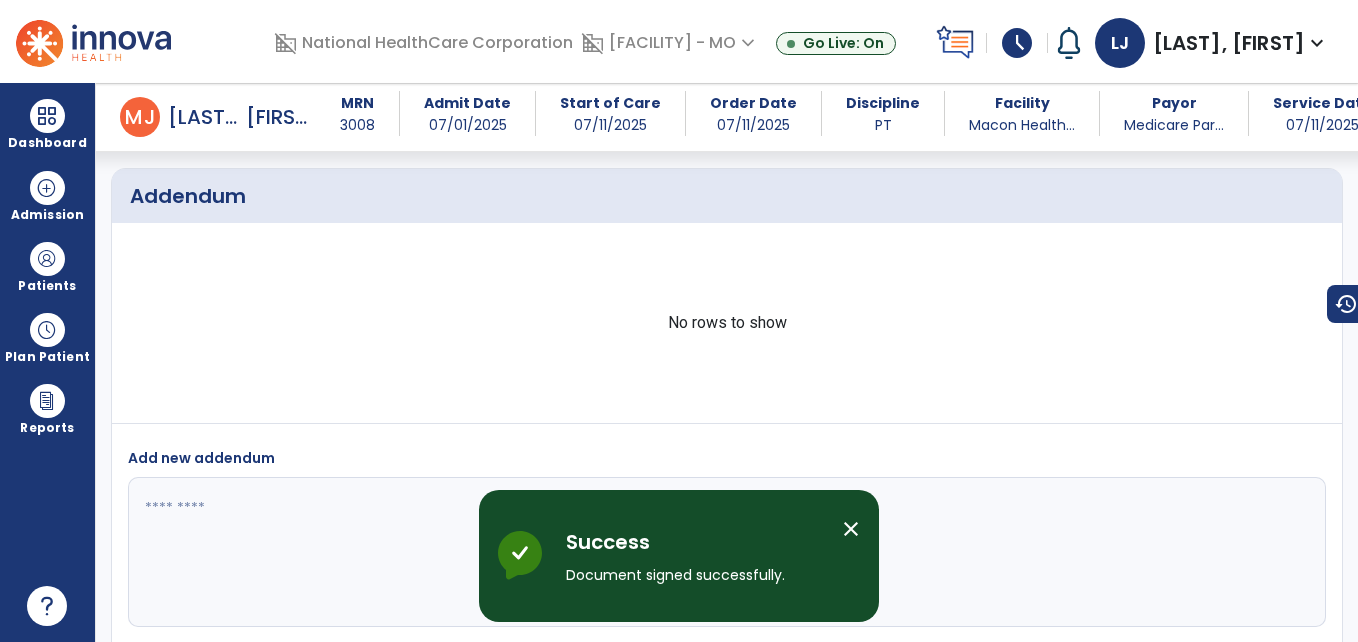 scroll, scrollTop: 2965, scrollLeft: 0, axis: vertical 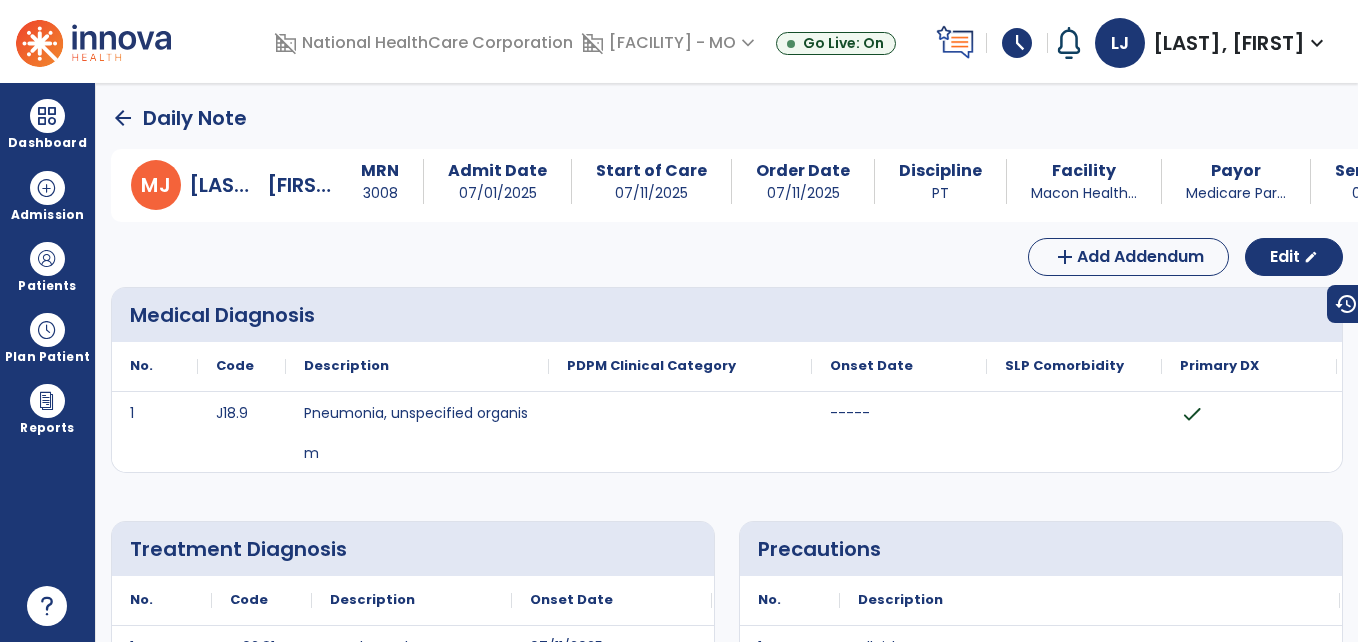 click on "arrow_back" 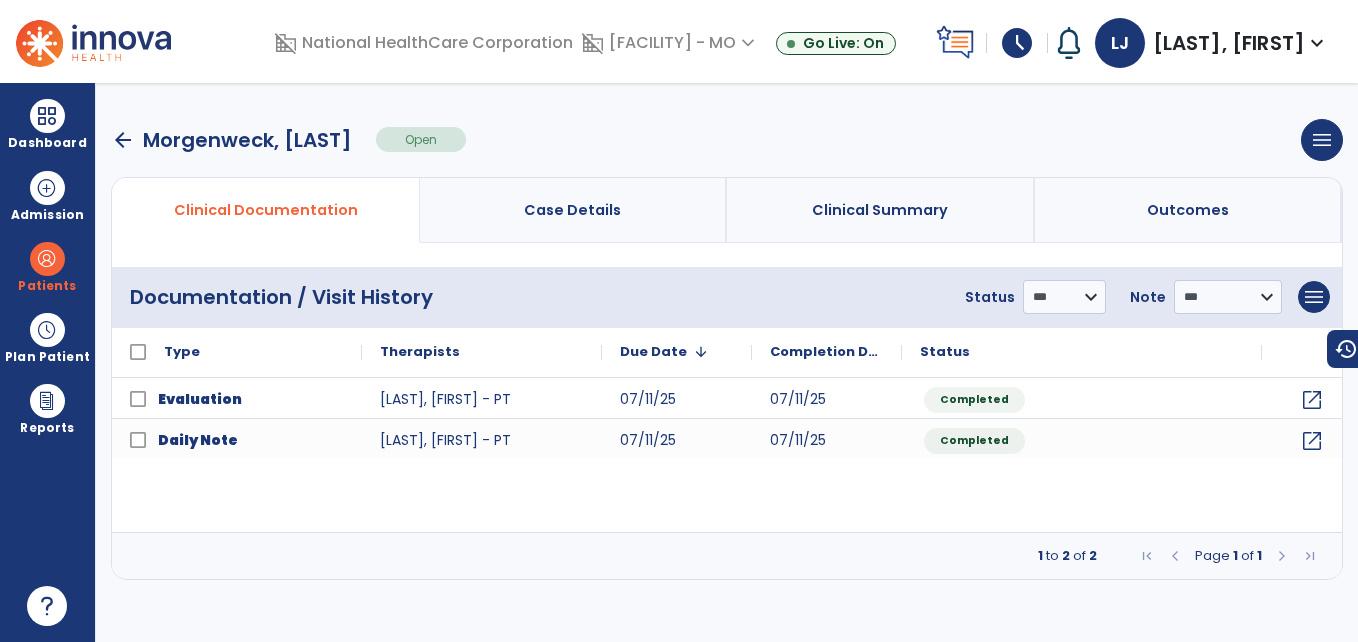 click on "arrow_back" at bounding box center (123, 140) 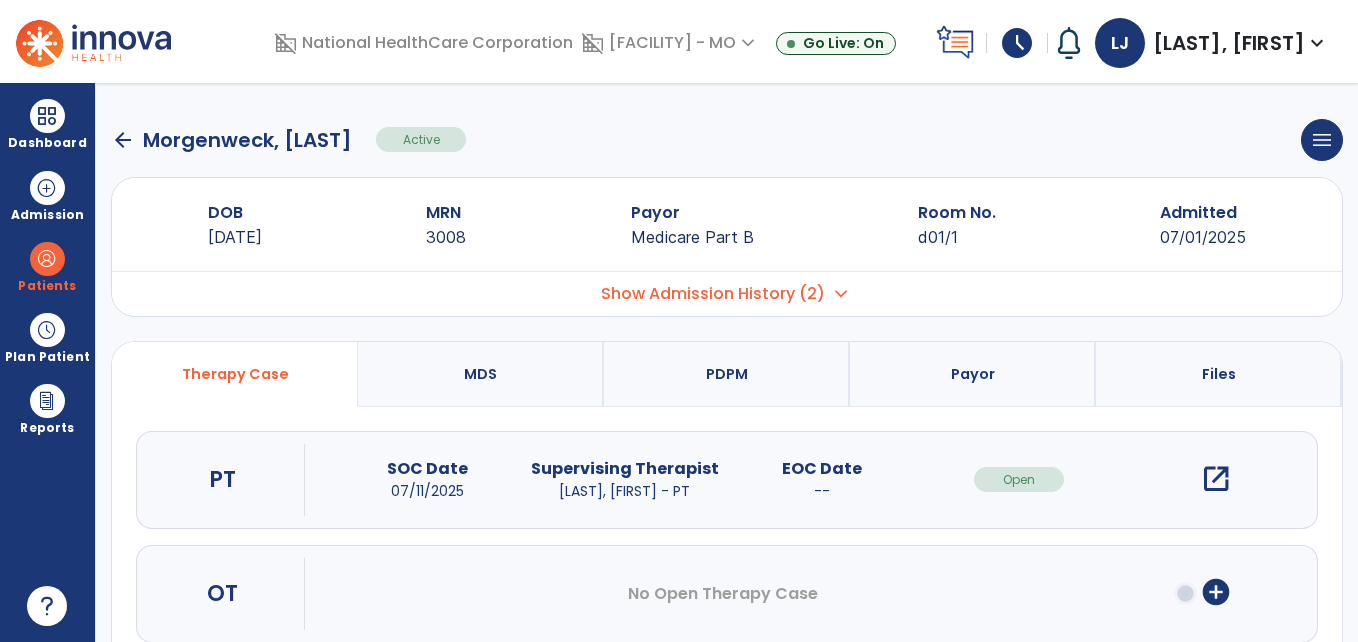 click on "arrow_back" 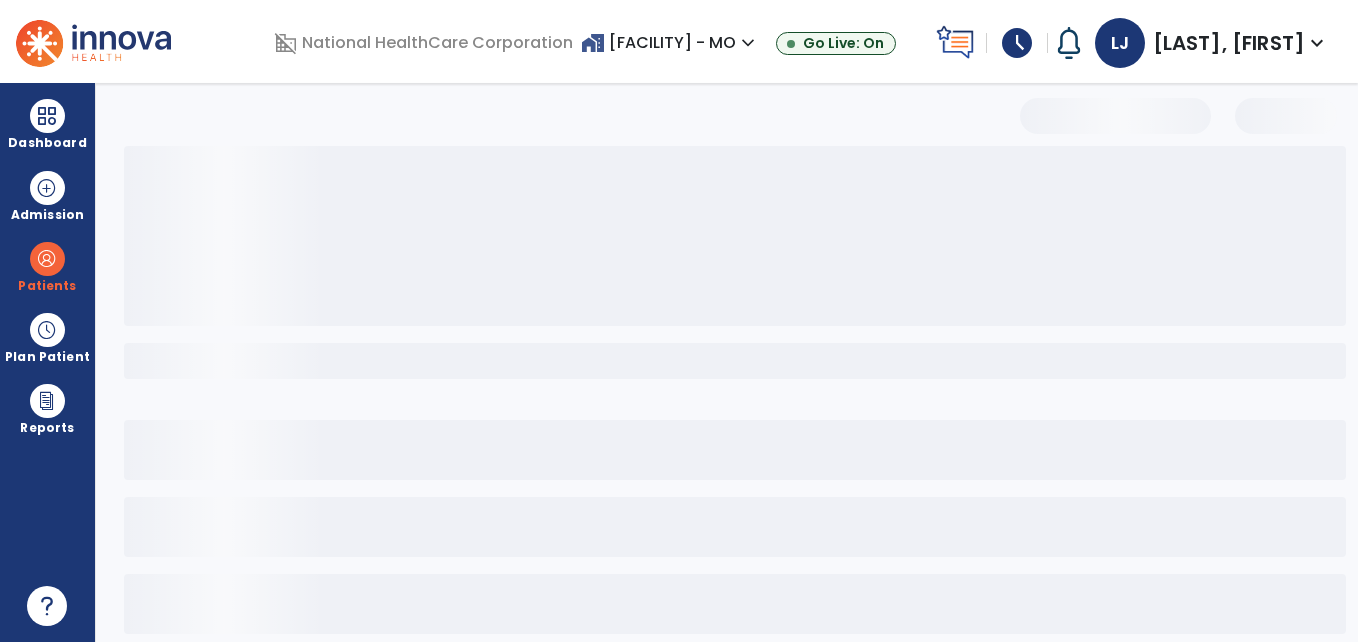 select on "***" 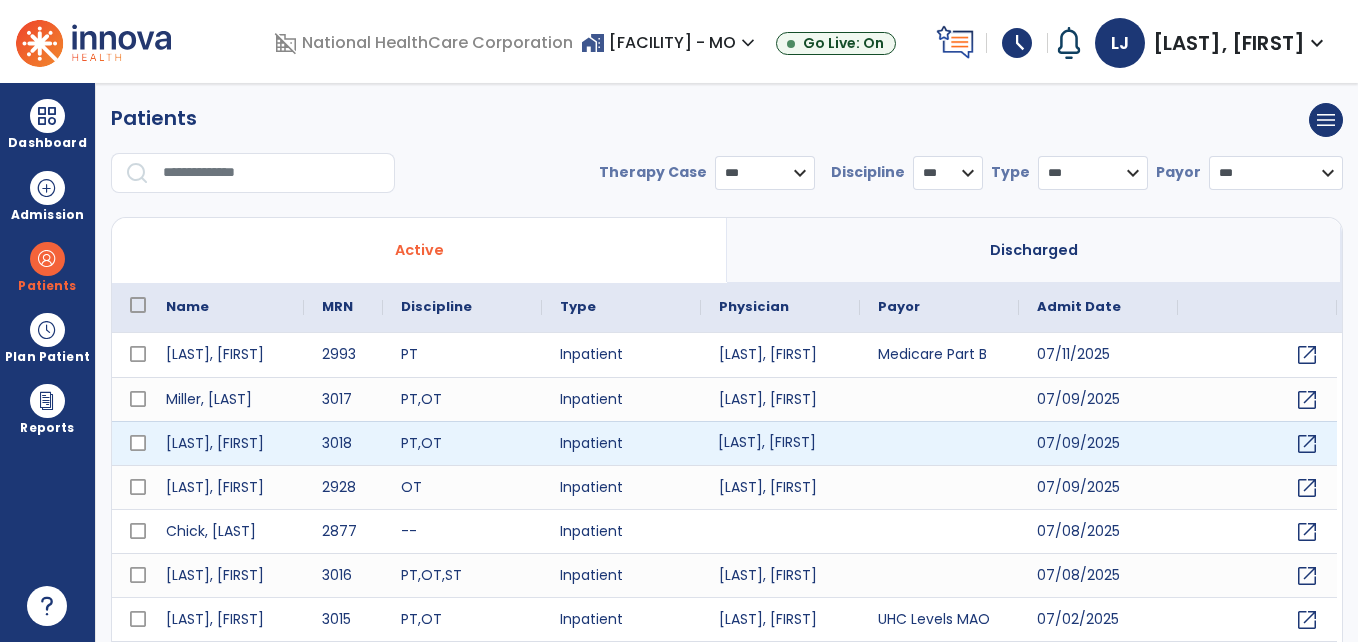 click on "[LAST], [FIRST]" at bounding box center [780, 443] 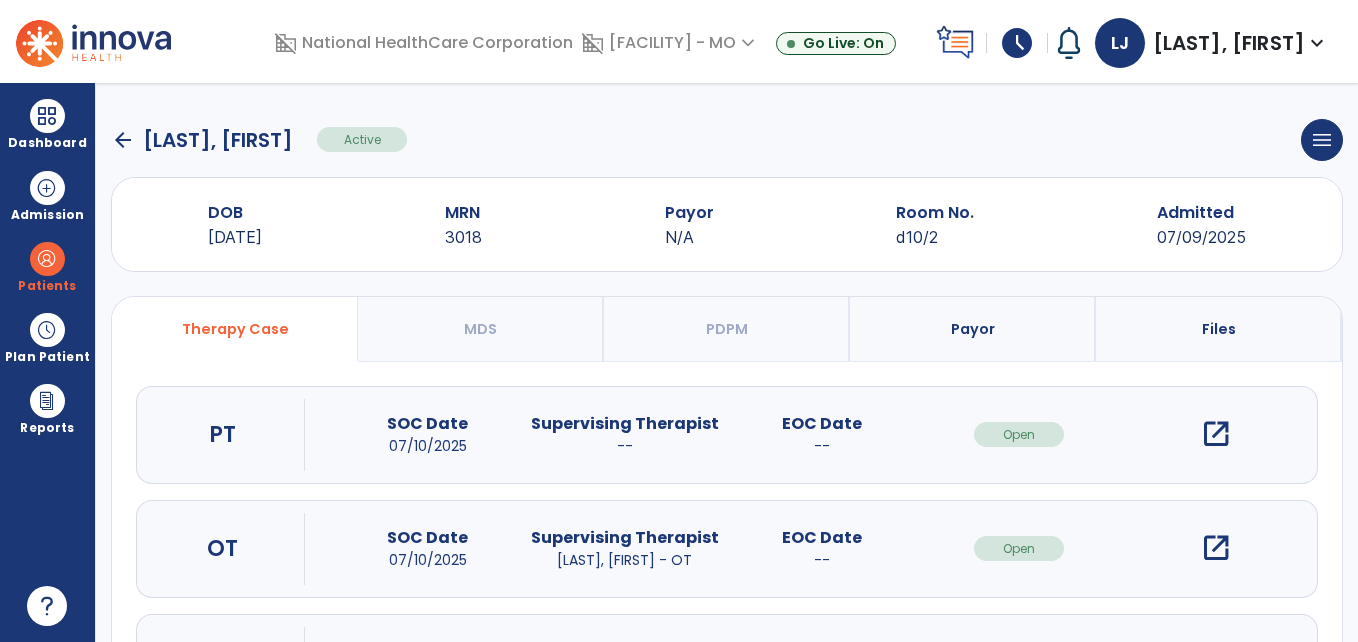 click on "open_in_new" at bounding box center [1216, 434] 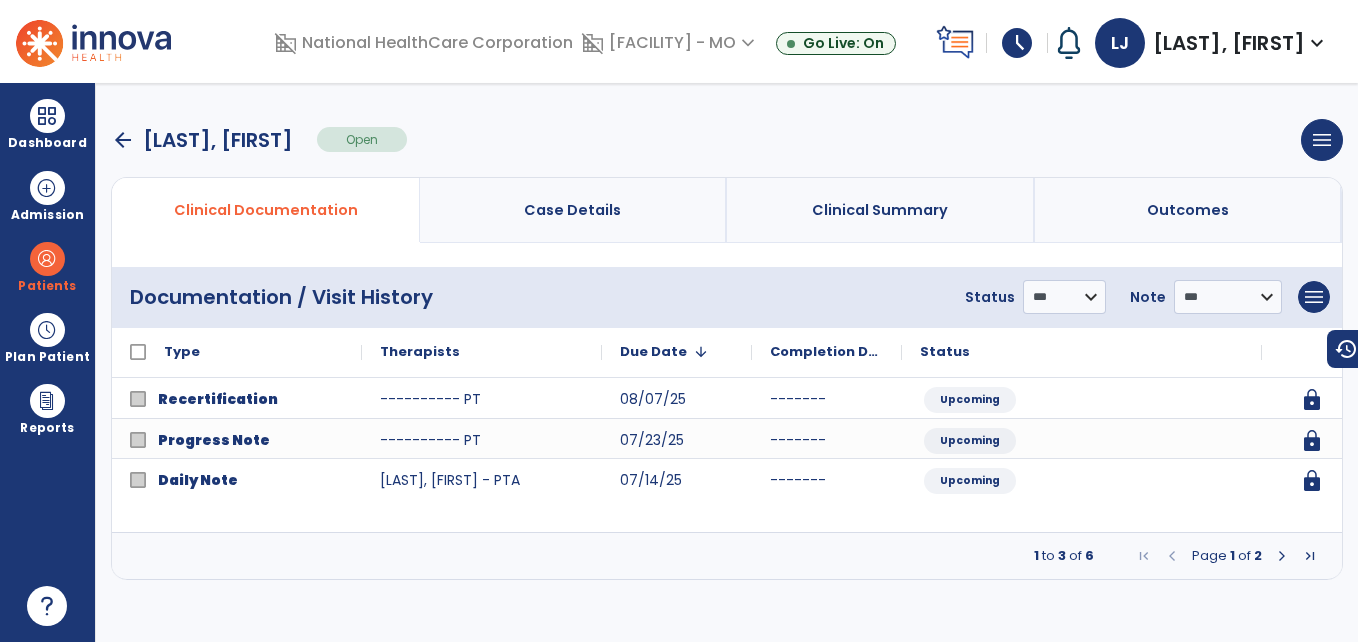 click at bounding box center (1282, 556) 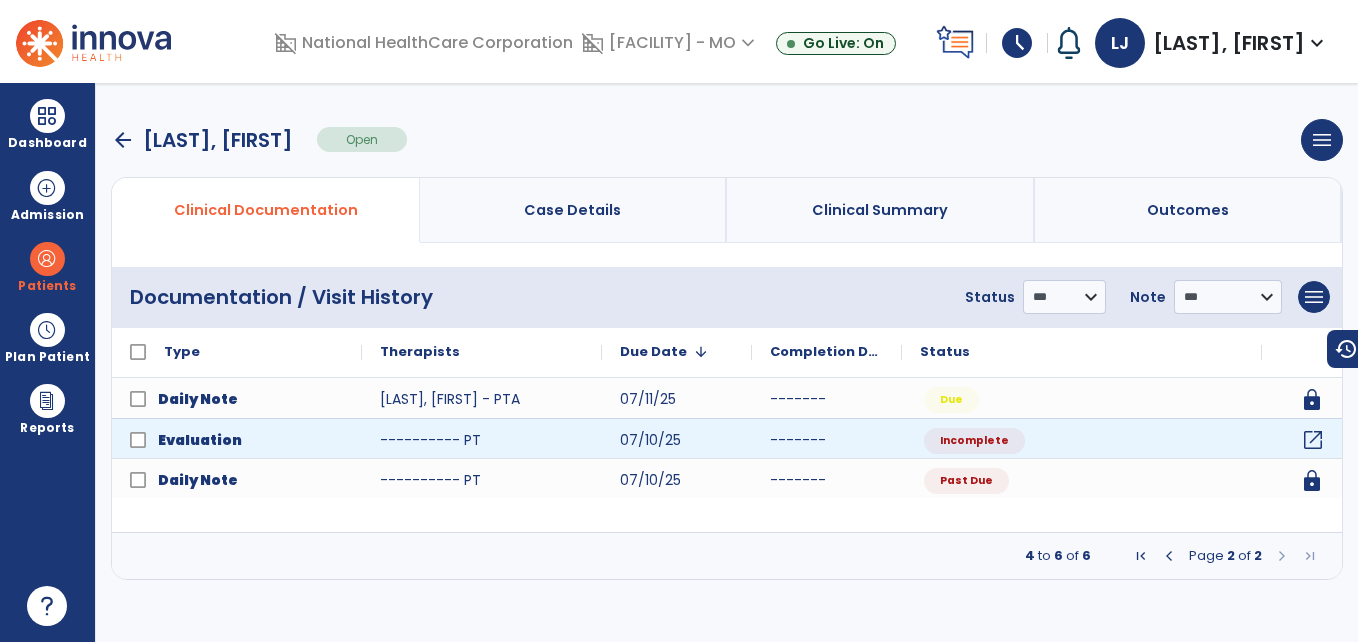 click on "open_in_new" 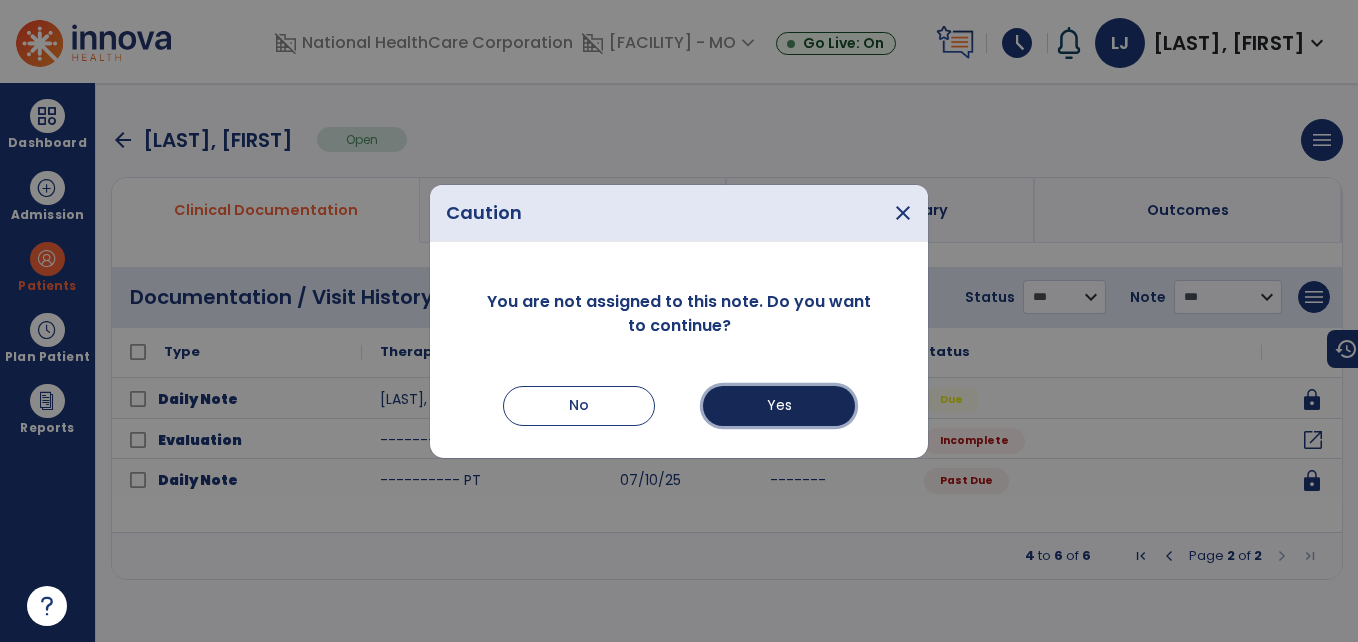 click on "Yes" at bounding box center [779, 406] 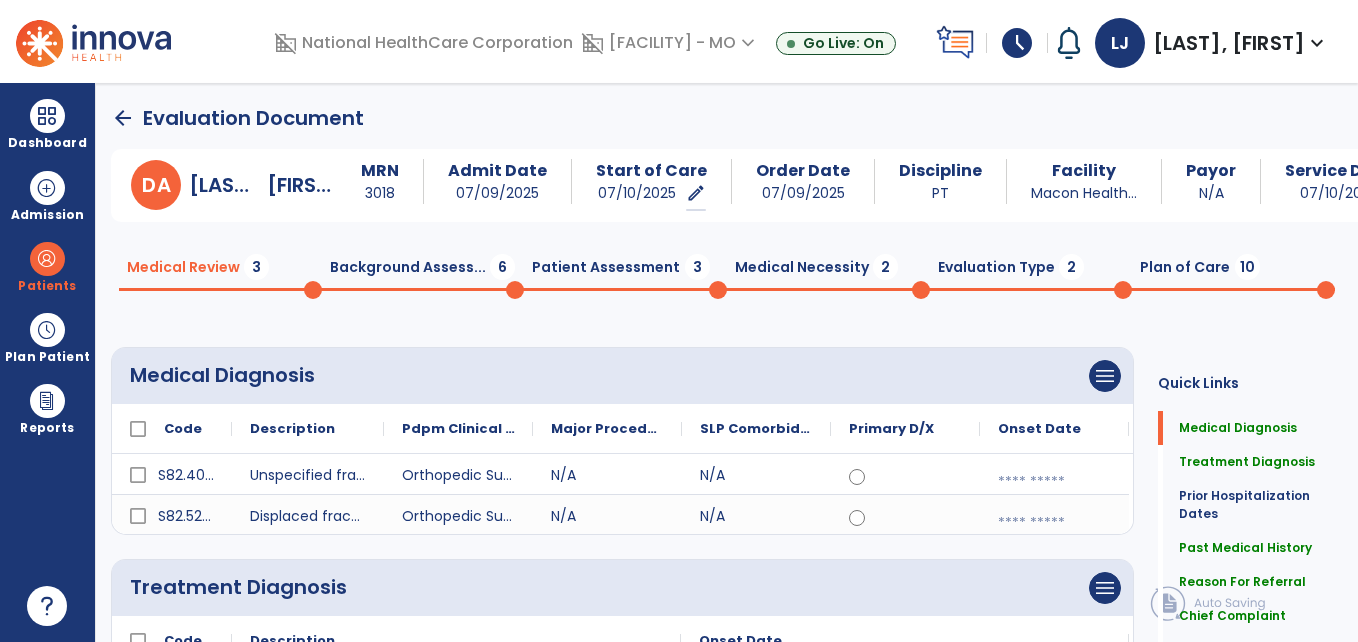 click on "Background Assess...  6" 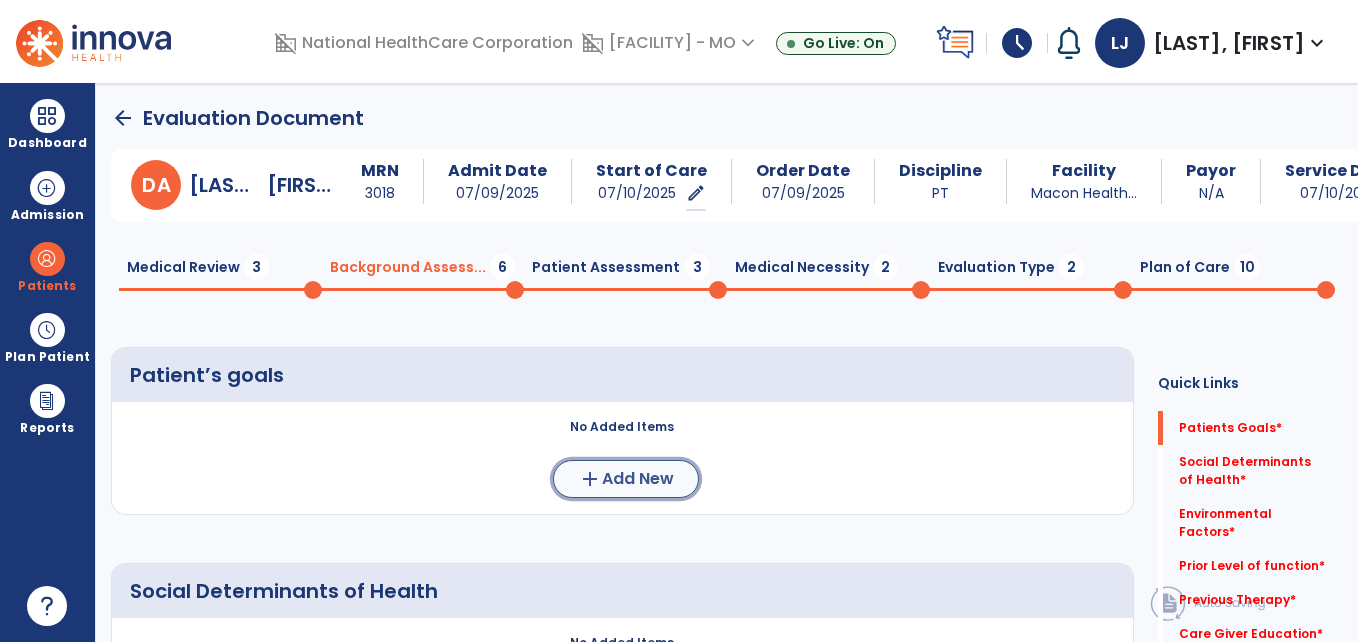 click on "Add New" 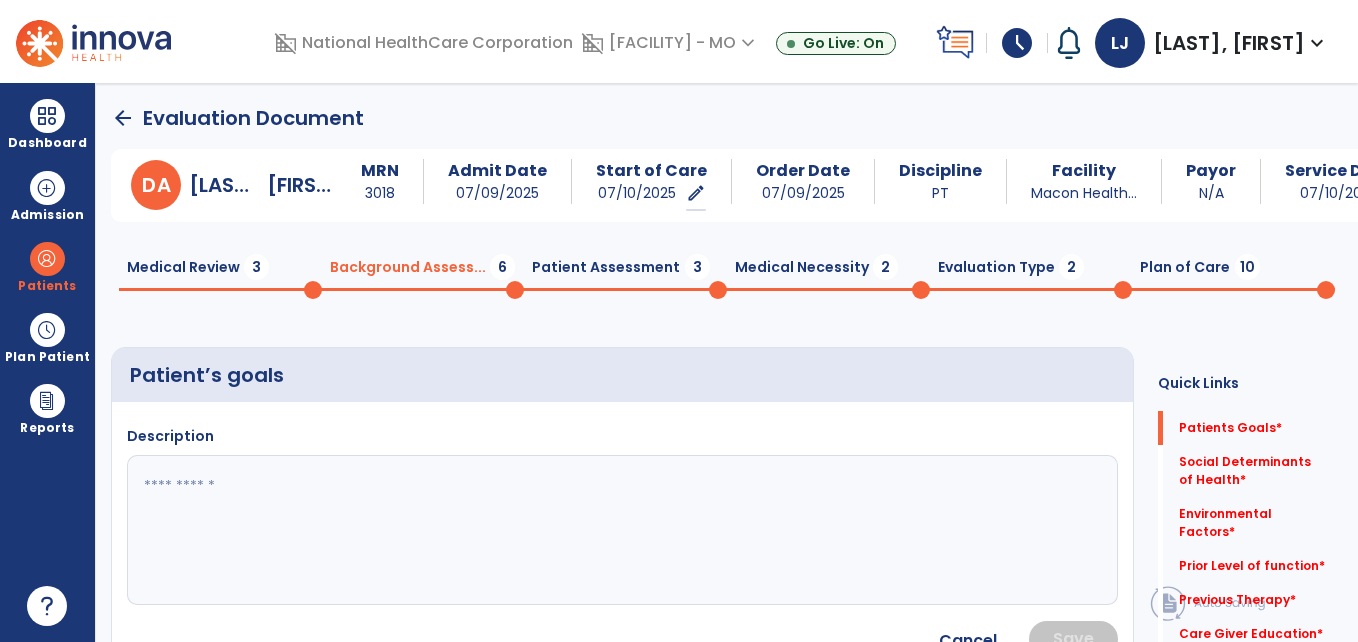 click 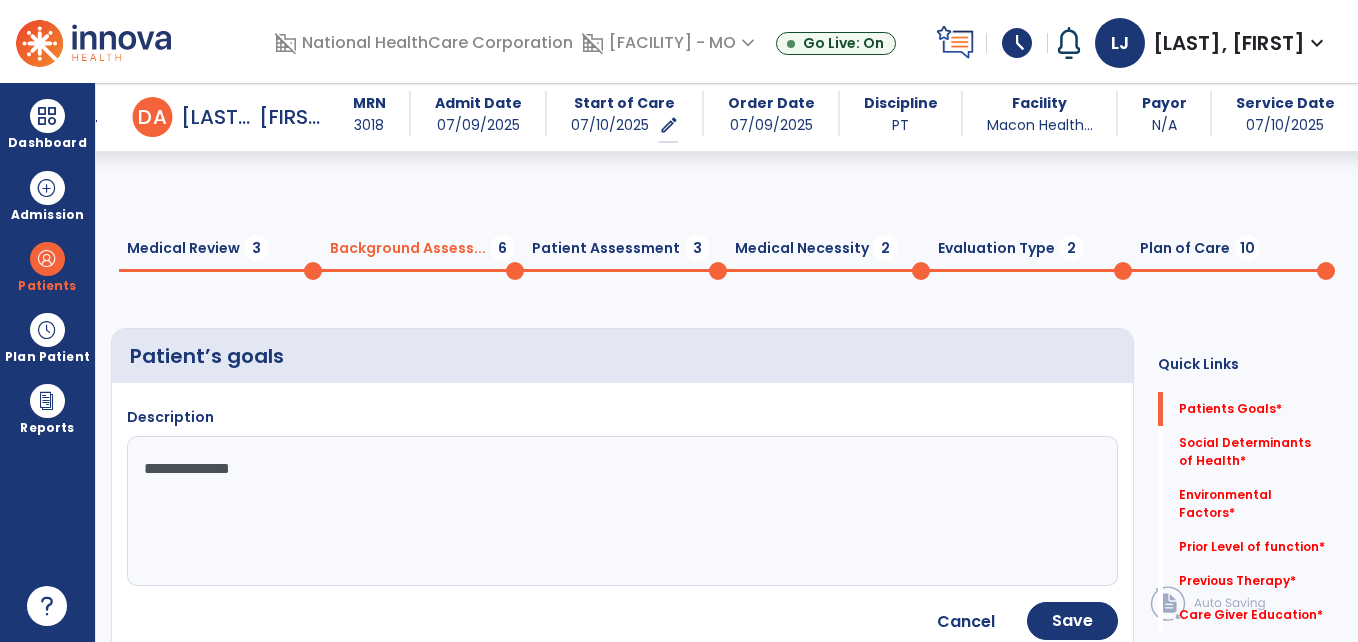 scroll, scrollTop: 317, scrollLeft: 0, axis: vertical 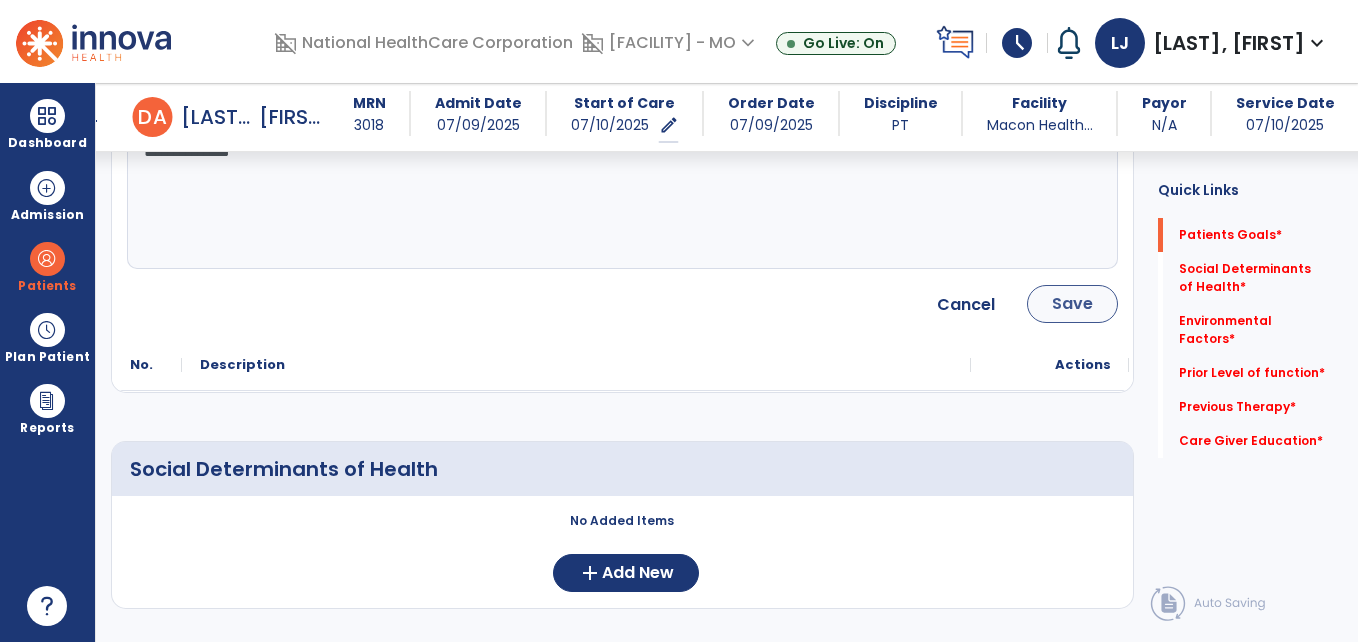 type on "**********" 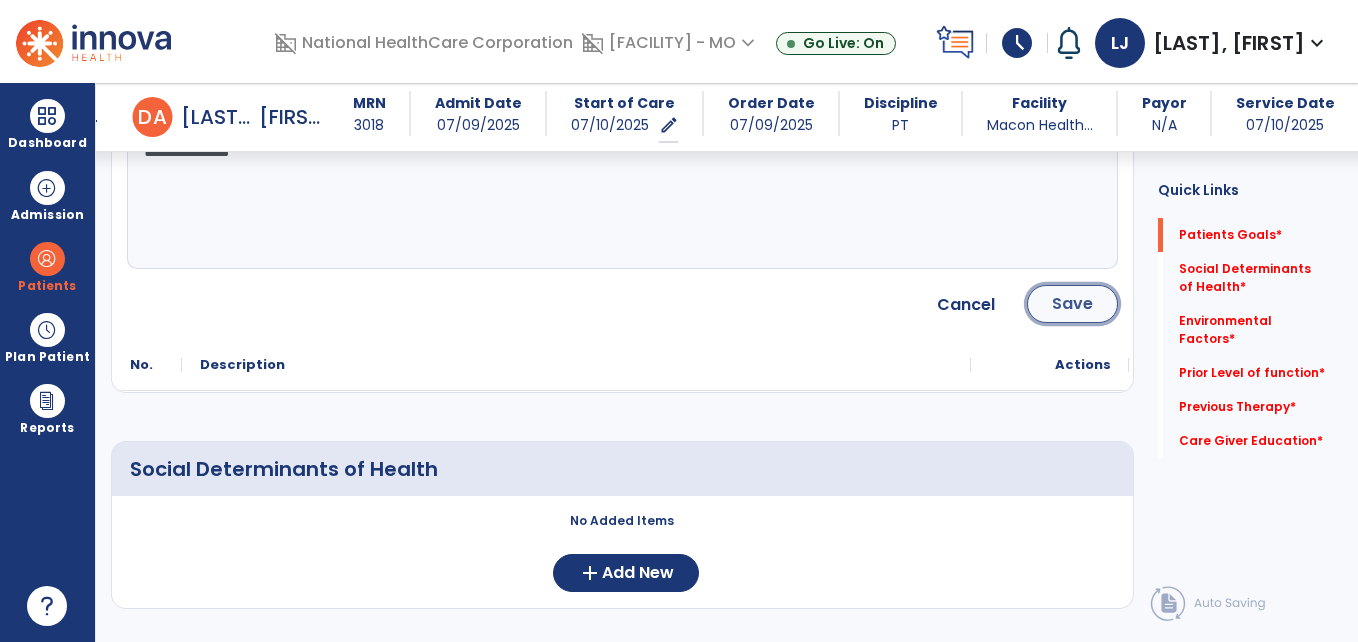 click on "Save" 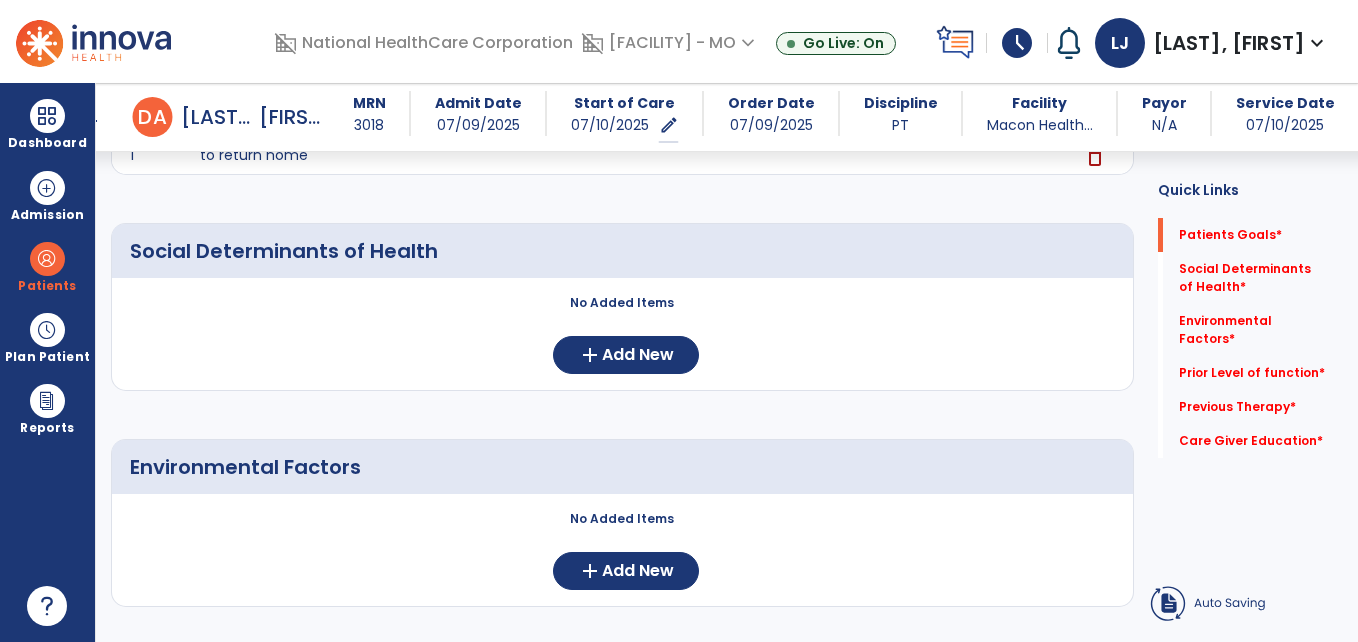 scroll, scrollTop: 108, scrollLeft: 0, axis: vertical 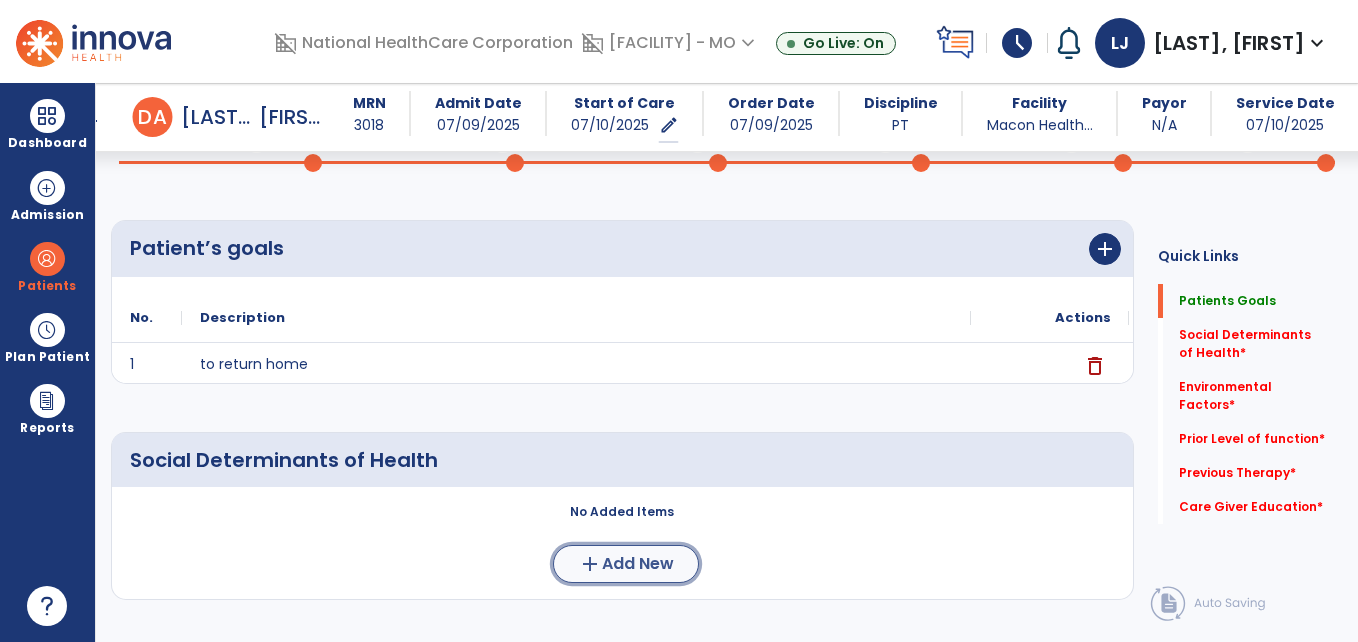 click on "add  Add New" 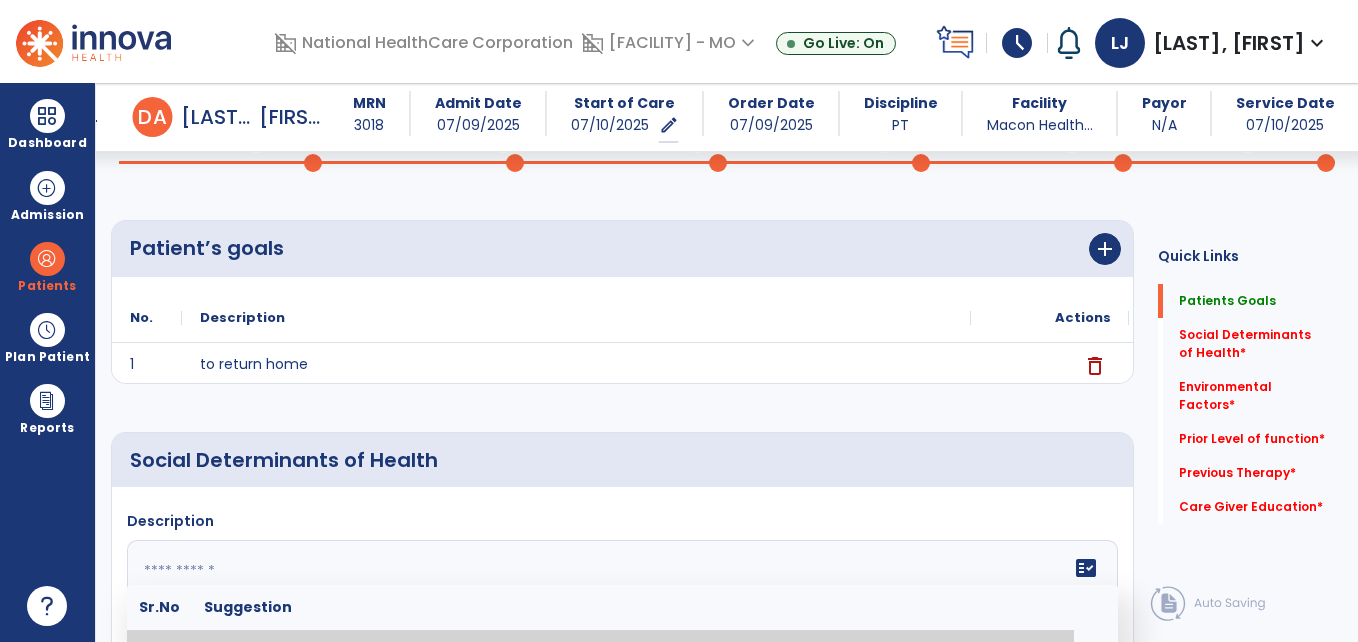 click 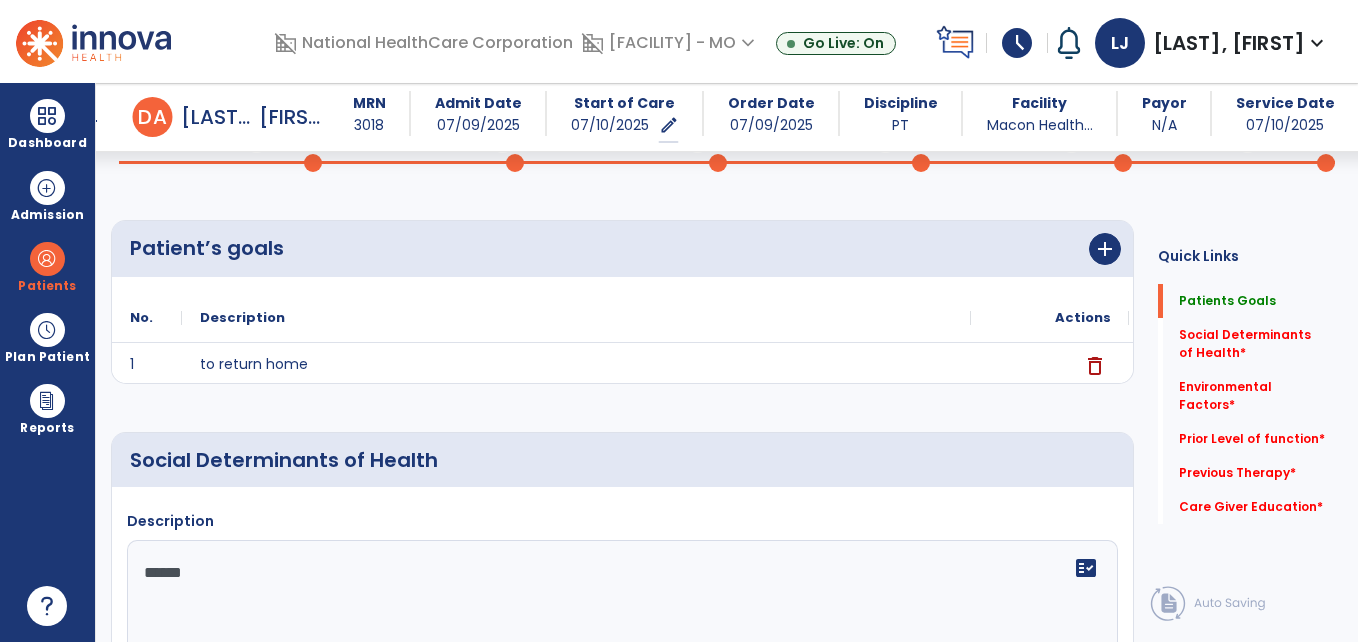 type on "*******" 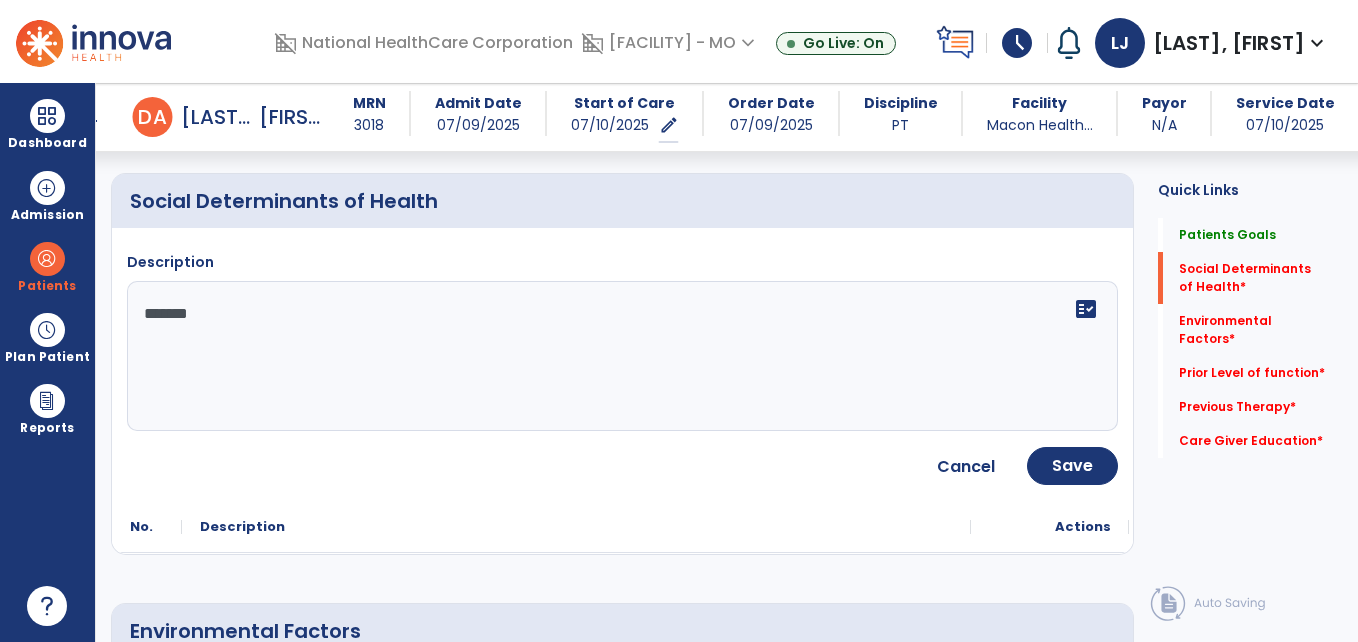scroll, scrollTop: 371, scrollLeft: 0, axis: vertical 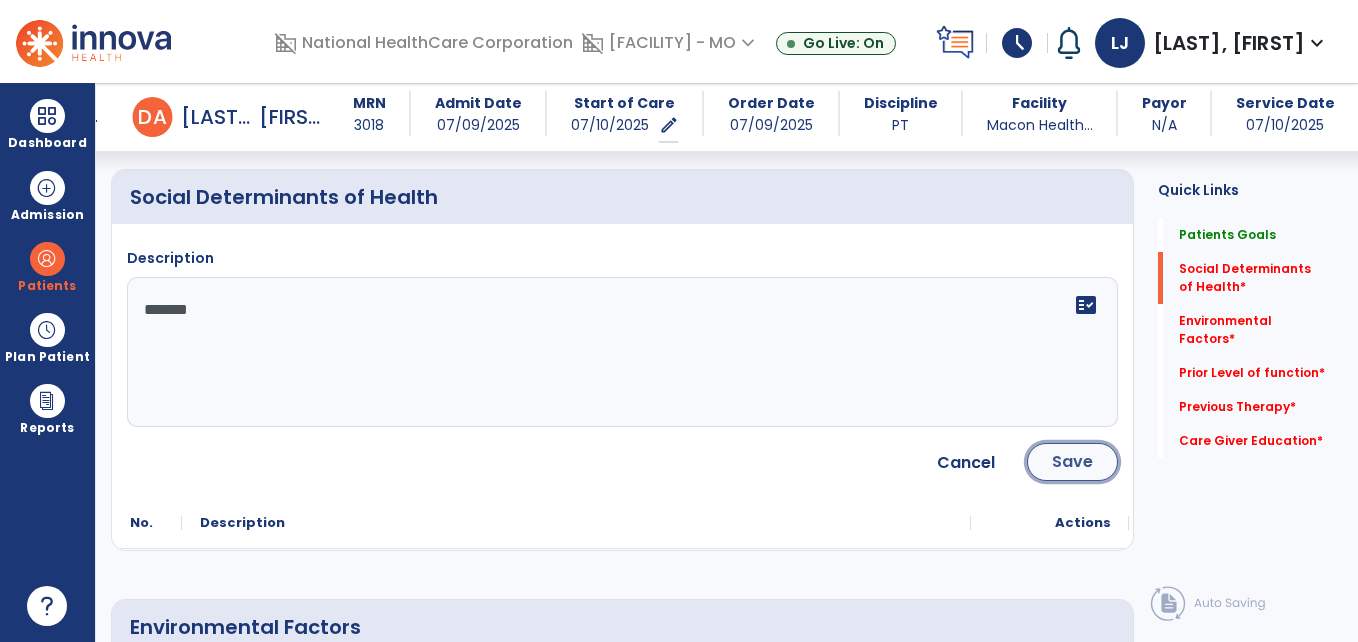 click on "Save" 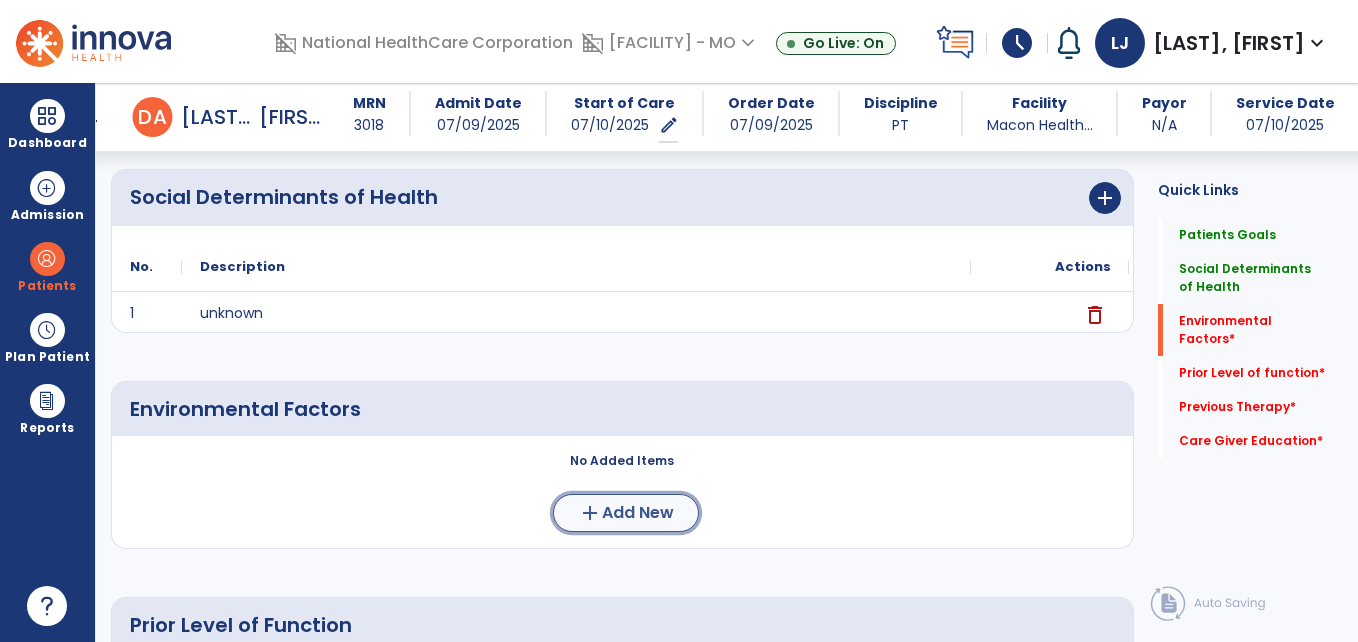 click on "Add New" 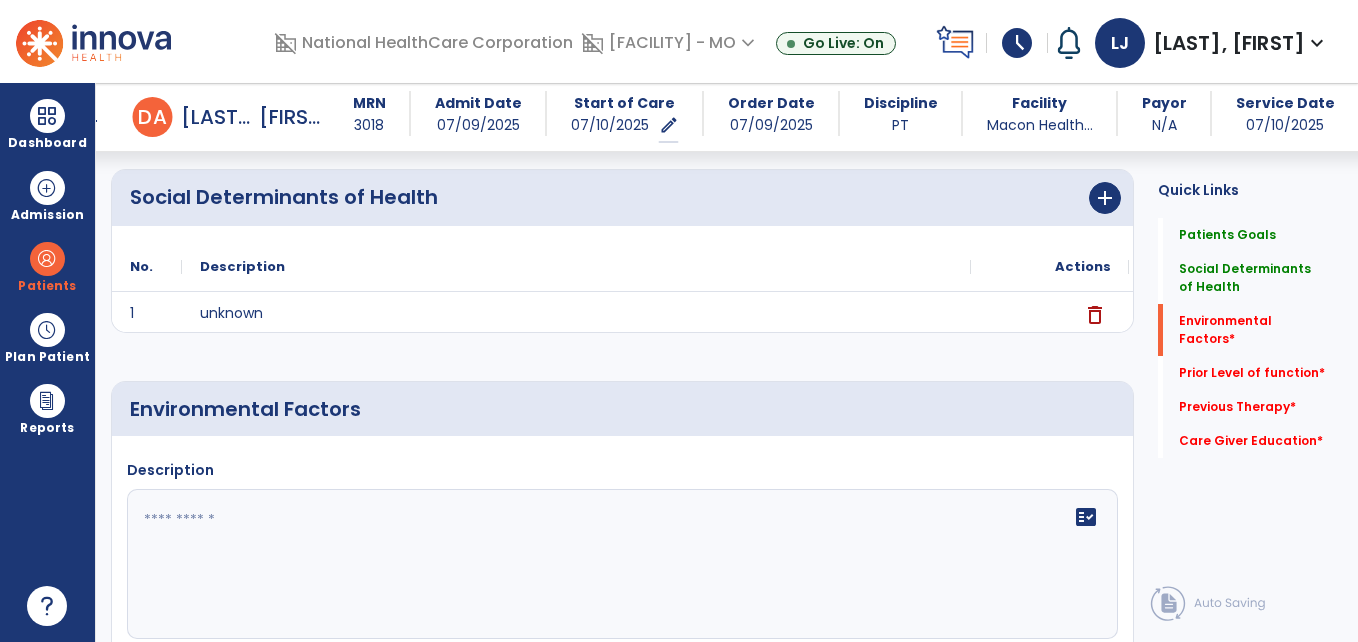 click on "fact_check" 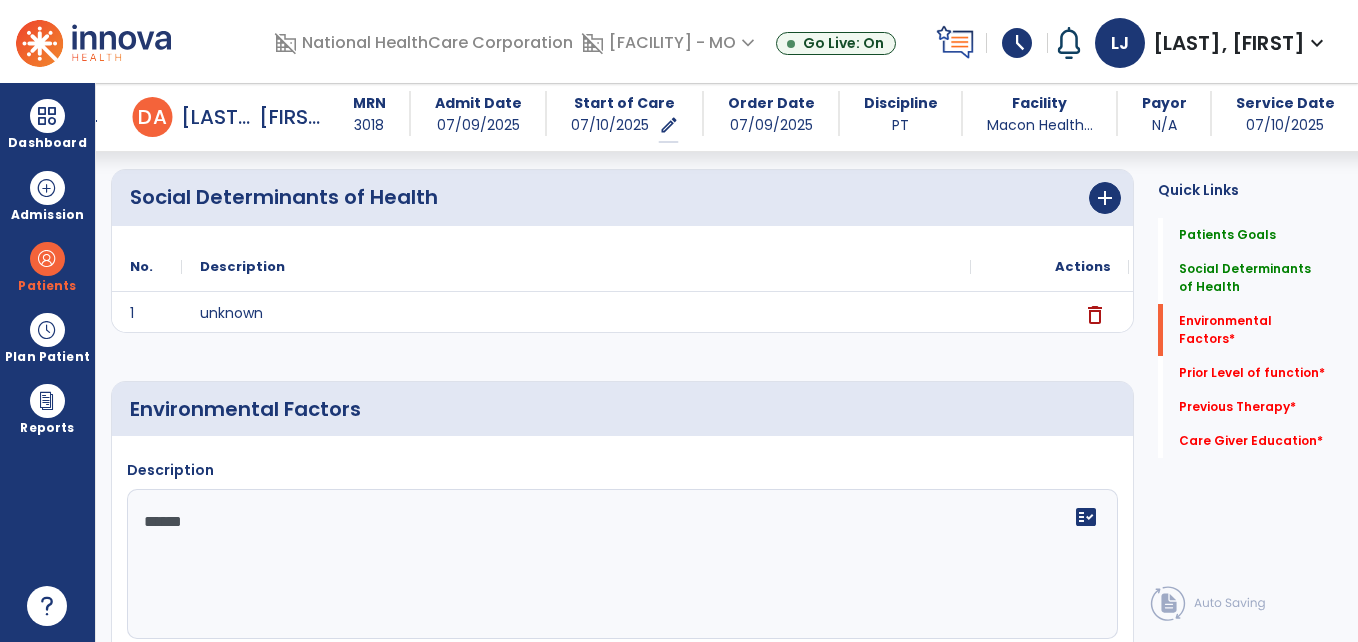 type on "*******" 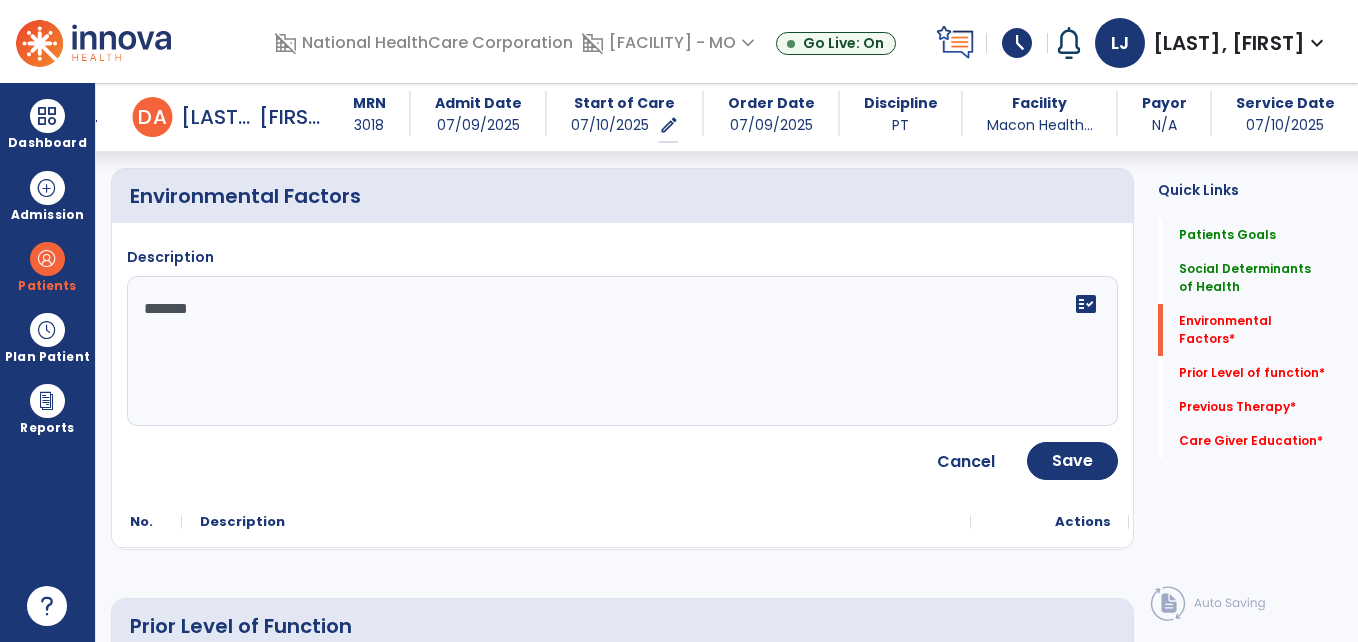 scroll, scrollTop: 595, scrollLeft: 0, axis: vertical 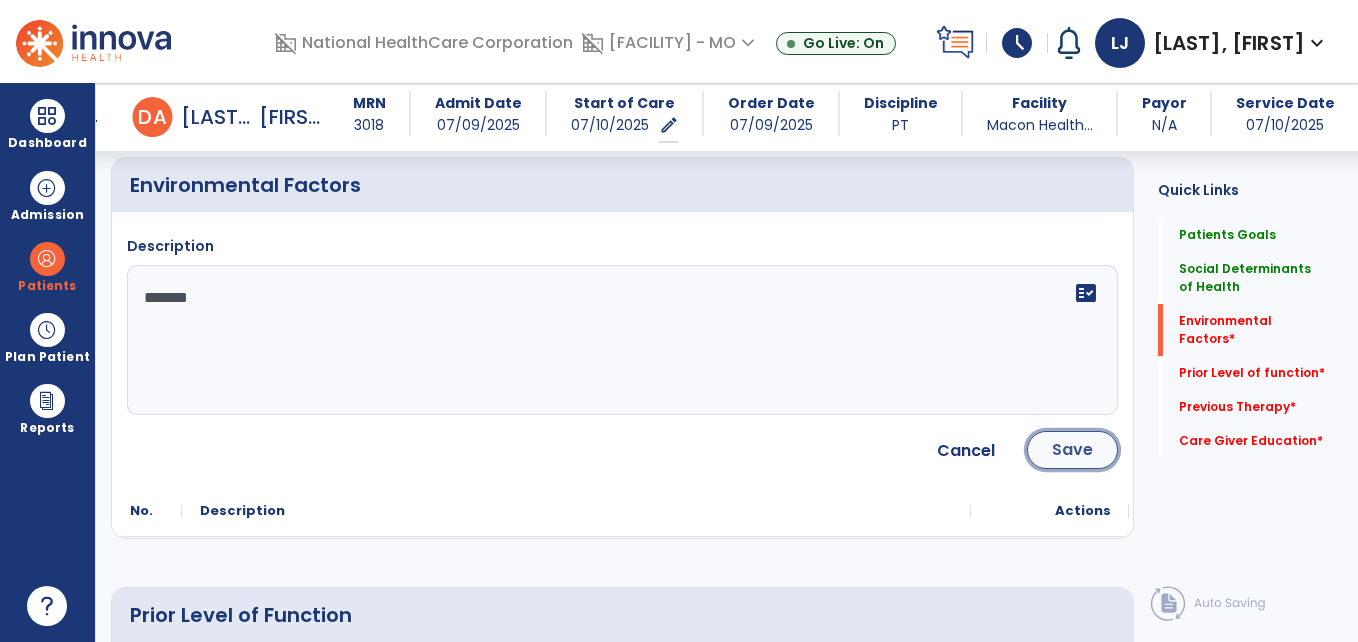 click on "Save" 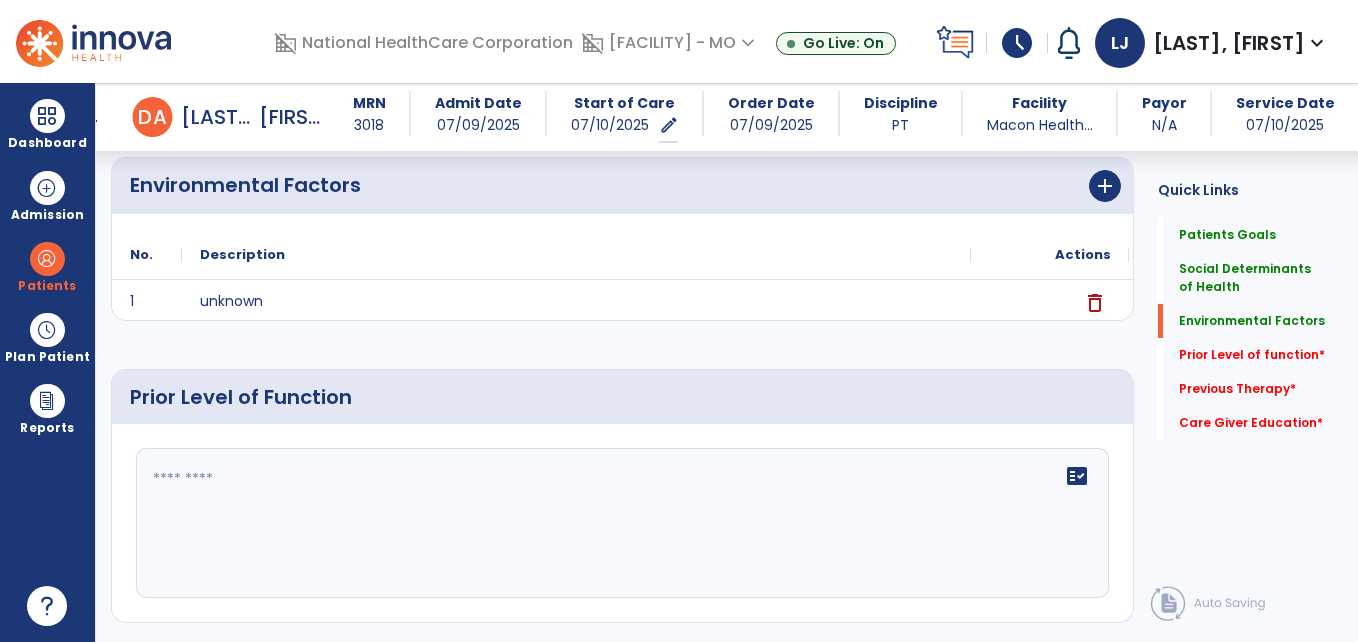 click on "fact_check" 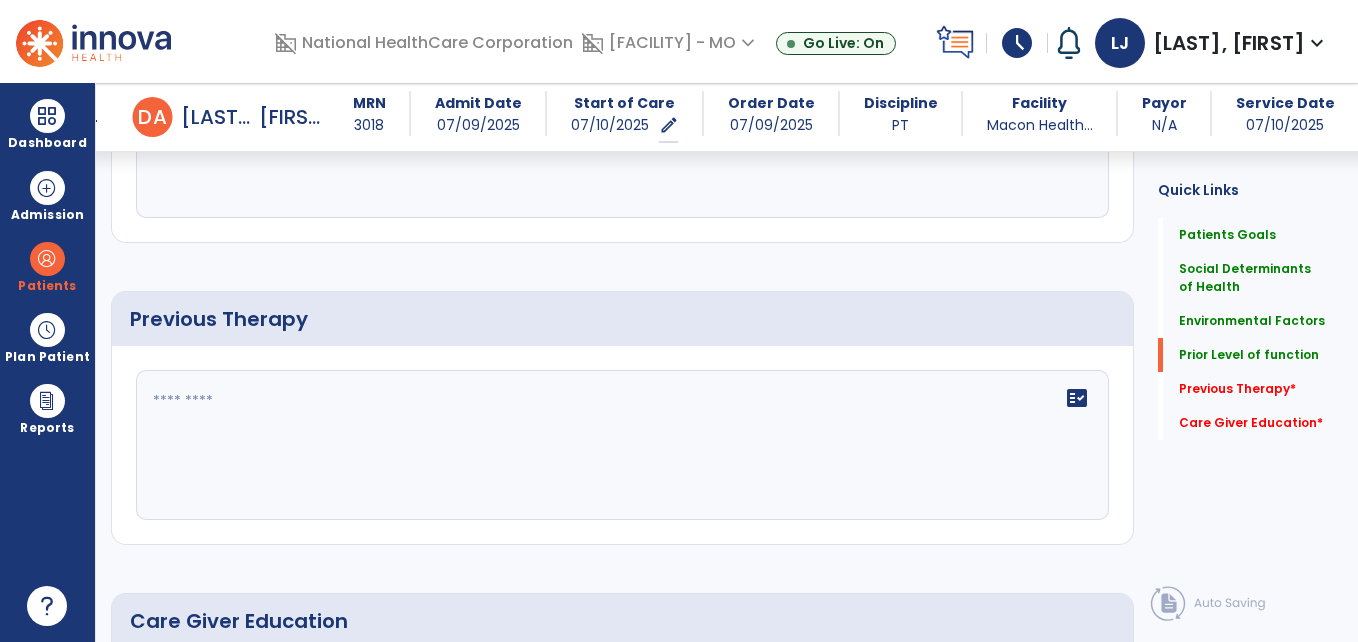 scroll, scrollTop: 982, scrollLeft: 0, axis: vertical 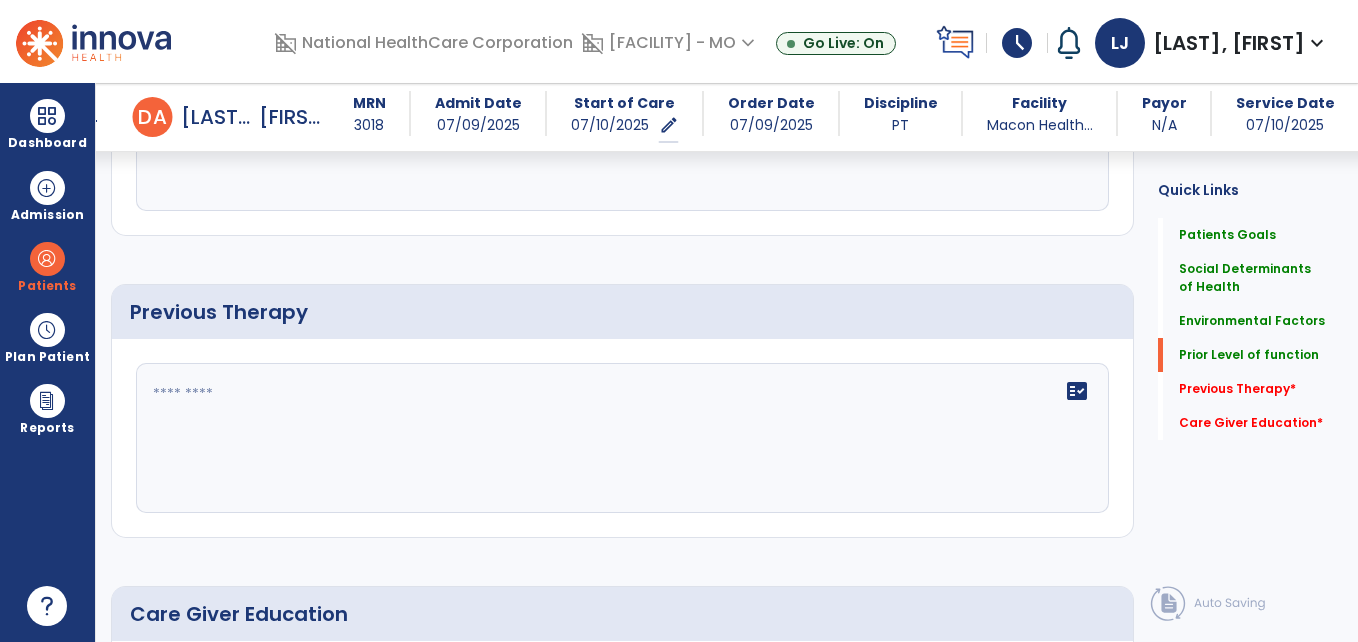 type on "**********" 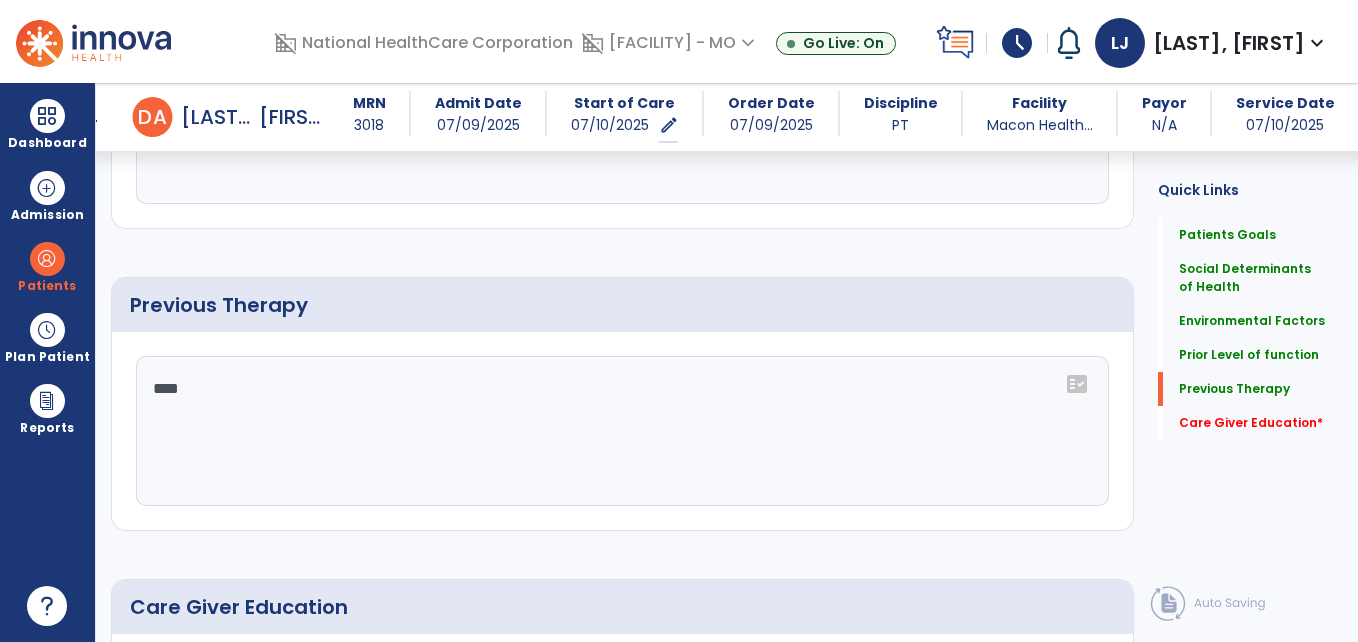 scroll, scrollTop: 1241, scrollLeft: 0, axis: vertical 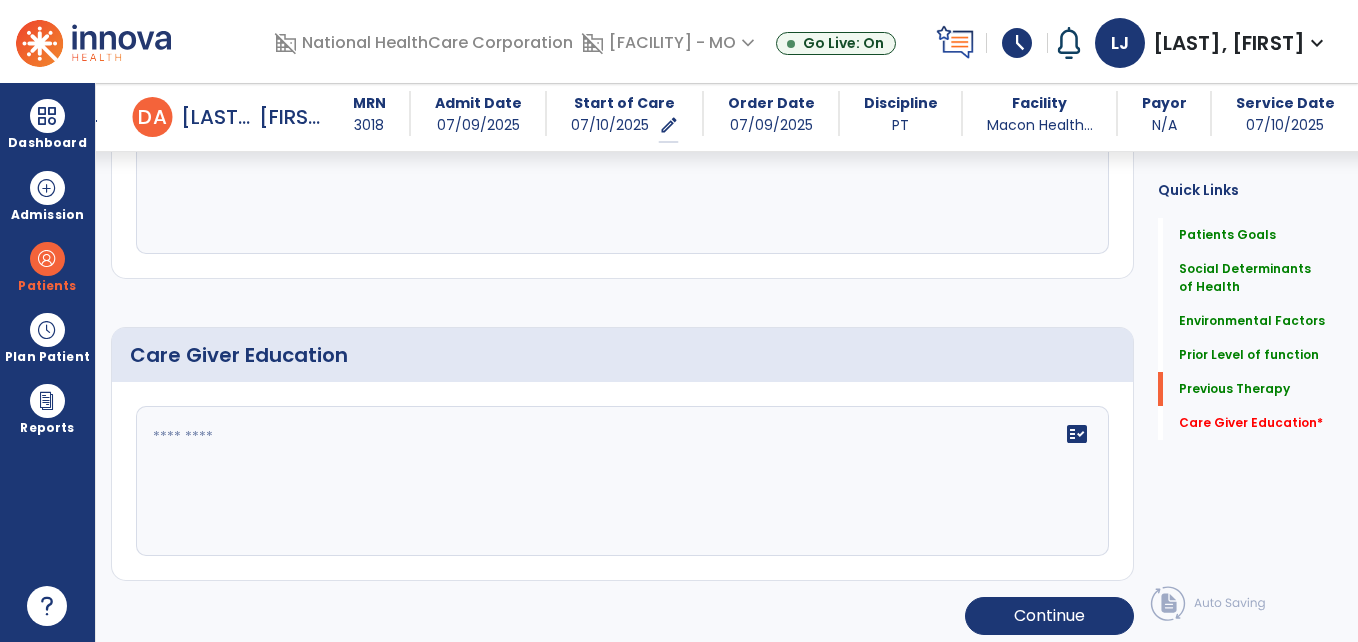 type on "****" 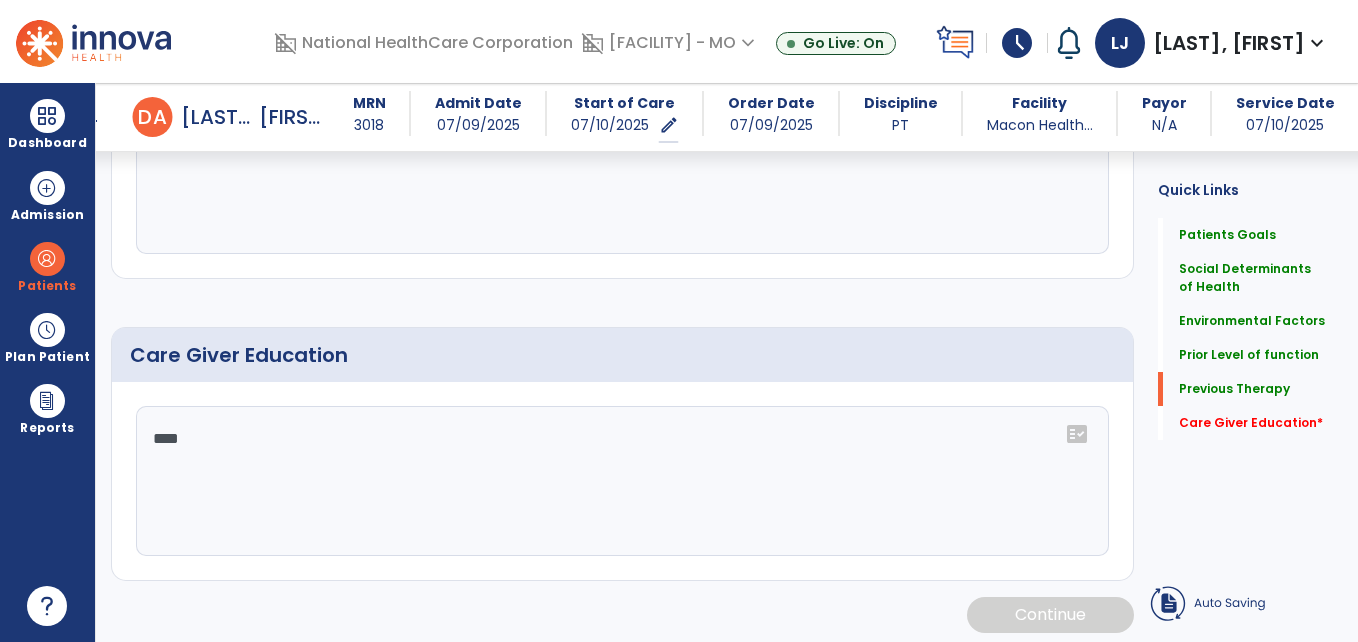 type on "****" 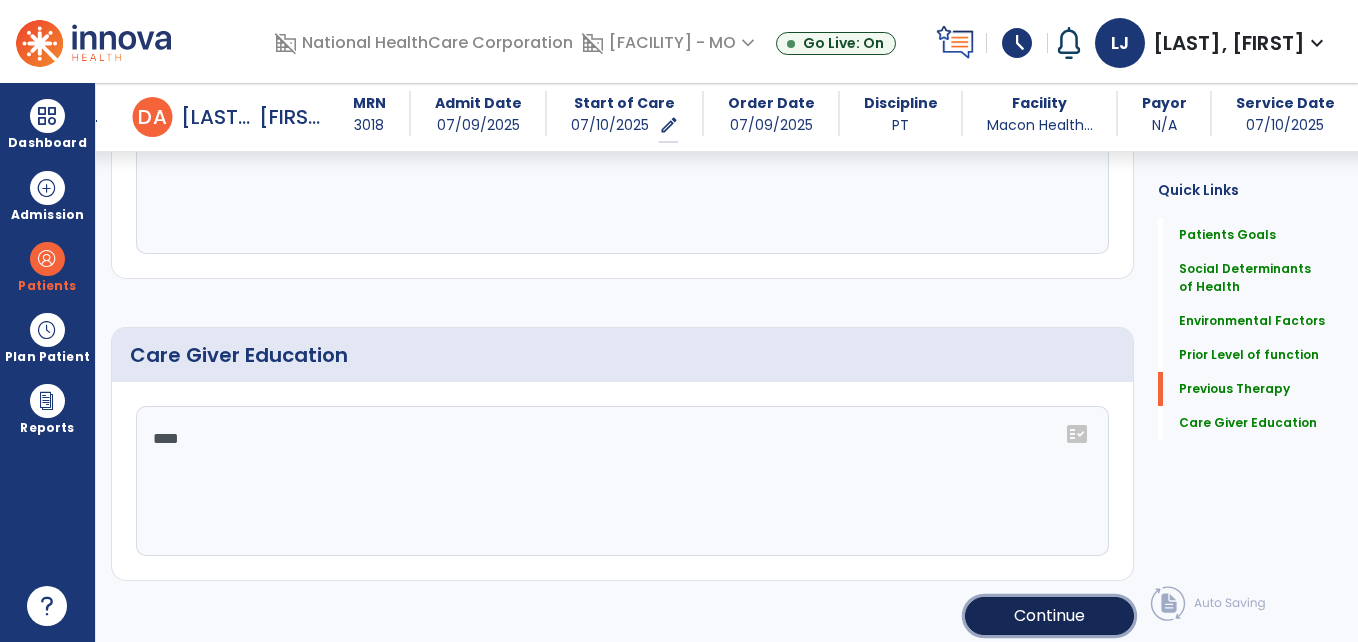 click on "Continue" 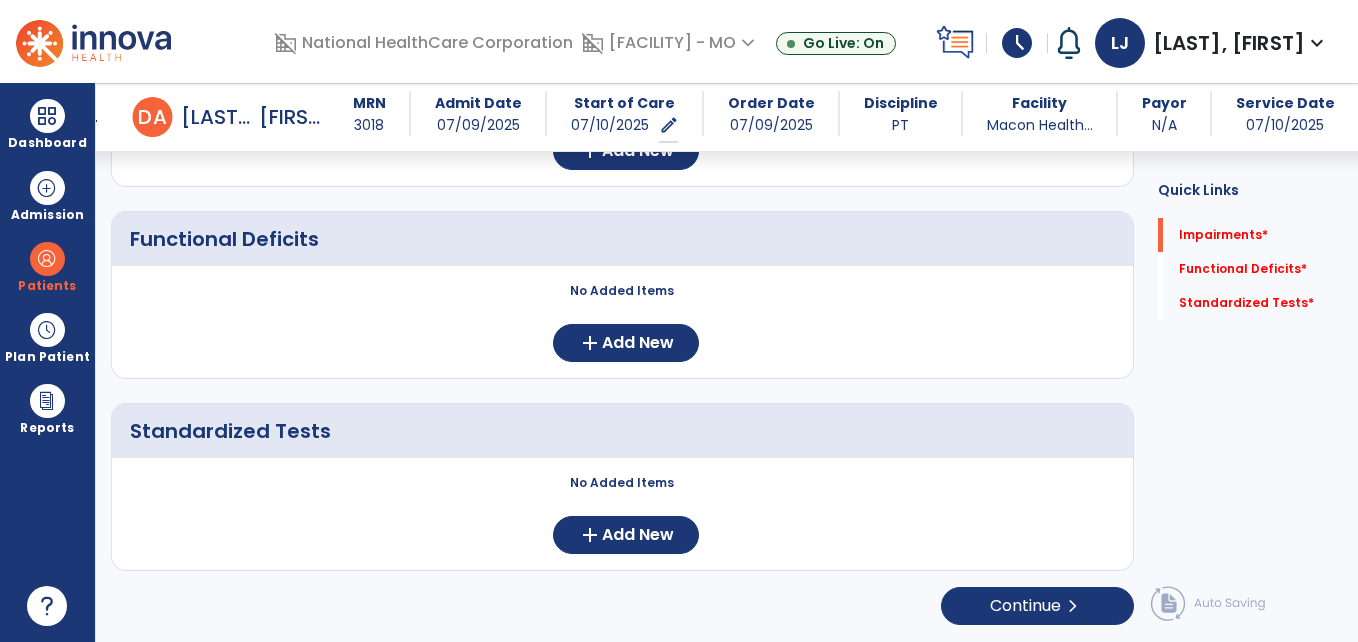 scroll, scrollTop: 309, scrollLeft: 0, axis: vertical 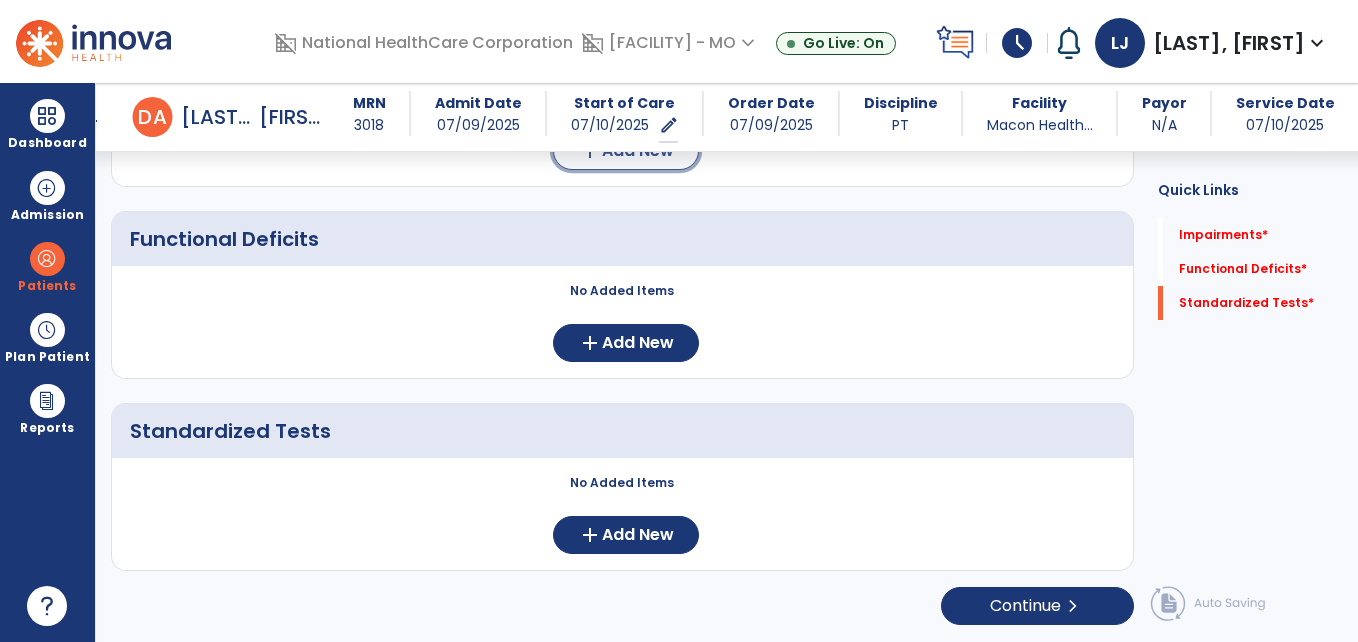 click on "Add New" 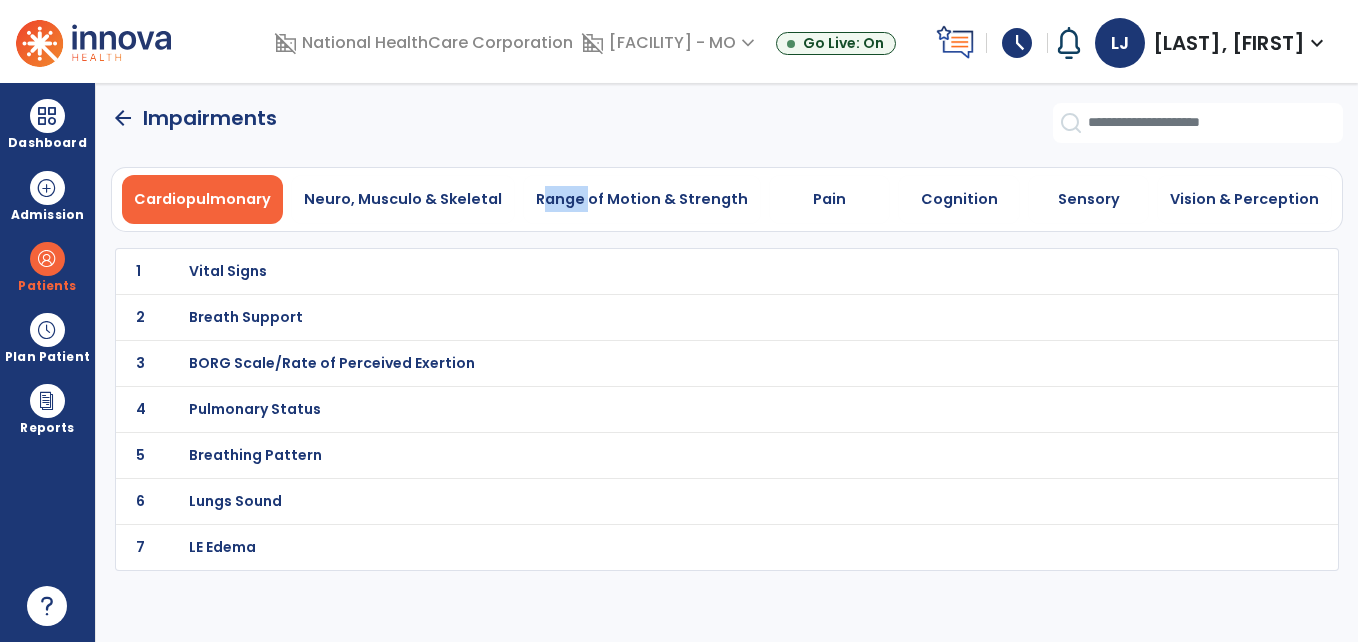 click on "arrow_back   Impairments   Cardiopulmonary   Neuro, Musculo & Skeletal   Range of Motion & Strength   Pain   Cognition   Sensory   Vision & Perception  1 Vital Signs 2 Breath Support 3 BORG Scale/Rate of Perceived Exertion 4 Pulmonary Status 5 Breathing Pattern 6 Lungs Sound 7 LE Edema" at bounding box center [727, 362] 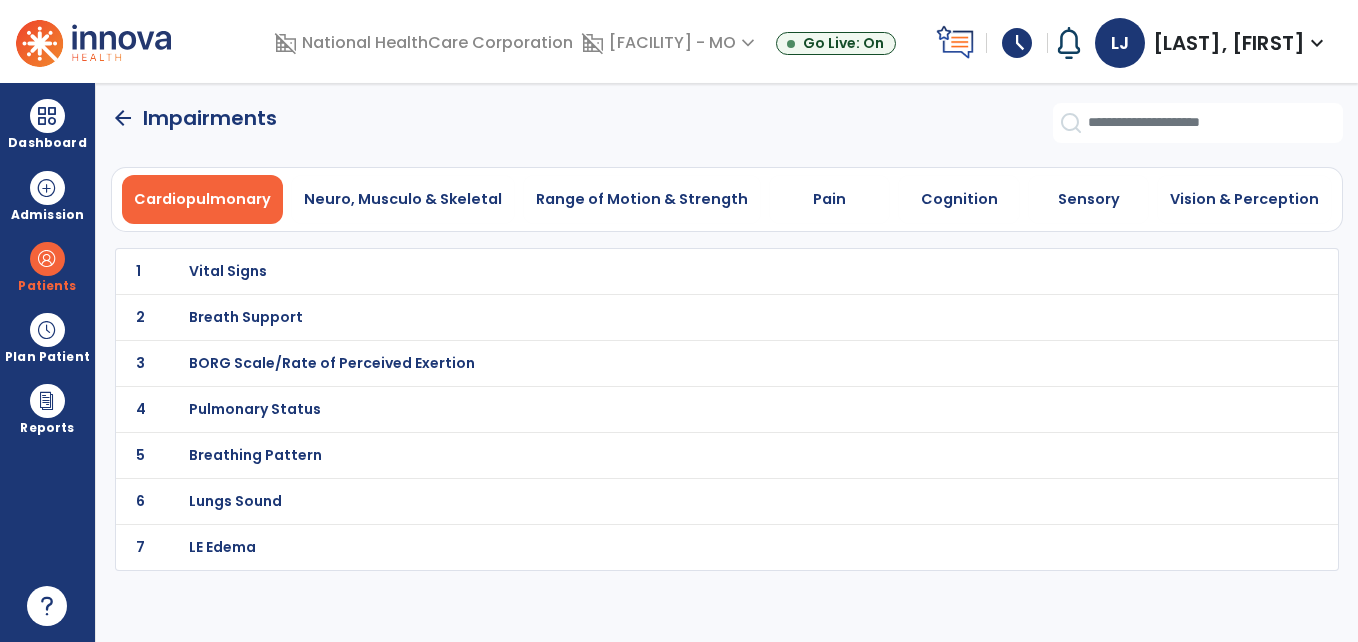 click on "Vital Signs" at bounding box center (683, 271) 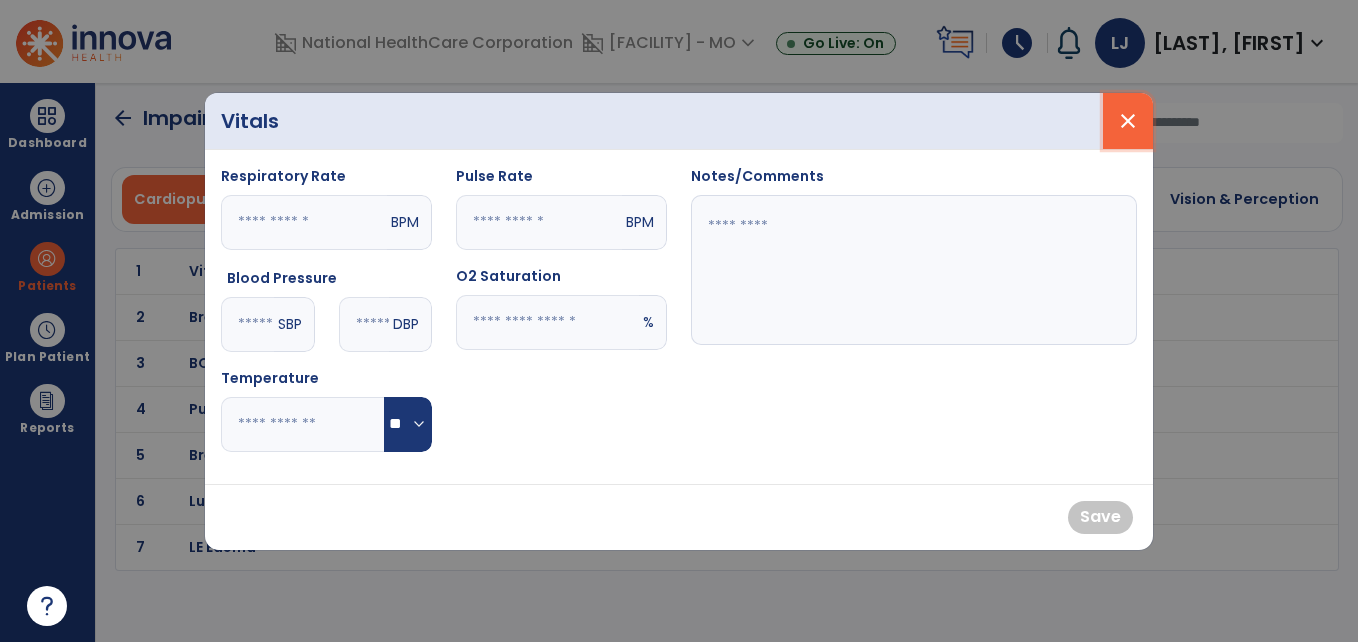 click on "close" at bounding box center (1128, 121) 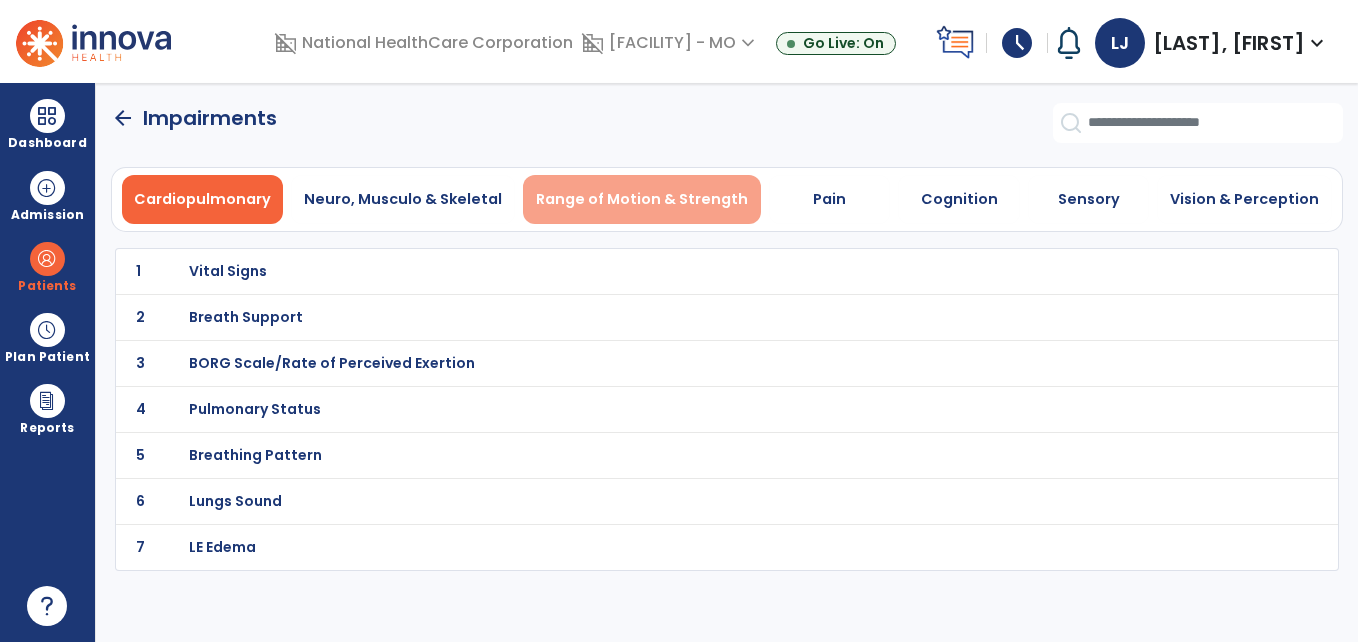 click on "Range of Motion & Strength" at bounding box center [642, 199] 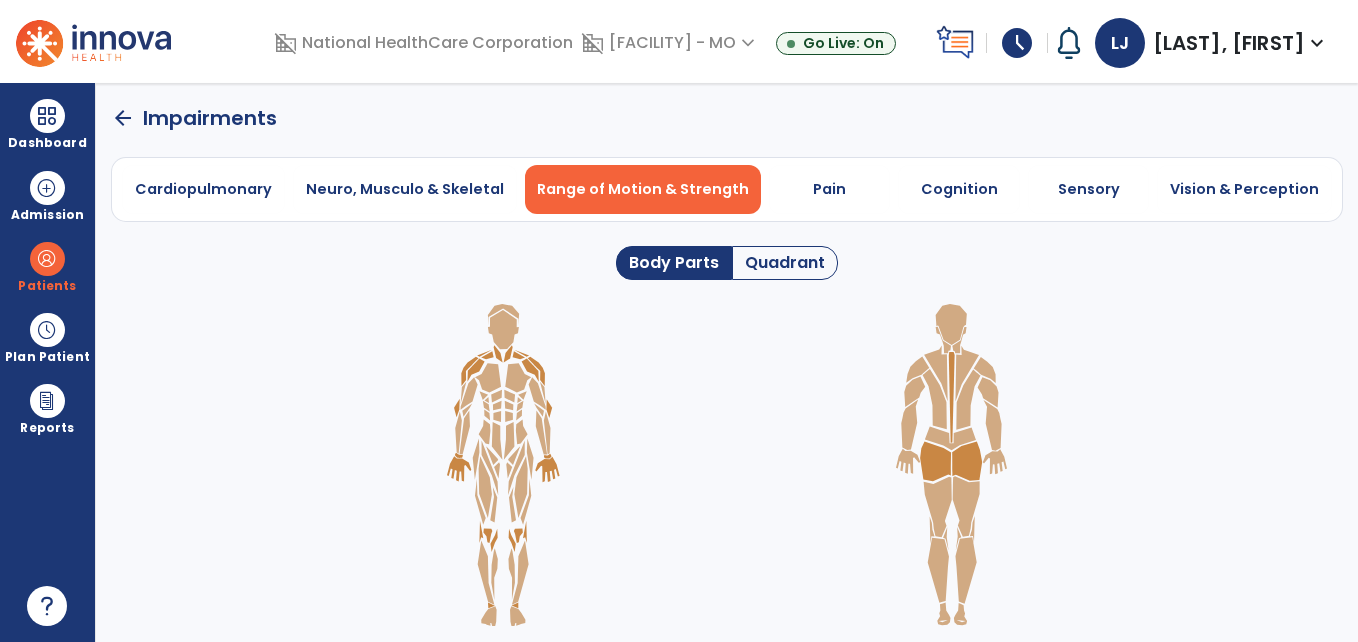 click on "Quadrant" 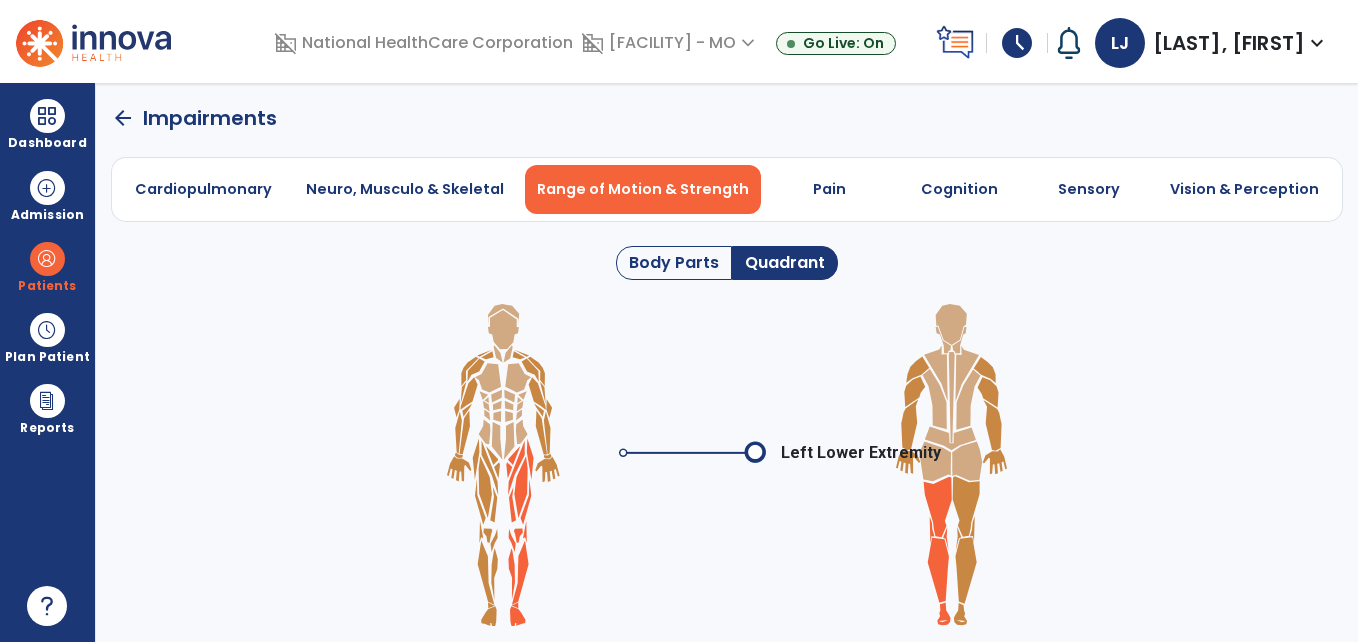 click 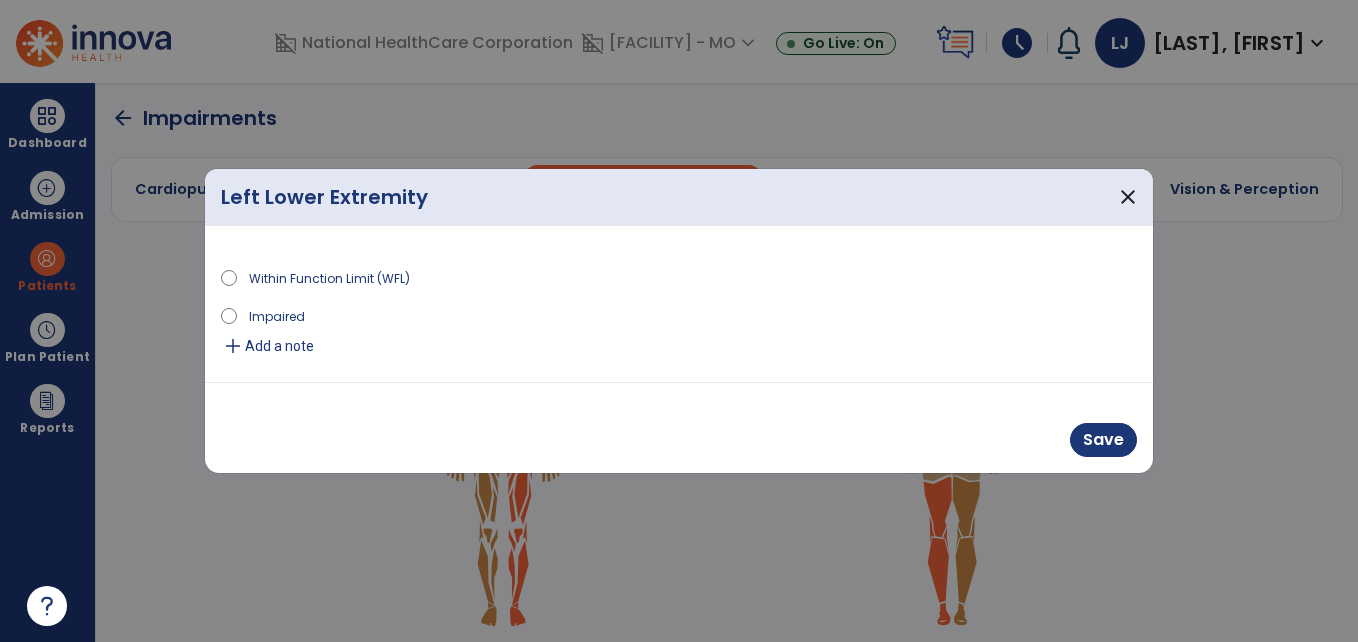 click on "Impaired" at bounding box center [277, 315] 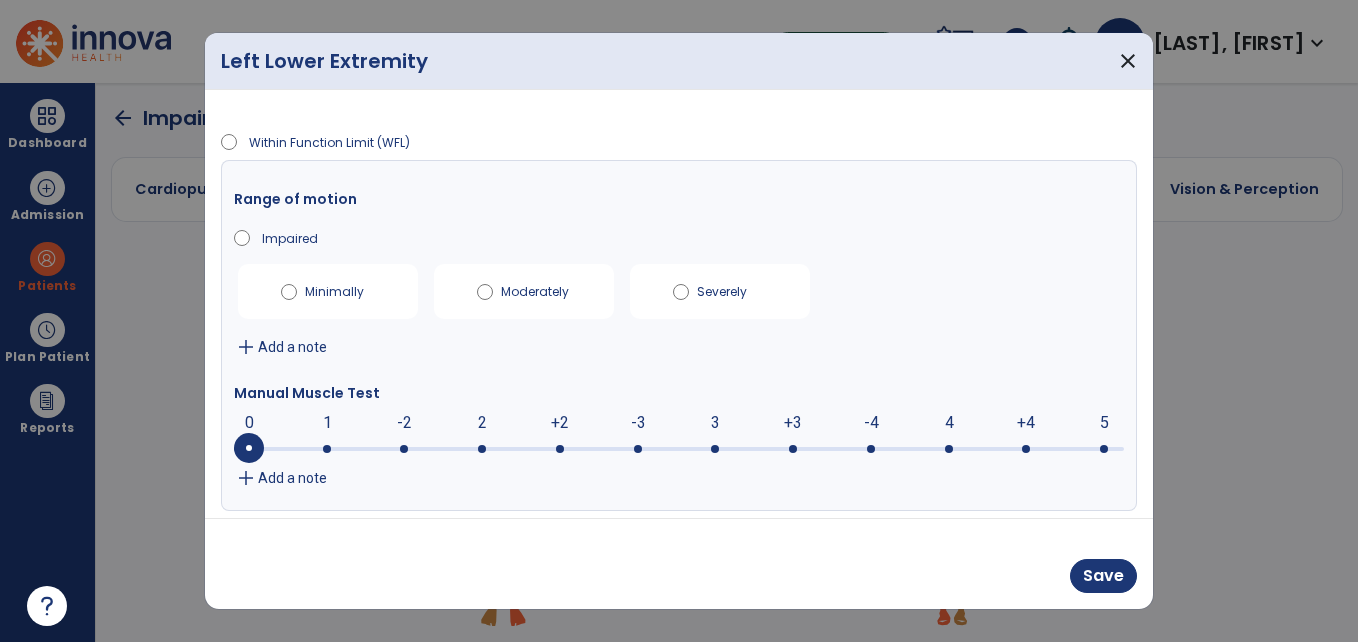 click at bounding box center [679, 447] 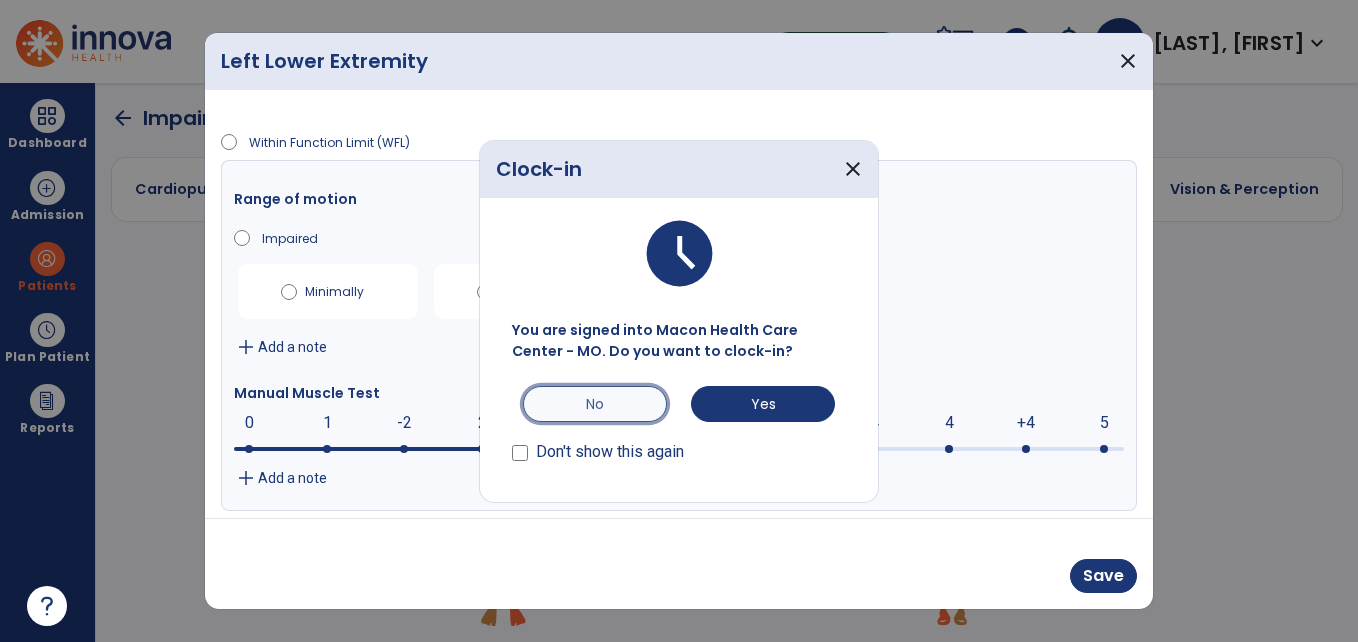 click on "No" at bounding box center [595, 404] 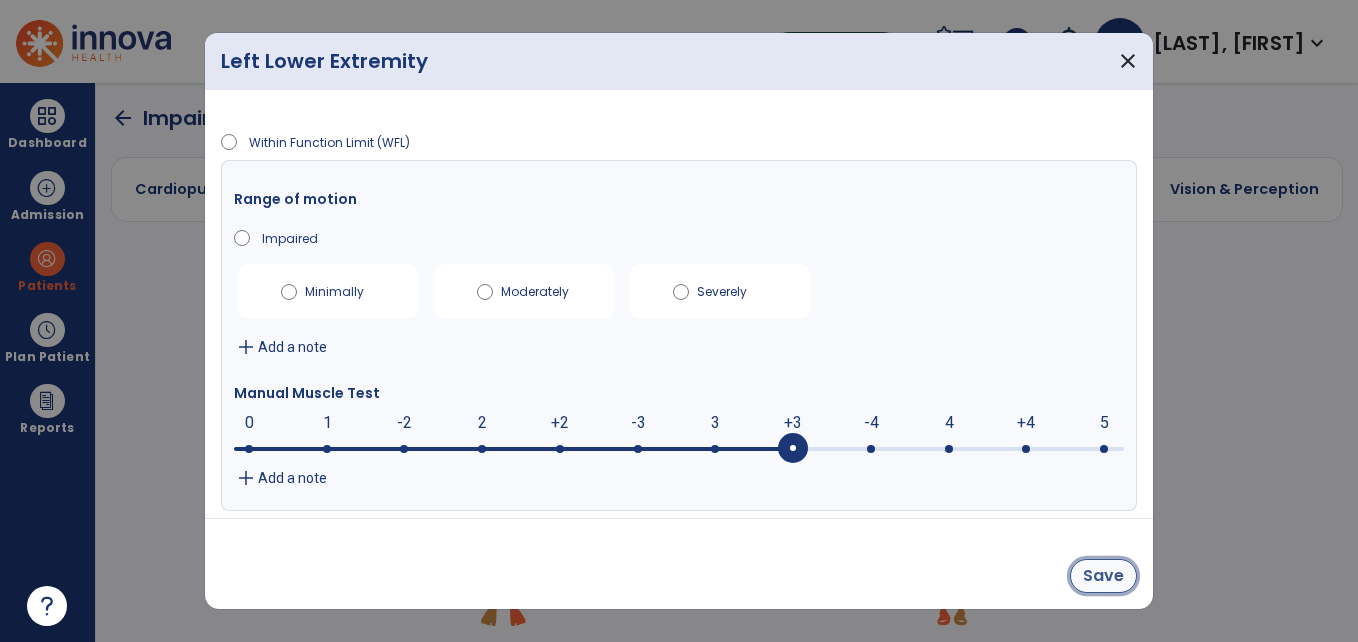 click on "Save" at bounding box center (1103, 576) 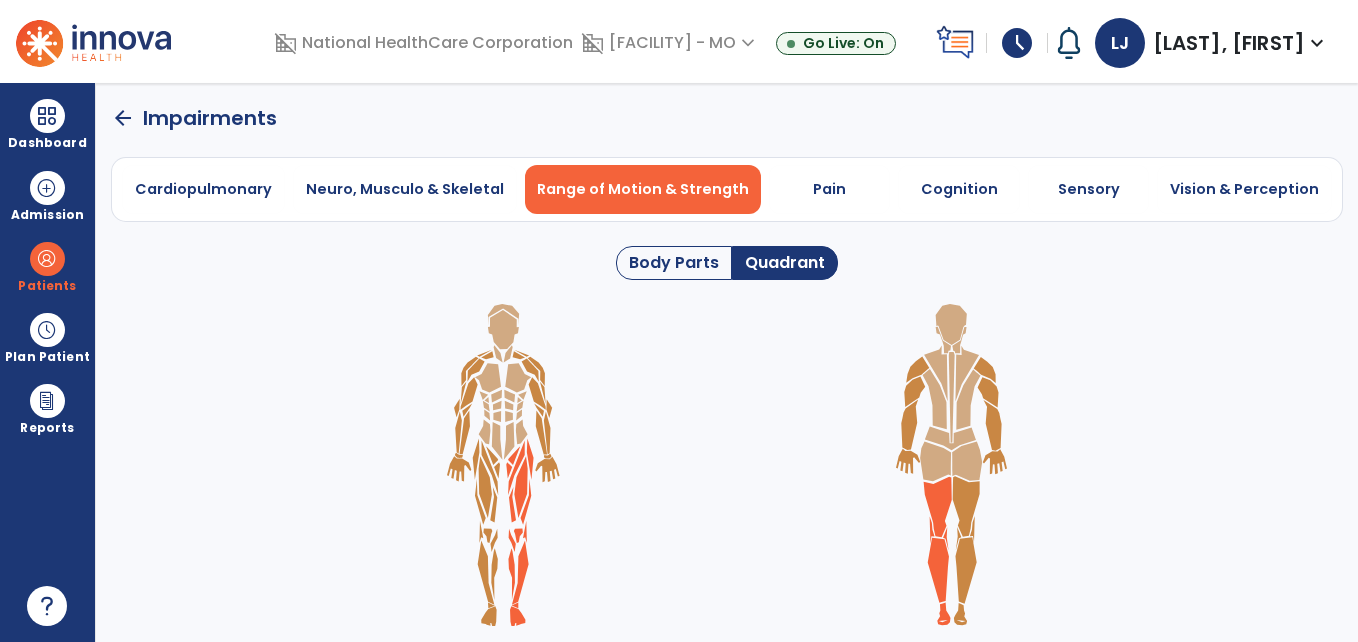 click on "arrow_back" 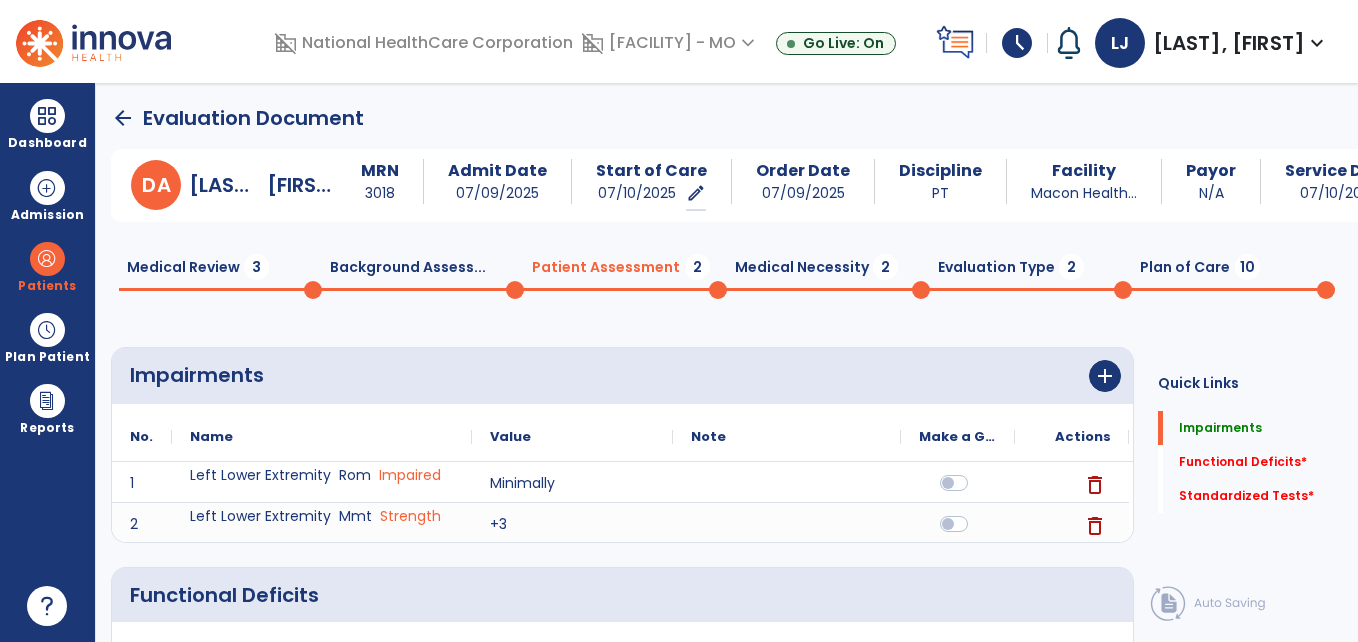 scroll, scrollTop: 17, scrollLeft: 0, axis: vertical 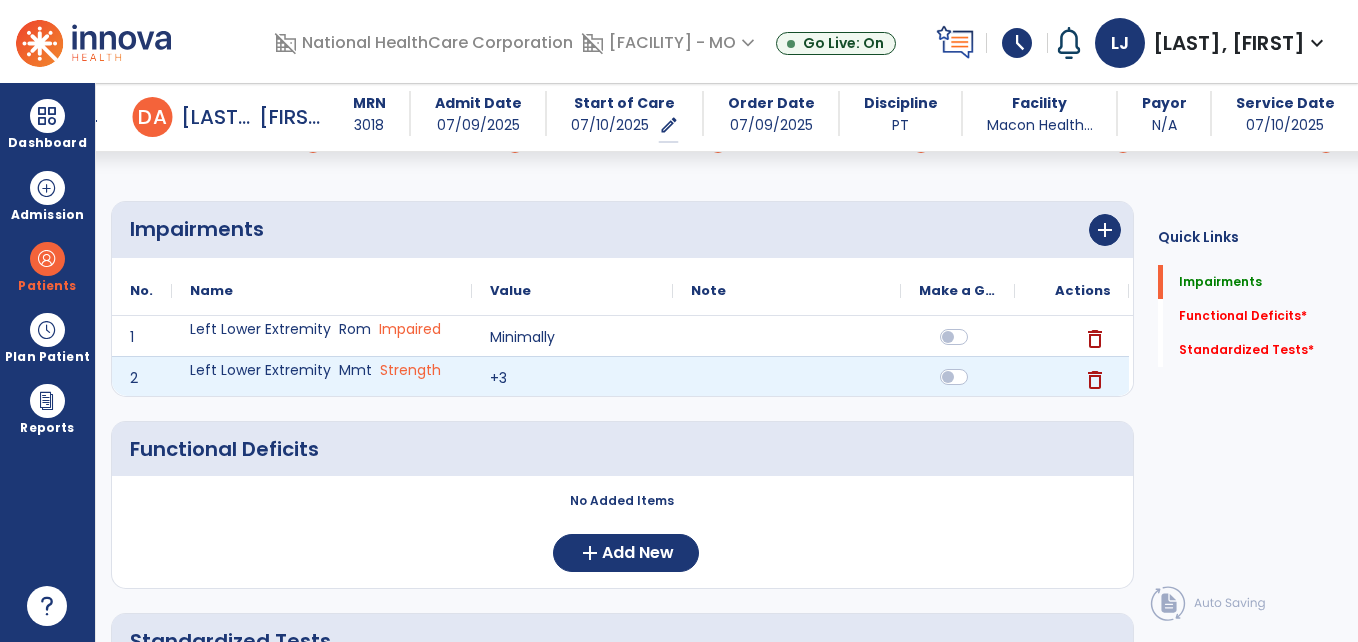 click 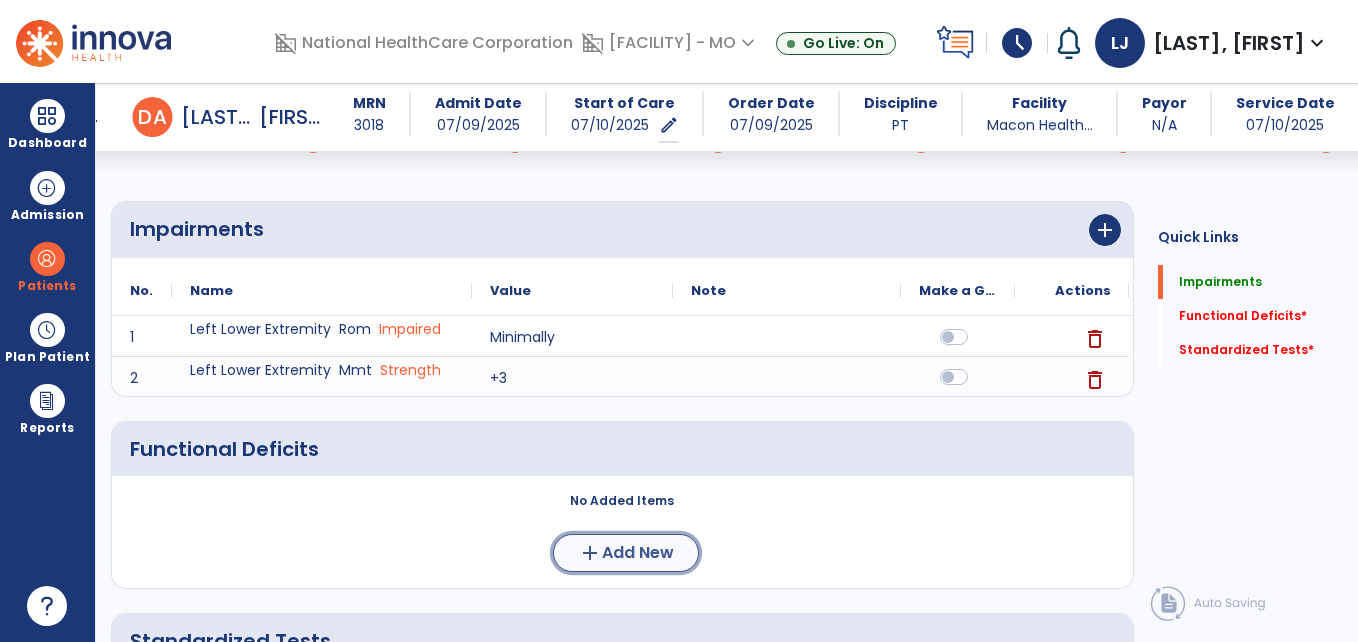 click on "Add New" 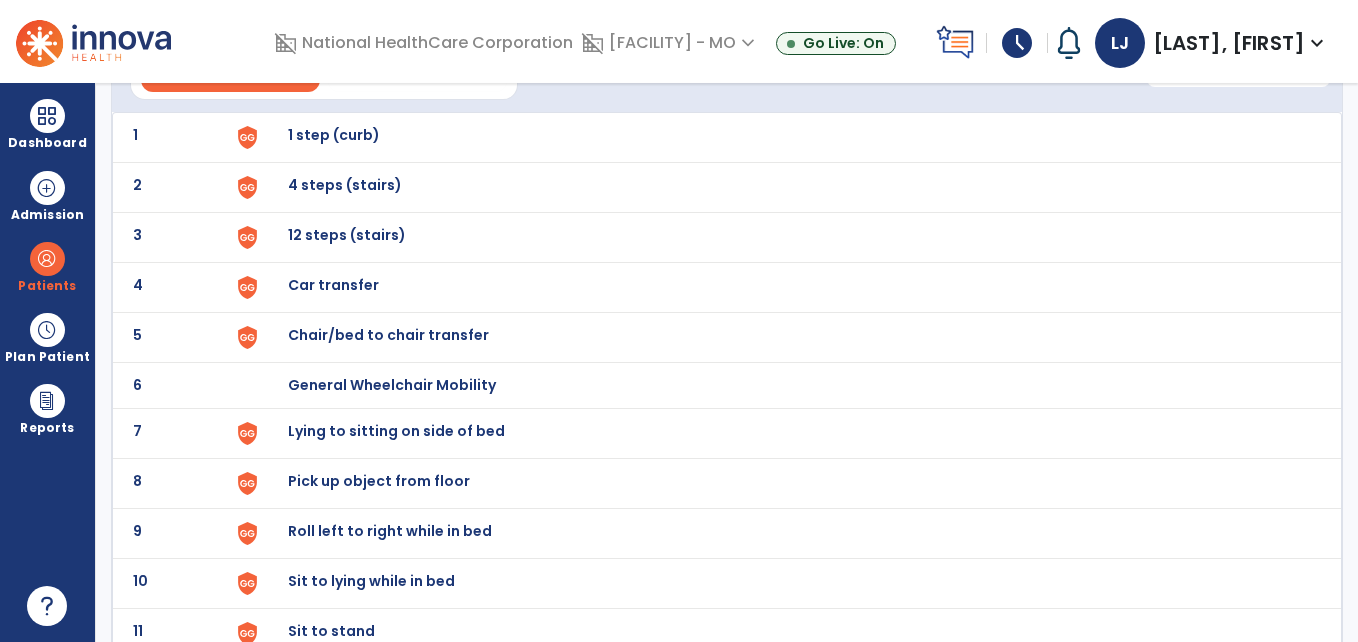 scroll, scrollTop: 0, scrollLeft: 0, axis: both 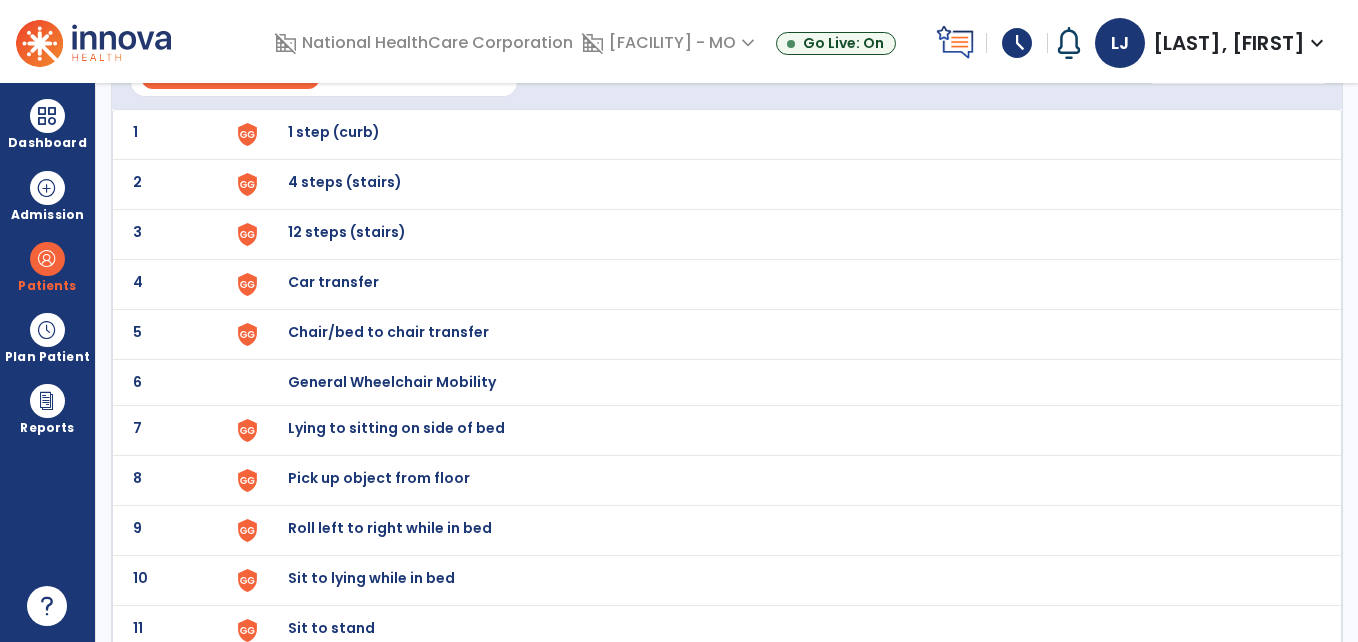 click on "Chair/bed to chair transfer" at bounding box center [334, 132] 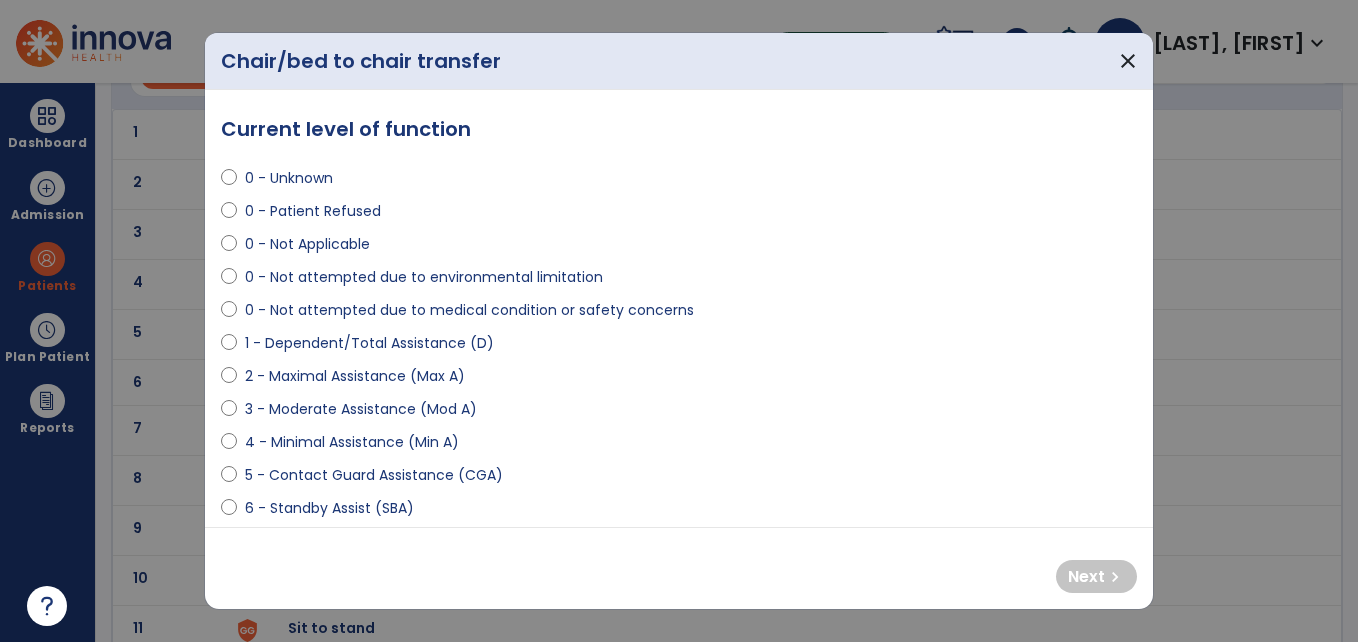 click on "1 - Dependent/Total Assistance (D)" at bounding box center [369, 343] 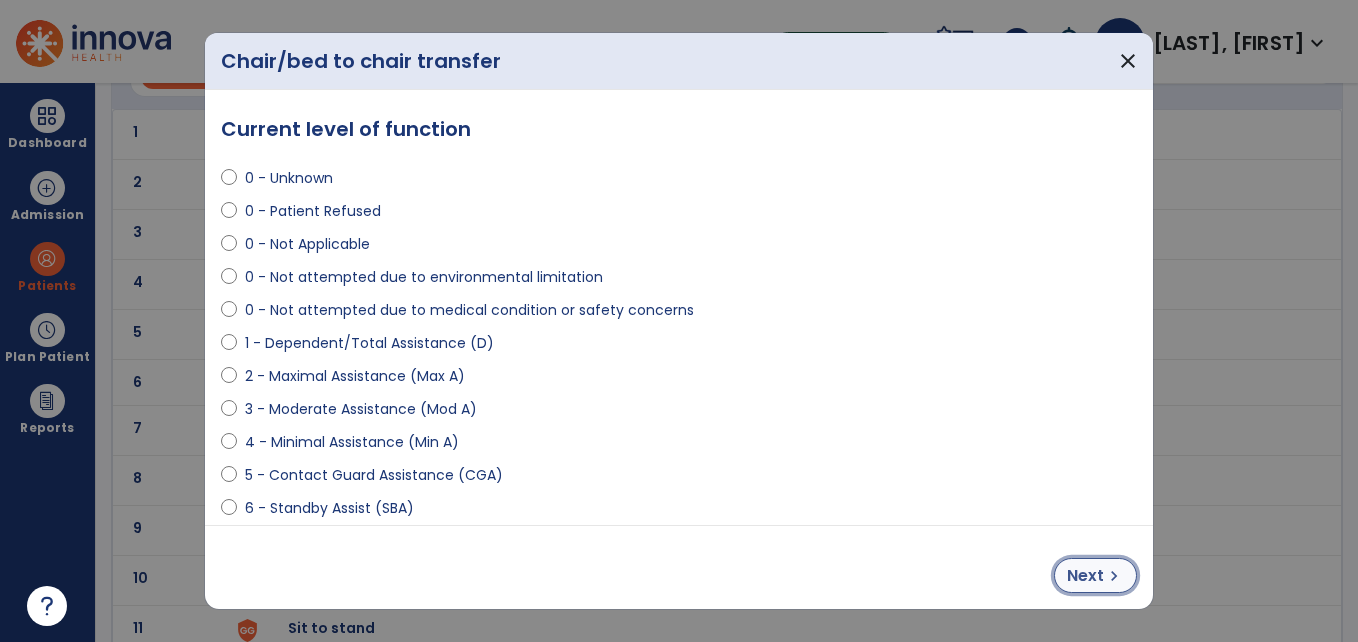 click on "Next" at bounding box center (1085, 576) 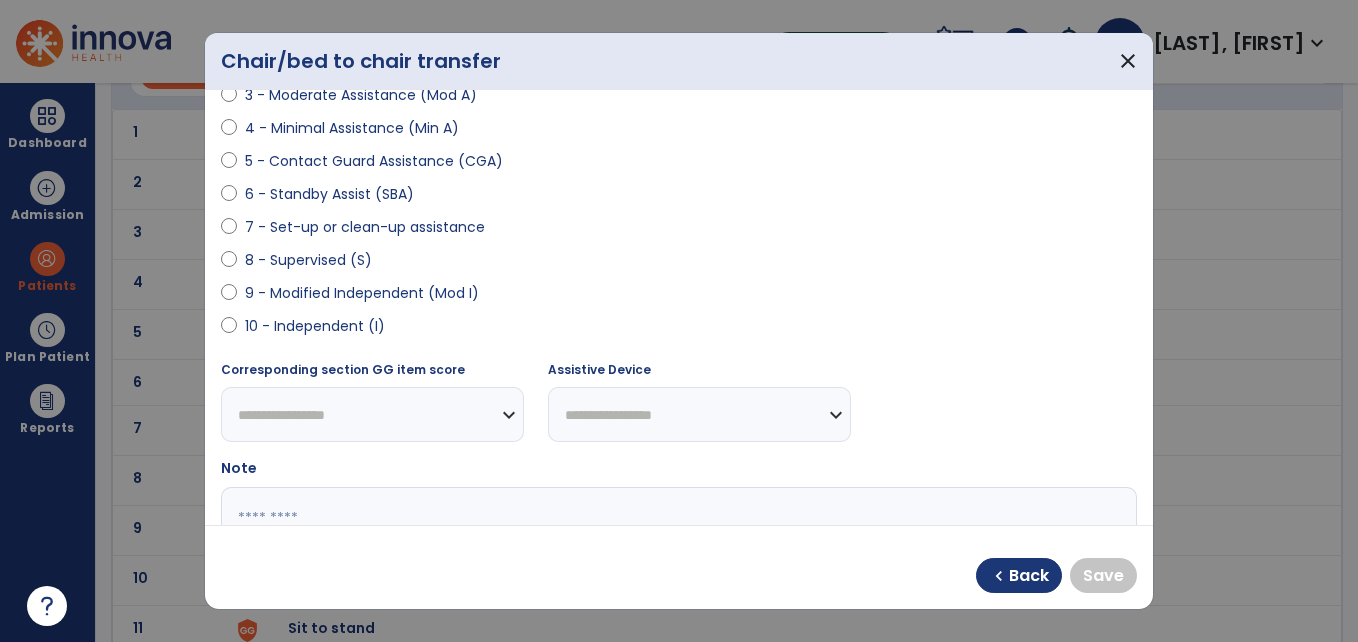 scroll, scrollTop: 315, scrollLeft: 0, axis: vertical 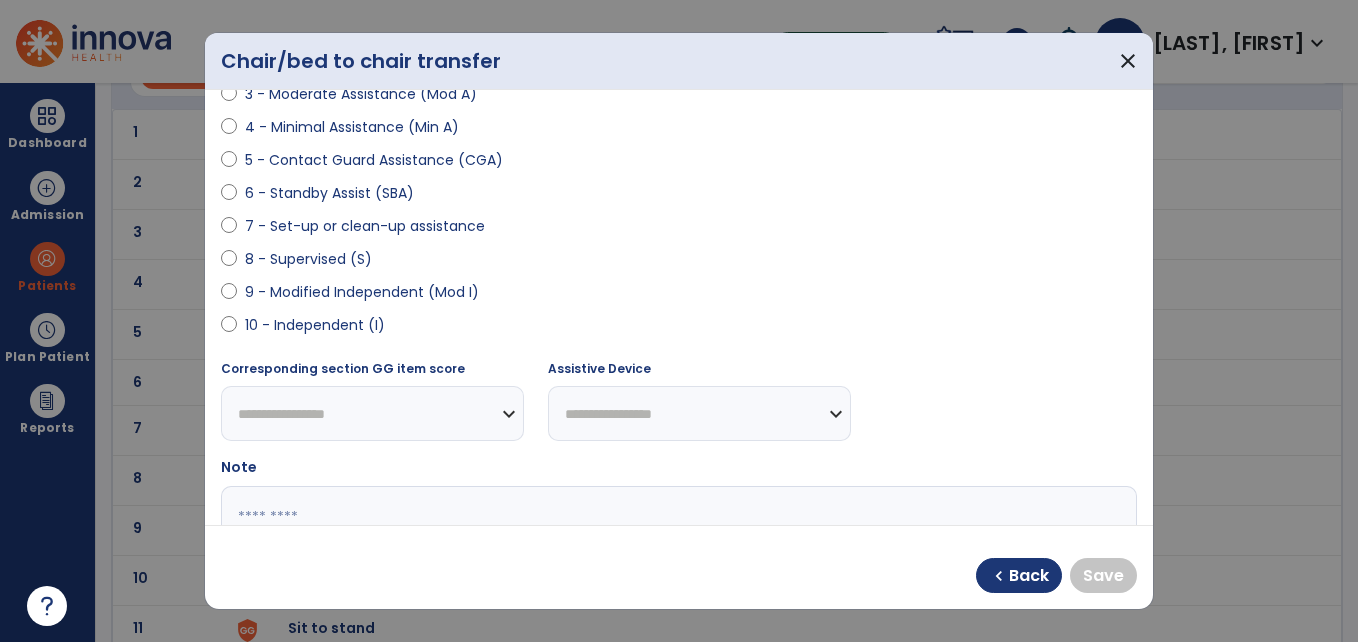 click on "9 - Modified Independent (Mod I)" at bounding box center (362, 292) 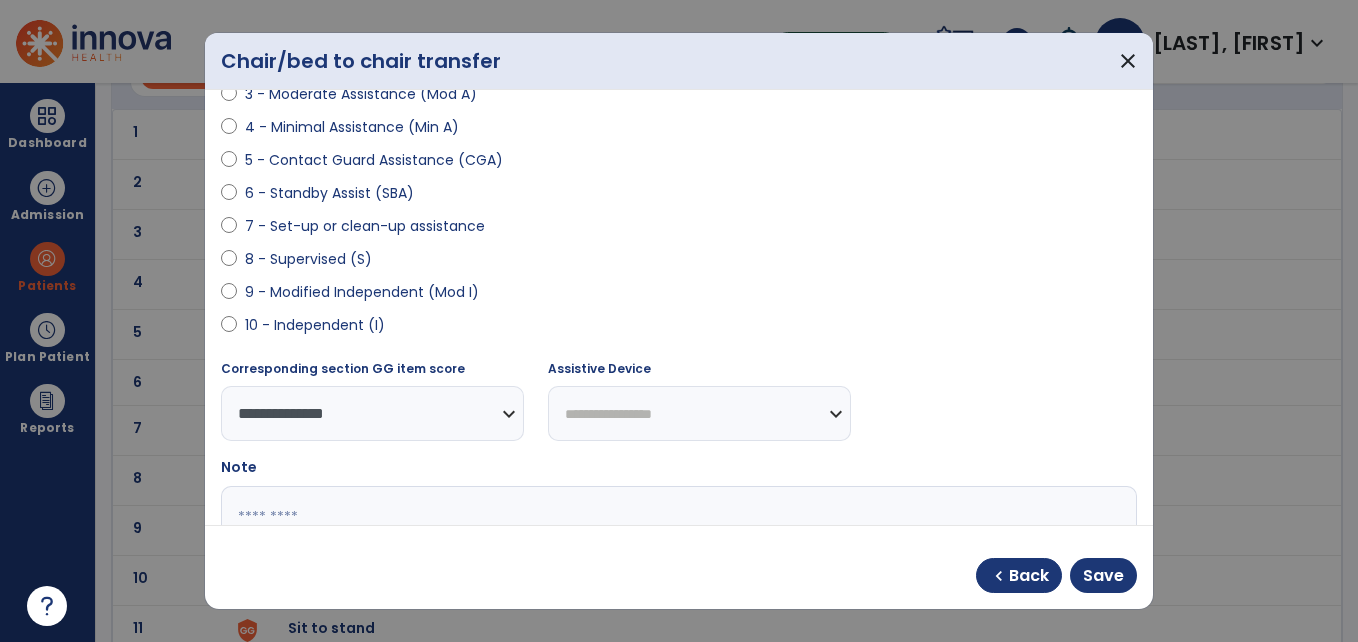 click on "8 - Supervised (S)" at bounding box center (308, 259) 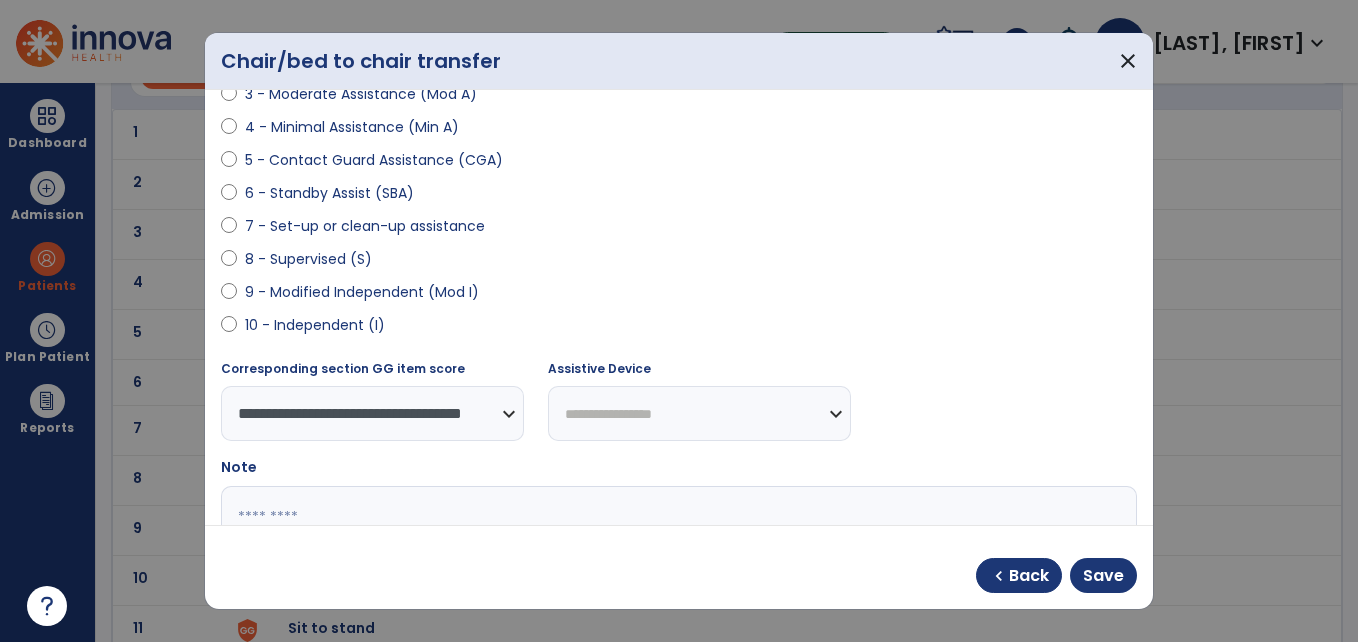 click on "9 - Modified Independent (Mod I)" at bounding box center [362, 292] 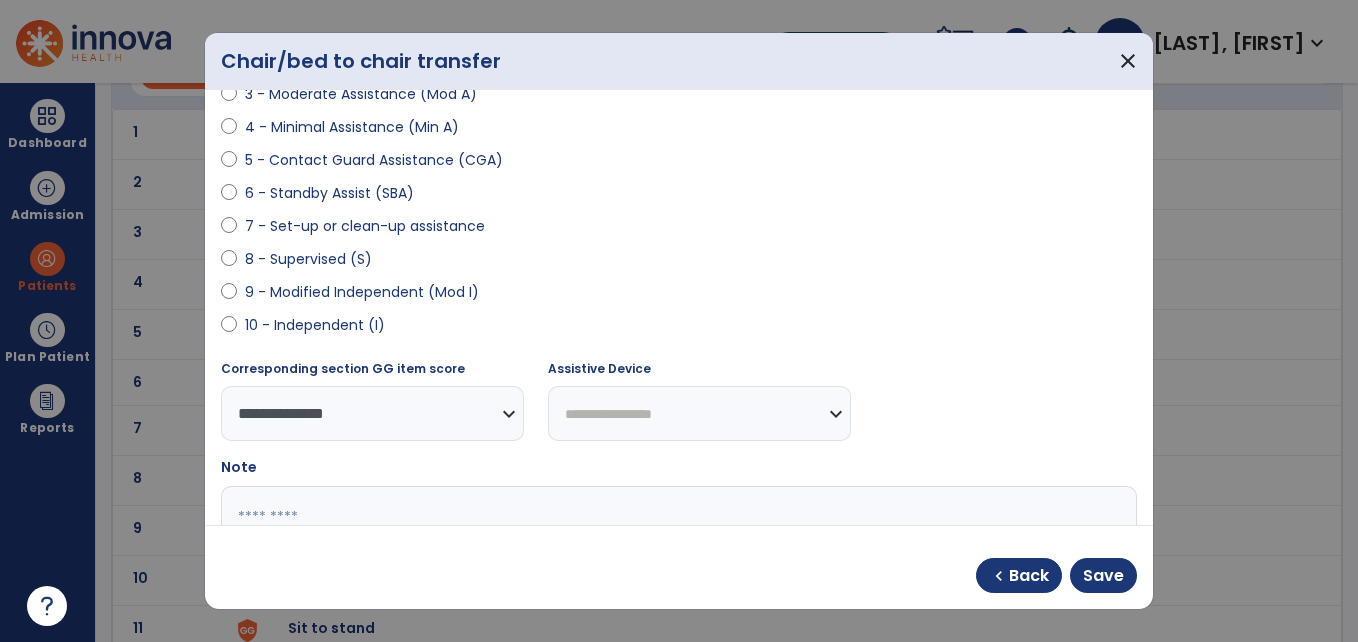 click on "**********" at bounding box center [699, 413] 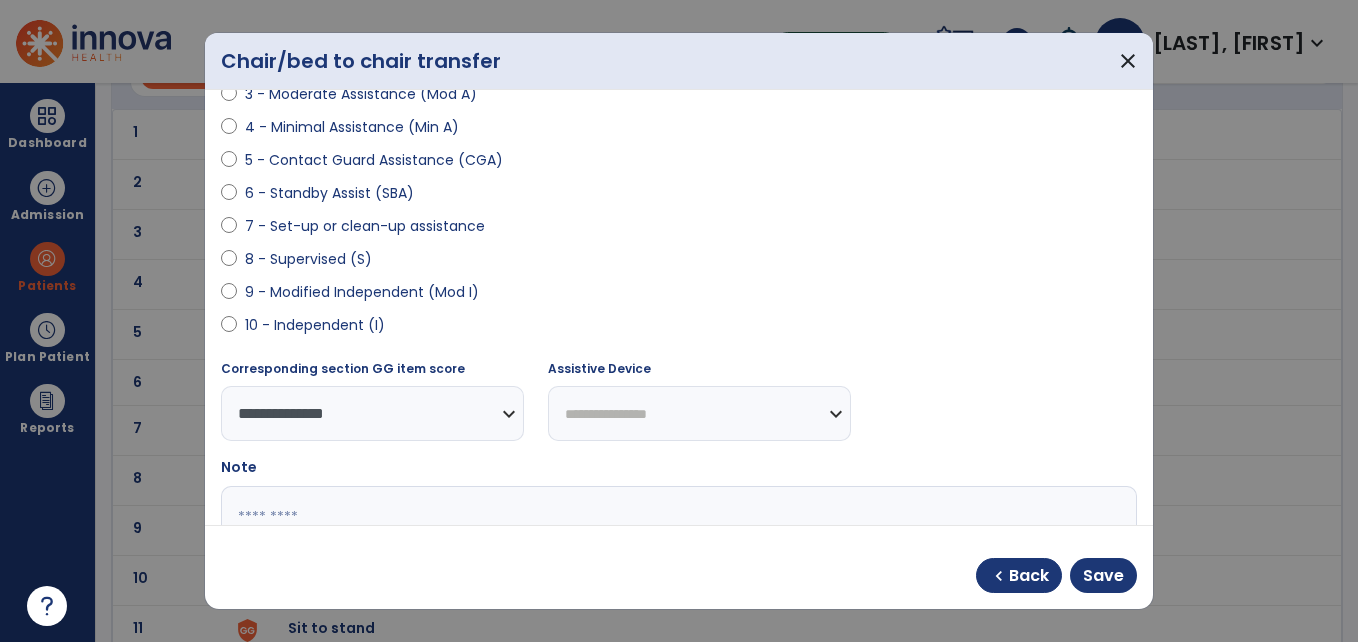 click on "**********" at bounding box center [699, 413] 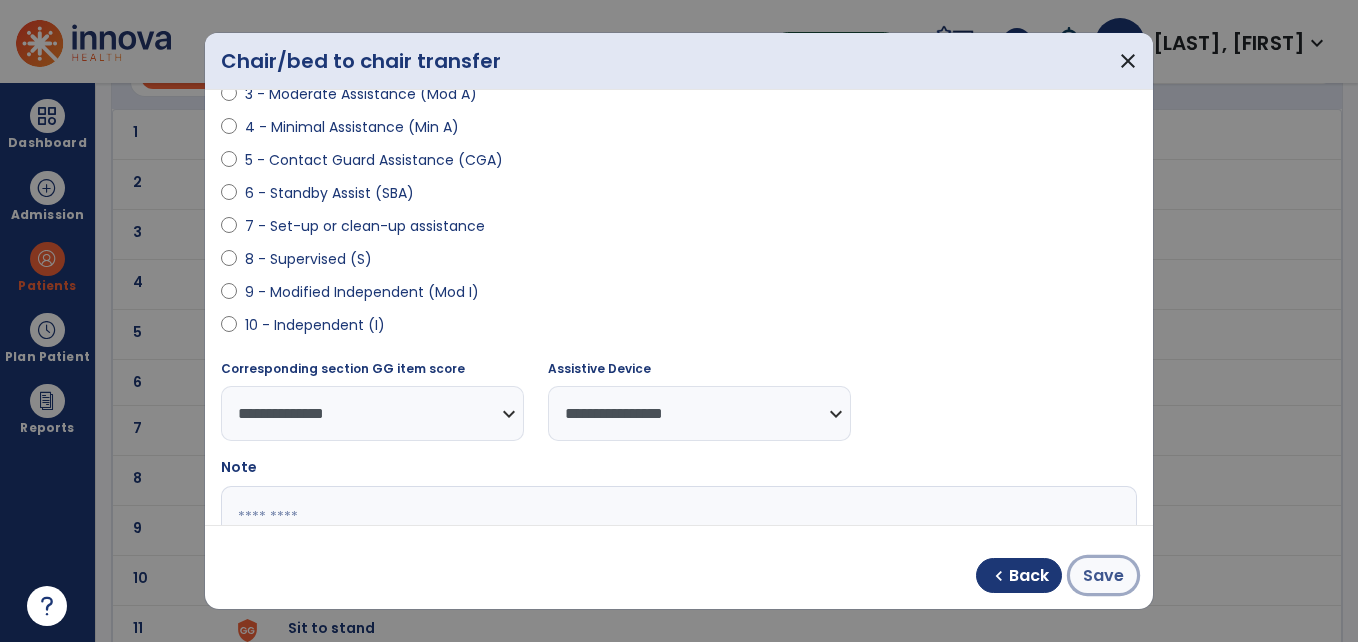 click on "Save" at bounding box center (1103, 576) 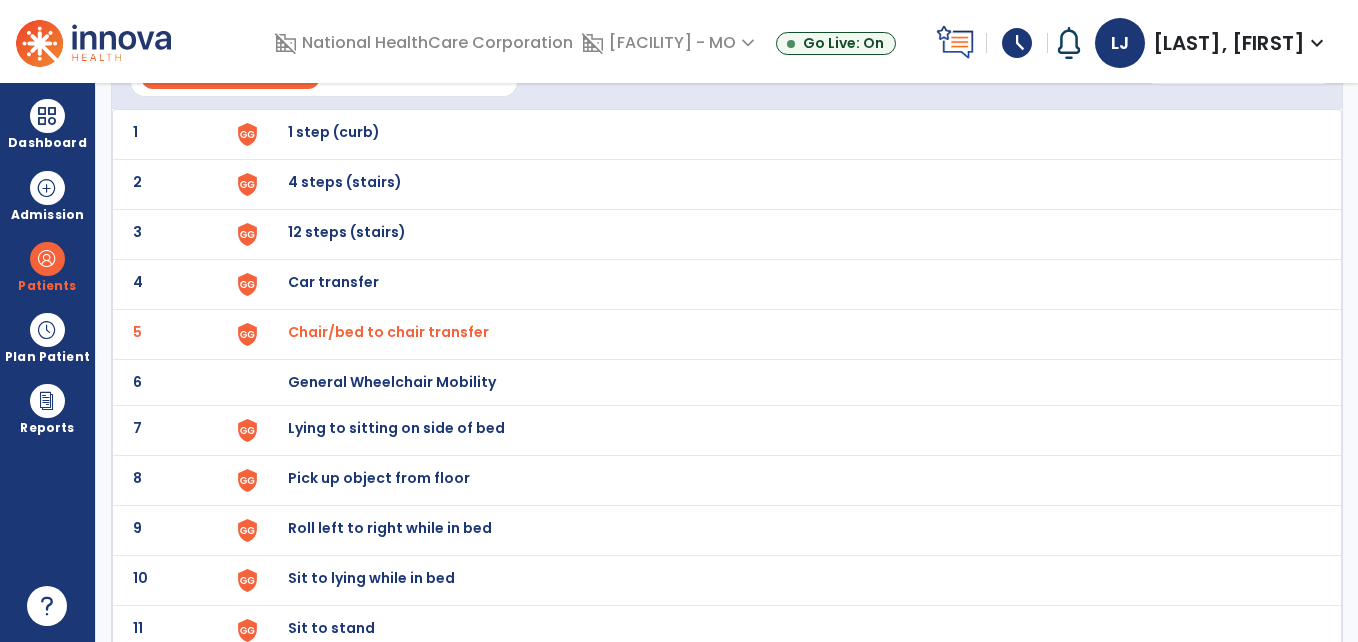 click on "Roll left to right while in bed" at bounding box center (784, 134) 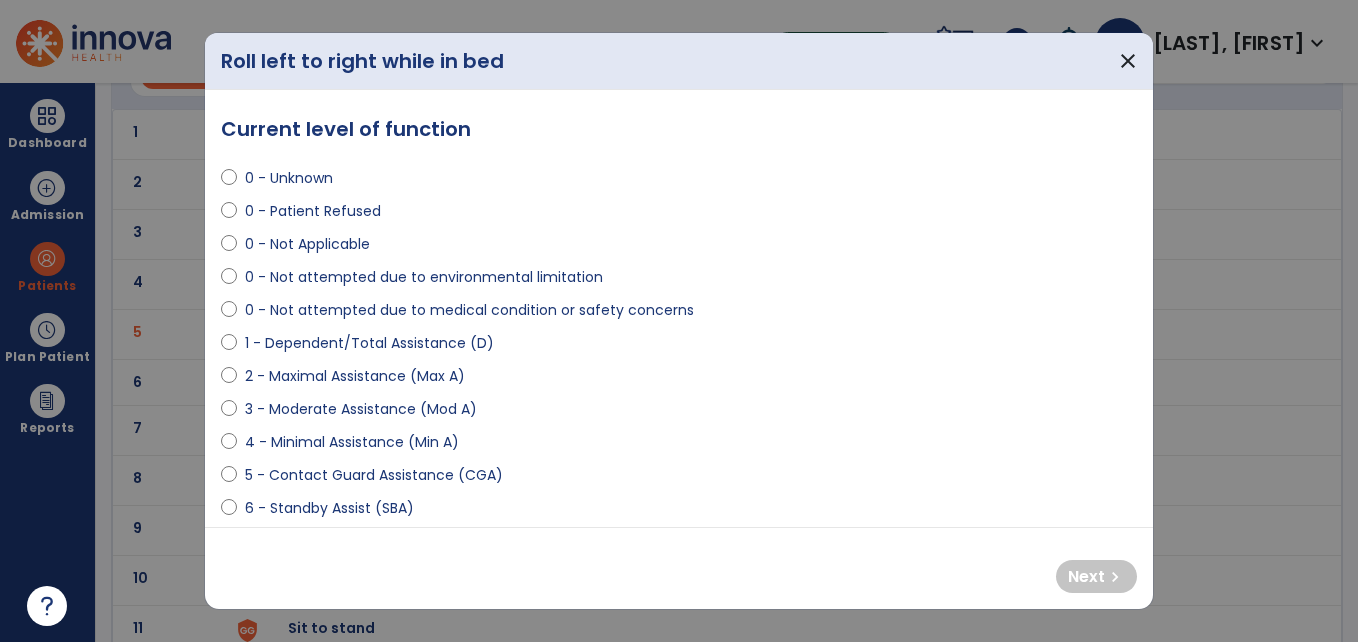 click on "2 - Maximal Assistance (Max A)" at bounding box center (355, 376) 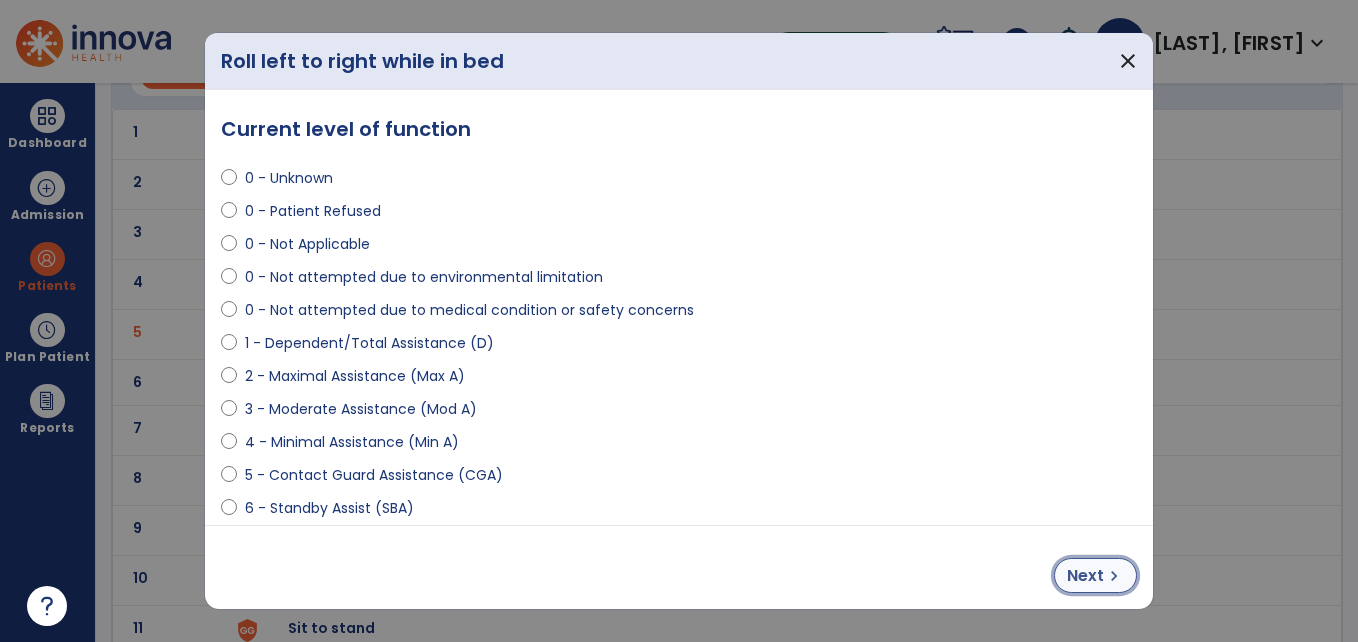 click on "chevron_right" at bounding box center (1114, 576) 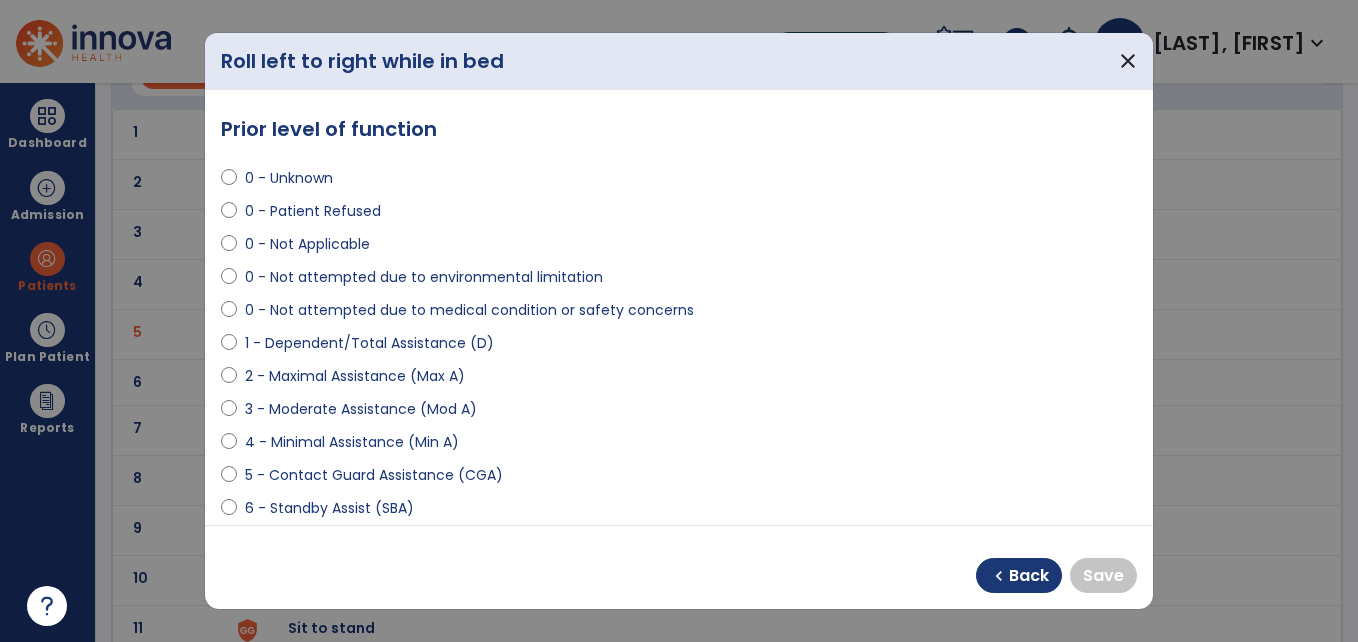scroll, scrollTop: 217, scrollLeft: 0, axis: vertical 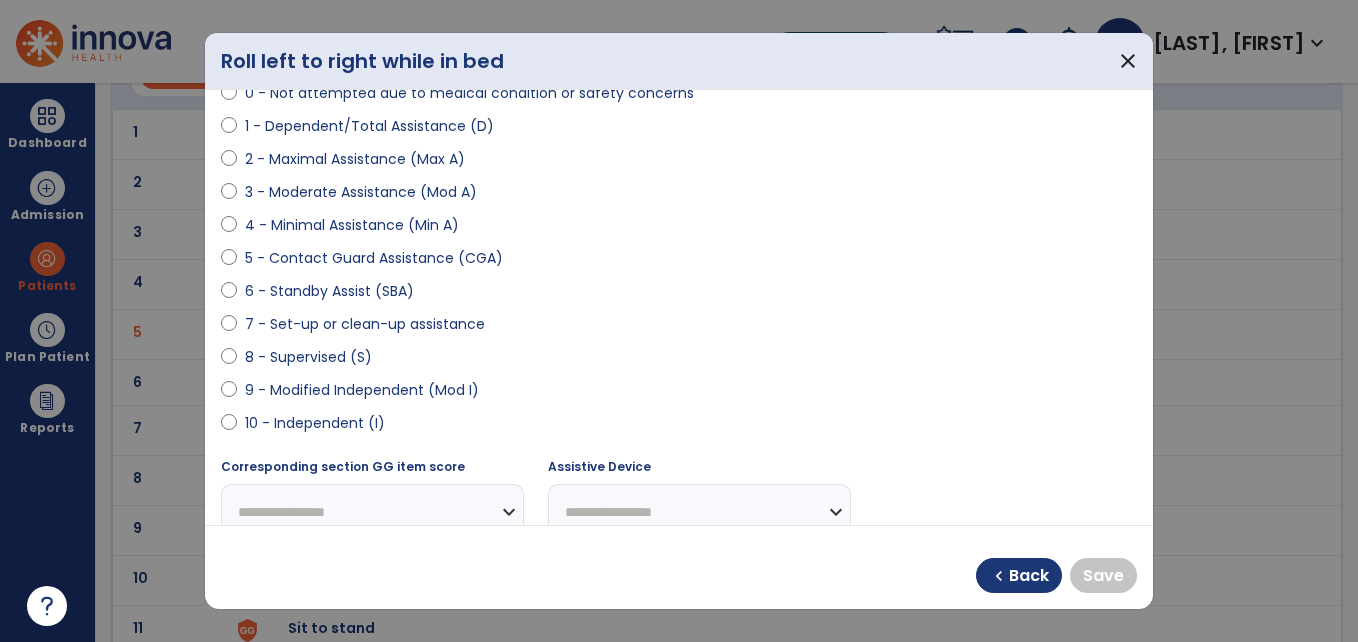 click on "10 - Independent (I)" at bounding box center [315, 423] 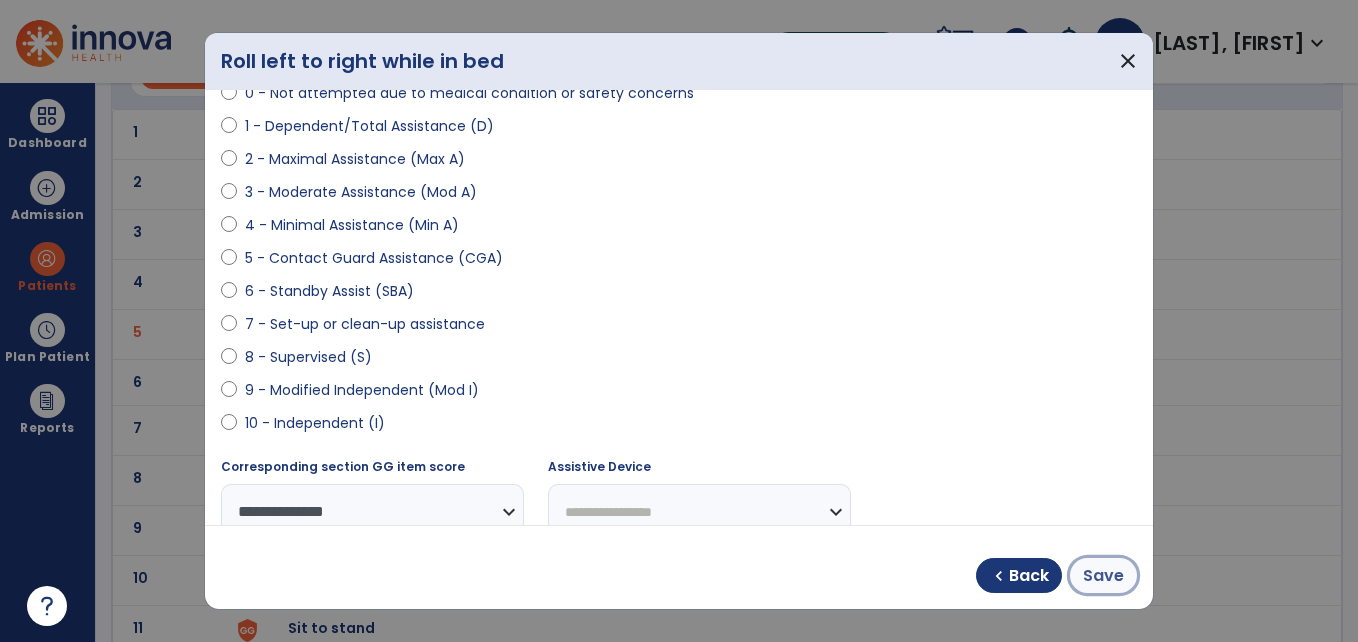 click on "Save" at bounding box center (1103, 576) 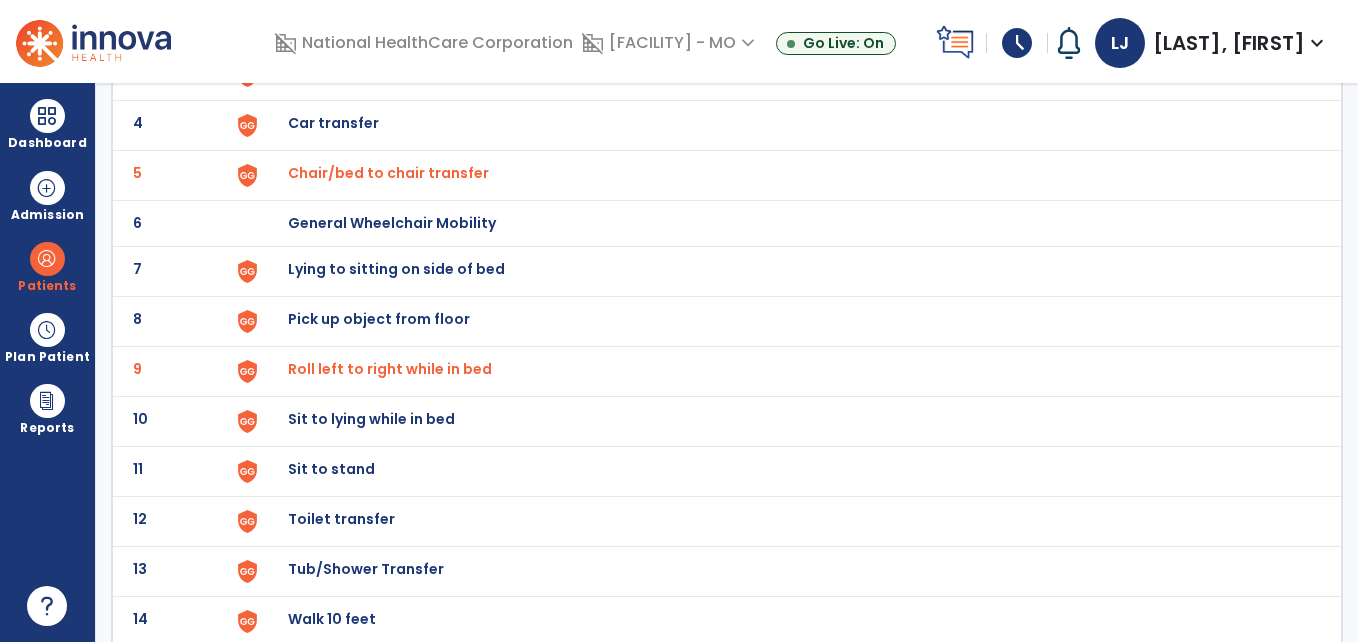 scroll, scrollTop: 290, scrollLeft: 0, axis: vertical 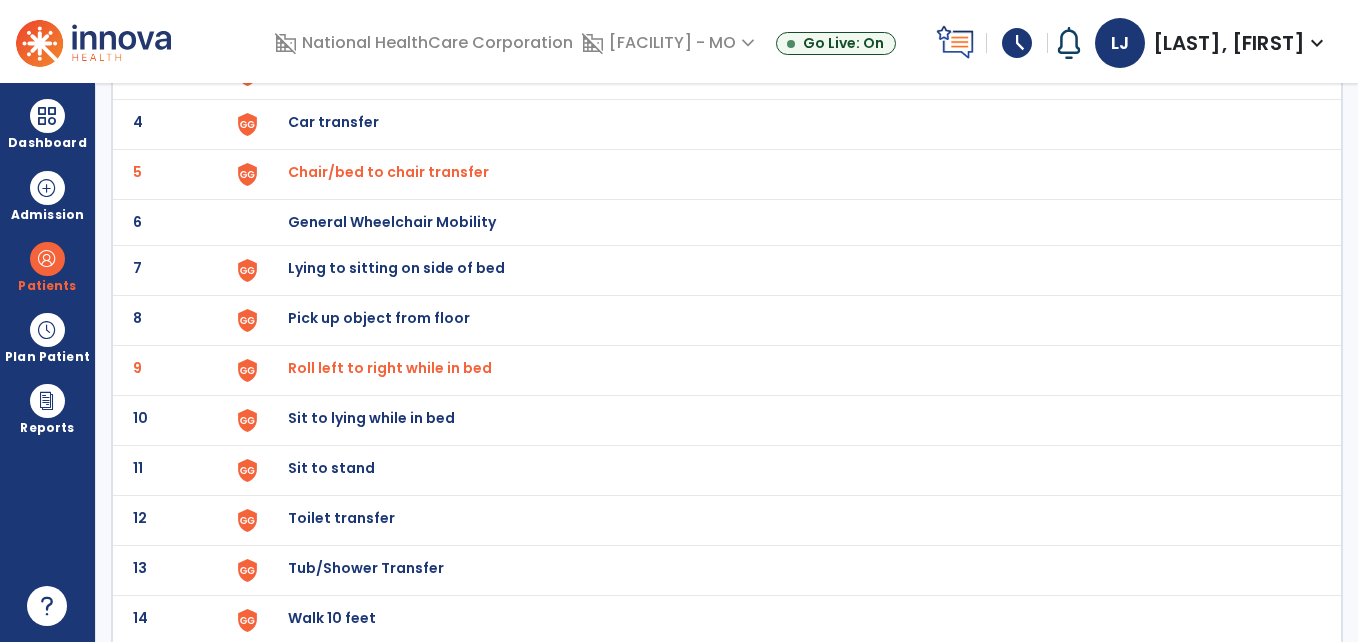 click on "Lying to sitting on side of bed" at bounding box center (334, -28) 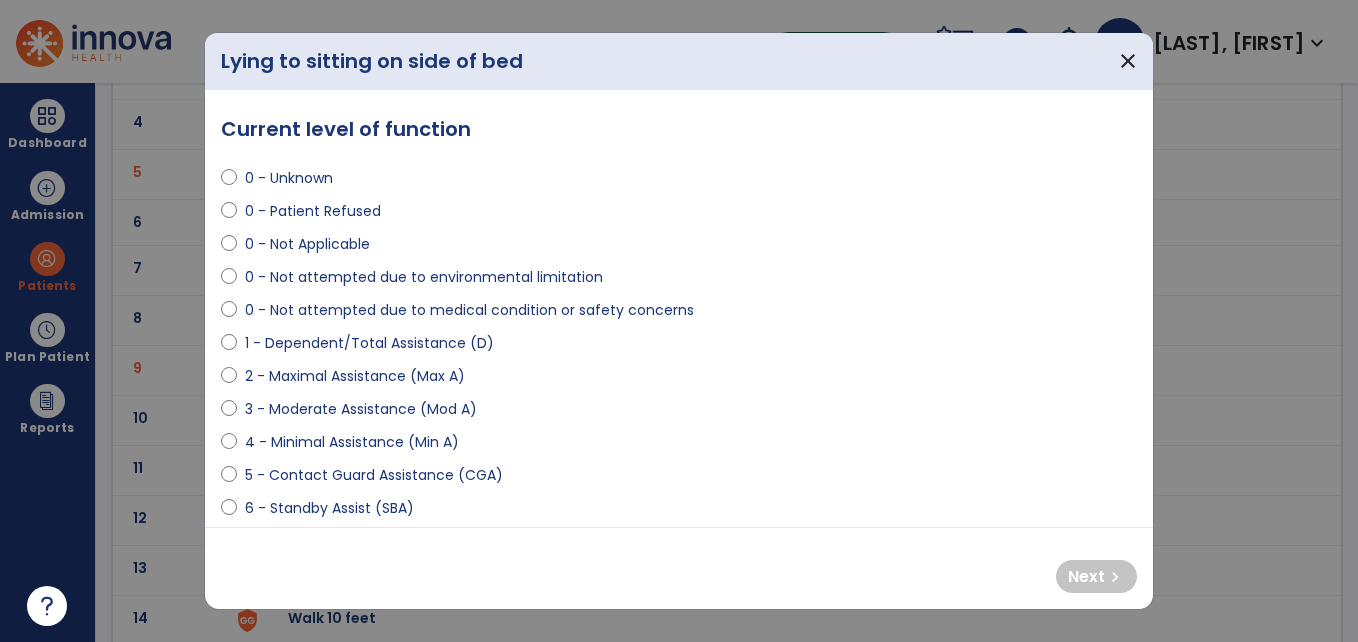 click on "0 - Unknown 0 - Patient Refused 0 - Not Applicable 0 - Not attempted due to environmental limitation 0 - Not attempted due to medical condition or safety concerns 1 - Dependent/Total Assistance (D) 2 - Maximal Assistance (Max A) 3 - Moderate Assistance (Mod A) 4 - Minimal Assistance (Min A) 5 - Contact Guard Assistance (CGA) 6 - Standby Assist (SBA) 7 - Set-up or clean-up assistance 8 - Supervised (S) 9 - Modified Independent (Mod I) 10 - Independent (I)" at bounding box center [679, 401] 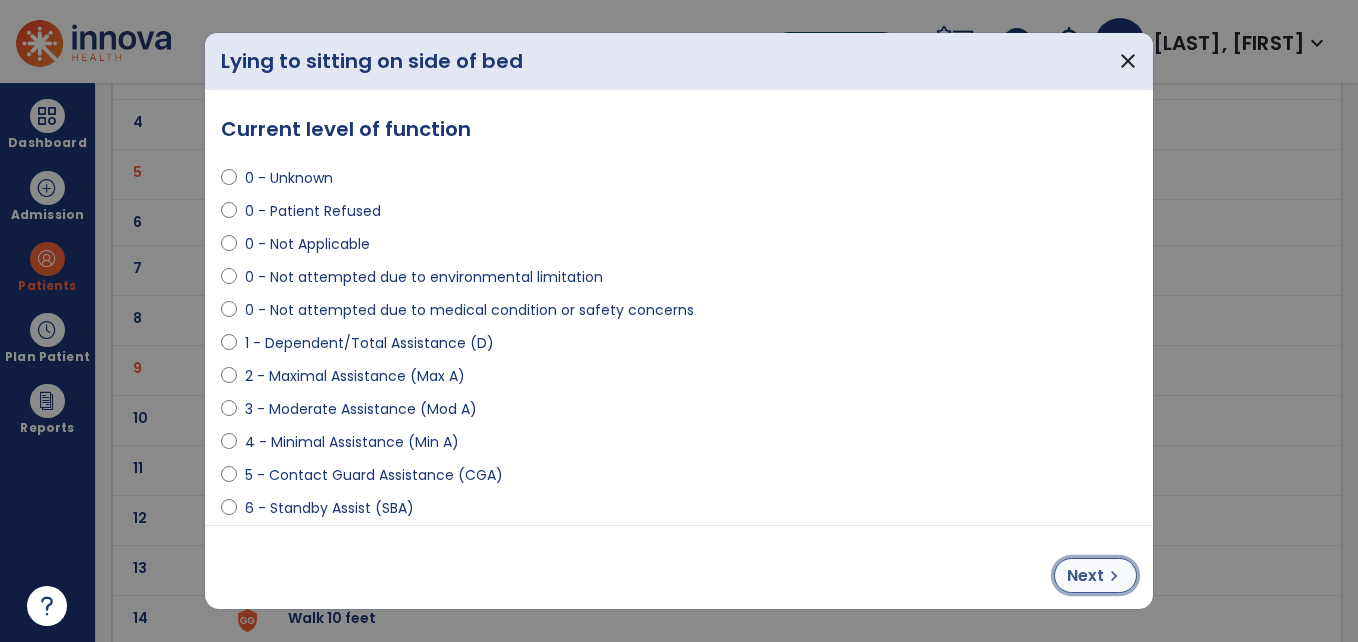 click on "Next" at bounding box center [1085, 576] 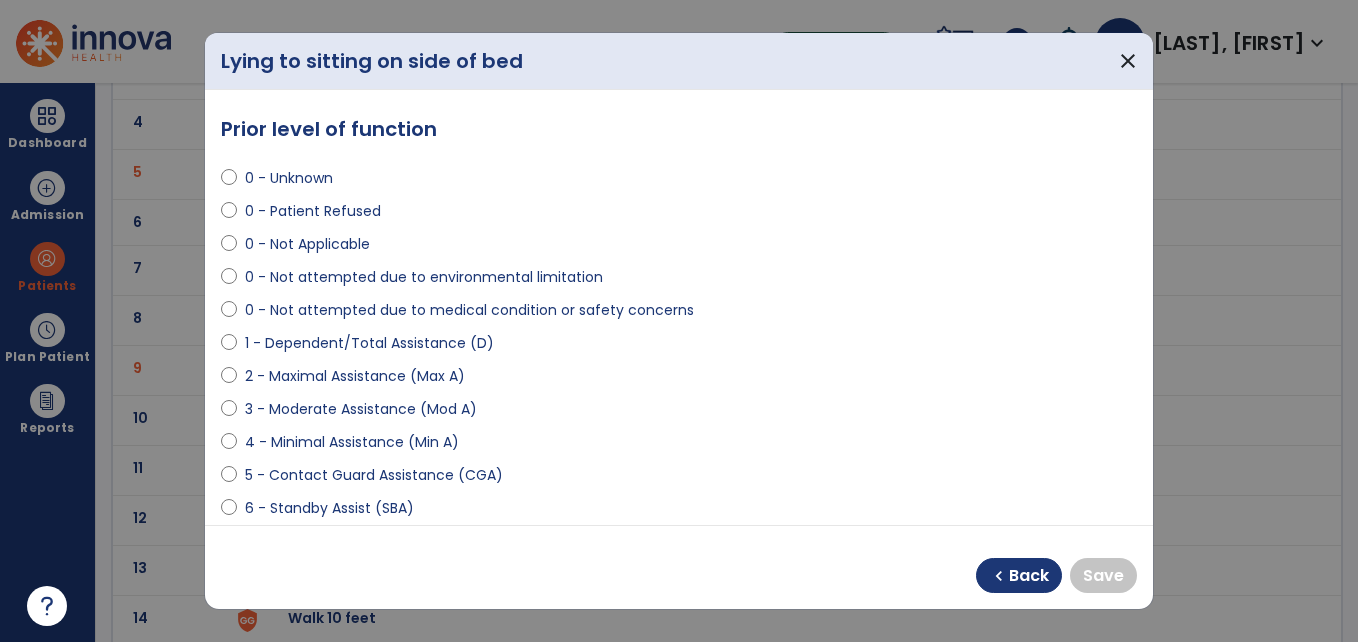 scroll, scrollTop: 217, scrollLeft: 0, axis: vertical 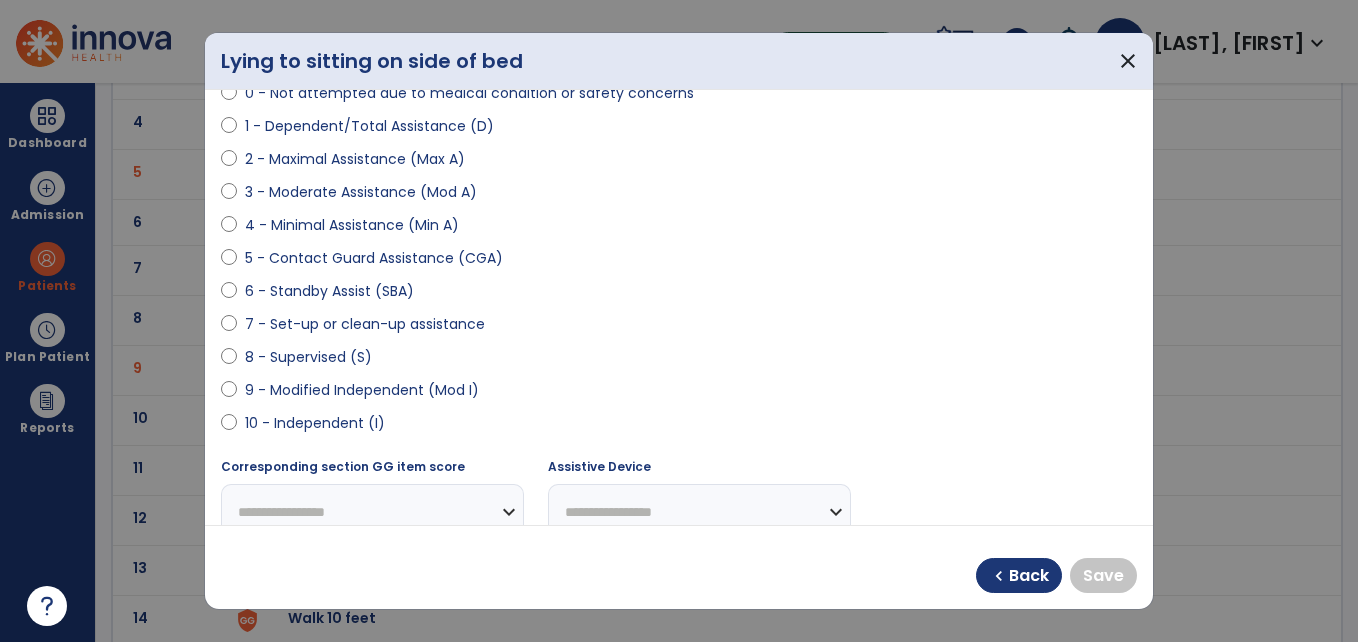 click on "10 - Independent (I)" at bounding box center (315, 423) 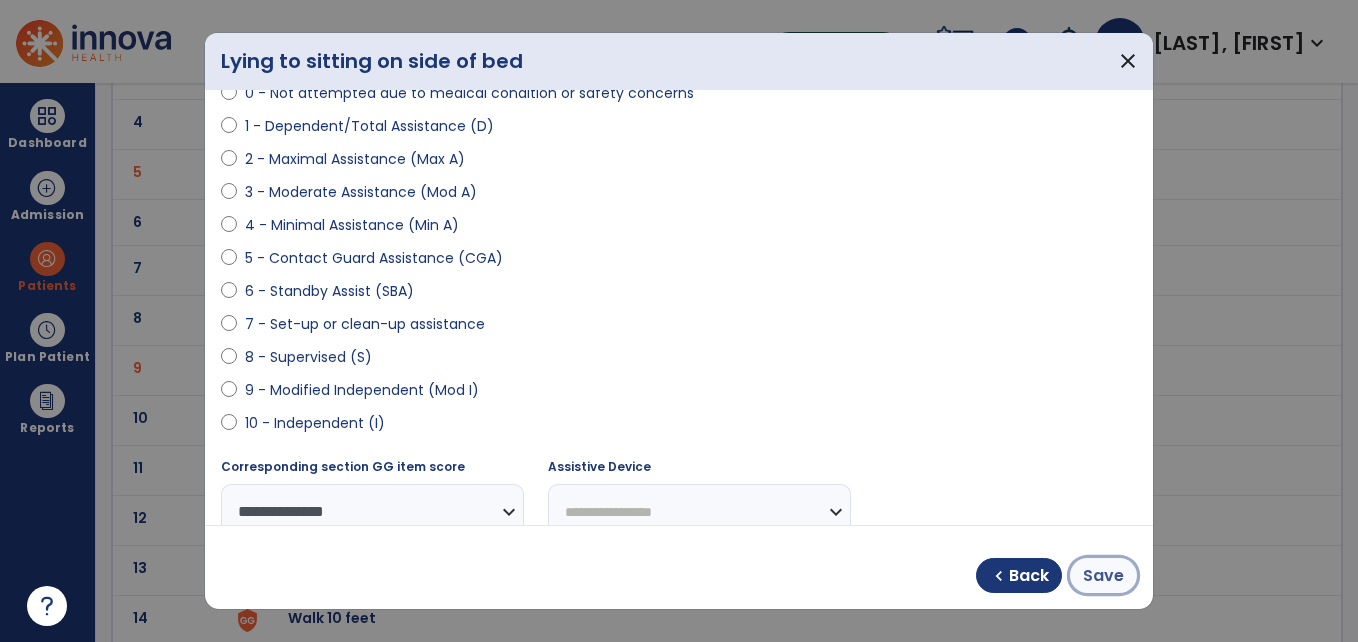 click on "Save" at bounding box center [1103, 576] 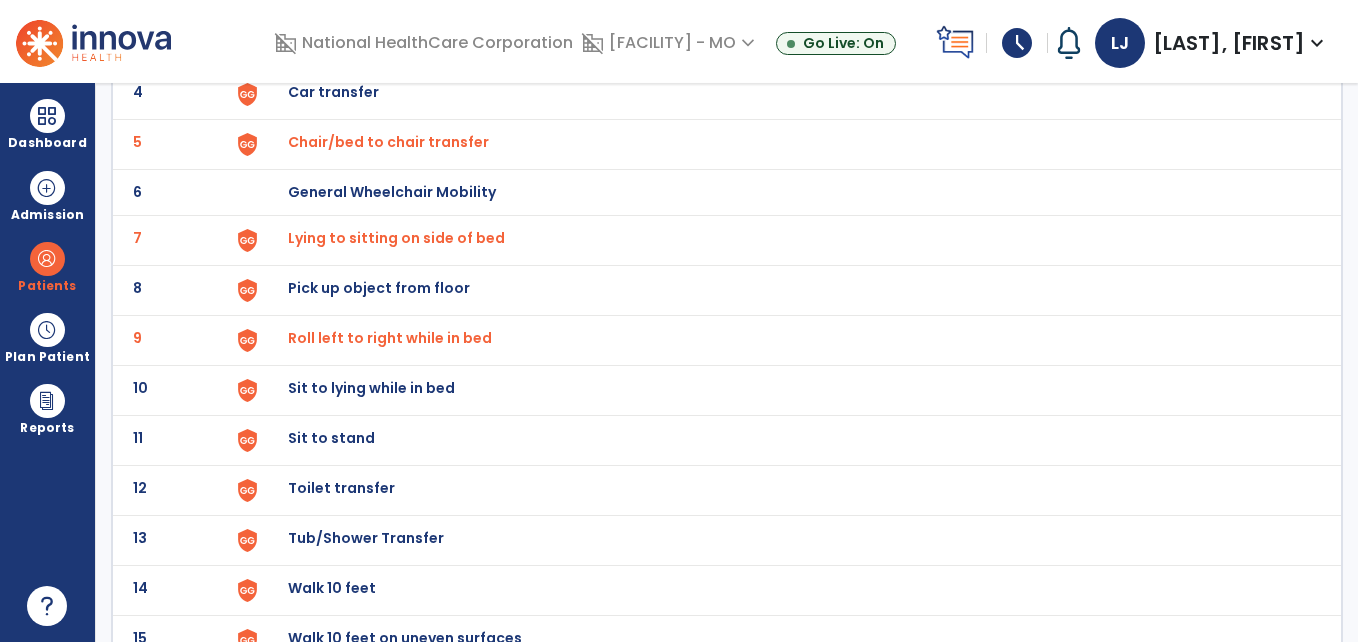 scroll, scrollTop: 0, scrollLeft: 0, axis: both 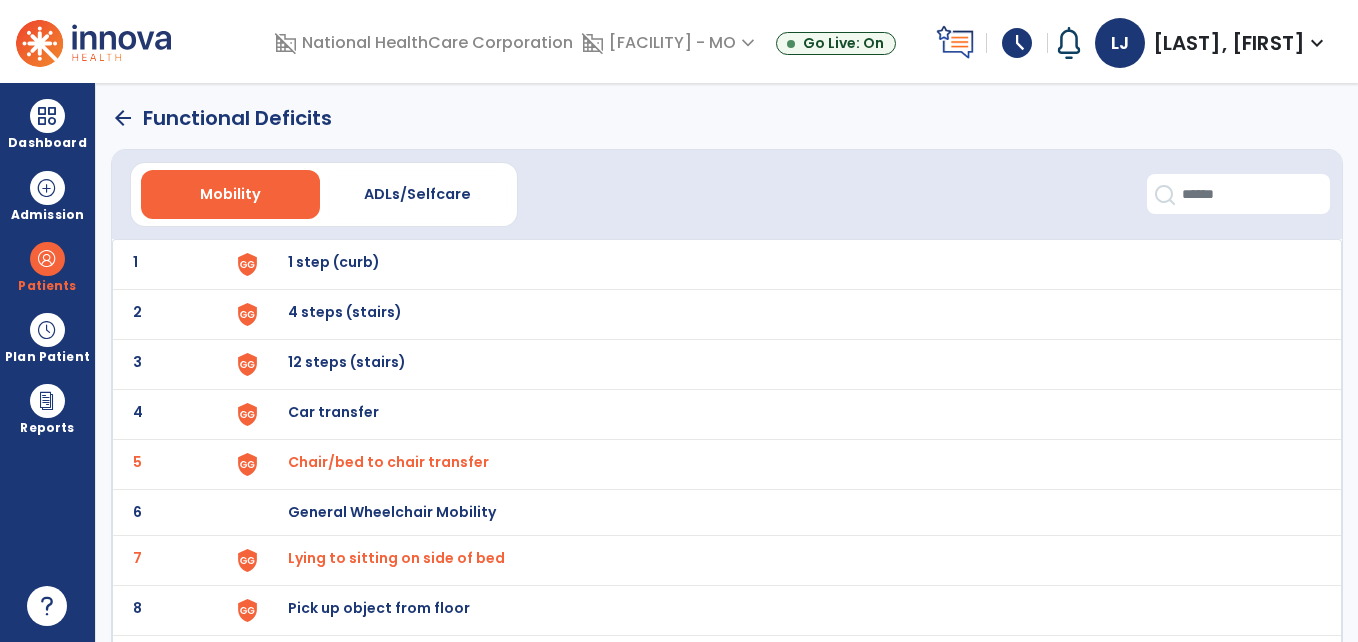 click on "arrow_back" 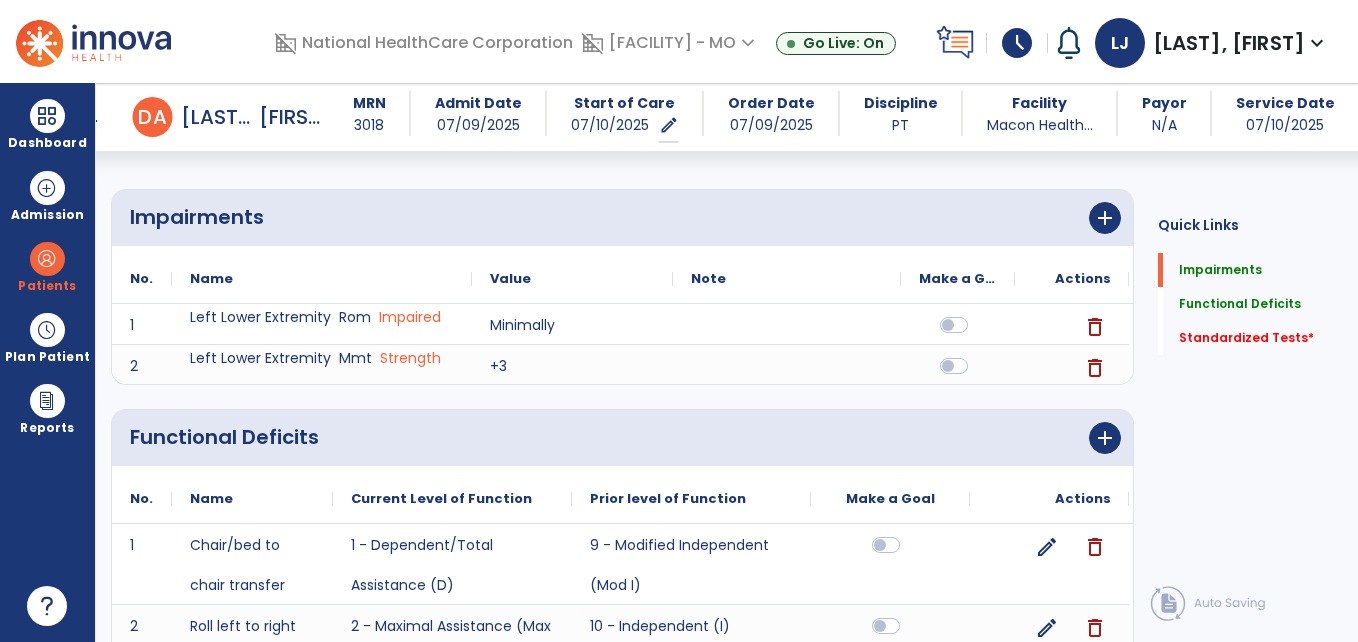 scroll, scrollTop: 103, scrollLeft: 0, axis: vertical 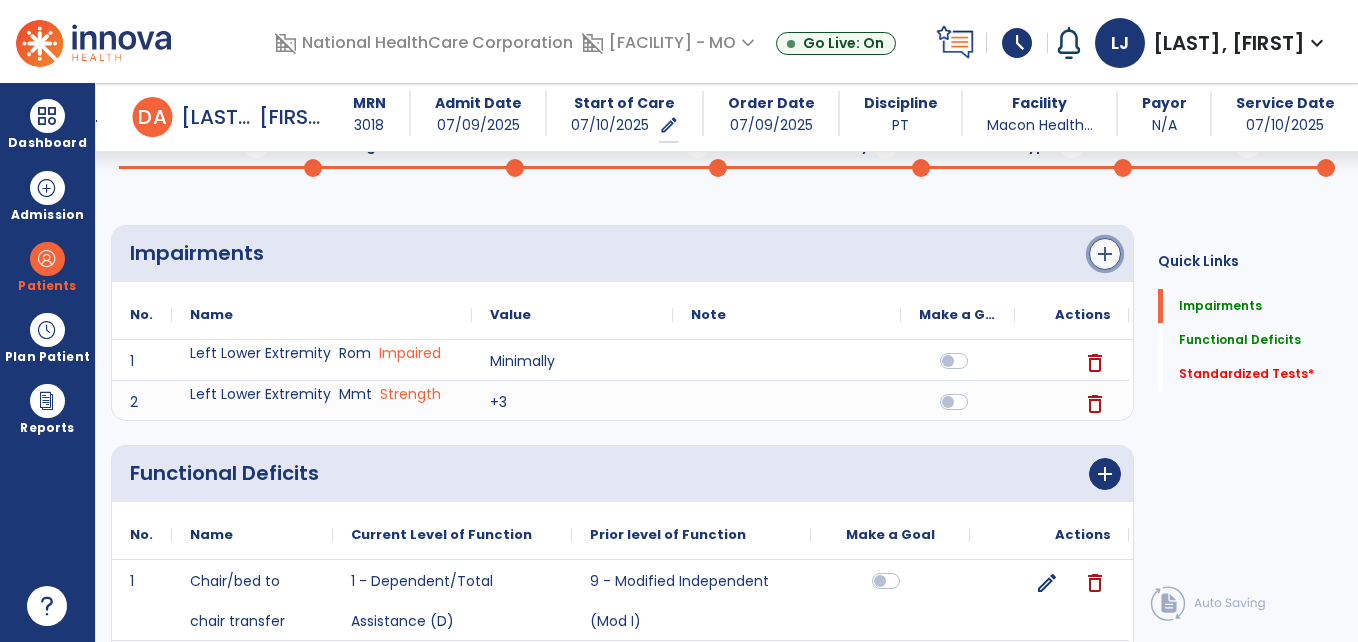 click on "add" 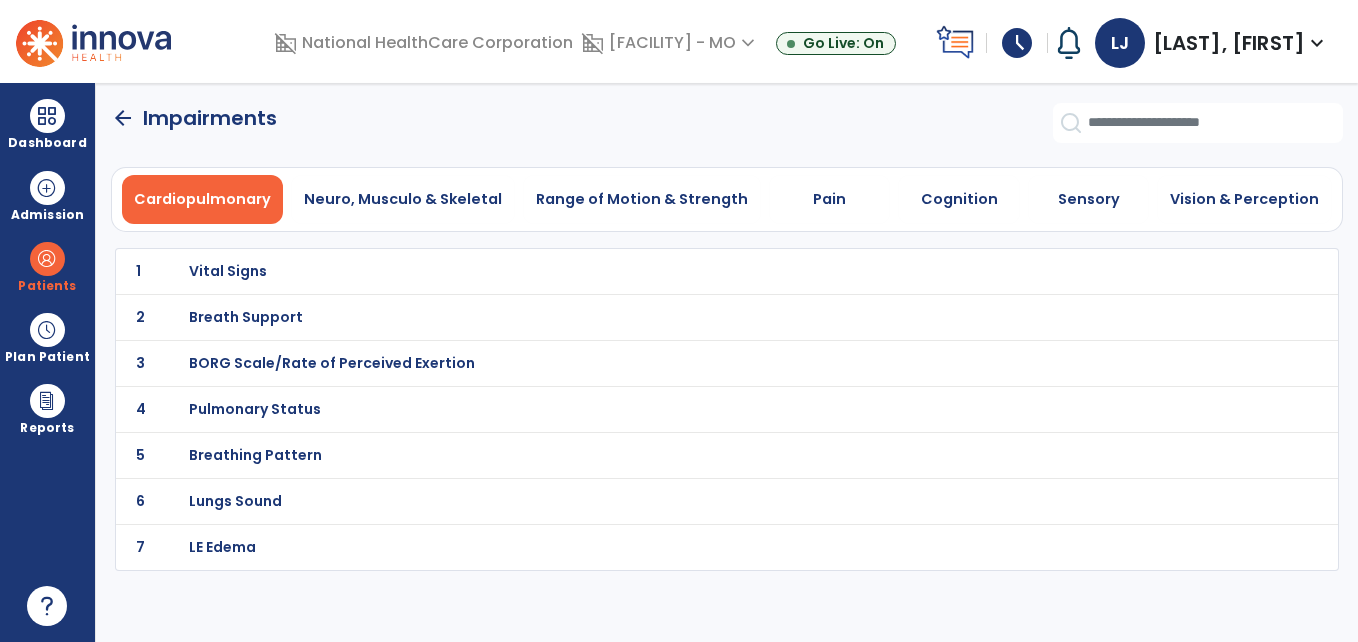scroll, scrollTop: 0, scrollLeft: 0, axis: both 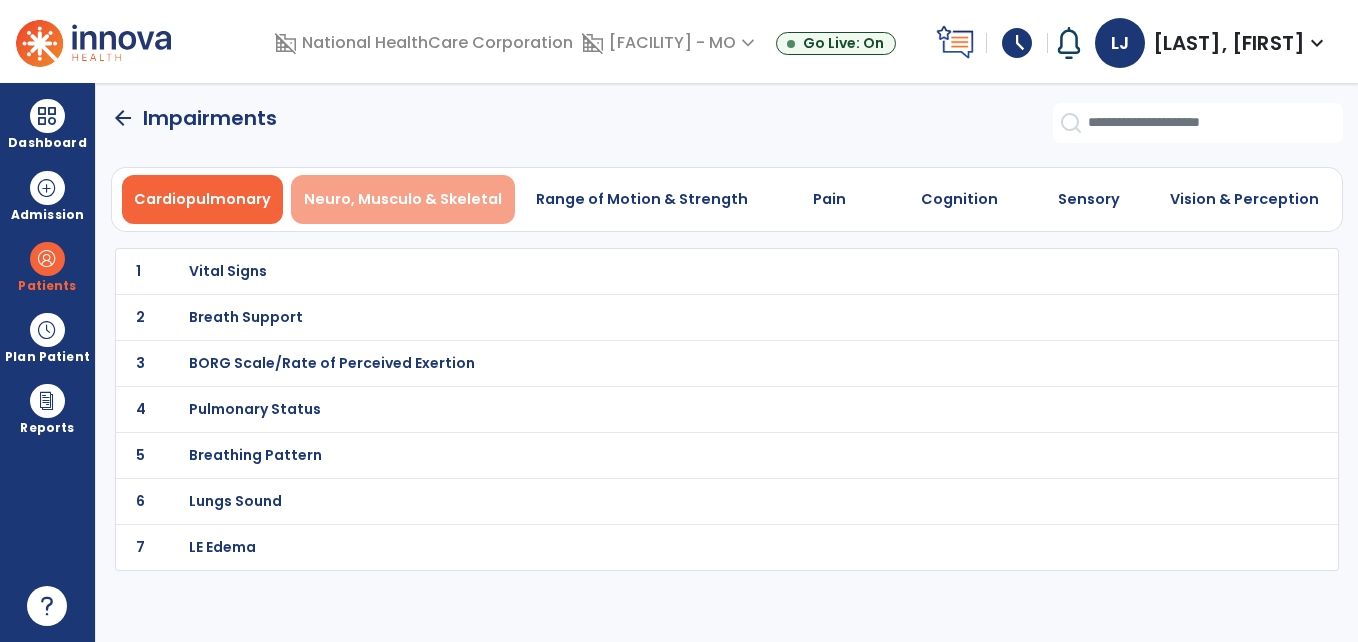 click on "Neuro, Musculo & Skeletal" at bounding box center (403, 199) 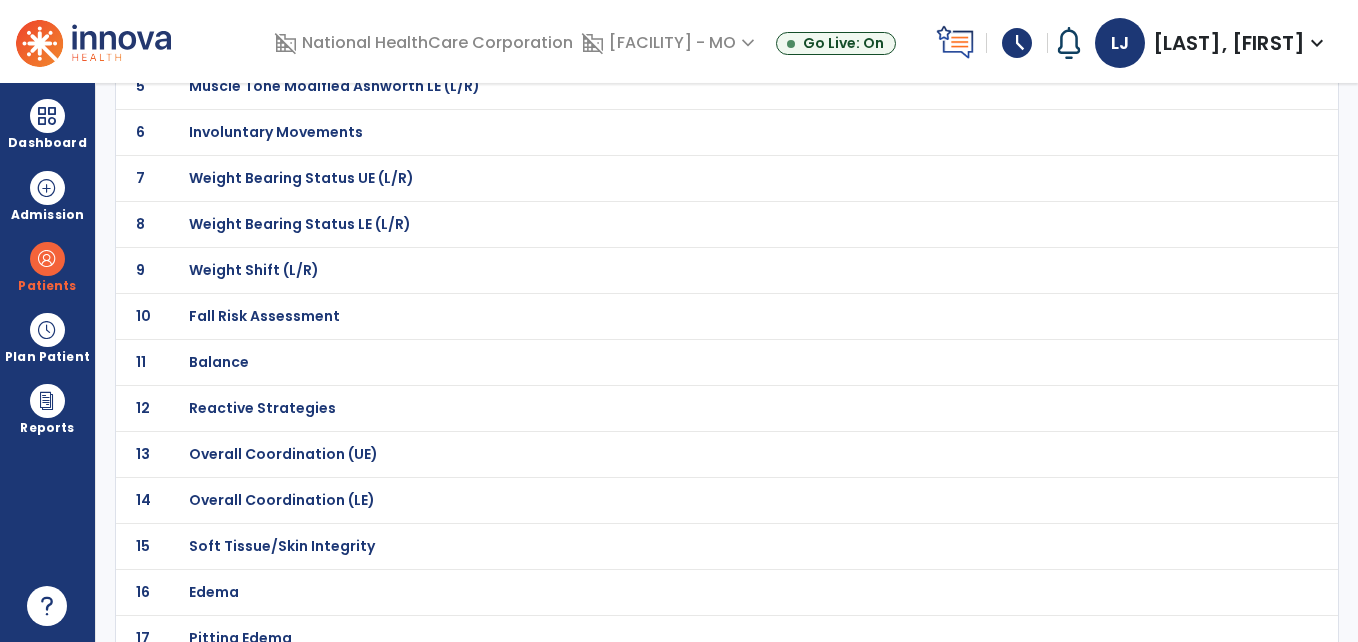 scroll, scrollTop: 393, scrollLeft: 0, axis: vertical 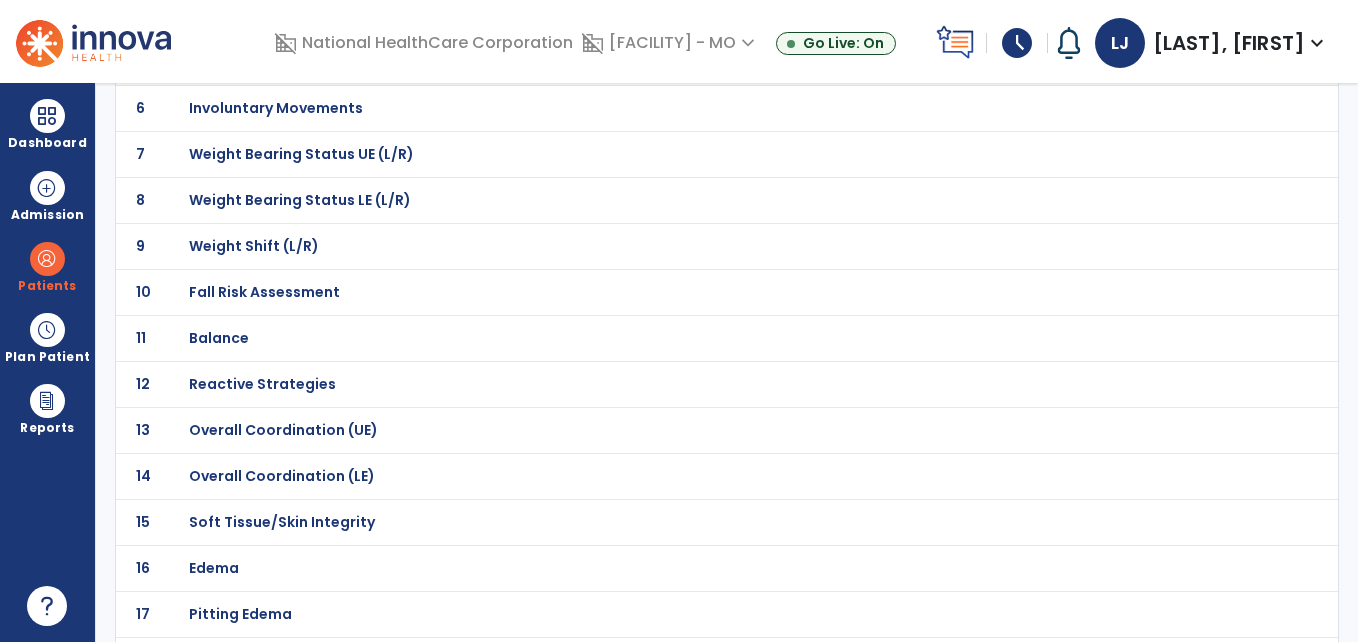click on "Balance" at bounding box center (683, -122) 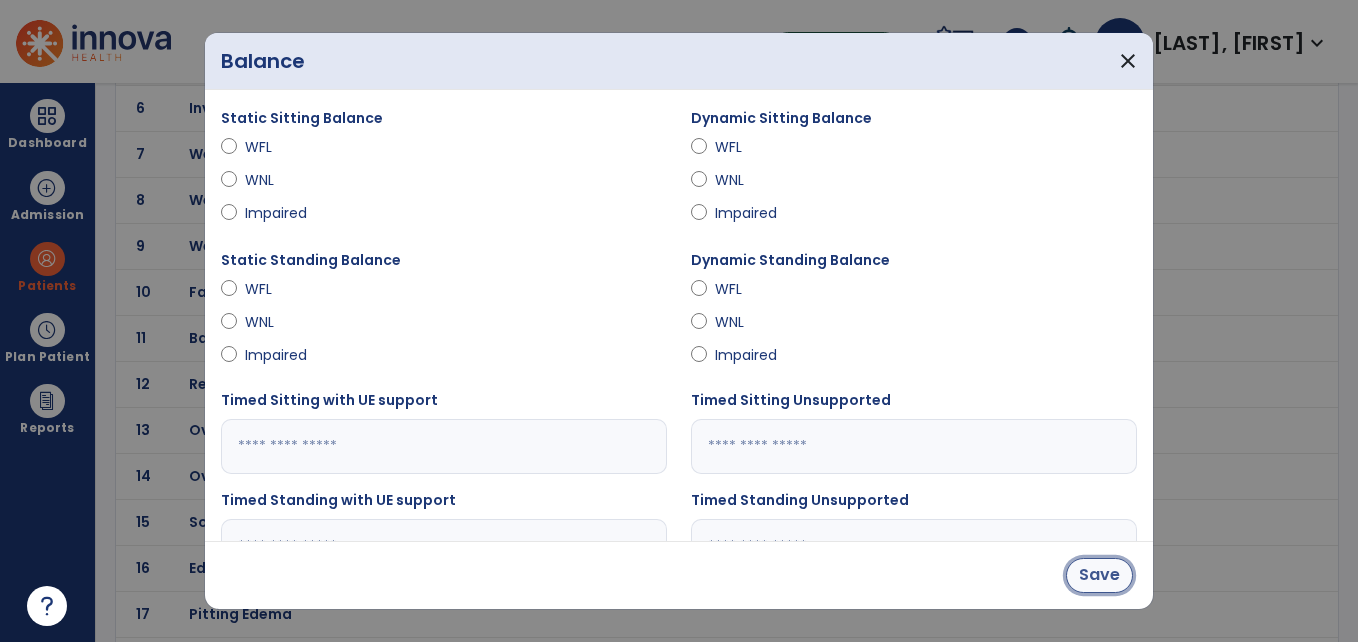 click on "Save" at bounding box center (1099, 575) 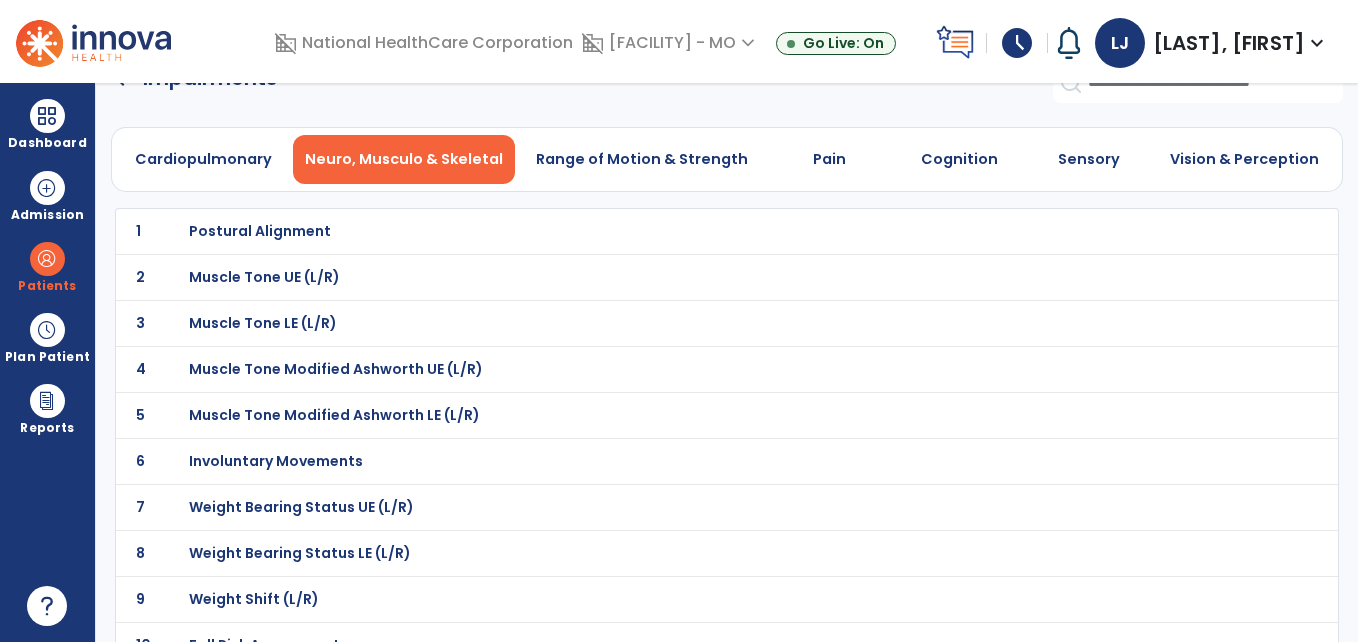 scroll, scrollTop: 0, scrollLeft: 0, axis: both 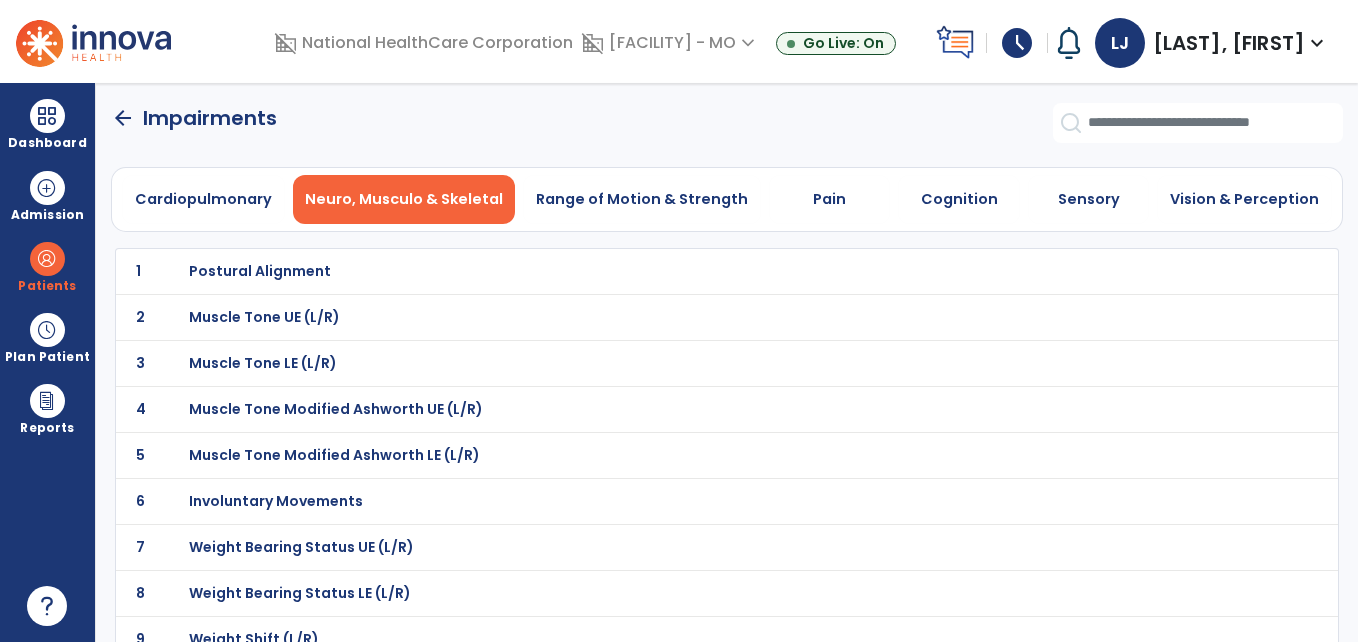 click on "arrow_back" 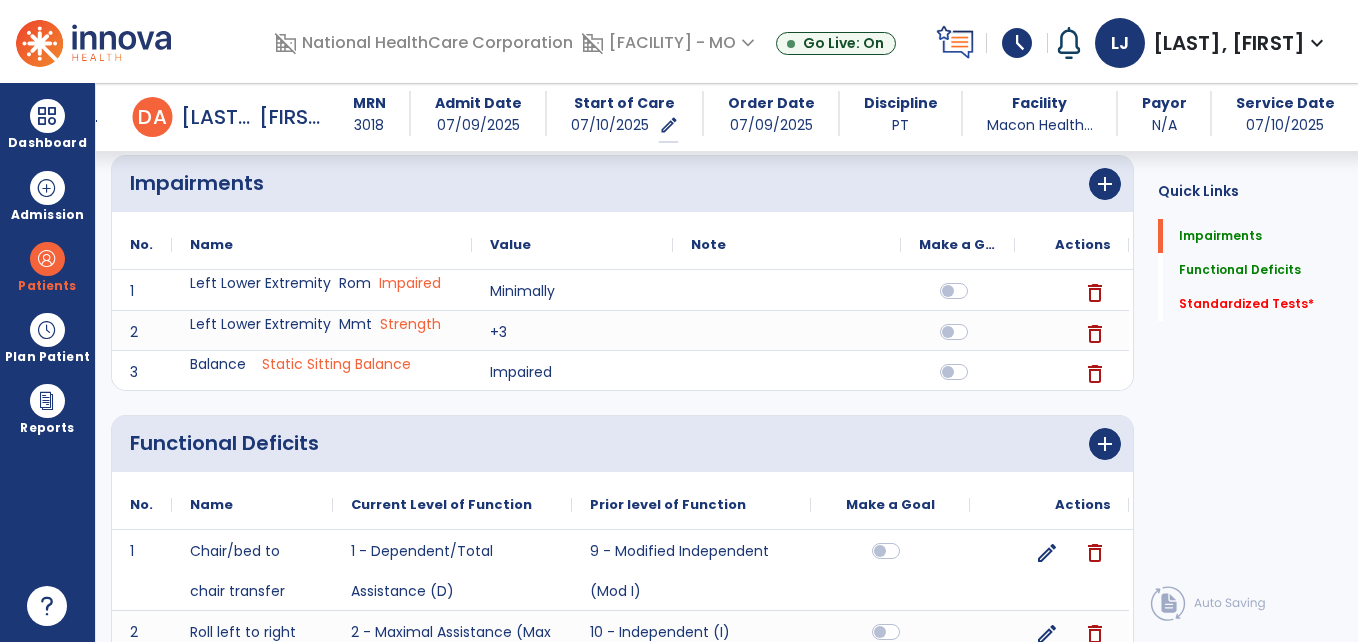 scroll, scrollTop: 192, scrollLeft: 0, axis: vertical 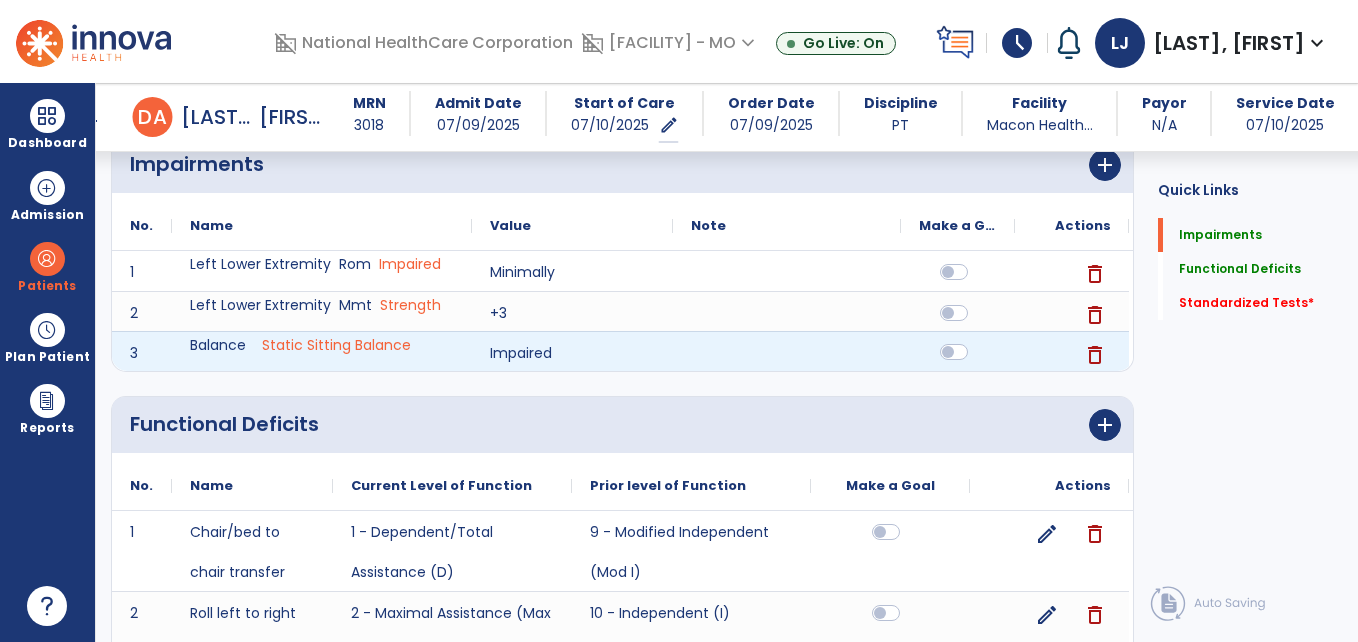 click 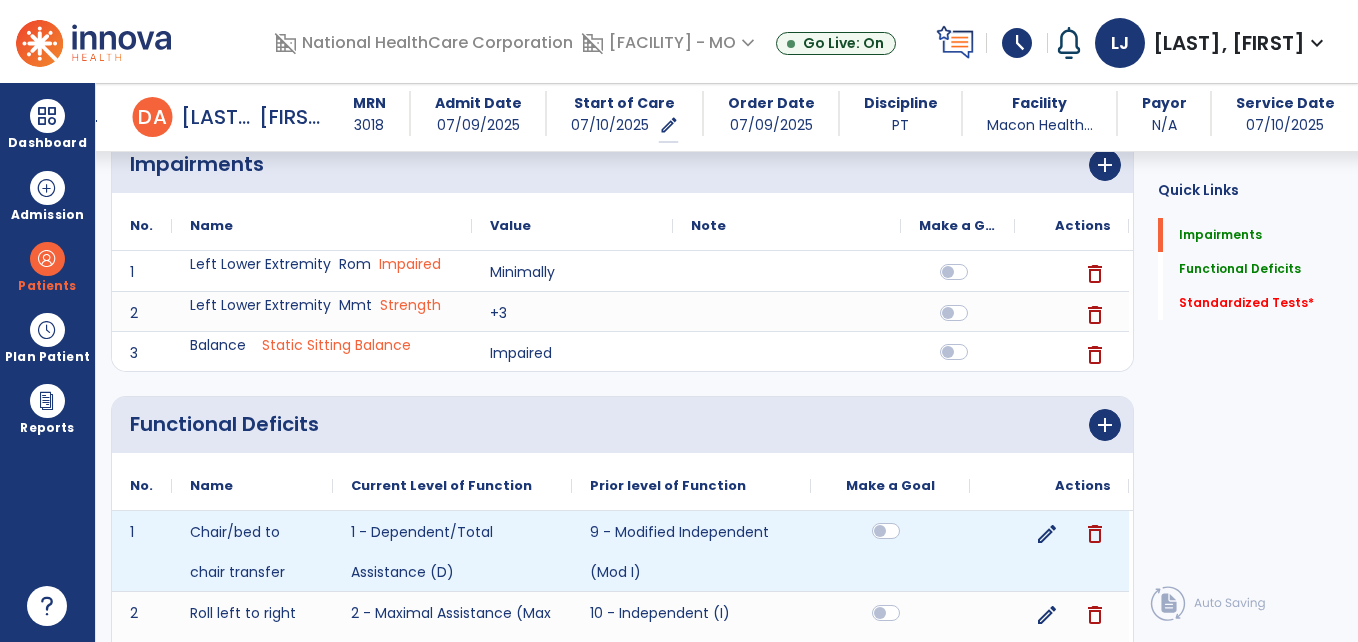 click 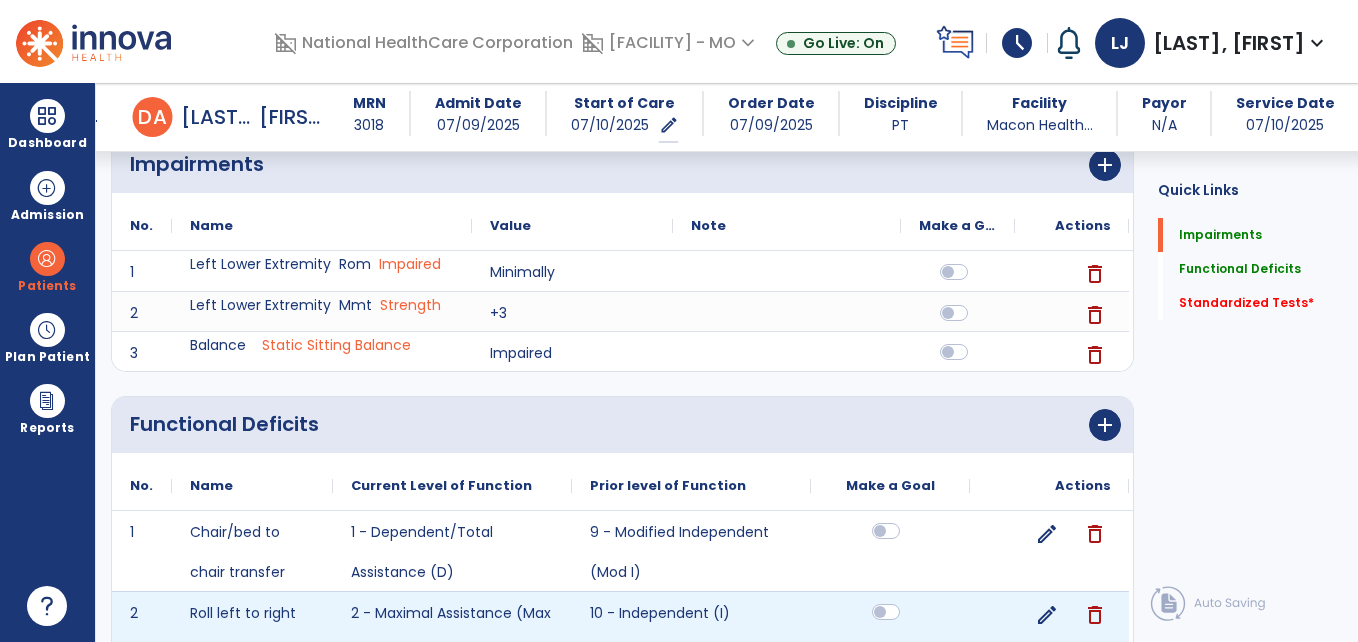 click 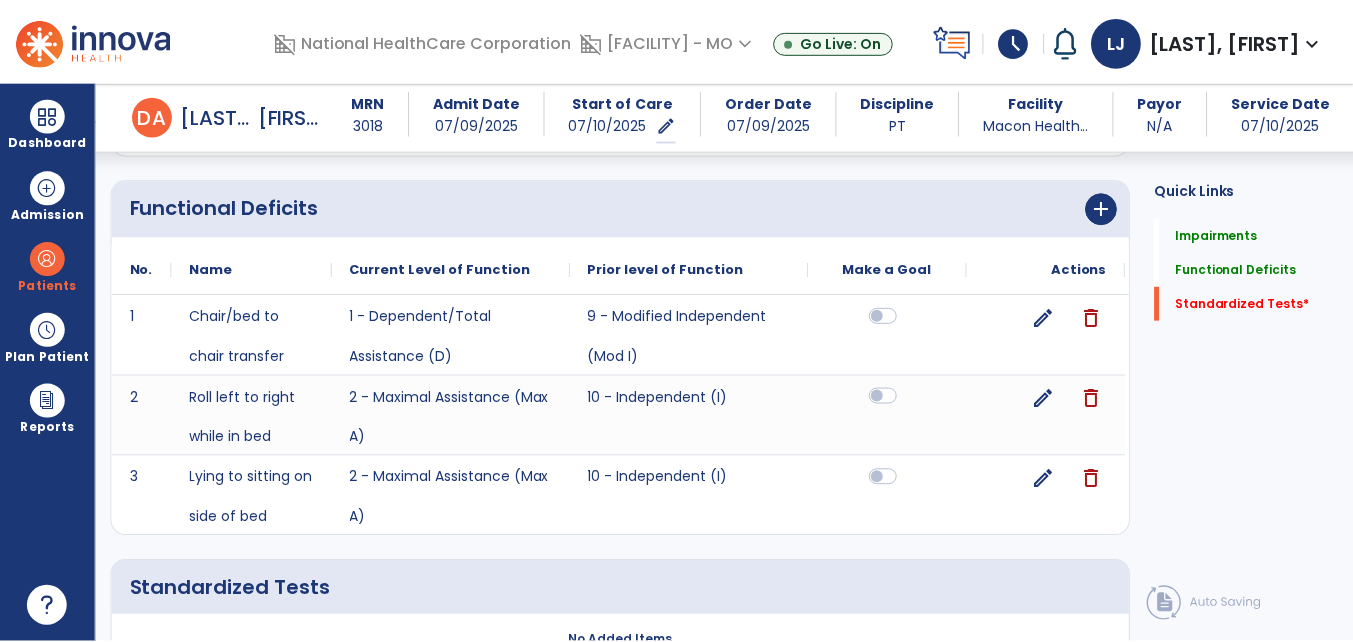 scroll, scrollTop: 564, scrollLeft: 0, axis: vertical 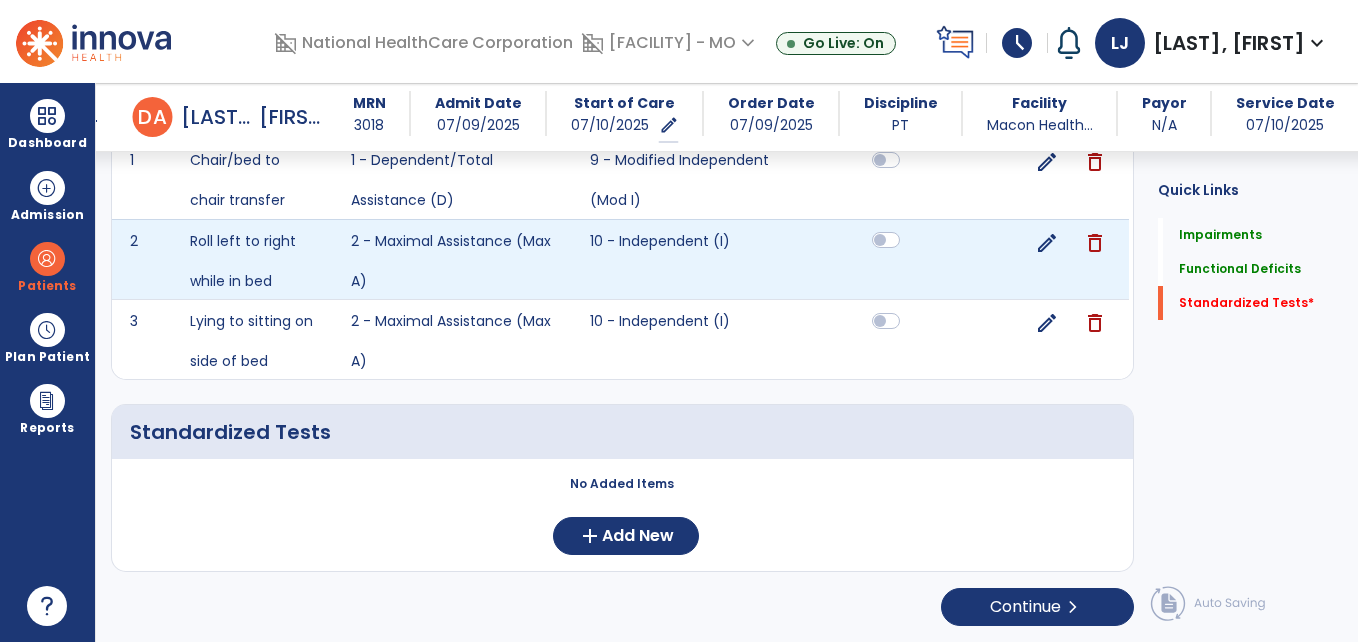 click 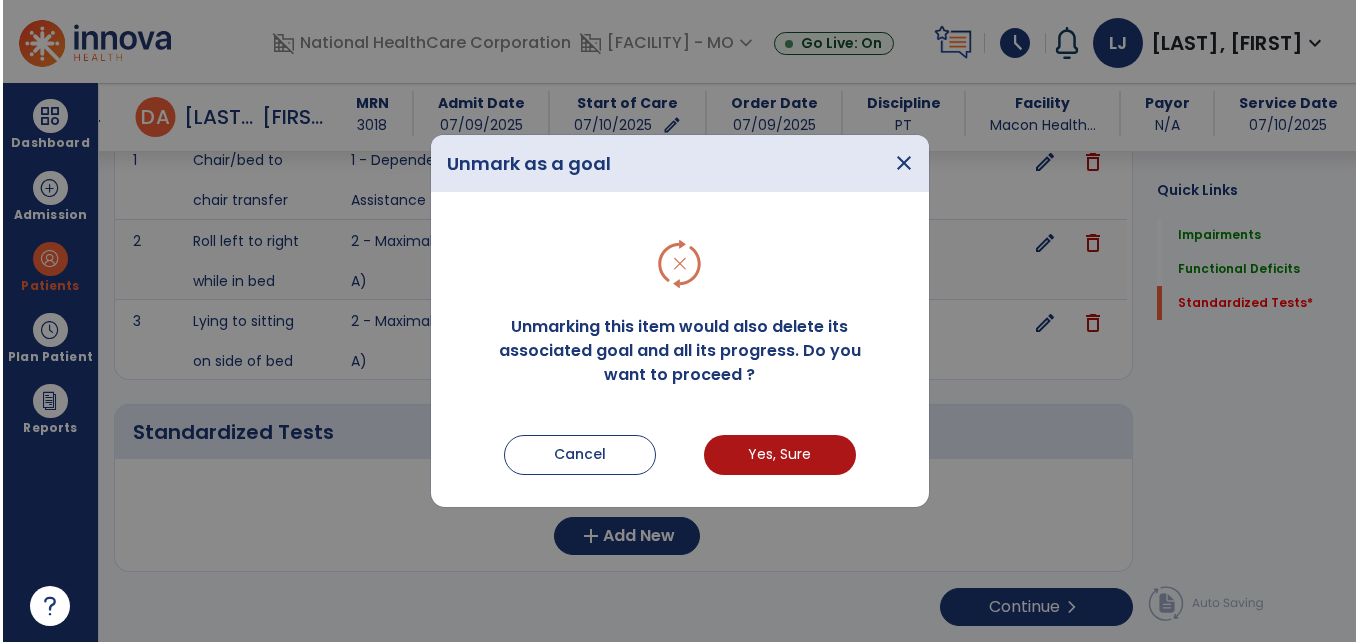 scroll, scrollTop: 564, scrollLeft: 0, axis: vertical 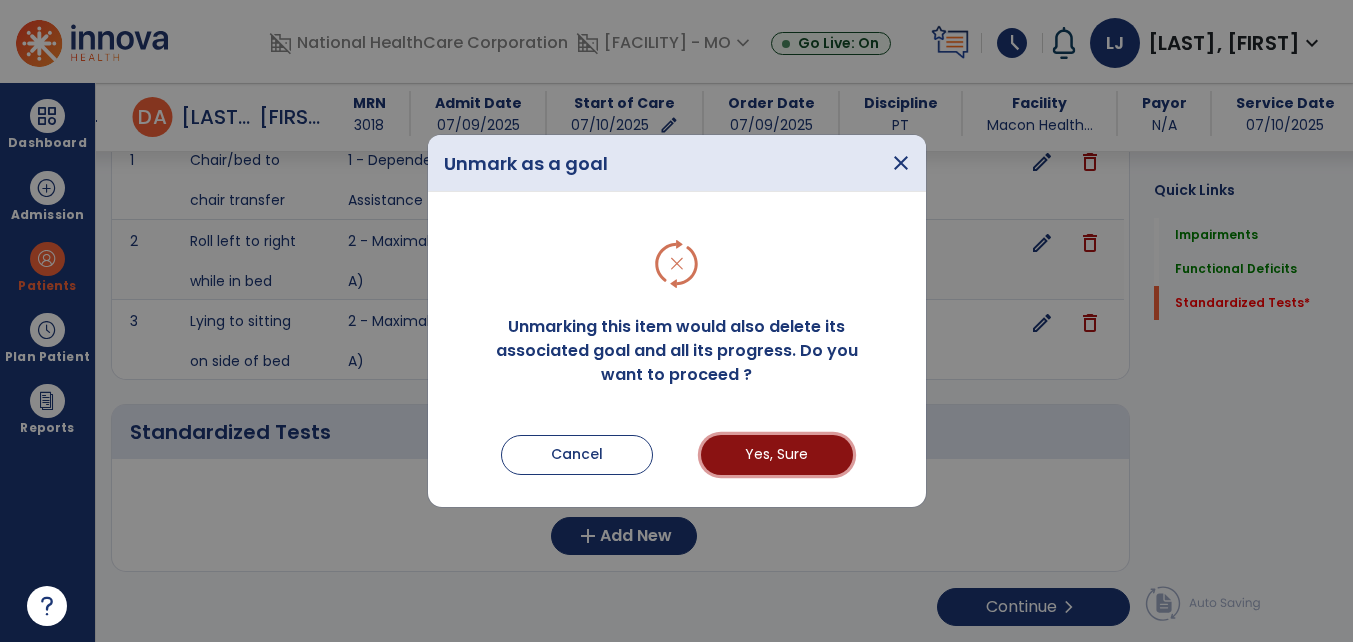 click on "Yes, Sure" at bounding box center [777, 455] 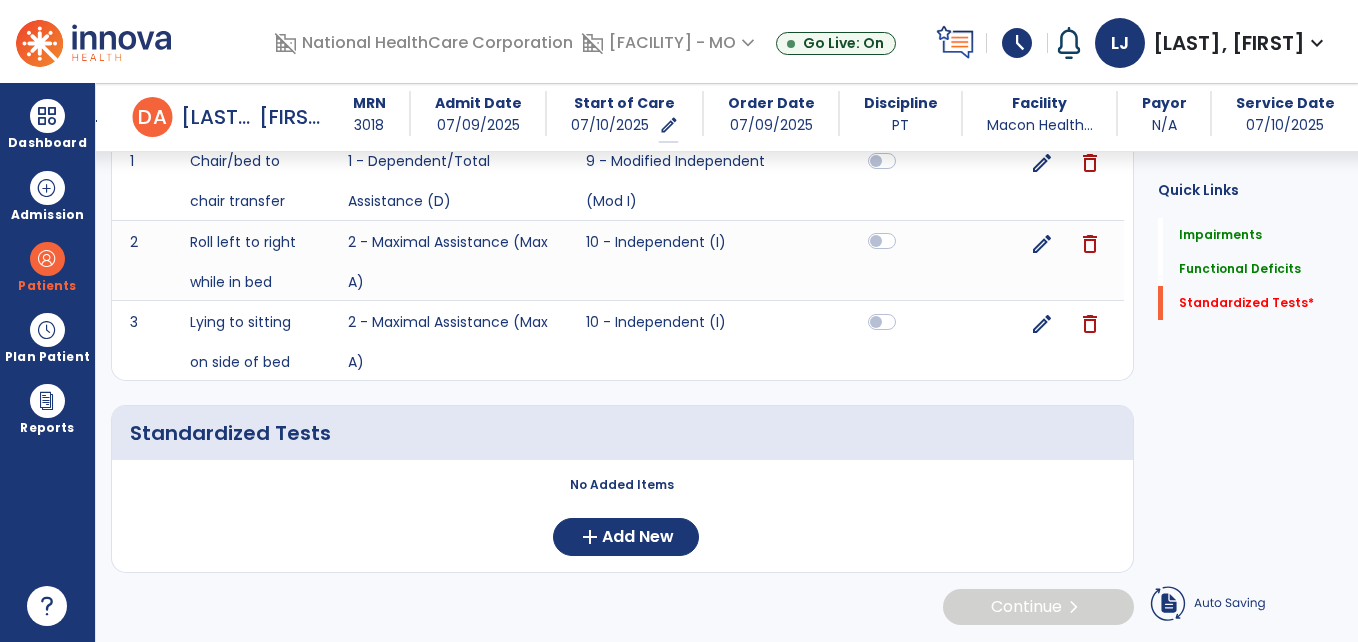 scroll, scrollTop: 564, scrollLeft: 0, axis: vertical 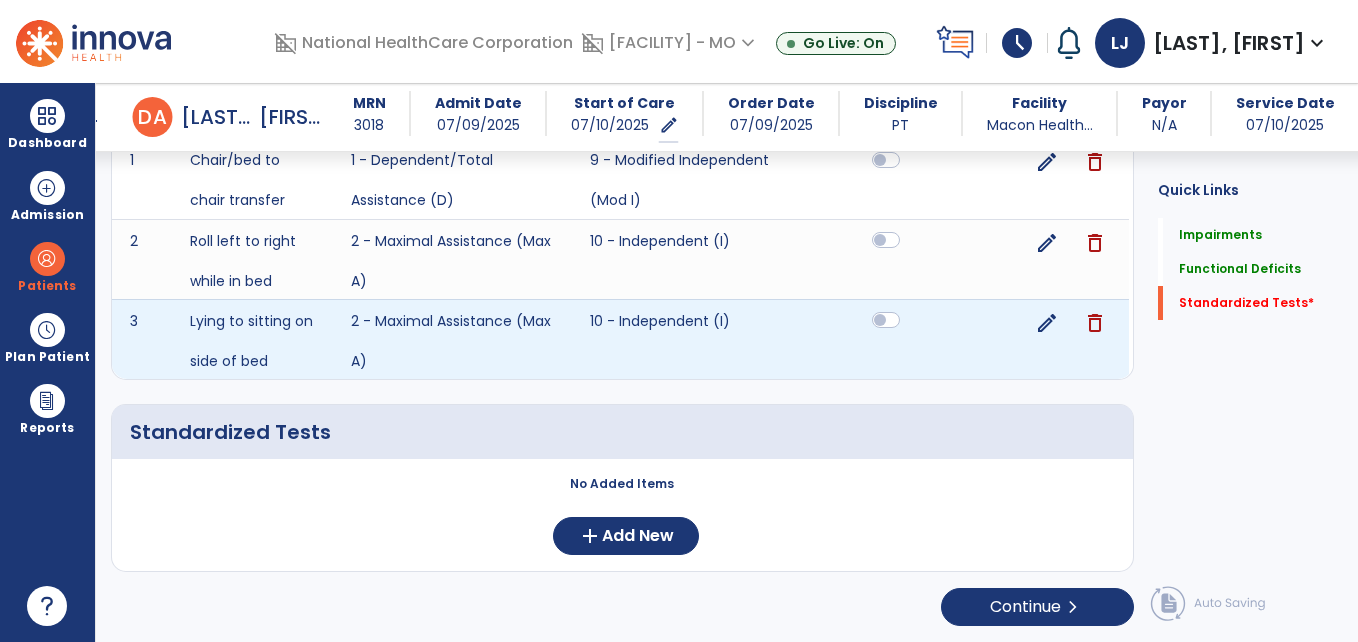 click 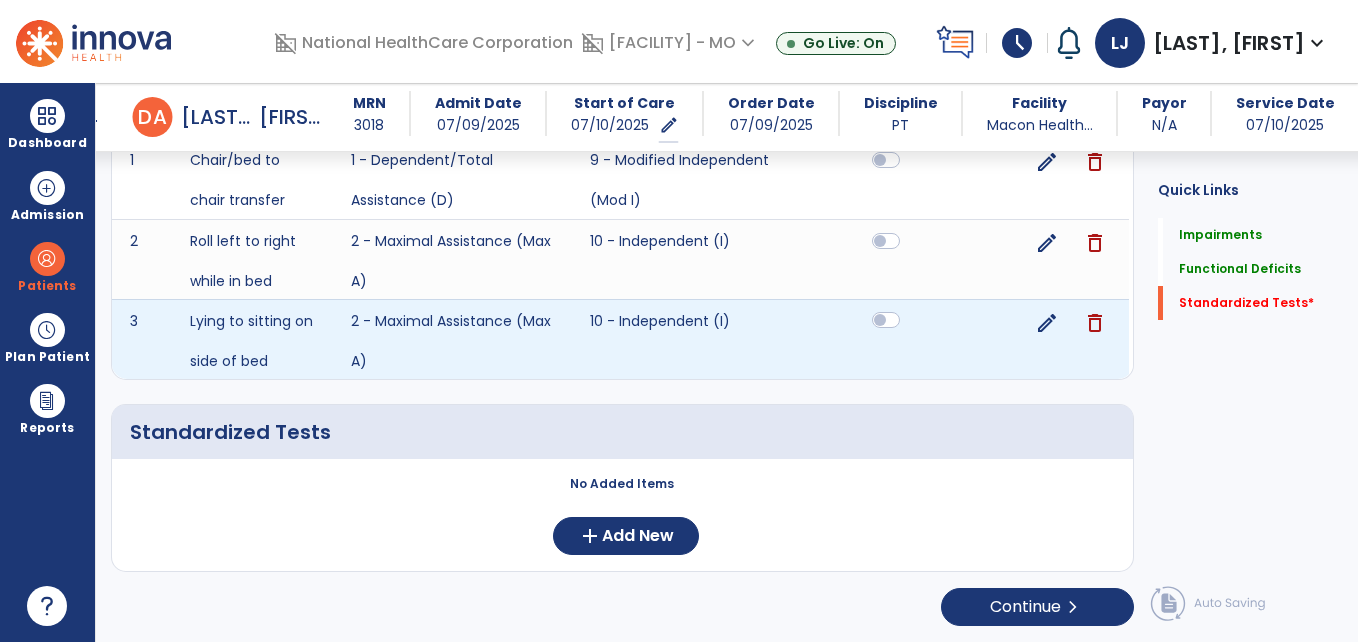 scroll, scrollTop: 564, scrollLeft: 0, axis: vertical 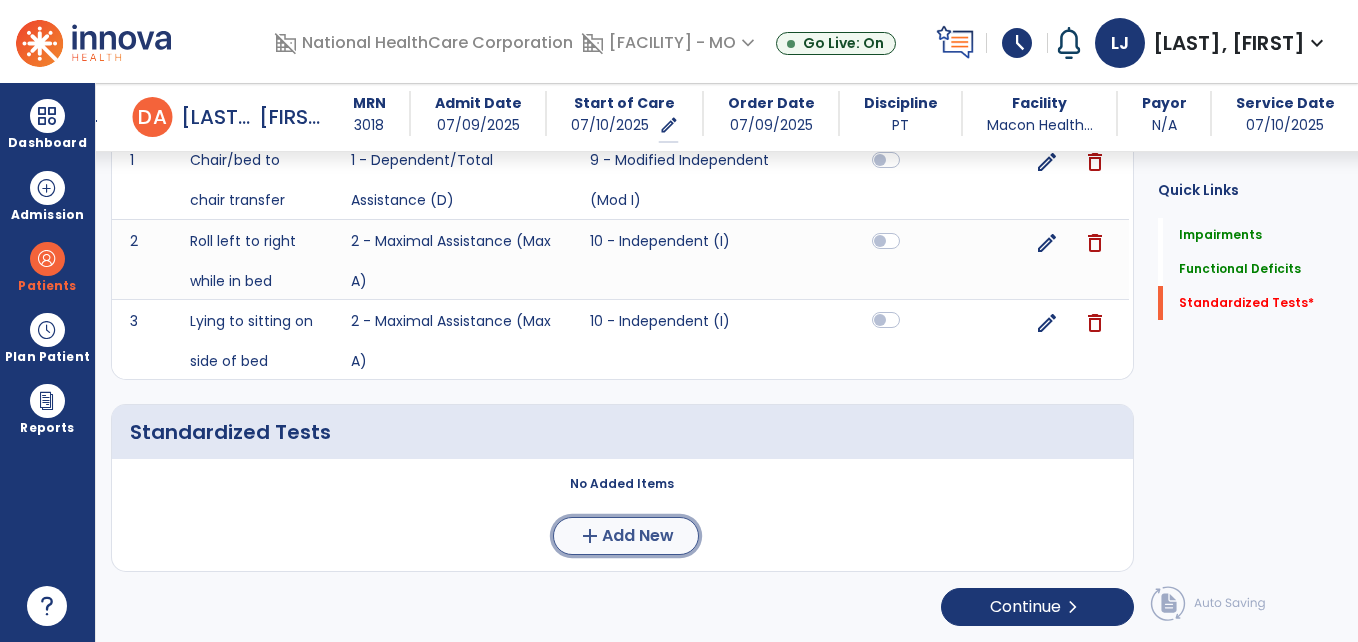 click on "Add New" 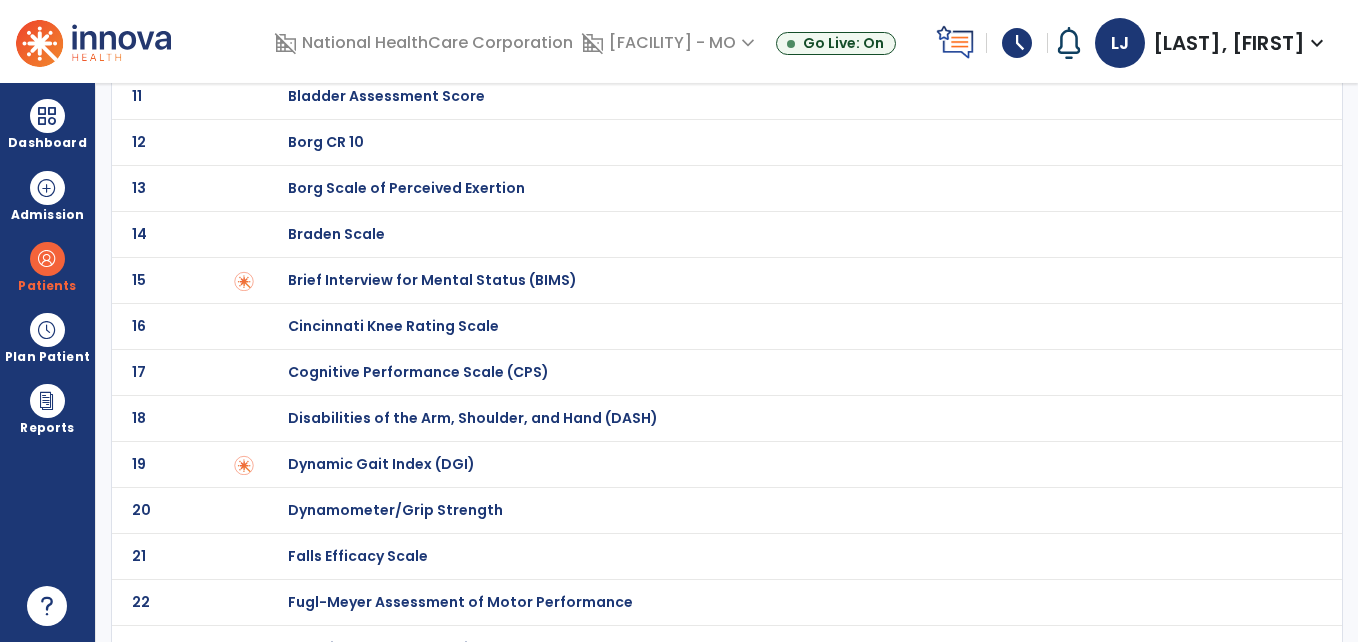 scroll, scrollTop: 0, scrollLeft: 0, axis: both 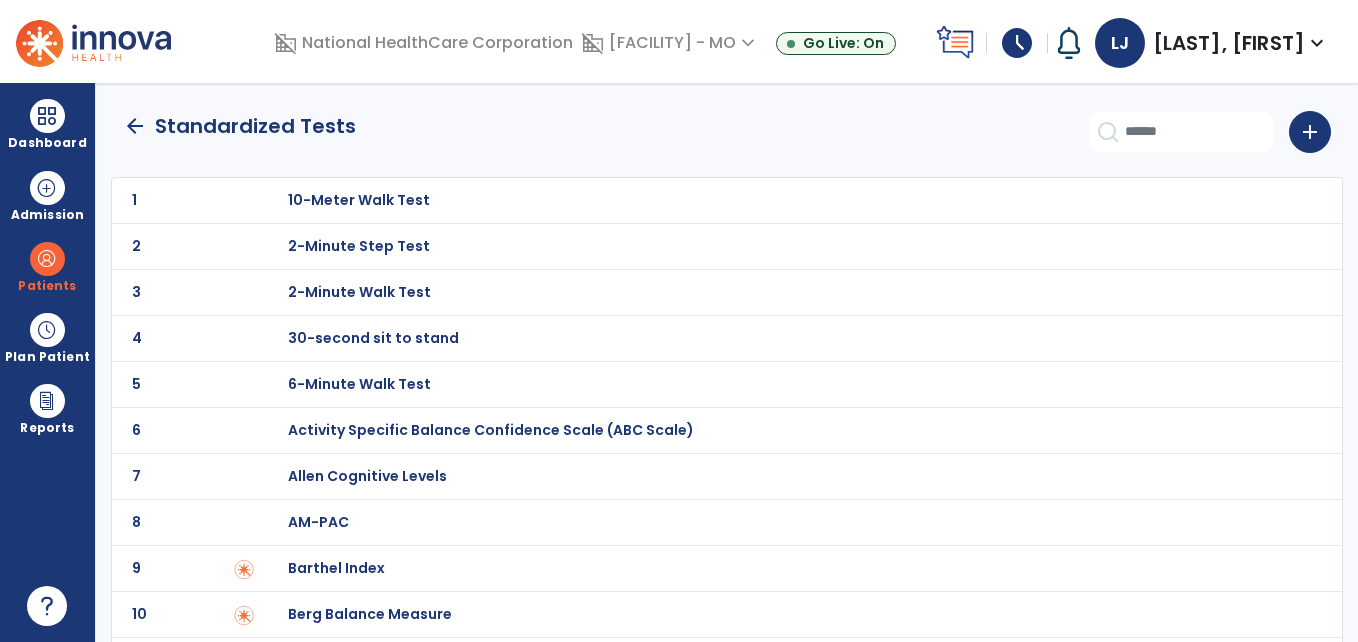 click on "30-second sit to stand" at bounding box center [359, 200] 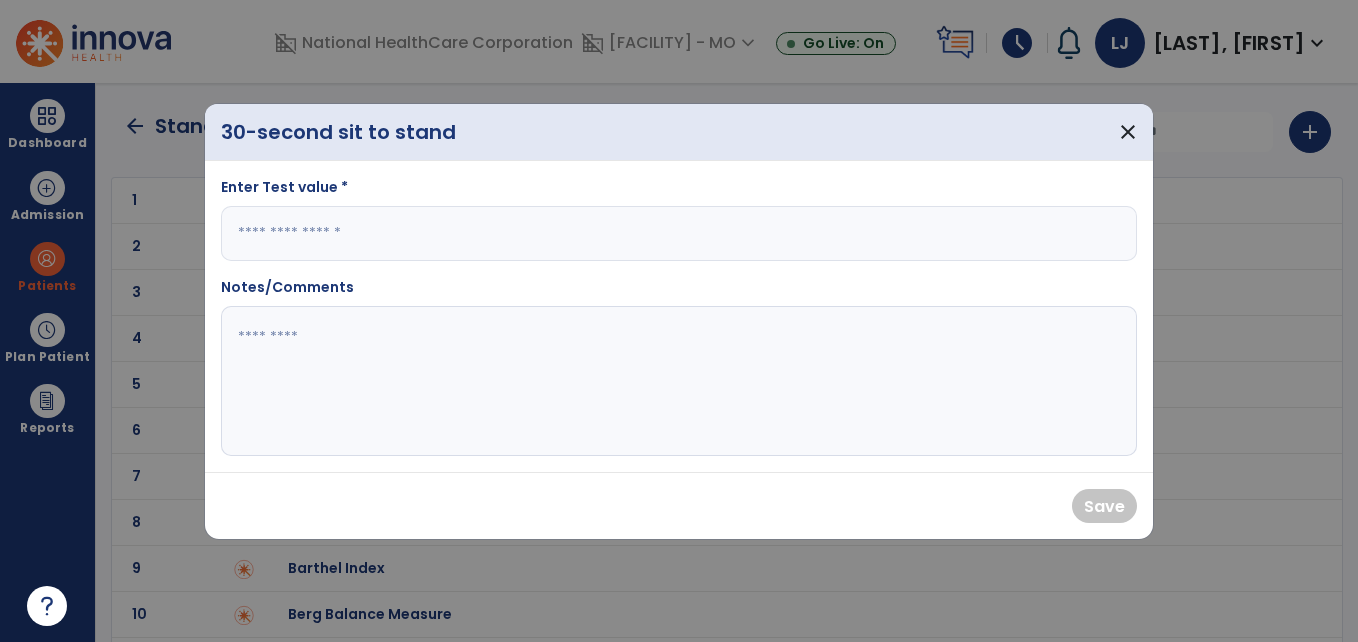click at bounding box center (679, 233) 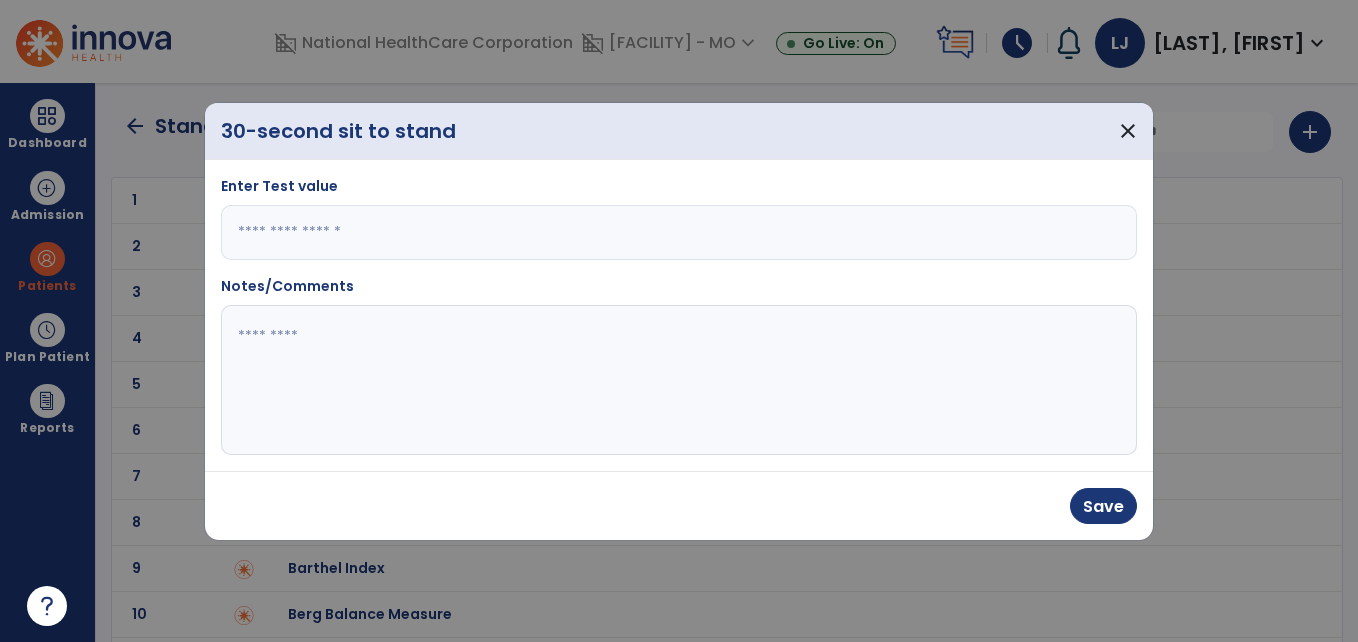 type on "*" 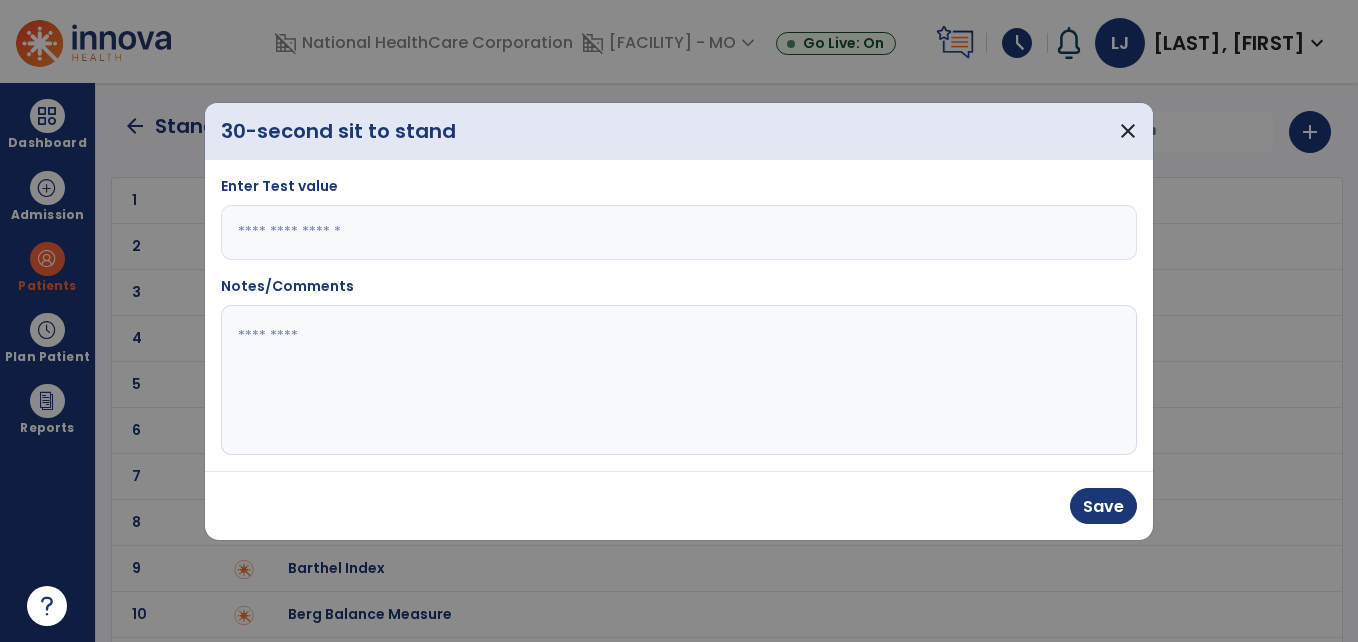 click 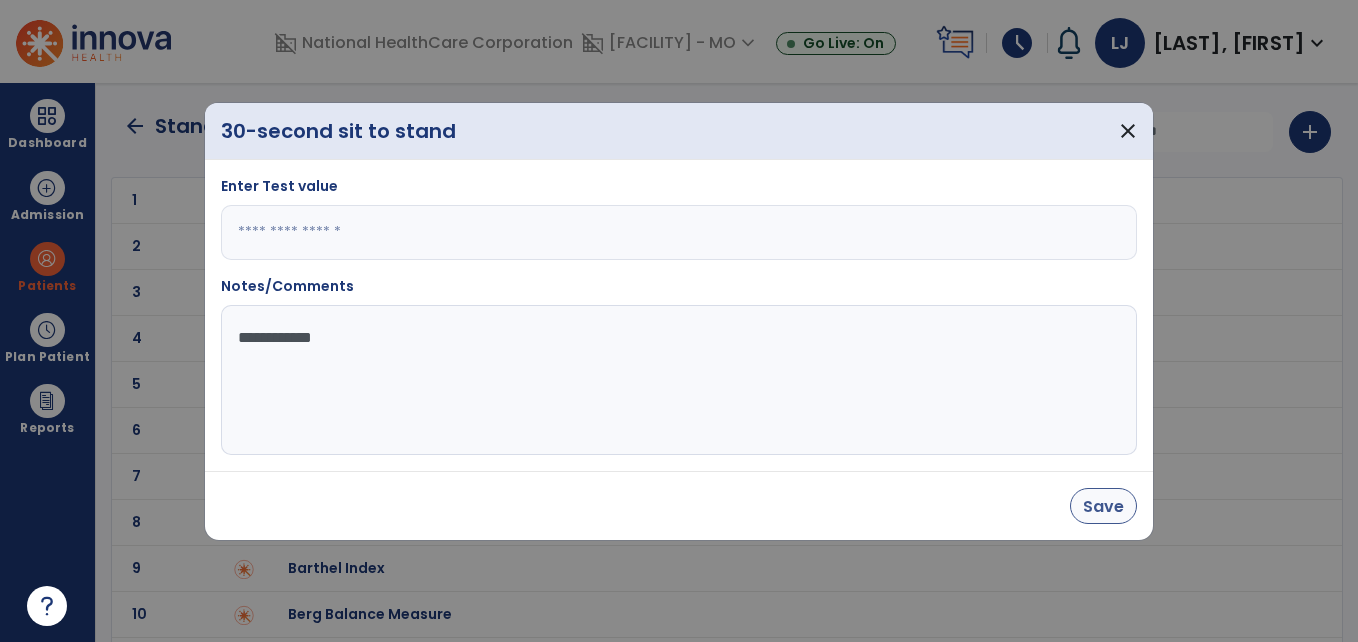 type on "**********" 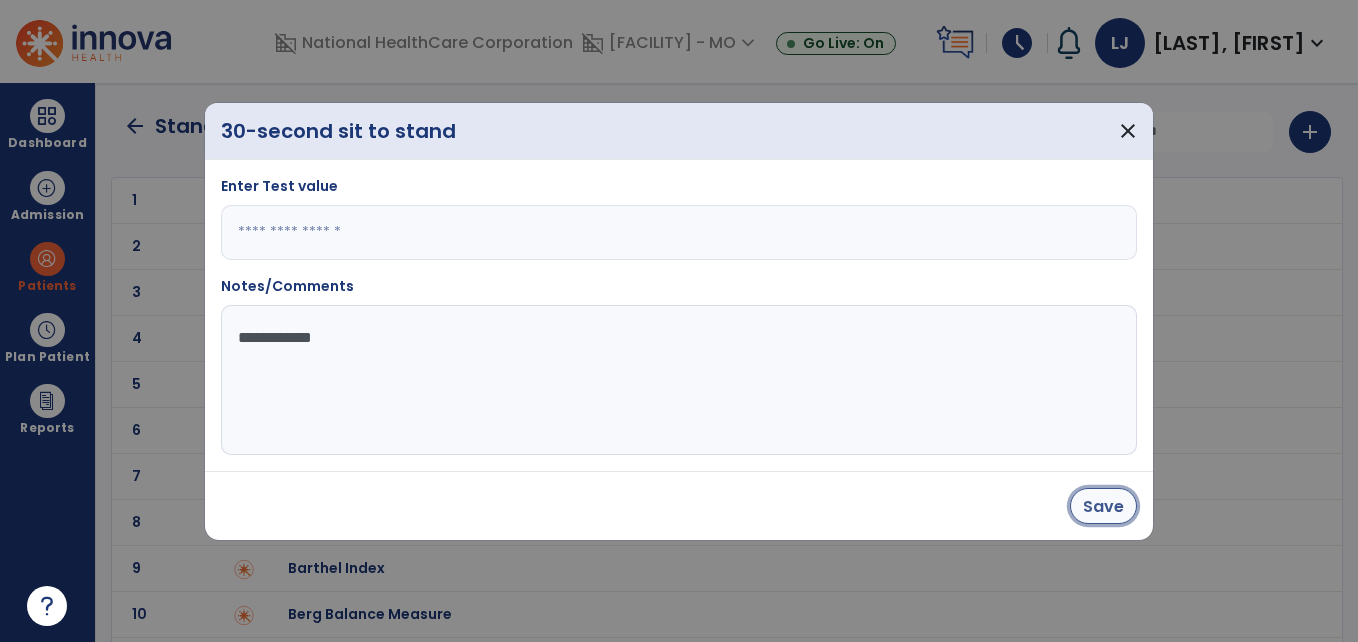 click on "Save" at bounding box center (1103, 506) 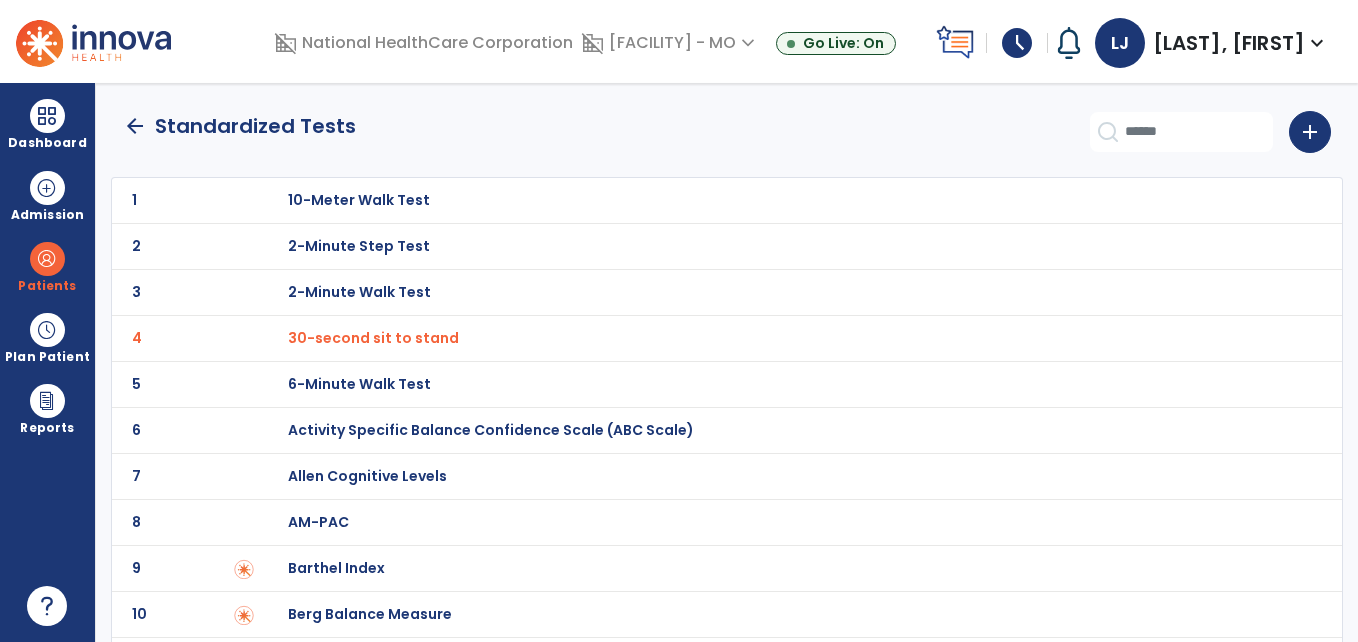 click on "arrow_back" 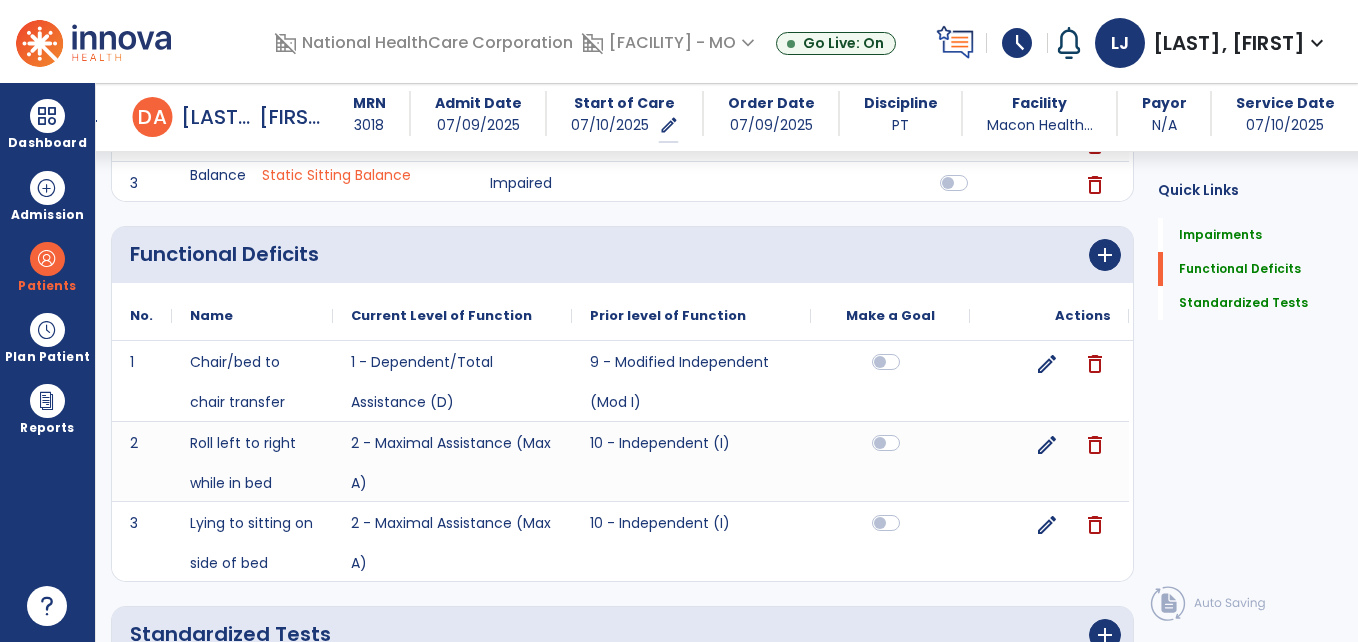 scroll, scrollTop: 592, scrollLeft: 0, axis: vertical 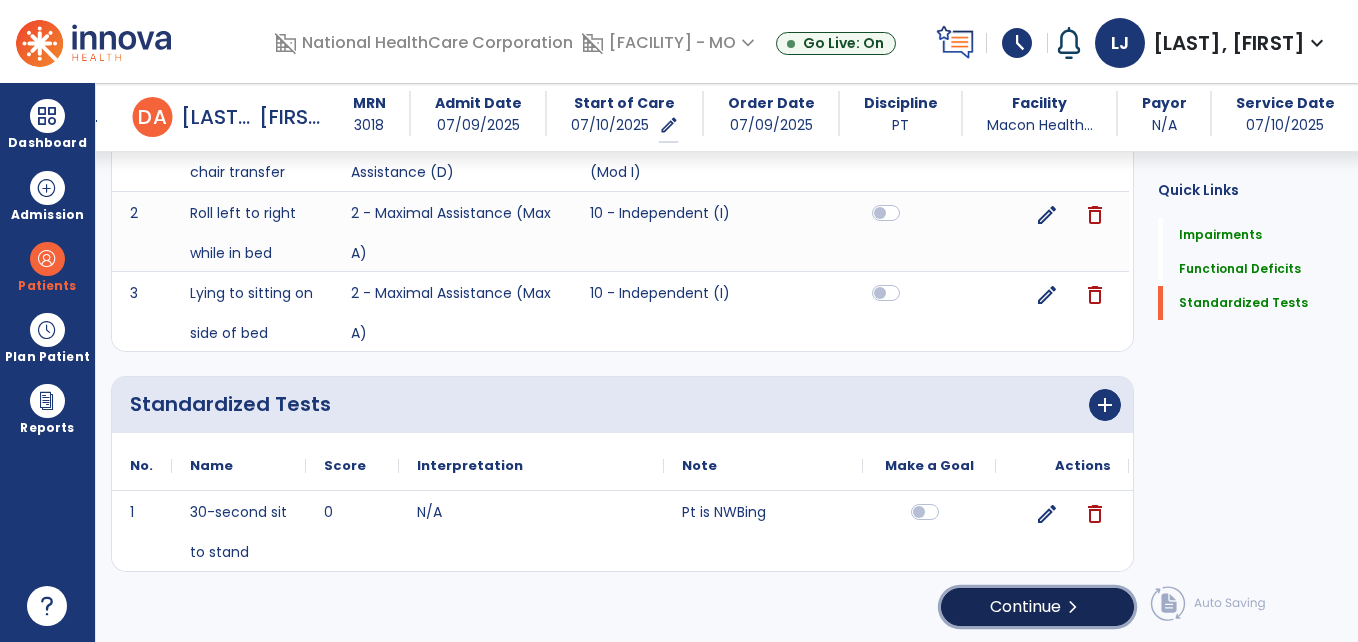 click on "Continue  chevron_right" 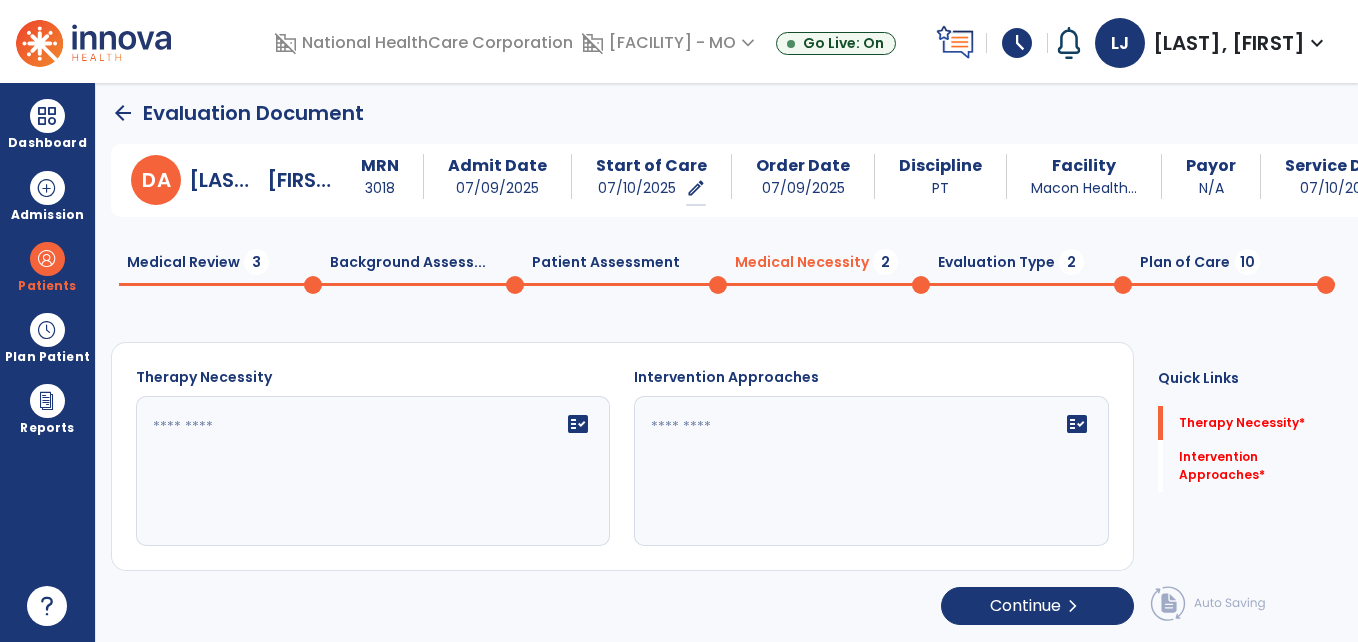 scroll, scrollTop: 0, scrollLeft: 0, axis: both 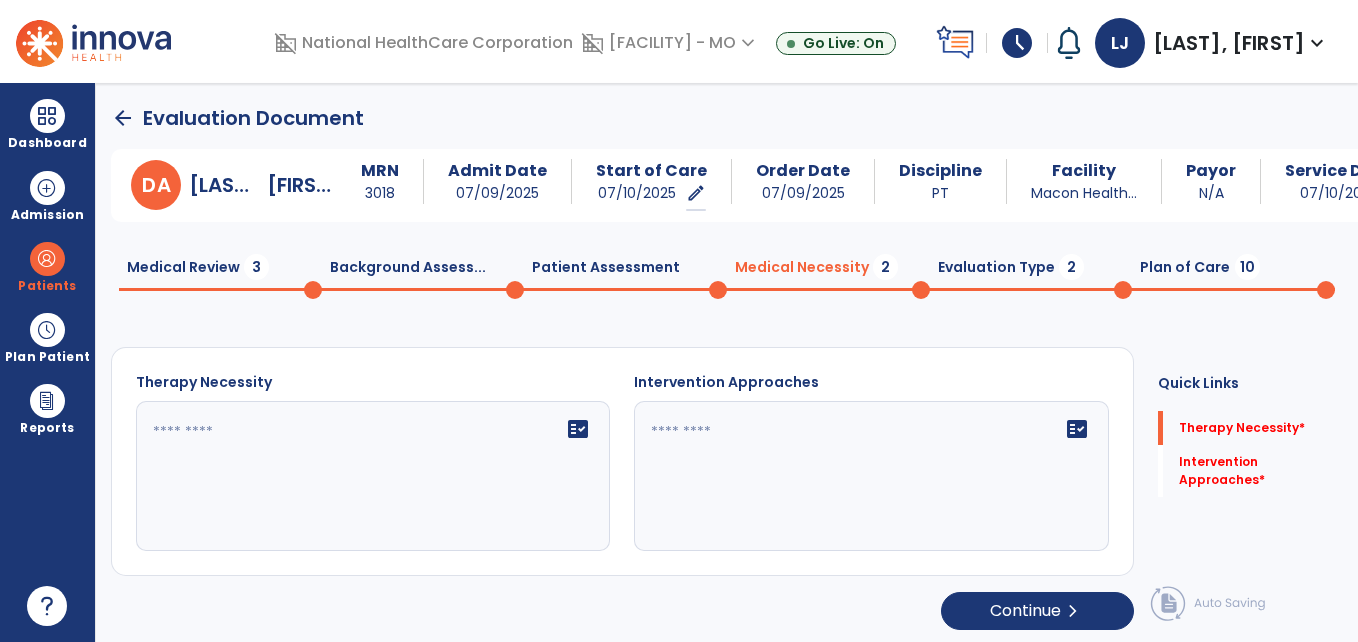 click on "fact_check  Suggestions" 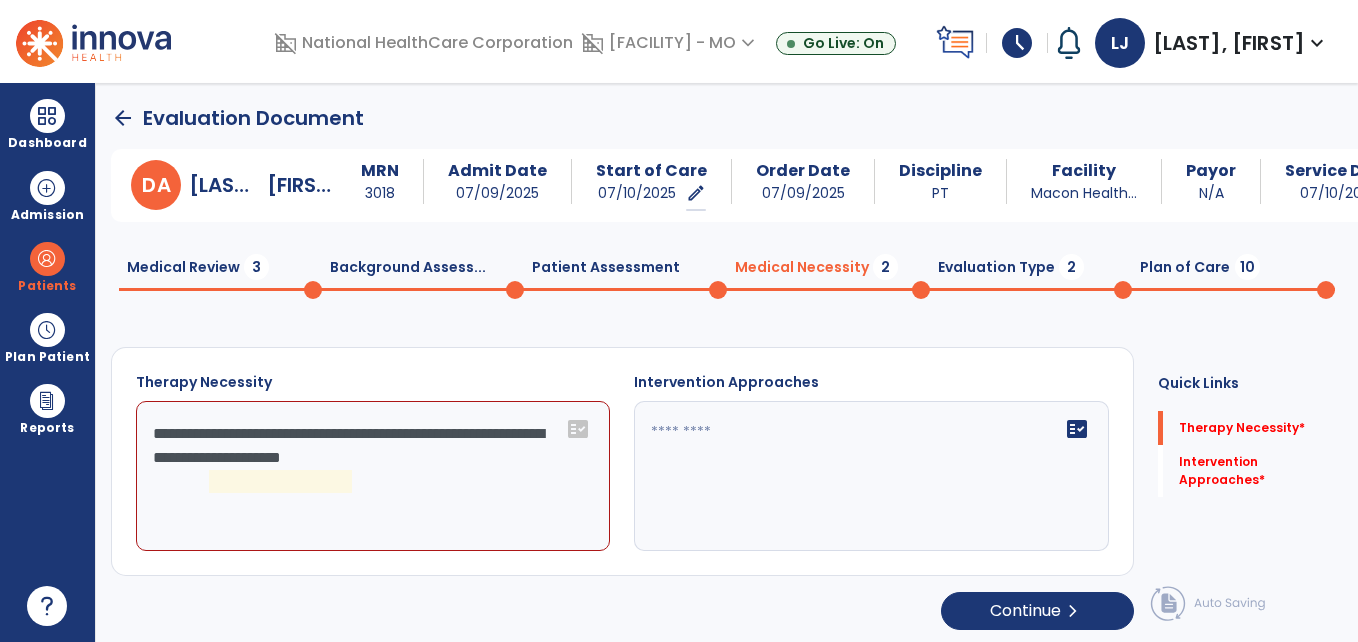 click on "**********" 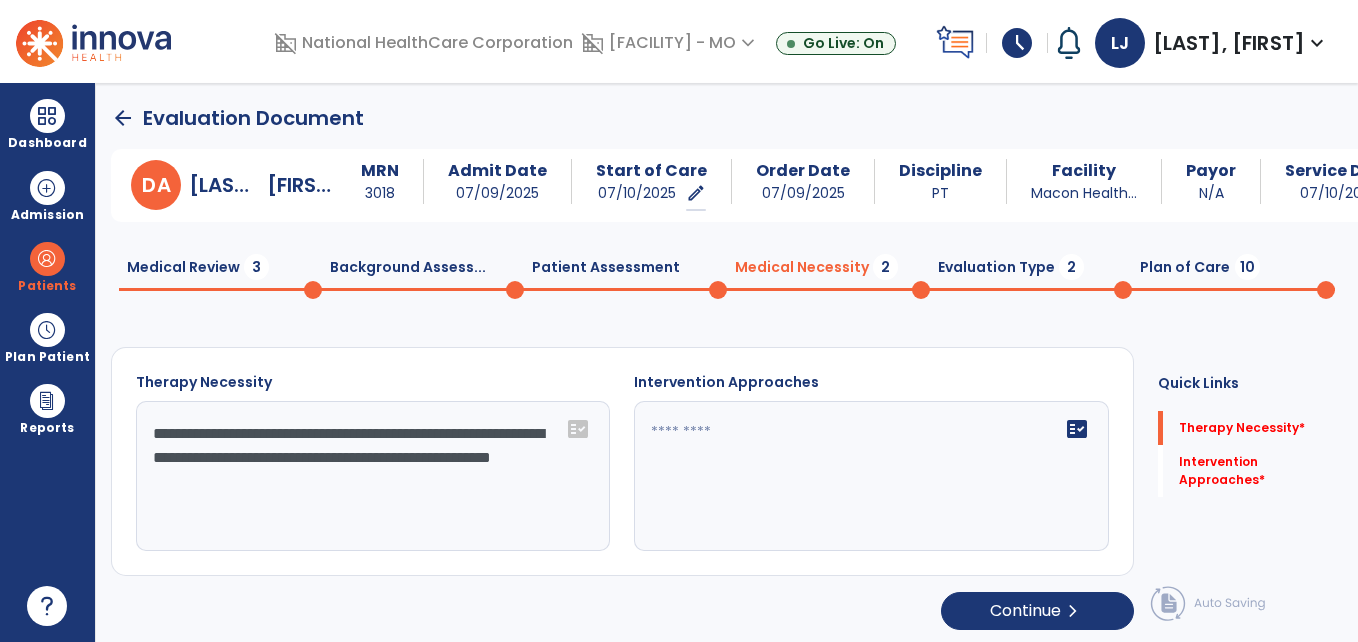 type on "**********" 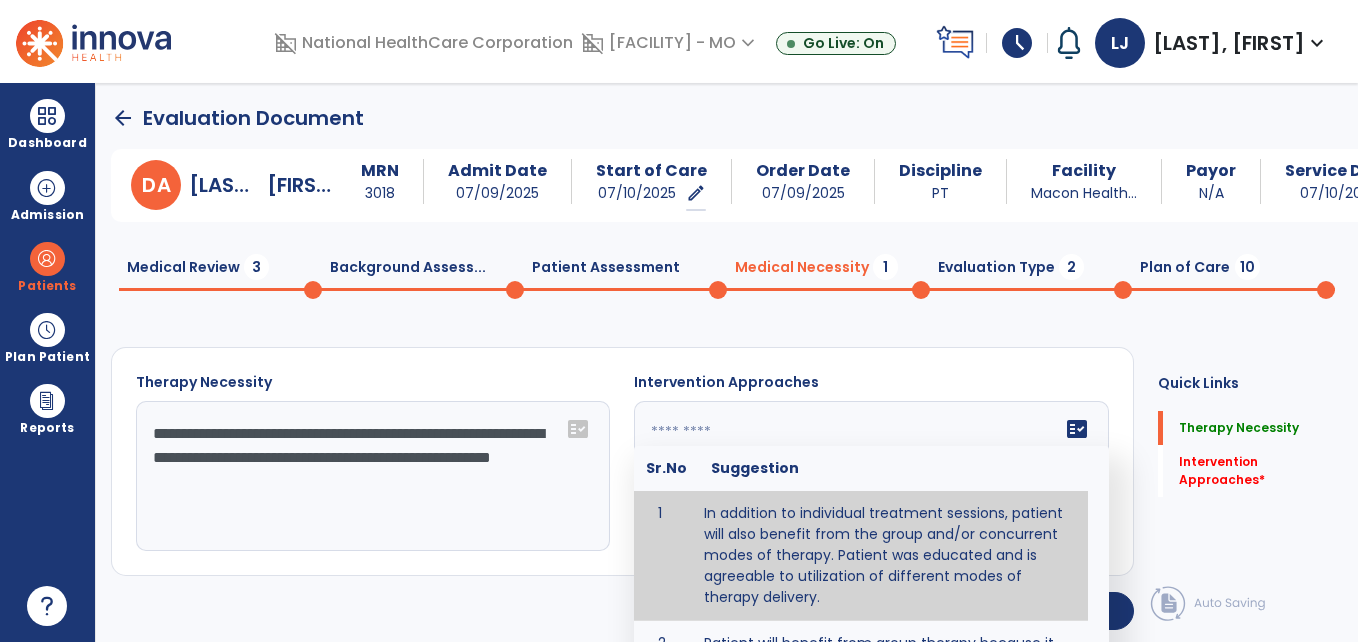 type on "**********" 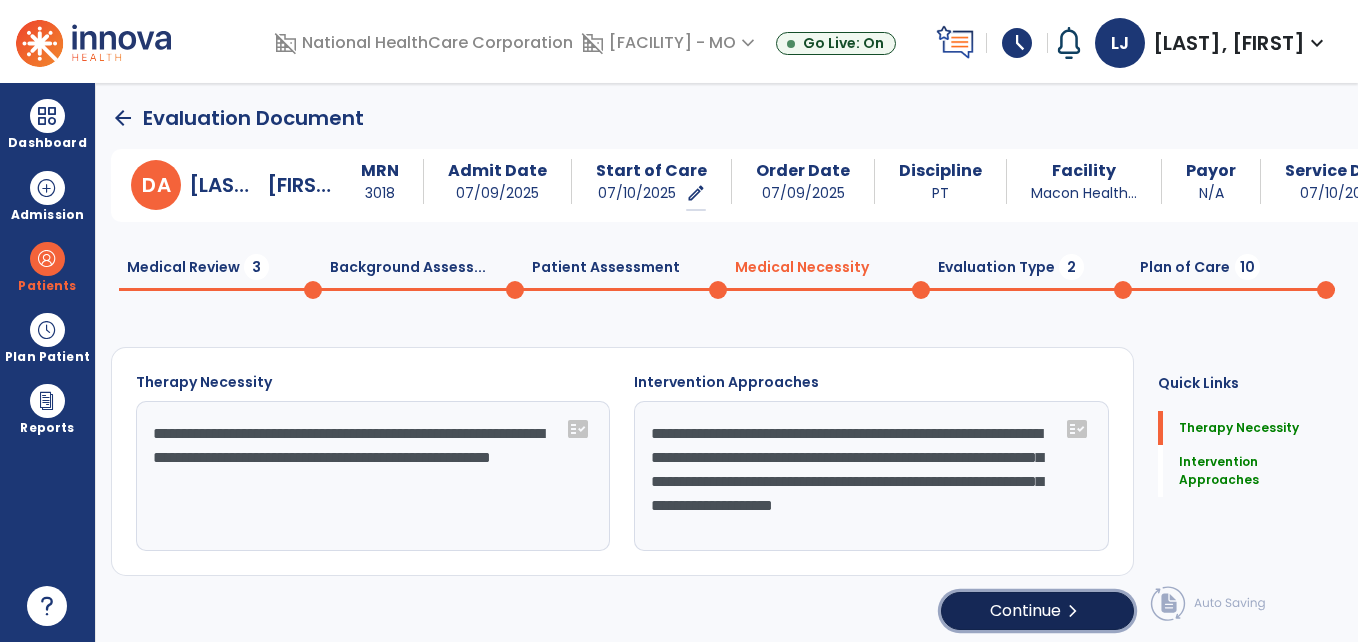 click on "Continue  chevron_right" 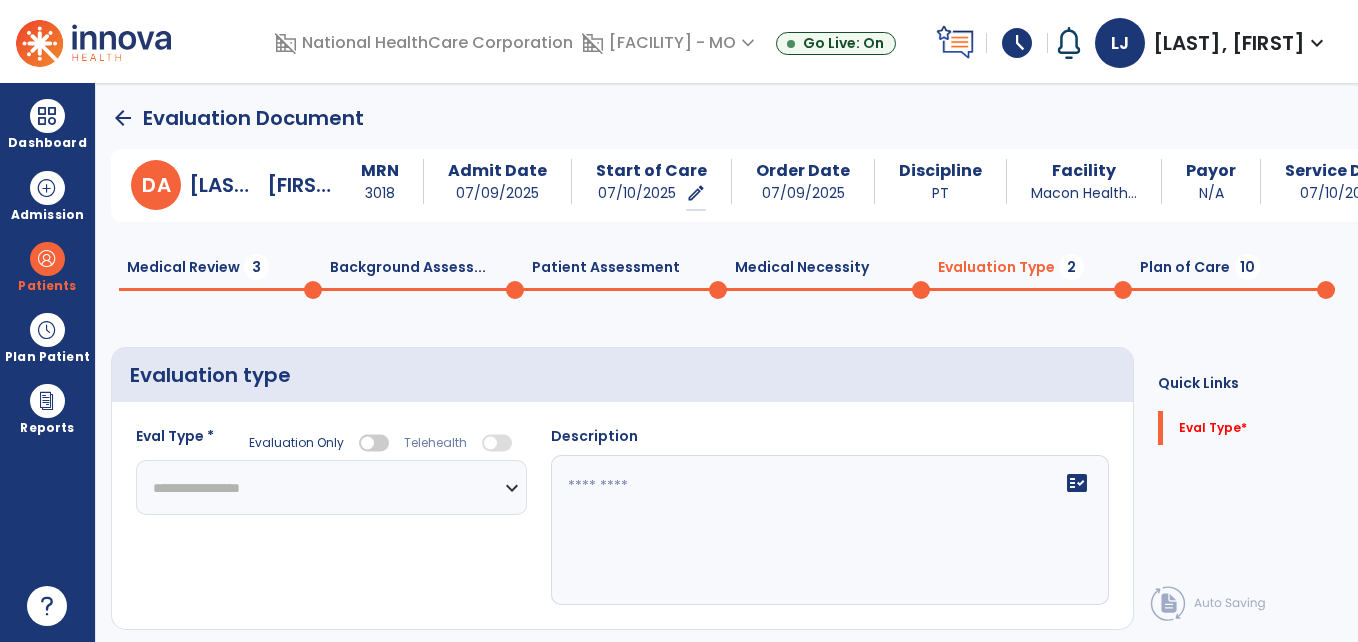 click on "**********" 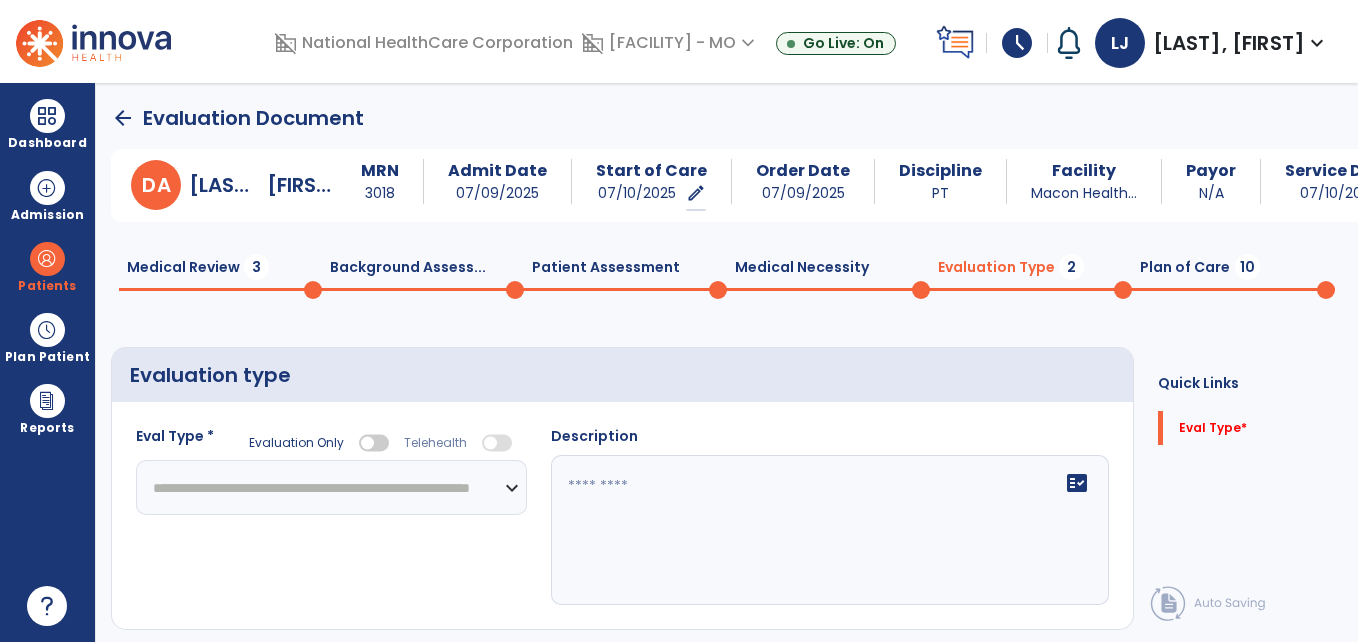 click on "**********" 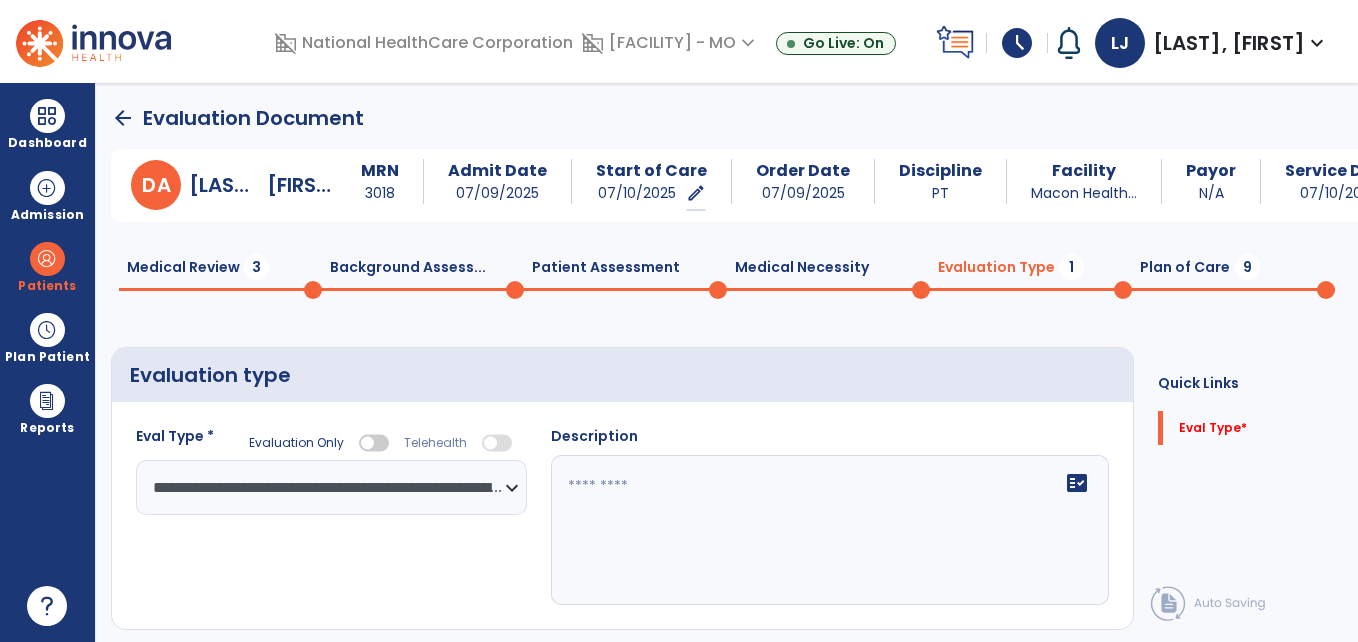 click 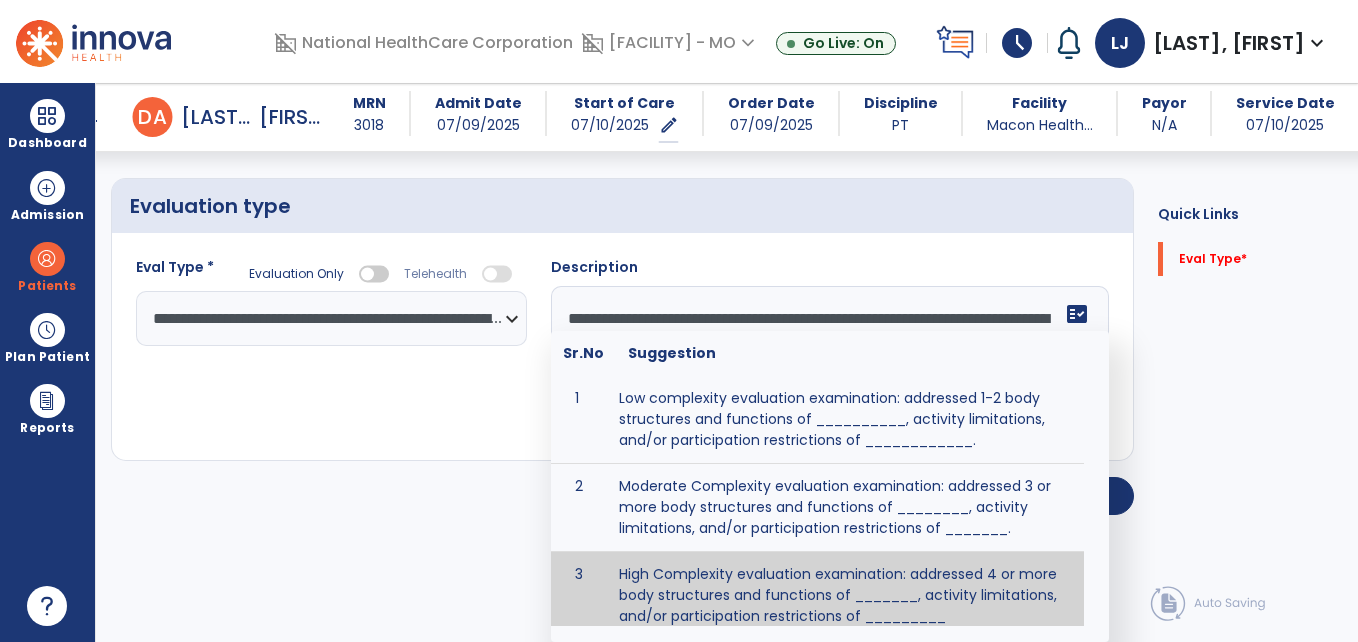 scroll, scrollTop: 40, scrollLeft: 0, axis: vertical 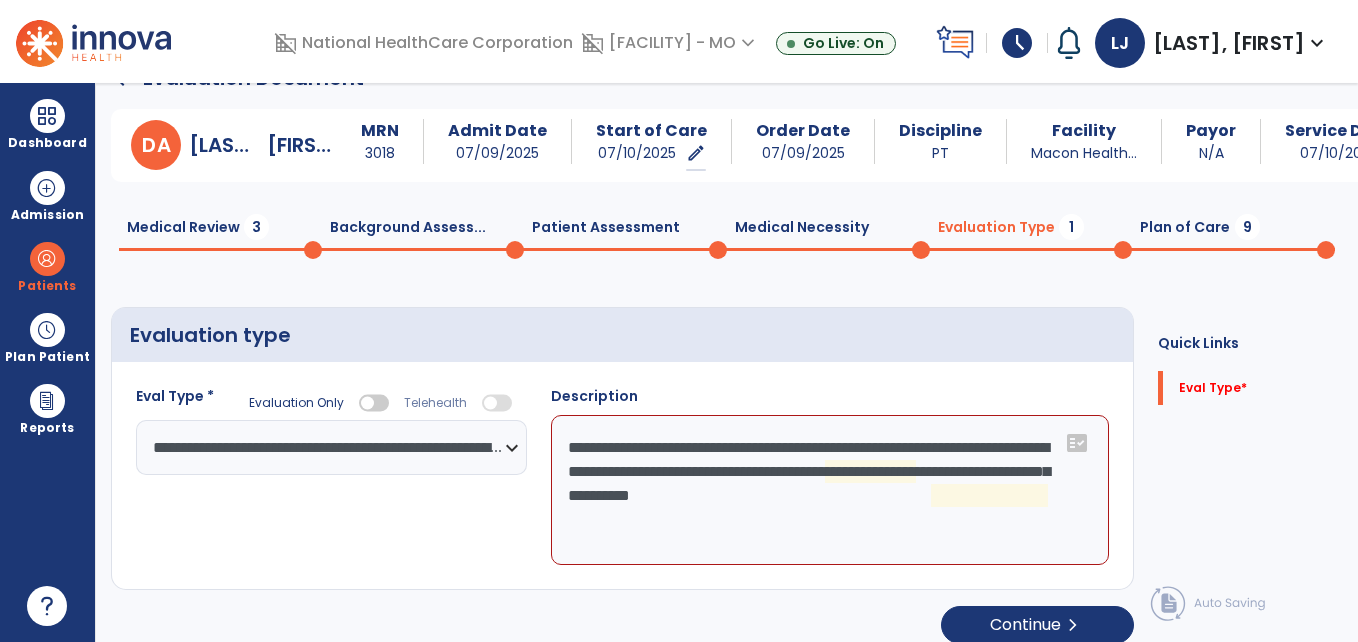 click on "**********" 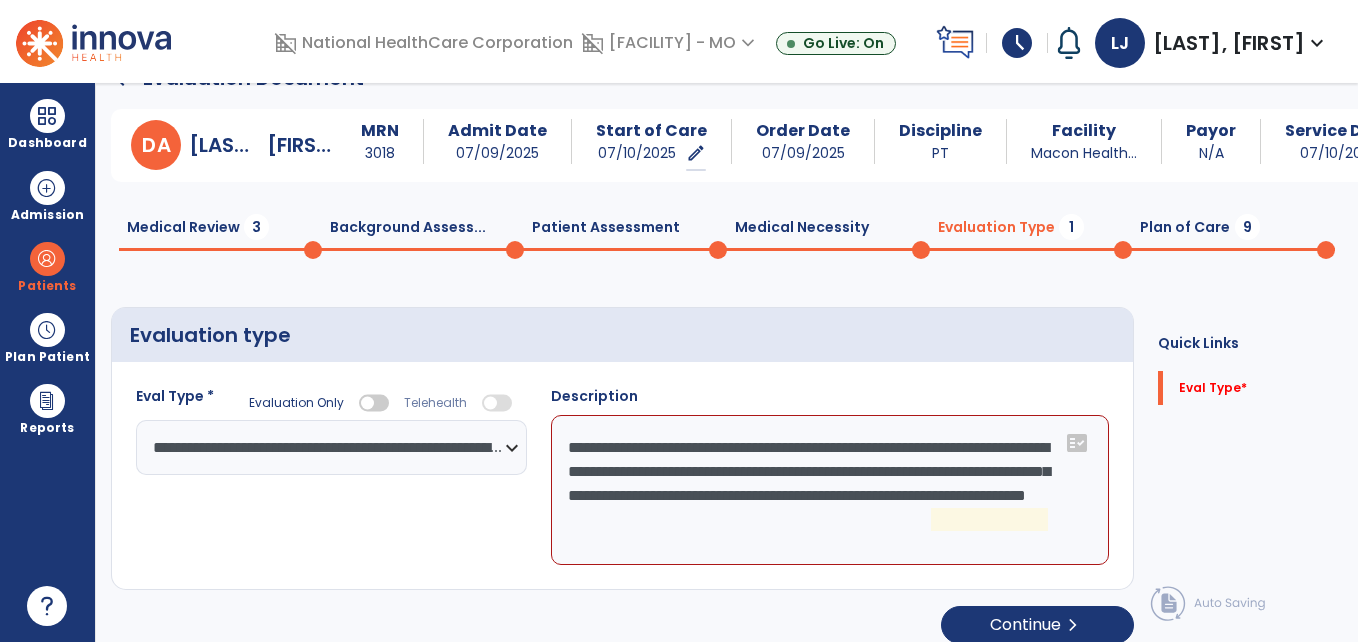 click on "**********" 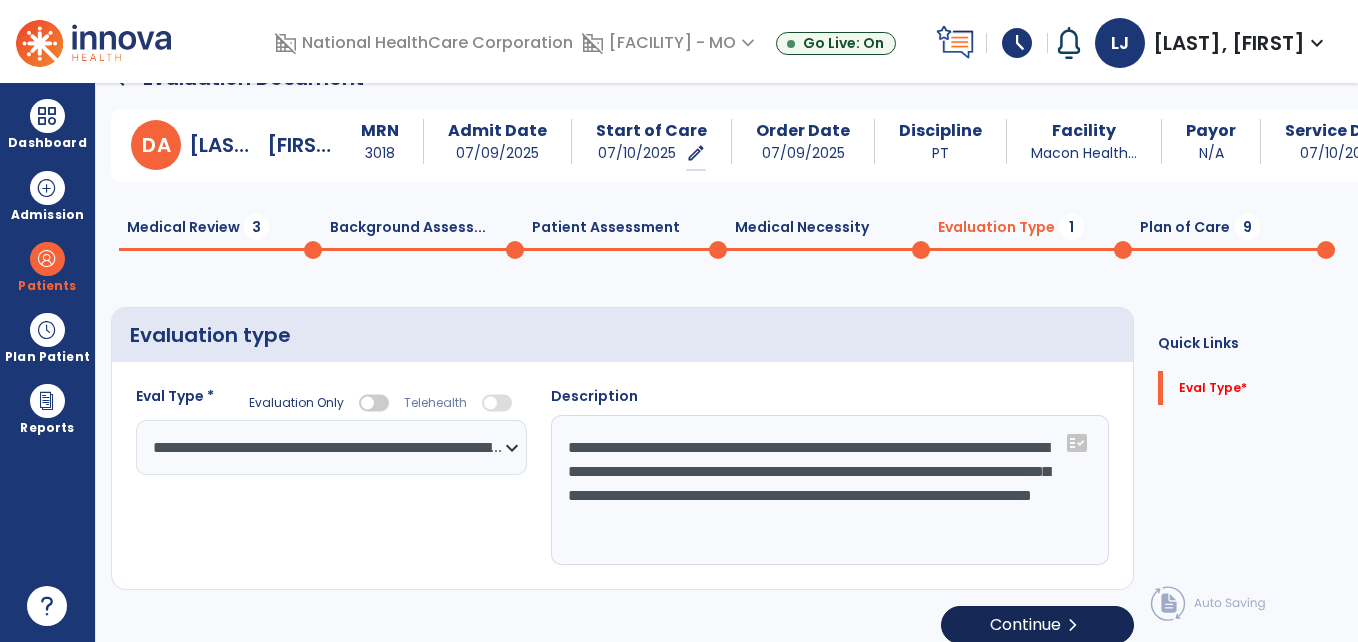 type on "**********" 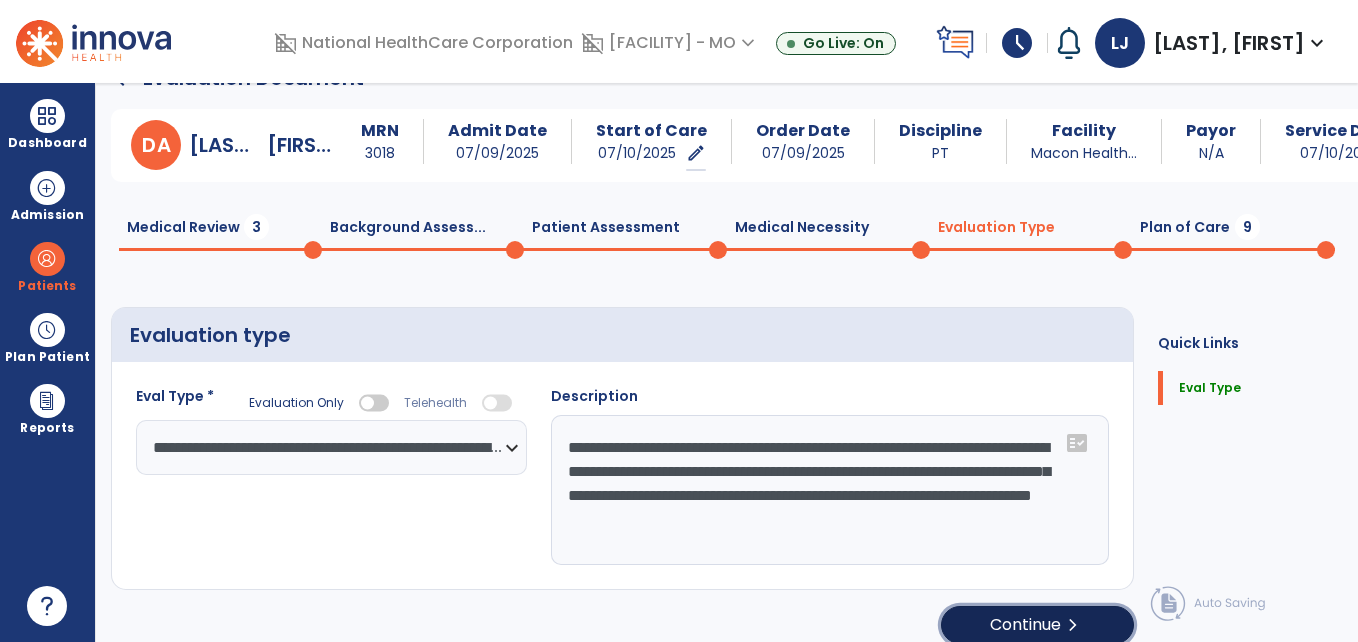 click on "Continue  chevron_right" 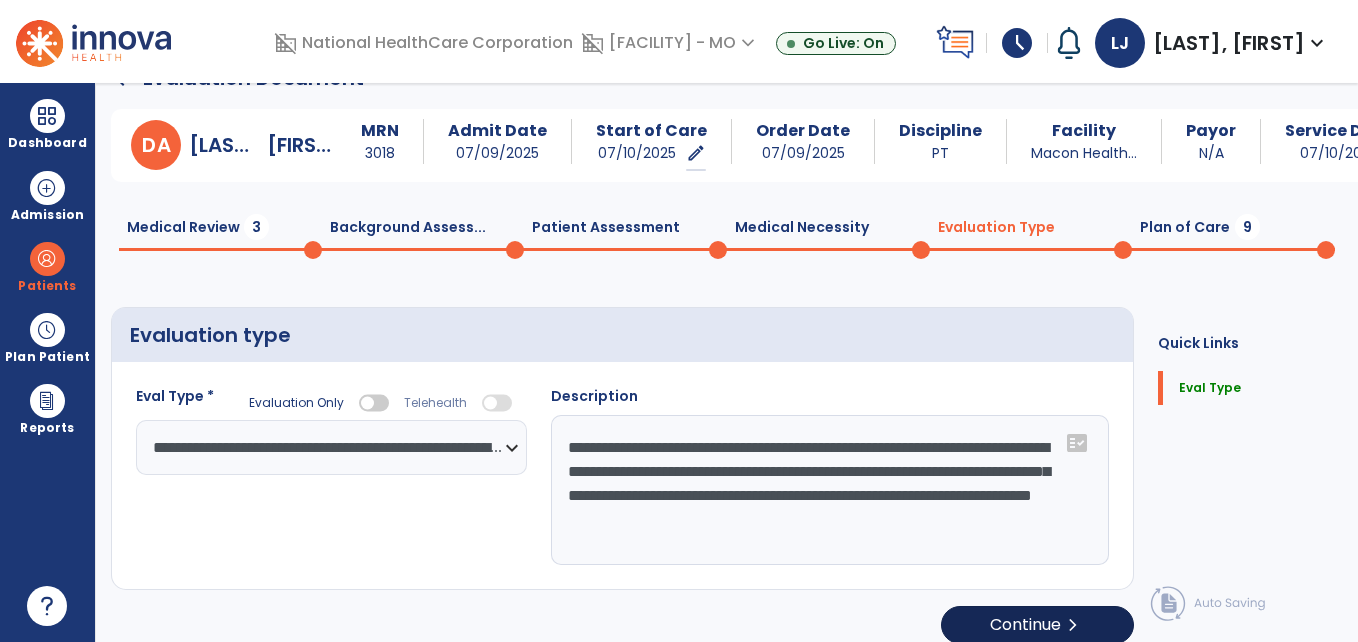 select on "*****" 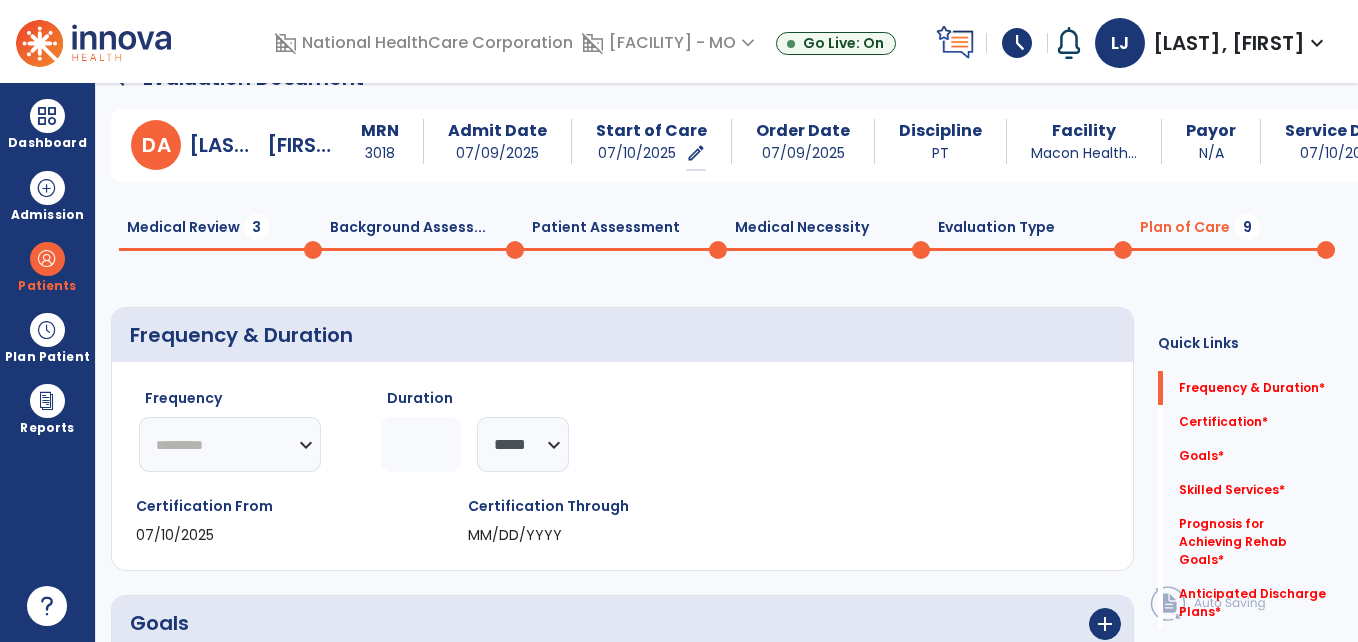 click on "********* ** ** ** ** ** ** **" 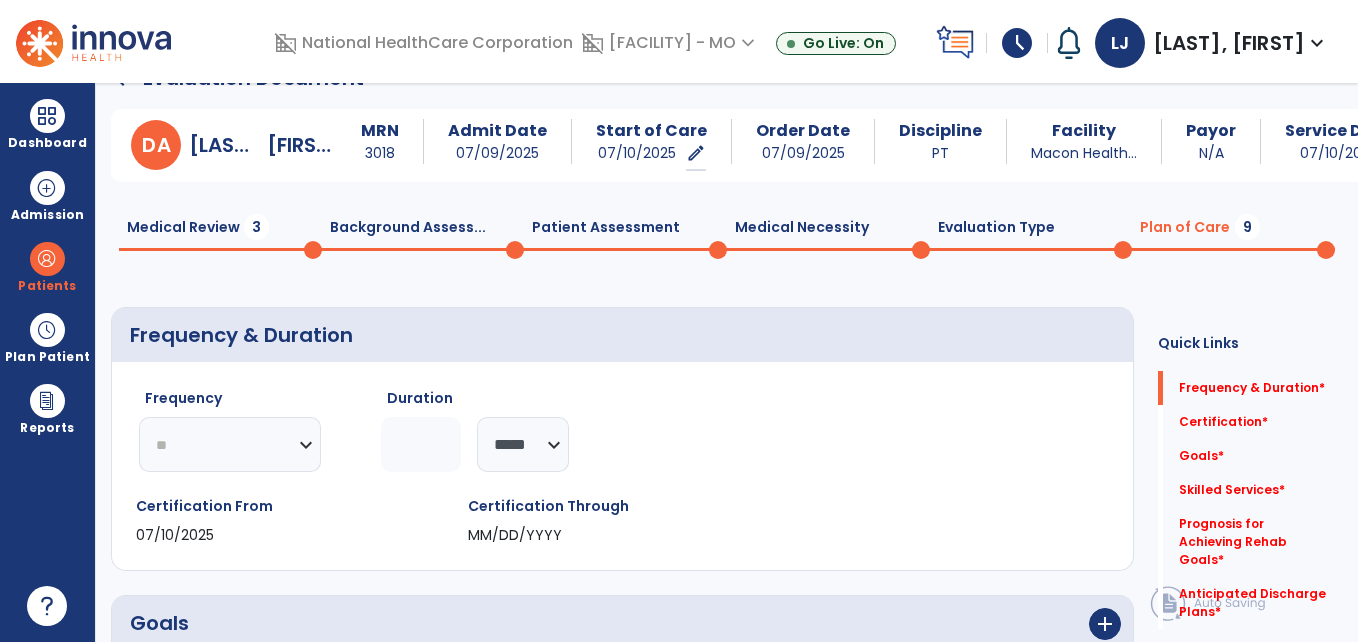 click on "********* ** ** ** ** ** ** **" 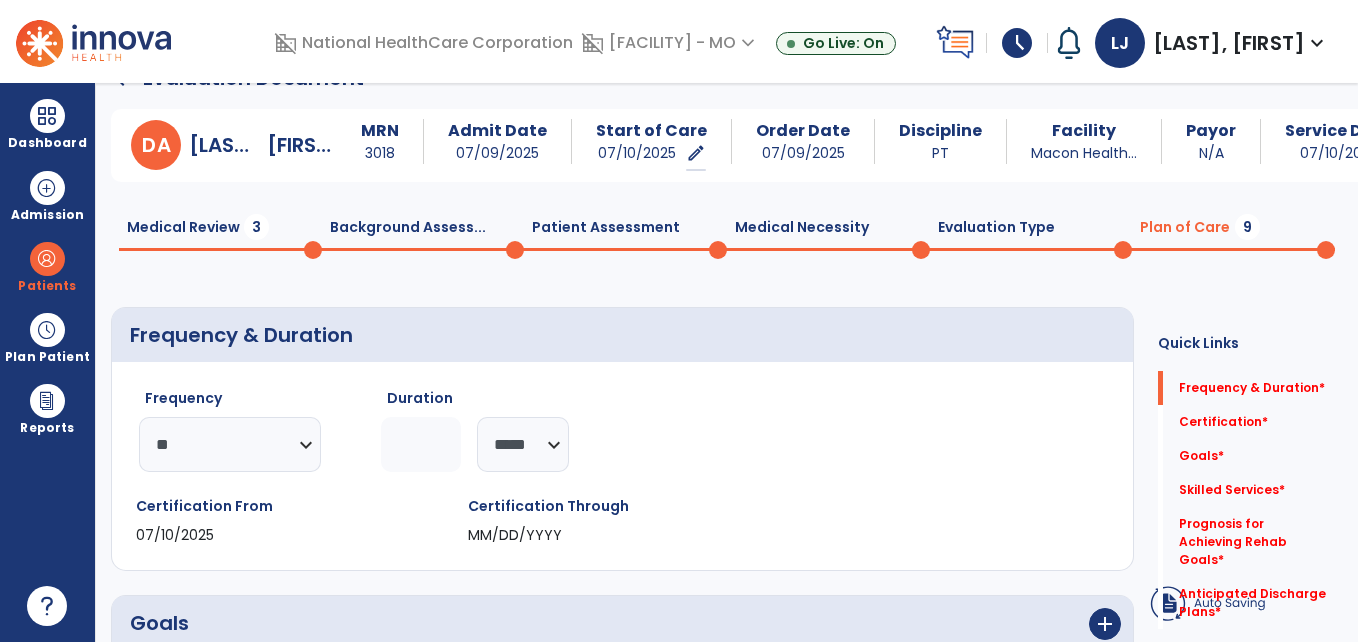 click 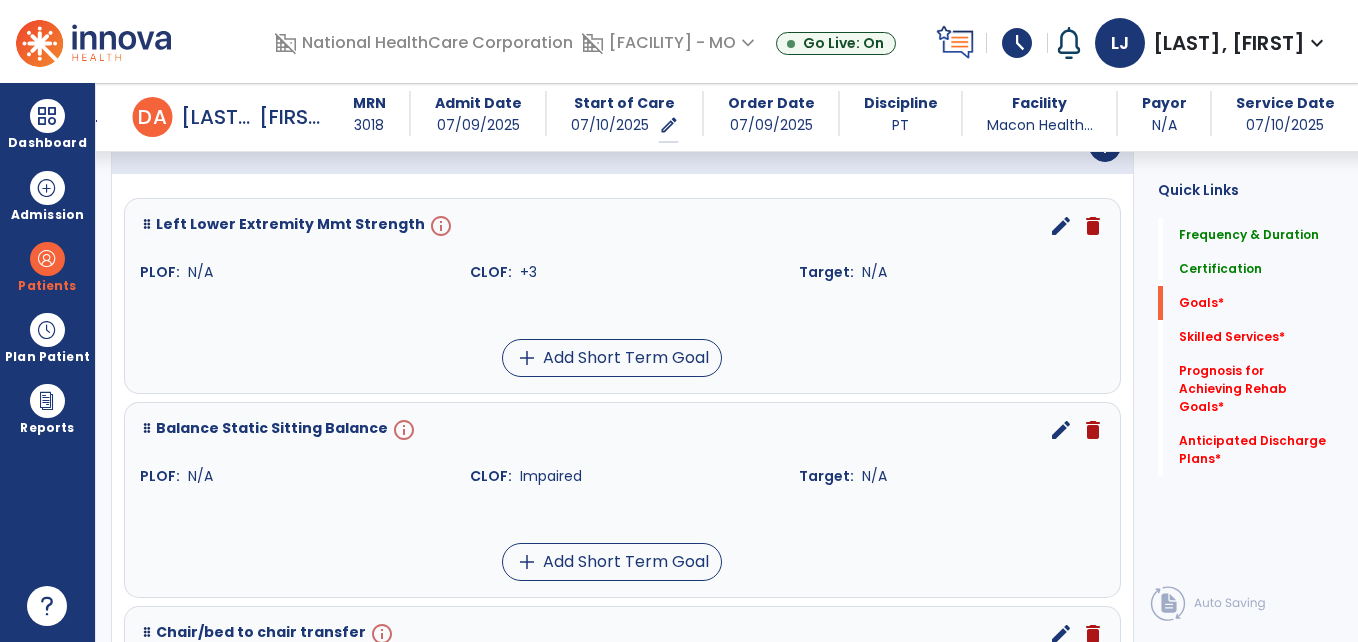 scroll, scrollTop: 503, scrollLeft: 0, axis: vertical 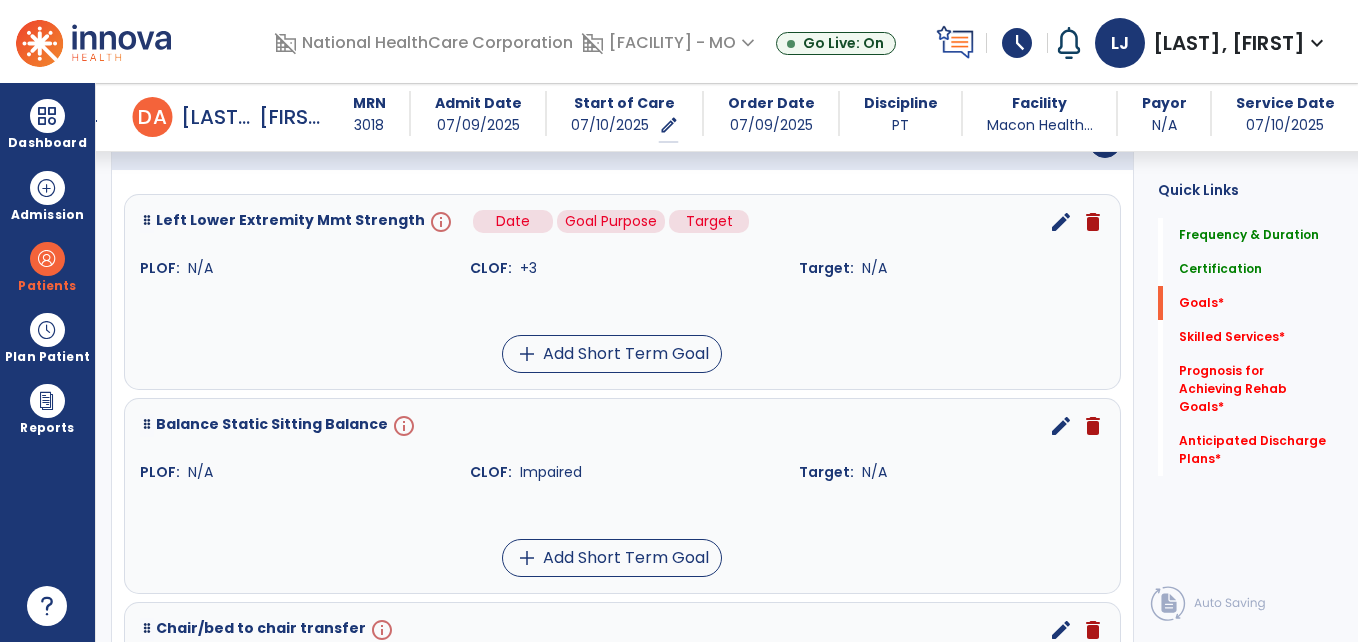 type on "*" 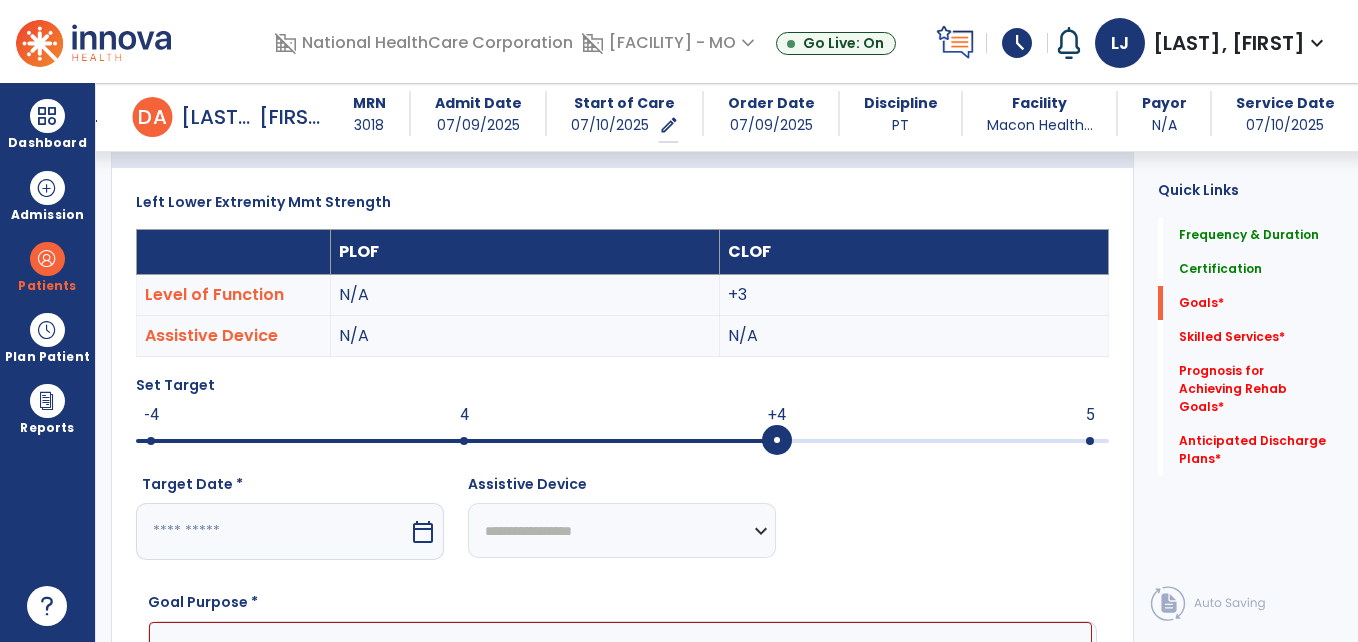 scroll, scrollTop: 83, scrollLeft: 0, axis: vertical 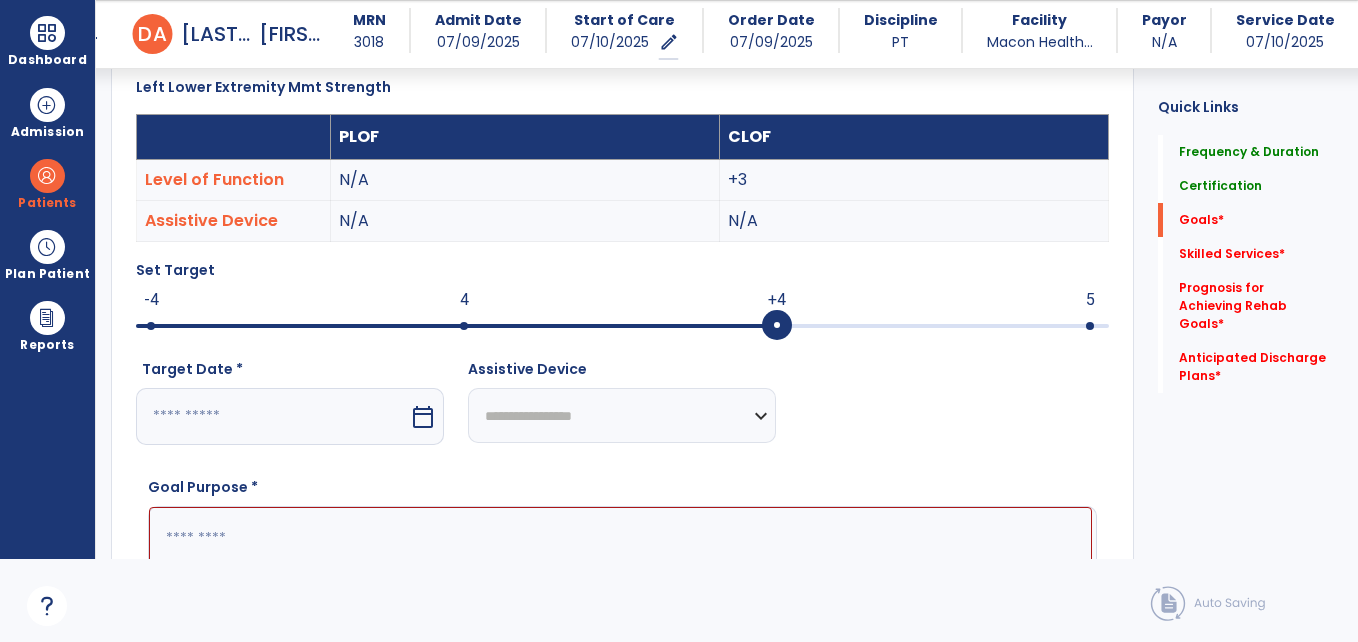 click at bounding box center (272, 416) 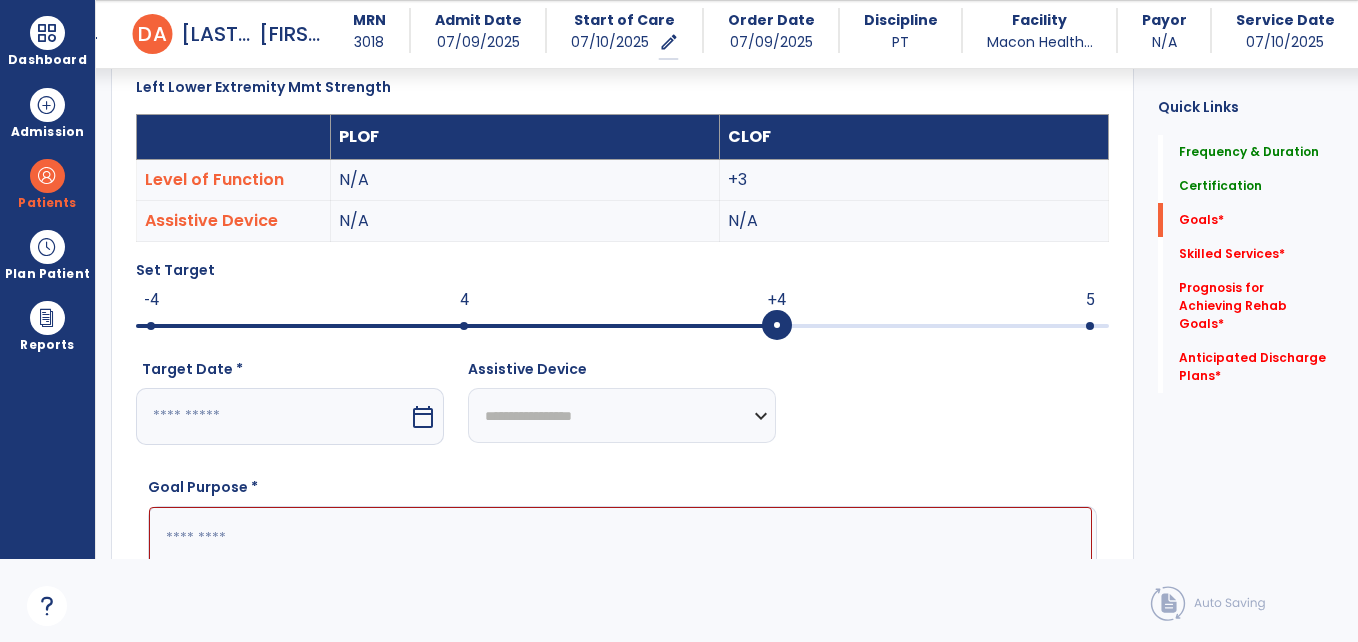 select on "*" 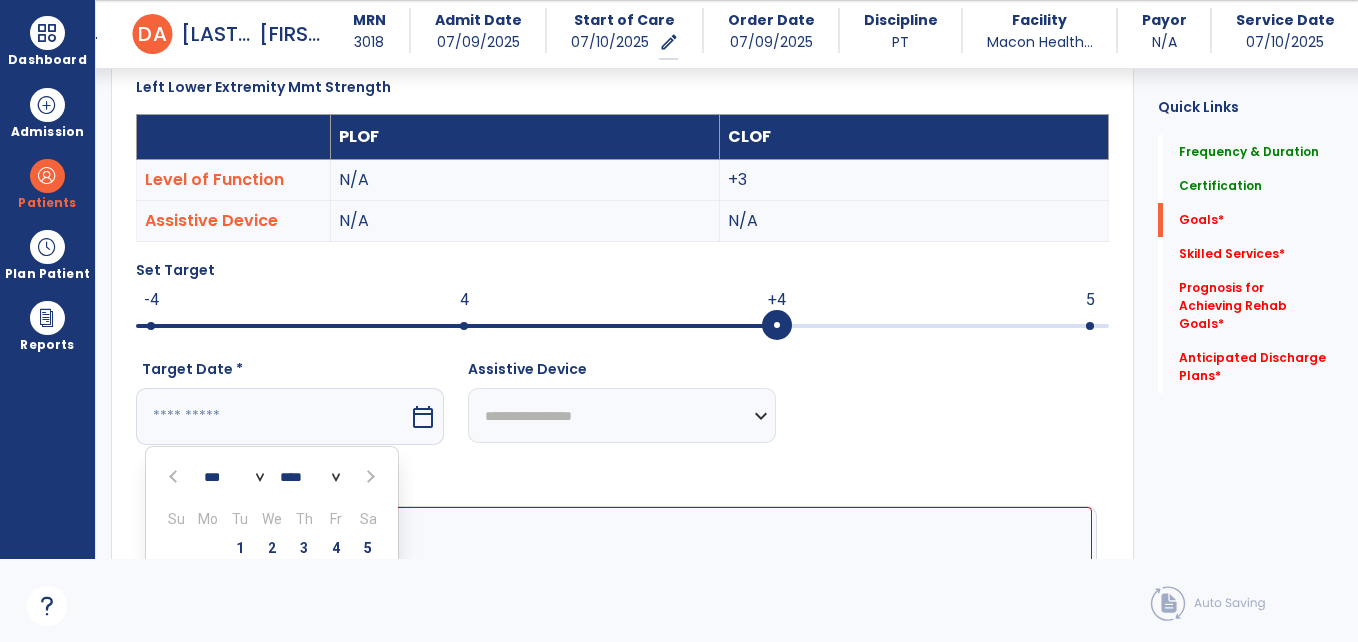 scroll, scrollTop: 841, scrollLeft: 0, axis: vertical 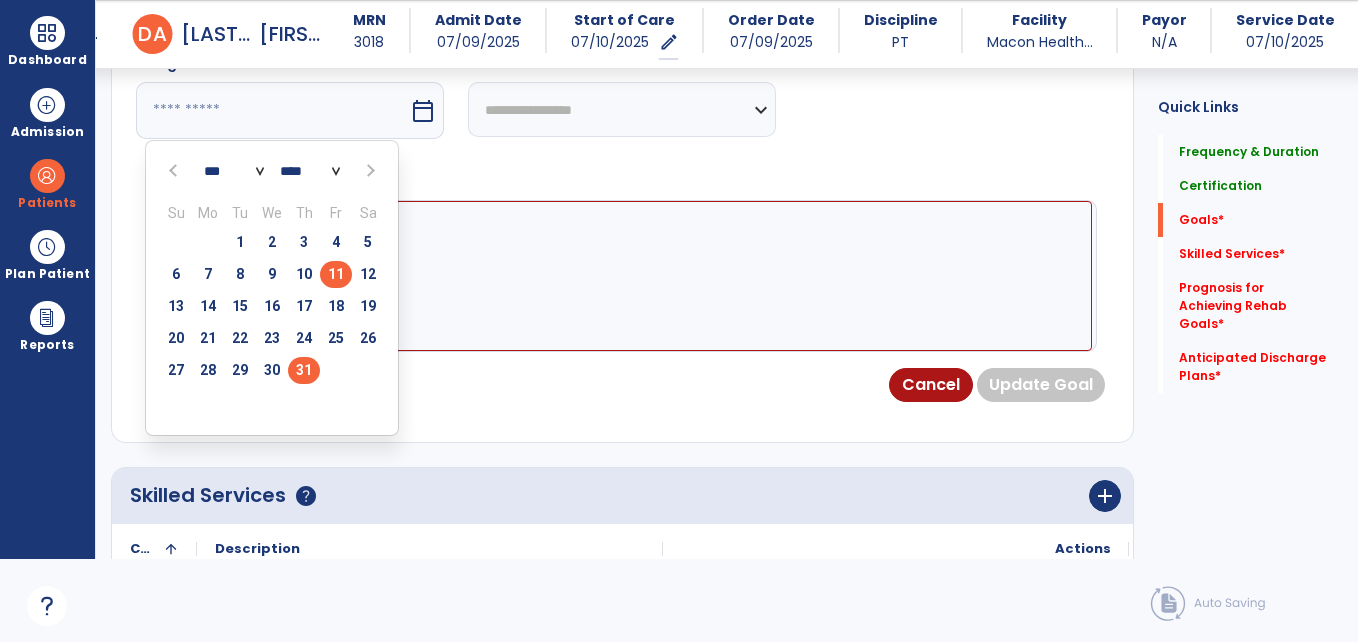 click on "31" at bounding box center [304, 370] 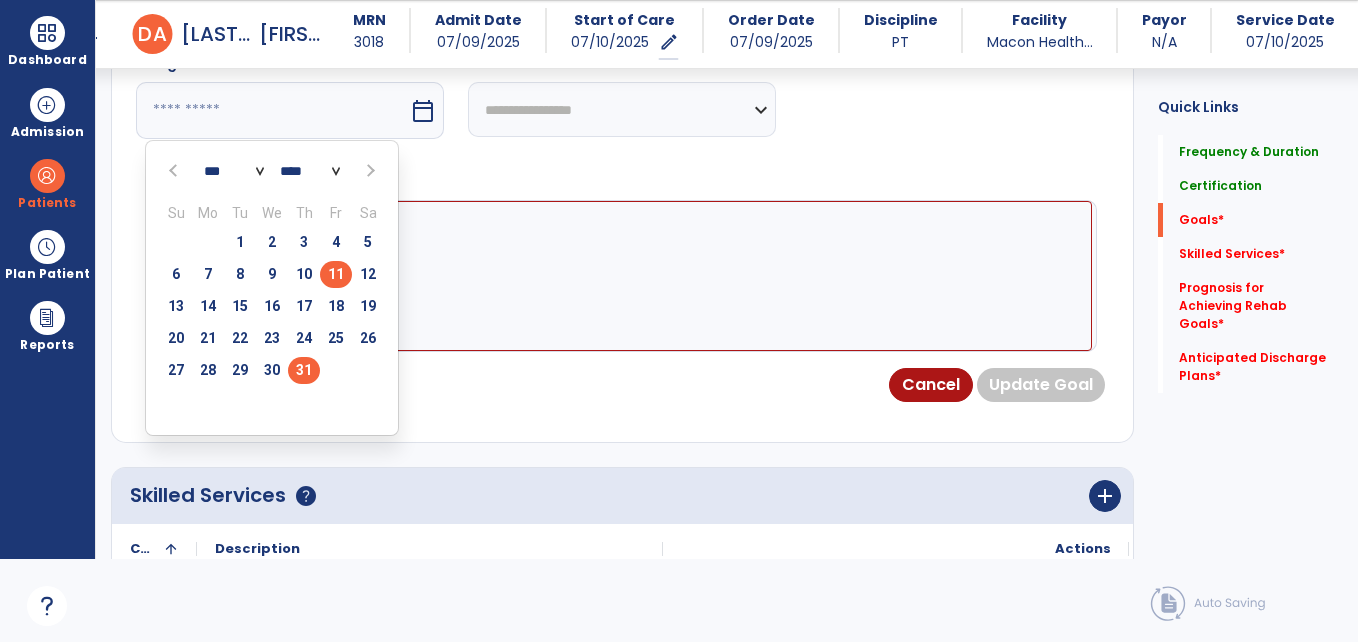 type on "*********" 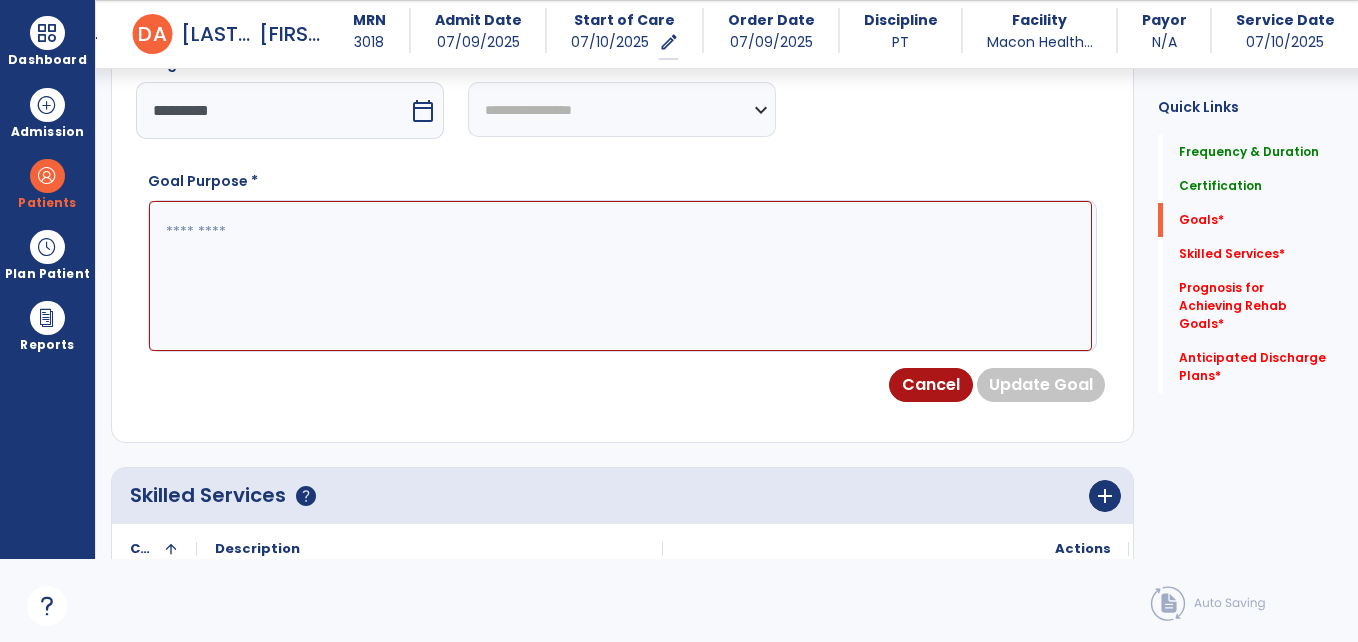 click at bounding box center [620, 276] 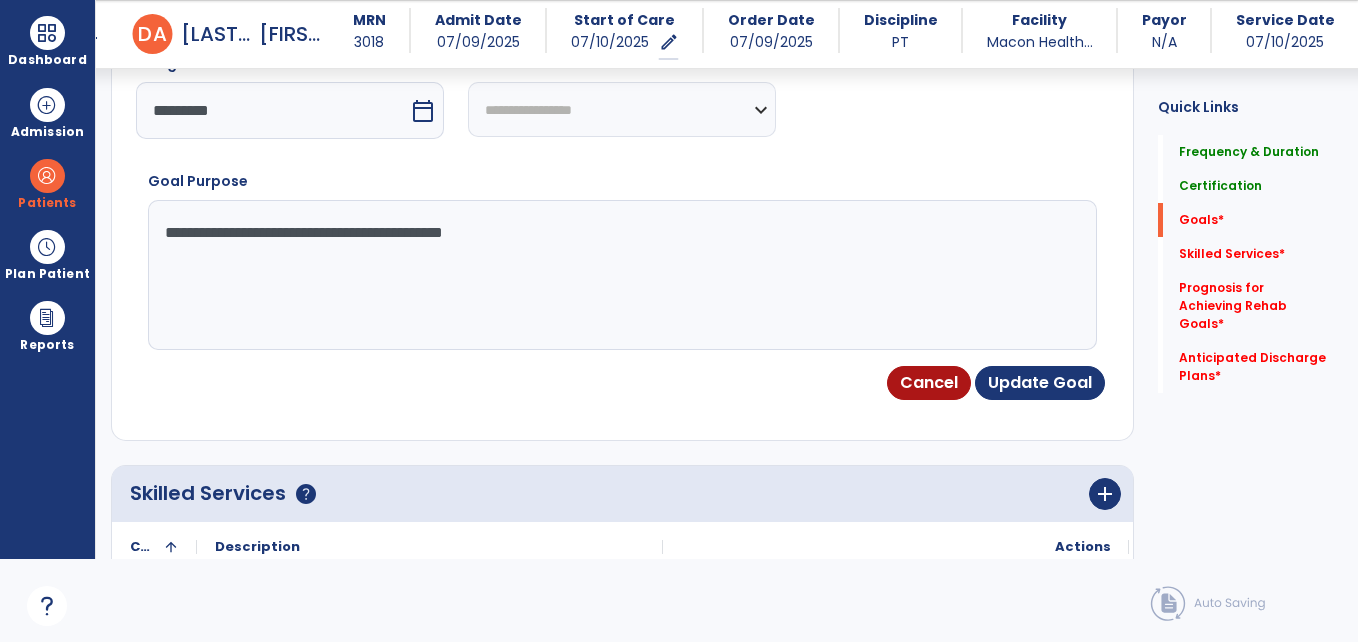 type on "**********" 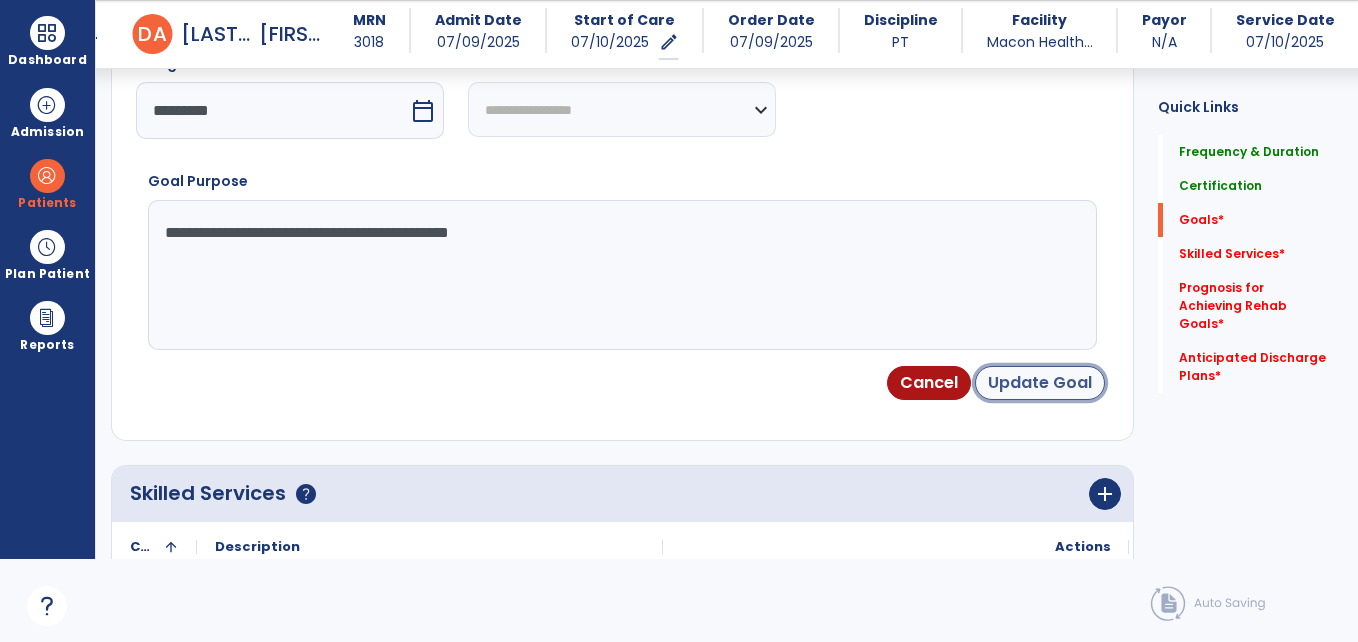 click on "Update Goal" at bounding box center [1040, 383] 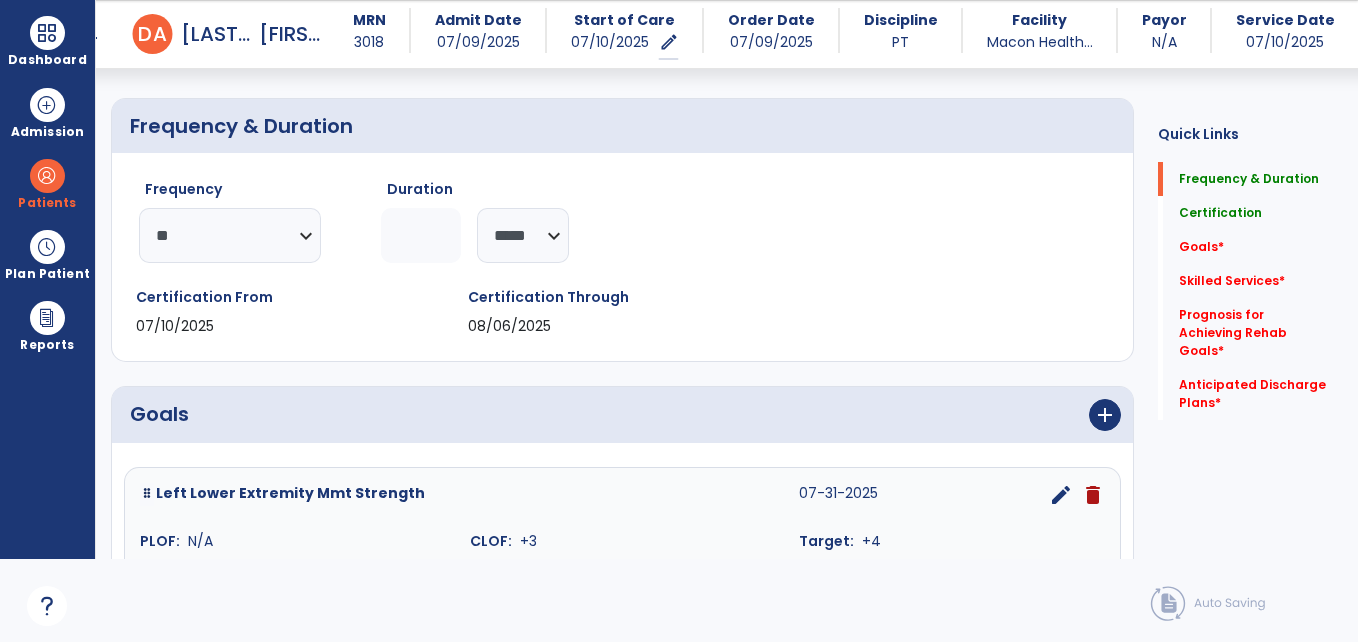 scroll, scrollTop: 149, scrollLeft: 0, axis: vertical 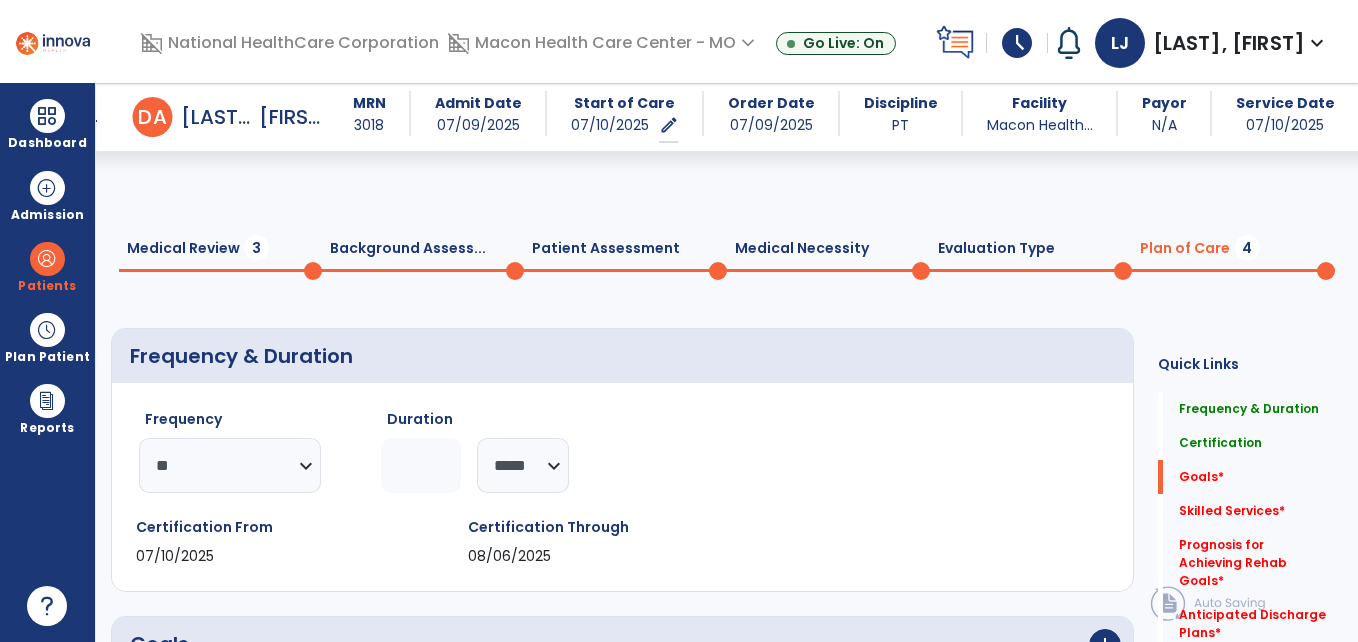 select on "**" 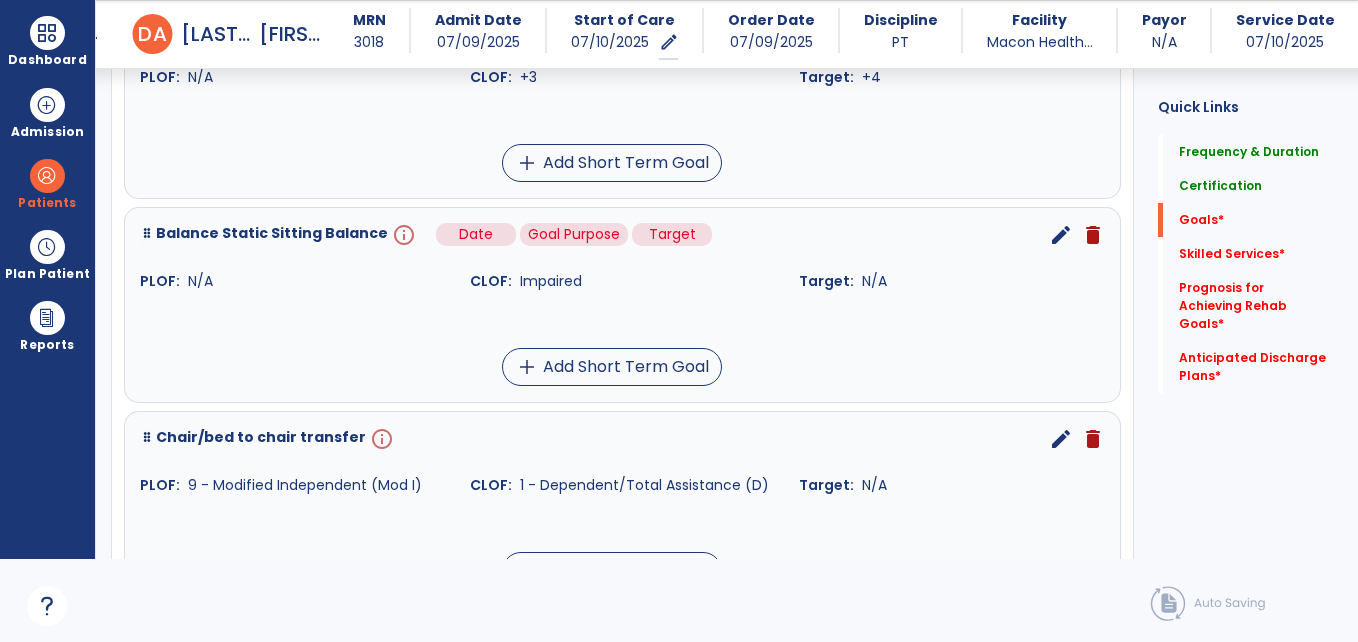 click on "info" at bounding box center (402, 235) 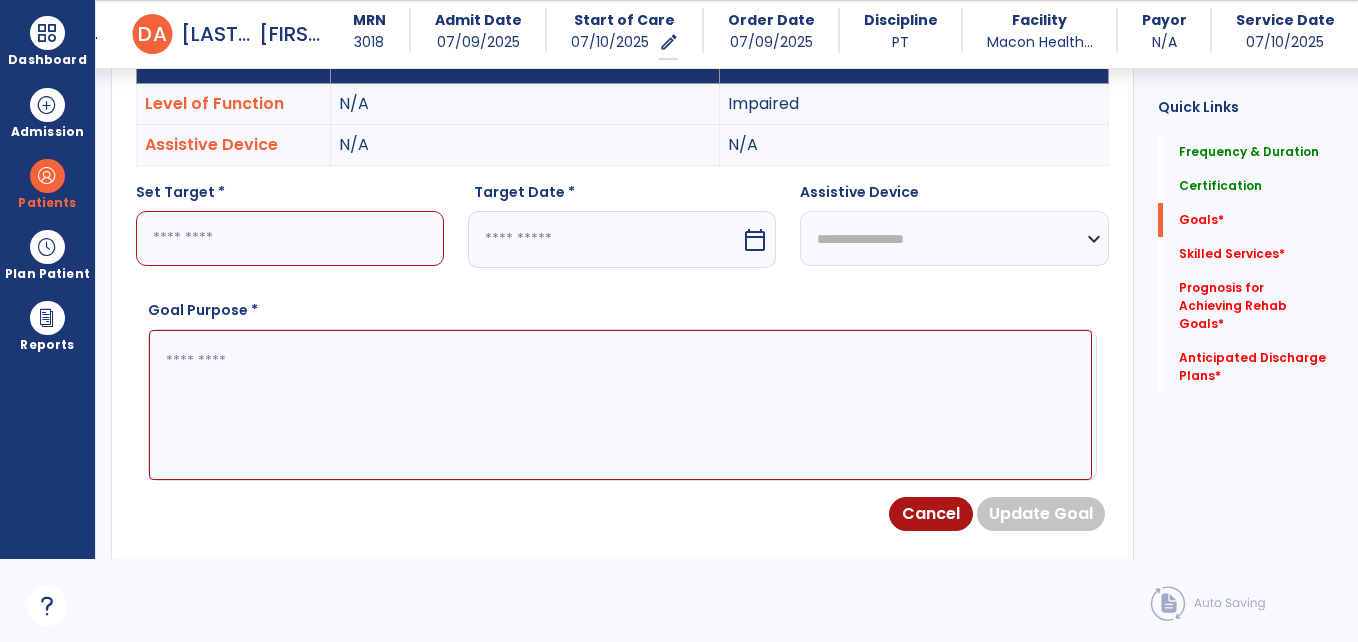 scroll, scrollTop: 535, scrollLeft: 0, axis: vertical 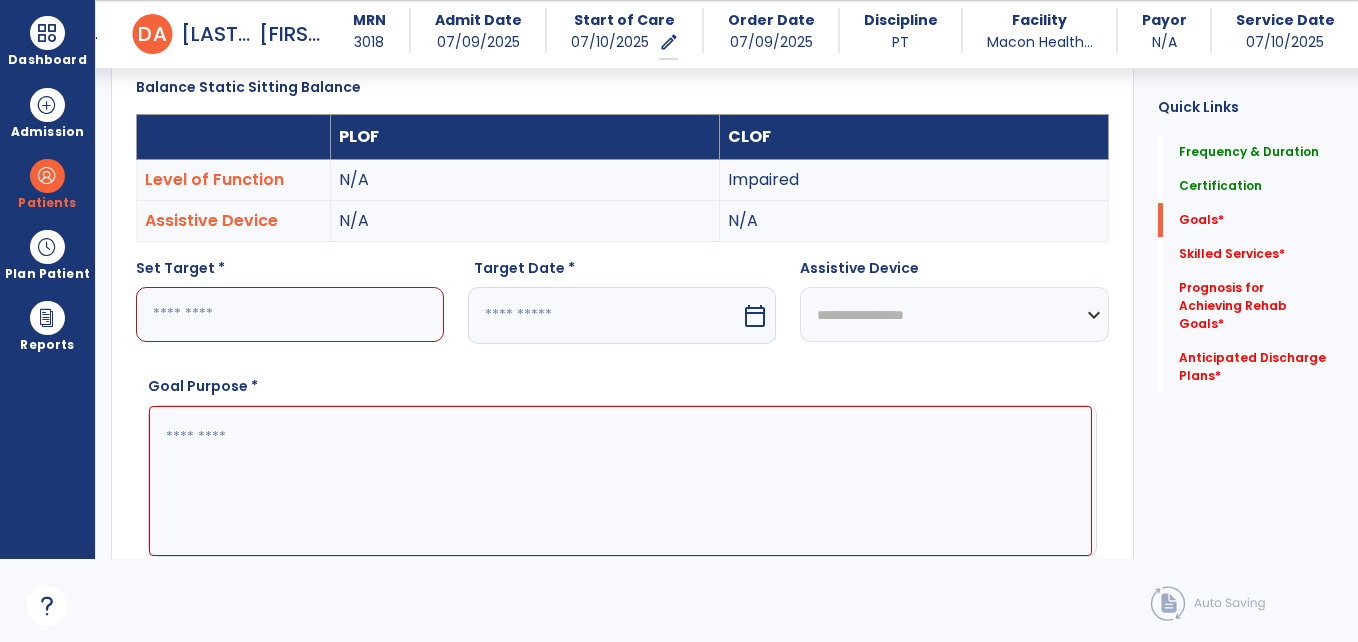 click at bounding box center (290, 314) 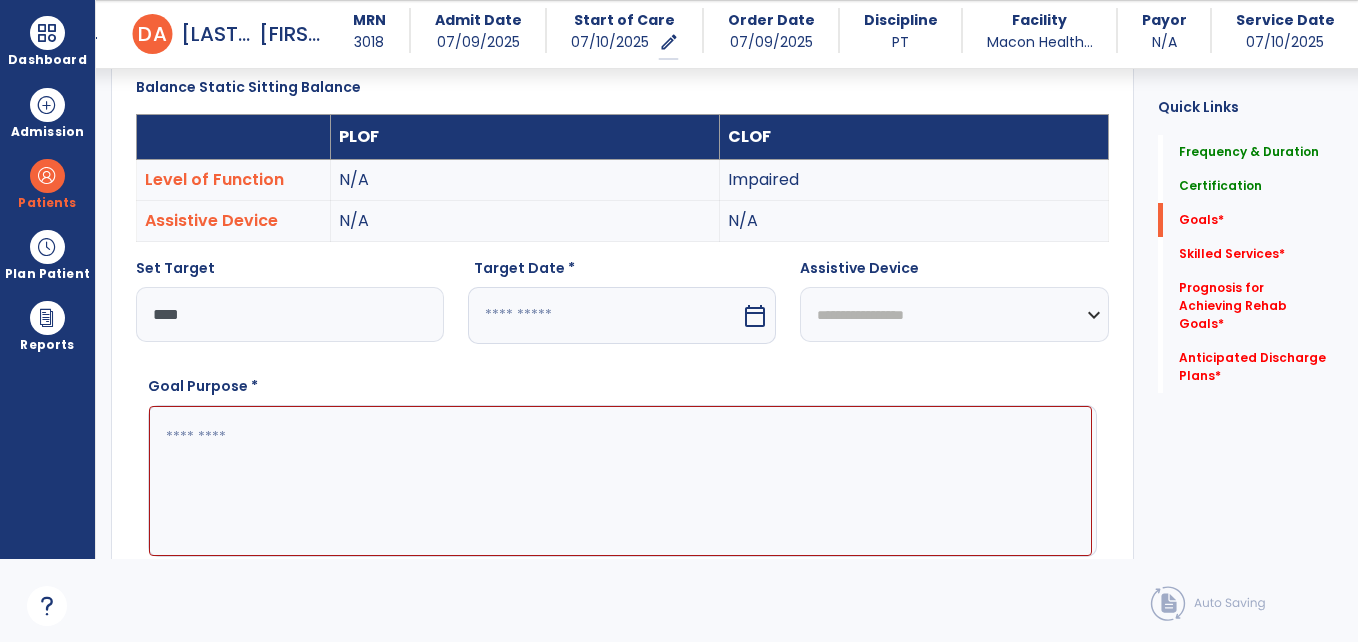 type on "****" 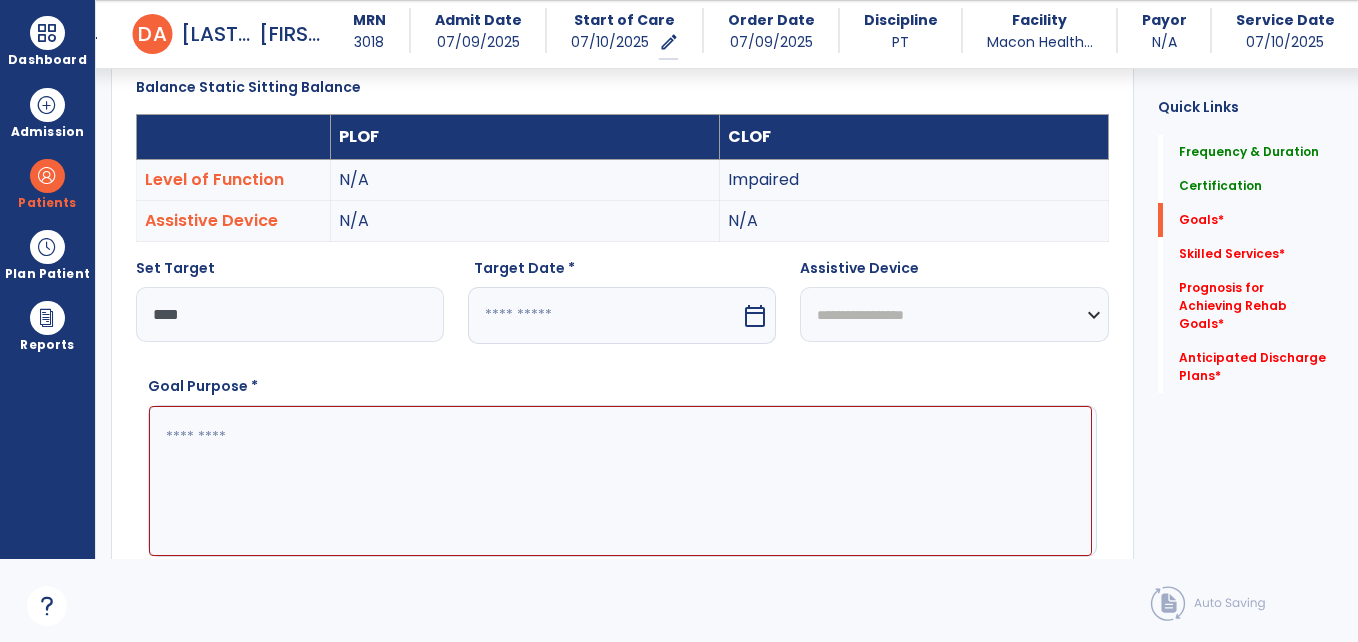 click at bounding box center (604, 315) 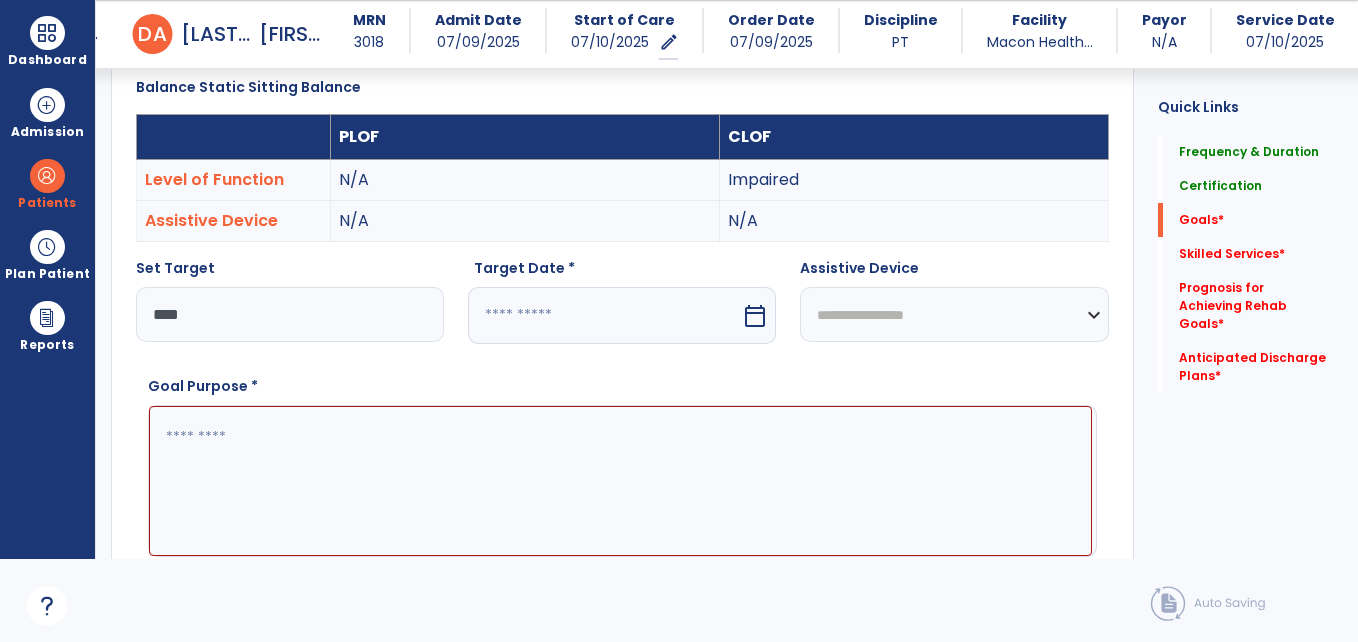 select on "*" 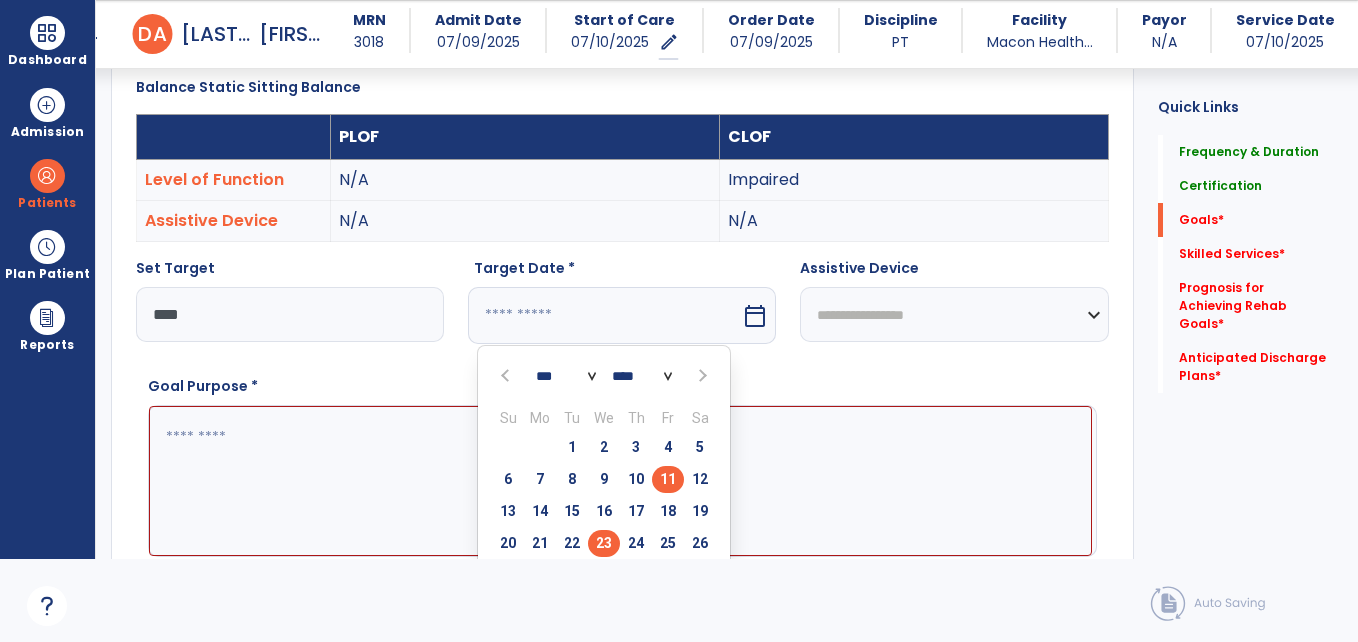 click on "23" at bounding box center (604, 543) 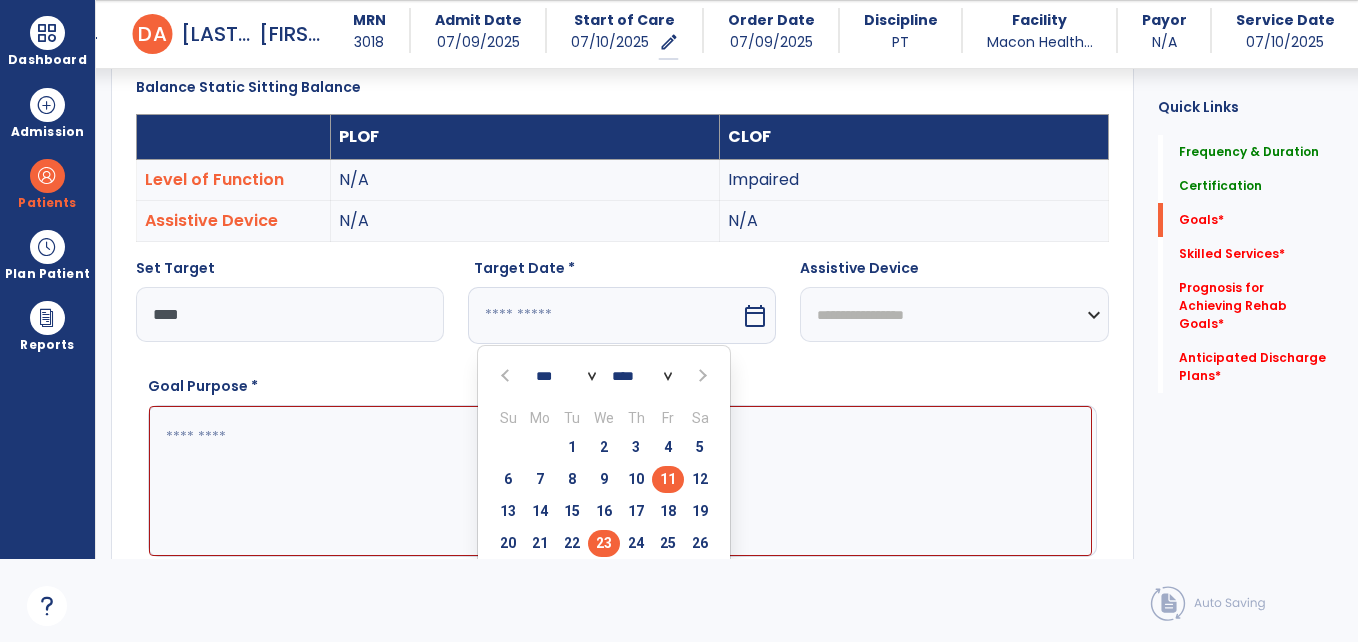 type on "*********" 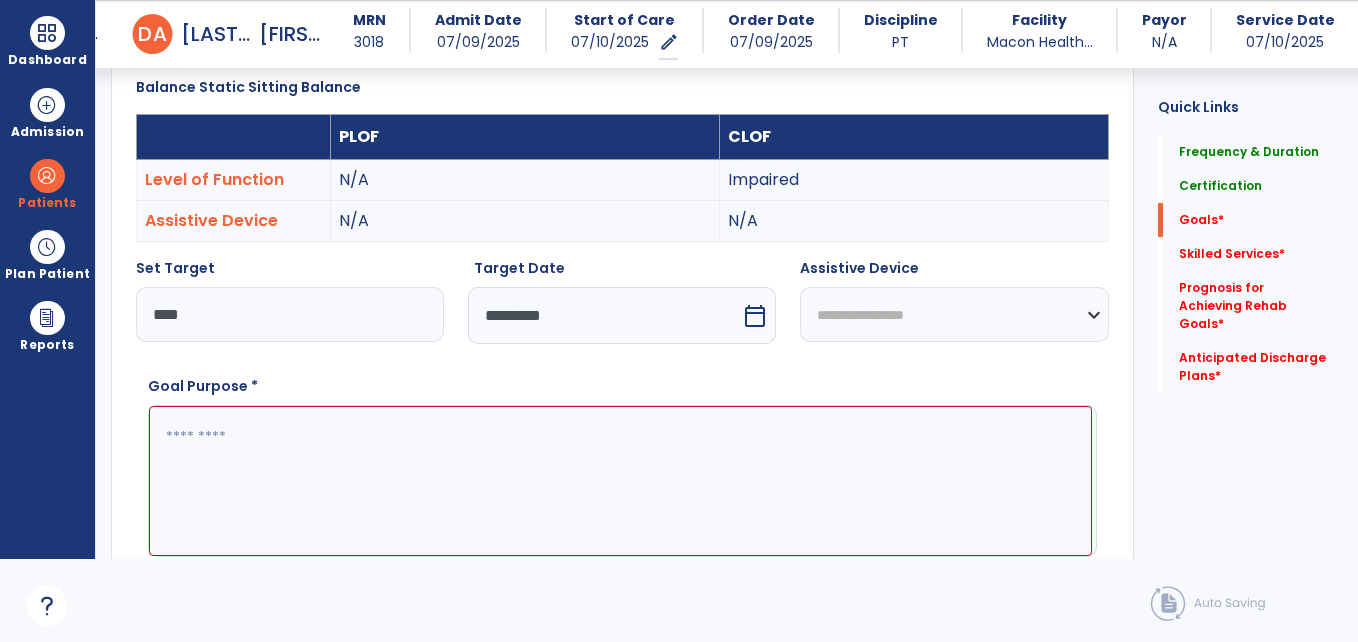 click at bounding box center [620, 481] 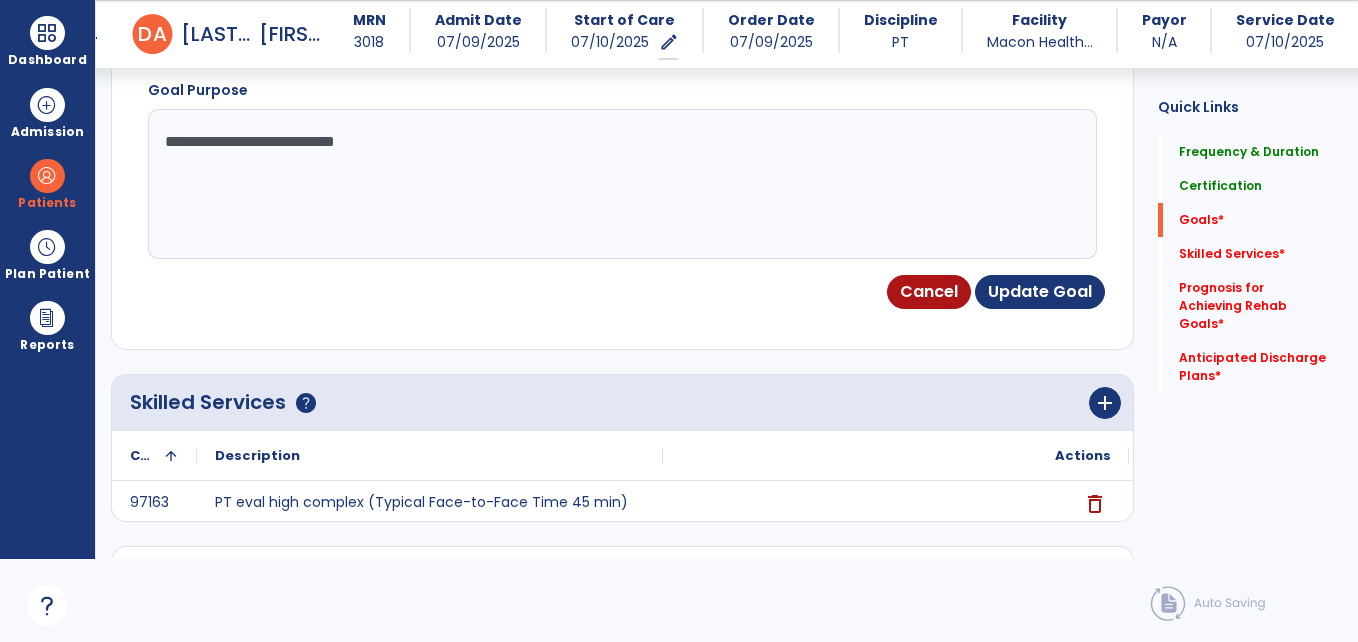 scroll, scrollTop: 855, scrollLeft: 0, axis: vertical 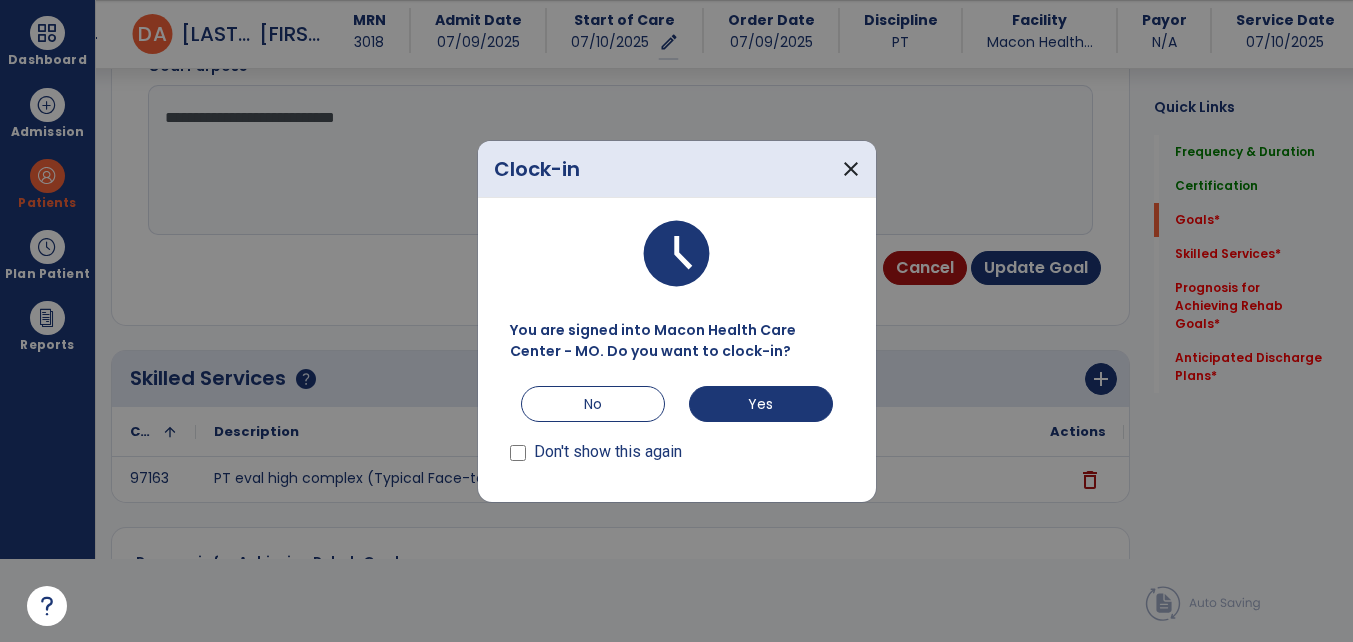 type on "**********" 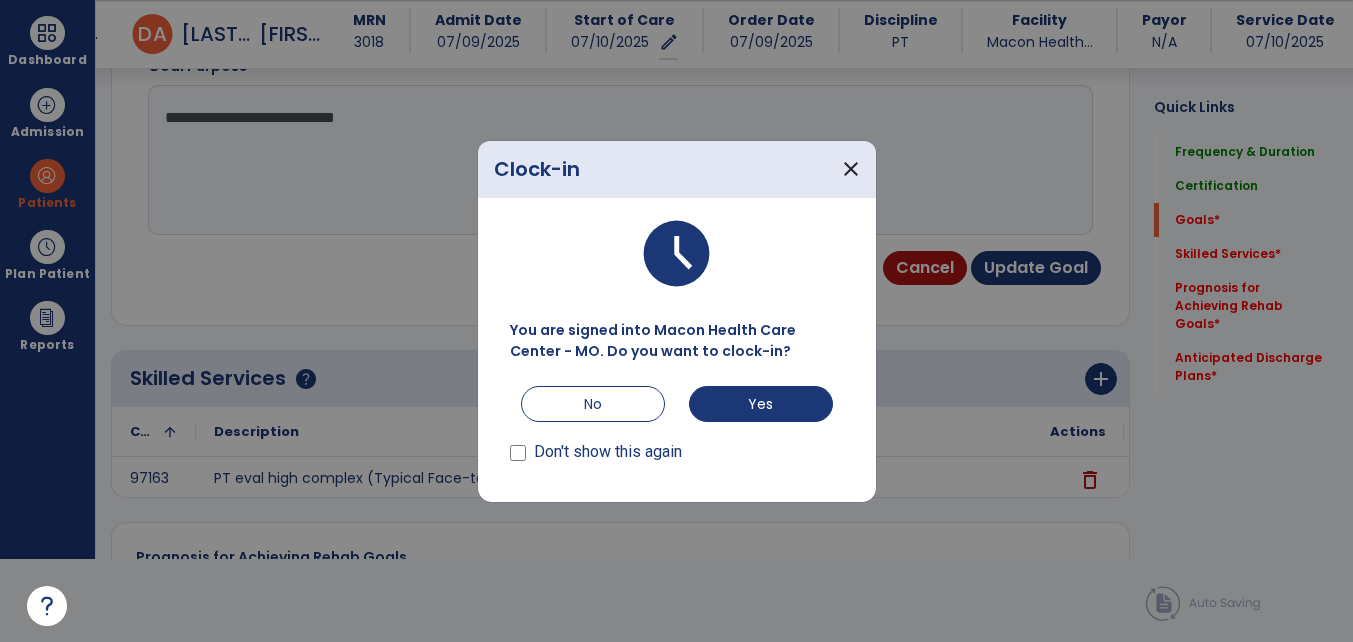click at bounding box center (676, 321) 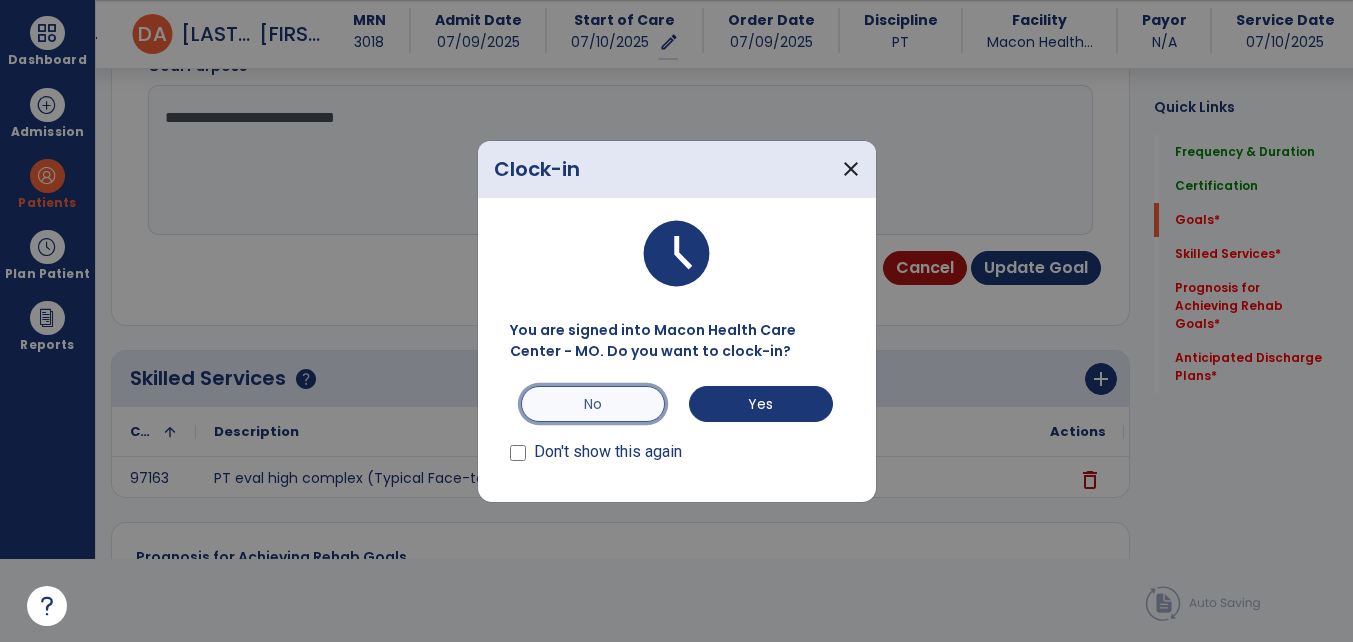click on "No" at bounding box center [593, 404] 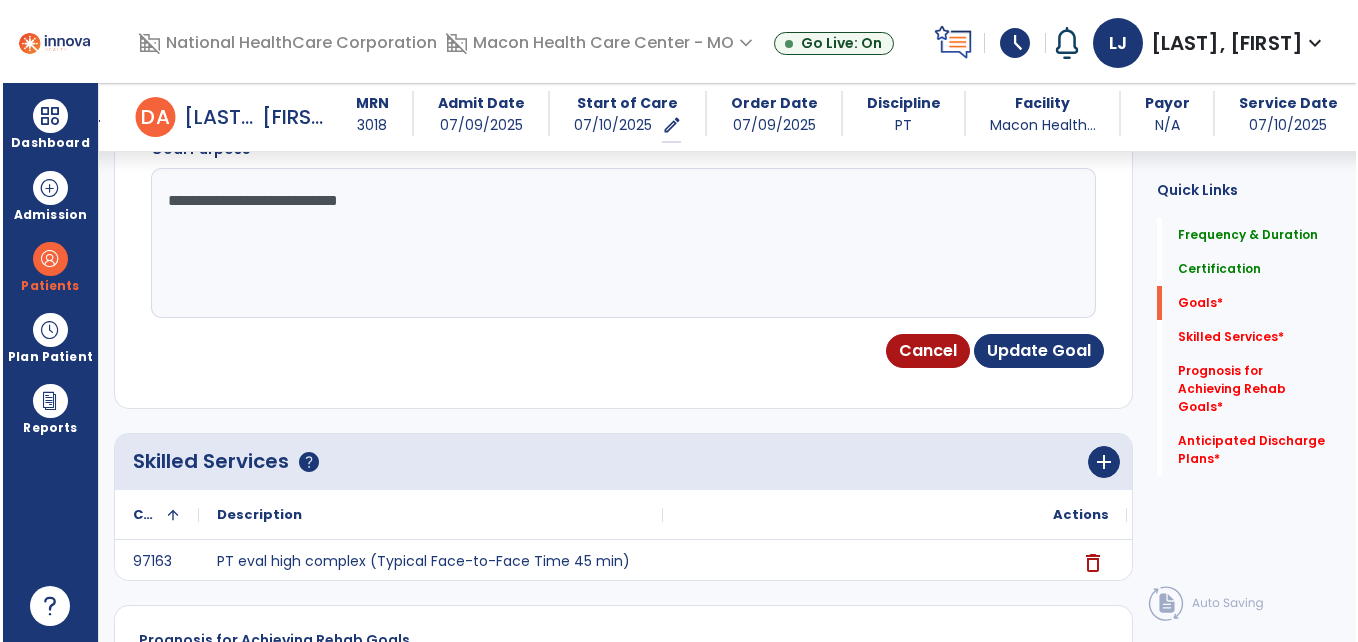 scroll, scrollTop: 83, scrollLeft: 0, axis: vertical 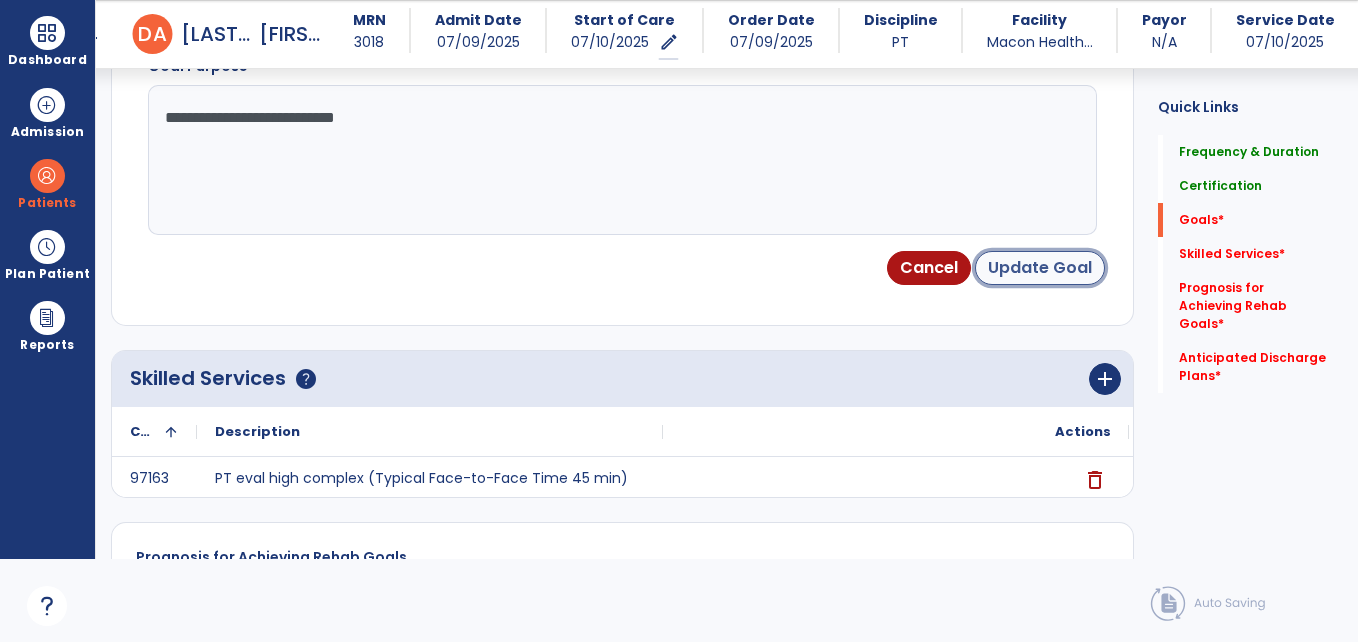 click on "Update Goal" at bounding box center [1040, 268] 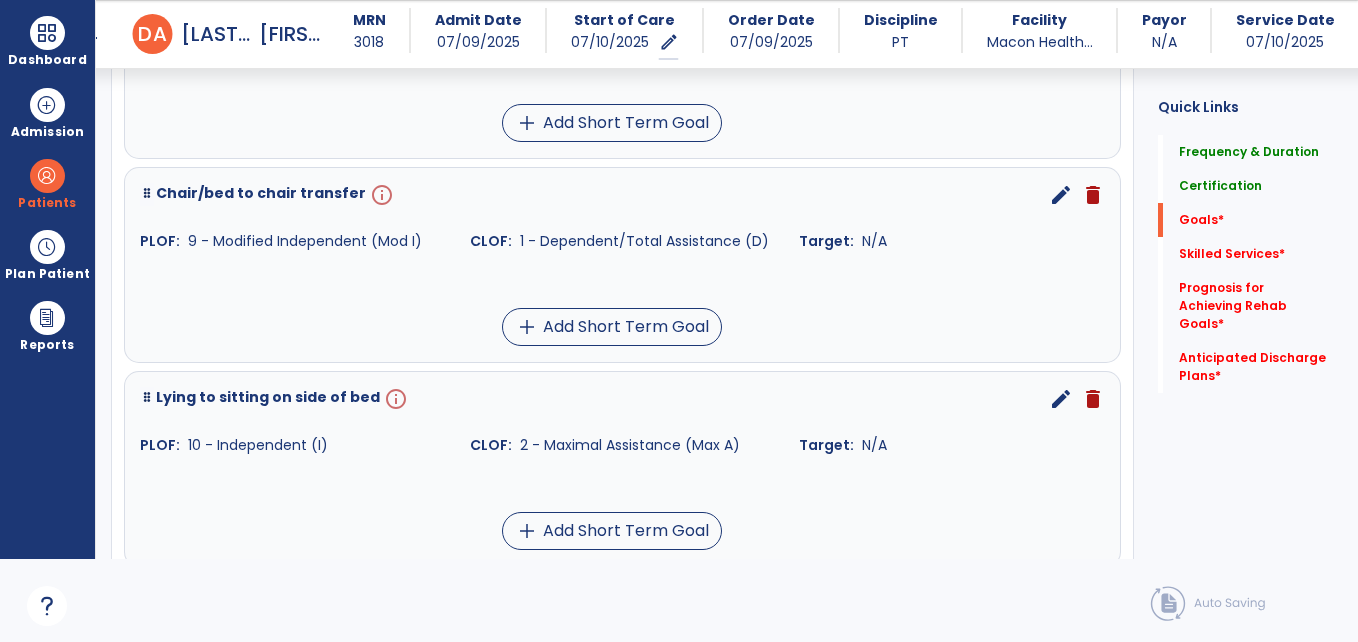 scroll, scrollTop: 265, scrollLeft: 0, axis: vertical 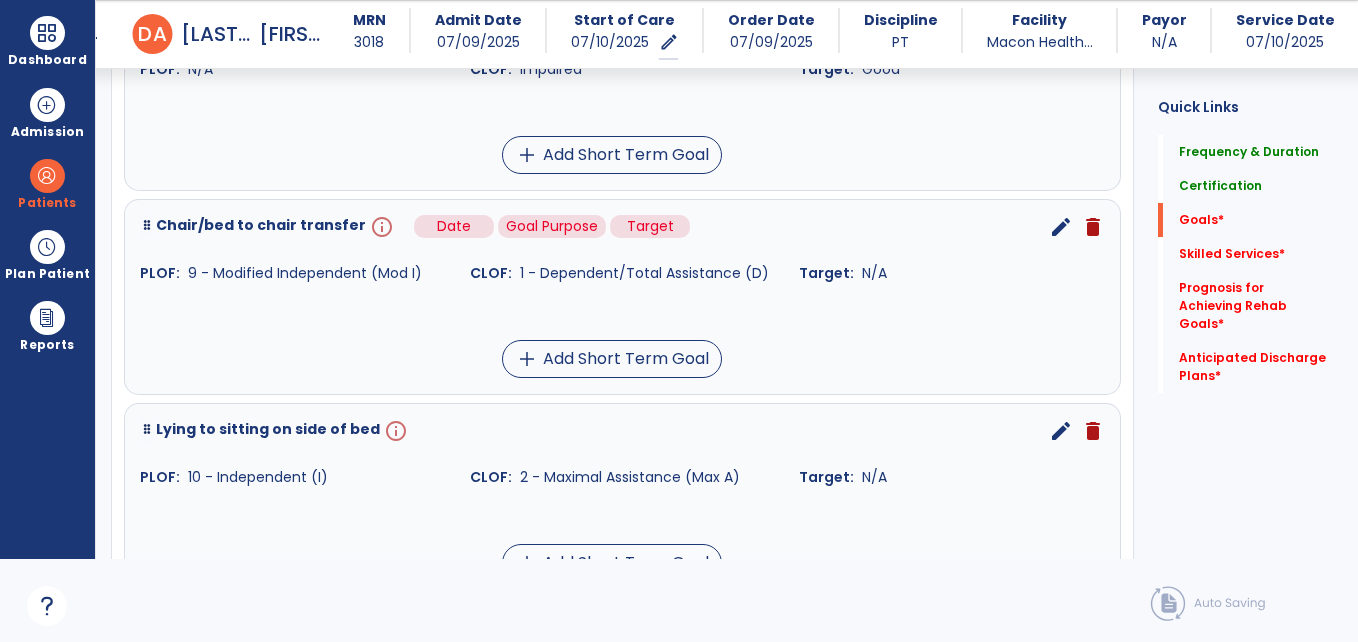 click on "info" at bounding box center [380, 227] 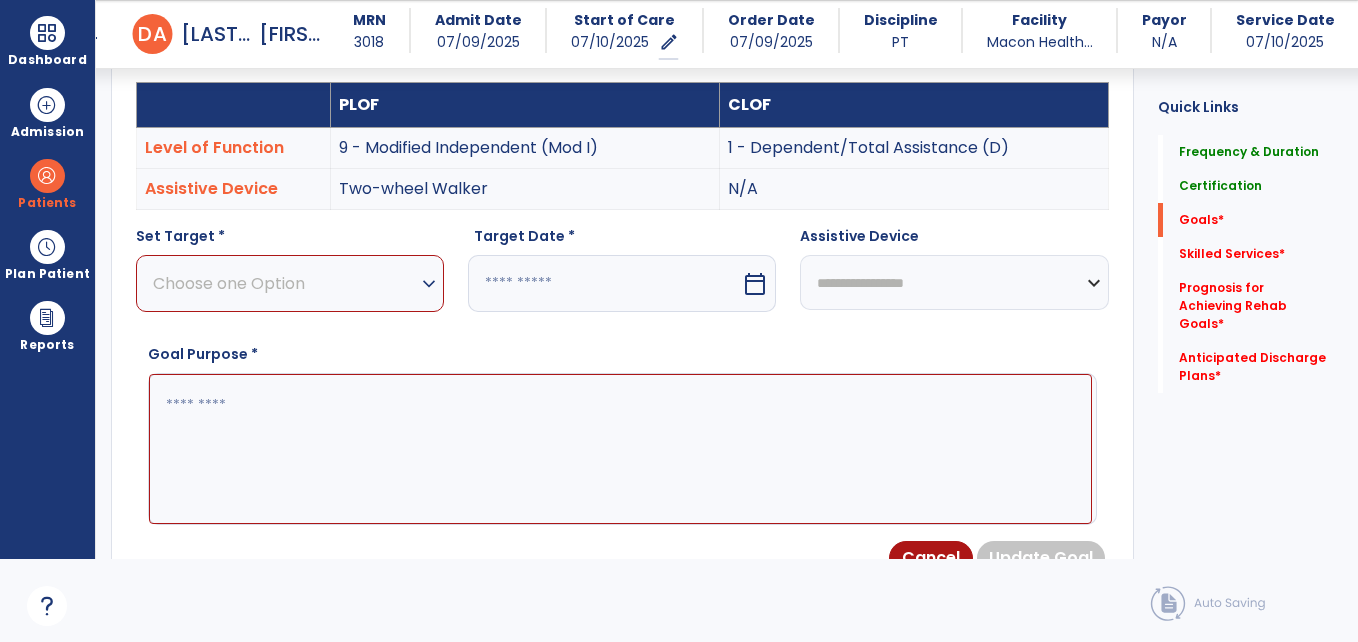 scroll, scrollTop: 535, scrollLeft: 0, axis: vertical 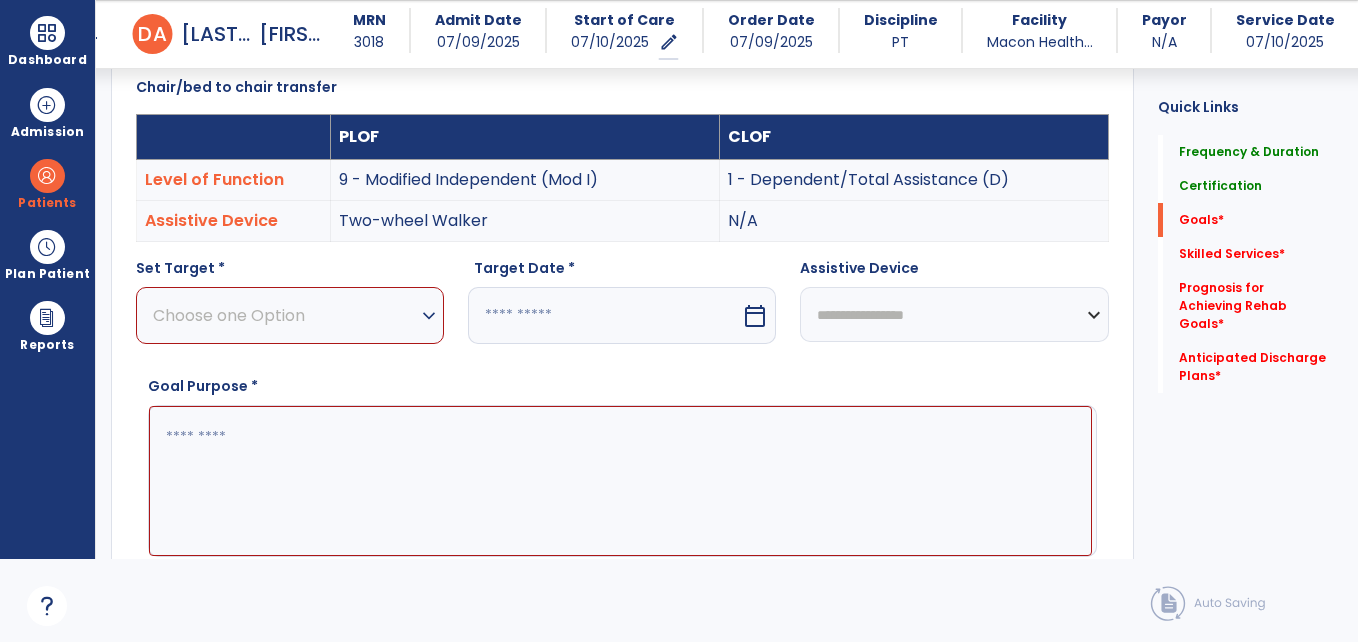 click on "Choose one Option" at bounding box center [285, 315] 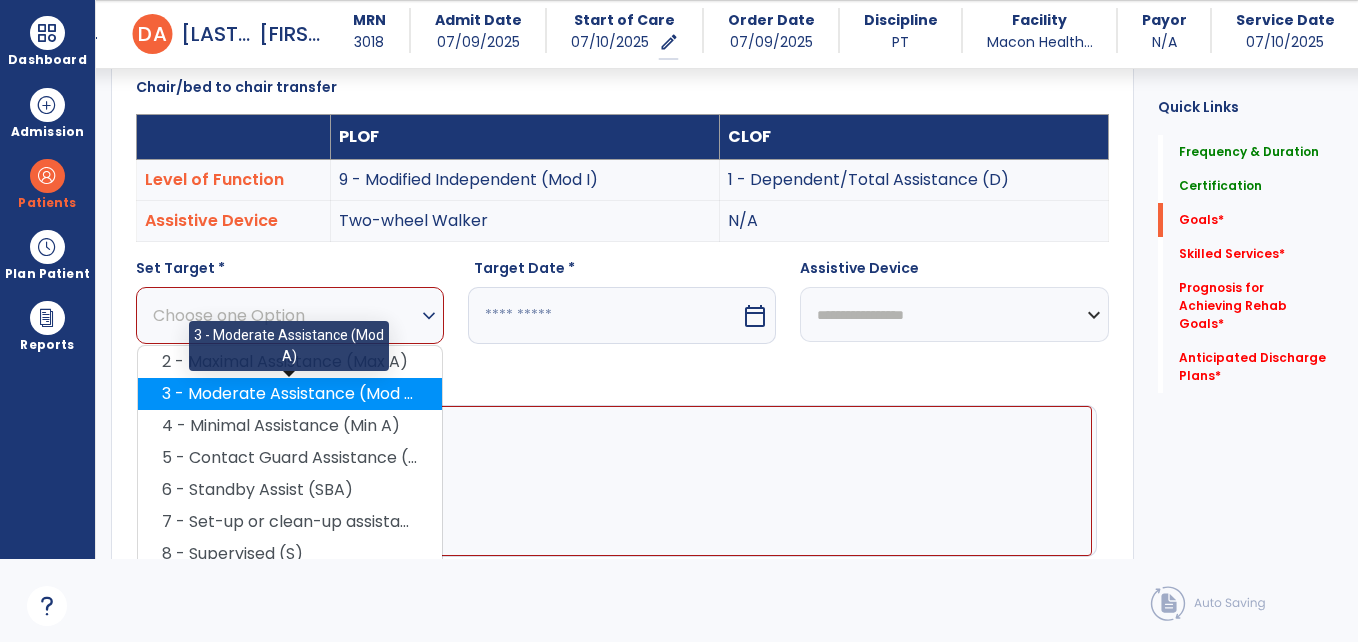 click on "3 - Moderate Assistance (Mod A)" at bounding box center [290, 394] 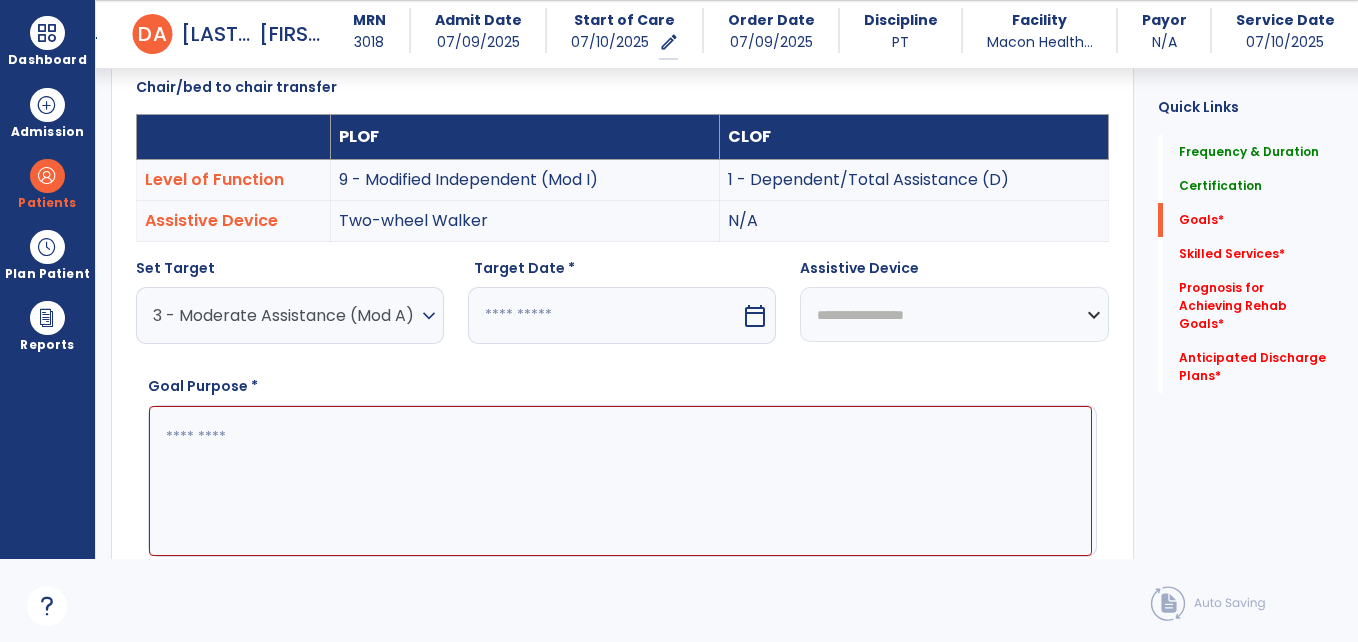 click on "**********" at bounding box center (954, 314) 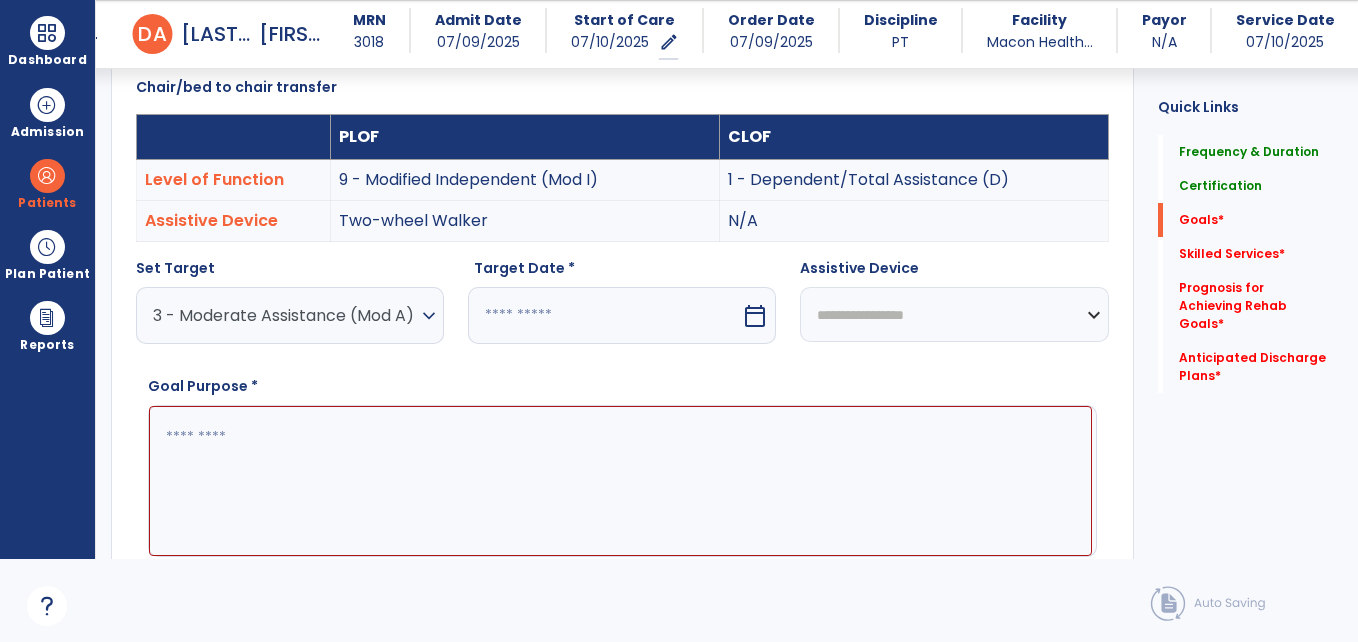 select on "**********" 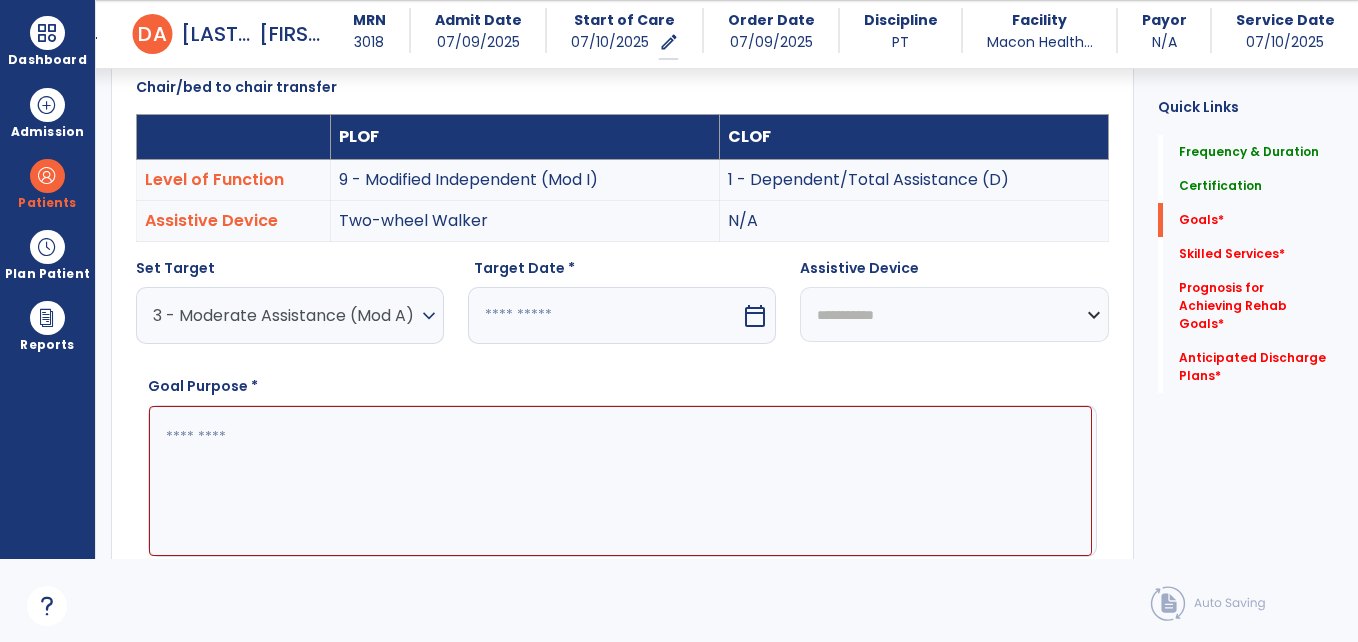 click on "**********" at bounding box center [954, 314] 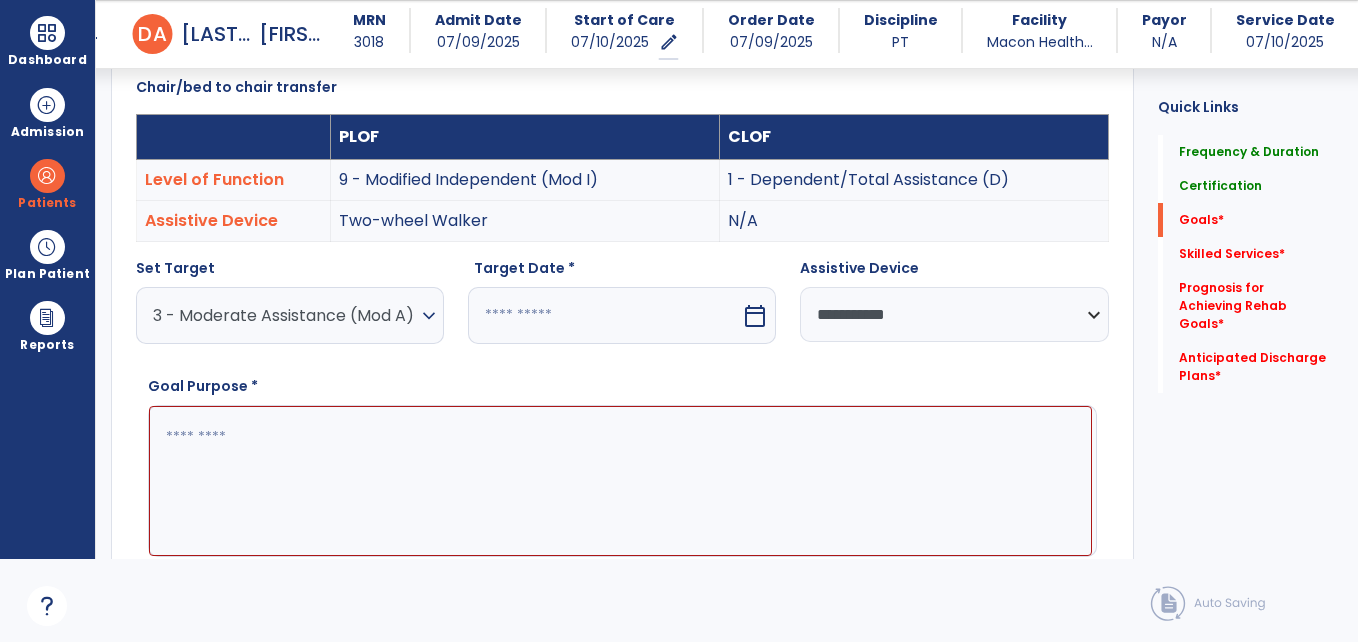 click at bounding box center [604, 315] 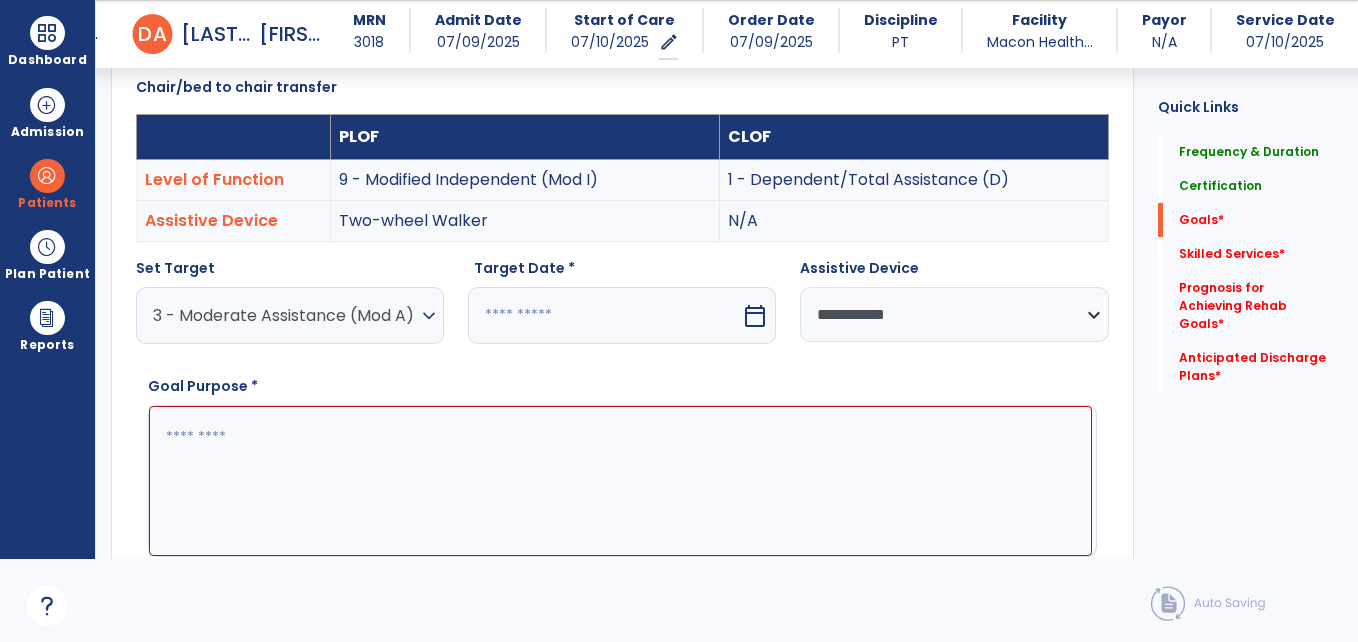 select on "*" 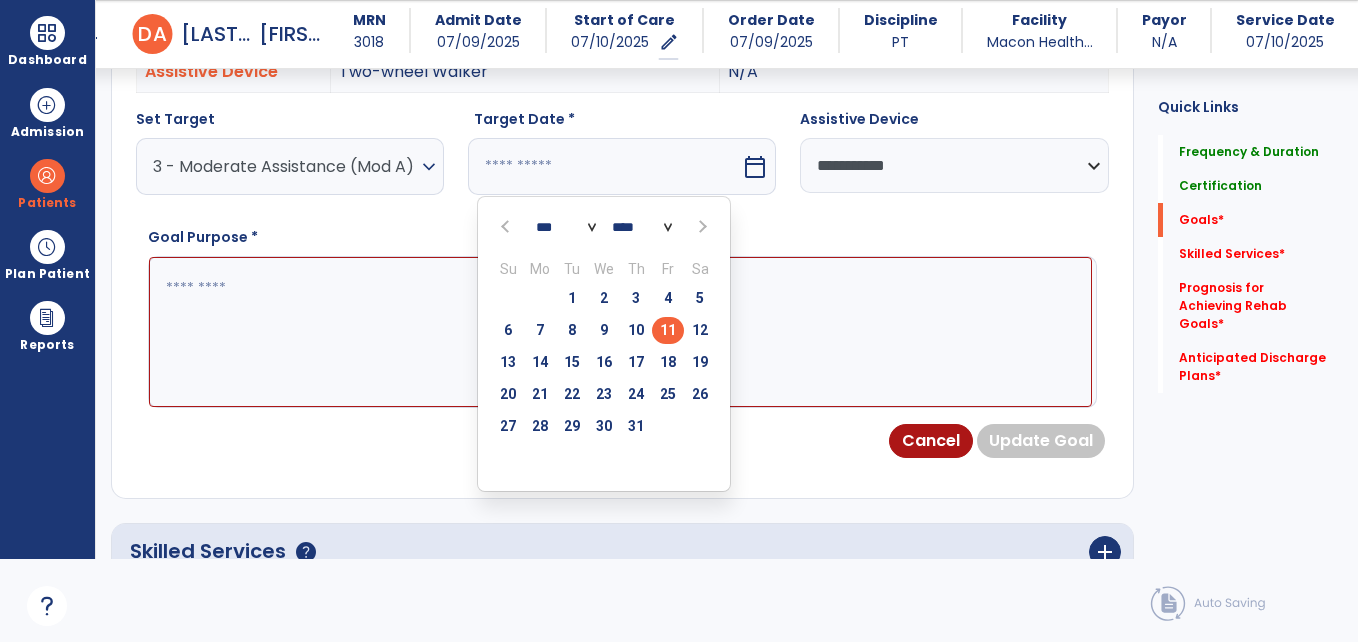 scroll, scrollTop: 747, scrollLeft: 0, axis: vertical 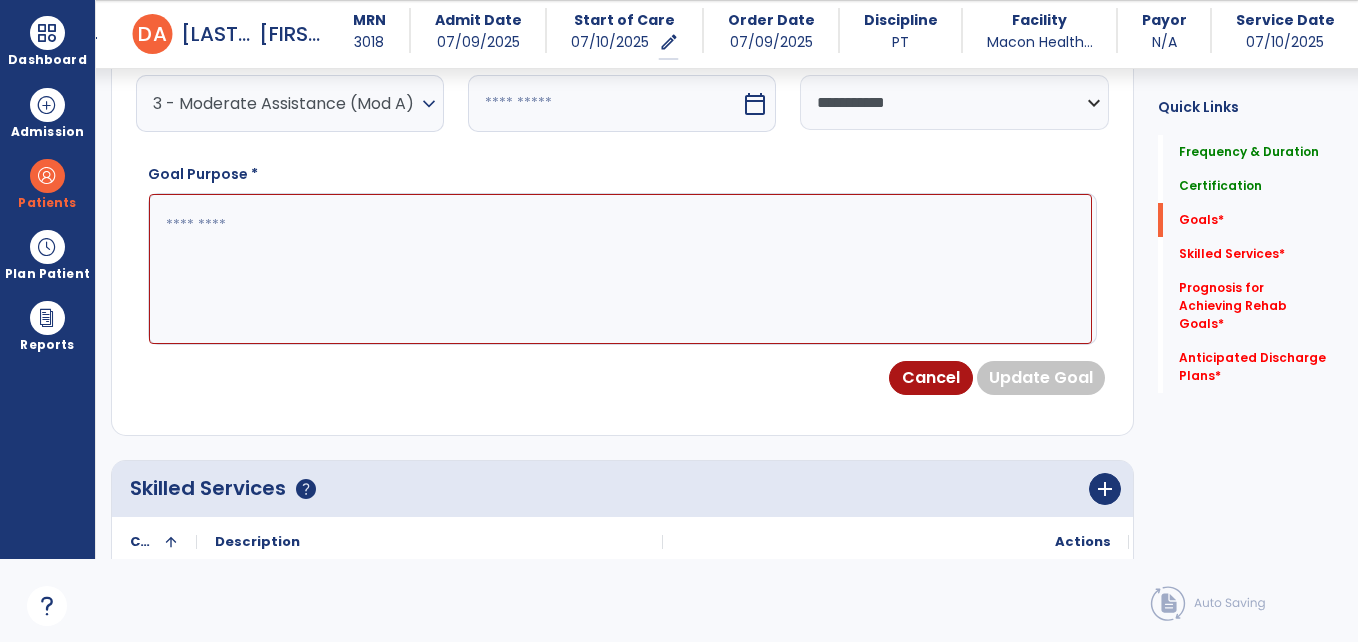 click at bounding box center [604, 103] 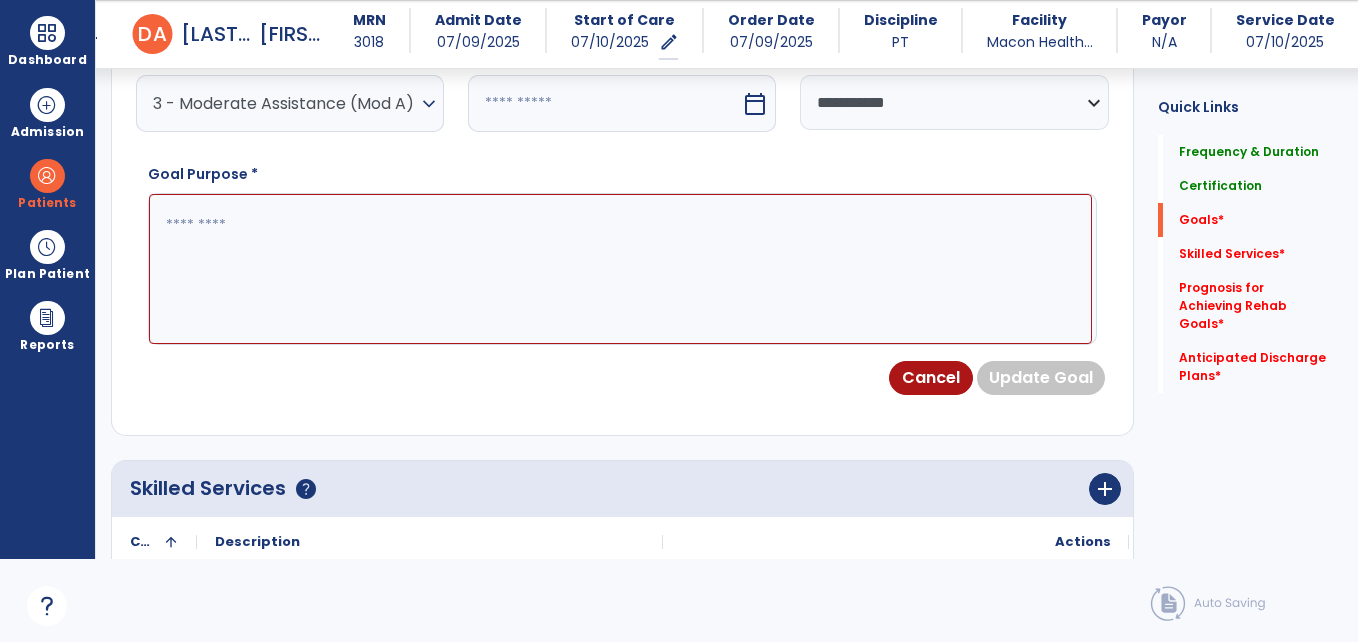 select on "*" 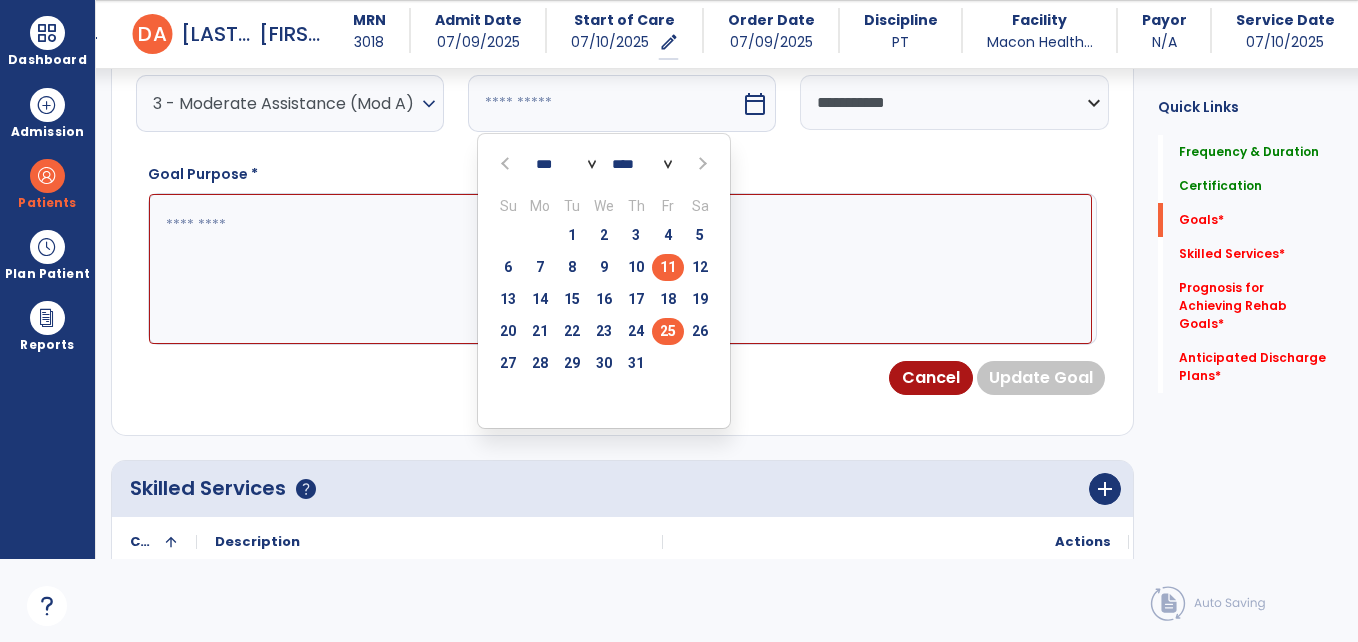 click on "25" at bounding box center [668, 331] 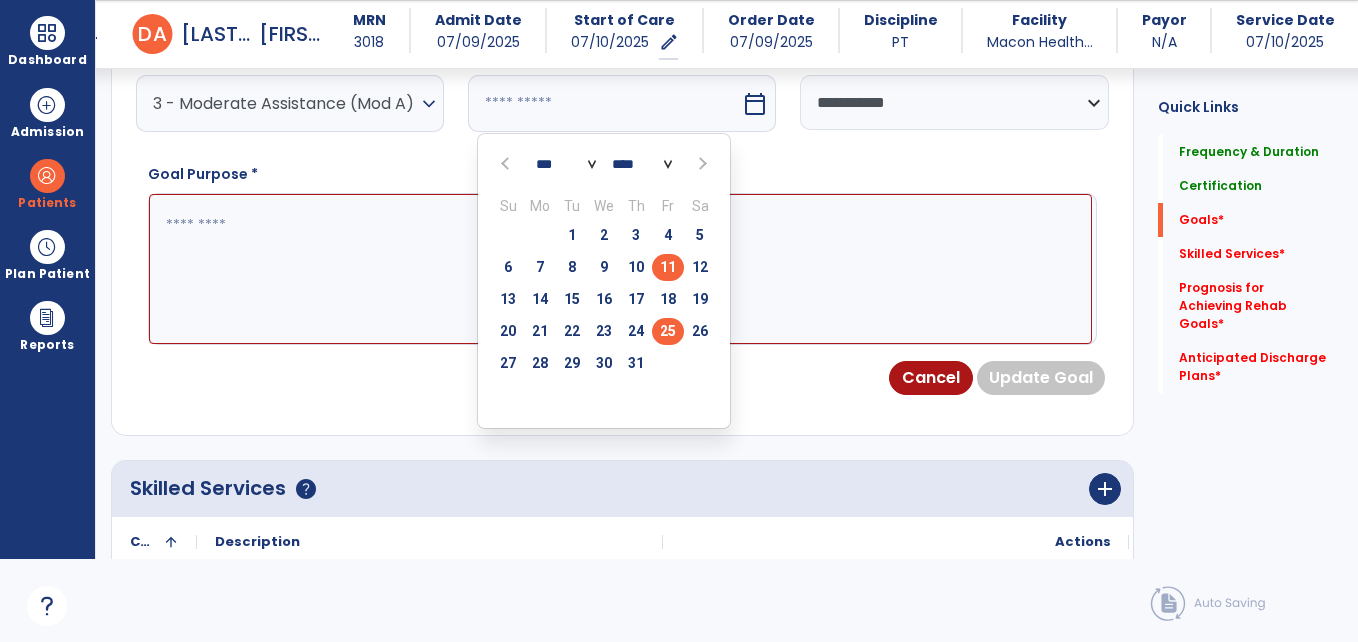type on "*********" 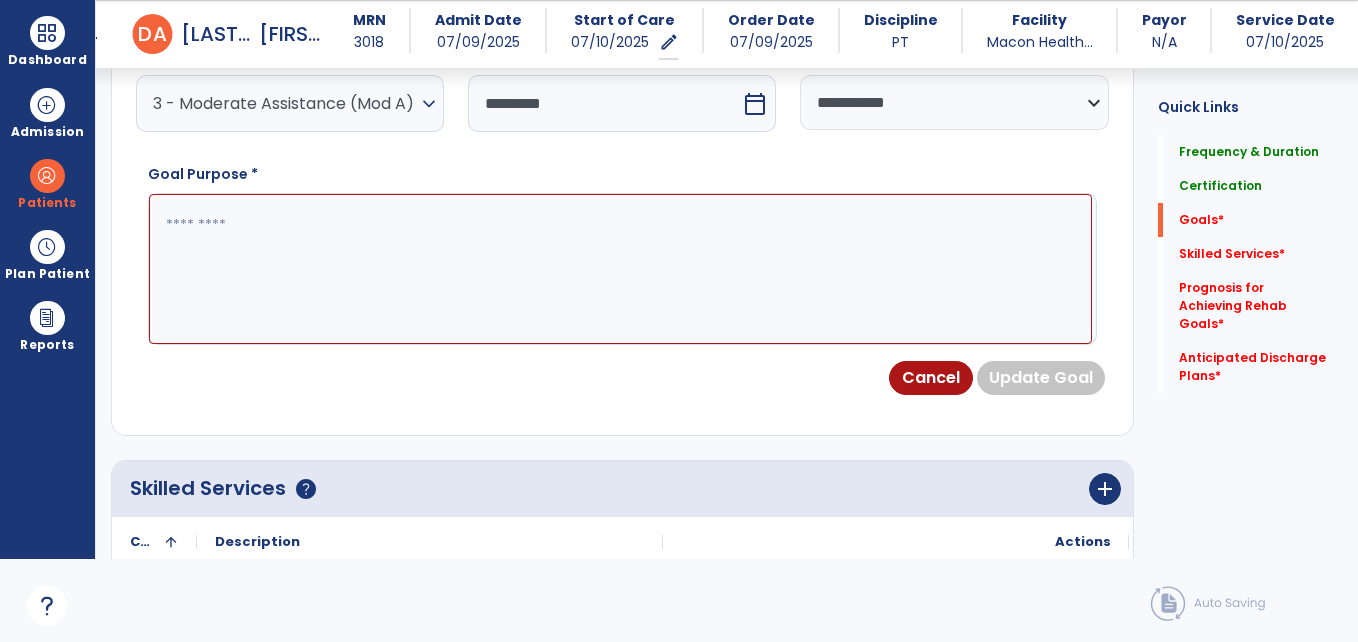 click on "3 - Moderate Assistance (Mod A)" at bounding box center [285, 103] 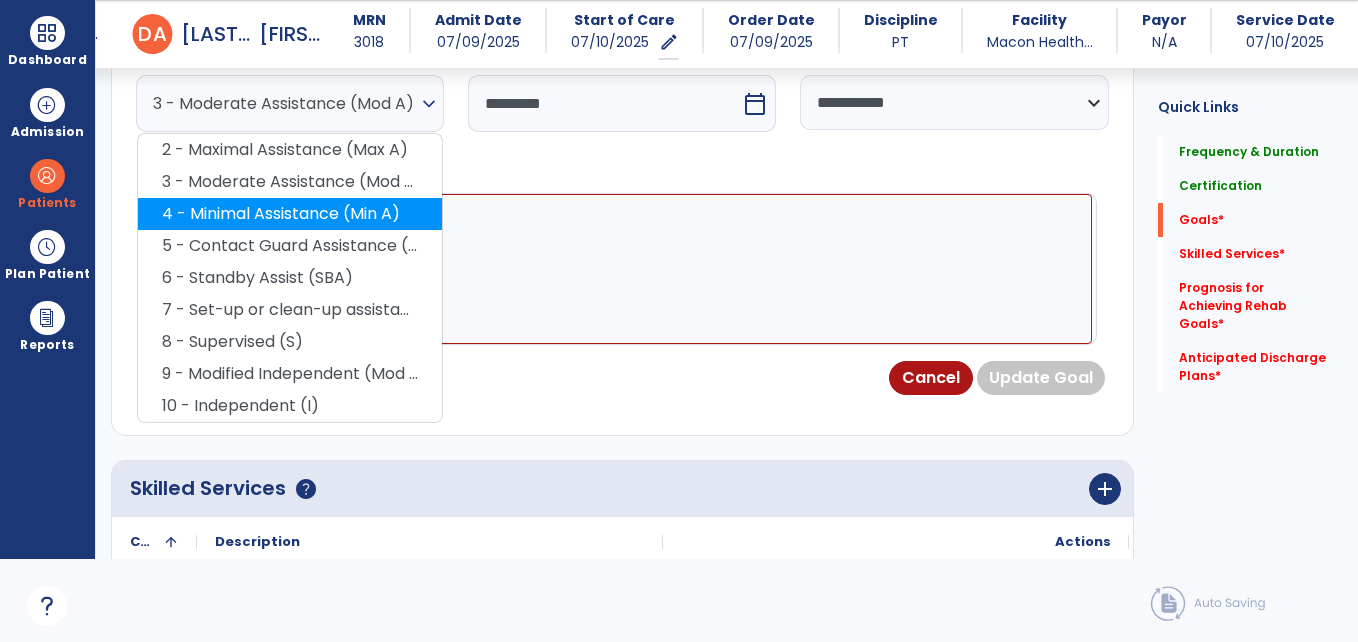 click on "4 - Minimal Assistance (Min A)" at bounding box center (290, 214) 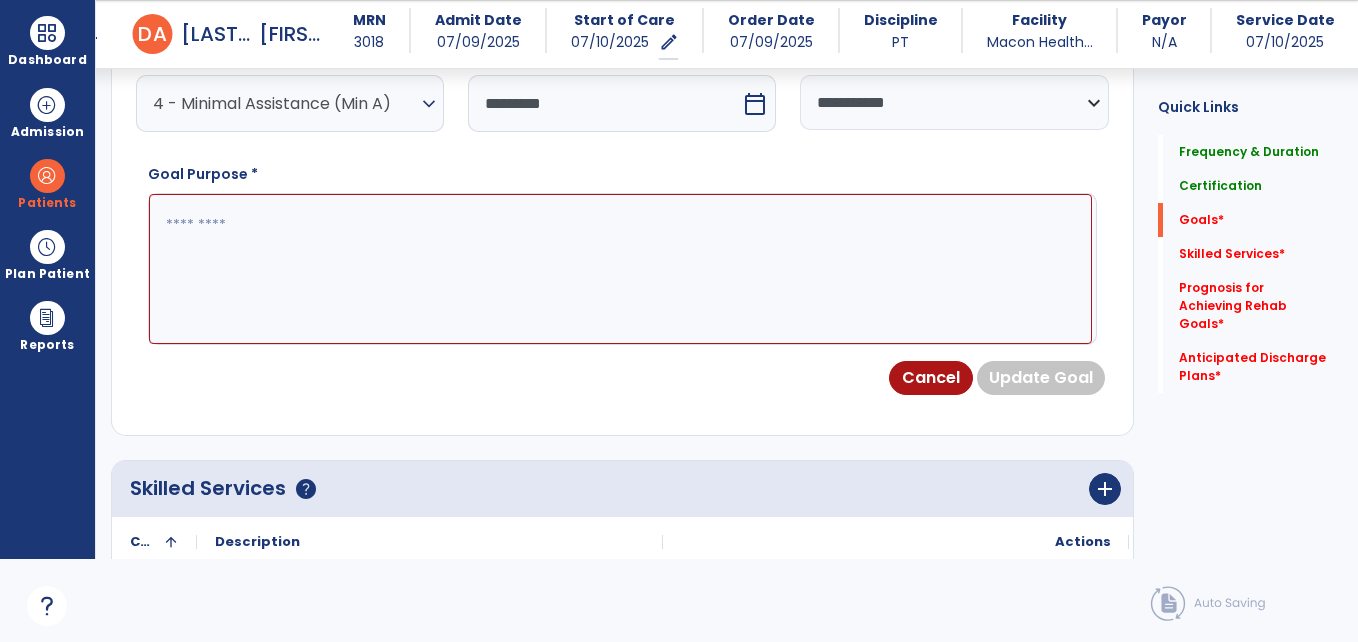 click at bounding box center [620, 269] 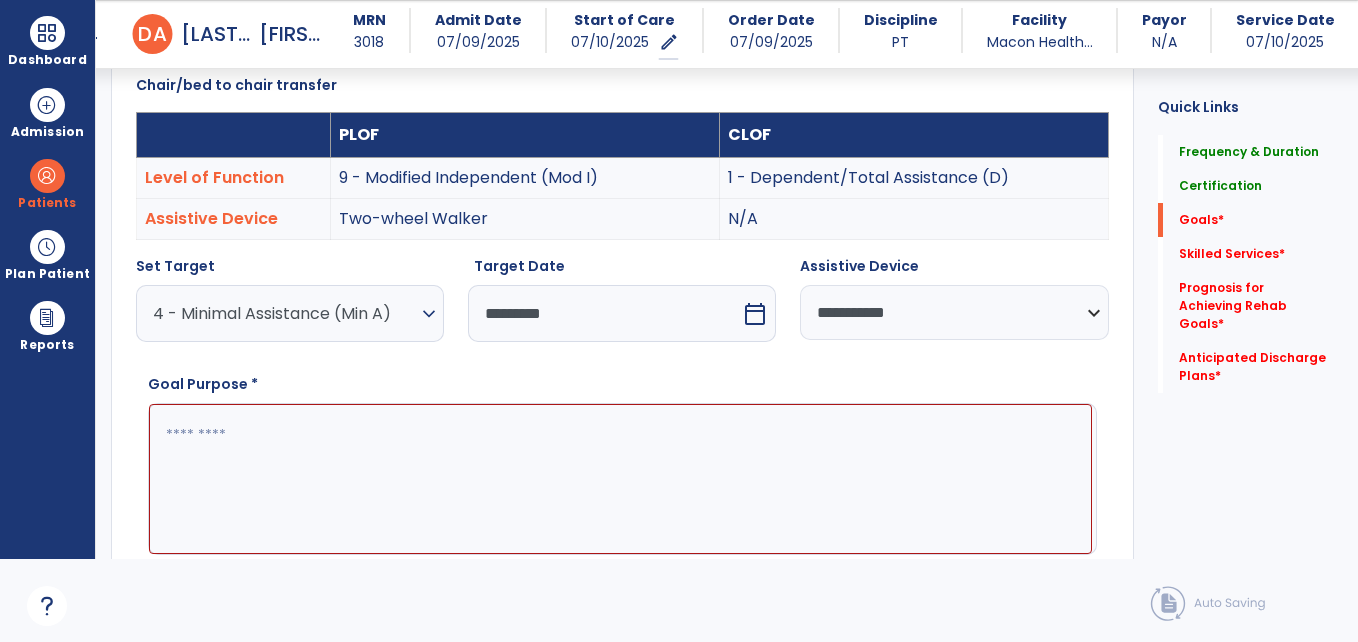 click at bounding box center [620, 479] 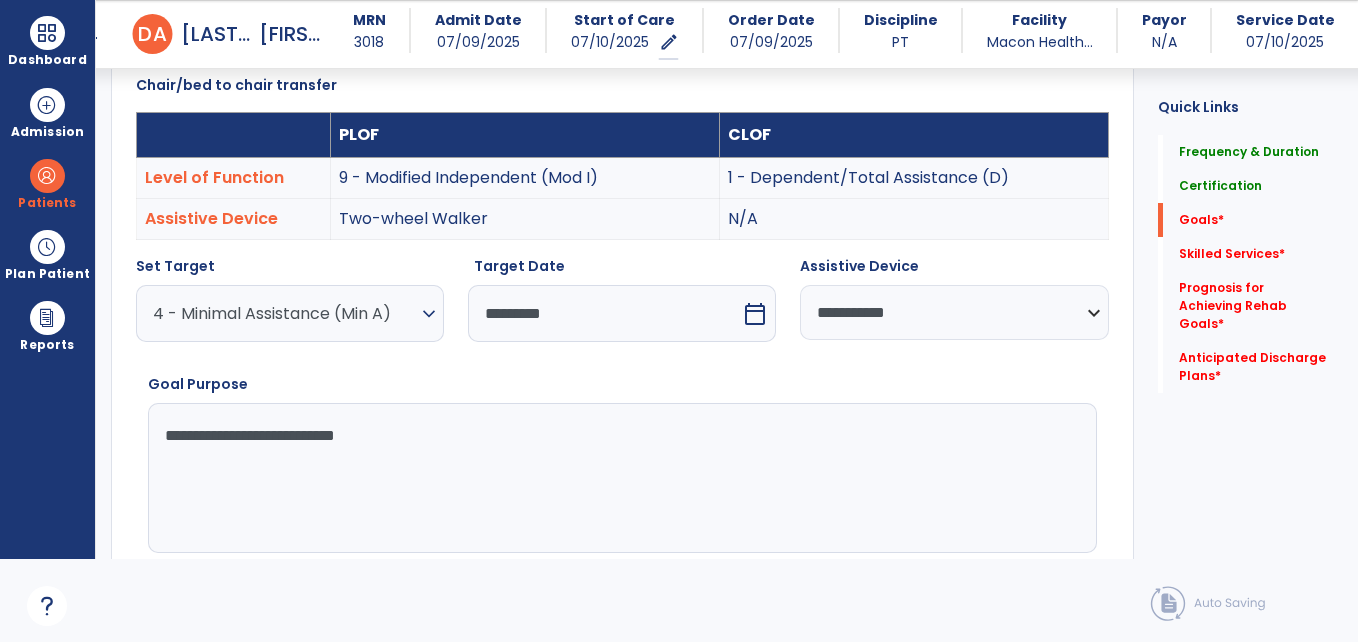 type on "**********" 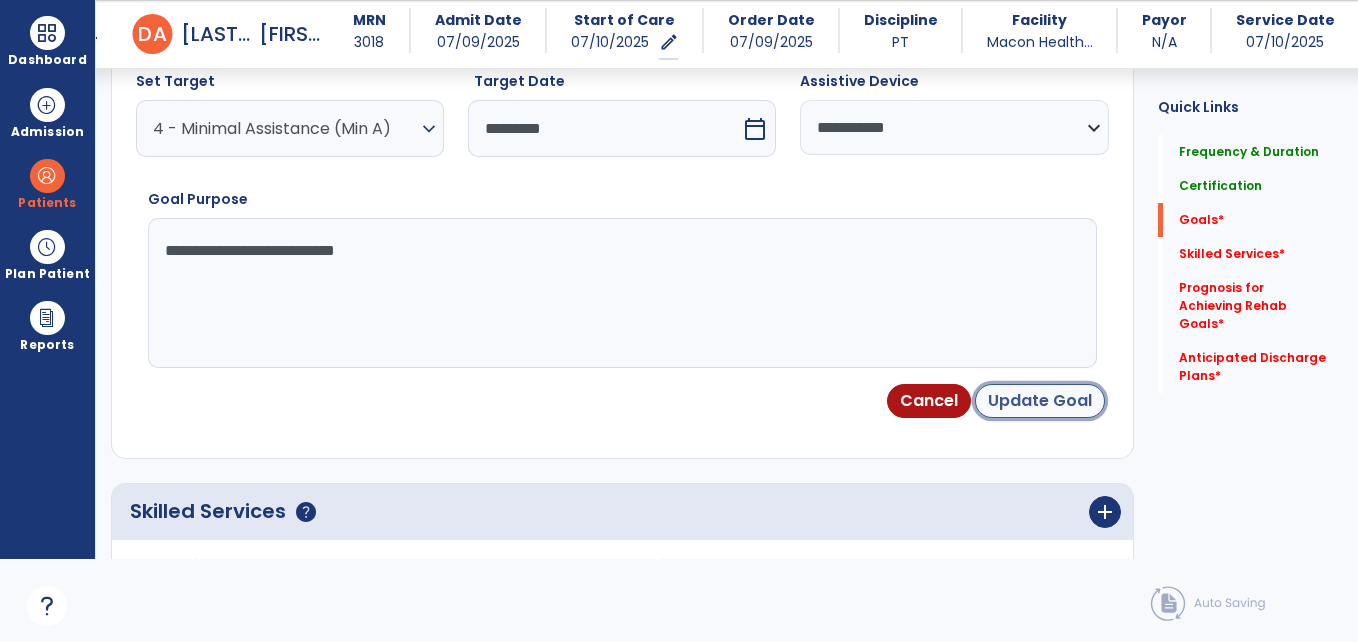 click on "Update Goal" at bounding box center [1040, 401] 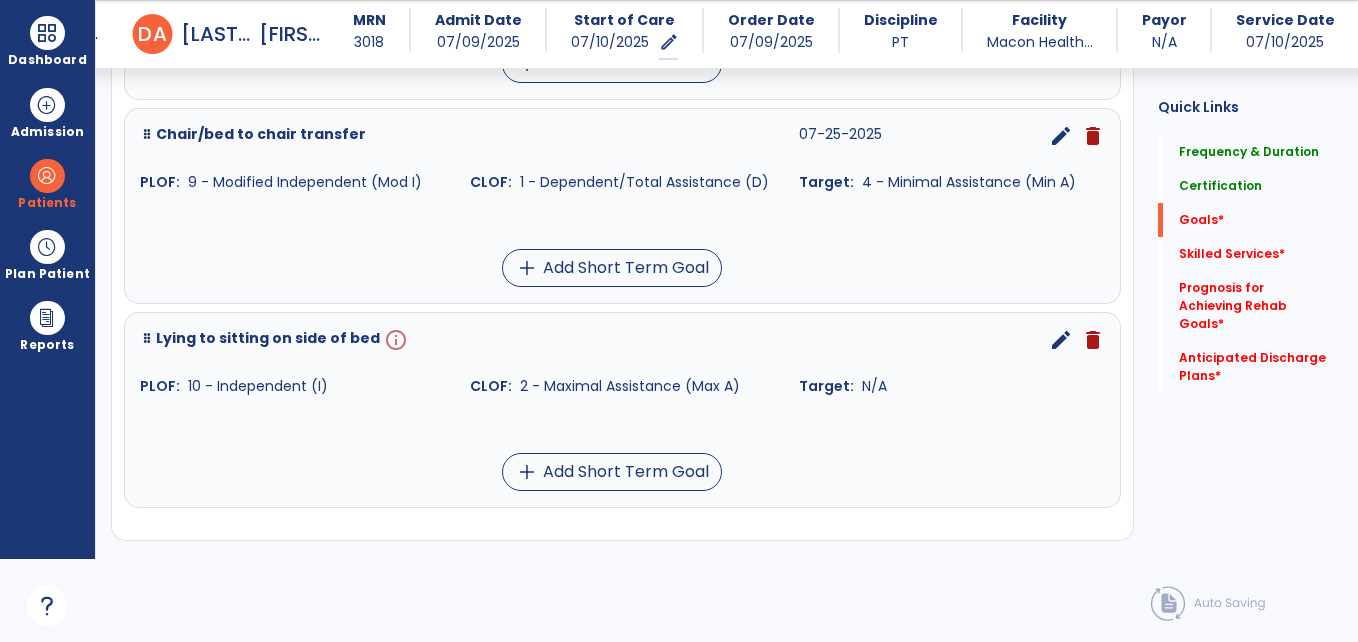 scroll, scrollTop: 930, scrollLeft: 0, axis: vertical 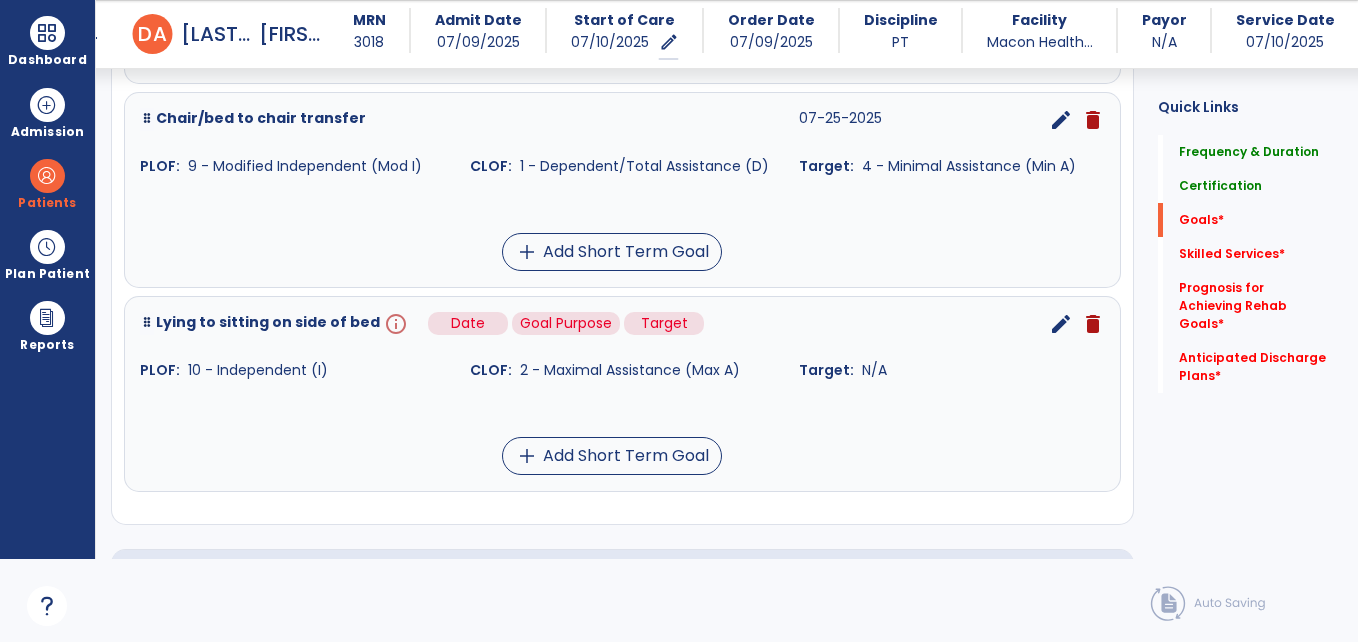 click on "info" at bounding box center (394, 324) 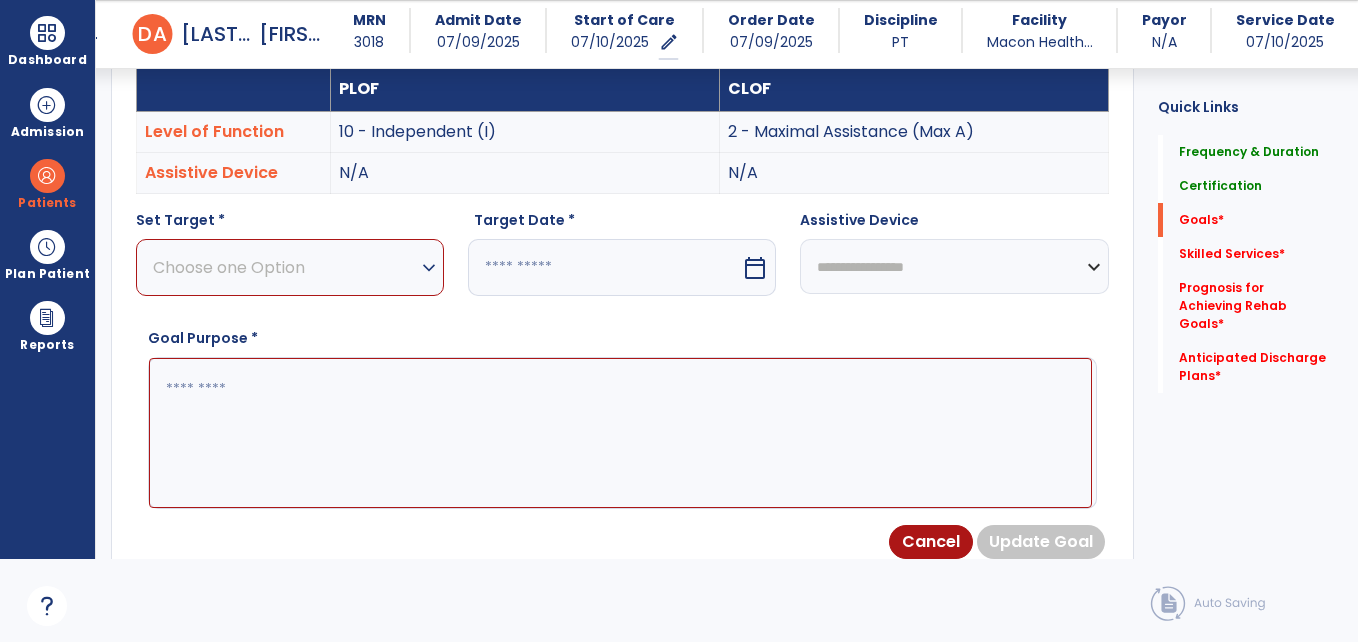 scroll, scrollTop: 535, scrollLeft: 0, axis: vertical 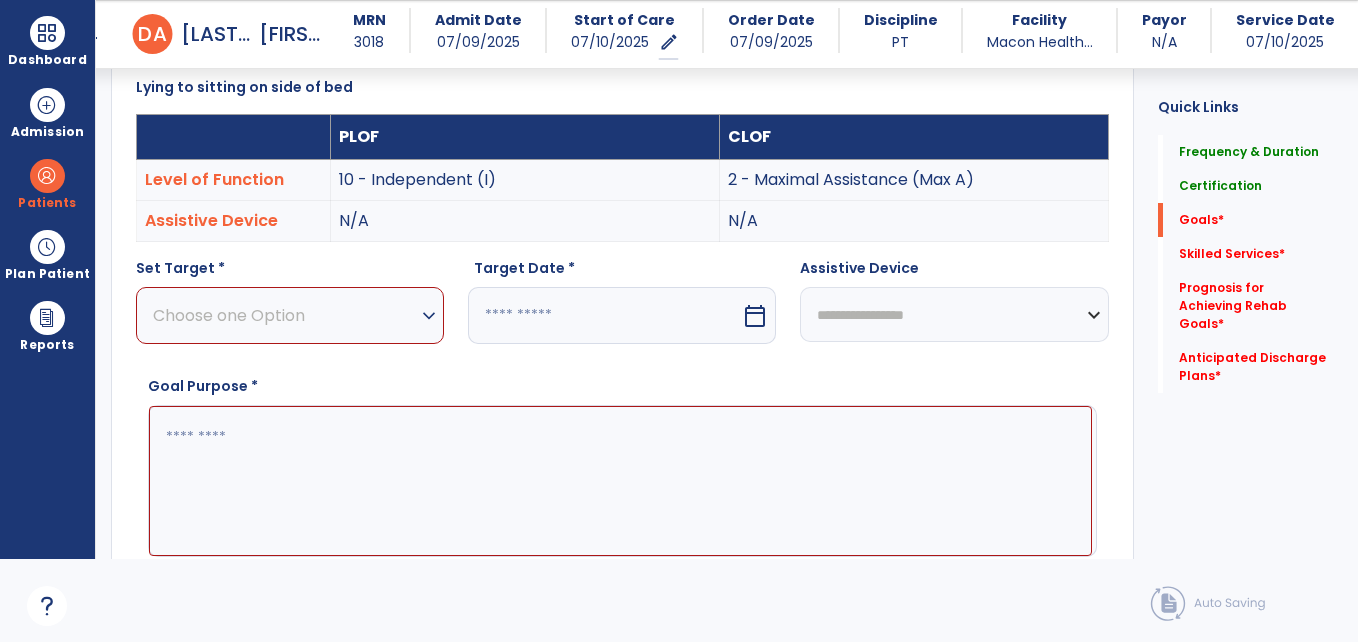 click on "Choose one Option" at bounding box center [285, 315] 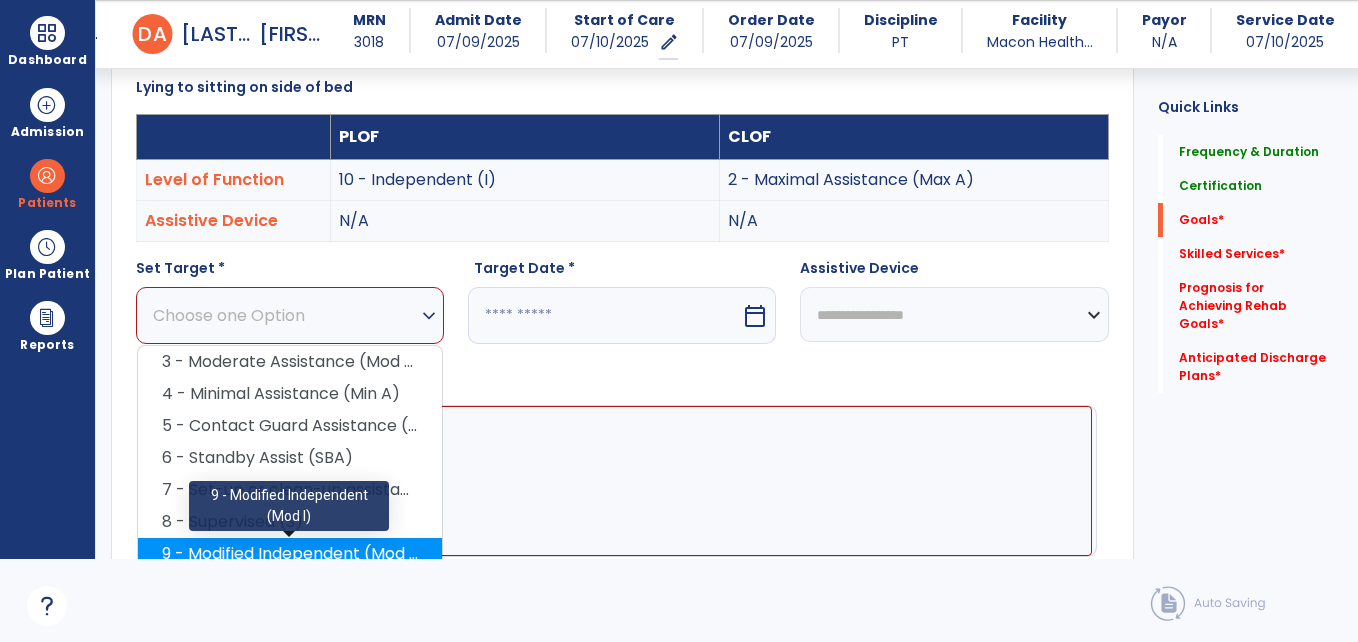 click on "9 - Modified Independent (Mod I)" at bounding box center [290, 554] 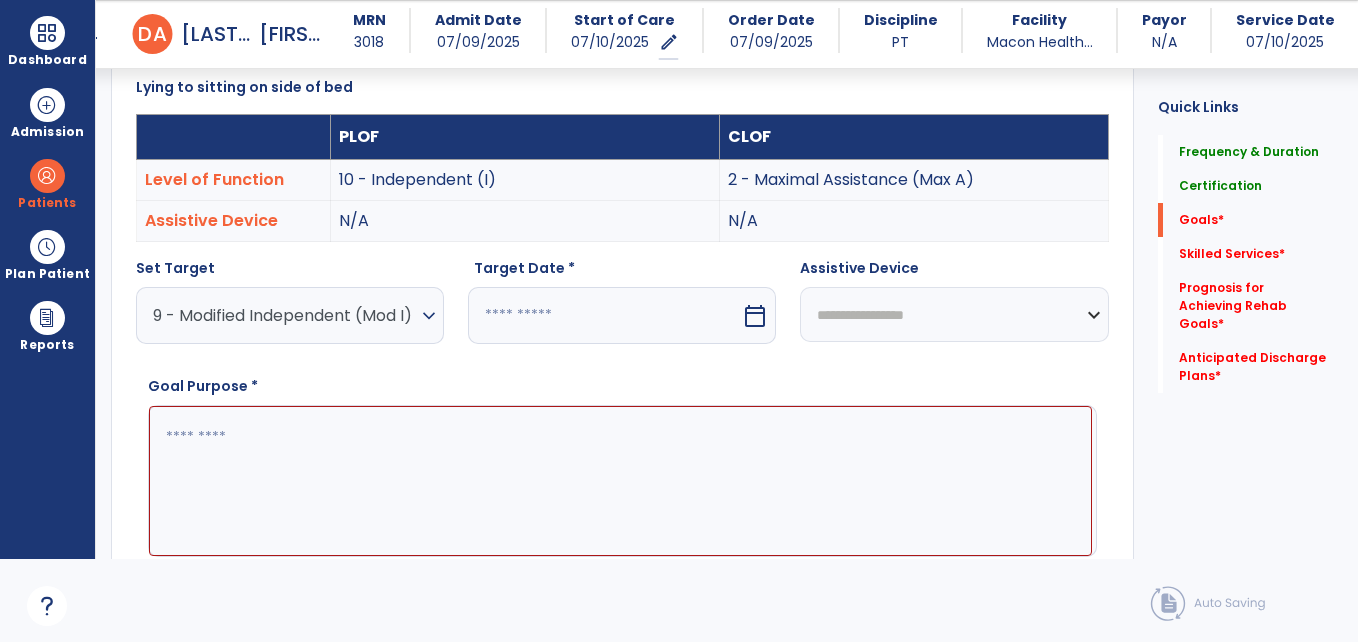 click at bounding box center (604, 315) 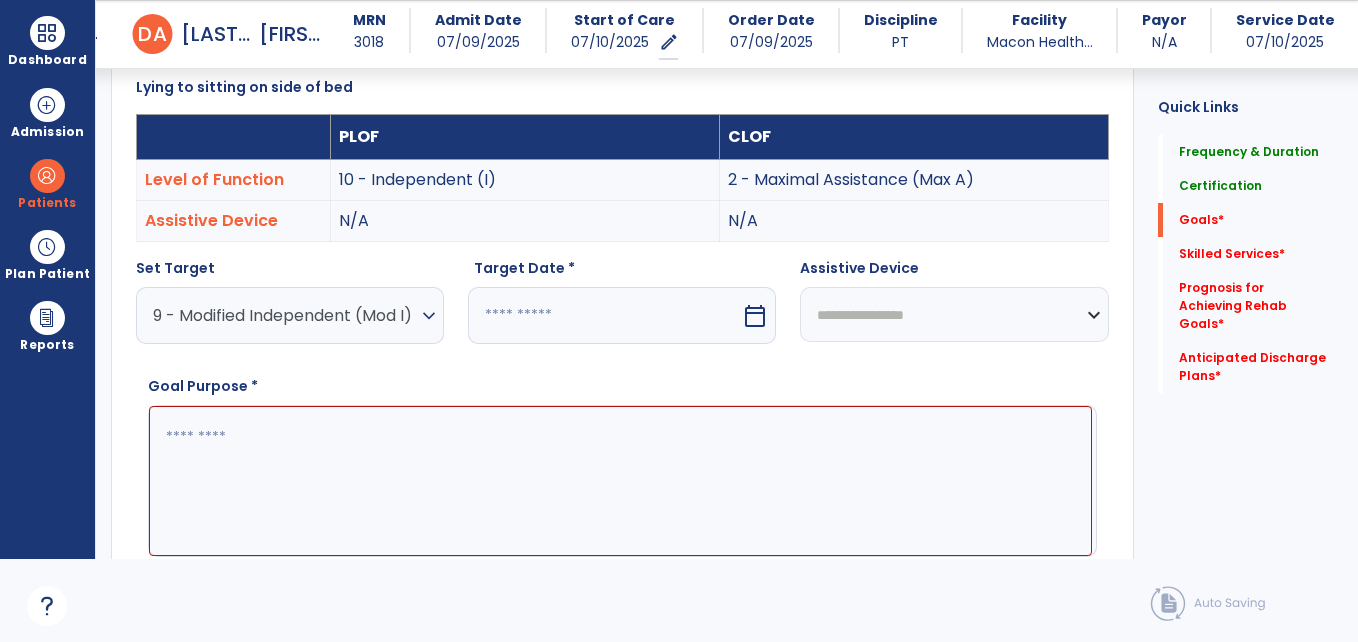 select on "*" 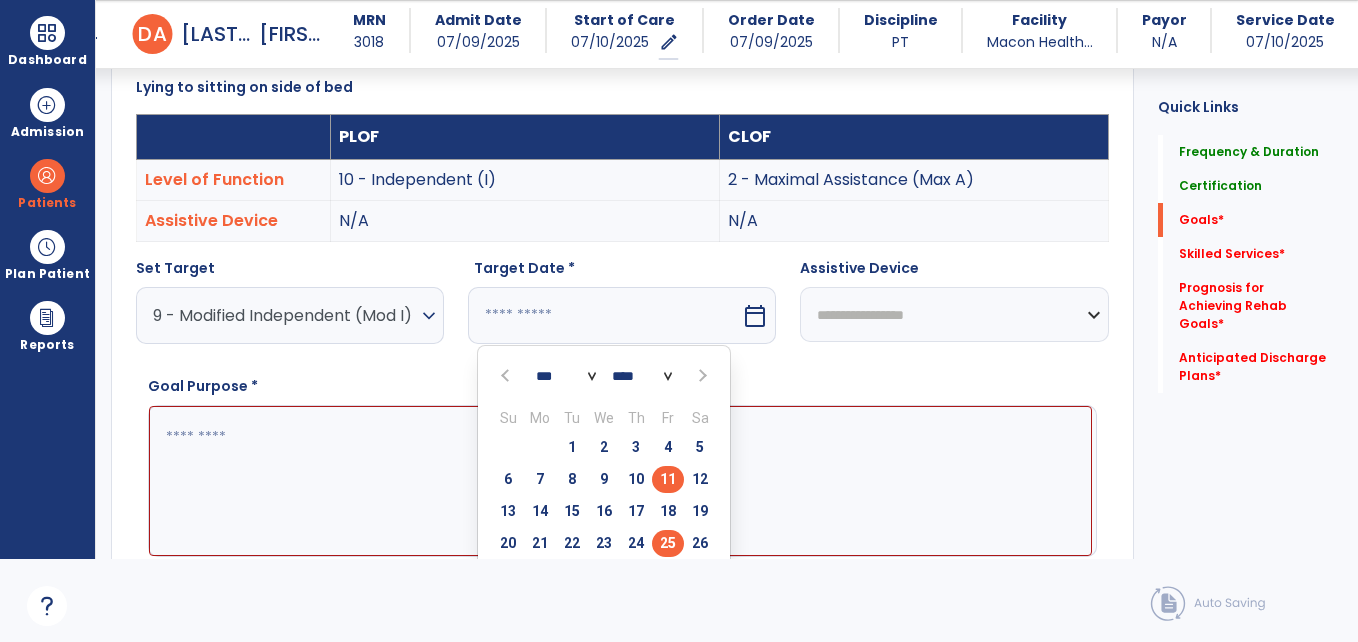 click on "25" at bounding box center [668, 543] 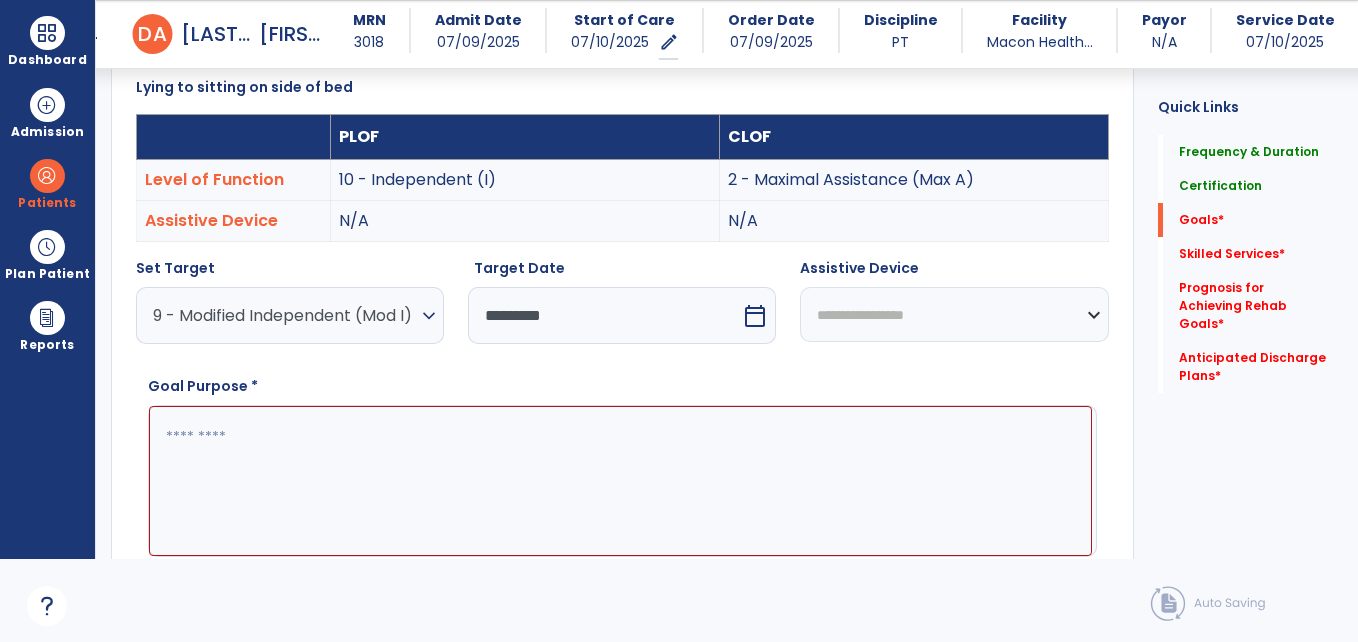 click at bounding box center (620, 481) 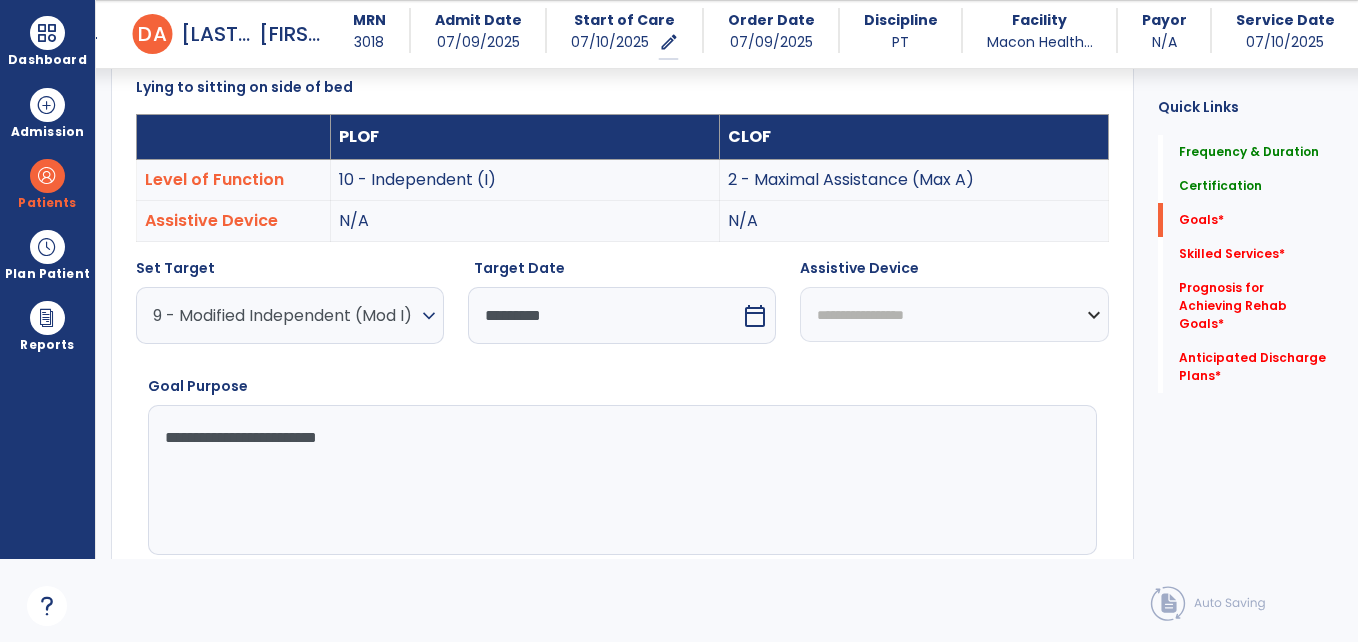 type on "**********" 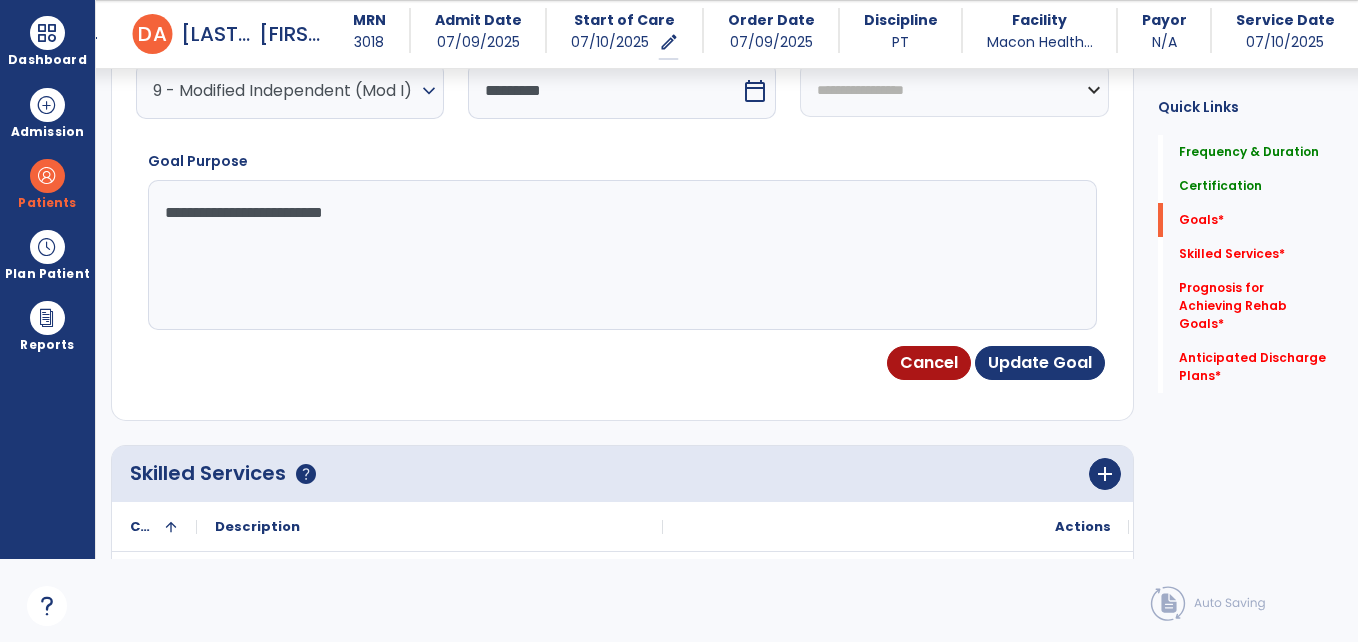 scroll, scrollTop: 799, scrollLeft: 0, axis: vertical 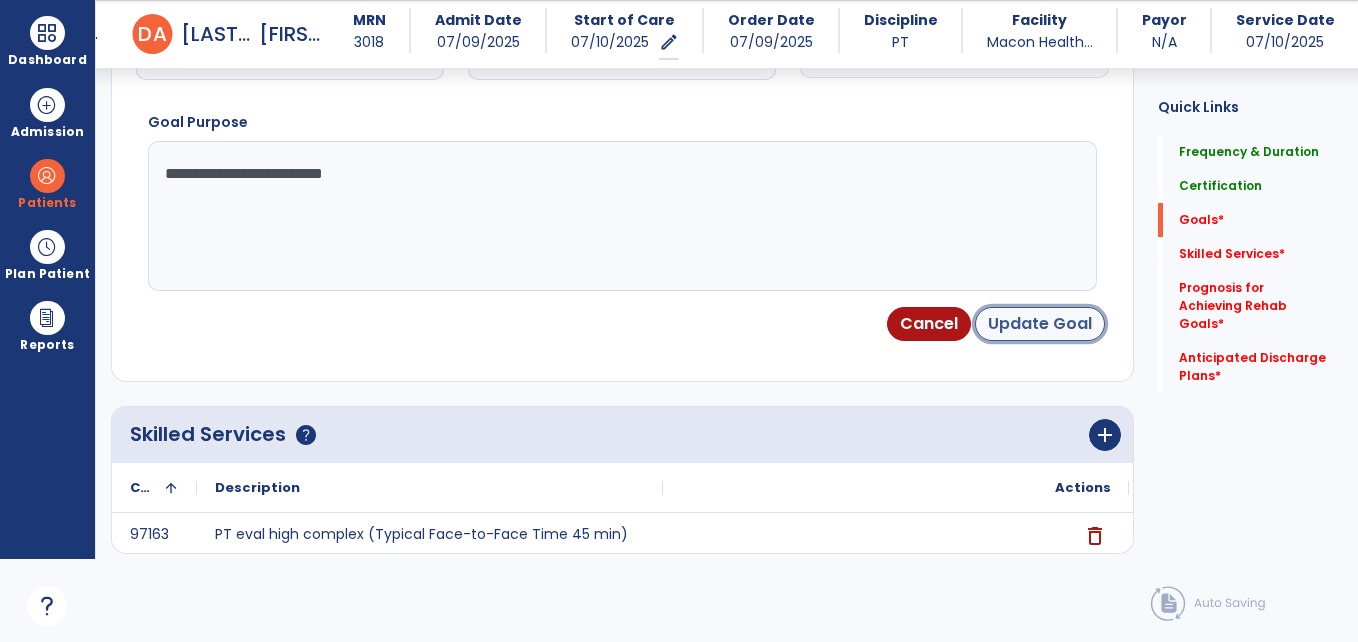 click on "Update Goal" at bounding box center [1040, 324] 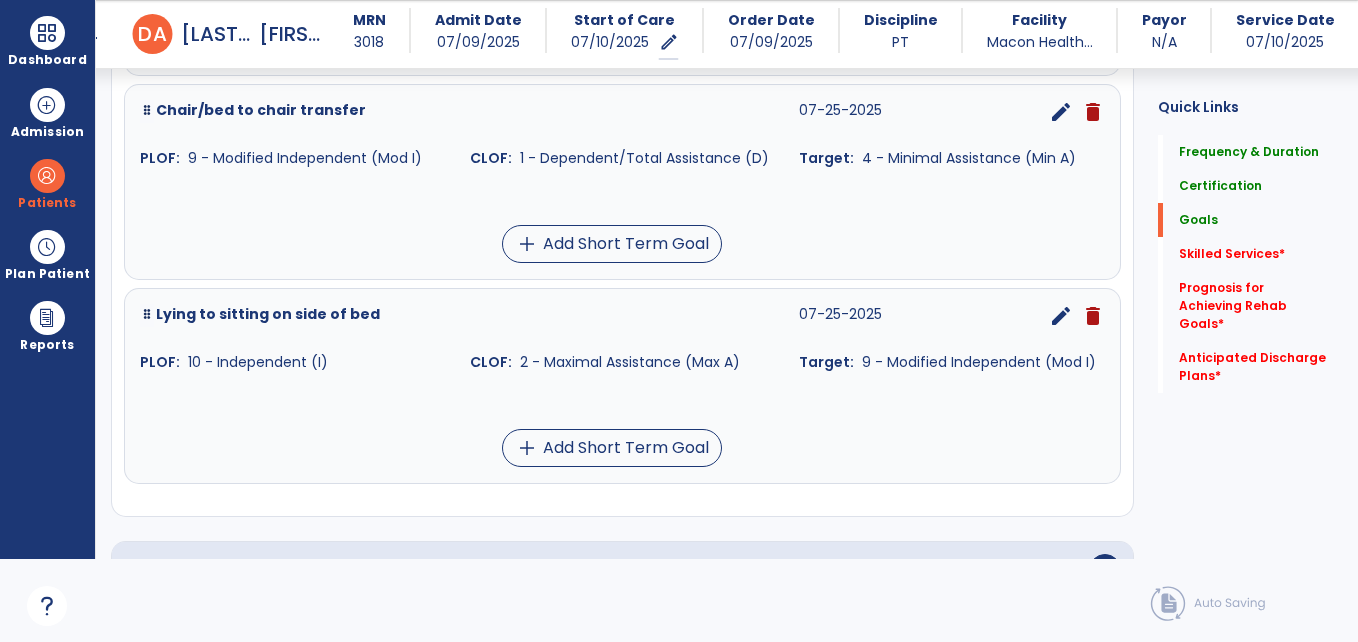 scroll, scrollTop: 986, scrollLeft: 0, axis: vertical 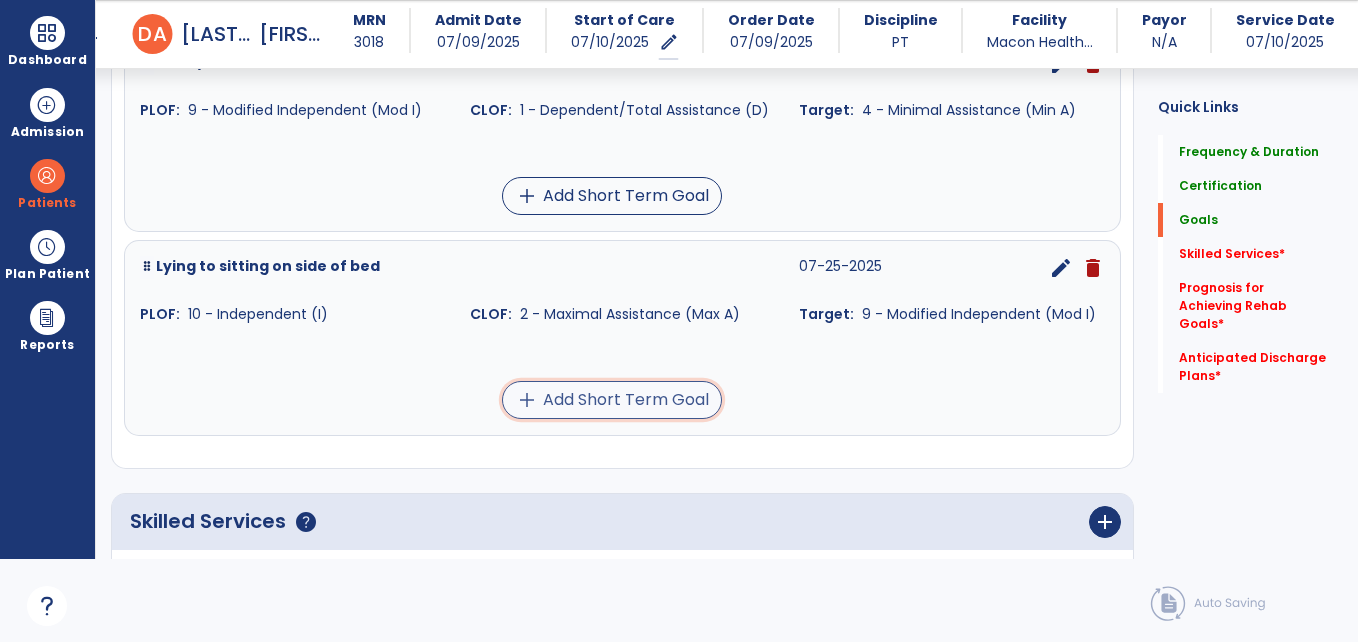 click on "add  Add Short Term Goal" at bounding box center (612, 400) 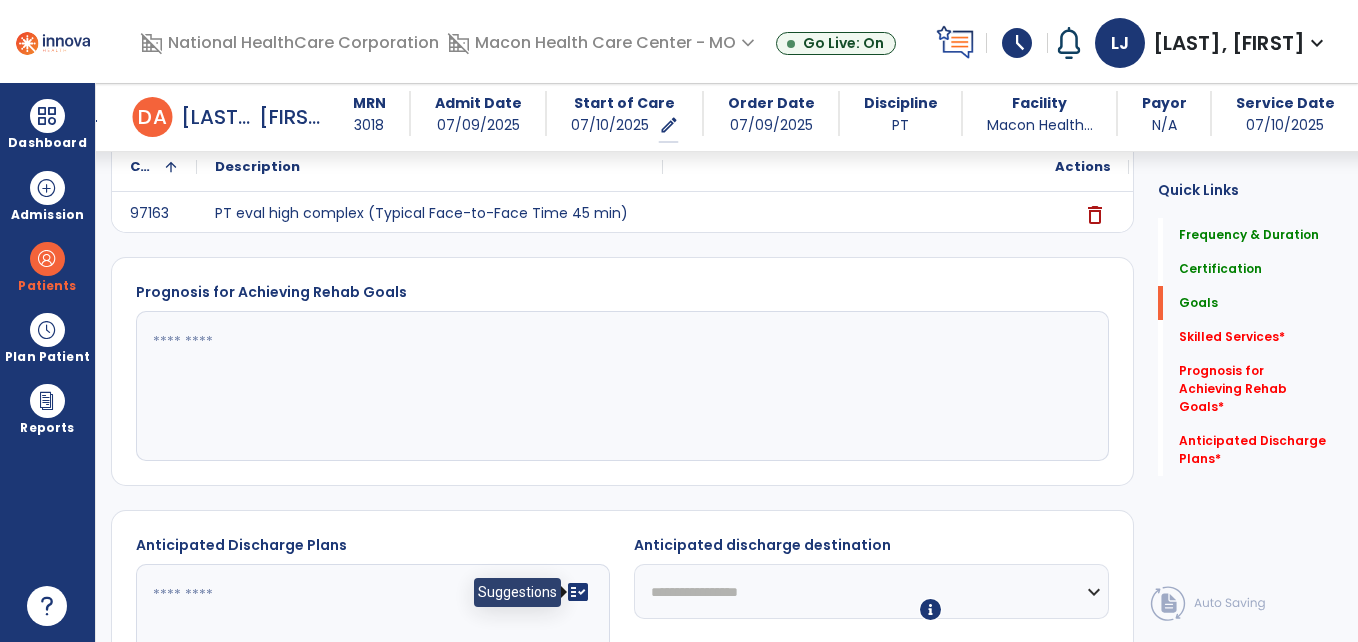 scroll, scrollTop: 0, scrollLeft: 0, axis: both 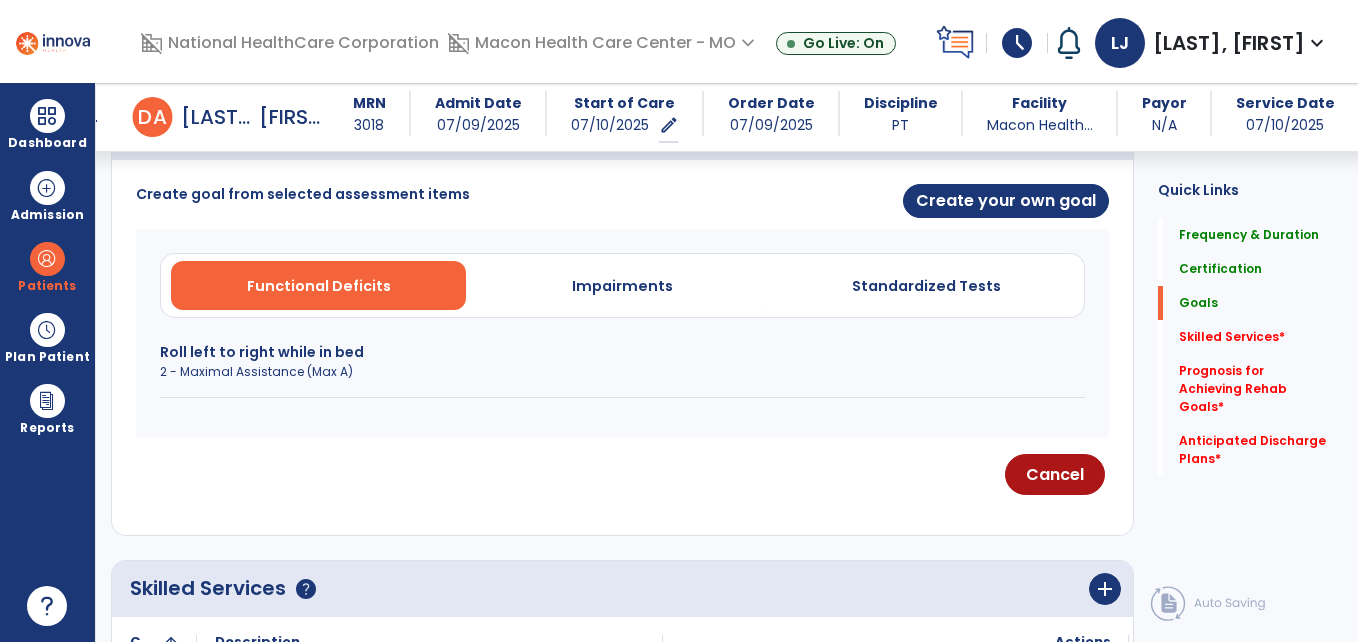 click on "2 - Maximal Assistance (Max A)" at bounding box center [622, 372] 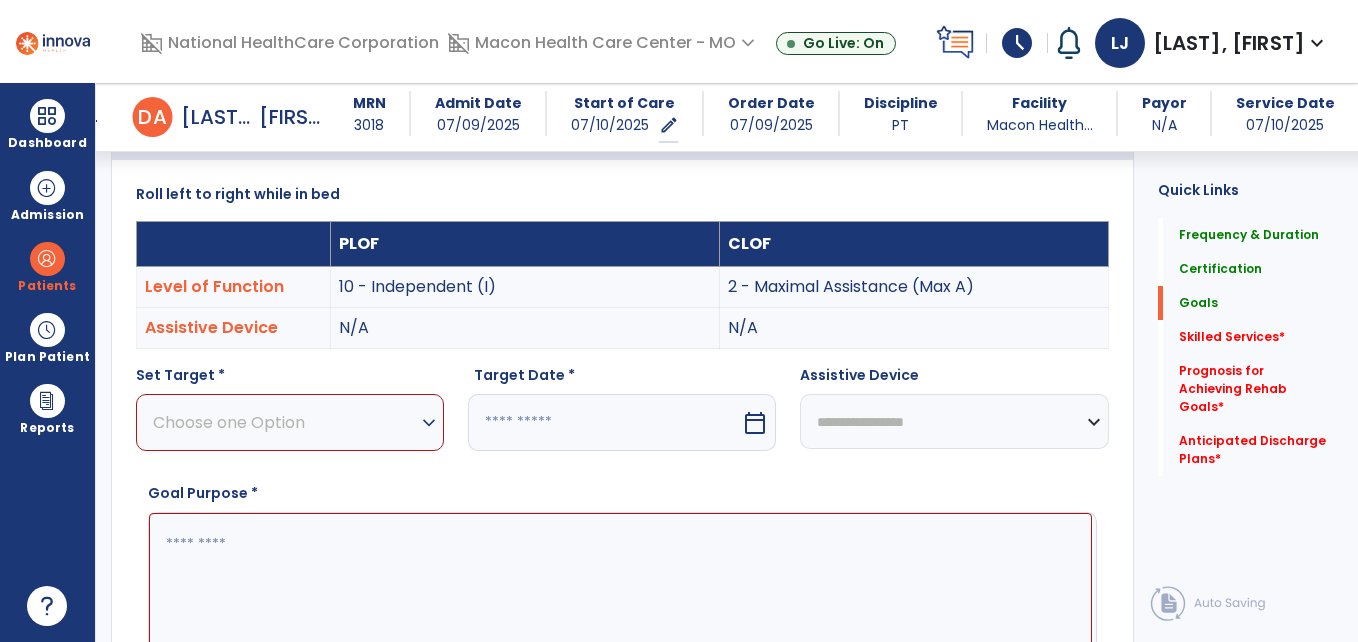 click on "Choose one Option" at bounding box center (285, 422) 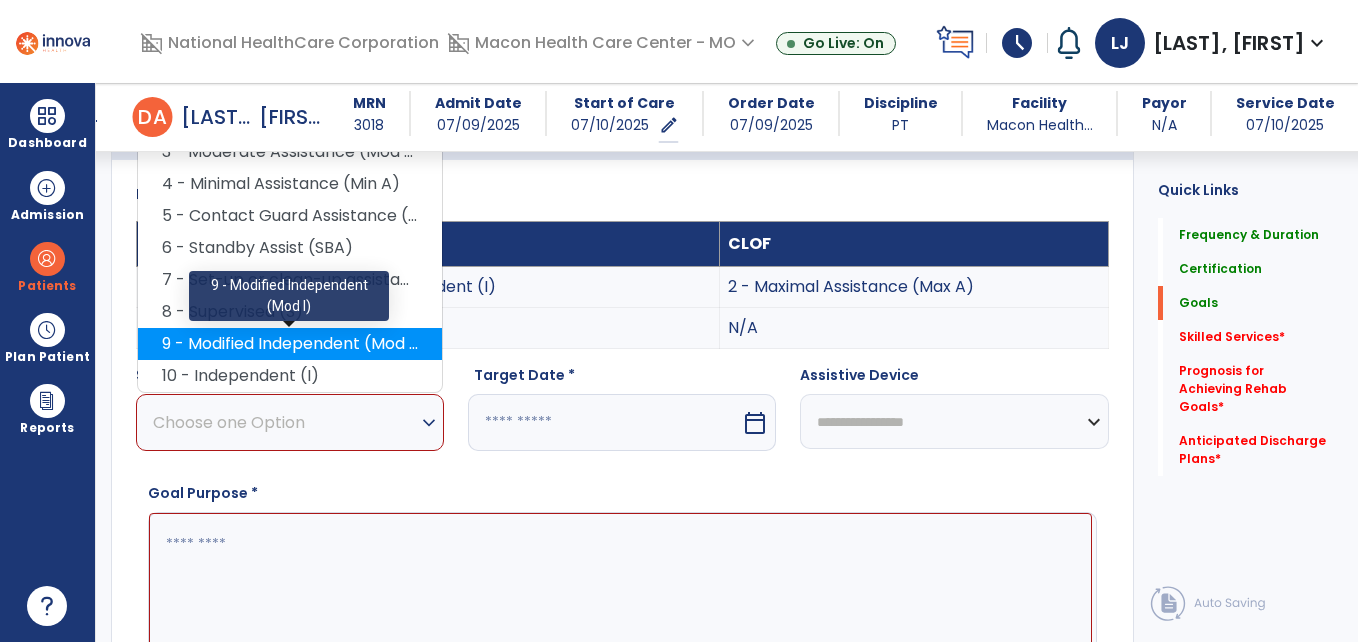 click on "9 - Modified Independent (Mod I)" at bounding box center [290, 344] 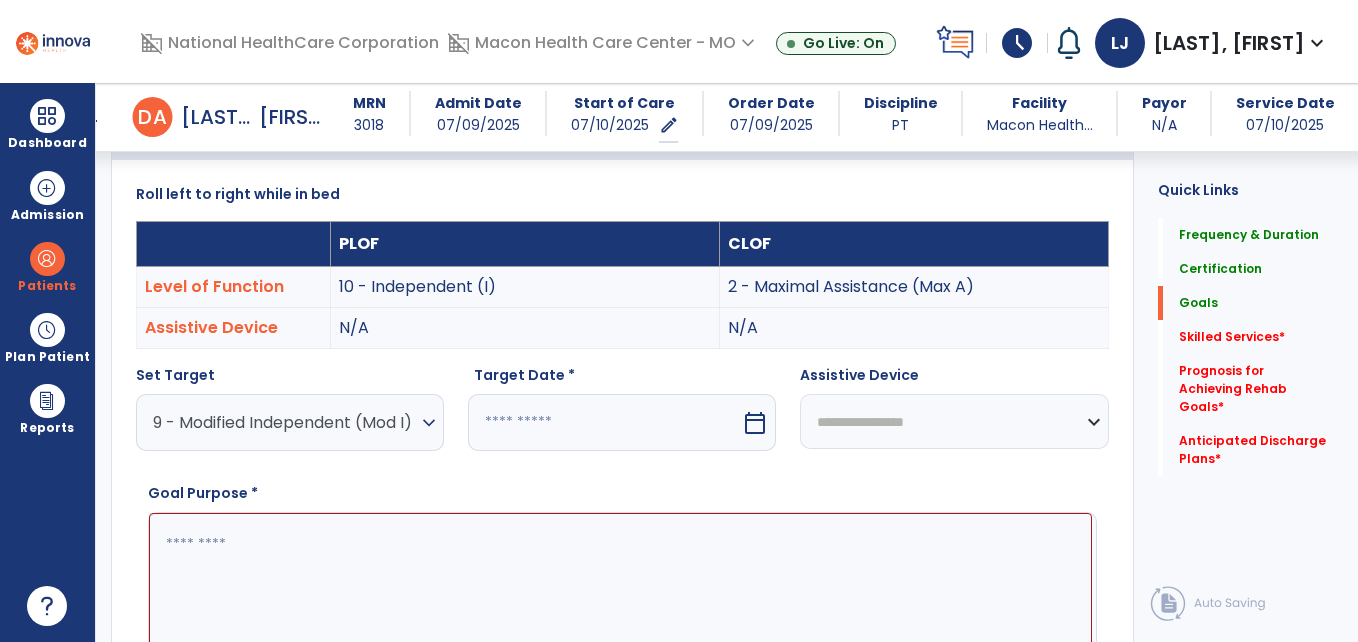 click at bounding box center (604, 422) 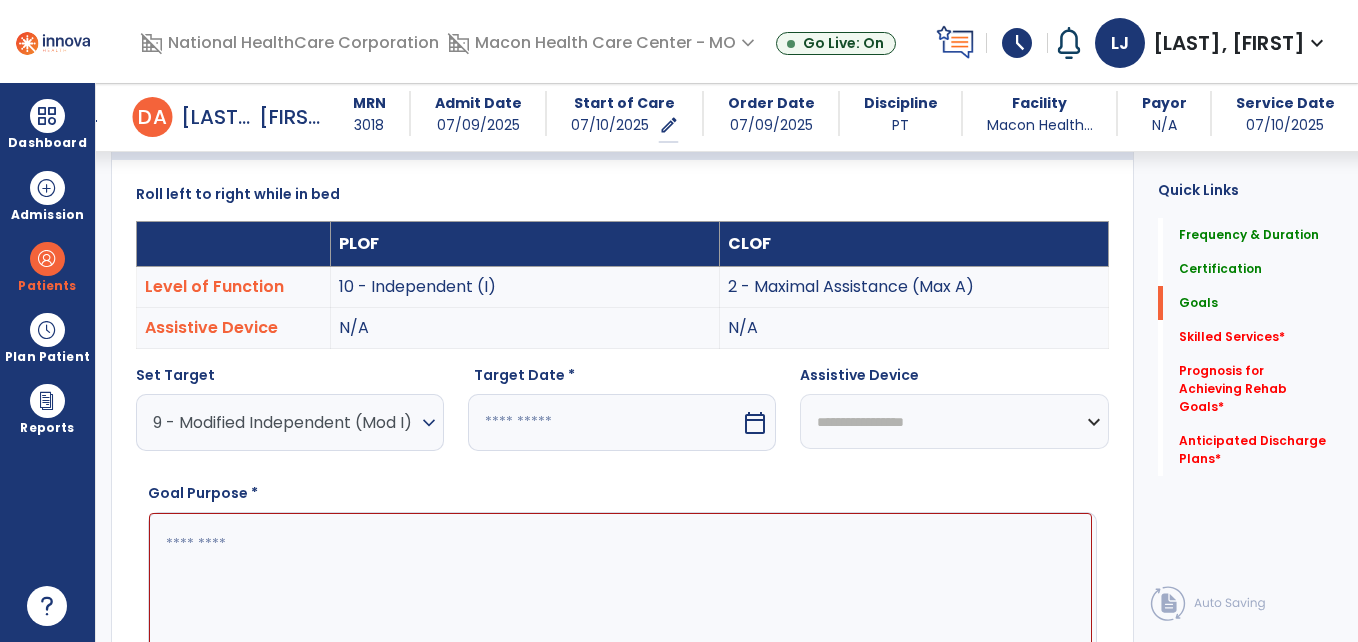 select on "*" 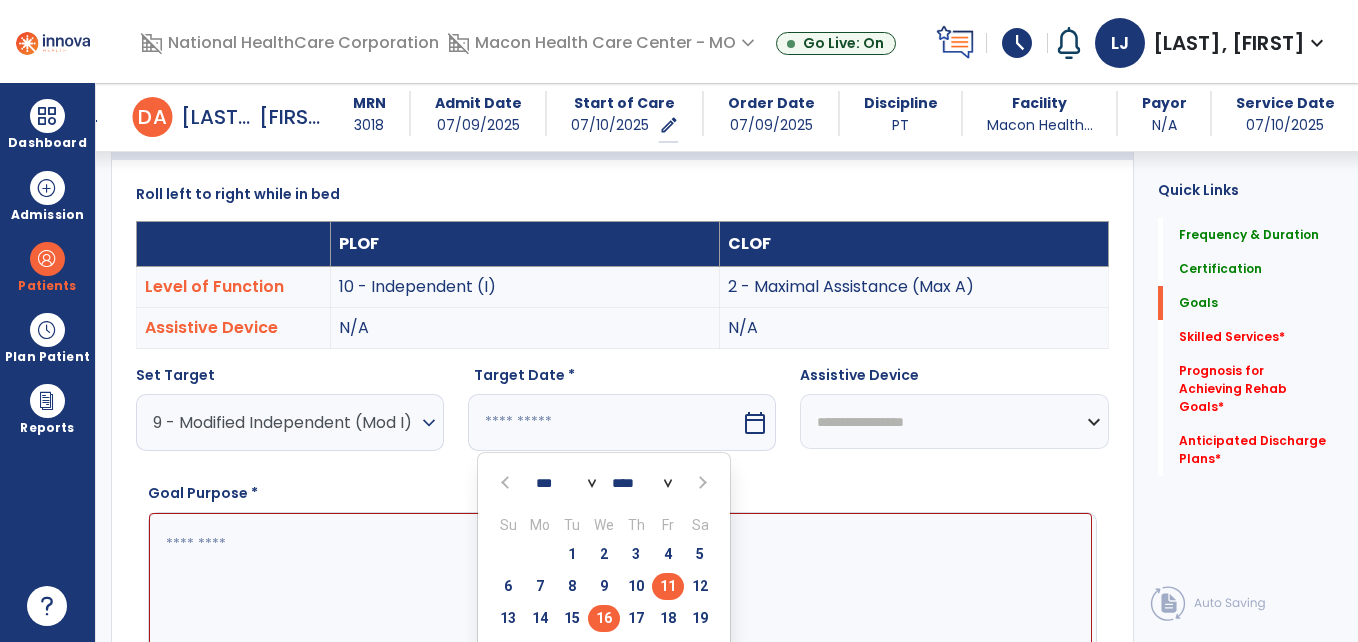 click on "16" at bounding box center [604, 618] 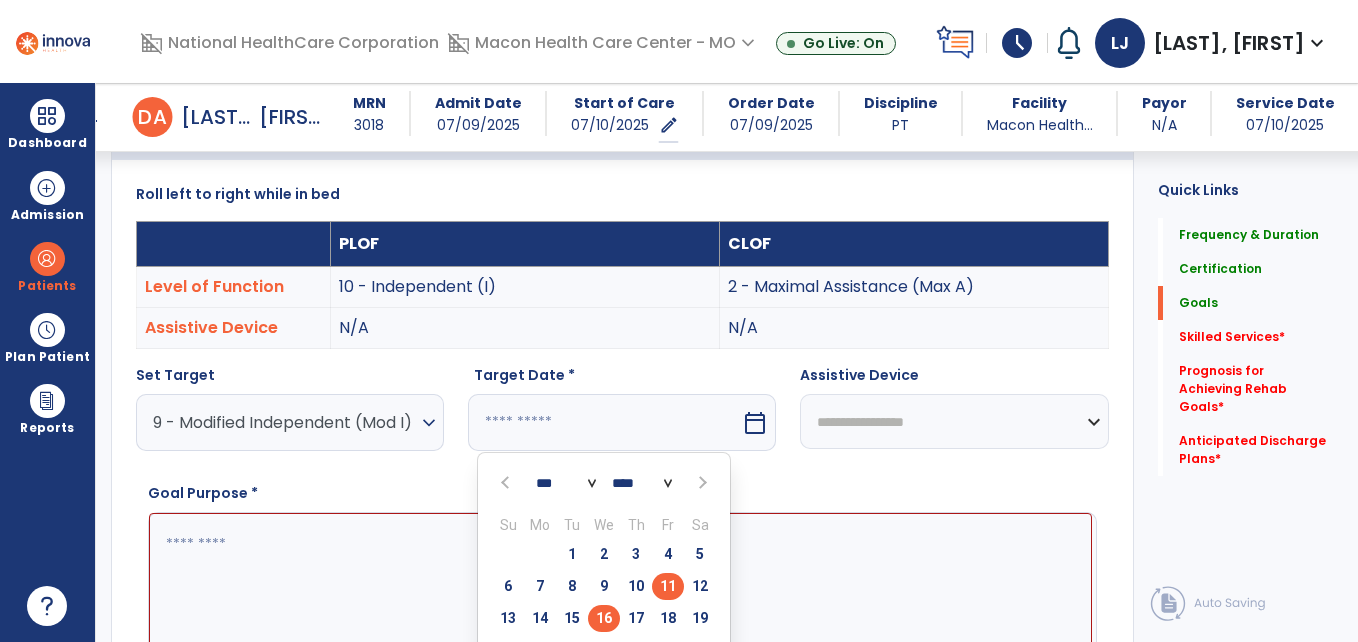 type on "*********" 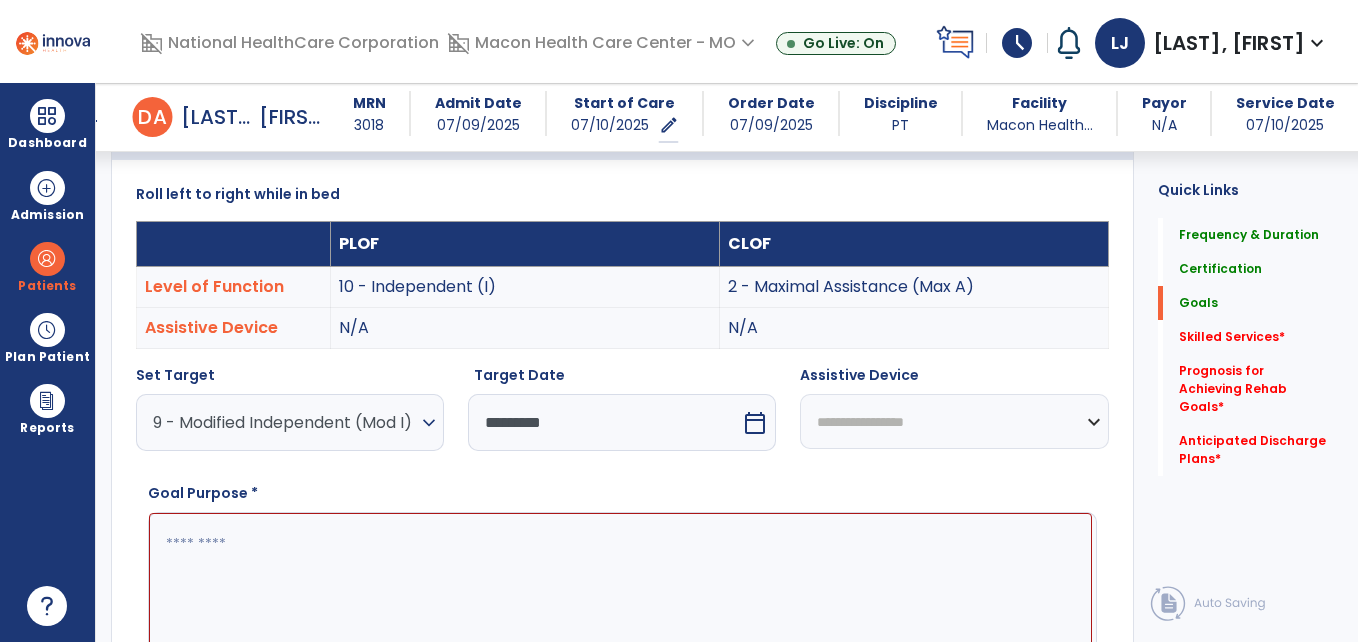 click at bounding box center (620, 588) 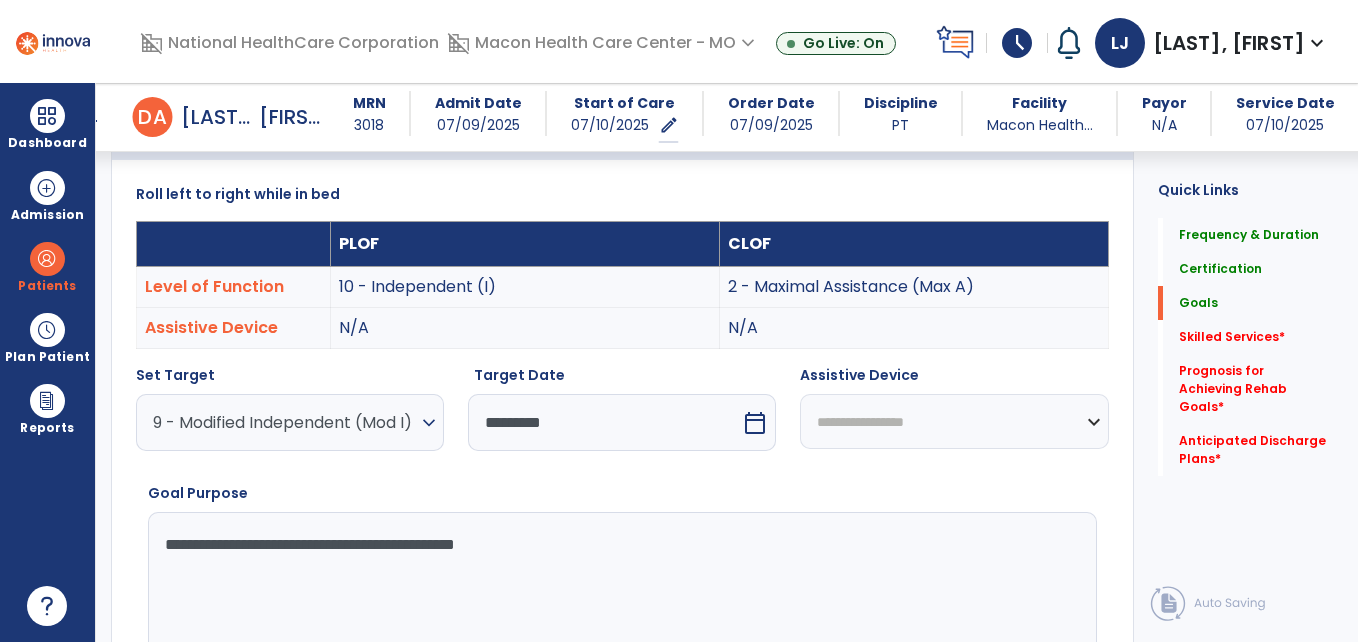 type on "**********" 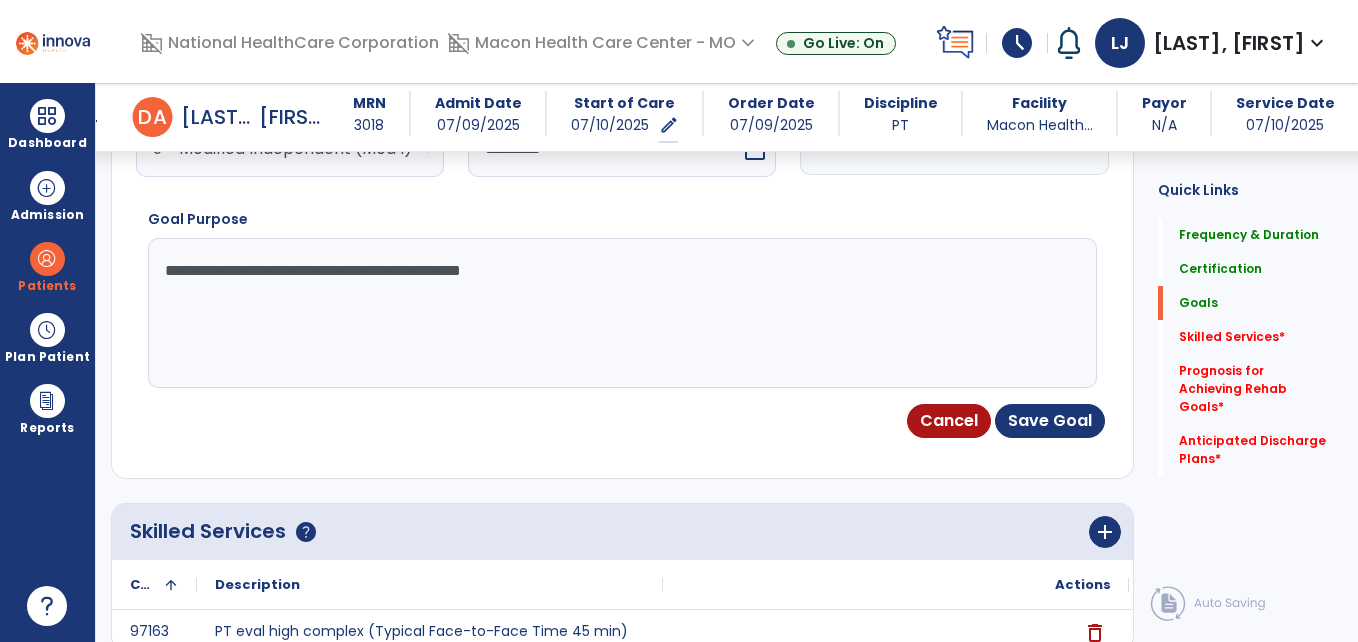 scroll, scrollTop: 789, scrollLeft: 0, axis: vertical 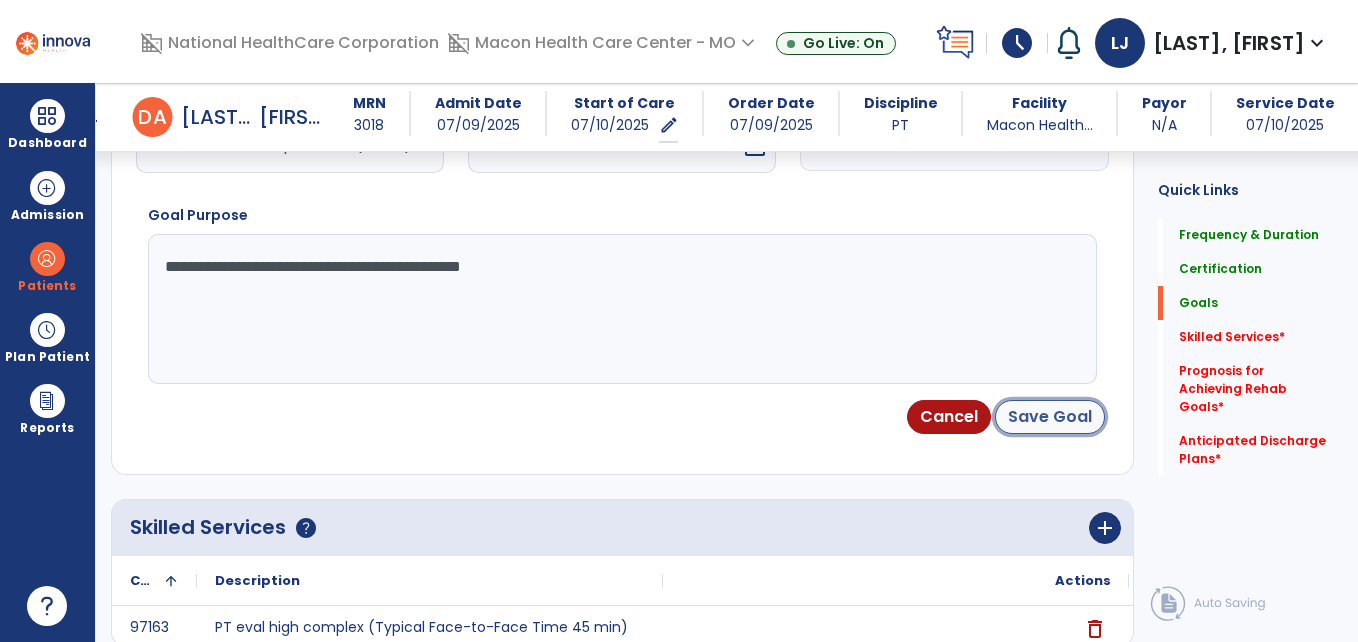 click on "Save Goal" at bounding box center (1050, 417) 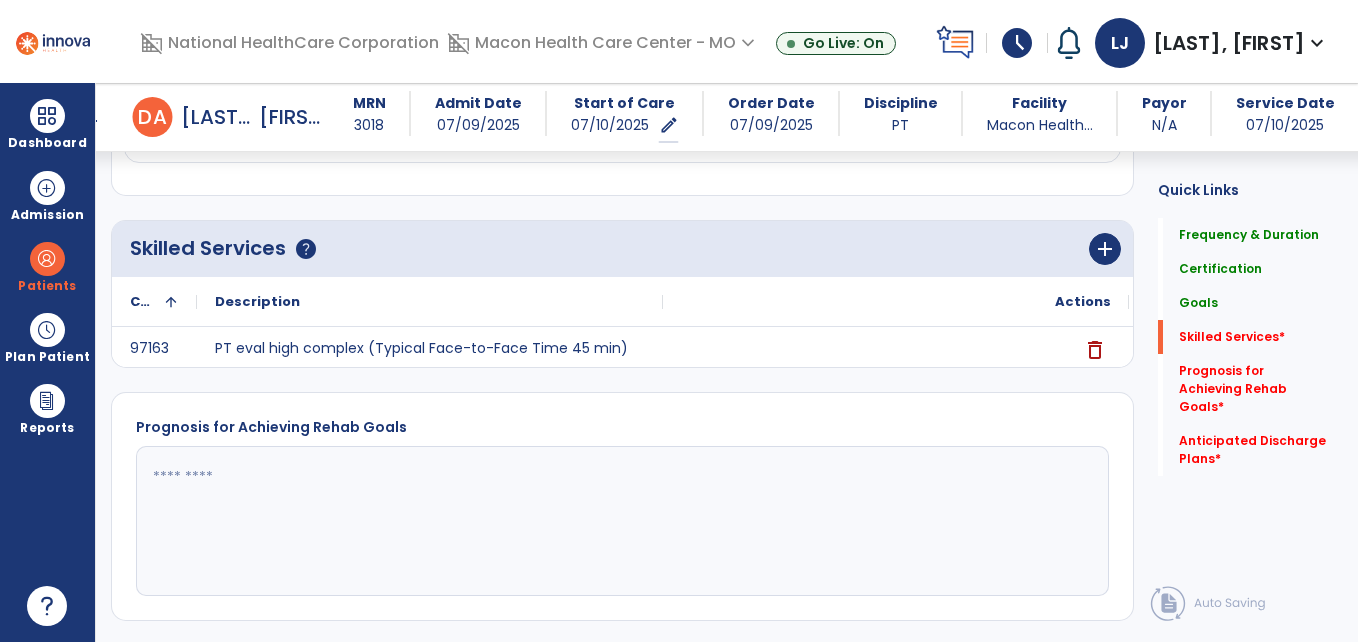 scroll, scrollTop: 1461, scrollLeft: 0, axis: vertical 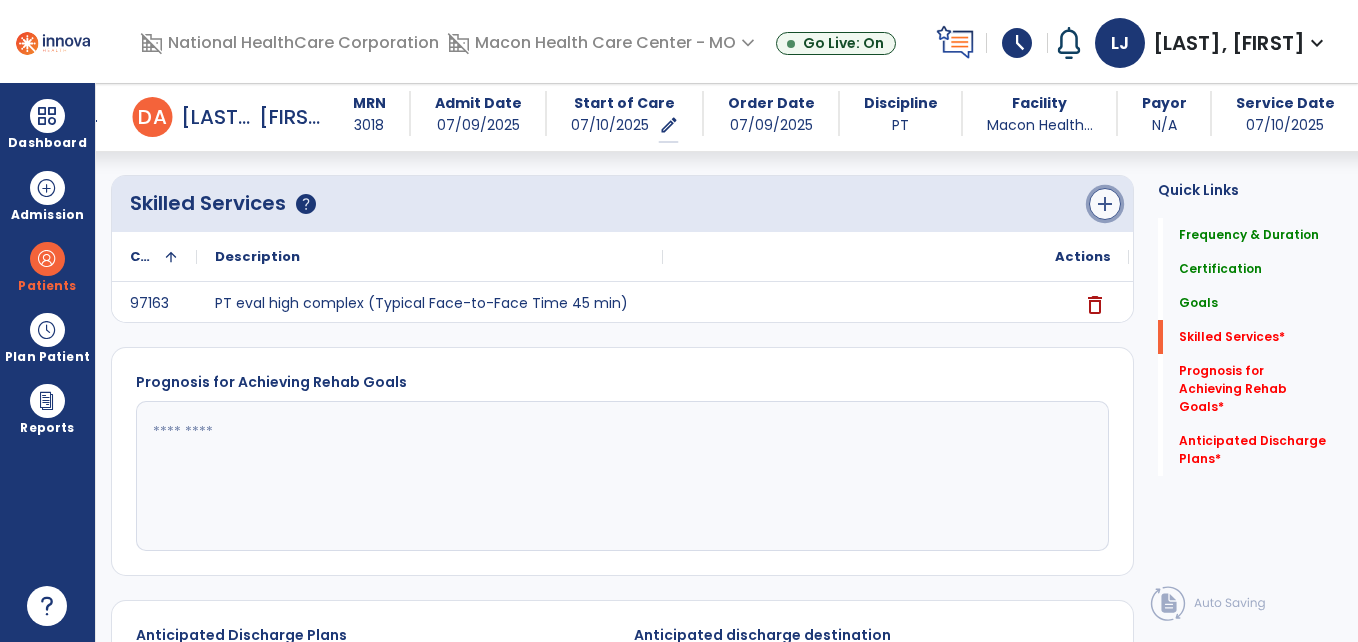 click on "add" 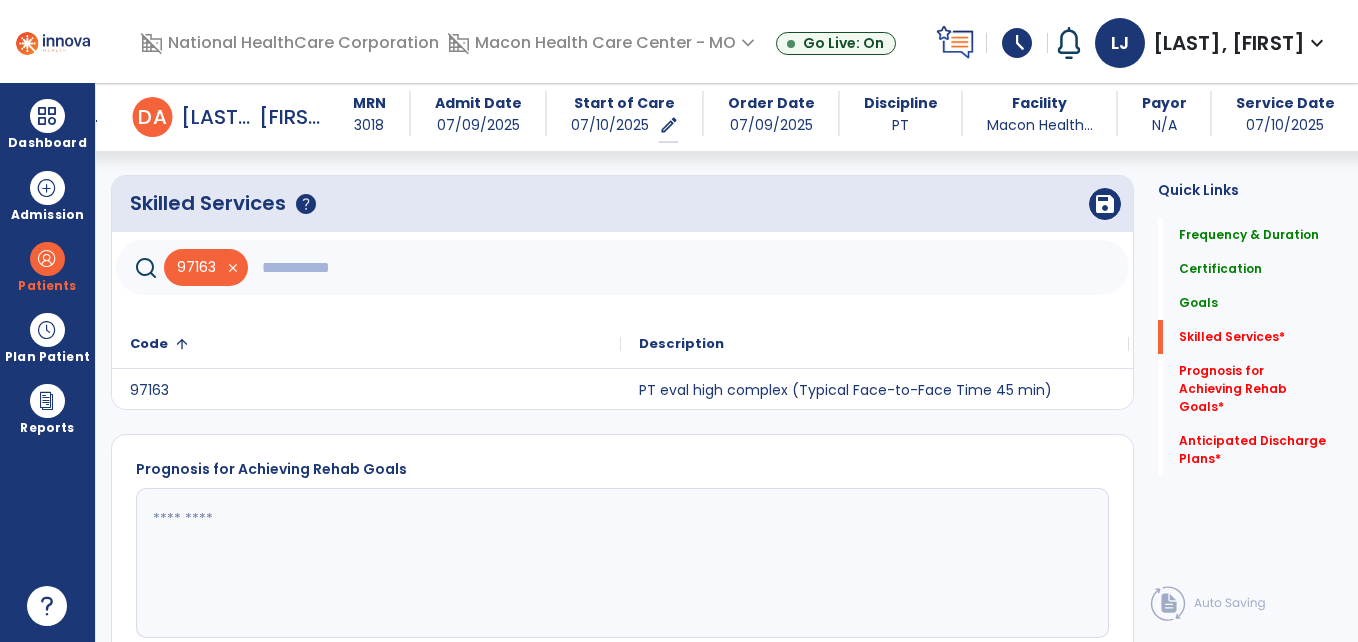 click 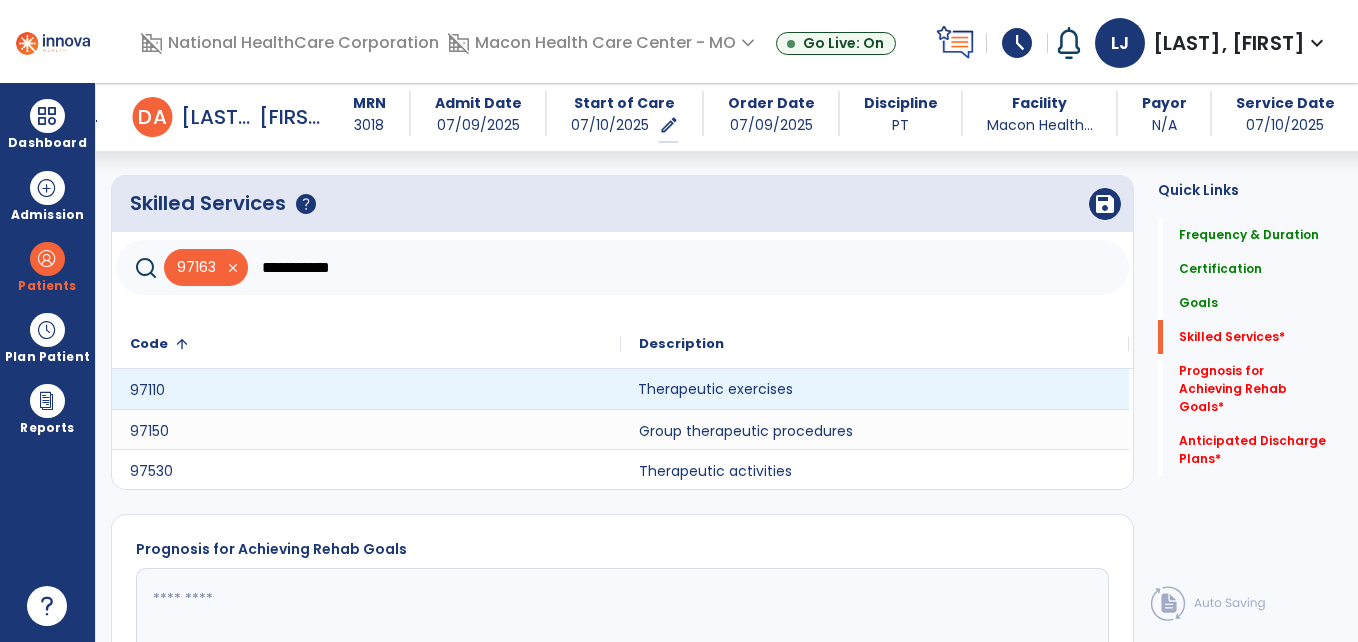 click on "Therapeutic exercises" 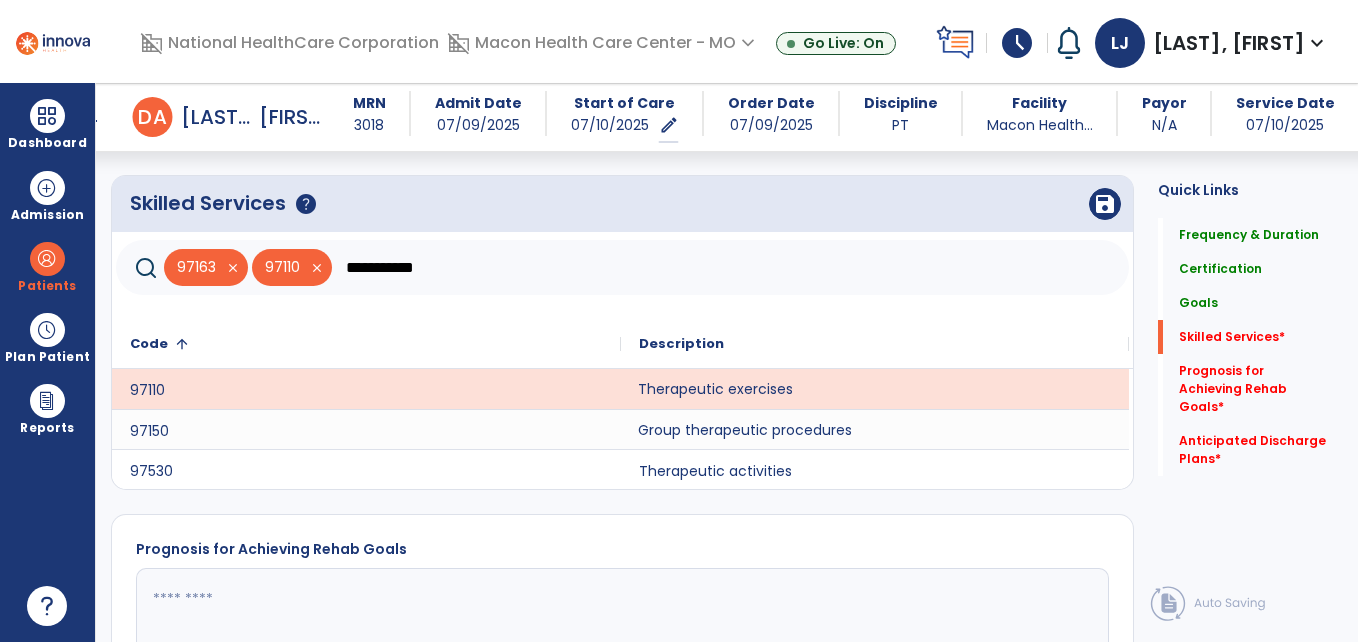 click on "Group therapeutic procedures" 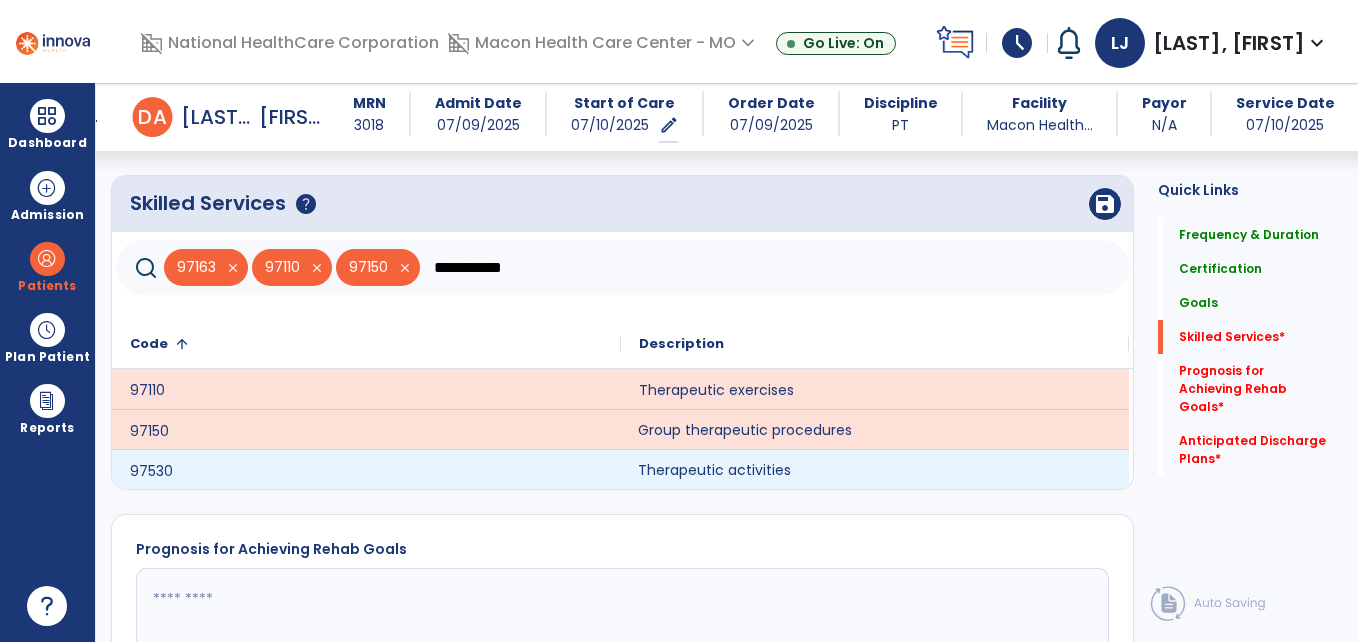 click on "Therapeutic activities" 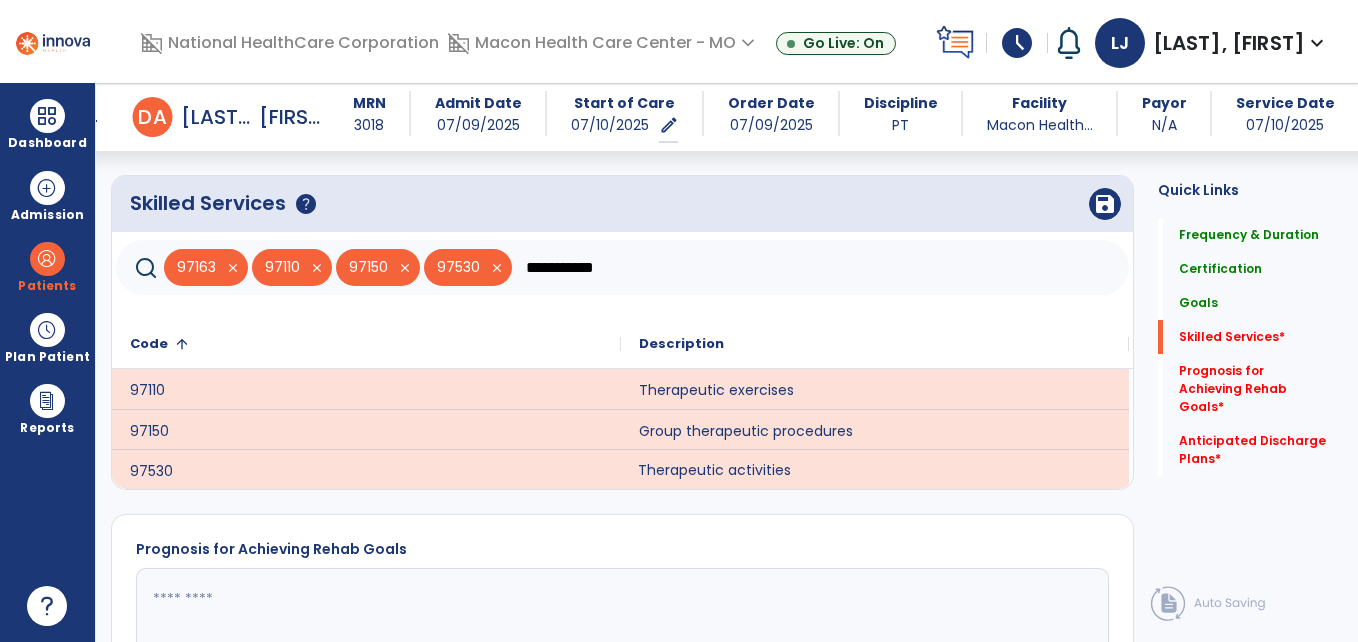 click on "**********" 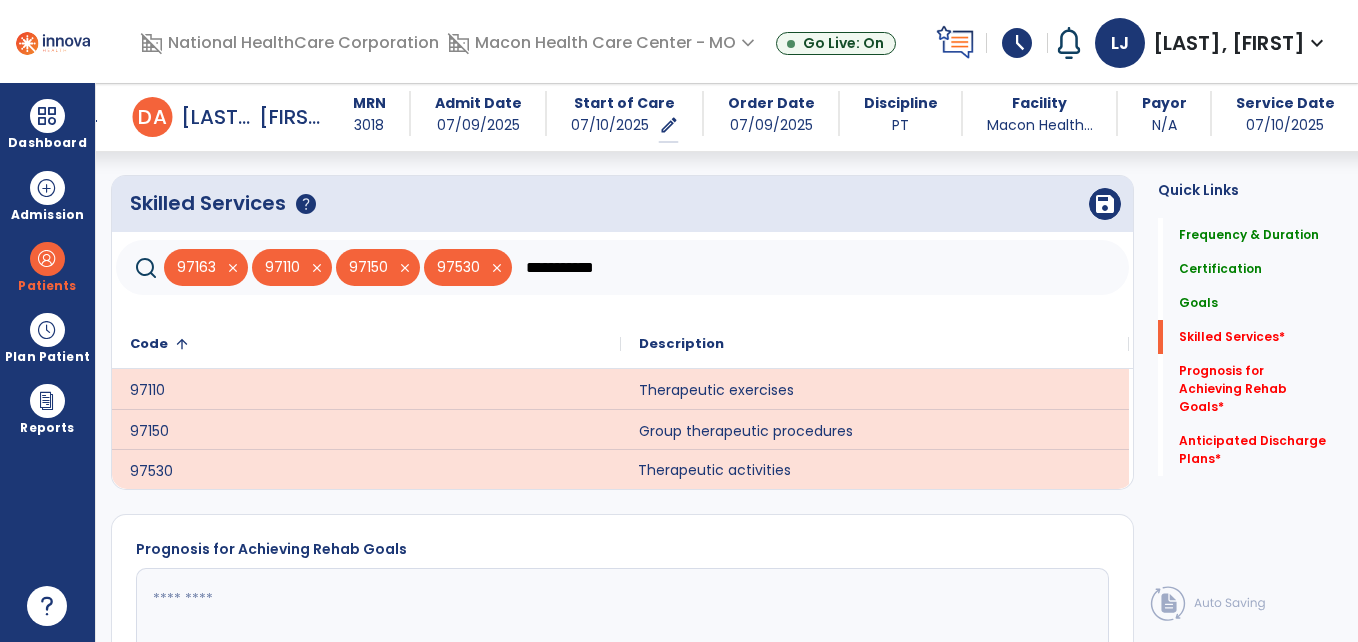 drag, startPoint x: 651, startPoint y: 262, endPoint x: 525, endPoint y: 277, distance: 126.88972 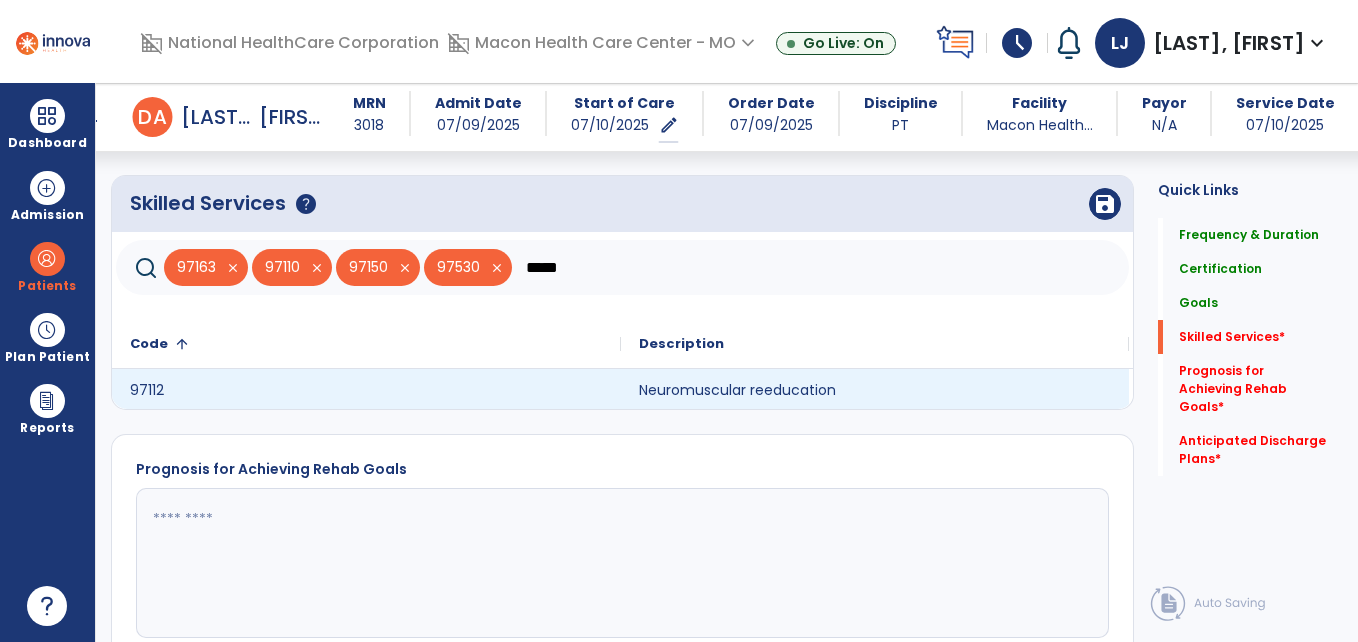 type on "*****" 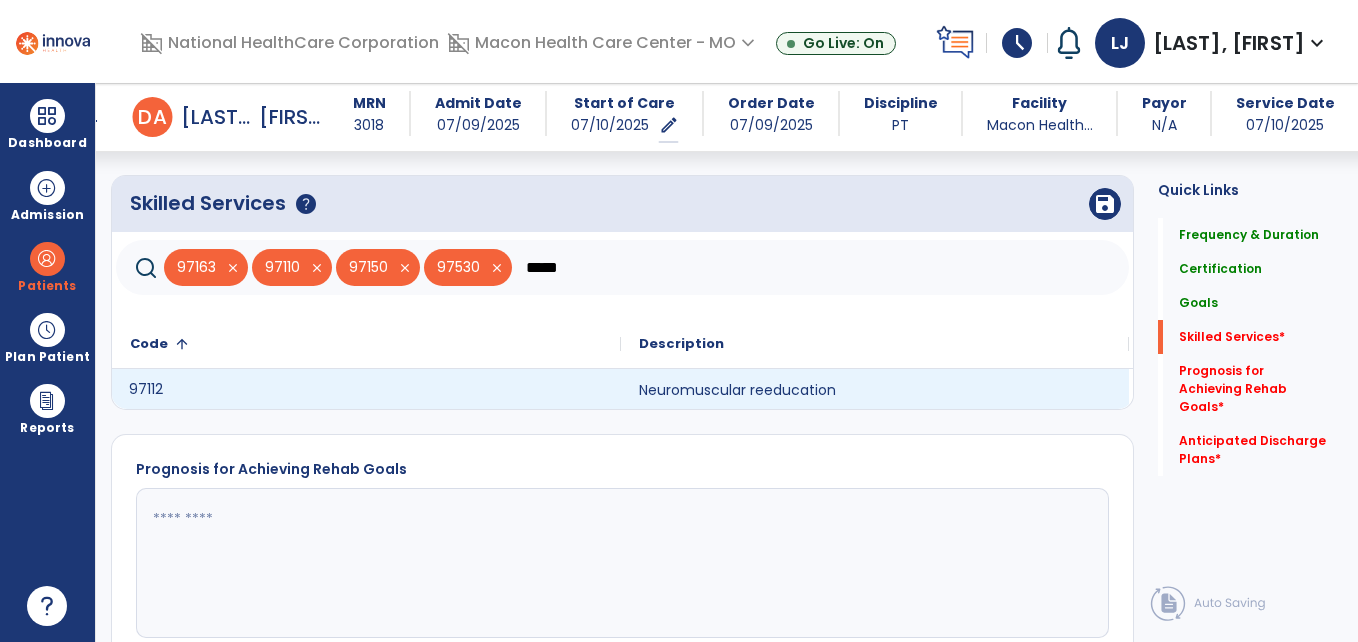 click on "97112" 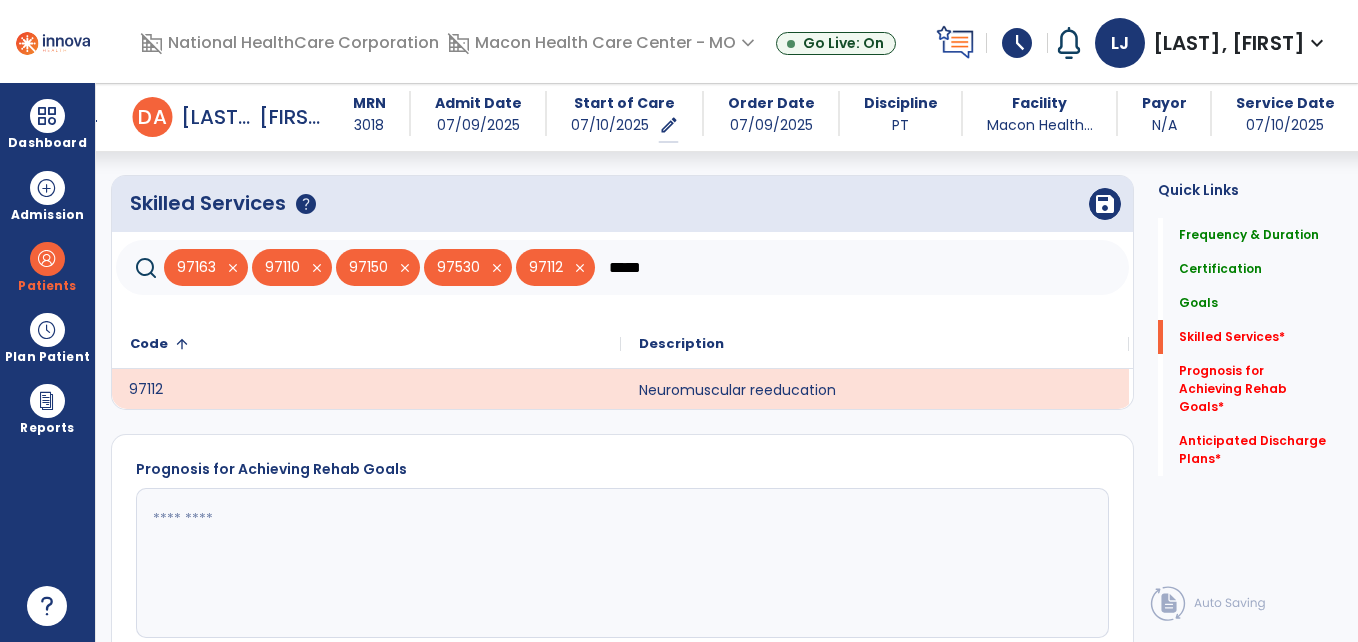 drag, startPoint x: 683, startPoint y: 268, endPoint x: 602, endPoint y: 274, distance: 81.22192 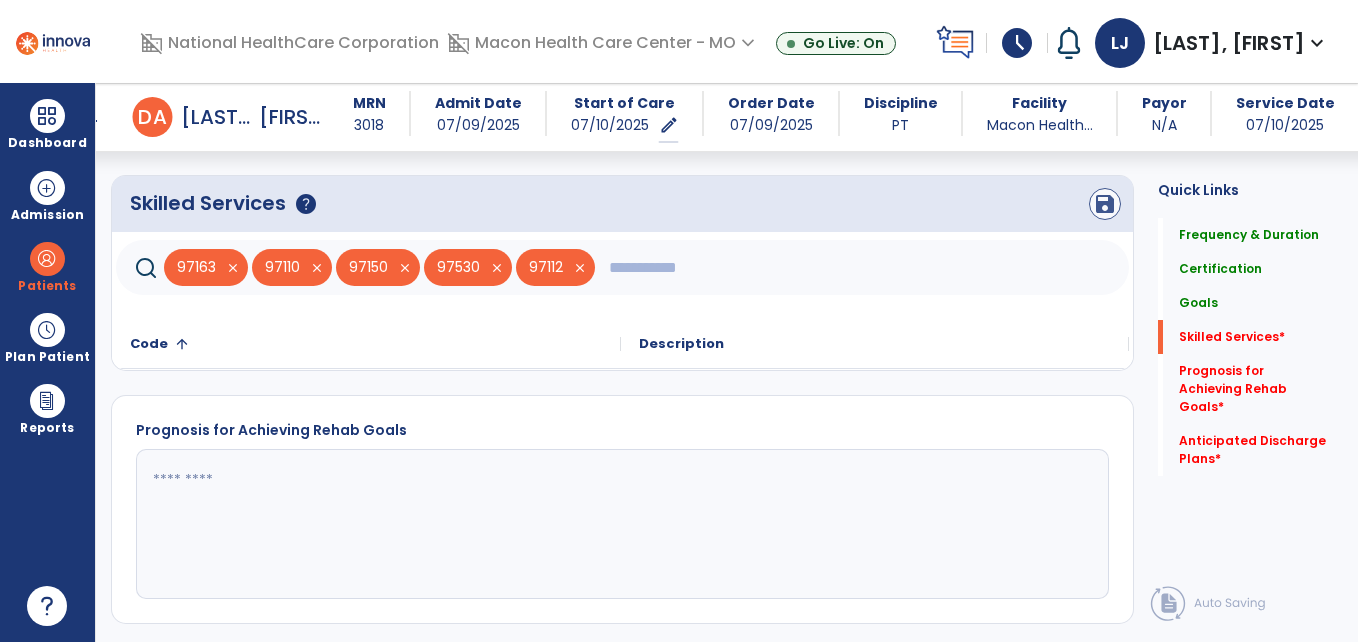 type 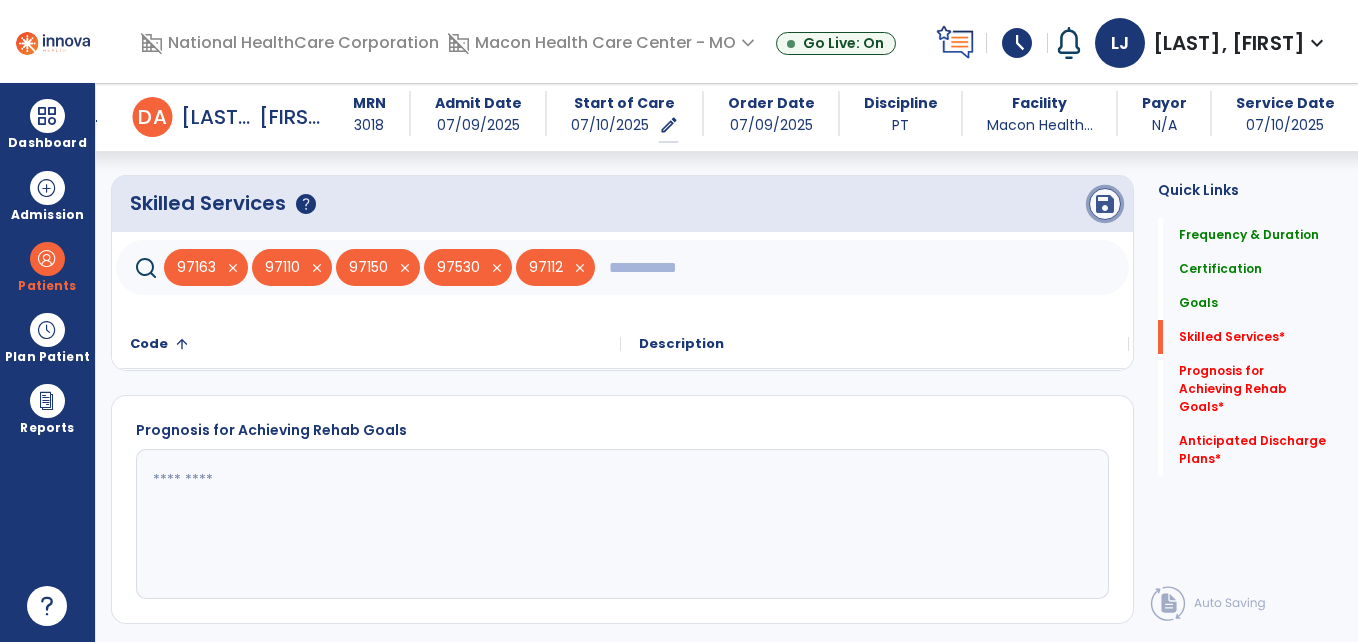 click on "save" 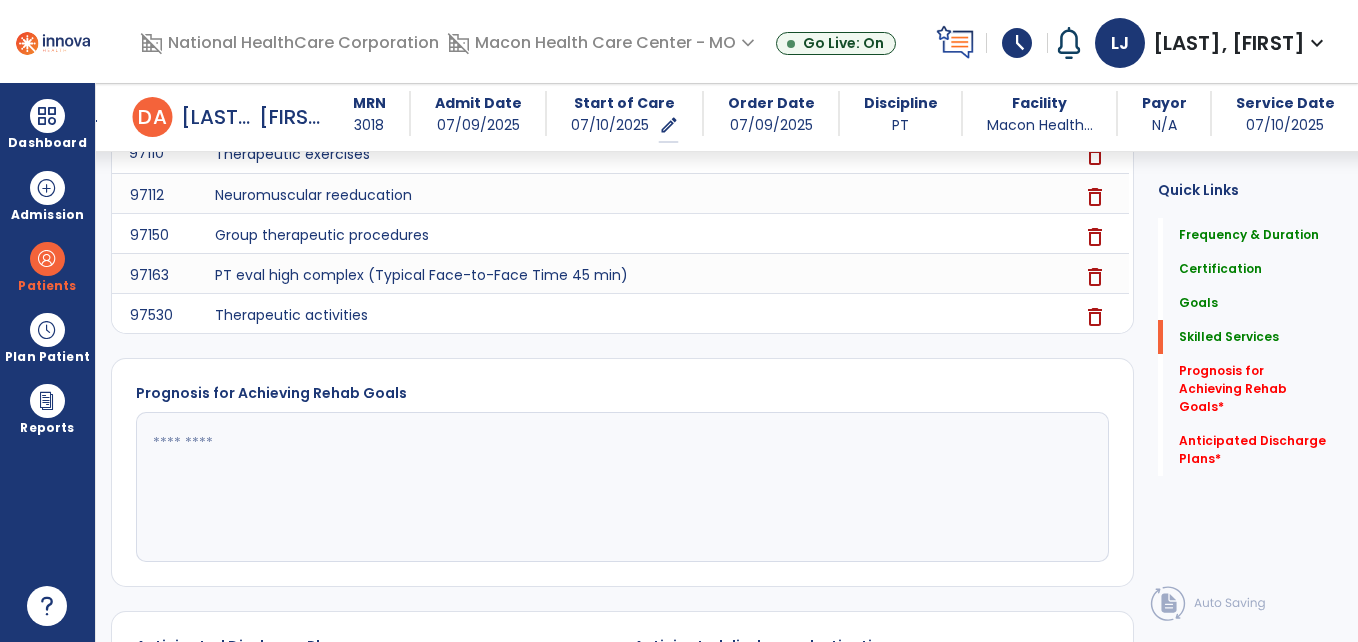 scroll, scrollTop: 1659, scrollLeft: 0, axis: vertical 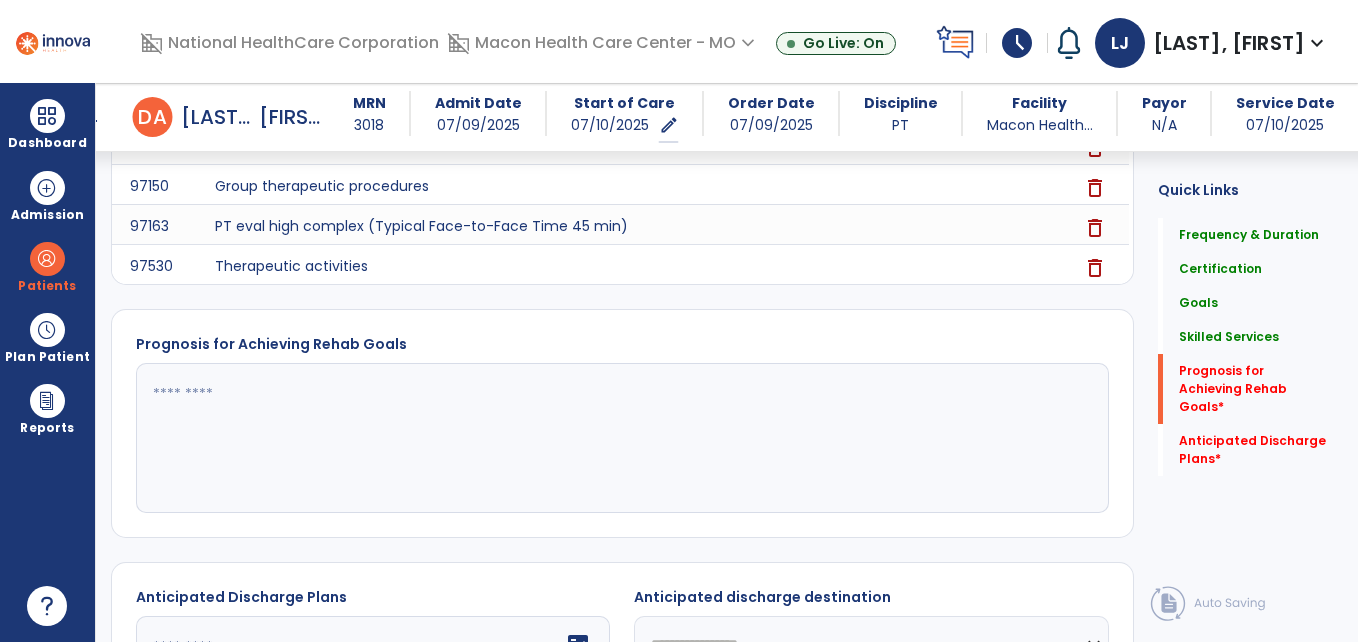 click 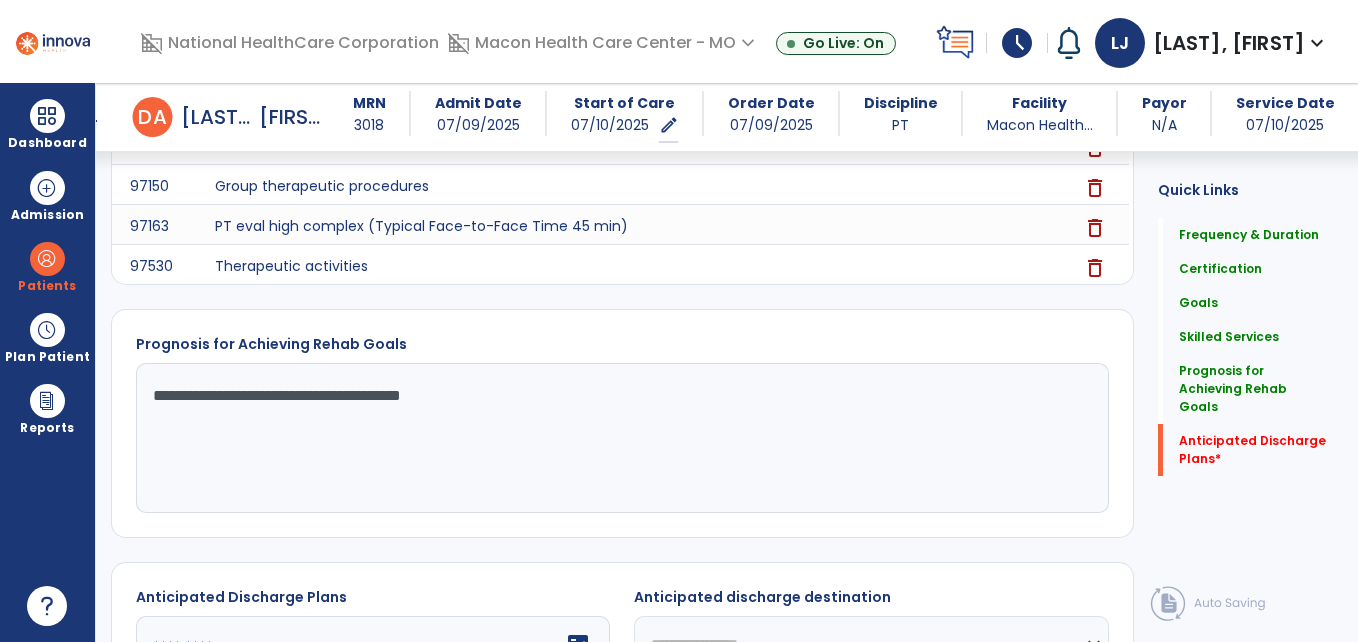 scroll, scrollTop: 1905, scrollLeft: 0, axis: vertical 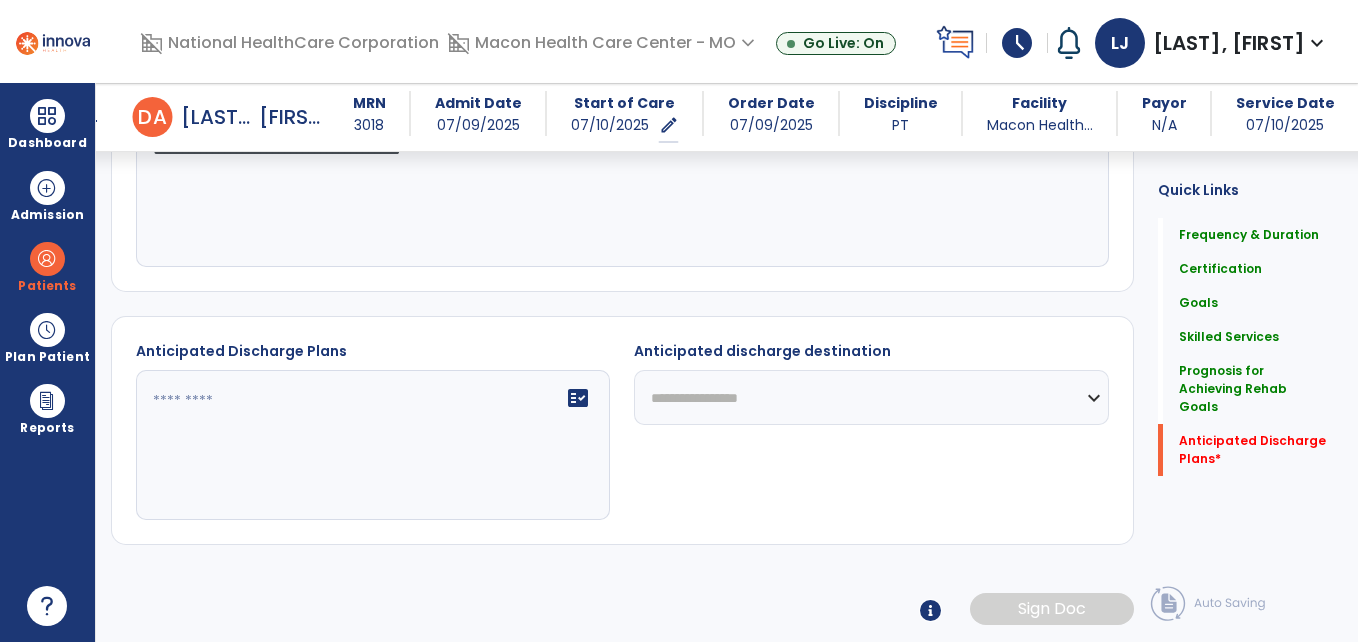 type on "**********" 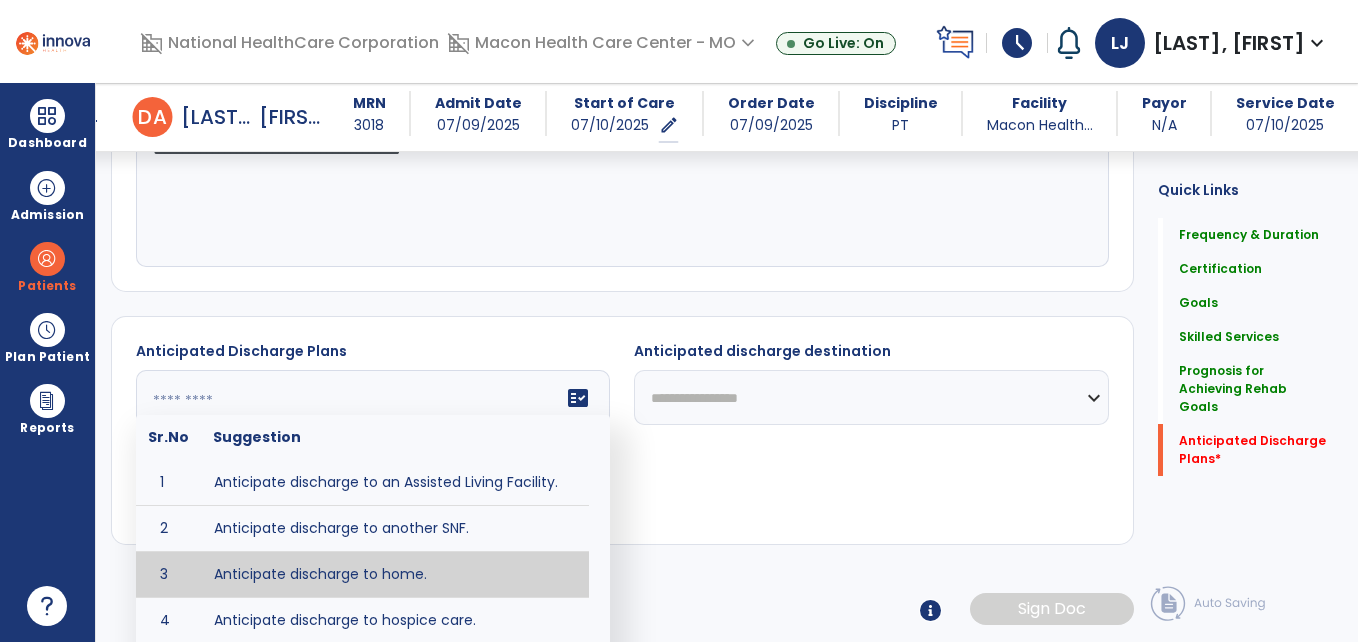 type on "**********" 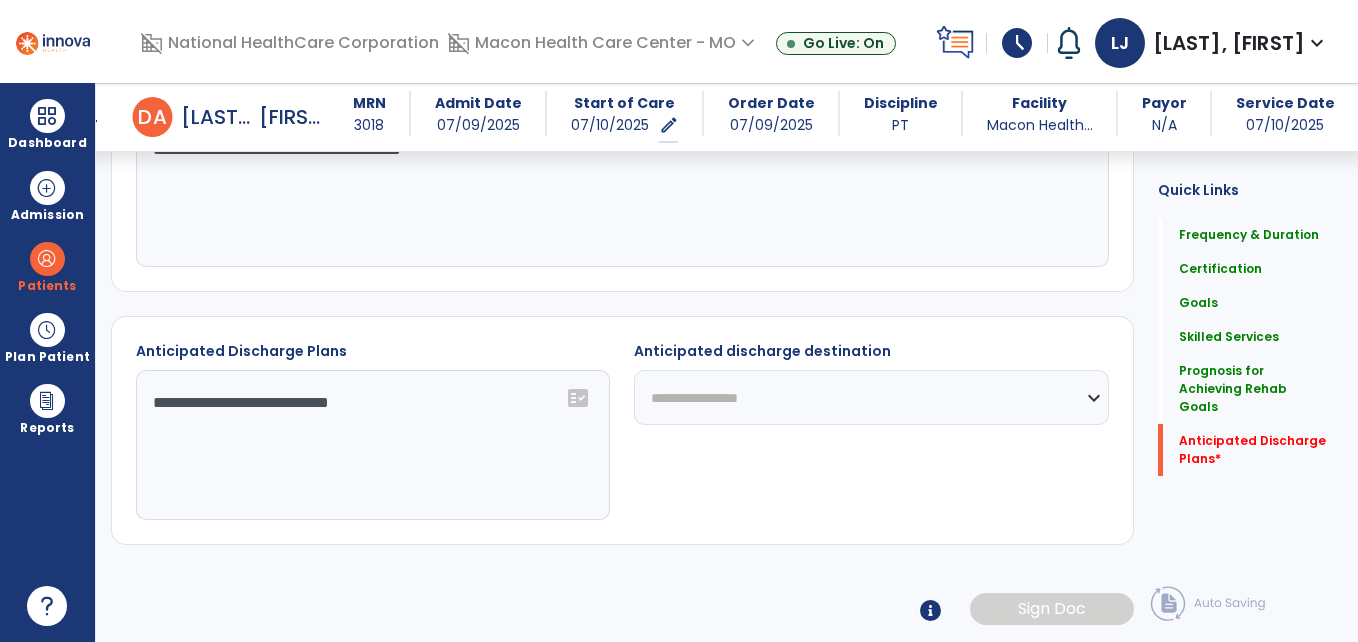 click on "**********" 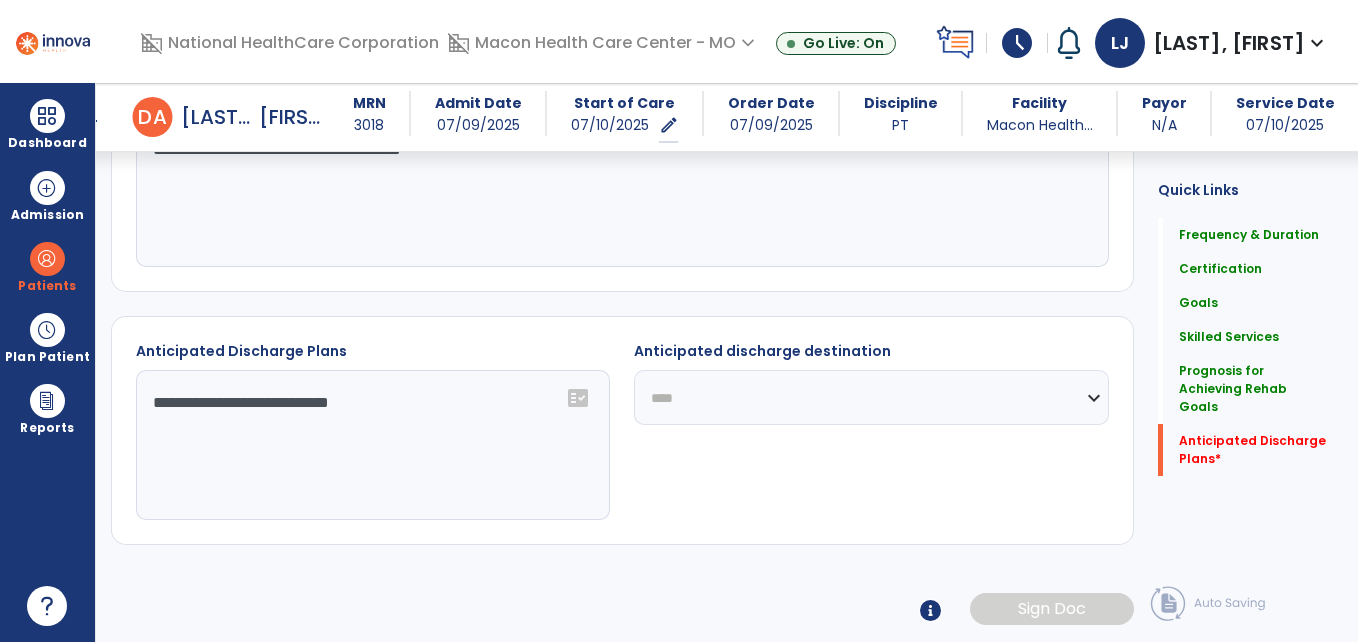 click on "**********" 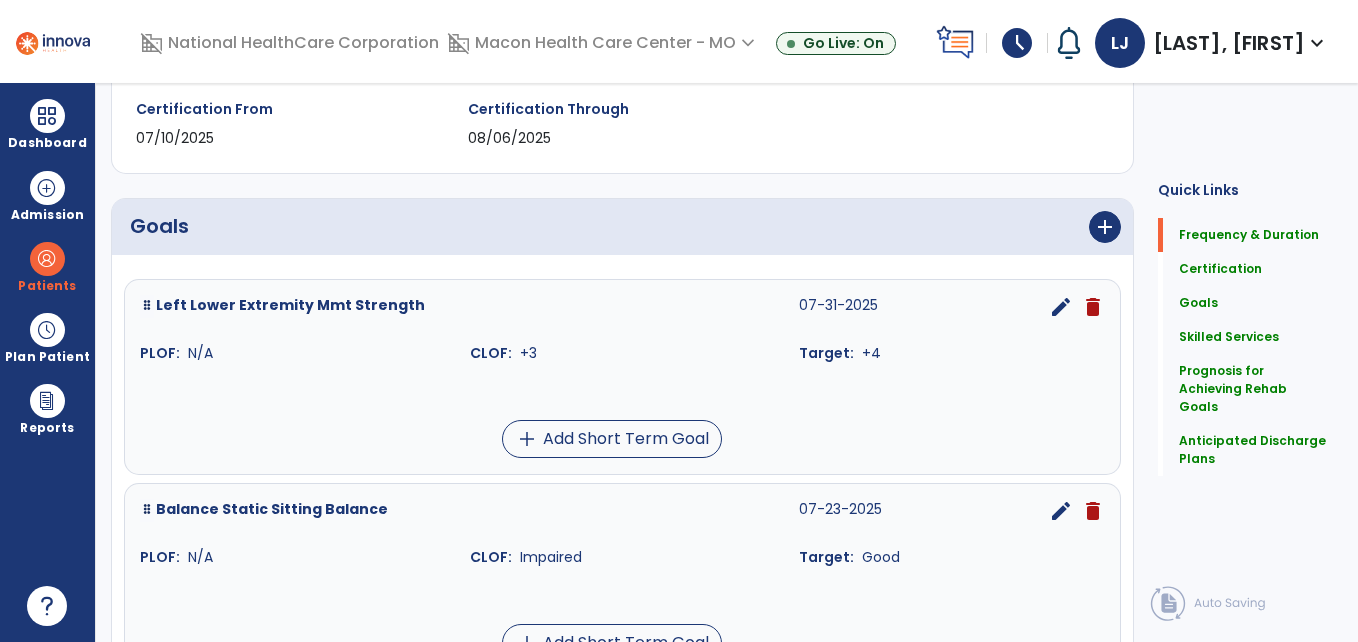 scroll, scrollTop: 0, scrollLeft: 0, axis: both 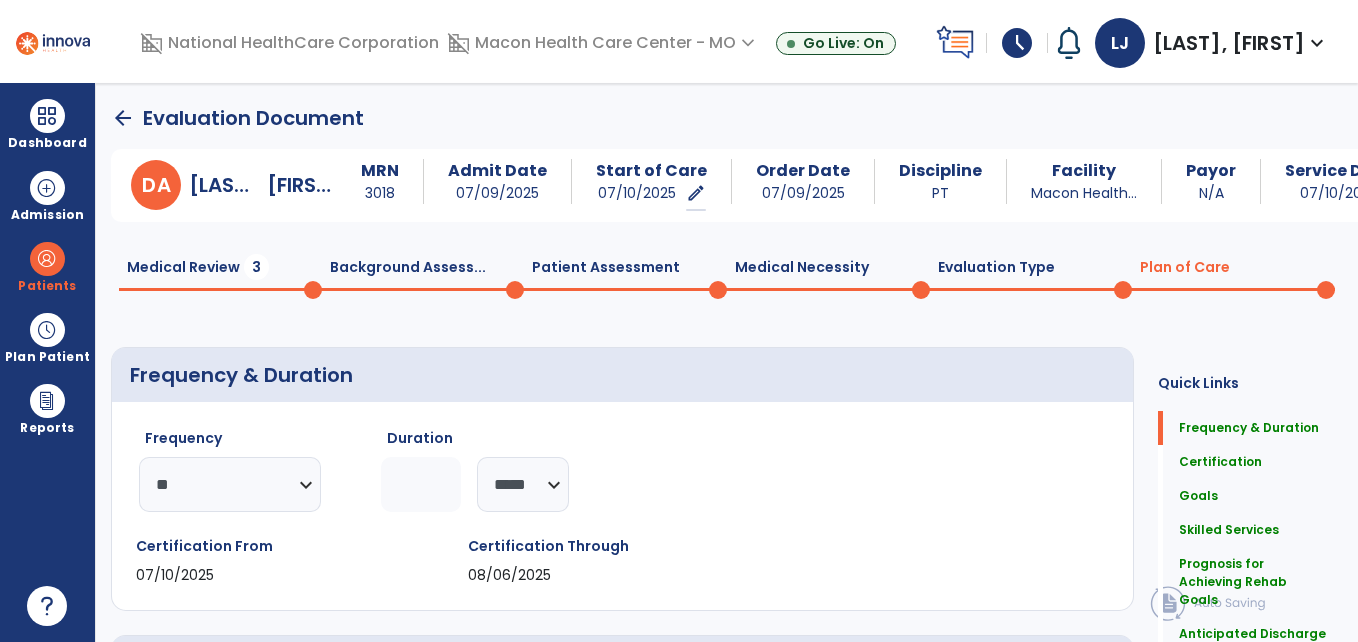 click on "Evaluation Type  0" 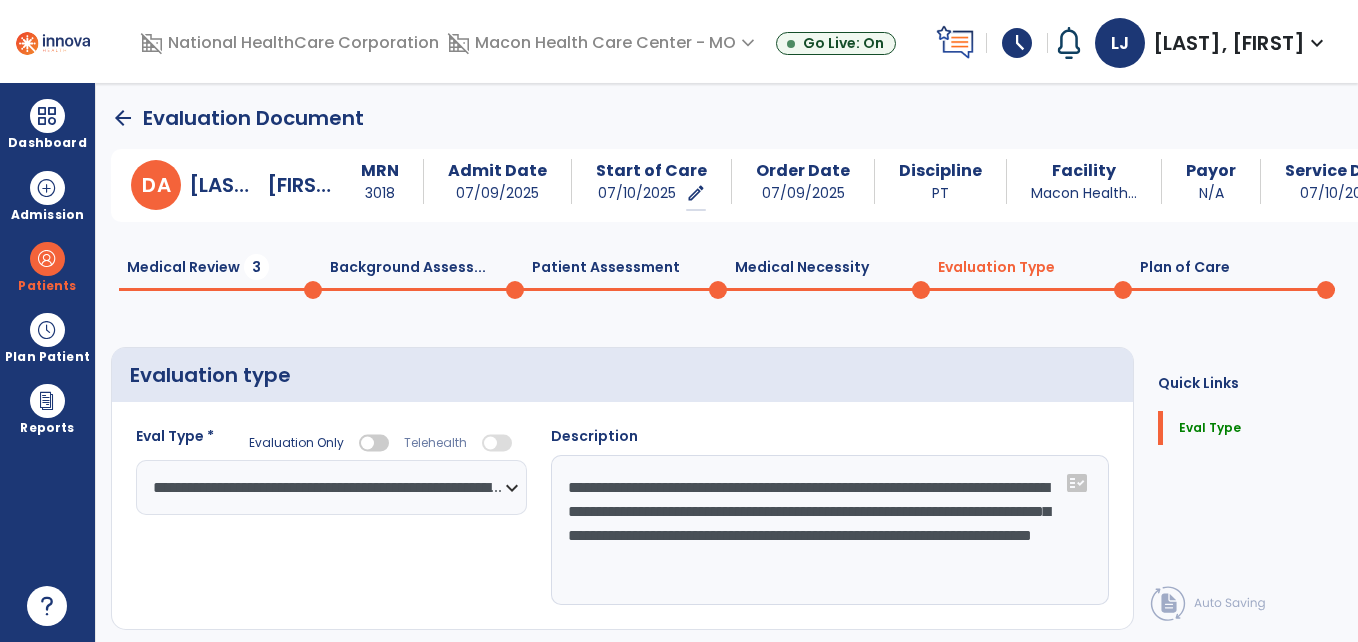 click on "Plan of Care  0" 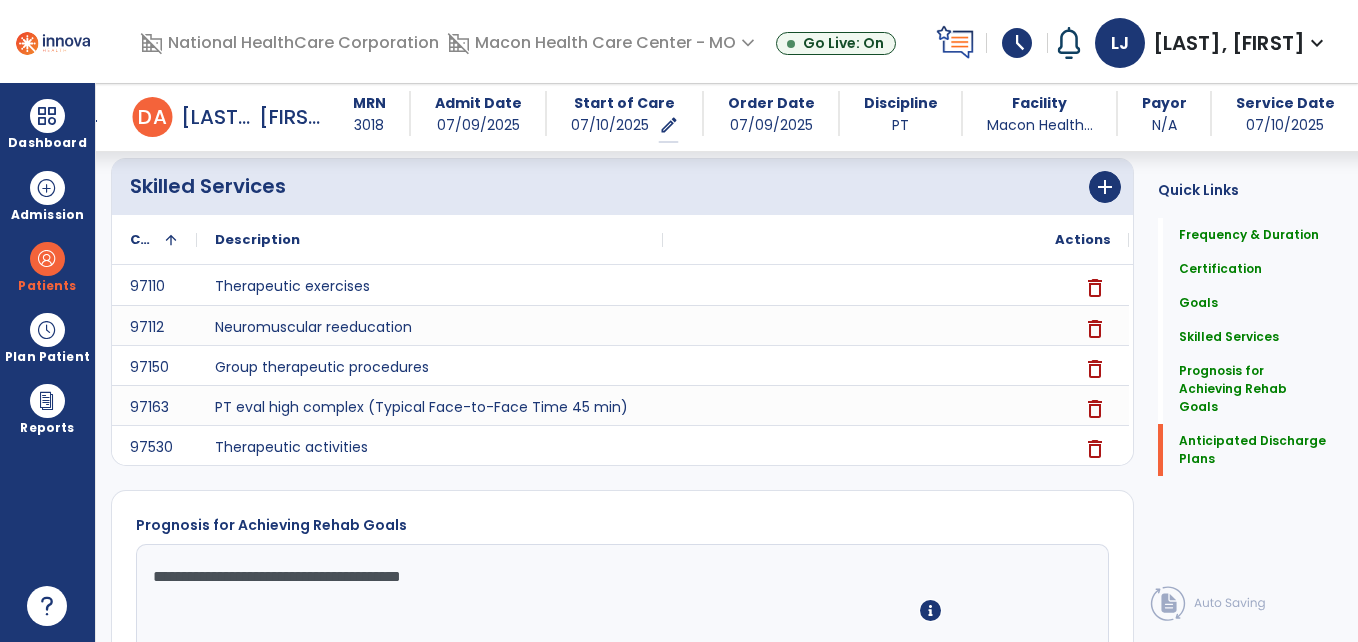 scroll, scrollTop: 1905, scrollLeft: 0, axis: vertical 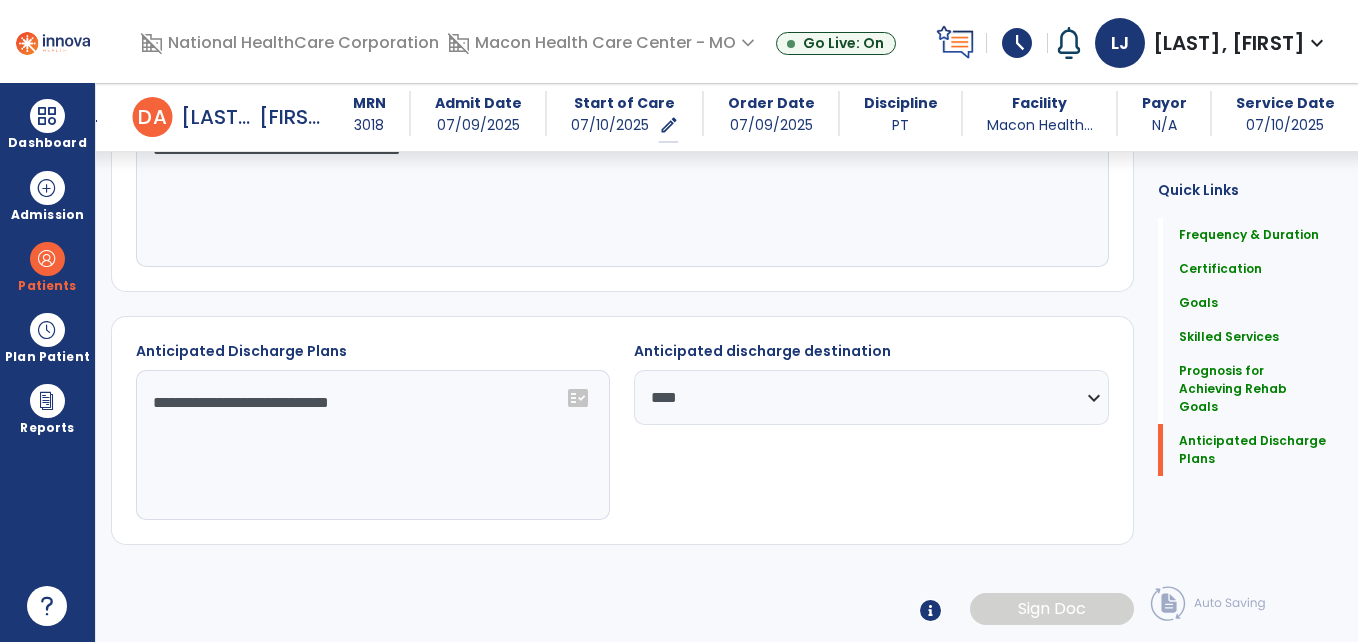 click on "**********" 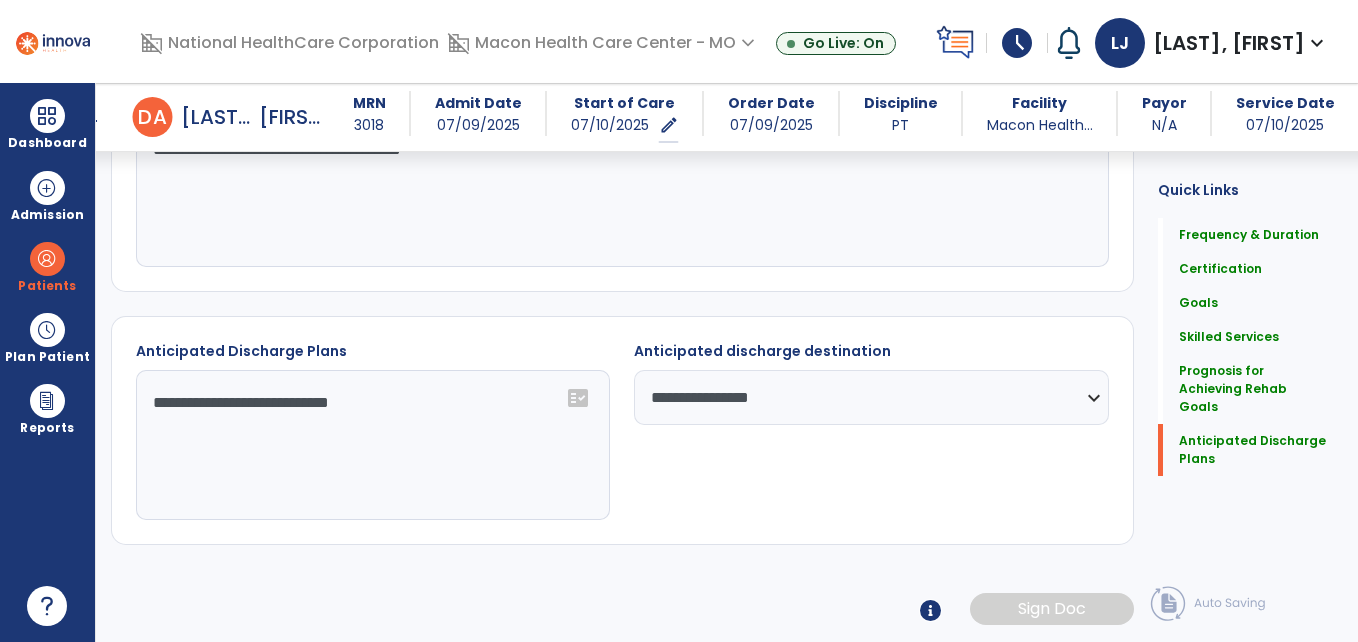 click on "**********" 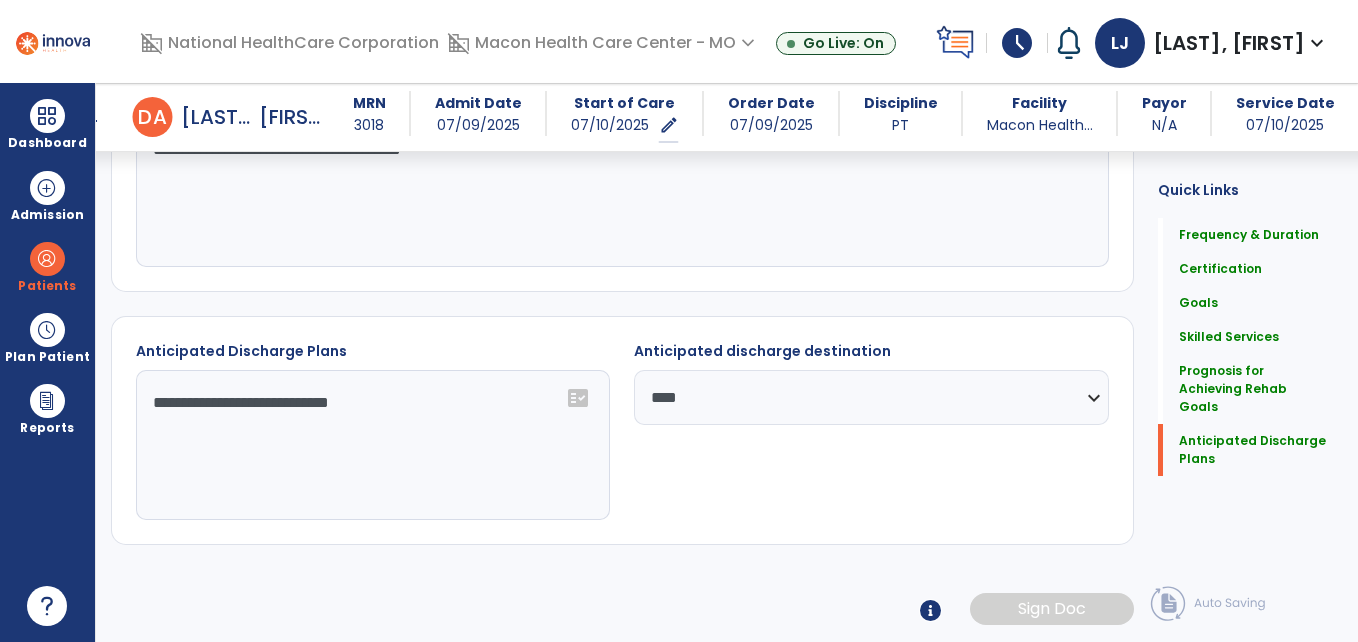 click on "**********" 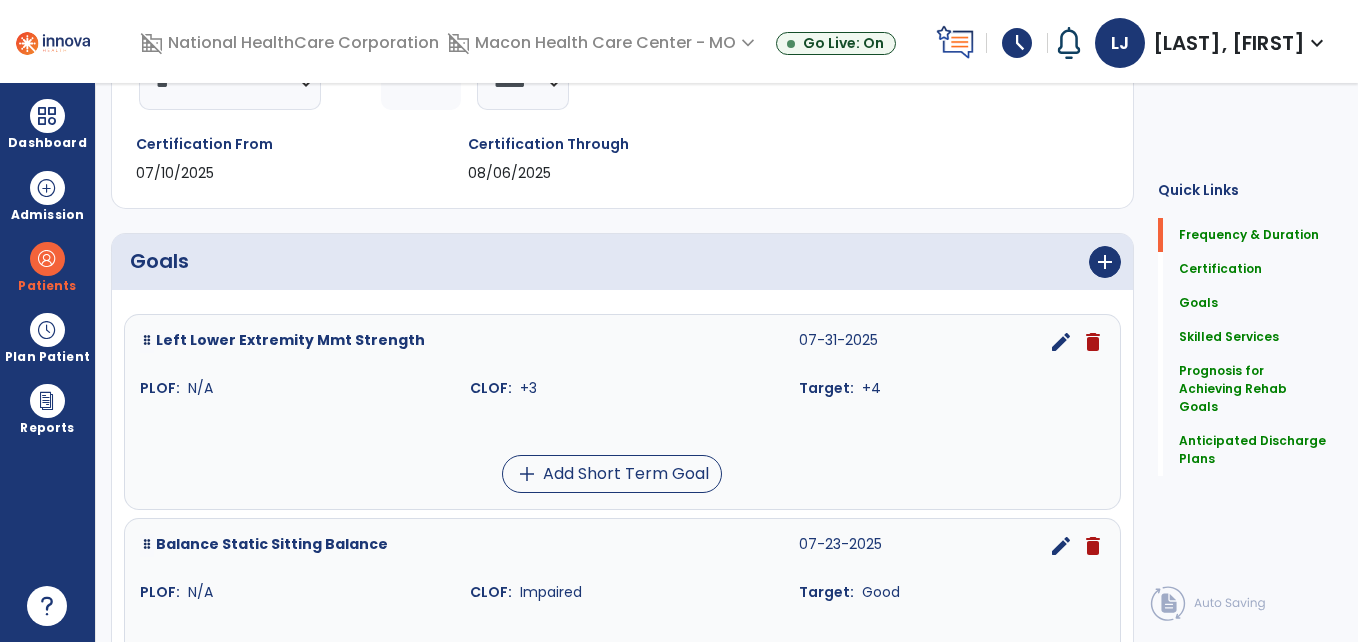 scroll, scrollTop: 0, scrollLeft: 0, axis: both 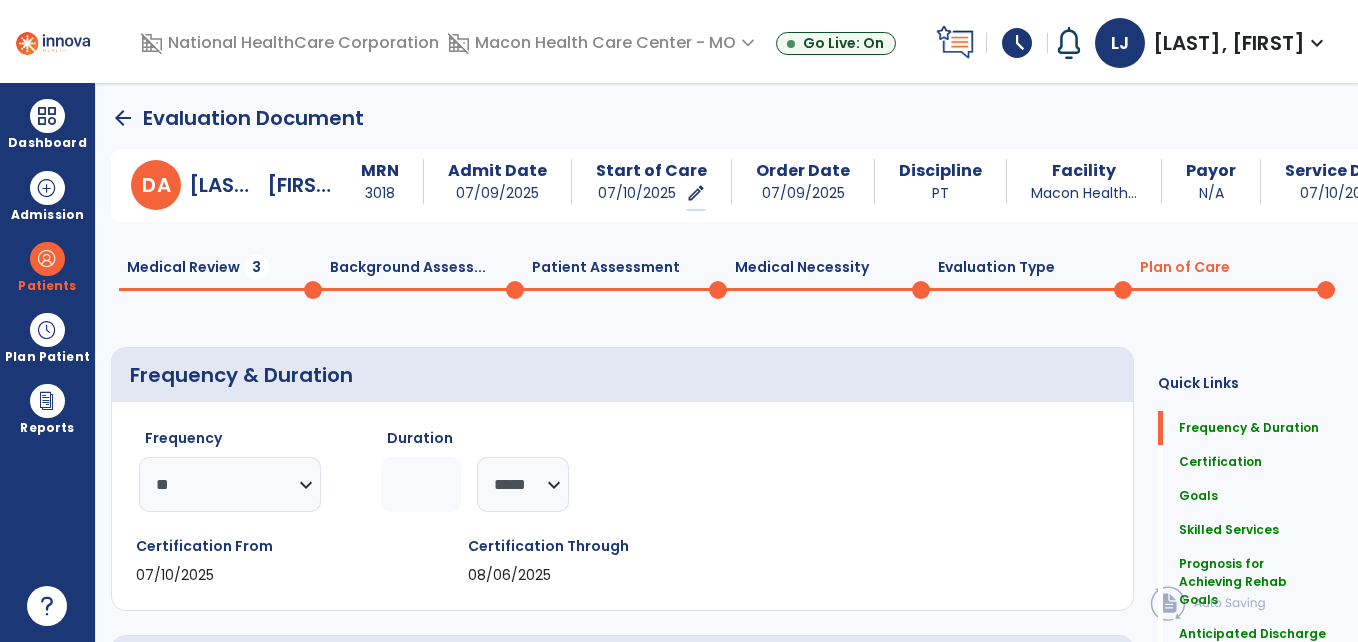 click 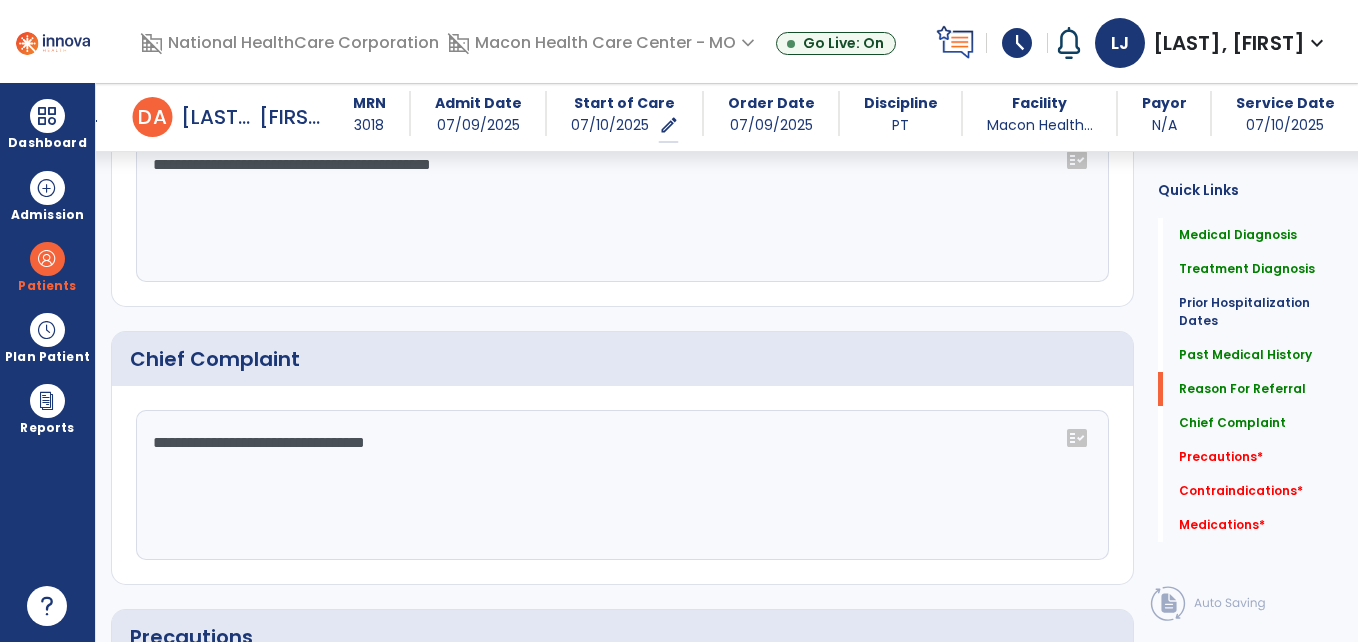 scroll, scrollTop: 1323, scrollLeft: 0, axis: vertical 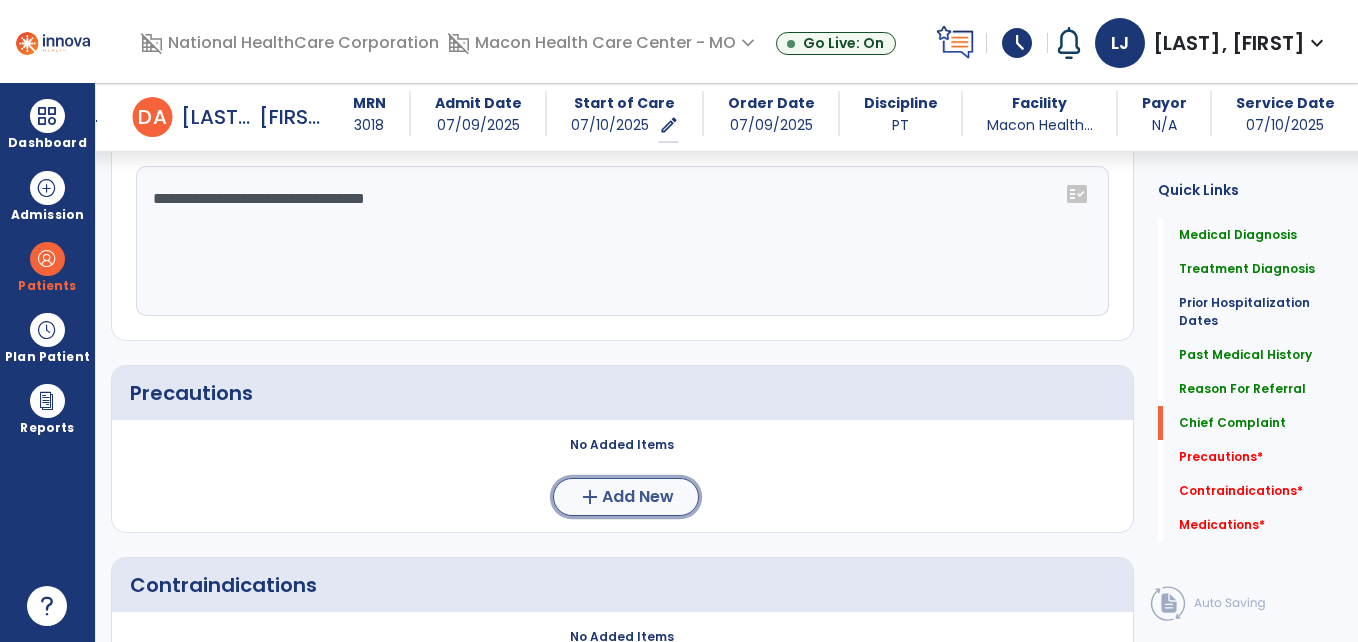 click on "Add New" 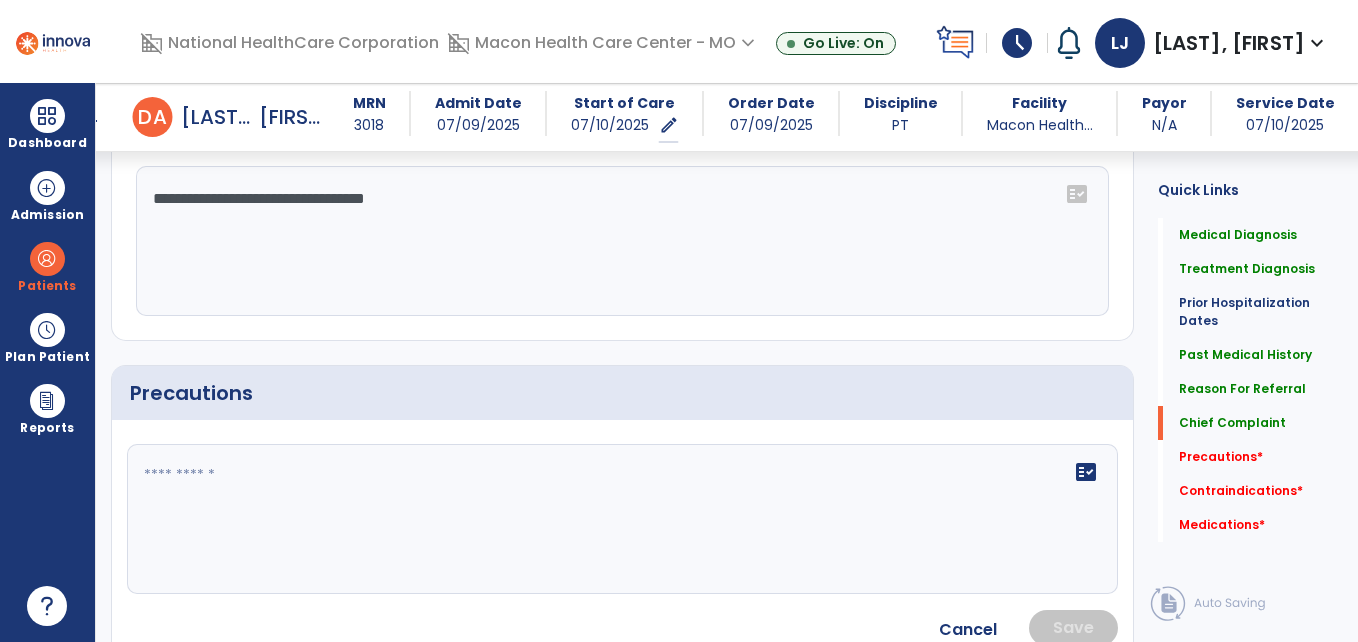 click 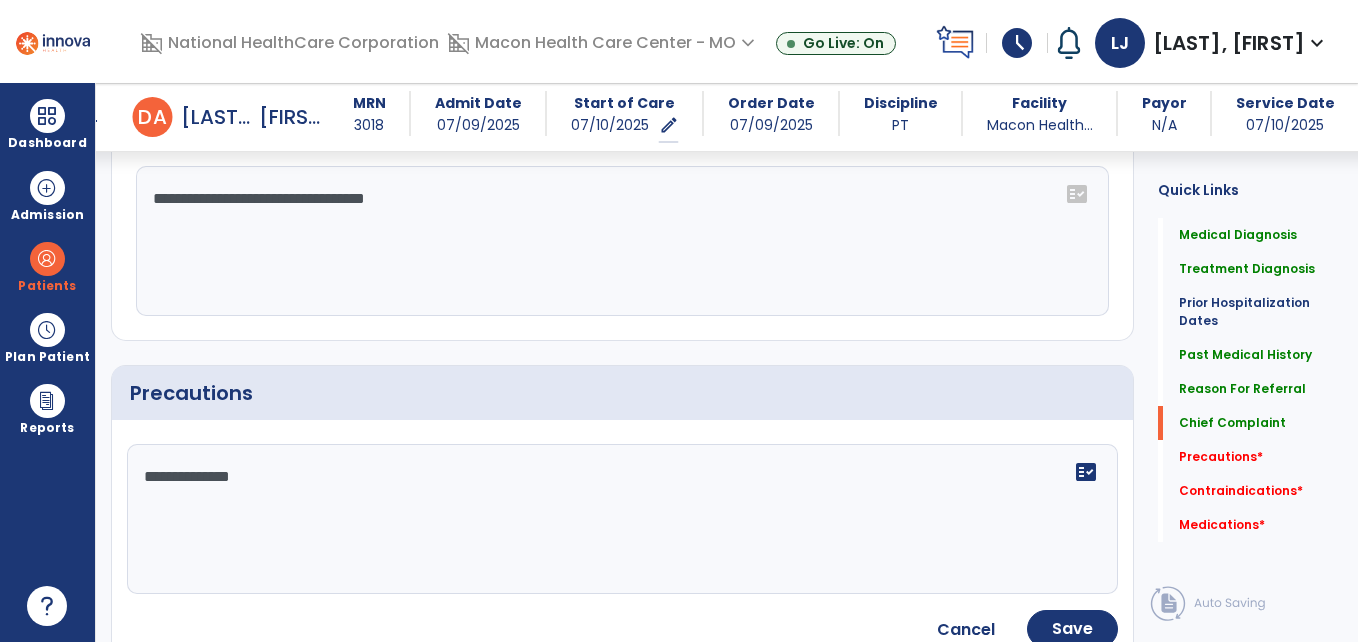 type on "**********" 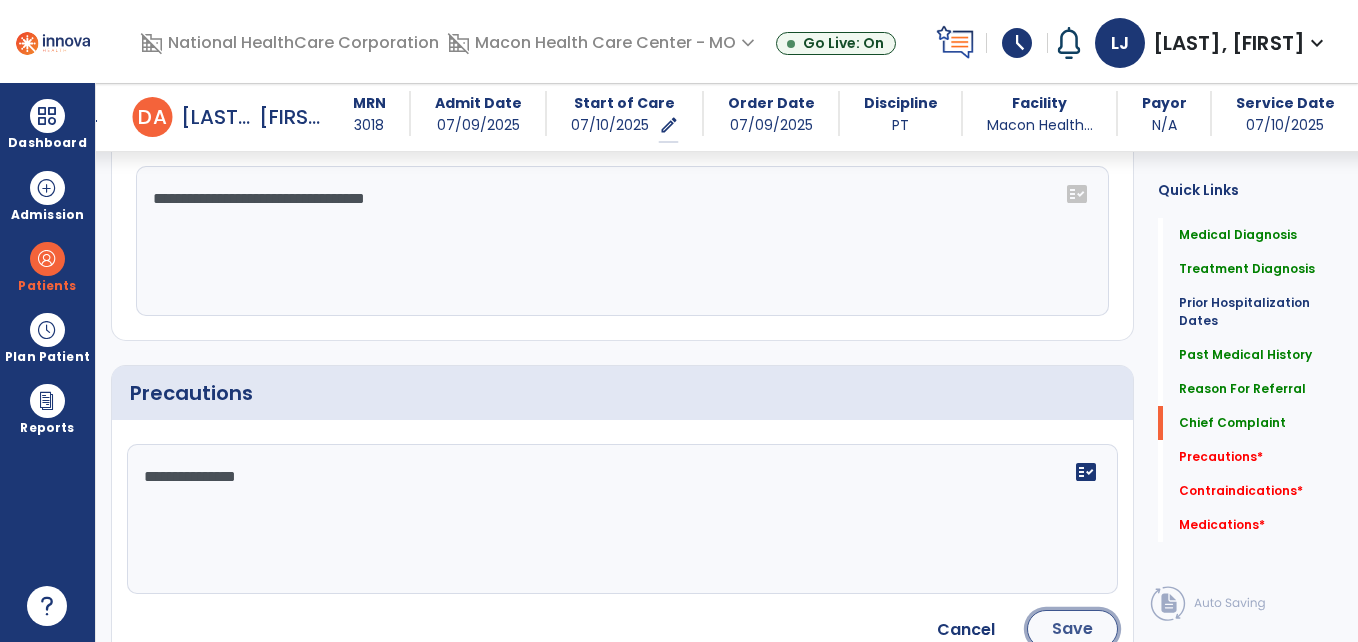 click on "Save" 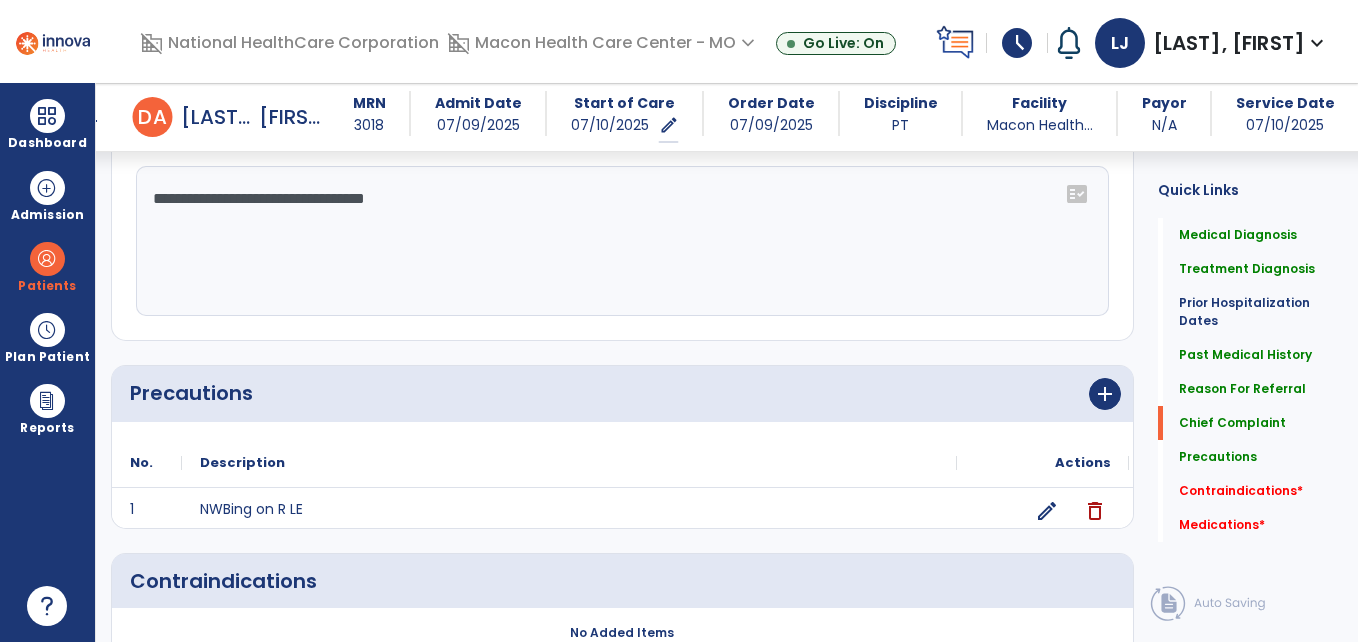 click on "arrow_back   Evaluation Document   arrow_back      D  A  Danner,   Arleen  MRN 3018 Admit Date 07/09/2025 Start of Care 07/10/2025   edit  ********* Order Date 07/09/2025 Discipline PT Facility Macon Health... Payor N/A Service Date 07/10/2025  Medical Review  2  Background Assess...  0  Patient Assessment  0  Medical Necessity  0  Evaluation Type  0  Plan of Care  0 Medical Diagnosis      menu   Add Medical Diagnosis   Delete Medical Diagnosis
Code
Description
N/A" at bounding box center (727, 362) 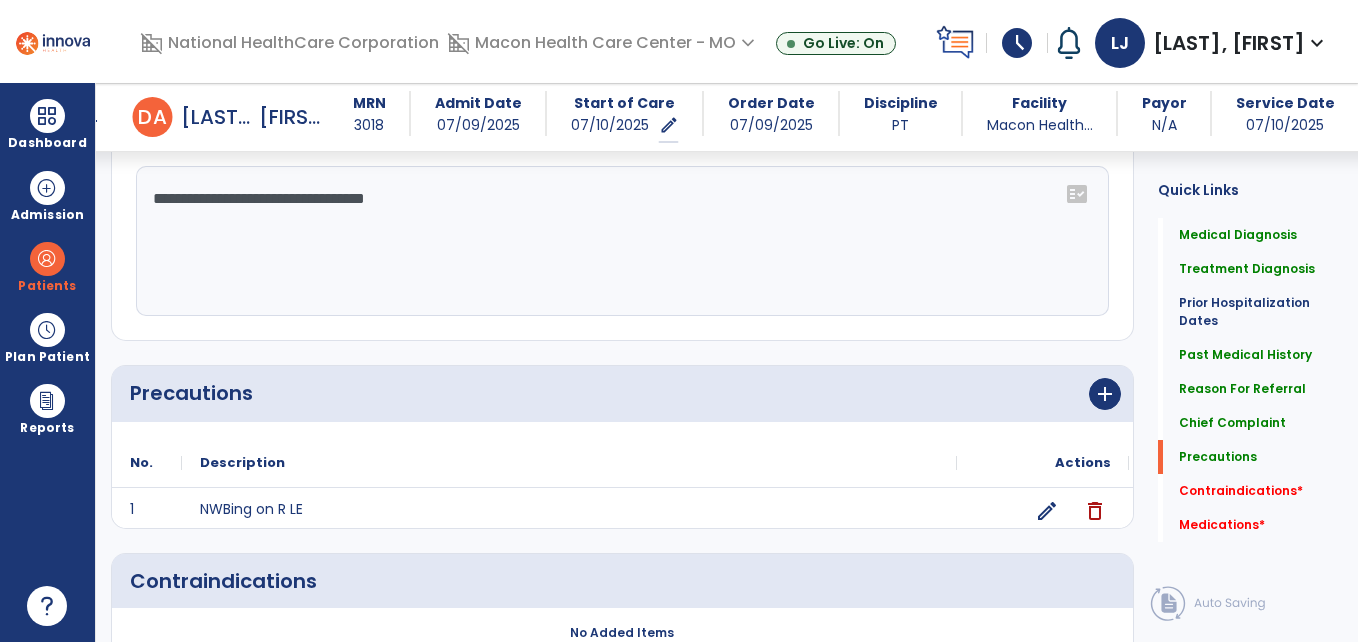 scroll, scrollTop: 1641, scrollLeft: 0, axis: vertical 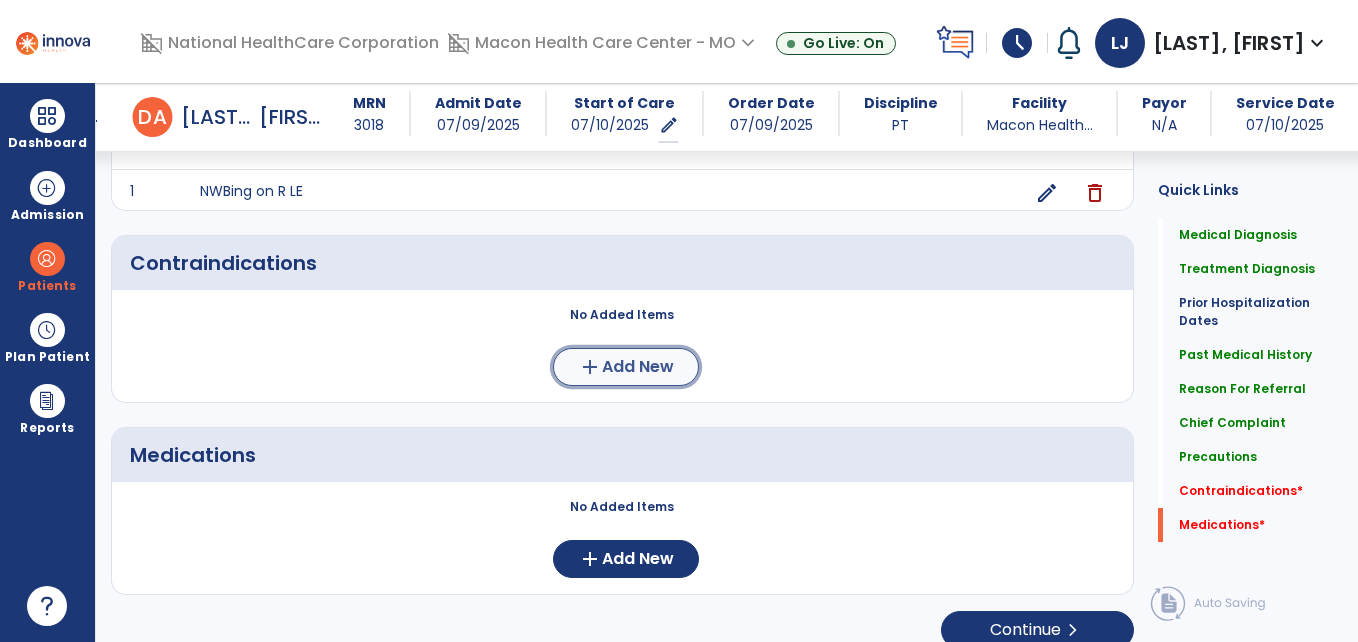 click on "Add New" 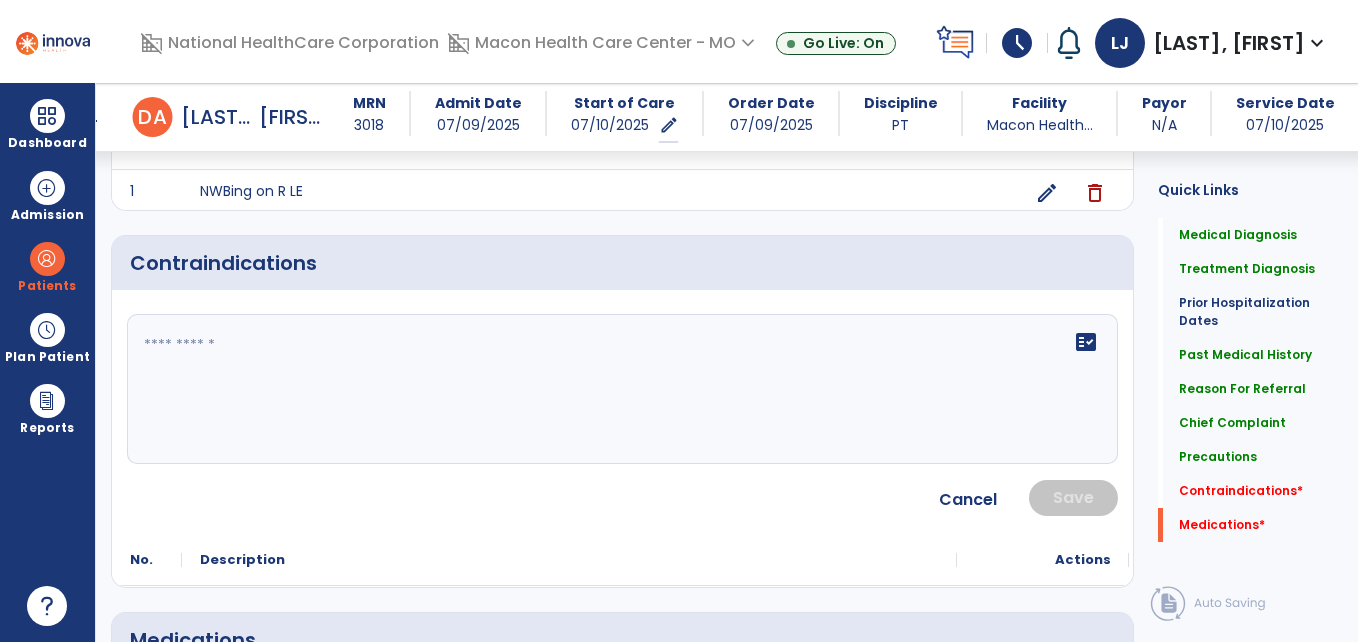 click on "fact_check" 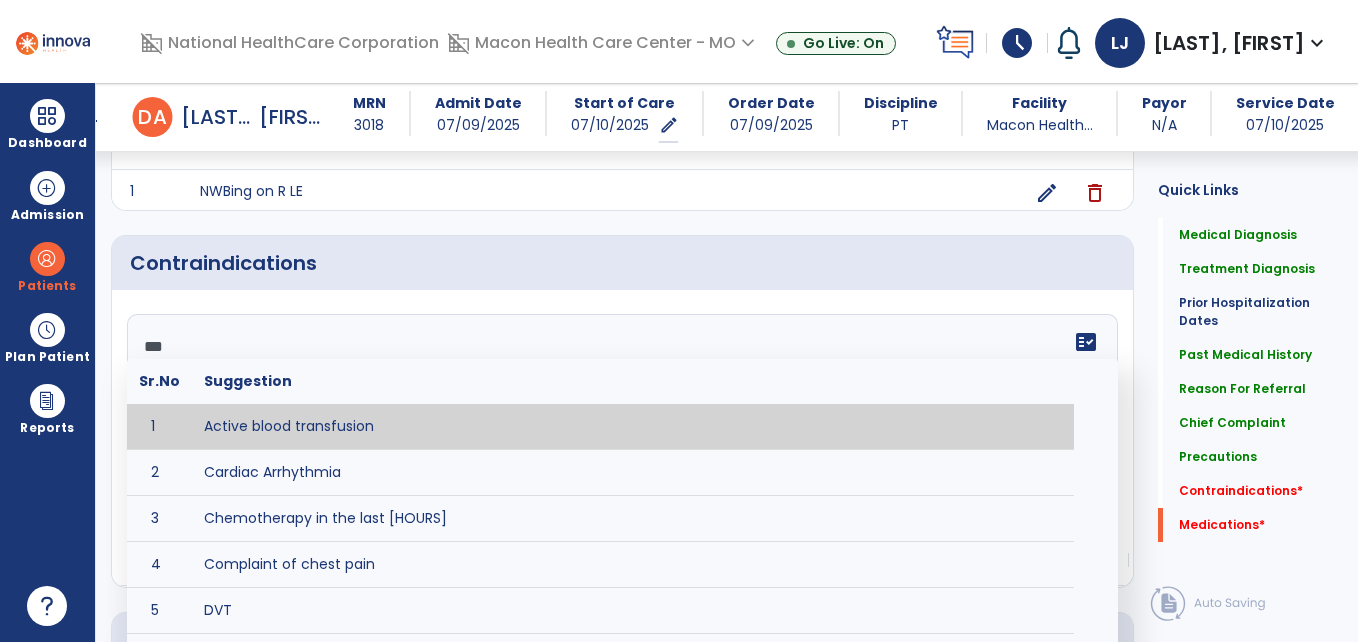 type on "****" 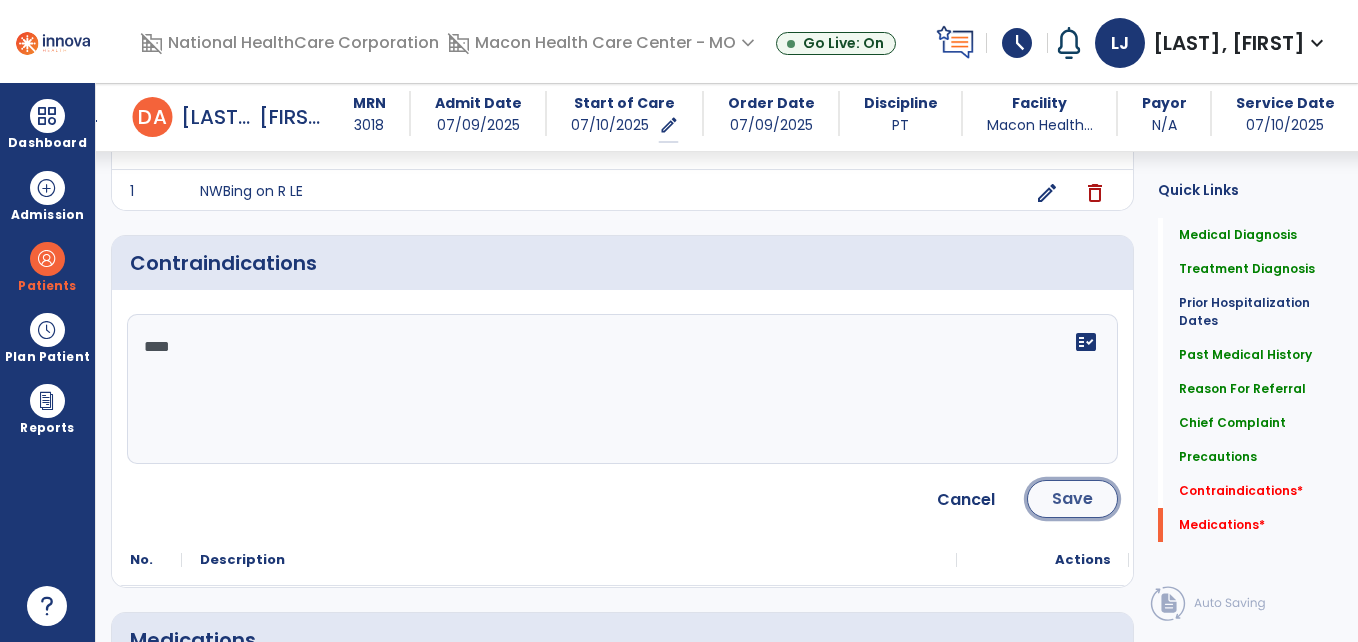 click on "Save" 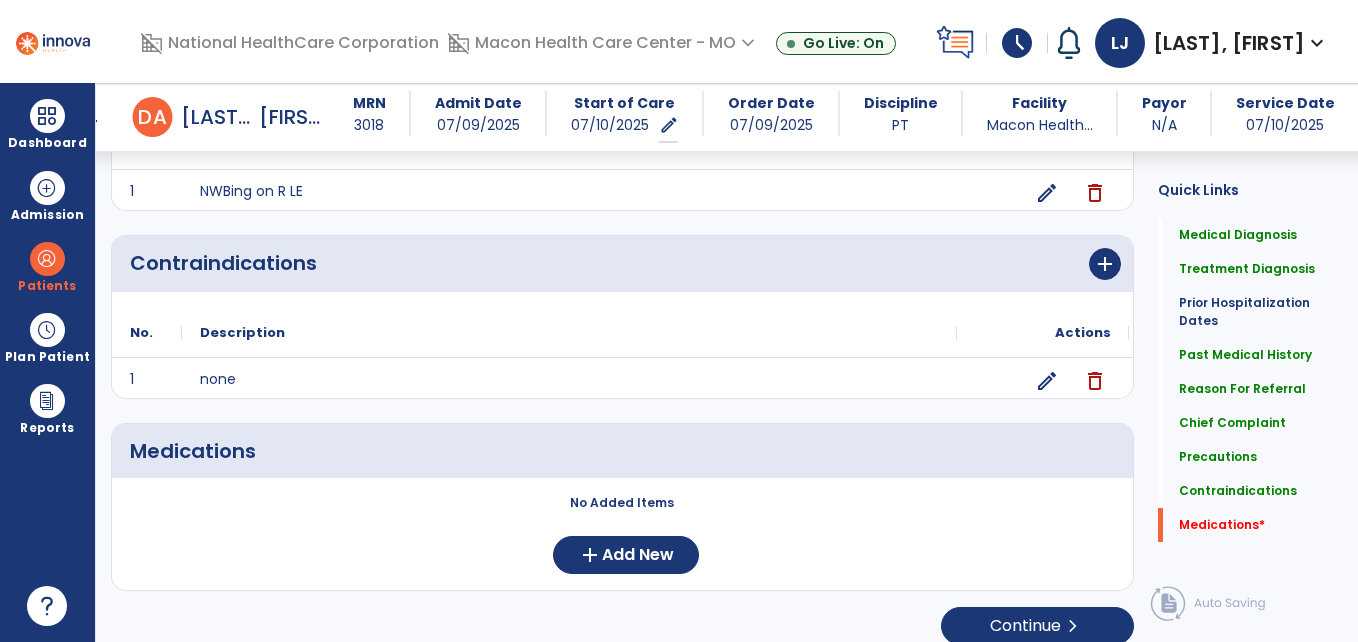 scroll, scrollTop: 1660, scrollLeft: 0, axis: vertical 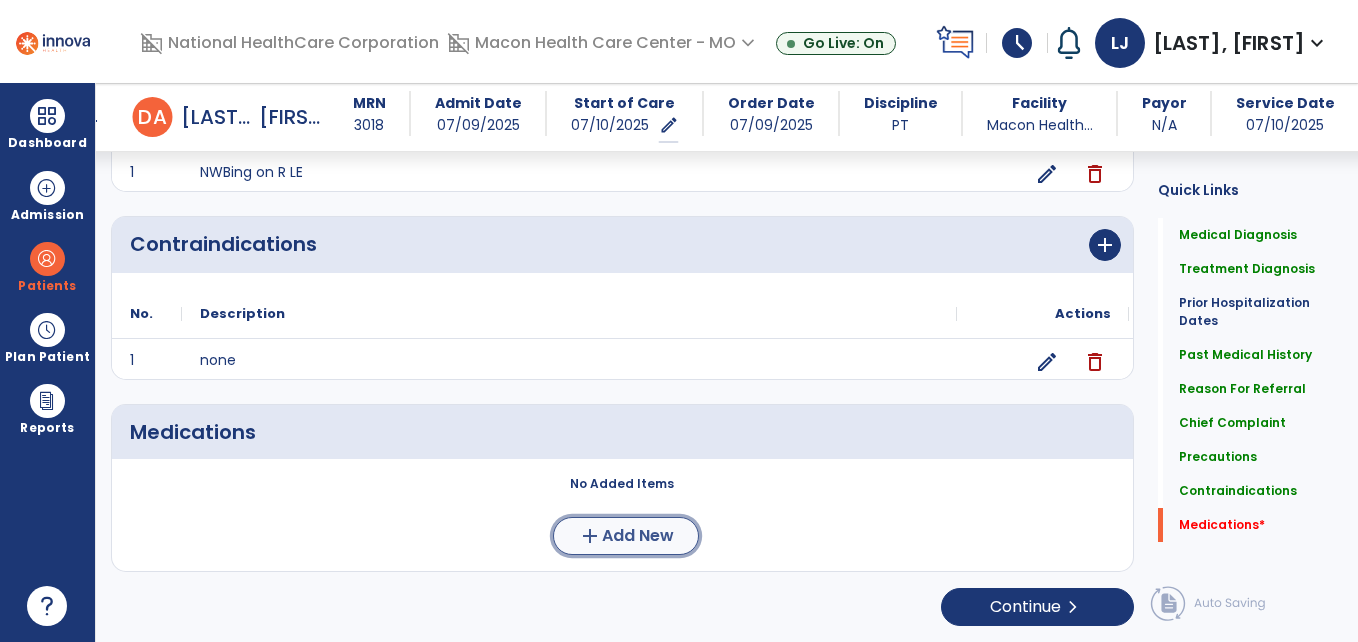 click on "Add New" 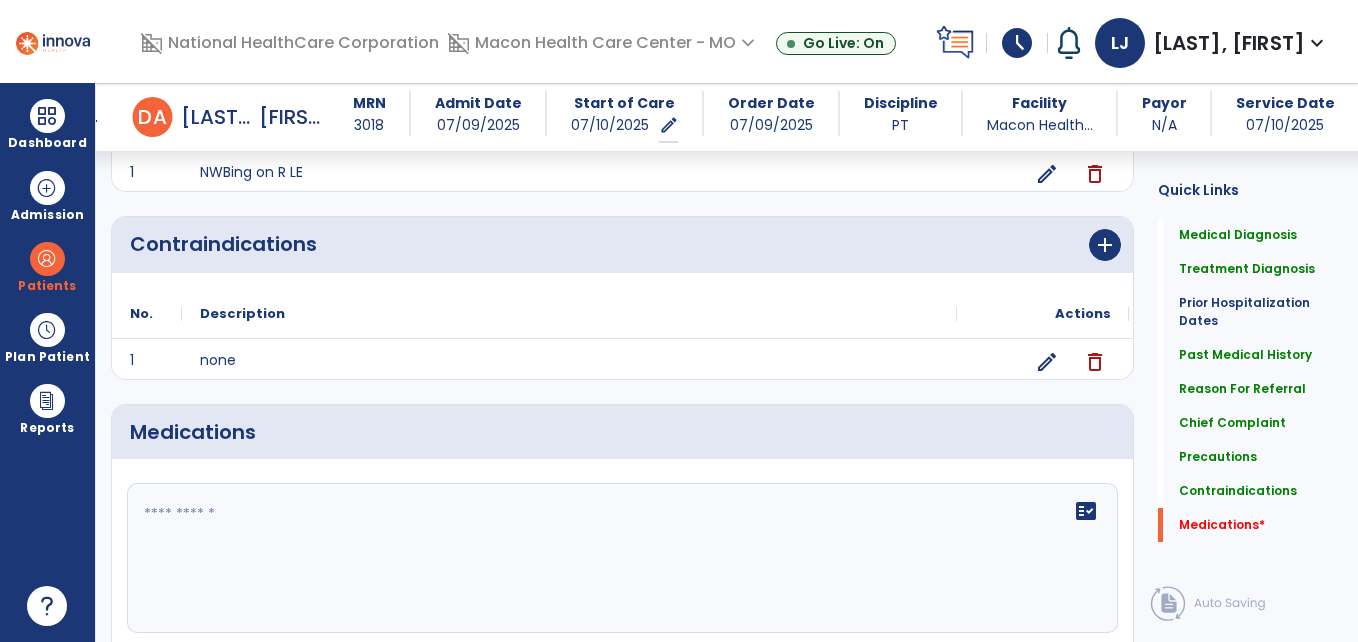 click 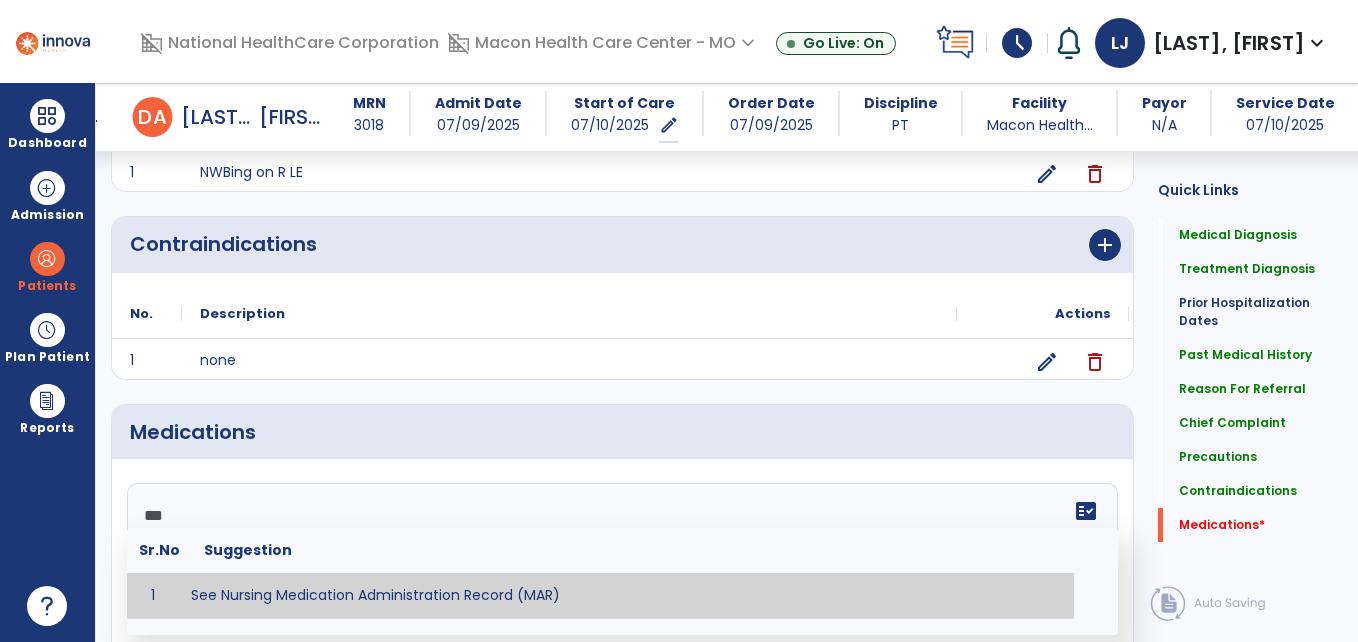 type on "**********" 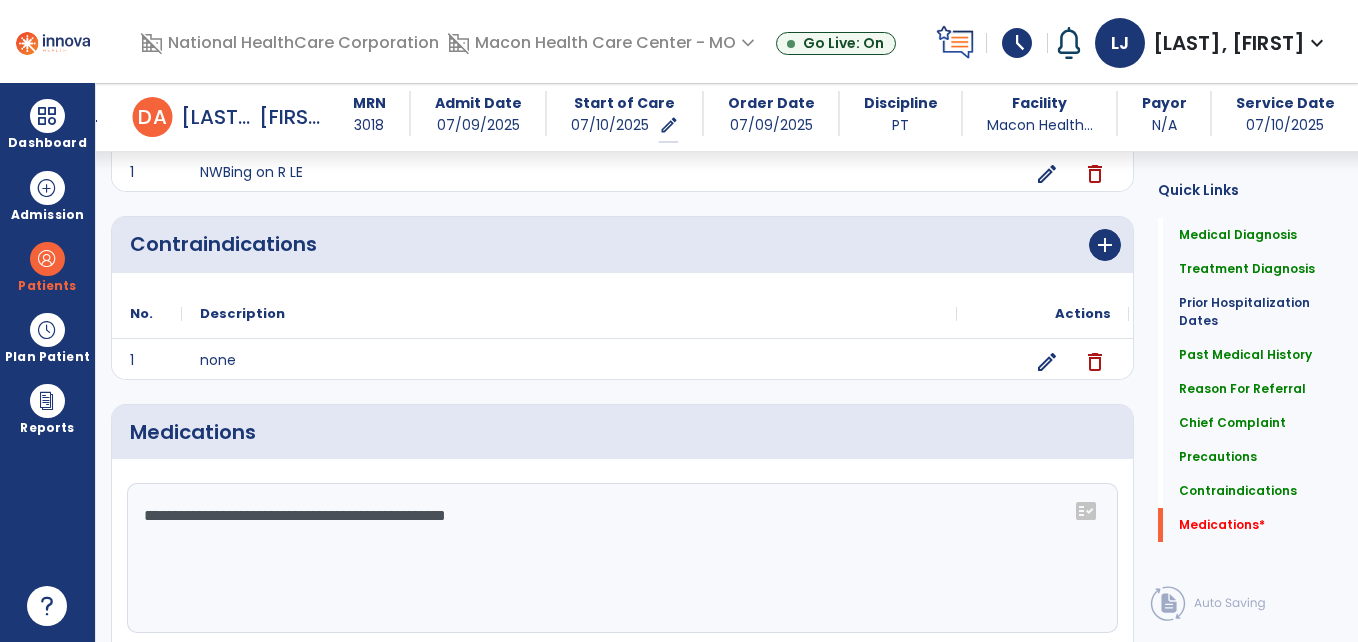 scroll, scrollTop: 1845, scrollLeft: 0, axis: vertical 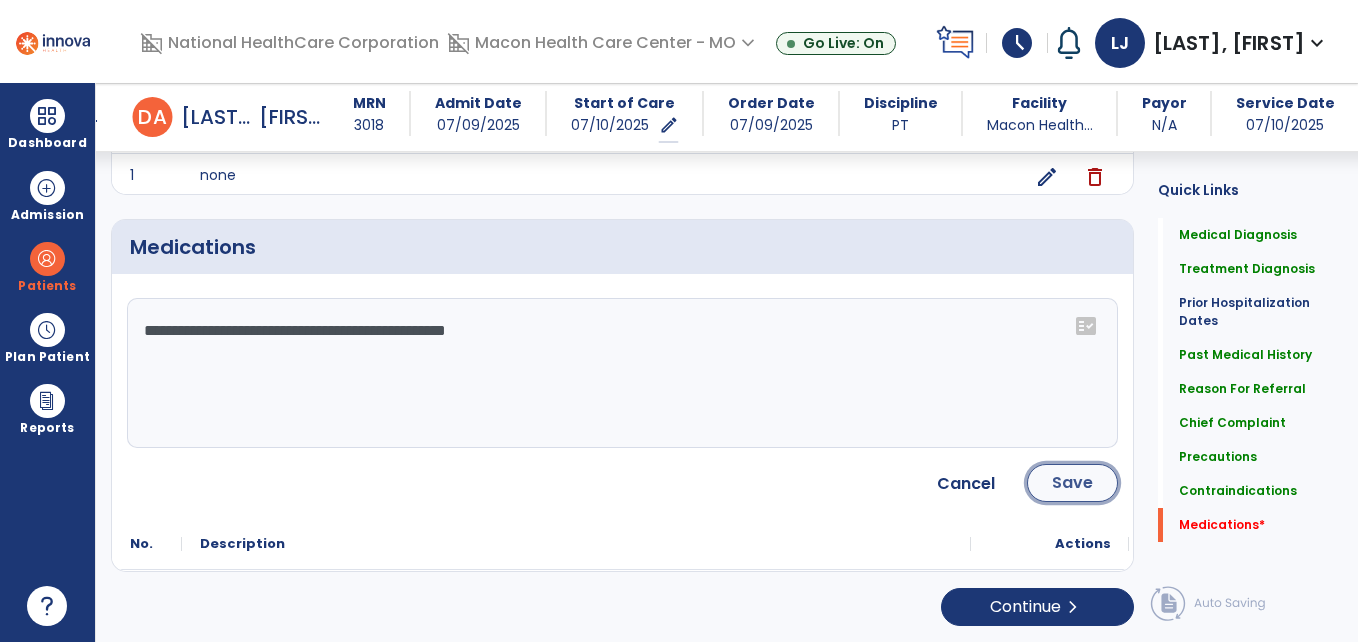 click on "Save" 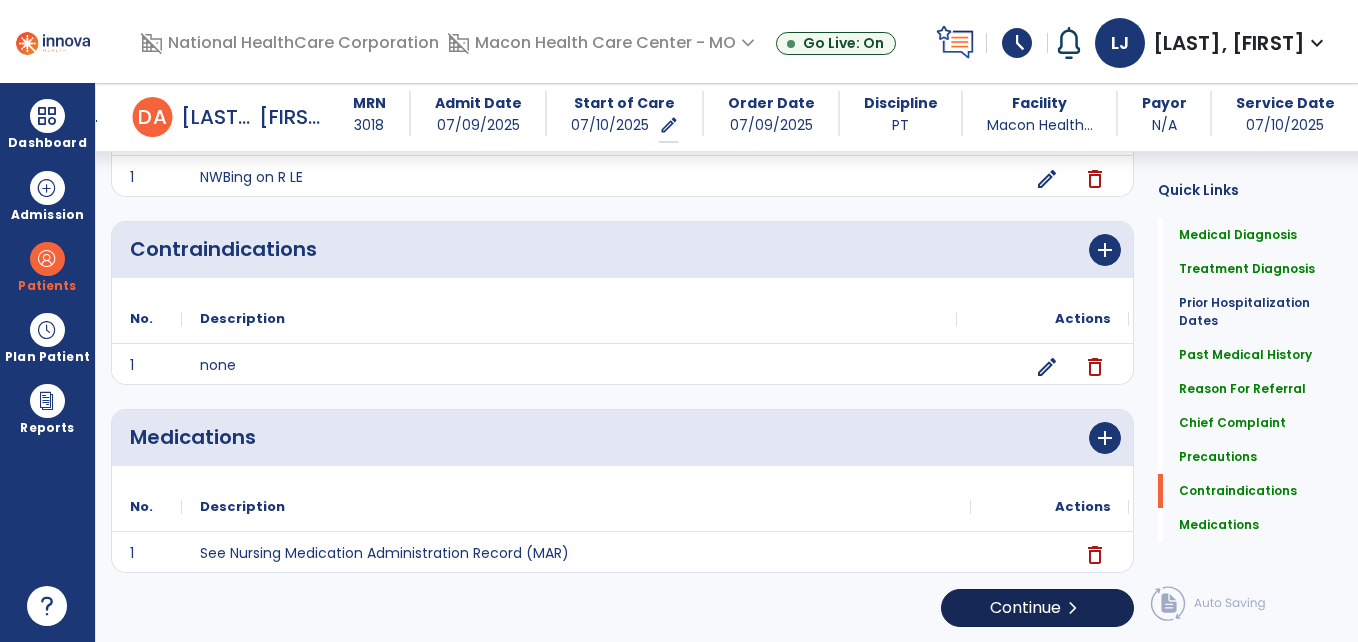 scroll, scrollTop: 1657, scrollLeft: 0, axis: vertical 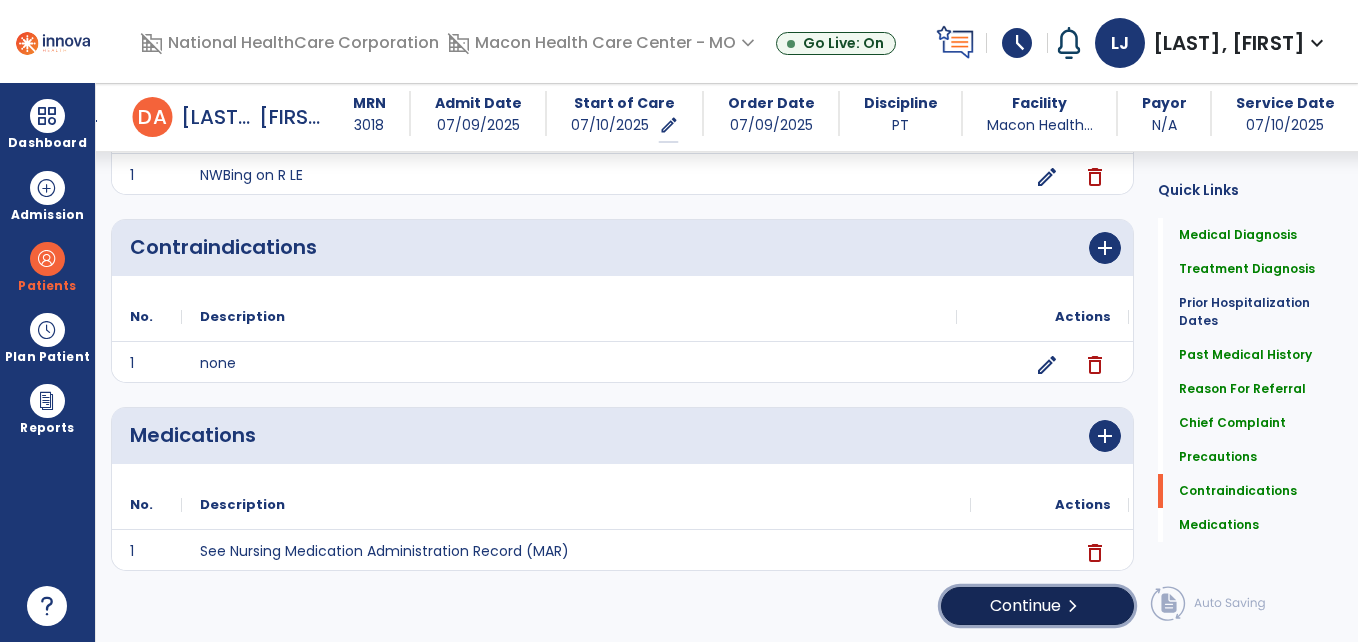 click on "Continue  chevron_right" 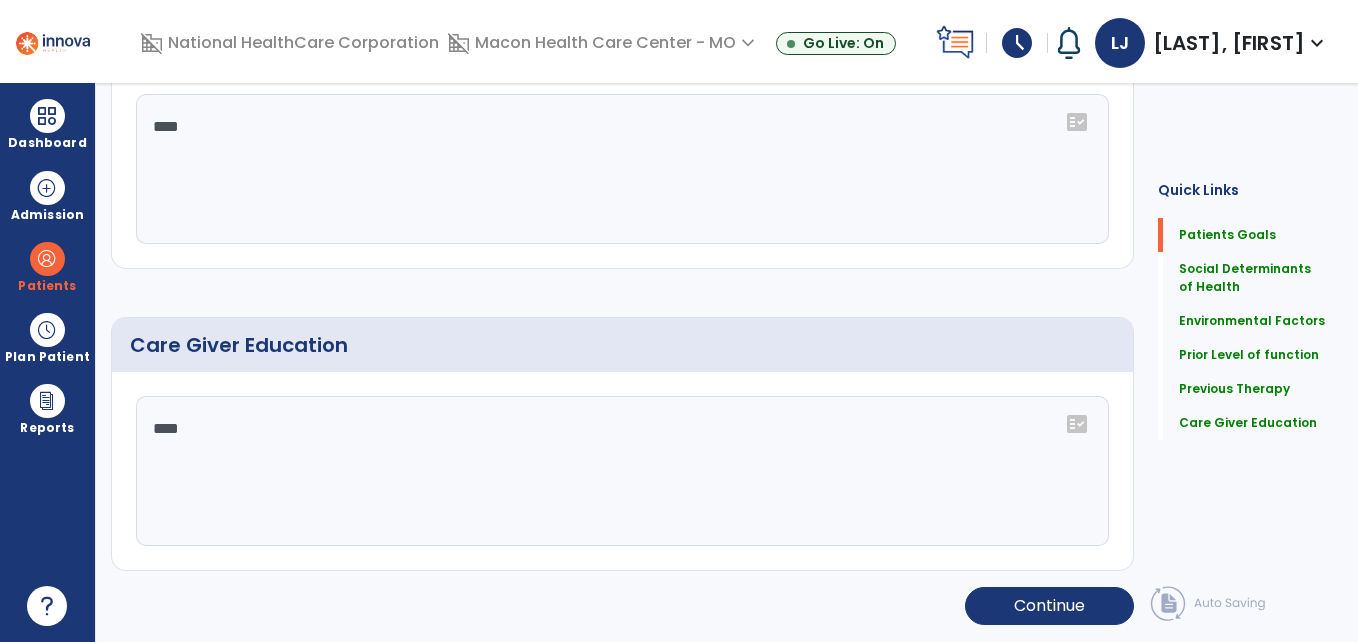 scroll, scrollTop: 0, scrollLeft: 0, axis: both 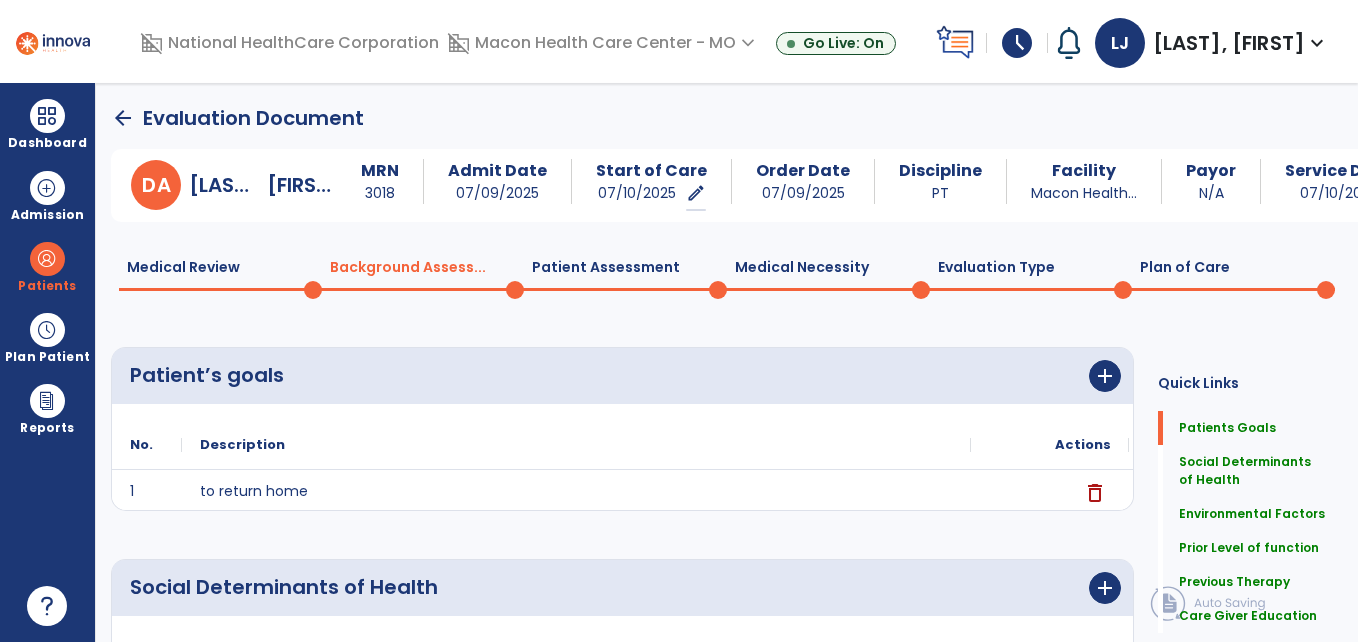 click on "Plan of Care  0" 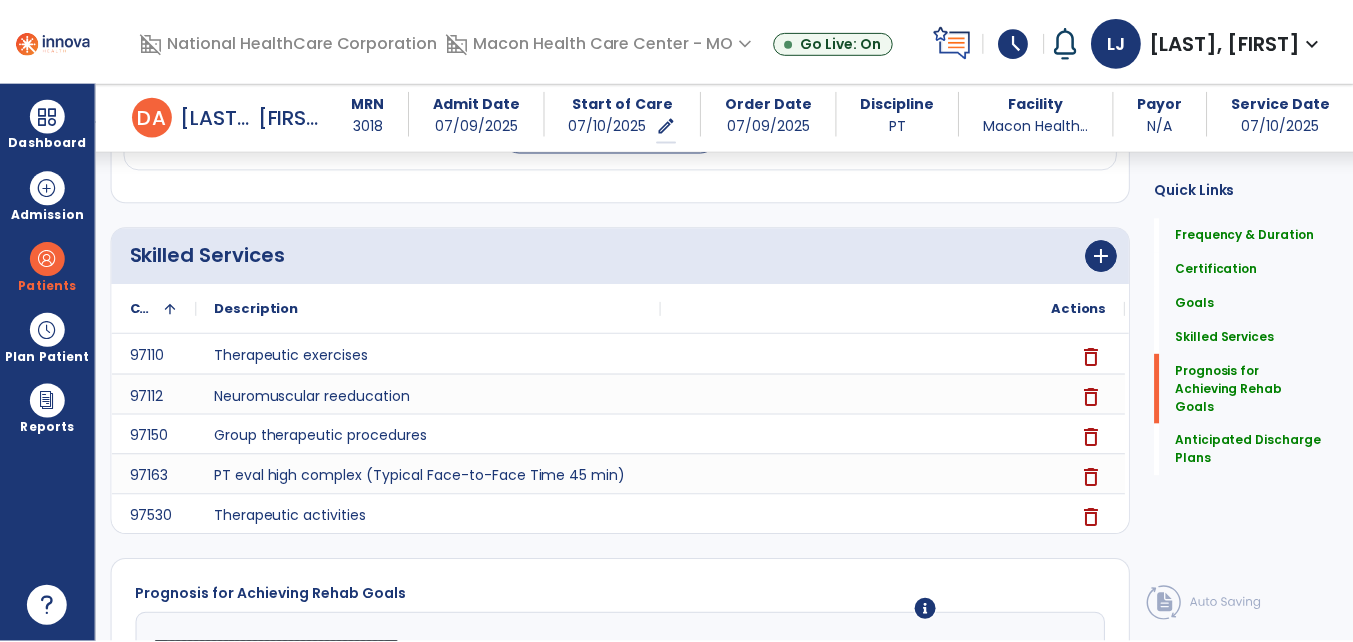 scroll, scrollTop: 1907, scrollLeft: 0, axis: vertical 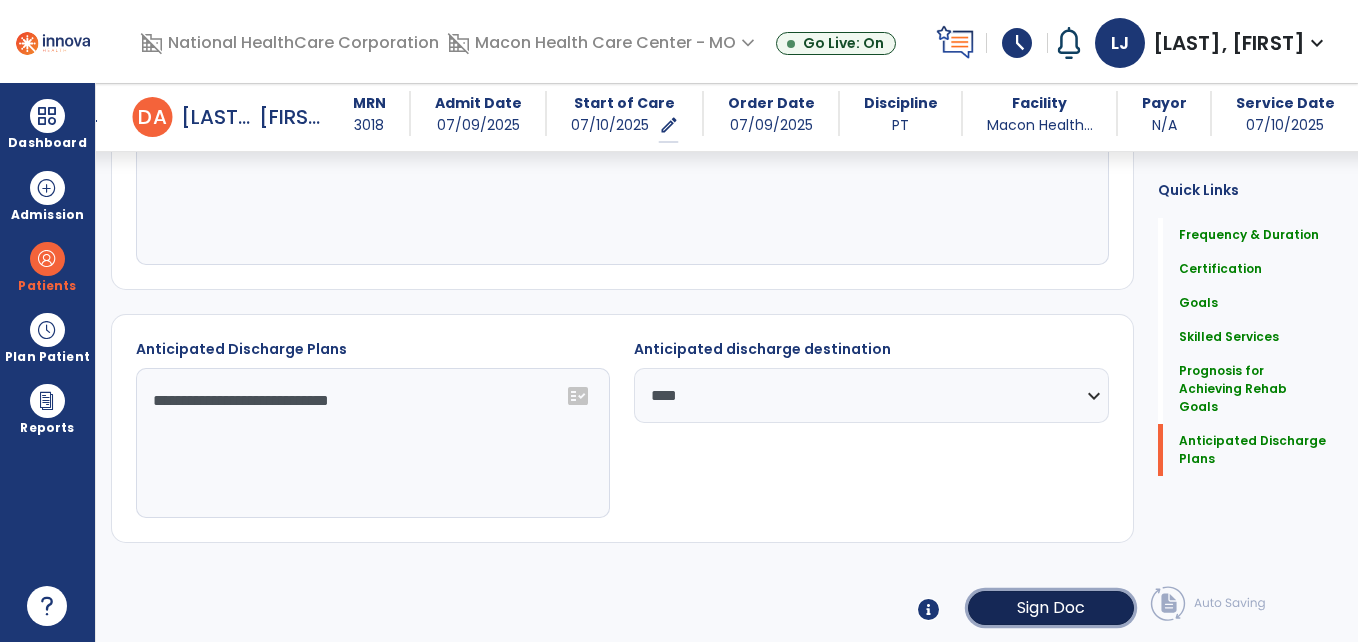 click on "Sign Doc" 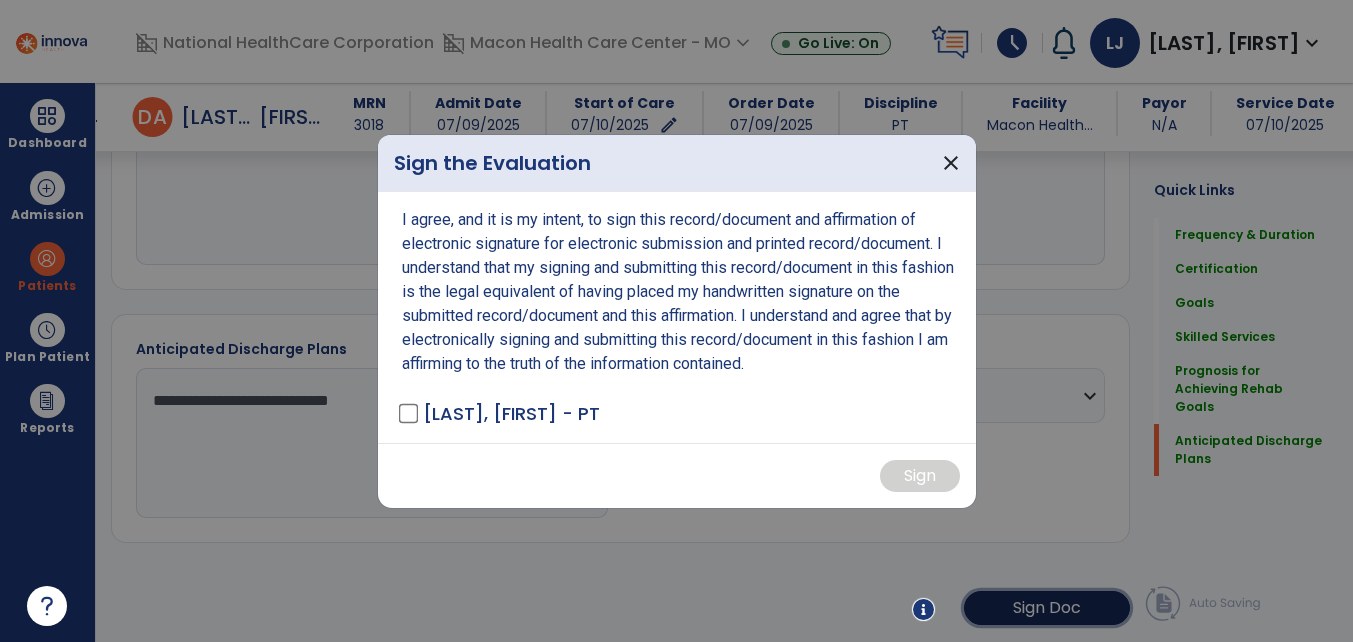 scroll, scrollTop: 1907, scrollLeft: 0, axis: vertical 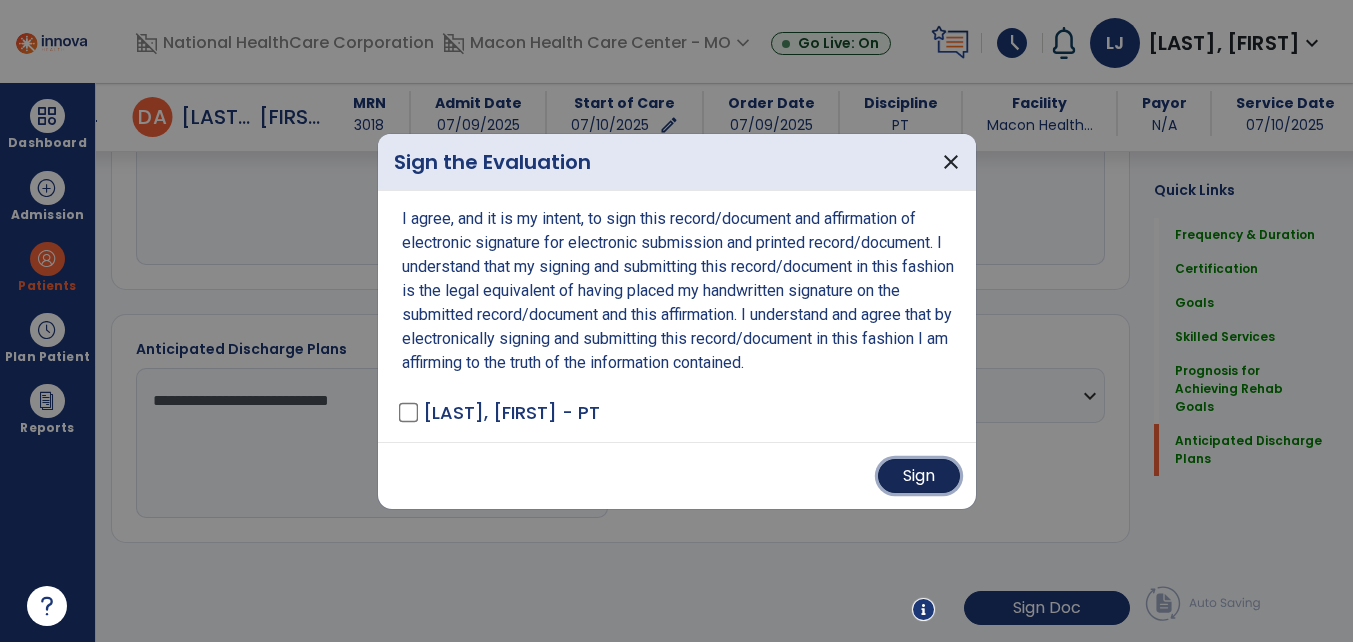 click on "Sign" at bounding box center (919, 476) 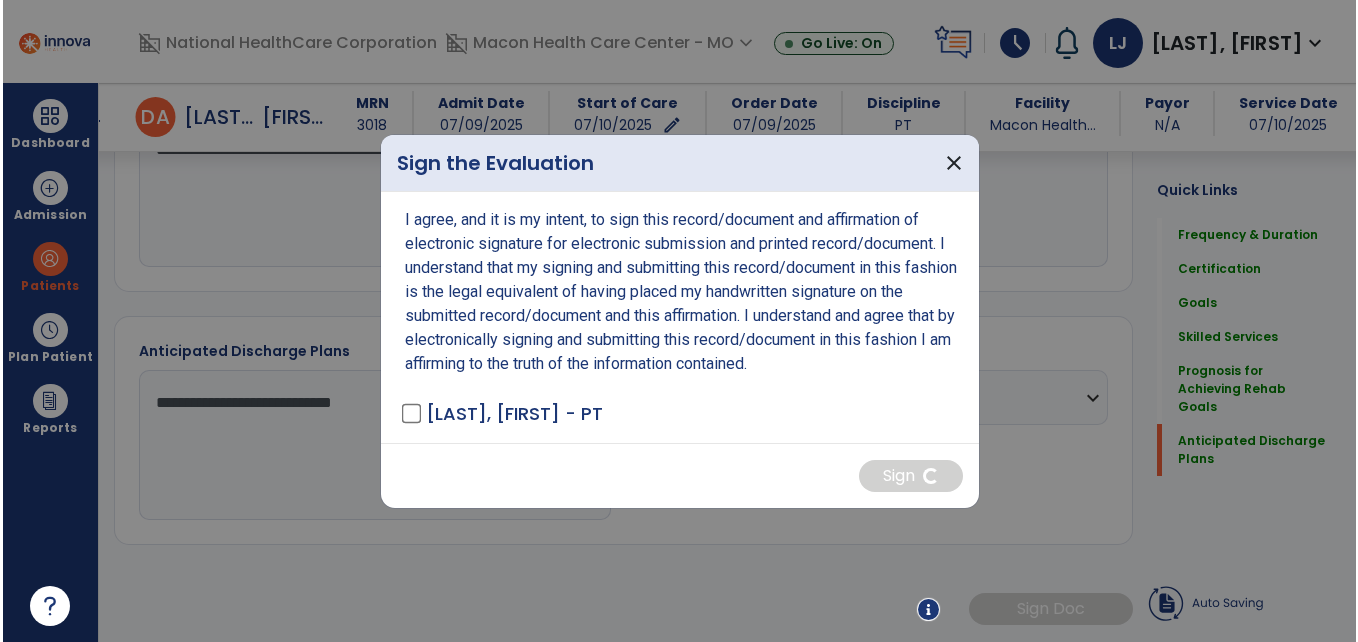 scroll, scrollTop: 1906, scrollLeft: 0, axis: vertical 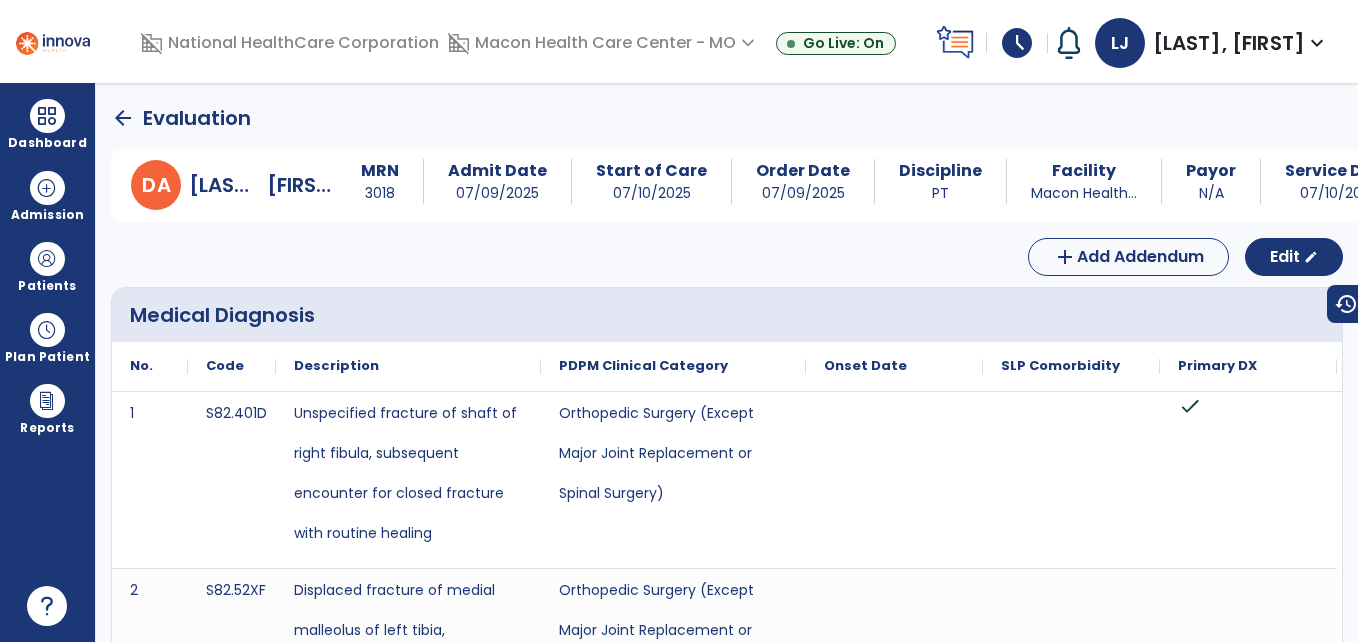 click on "arrow_back" 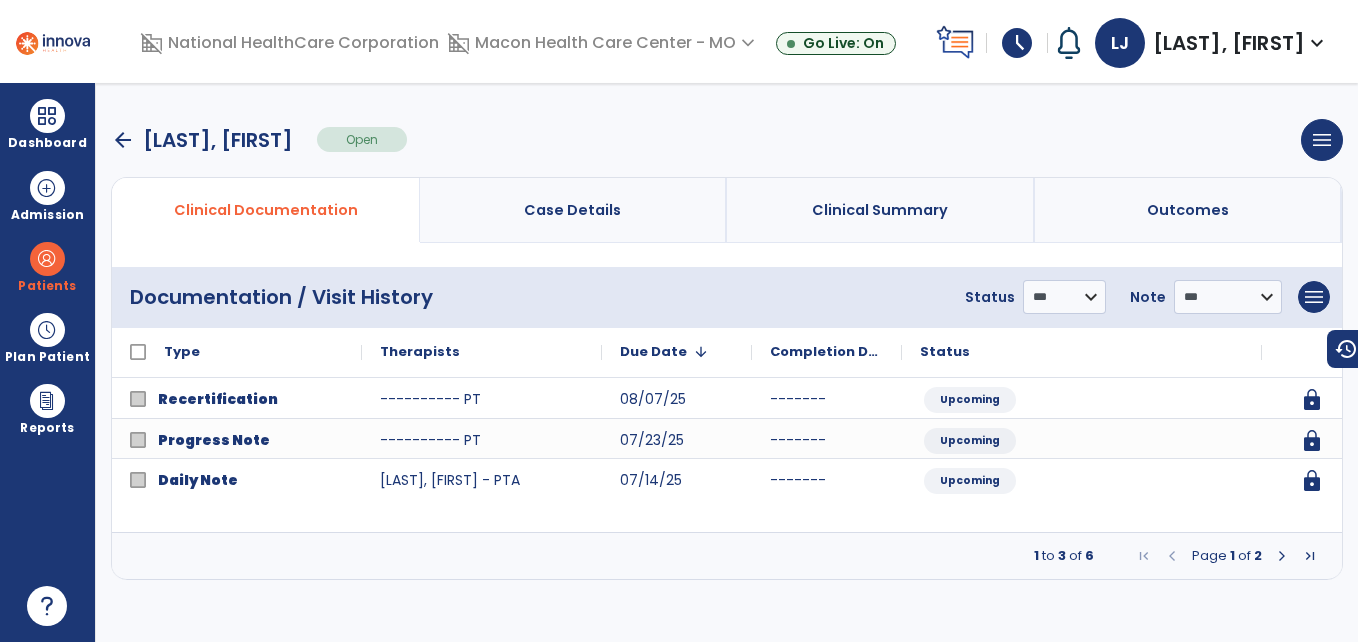 click at bounding box center (1282, 556) 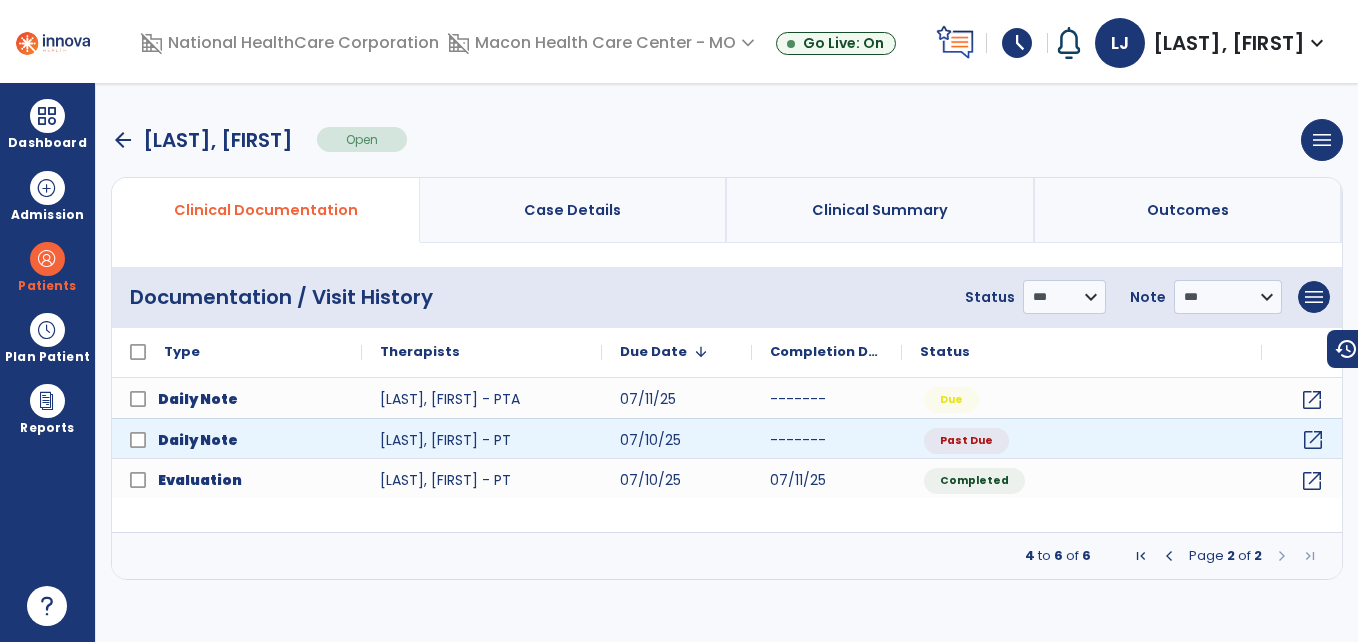 click on "open_in_new" 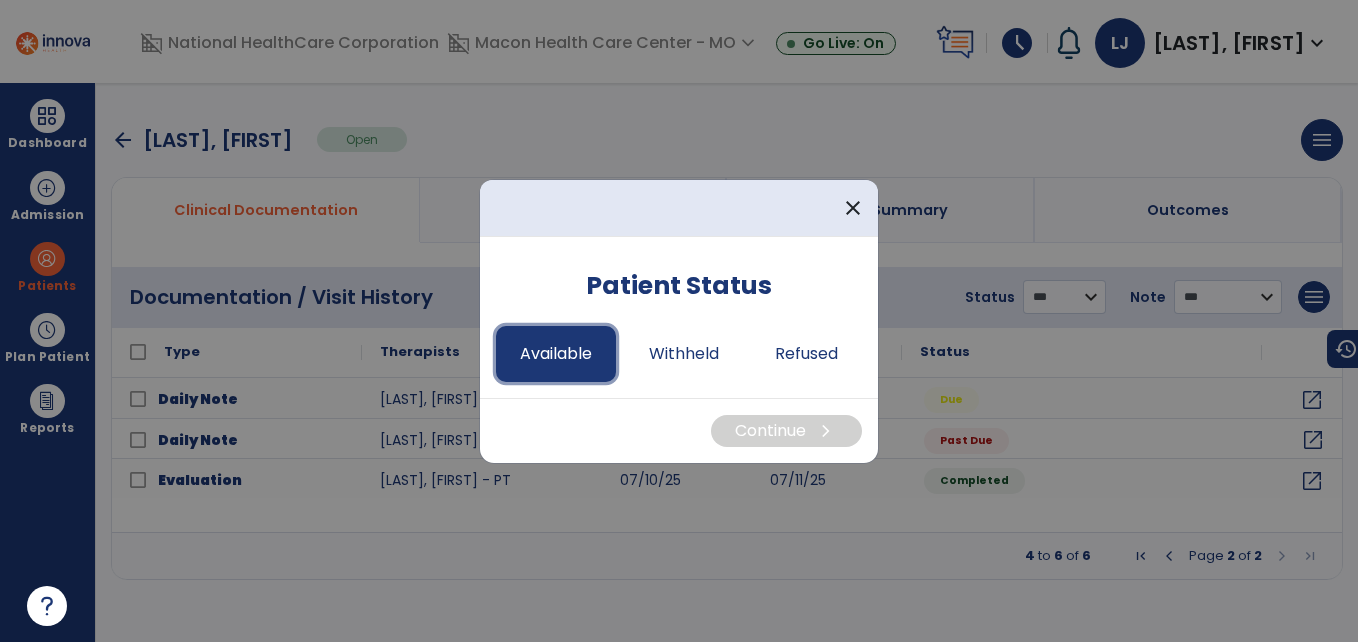 click on "Available" at bounding box center (556, 354) 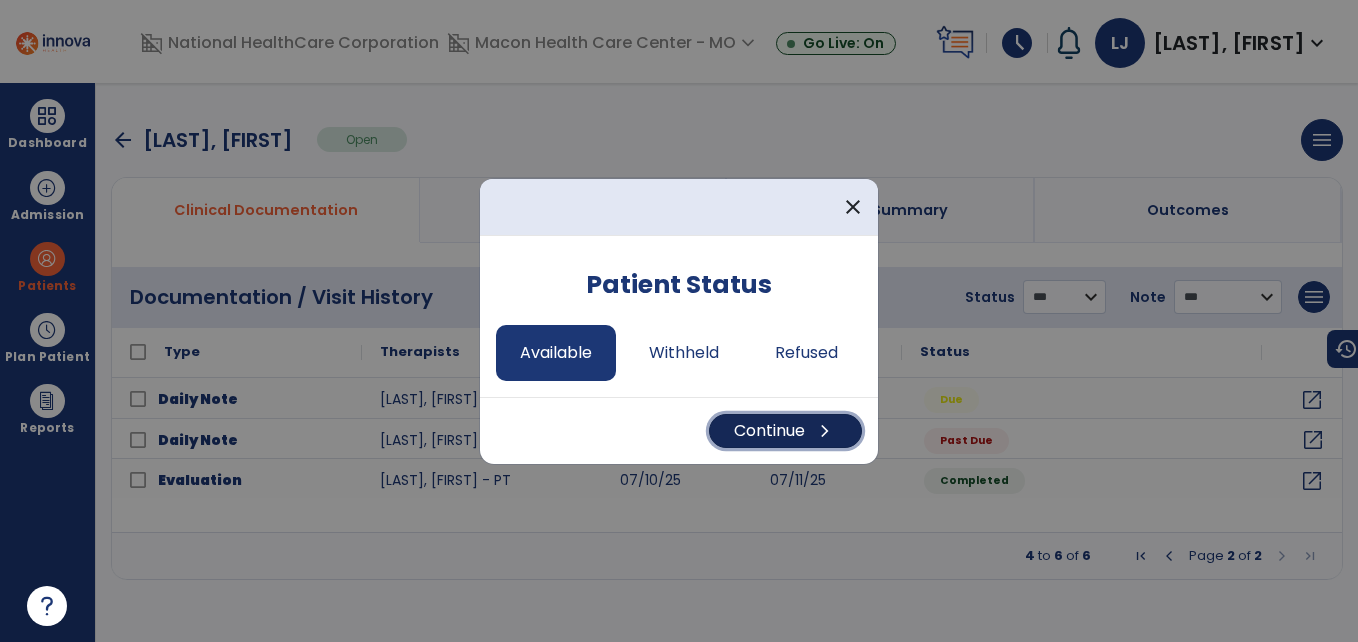 click on "Continue   chevron_right" at bounding box center (785, 431) 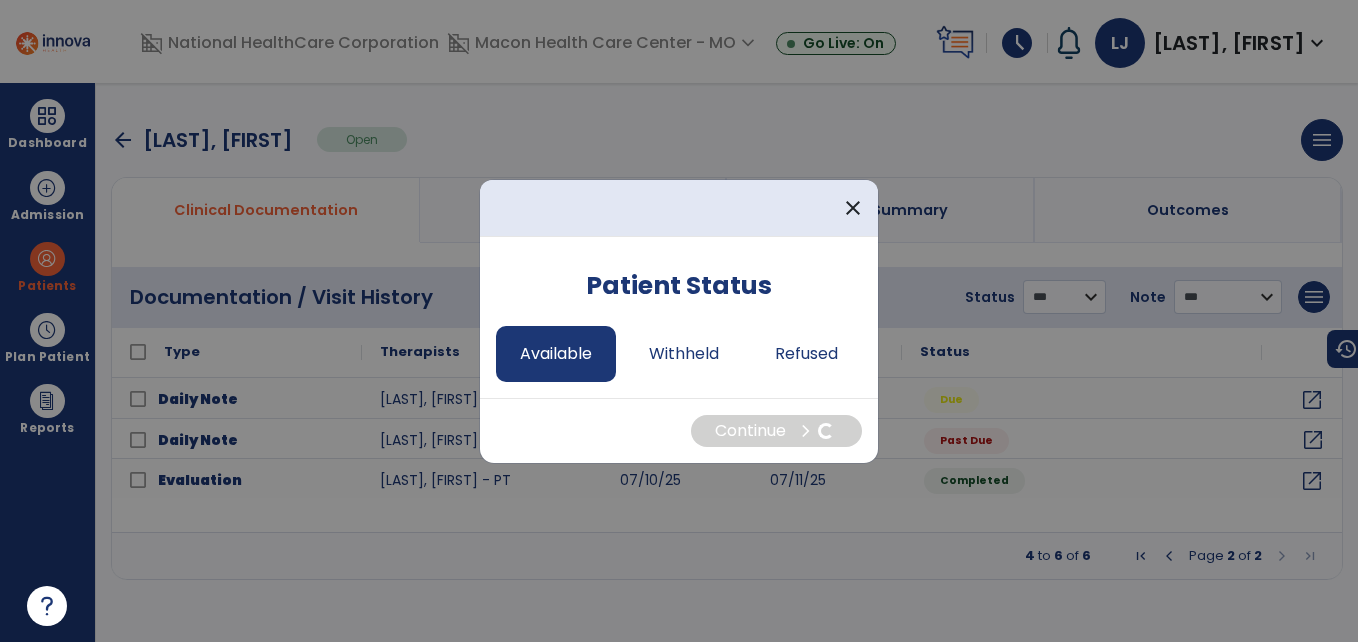 select on "*" 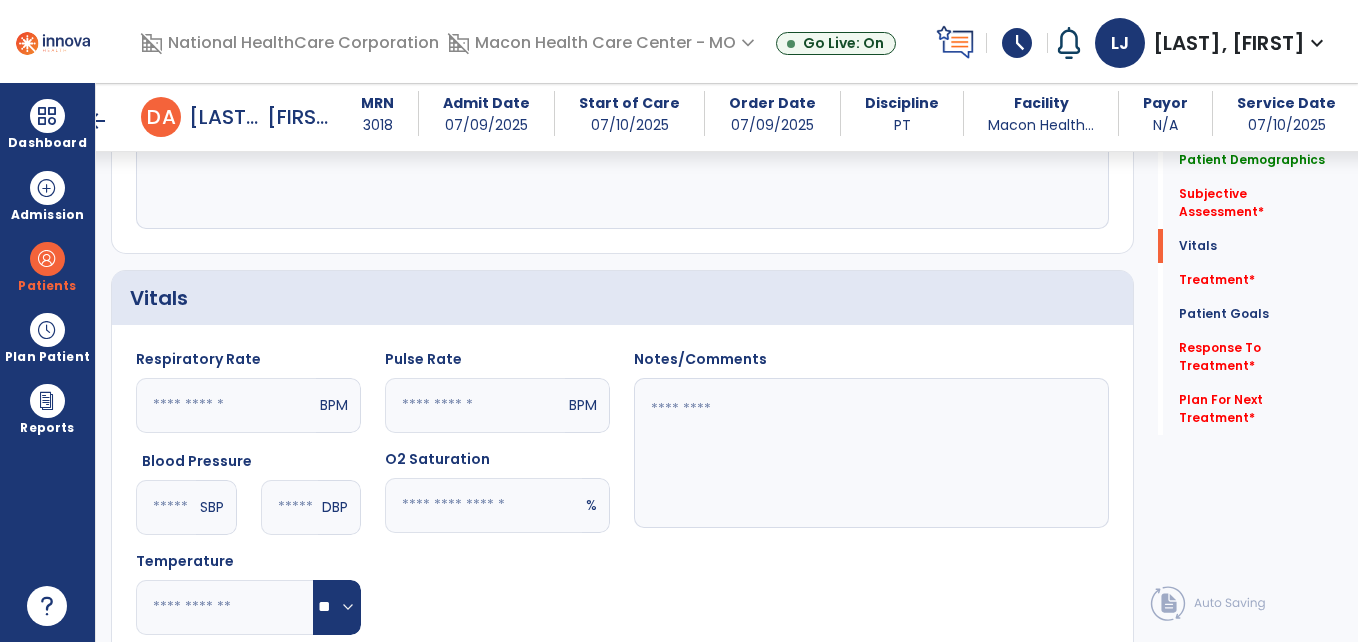 scroll, scrollTop: 613, scrollLeft: 0, axis: vertical 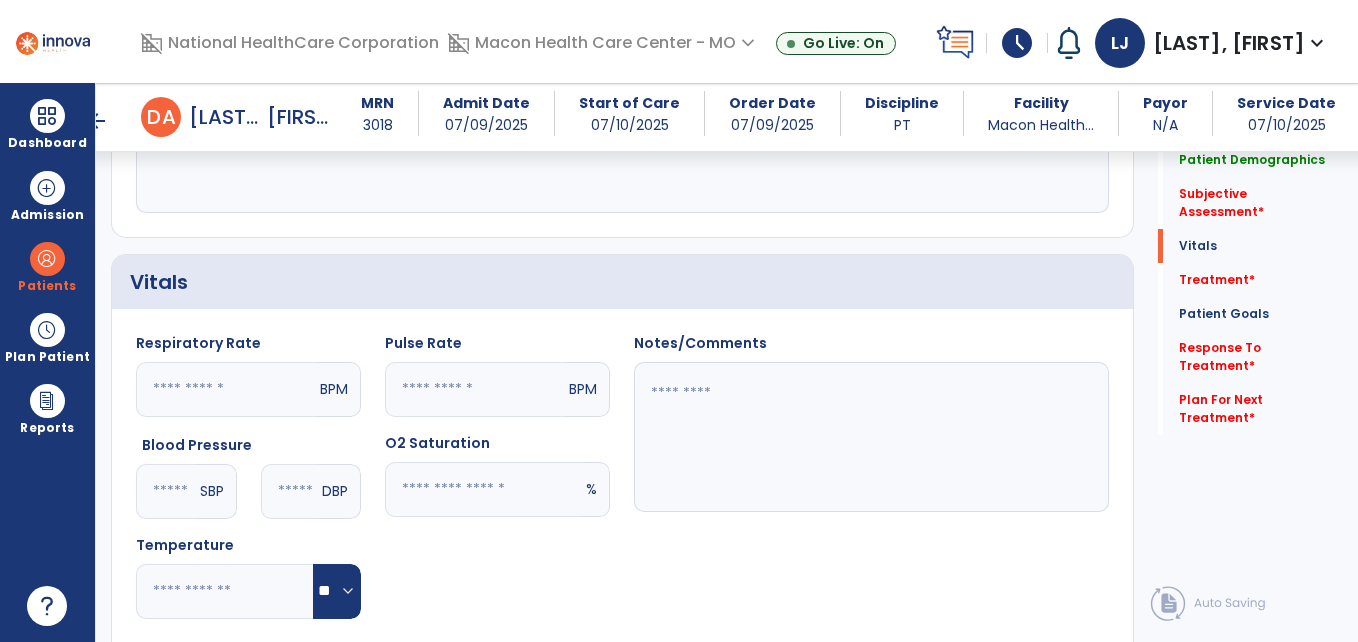 click 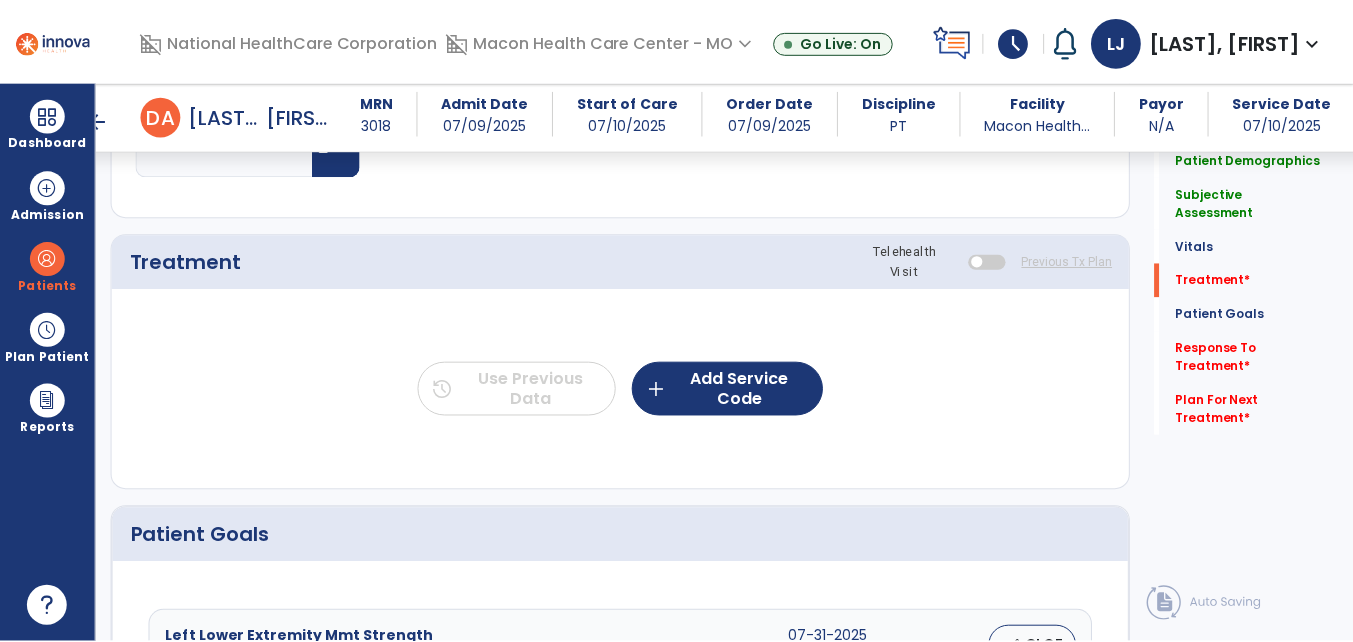 scroll, scrollTop: 1110, scrollLeft: 0, axis: vertical 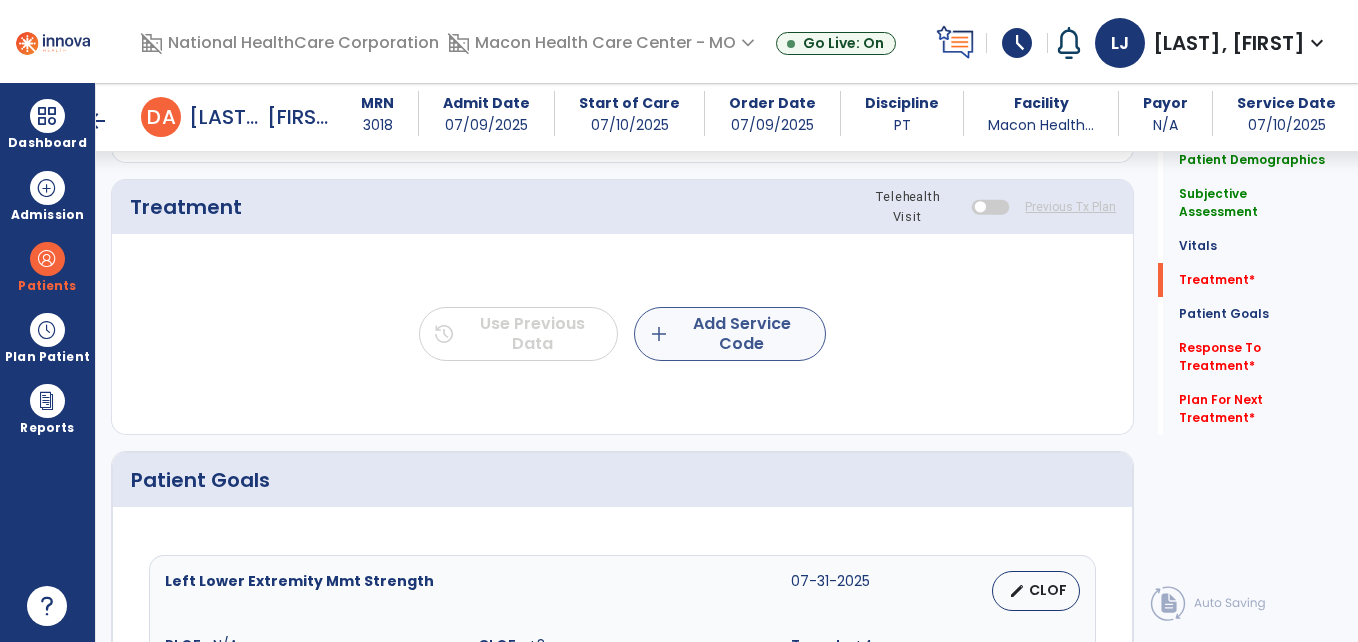 type 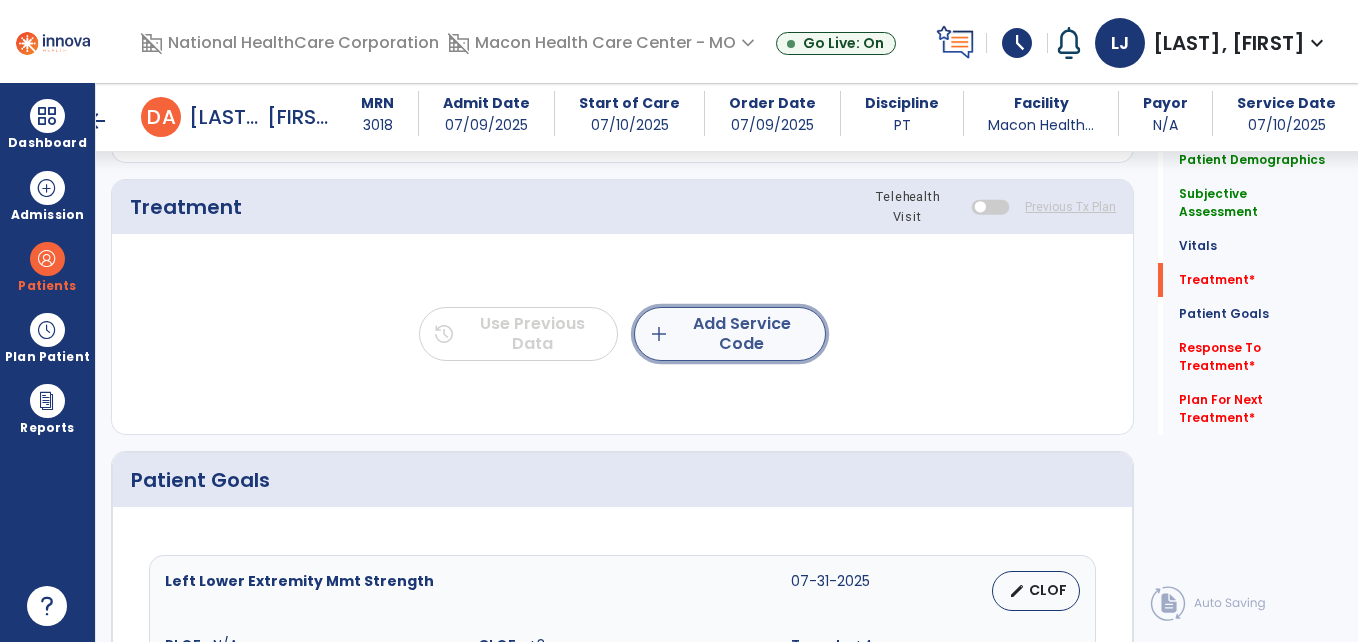 click on "add  Add Service Code" 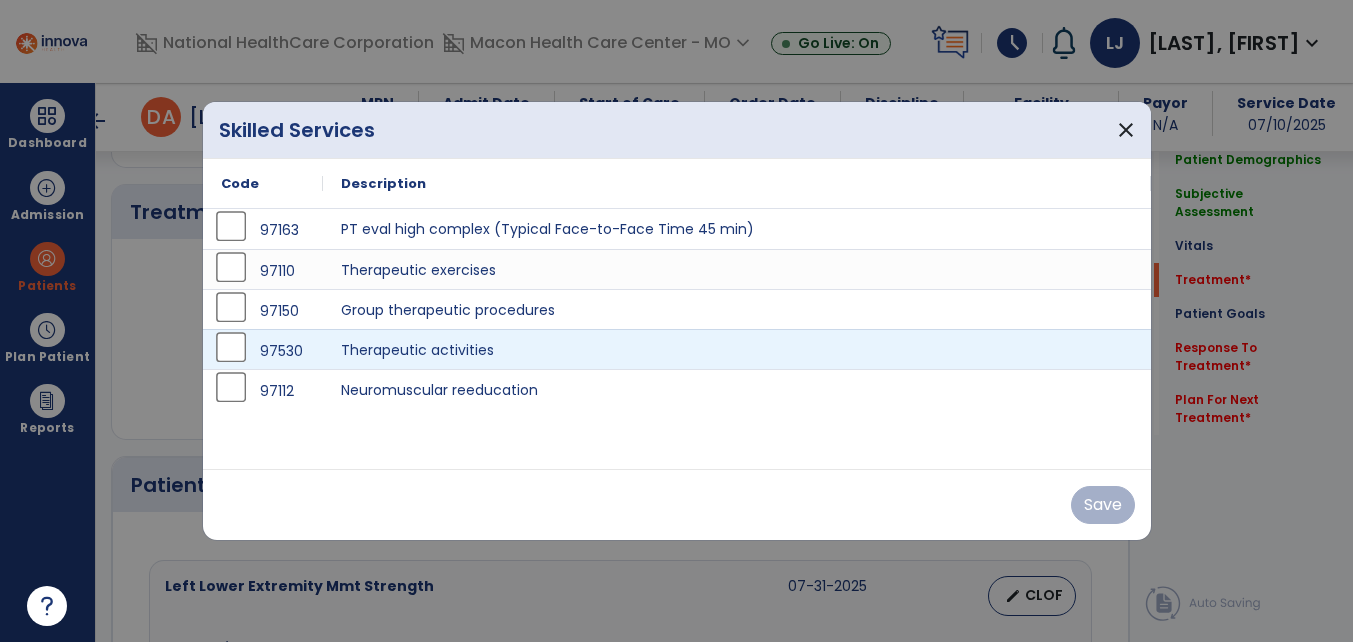 scroll, scrollTop: 1110, scrollLeft: 0, axis: vertical 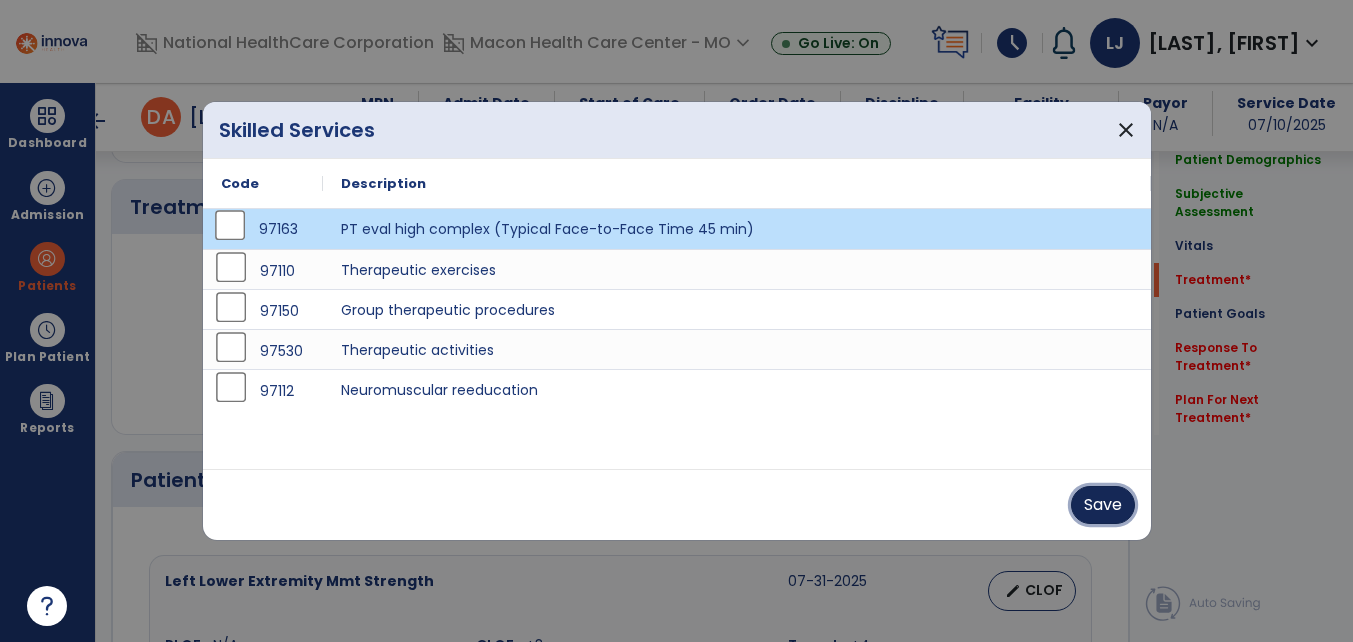 click on "Save" at bounding box center [1103, 505] 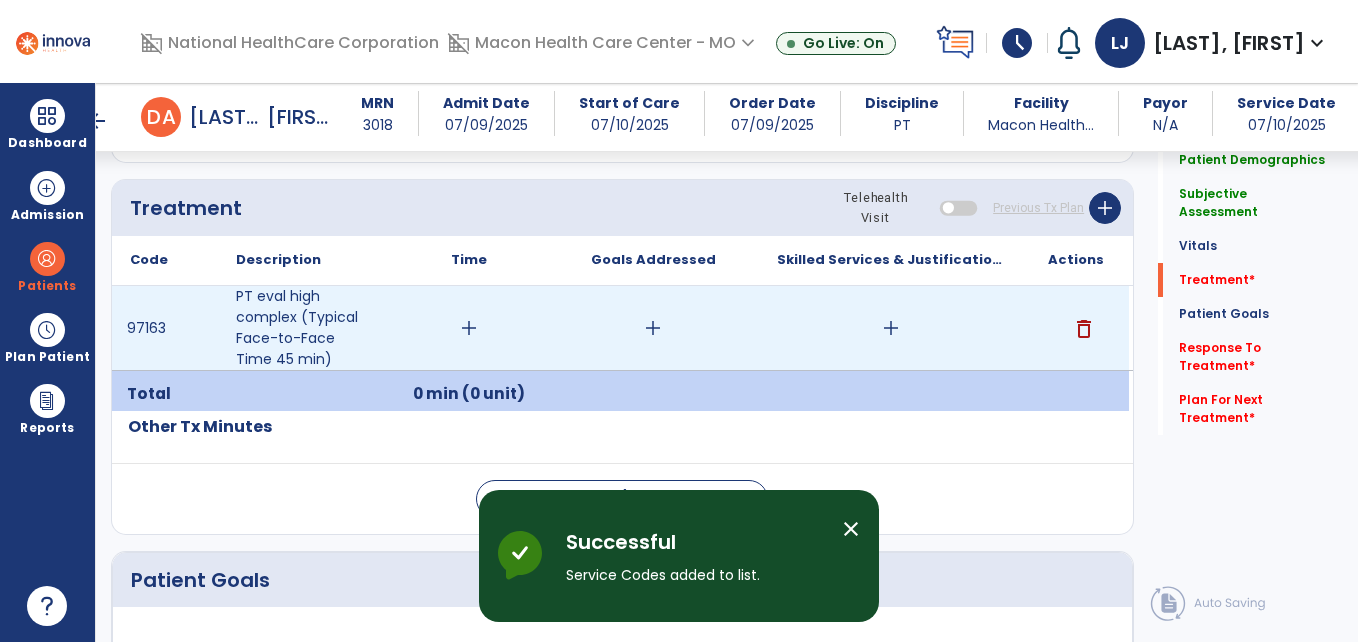 click on "add" at bounding box center (469, 328) 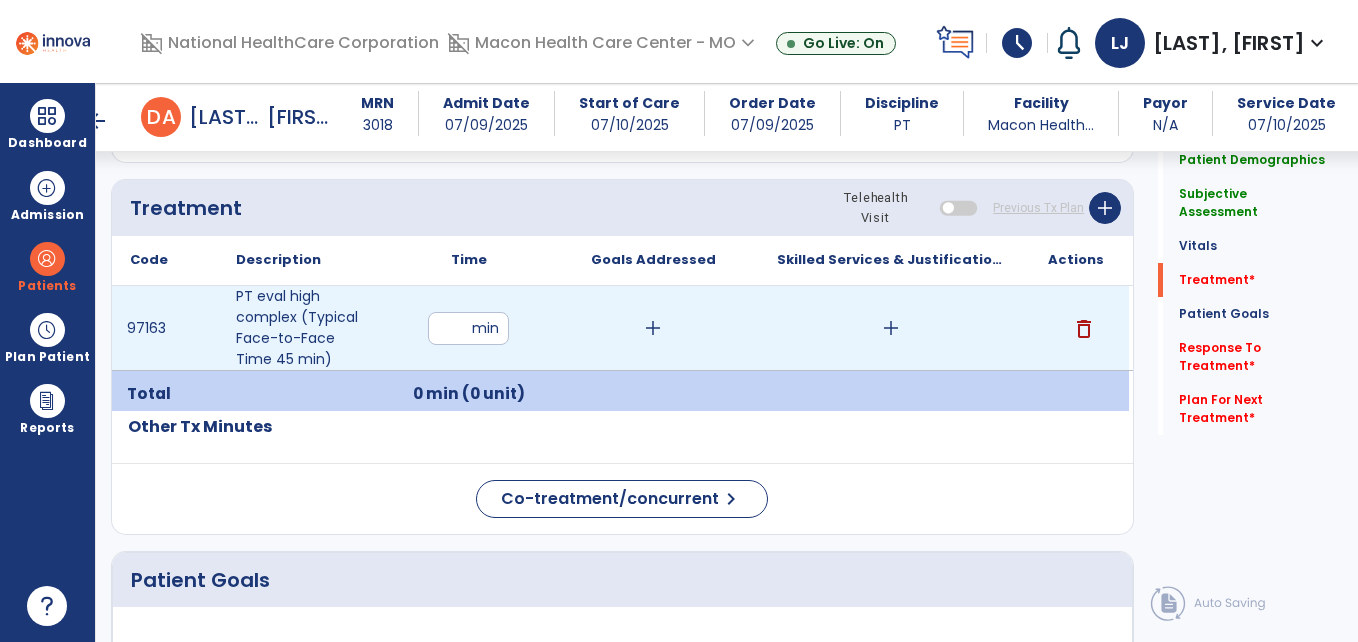 type on "**" 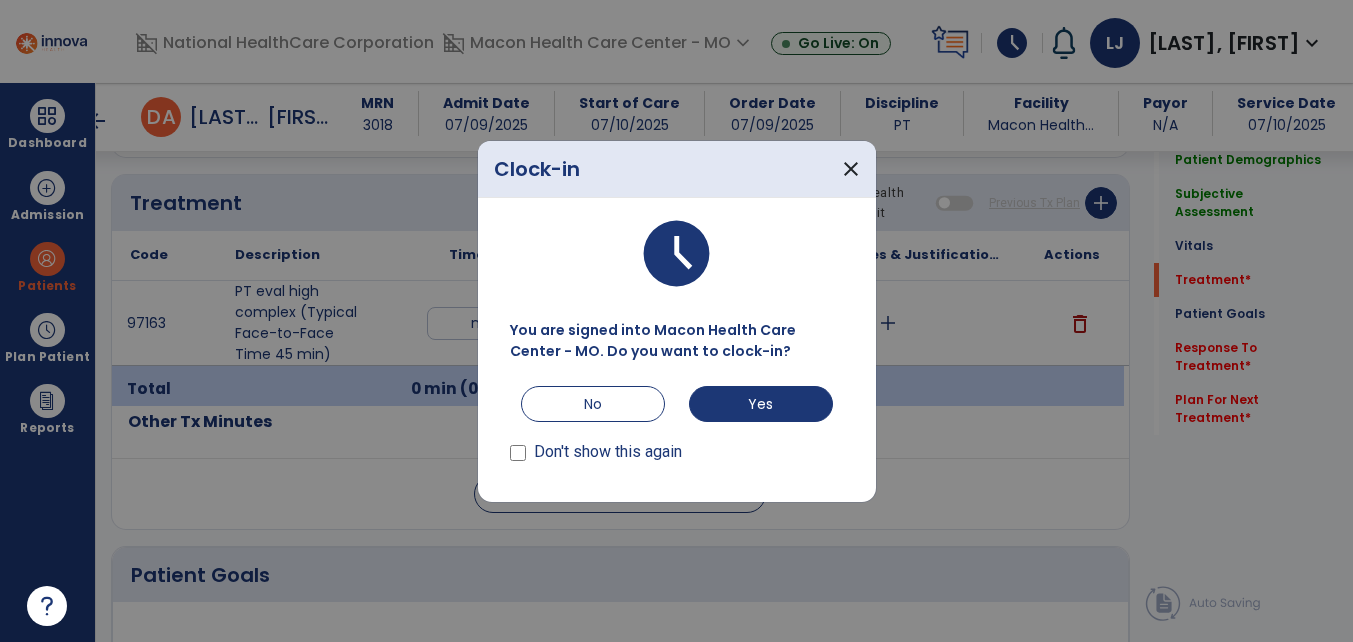scroll, scrollTop: 1110, scrollLeft: 0, axis: vertical 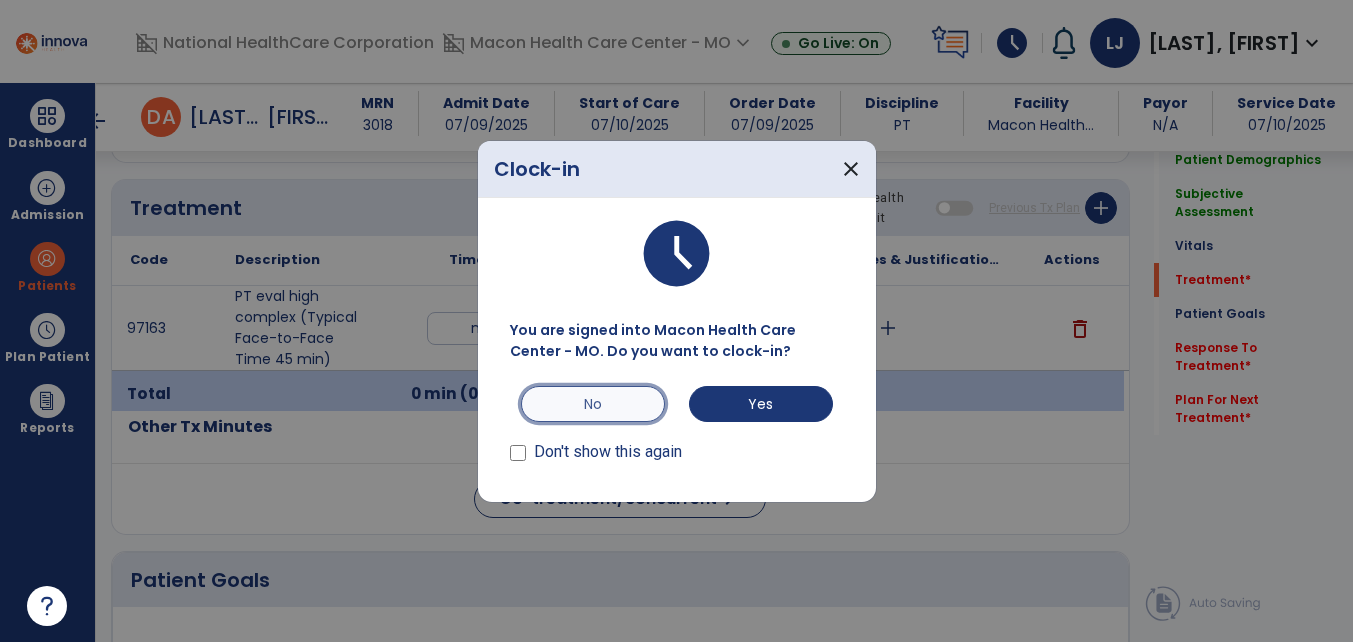 click on "No" at bounding box center [593, 404] 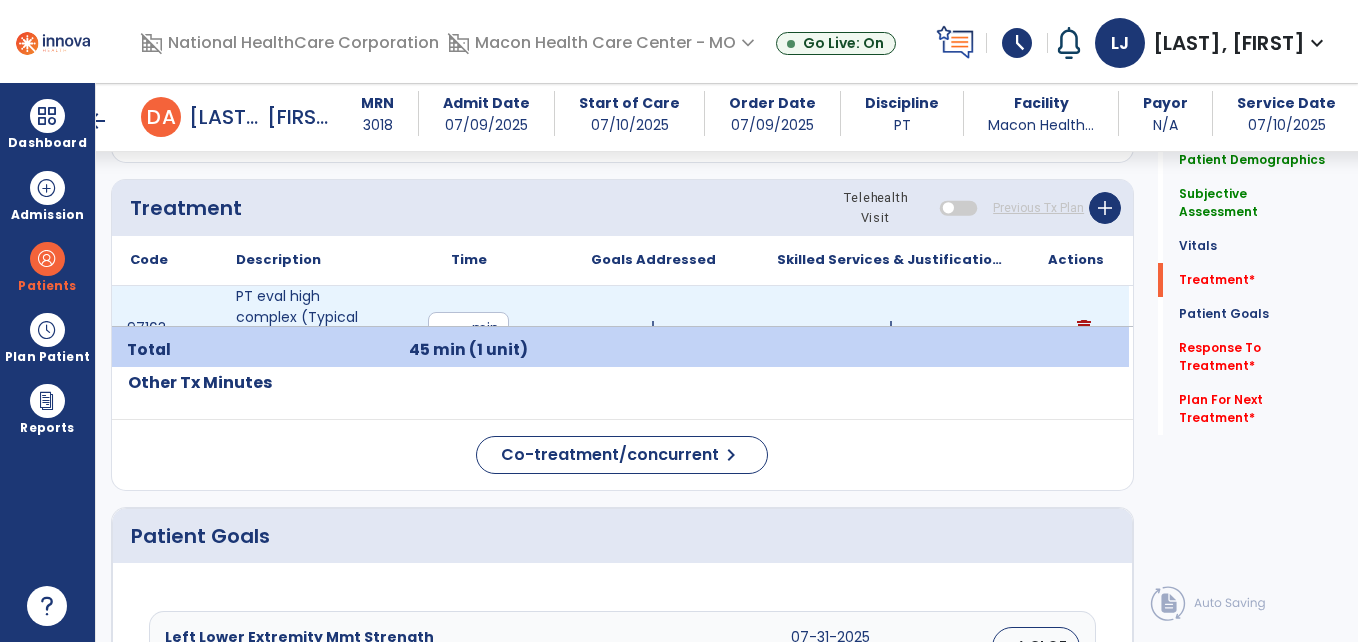 click on "add" at bounding box center (891, 328) 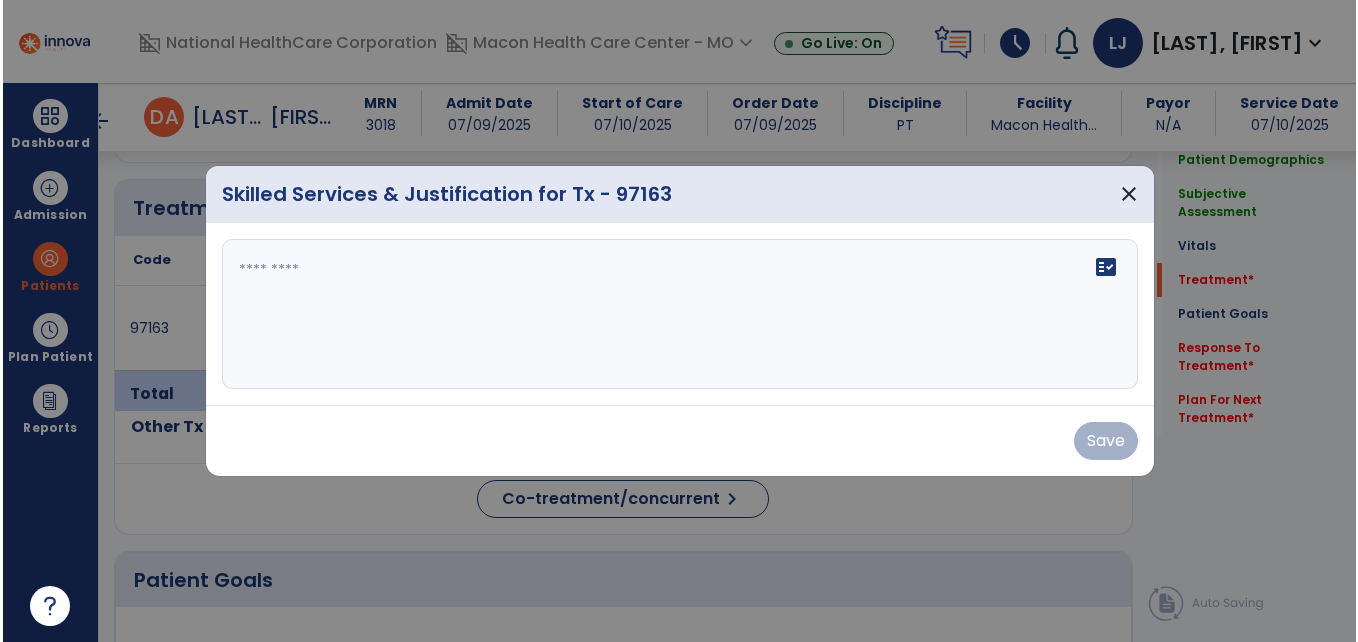 scroll, scrollTop: 1110, scrollLeft: 0, axis: vertical 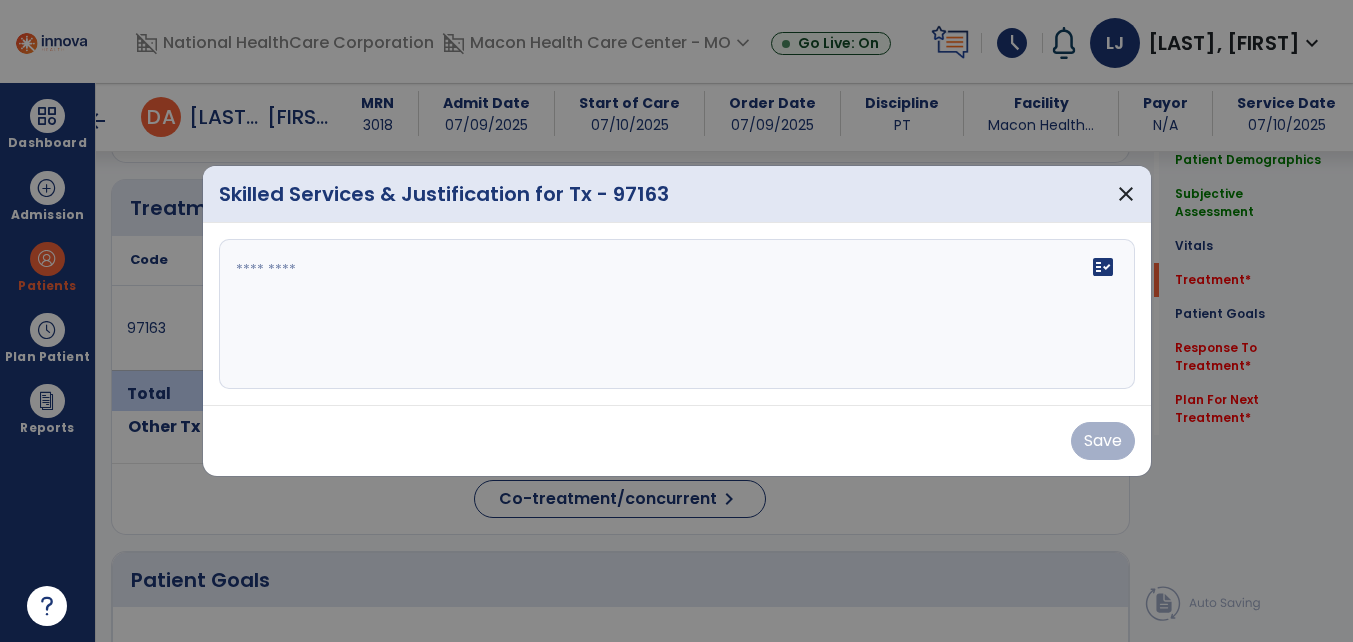 click at bounding box center (677, 314) 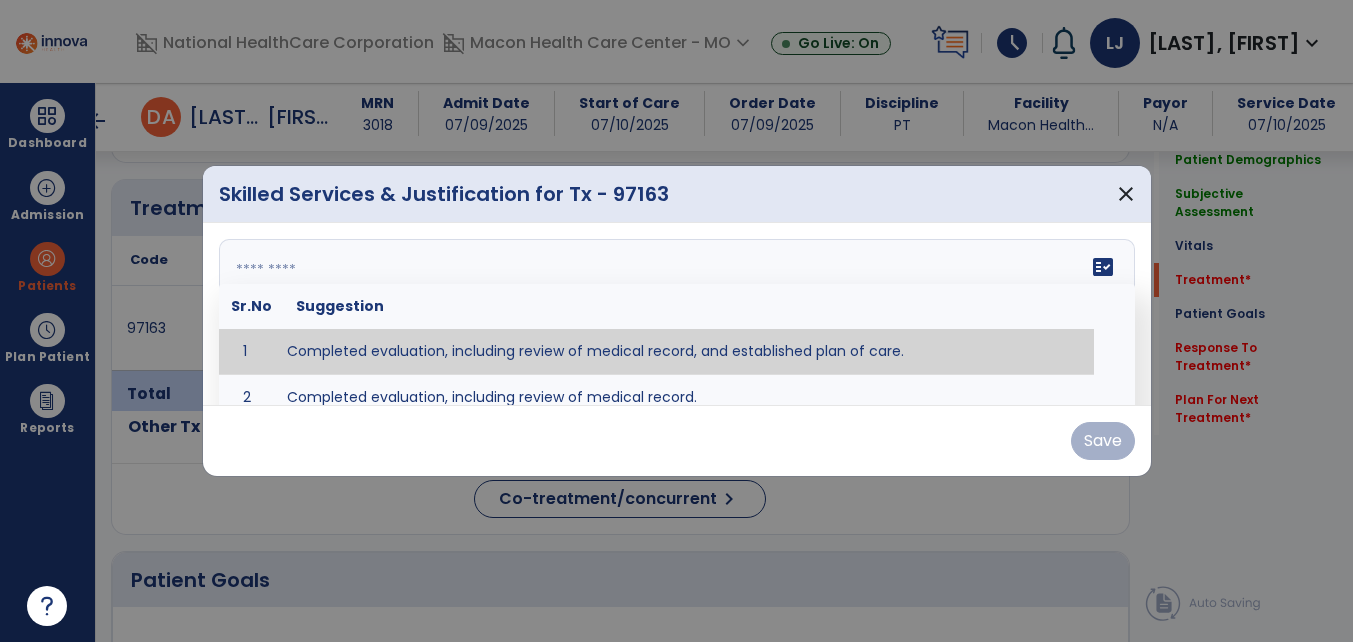 type on "**********" 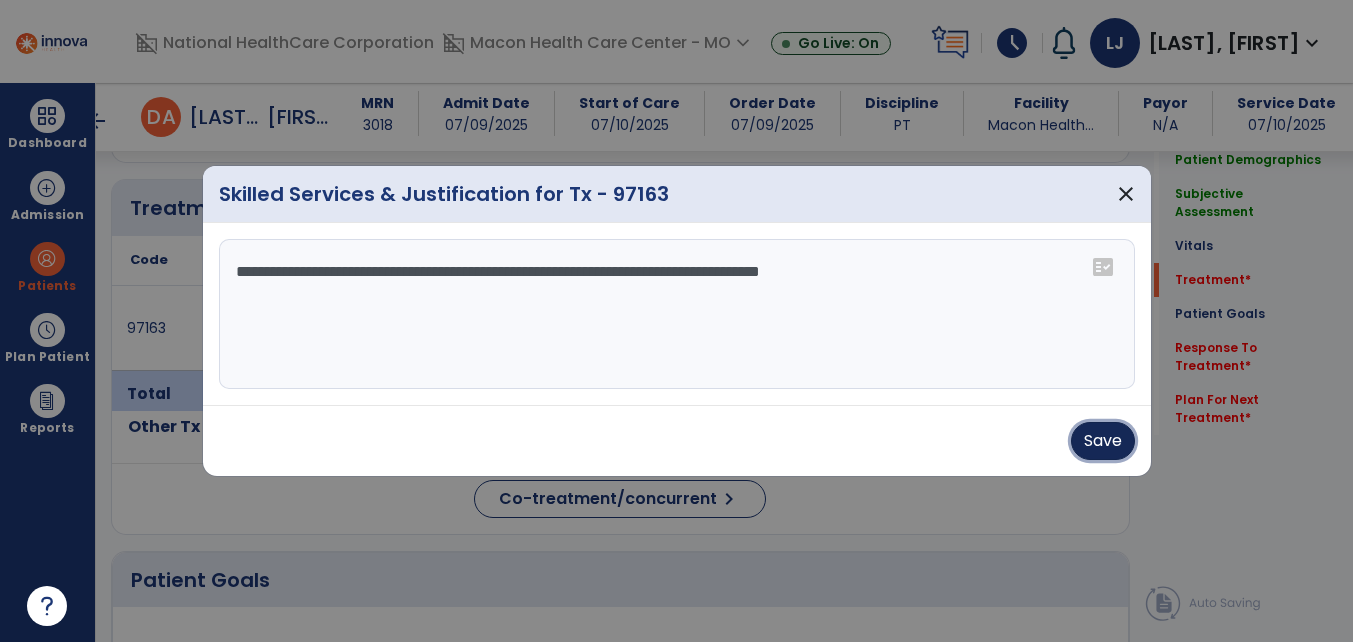 click on "Save" at bounding box center [1103, 441] 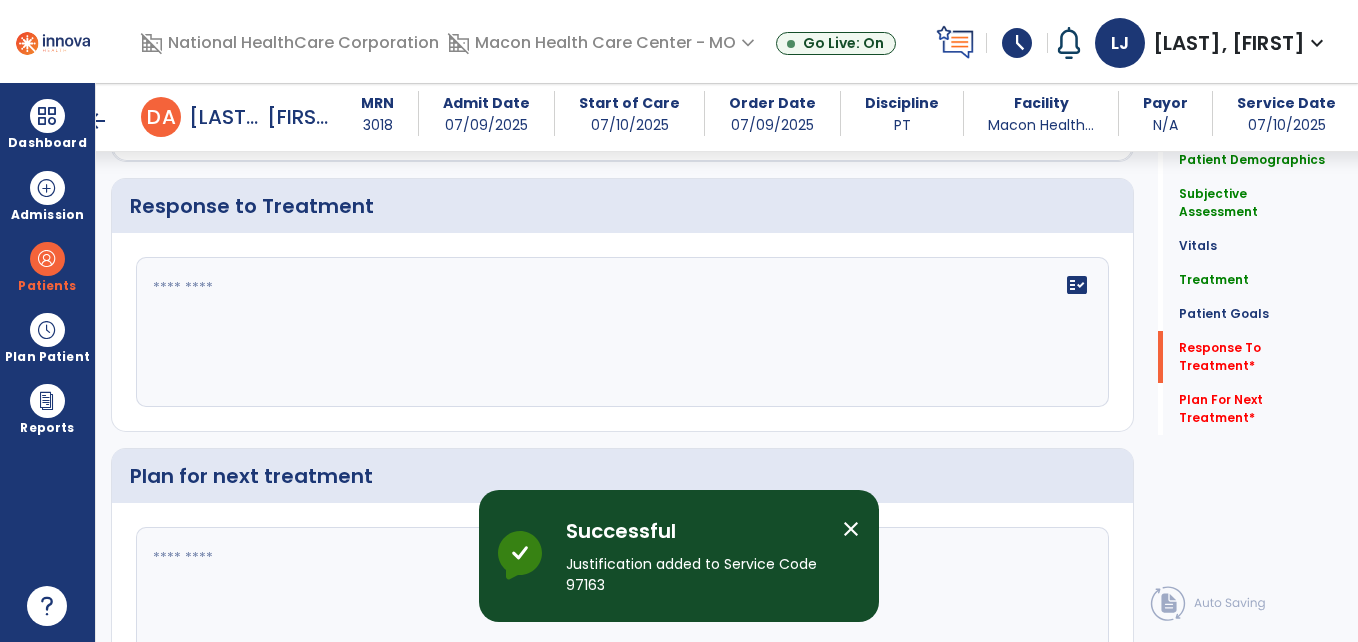 scroll, scrollTop: 2540, scrollLeft: 0, axis: vertical 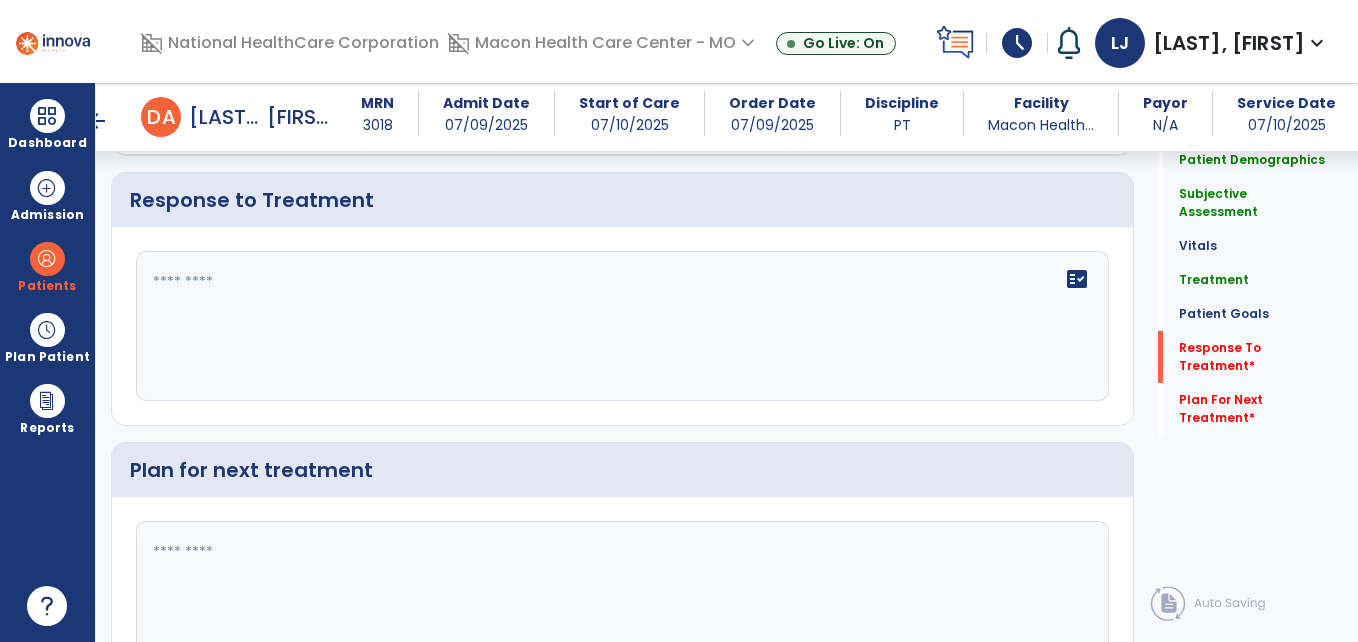 click on "fact_check" 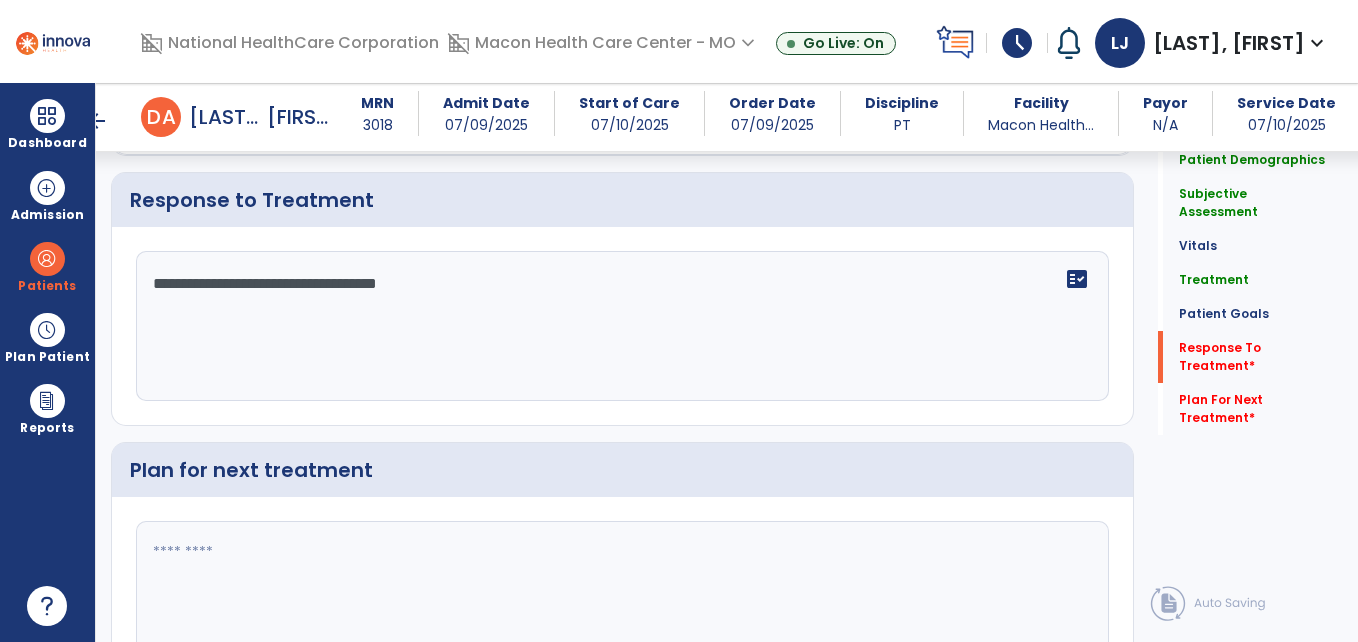 type on "**********" 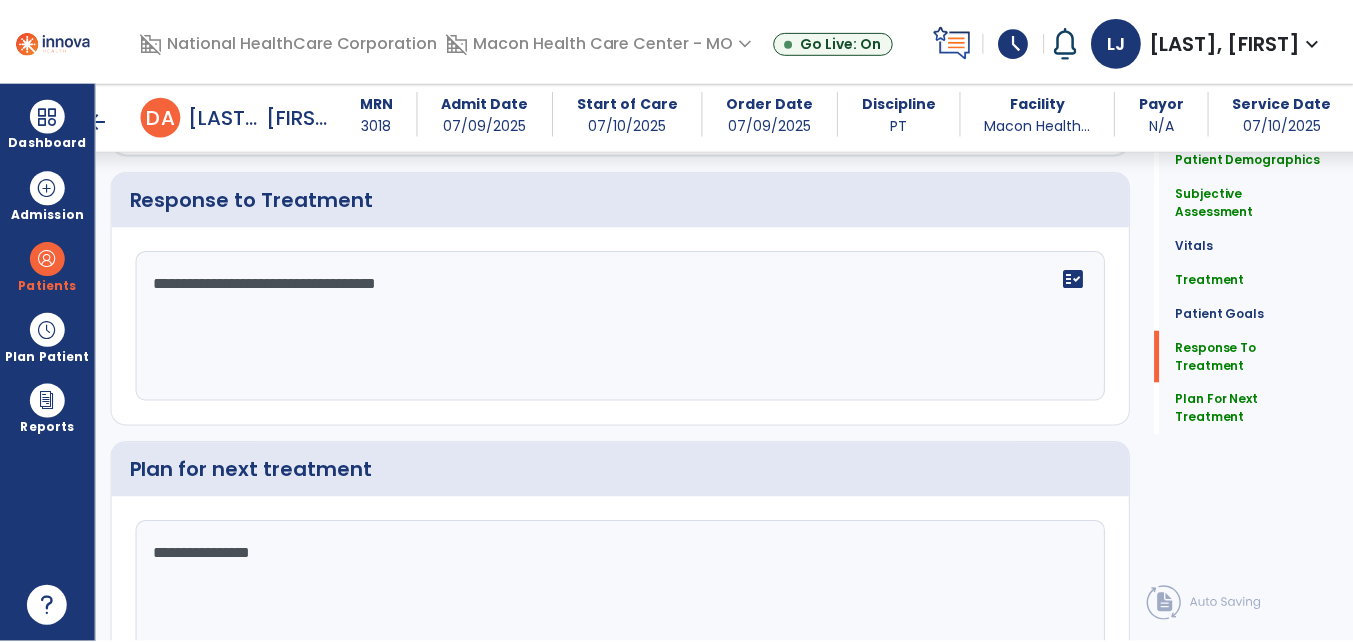 scroll, scrollTop: 2661, scrollLeft: 0, axis: vertical 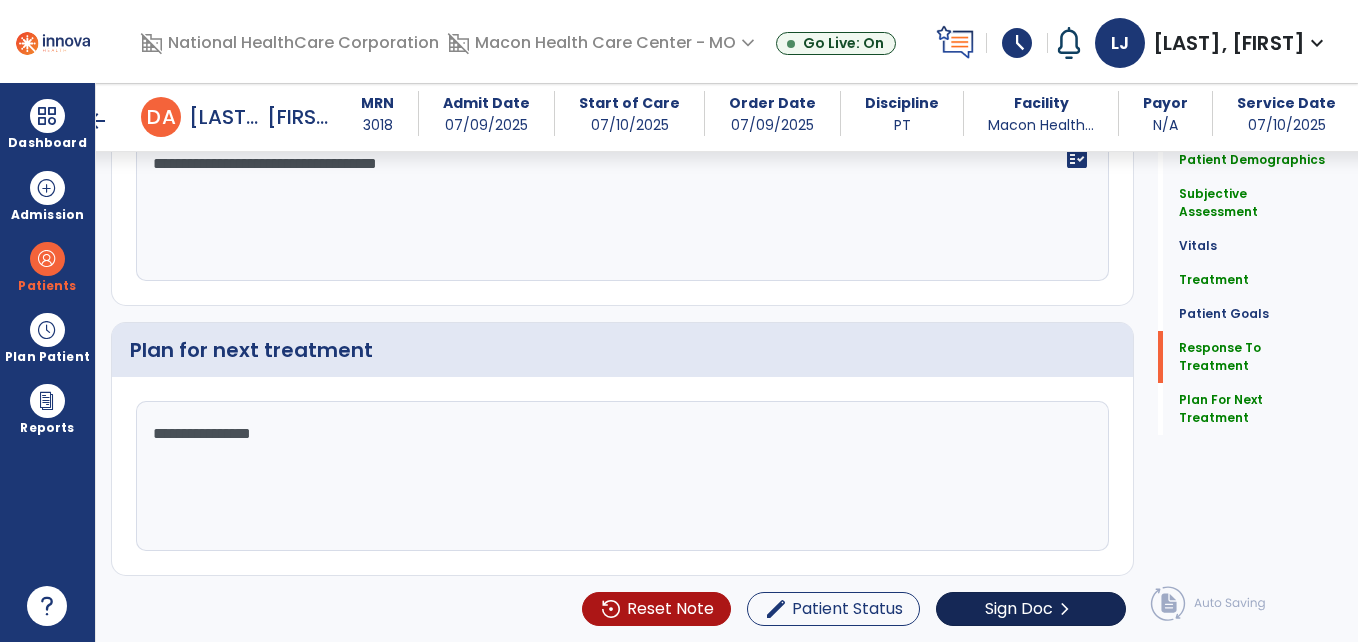 type on "**********" 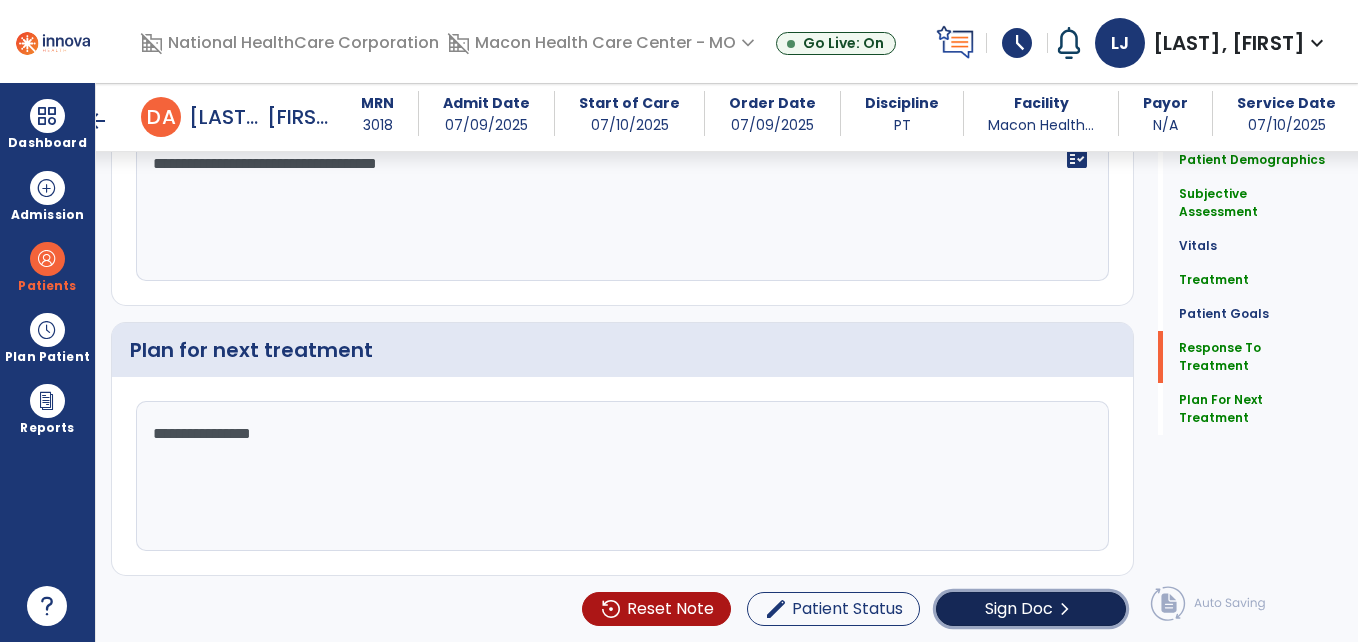 click on "chevron_right" 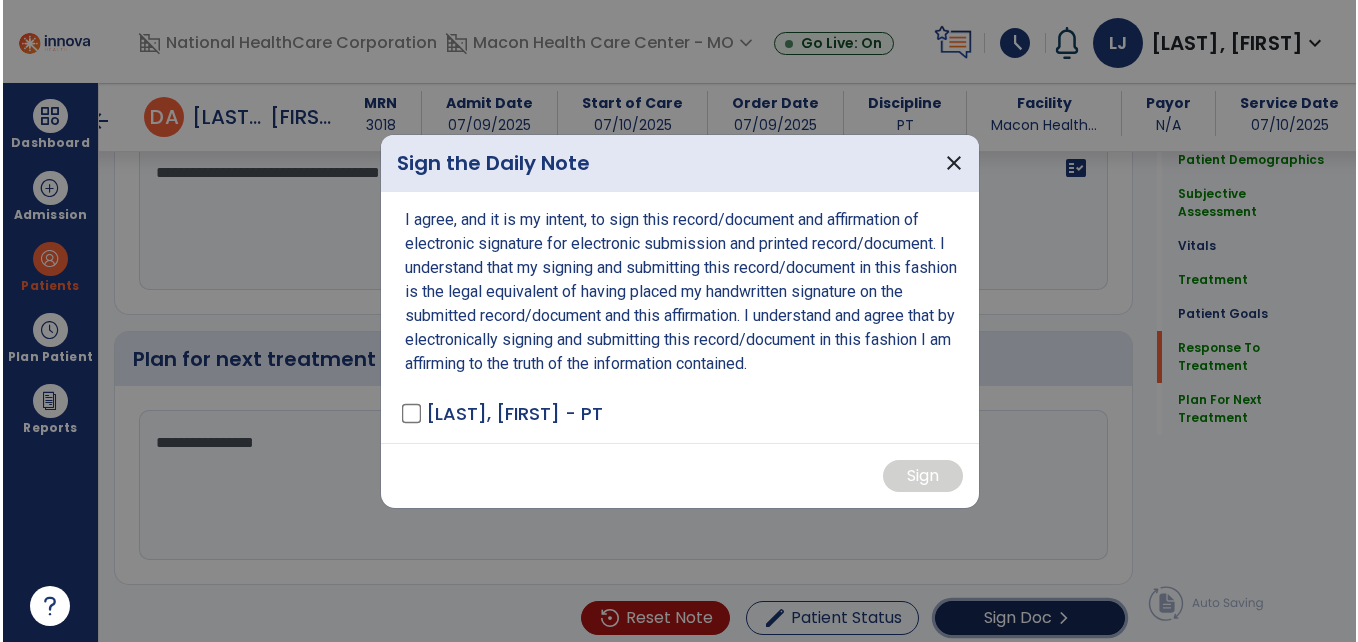 scroll, scrollTop: 2661, scrollLeft: 0, axis: vertical 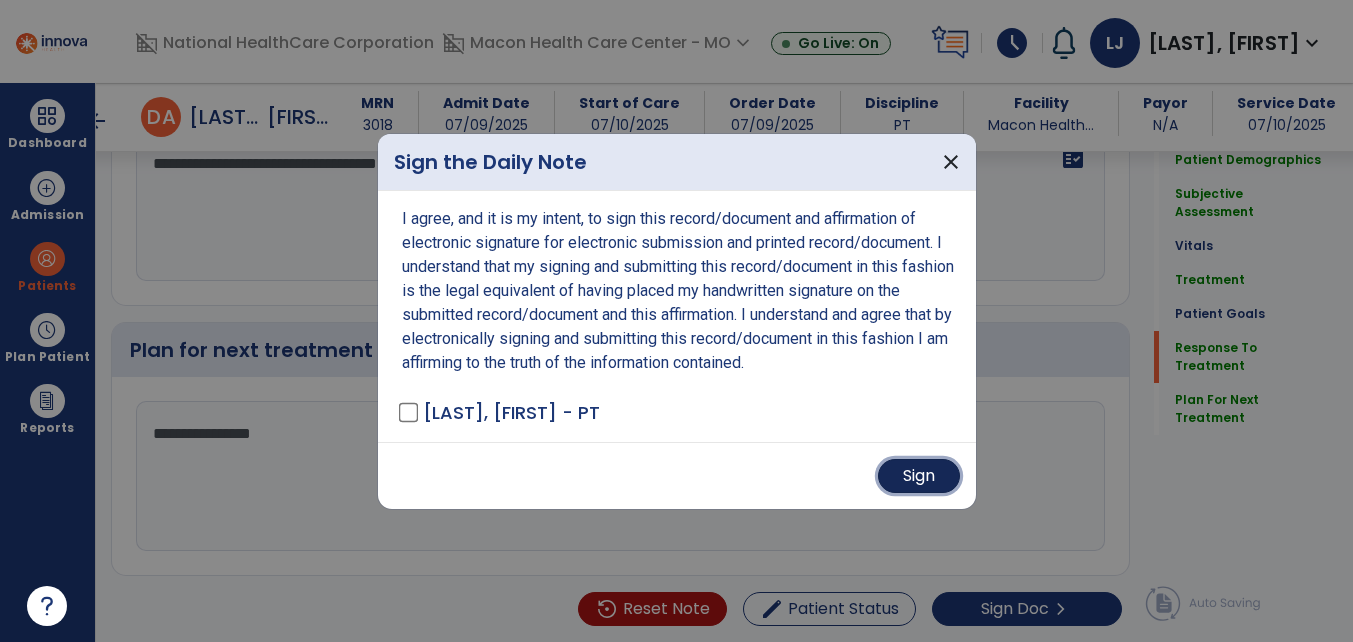 click on "Sign" at bounding box center (919, 476) 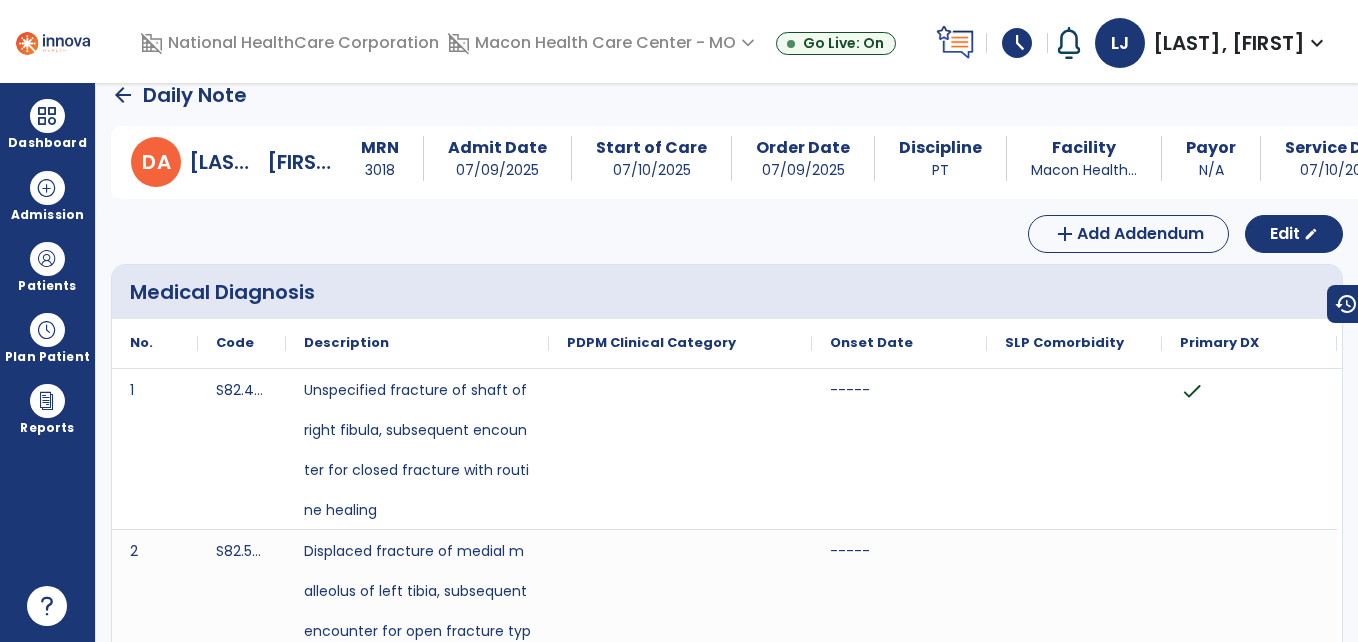 scroll, scrollTop: 0, scrollLeft: 0, axis: both 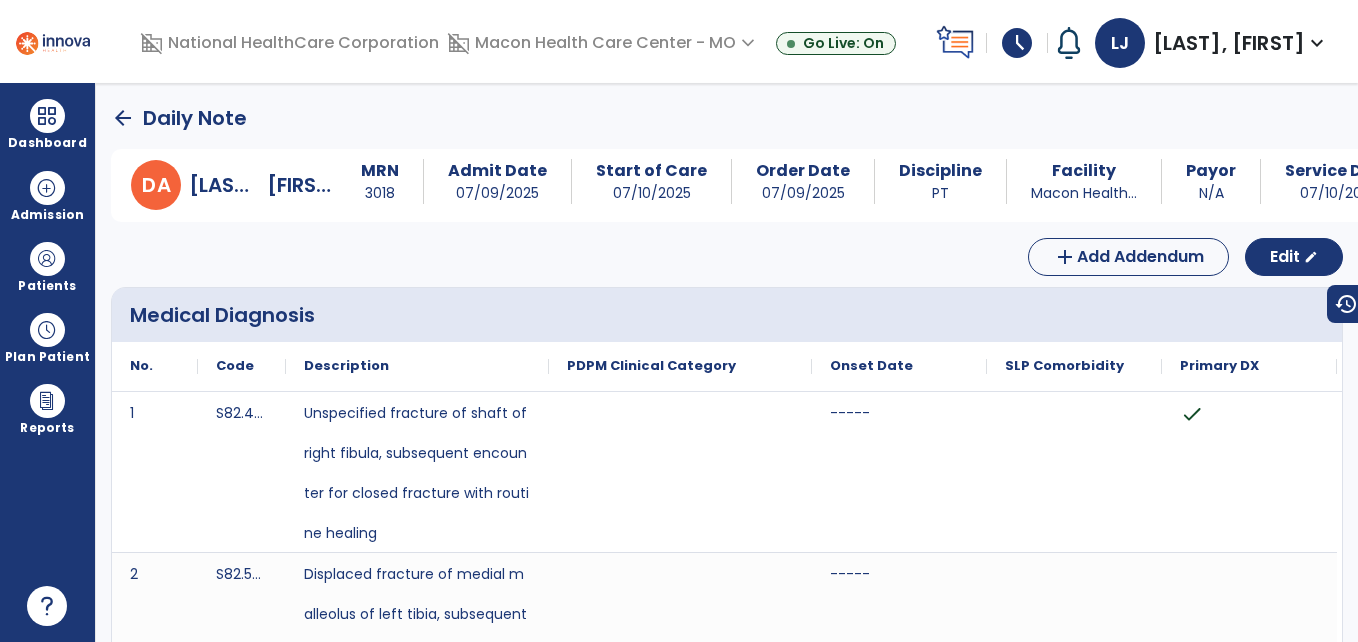 click on "arrow_back   Daily Note" 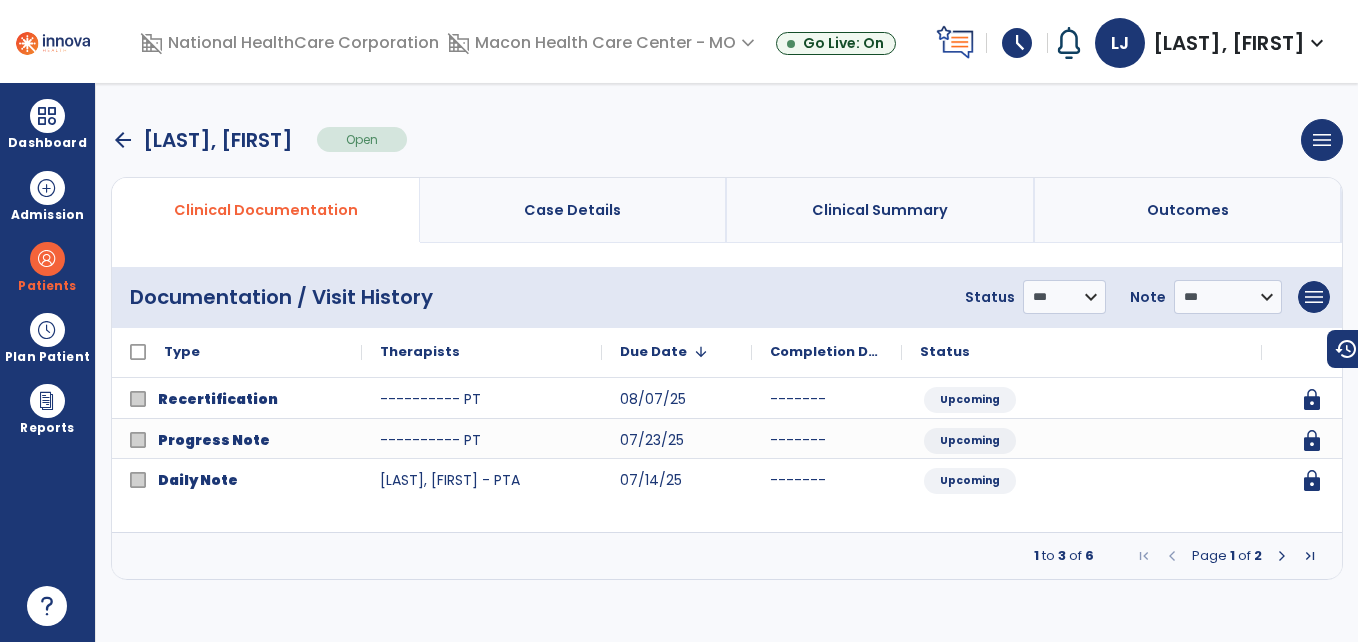 click on "arrow_back" at bounding box center [123, 140] 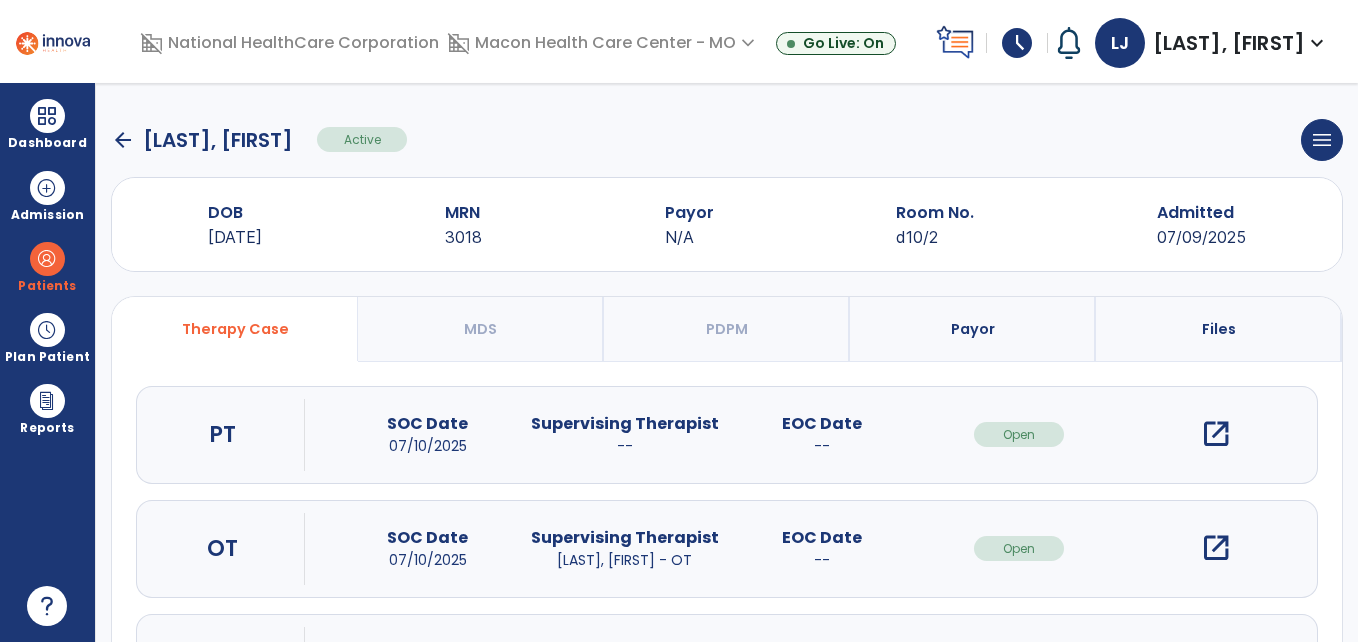 click on "arrow_back" 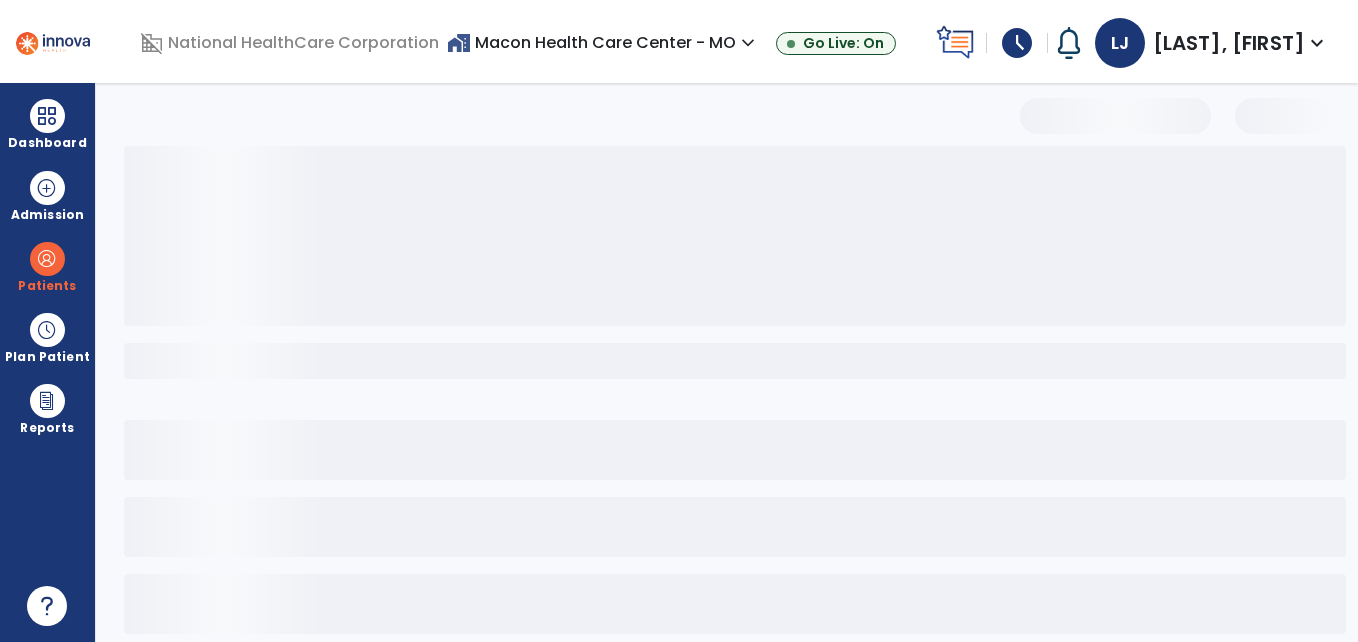 select on "***" 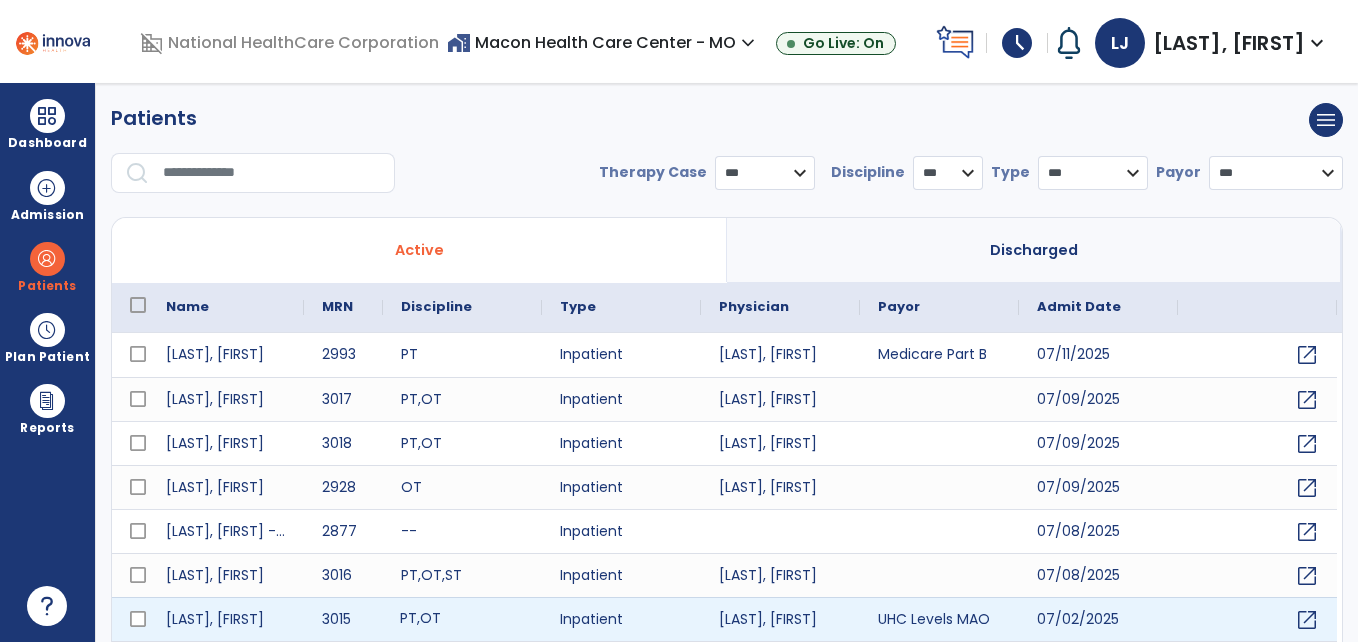 click on "PT , OT" at bounding box center [462, 619] 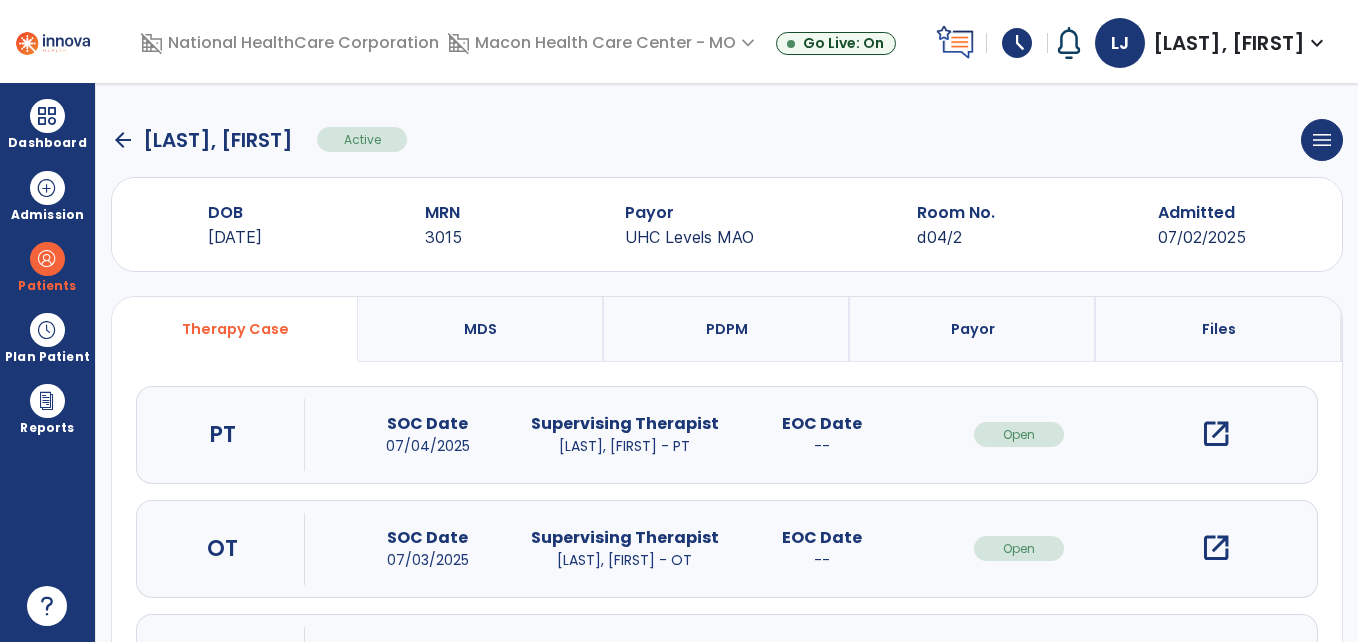 click on "open_in_new" at bounding box center (1216, 434) 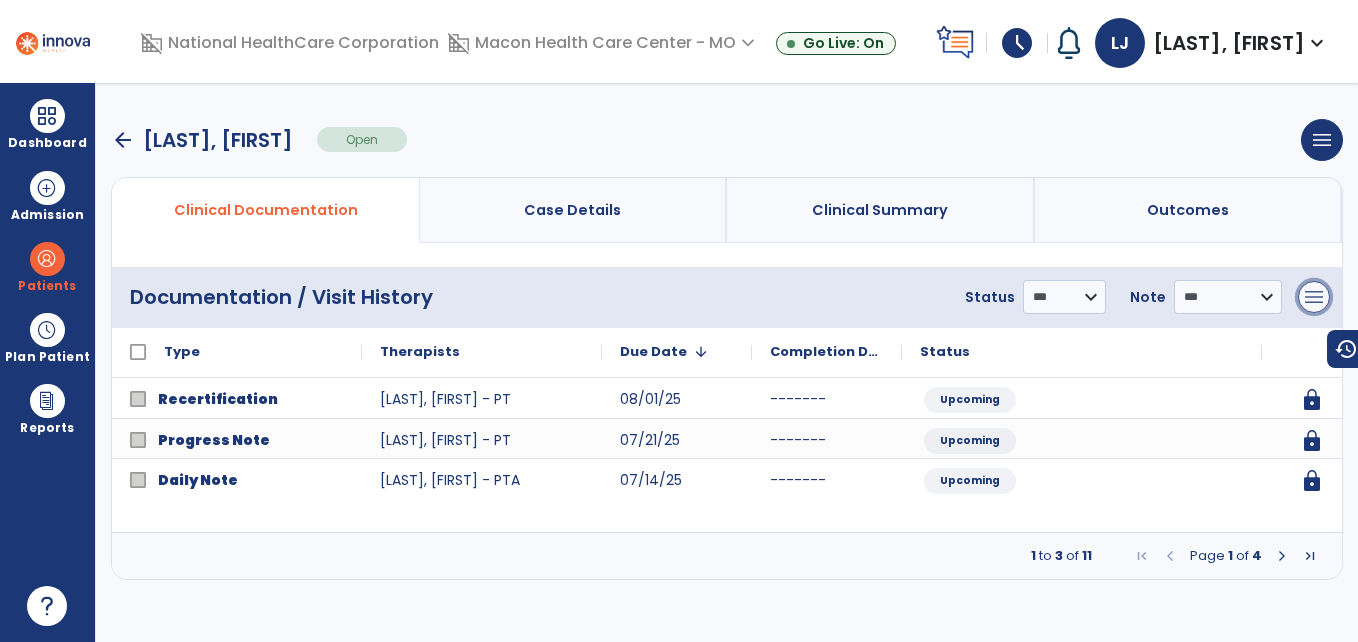 click on "menu" at bounding box center (1314, 297) 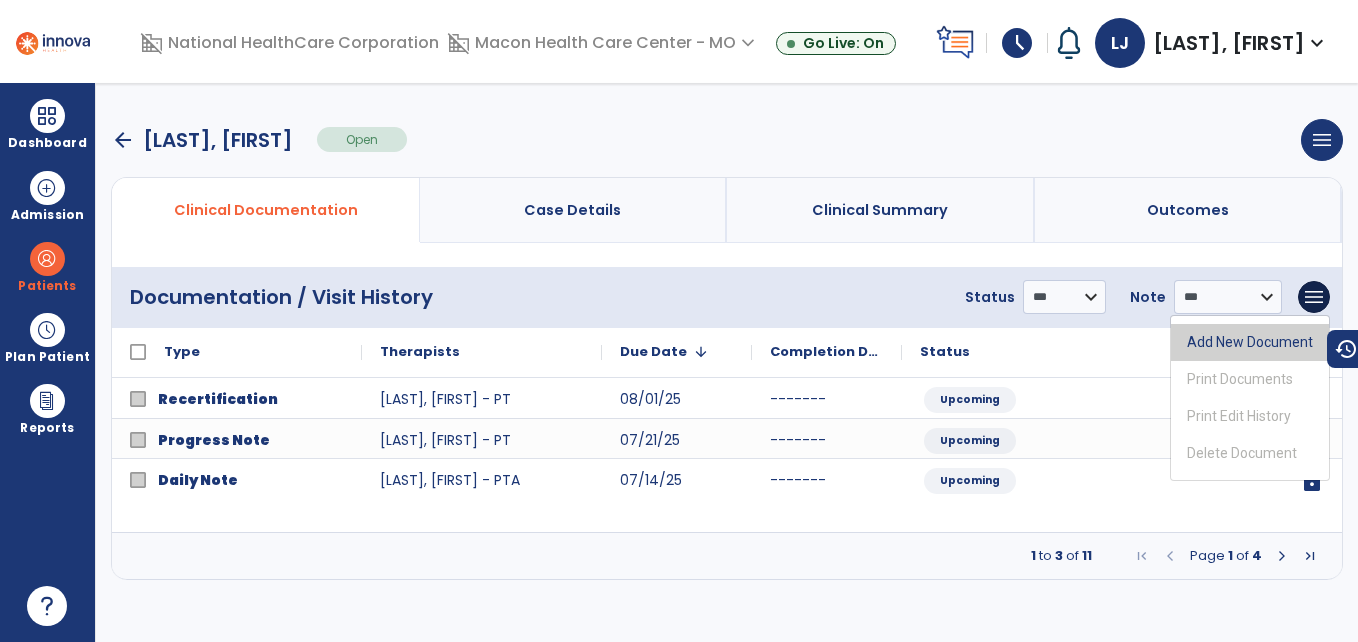 click on "Add New Document" at bounding box center (1250, 342) 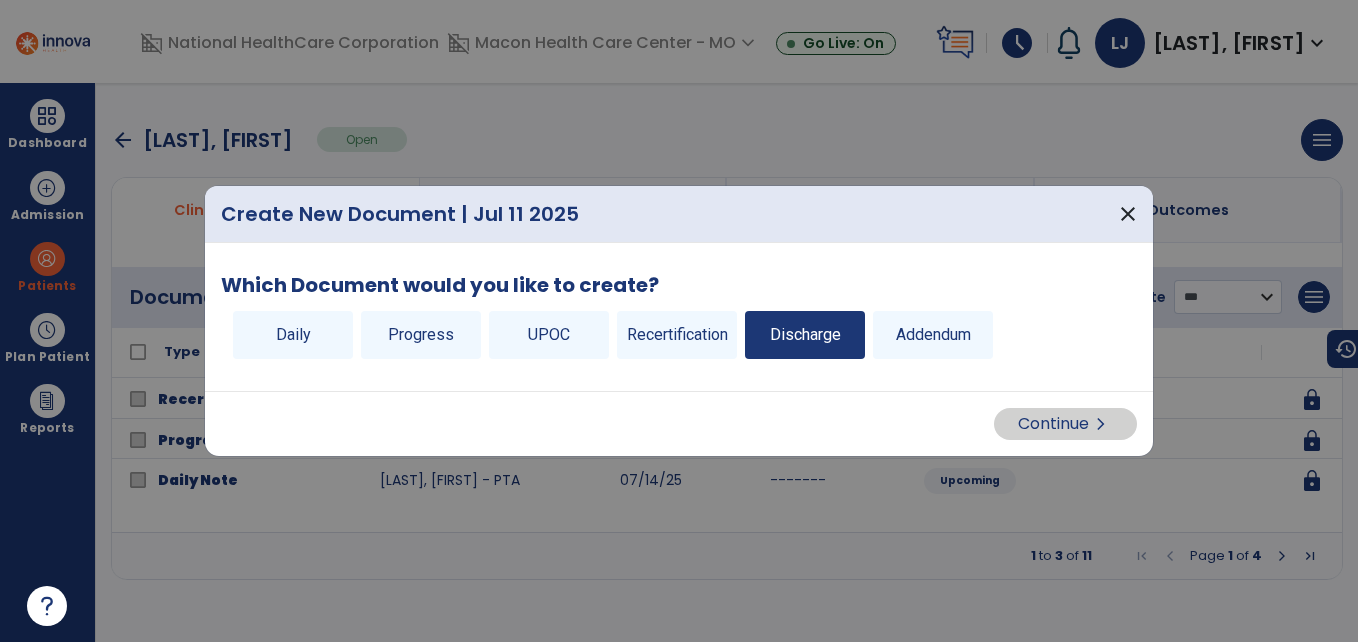 click on "Discharge" at bounding box center [805, 335] 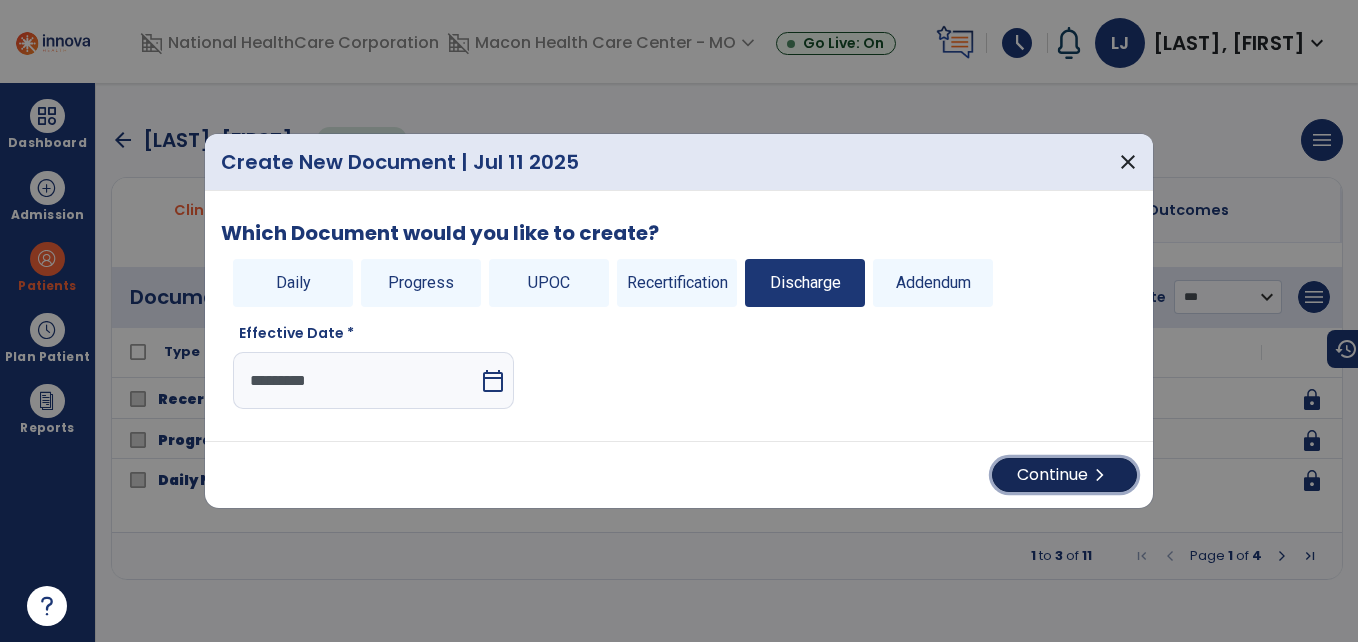 click on "Continue   chevron_right" at bounding box center (1064, 475) 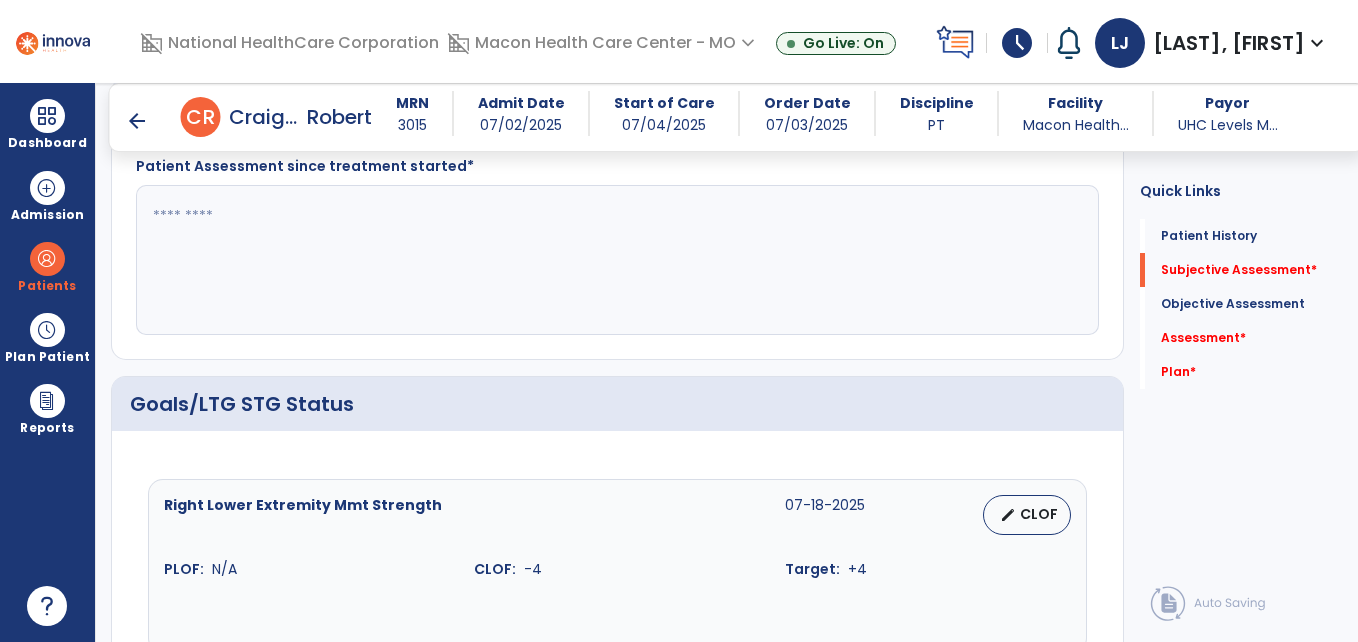 scroll, scrollTop: 809, scrollLeft: 0, axis: vertical 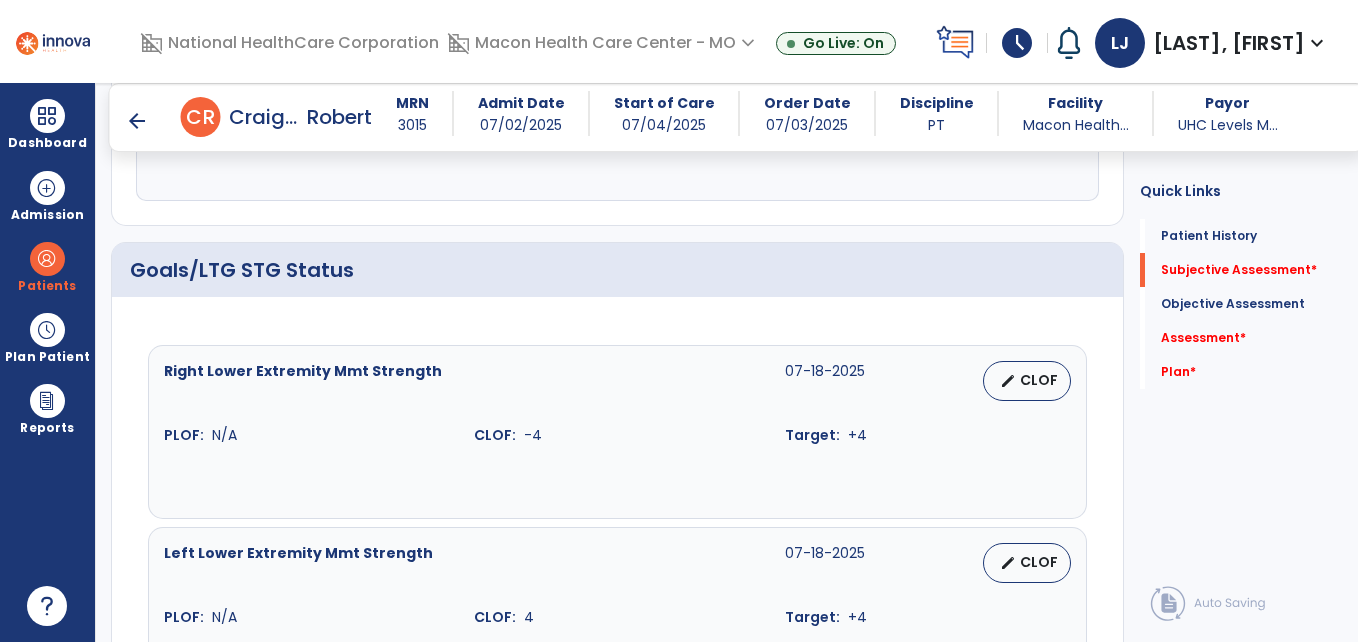 click 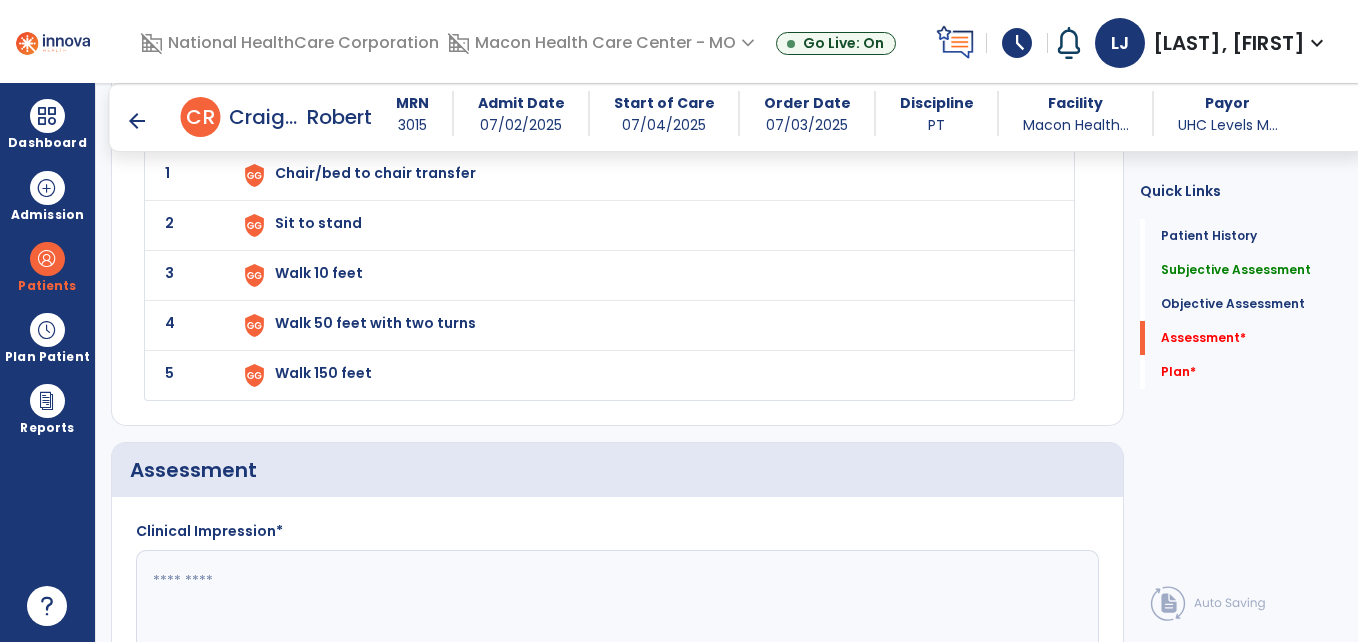 scroll, scrollTop: 2288, scrollLeft: 0, axis: vertical 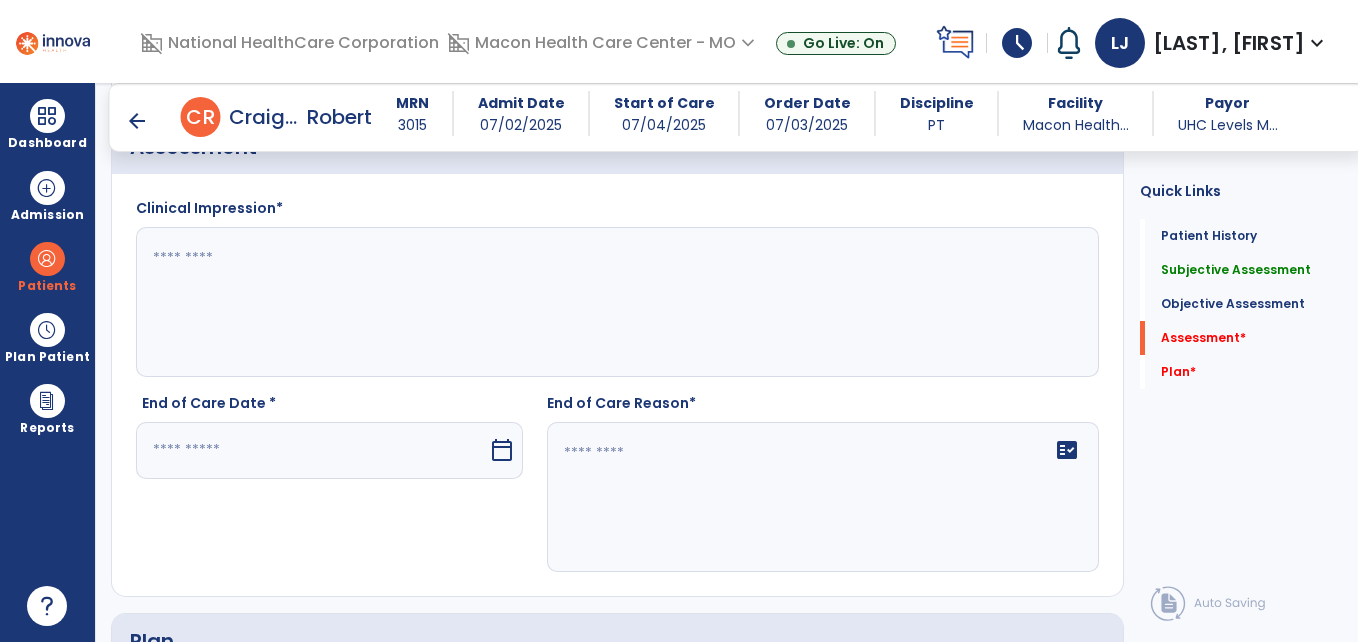 type 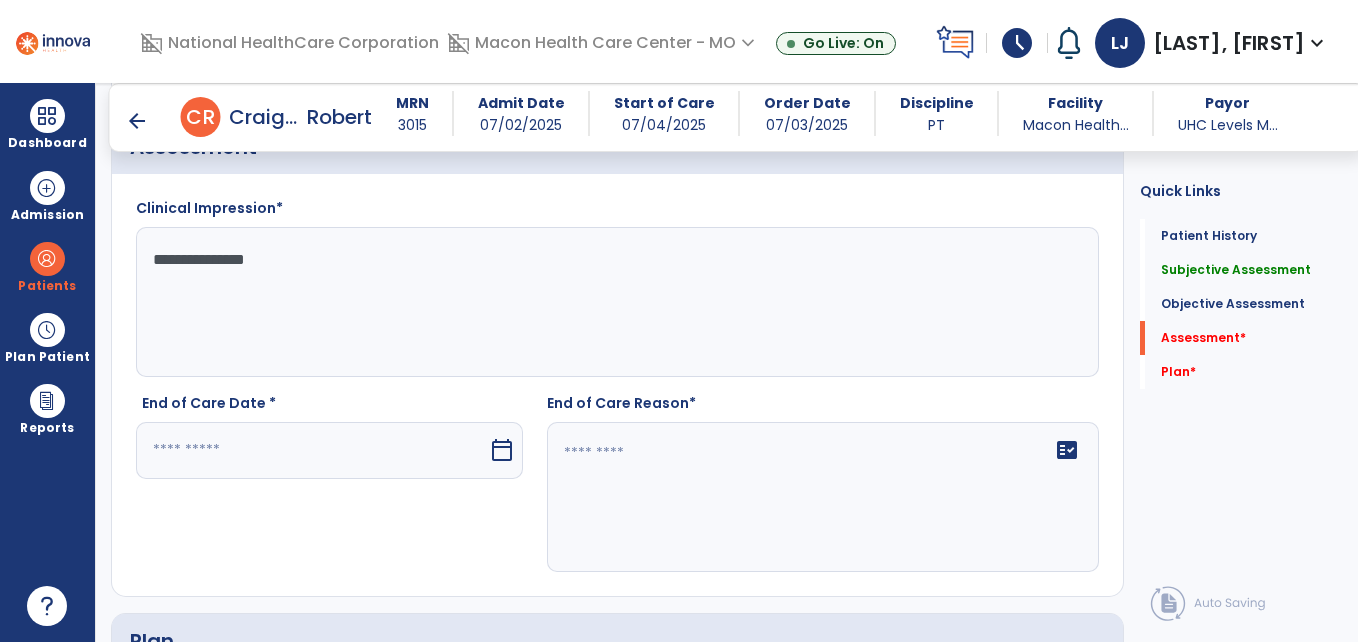 type on "**********" 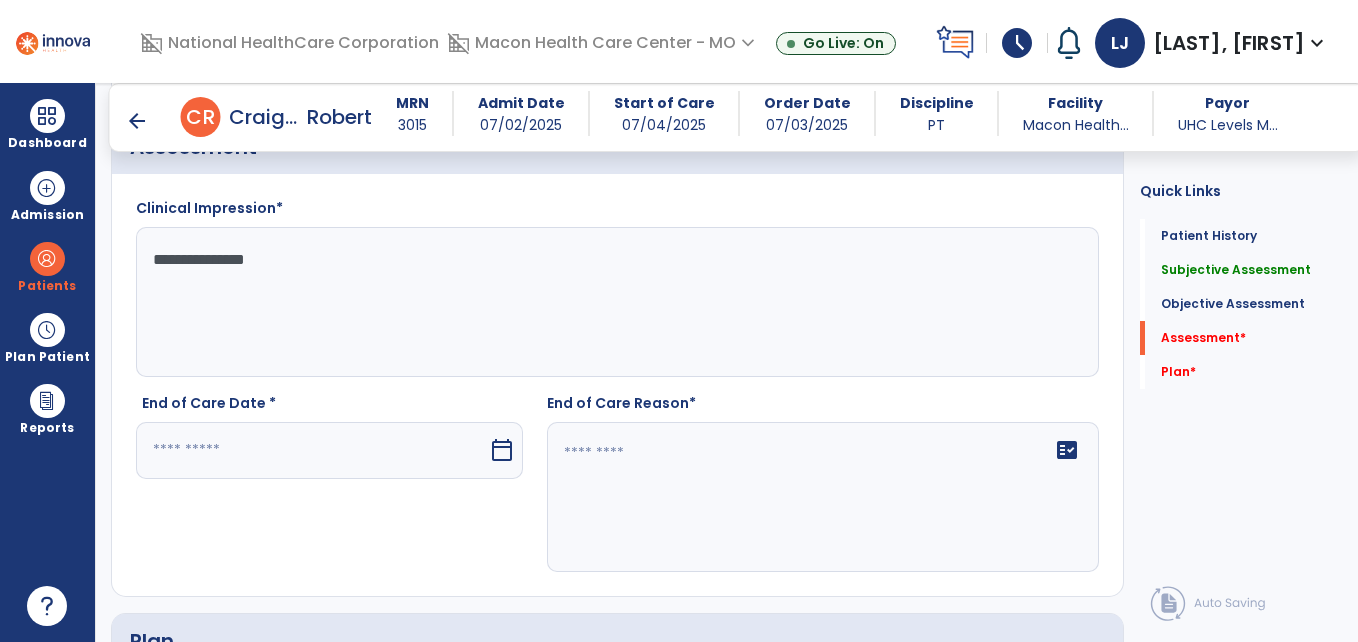 click at bounding box center (312, 450) 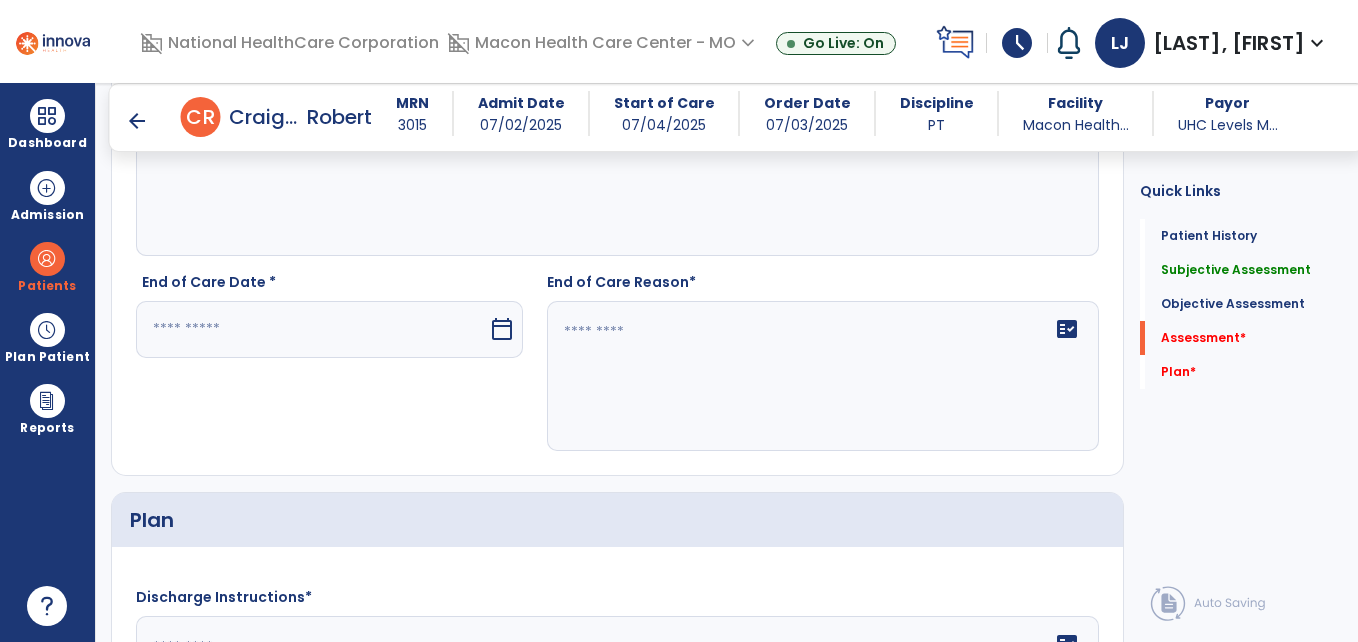 scroll, scrollTop: 2342, scrollLeft: 0, axis: vertical 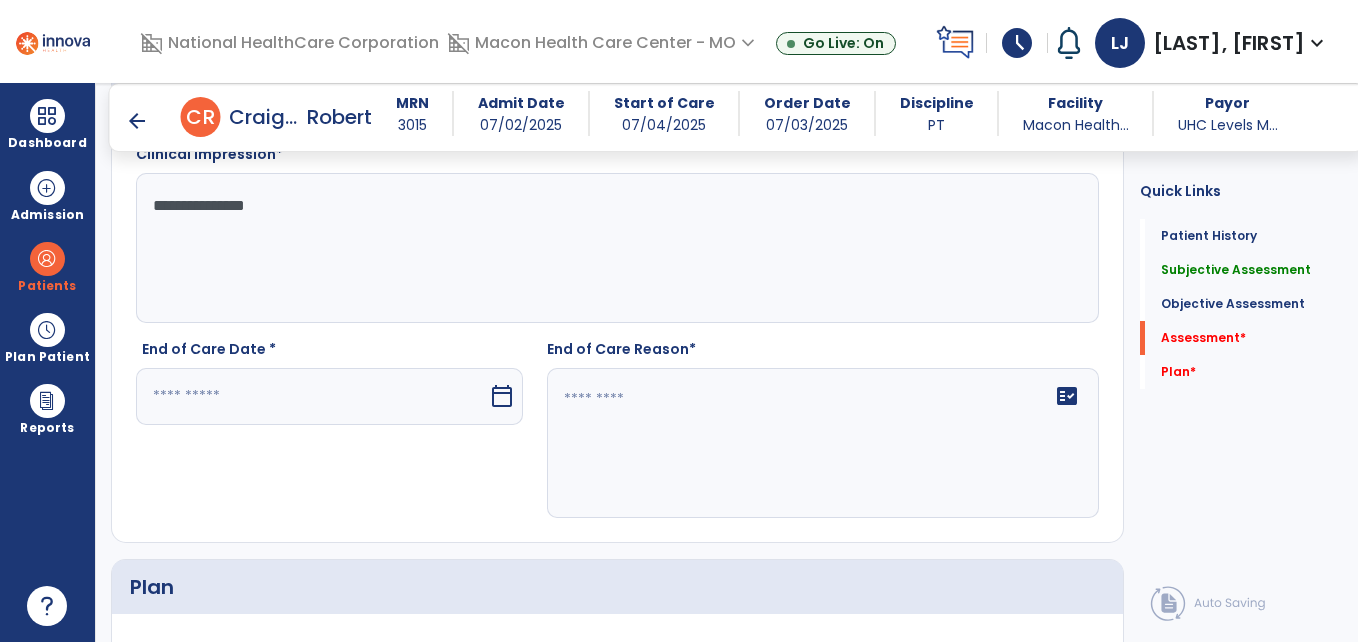 click at bounding box center [312, 396] 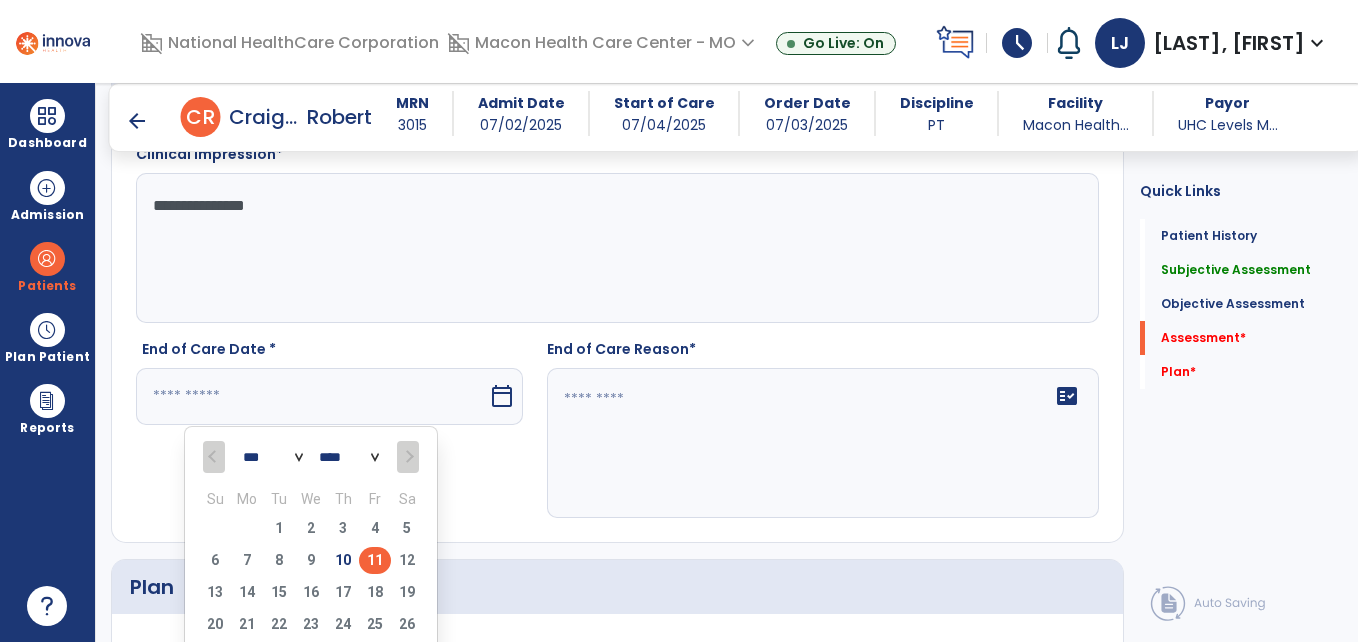 click on "11" at bounding box center [375, 560] 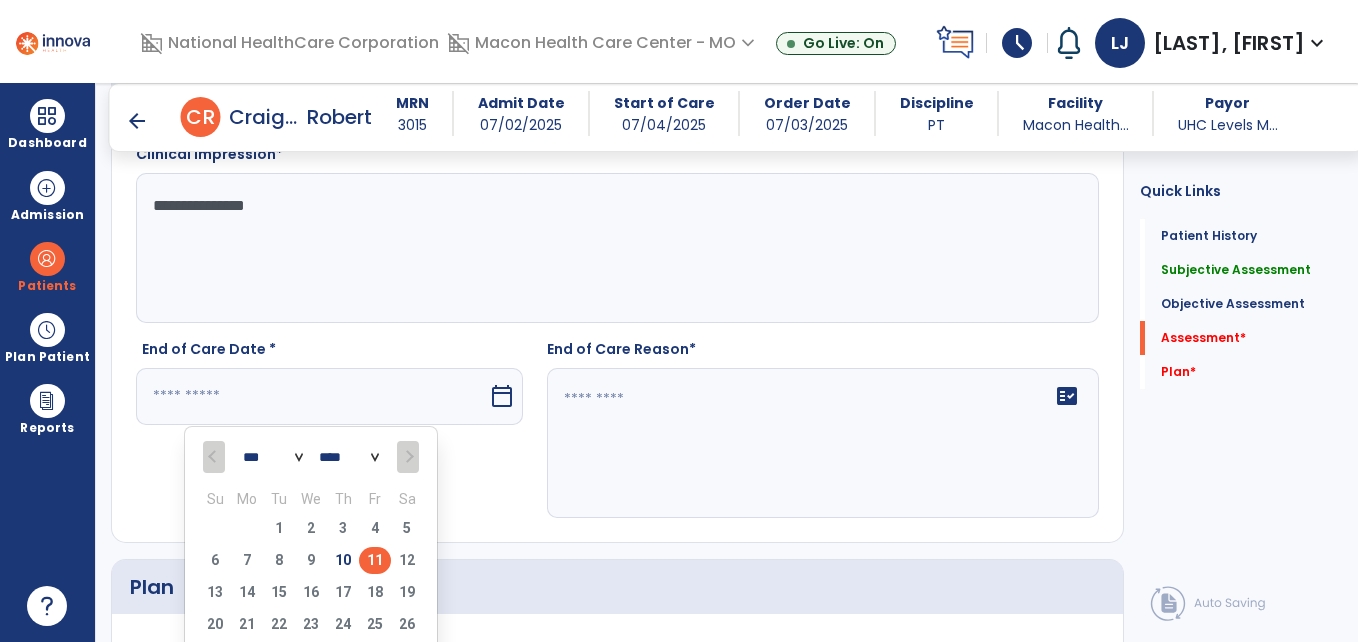 type on "*********" 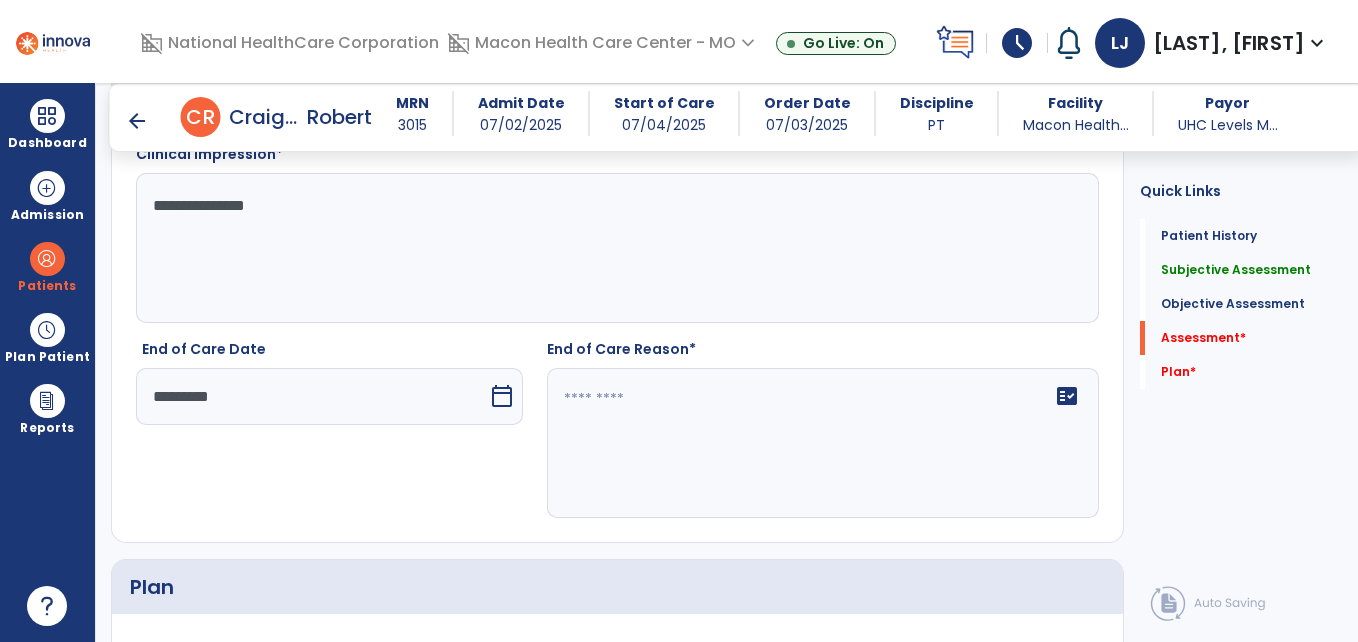 click on "fact_check" 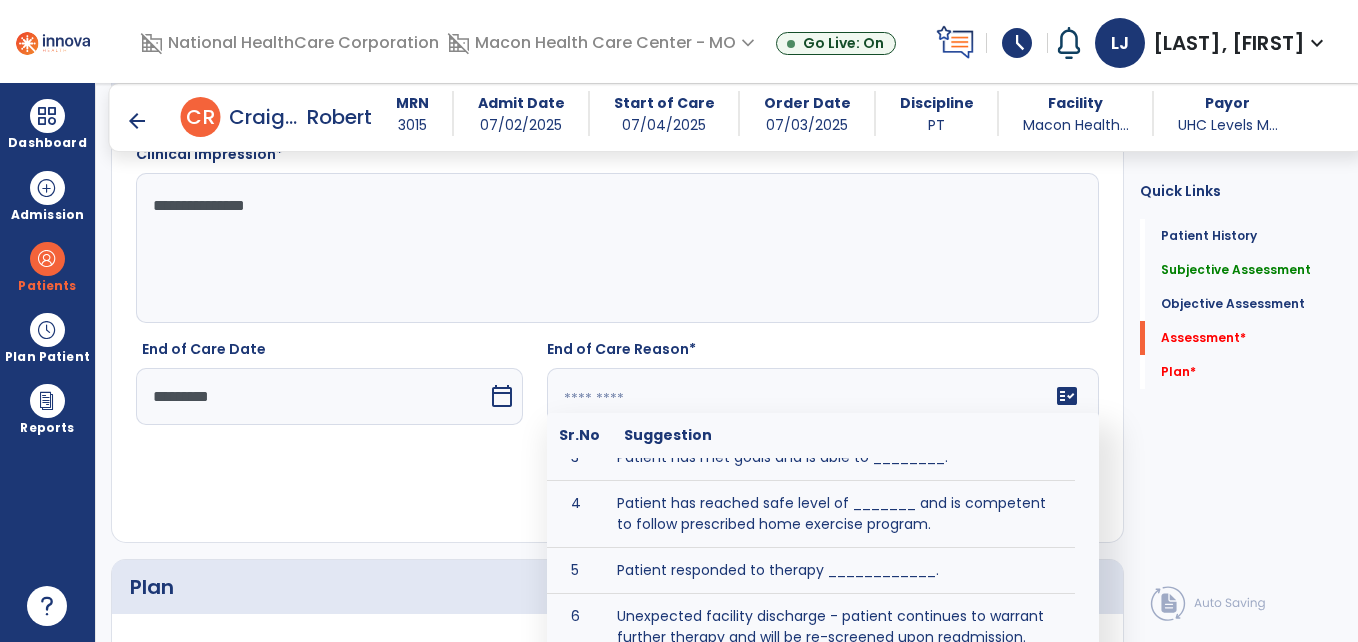 scroll, scrollTop: 198, scrollLeft: 0, axis: vertical 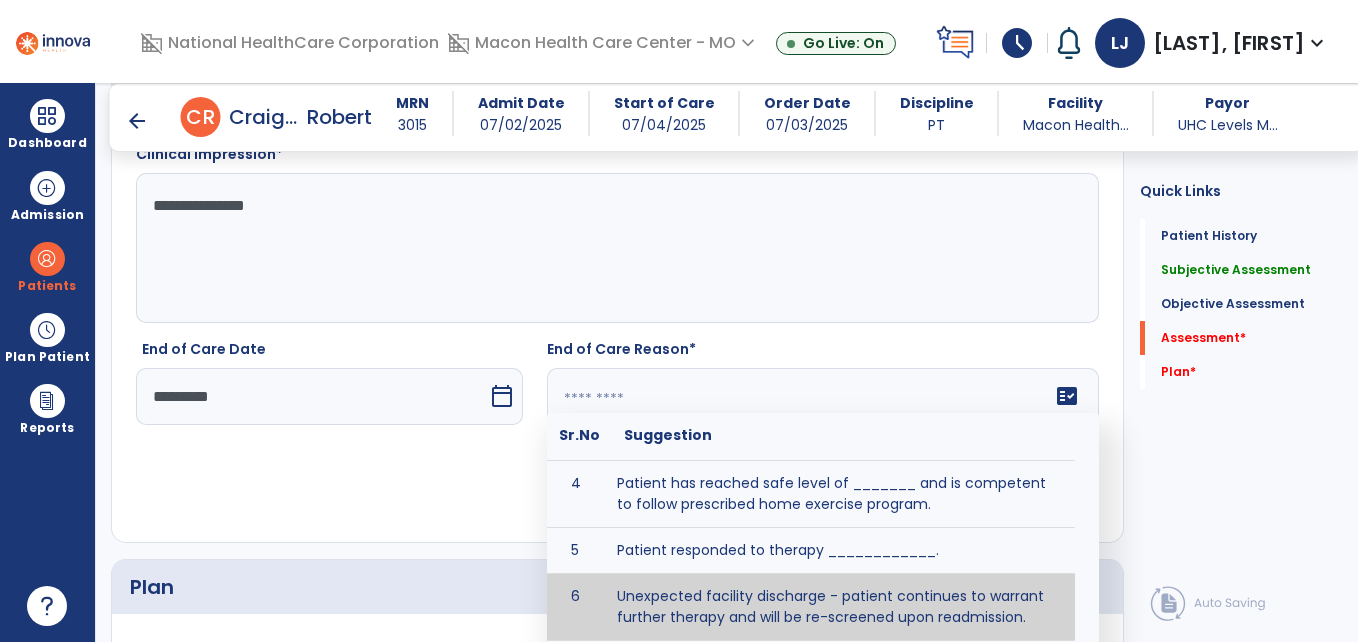 type on "**********" 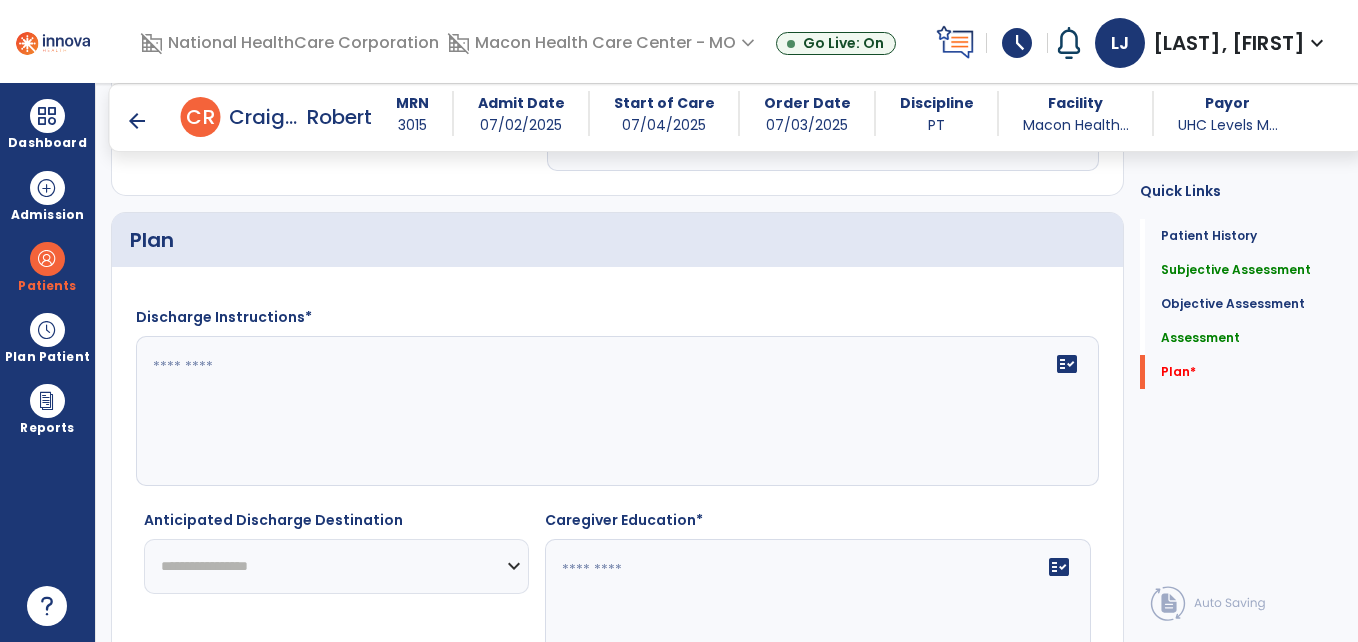 scroll, scrollTop: 2707, scrollLeft: 0, axis: vertical 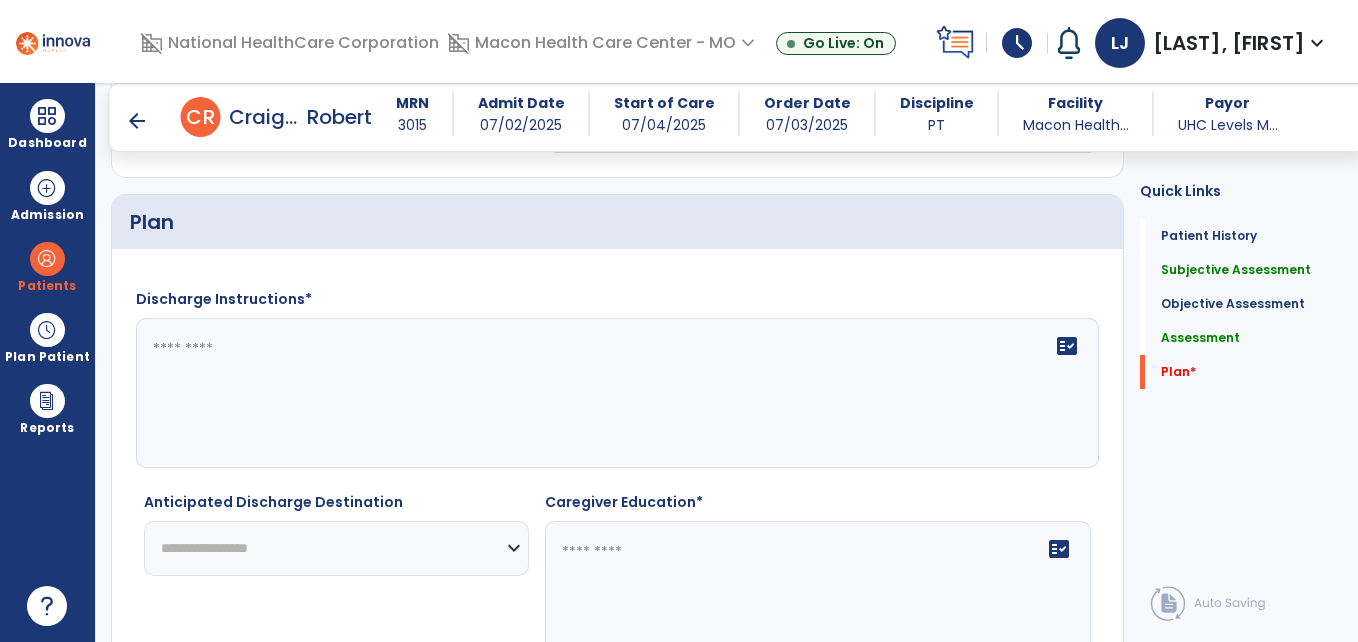 click 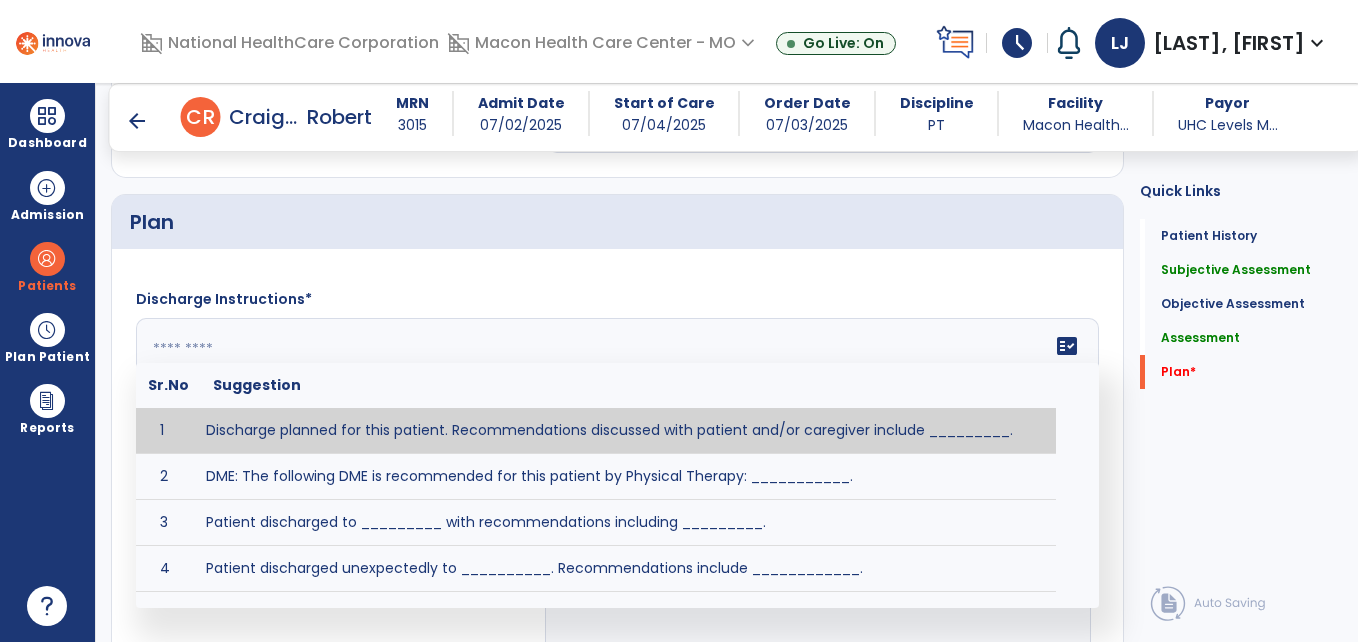 click 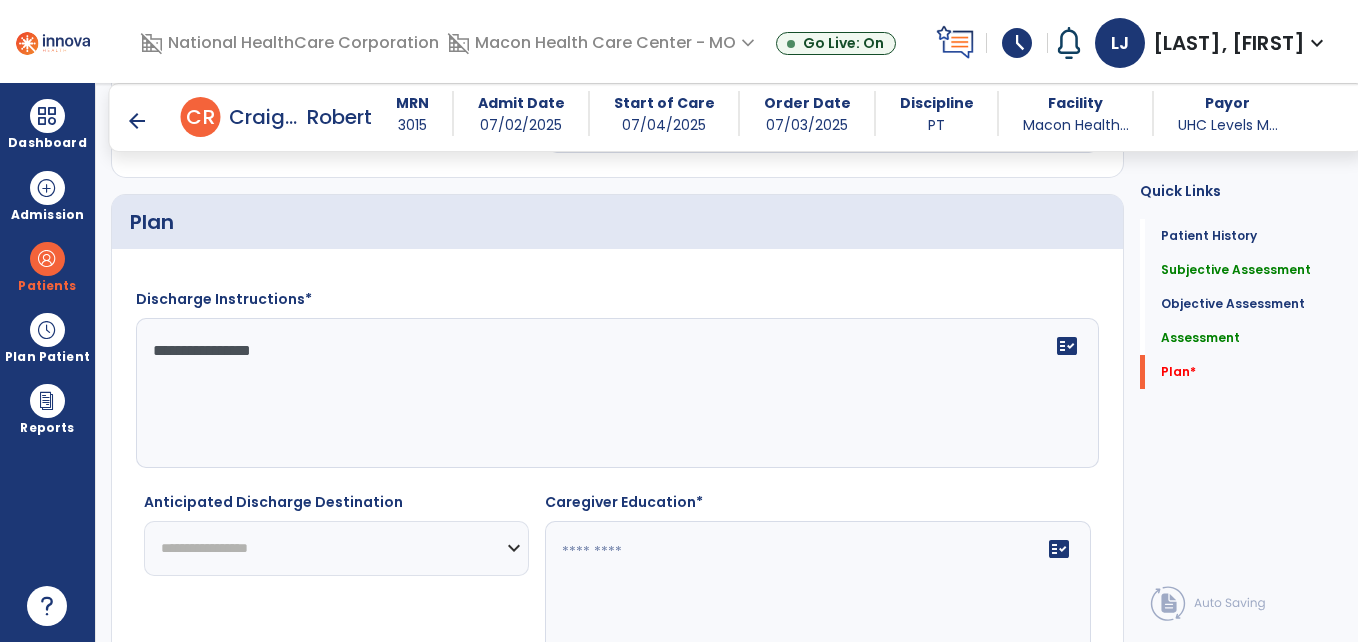 type on "**********" 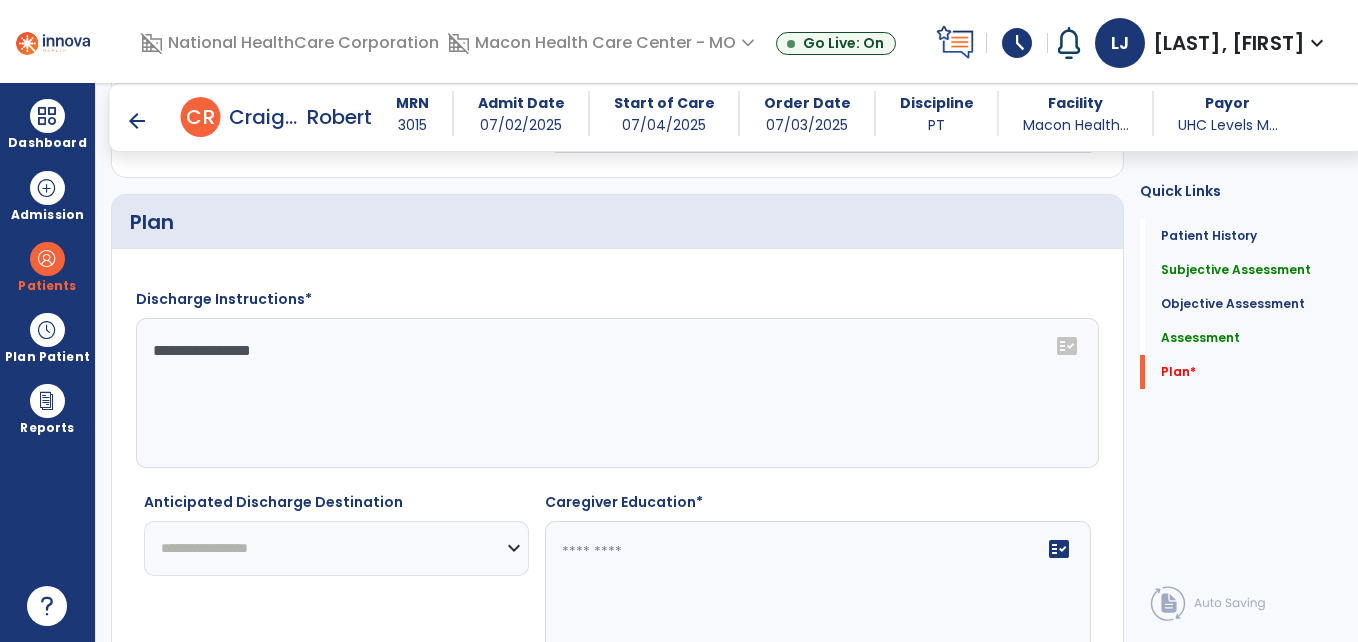 select on "********" 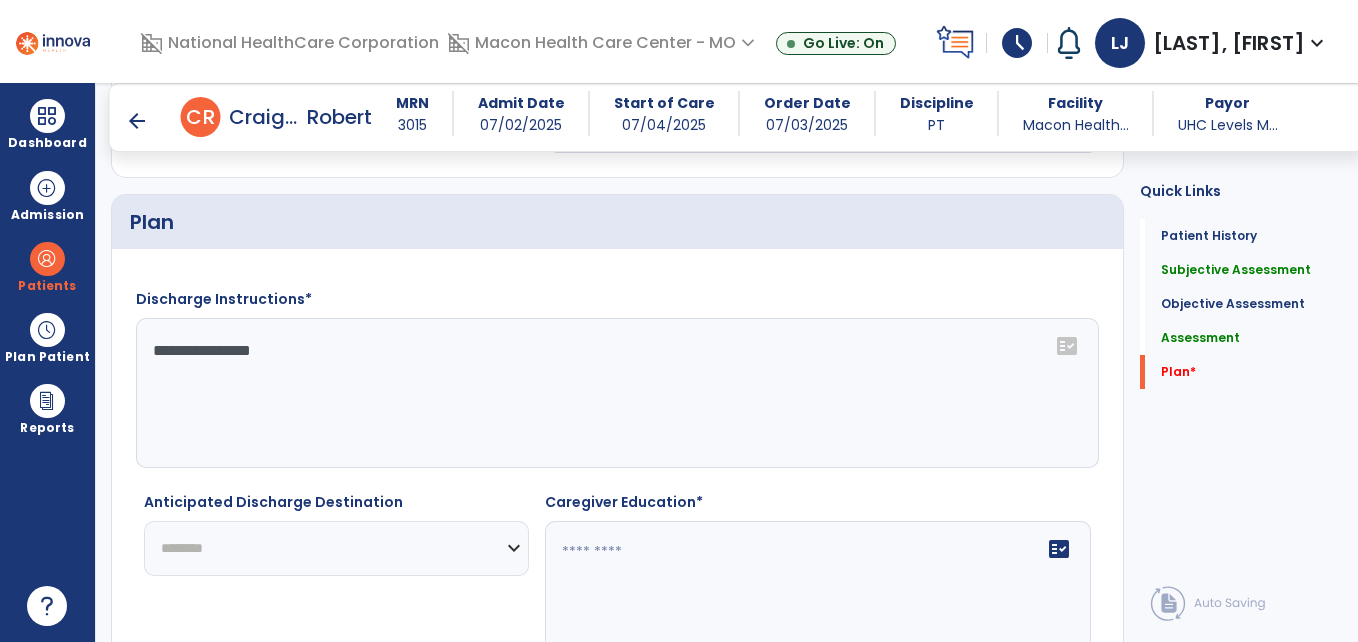 click on "**********" 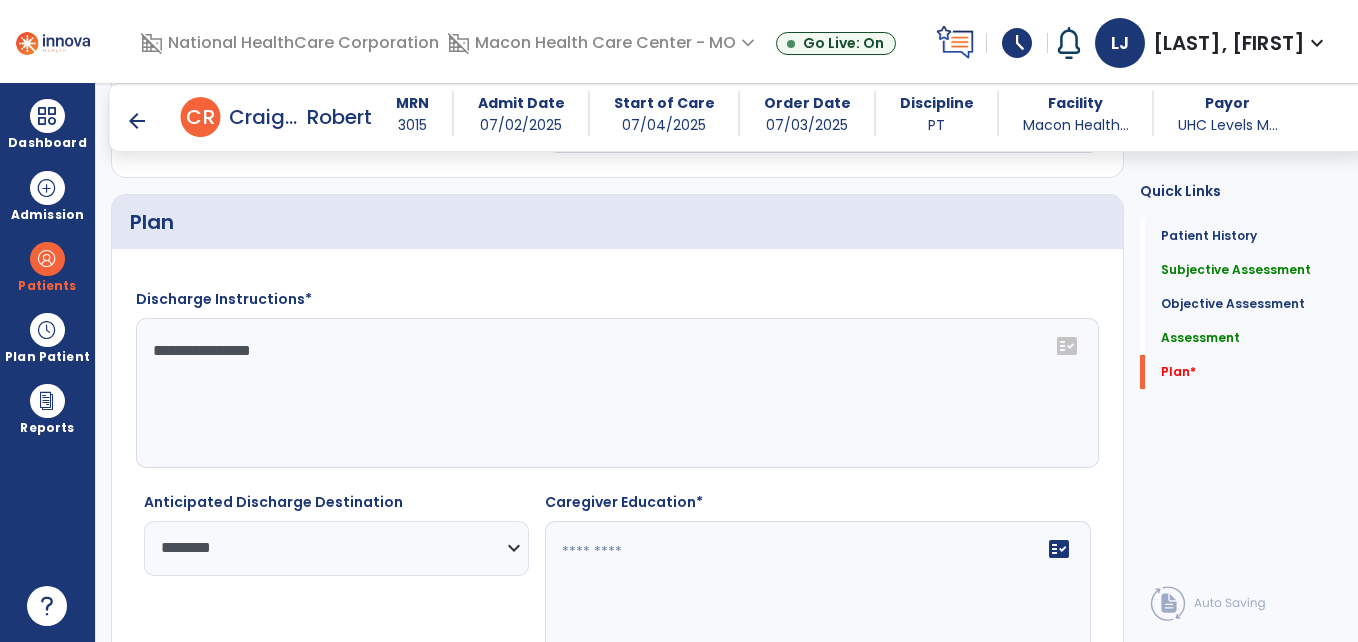 click 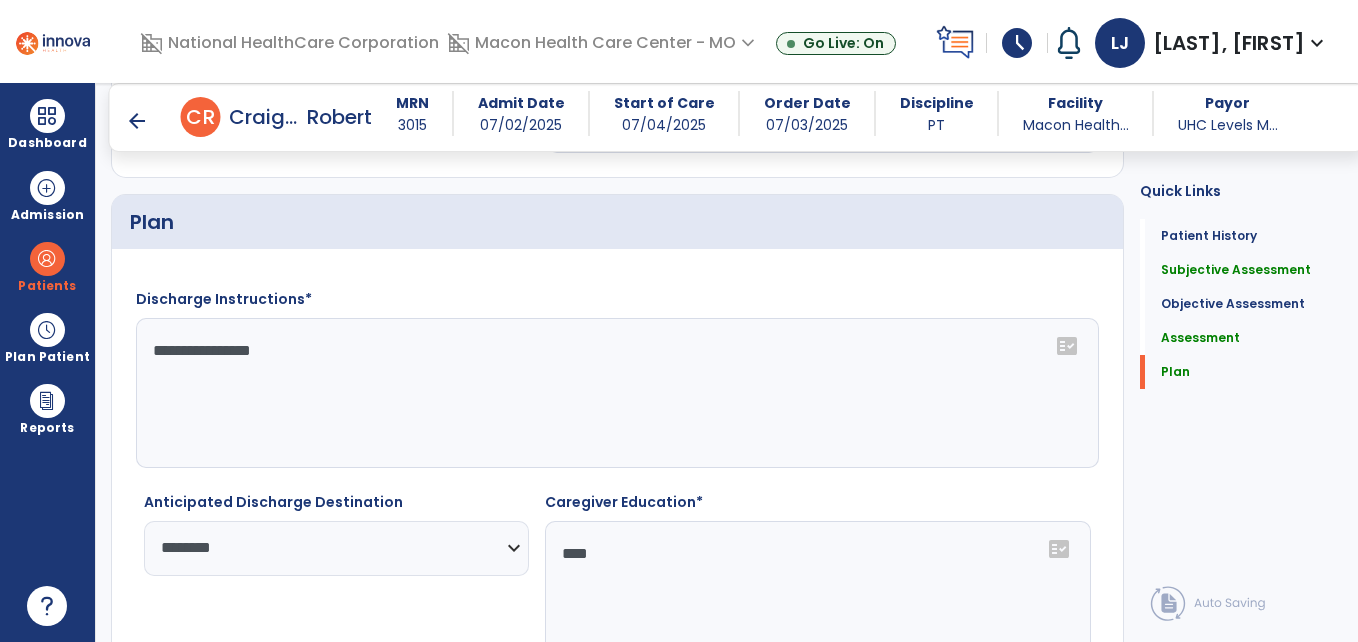scroll, scrollTop: 2843, scrollLeft: 0, axis: vertical 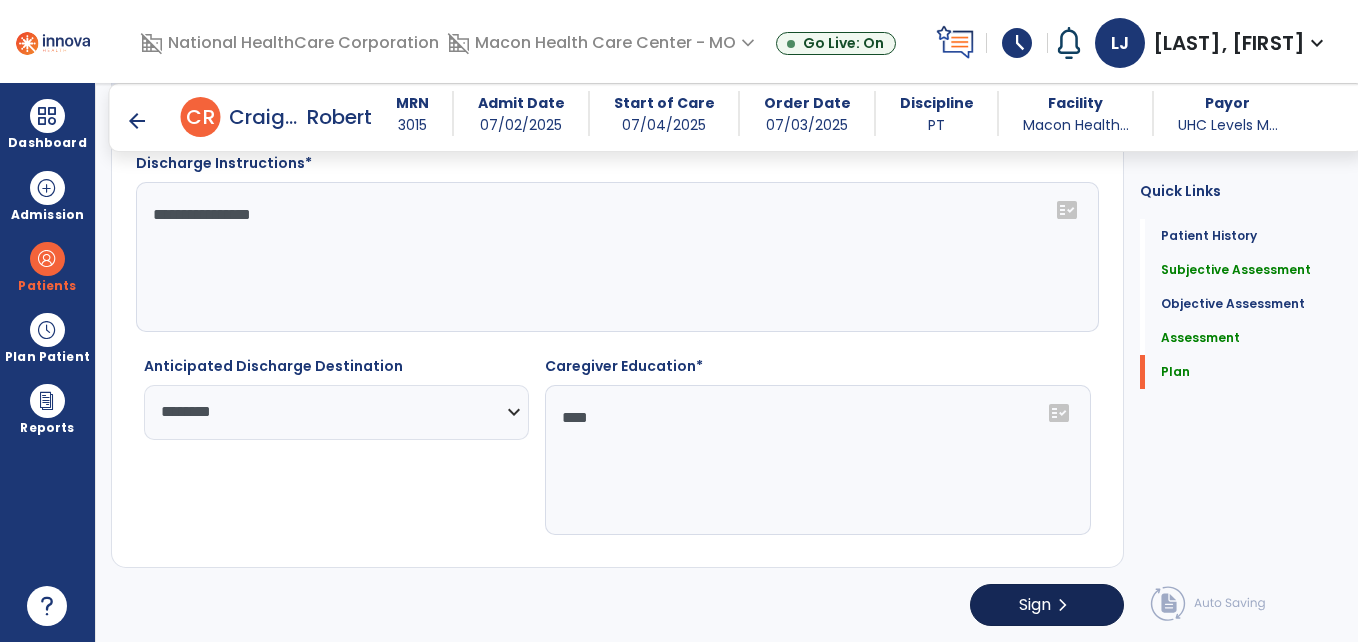 type on "****" 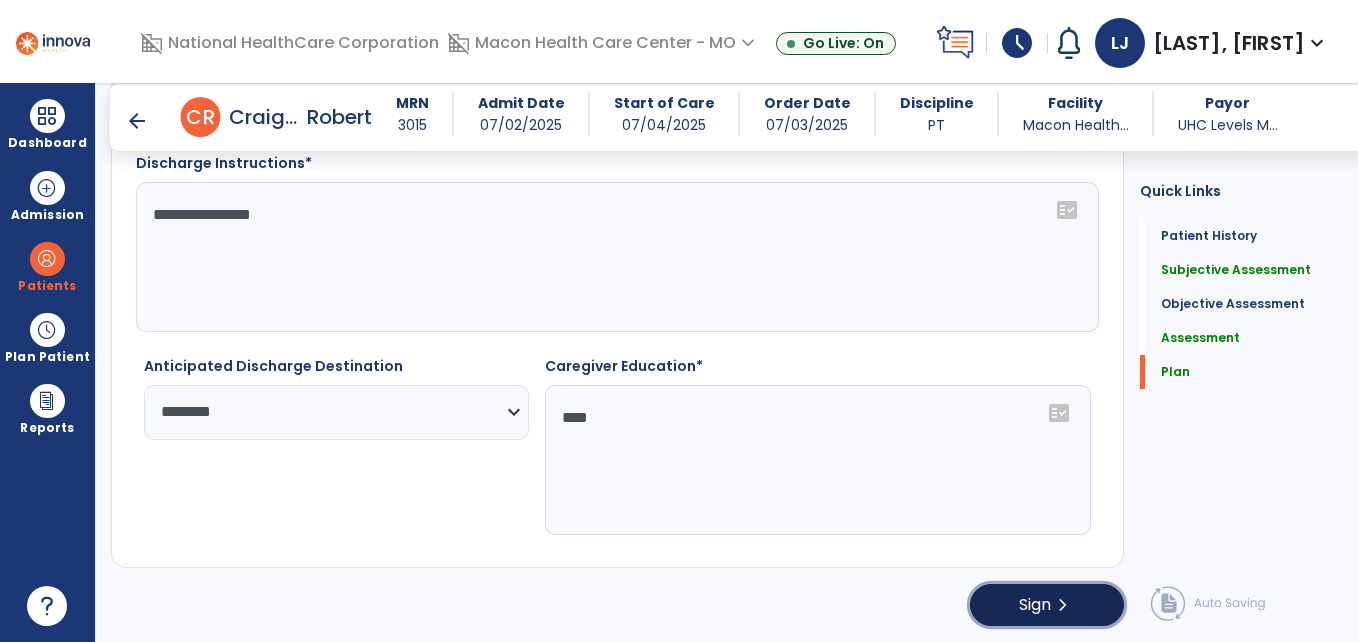 click on "chevron_right" 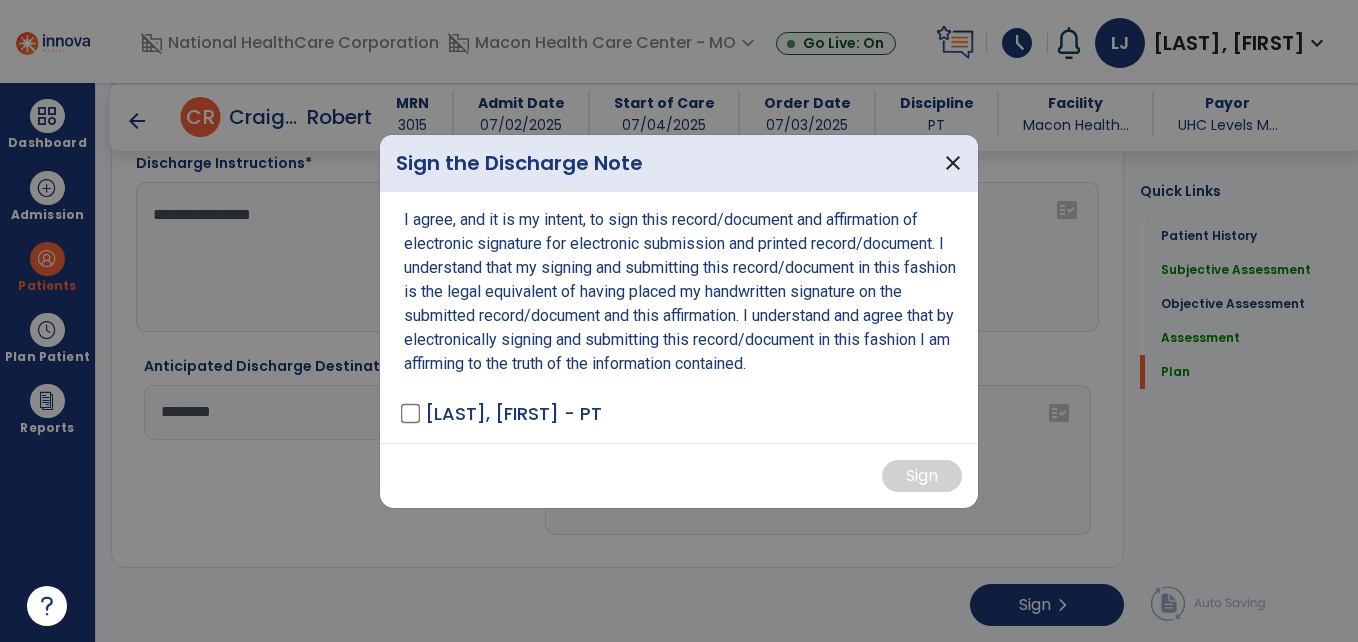 click on "[LAST], [FIRST] - PT" at bounding box center [513, 413] 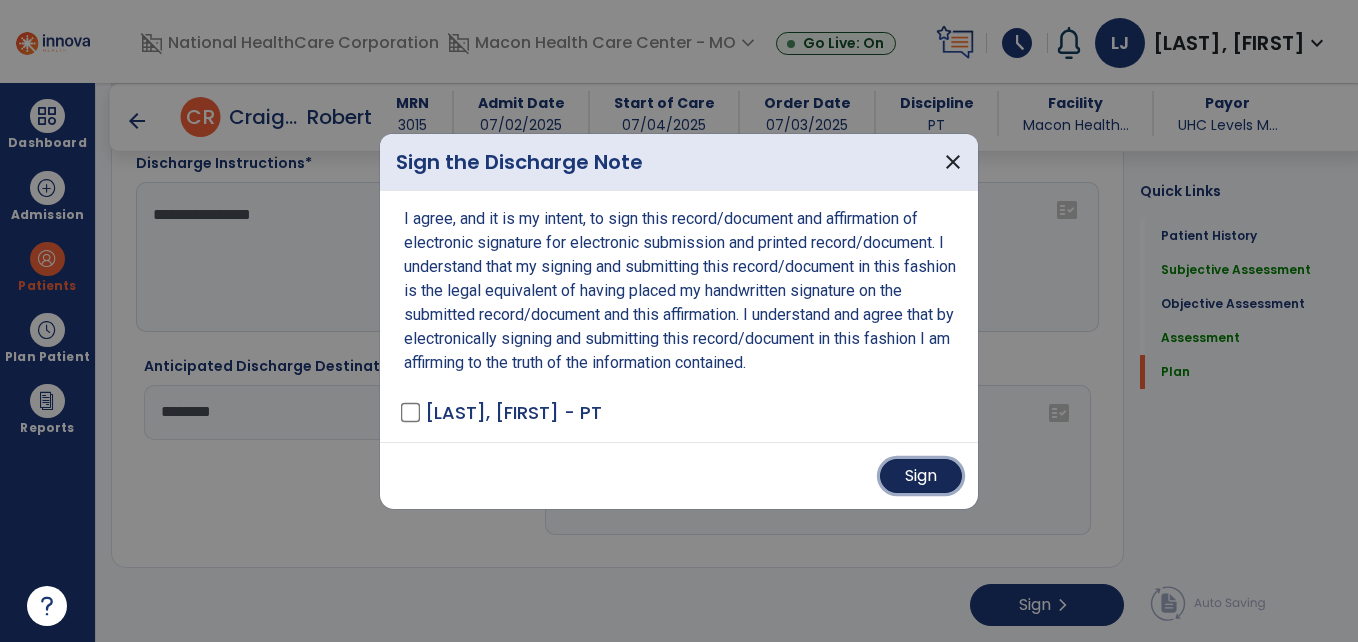 click on "Sign" at bounding box center (921, 476) 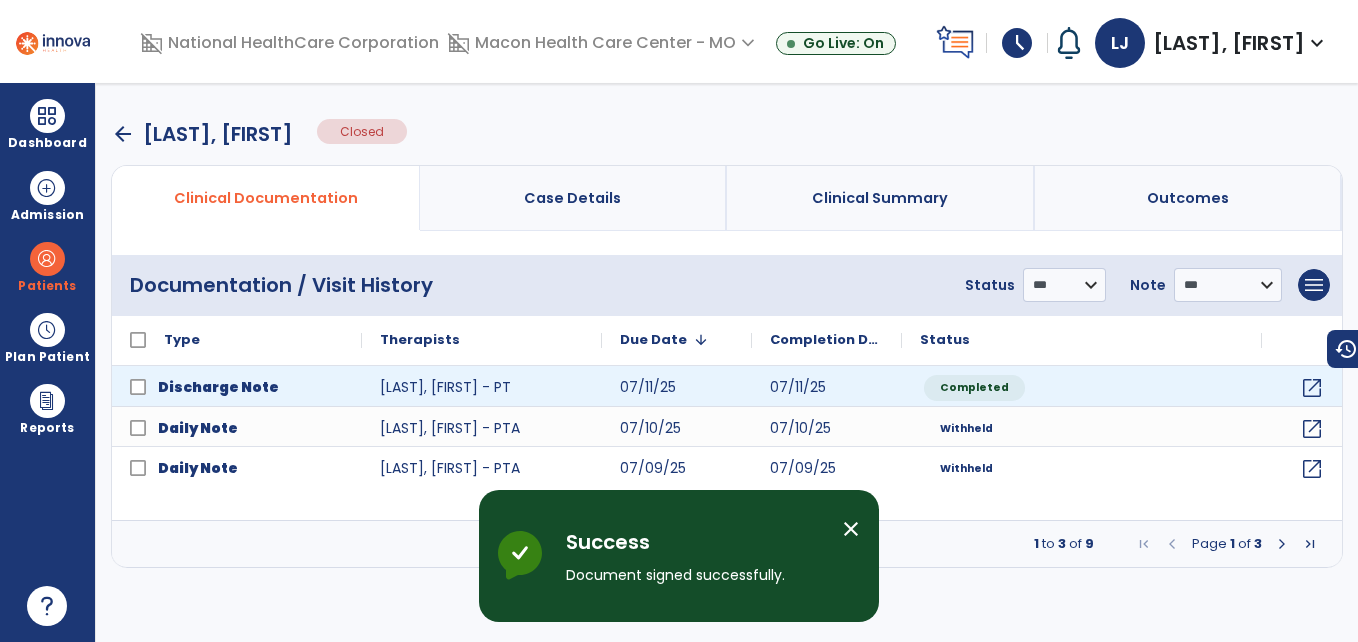 scroll, scrollTop: 0, scrollLeft: 0, axis: both 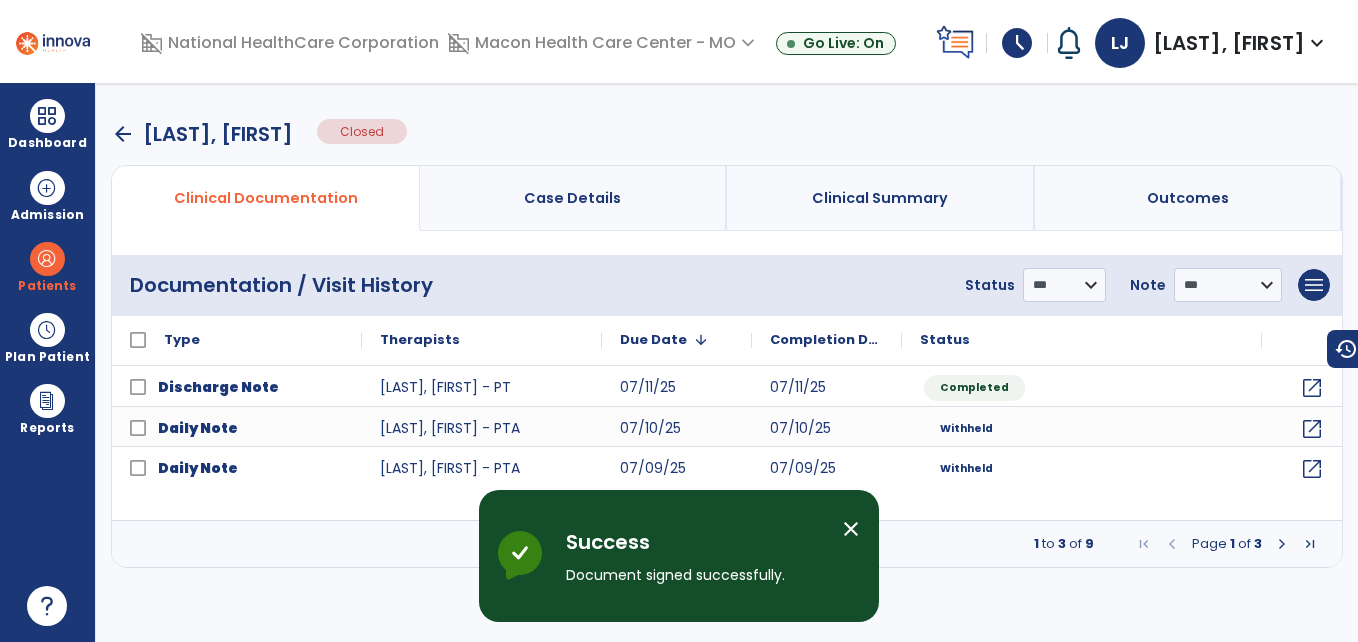 click on "arrow_back" at bounding box center [123, 134] 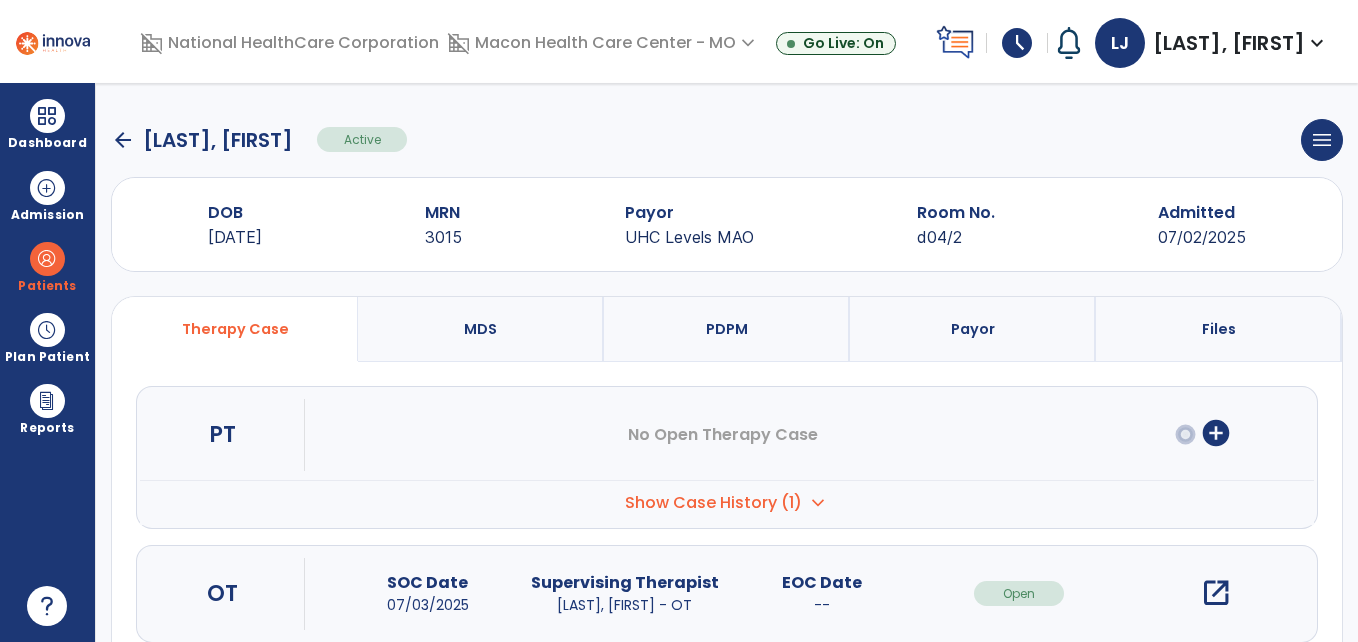 click on "arrow_back" 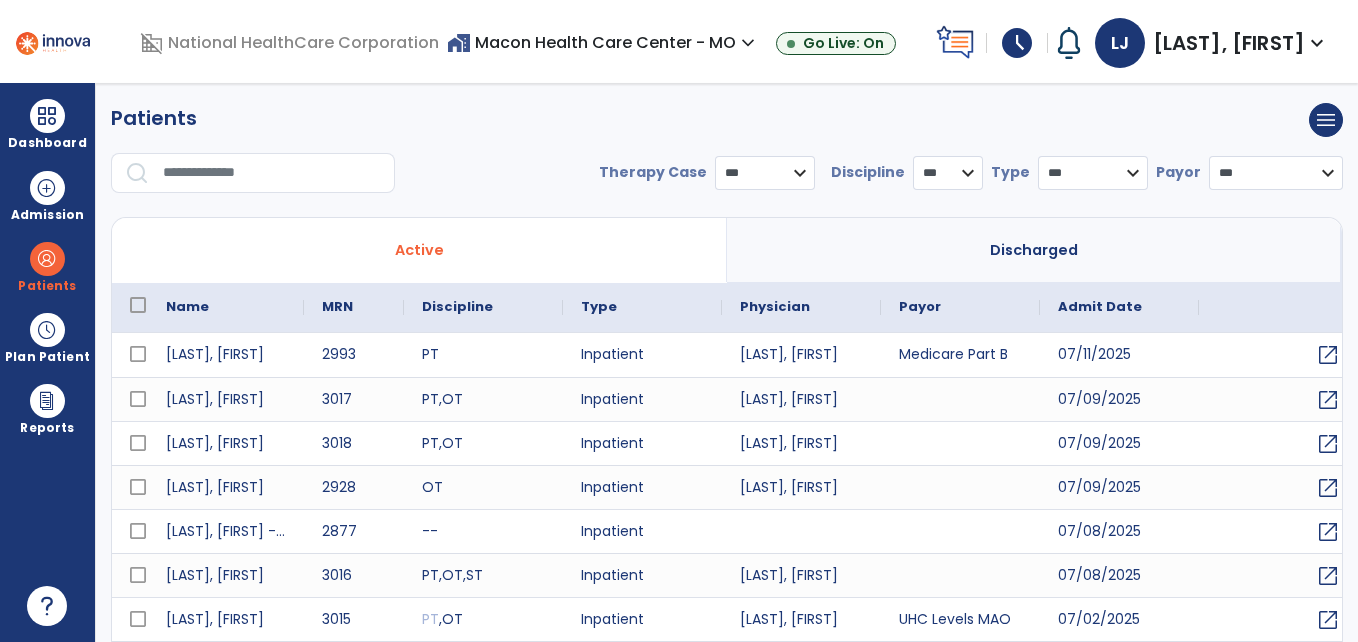 select on "***" 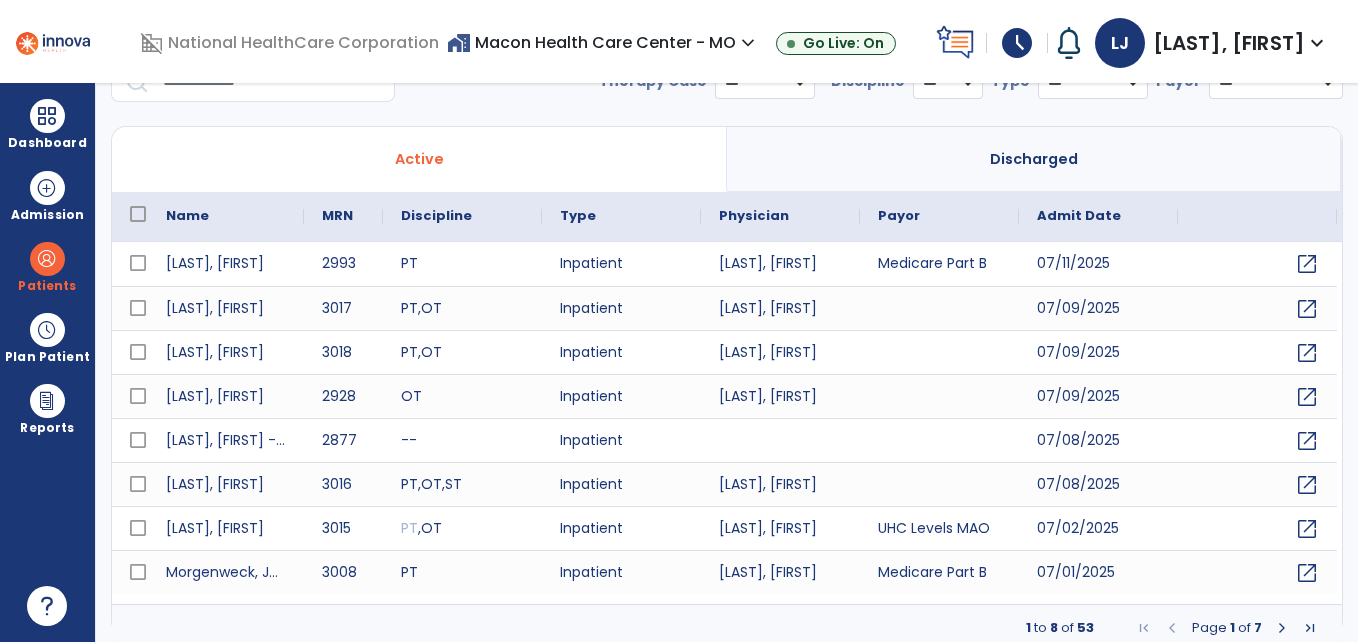 scroll, scrollTop: 101, scrollLeft: 0, axis: vertical 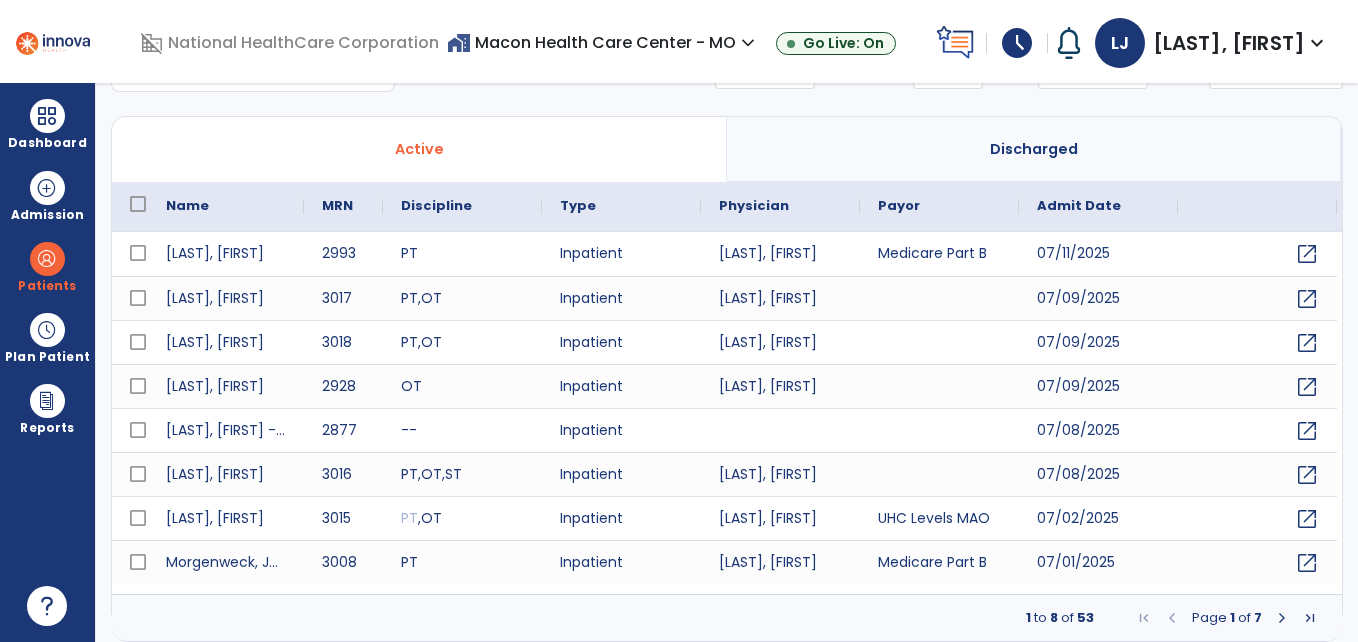 click at bounding box center (1282, 618) 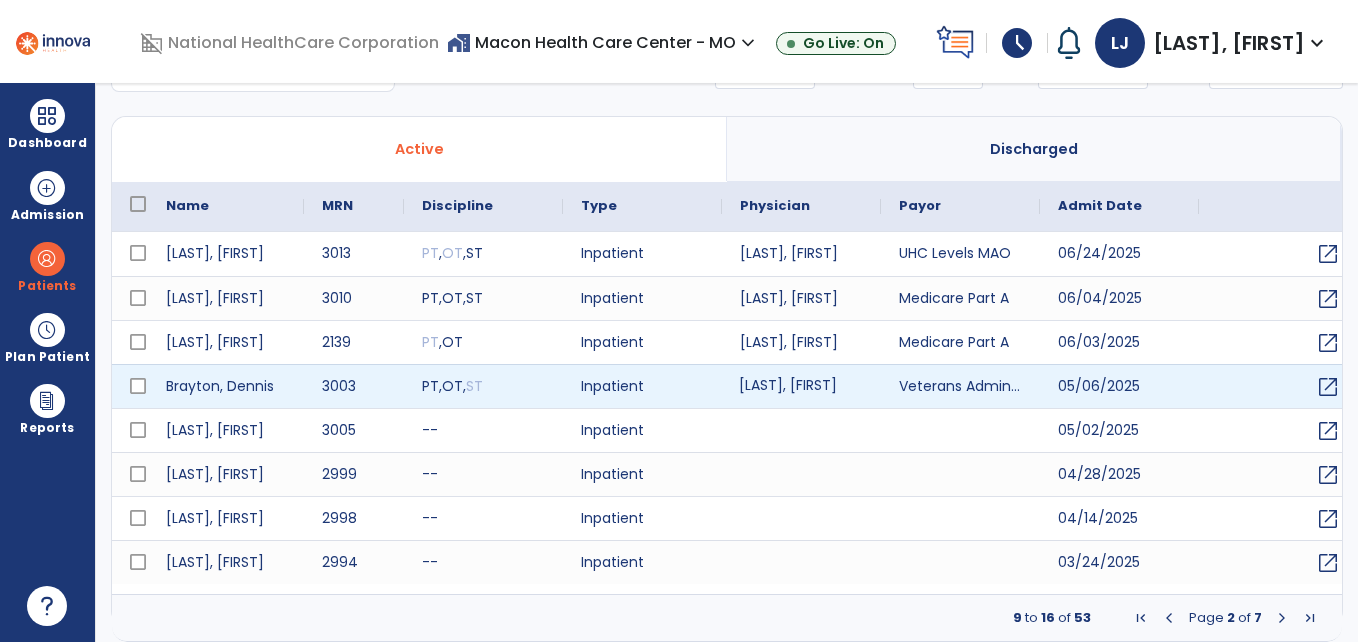 click on "[LAST], [FIRST]" at bounding box center (801, 386) 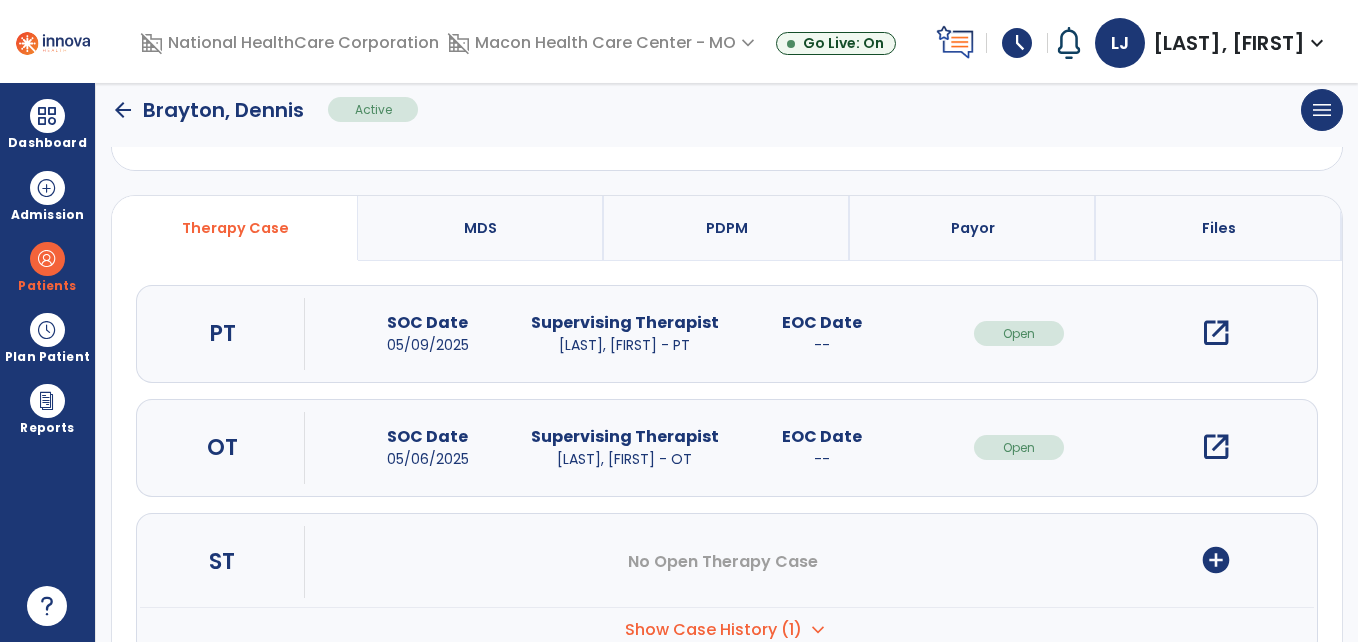 scroll, scrollTop: 0, scrollLeft: 0, axis: both 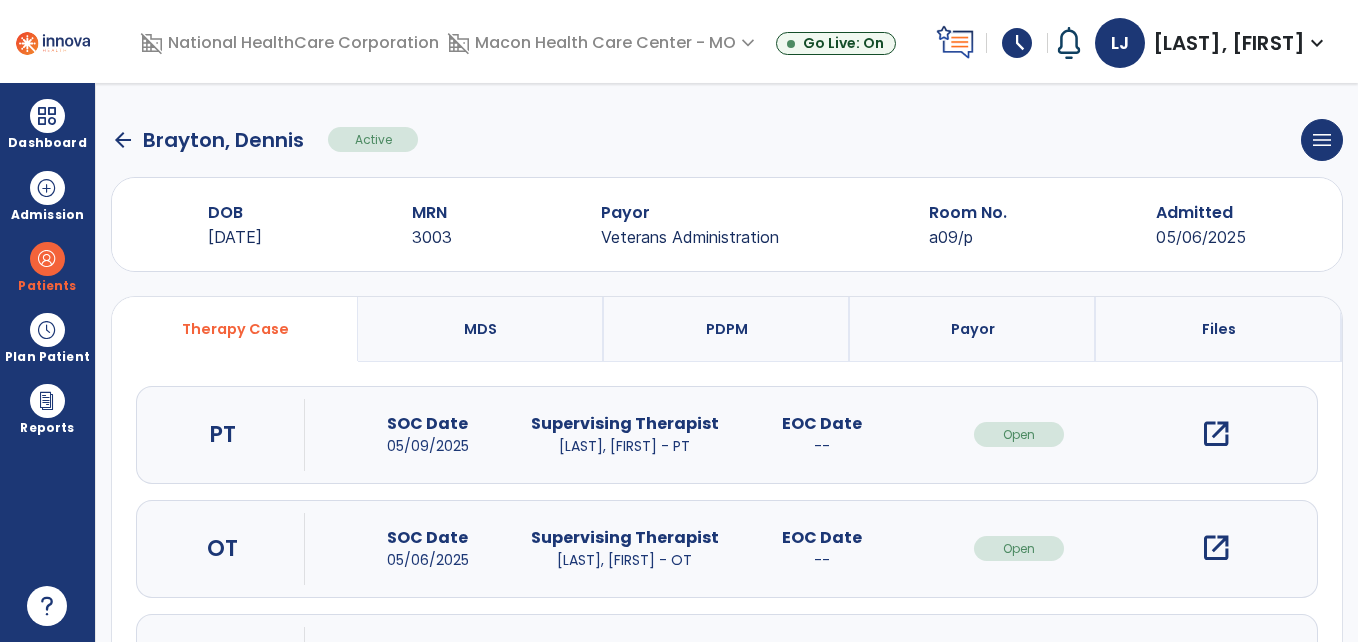 click on "open_in_new" at bounding box center [1216, 434] 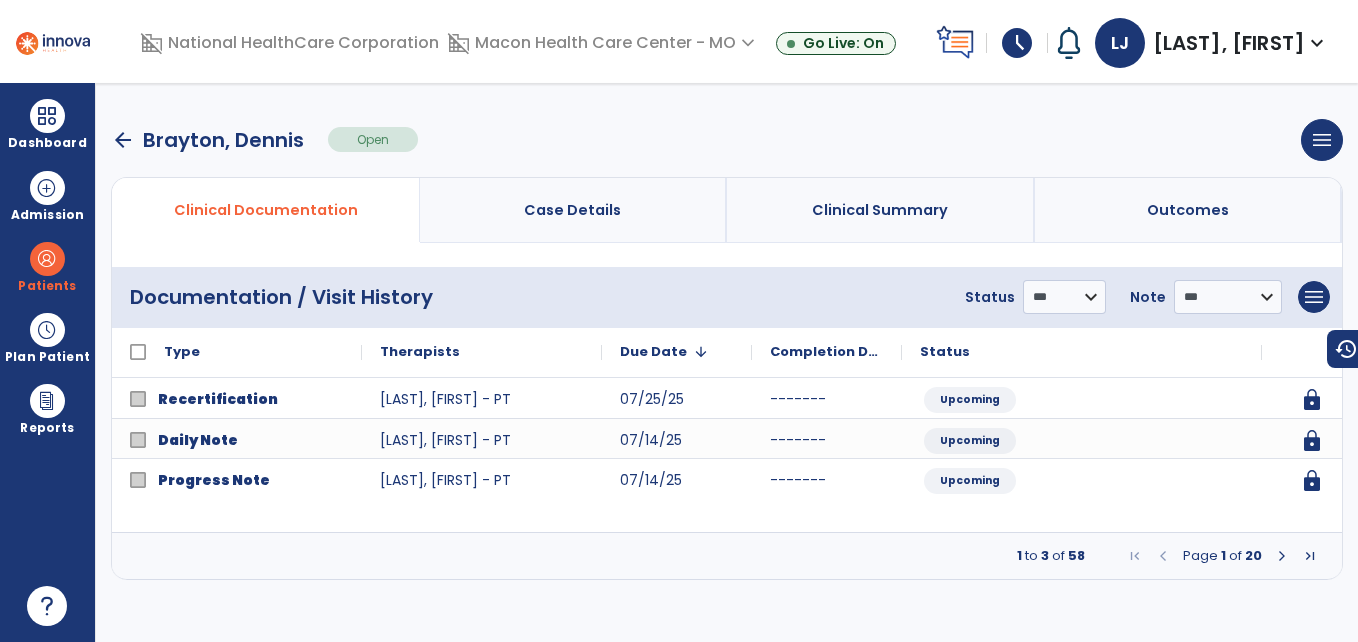 click at bounding box center [1282, 556] 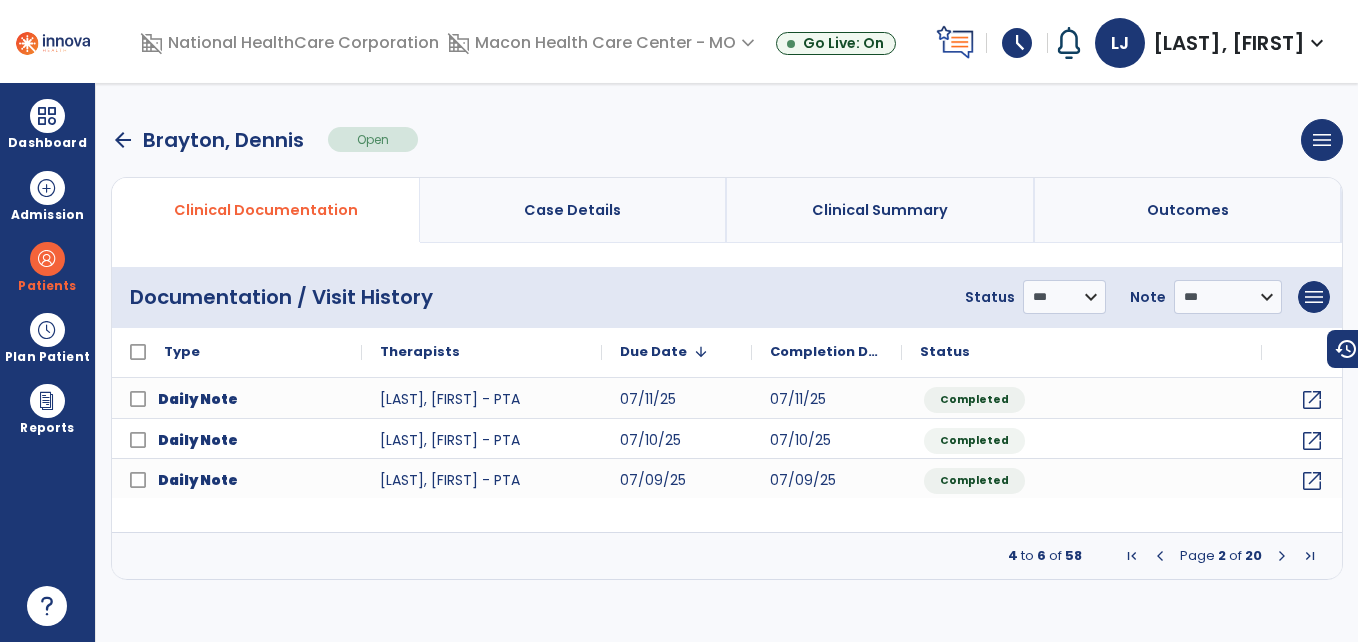 click at bounding box center [1160, 556] 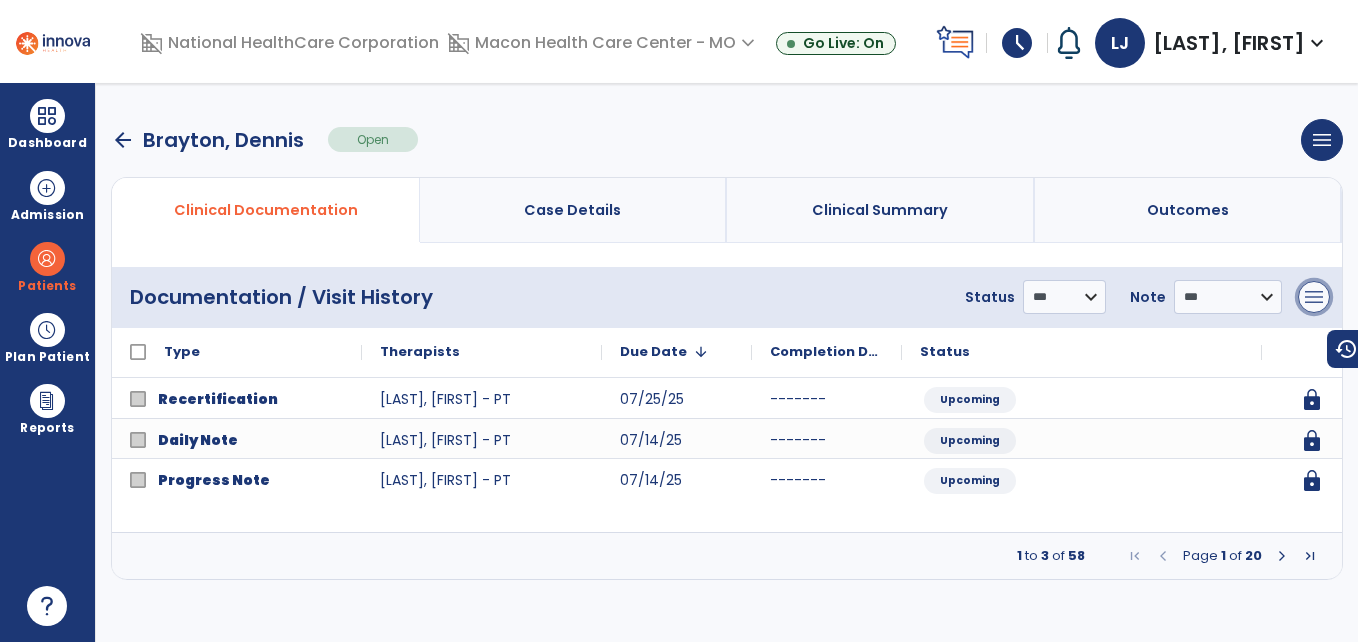 click on "menu" at bounding box center (1314, 297) 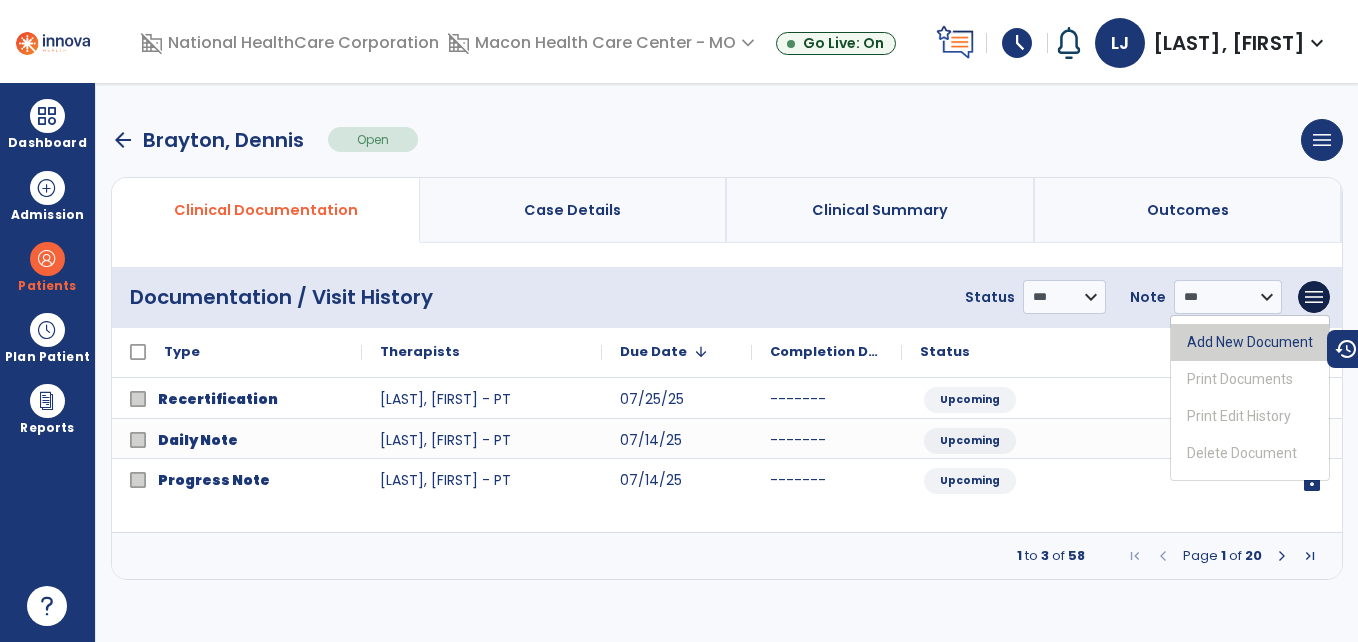 click on "Add New Document" at bounding box center (1250, 342) 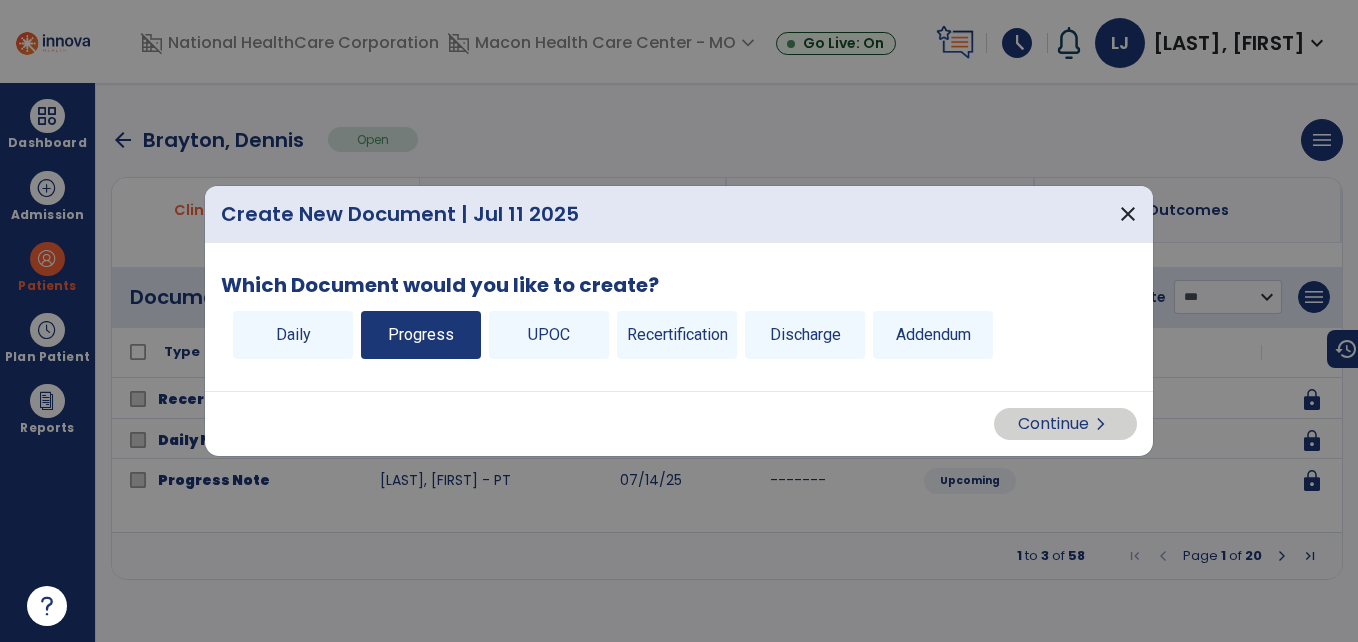 click on "Progress" at bounding box center (421, 335) 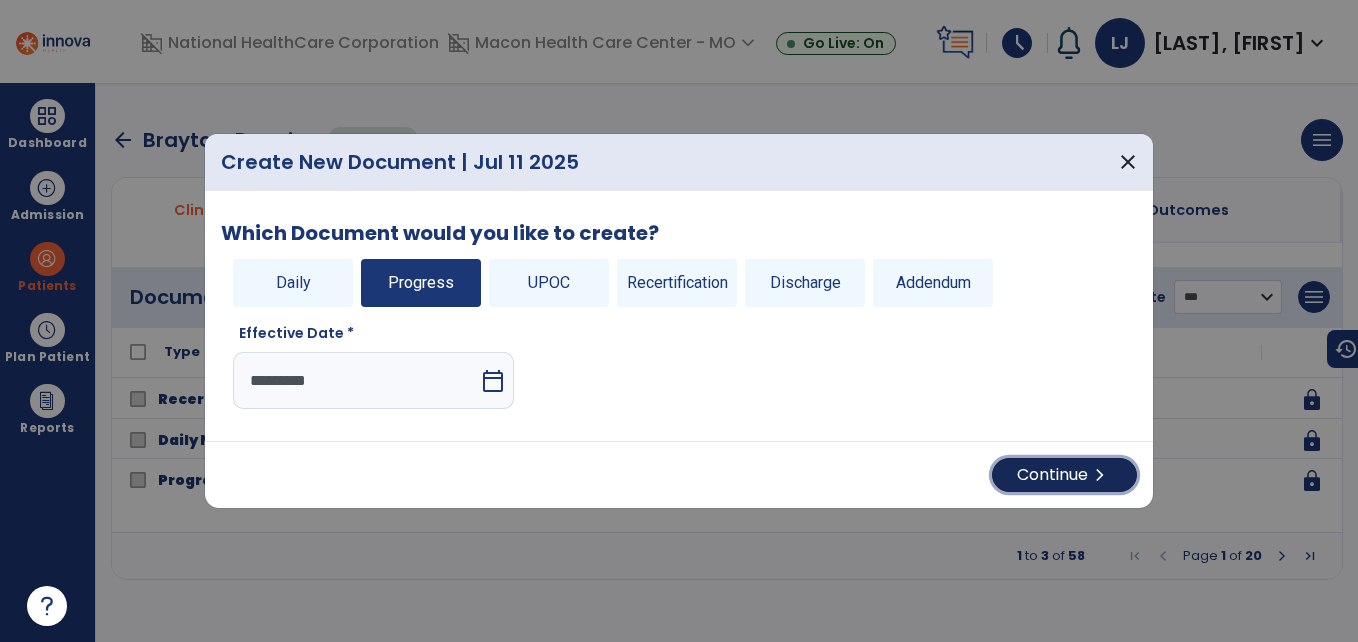 click on "chevron_right" at bounding box center (1100, 475) 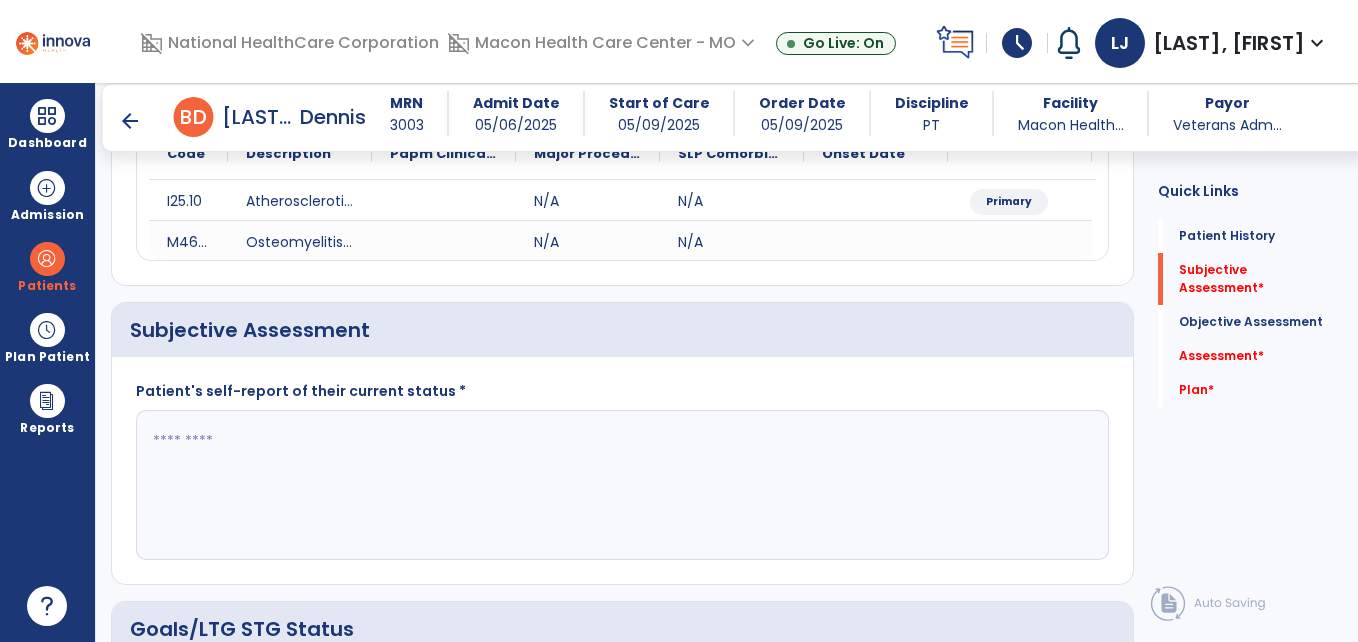 scroll, scrollTop: 321, scrollLeft: 0, axis: vertical 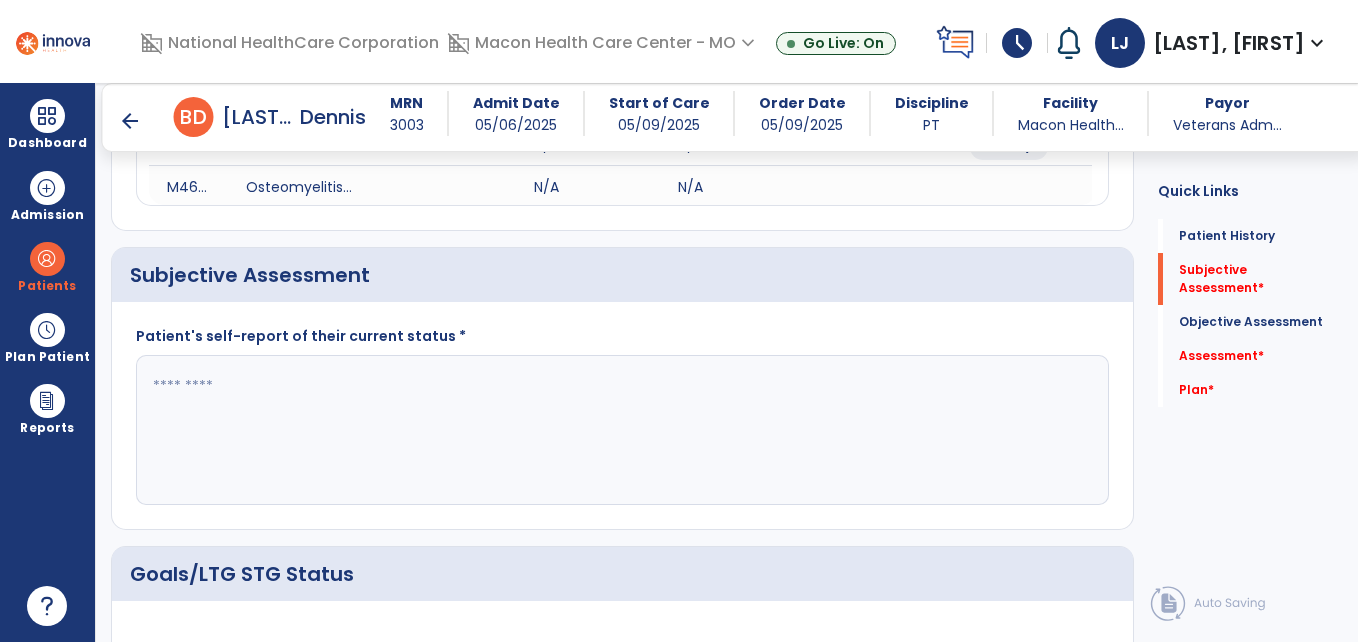 click 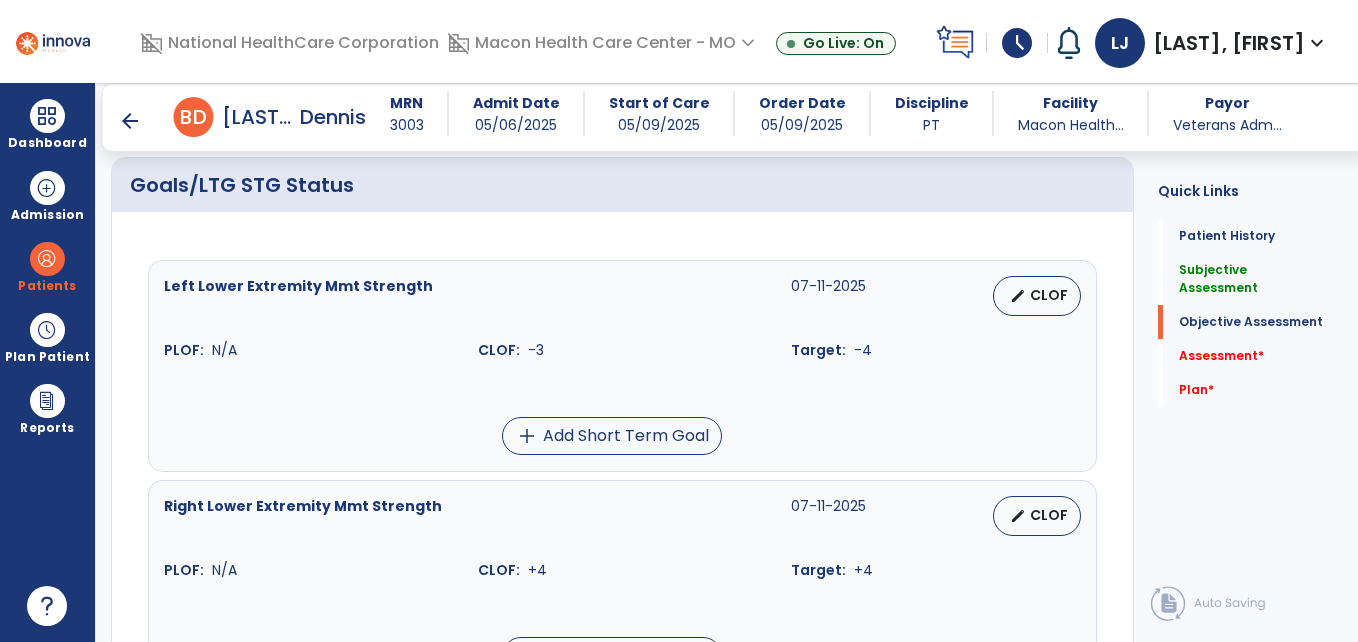 scroll, scrollTop: 715, scrollLeft: 0, axis: vertical 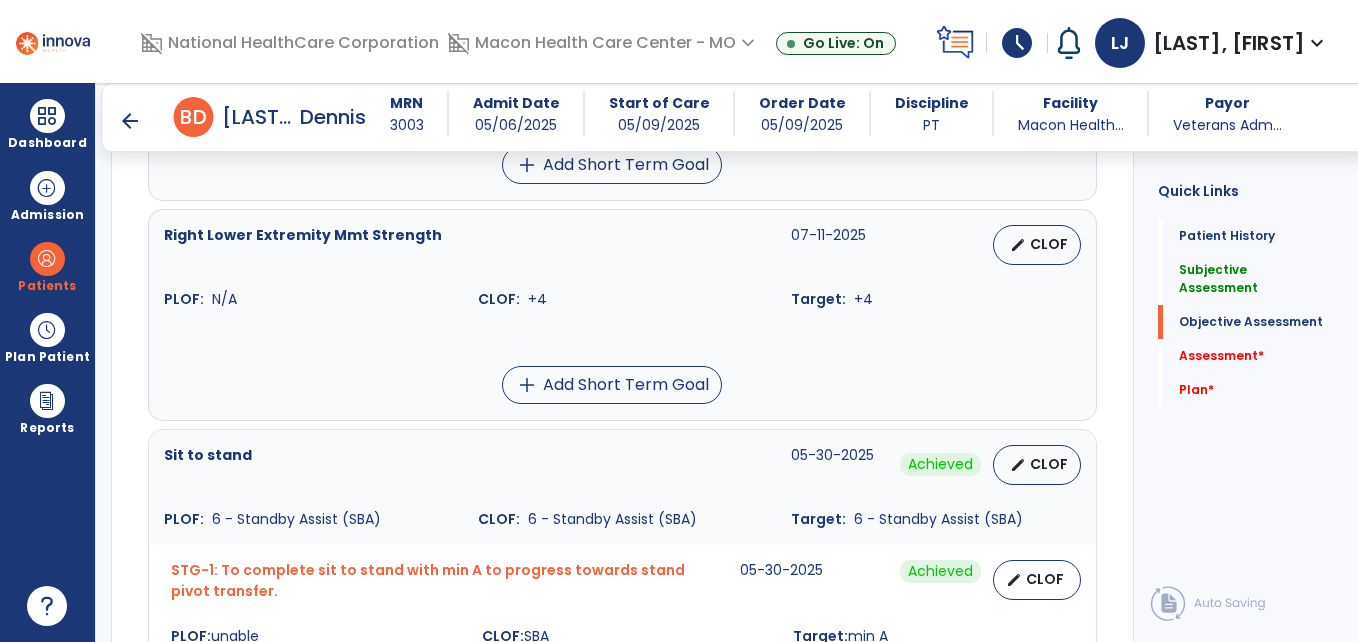 type 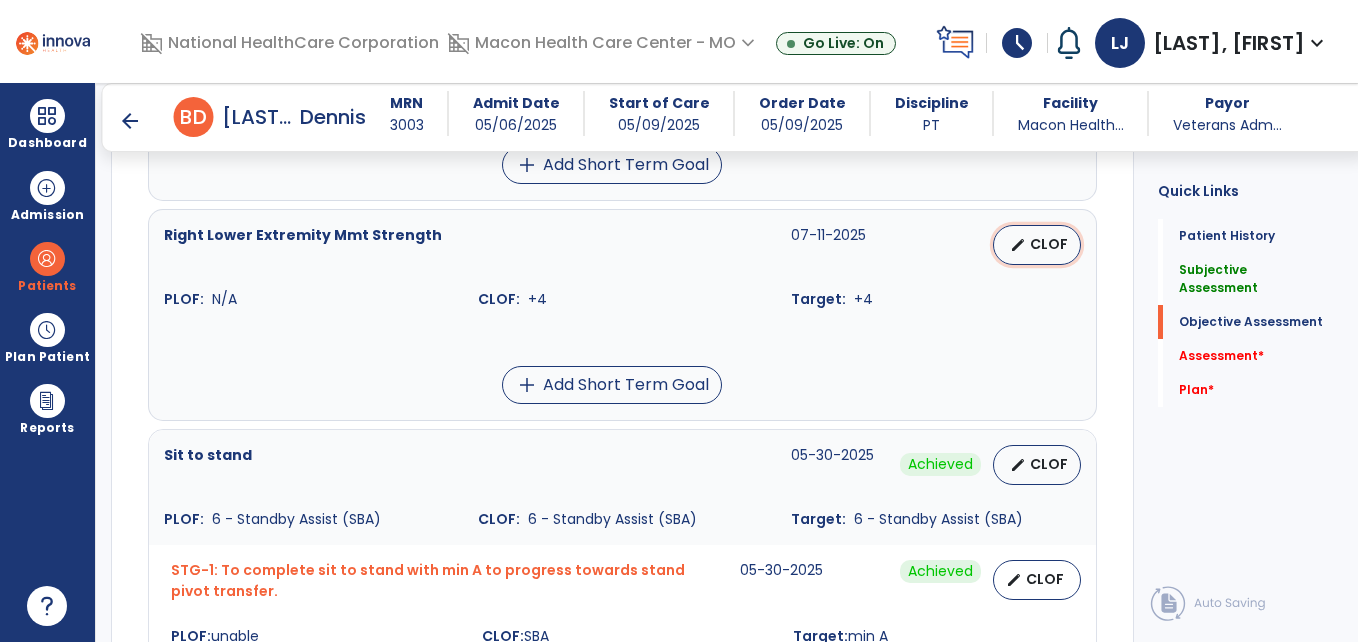 click on "CLOF" at bounding box center (1049, 244) 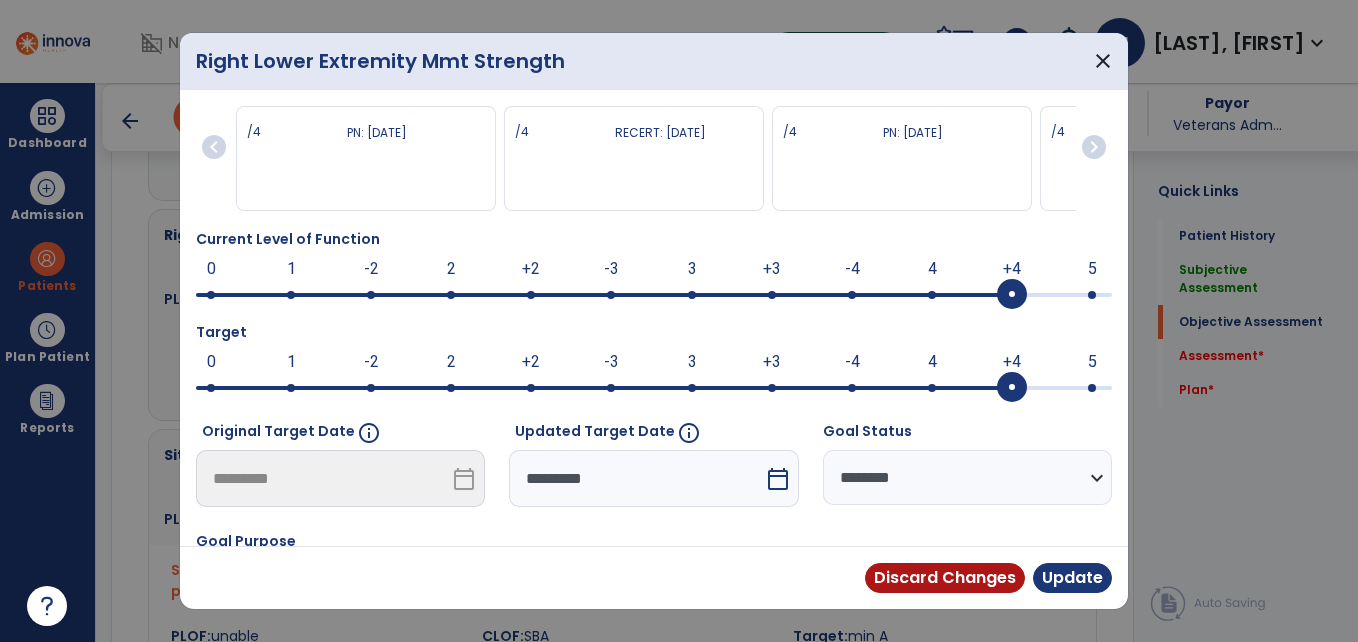 click on "**********" at bounding box center [967, 477] 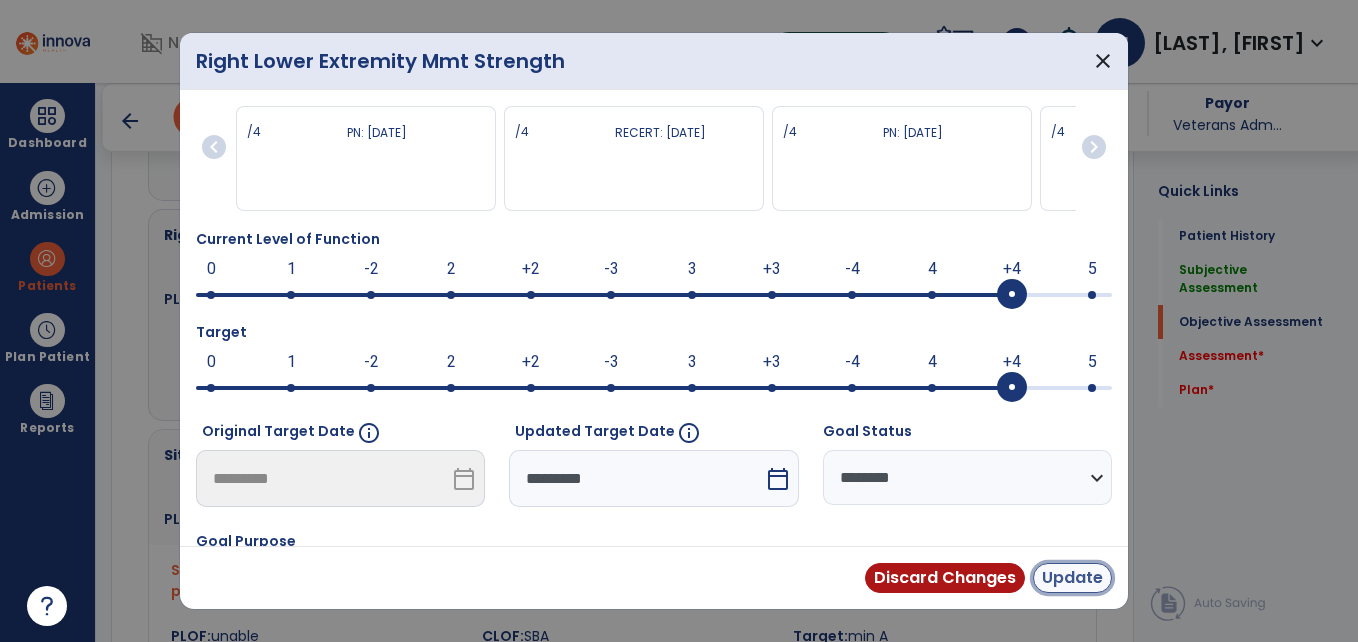 click on "Update" at bounding box center (1072, 578) 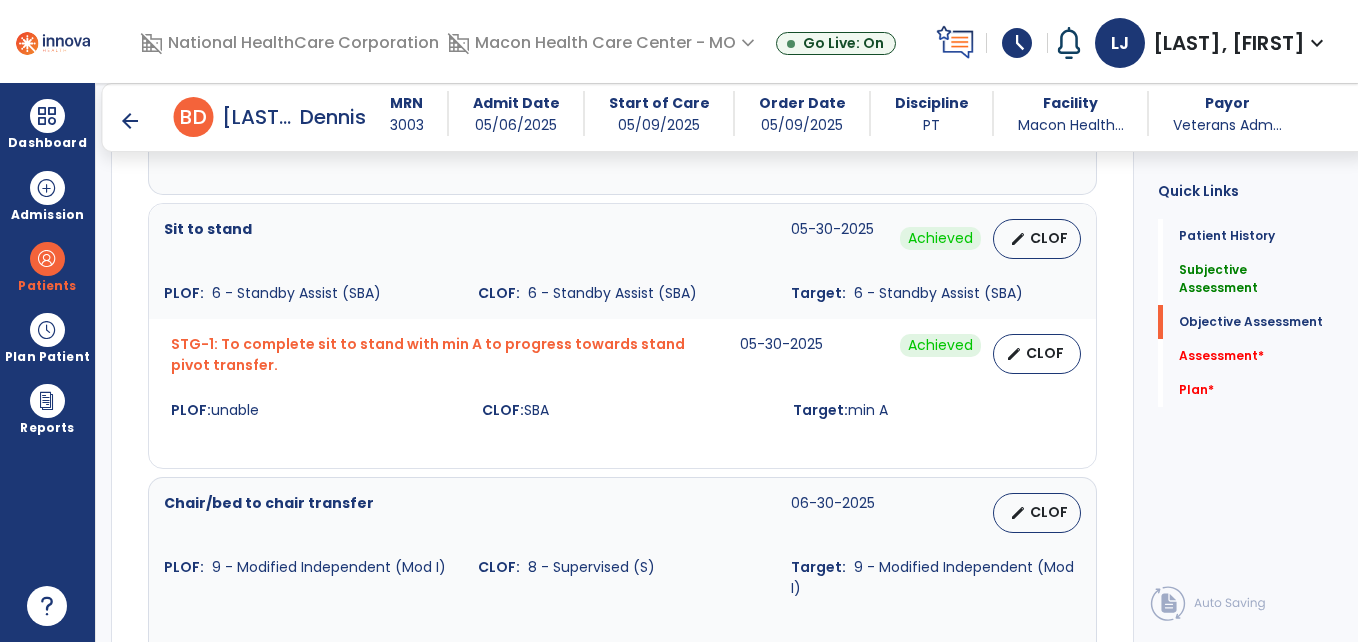 scroll, scrollTop: 1170, scrollLeft: 0, axis: vertical 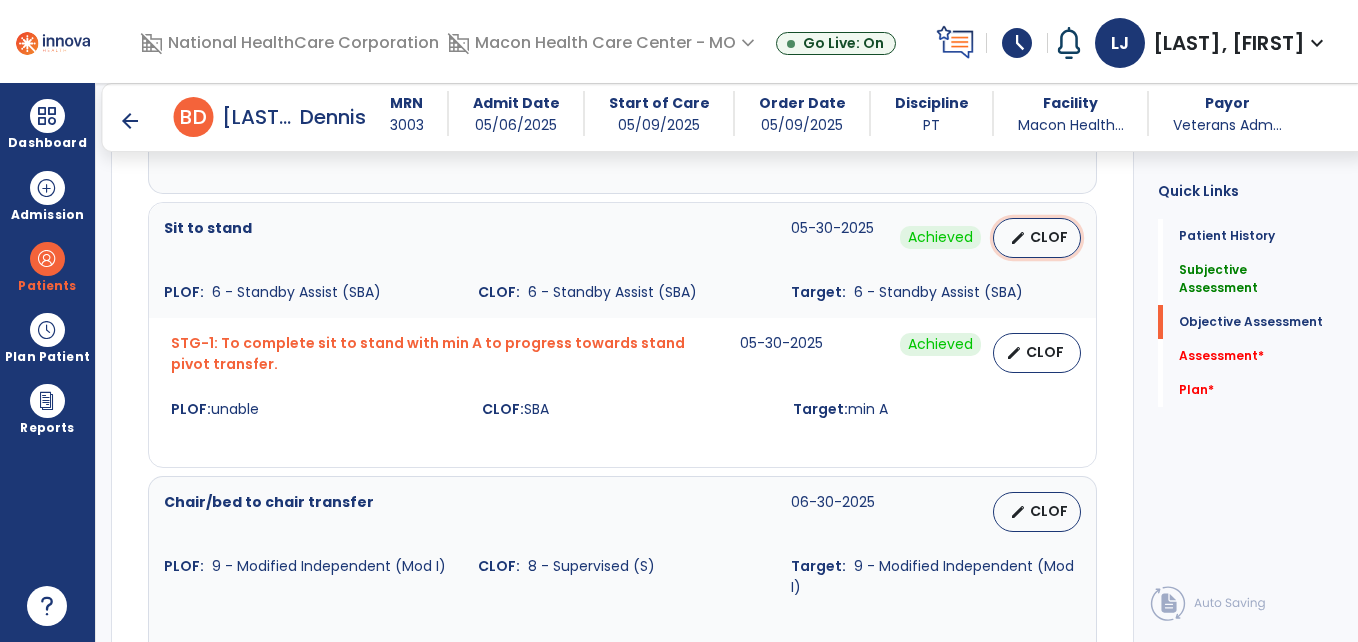 click on "CLOF" at bounding box center [1049, 237] 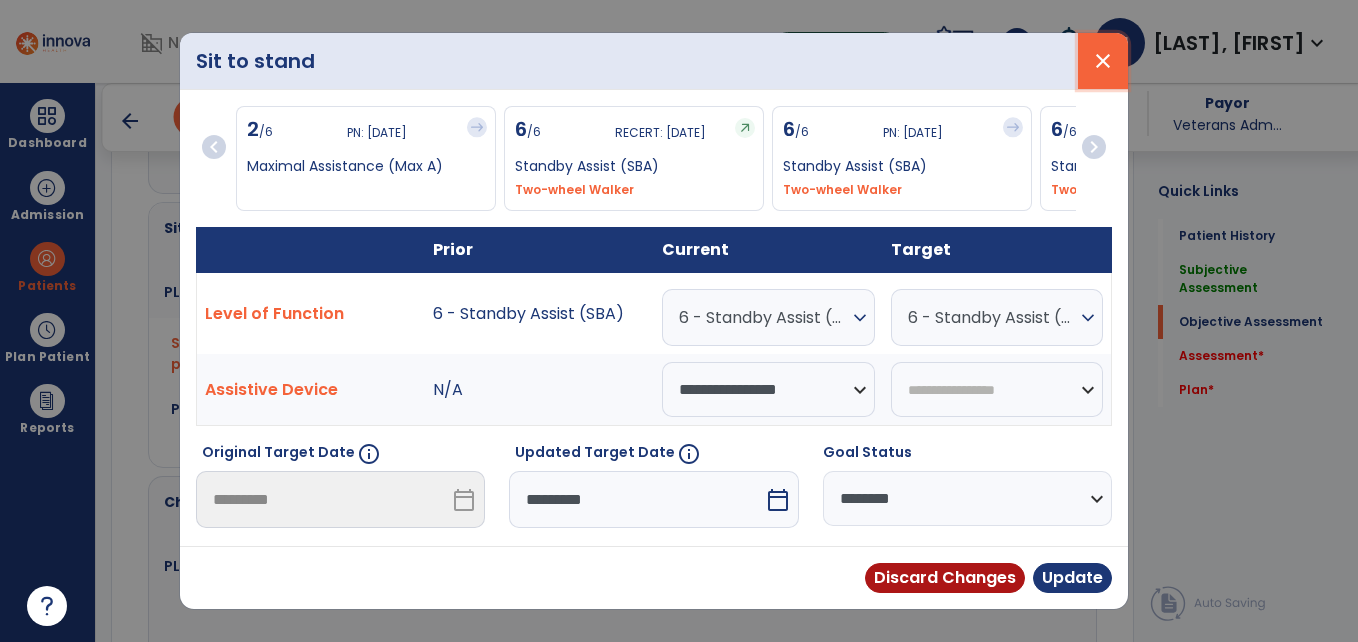 click on "close" at bounding box center (1103, 61) 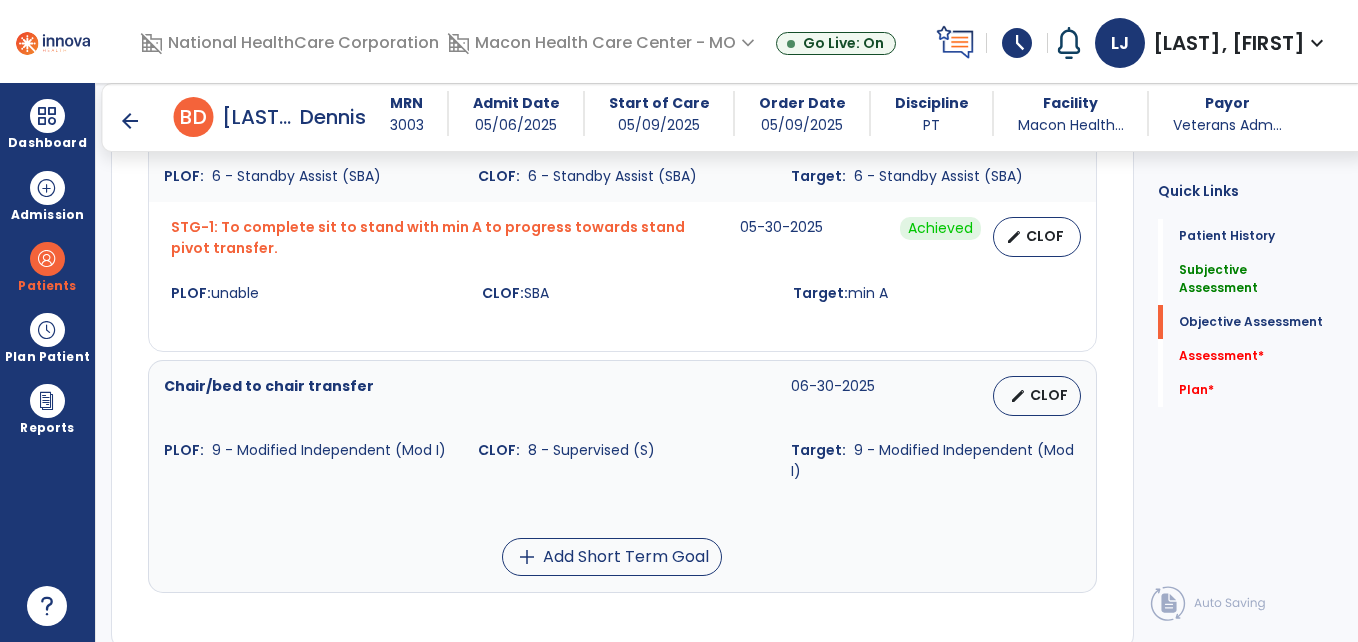scroll, scrollTop: 1292, scrollLeft: 0, axis: vertical 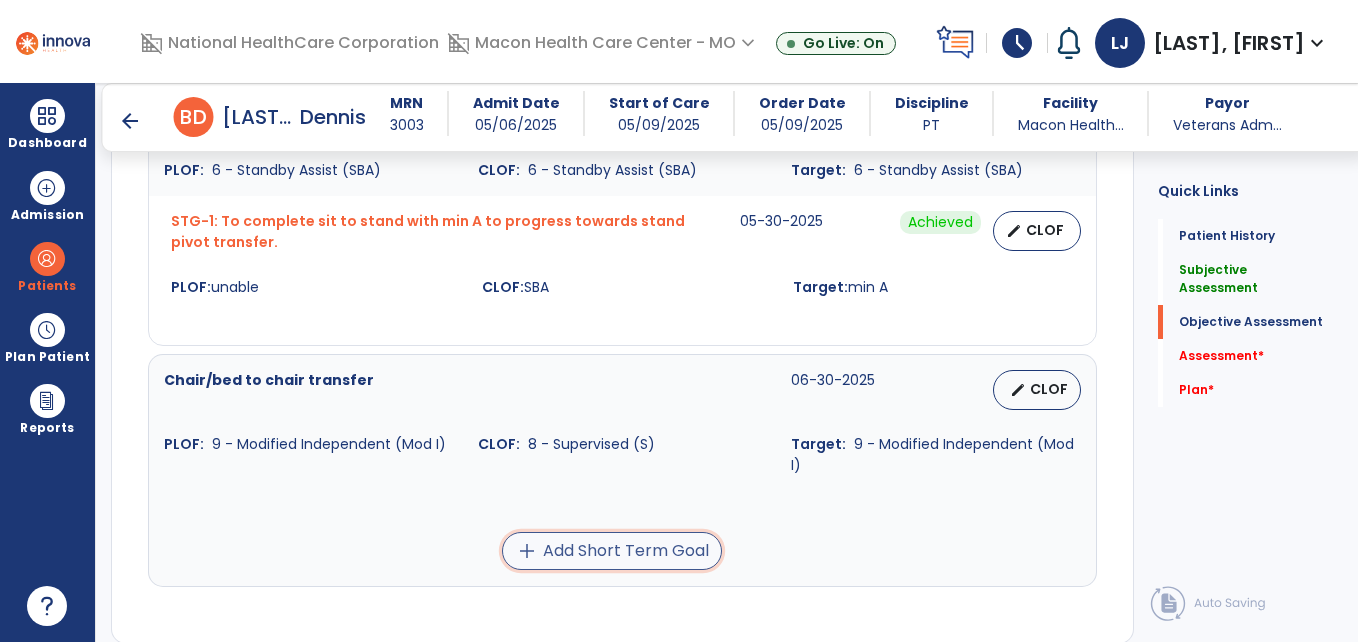 click on "add  Add Short Term Goal" at bounding box center [612, 551] 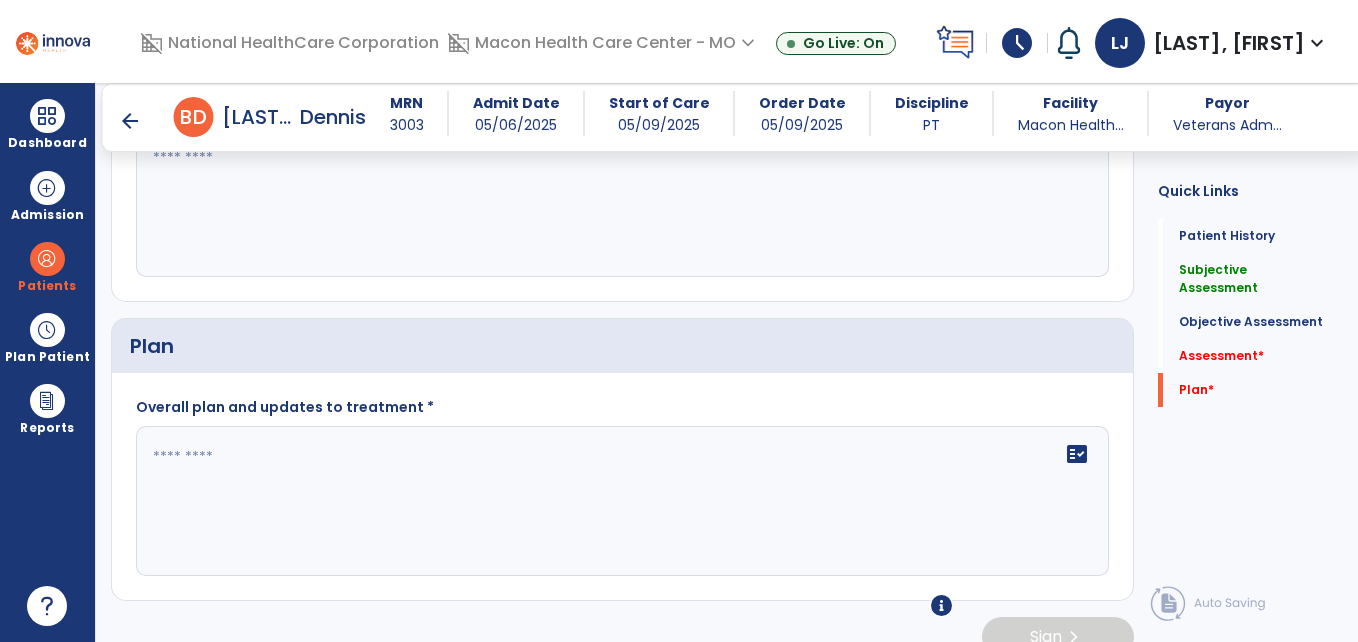 scroll, scrollTop: 1323, scrollLeft: 0, axis: vertical 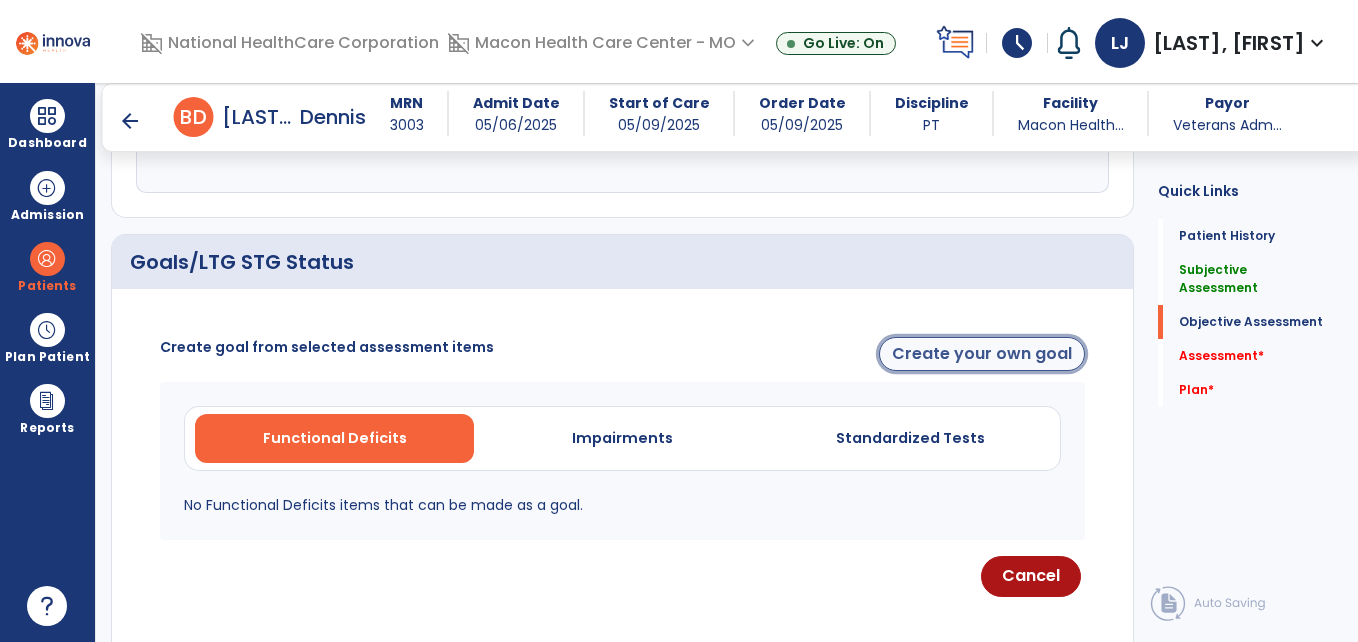 click on "Create your own goal" 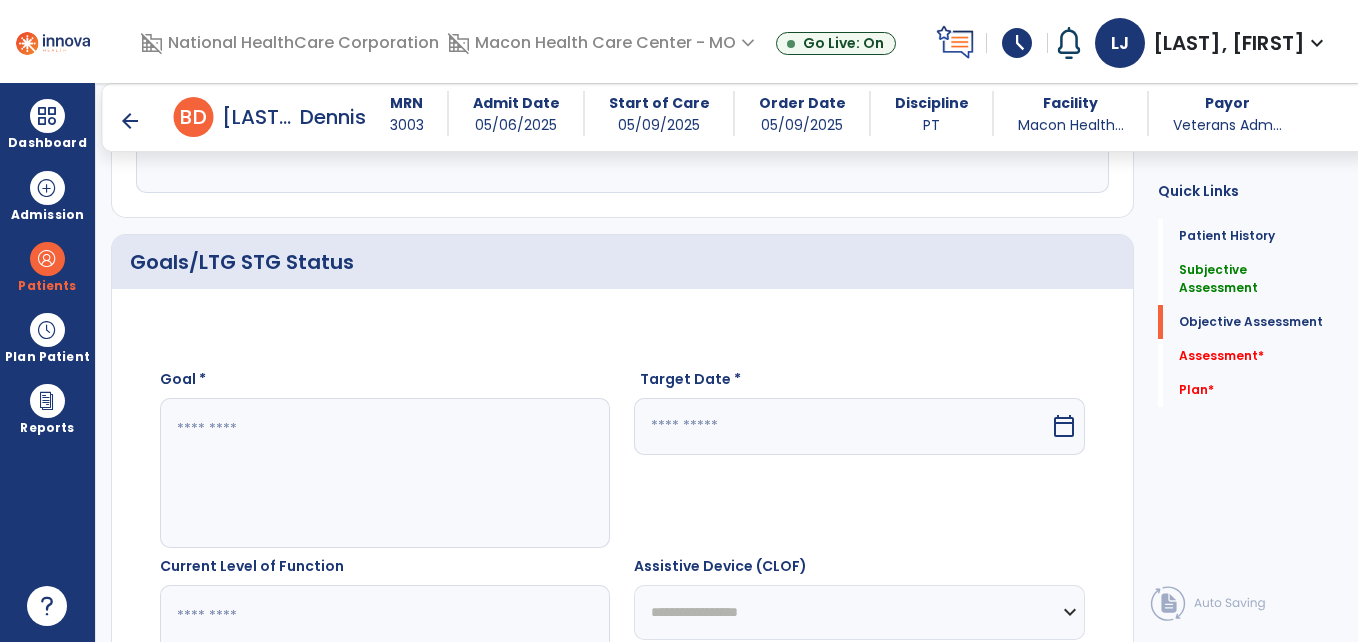 click 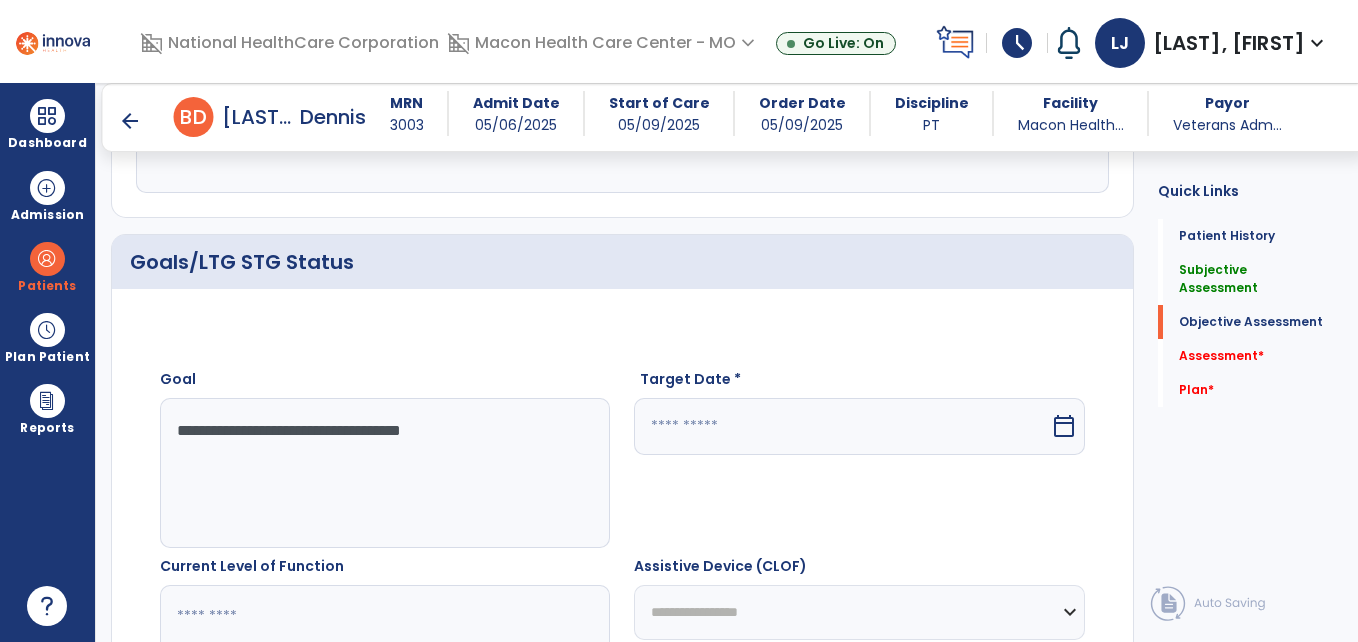 type on "**********" 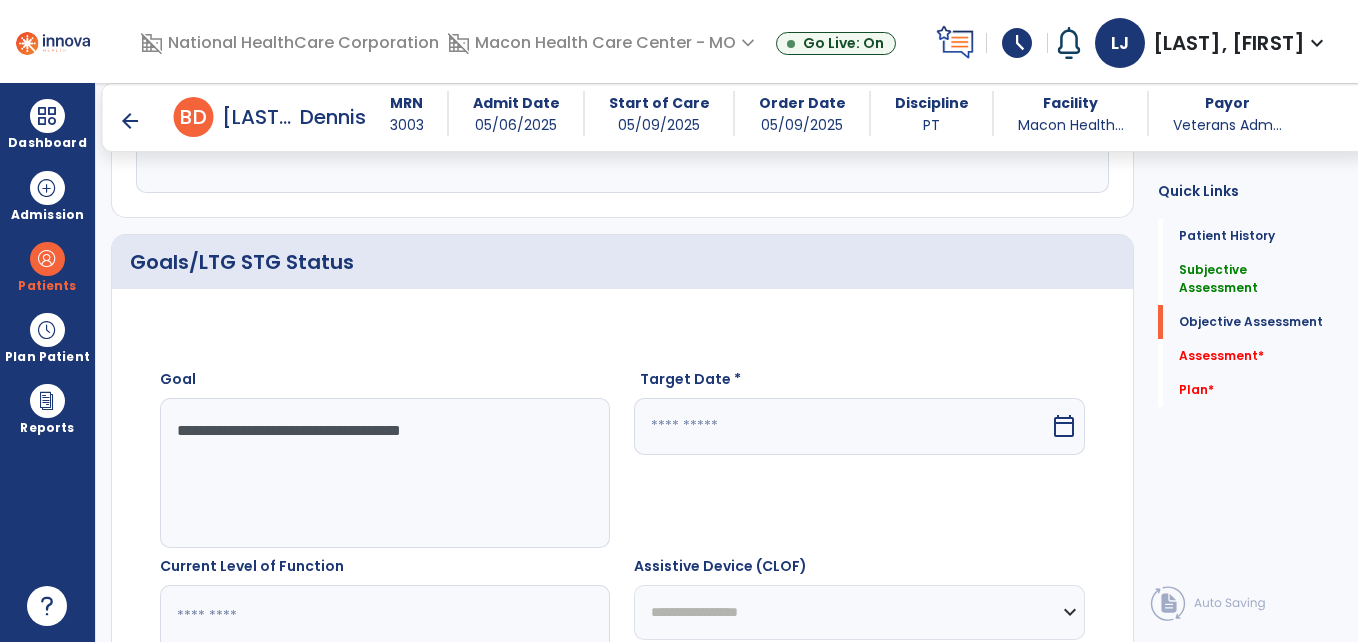 click at bounding box center [841, 426] 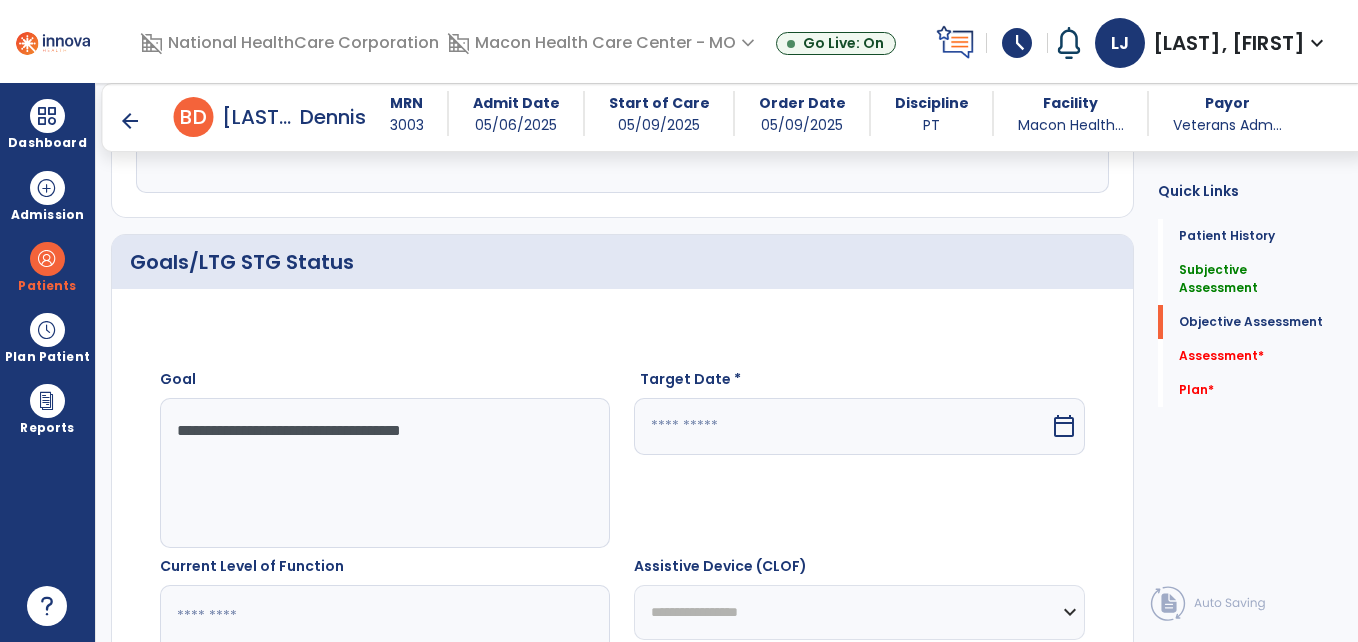 select on "*" 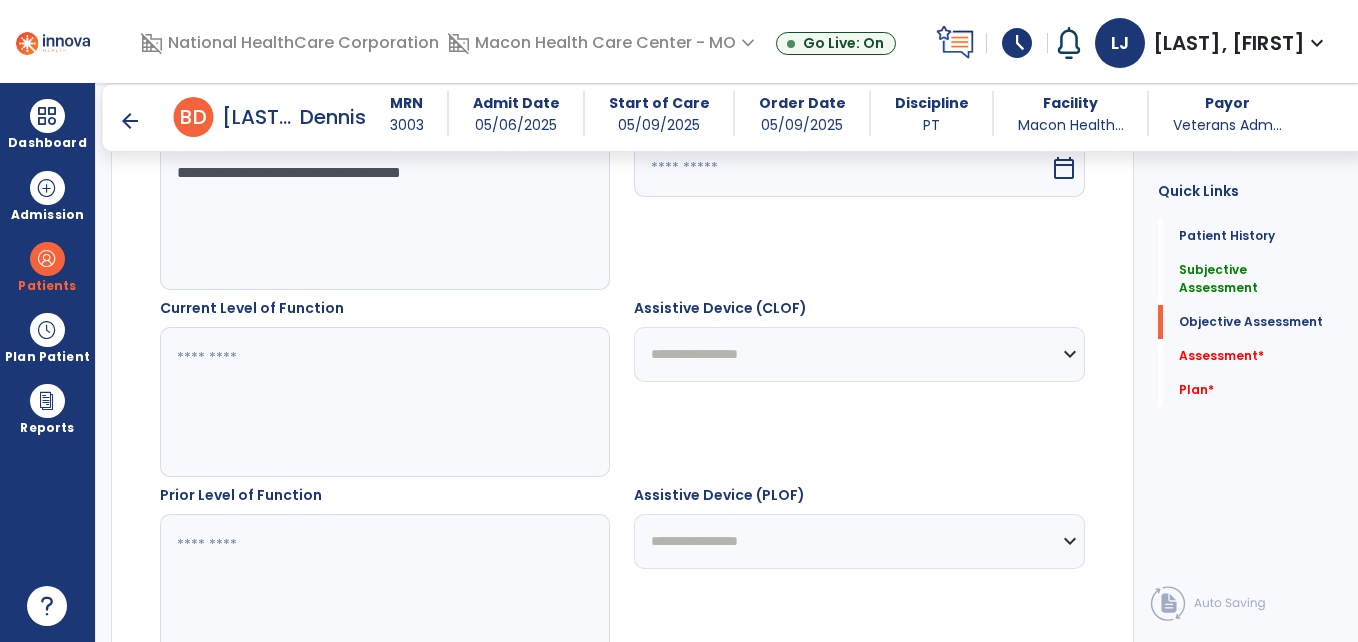 scroll, scrollTop: 906, scrollLeft: 0, axis: vertical 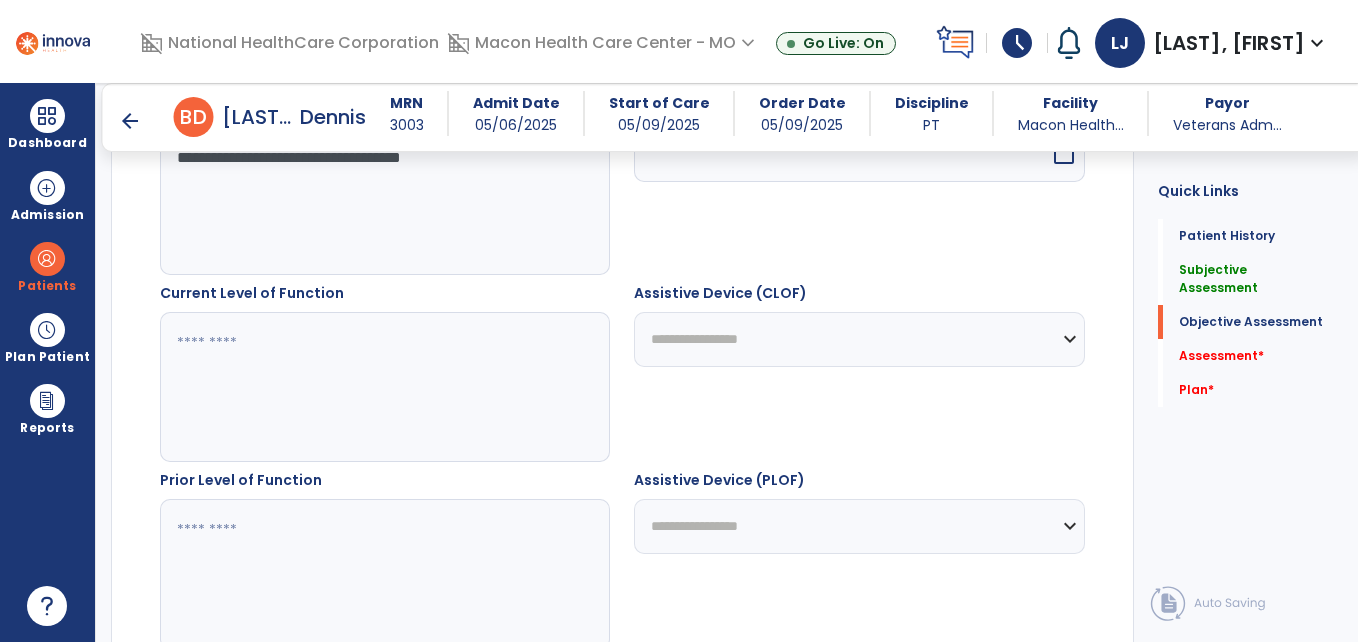 click at bounding box center [841, 153] 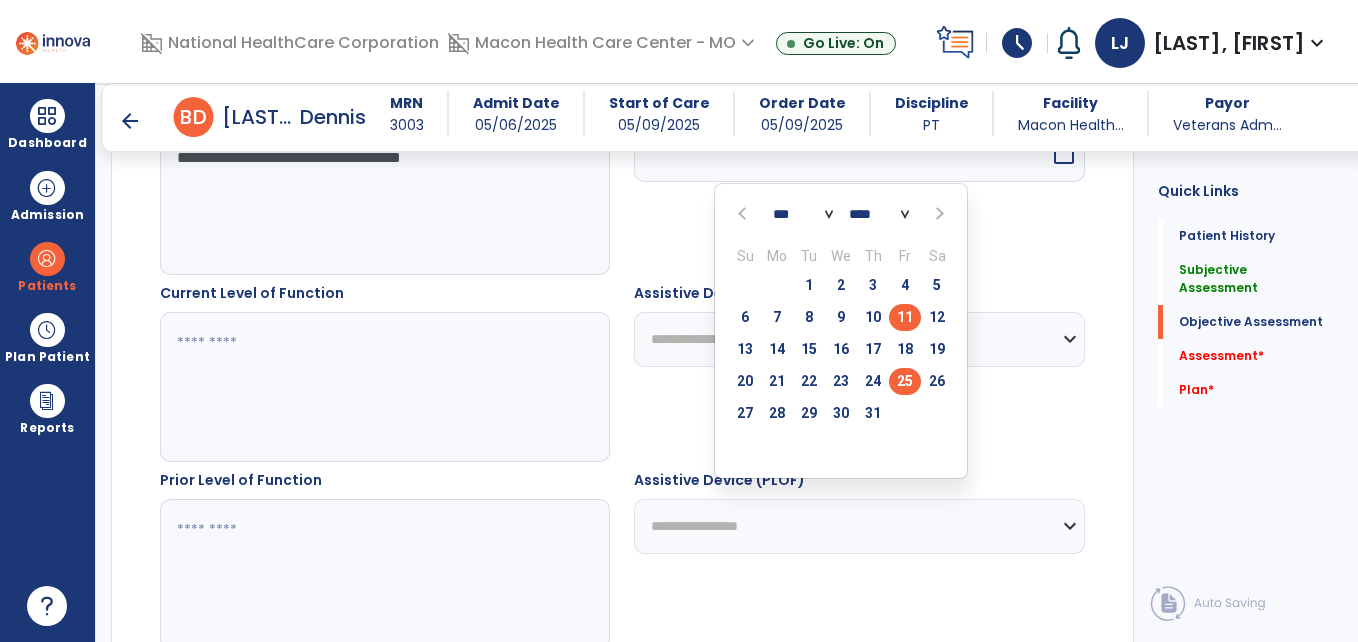 click on "25" at bounding box center (905, 381) 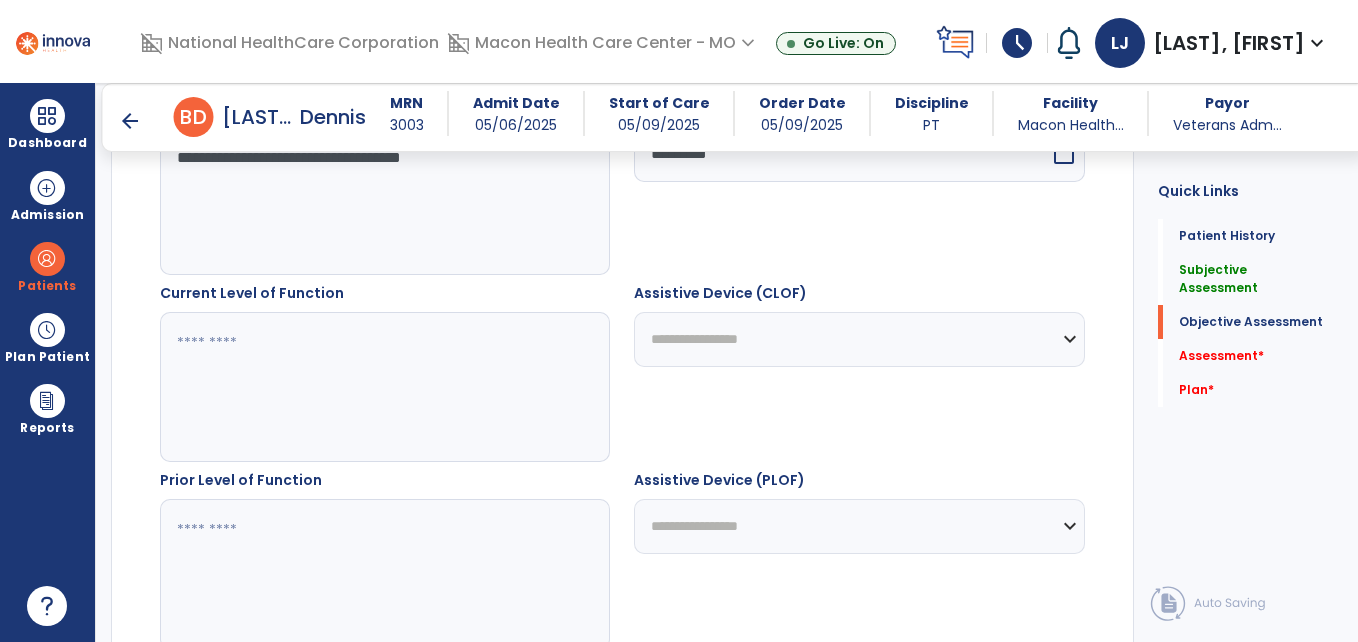 click 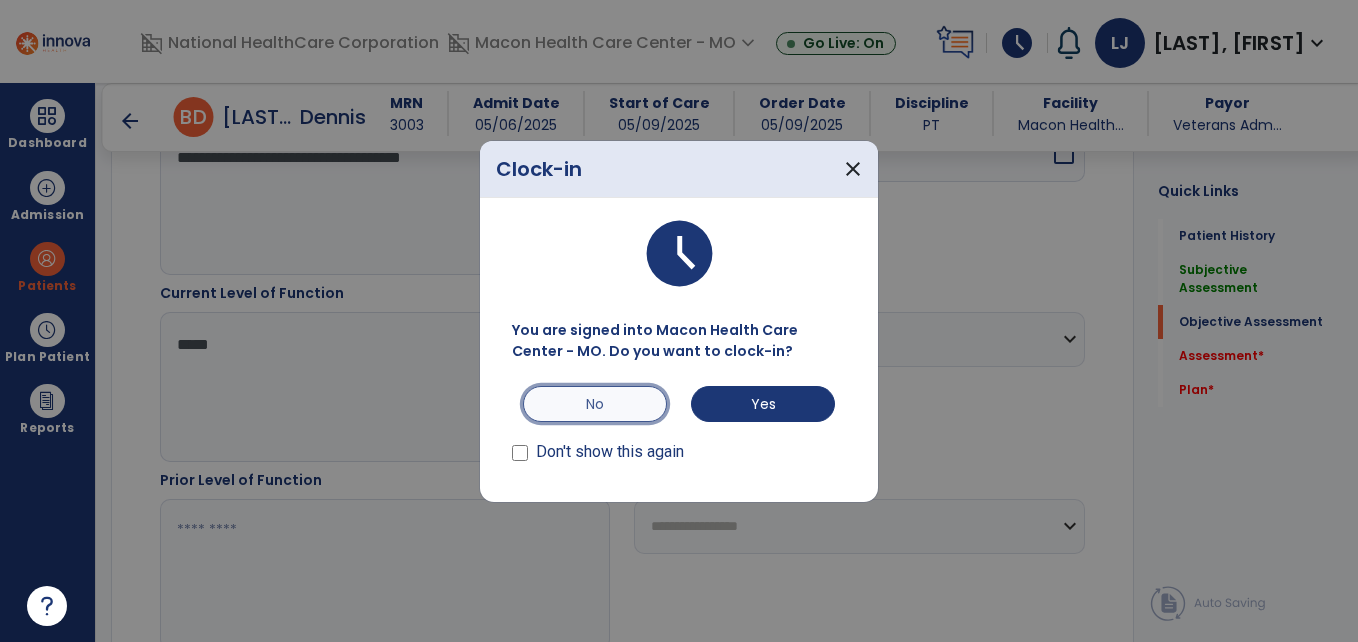 click on "No" at bounding box center (595, 404) 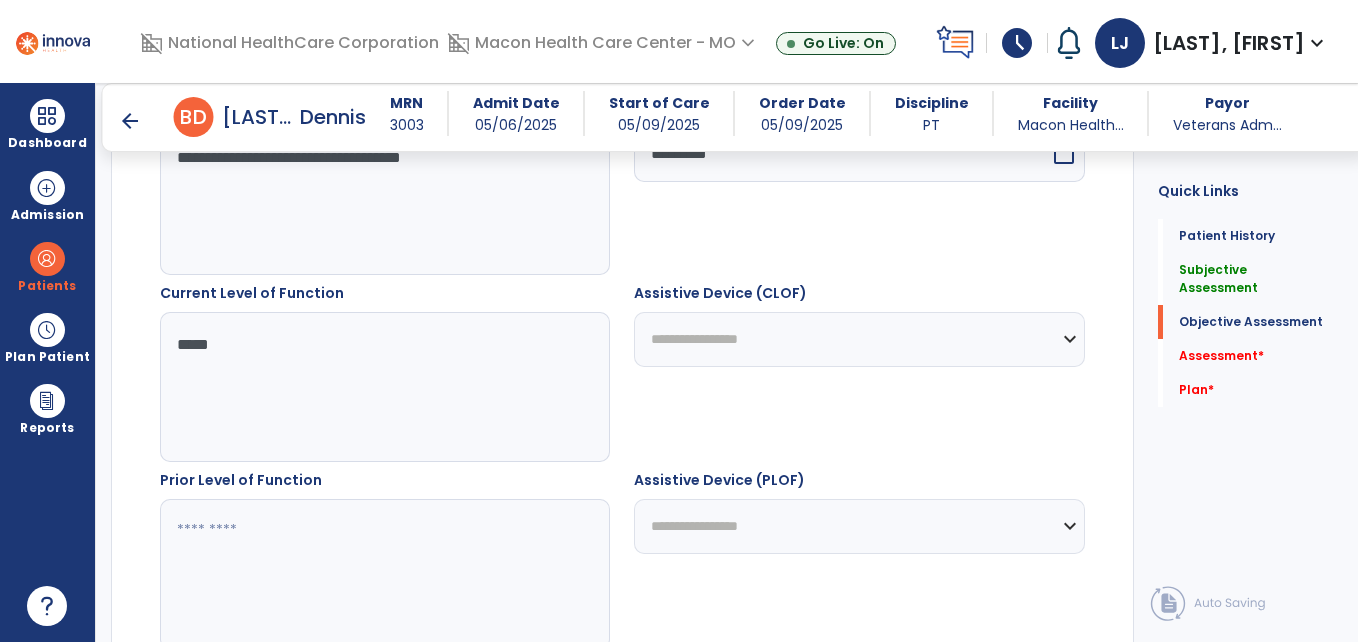 click on "*****" 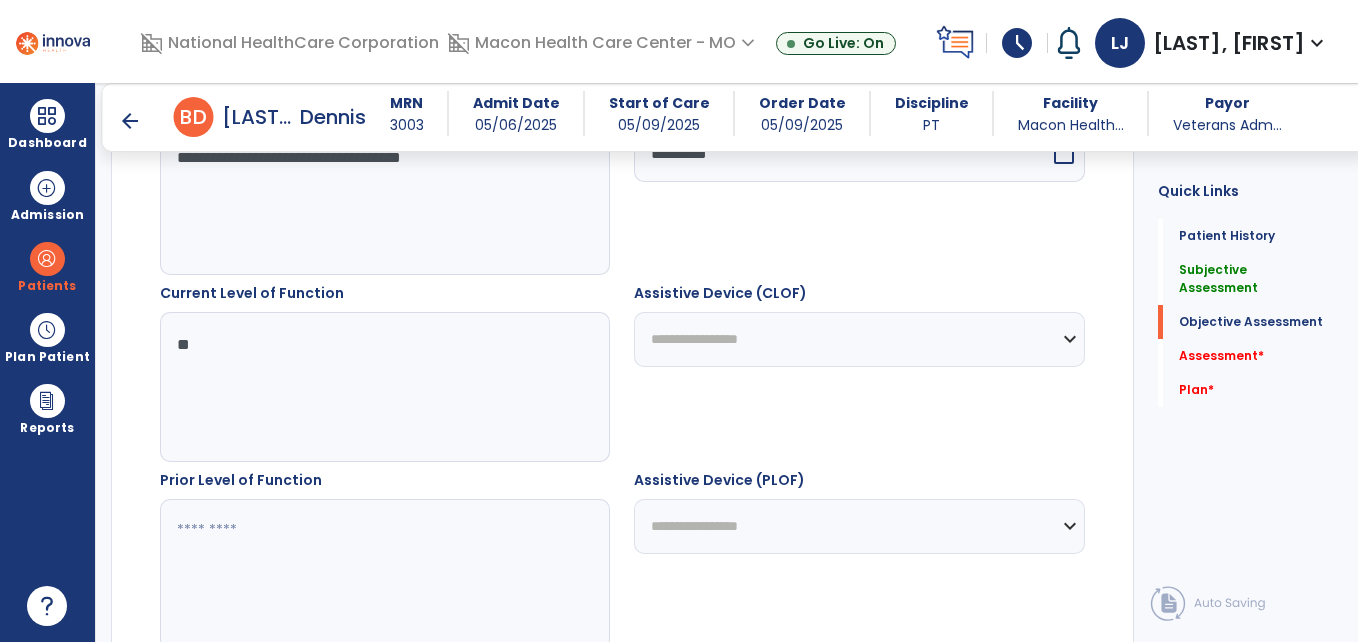 type on "*" 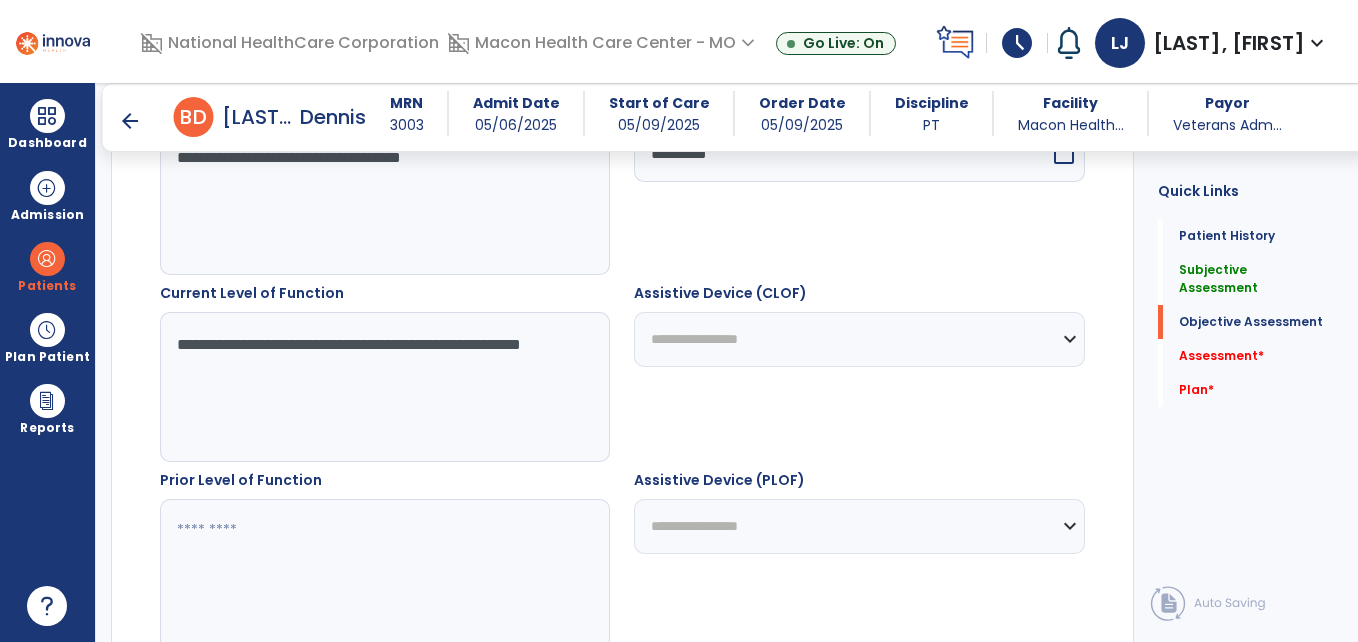 type on "**********" 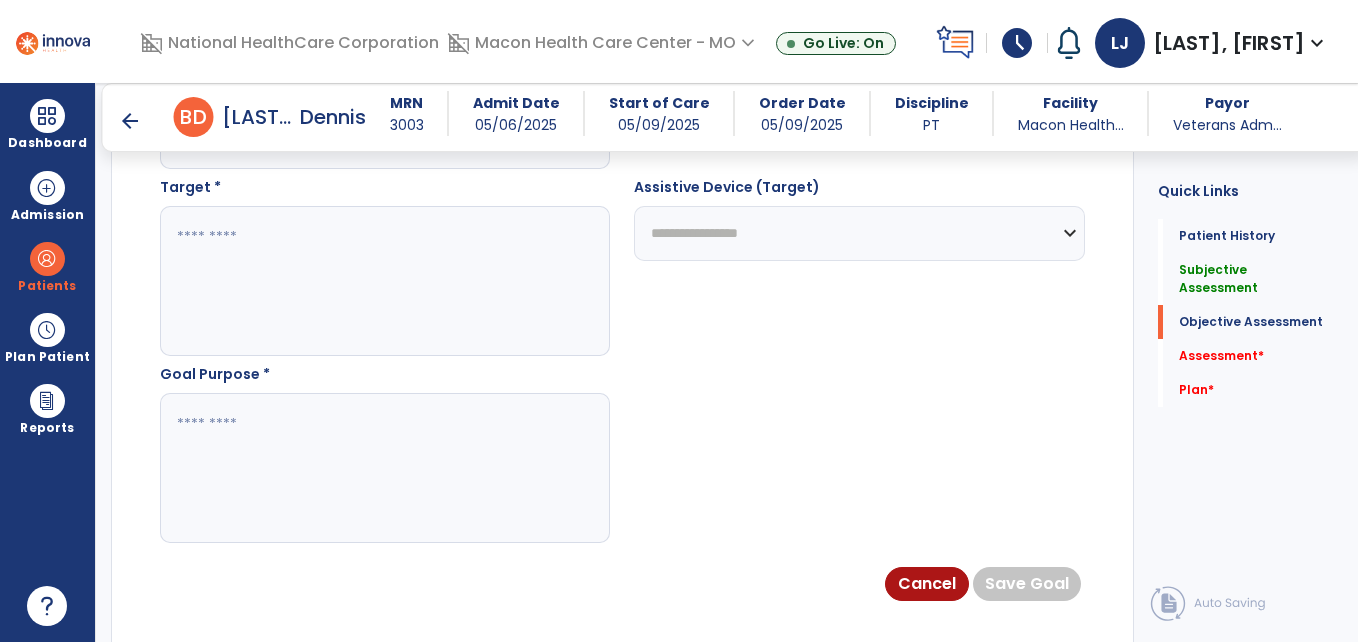 scroll, scrollTop: 1387, scrollLeft: 0, axis: vertical 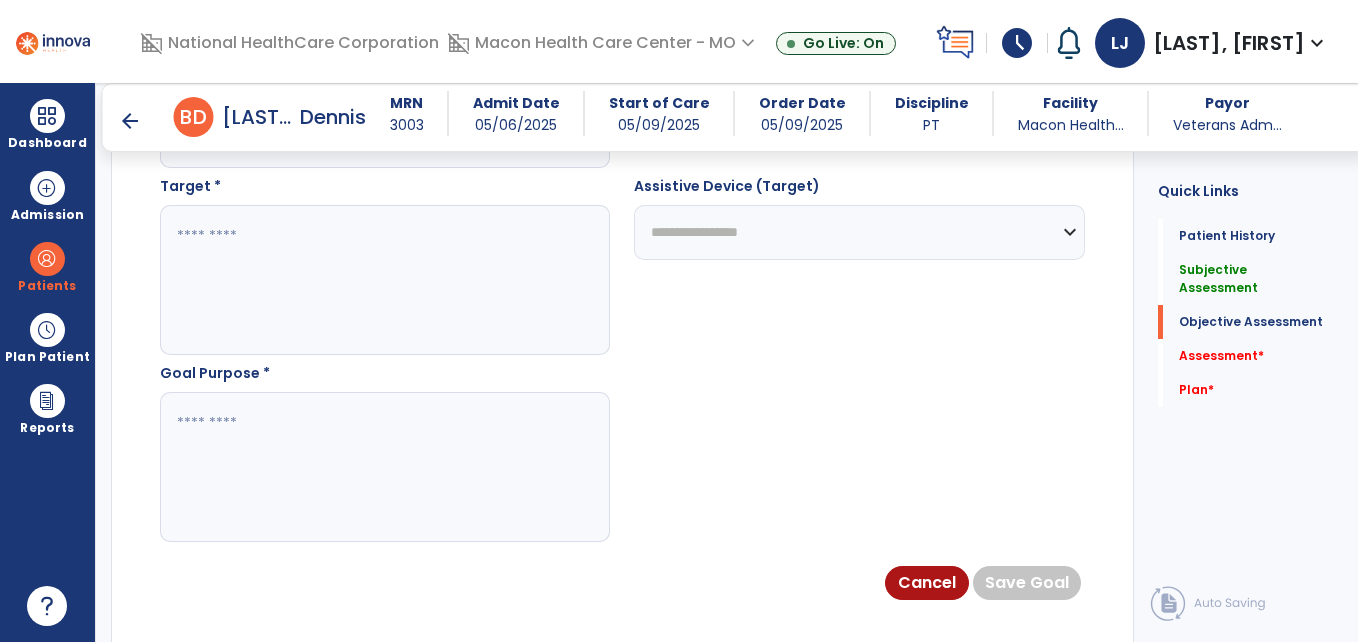 type on "**********" 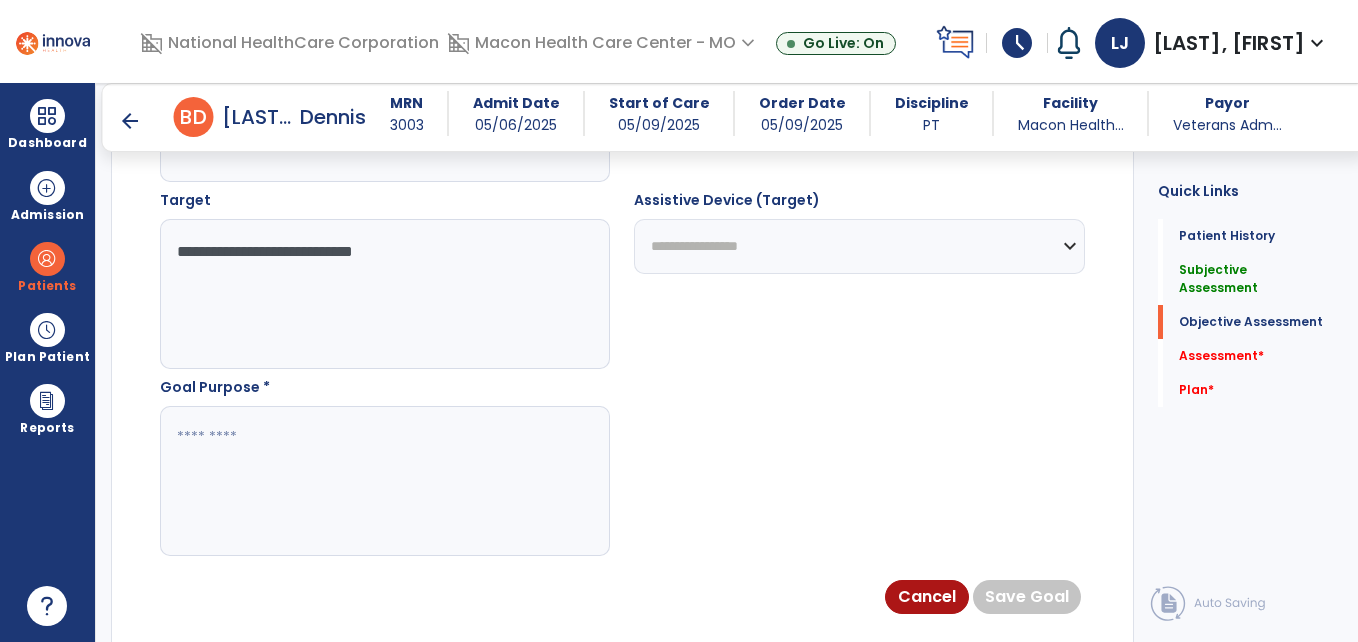 scroll, scrollTop: 1391, scrollLeft: 0, axis: vertical 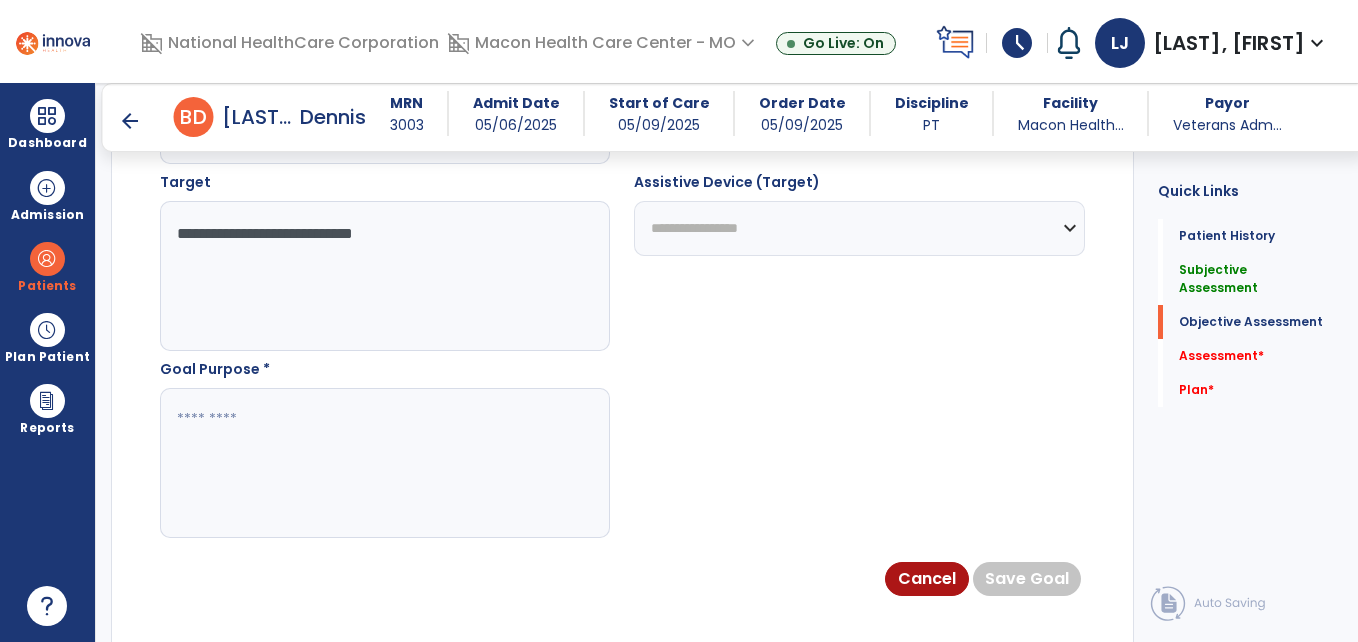 type on "**********" 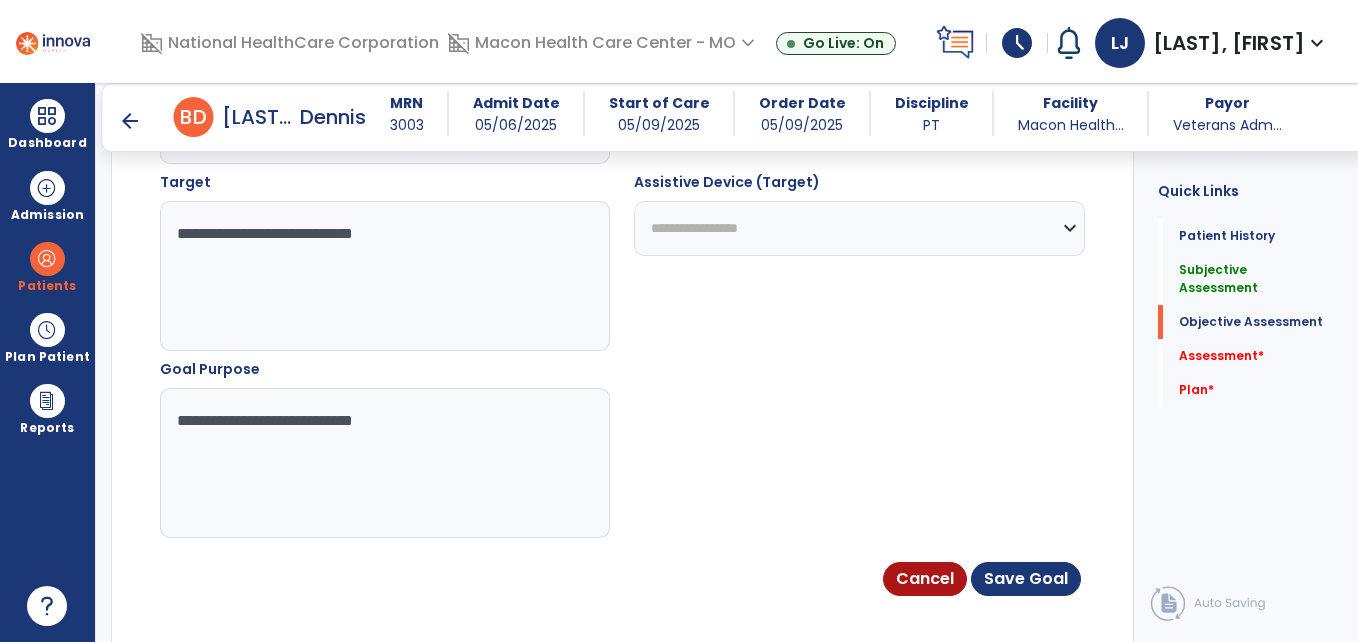 type on "**********" 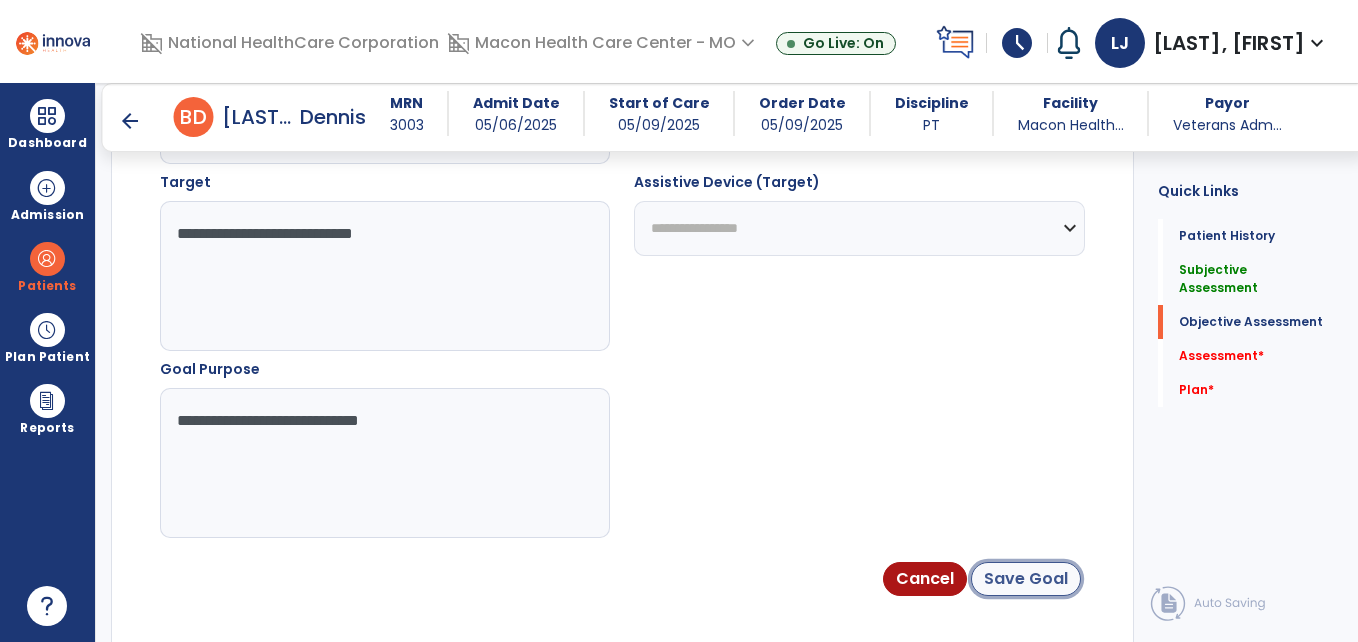 click on "Save Goal" 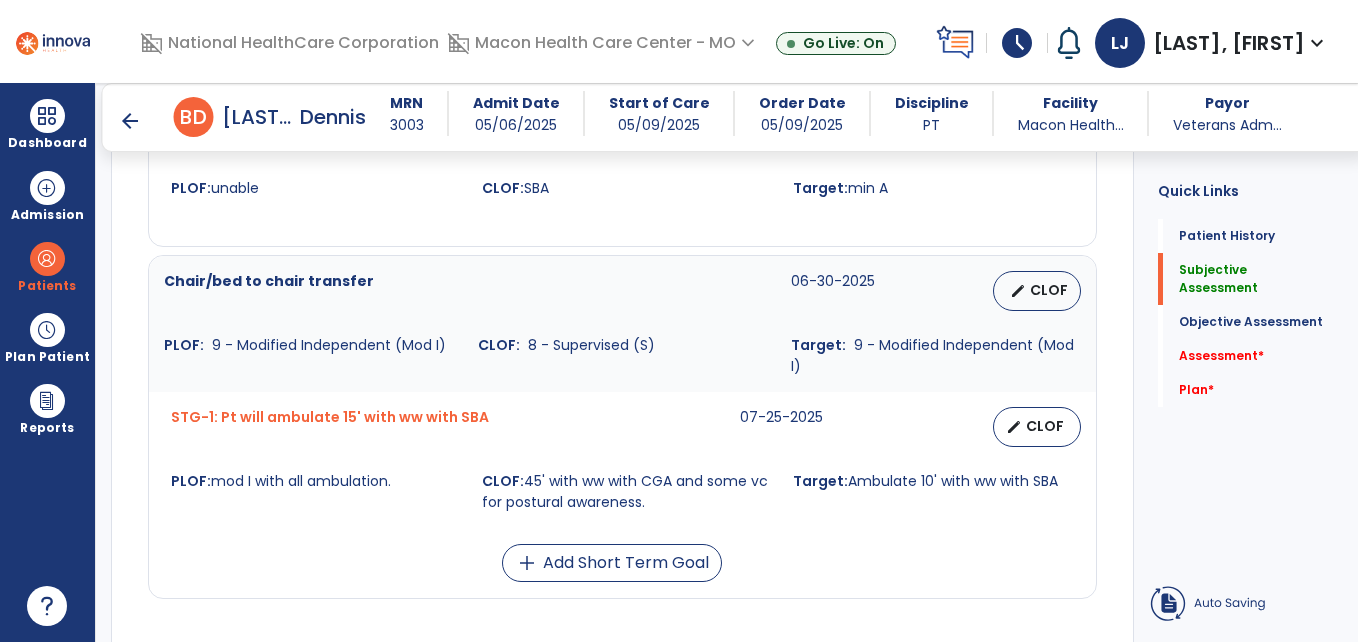 scroll, scrollTop: 310, scrollLeft: 0, axis: vertical 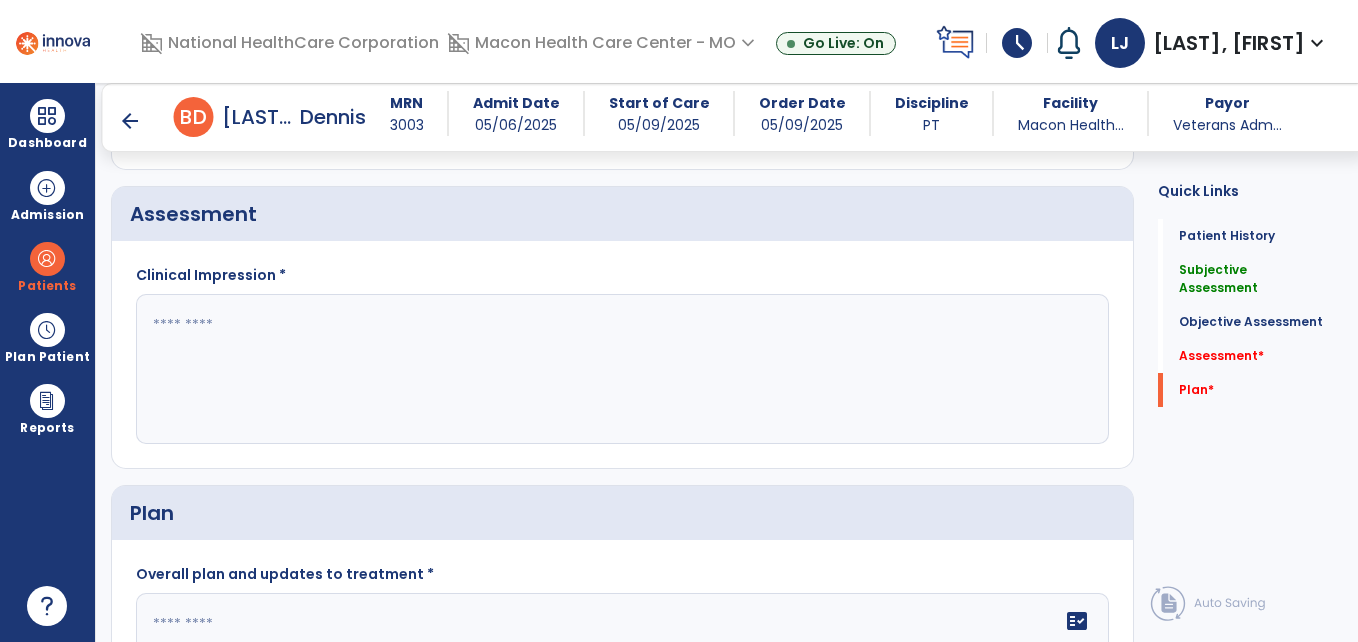 click 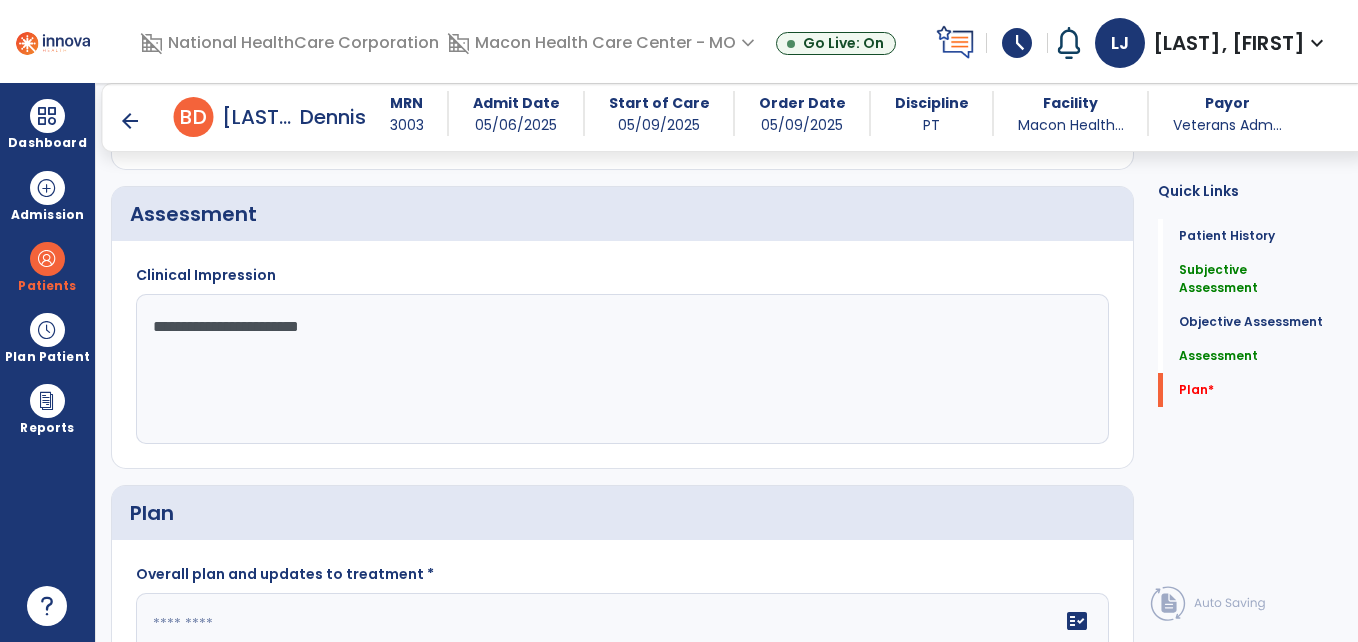scroll, scrollTop: 2074, scrollLeft: 0, axis: vertical 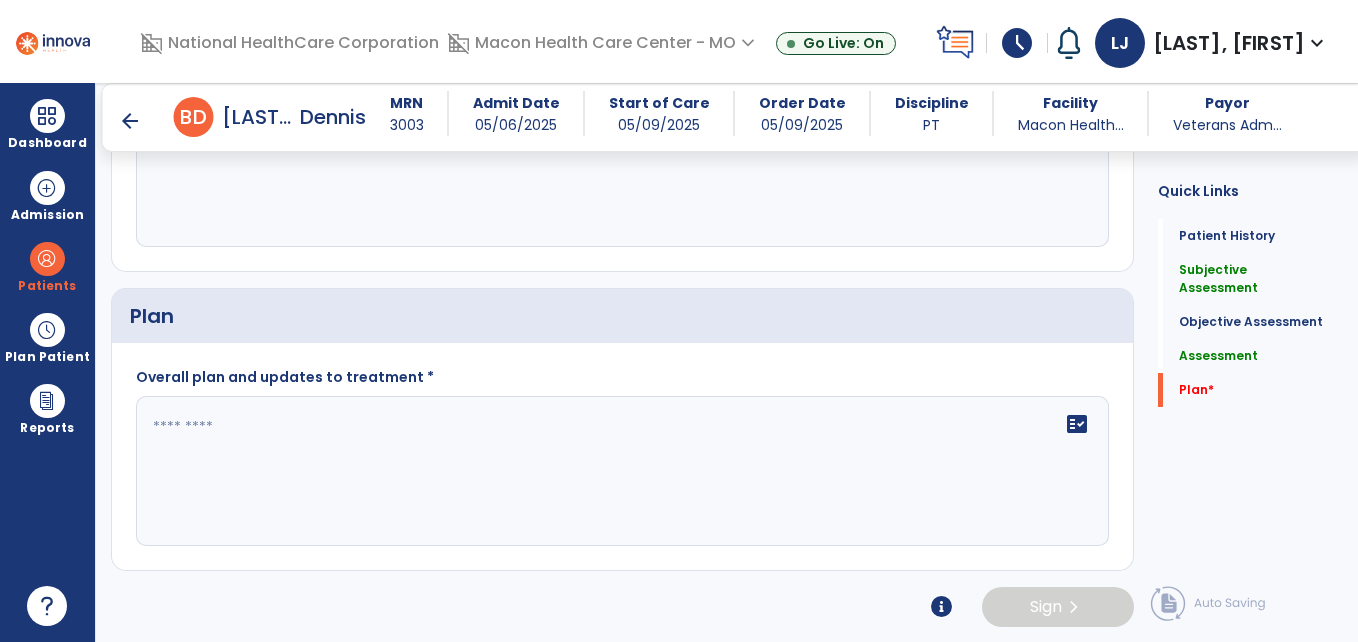 type on "**********" 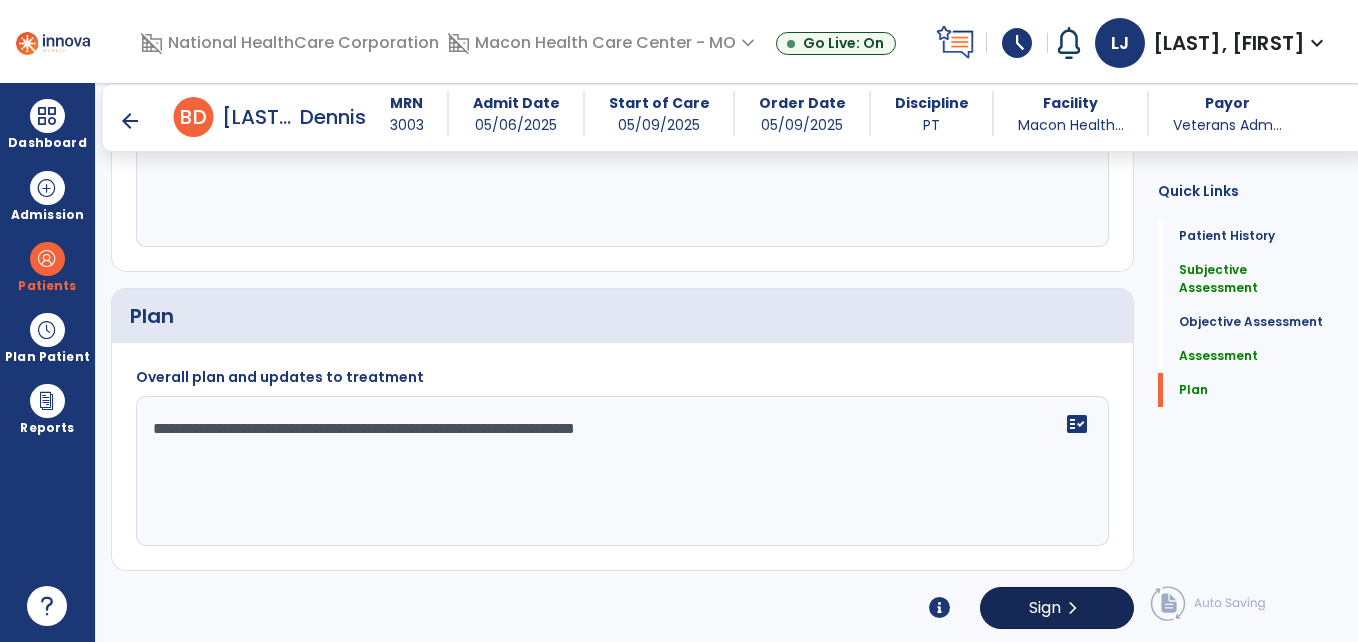 type on "**********" 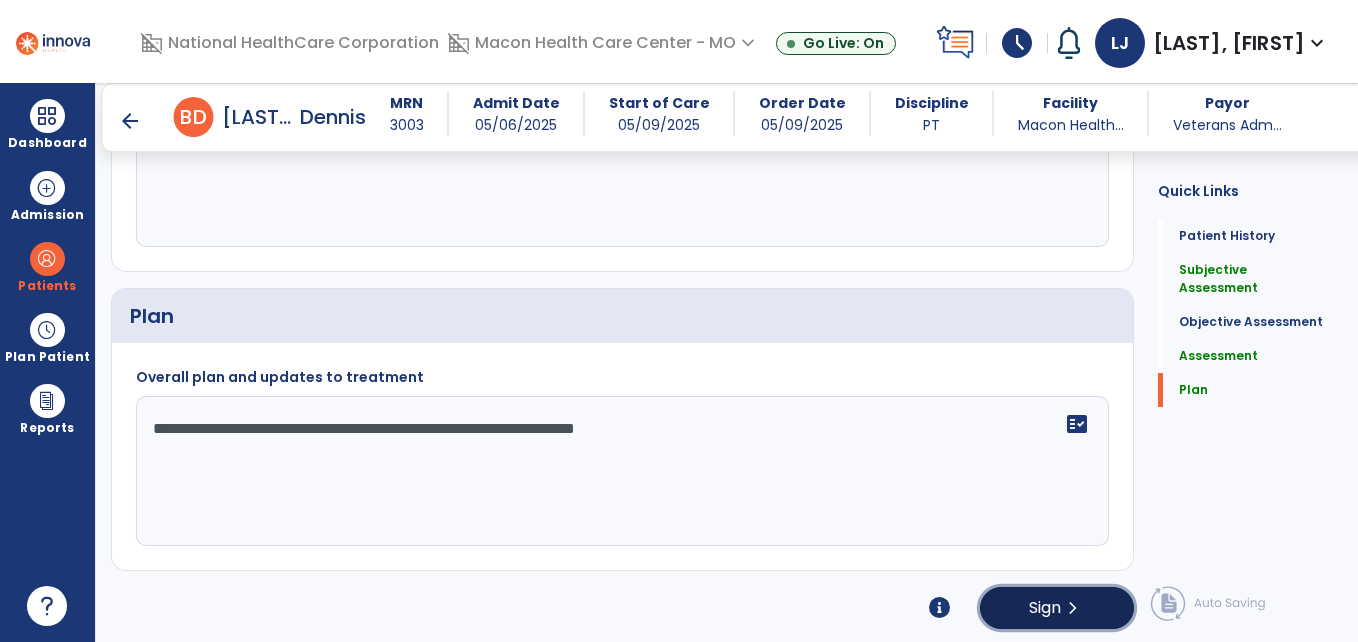 click on "chevron_right" 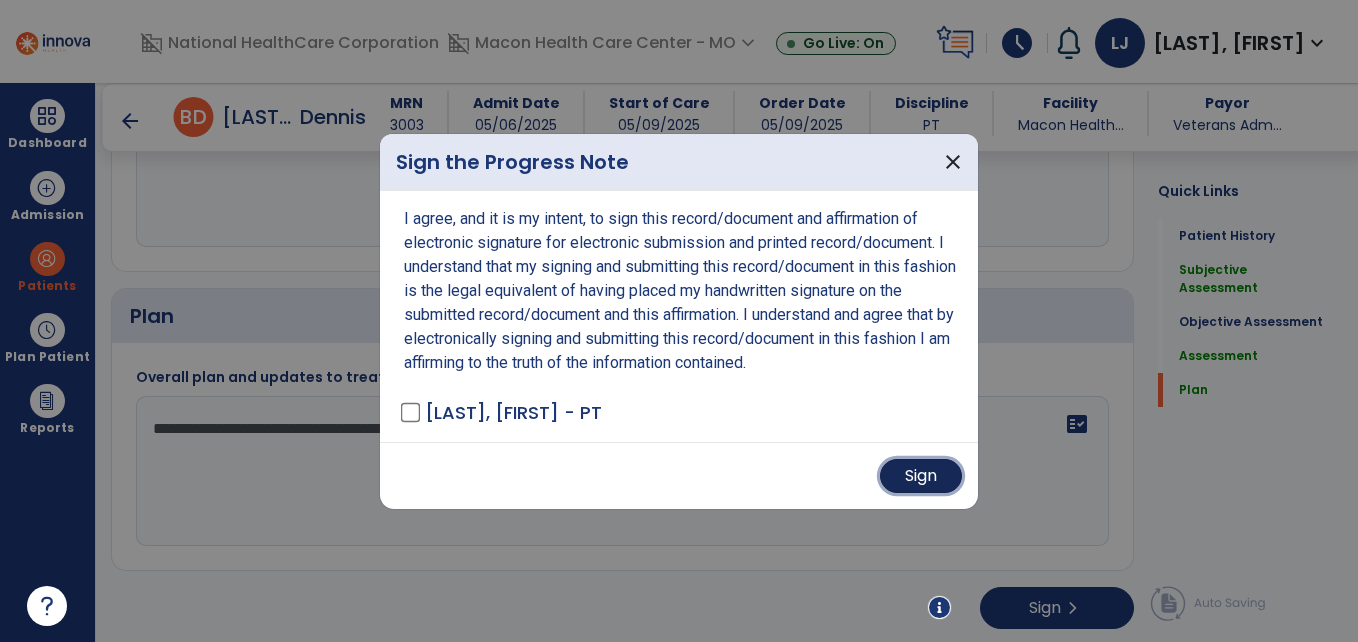 click on "Sign" at bounding box center [921, 476] 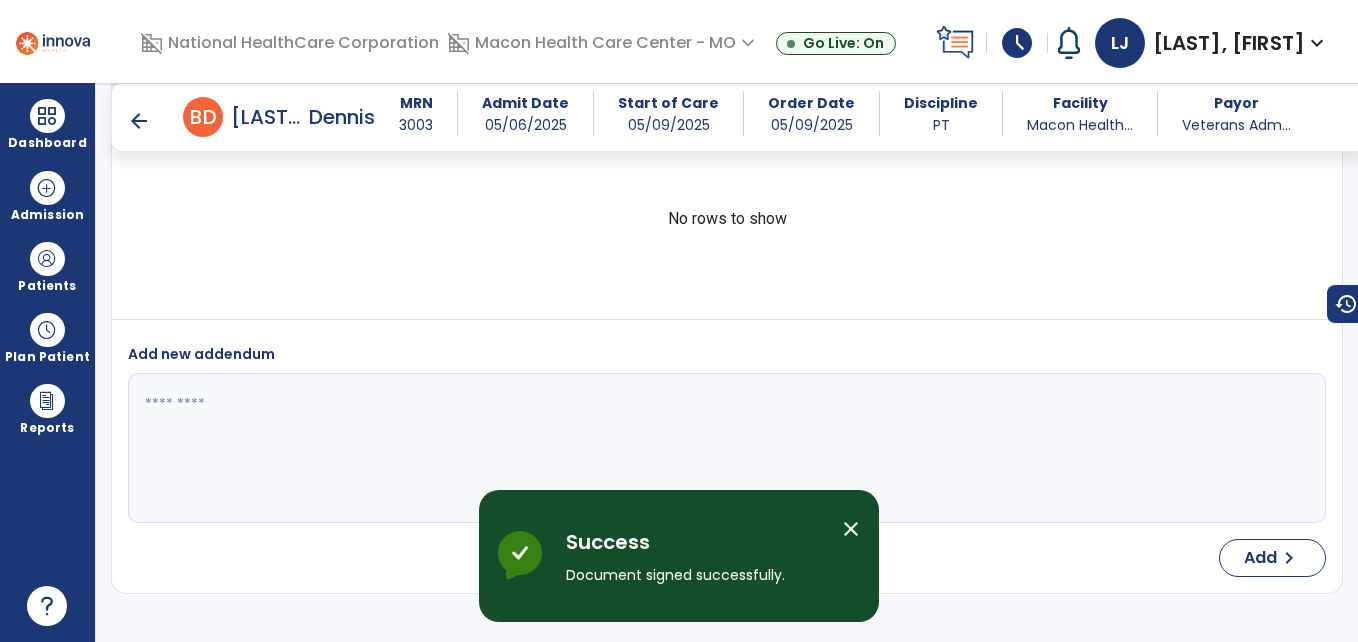 click at bounding box center [727, 448] 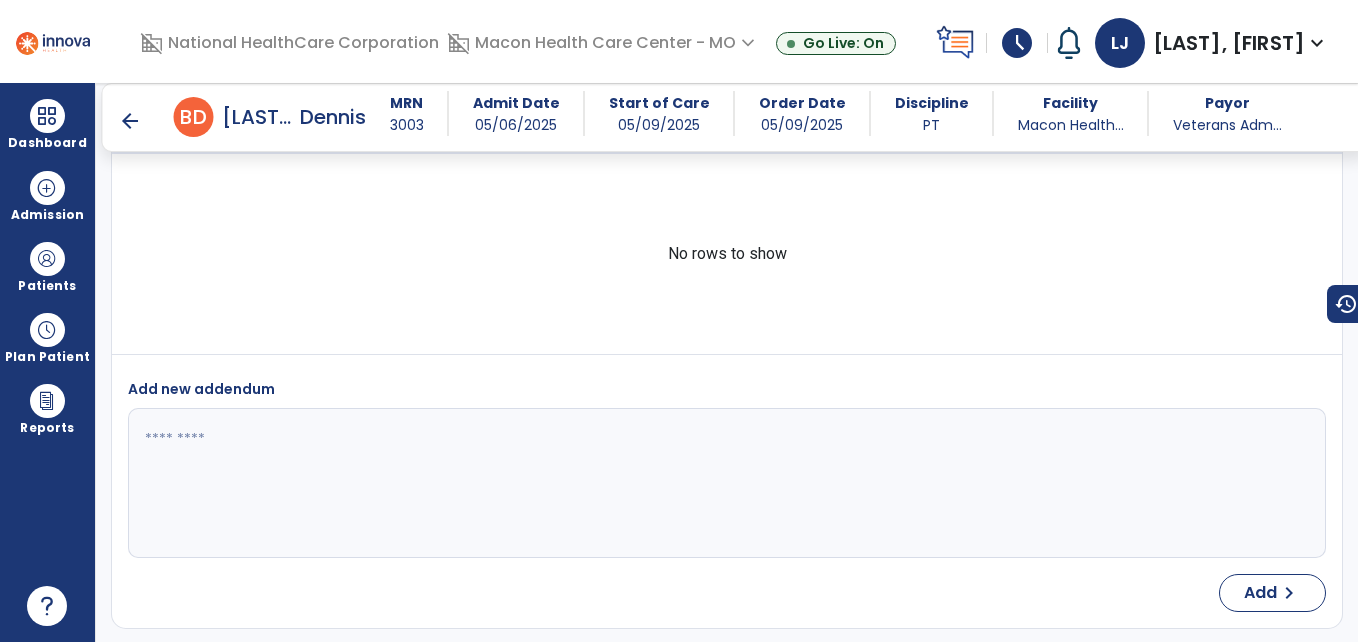 scroll, scrollTop: 2663, scrollLeft: 0, axis: vertical 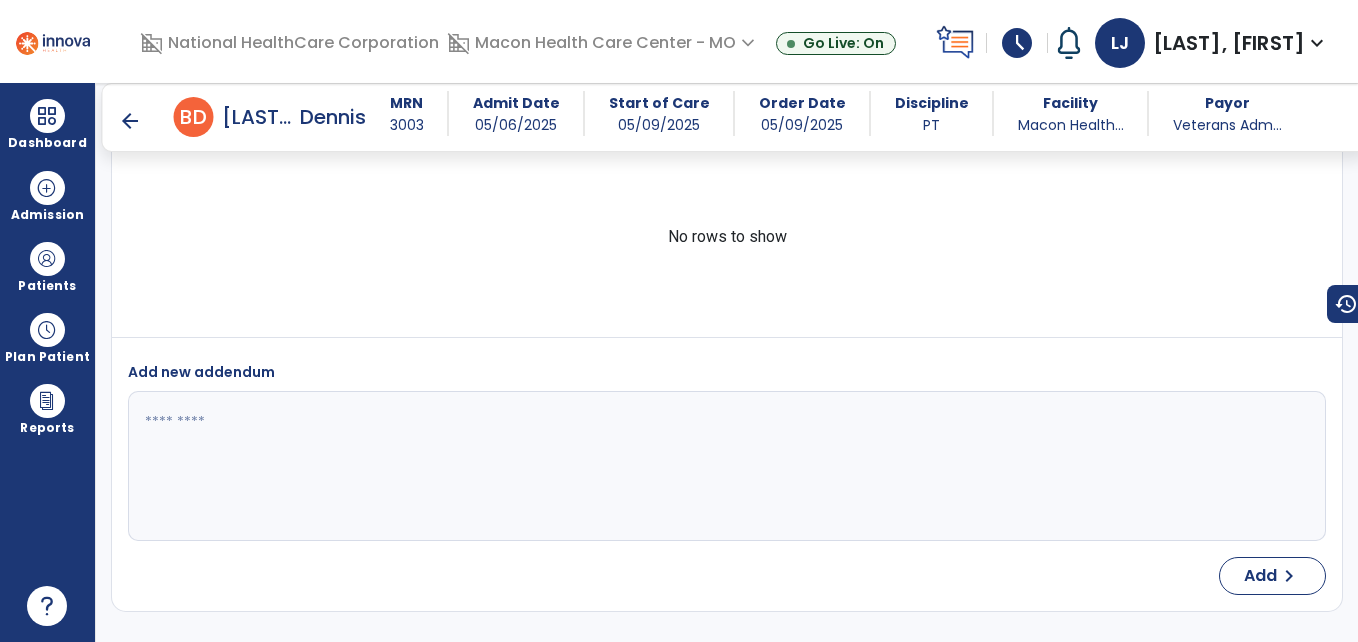 click on "arrow_back" at bounding box center [130, 121] 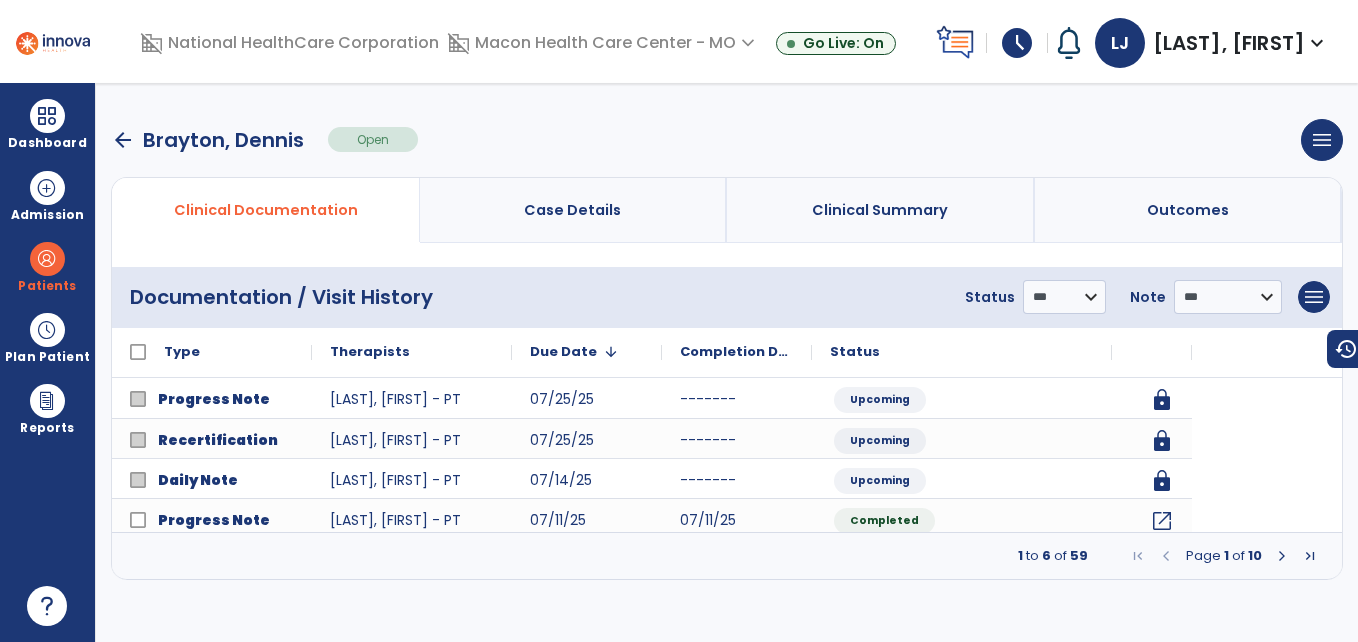 scroll, scrollTop: 0, scrollLeft: 0, axis: both 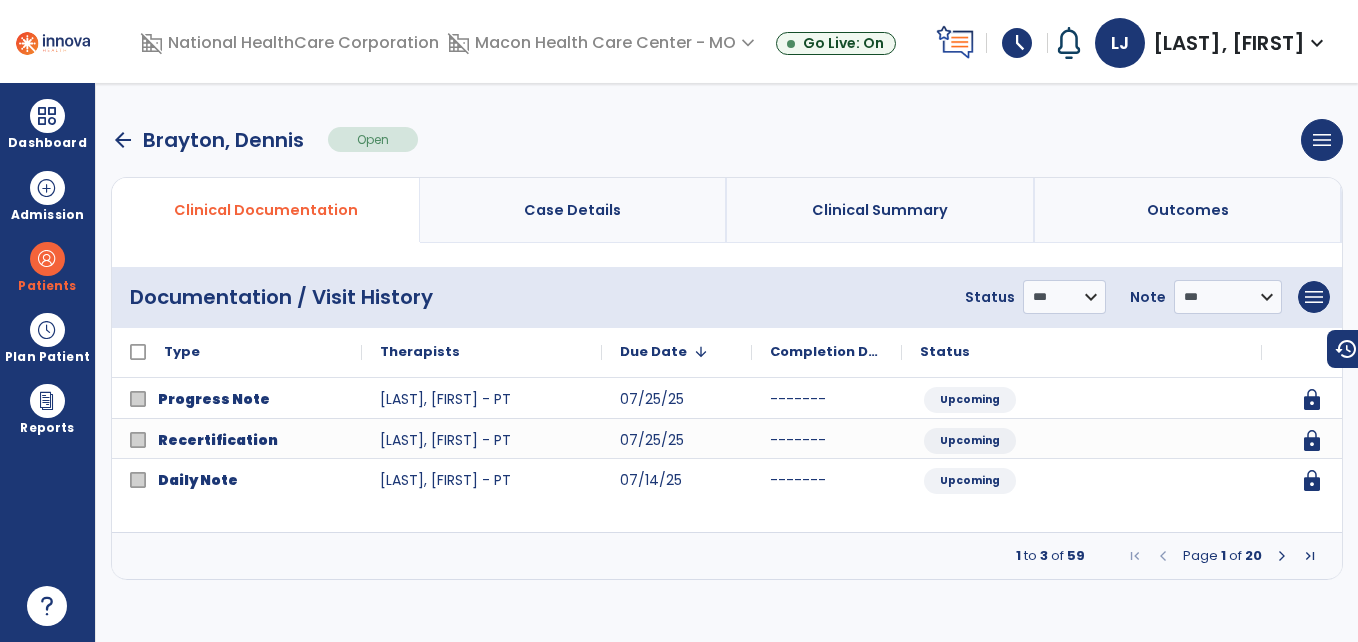 click at bounding box center [1282, 556] 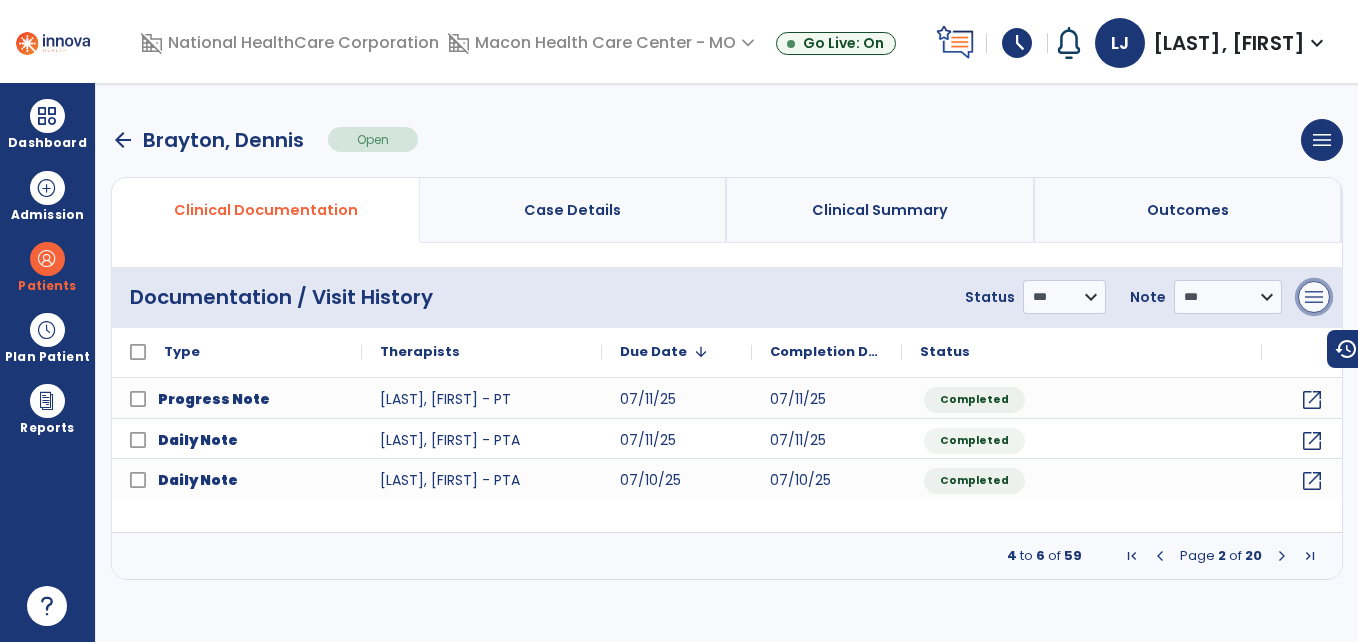 click on "menu" at bounding box center [1314, 297] 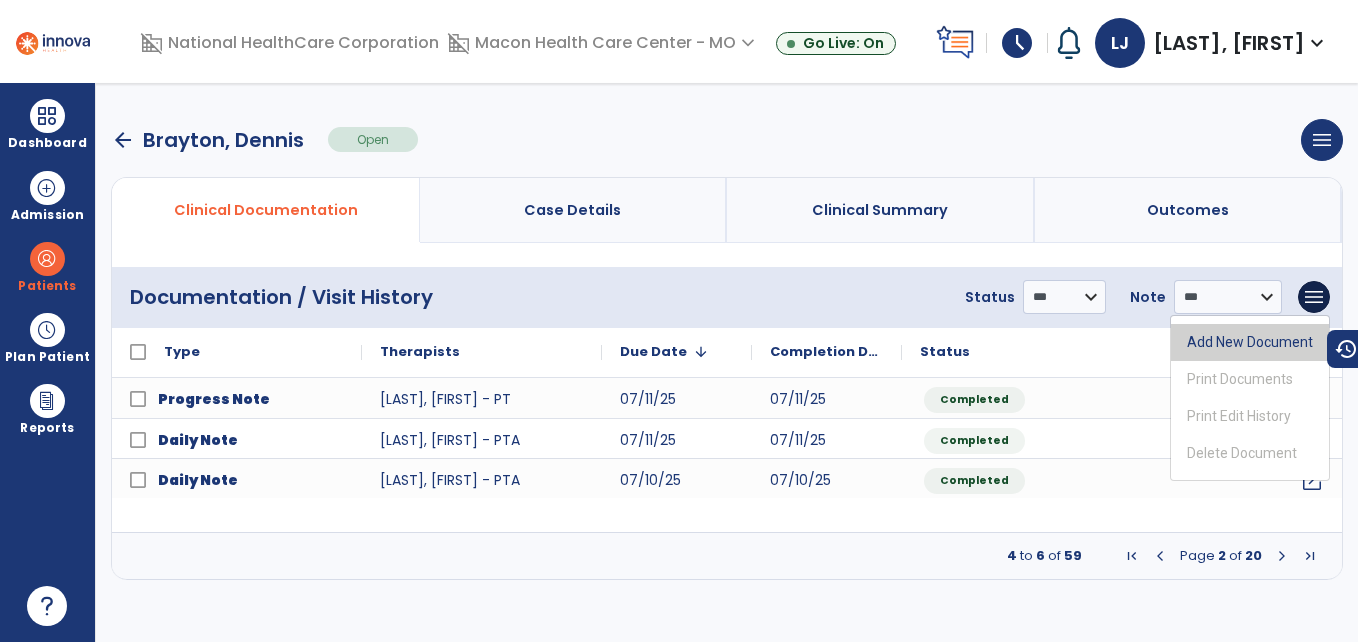click on "Add New Document" at bounding box center [1250, 342] 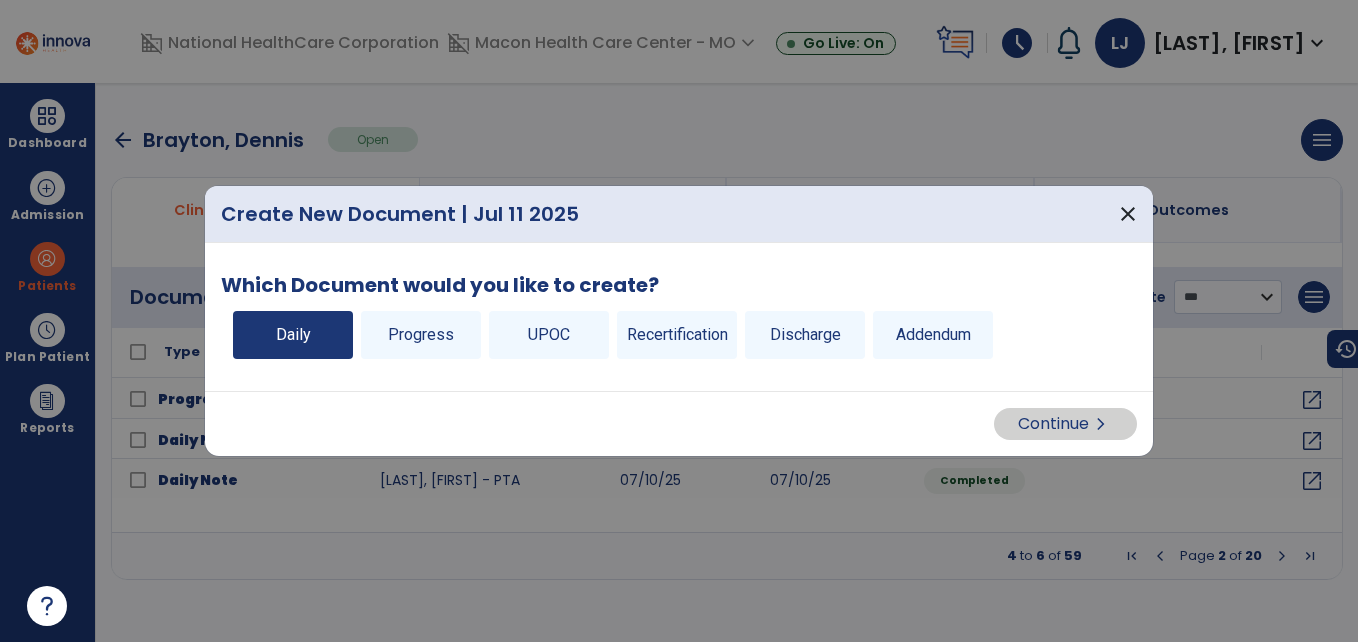 click on "Daily" at bounding box center (293, 335) 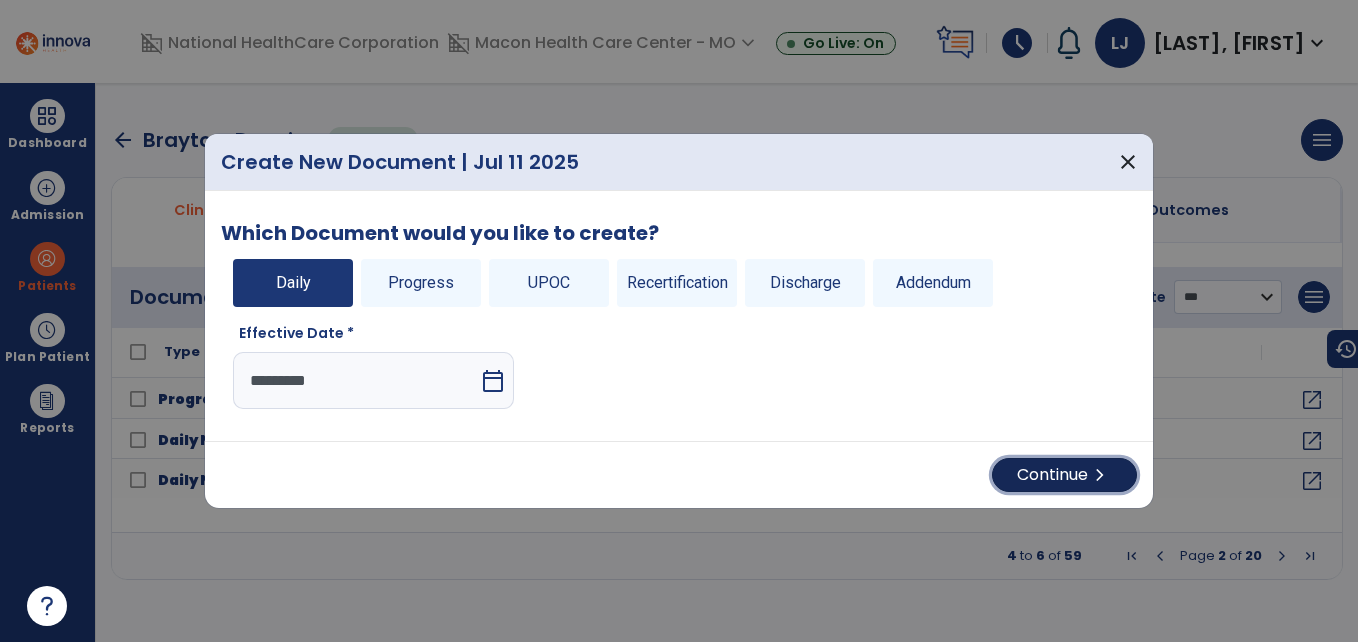 click on "Continue   chevron_right" at bounding box center [1064, 475] 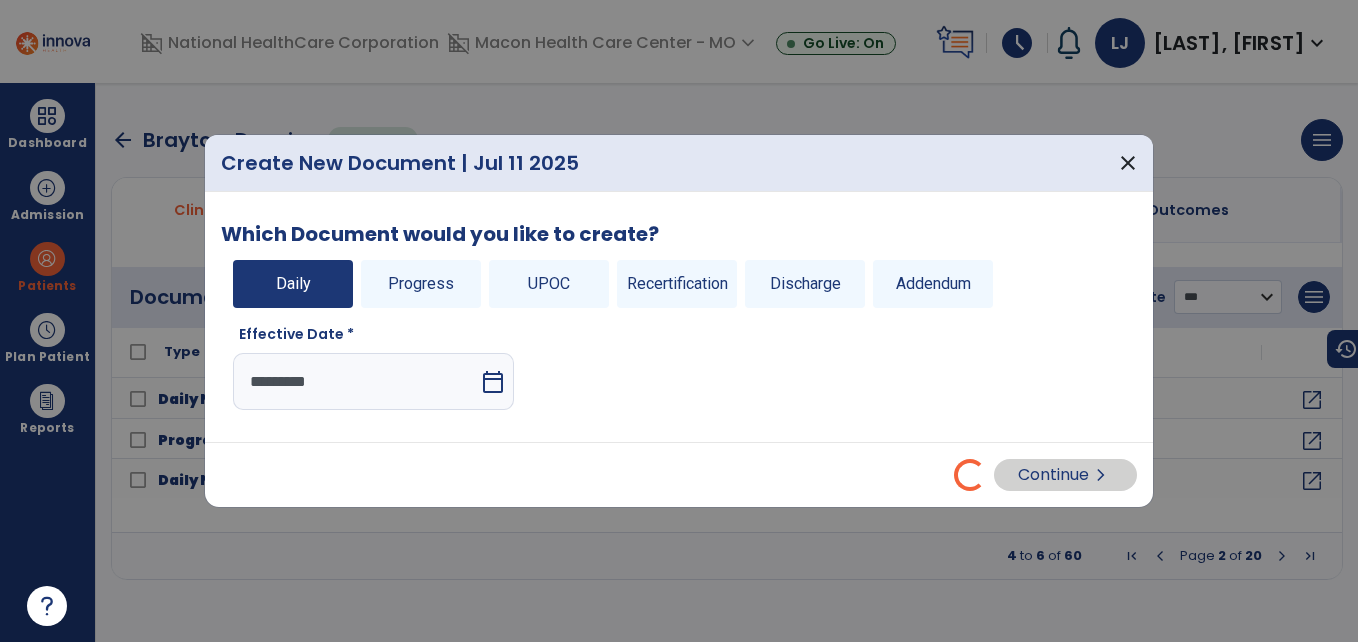 select on "*" 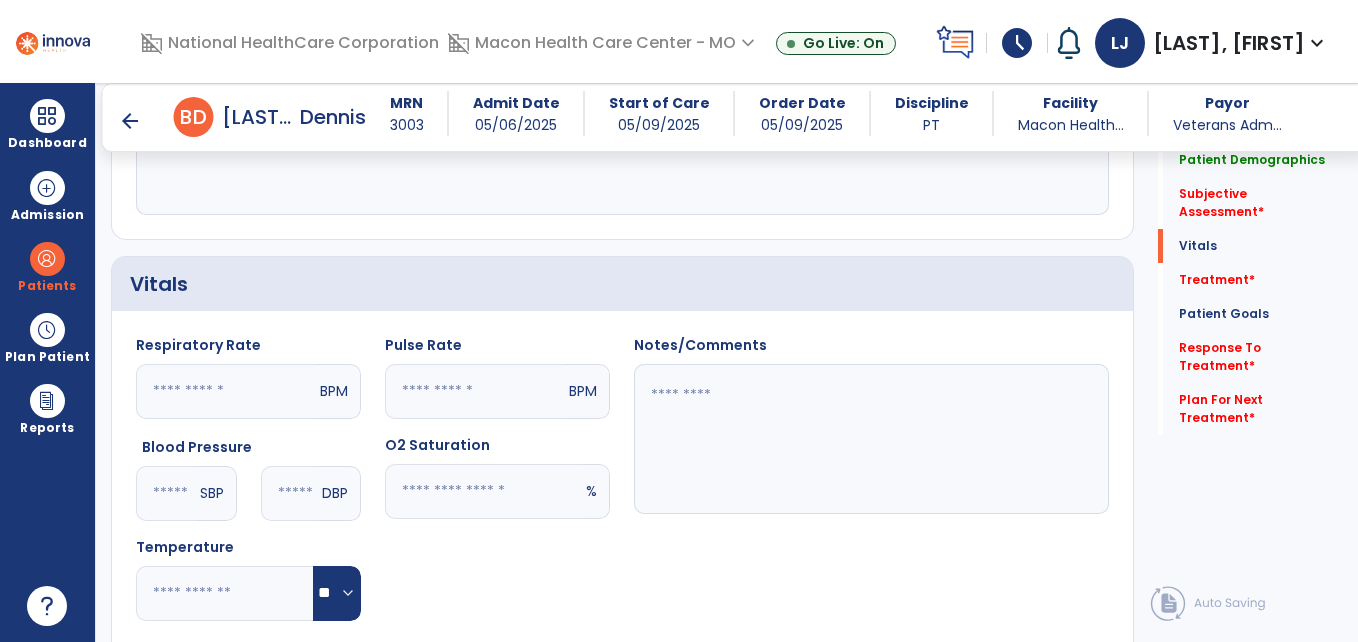 scroll, scrollTop: 628, scrollLeft: 0, axis: vertical 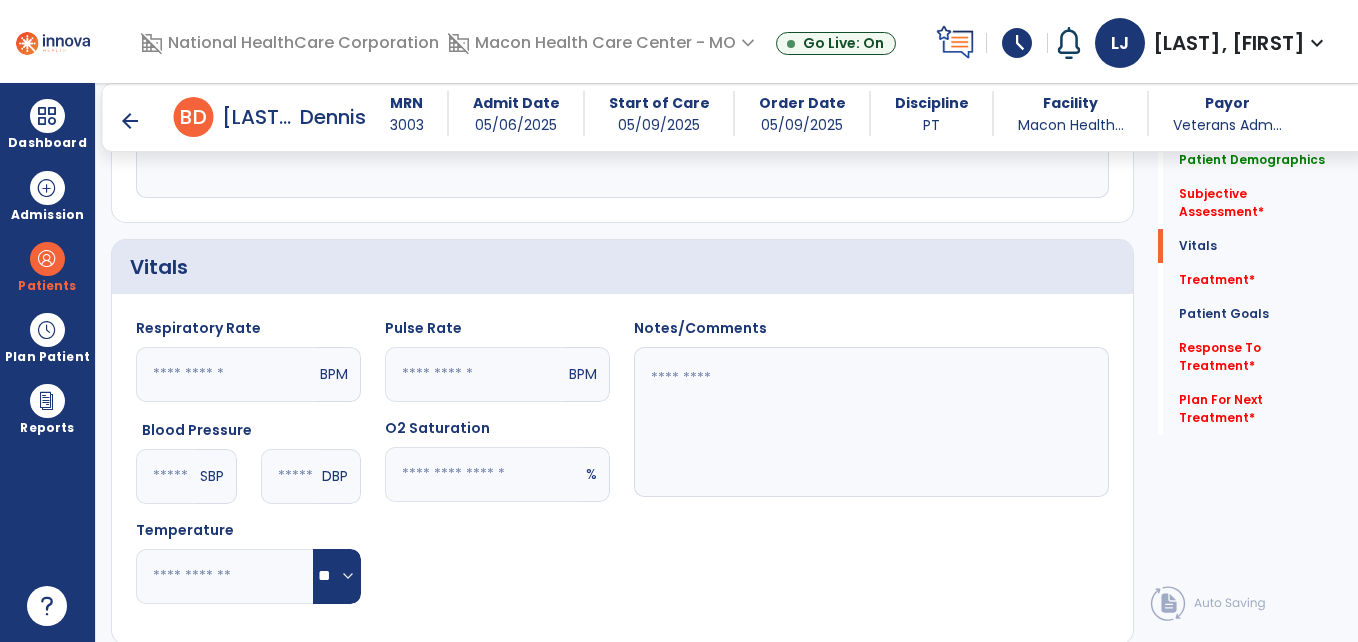 click 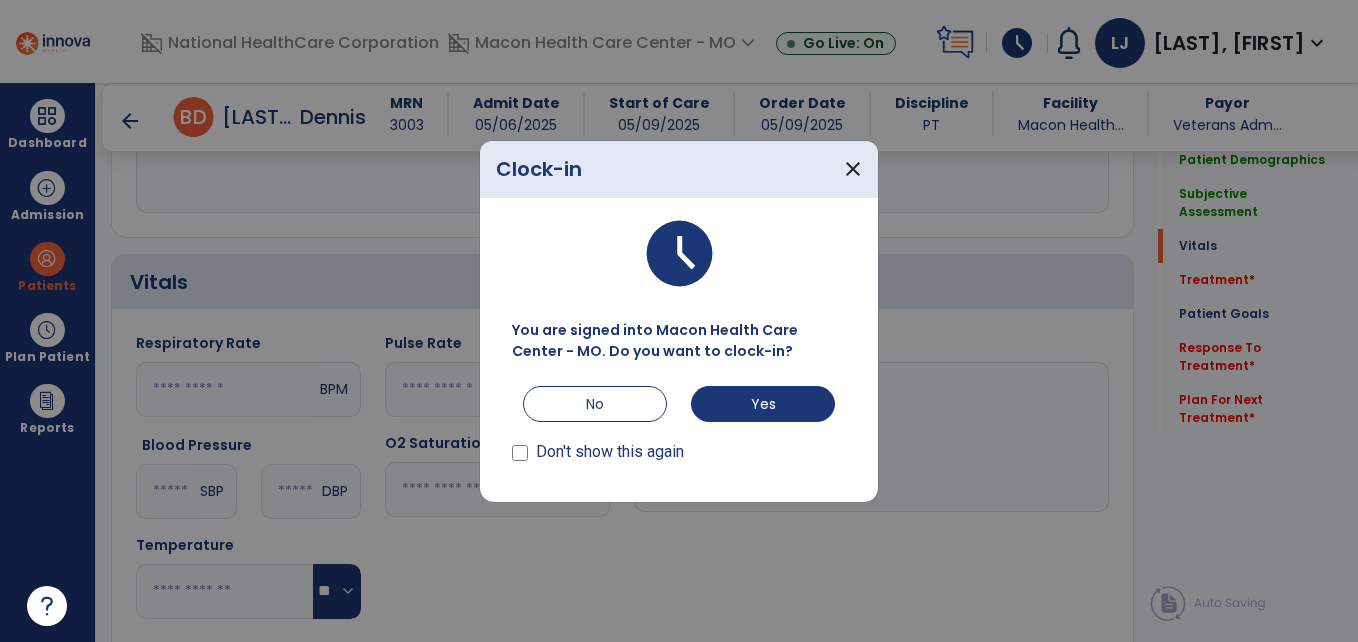 type 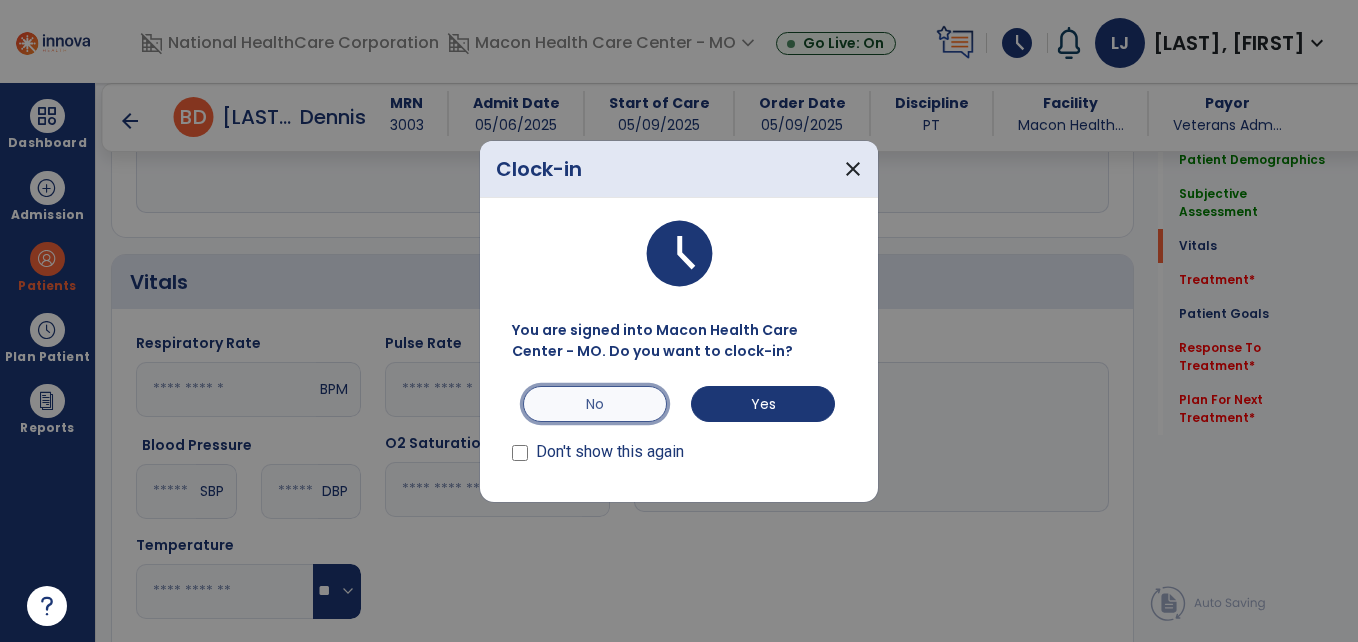 click on "No" at bounding box center (595, 404) 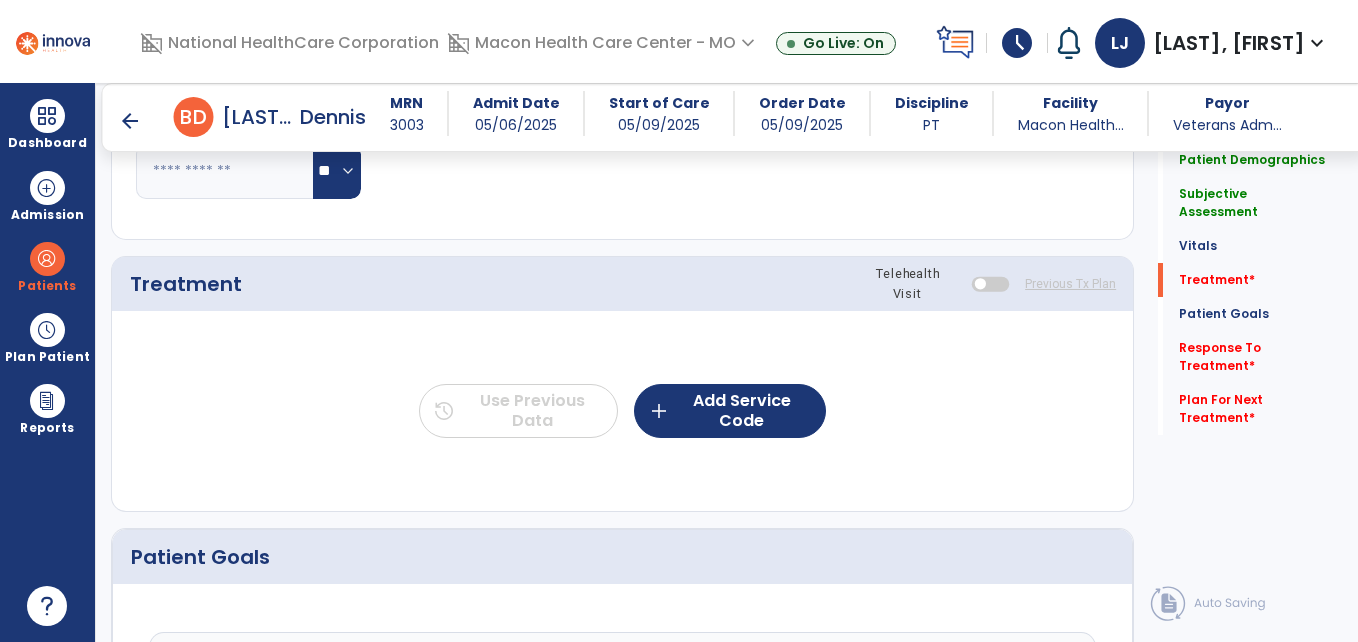 scroll, scrollTop: 1102, scrollLeft: 0, axis: vertical 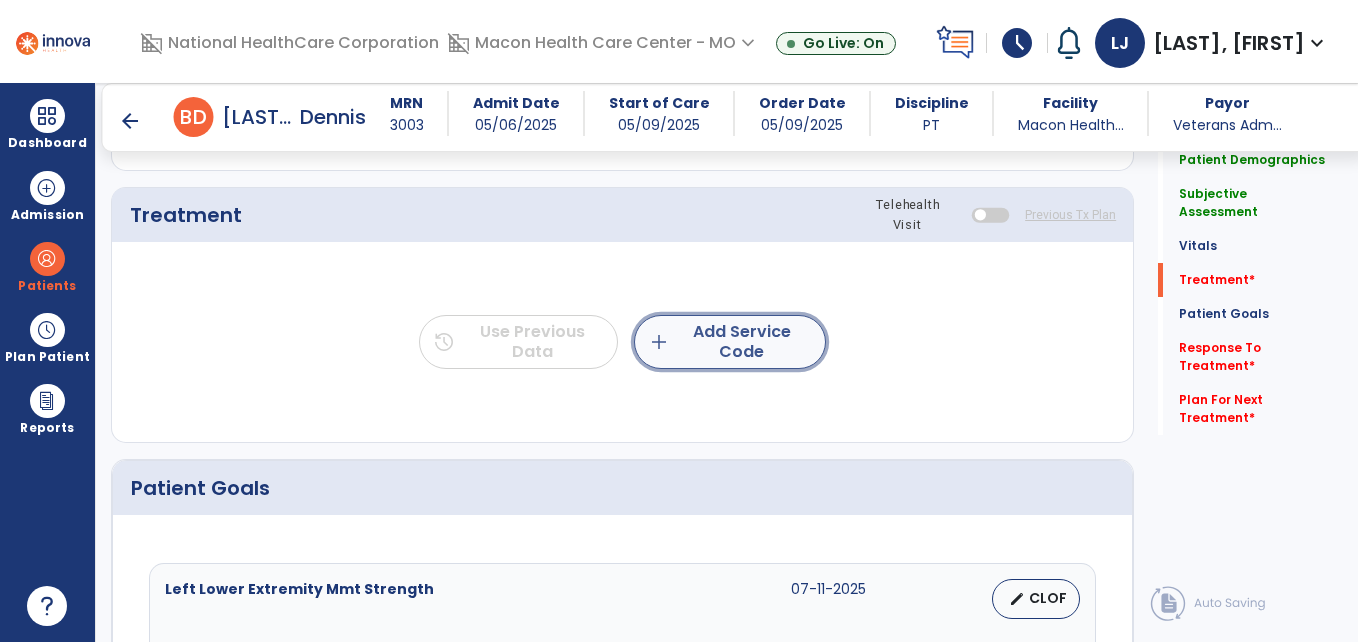 click on "add  Add Service Code" 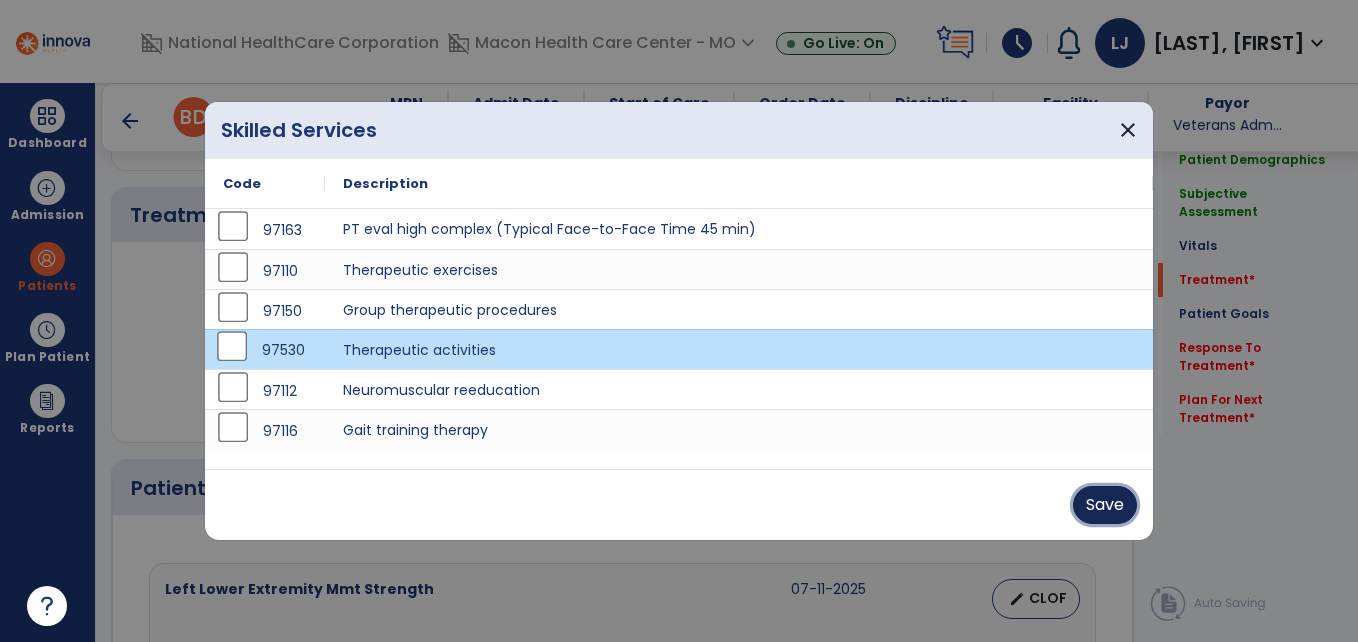 click on "Save" at bounding box center [1105, 505] 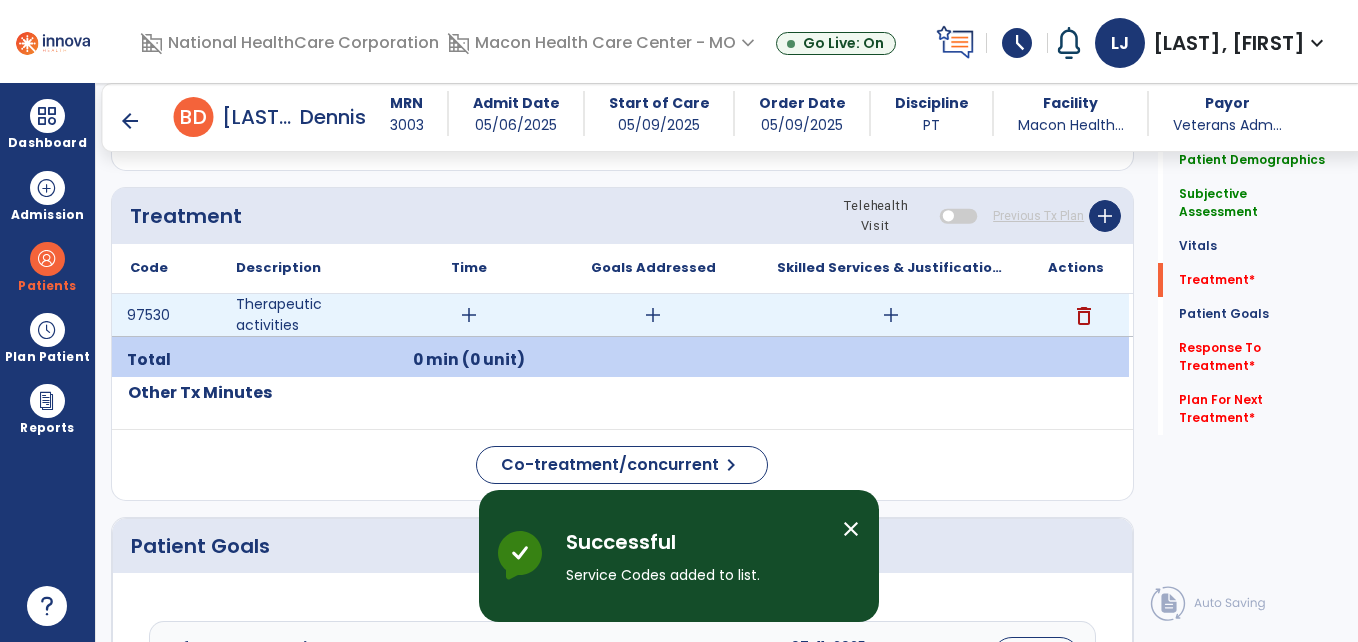 click on "add" at bounding box center [469, 315] 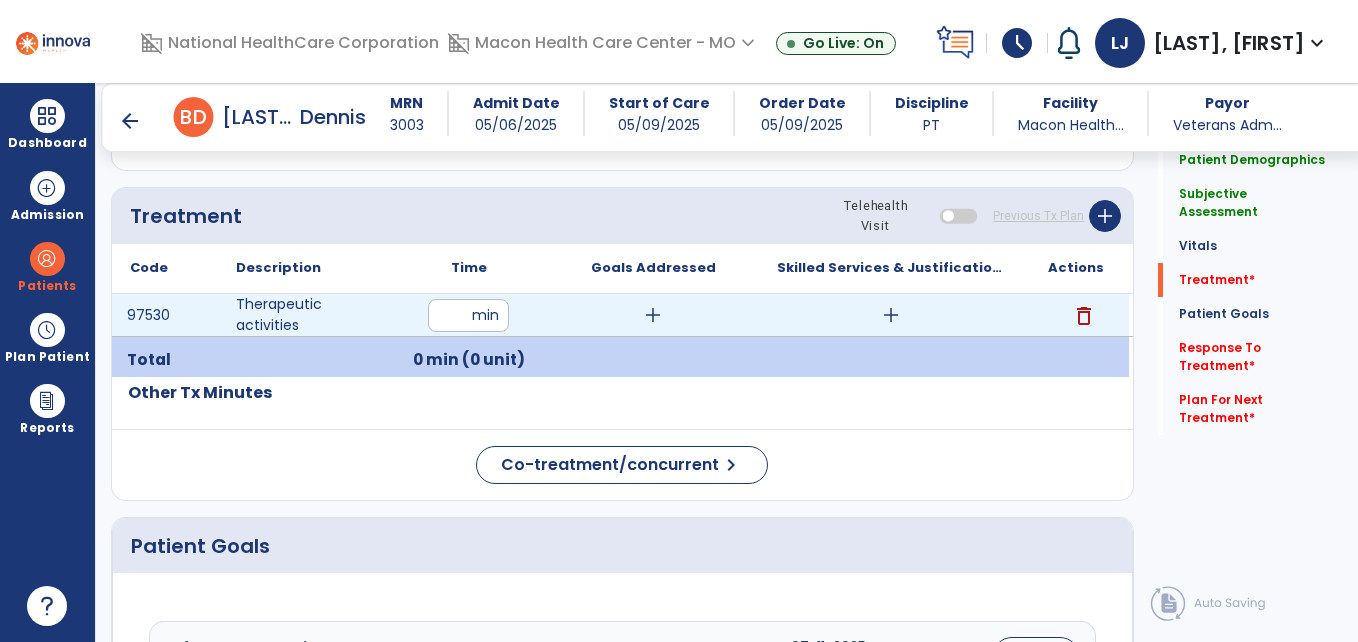 type on "**" 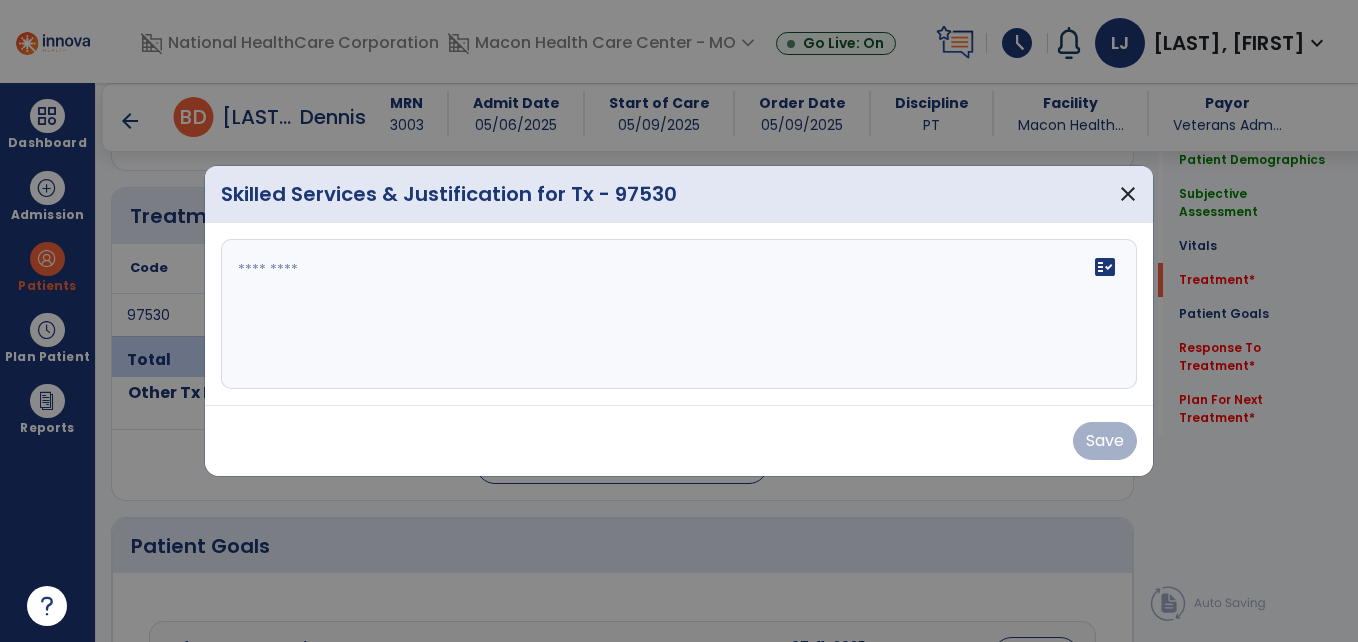 click on "fact_check" at bounding box center [679, 314] 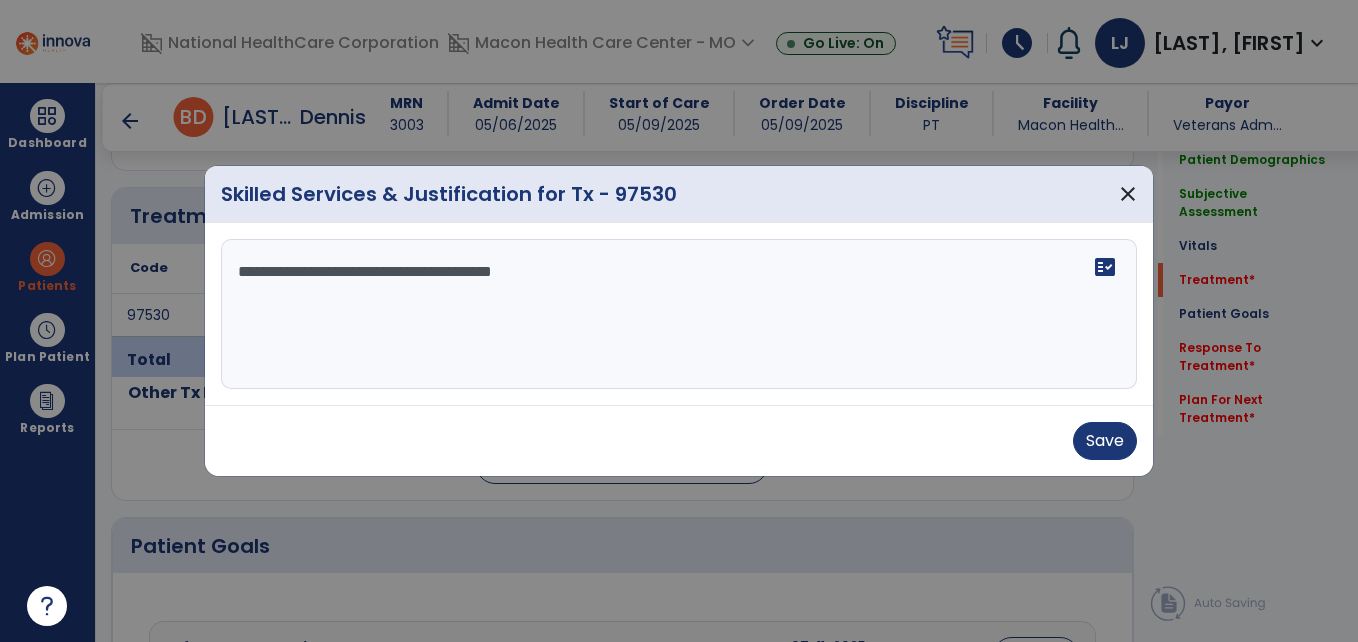 type on "**********" 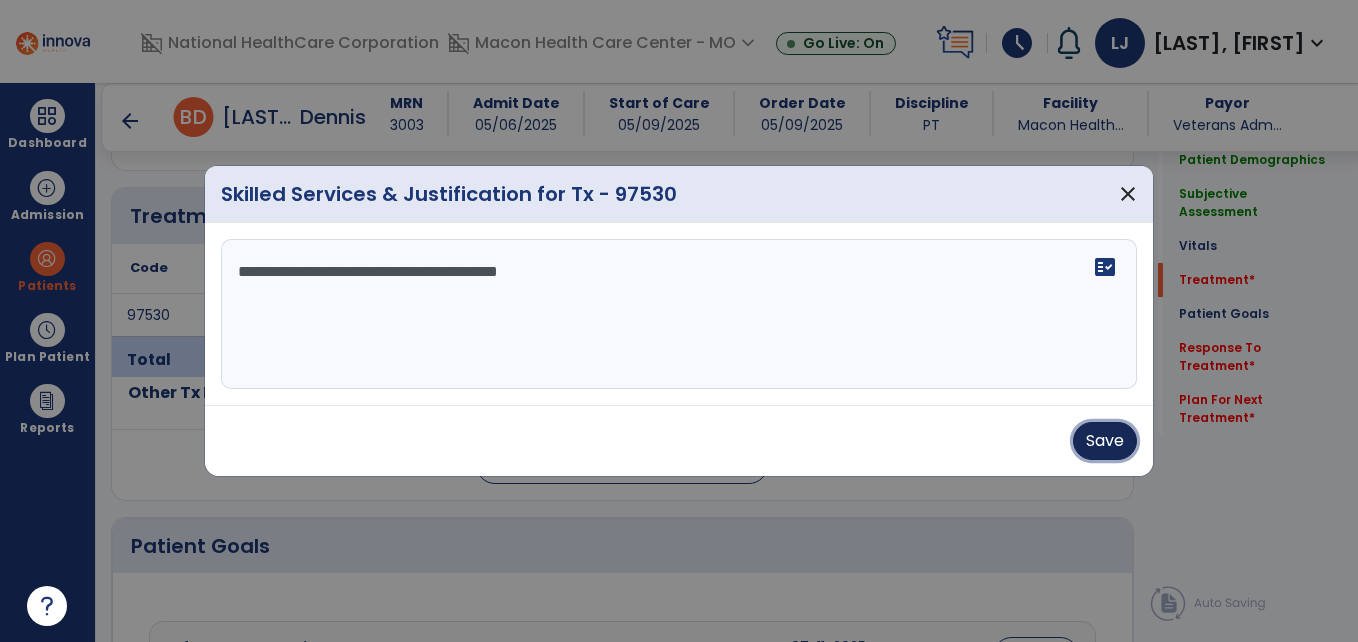 click on "Save" at bounding box center [1105, 441] 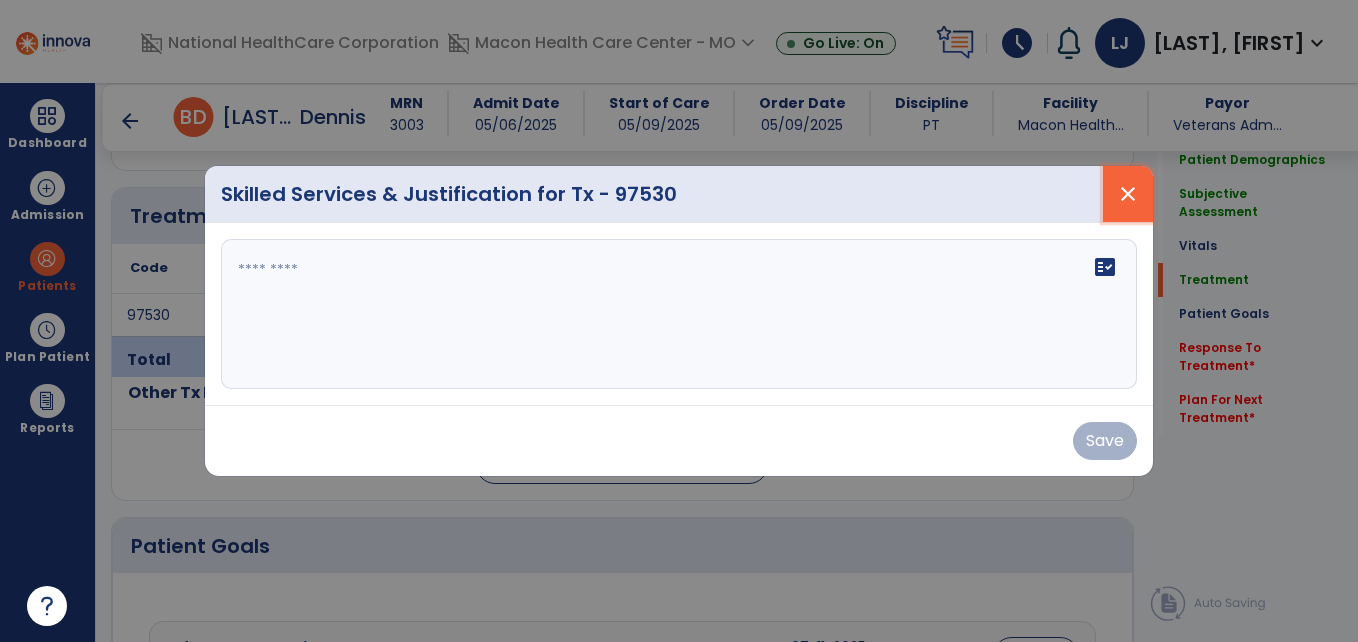 click on "close" at bounding box center [1128, 194] 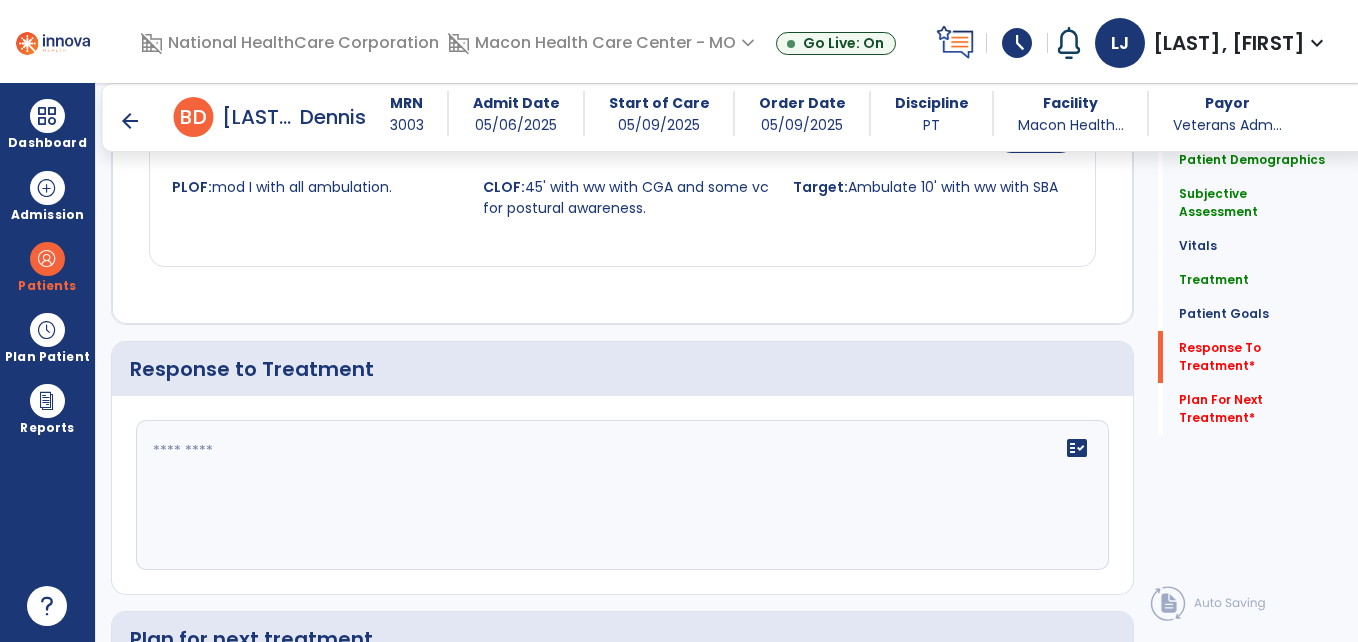 scroll, scrollTop: 2515, scrollLeft: 0, axis: vertical 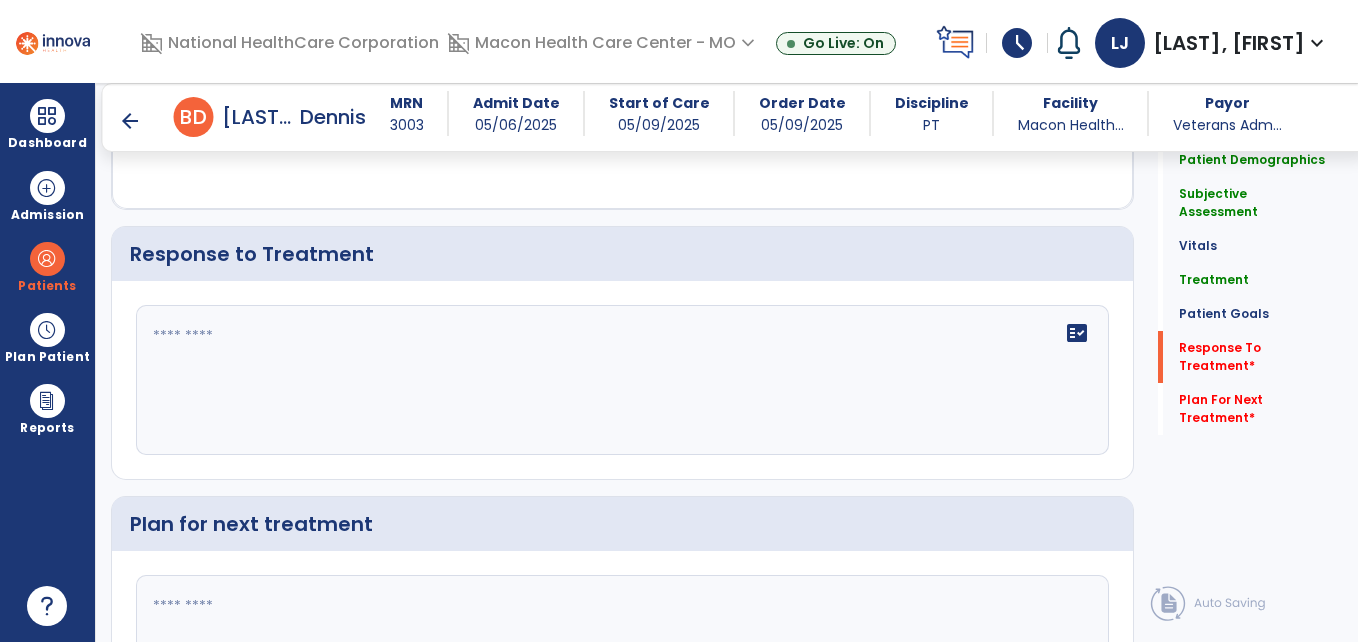 click on "fact_check" 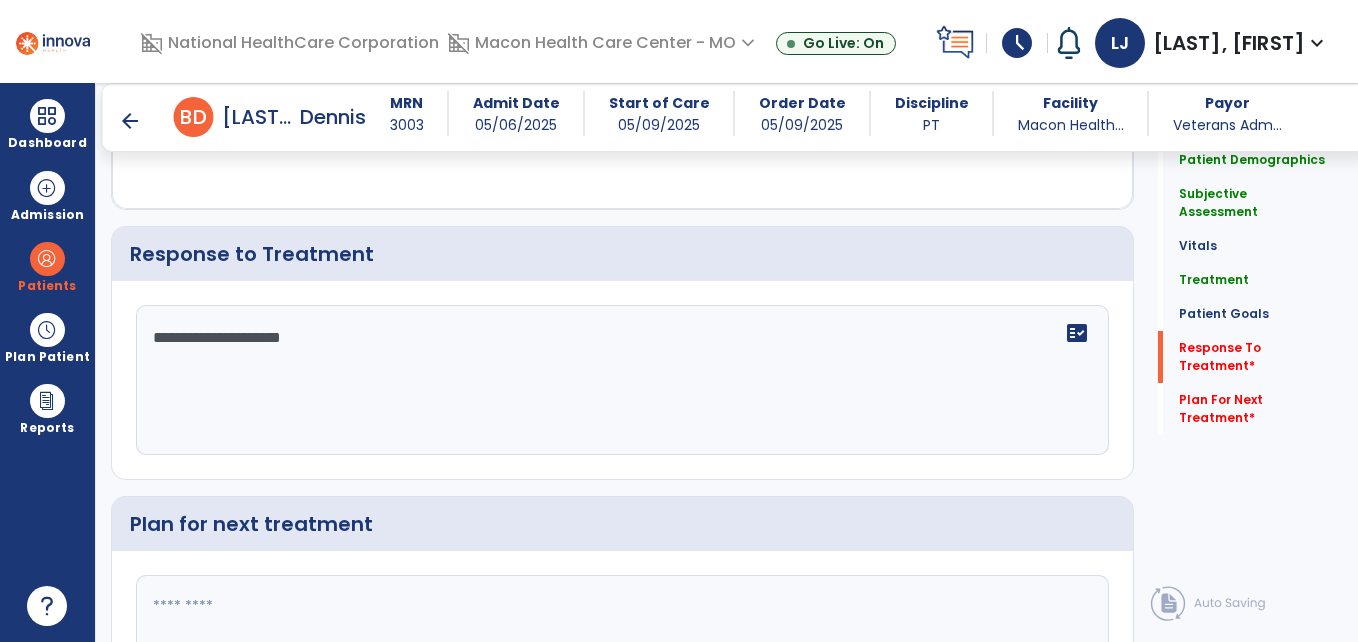type on "**********" 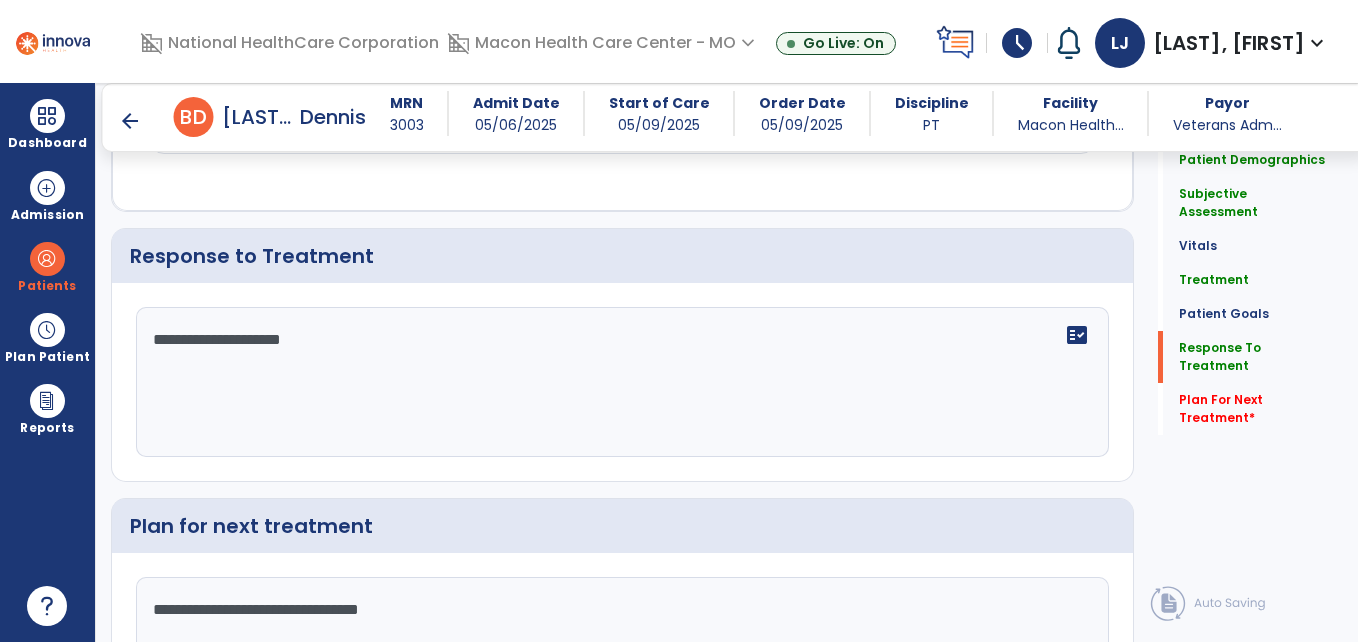 scroll, scrollTop: 2515, scrollLeft: 0, axis: vertical 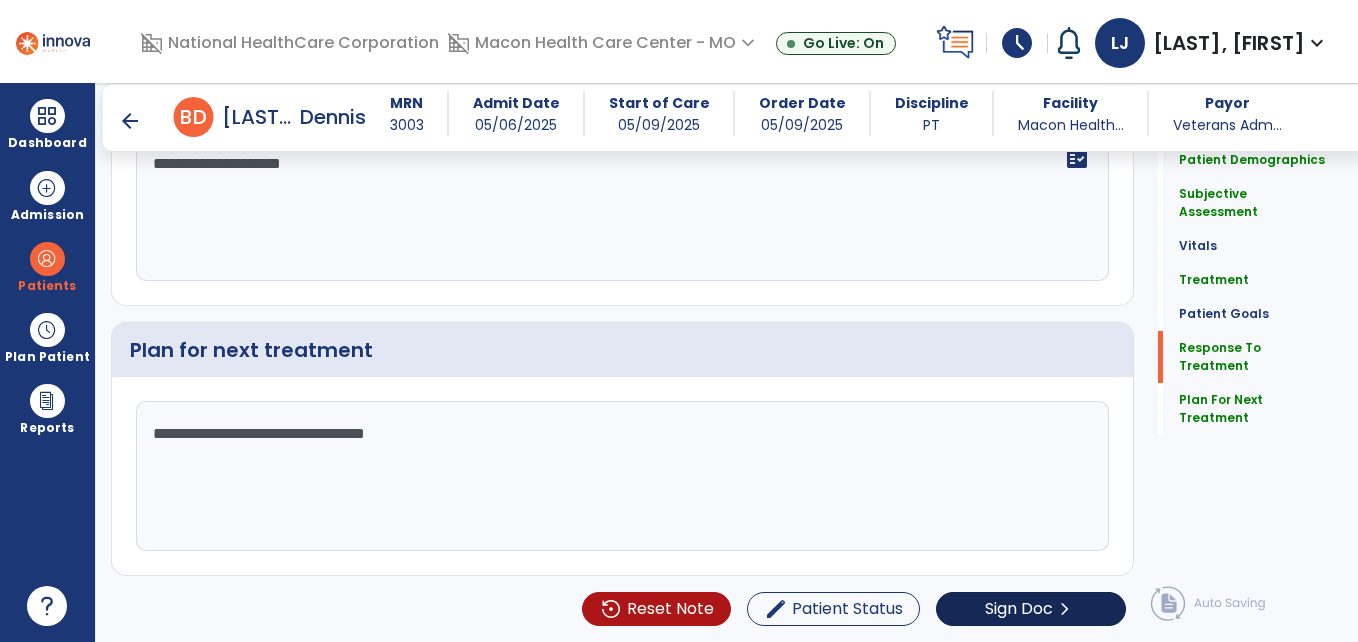 type on "**********" 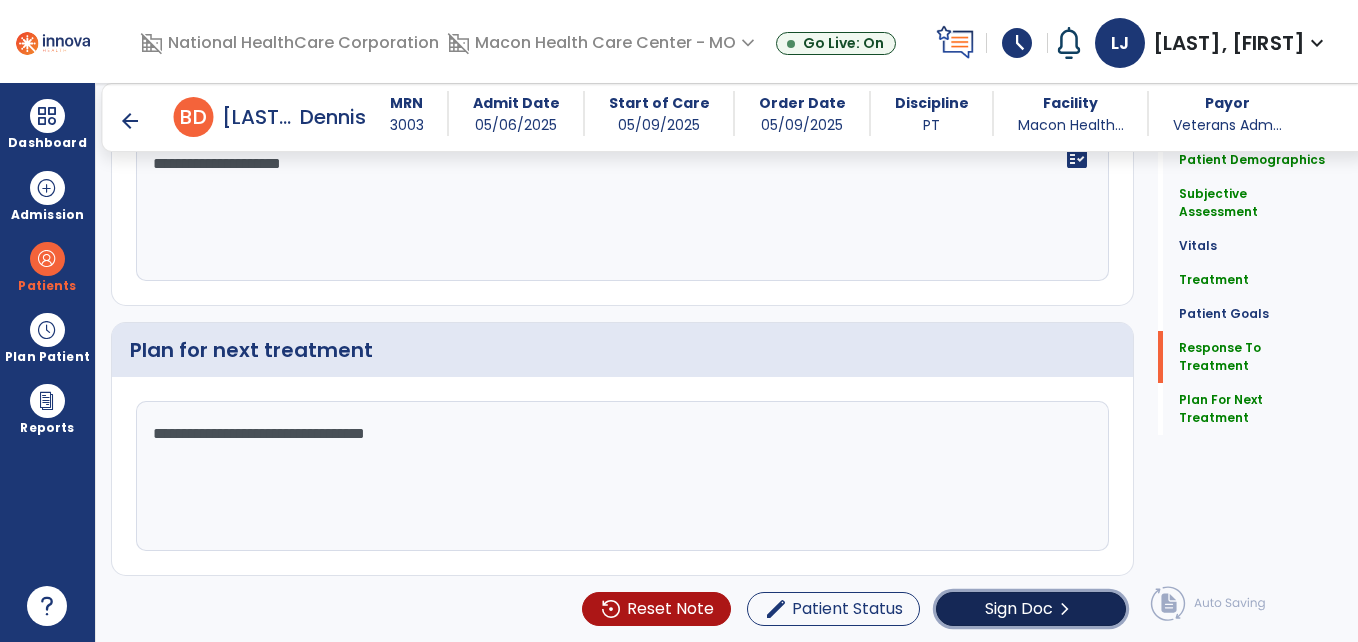 click on "Sign Doc" 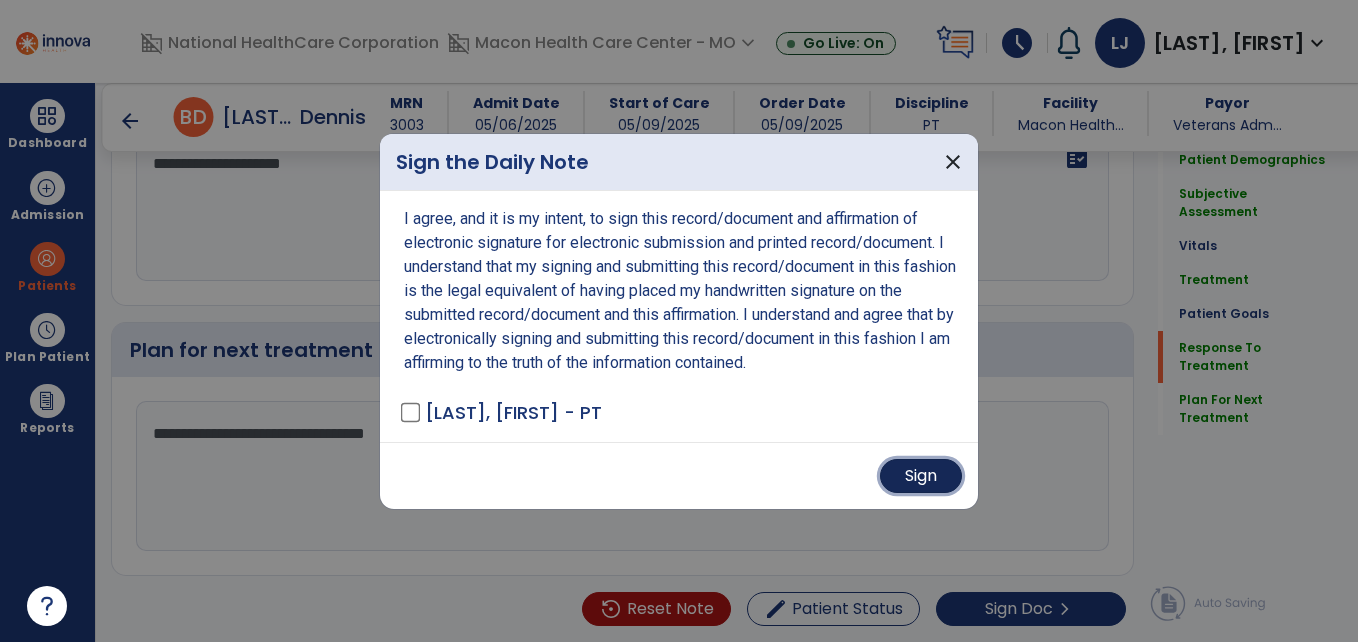 click on "Sign" at bounding box center [921, 476] 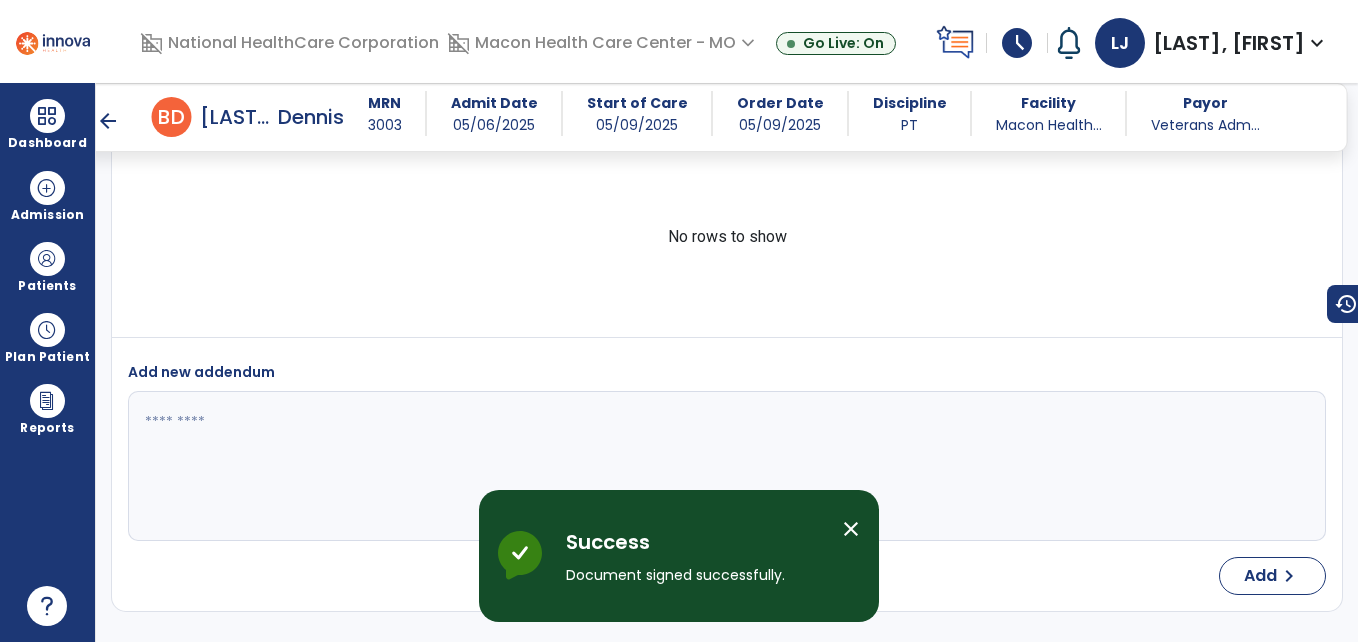 scroll, scrollTop: 3591, scrollLeft: 0, axis: vertical 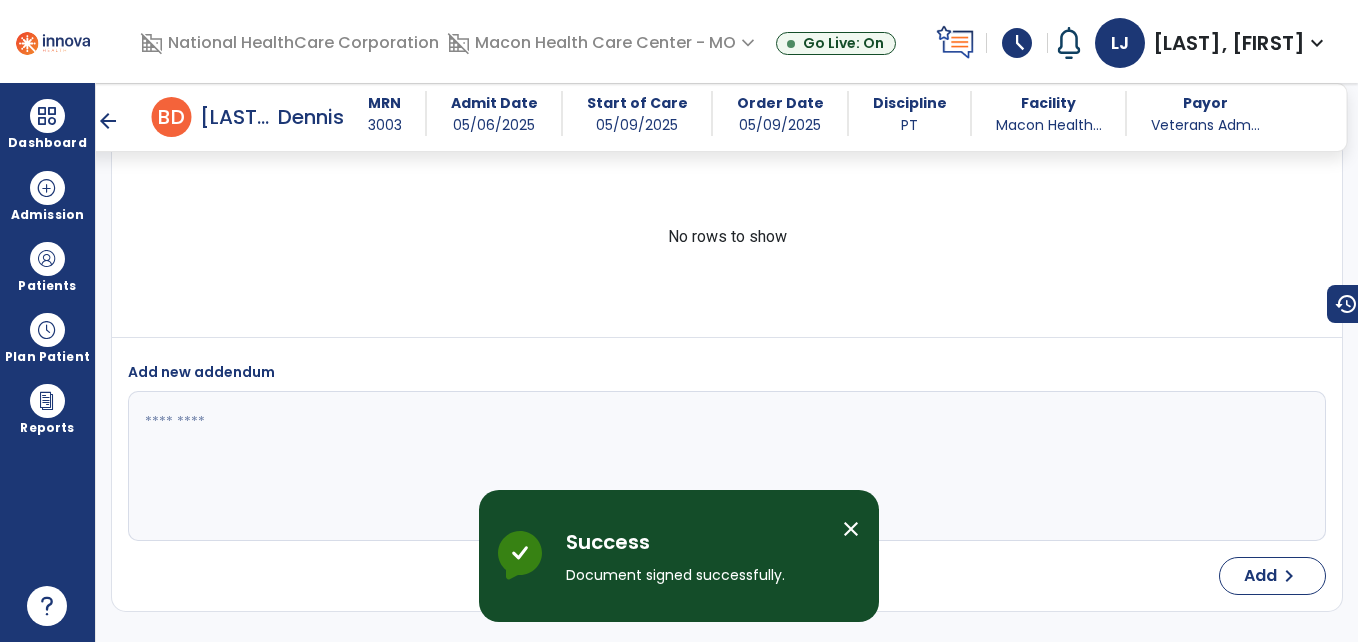 click on "arrow_back" at bounding box center (108, 121) 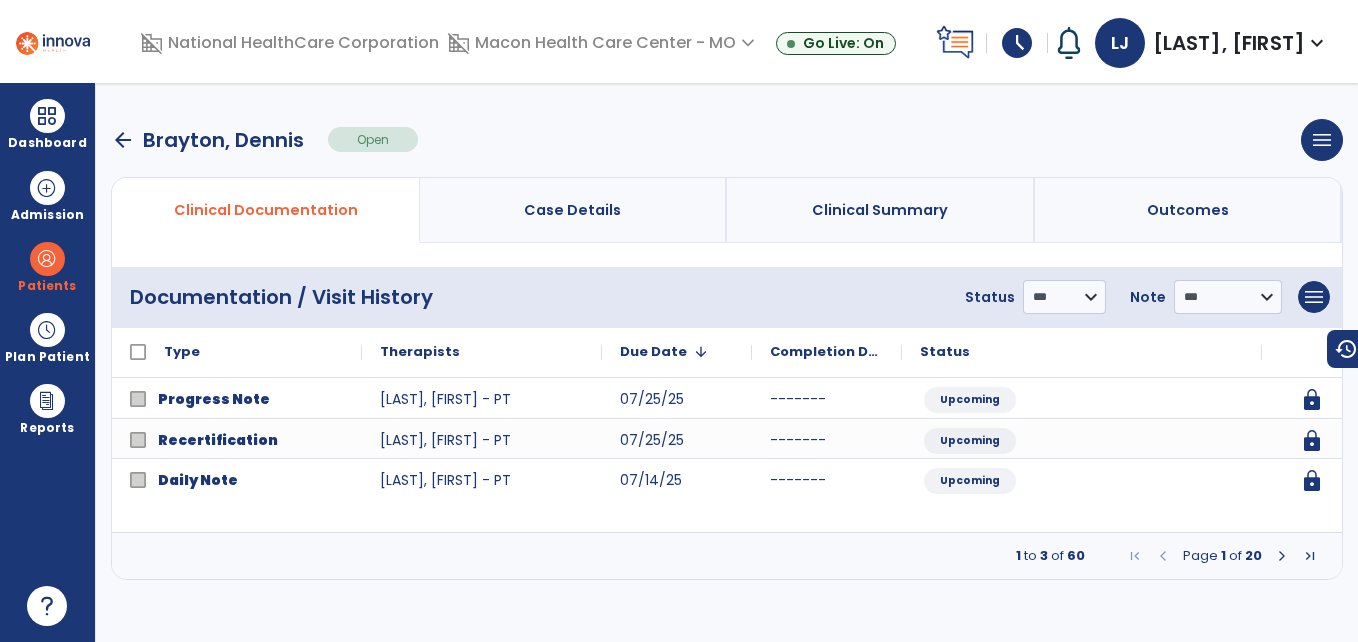 scroll, scrollTop: 0, scrollLeft: 0, axis: both 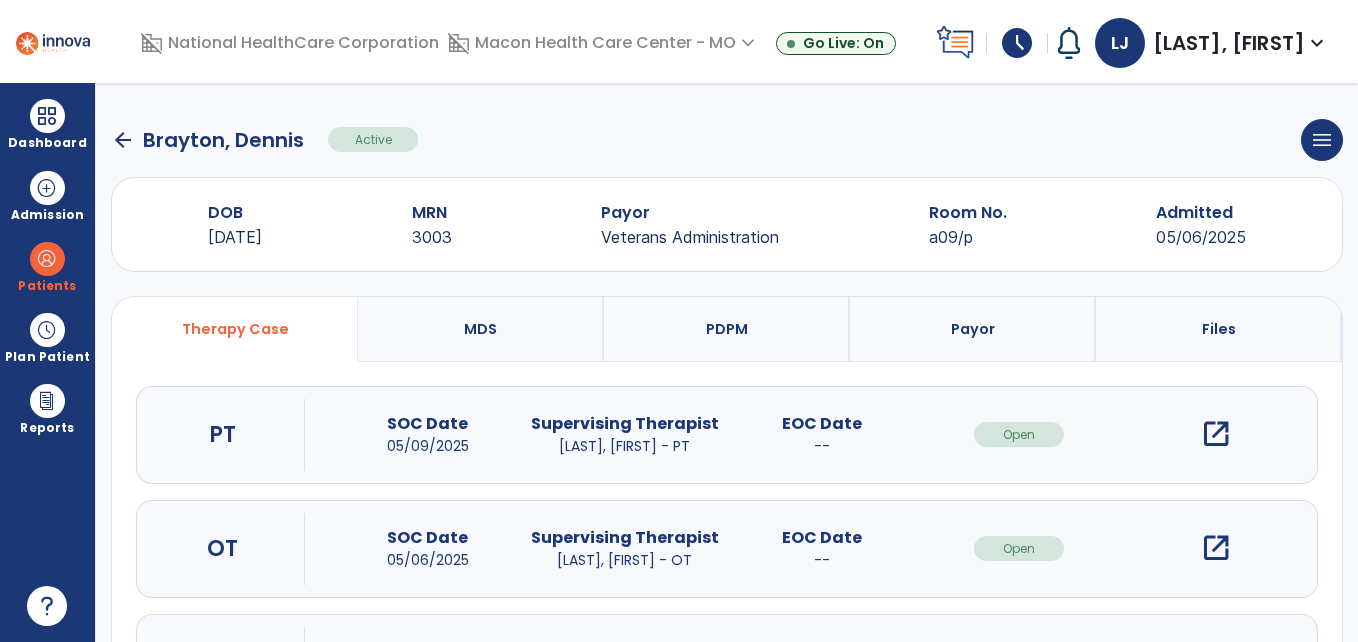 click on "arrow_back" 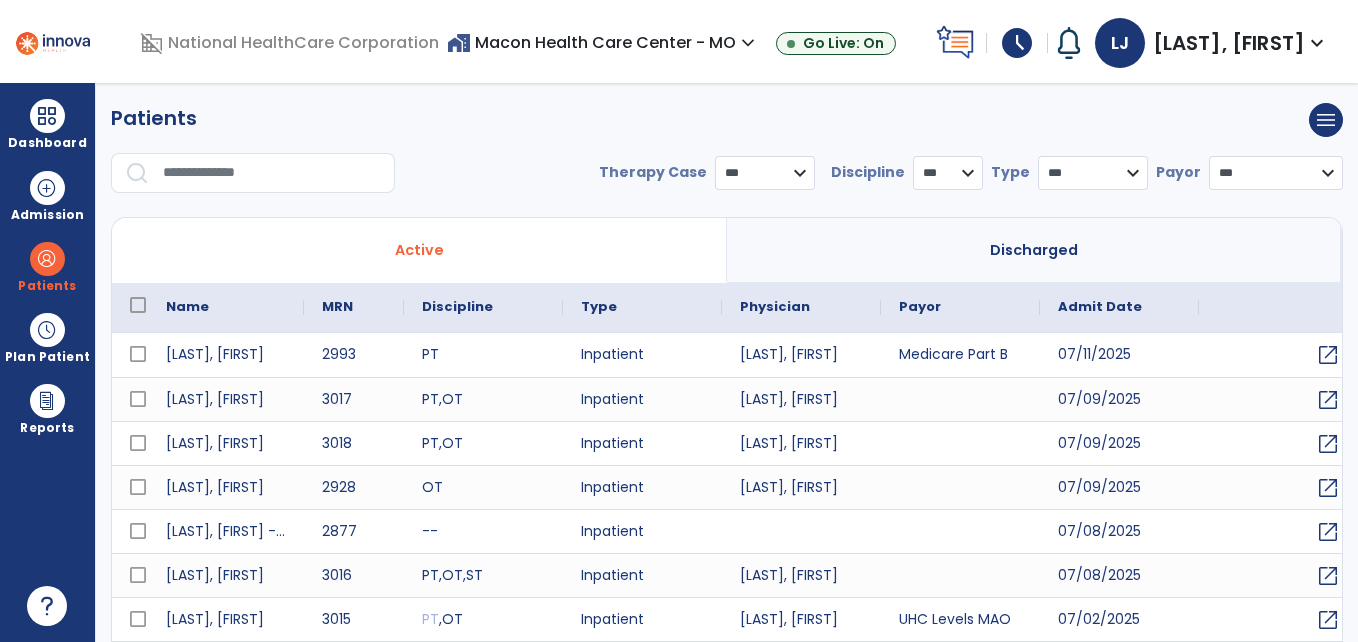 select on "***" 